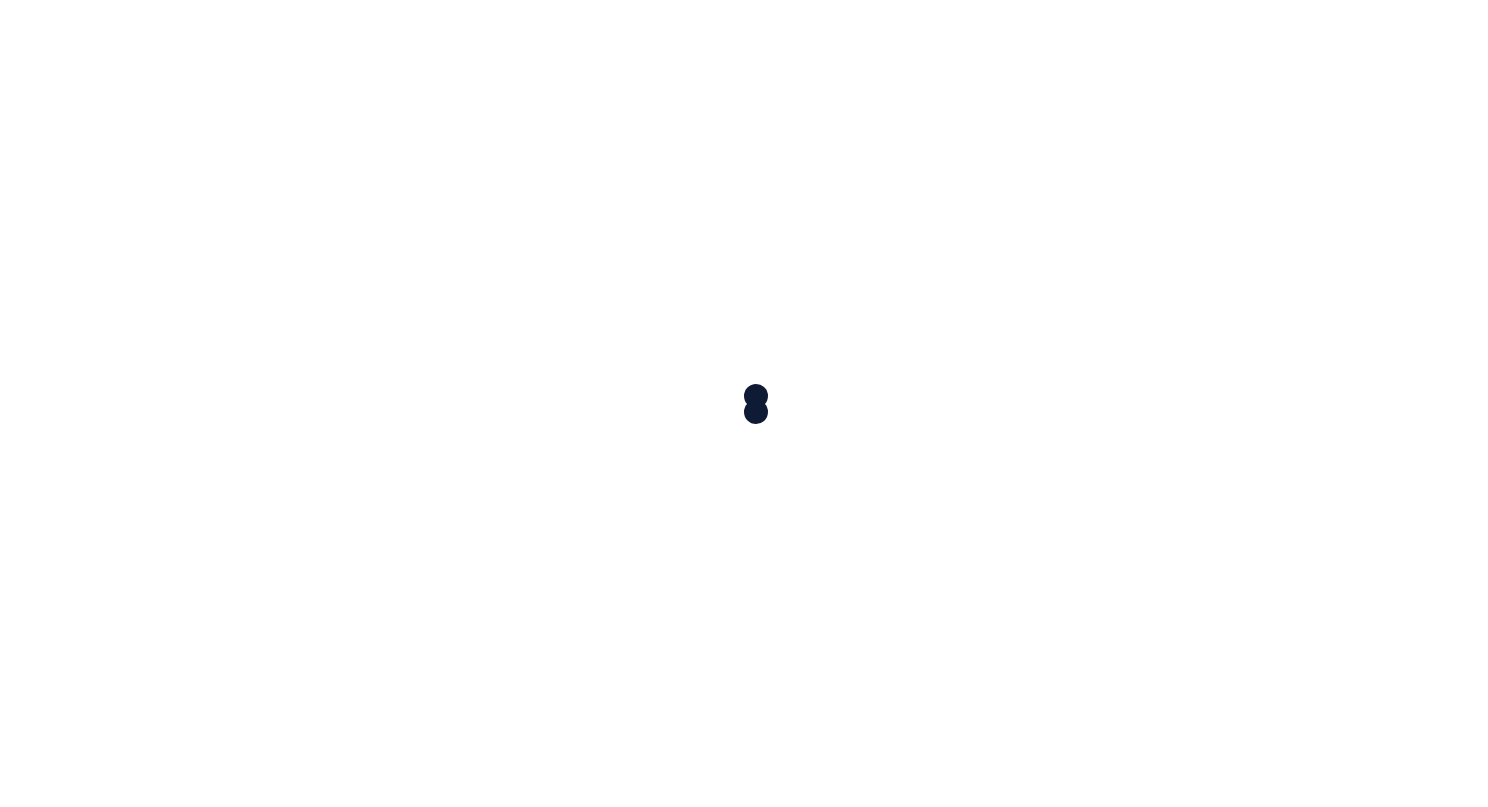 scroll, scrollTop: 0, scrollLeft: 0, axis: both 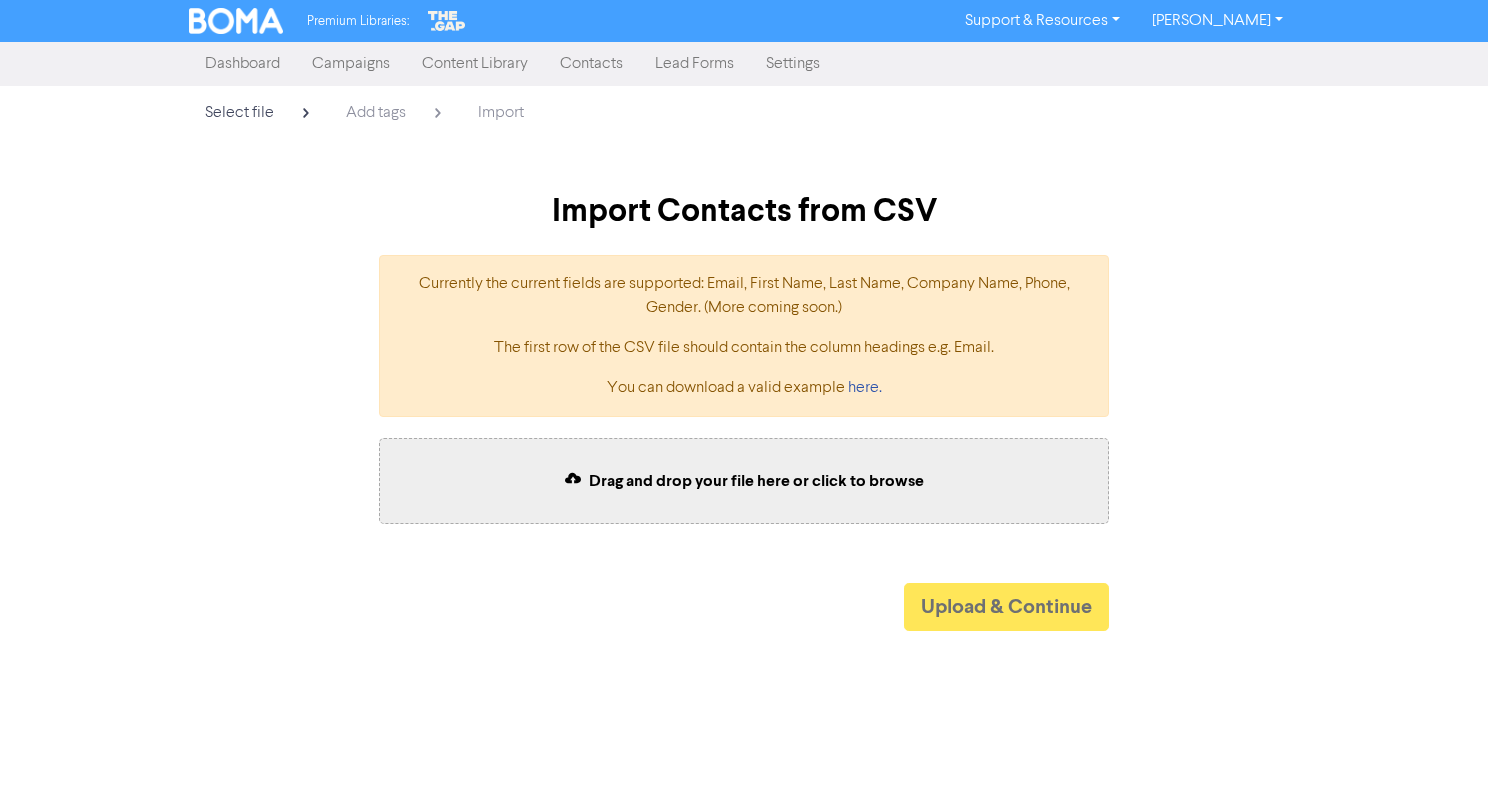 click on "Contacts" at bounding box center [591, 64] 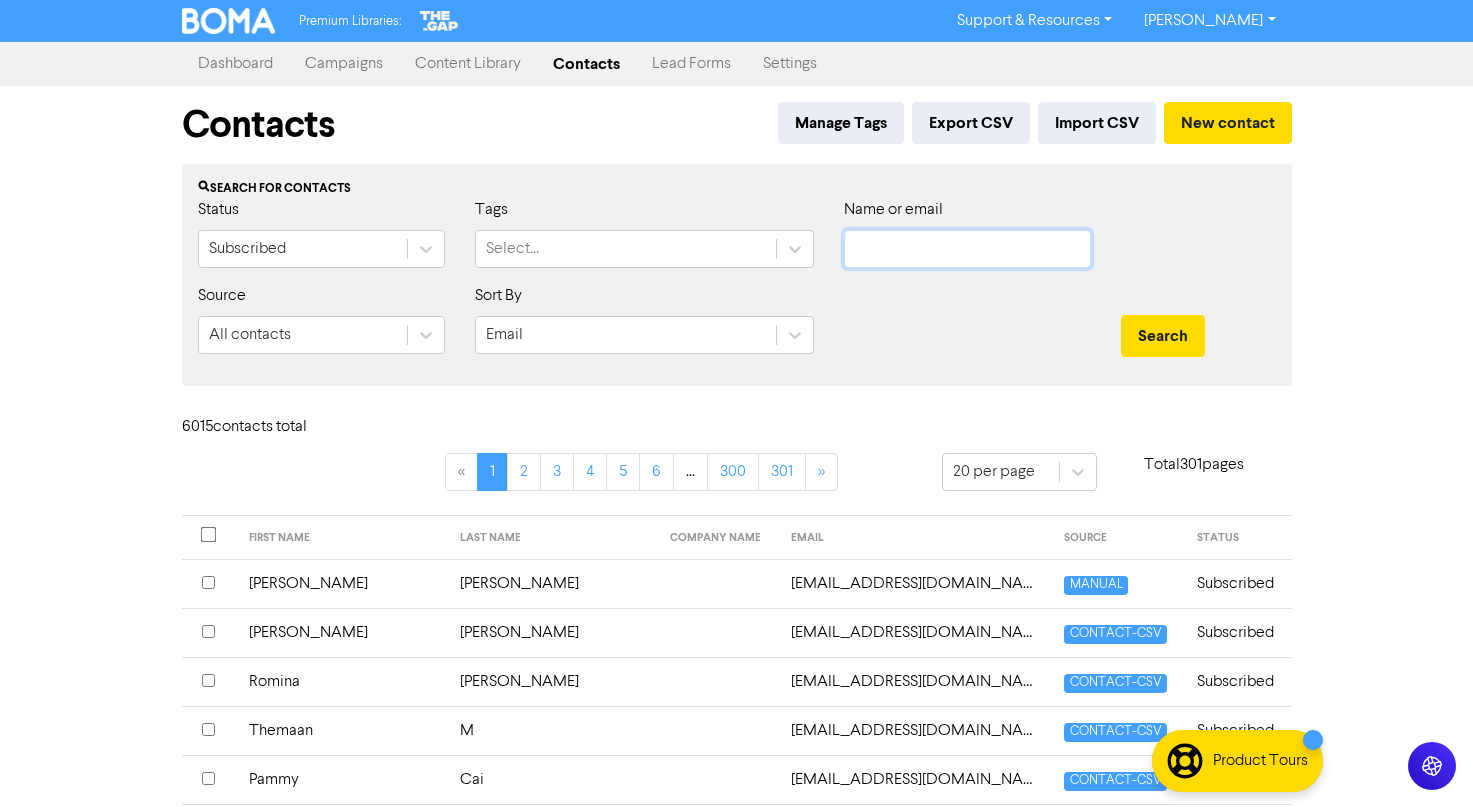 click 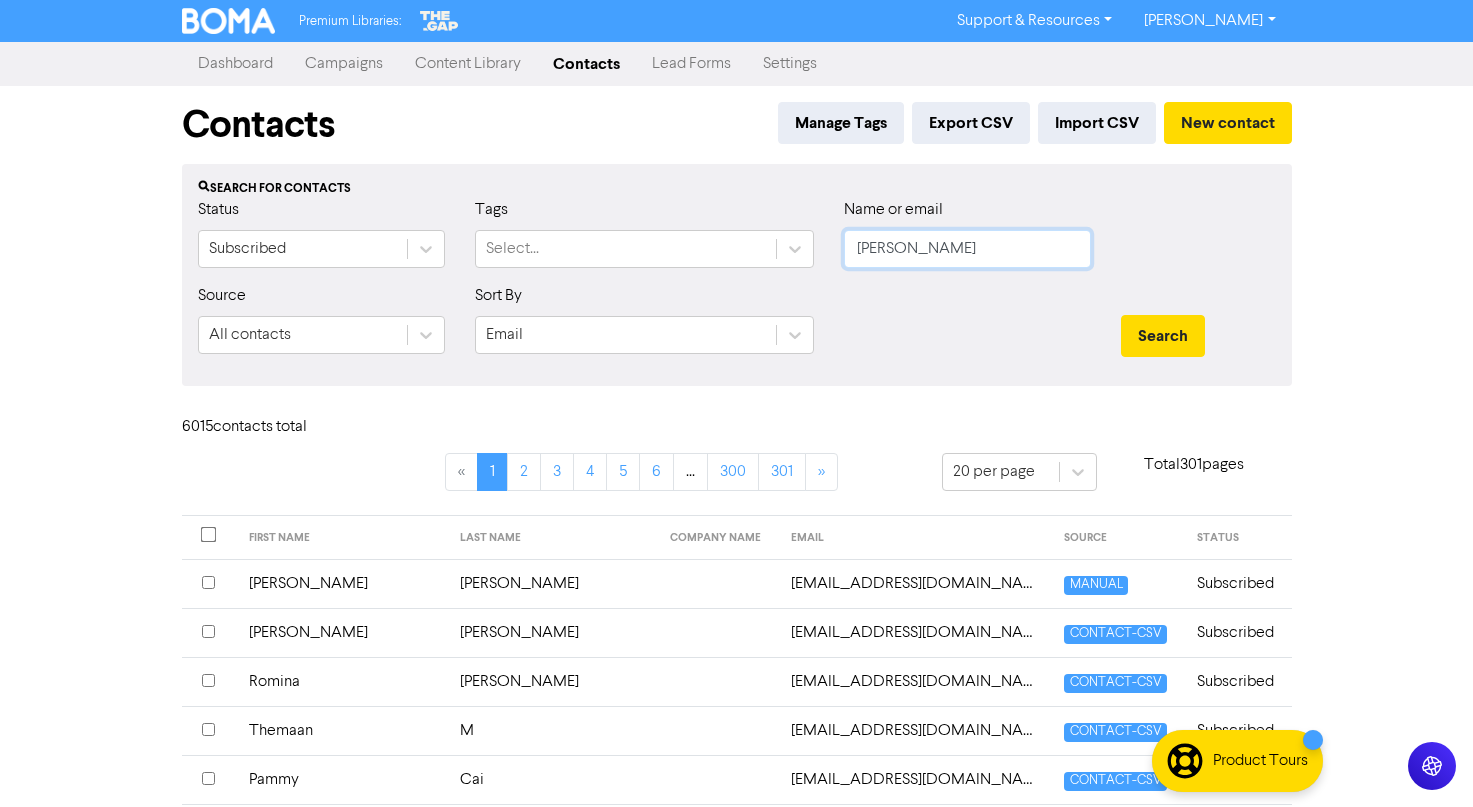 type on "[PERSON_NAME]" 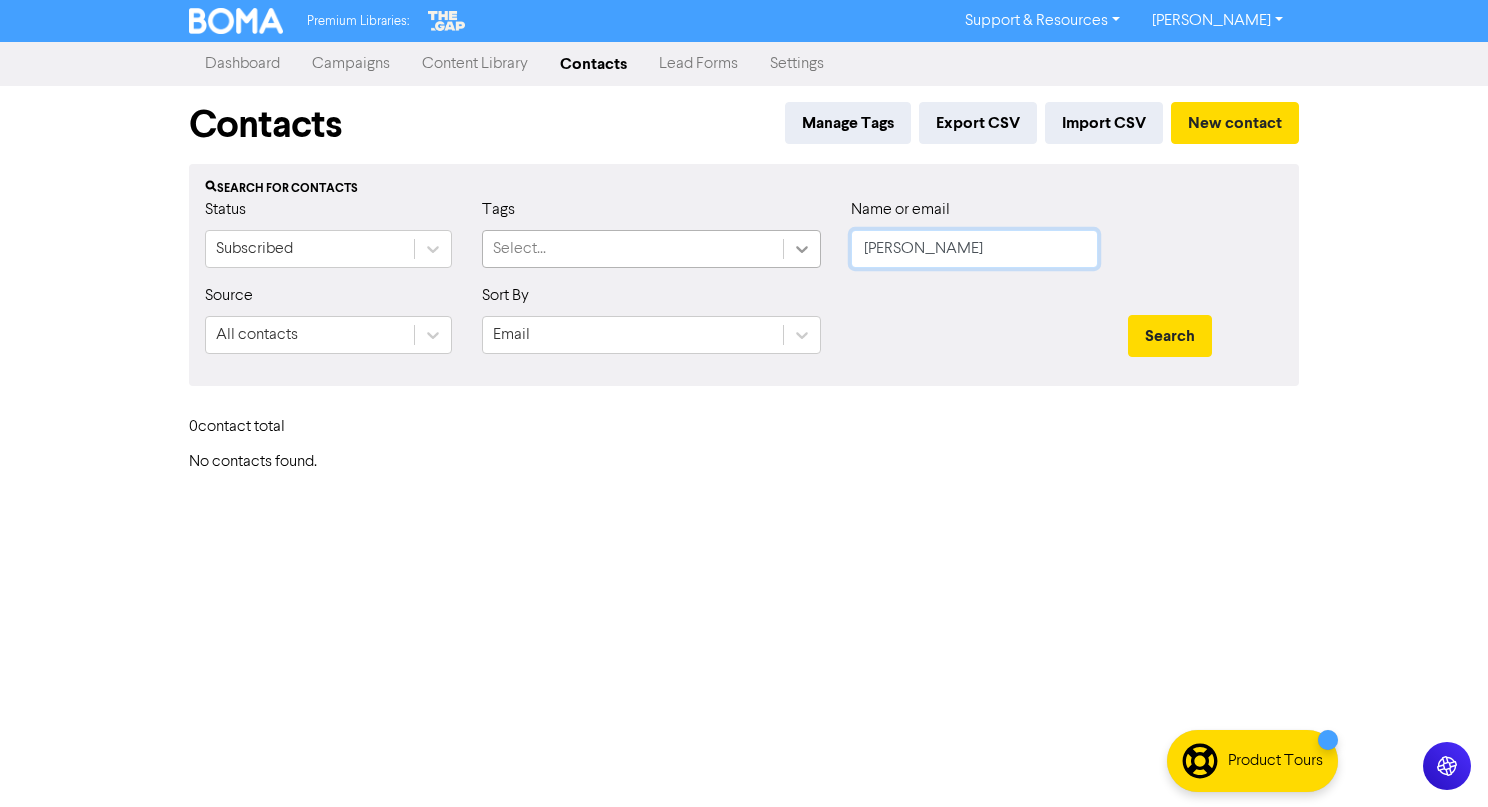 drag, startPoint x: 1010, startPoint y: 257, endPoint x: 788, endPoint y: 262, distance: 222.0563 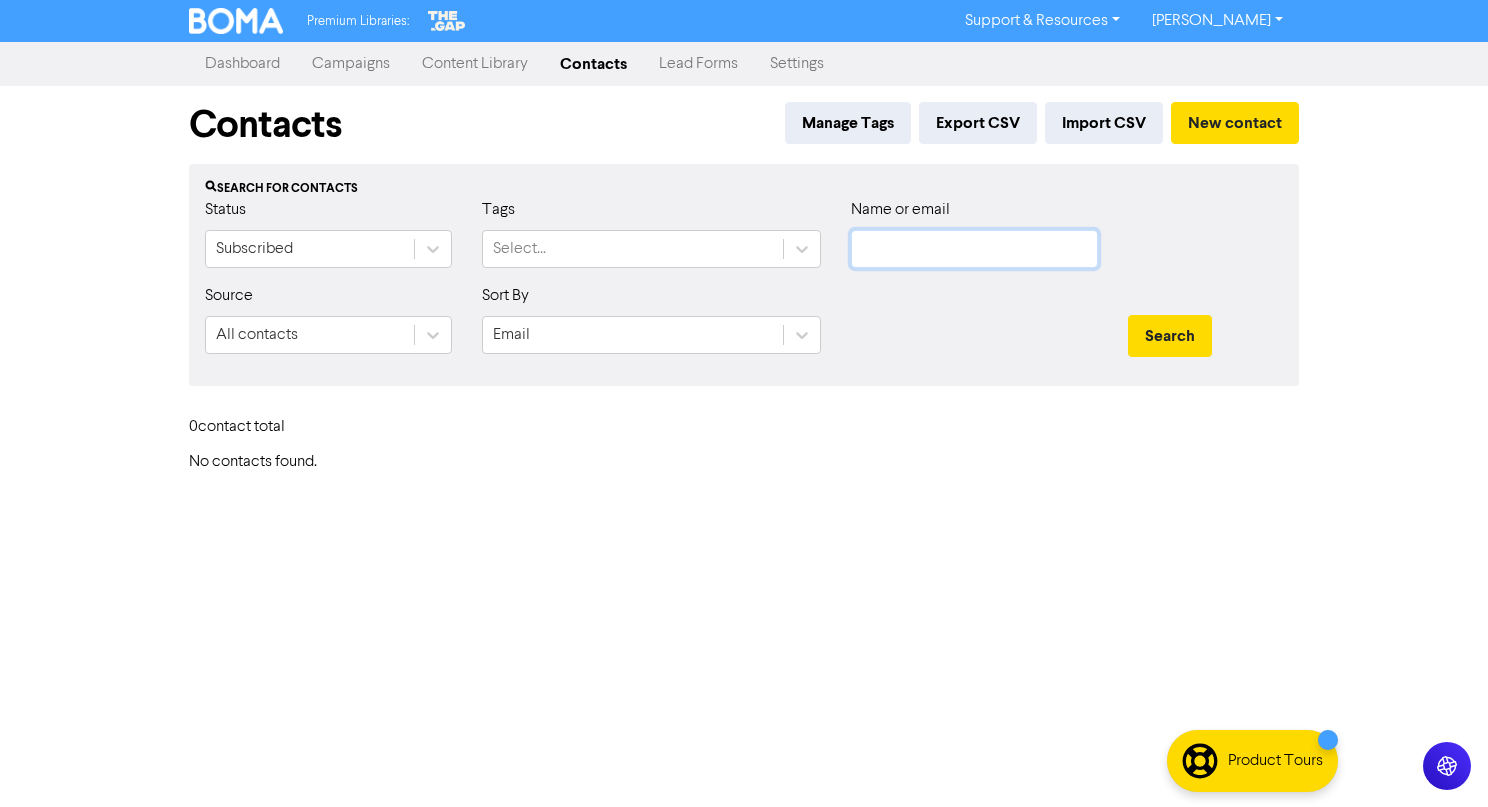 click 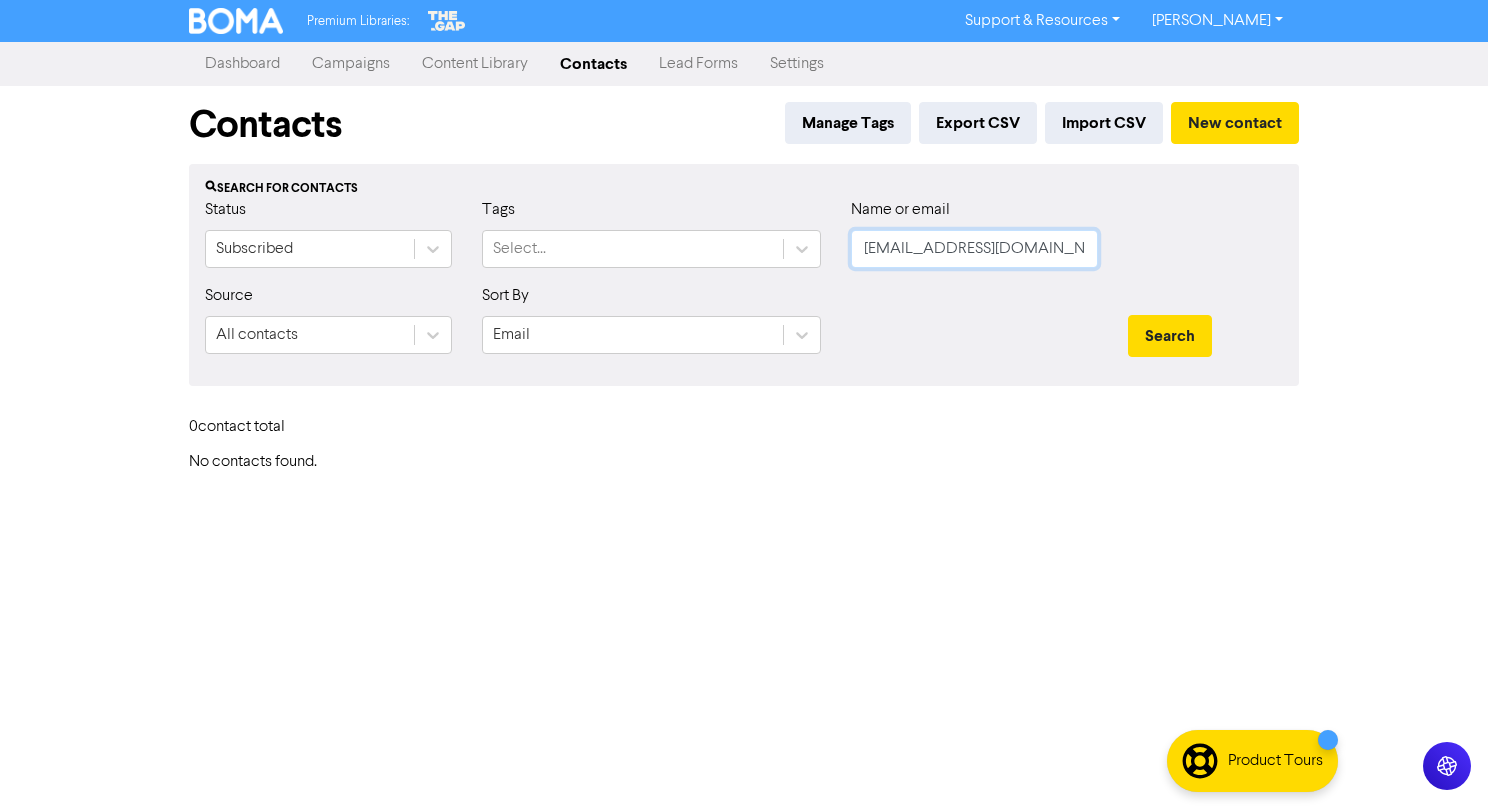 scroll, scrollTop: 0, scrollLeft: 15, axis: horizontal 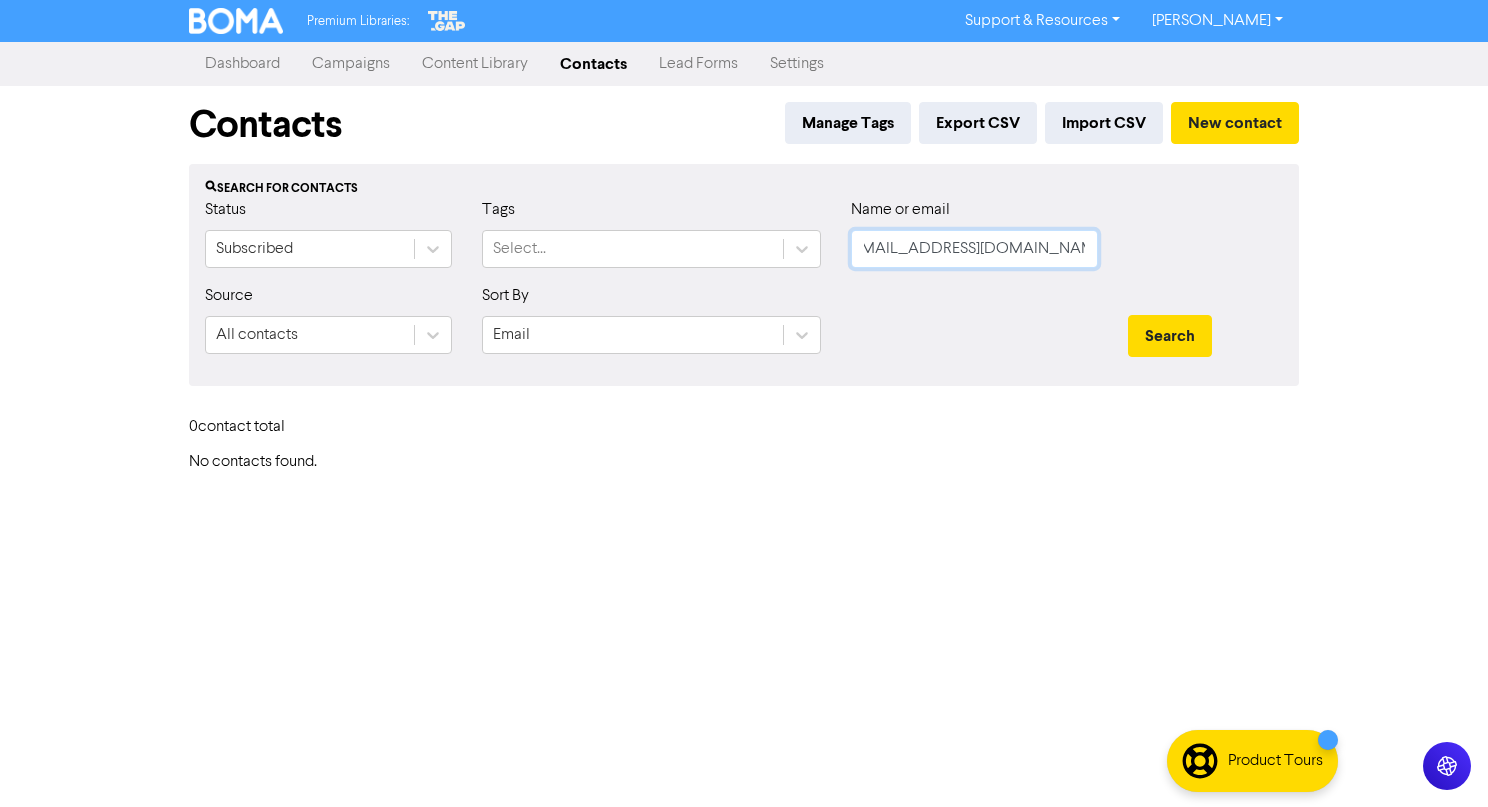 type on "[EMAIL_ADDRESS][DOMAIN_NAME]" 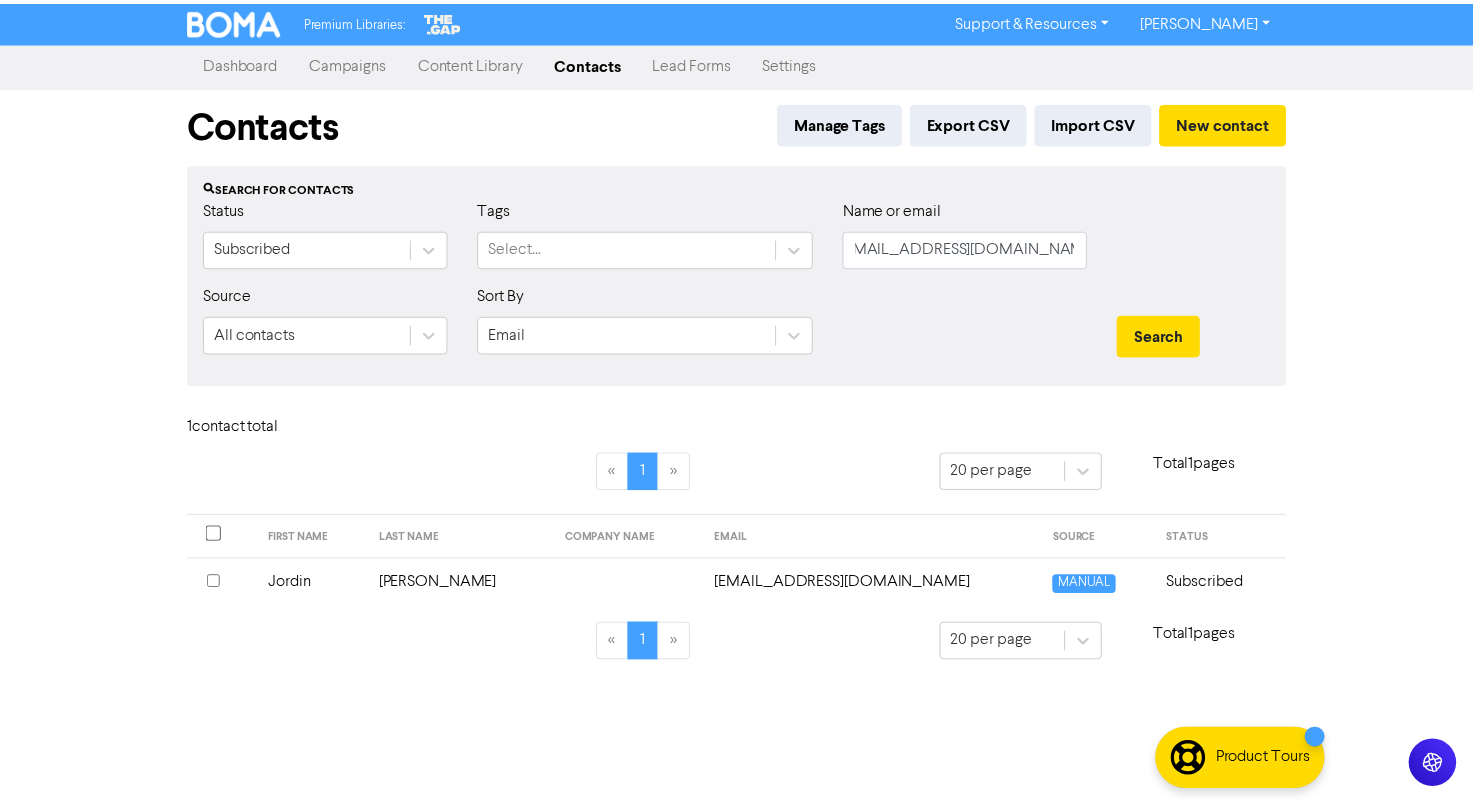 scroll, scrollTop: 0, scrollLeft: 0, axis: both 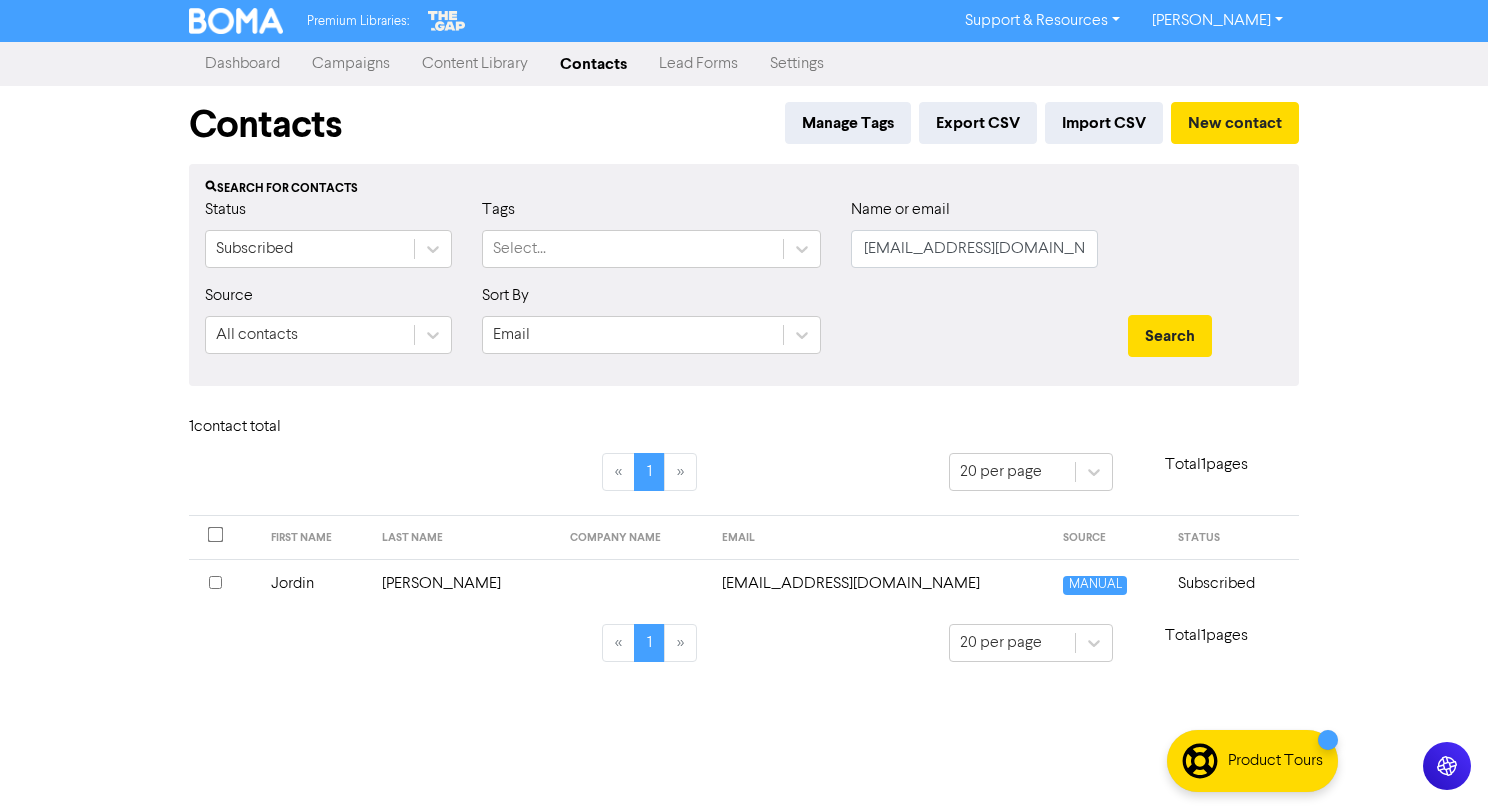 click on "[EMAIL_ADDRESS][DOMAIN_NAME]" at bounding box center (881, 583) 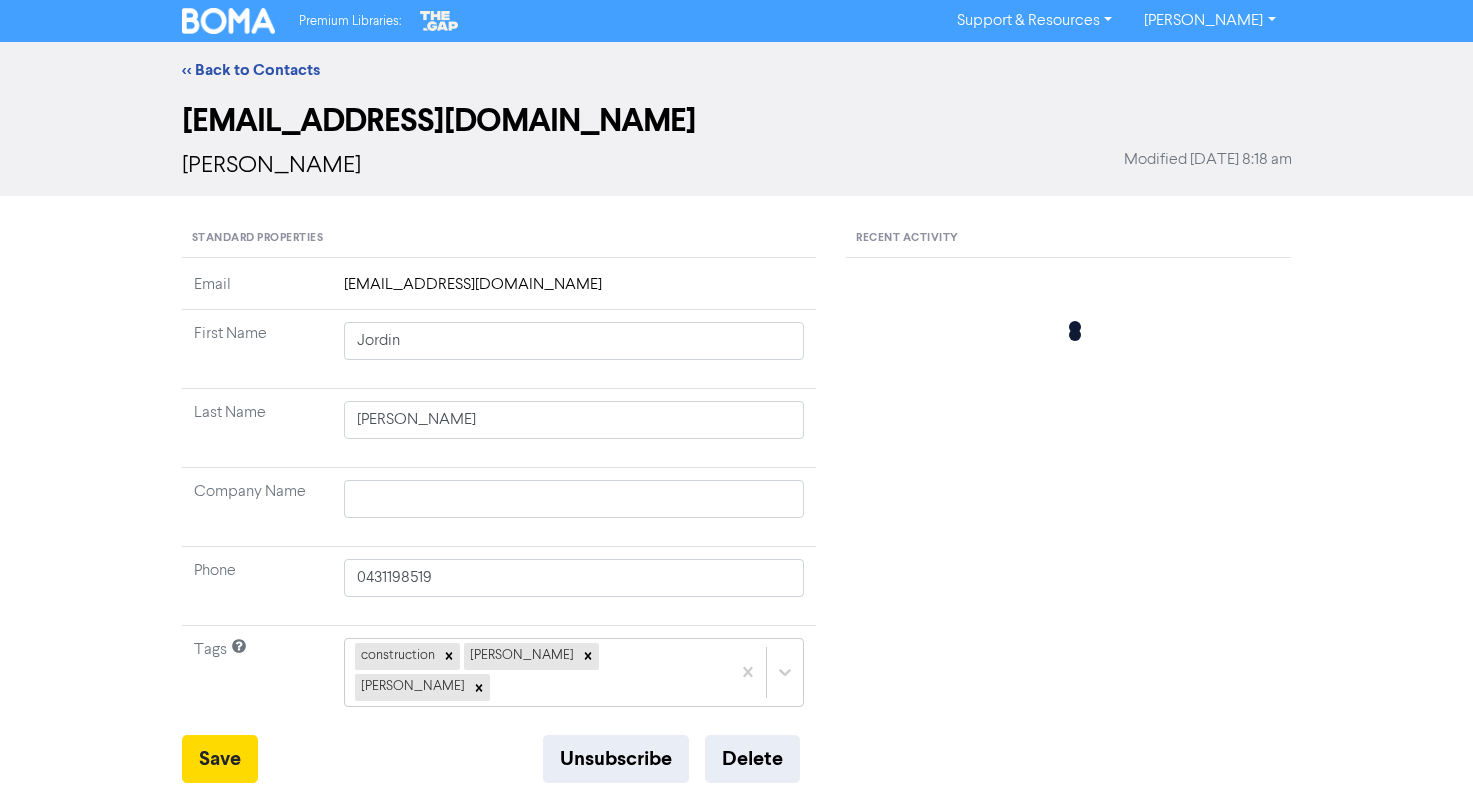 type 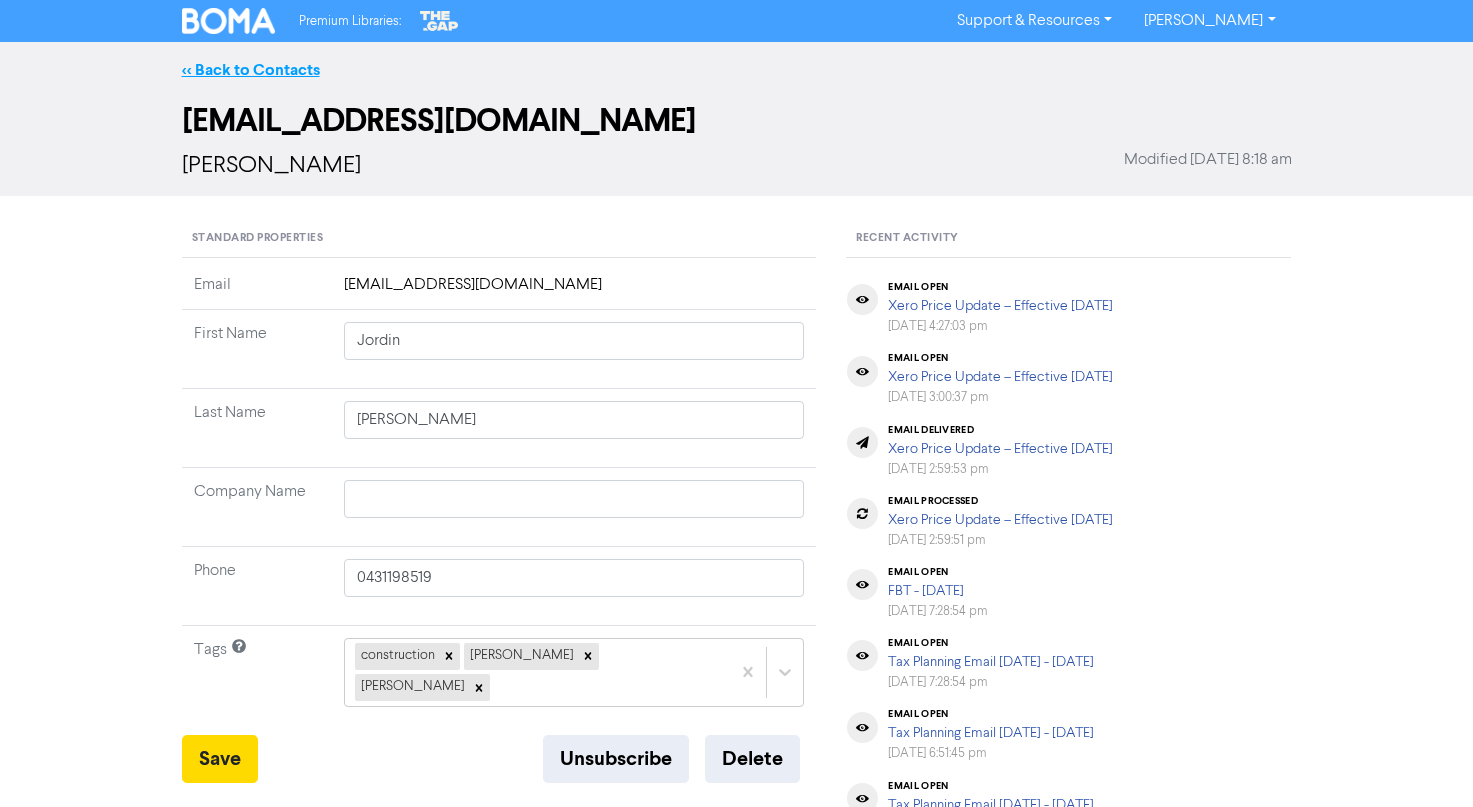click on "<< Back to Contacts" at bounding box center [251, 70] 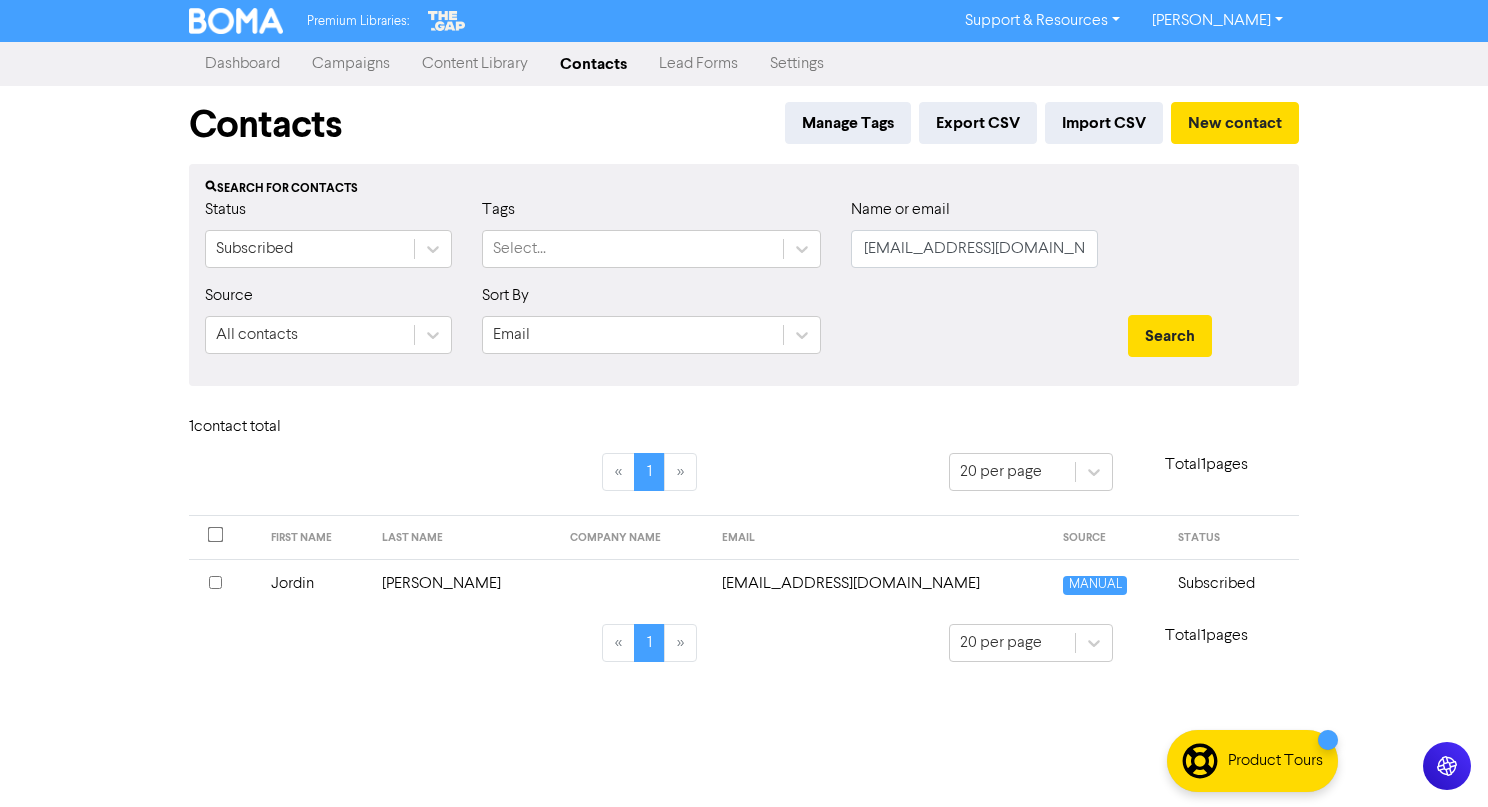 click on "[EMAIL_ADDRESS][DOMAIN_NAME]" at bounding box center (881, 583) 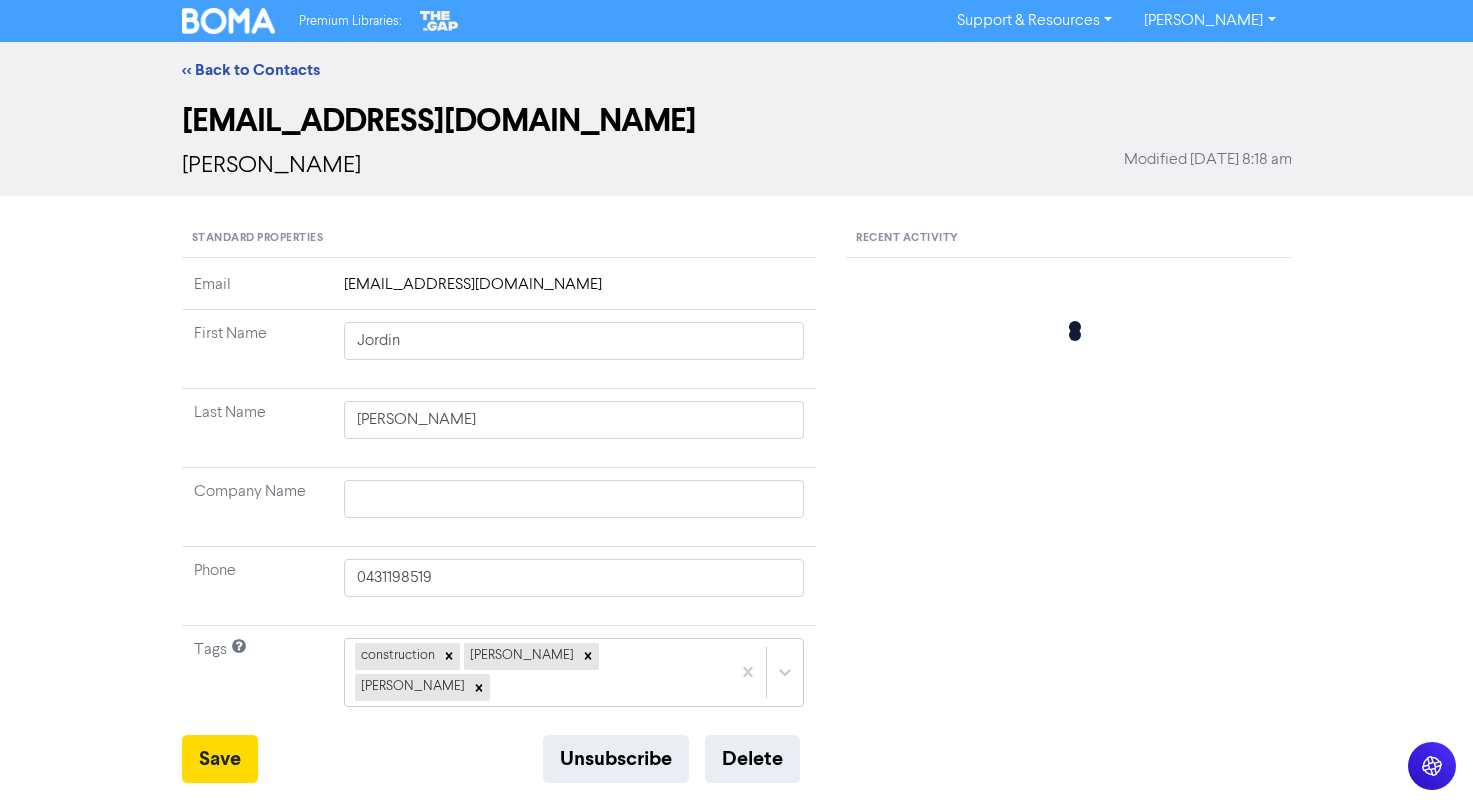 type 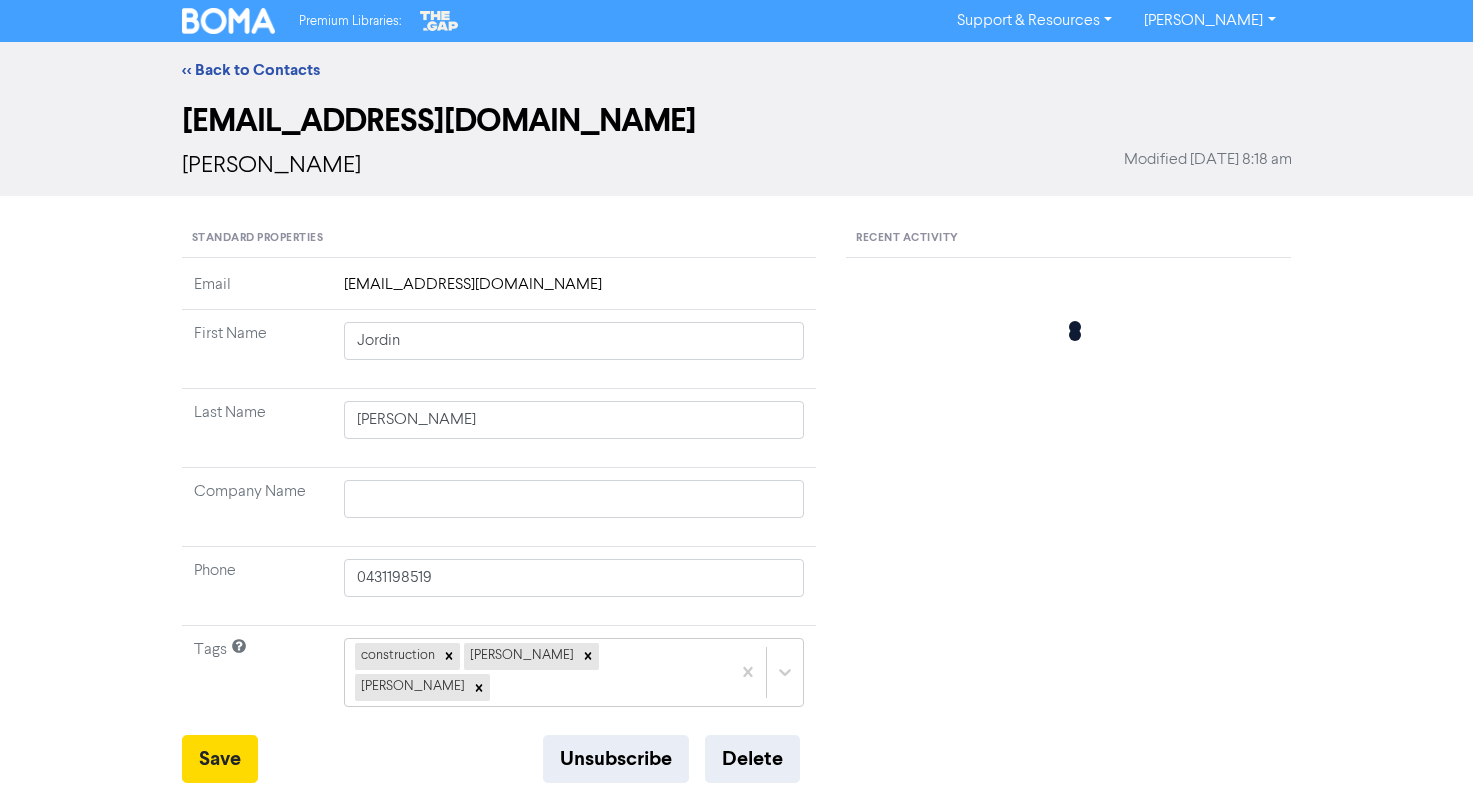 type 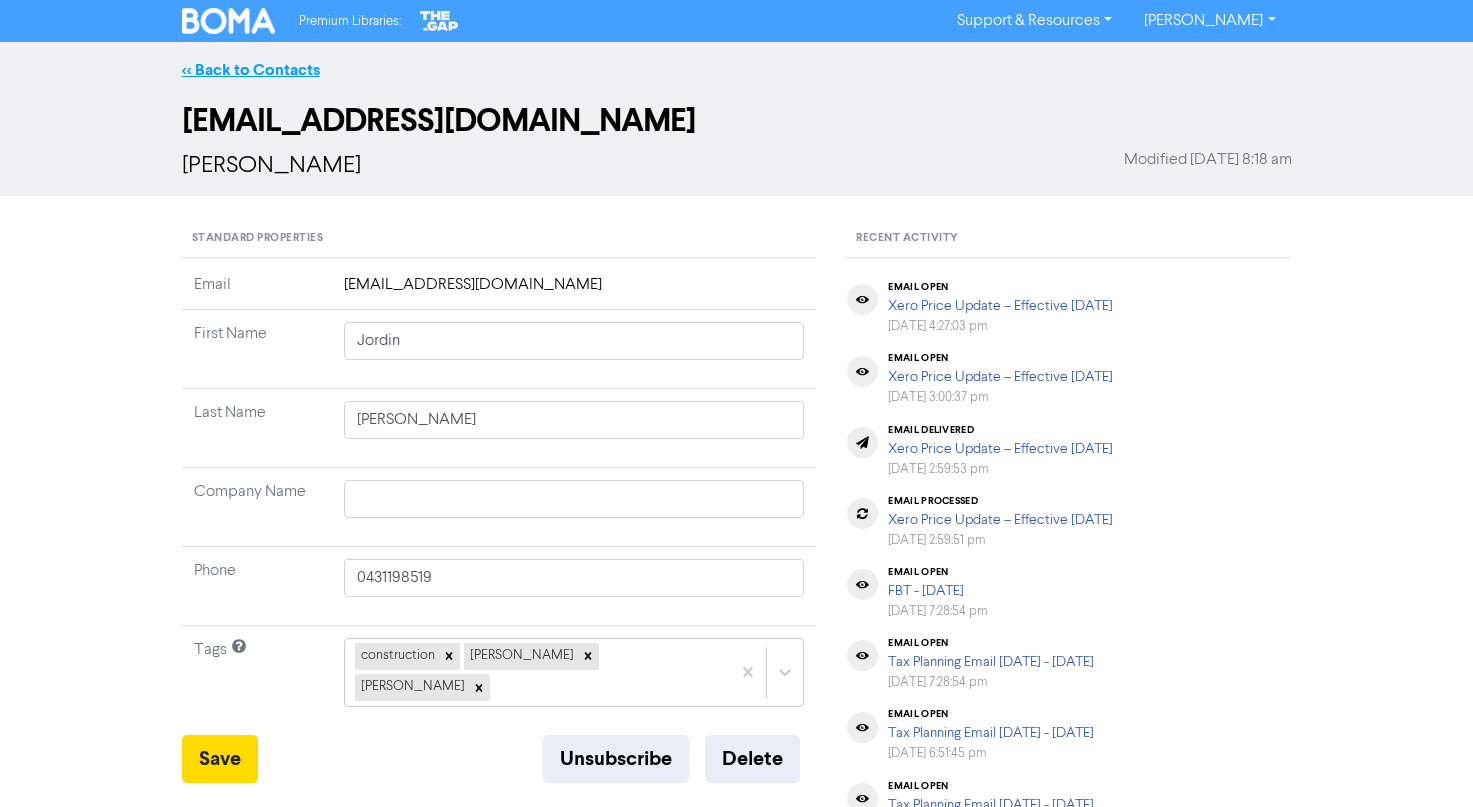 click on "<< Back to Contacts" at bounding box center (251, 70) 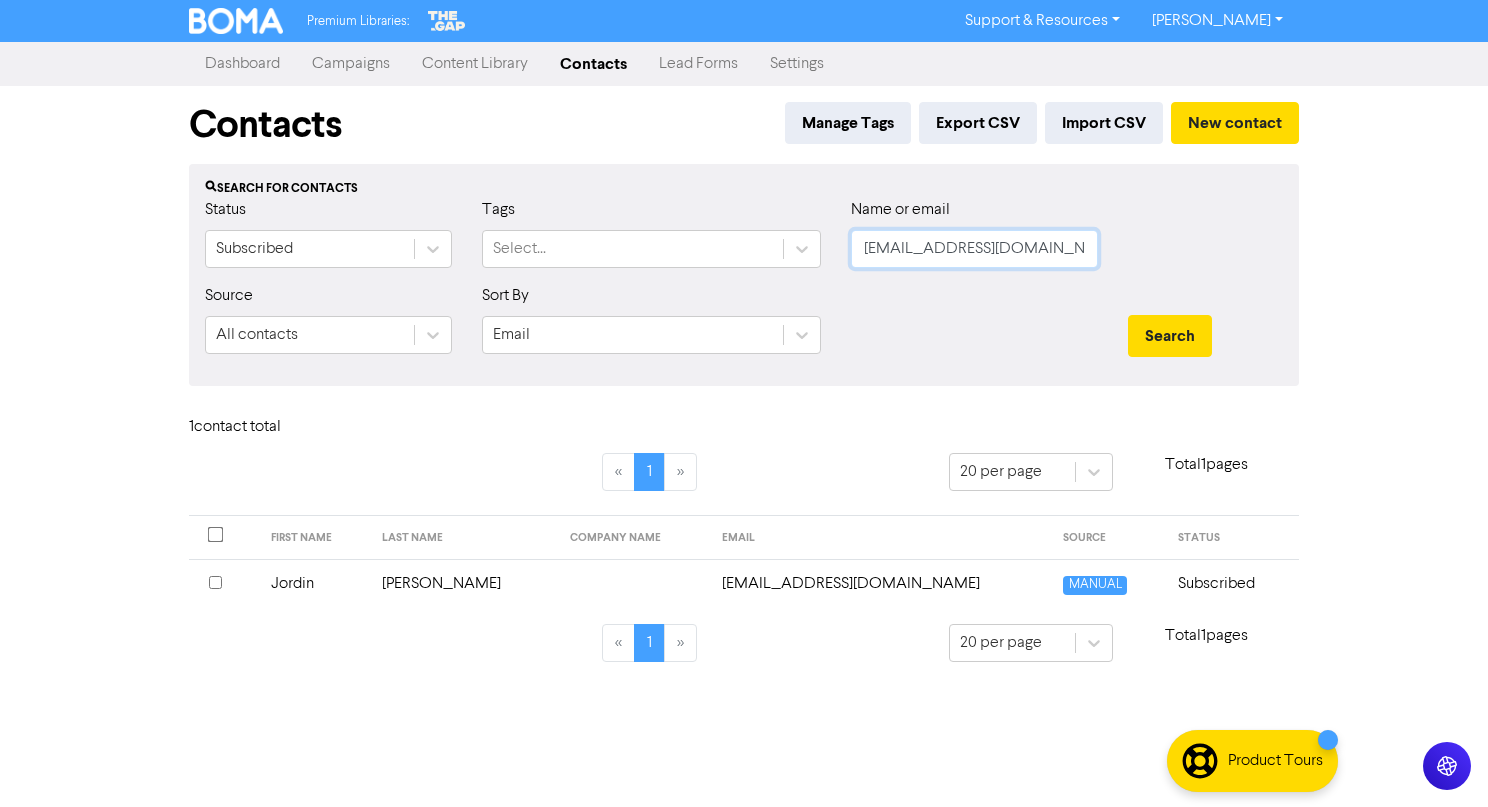click on "[EMAIL_ADDRESS][DOMAIN_NAME]" 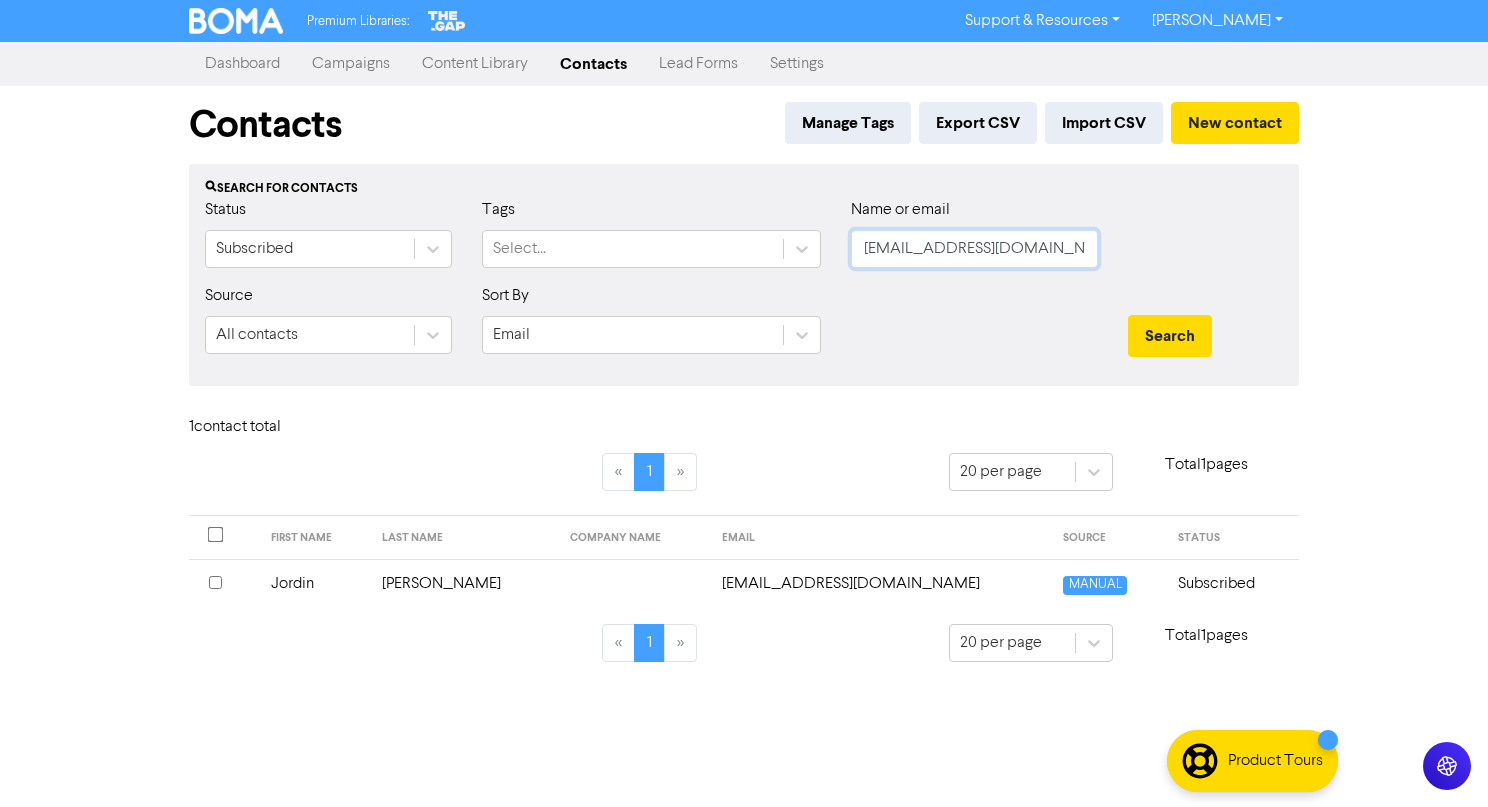 type on "[EMAIL_ADDRESS][DOMAIN_NAME]" 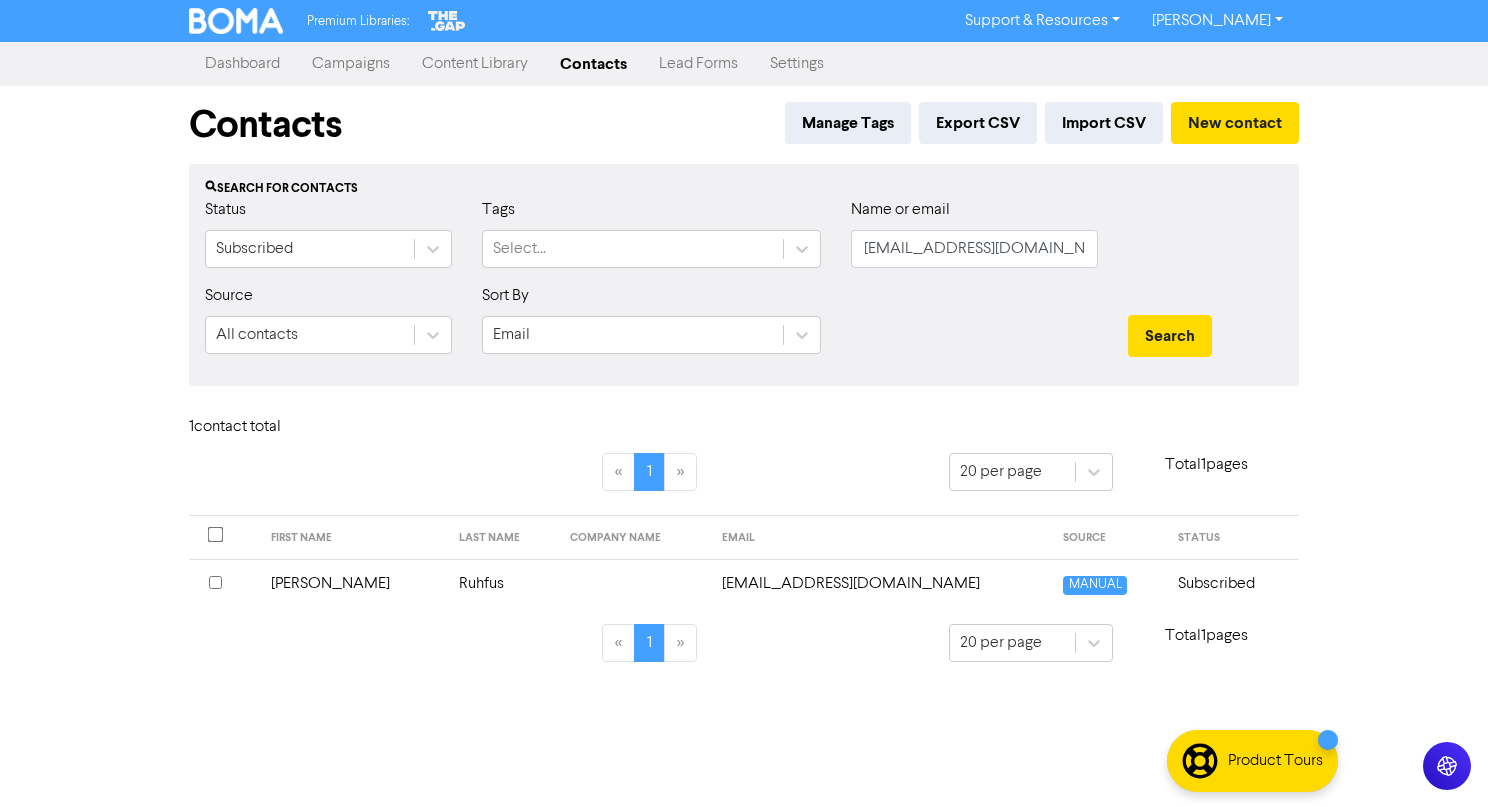 click on "[PERSON_NAME]" at bounding box center (353, 583) 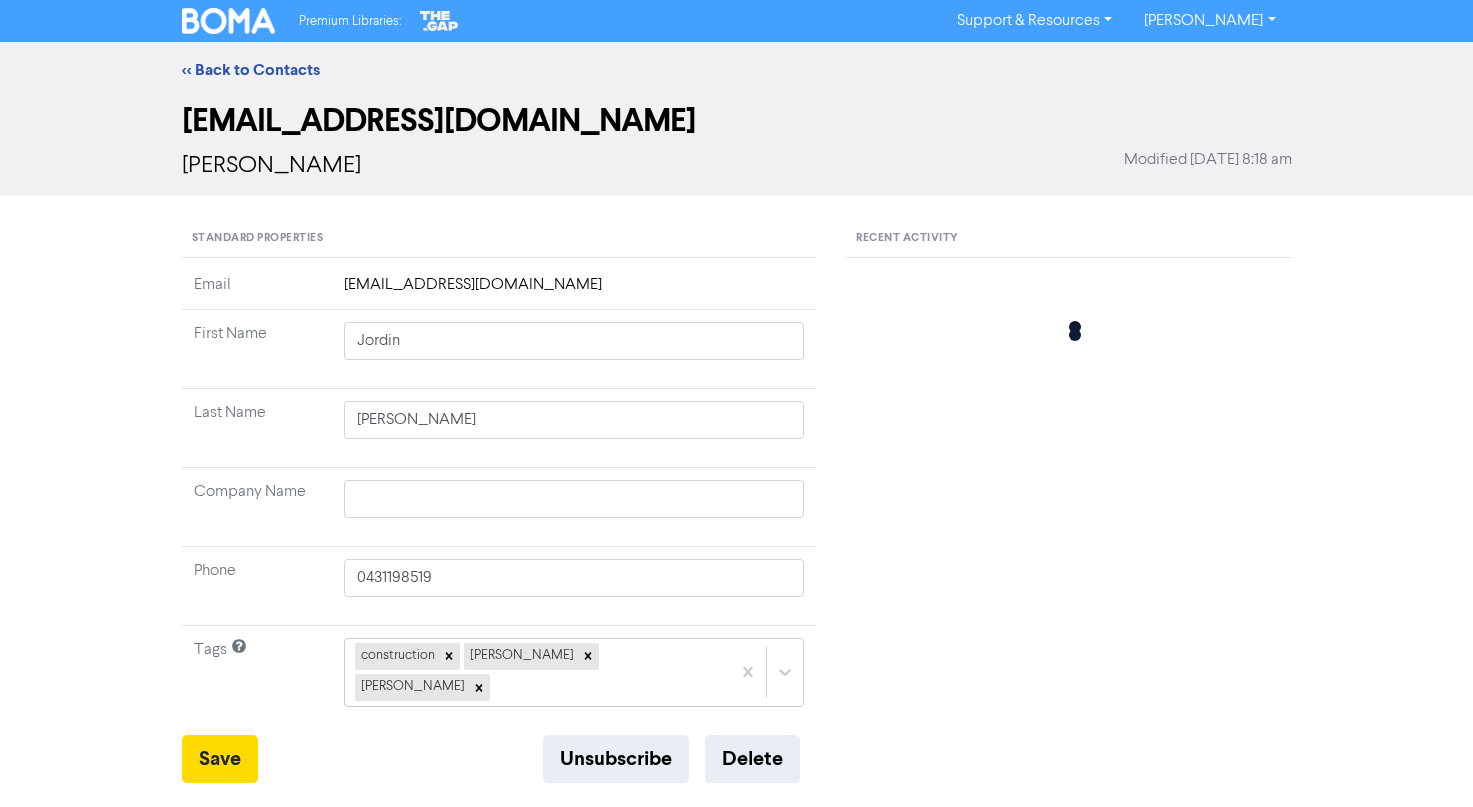type 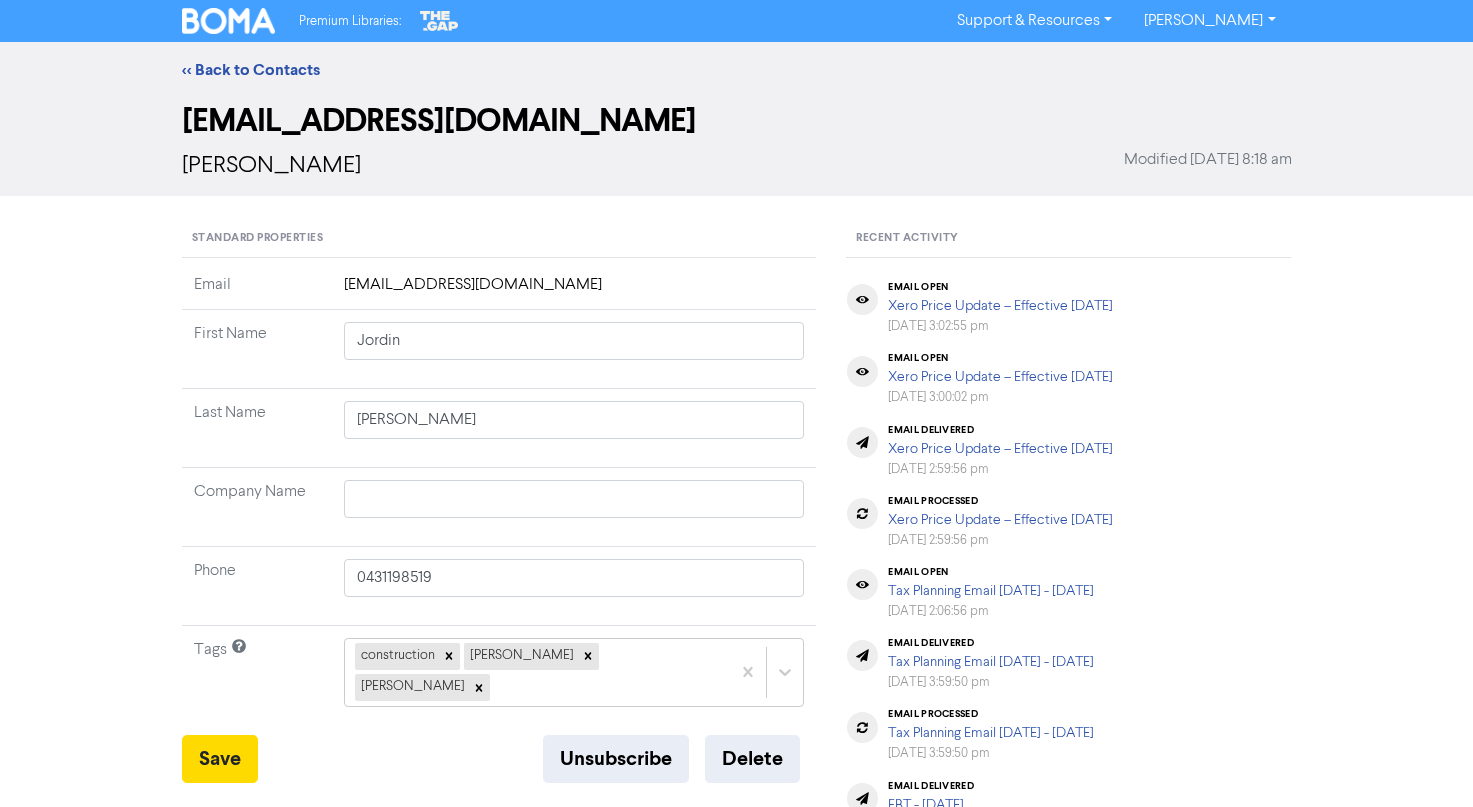 type on "Jessica" 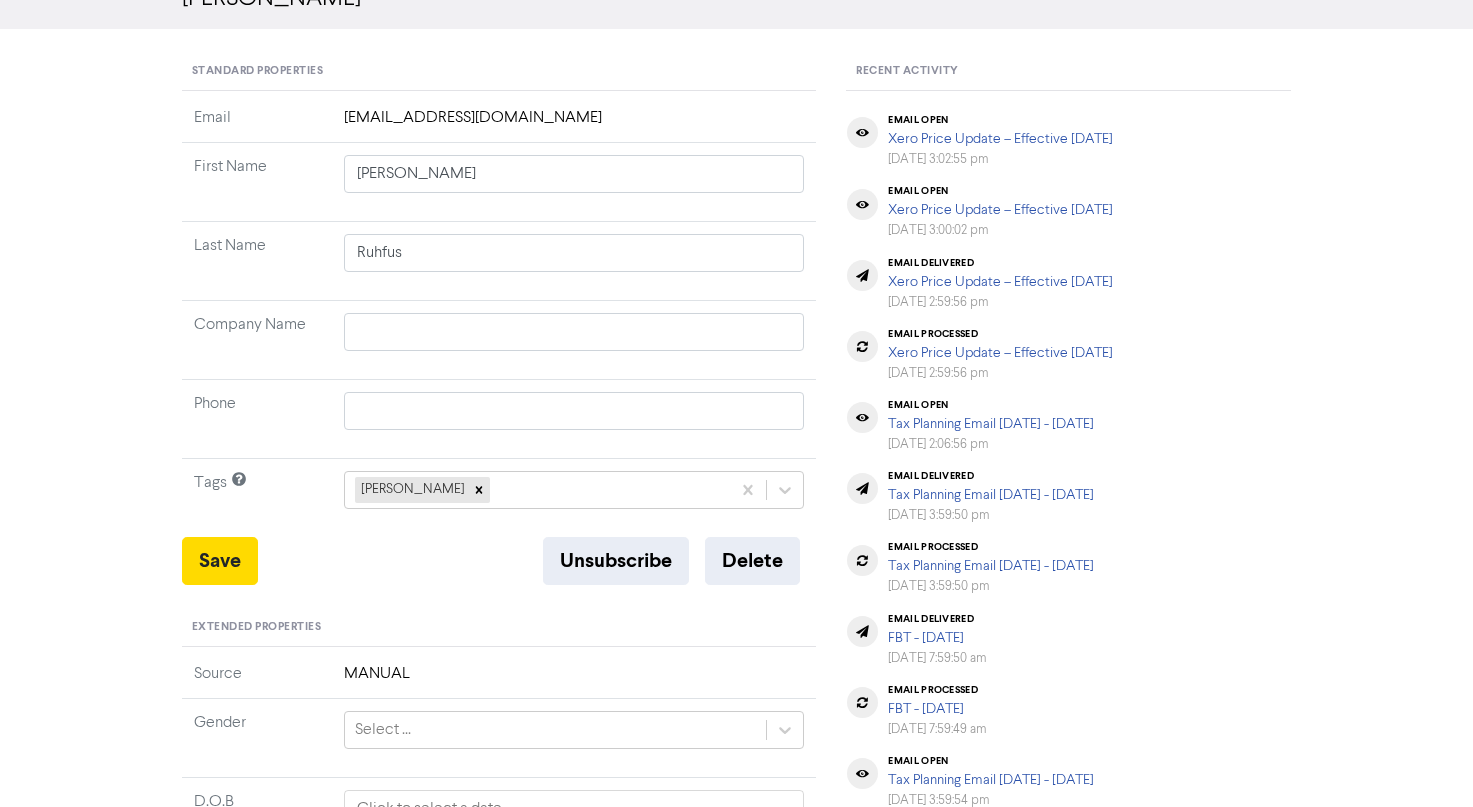scroll, scrollTop: 200, scrollLeft: 0, axis: vertical 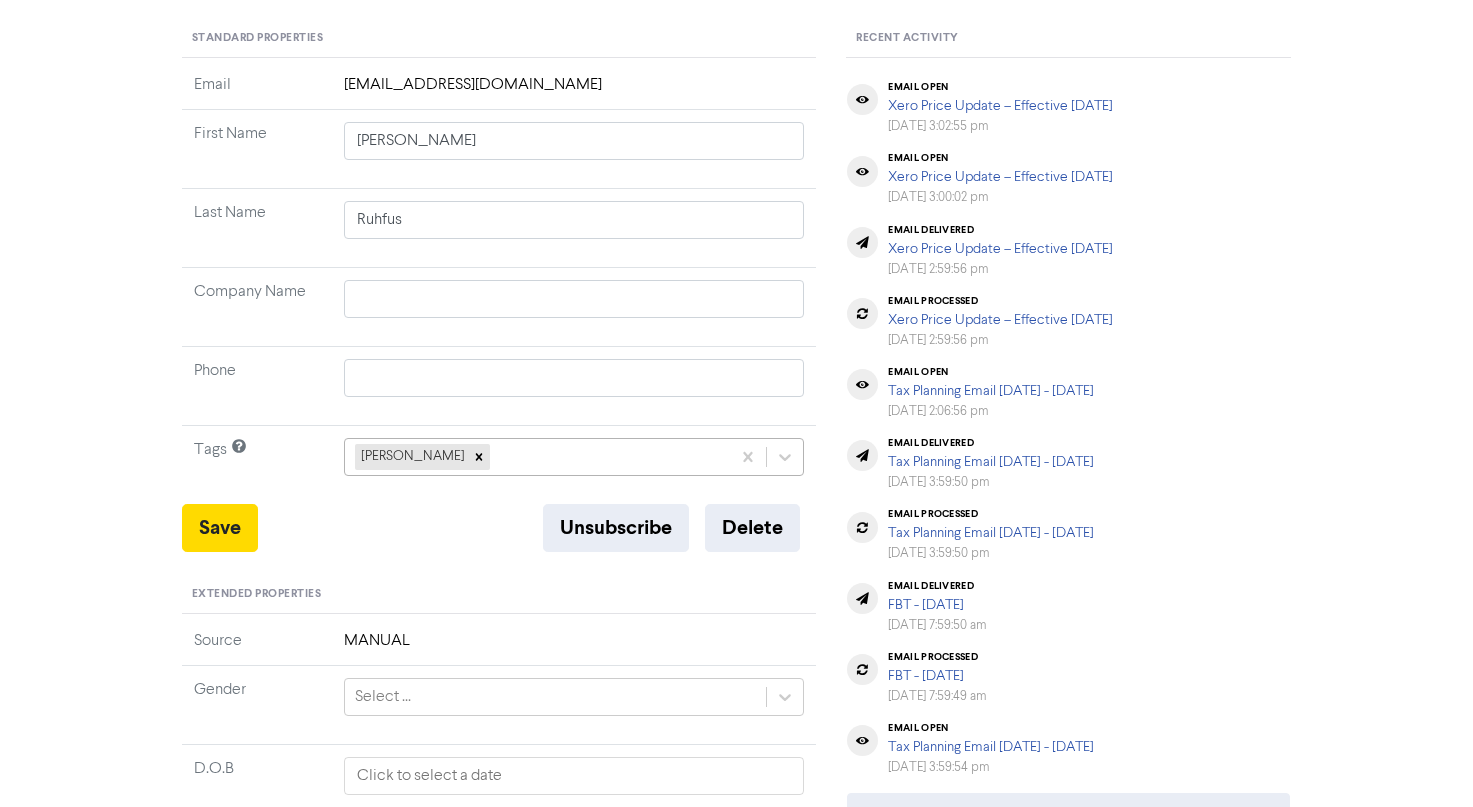 click on "nicole" at bounding box center [538, 457] 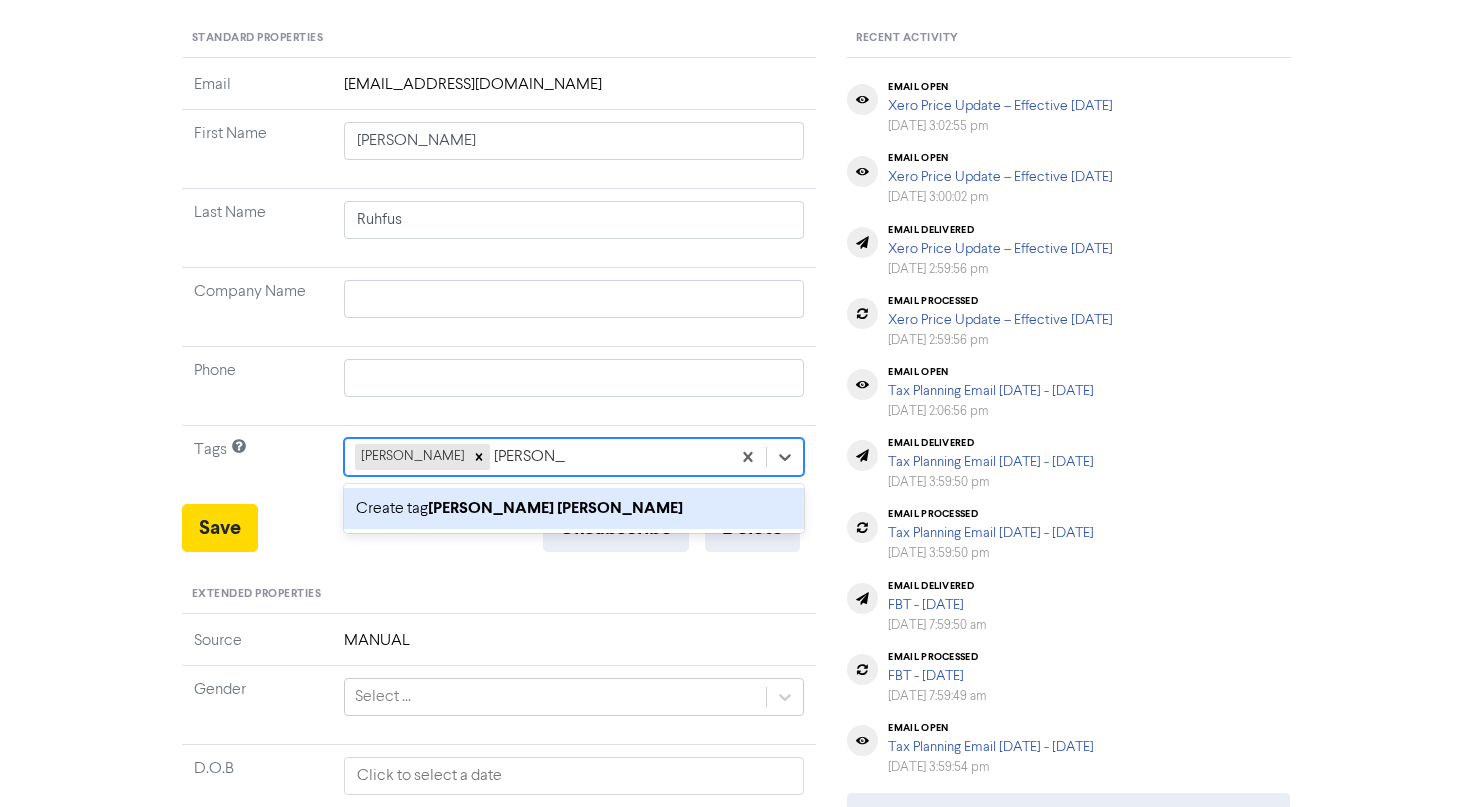 type on "marlon sale" 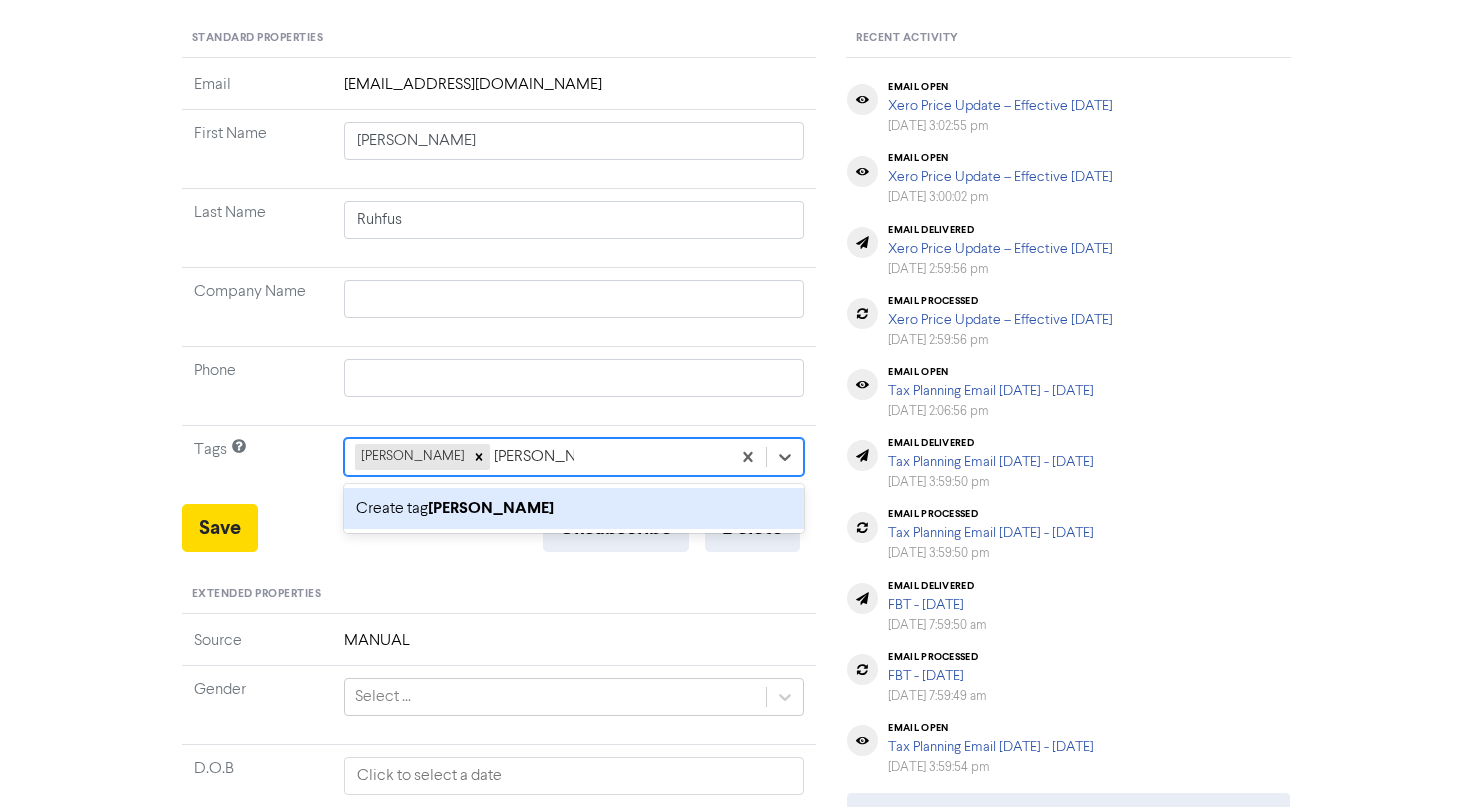 click on "marlon sale" at bounding box center [491, 508] 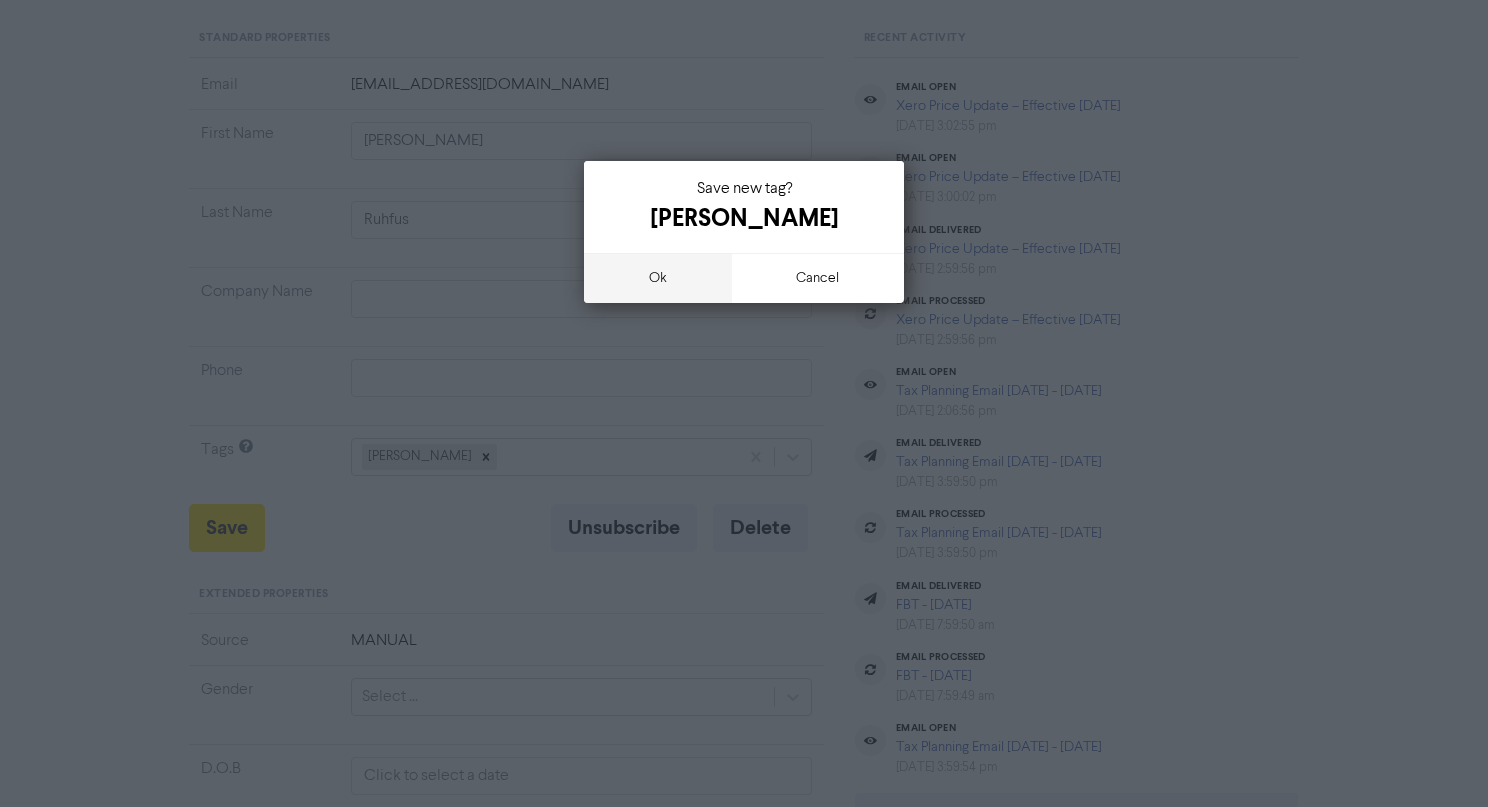 click on "ok" at bounding box center [658, 278] 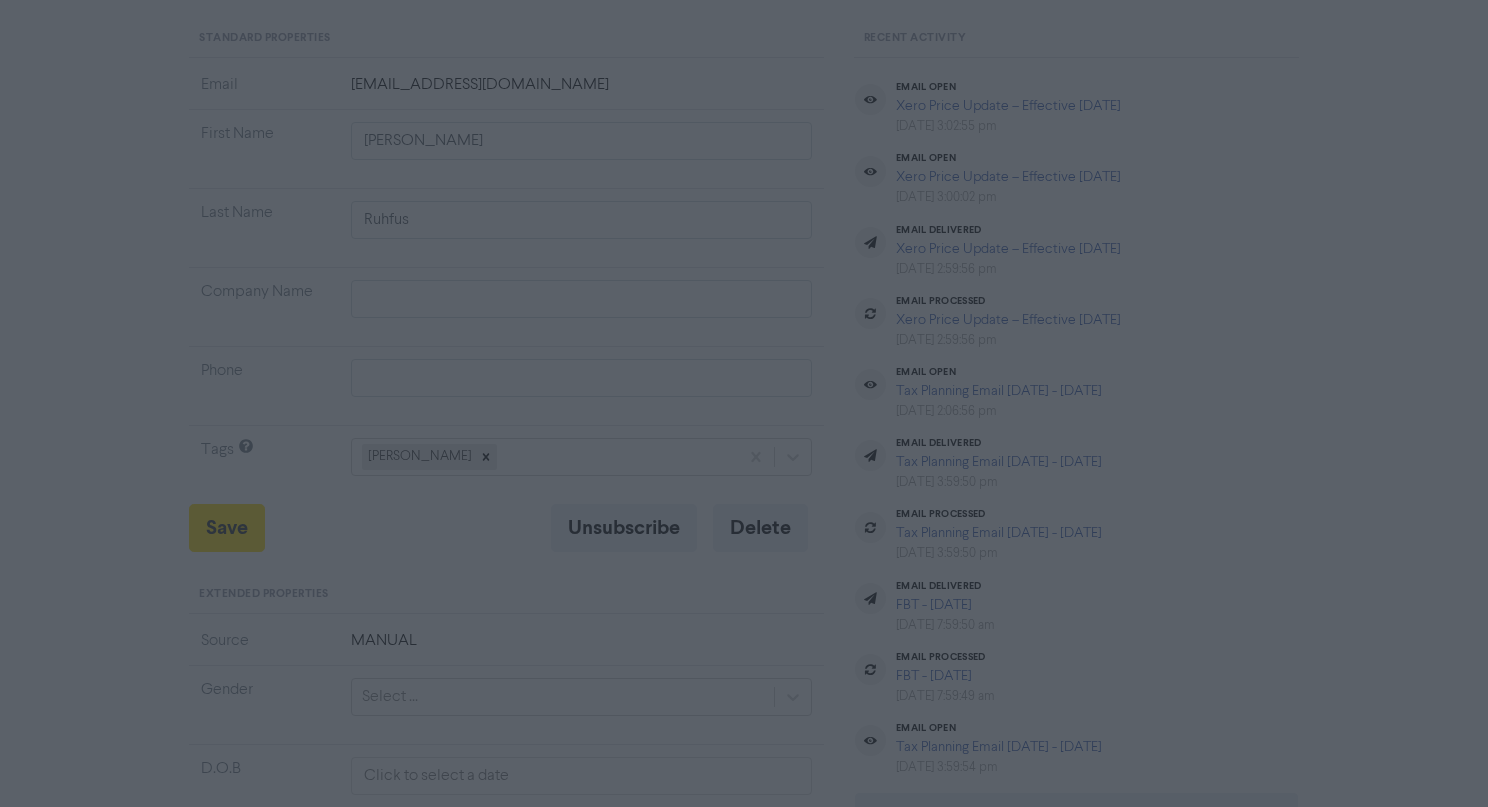 type 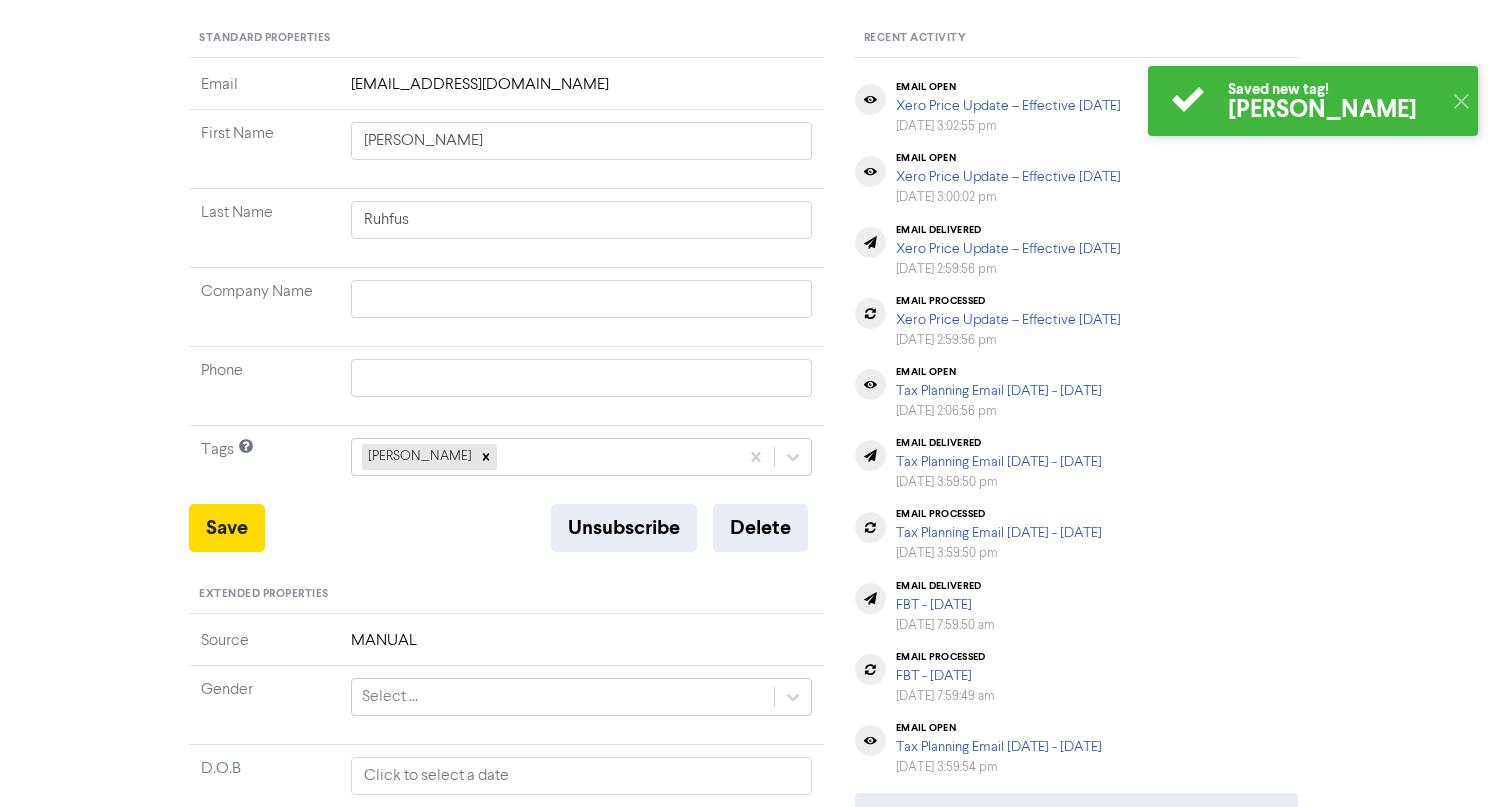 type 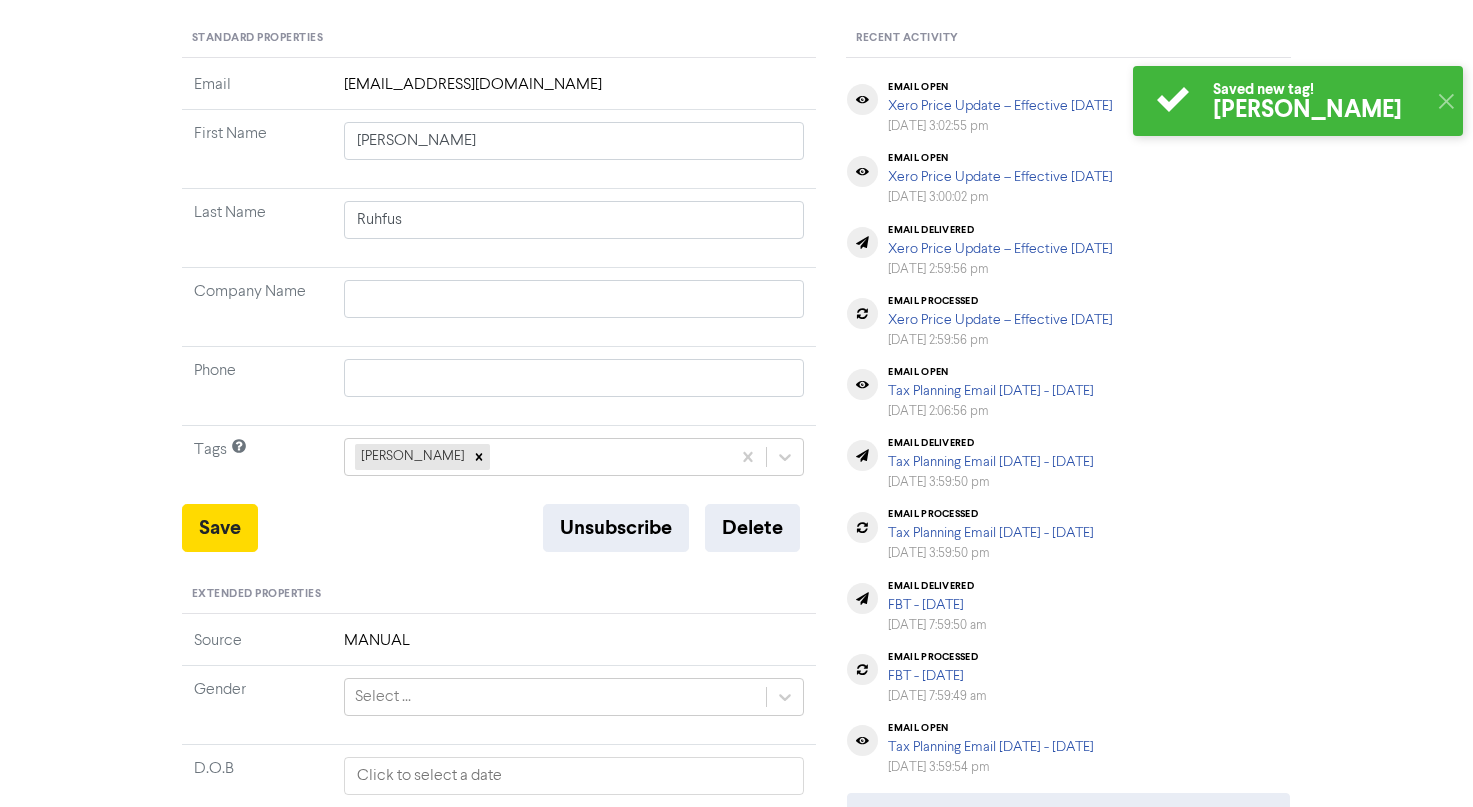 type 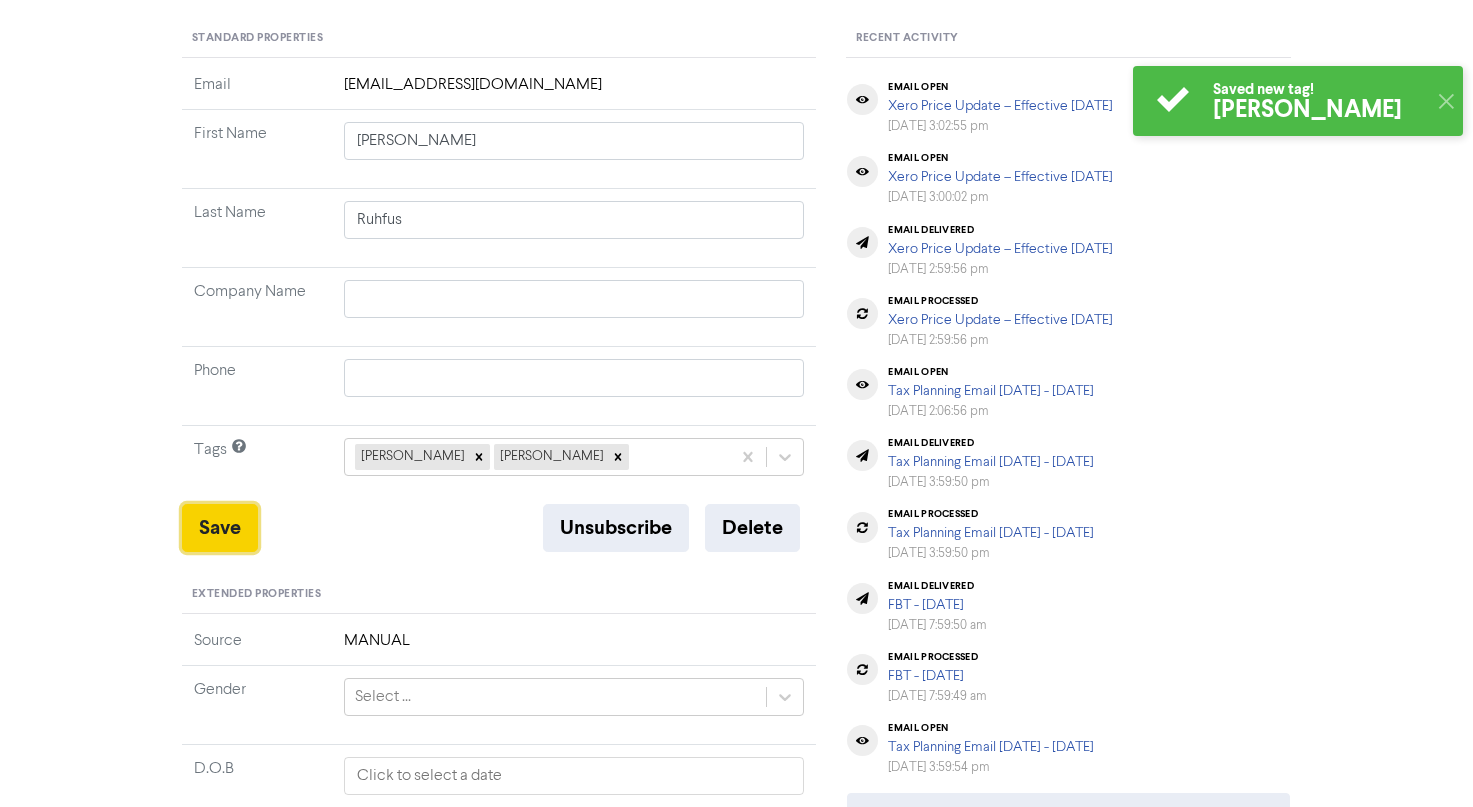 click on "Save" at bounding box center [220, 528] 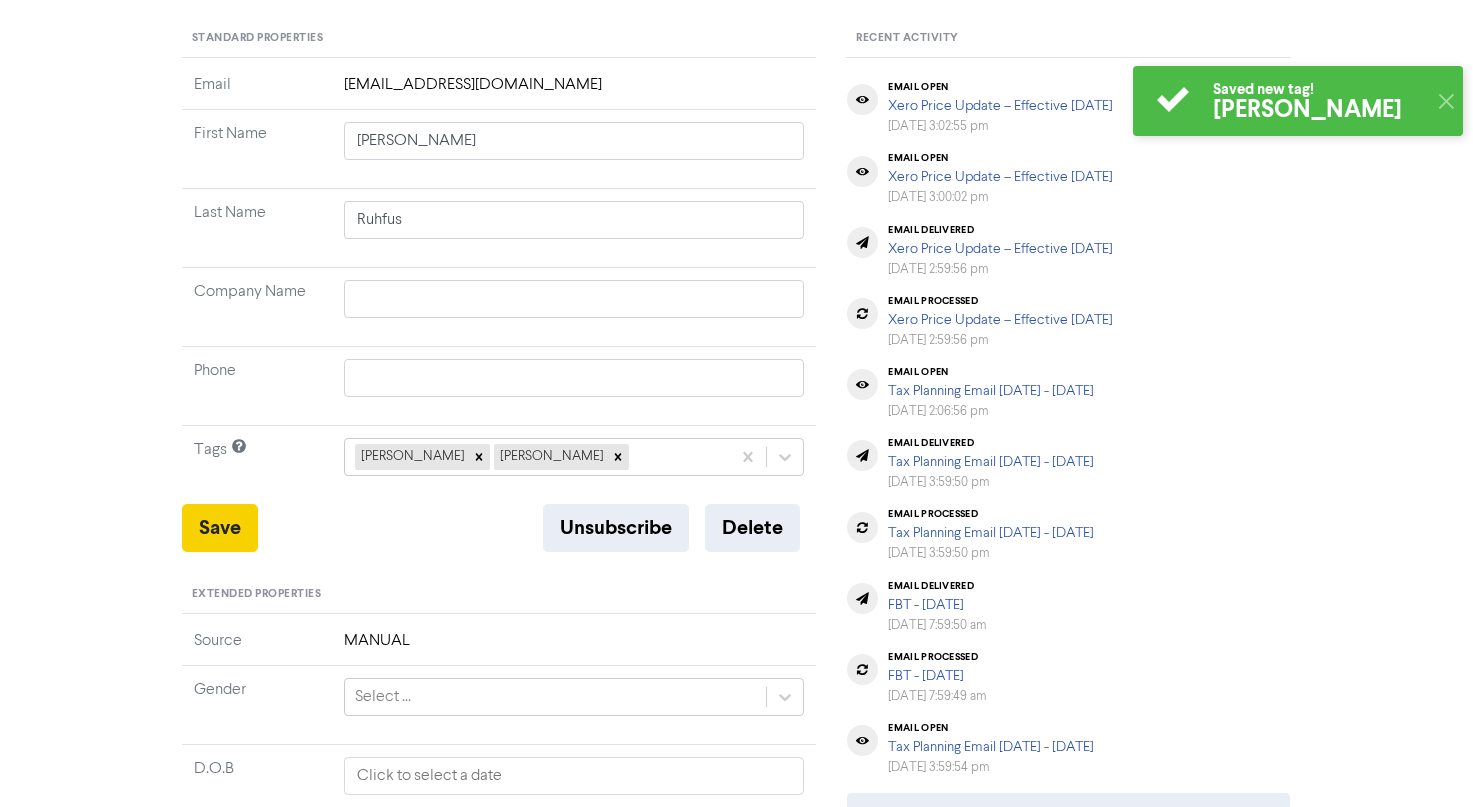 type 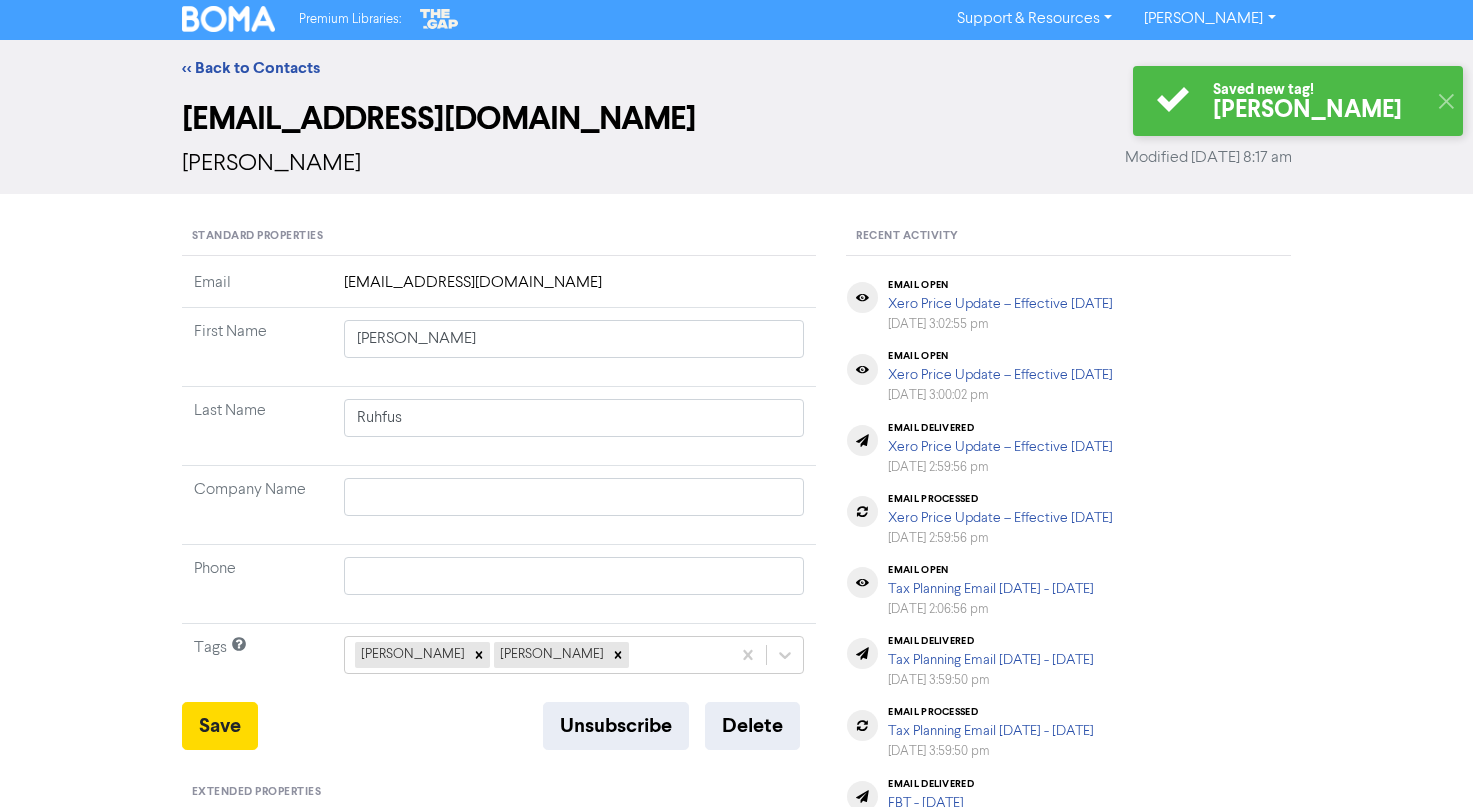 scroll, scrollTop: 0, scrollLeft: 0, axis: both 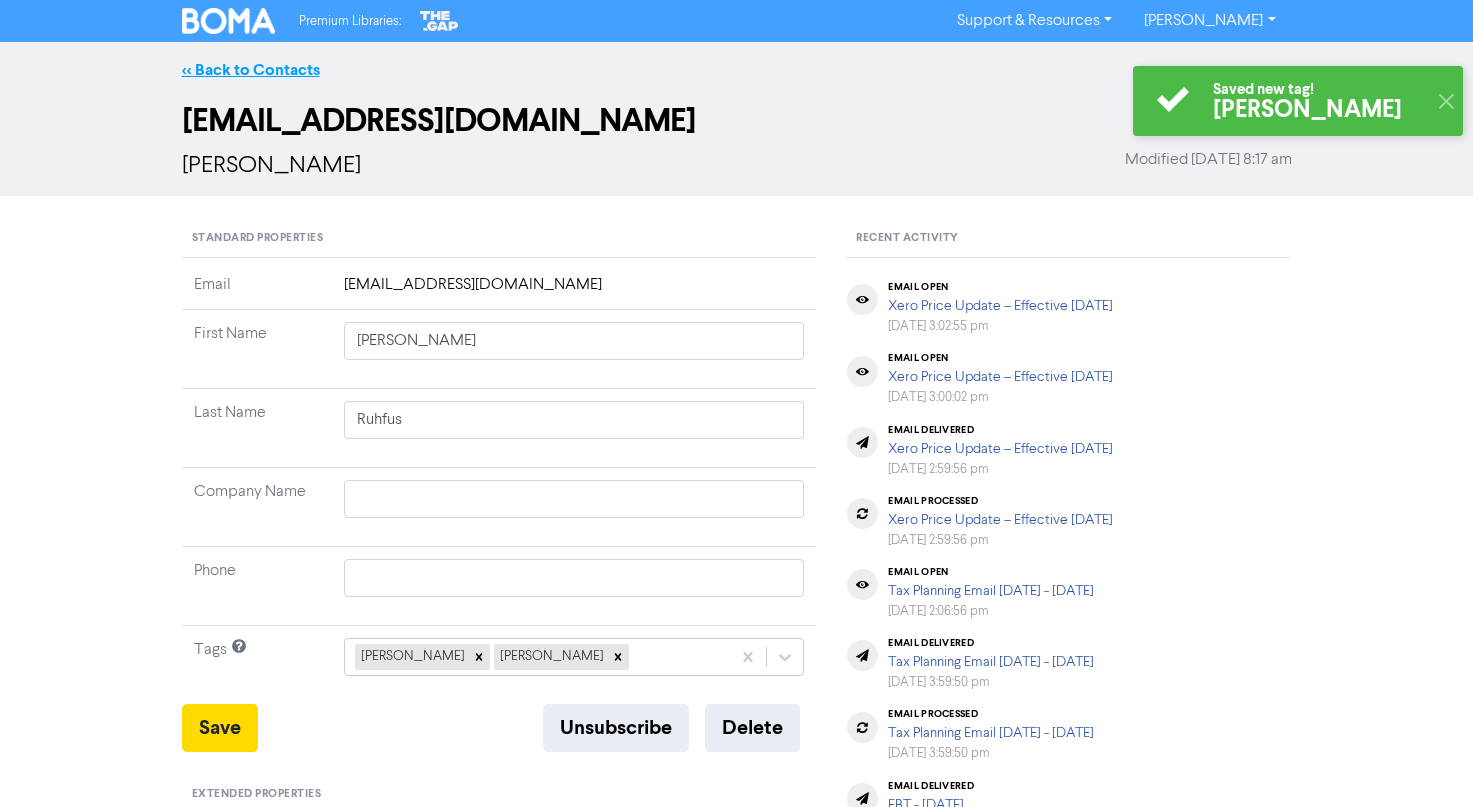 click on "<< Back to Contacts" at bounding box center (251, 70) 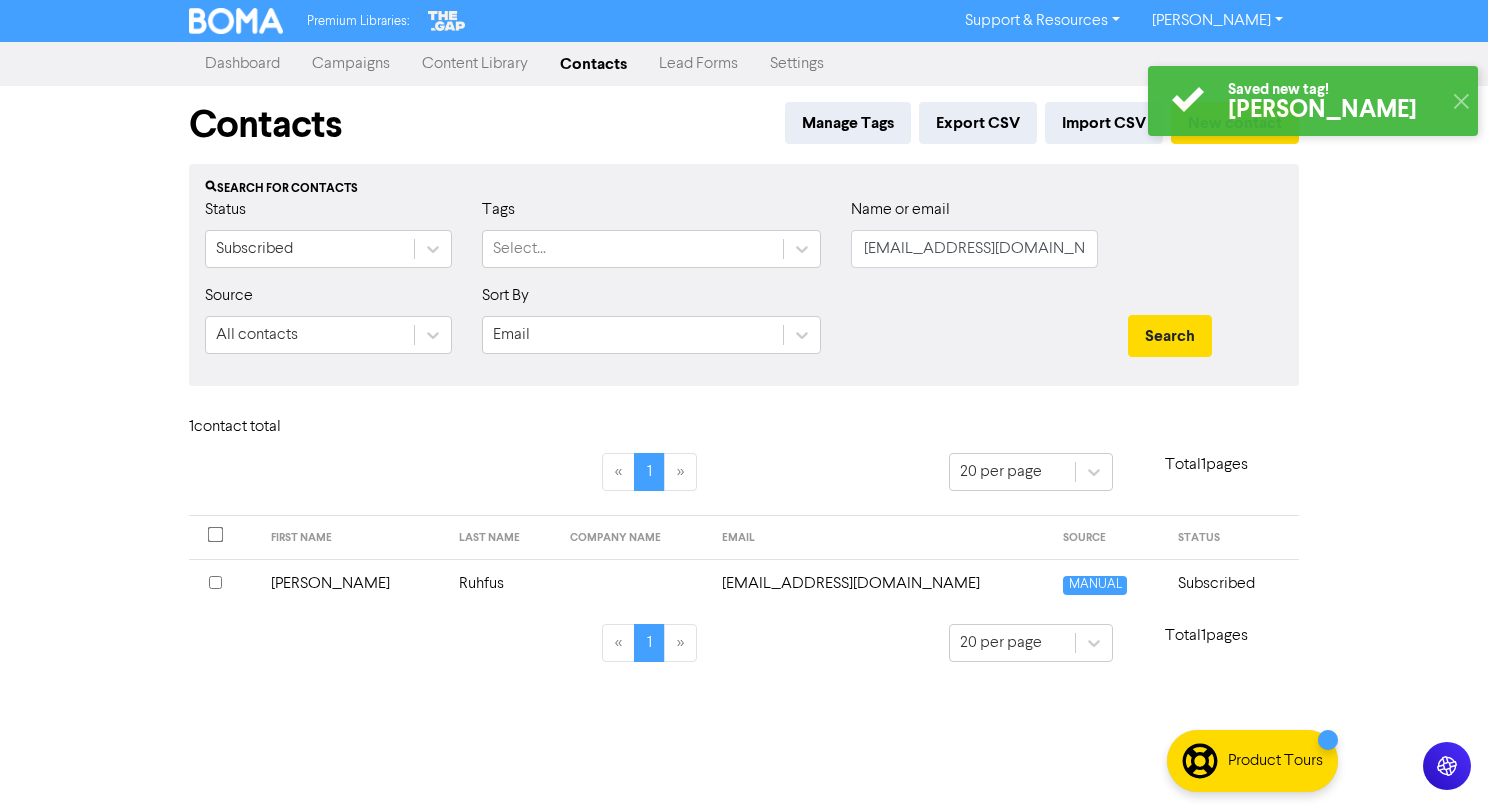 click at bounding box center [633, 583] 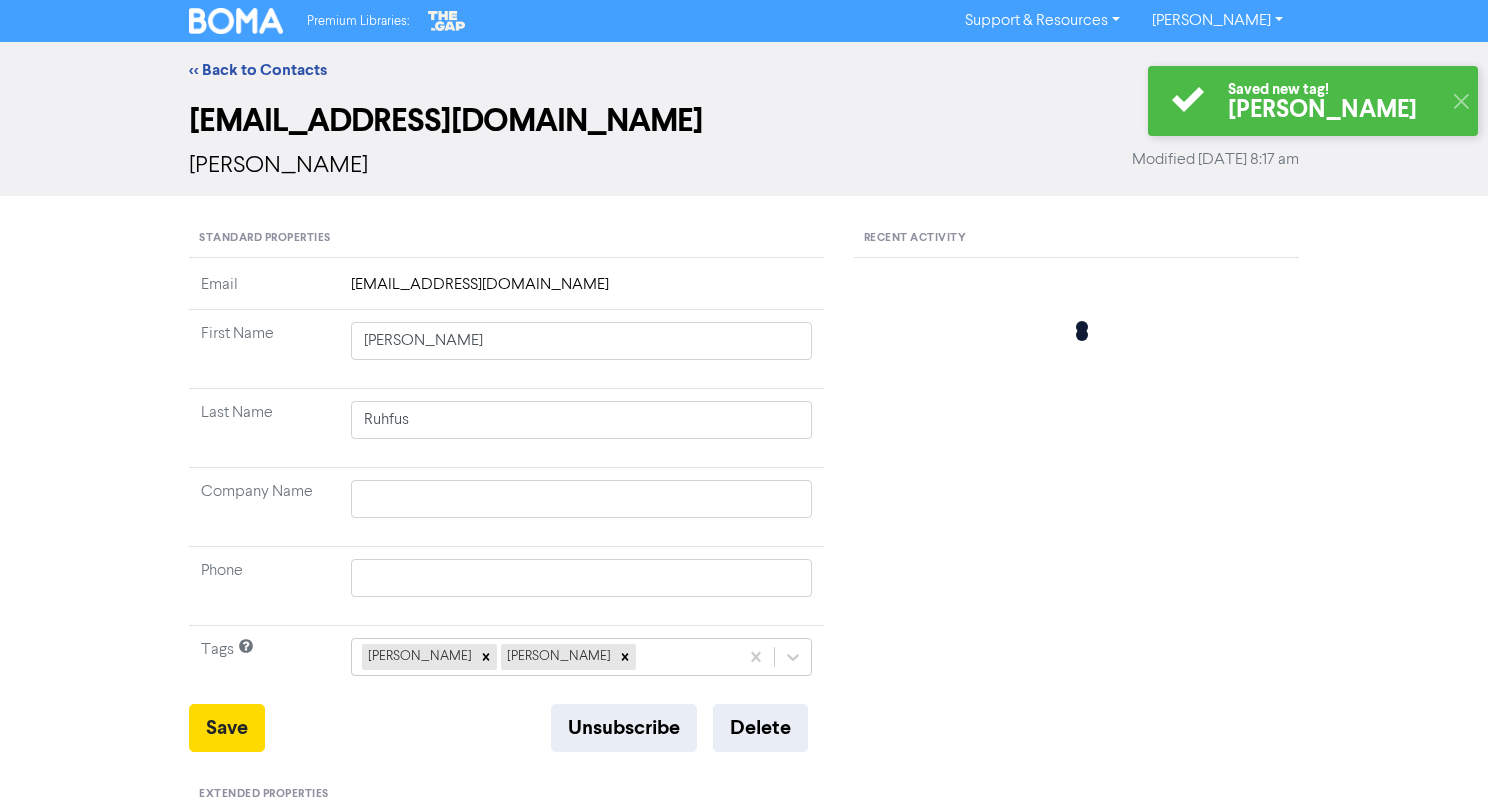 type 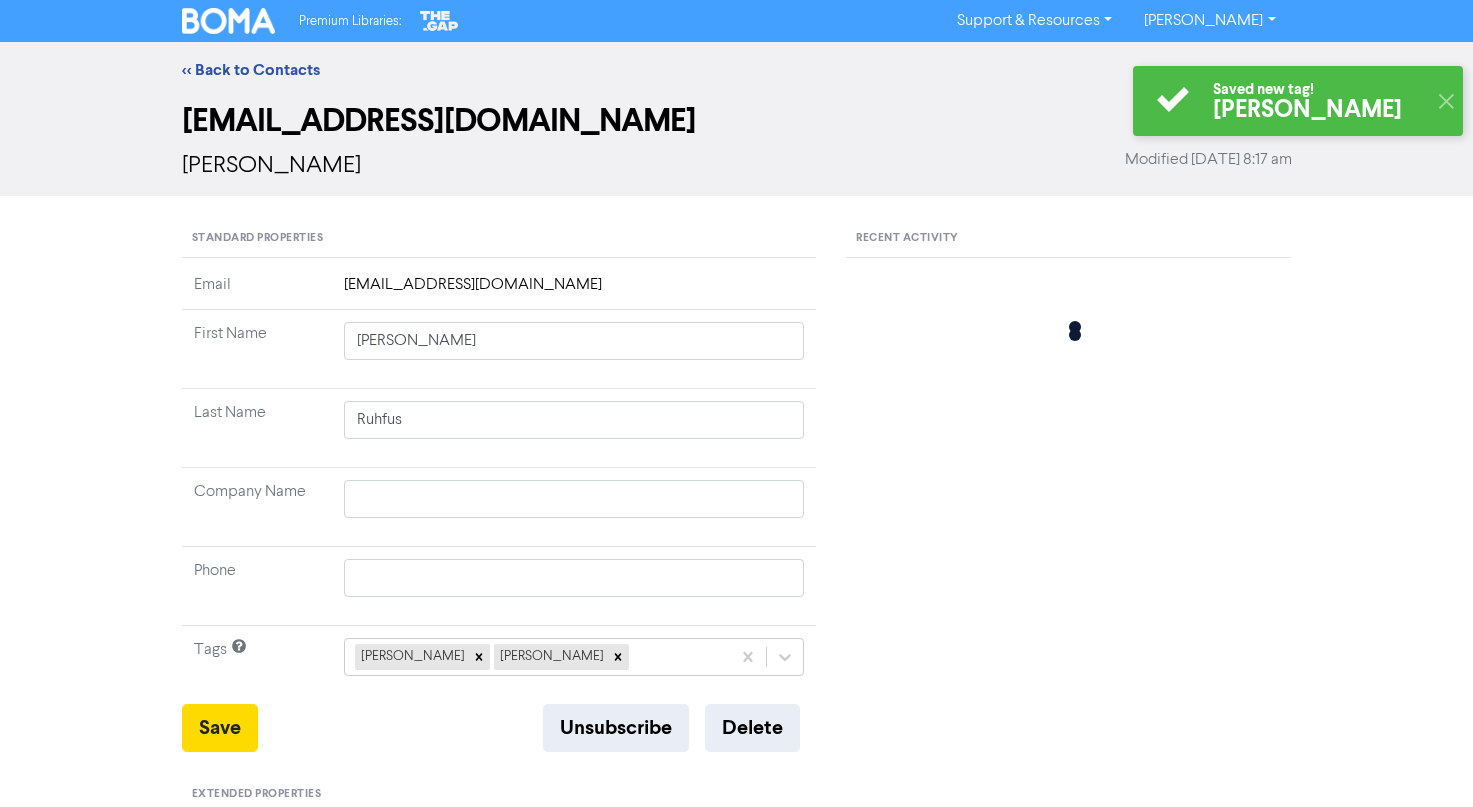 type 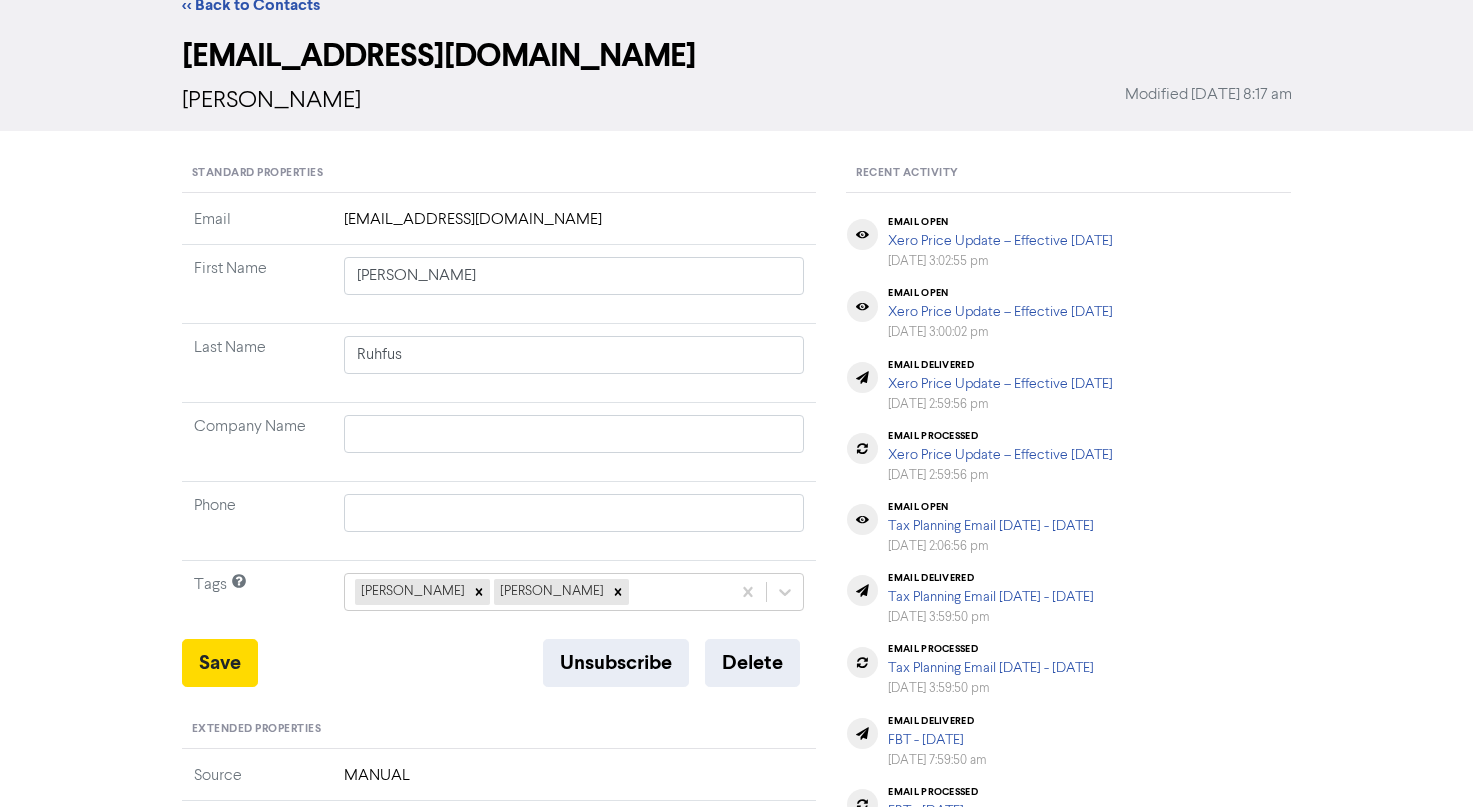 scroll, scrollTop: 100, scrollLeft: 0, axis: vertical 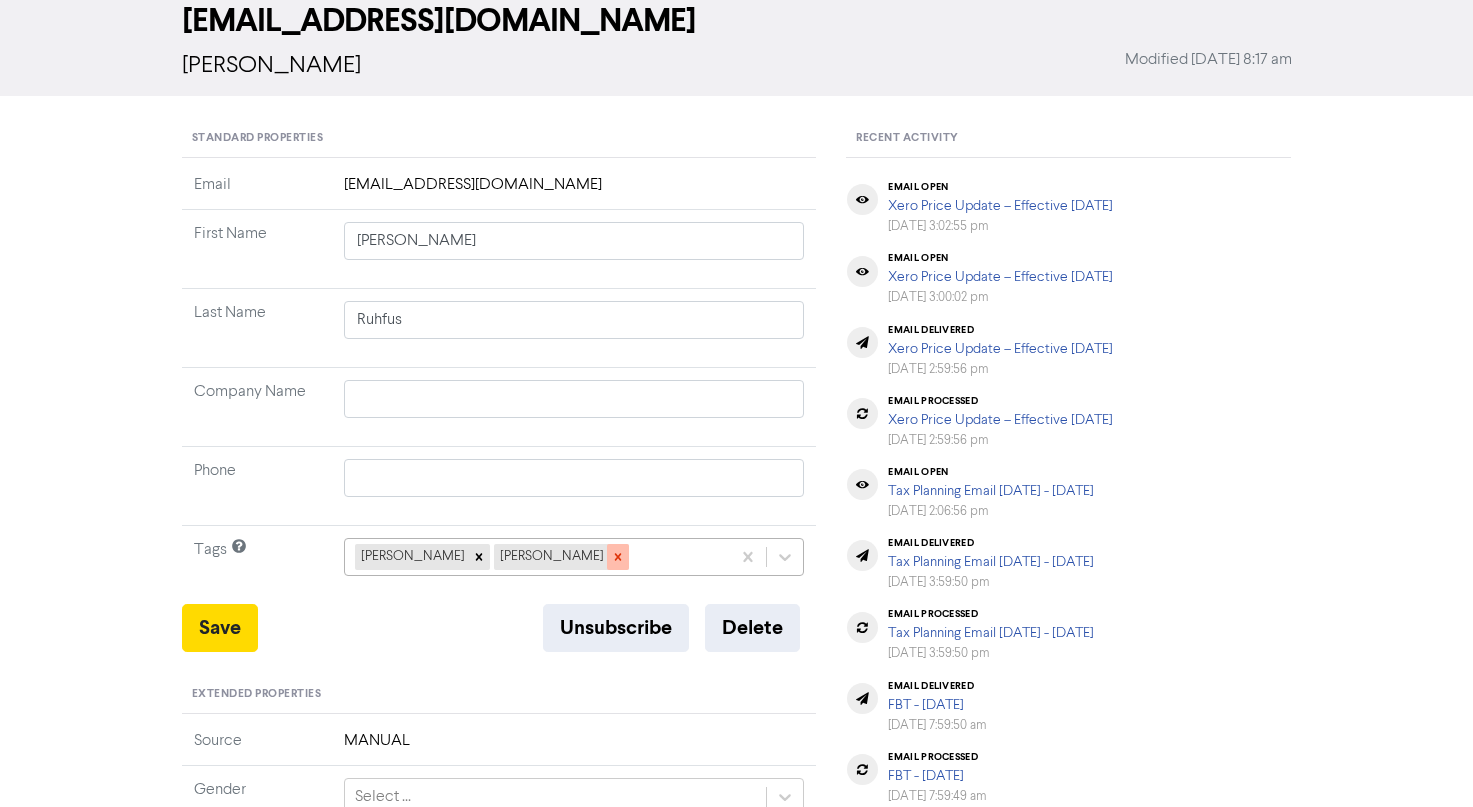 click at bounding box center [618, 557] 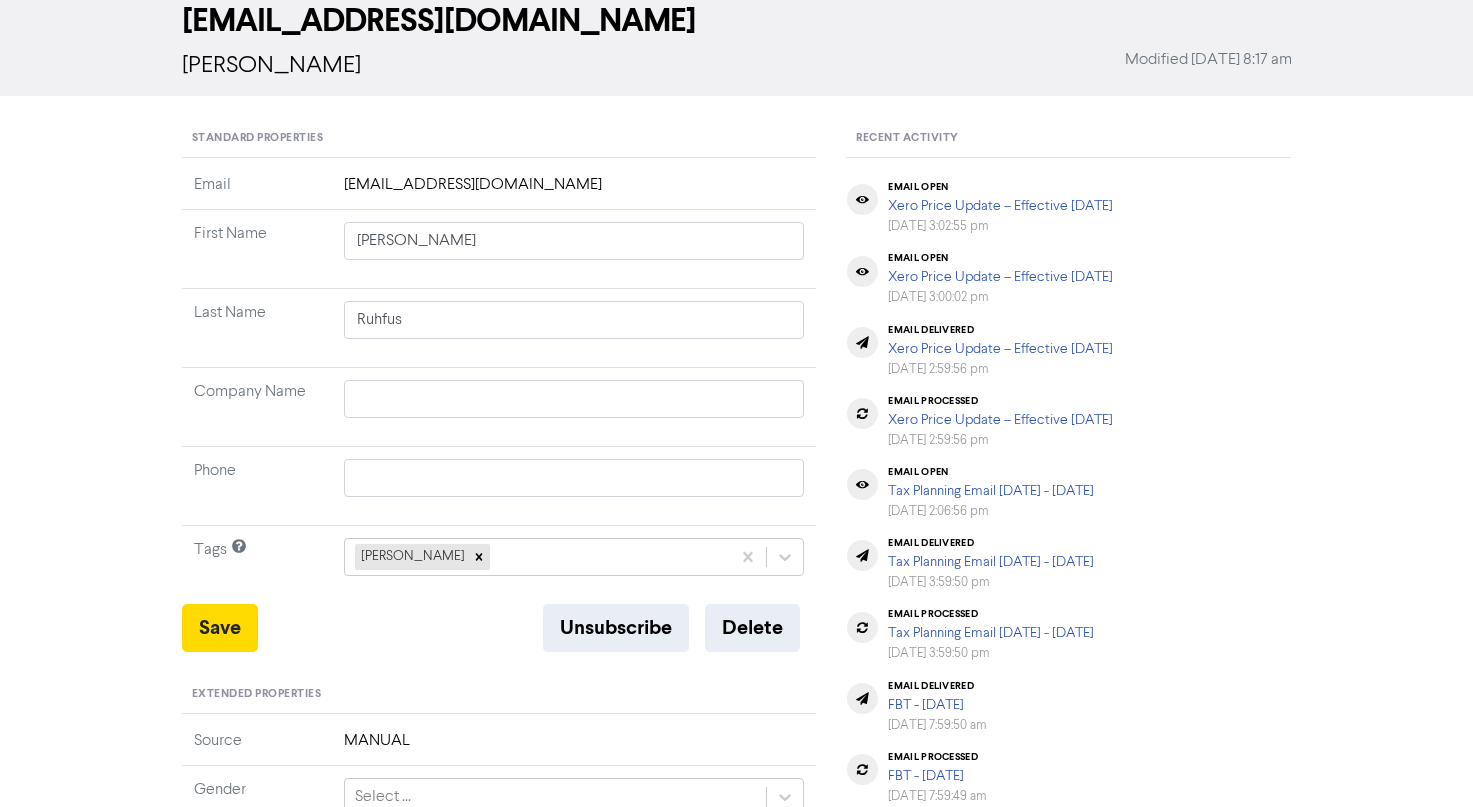type 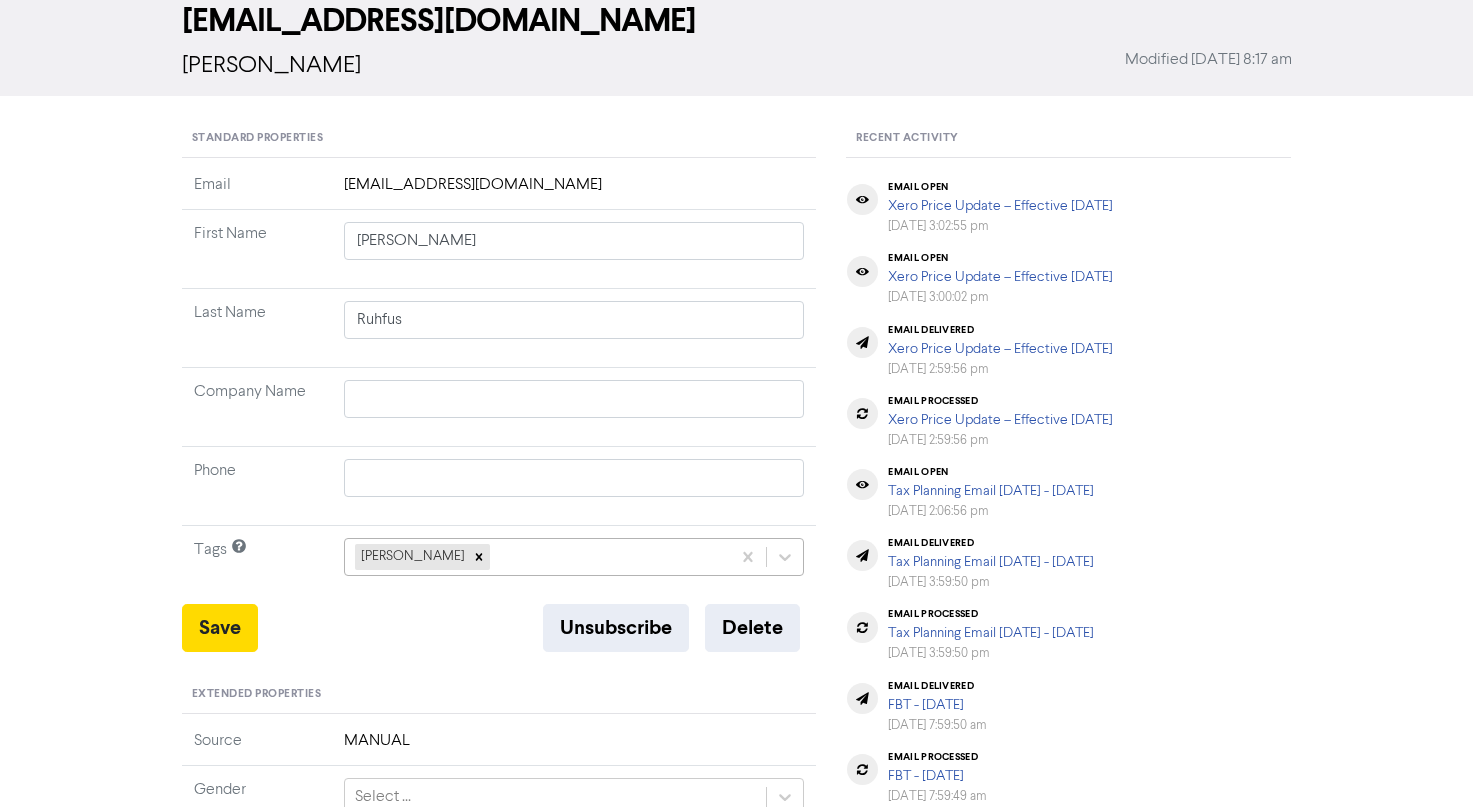 scroll, scrollTop: 185, scrollLeft: 0, axis: vertical 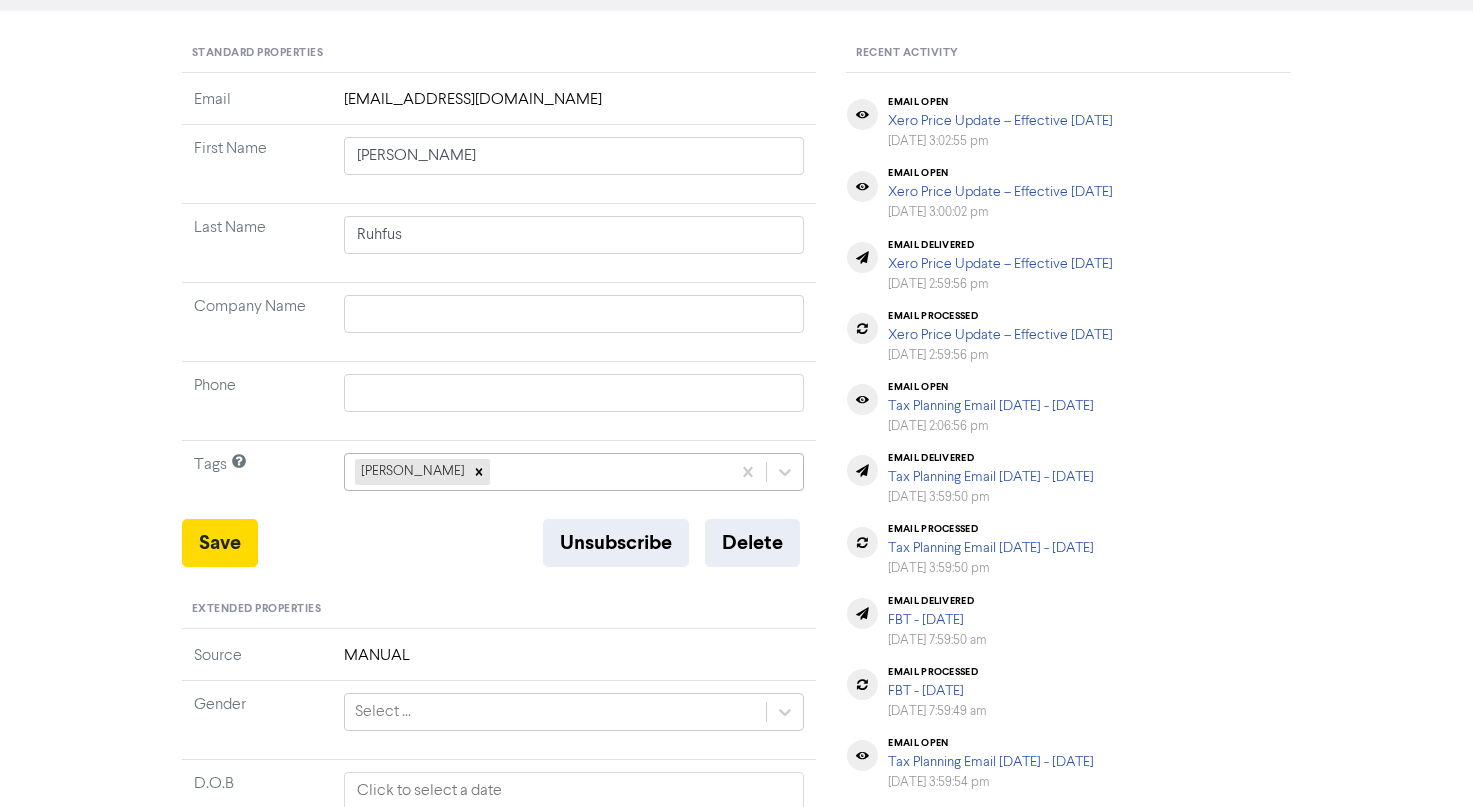 click on "marlon sale" 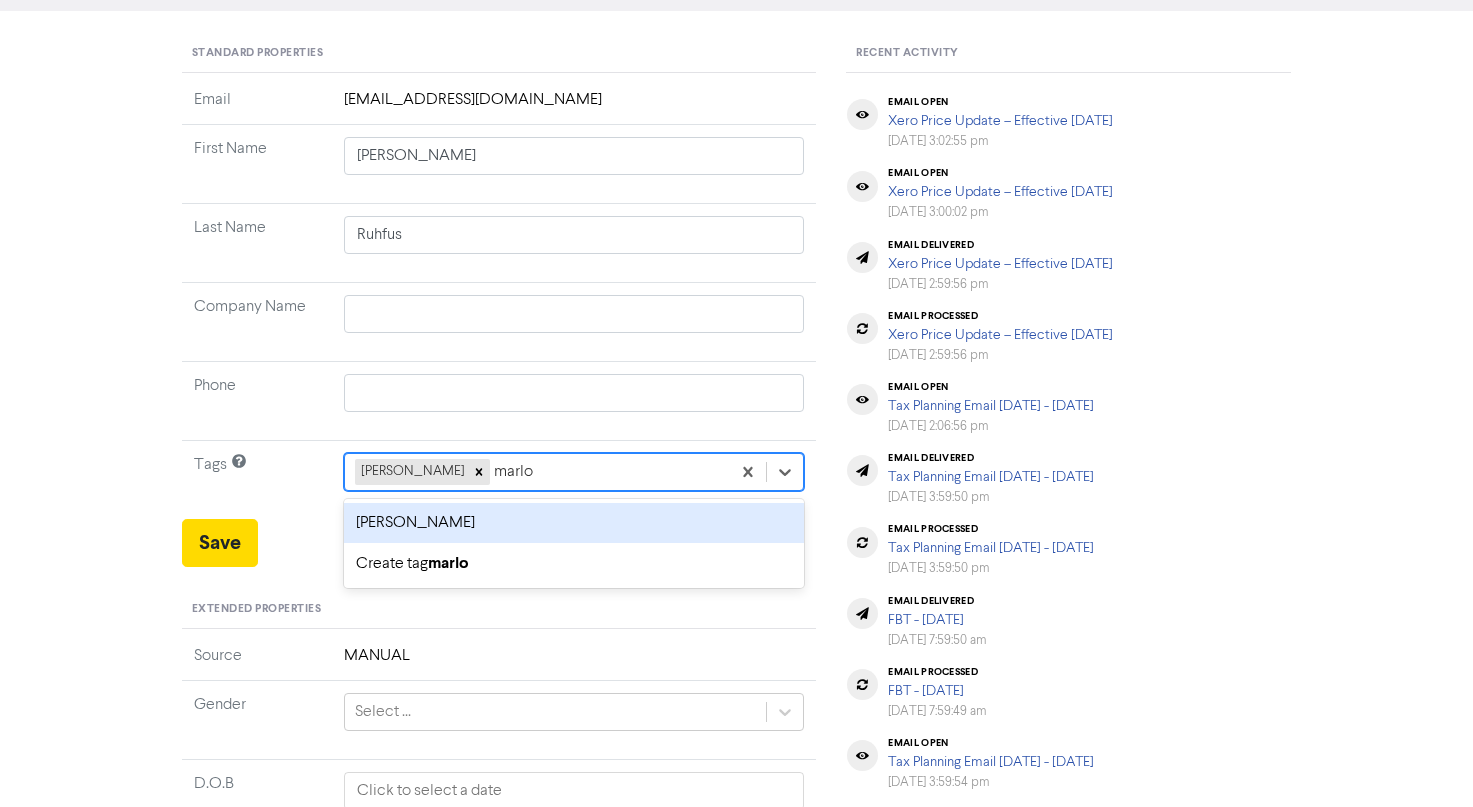 type on "marlon" 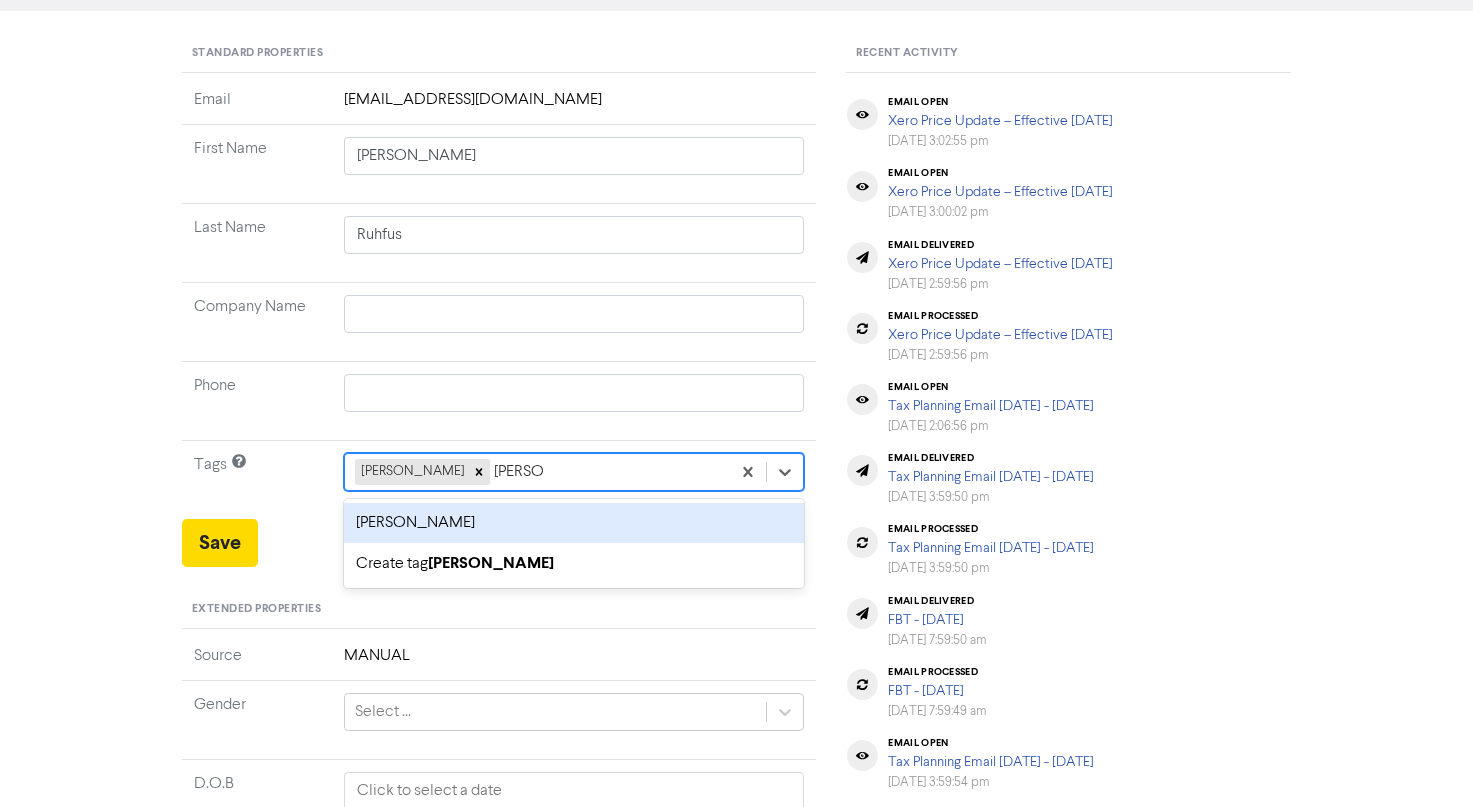 click on "marlon rosello" at bounding box center (574, 523) 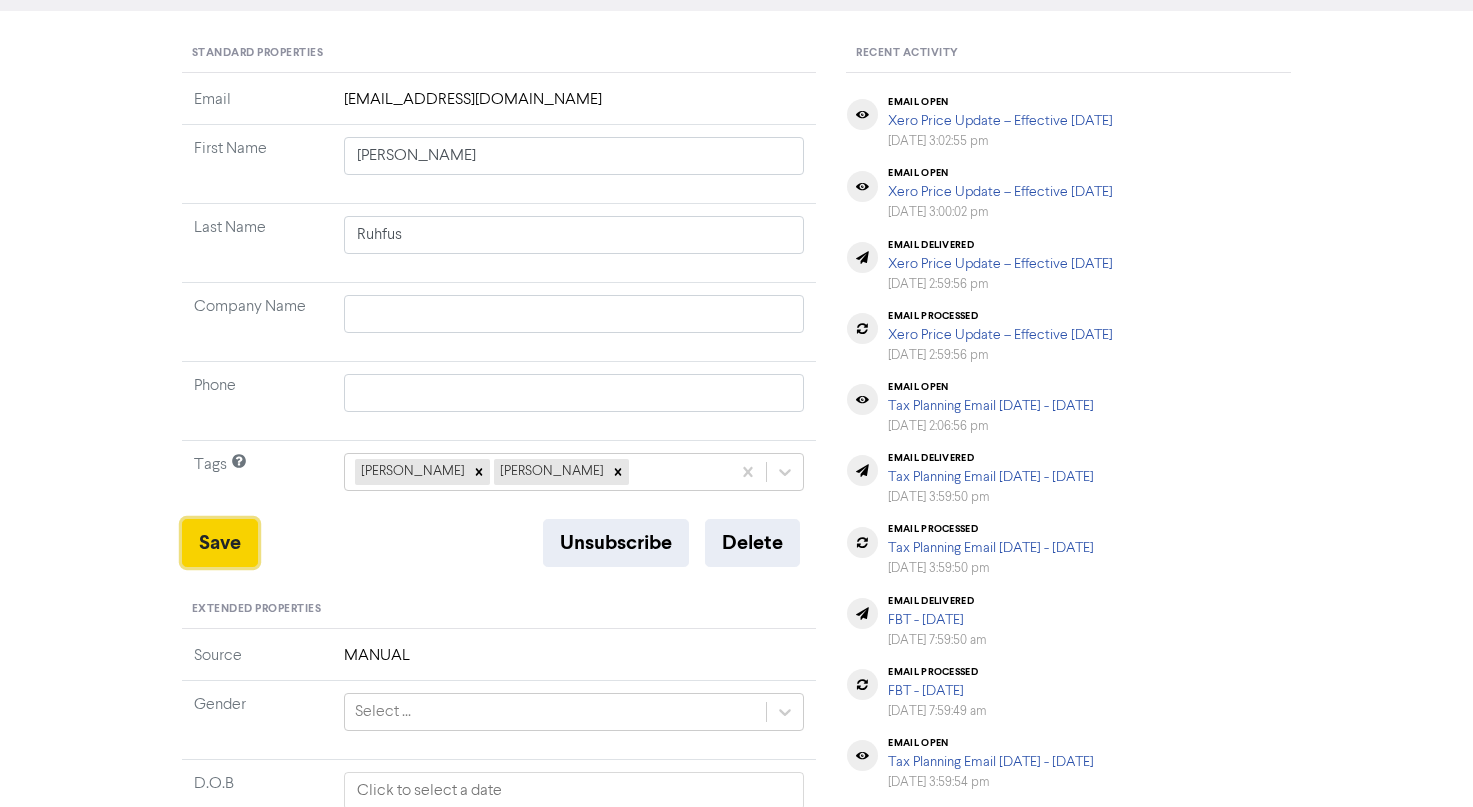 click on "Save" at bounding box center (220, 543) 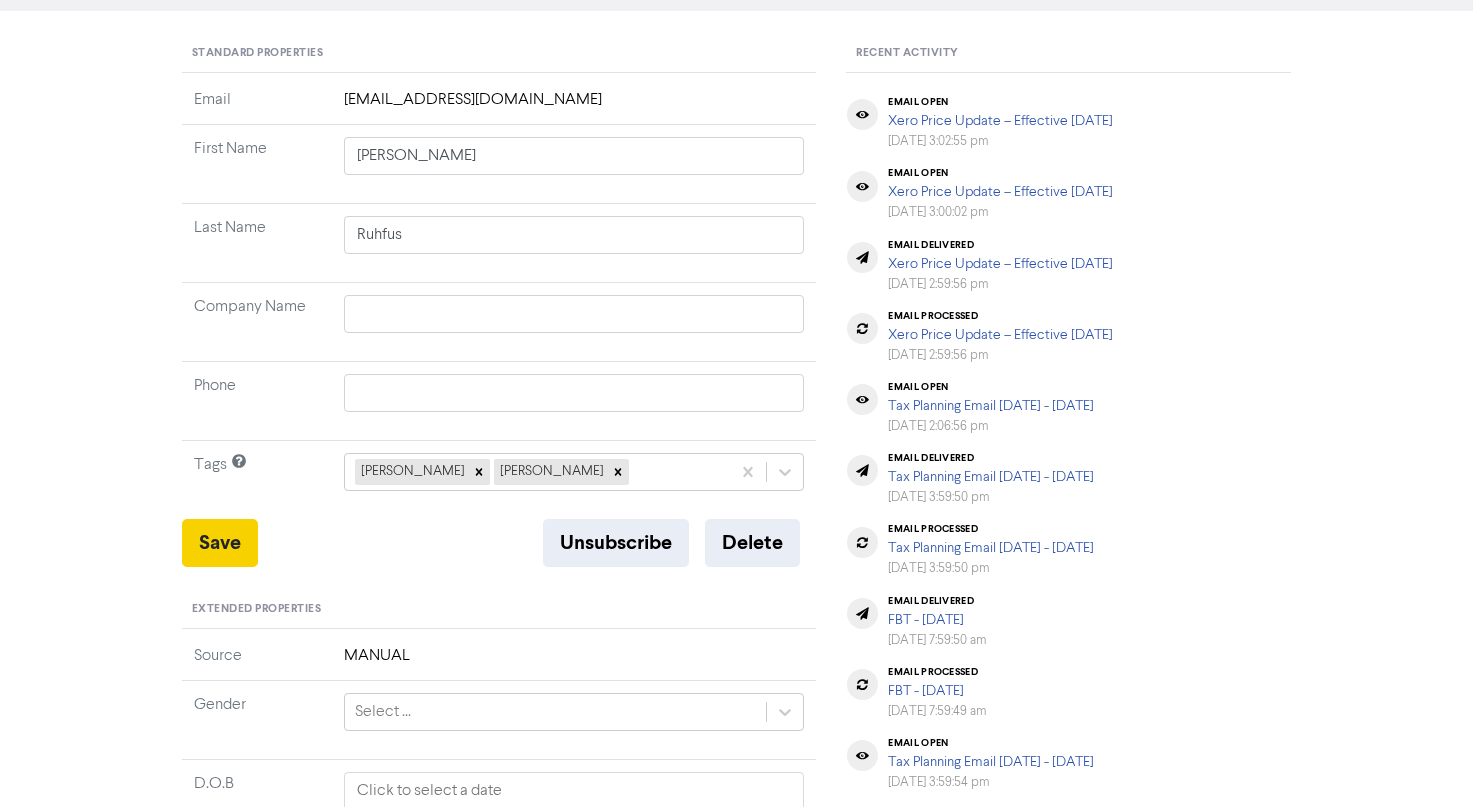 type 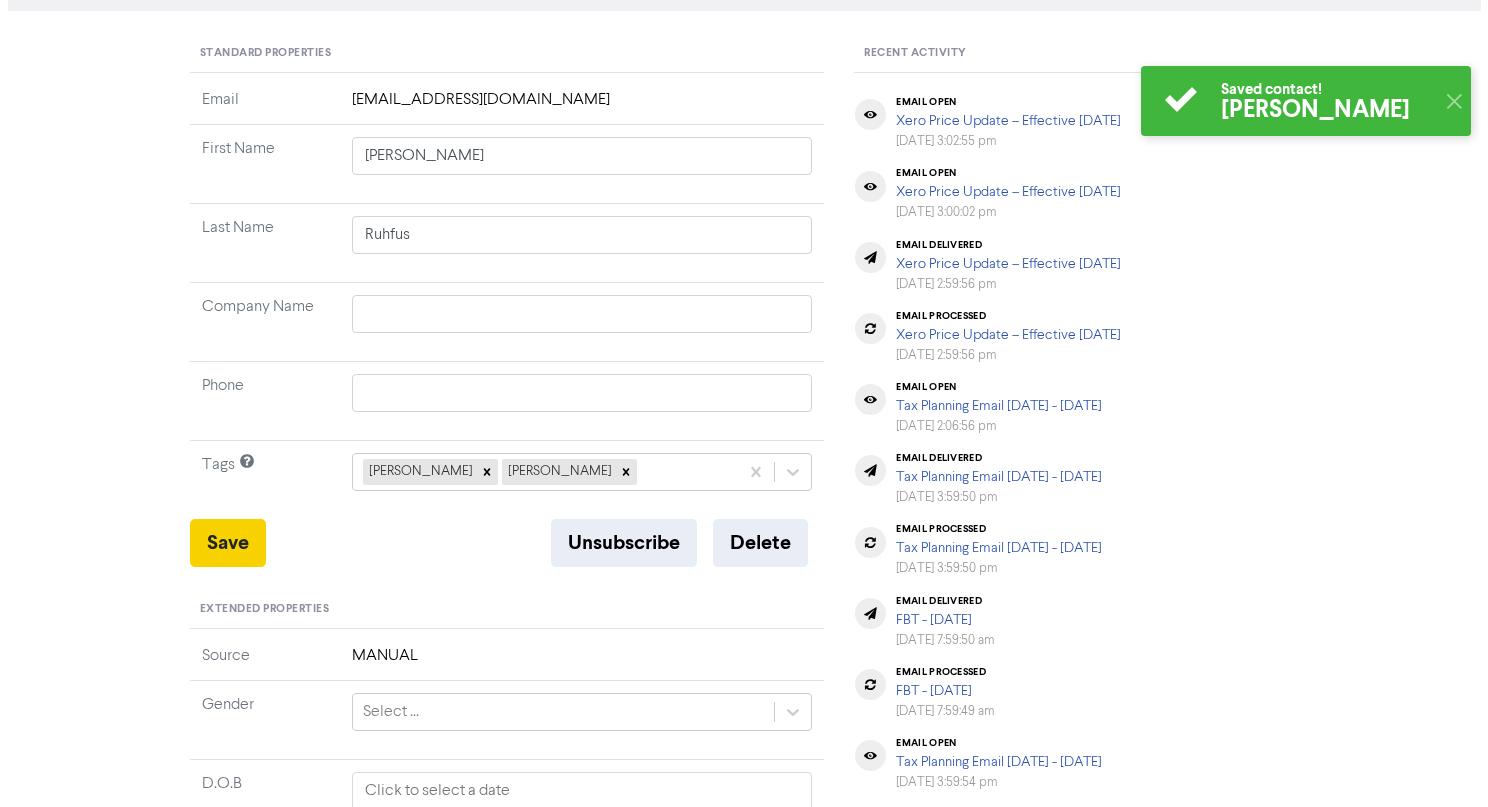 scroll, scrollTop: 0, scrollLeft: 0, axis: both 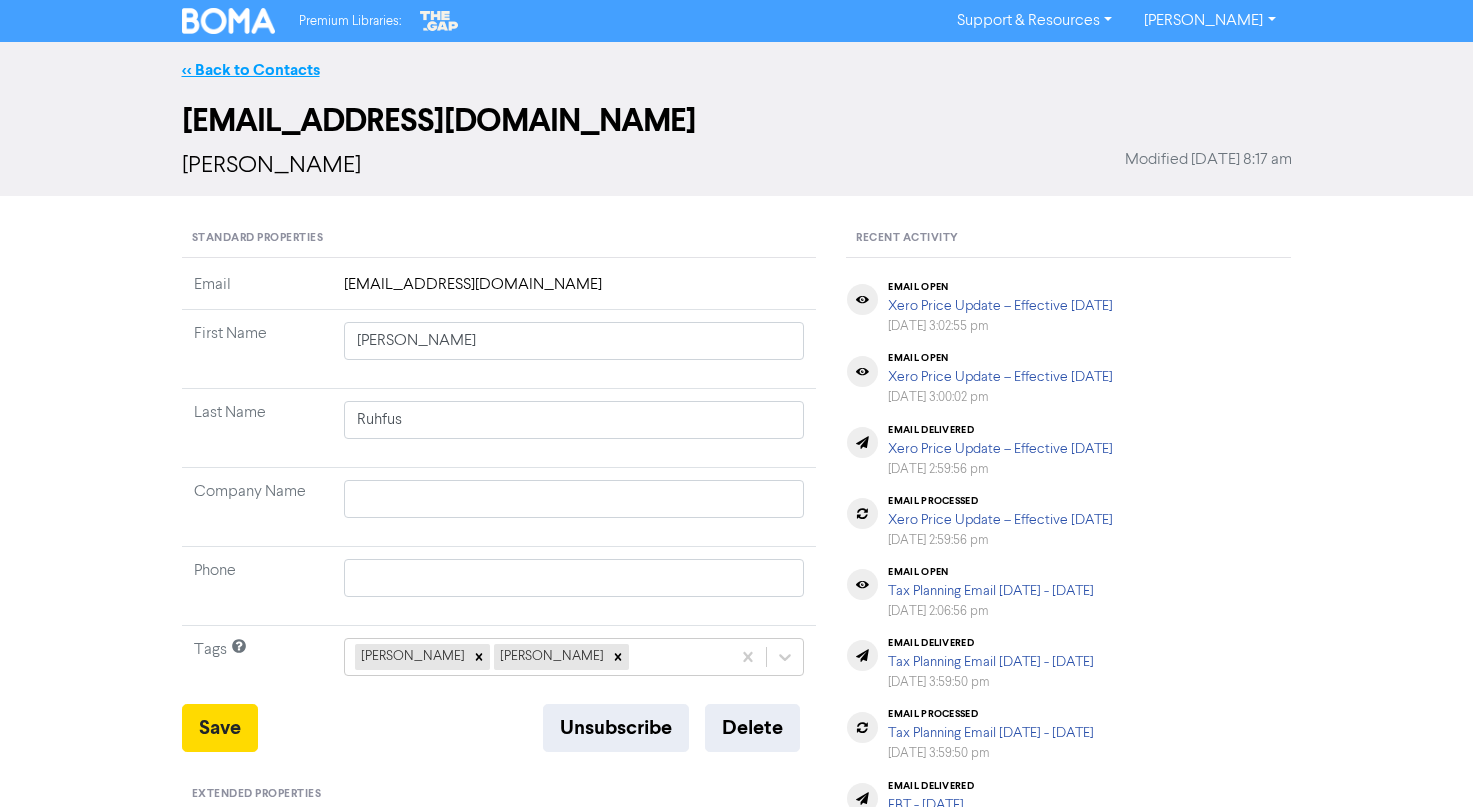 click on "<< Back to Contacts" at bounding box center (251, 70) 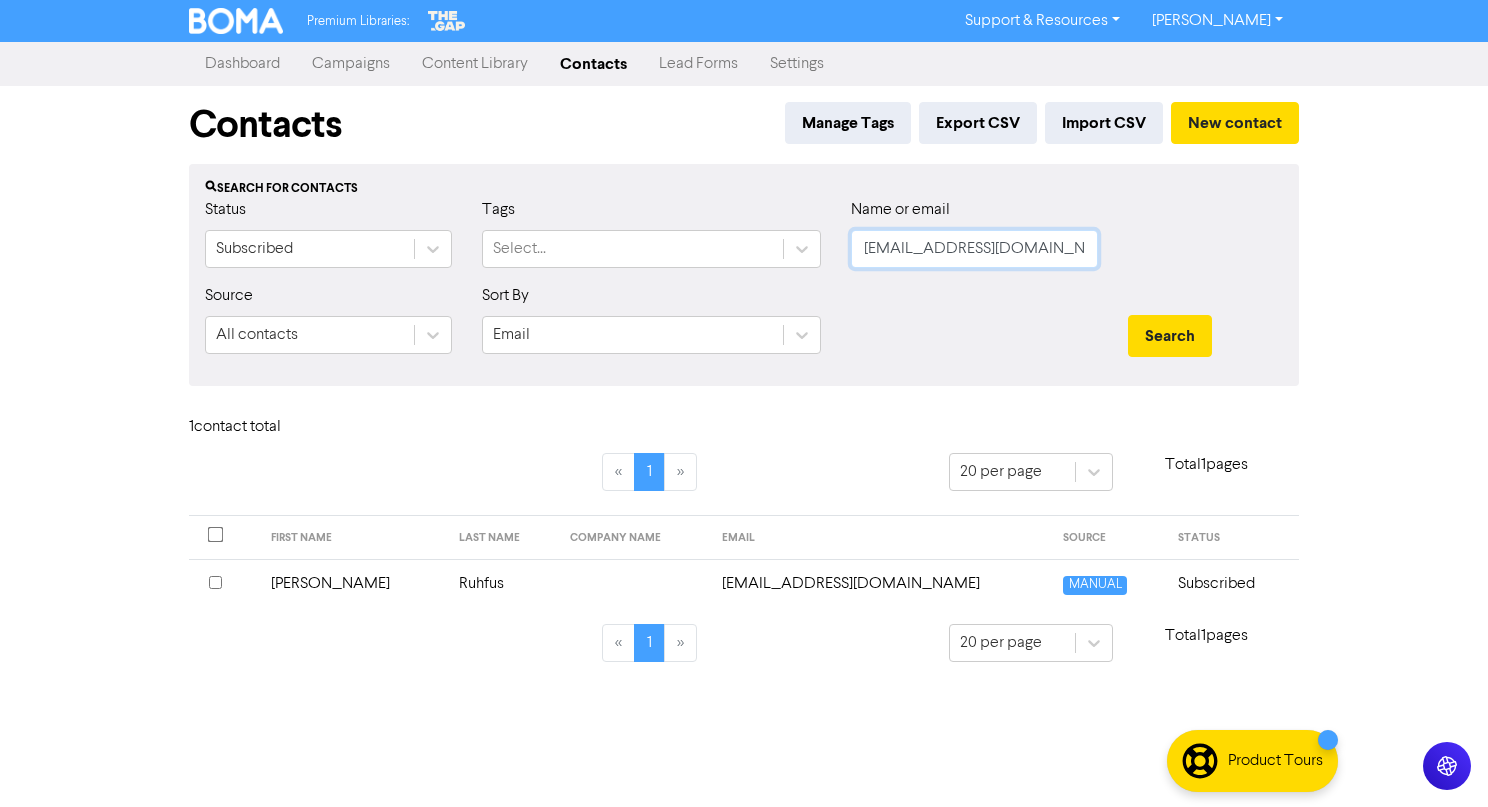 drag, startPoint x: 1085, startPoint y: 258, endPoint x: 453, endPoint y: 244, distance: 632.155 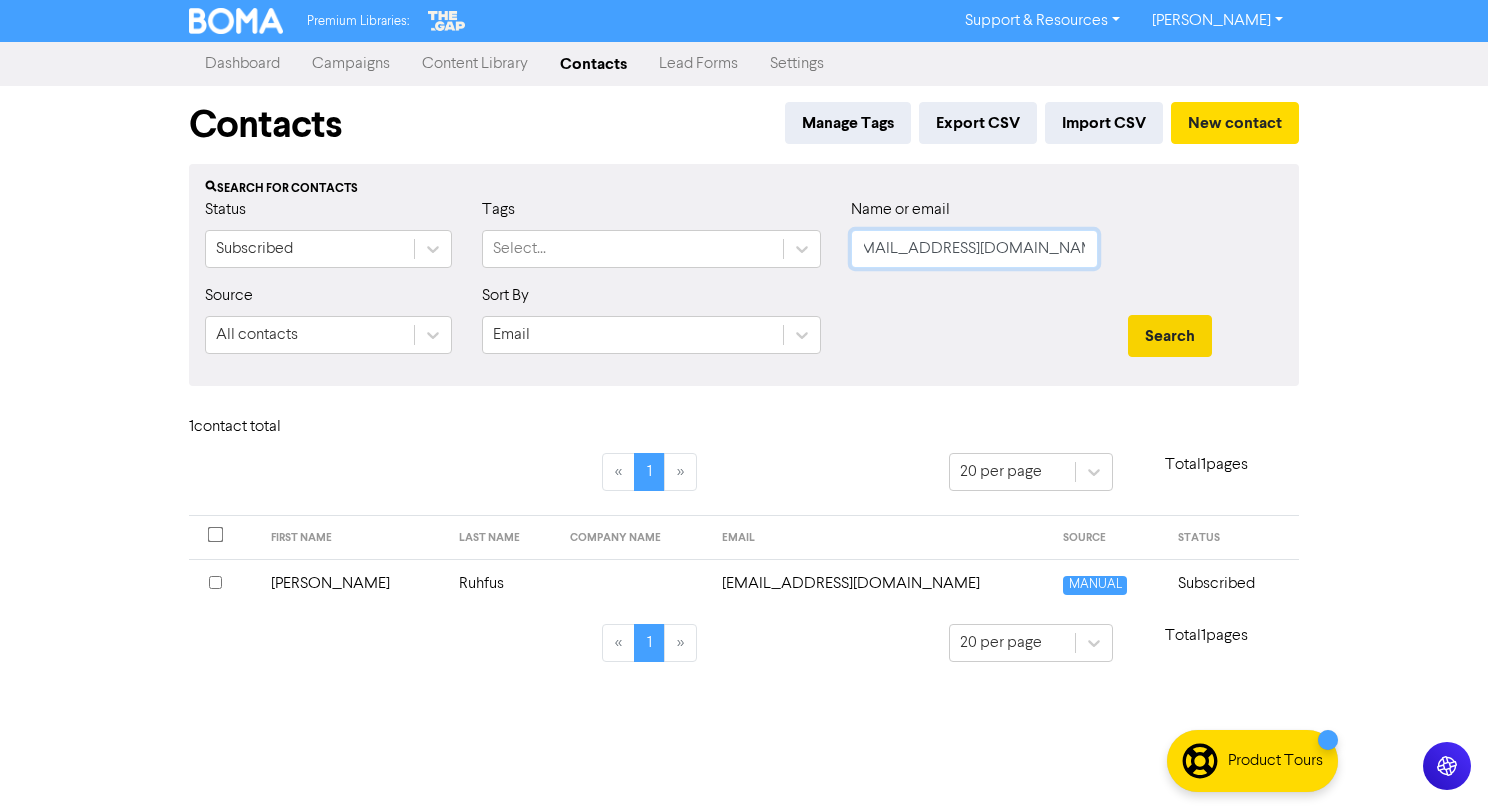 type on "jordinwatsonplumbing@gmail.com" 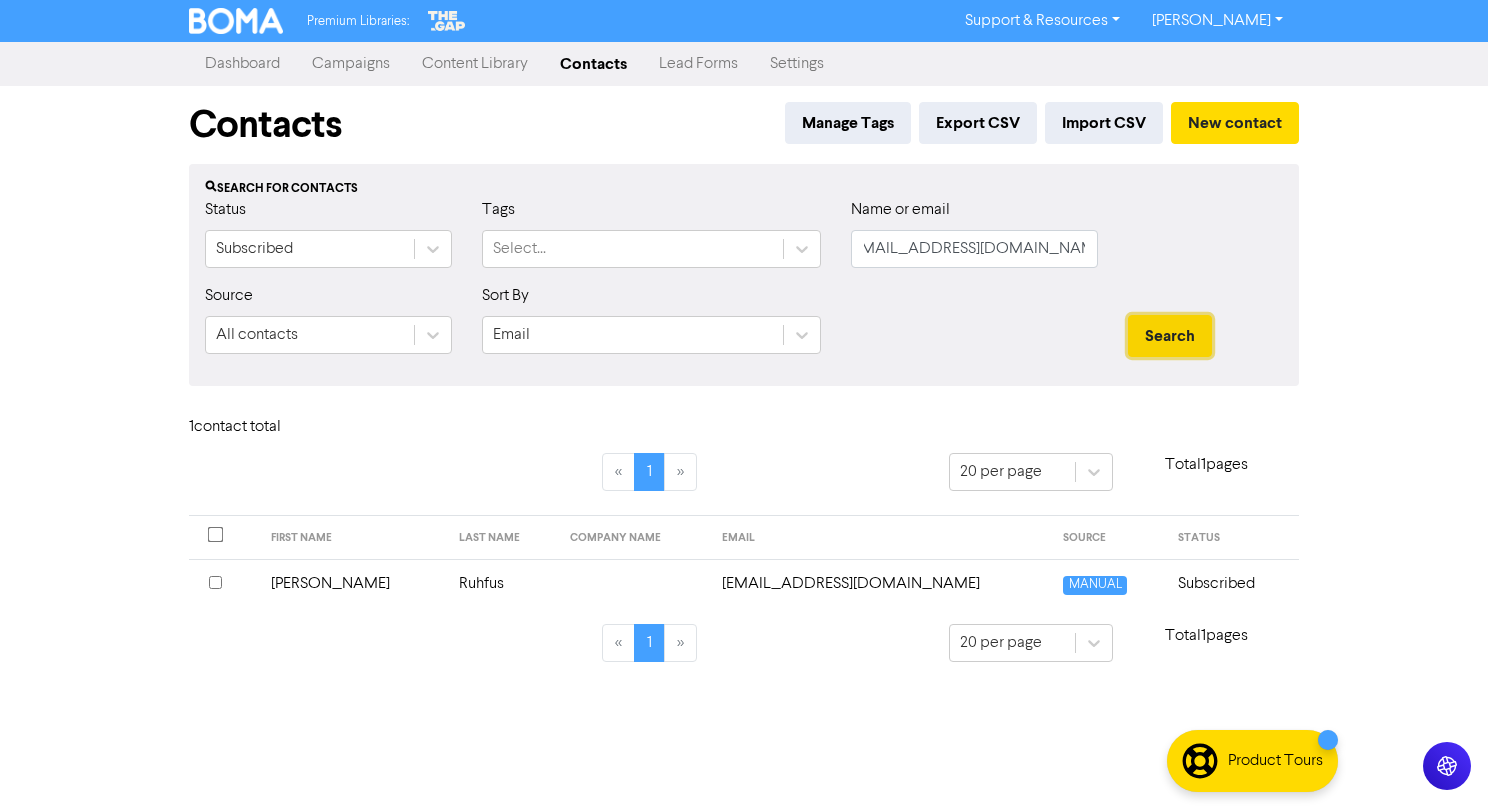 click on "Search" at bounding box center [1170, 336] 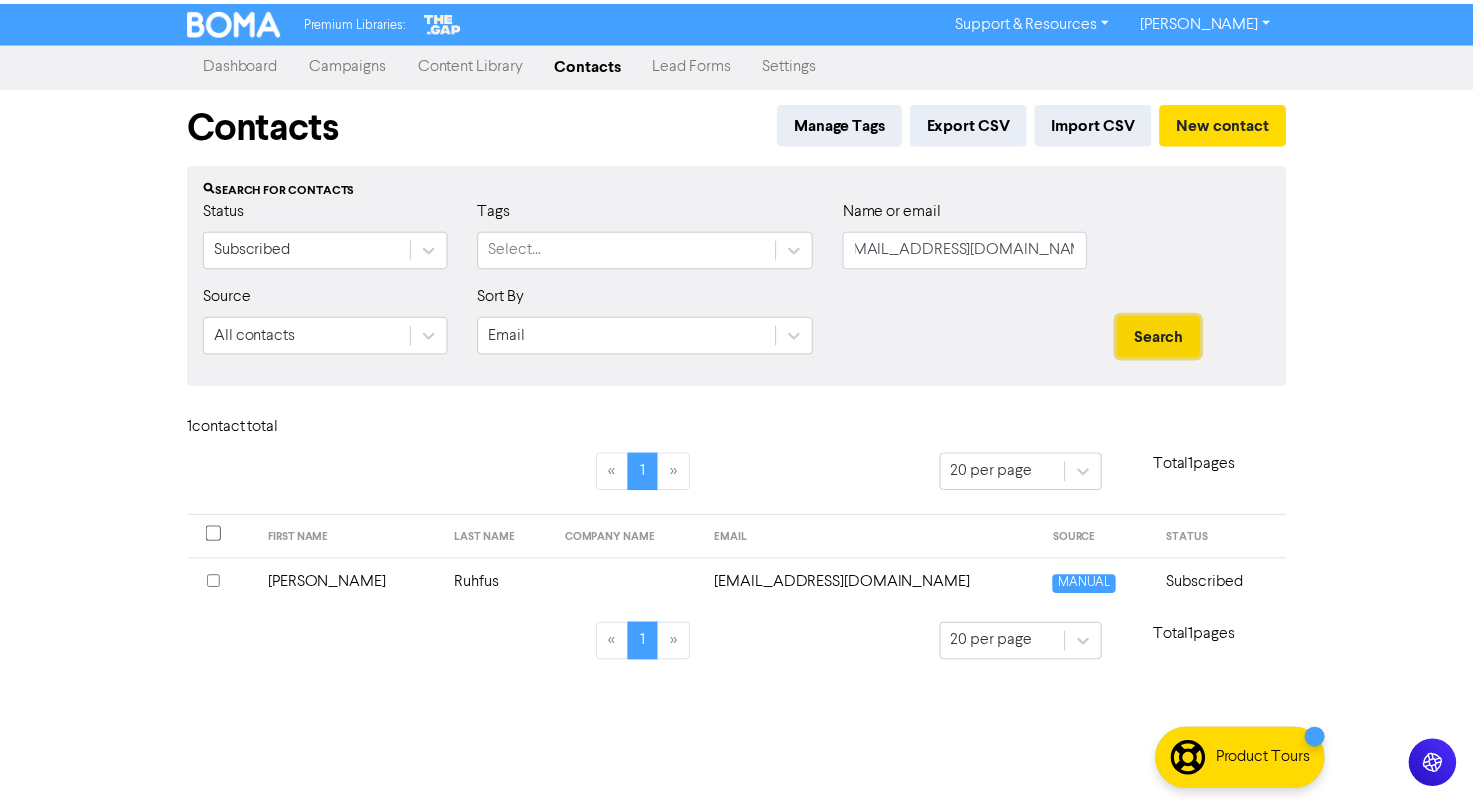 scroll, scrollTop: 0, scrollLeft: 0, axis: both 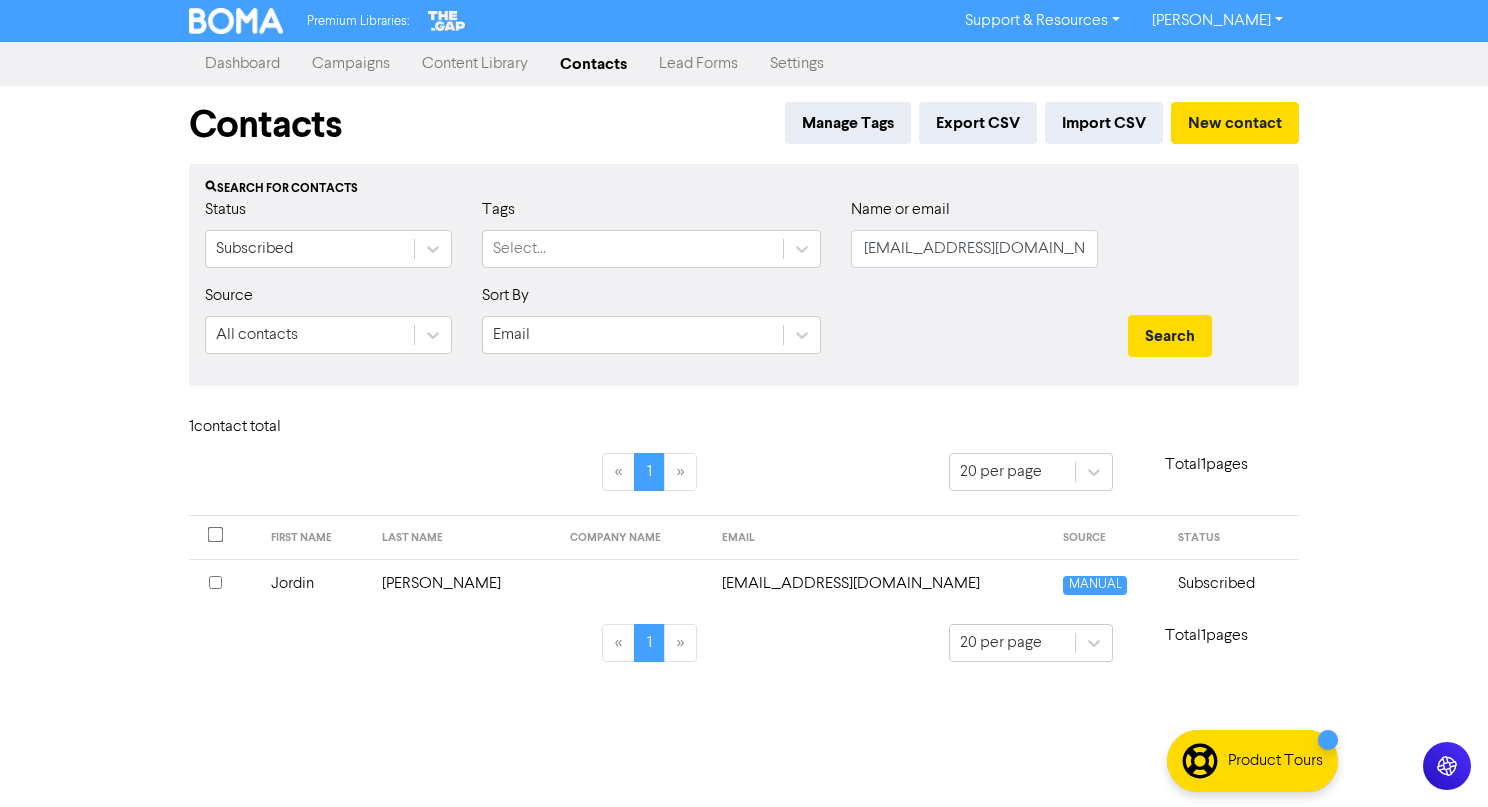 click on "jordinwatsonplumbing@gmail.com" at bounding box center (881, 583) 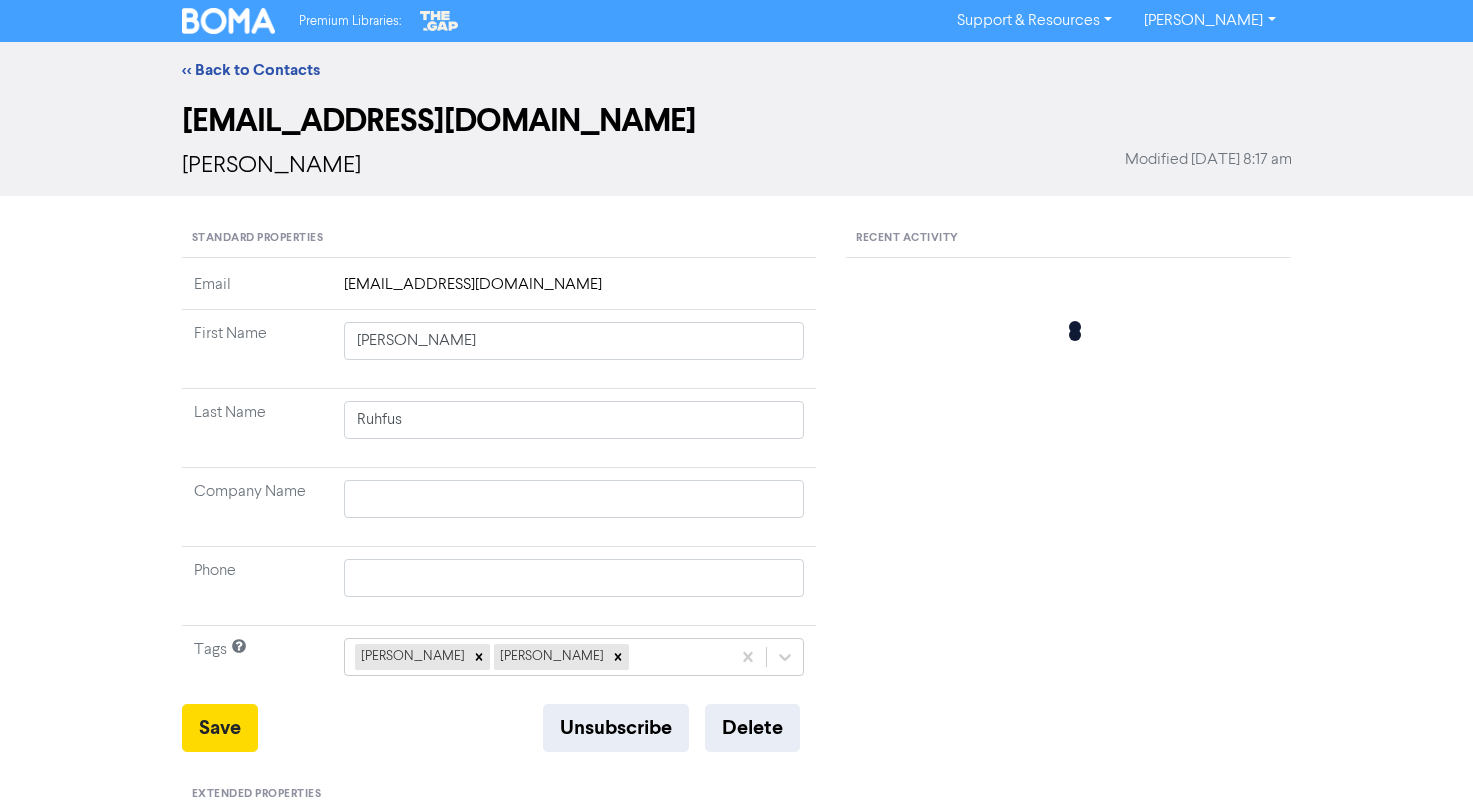 type 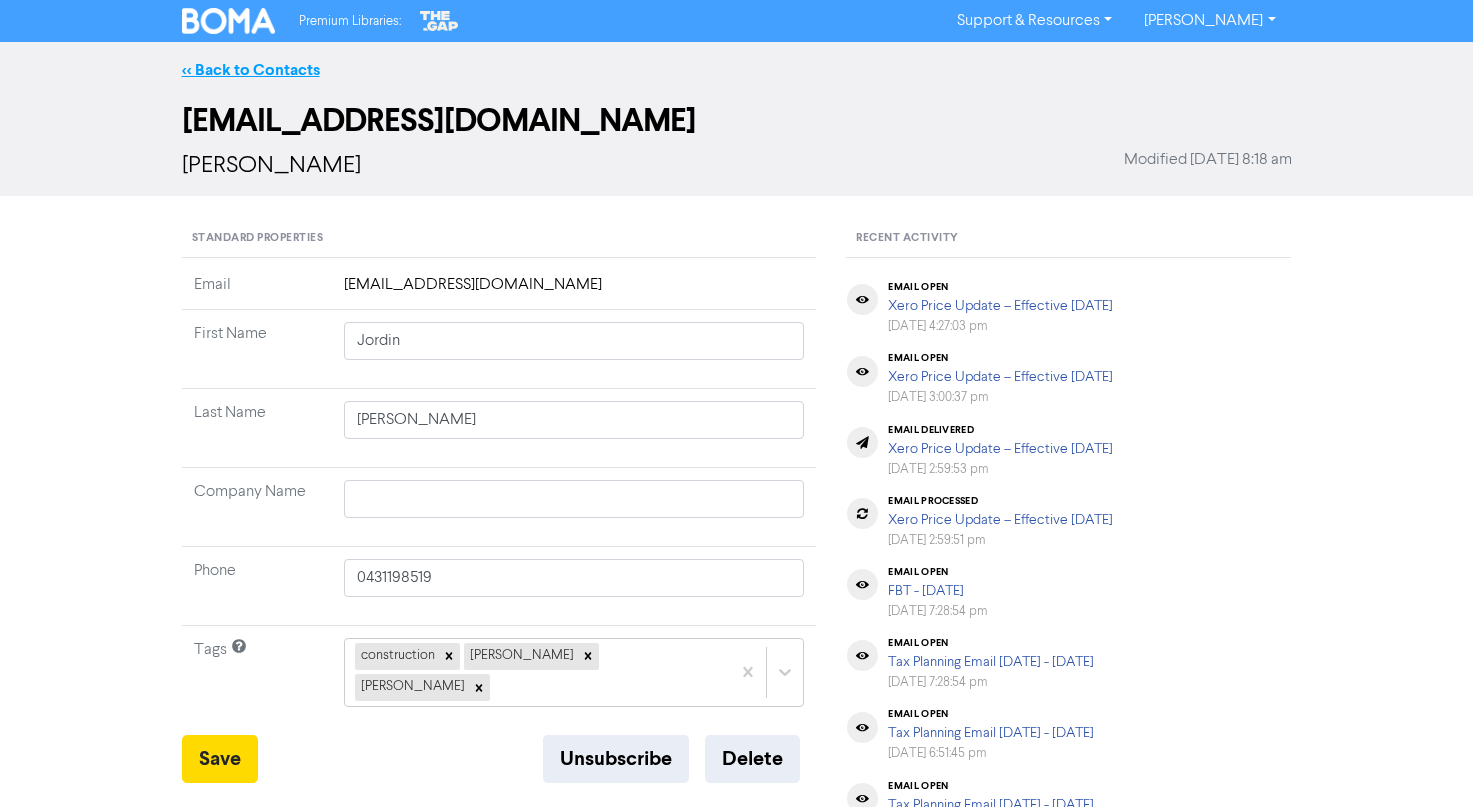 click on "<< Back to Contacts" at bounding box center [251, 70] 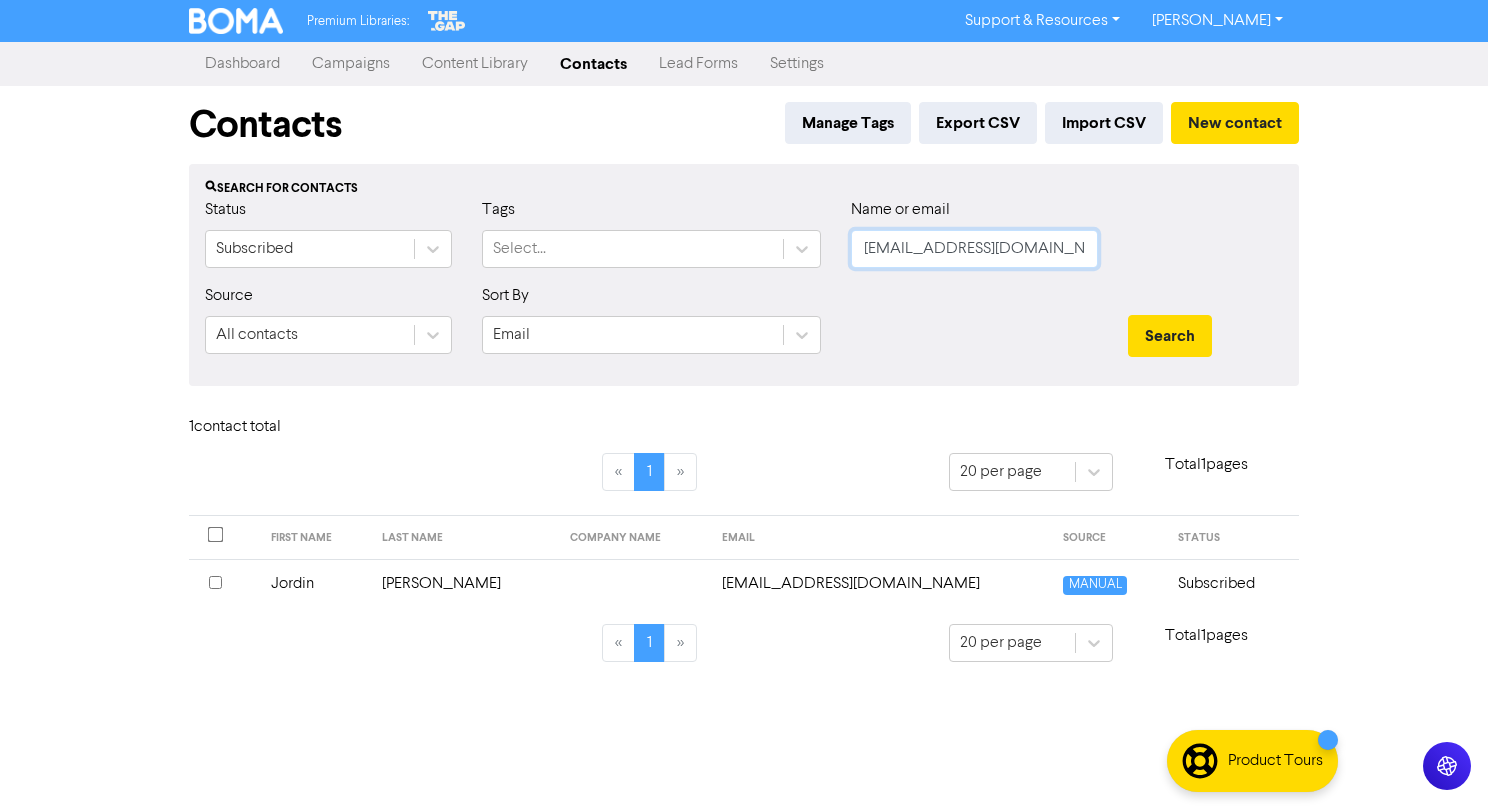 click on "jordinwatsonplumbing@gmail.com" 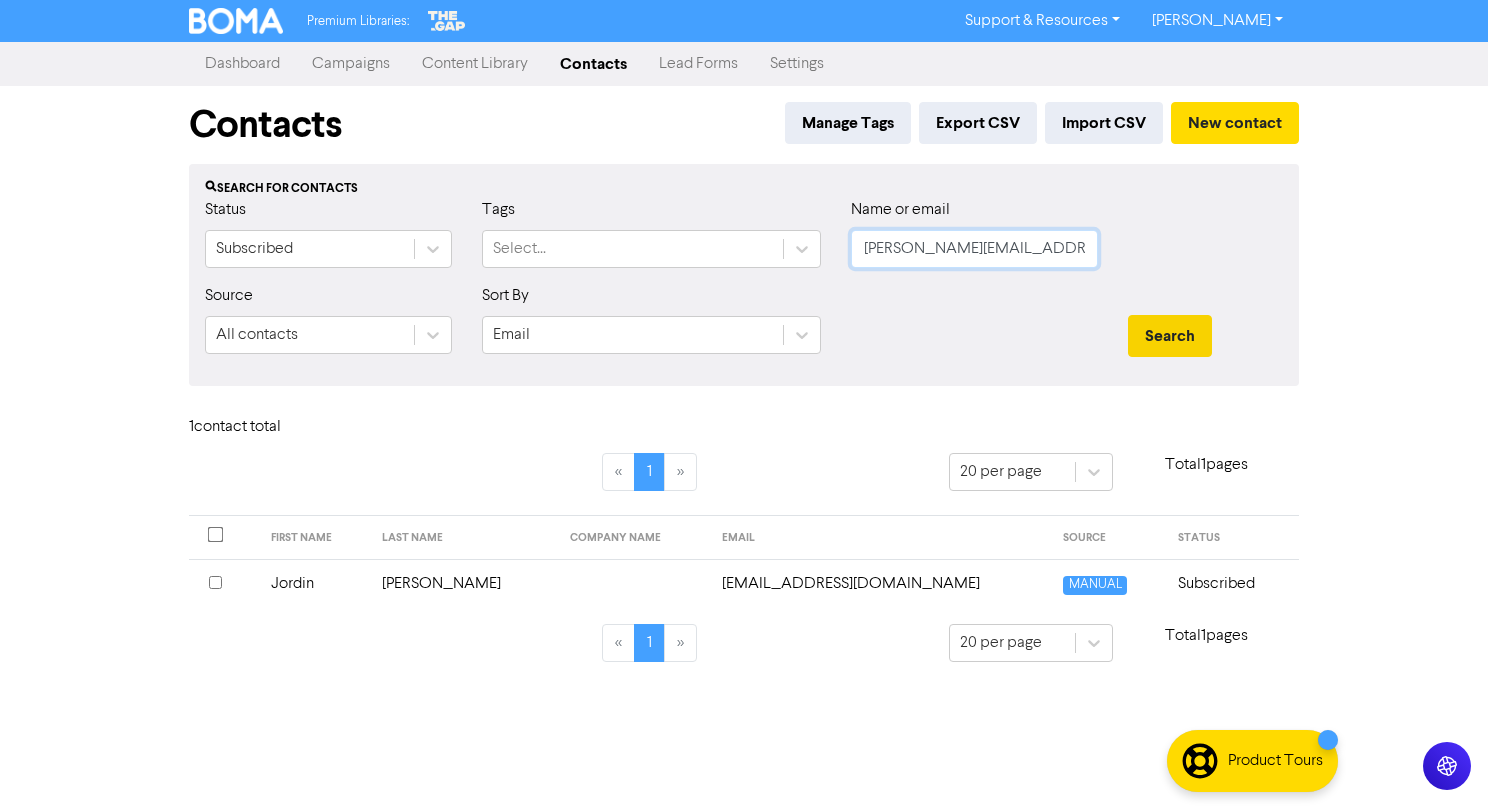 type on "James@plvending.au" 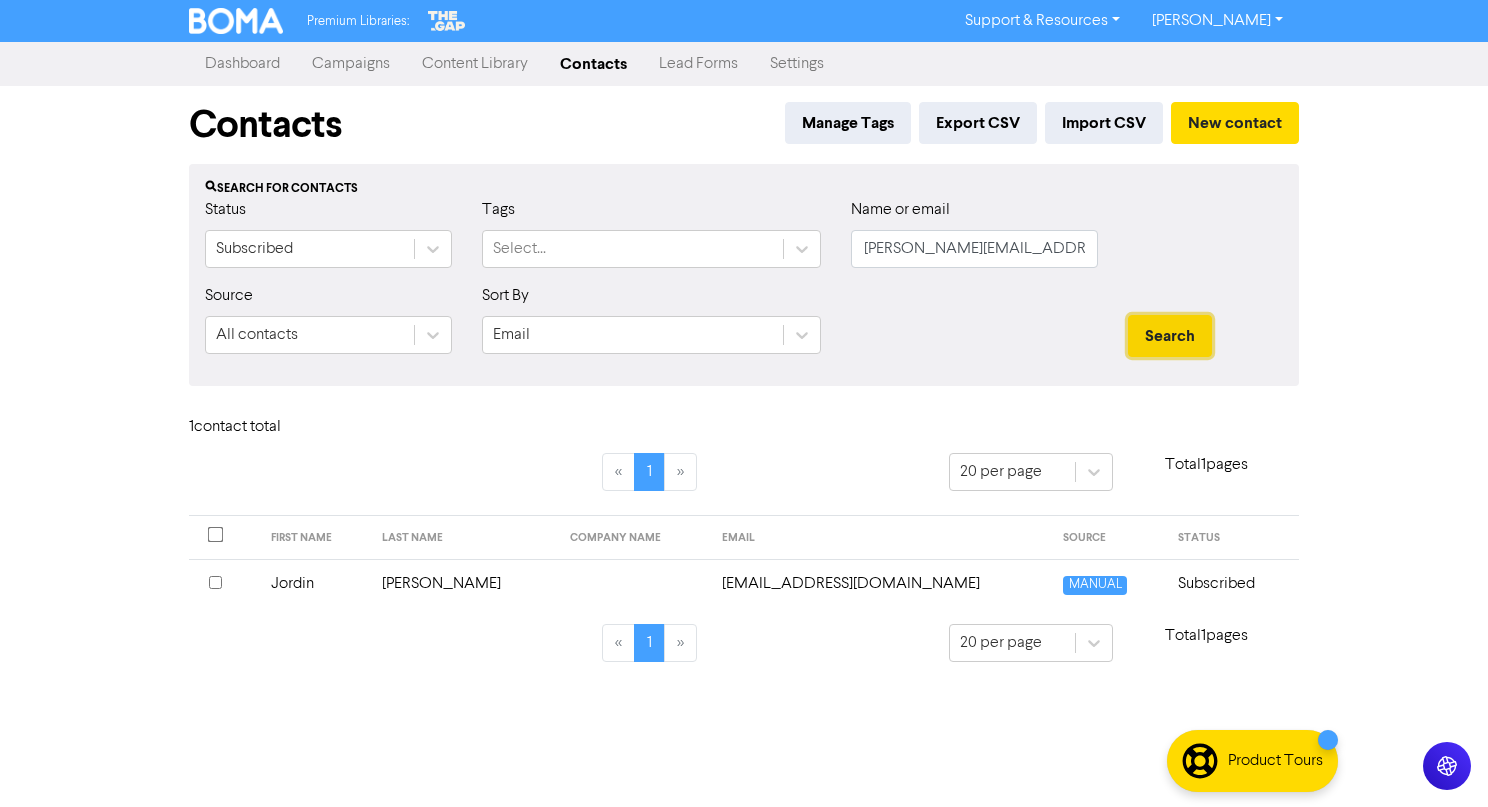 click on "Search" at bounding box center [1170, 336] 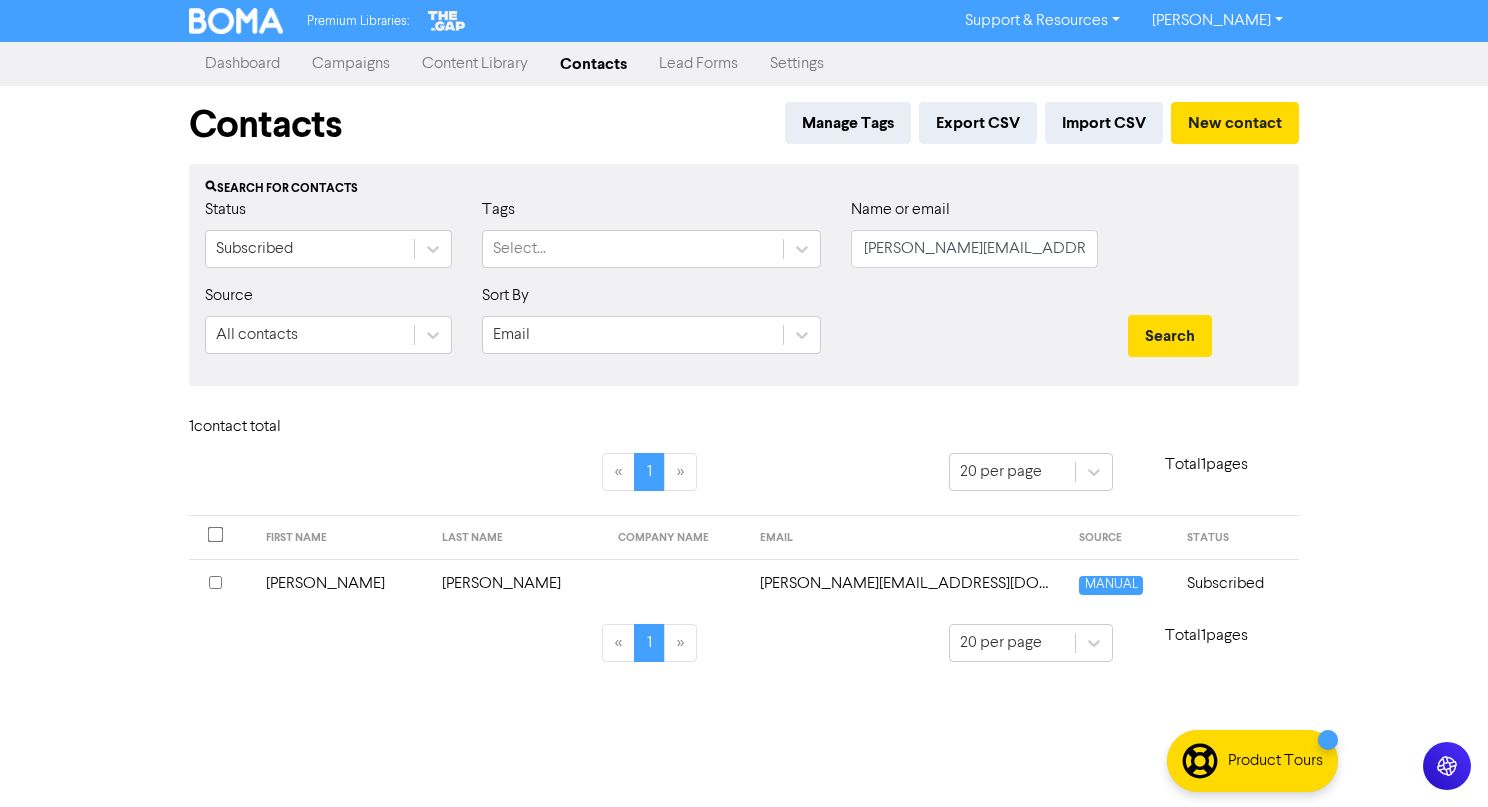 click on "james@plvending.au" at bounding box center [908, 583] 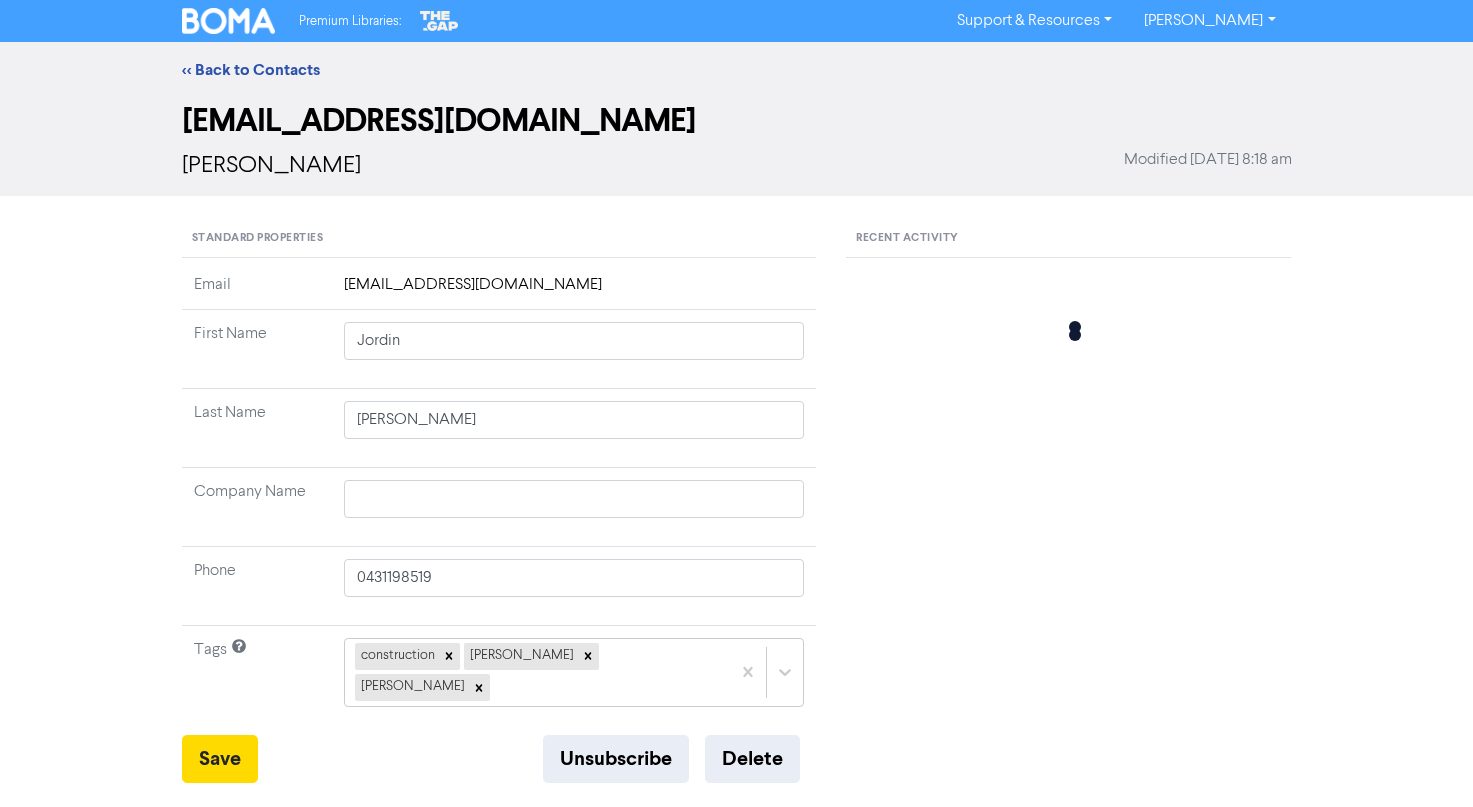 type on "James" 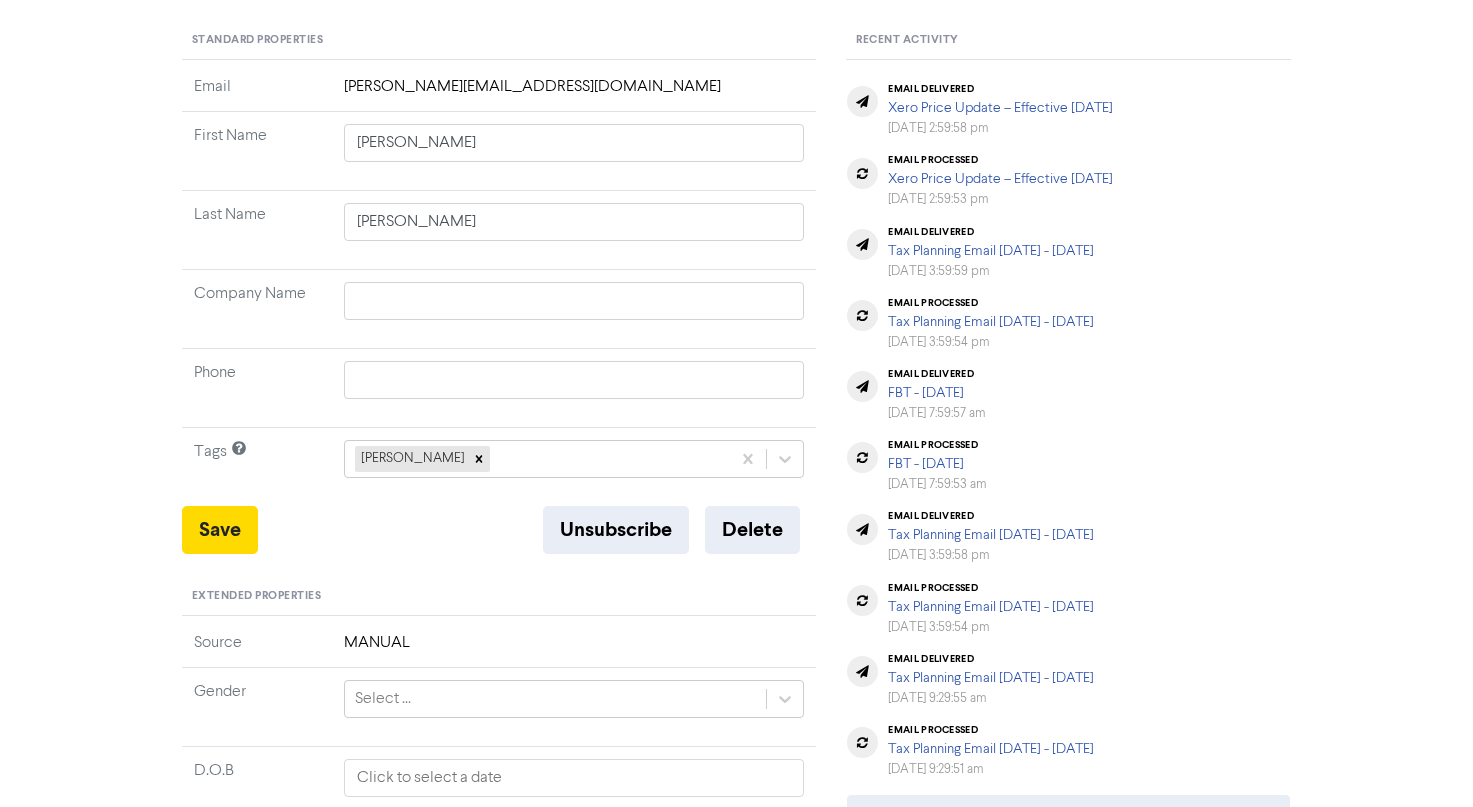 scroll, scrollTop: 200, scrollLeft: 0, axis: vertical 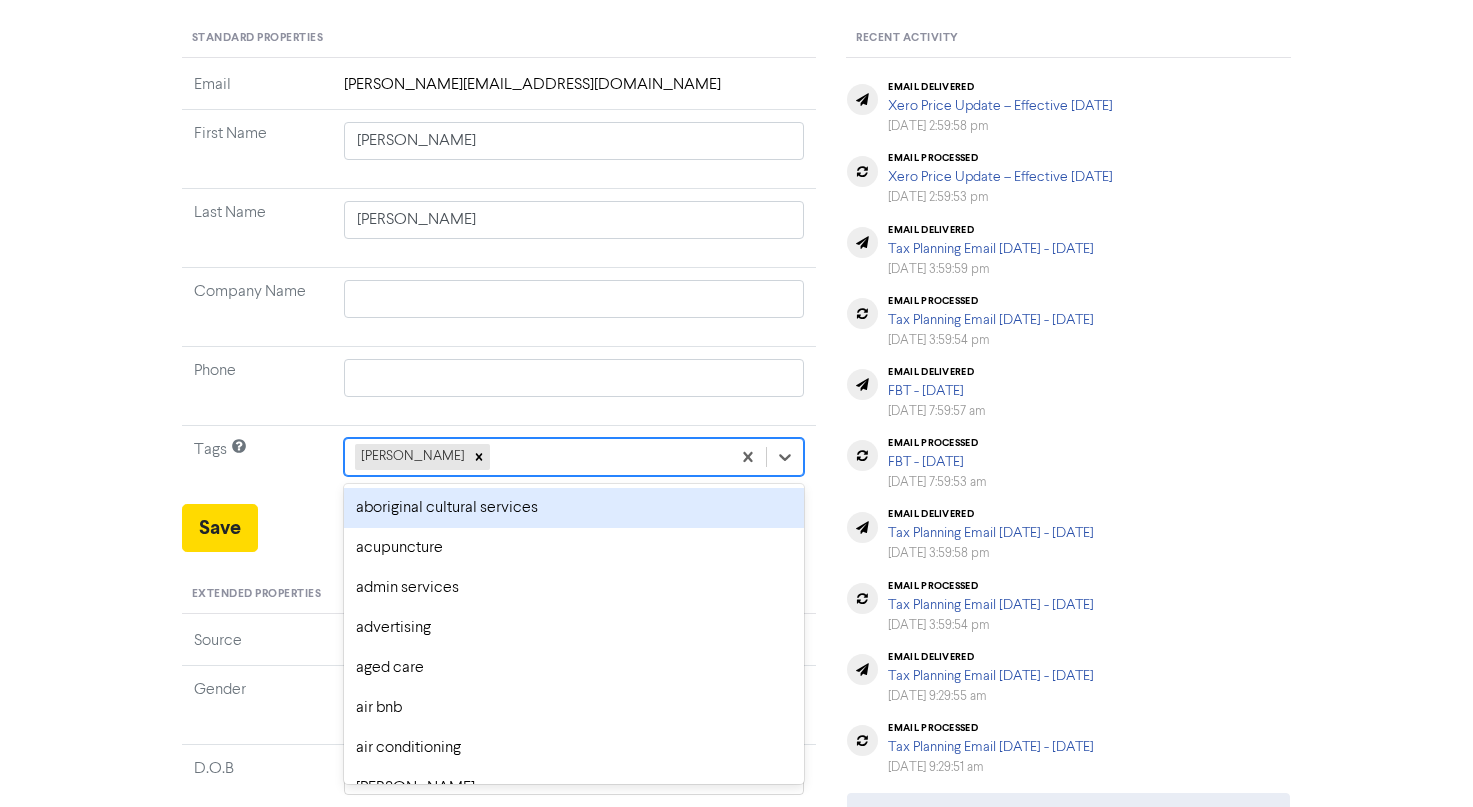 click on "reuben bergola" at bounding box center [538, 457] 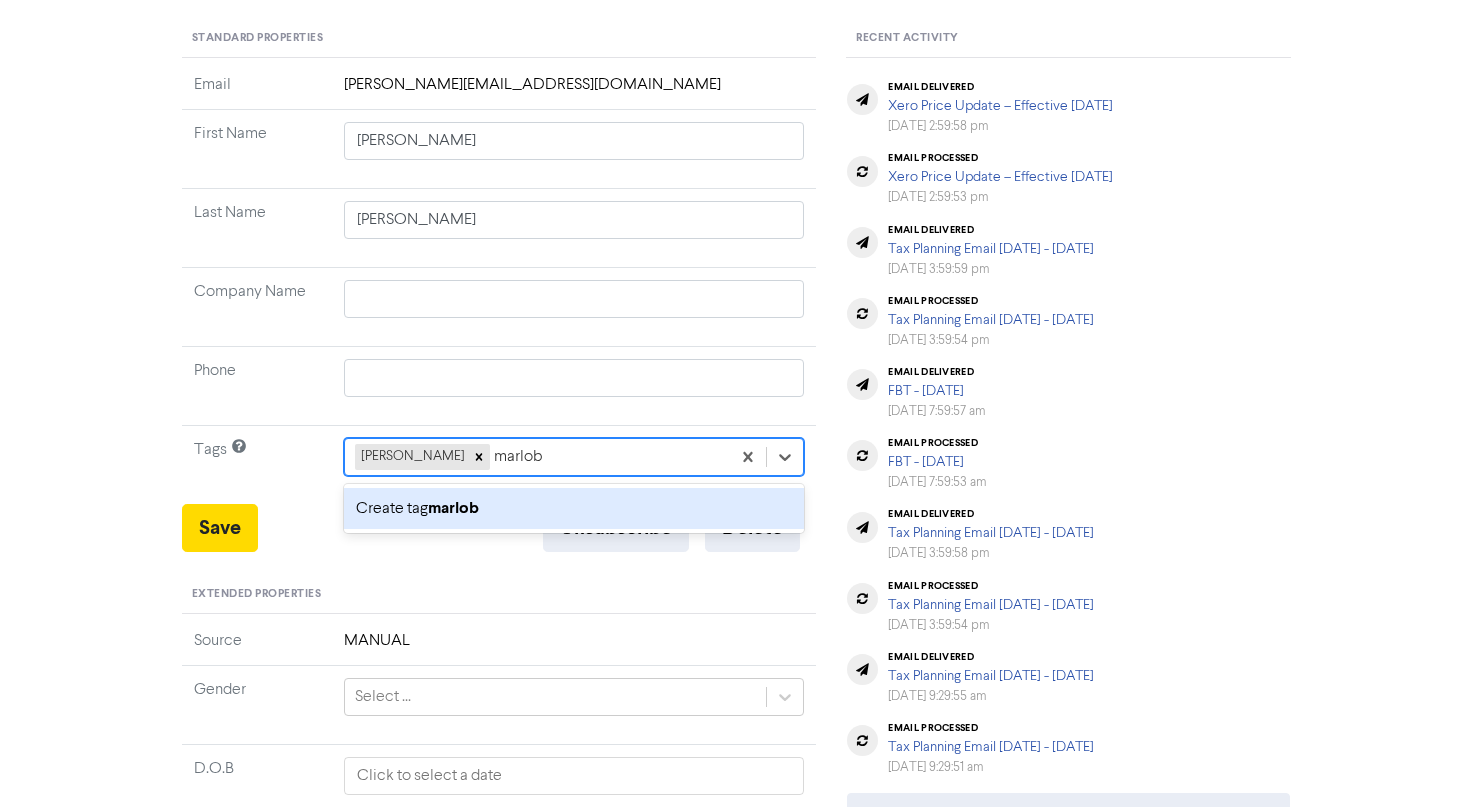 type on "marlo" 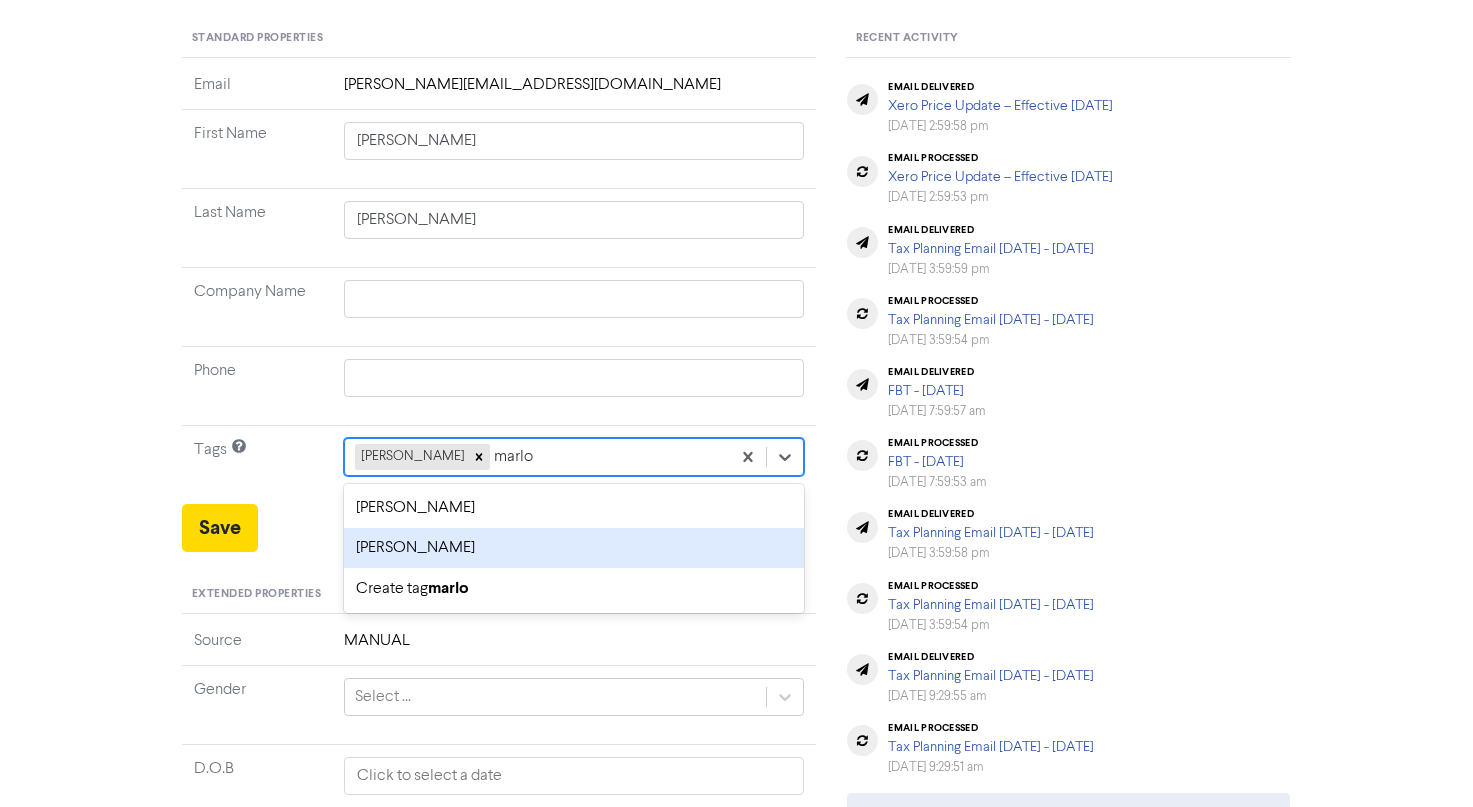 click on "marlon sale" at bounding box center [574, 548] 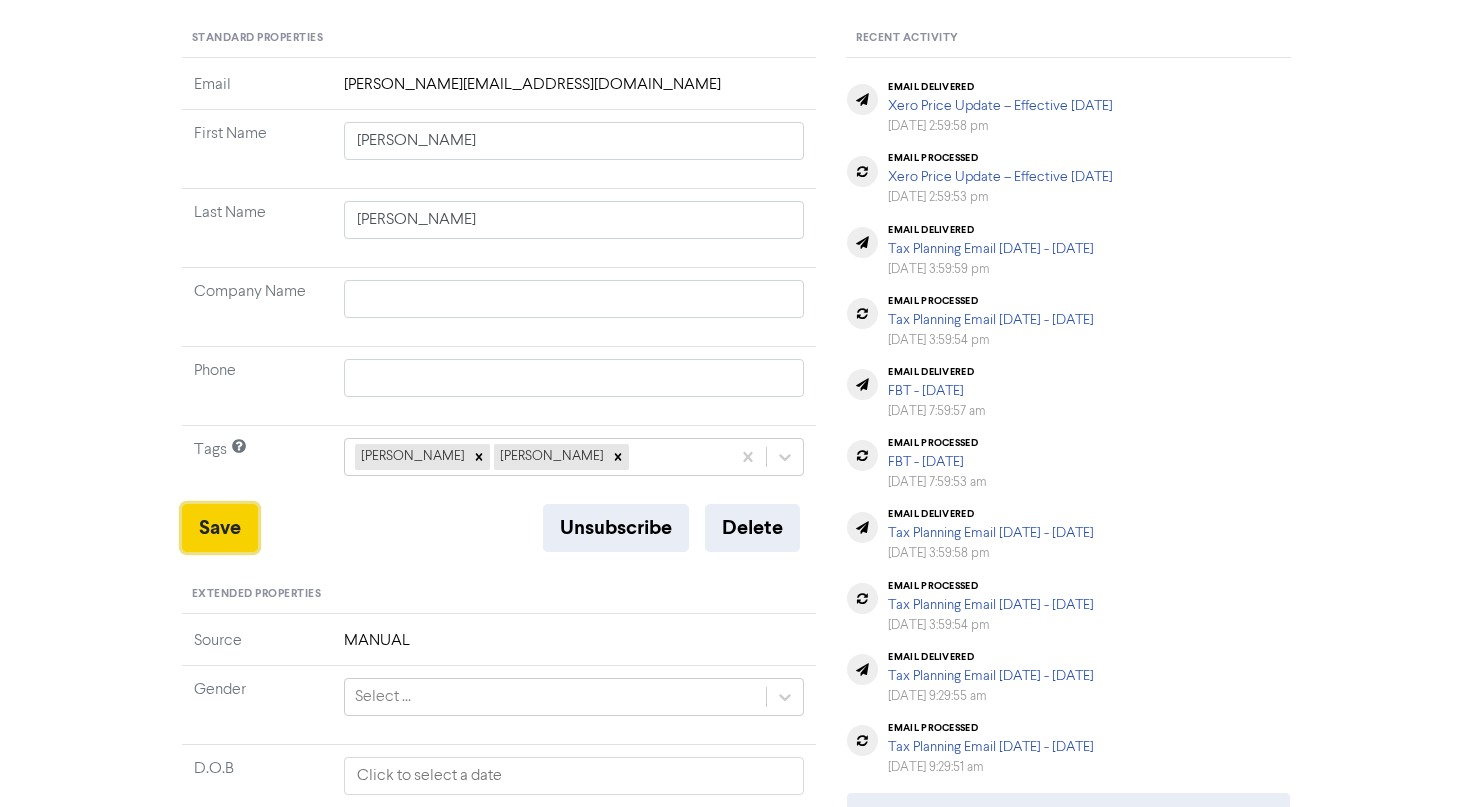 click on "Save" at bounding box center [220, 528] 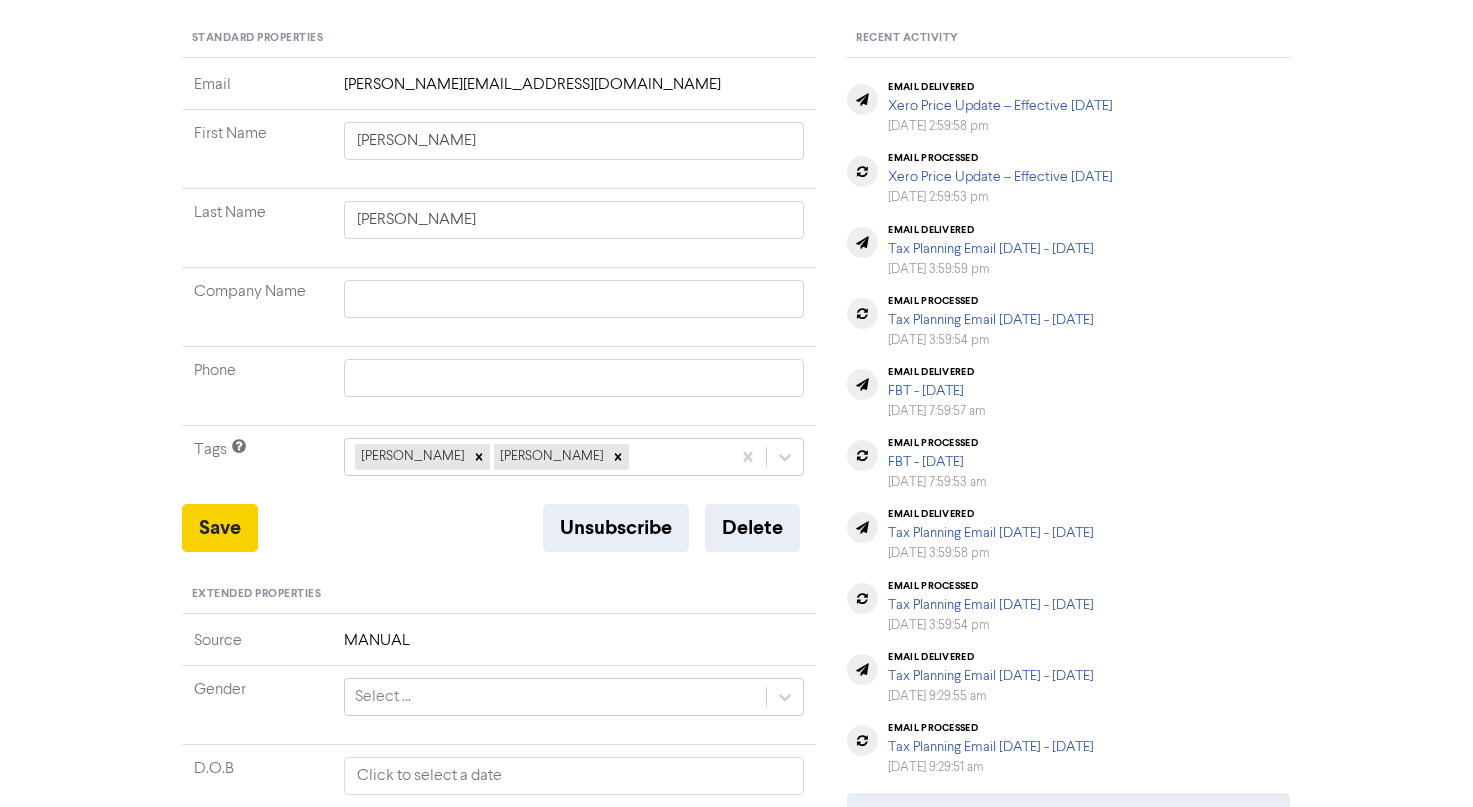 type 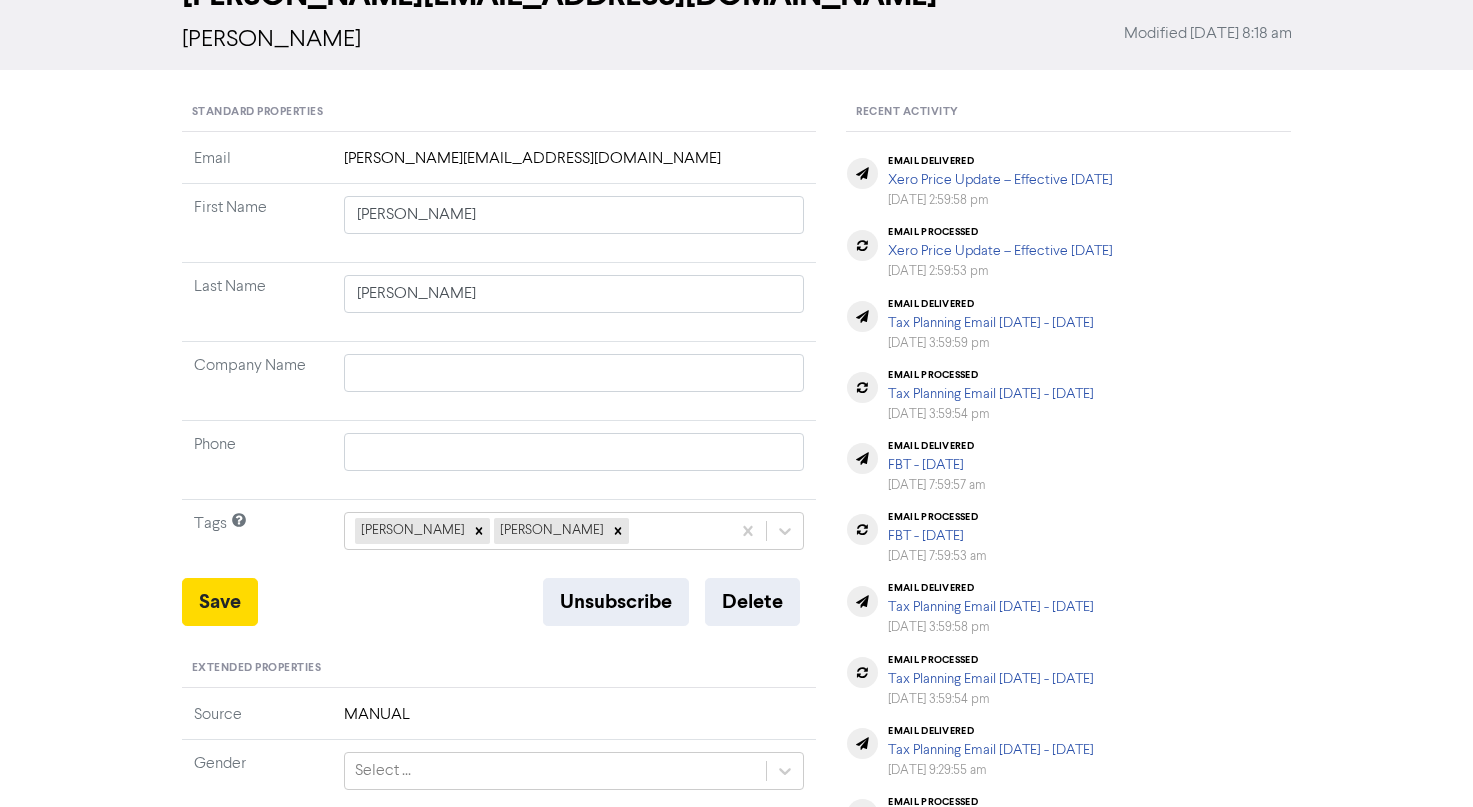 scroll, scrollTop: 0, scrollLeft: 0, axis: both 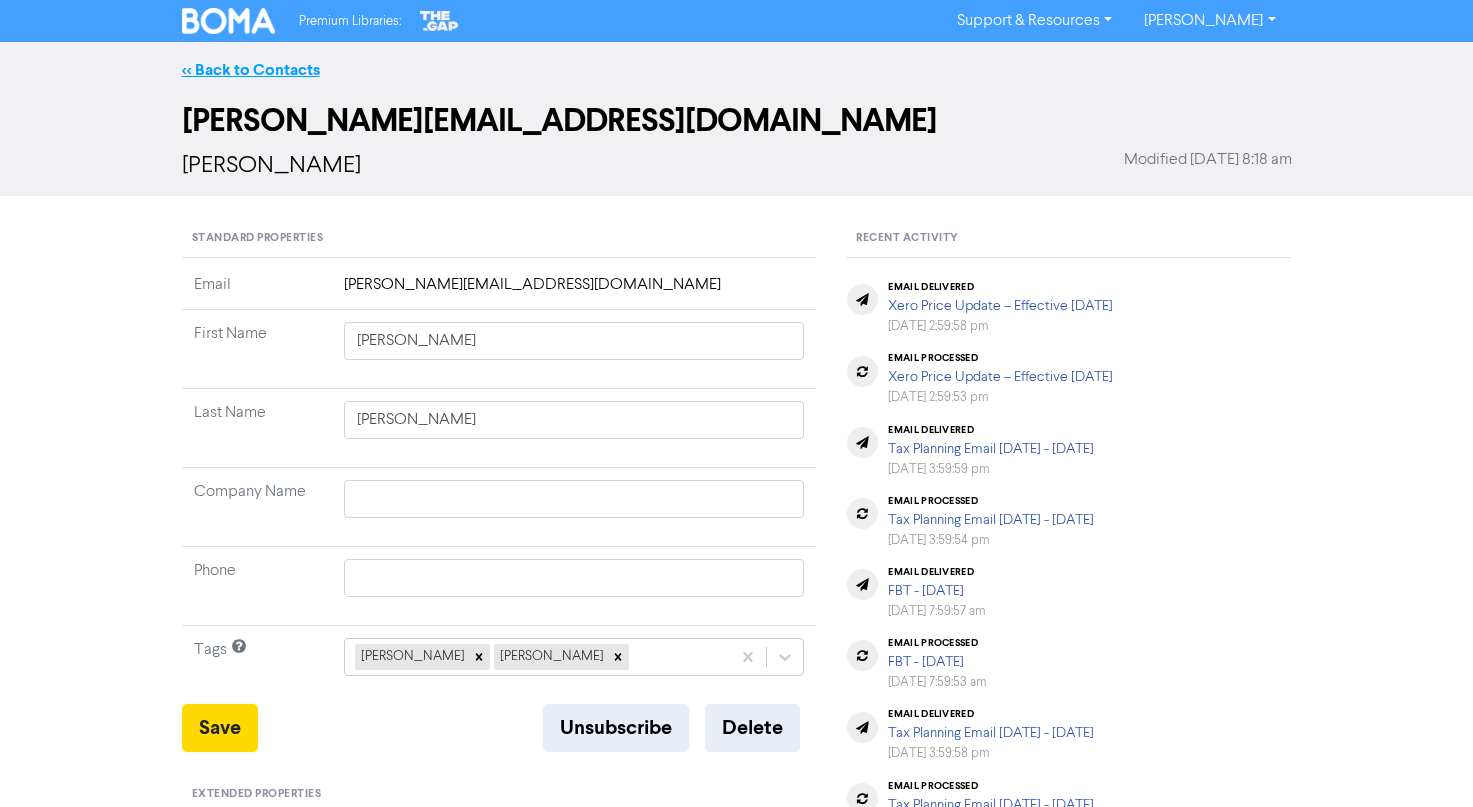 click on "<< Back to Contacts" at bounding box center (251, 70) 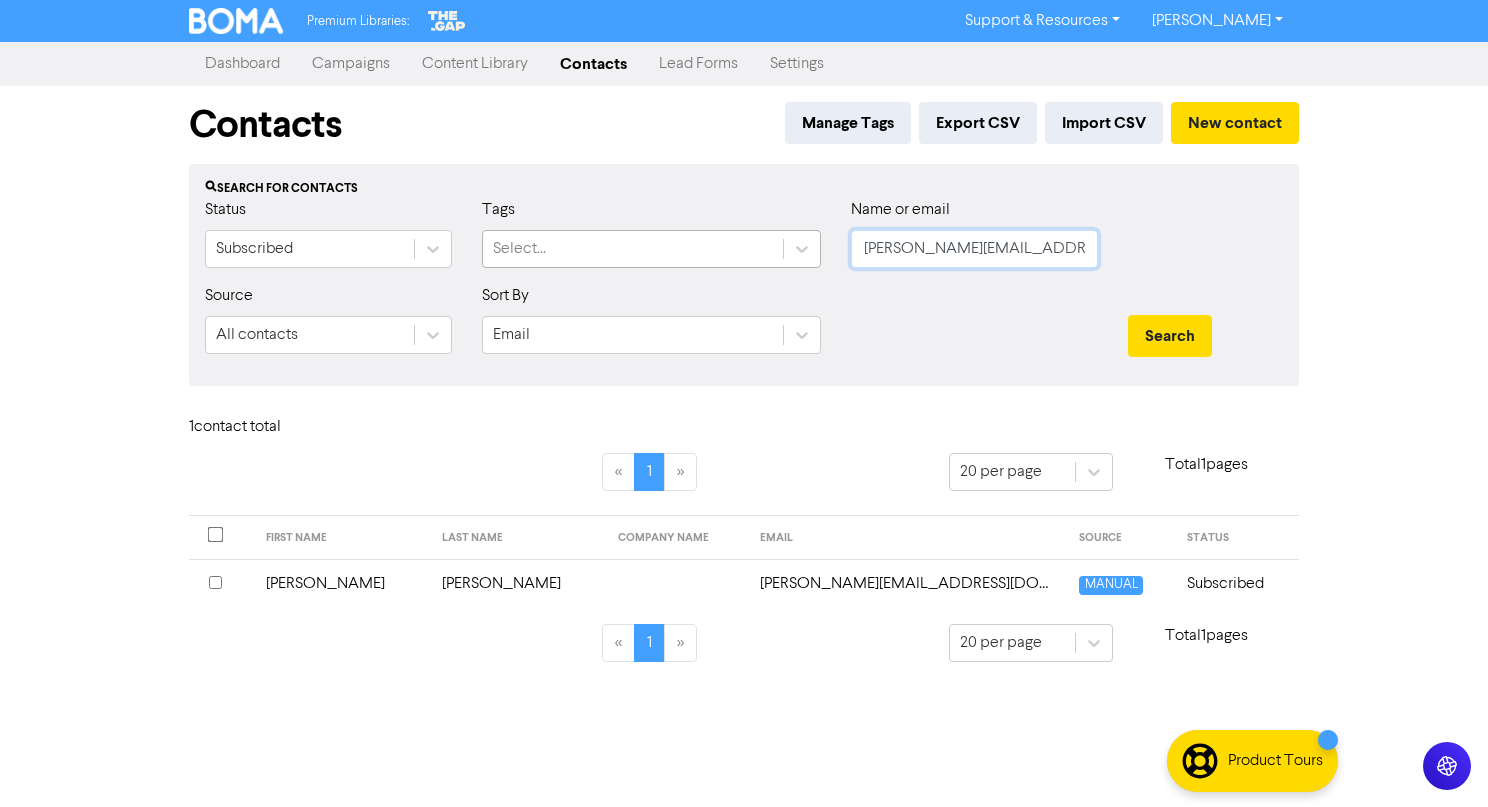 drag, startPoint x: 1032, startPoint y: 253, endPoint x: 698, endPoint y: 257, distance: 334.02396 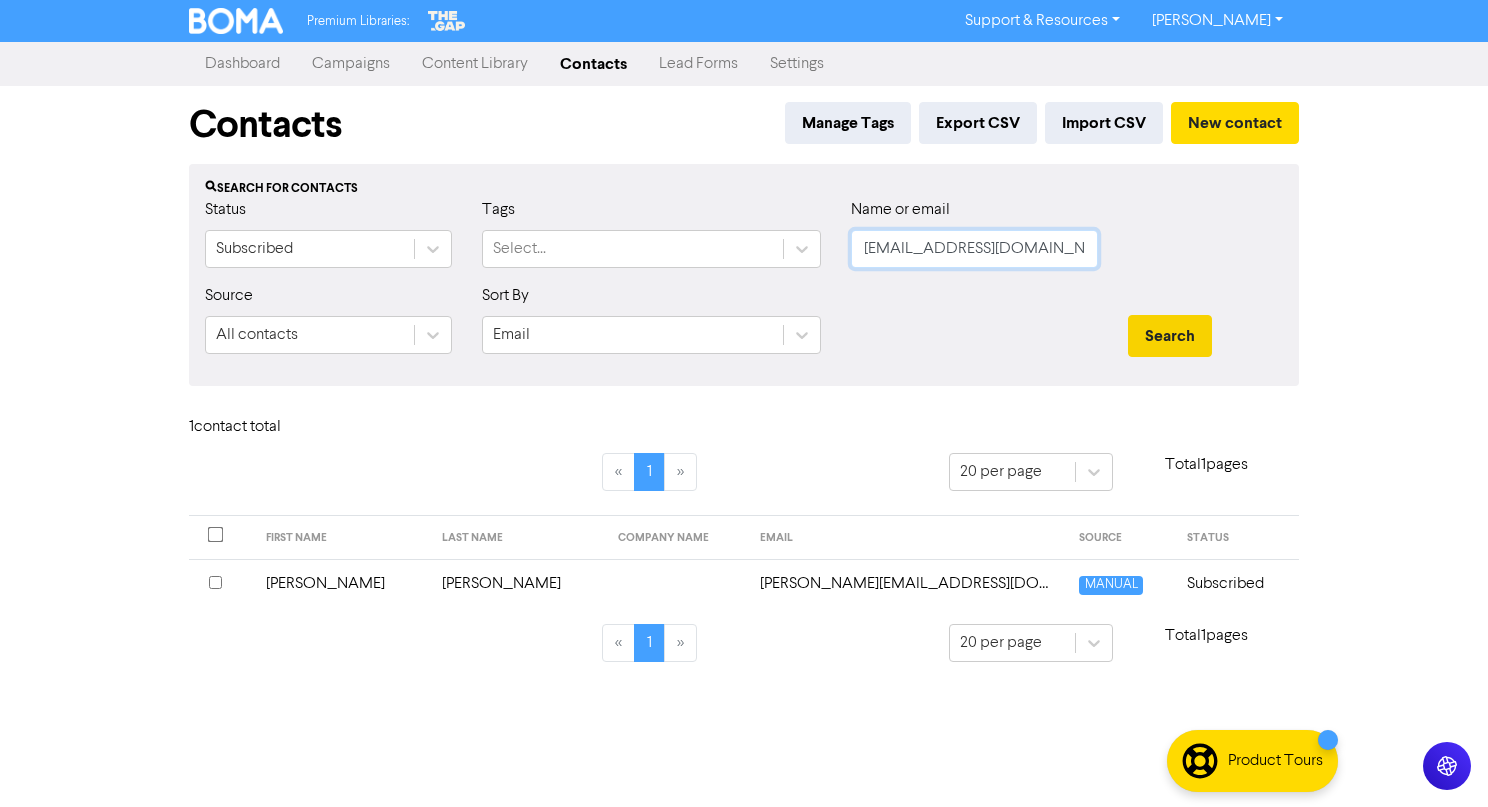 type on "contactlifescreative@gmail.com" 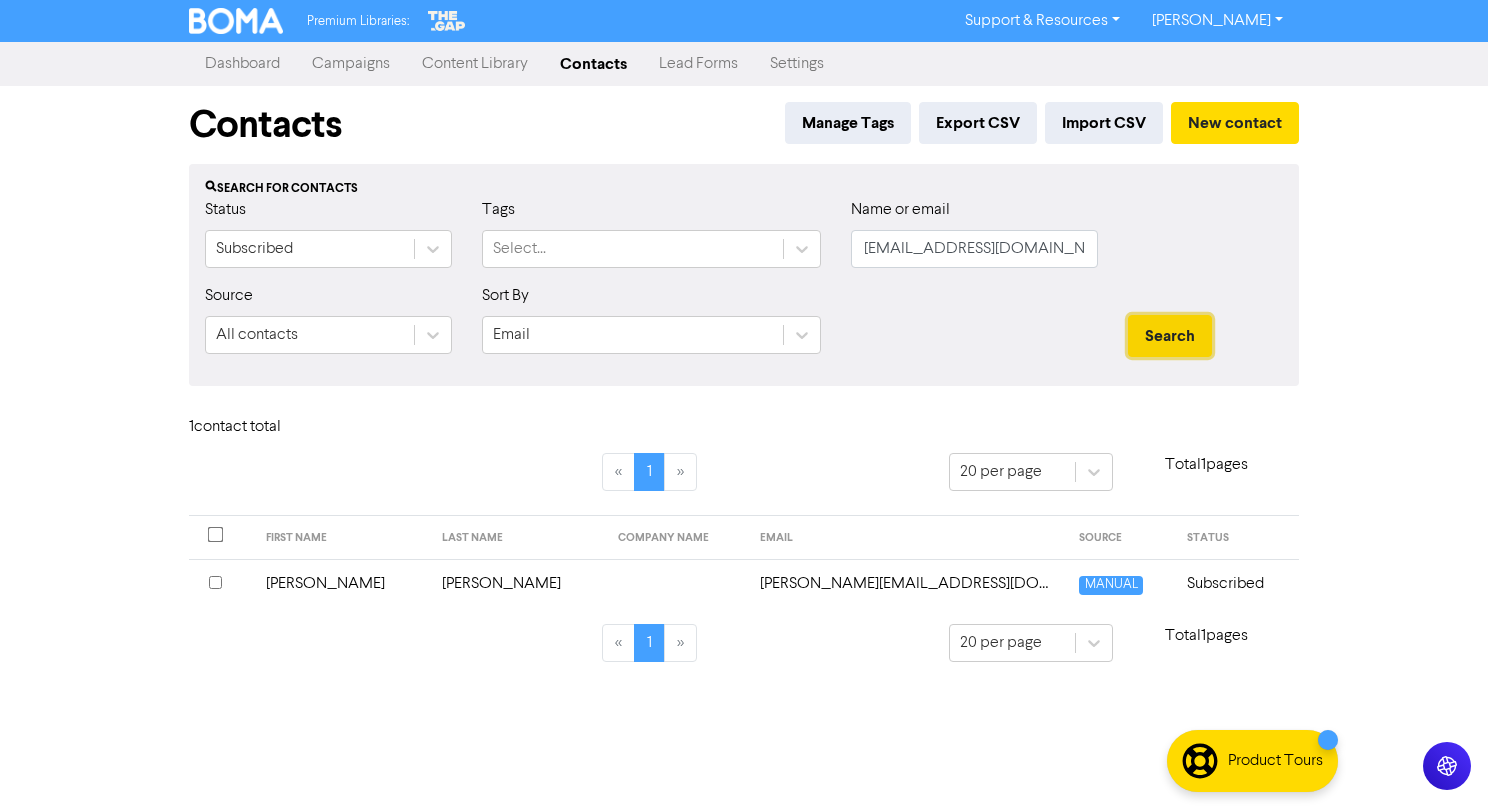 click on "Search" at bounding box center [1170, 336] 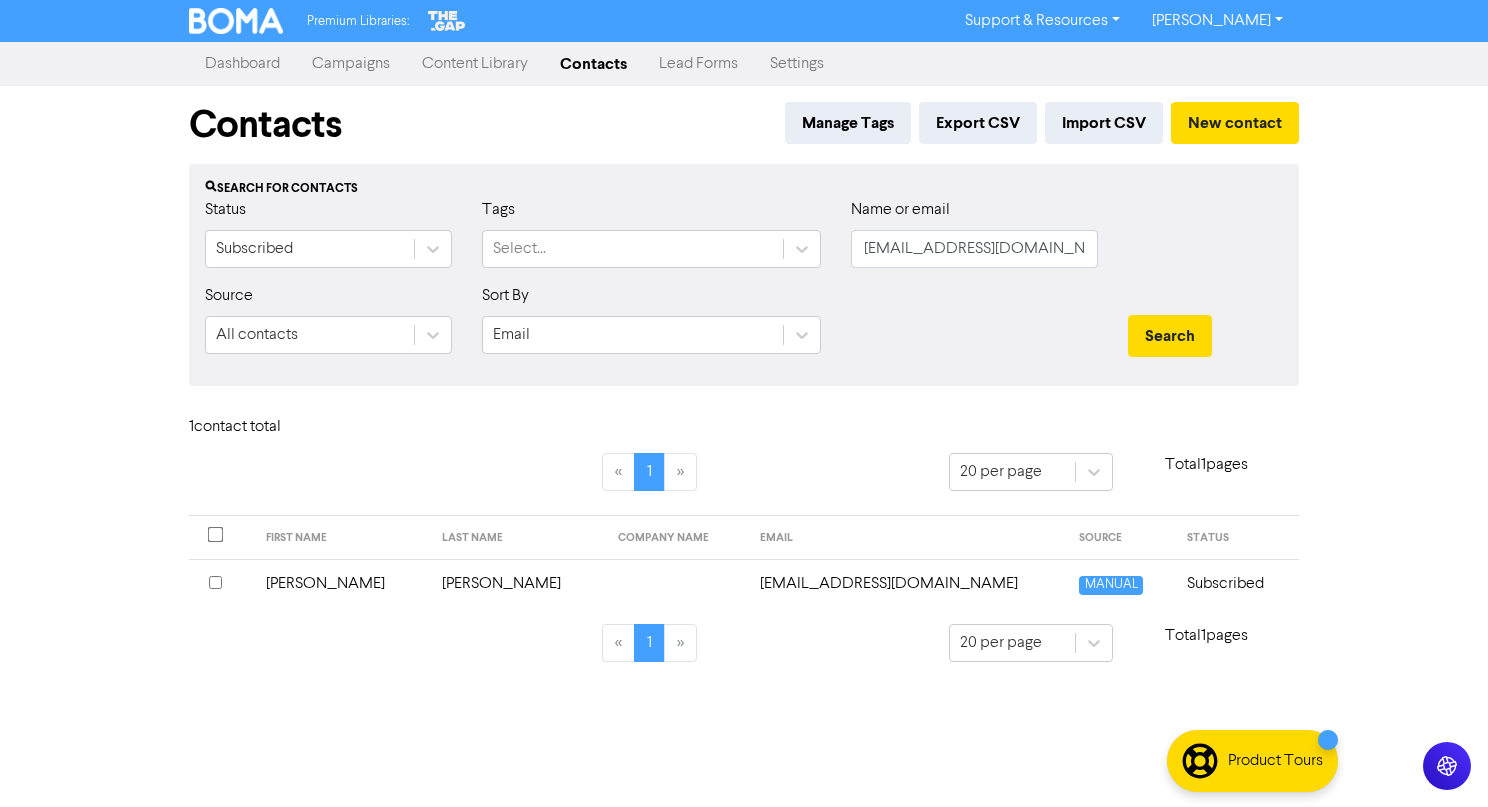 click on "contactlifescreative@gmail.com" at bounding box center (908, 583) 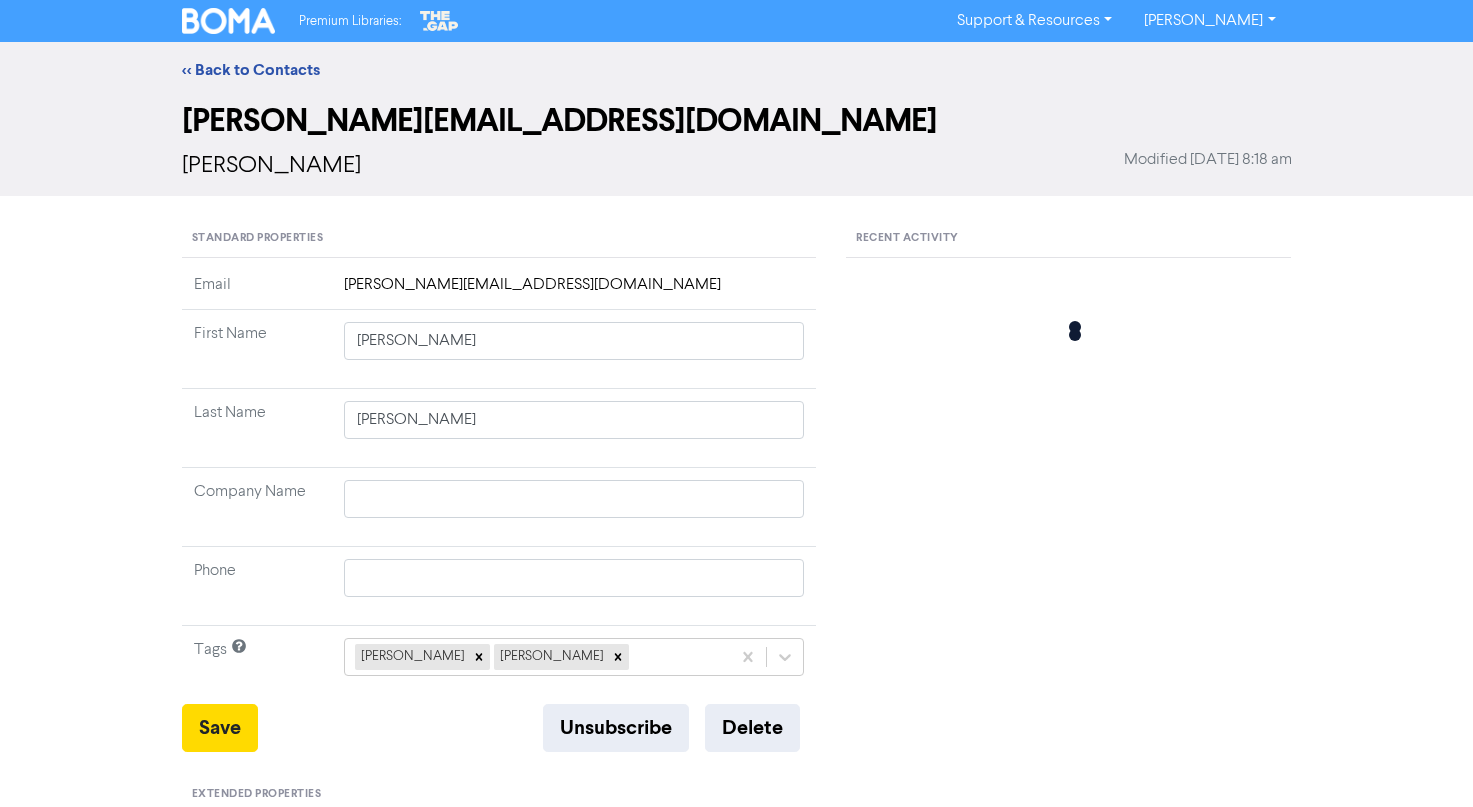 type 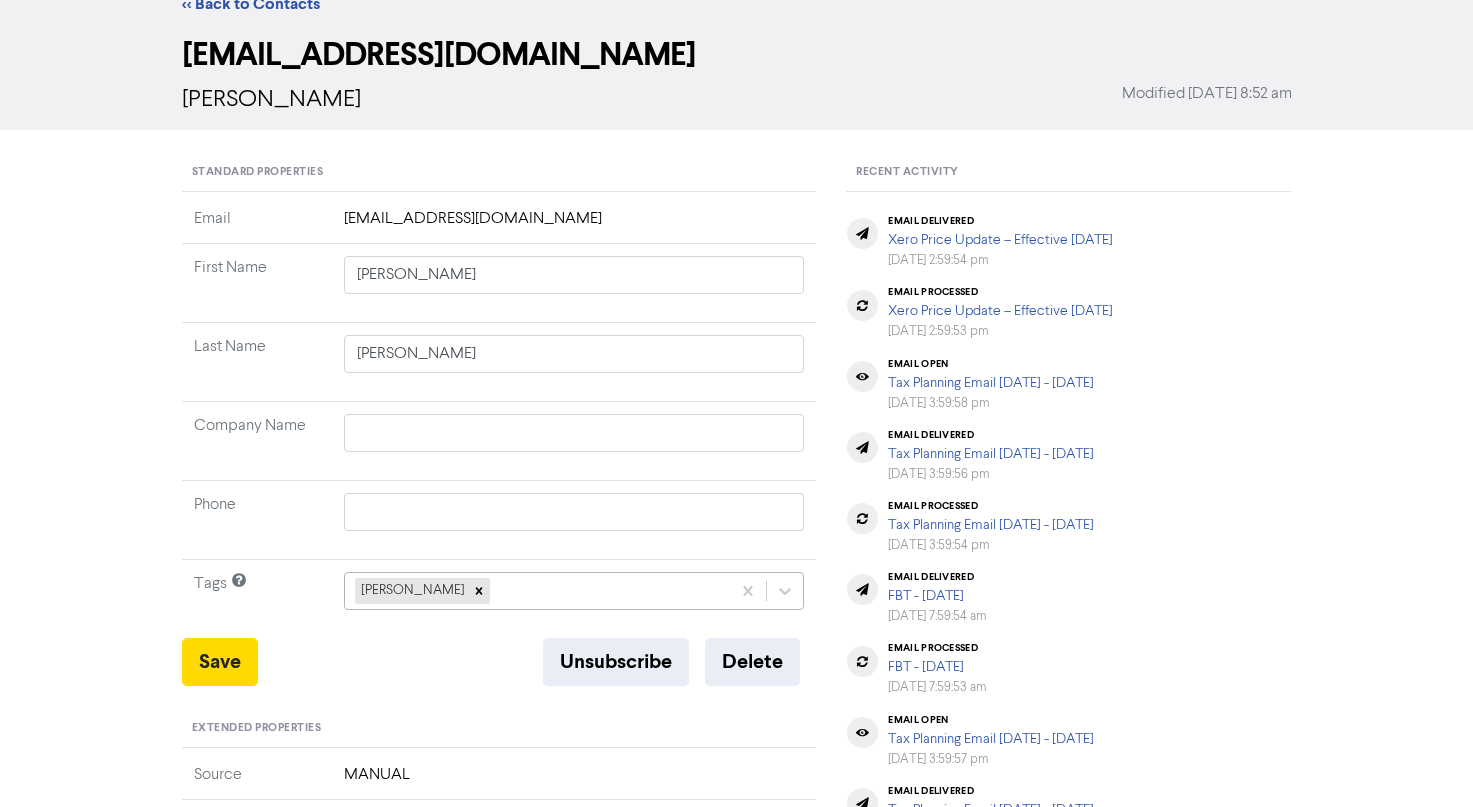 scroll, scrollTop: 100, scrollLeft: 0, axis: vertical 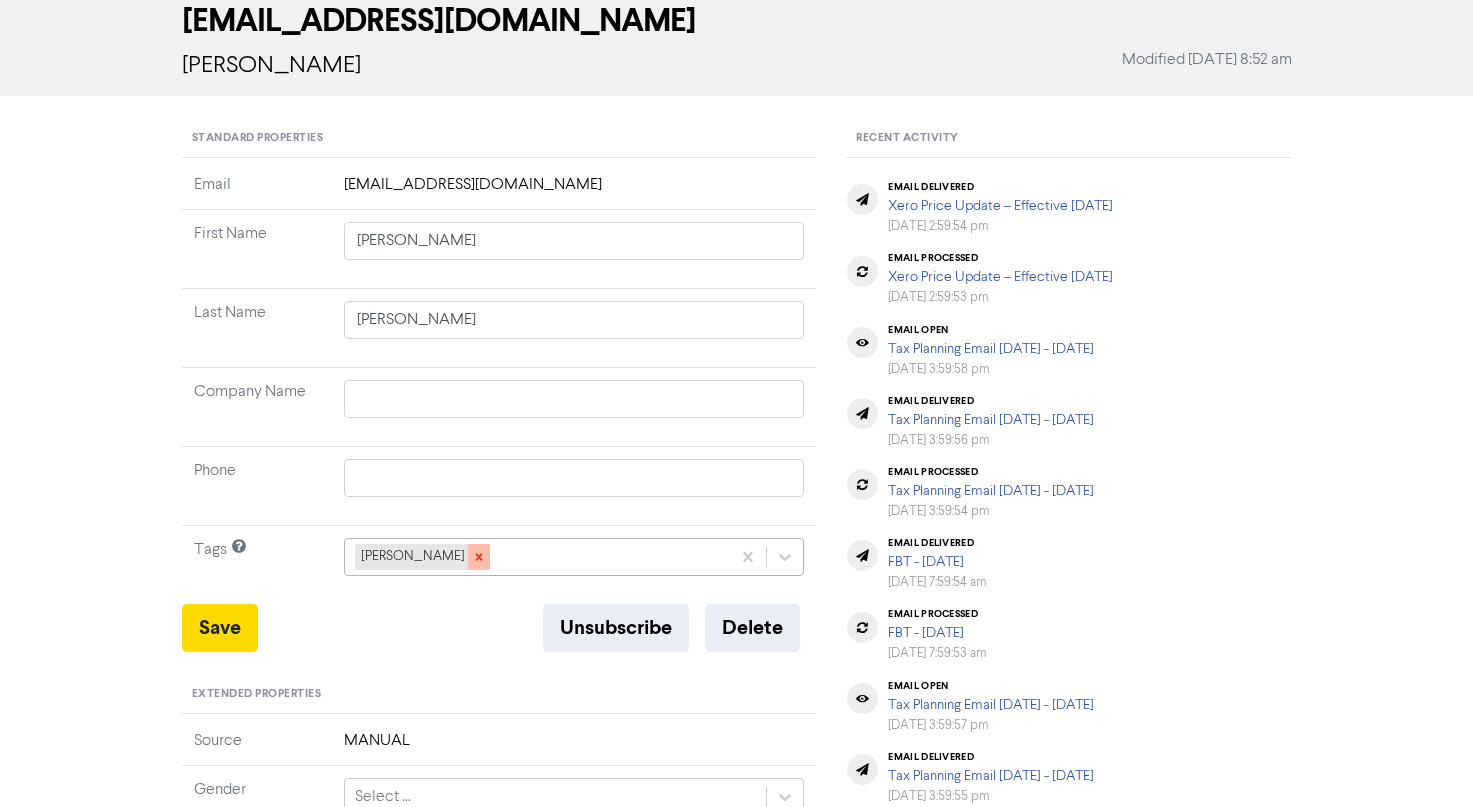 click 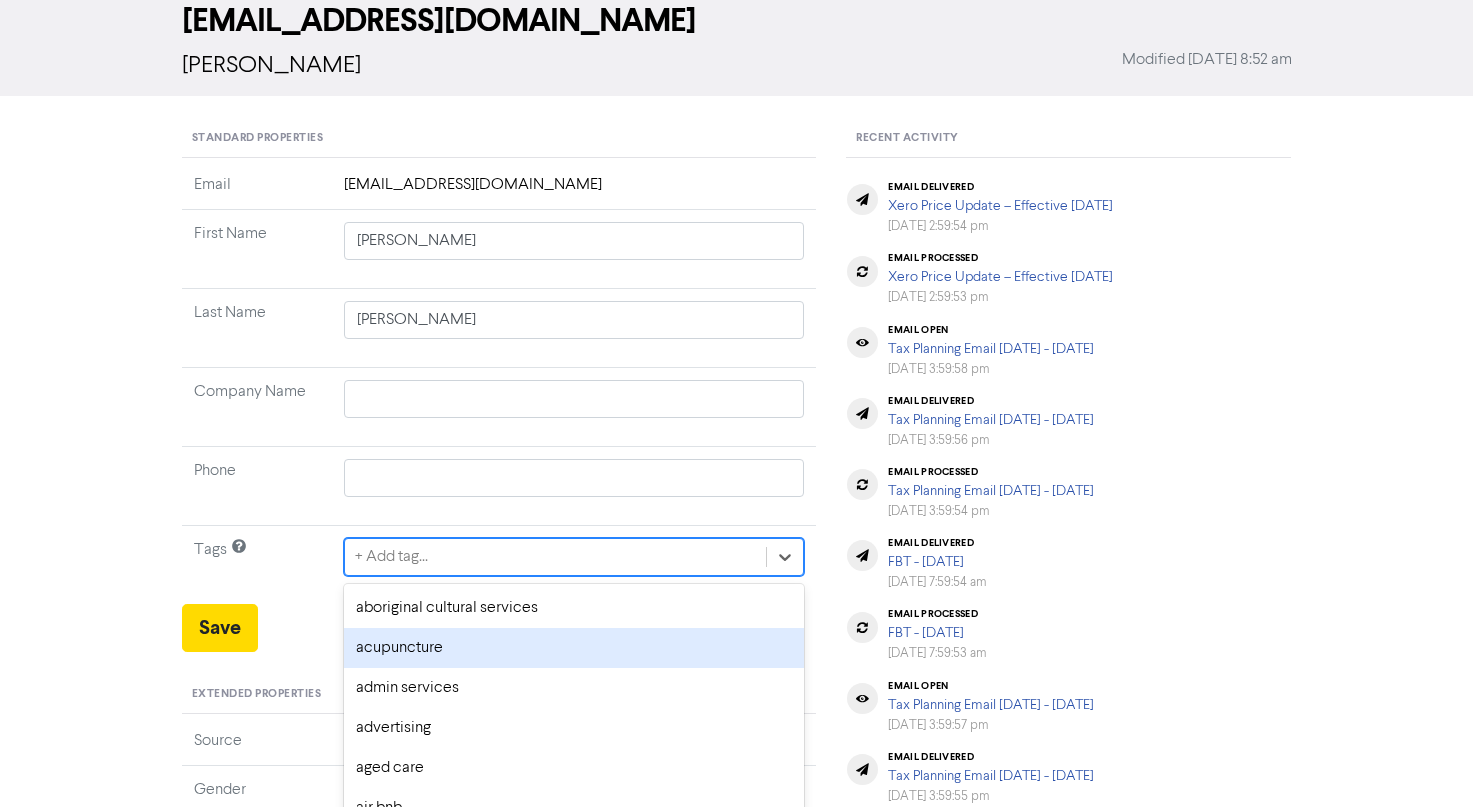 scroll, scrollTop: 185, scrollLeft: 0, axis: vertical 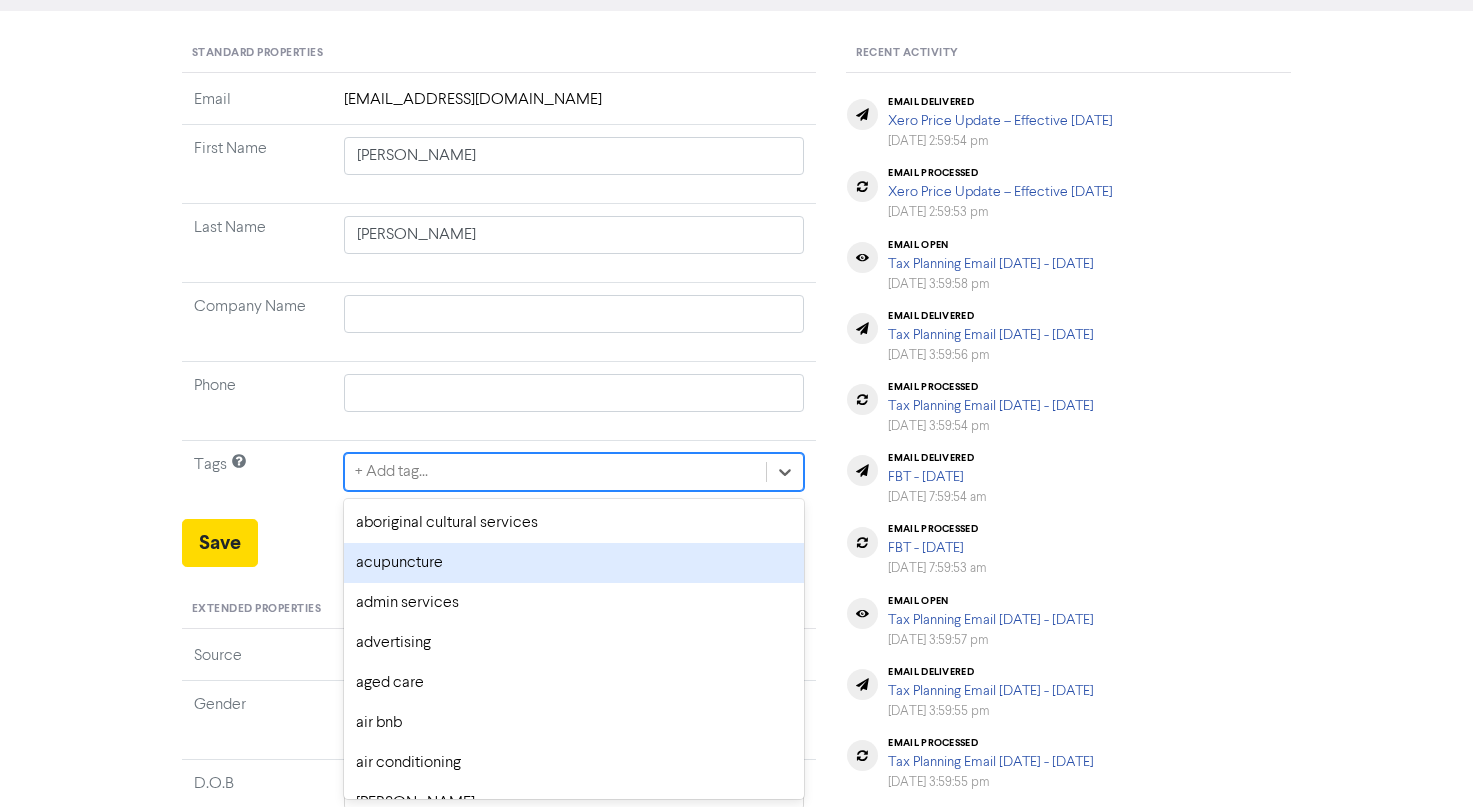 click on "option acupuncture focused, 2 of 285. 285 results available. Use Up and Down to choose options, press Backspace to select the currently focused option, press Escape to exit the menu, press Tab to select the option and exit the menu. + Add tag... aboriginal cultural services acupuncture admin services advertising aged care air bnb air conditioning alex allied health apps architecture art asbestos removal baby products barber beauty ben bitcoin bksuper blockchain bookkeeper bookkeeping bookkeeping-bankstmts bridal brittny building design business administration business consulting/management business development cafe callum farrugia callum&peri candle store caravan park carpentry chef chemical retailing childcare cleaning clothing coffee shop commercial building/manufacturing commercial property commisions with amcal/business ebook compressor hire/repair computer service construction consulting conveyancing service copywriting cosmetic injectables cosmetic retailing counselling courses cryptocurrency gym" 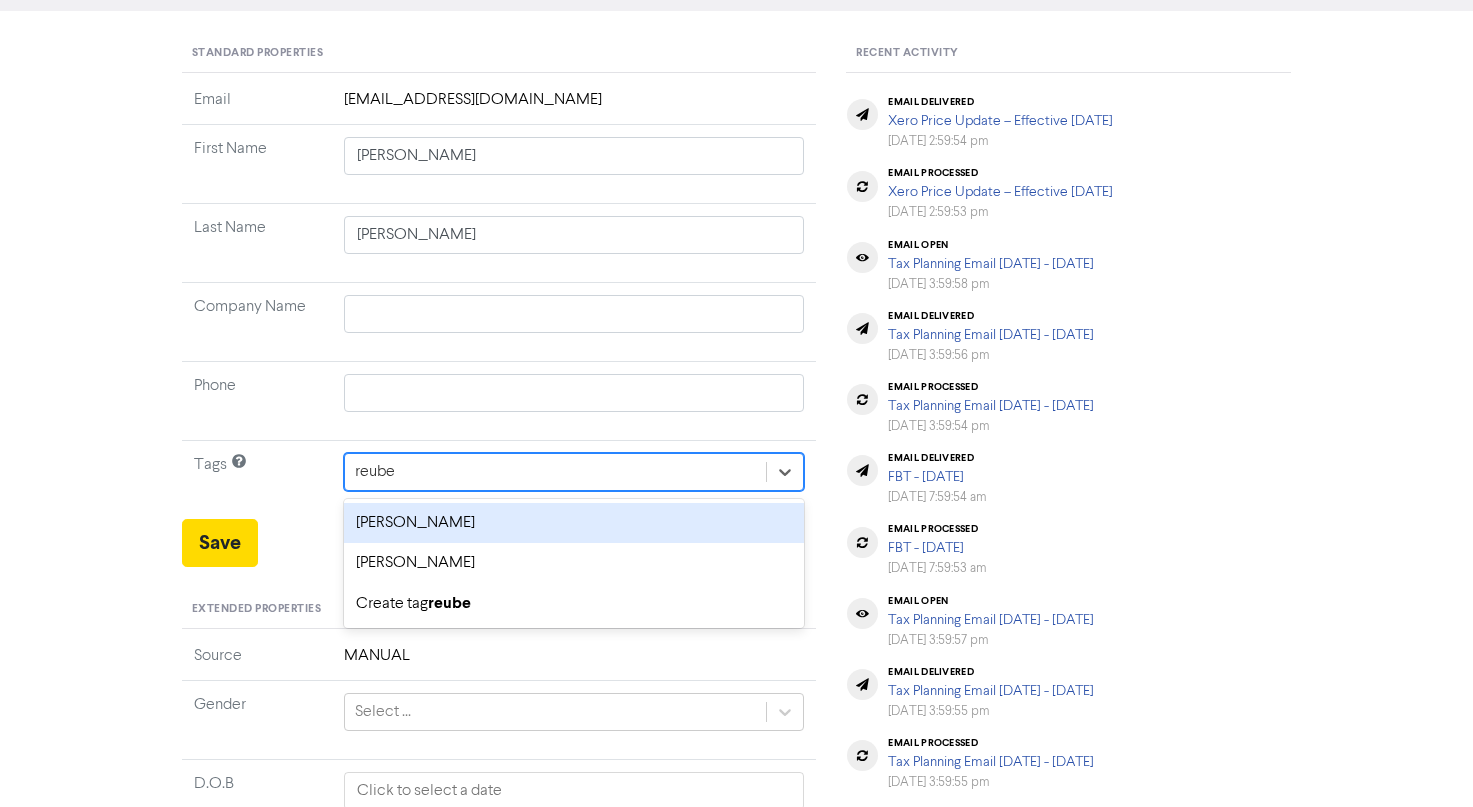 type on "reuben" 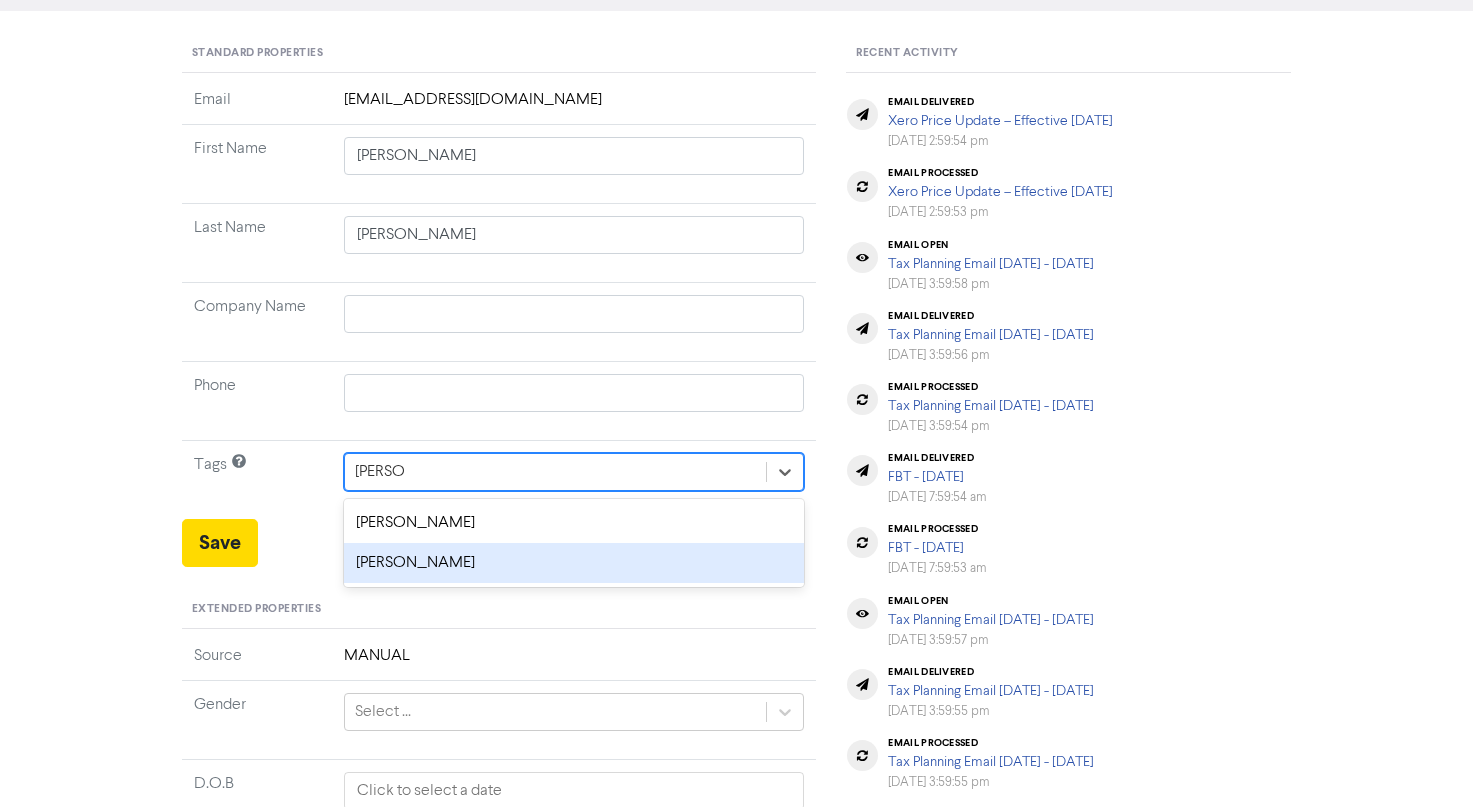 click on "reuben bergola" at bounding box center (574, 563) 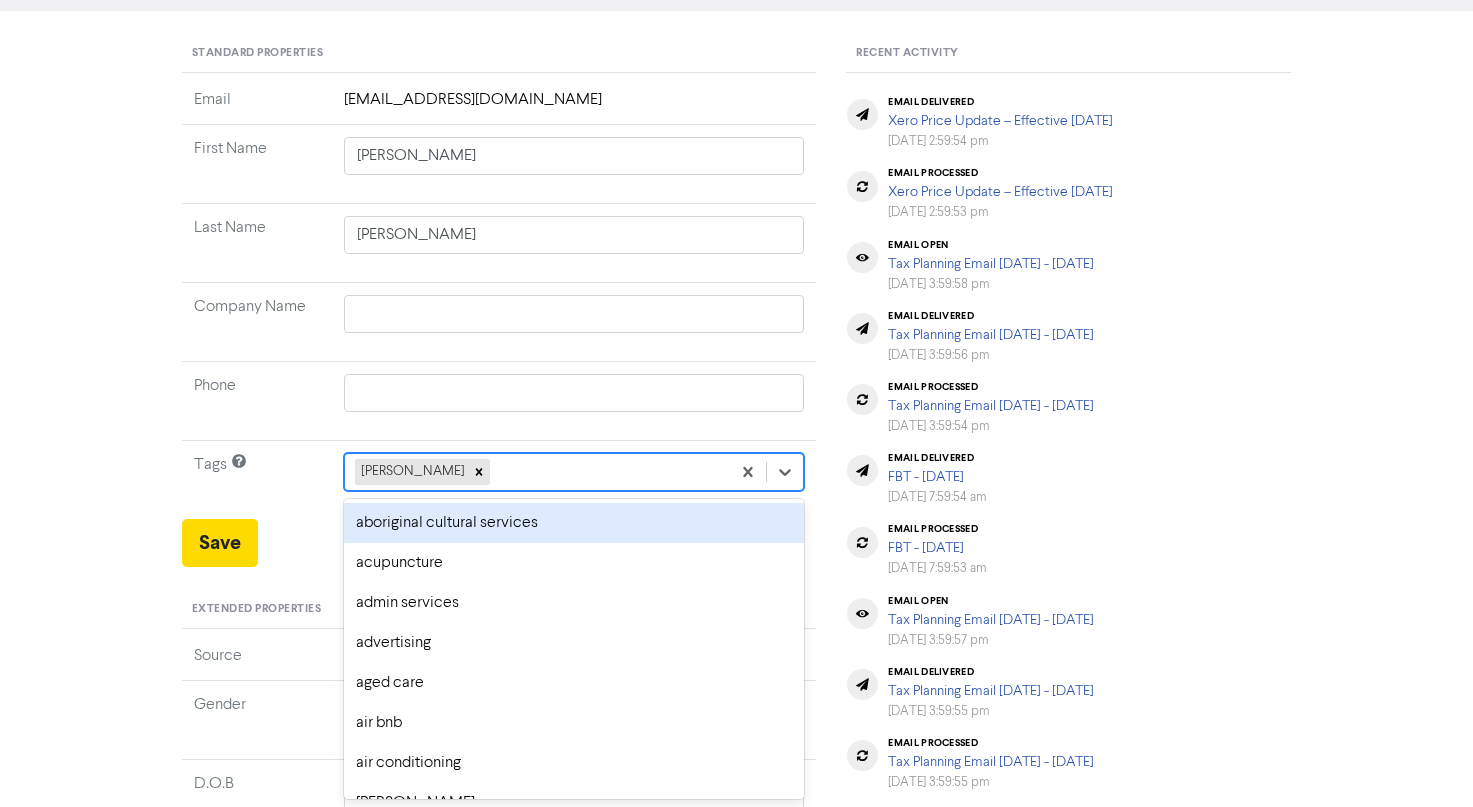 click on "reuben bergola" at bounding box center [538, 472] 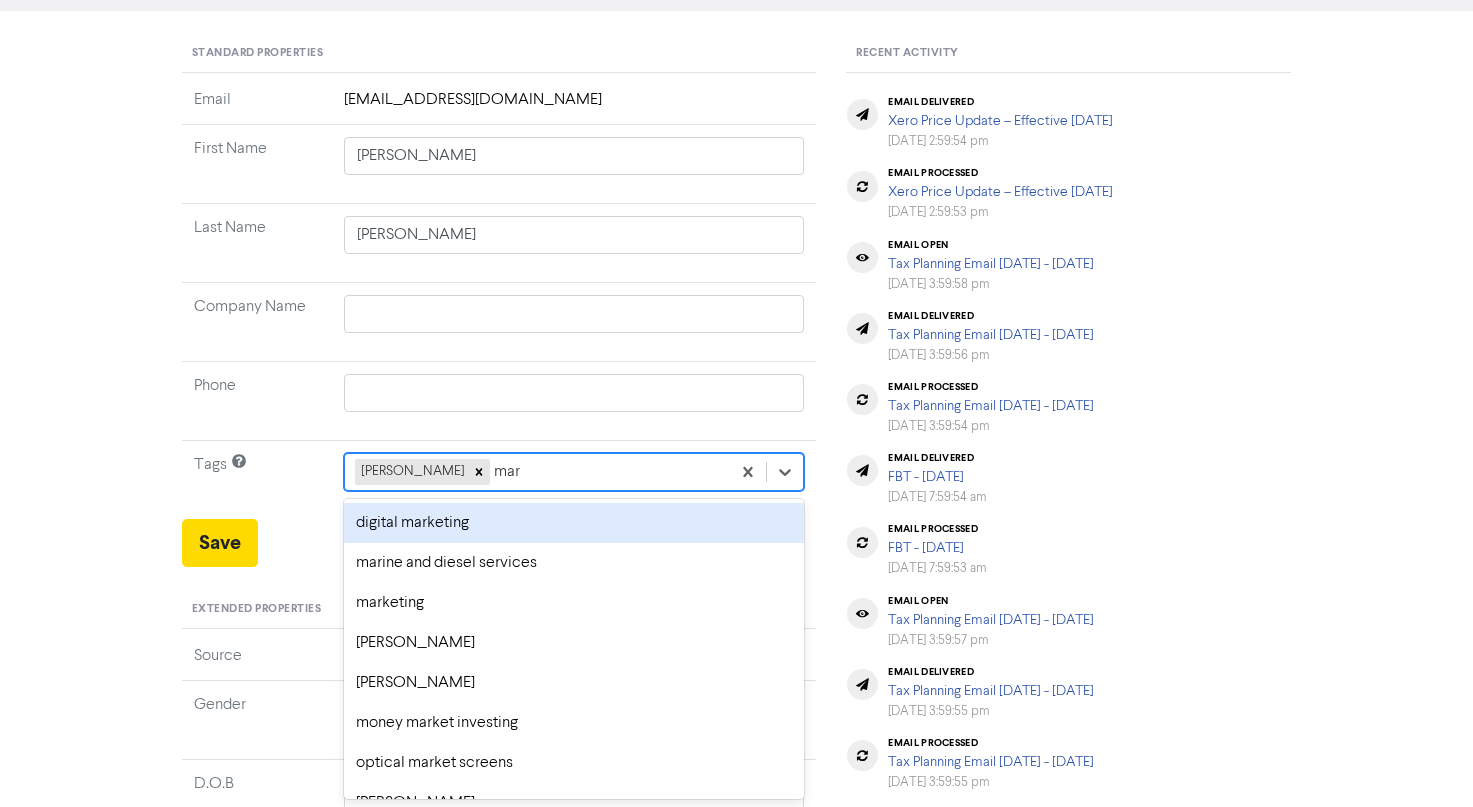 type on "marl" 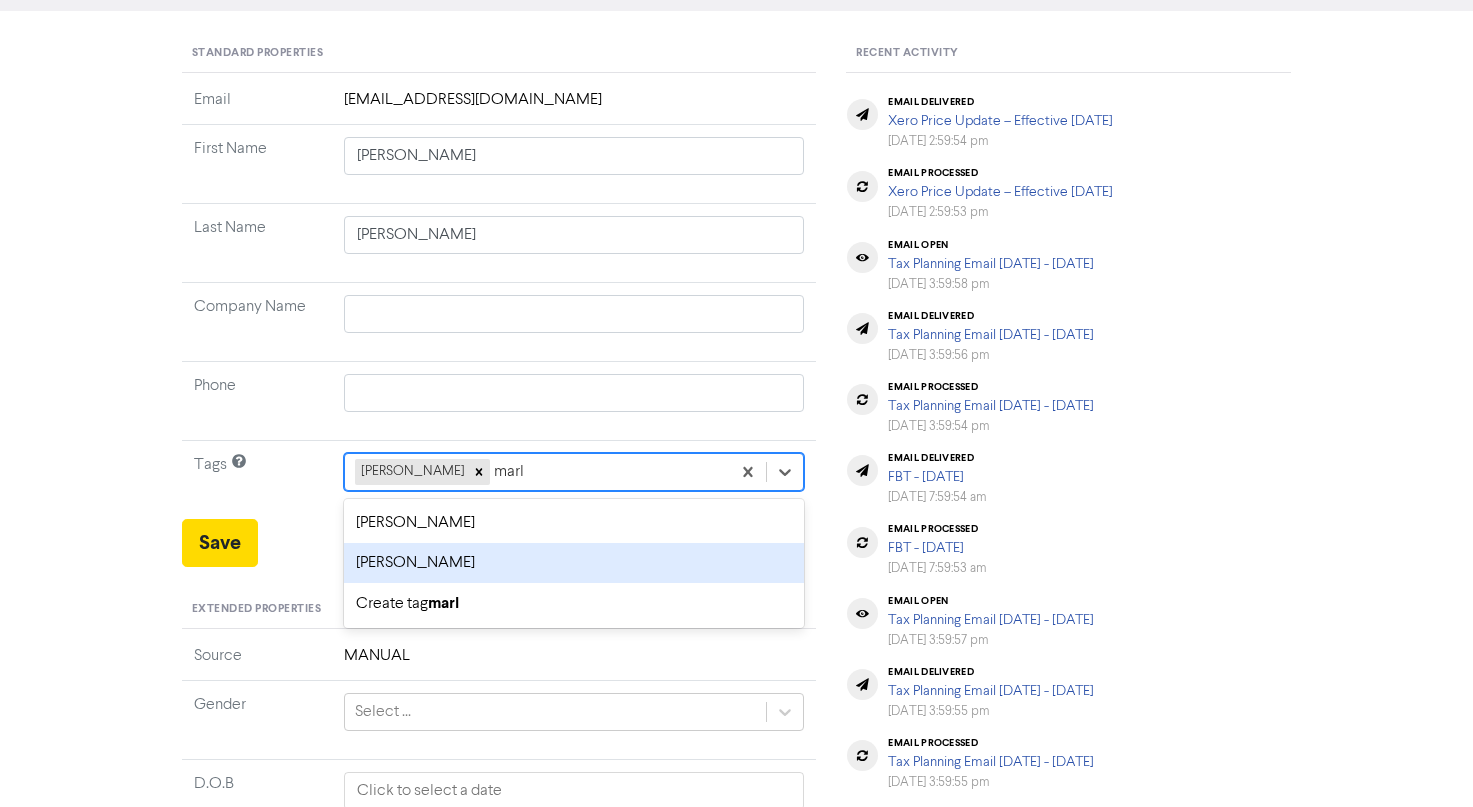 click on "marlon sale" at bounding box center (574, 563) 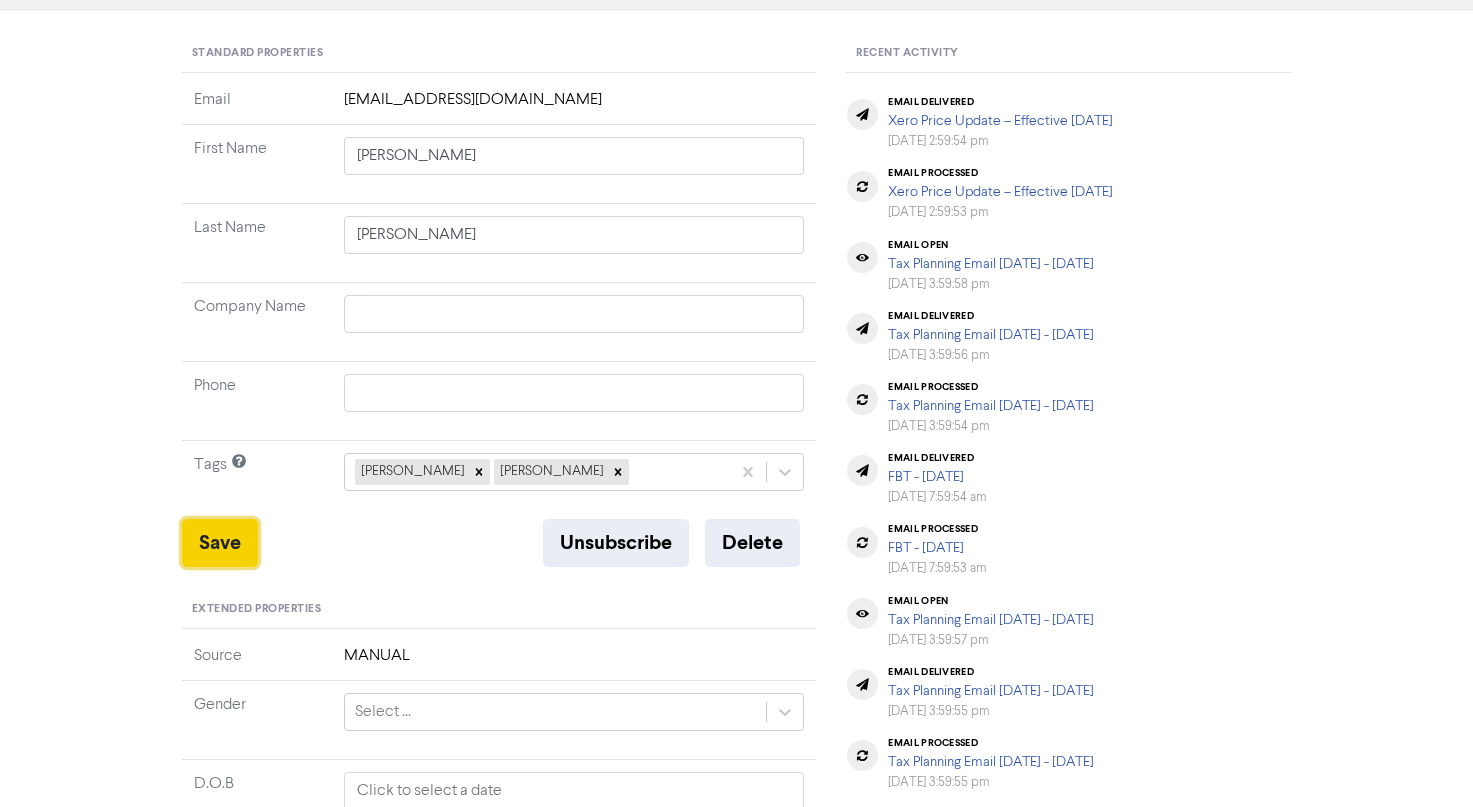 click on "Save" at bounding box center [220, 543] 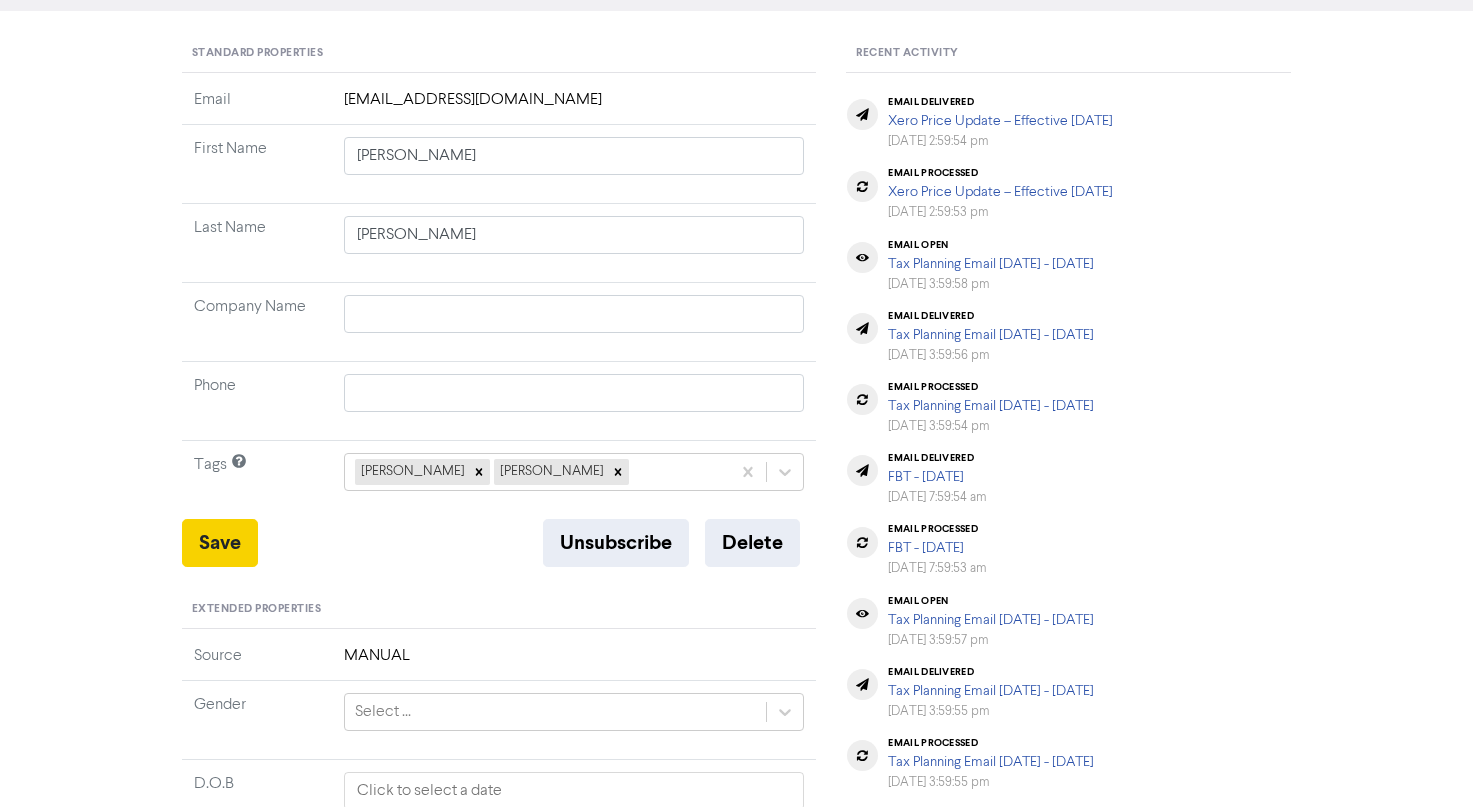 type 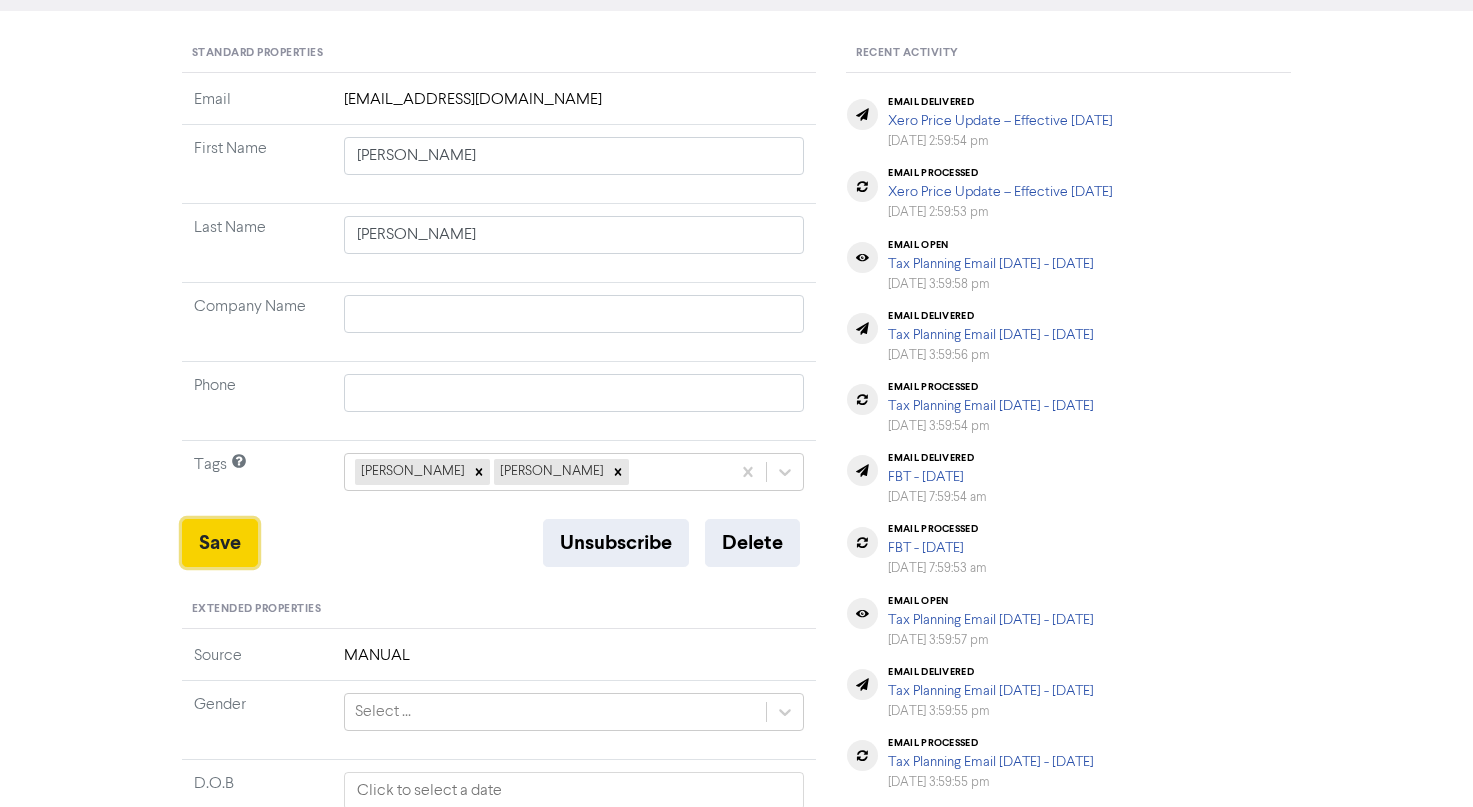 click on "Save" at bounding box center [220, 543] 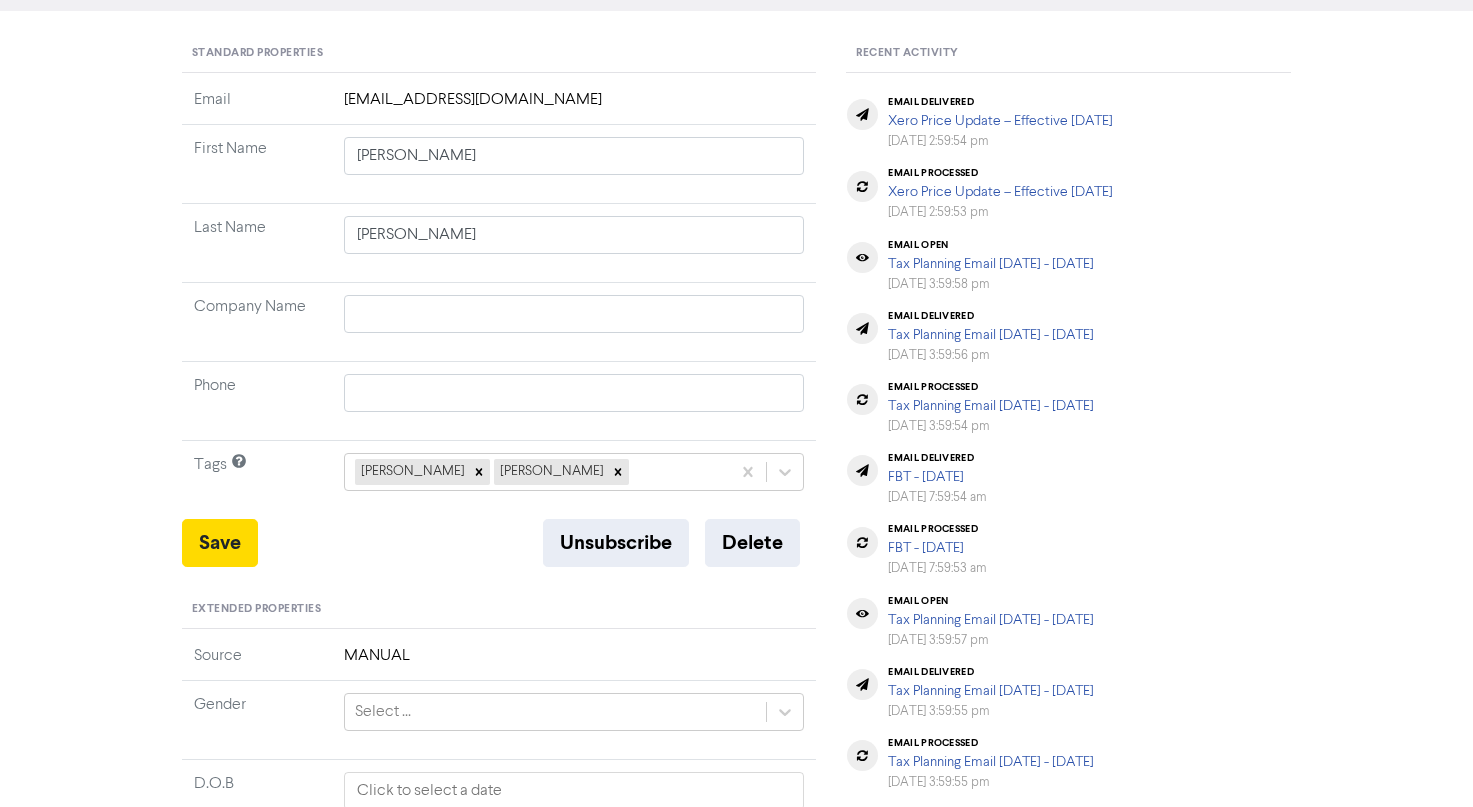 scroll, scrollTop: 0, scrollLeft: 0, axis: both 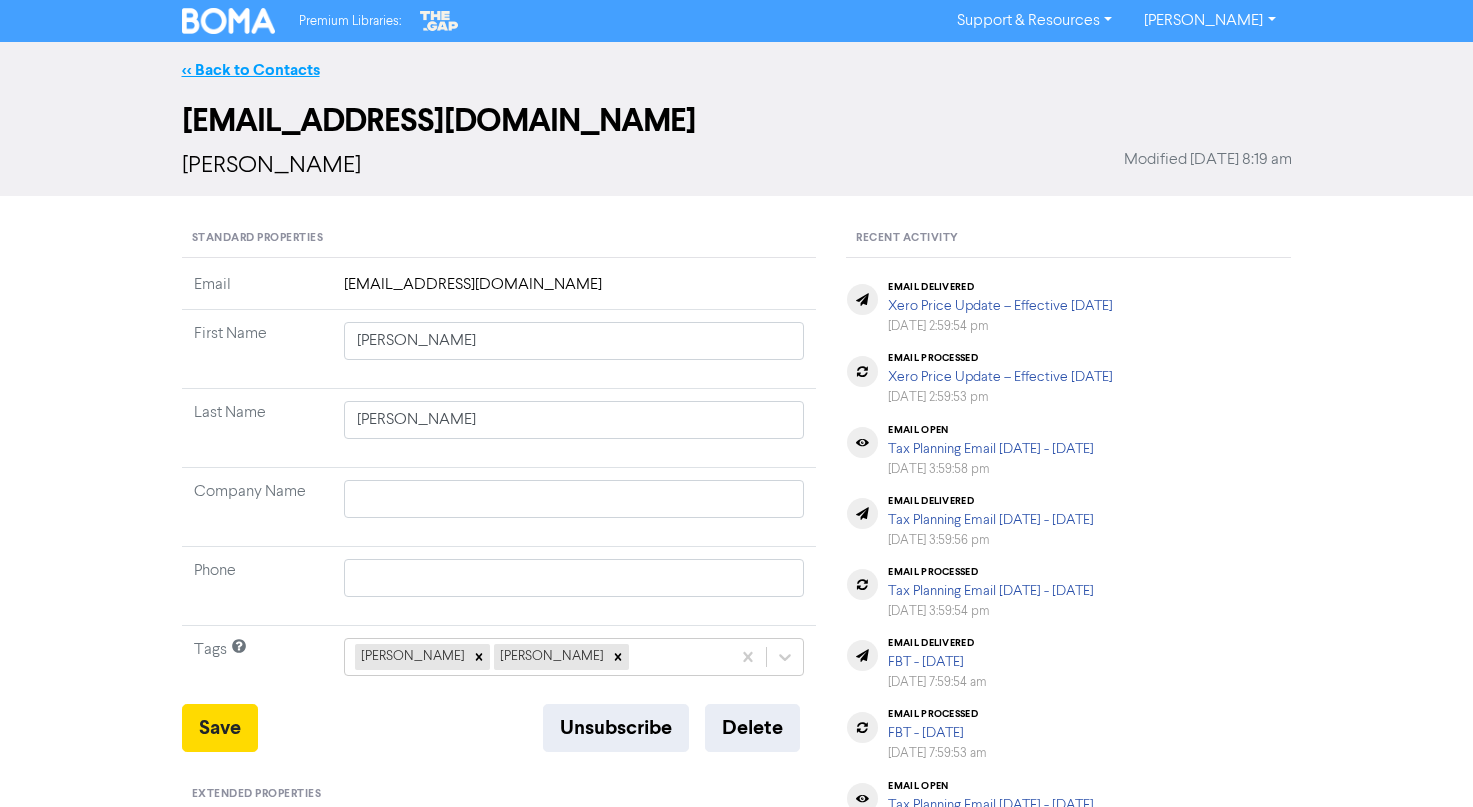 click on "<< Back to Contacts" at bounding box center [251, 70] 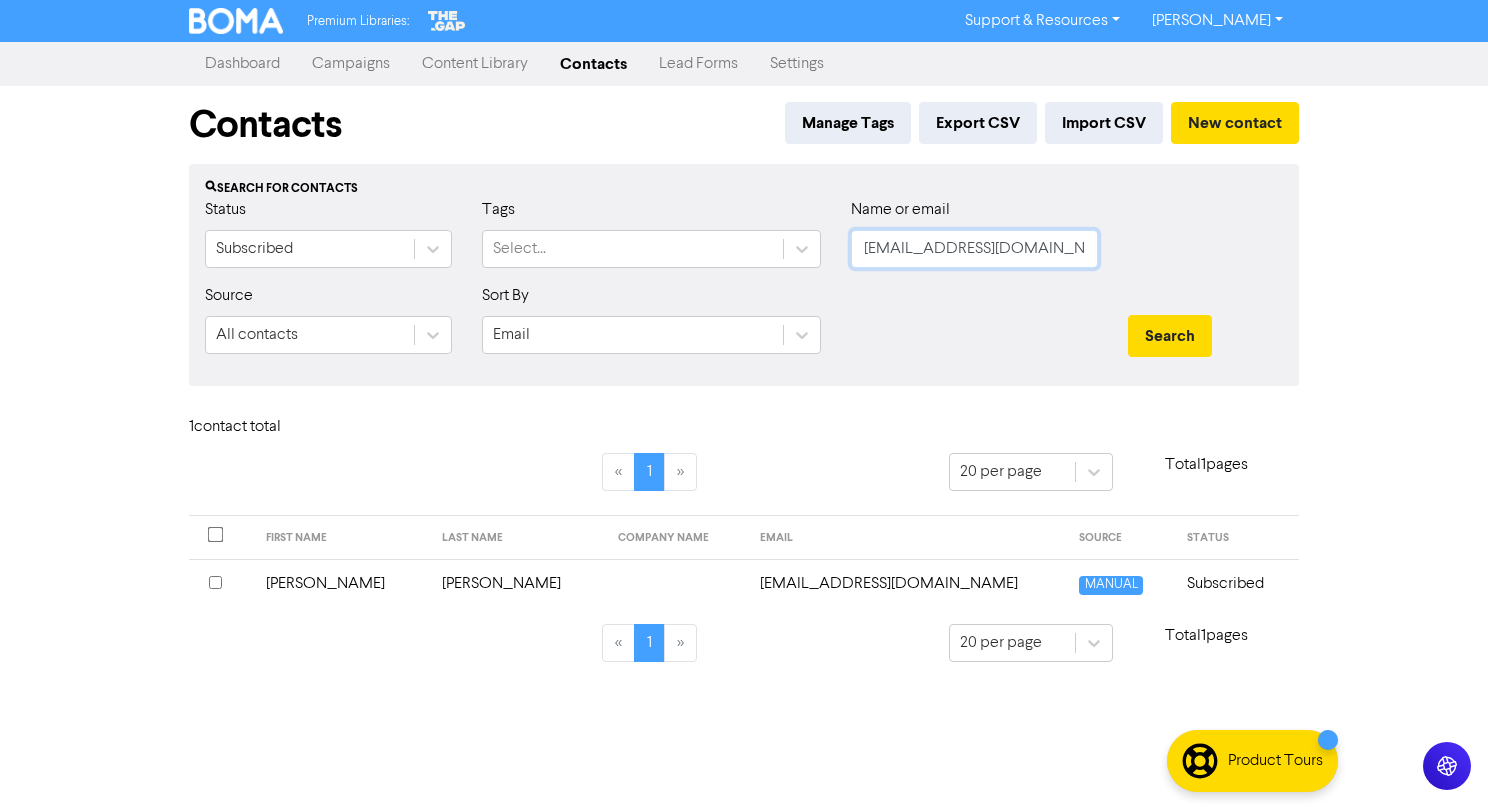 click on "contactlifescreative@gmail.com" 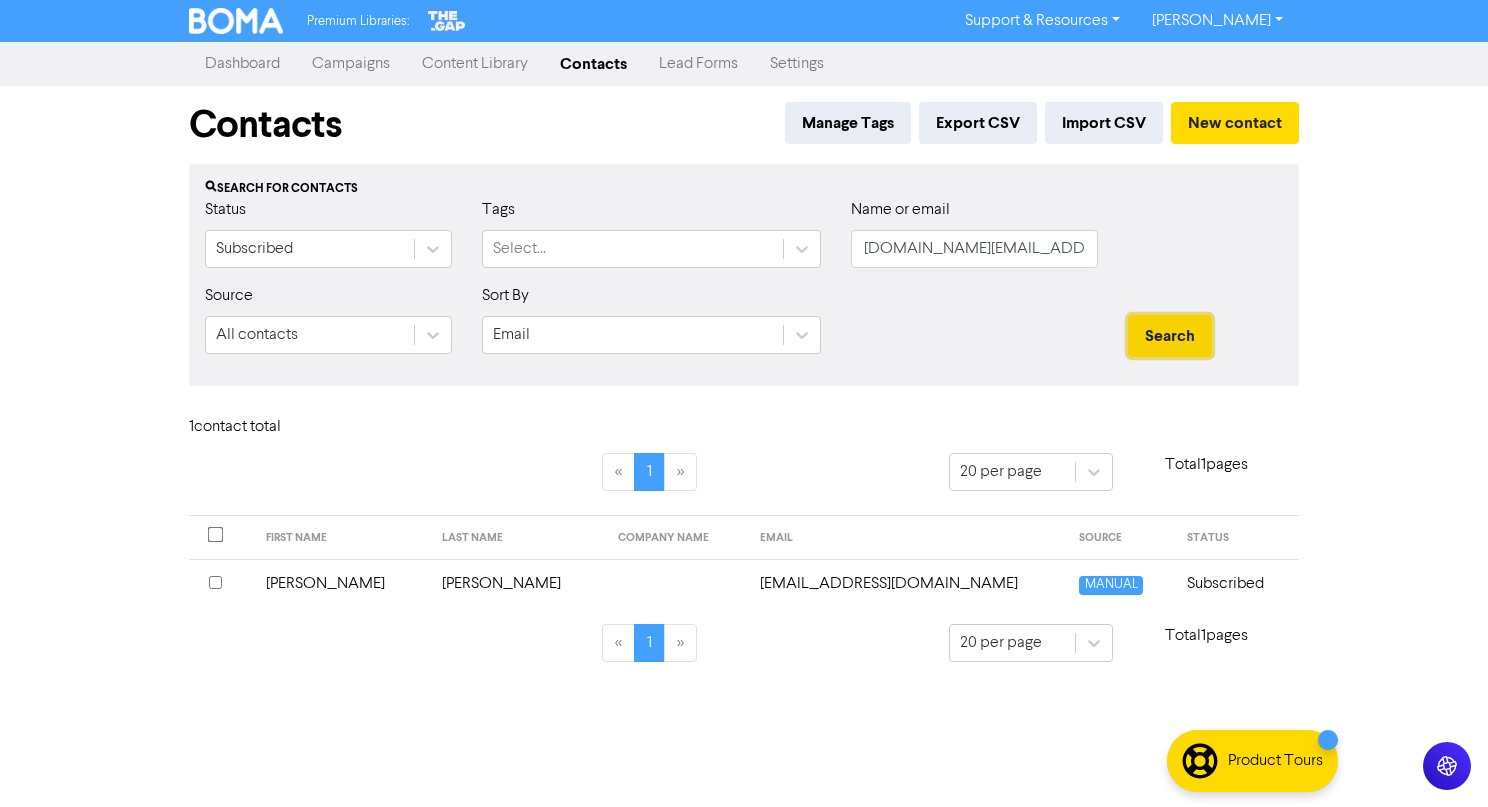 click on "Search" at bounding box center [1170, 336] 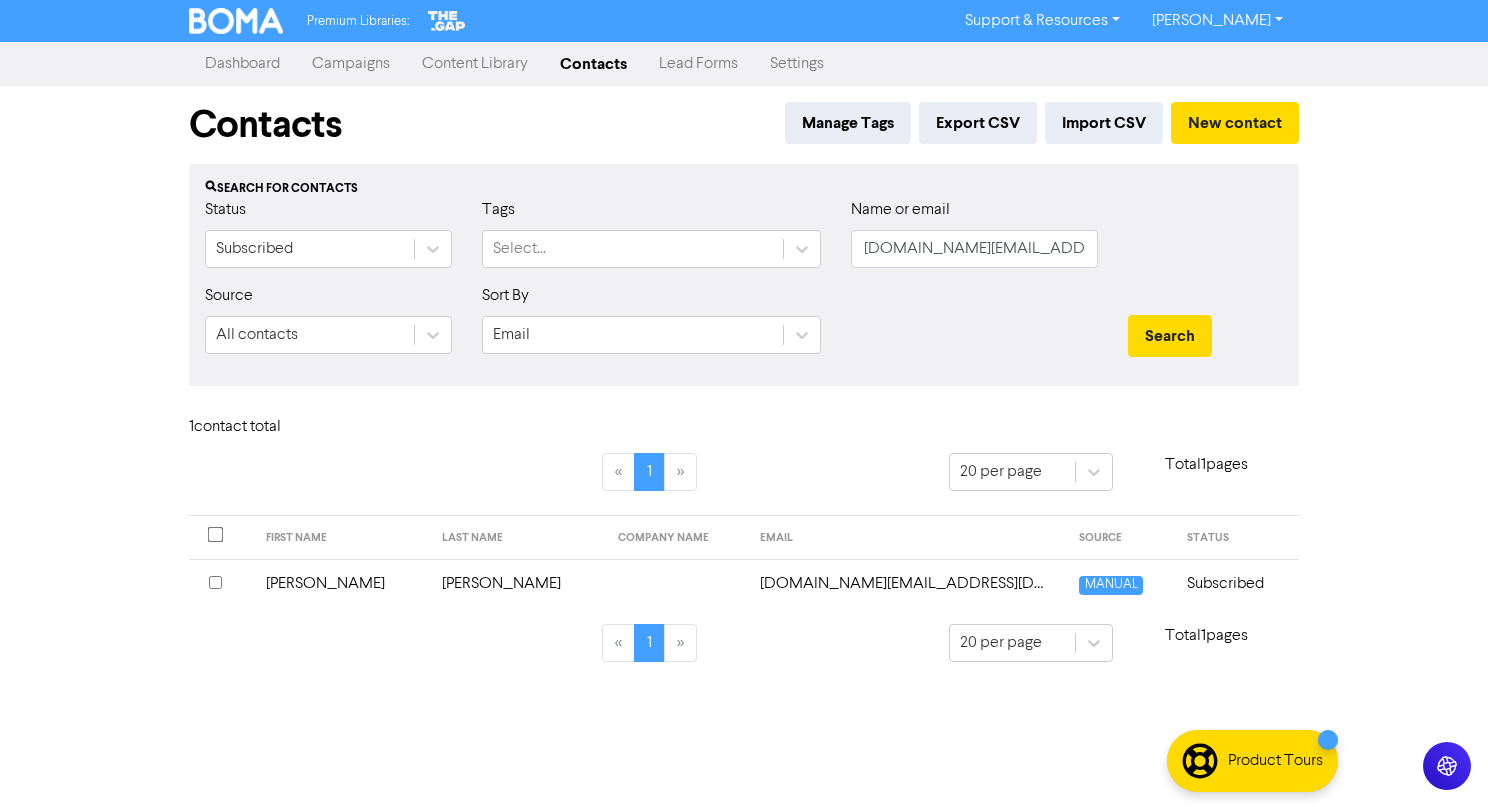 click on "Williams" at bounding box center [518, 583] 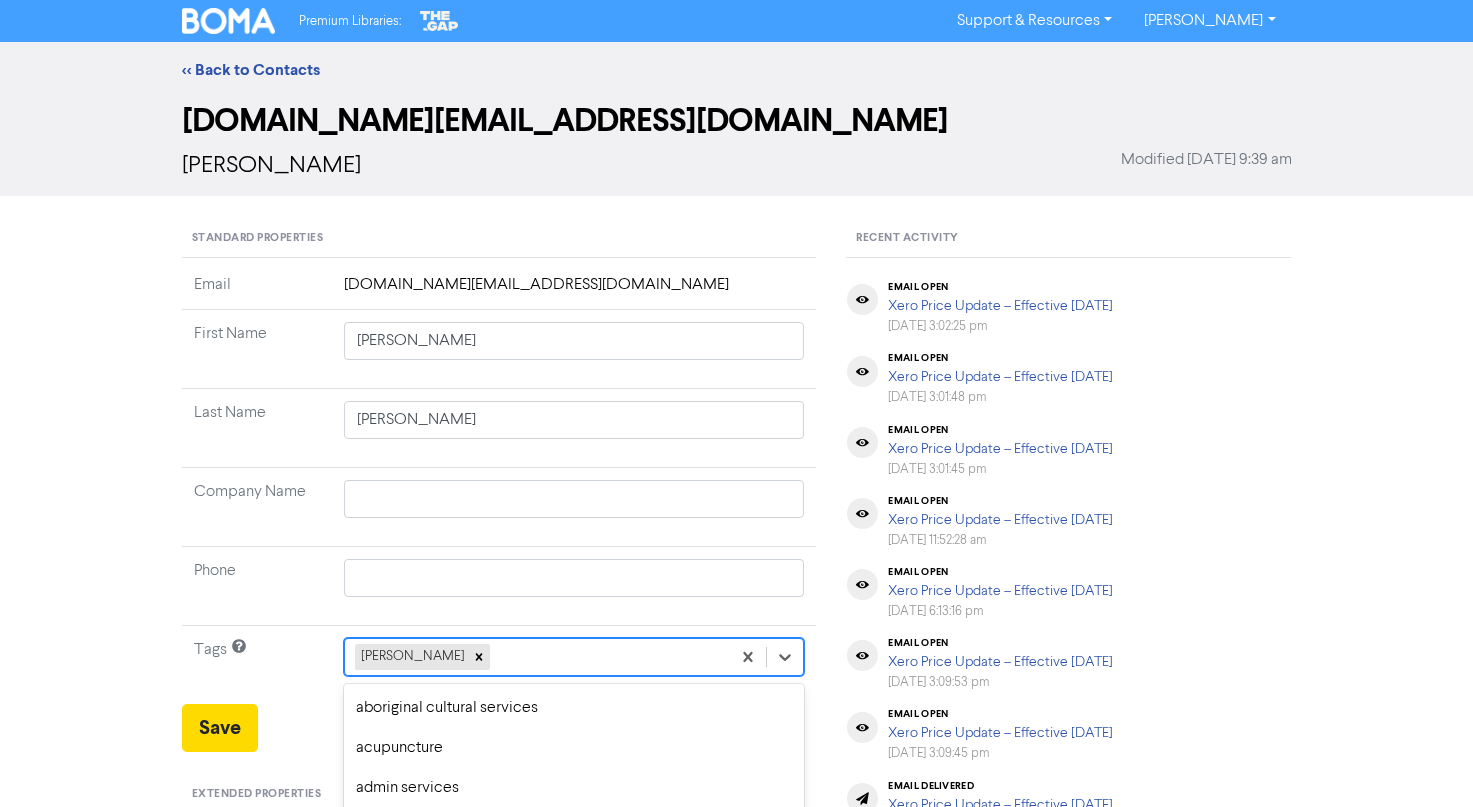 scroll, scrollTop: 185, scrollLeft: 0, axis: vertical 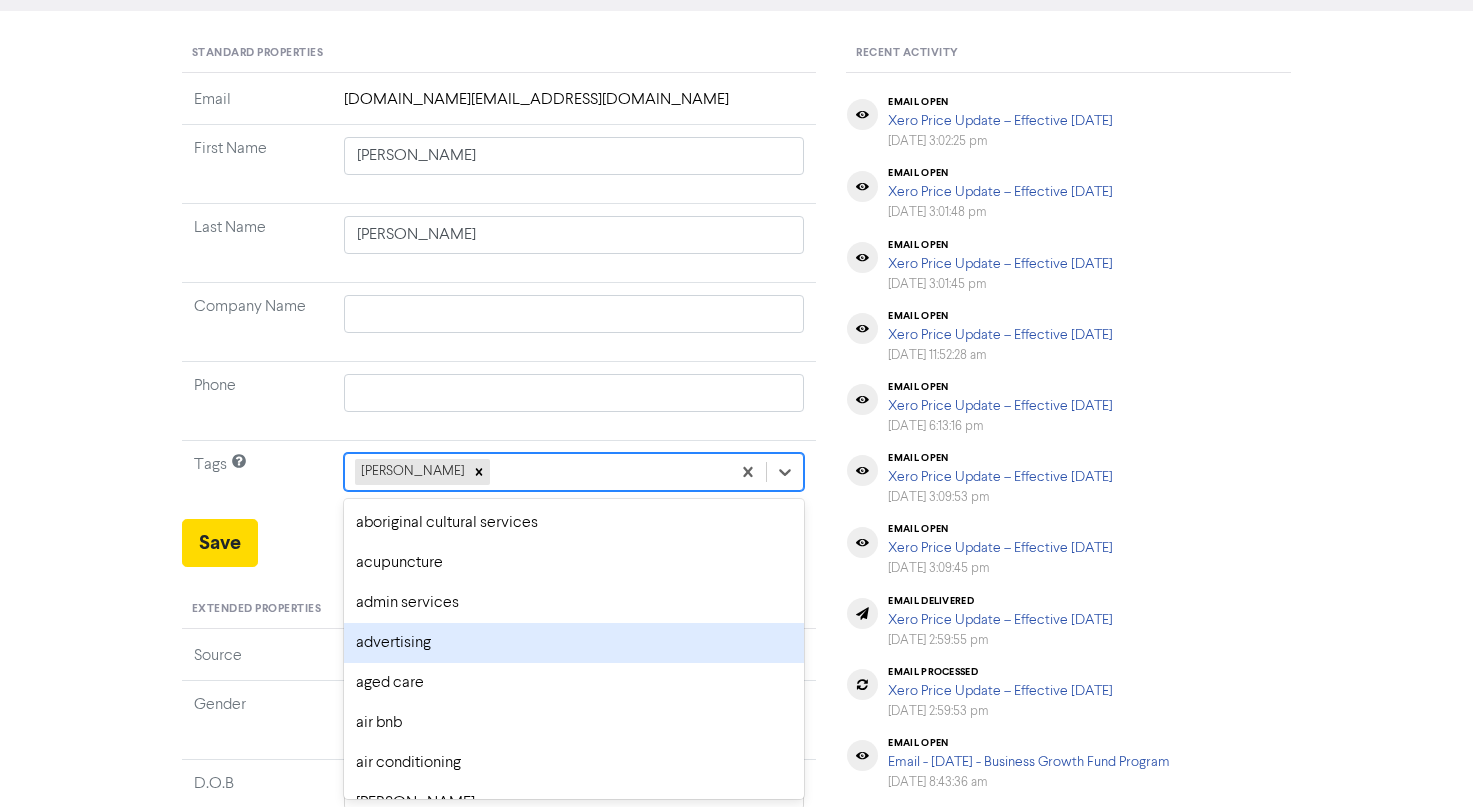 click on "option advertising focused, 4 of 285. 284 results available. Use Up and Down to choose options, press Backspace to select the currently focused option, press Escape to exit the menu, press Tab to select the option and exit the menu. sarah crowe aboriginal cultural services acupuncture admin services advertising aged care air bnb air conditioning alex allied health apps architecture art asbestos removal baby products barber beauty ben bitcoin bksuper blockchain bookkeeper bookkeeping bookkeeping-bankstmts bridal brittny building design business administration business consulting/management business development cafe callum farrugia callum&peri candle store caravan park carpentry chef chemical retailing childcare cleaning clothing coffee shop commercial building/manufacturing commercial property commisions with amcal/business ebook compressor hire/repair computer service construction consulting conveyancing service copywriting cosmetic injectables cosmetic retailing counselling courses credit repair agent" 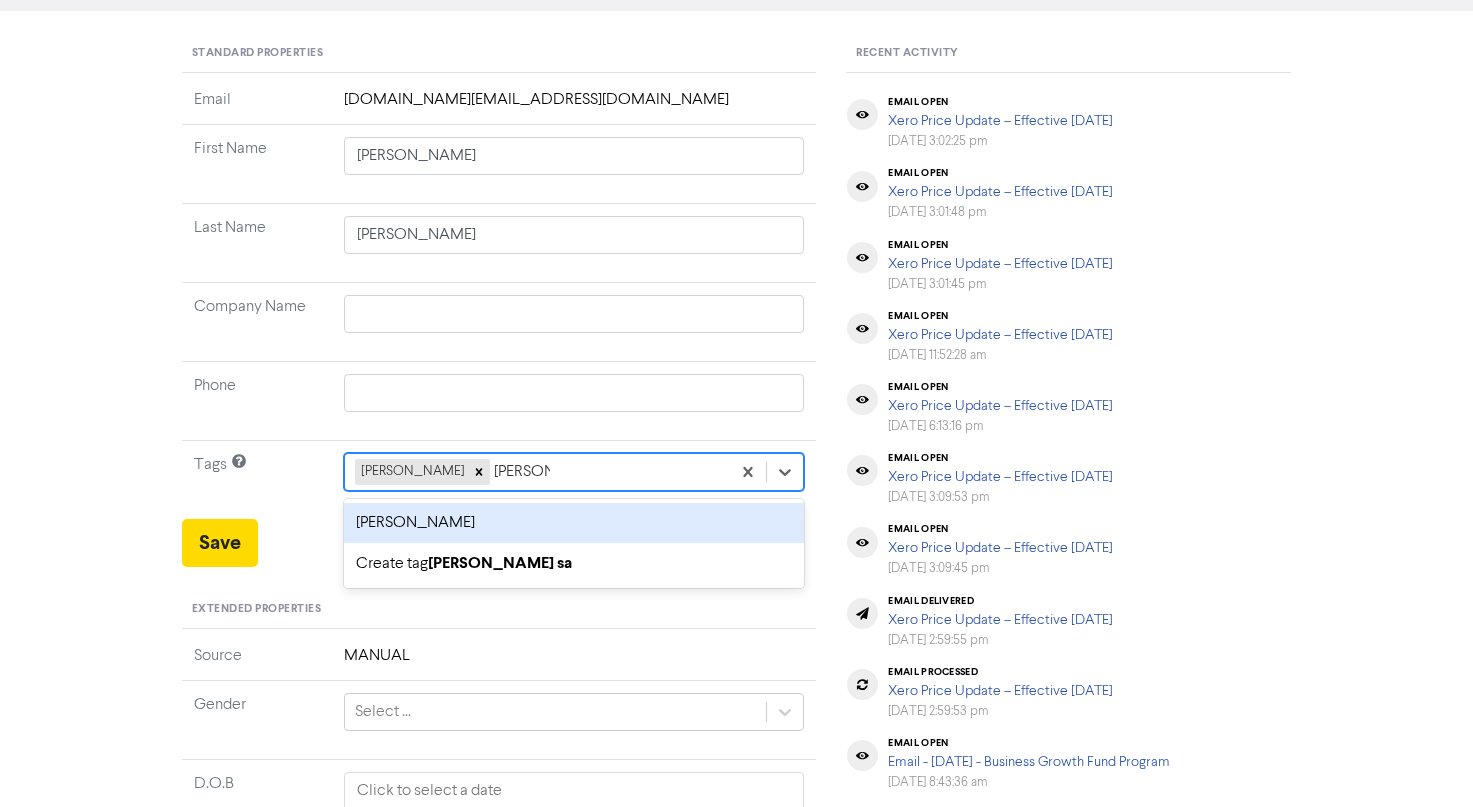 click on "sarah sale" at bounding box center (574, 523) 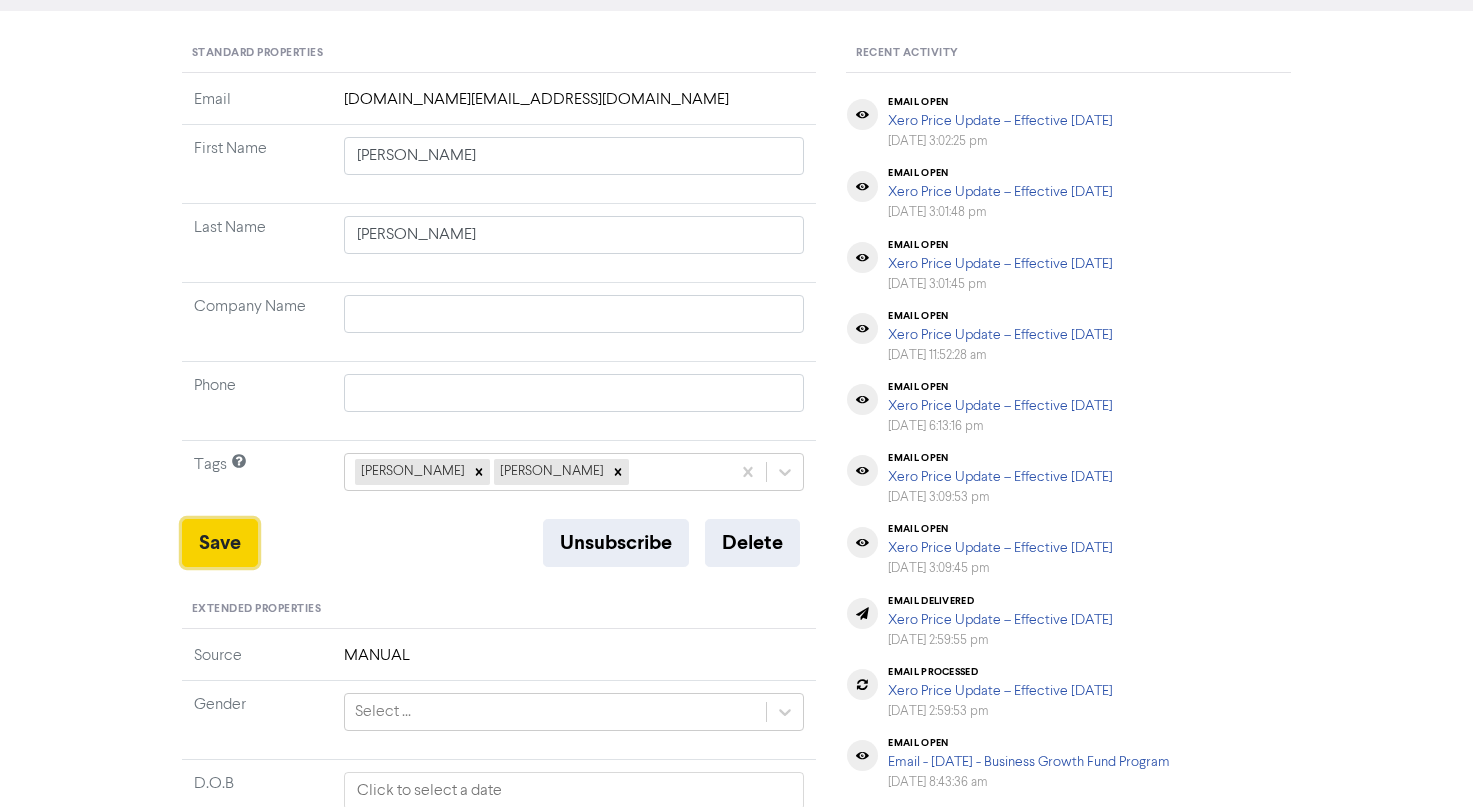 click on "Save" at bounding box center [220, 543] 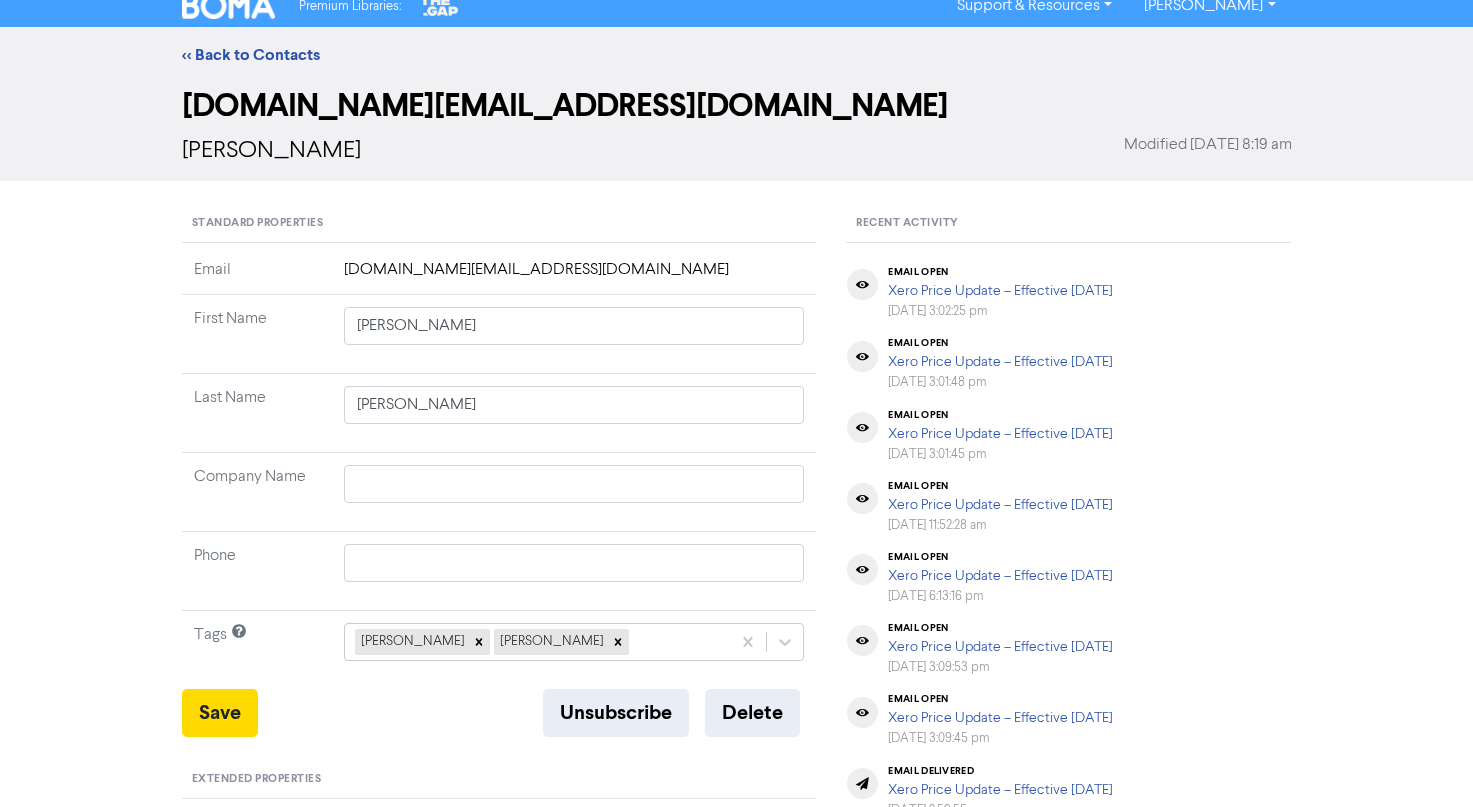scroll, scrollTop: 0, scrollLeft: 0, axis: both 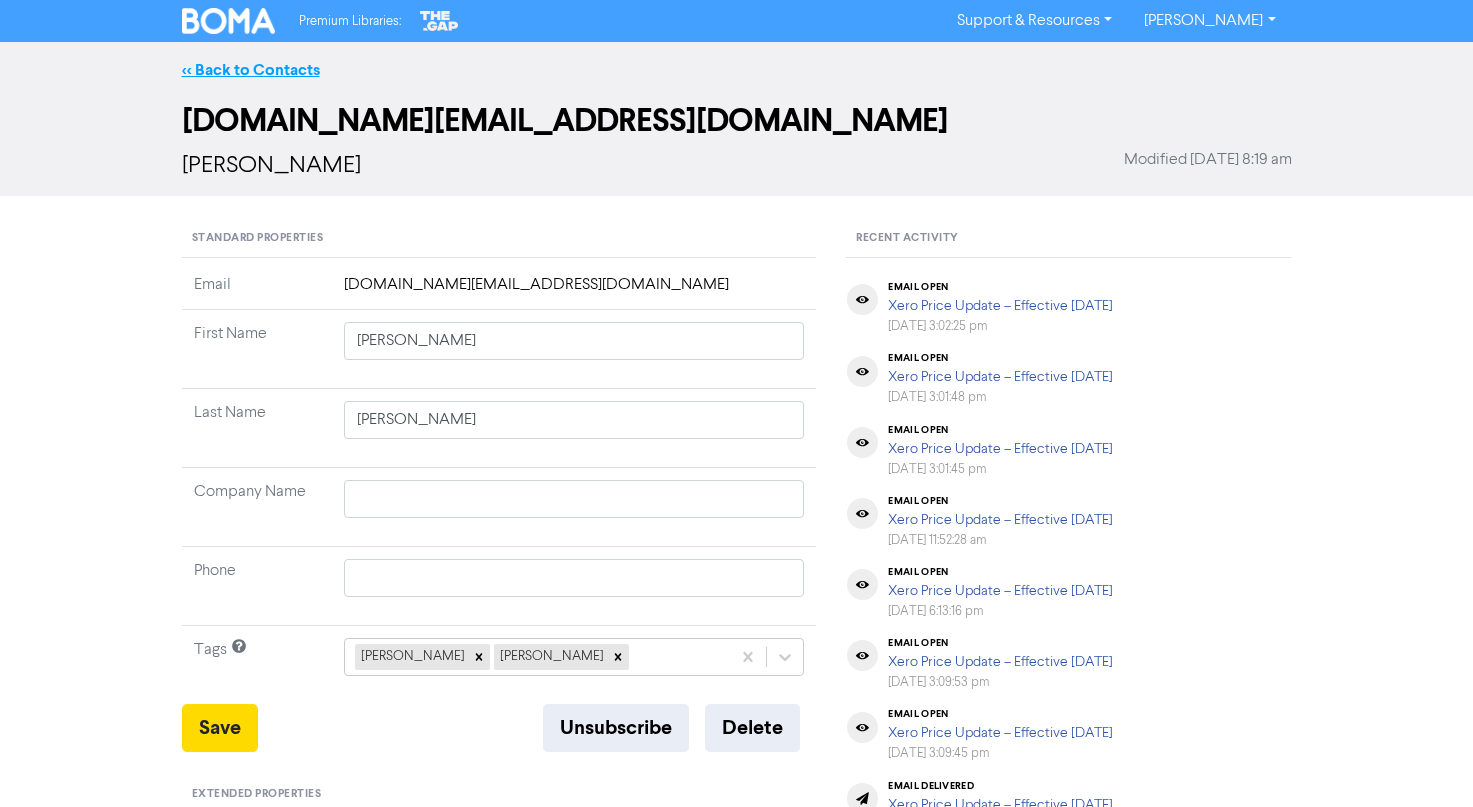 click on "<< Back to Contacts" at bounding box center [251, 70] 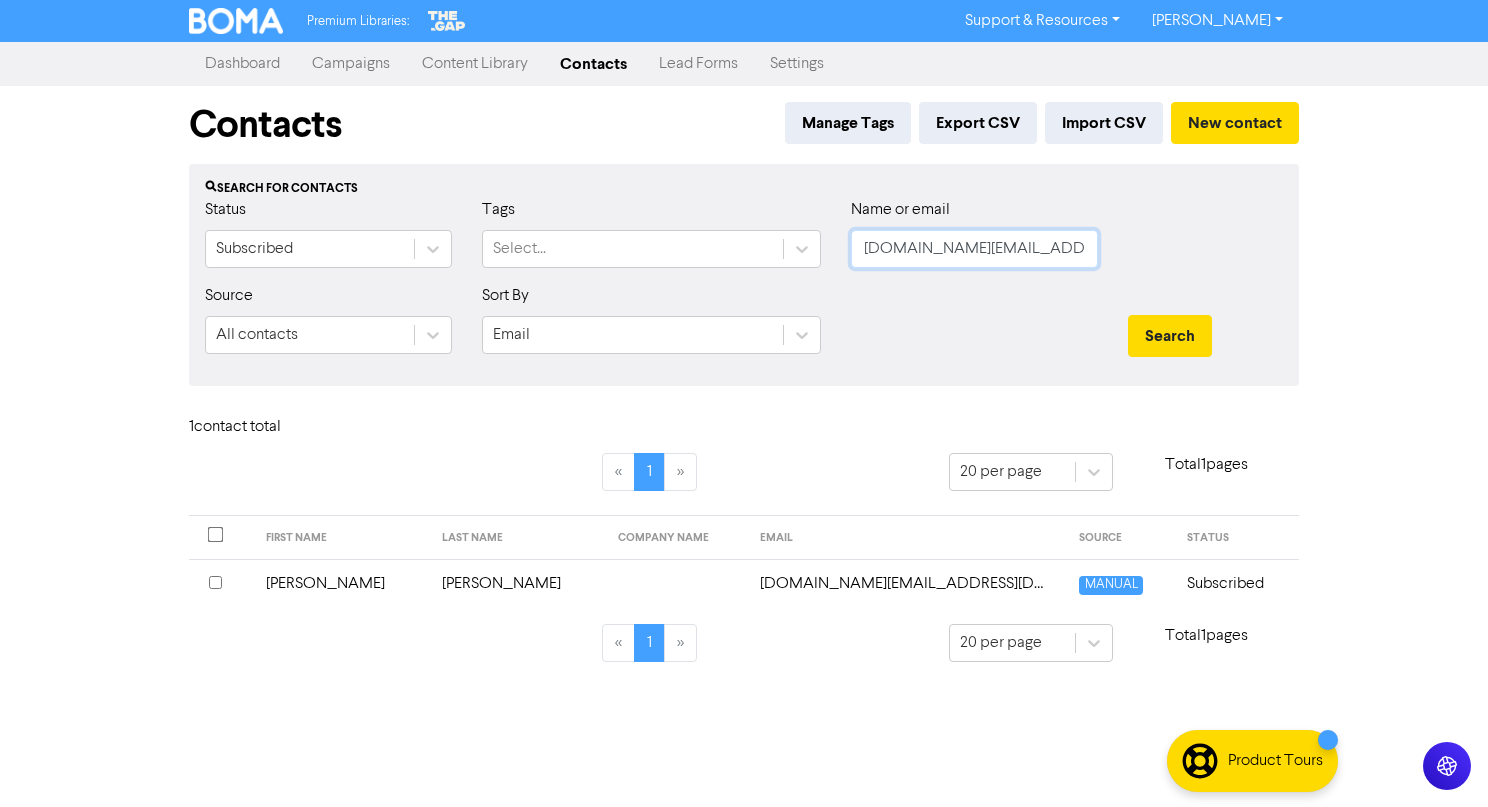 click on "nicks.lighting@gmail.com" 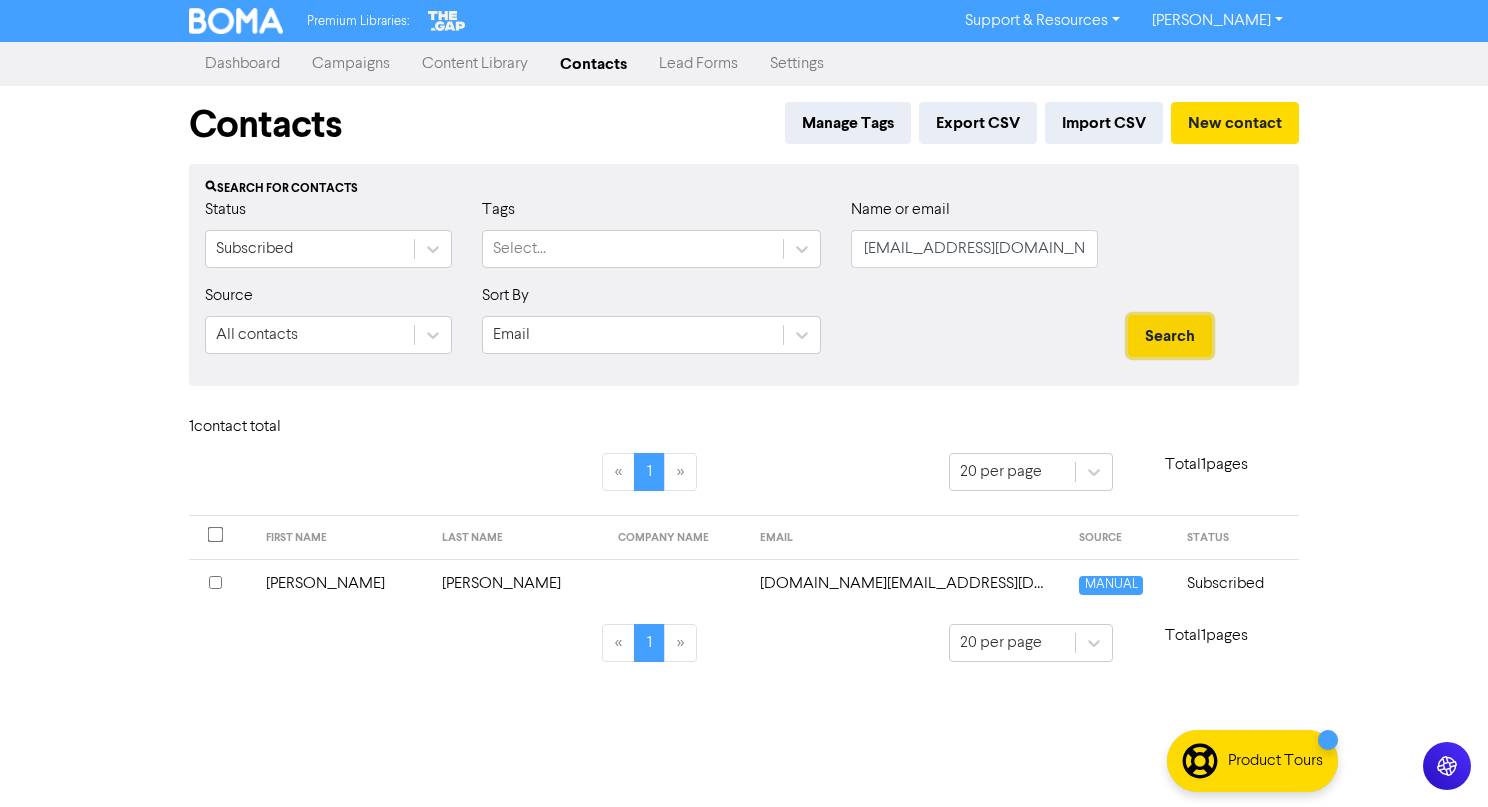 click on "Search" at bounding box center [1170, 336] 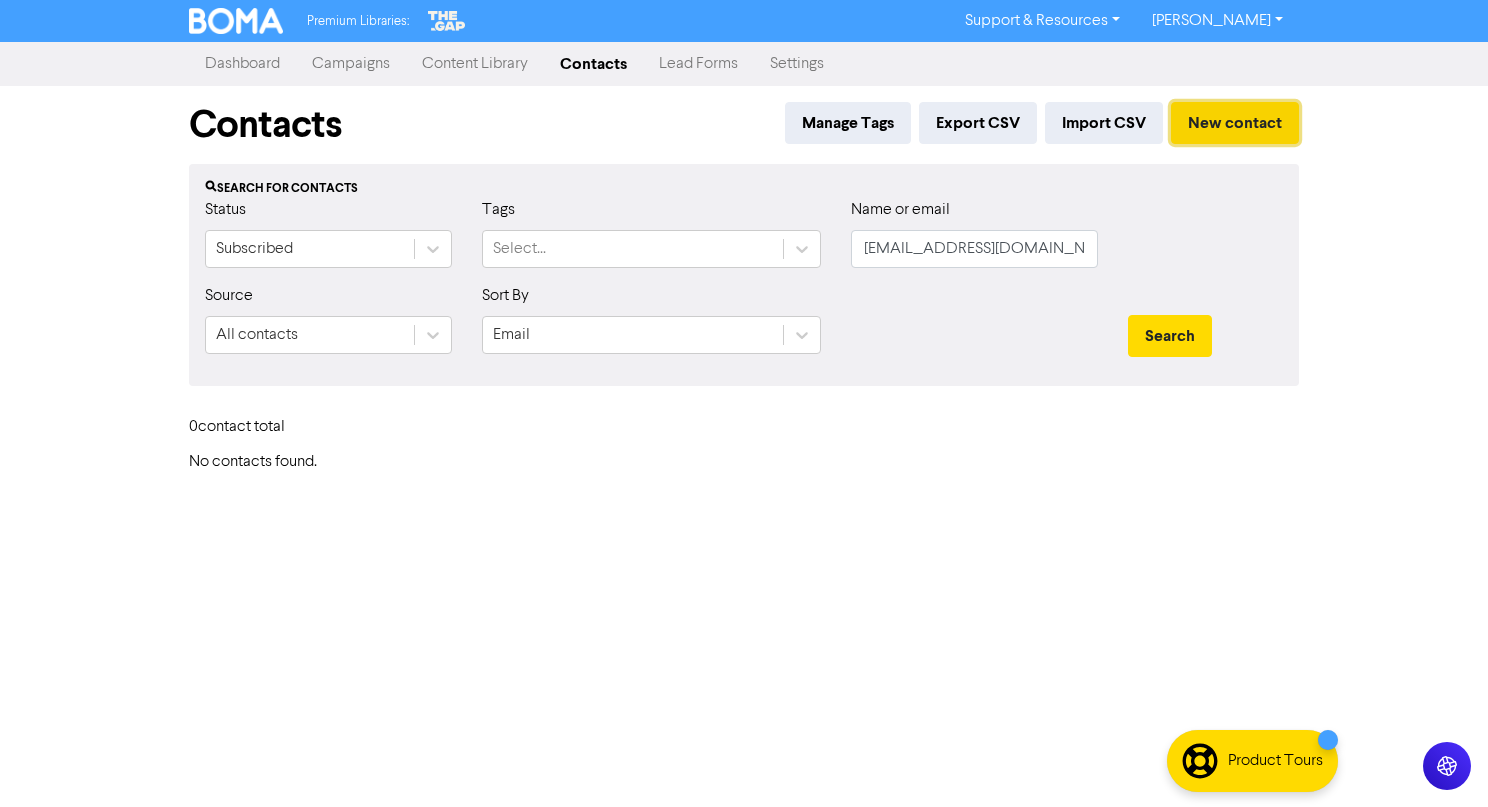 click on "New contact" at bounding box center (1235, 123) 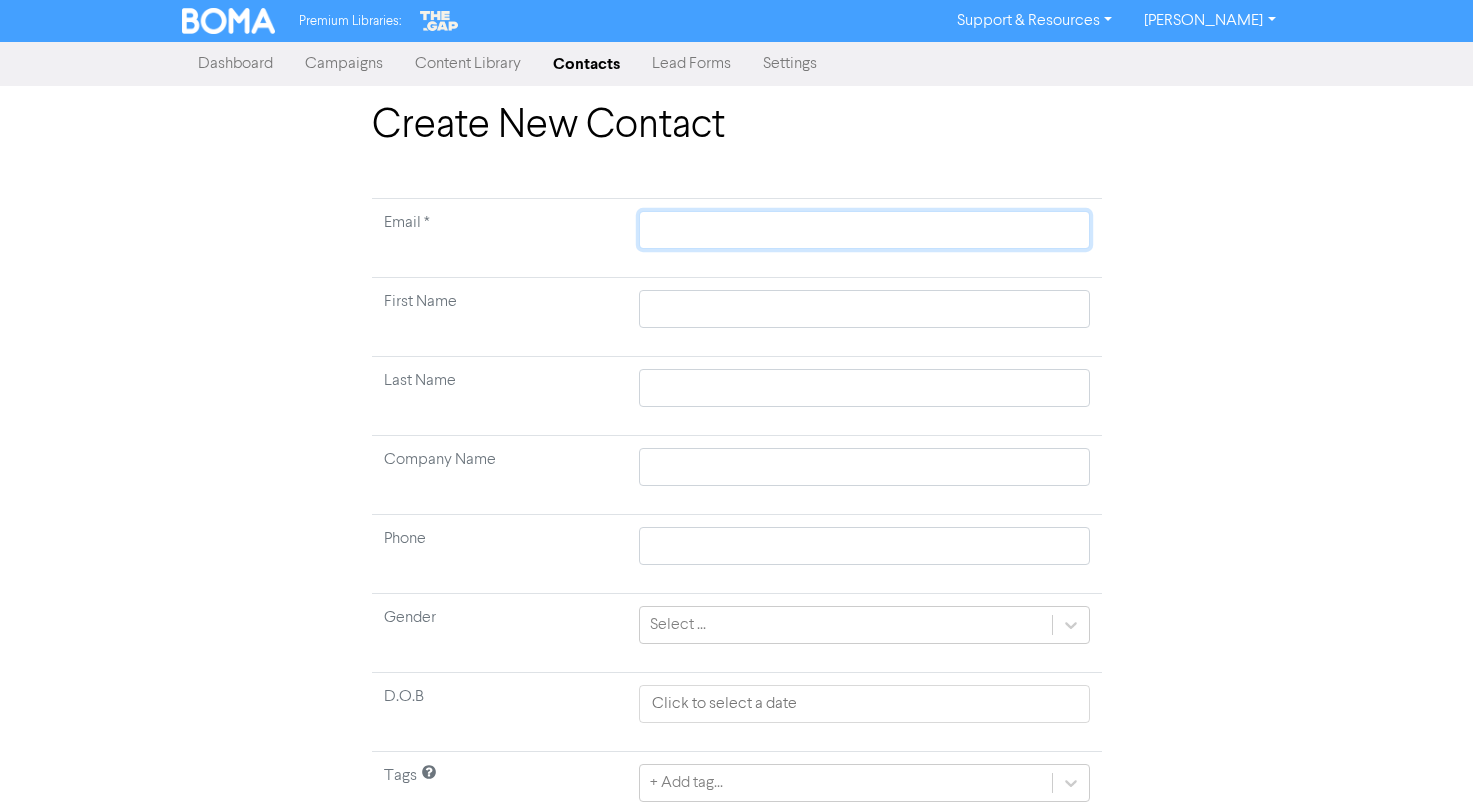click 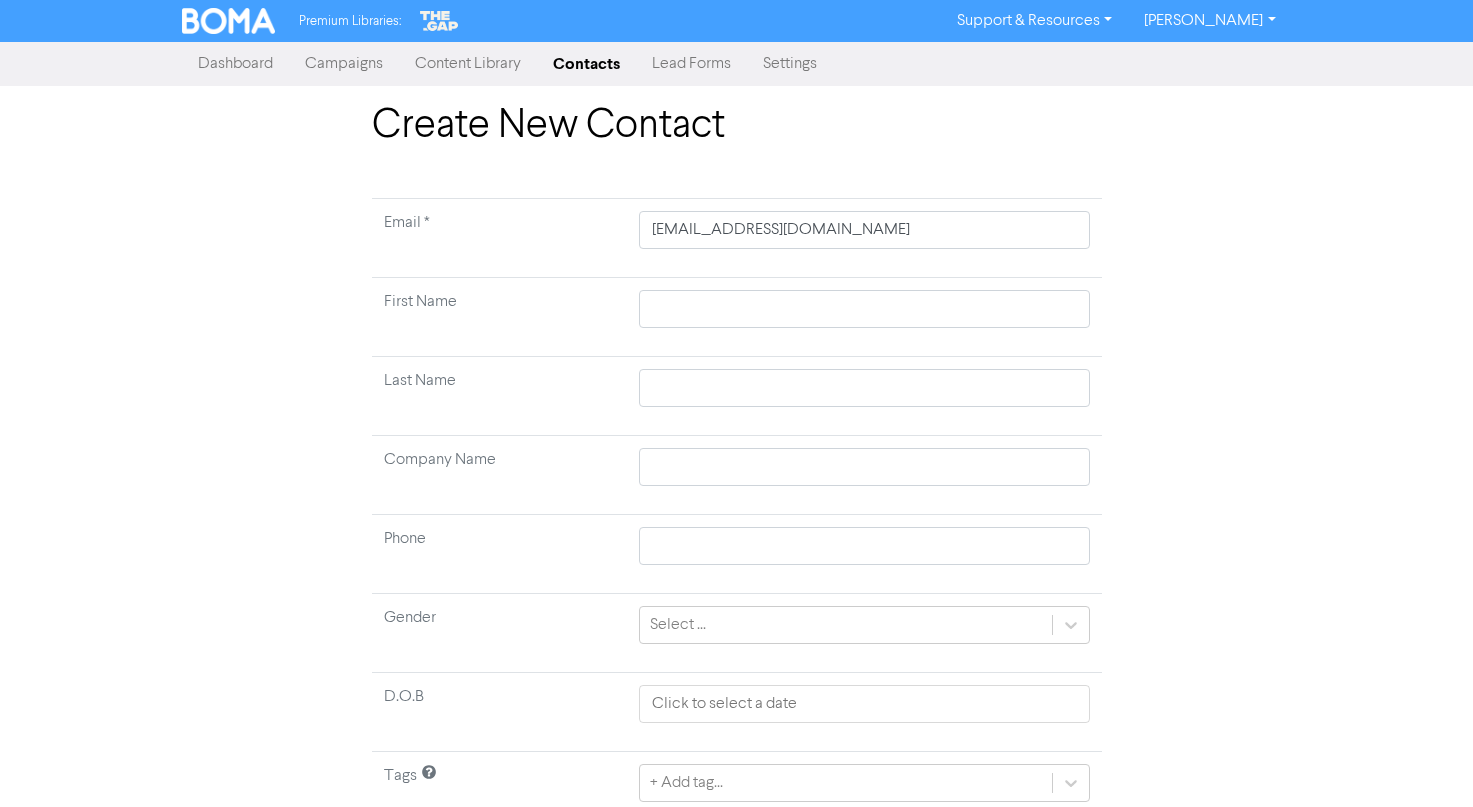 click at bounding box center (864, 317) 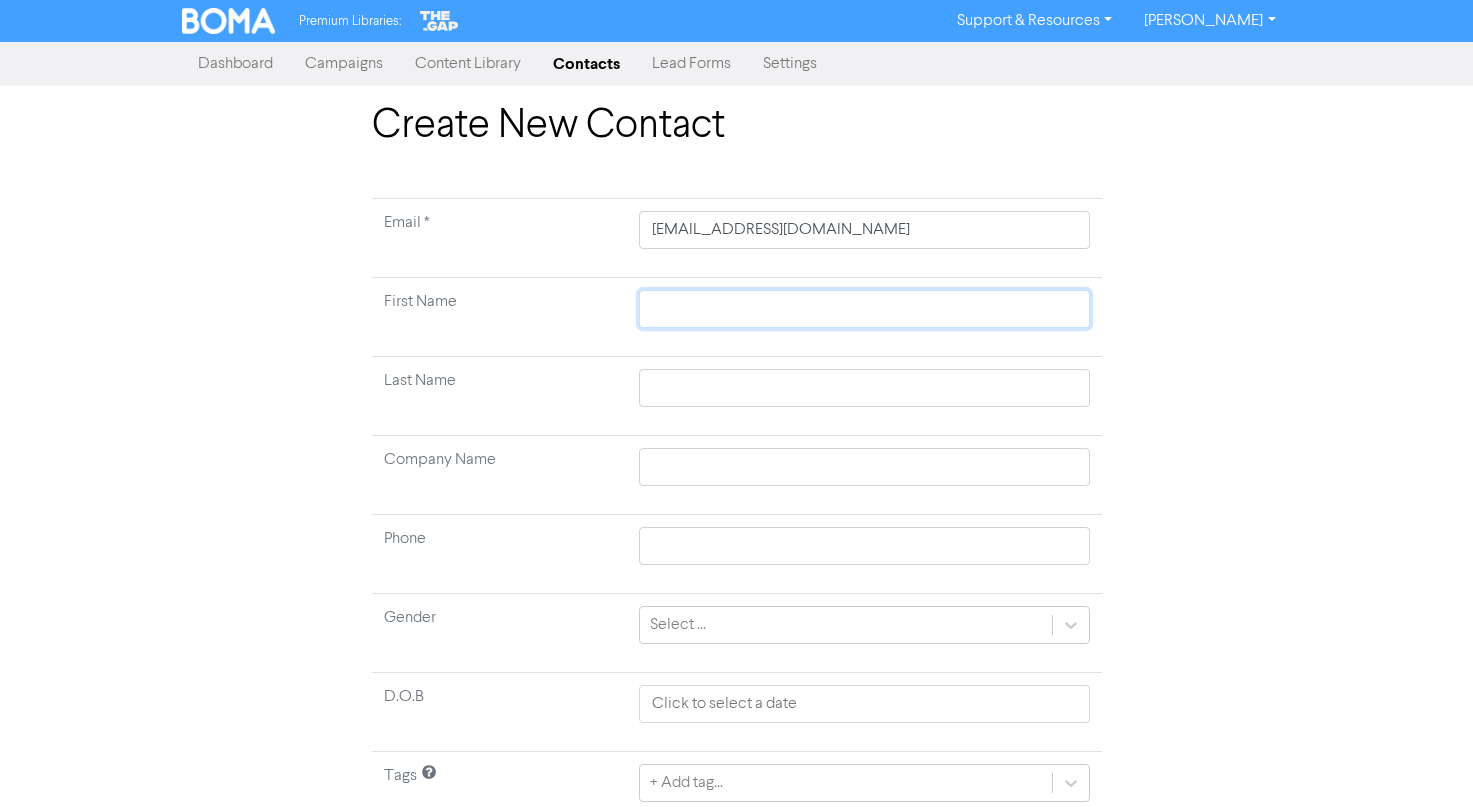 click 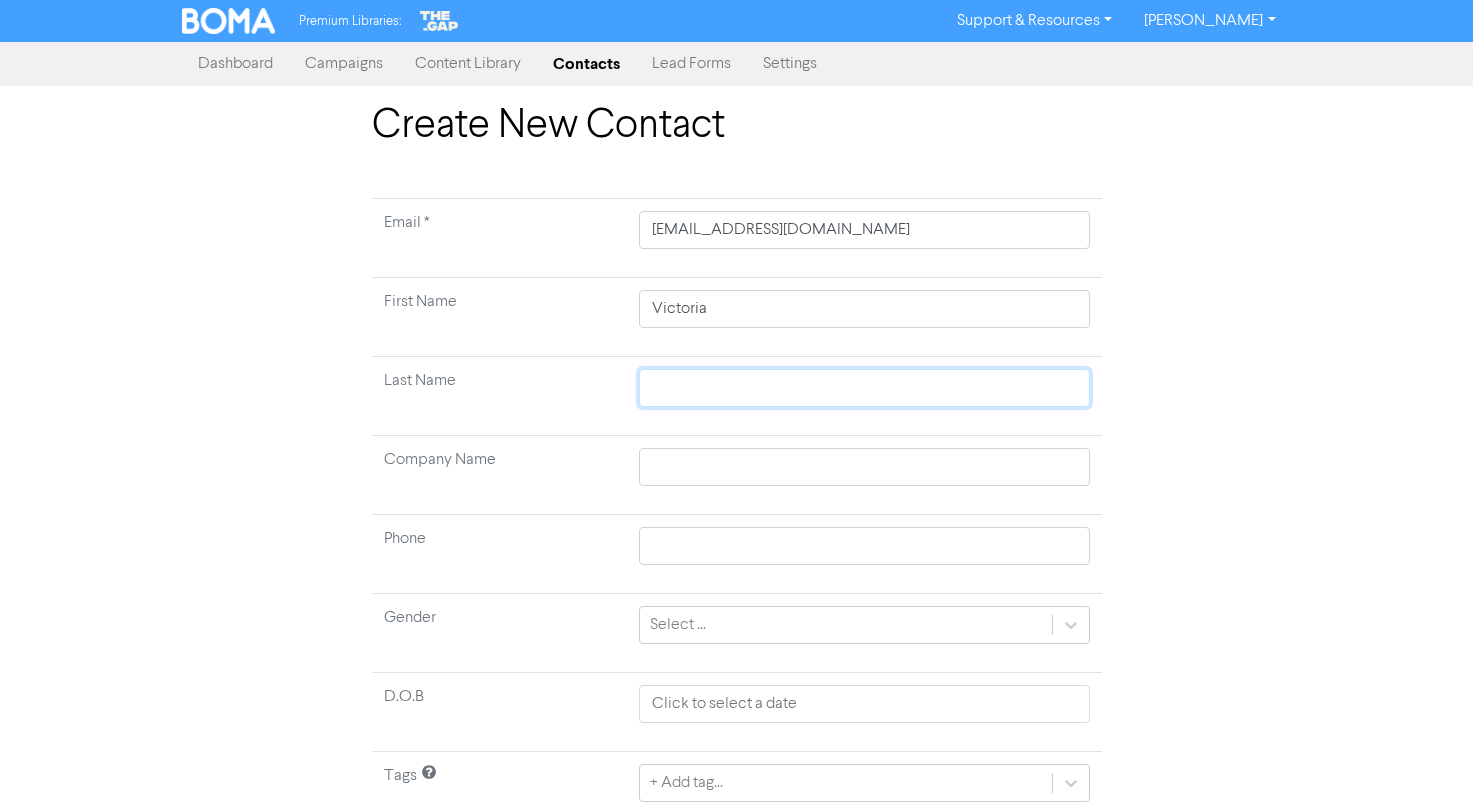 click 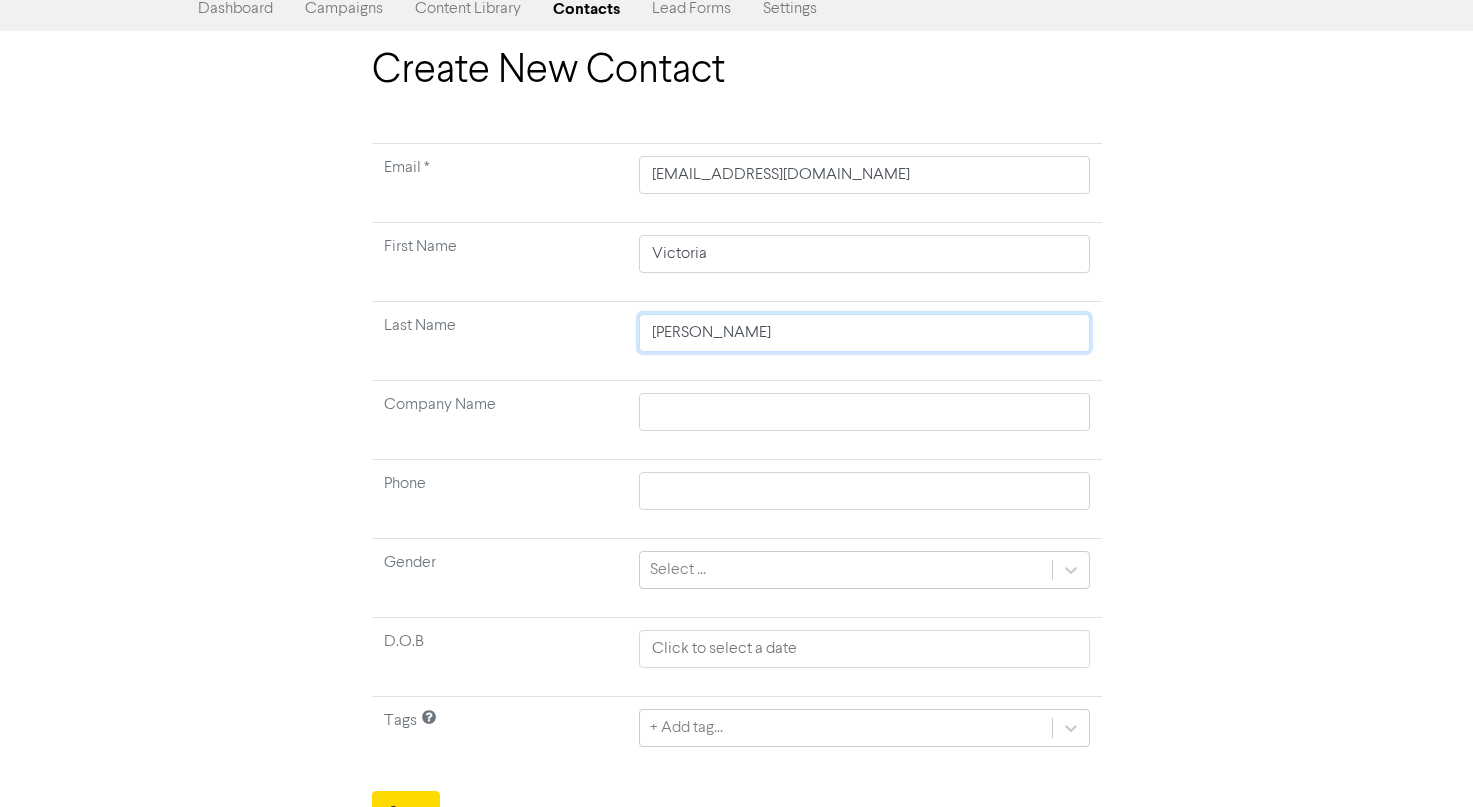 scroll, scrollTop: 81, scrollLeft: 0, axis: vertical 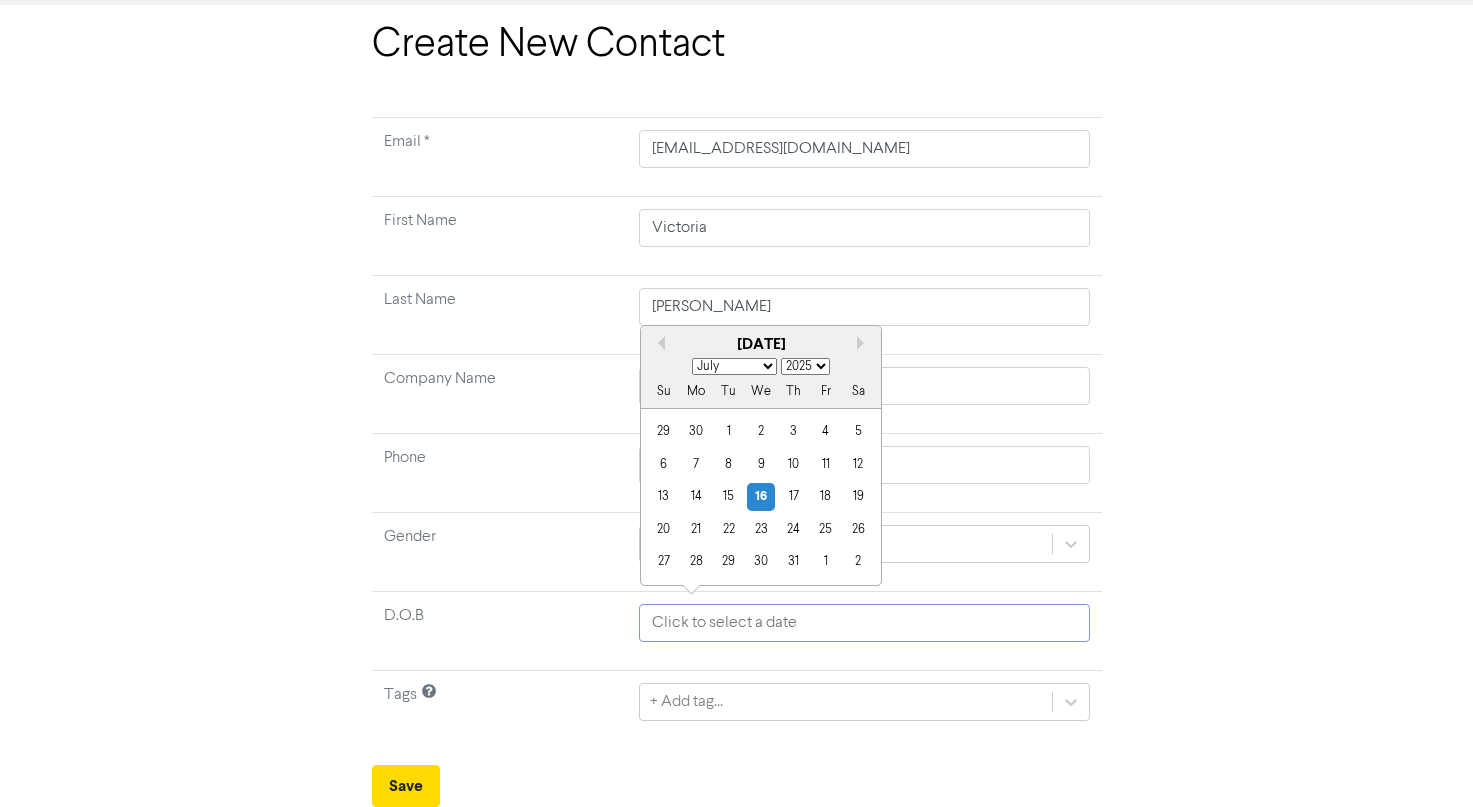 click at bounding box center (864, 623) 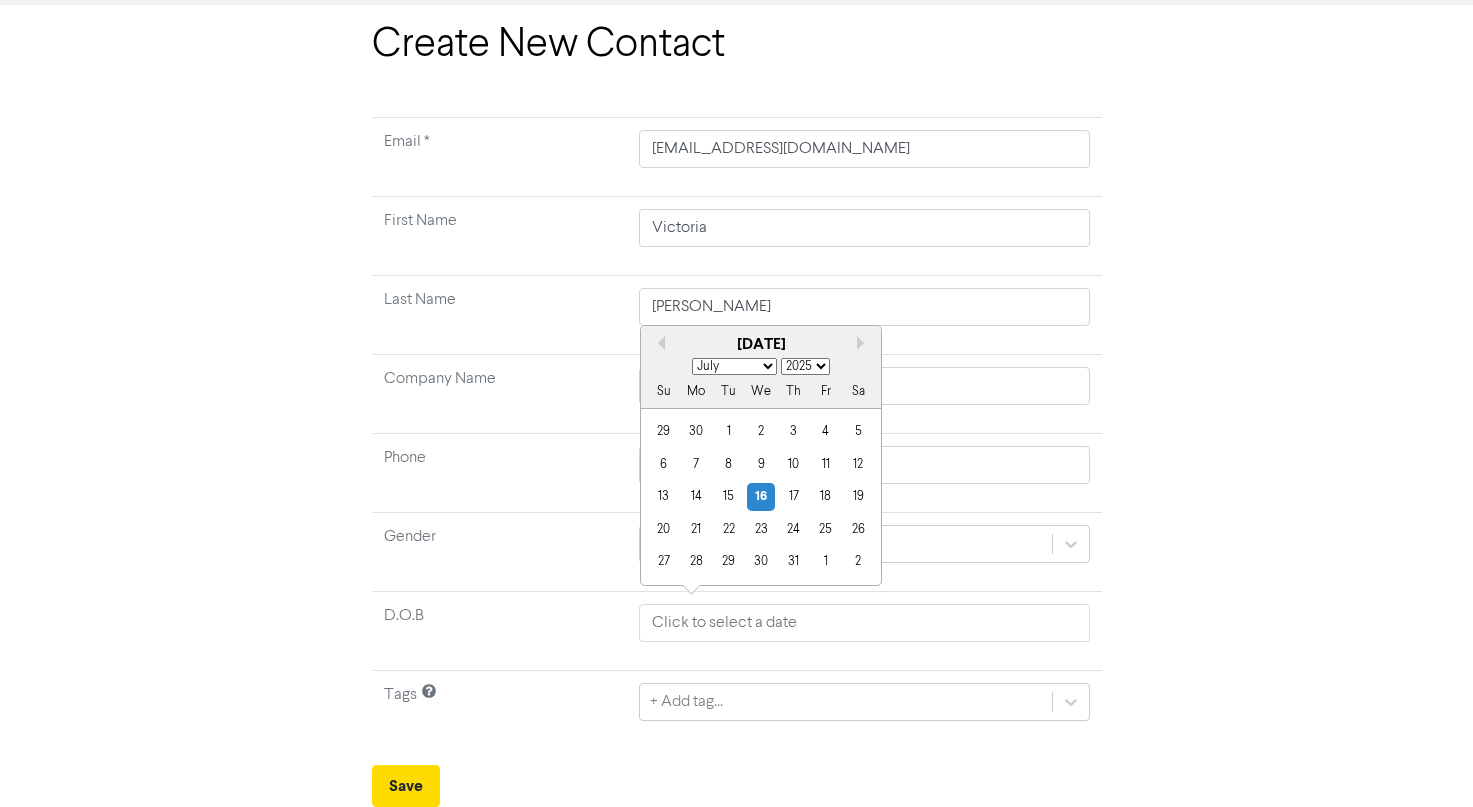 click on "D.O.B" at bounding box center [500, 631] 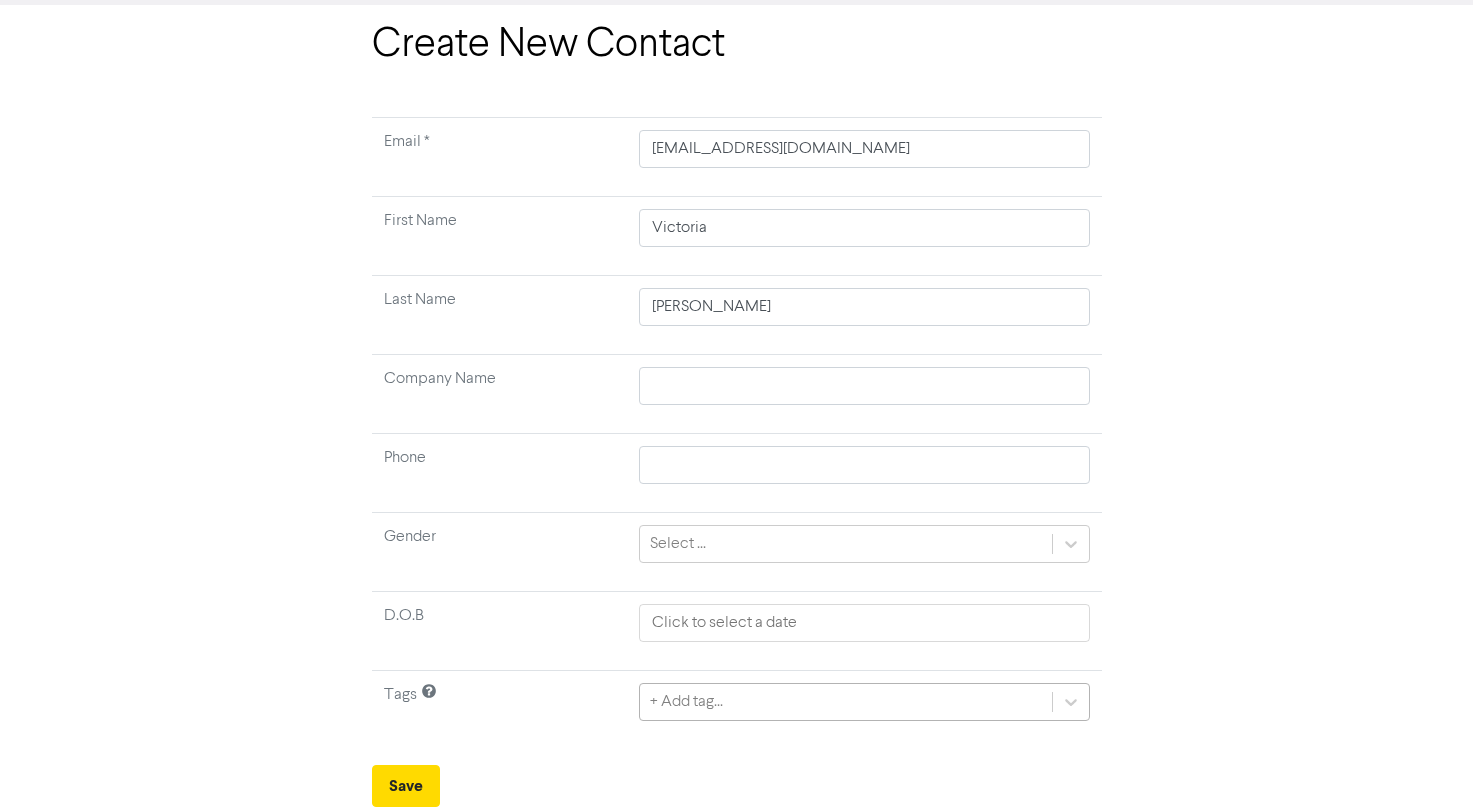 click on "+ Add tag..." 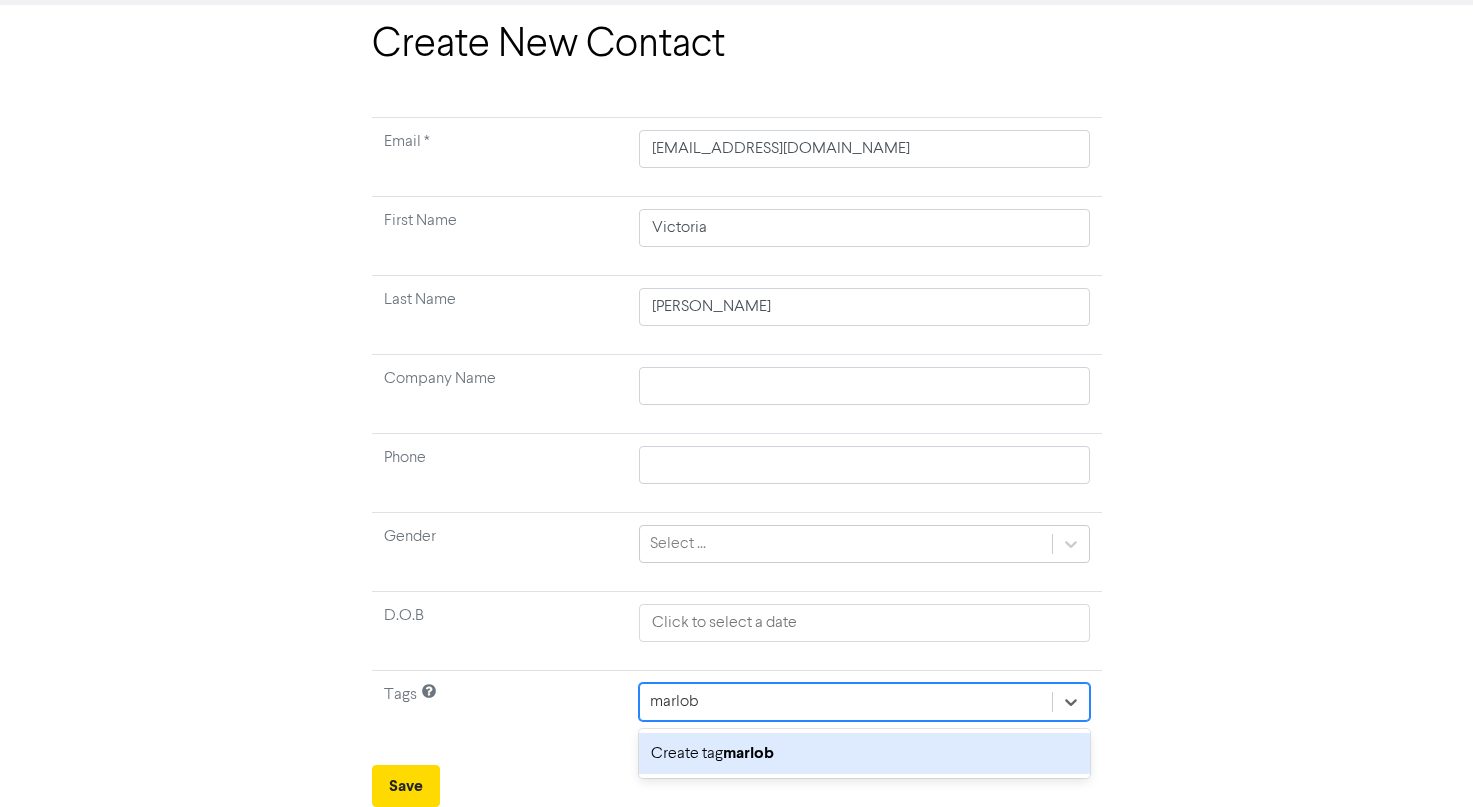 scroll, scrollTop: 132, scrollLeft: 0, axis: vertical 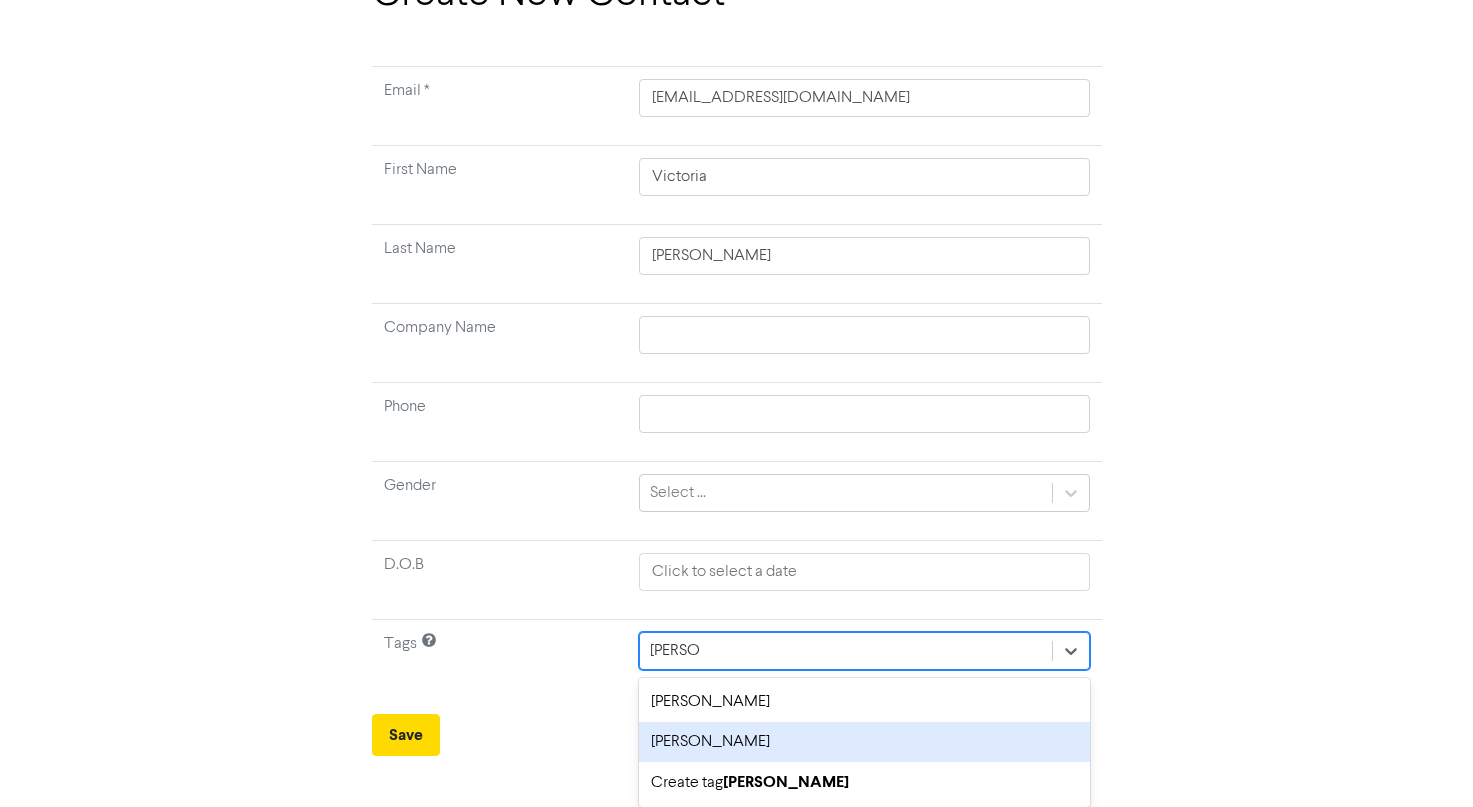 click on "marlon sale" at bounding box center (864, 742) 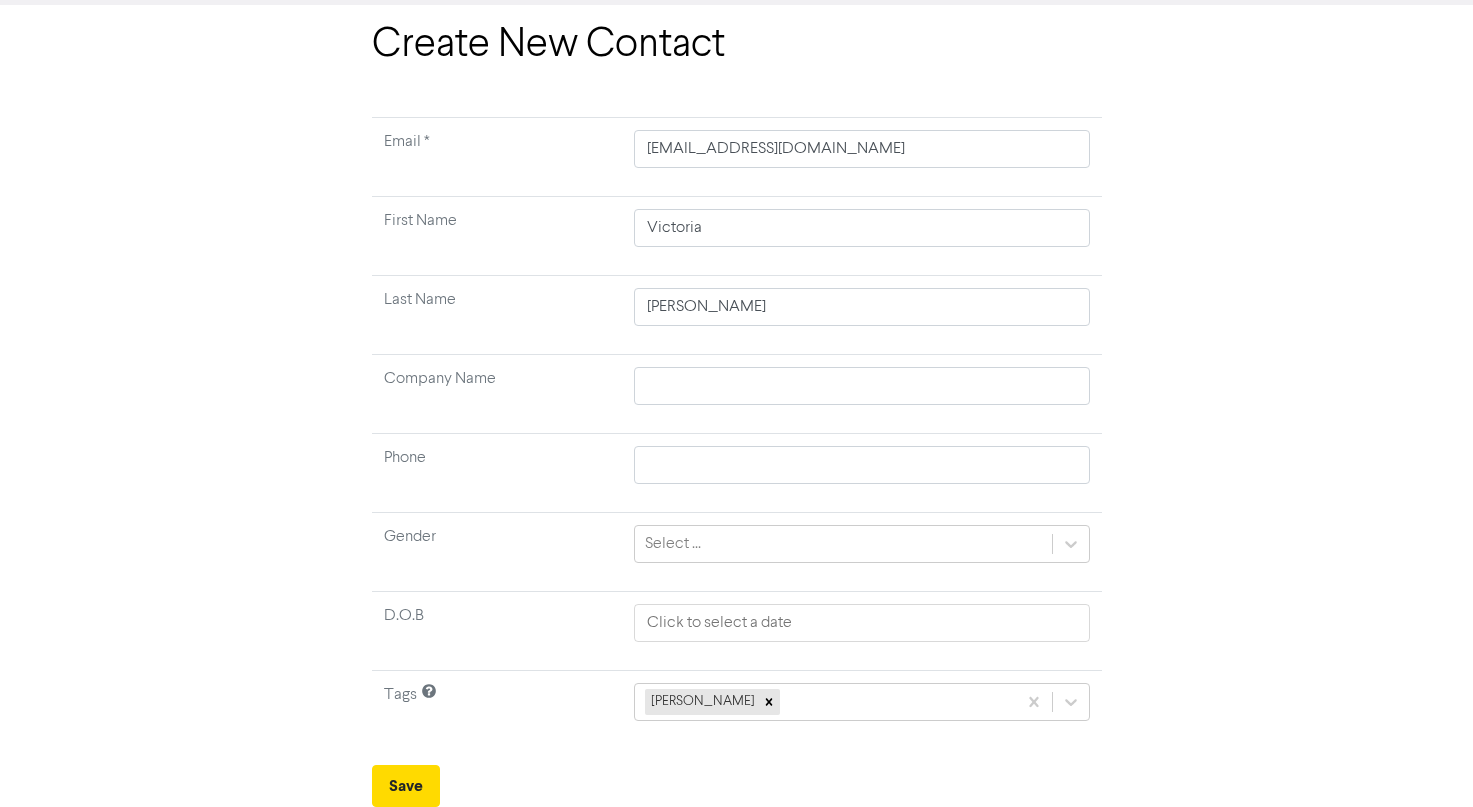 scroll, scrollTop: 81, scrollLeft: 0, axis: vertical 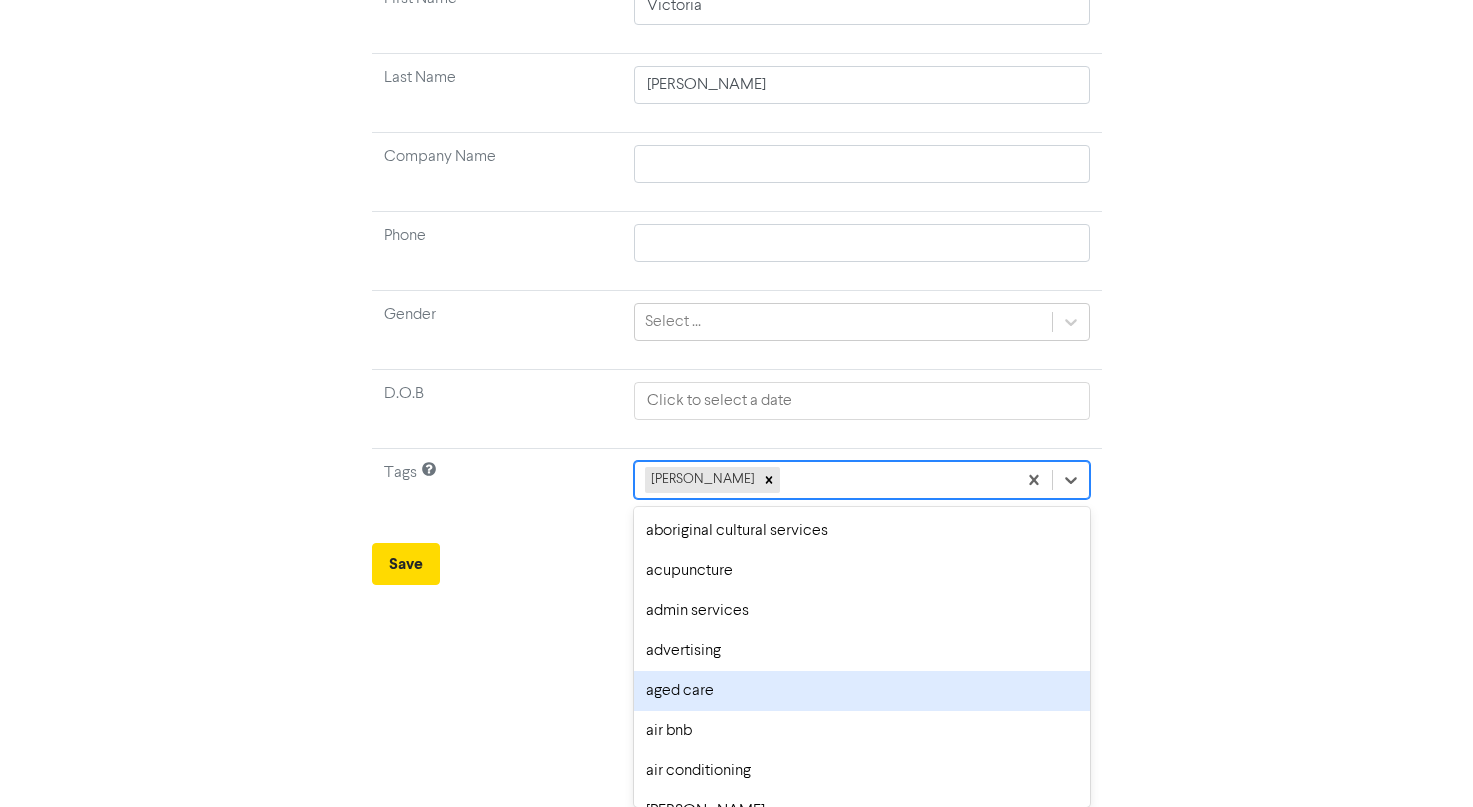 click on "option aged care focused, 5 of 285. 284 results available. Use Up and Down to choose options, press Backspace to select the currently focused option, press Escape to exit the menu, press Tab to select the option and exit the menu. marlon sale aboriginal cultural services acupuncture admin services advertising aged care air bnb air conditioning alex allied health apps architecture art asbestos removal baby products barber beauty ben bitcoin bksuper blockchain bookkeeper bookkeeping bookkeeping-bankstmts bridal brittny building design business administration business consulting/management business development cafe callum farrugia callum&peri candle store caravan park carpentry chef chemical retailing childcare cleaning clothing coffee shop commercial building/manufacturing commercial property commisions with amcal/business ebook compressor hire/repair computer service construction consulting conveyancing service copywriting cosmetic injectables cosmetic retailing counselling courses credit repair agent" 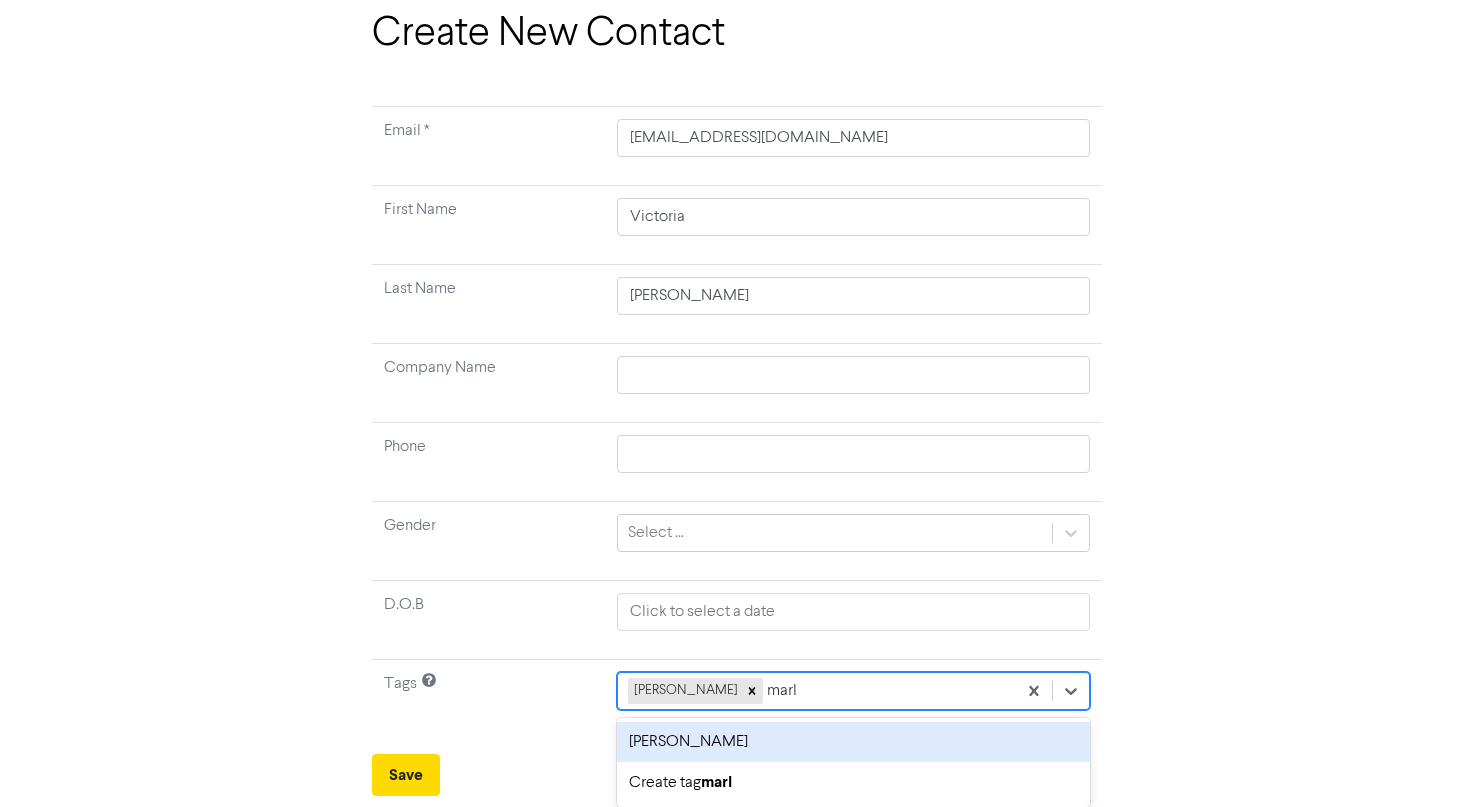 scroll, scrollTop: 92, scrollLeft: 0, axis: vertical 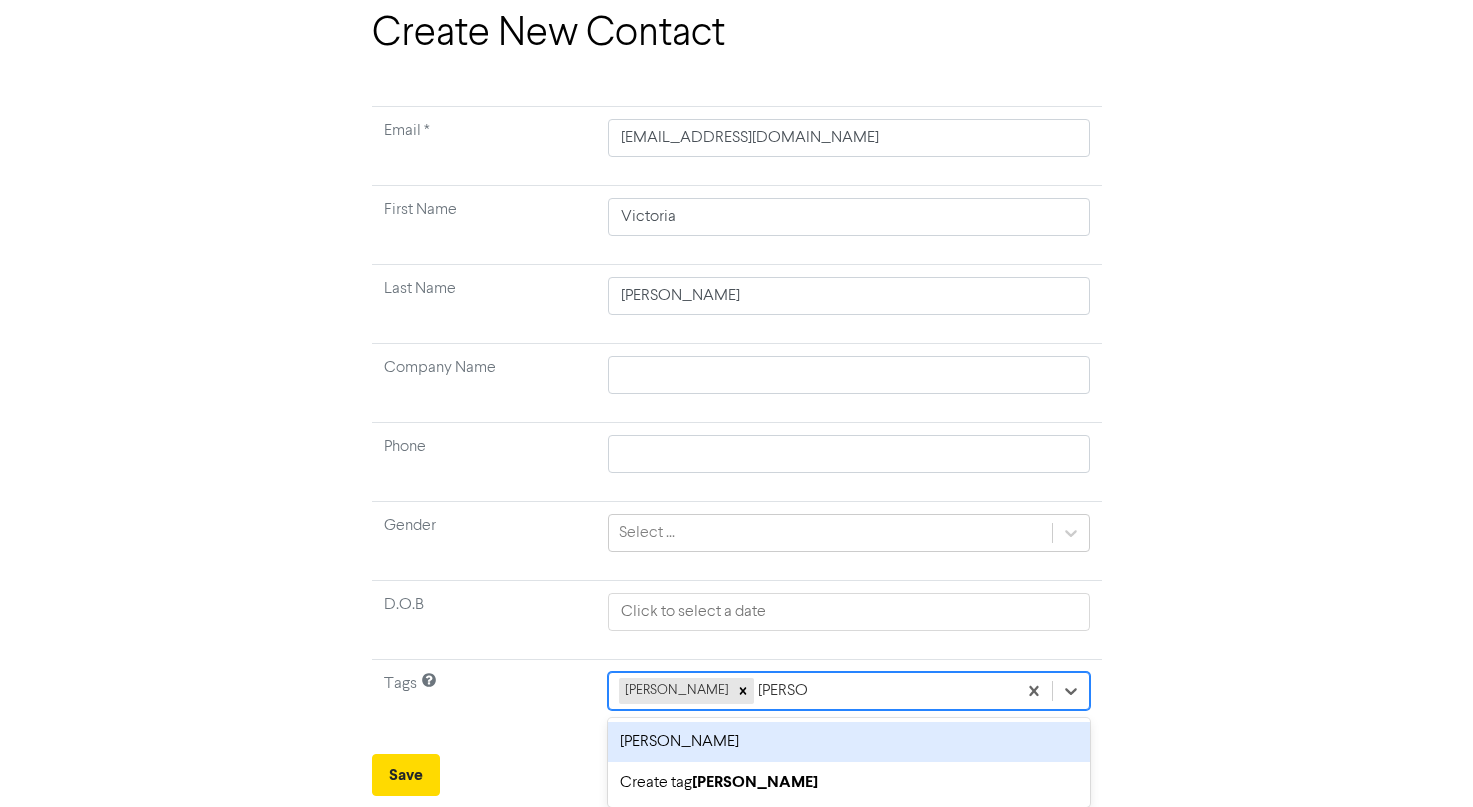 click on "marlon rosello" at bounding box center [849, 742] 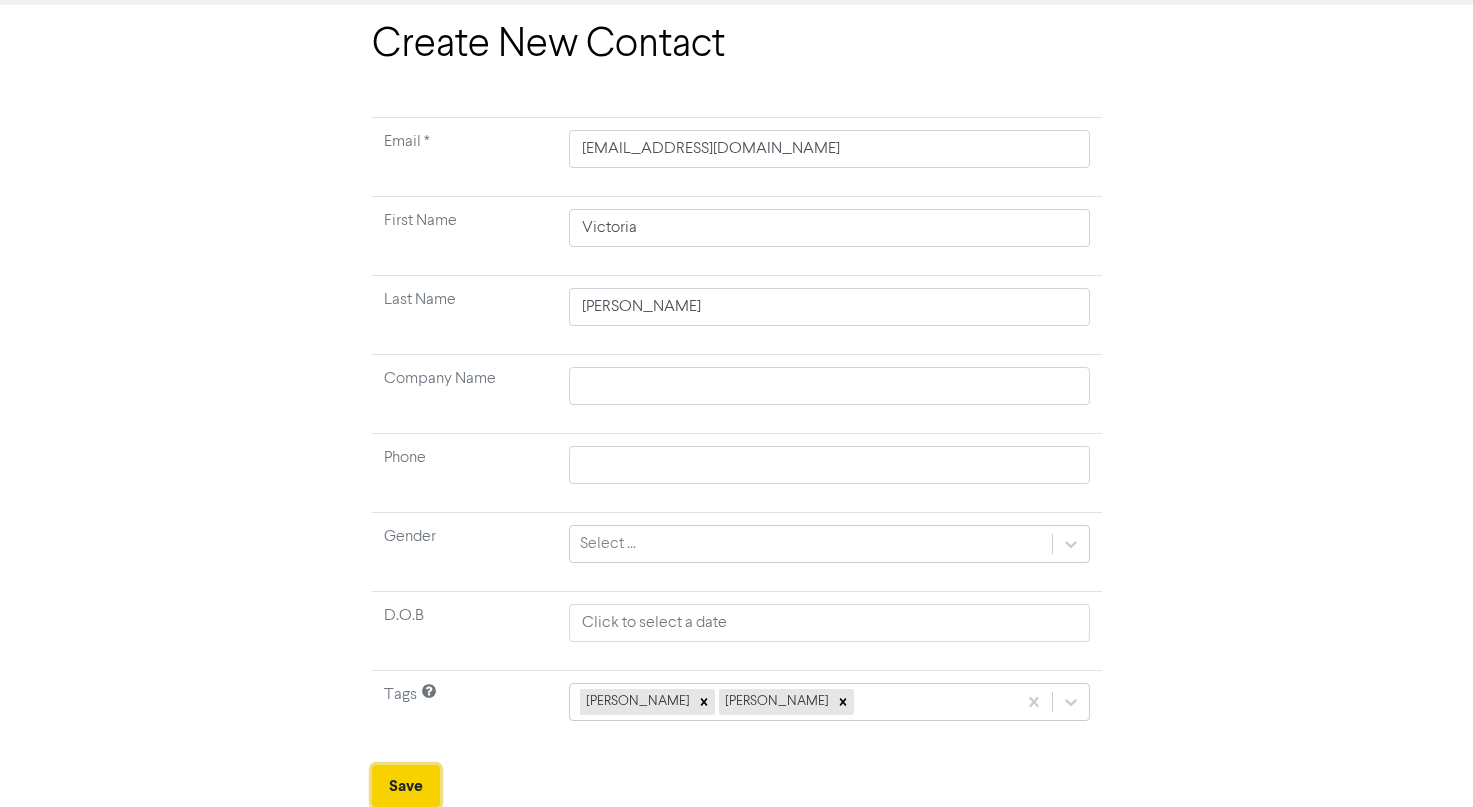 click on "Save" at bounding box center (406, 786) 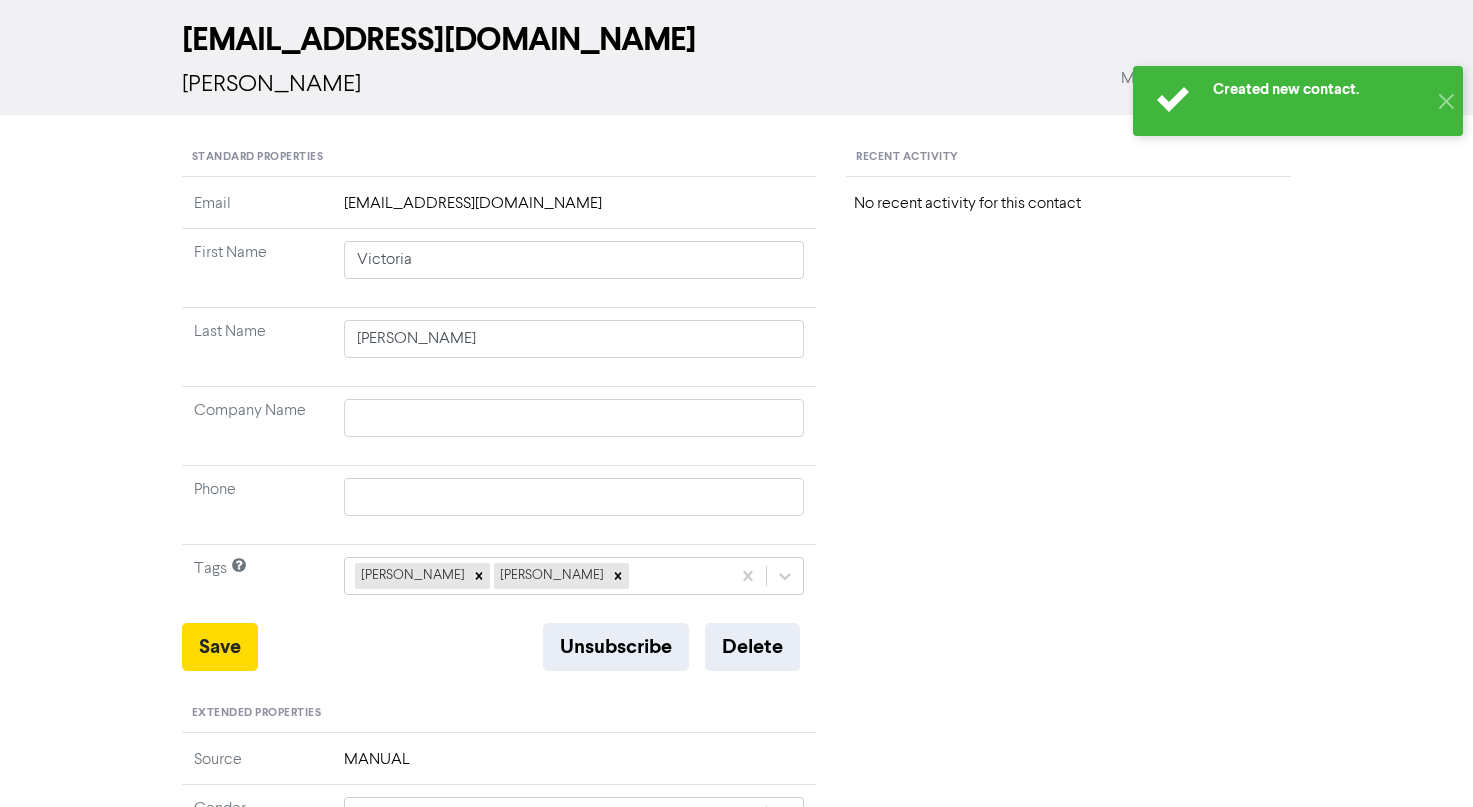 scroll, scrollTop: 0, scrollLeft: 0, axis: both 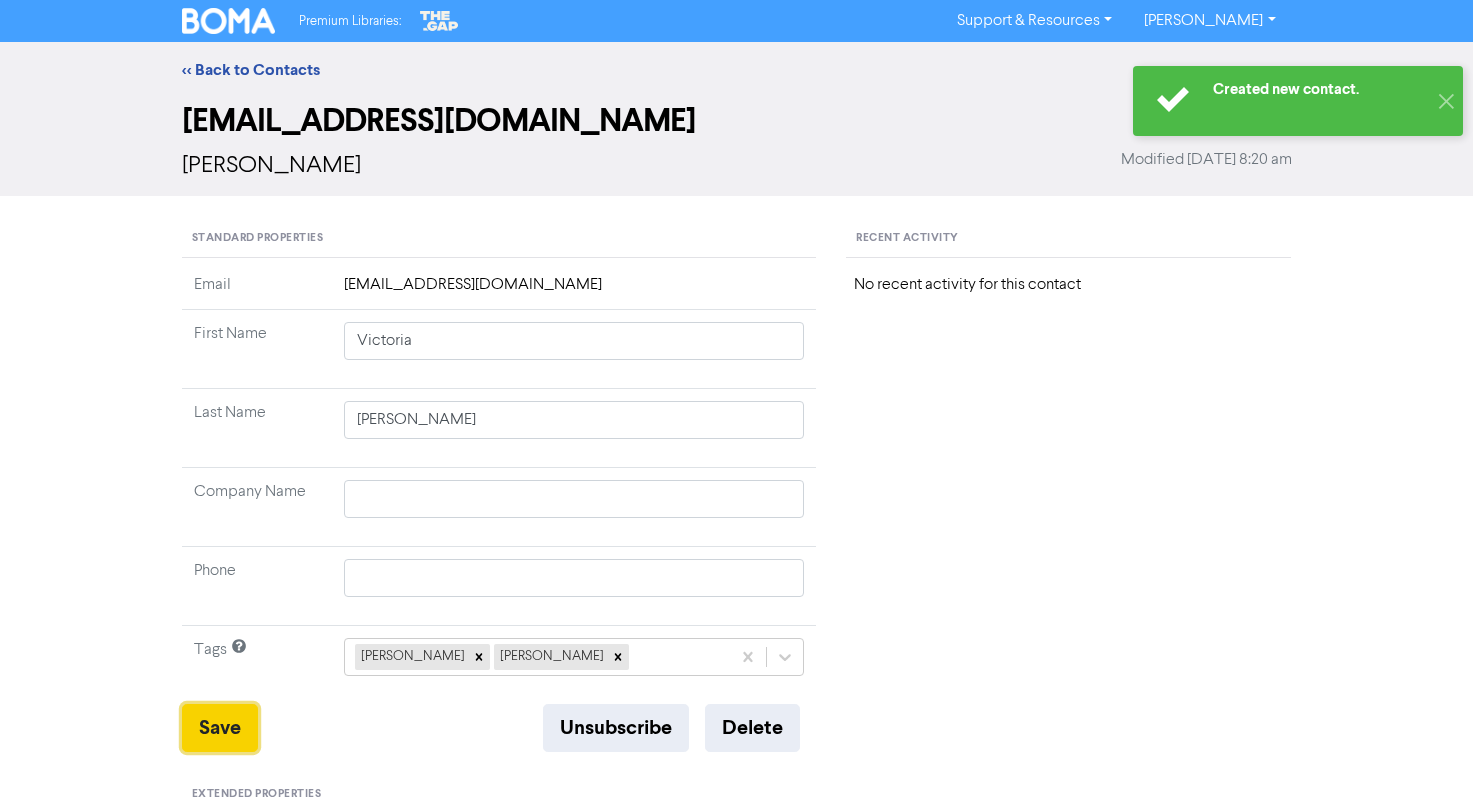 click on "Save" at bounding box center (220, 728) 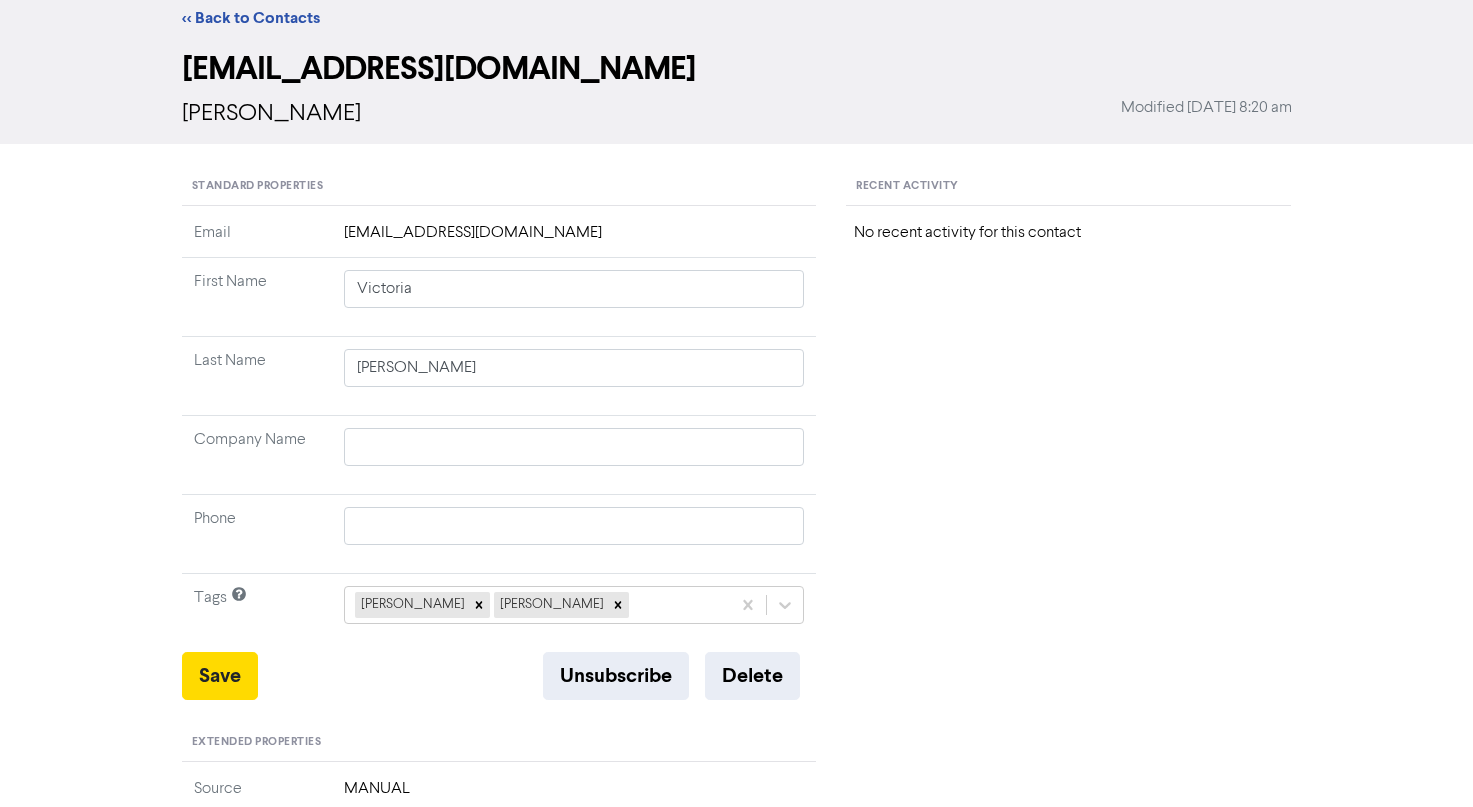 scroll, scrollTop: 100, scrollLeft: 0, axis: vertical 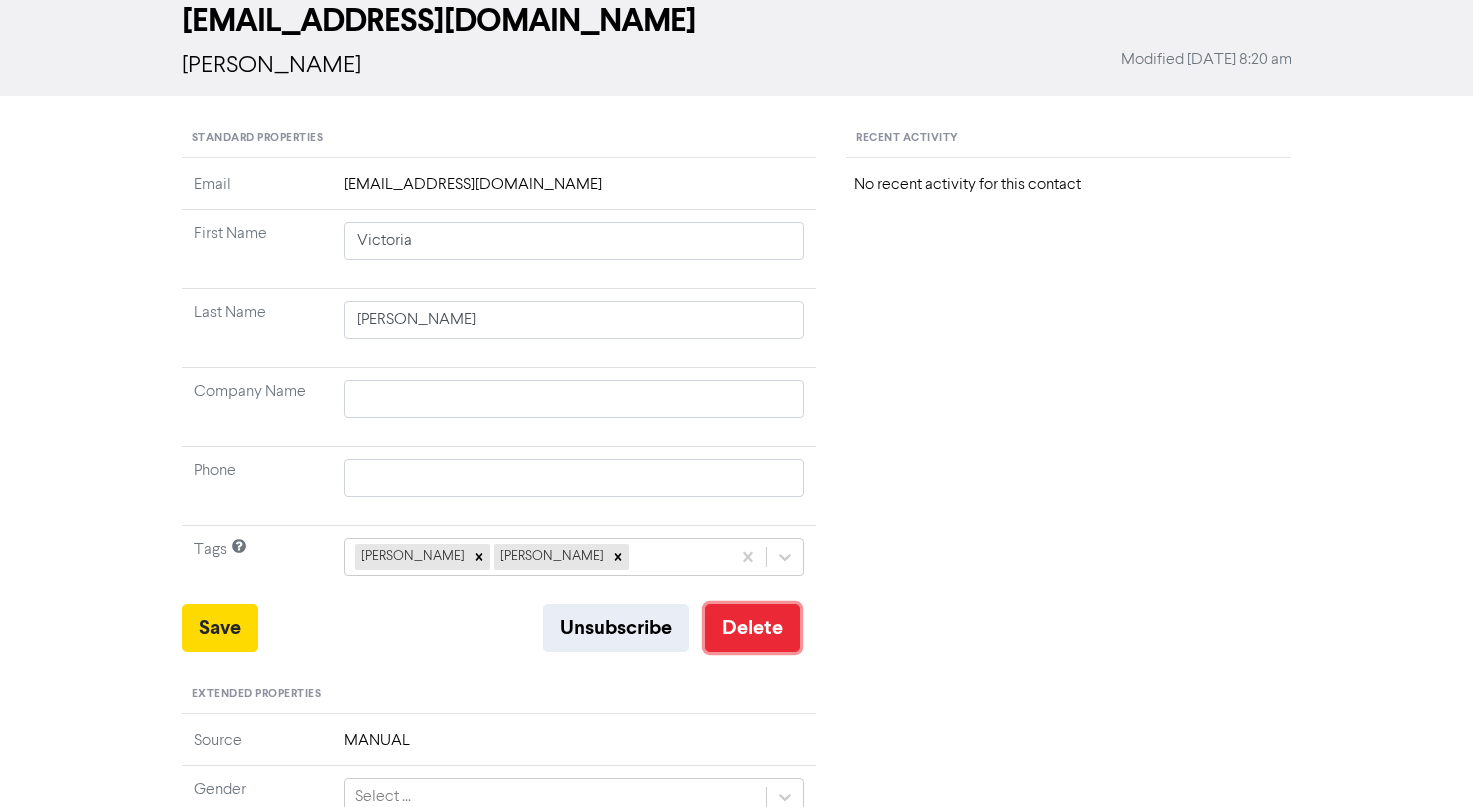 click on "Delete" at bounding box center [752, 628] 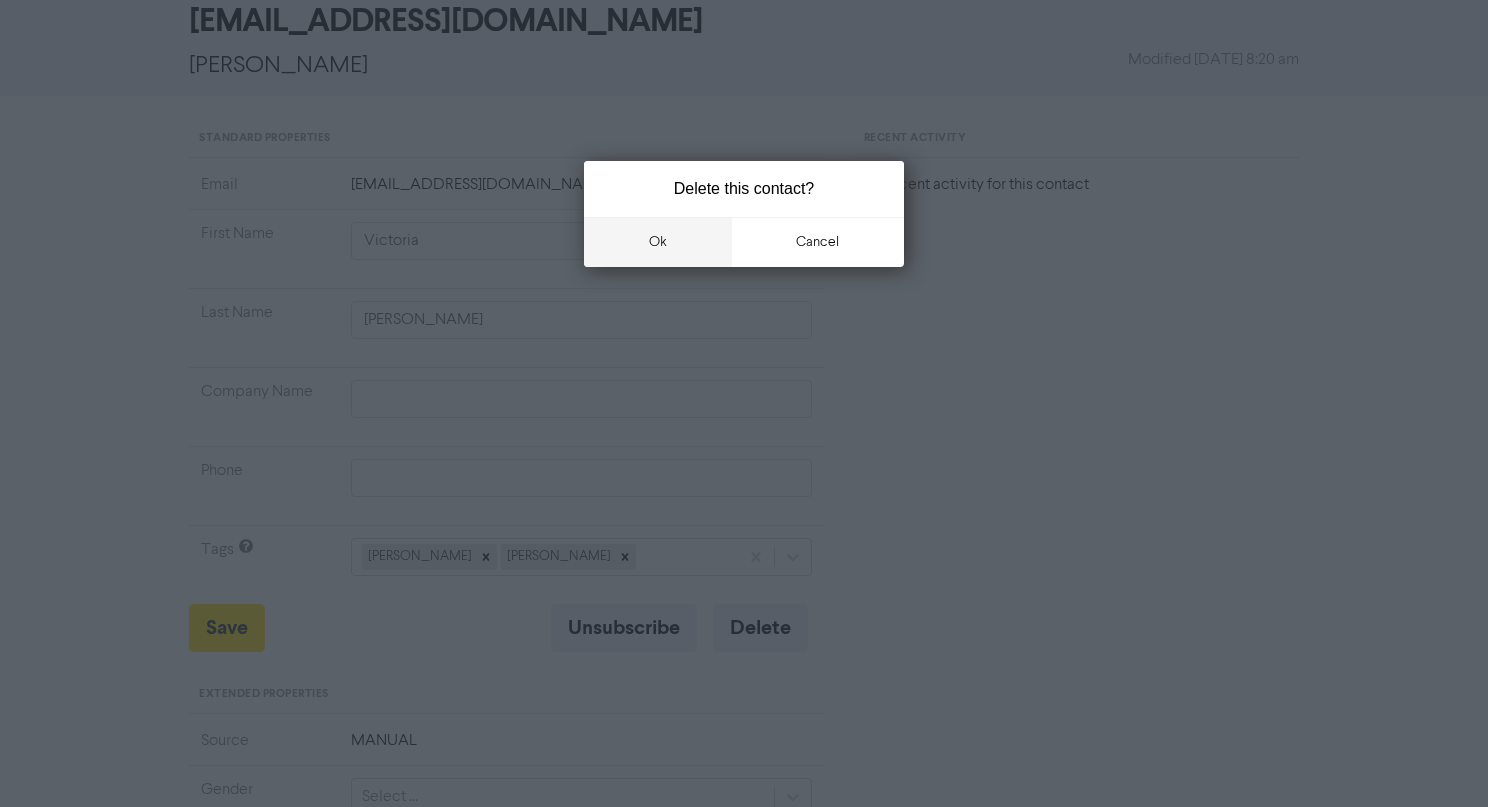 click on "ok" at bounding box center (658, 242) 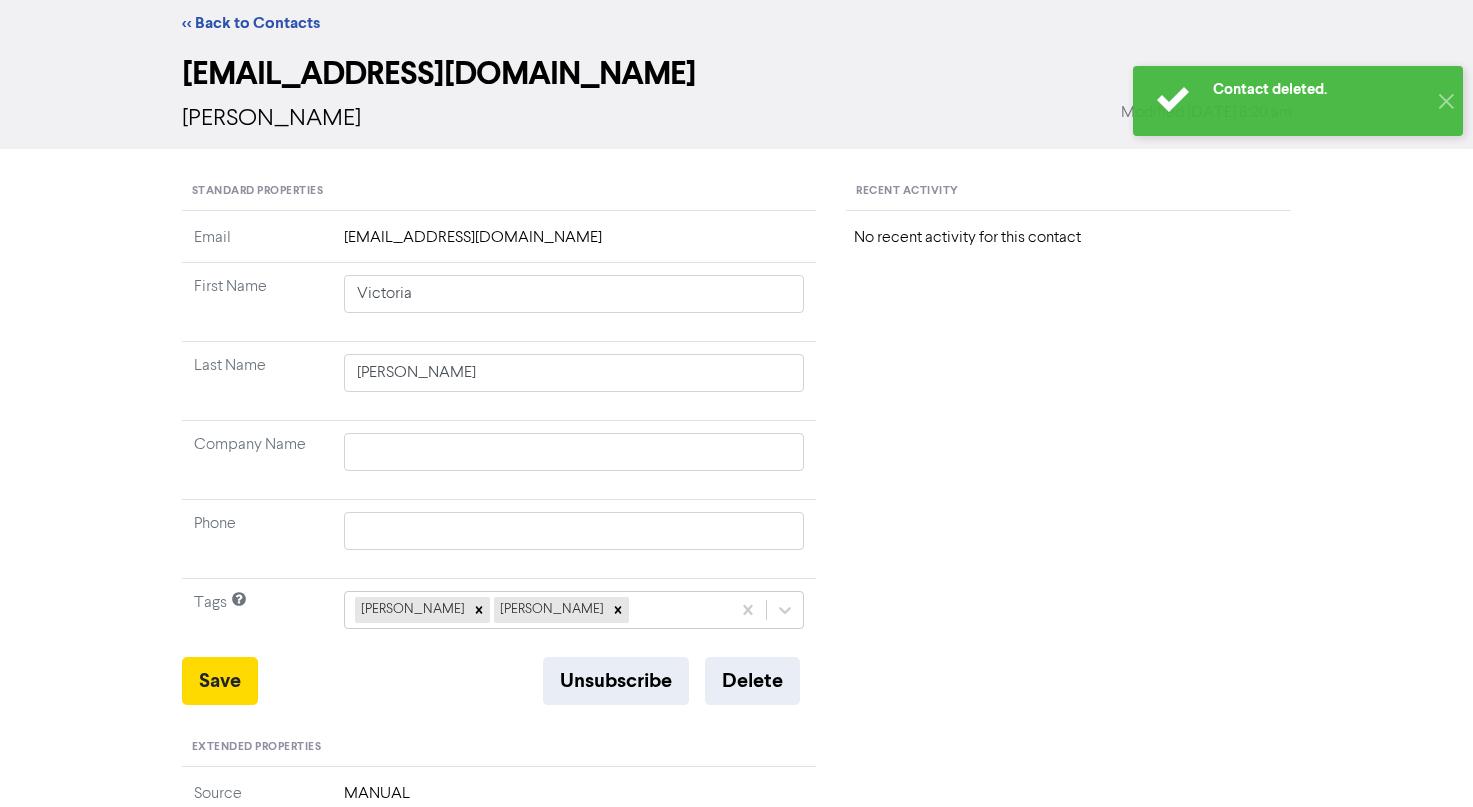 scroll, scrollTop: 0, scrollLeft: 0, axis: both 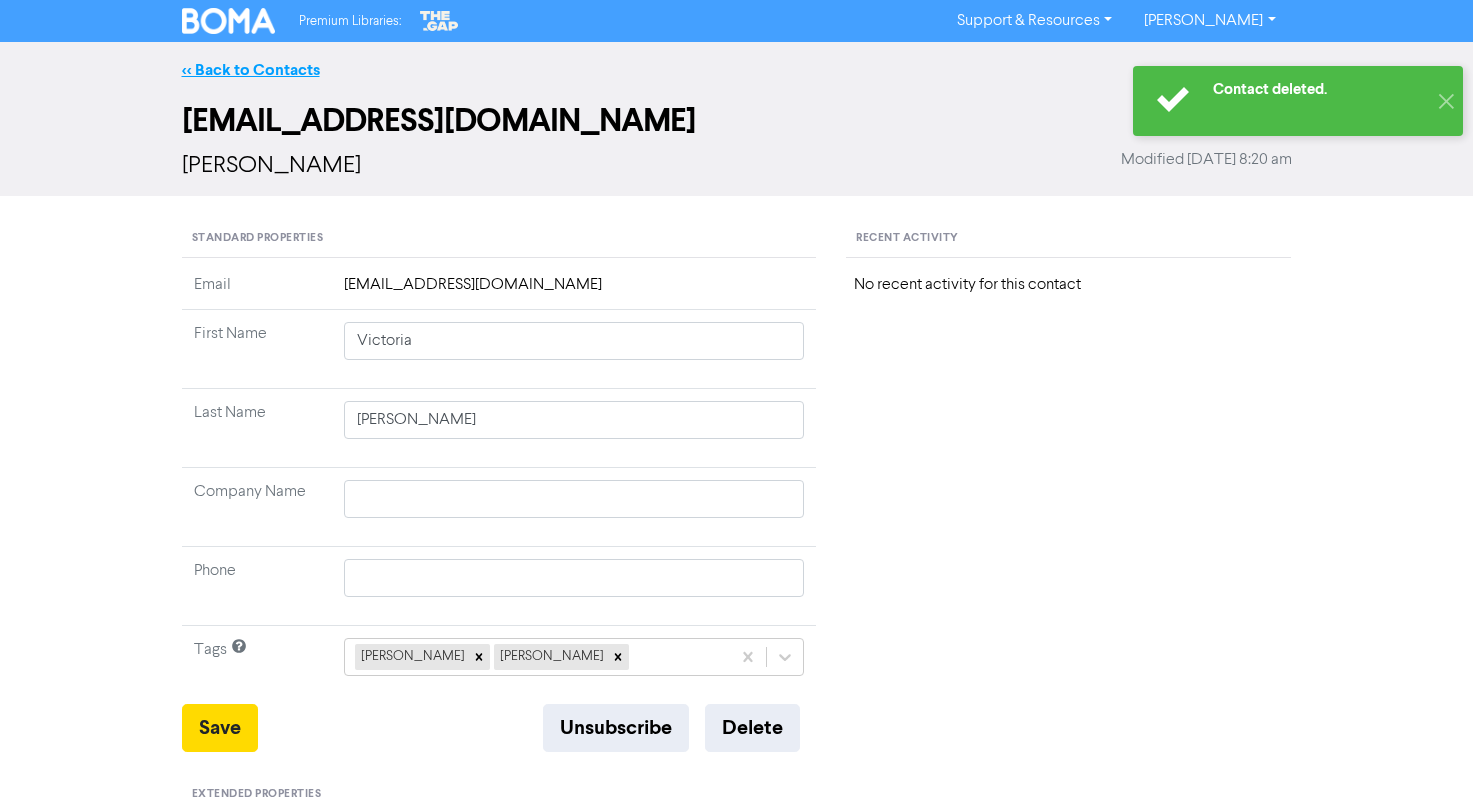 click on "<< Back to Contacts" at bounding box center (251, 70) 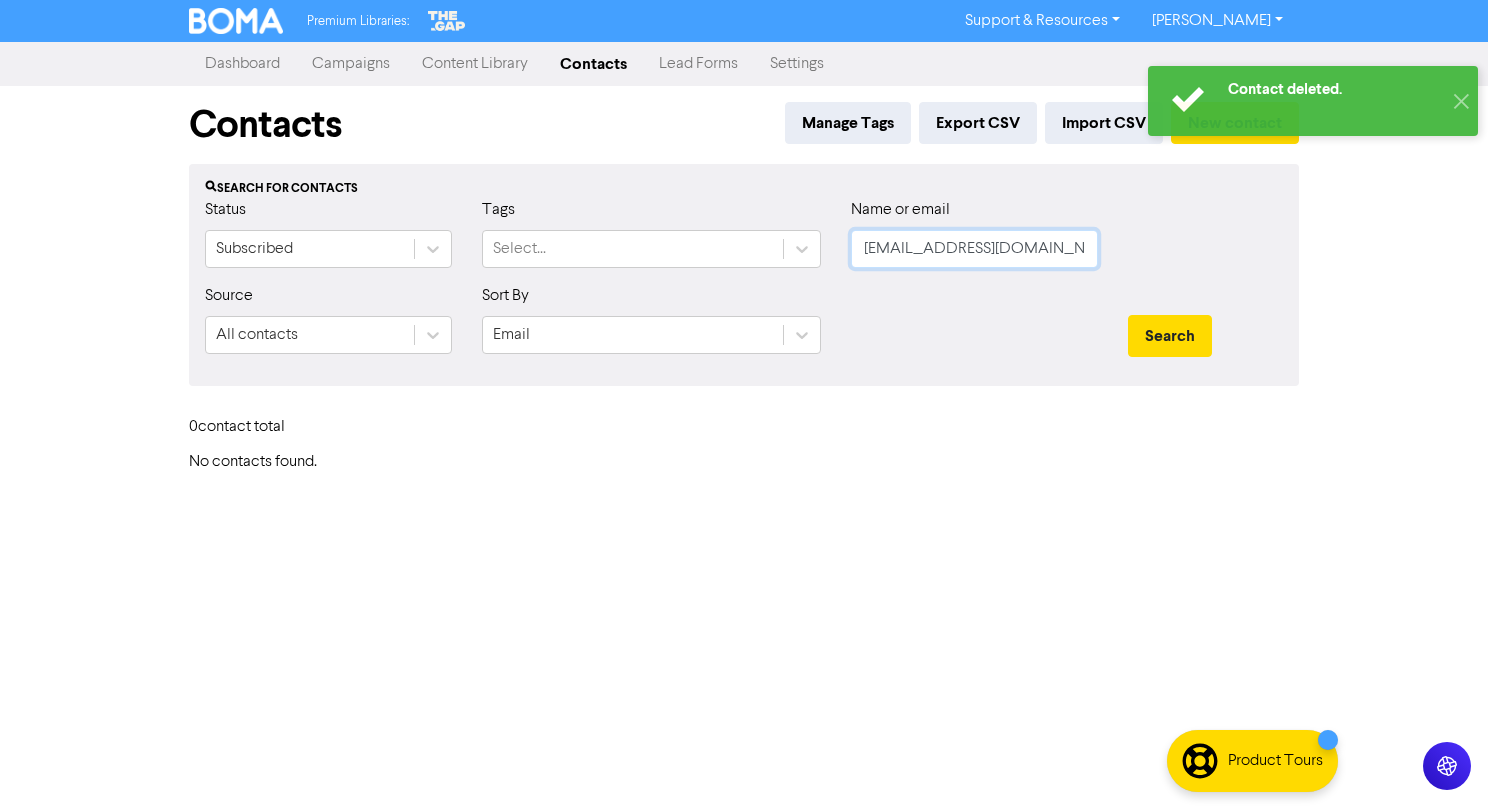 click on "victoria@blushbookbox.com" 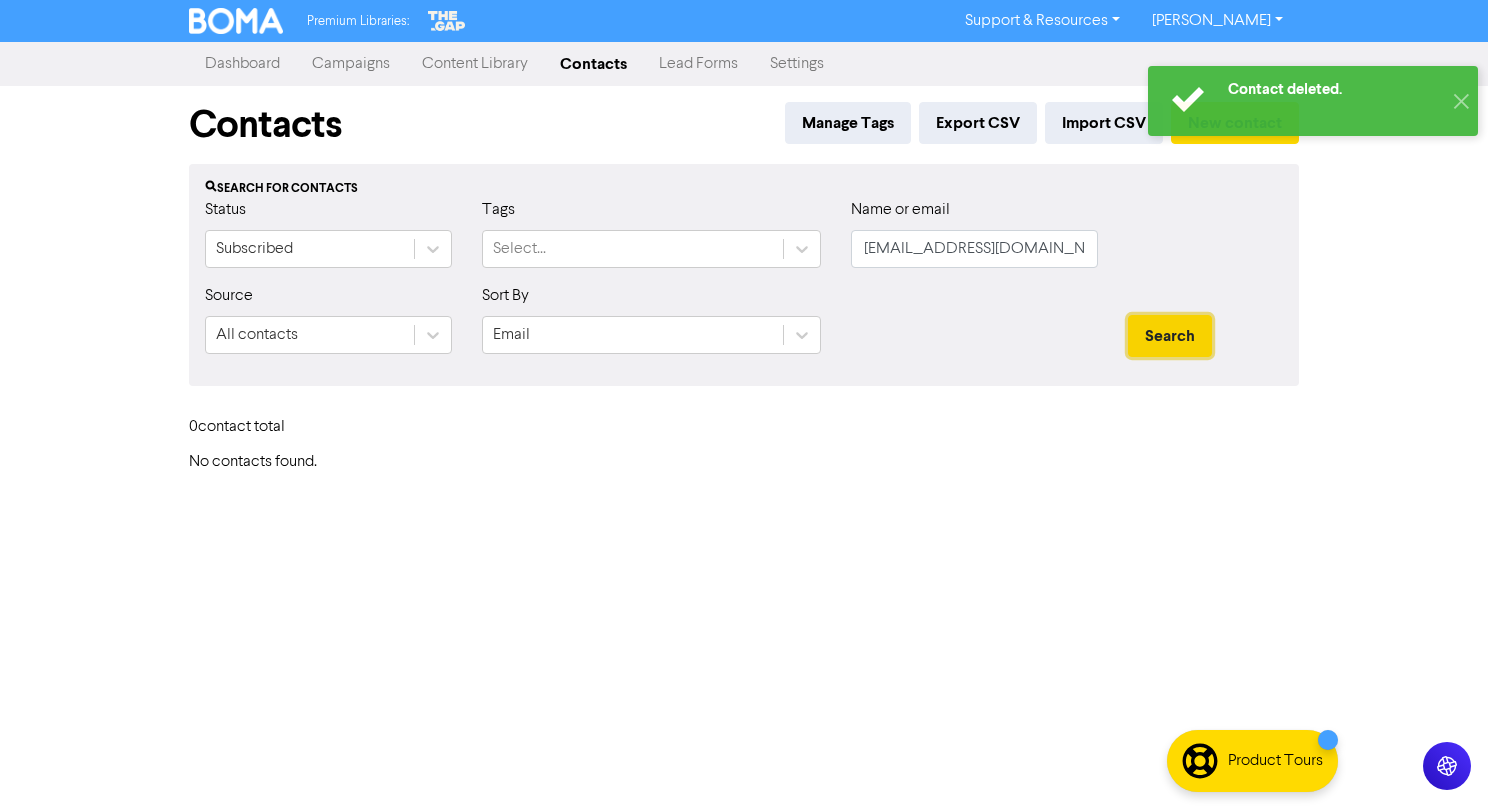 click on "Search" at bounding box center [1170, 336] 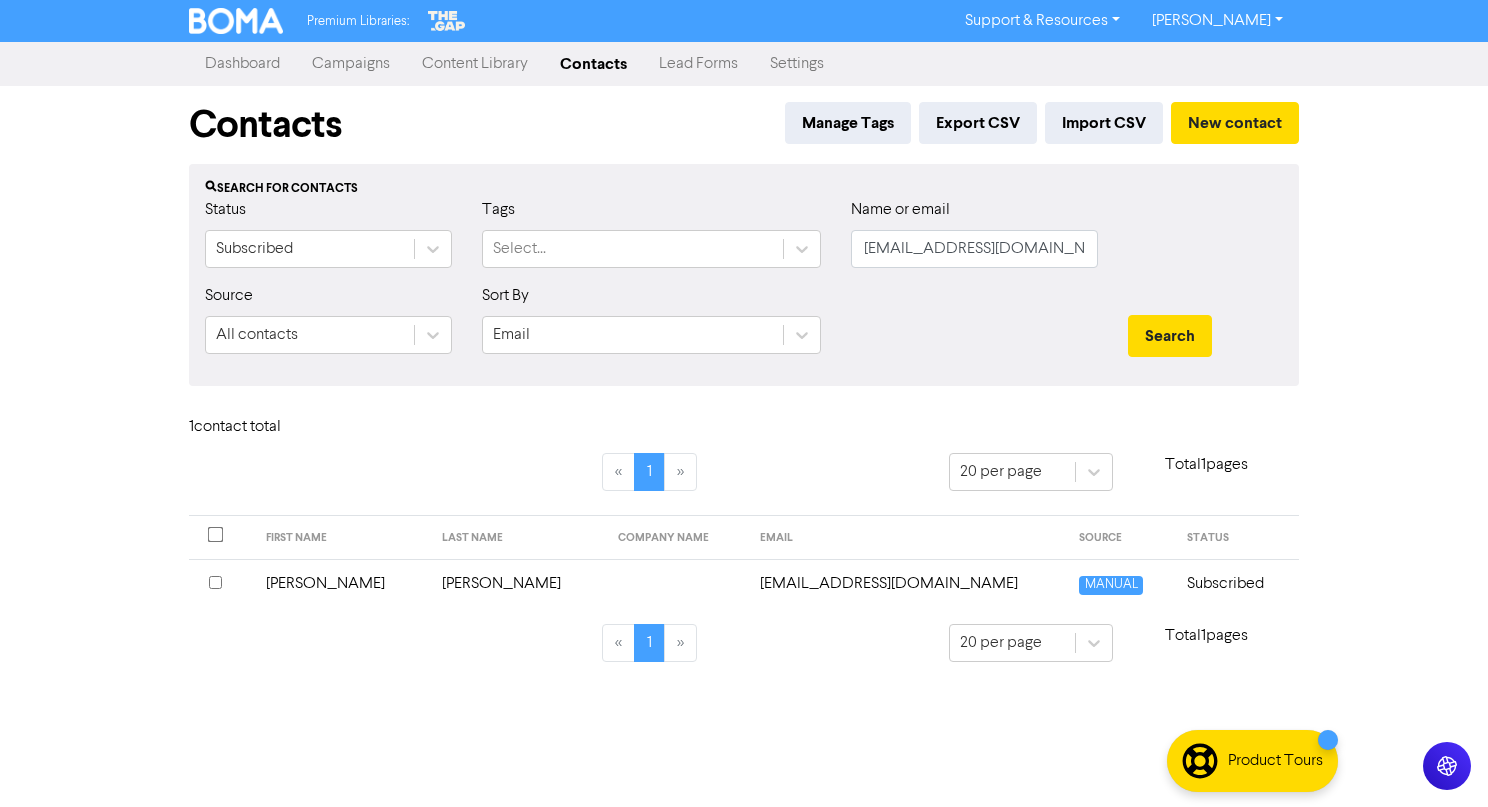 click at bounding box center [676, 583] 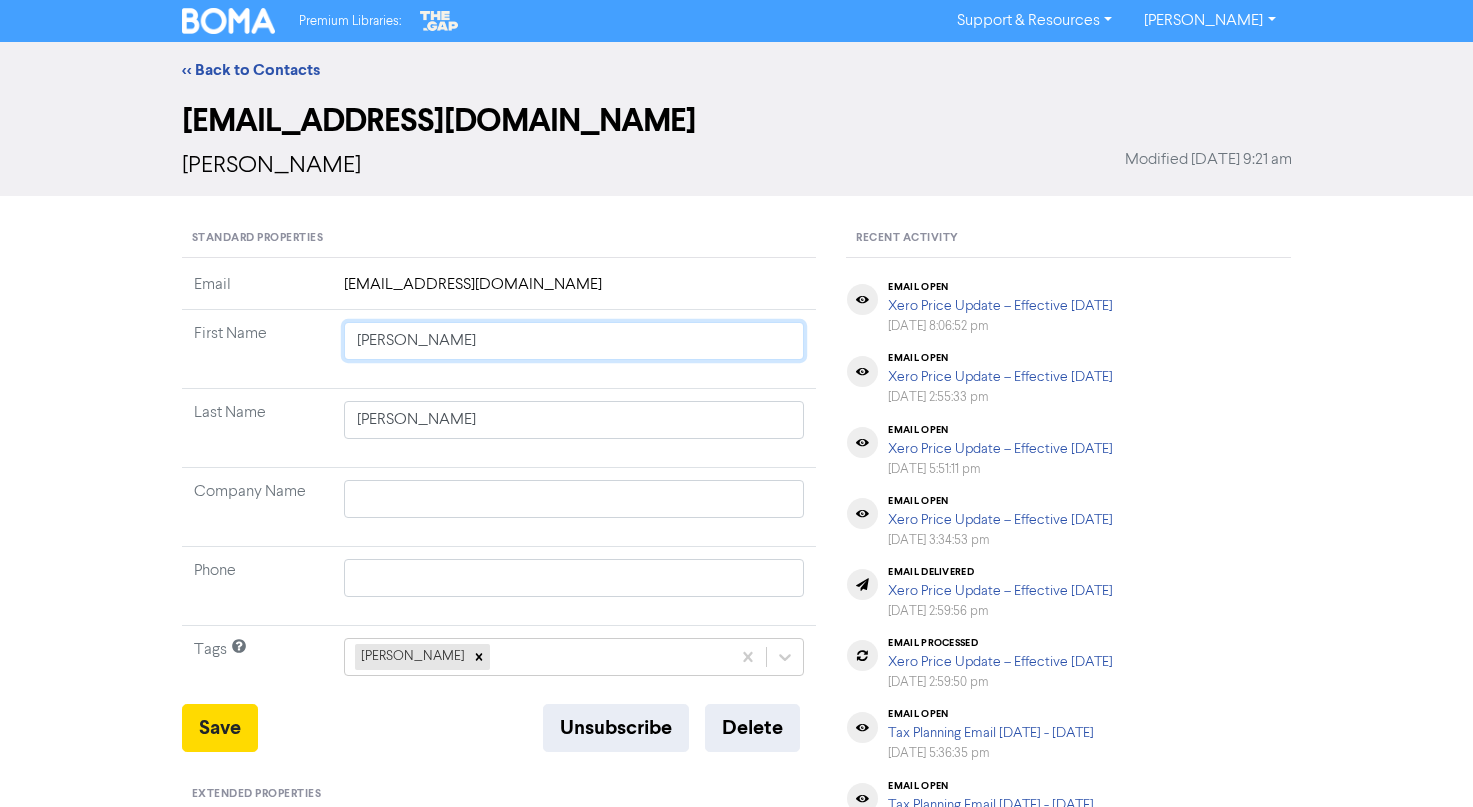 click on "Paul" 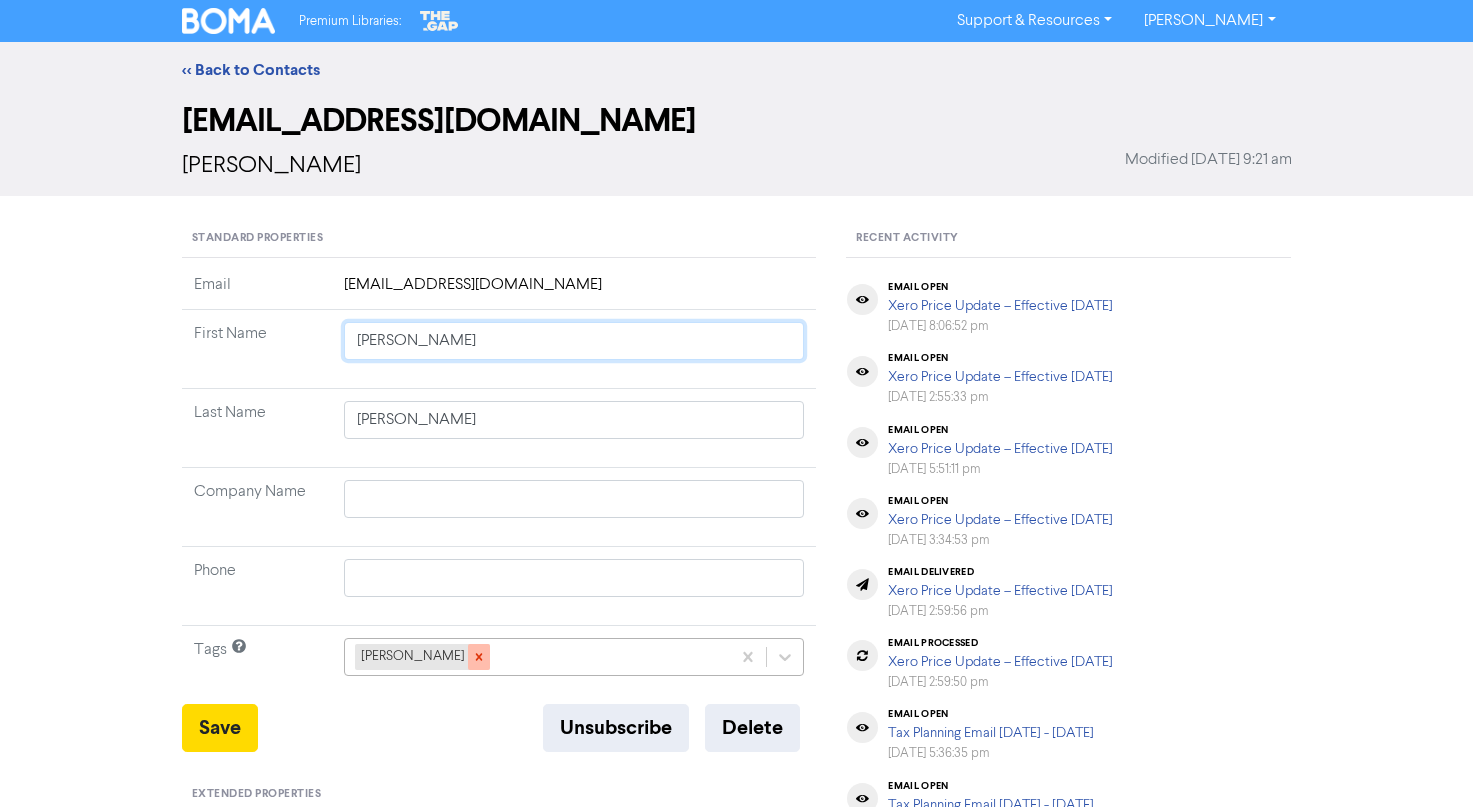 click 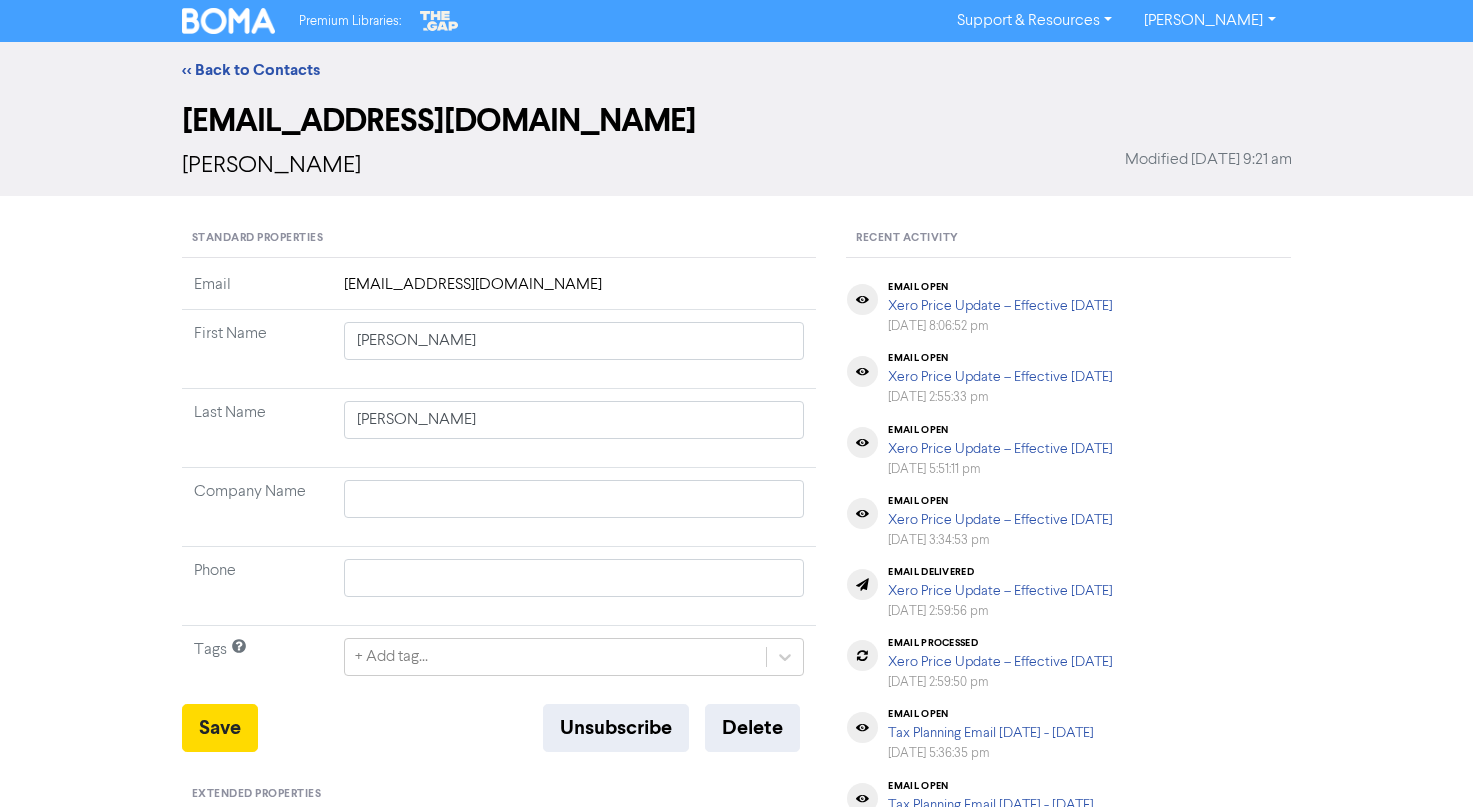 click on "+ Add tag..." 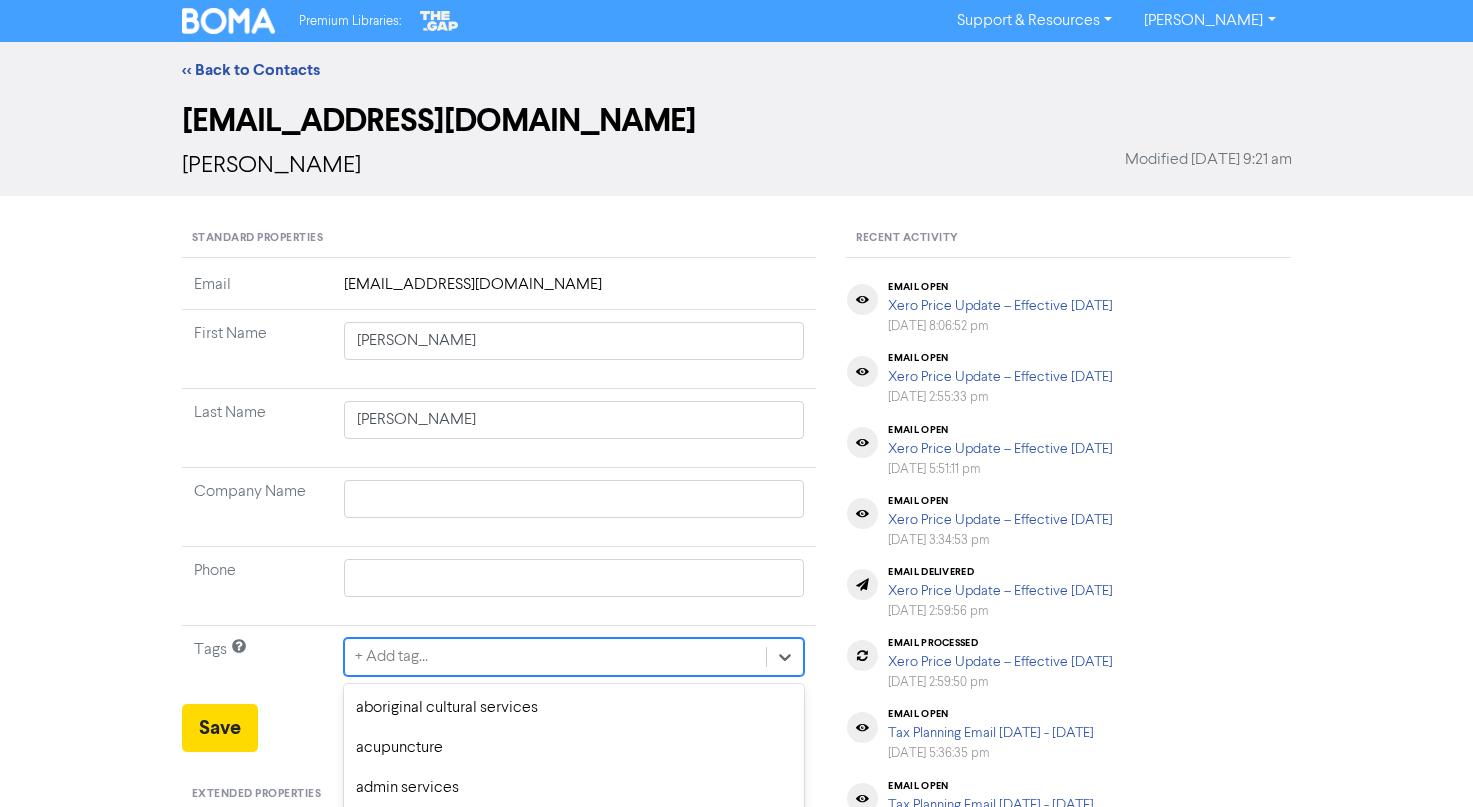 scroll, scrollTop: 185, scrollLeft: 0, axis: vertical 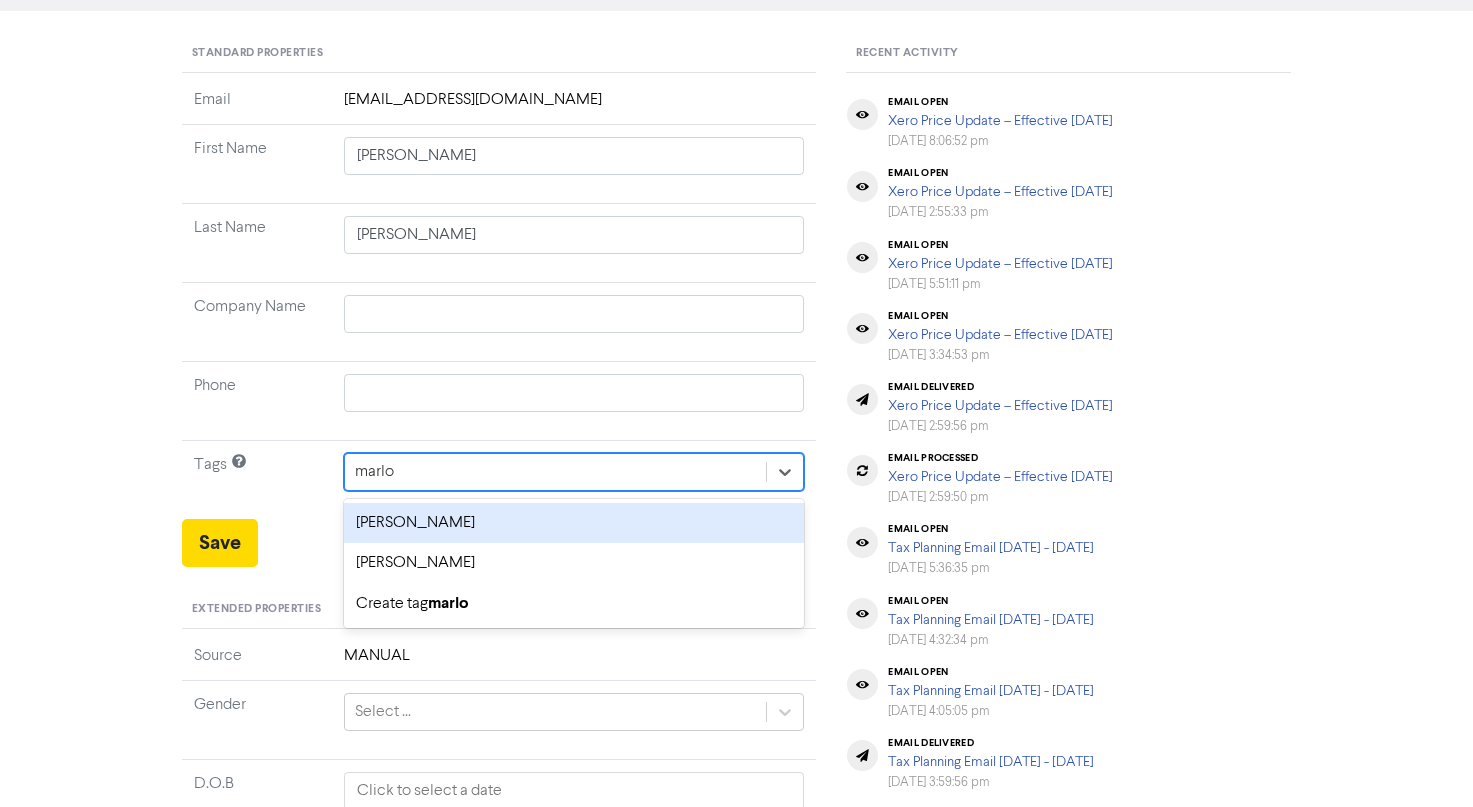 click on "marlon rosello" at bounding box center [574, 523] 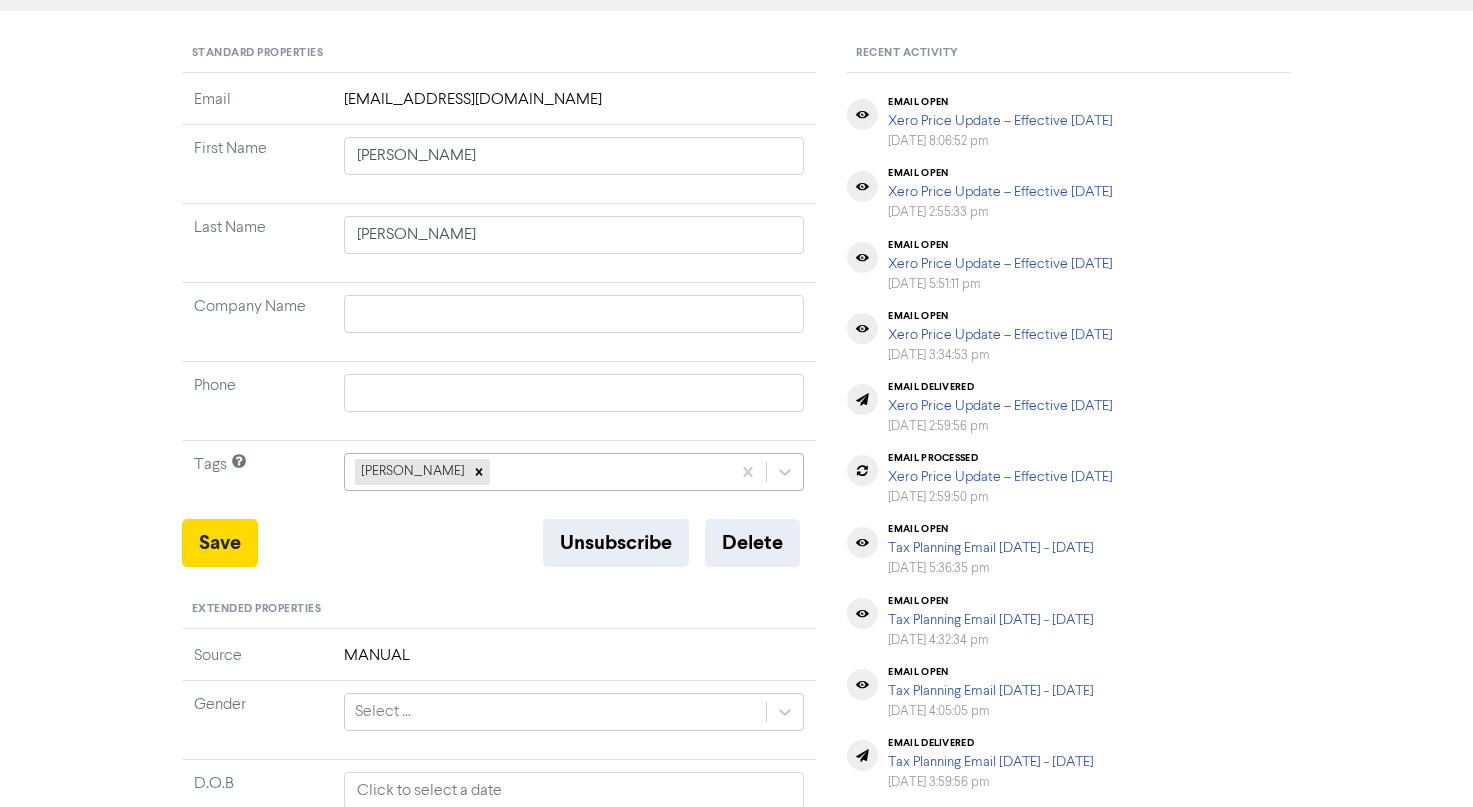 click on "marlon rosello" at bounding box center (538, 472) 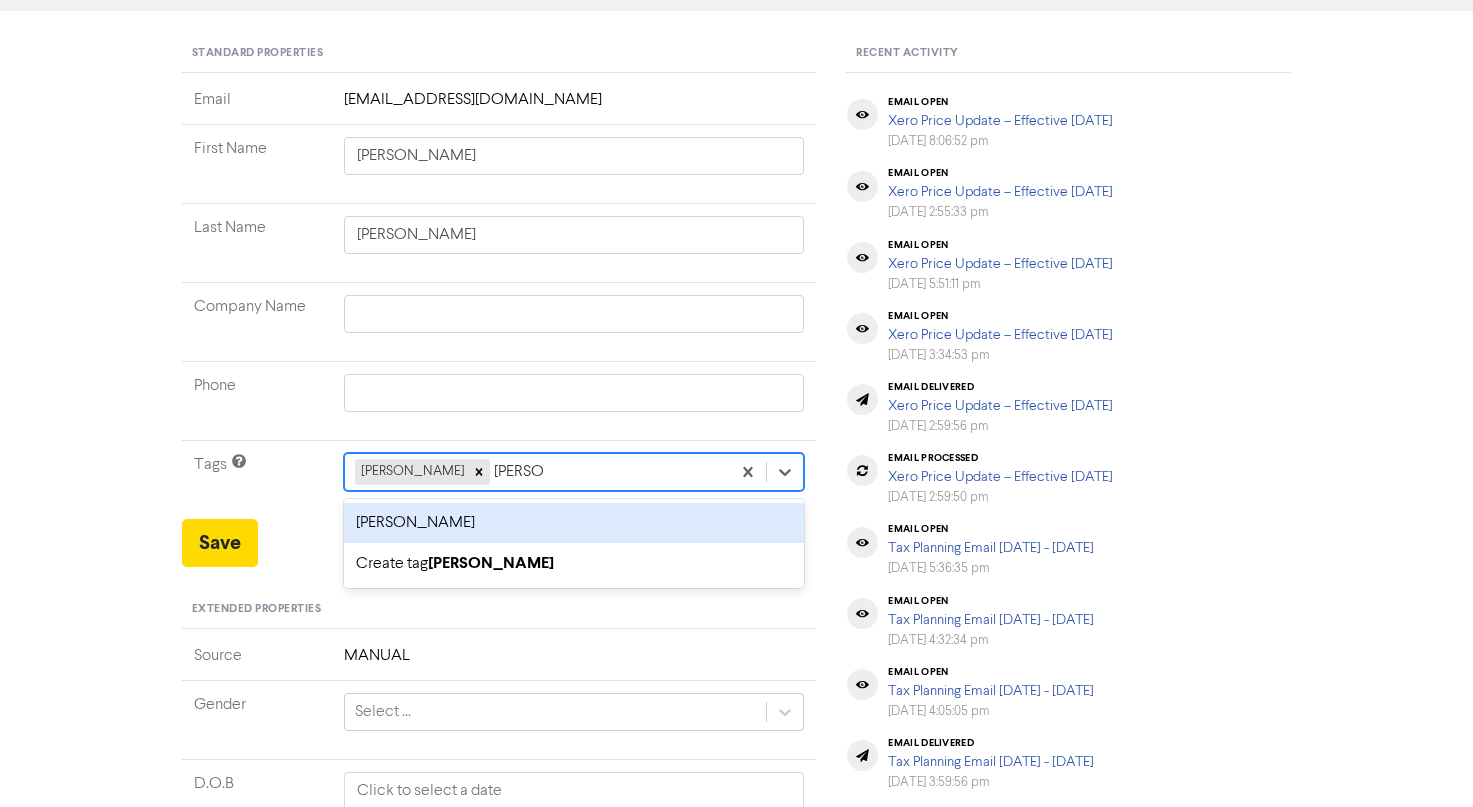 click on "marlon sale" at bounding box center [574, 523] 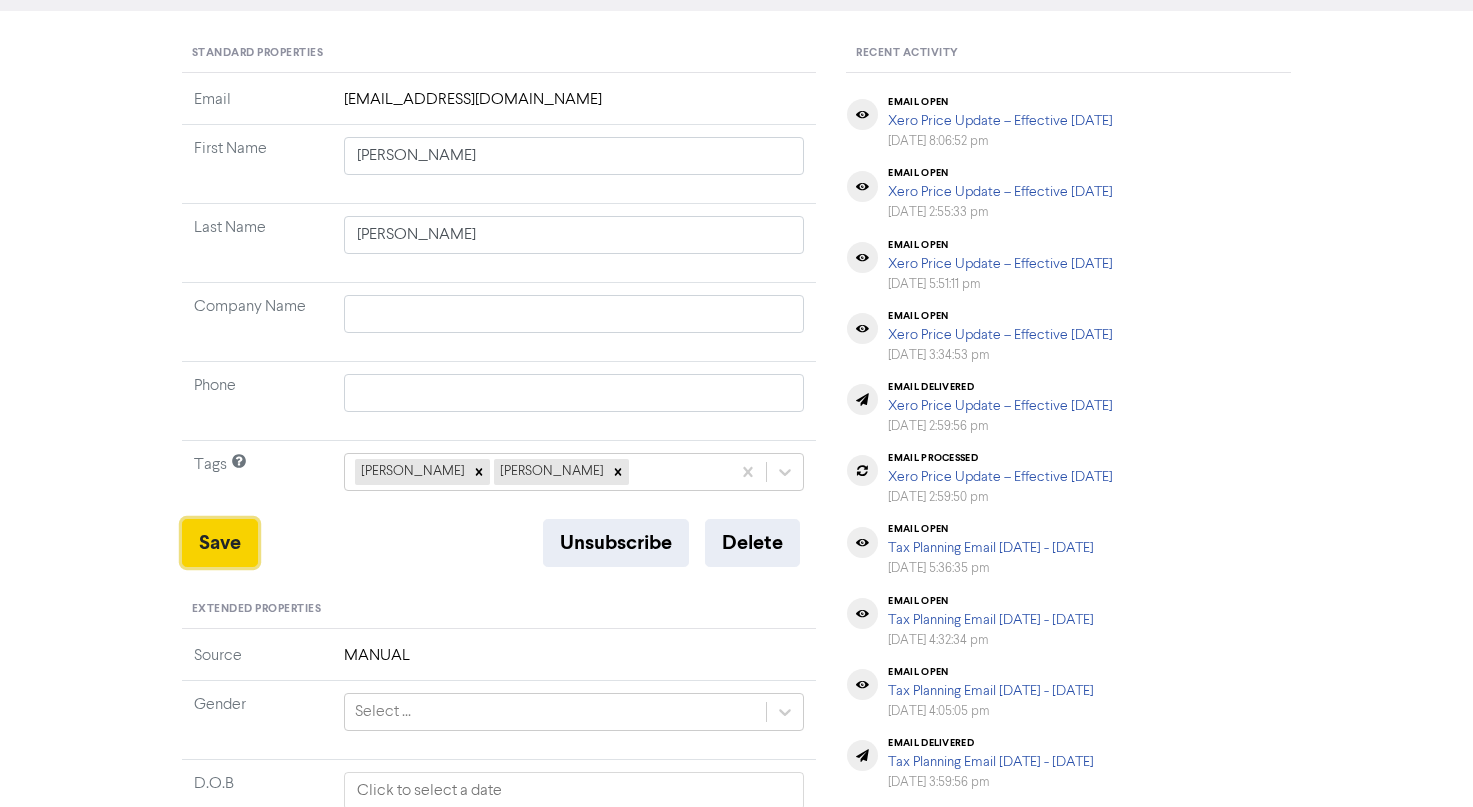 click on "Save" at bounding box center (220, 543) 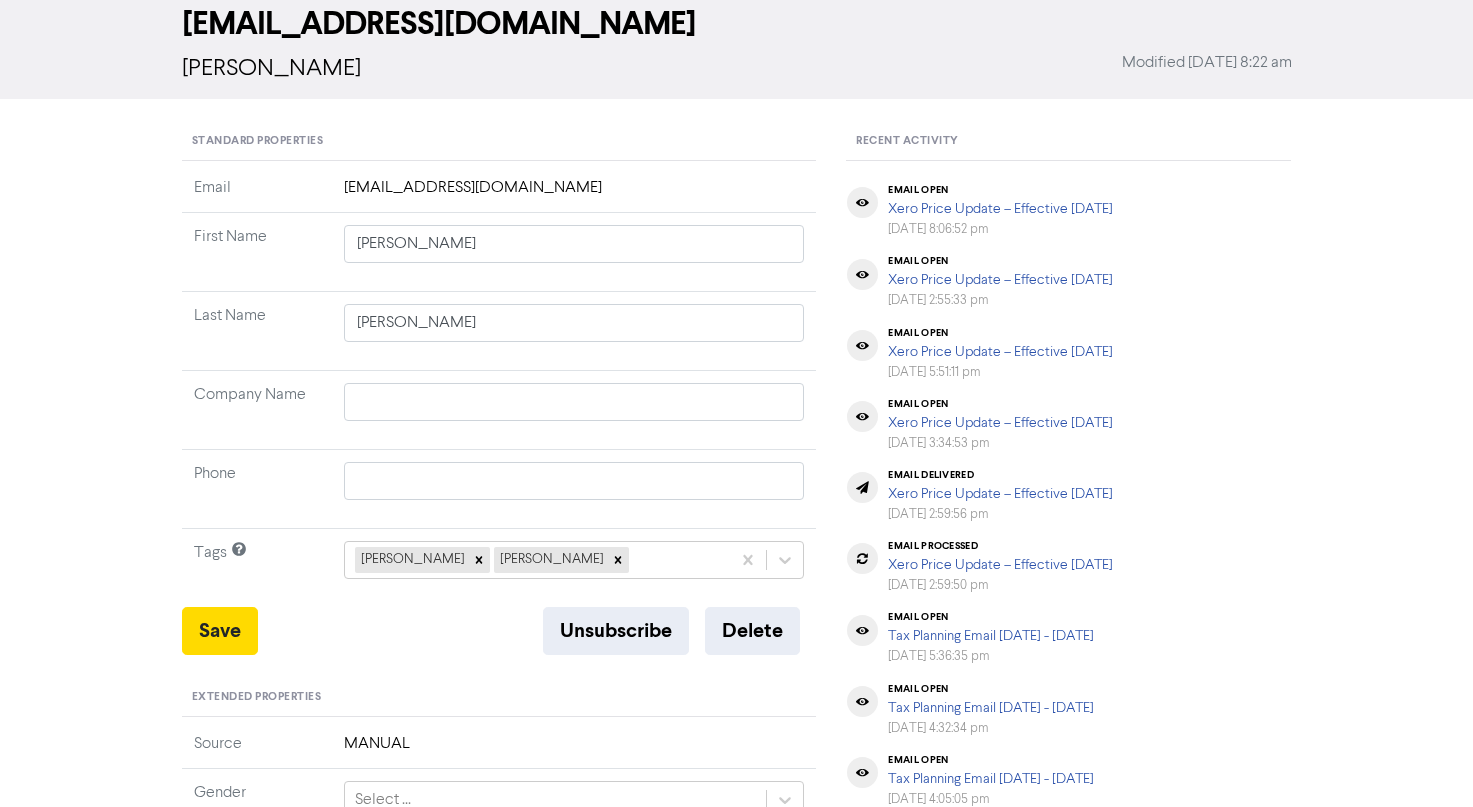 scroll, scrollTop: 0, scrollLeft: 0, axis: both 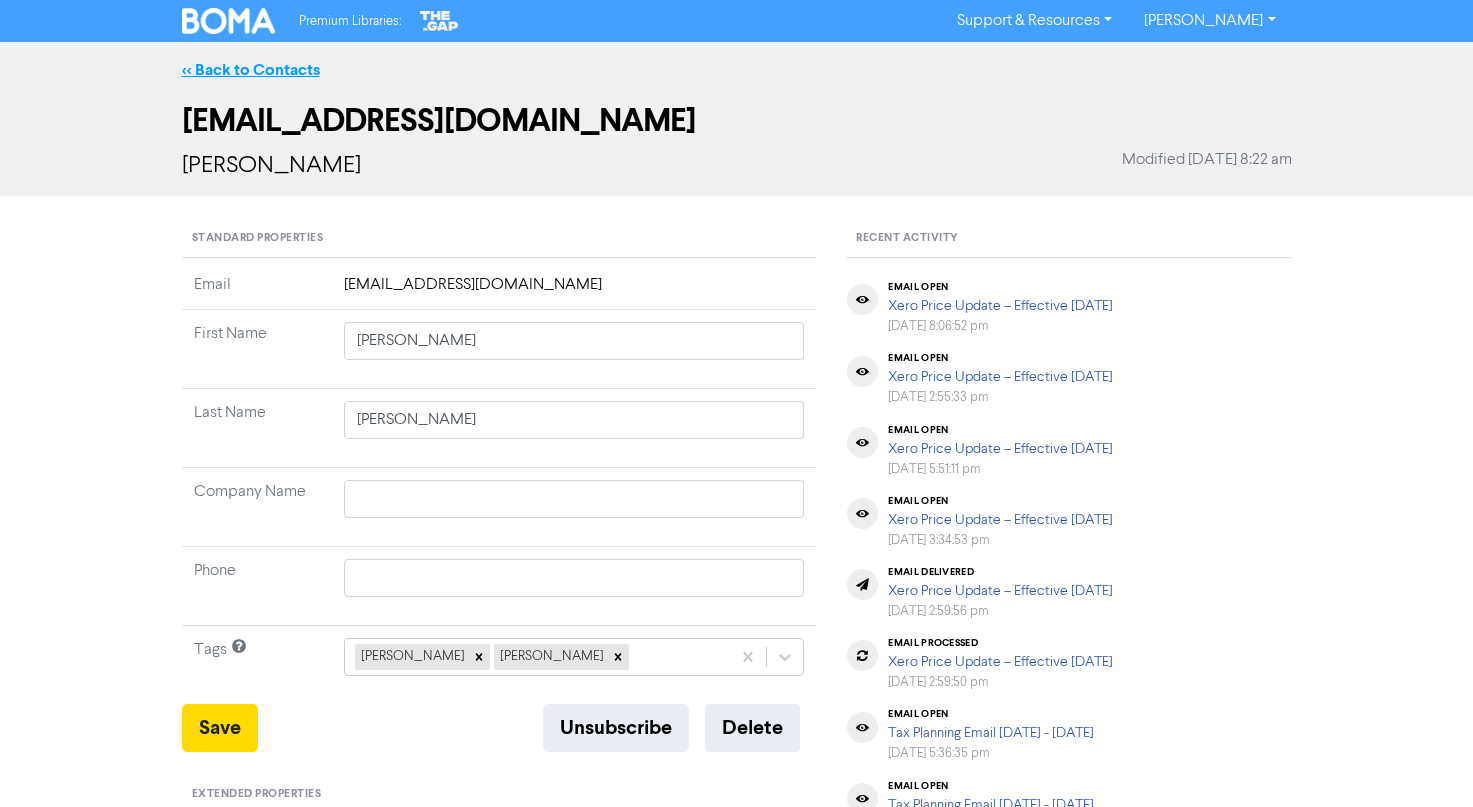 click on "<< Back to Contacts" at bounding box center [251, 70] 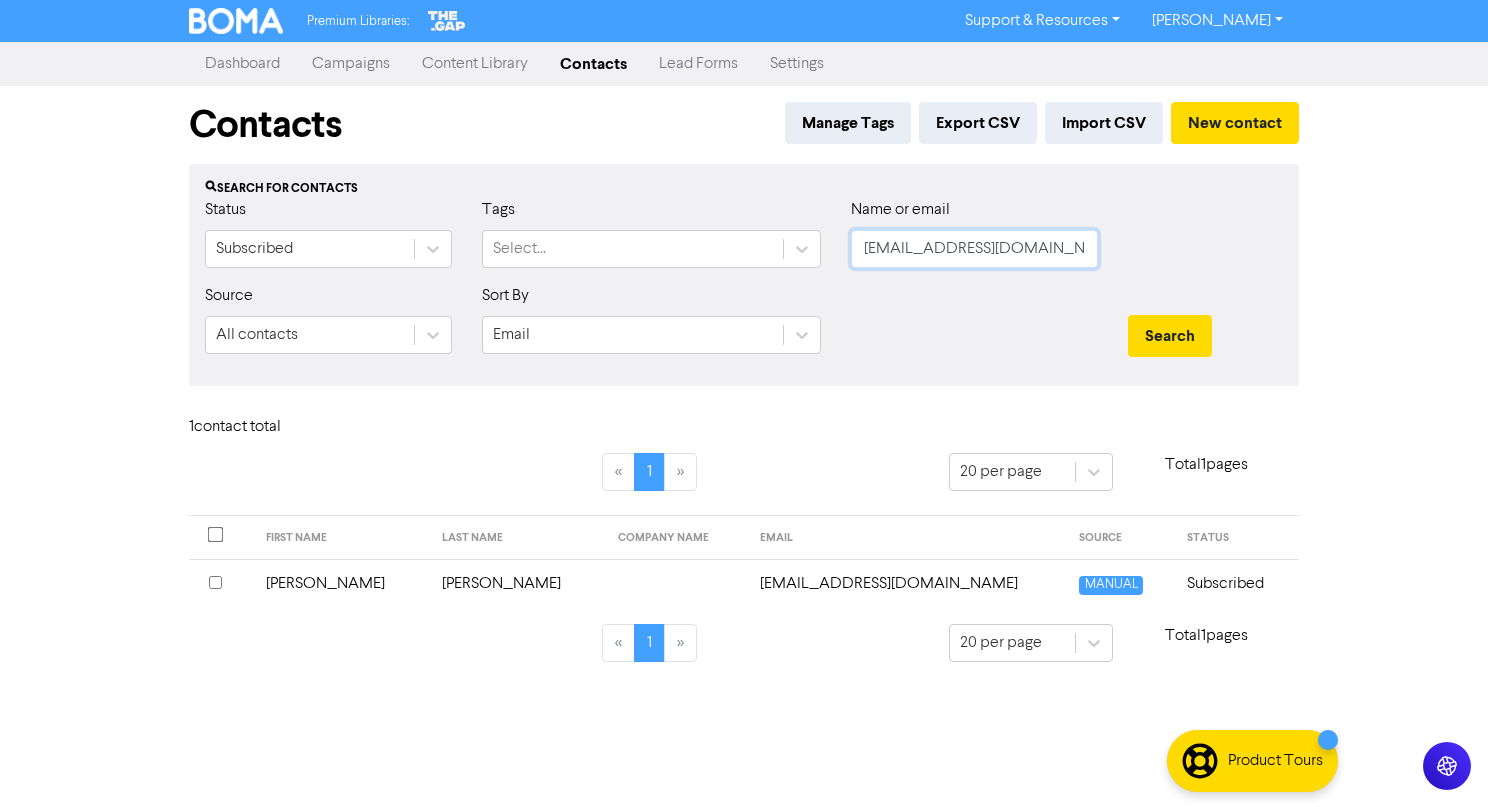 click on "admin@blushbookbox.com" 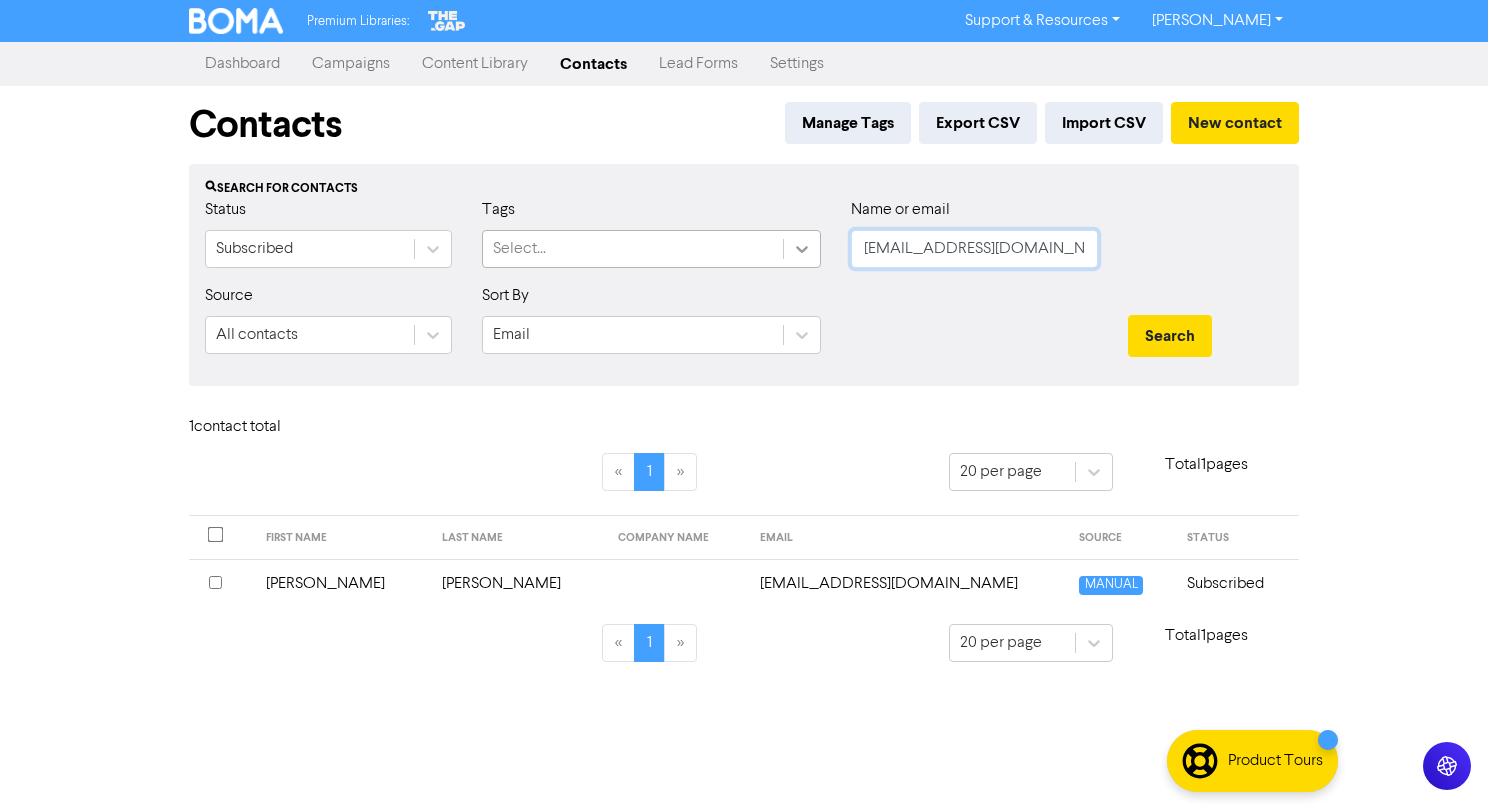 drag, startPoint x: 1081, startPoint y: 251, endPoint x: 804, endPoint y: 249, distance: 277.00723 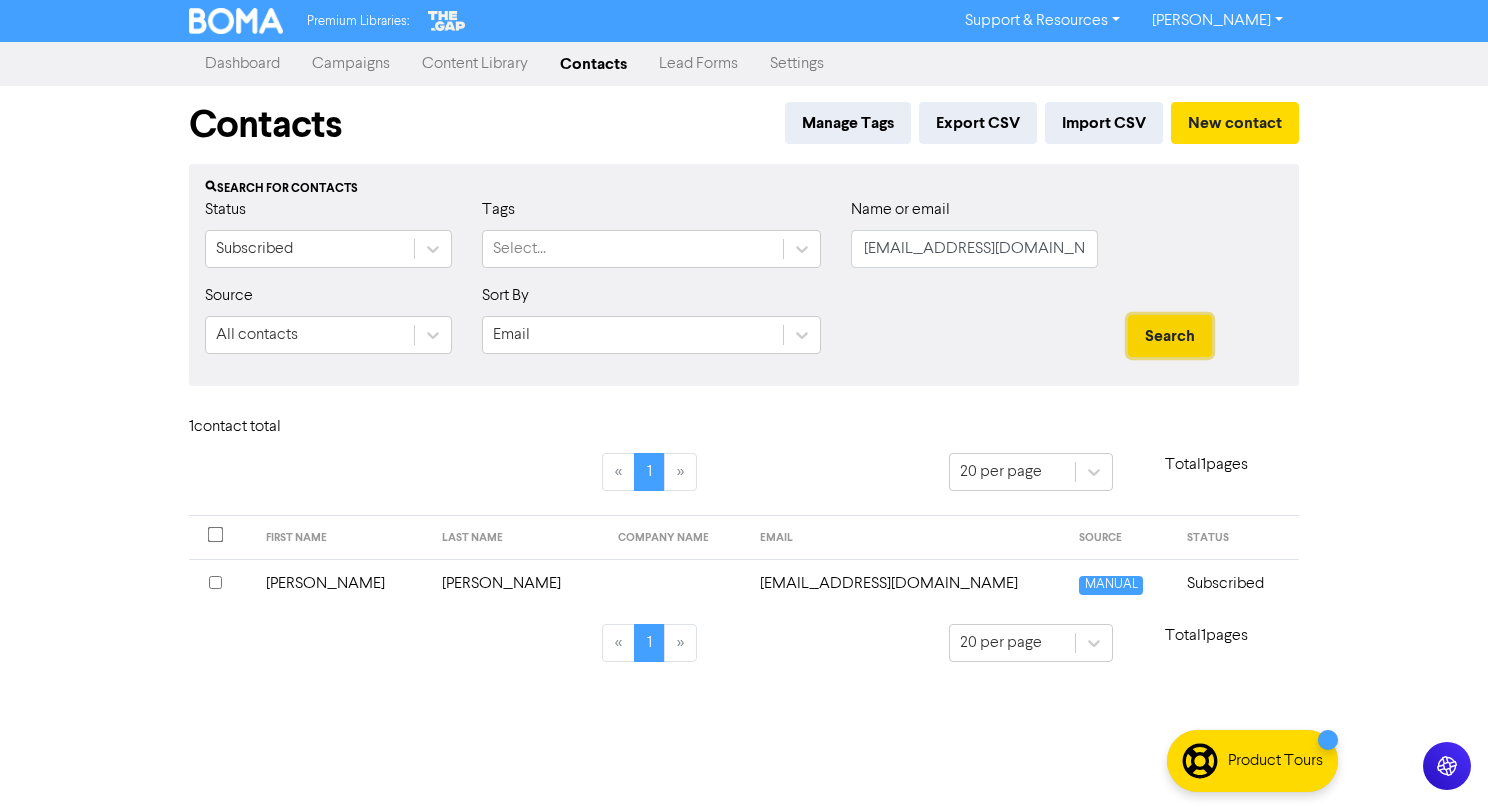 click on "Search" at bounding box center (1170, 336) 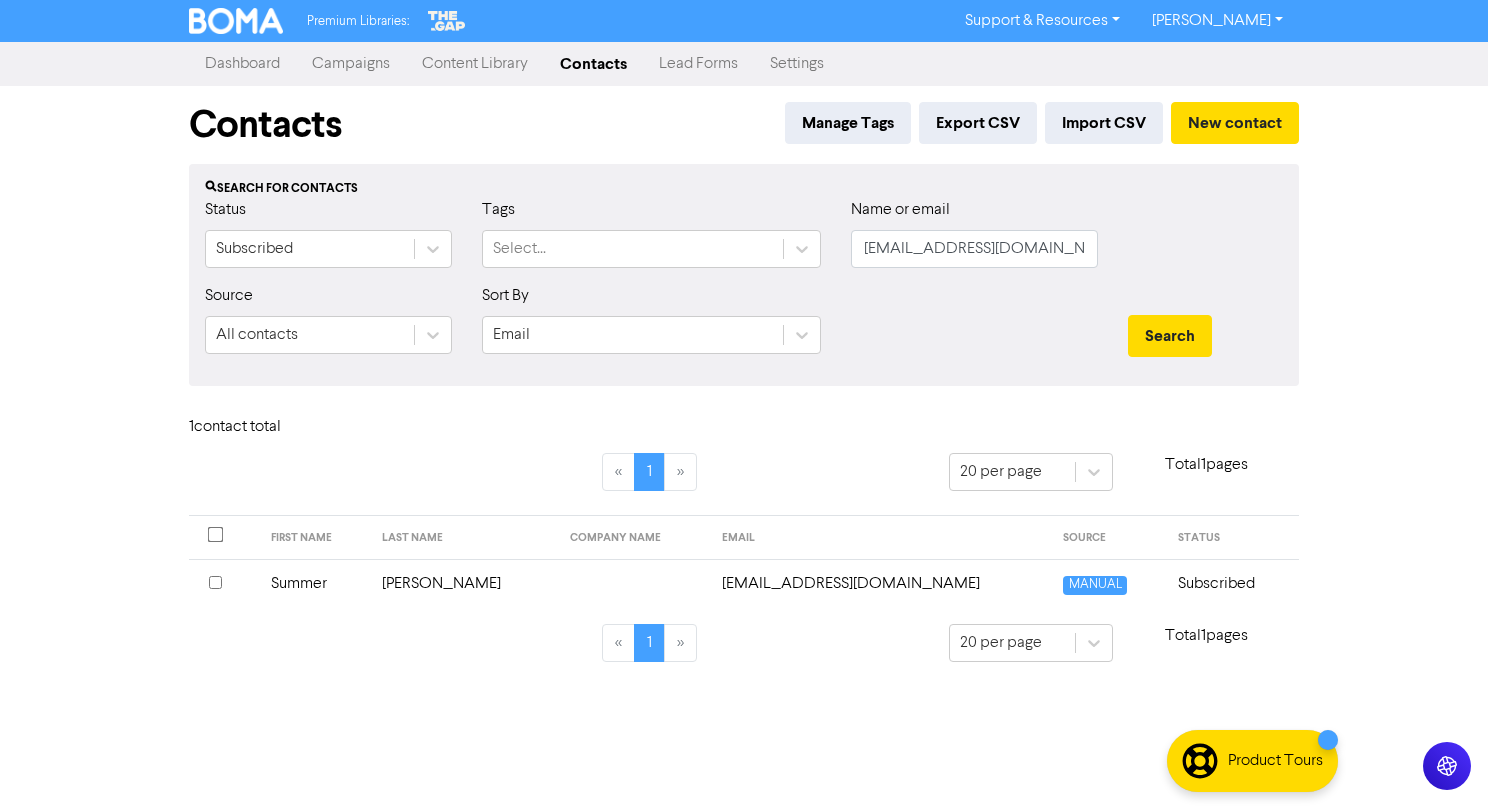 click on "summer@littleraeprints.com" at bounding box center [881, 583] 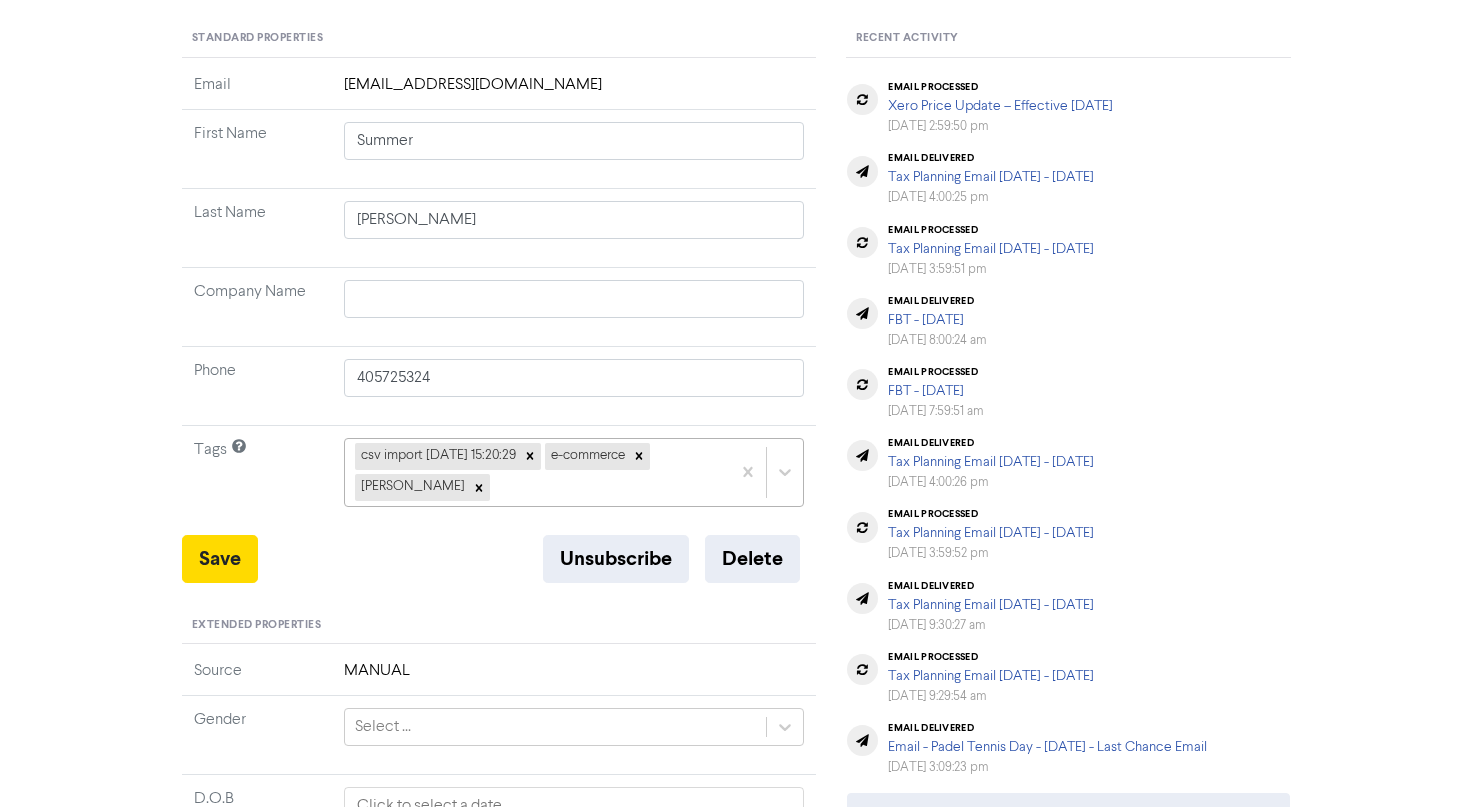 scroll, scrollTop: 216, scrollLeft: 0, axis: vertical 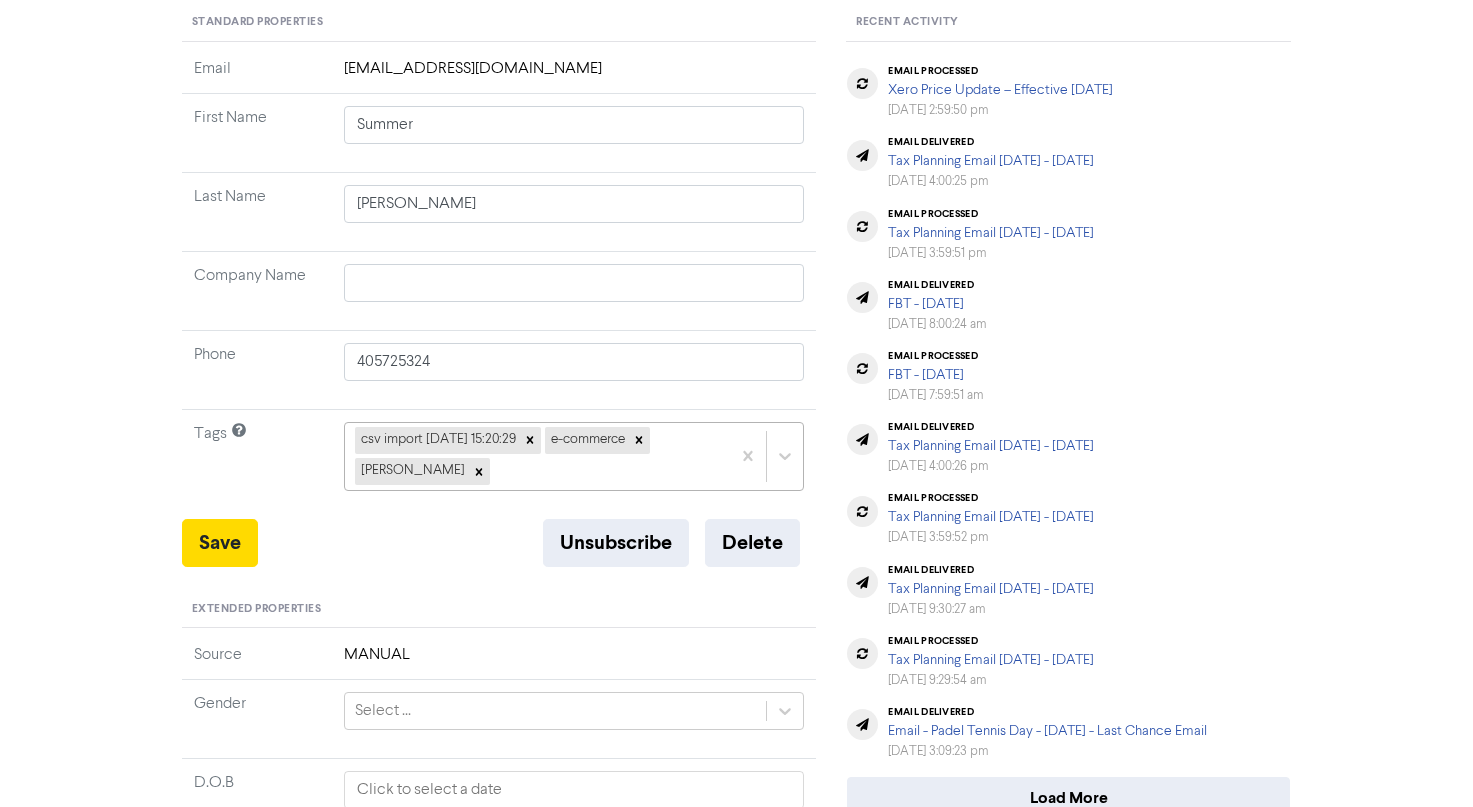 click on "csv import 2025-04-08 15:20:29 e-commerce reuben bergola" at bounding box center (574, 464) 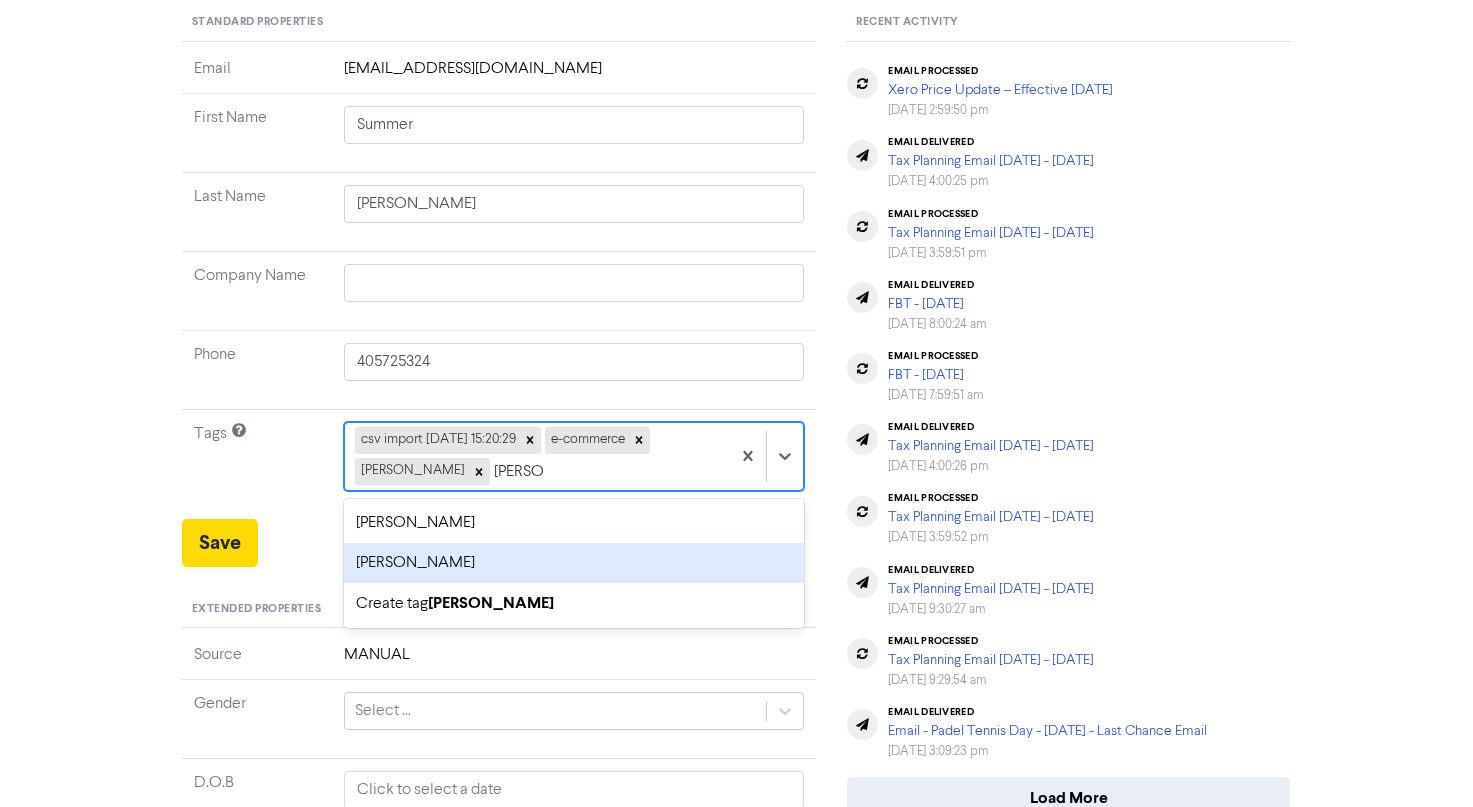 click on "marlon sale" at bounding box center (574, 563) 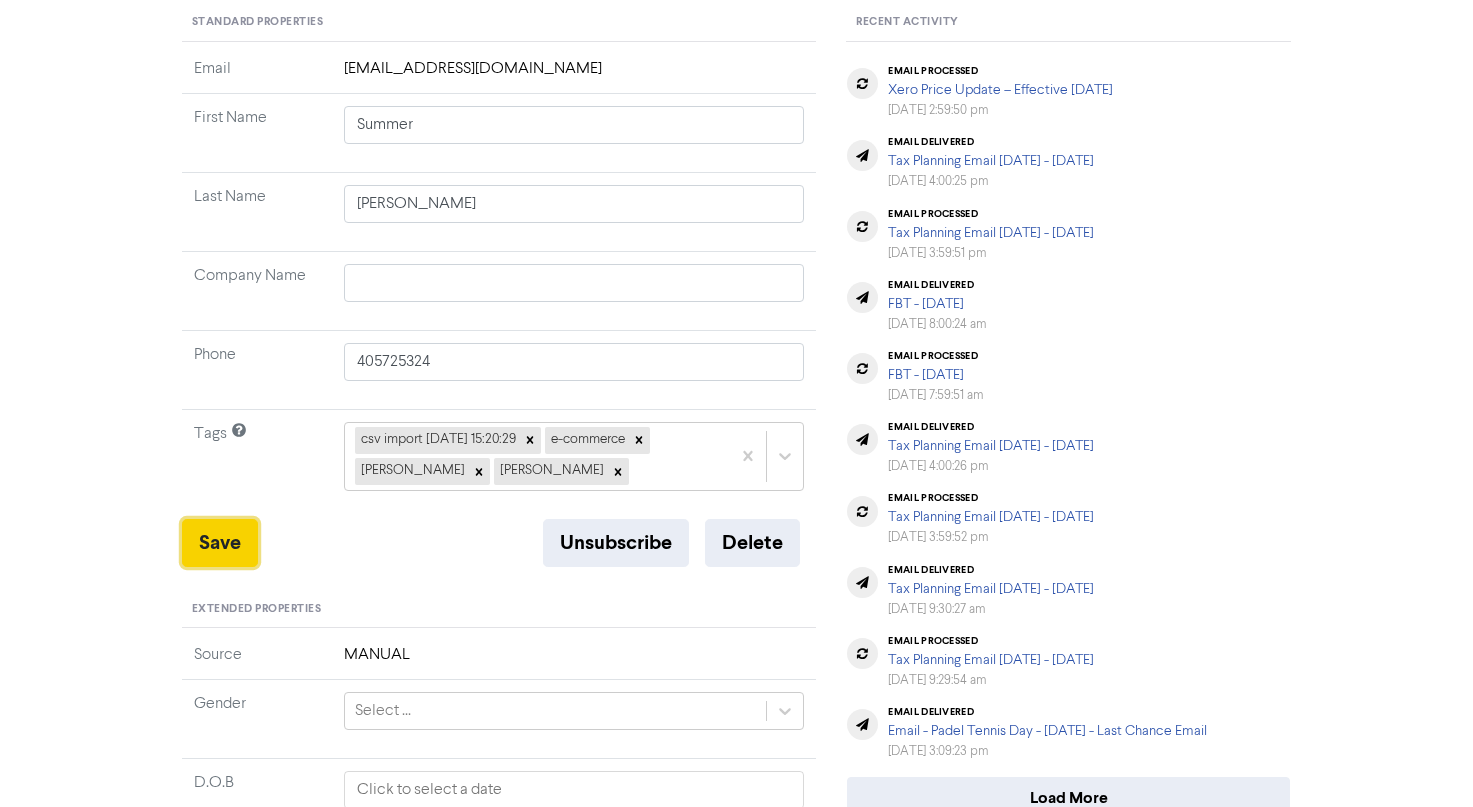 click on "Save" at bounding box center (220, 543) 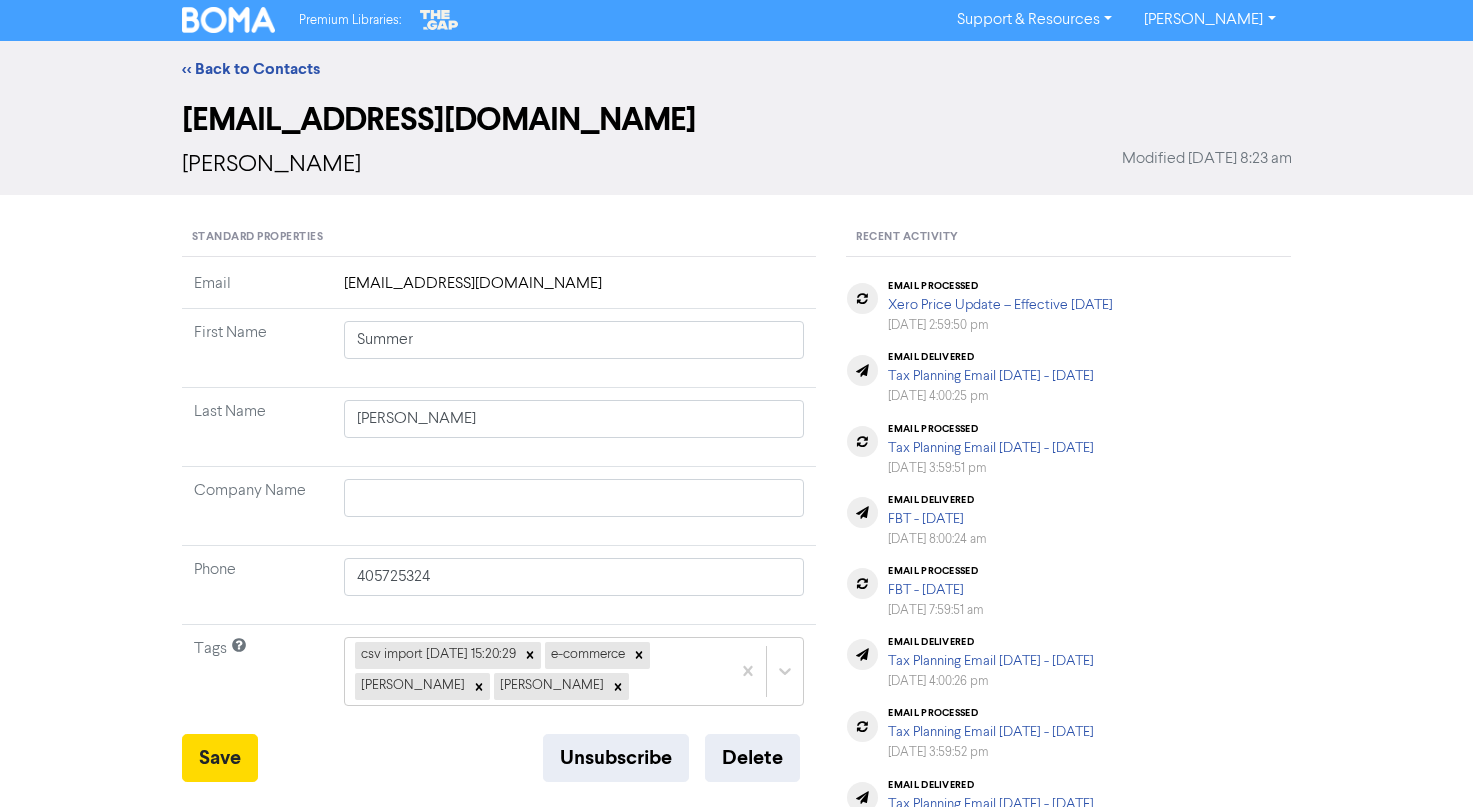 scroll, scrollTop: 0, scrollLeft: 0, axis: both 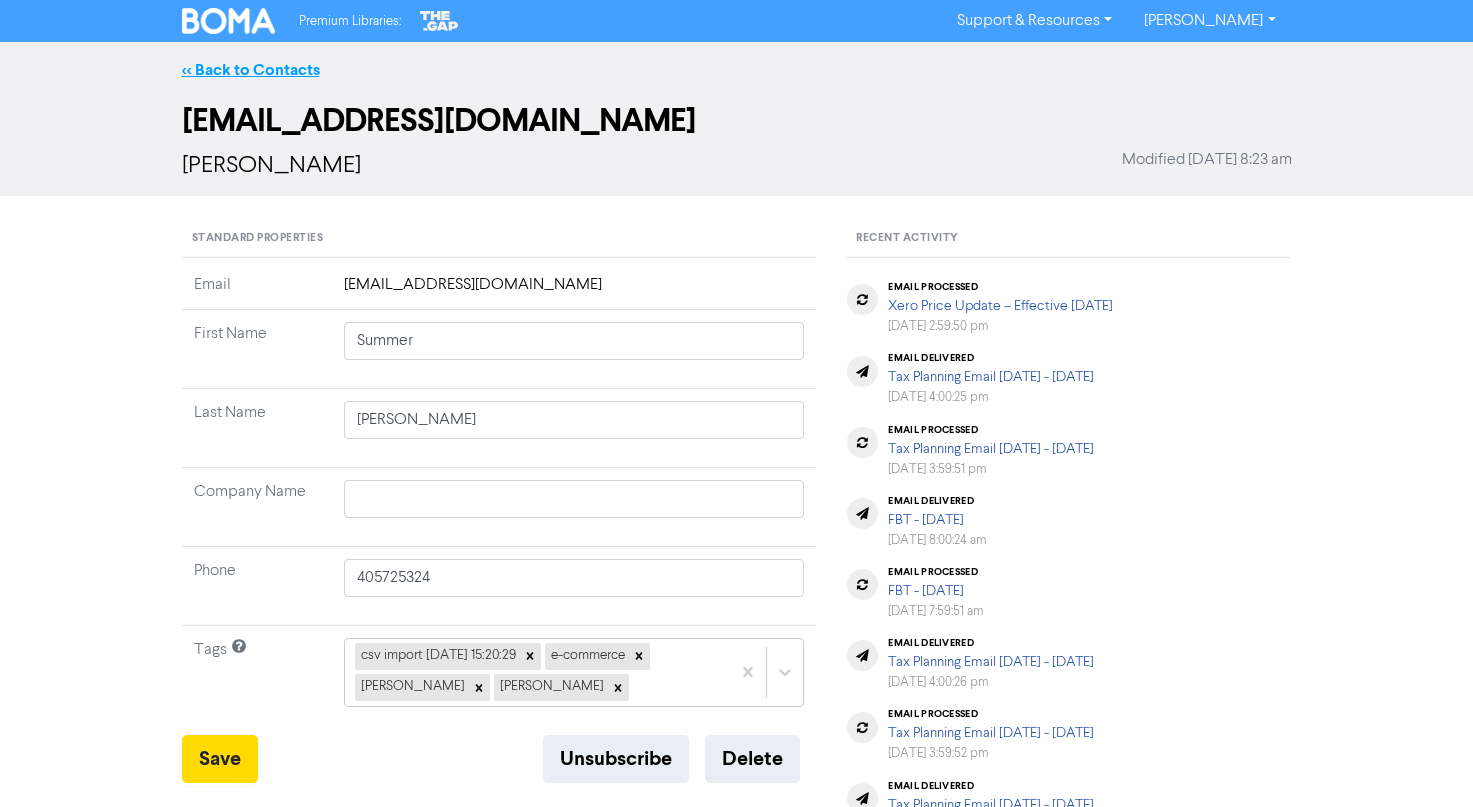 click on "<< Back to Contacts" at bounding box center (251, 70) 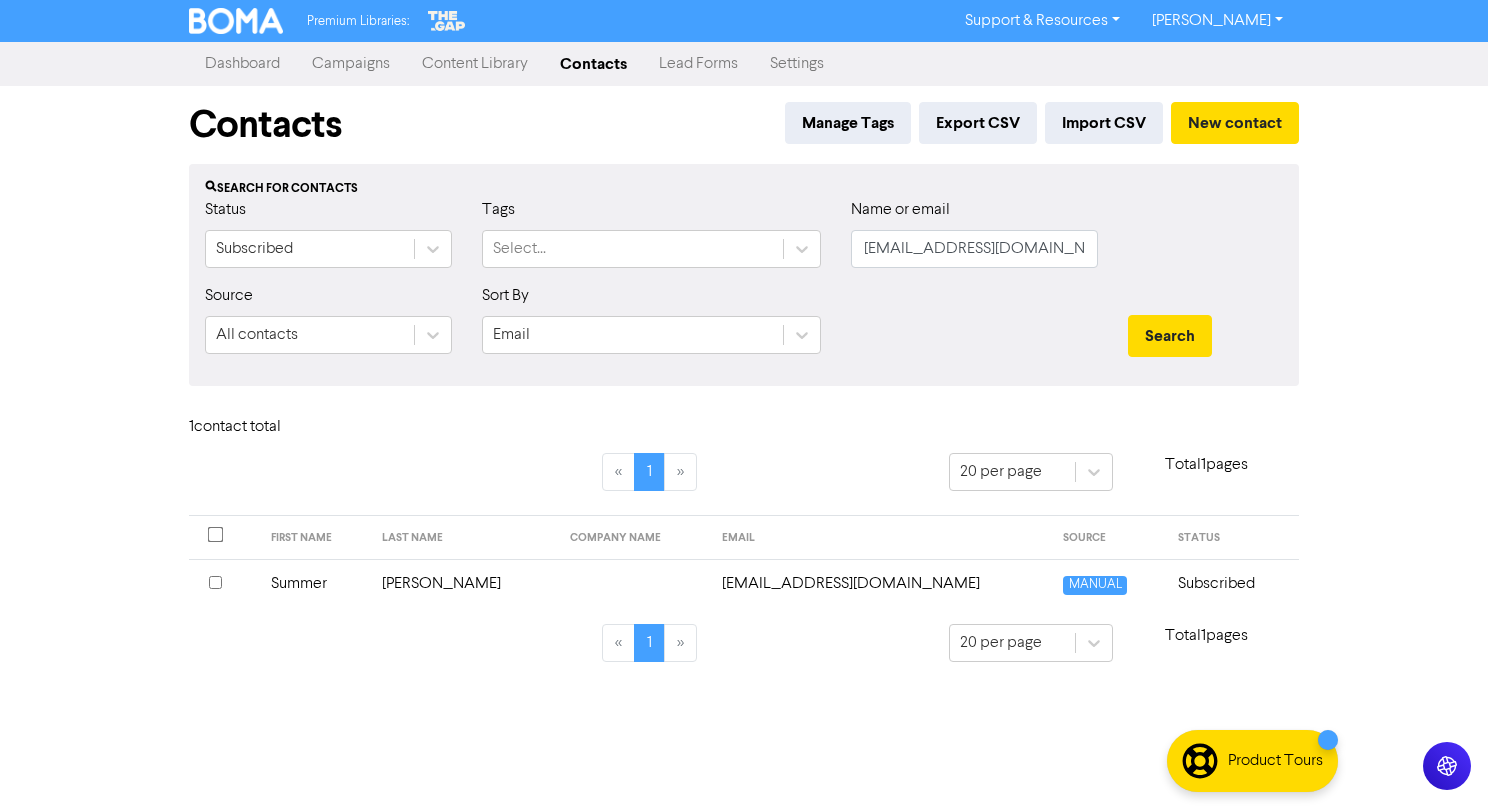 click on "Daniels" at bounding box center (464, 583) 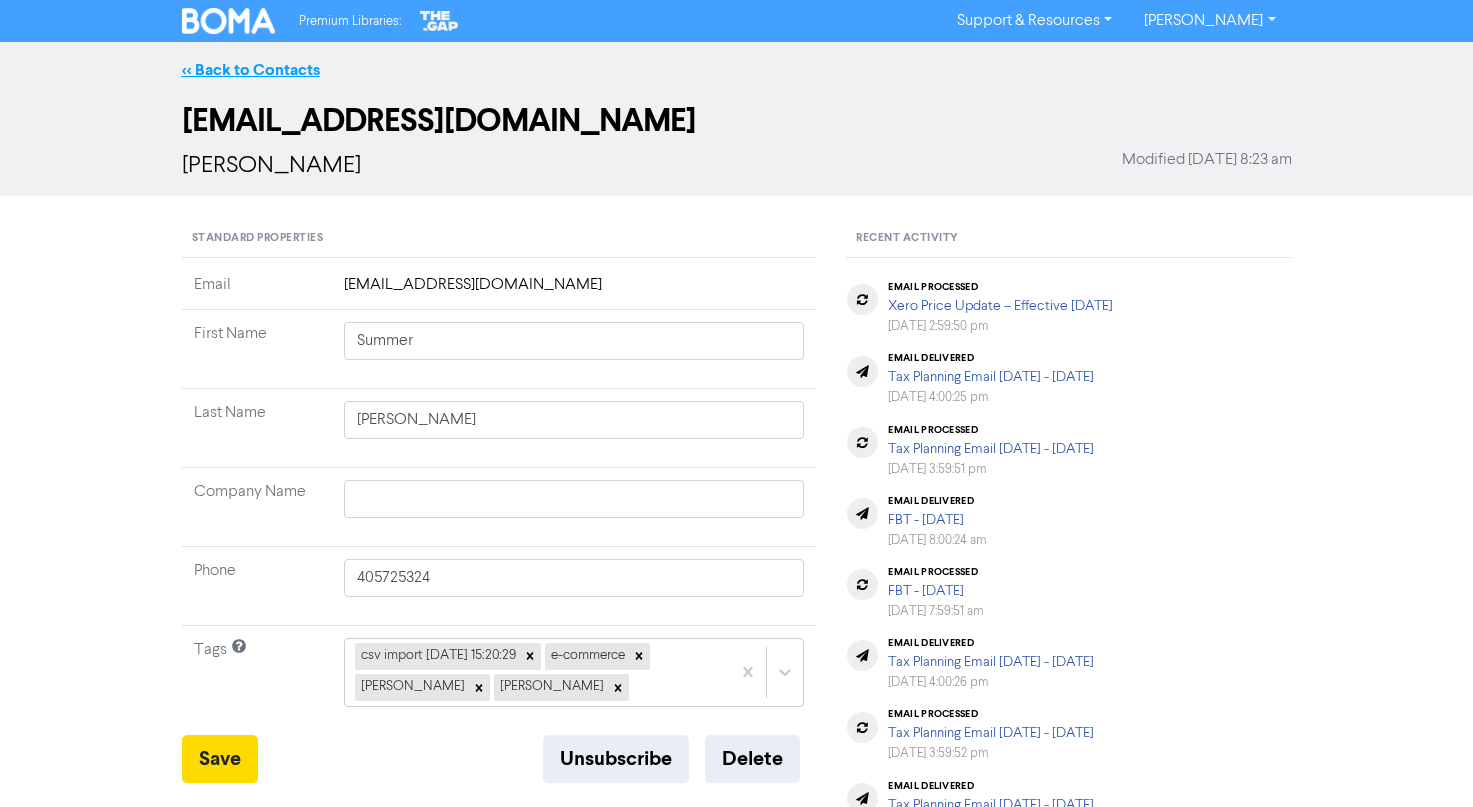 click on "<< Back to Contacts" at bounding box center [251, 70] 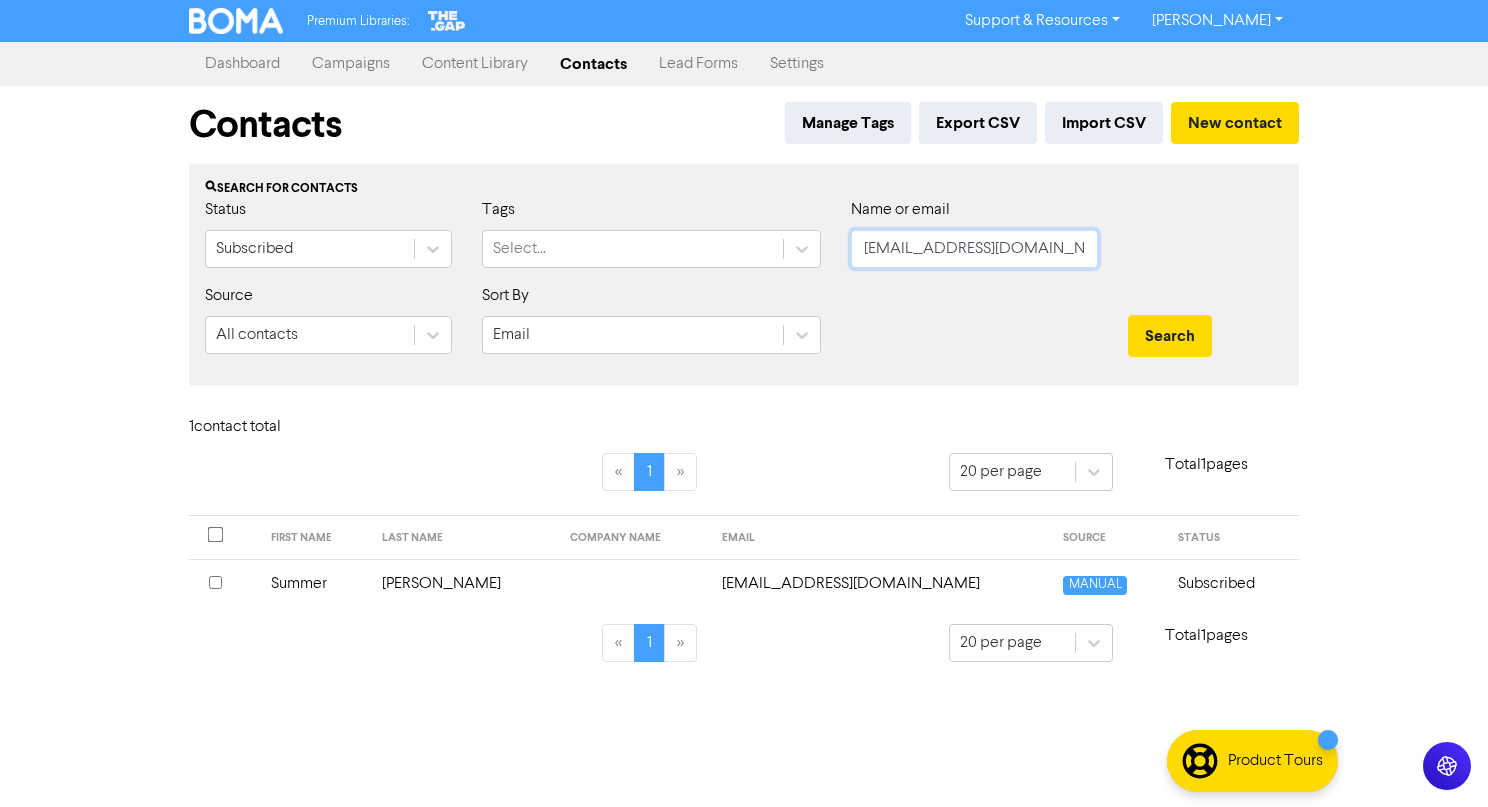 click on "summer@littleraeprints.com" 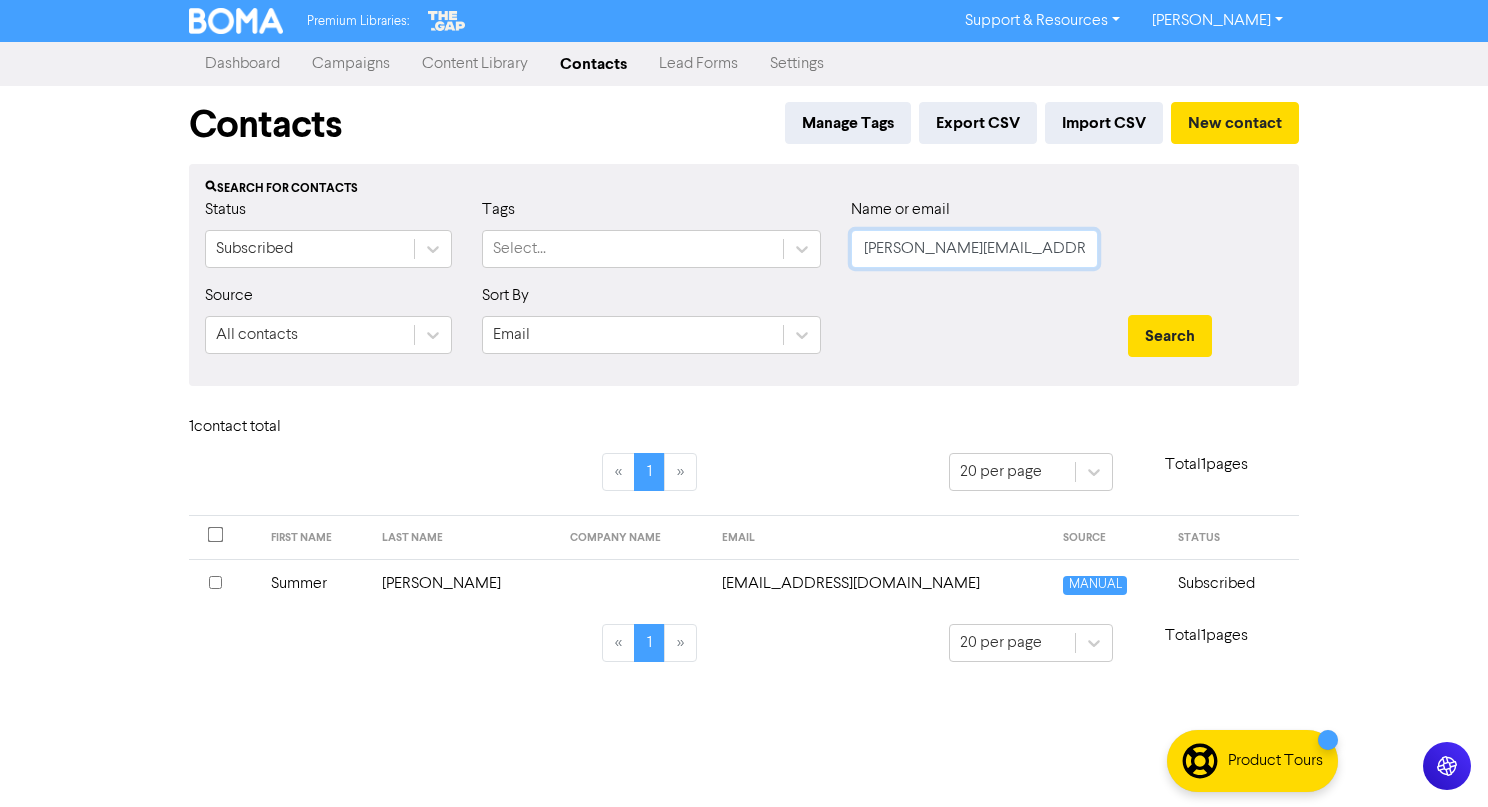 click on "Search" at bounding box center (1170, 336) 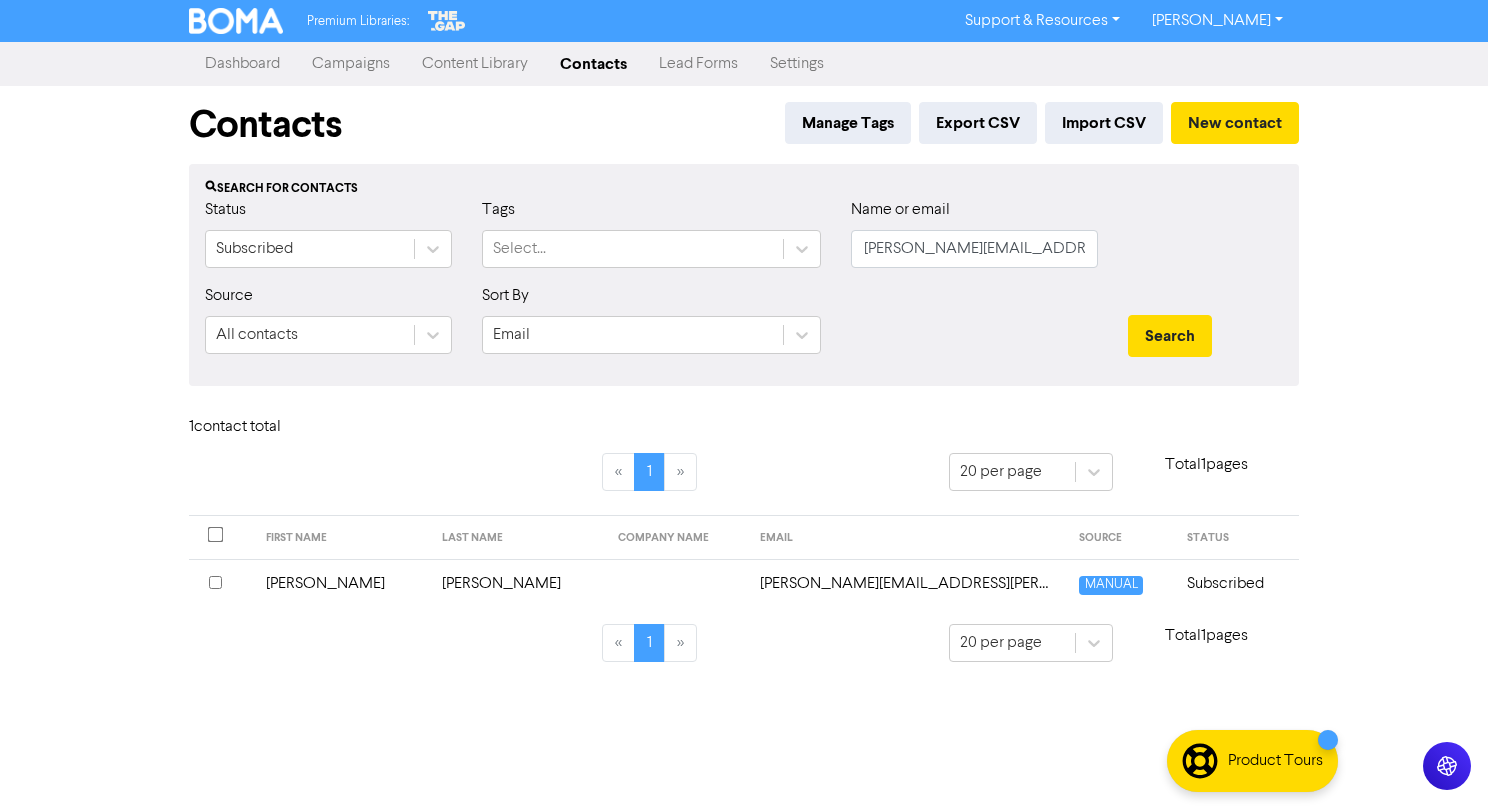 click on "melanie.coultas@icloud.com" at bounding box center (908, 583) 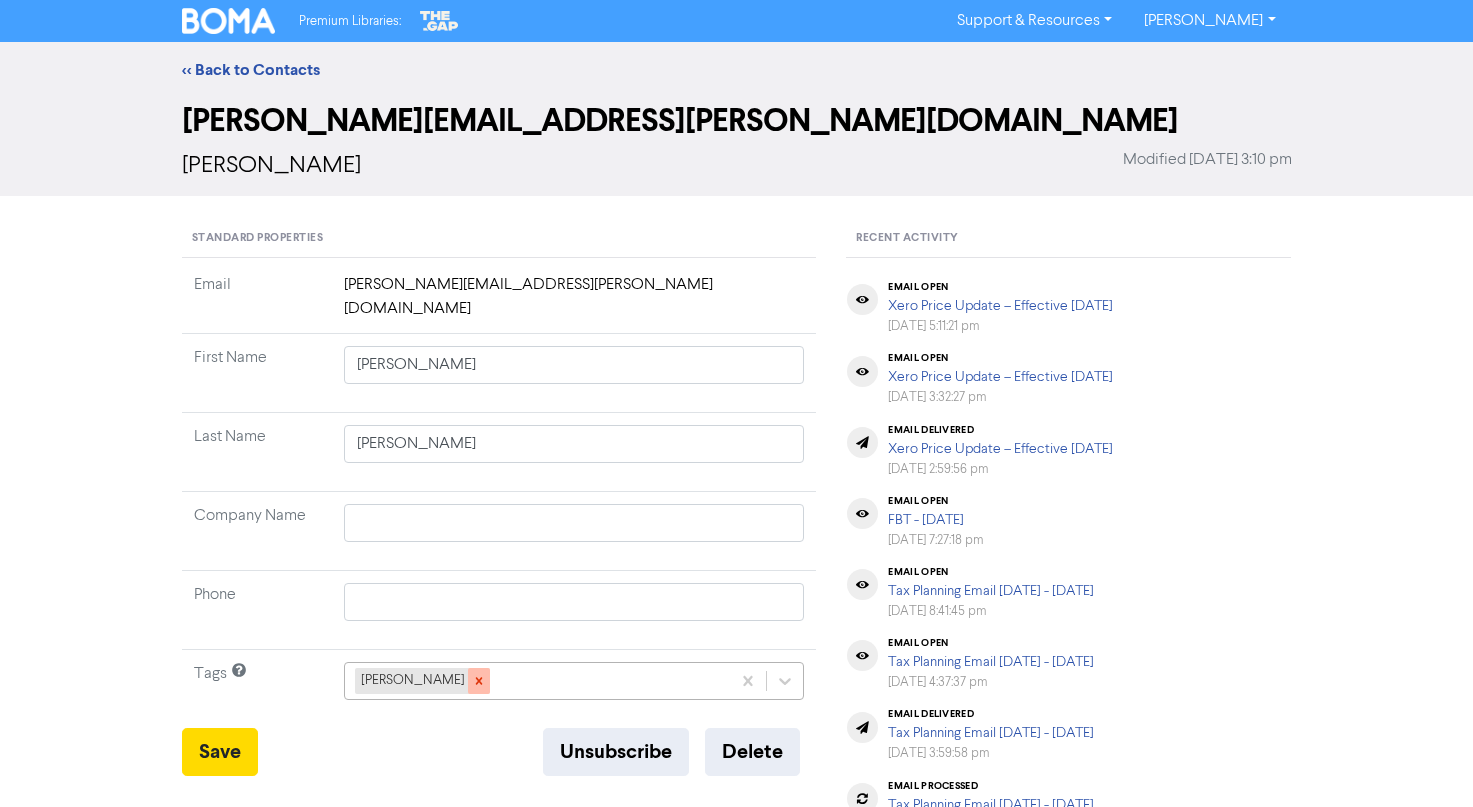 click 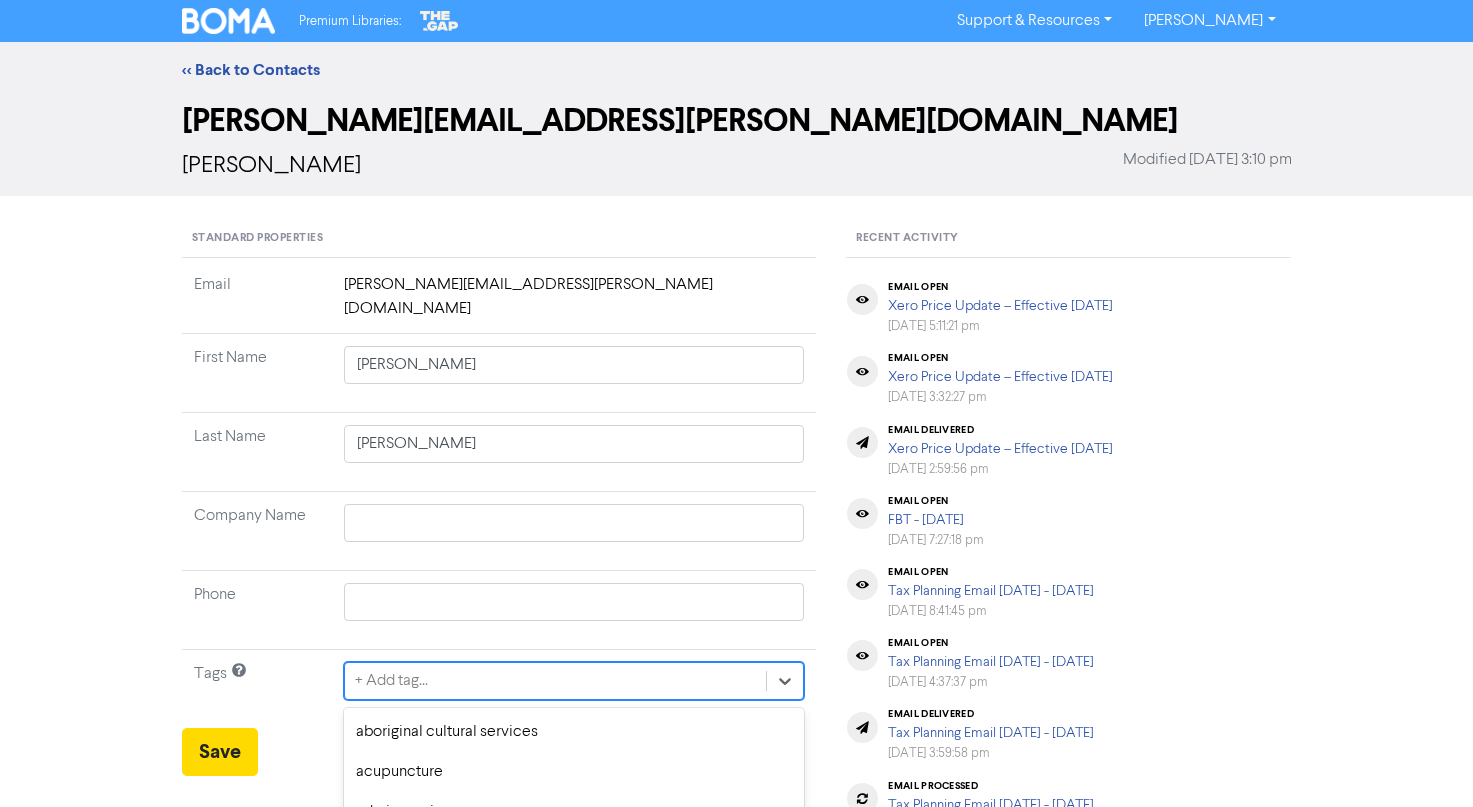 scroll, scrollTop: 185, scrollLeft: 0, axis: vertical 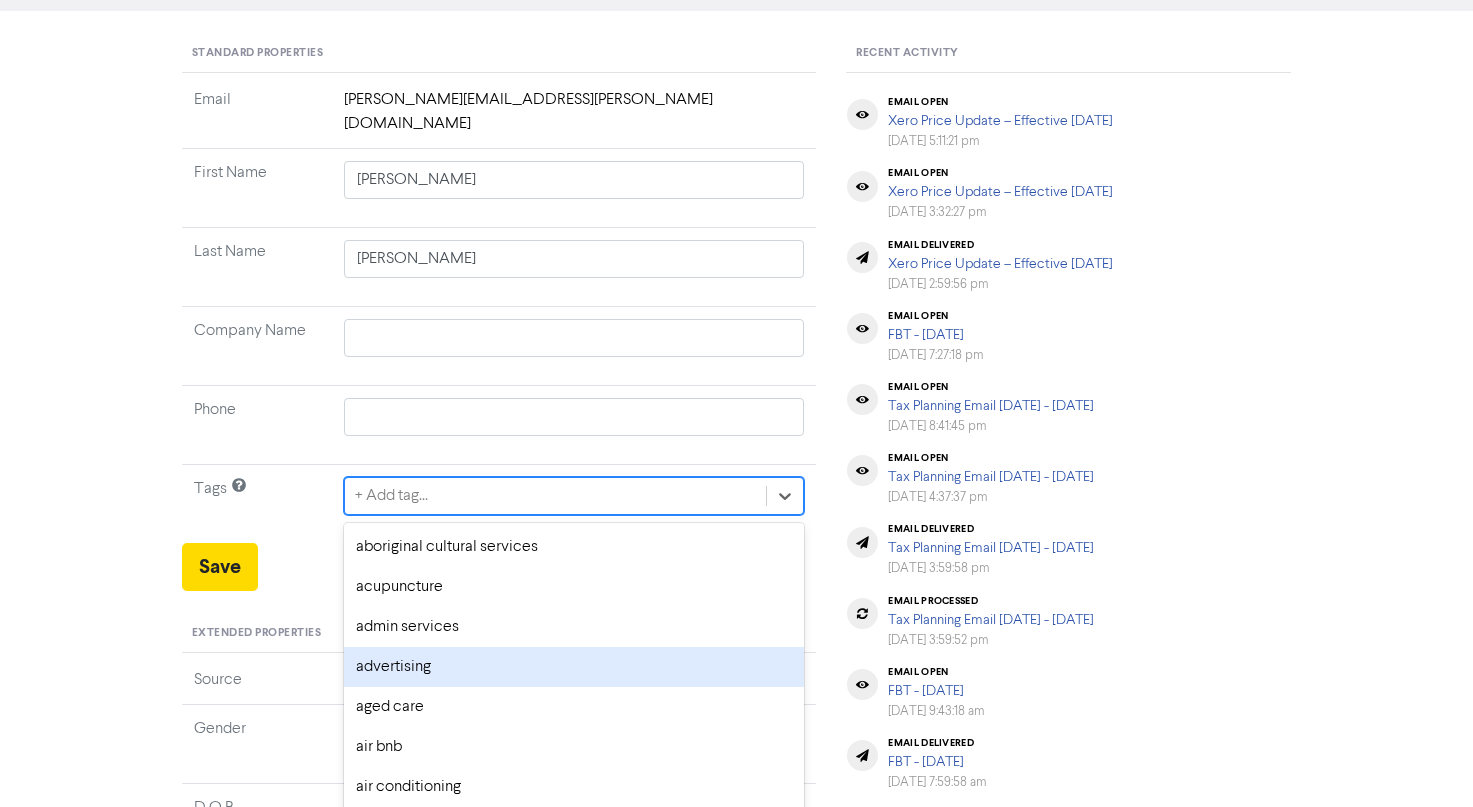 click on "option advertising focused, 4 of 285. 285 results available. Use Up and Down to choose options, press Backspace to select the currently focused option, press Escape to exit the menu, press Tab to select the option and exit the menu. + Add tag... aboriginal cultural services acupuncture admin services advertising aged care air bnb air conditioning alex allied health apps architecture art asbestos removal baby products barber beauty ben bitcoin bksuper blockchain bookkeeper bookkeeping bookkeeping-bankstmts bridal brittny building design business administration business consulting/management business development cafe callum farrugia callum&peri candle store caravan park carpentry chef chemical retailing childcare cleaning clothing coffee shop commercial building/manufacturing commercial property commisions with amcal/business ebook compressor hire/repair computer service construction consulting conveyancing service copywriting cosmetic injectables cosmetic retailing counselling courses cryptocurrency gym" 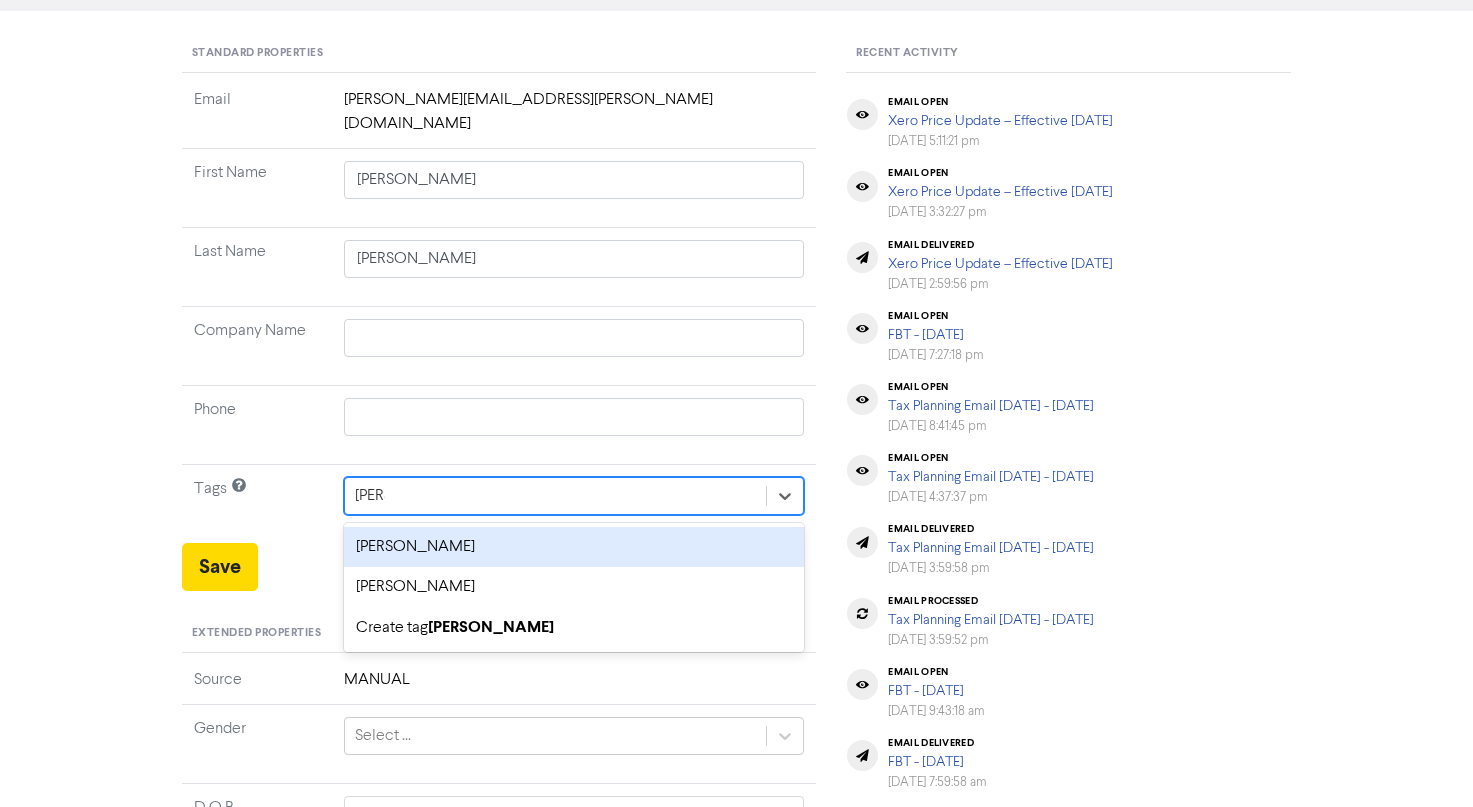 click on "sarah crowe" at bounding box center [574, 547] 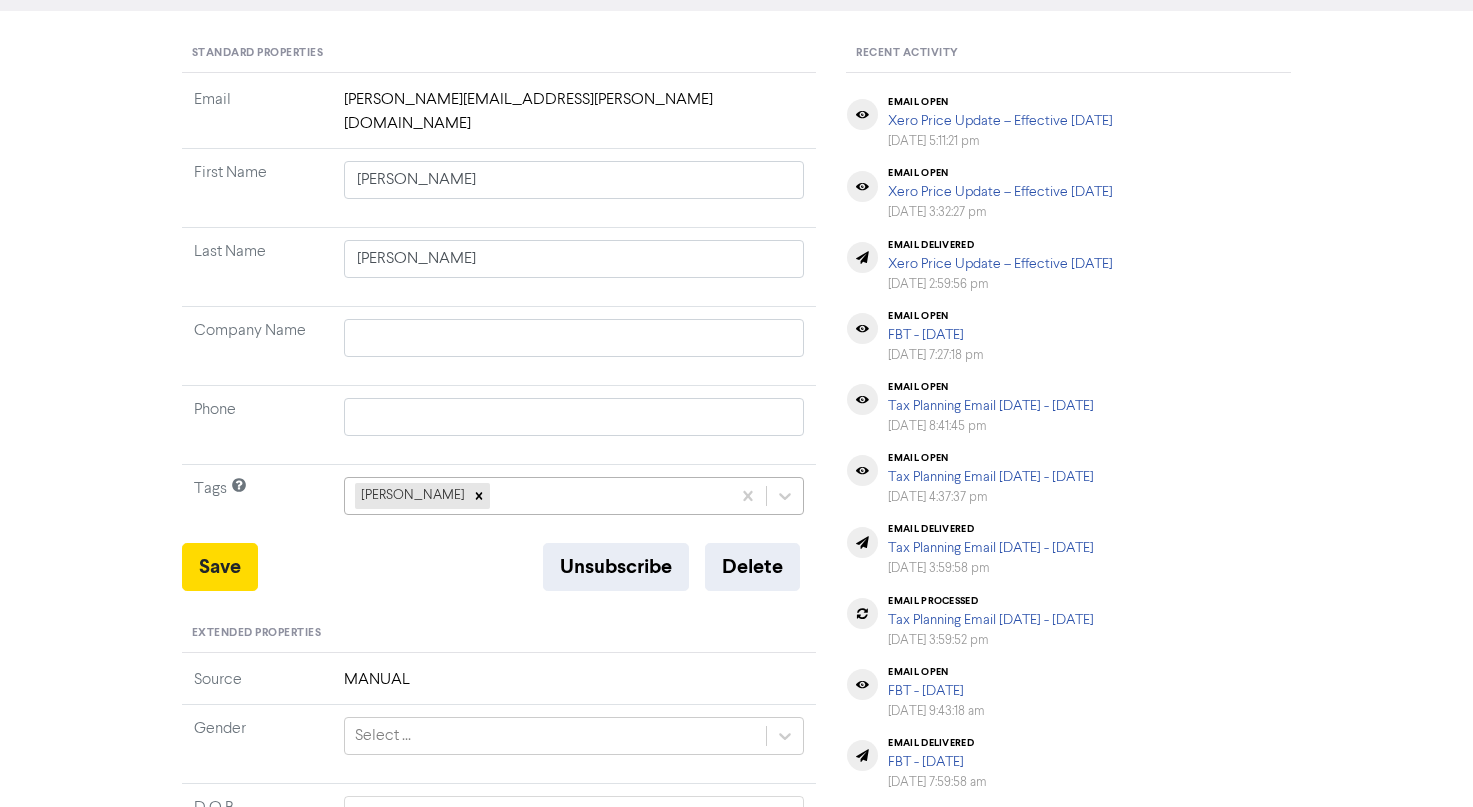 click on "sarah crowe" at bounding box center [538, 496] 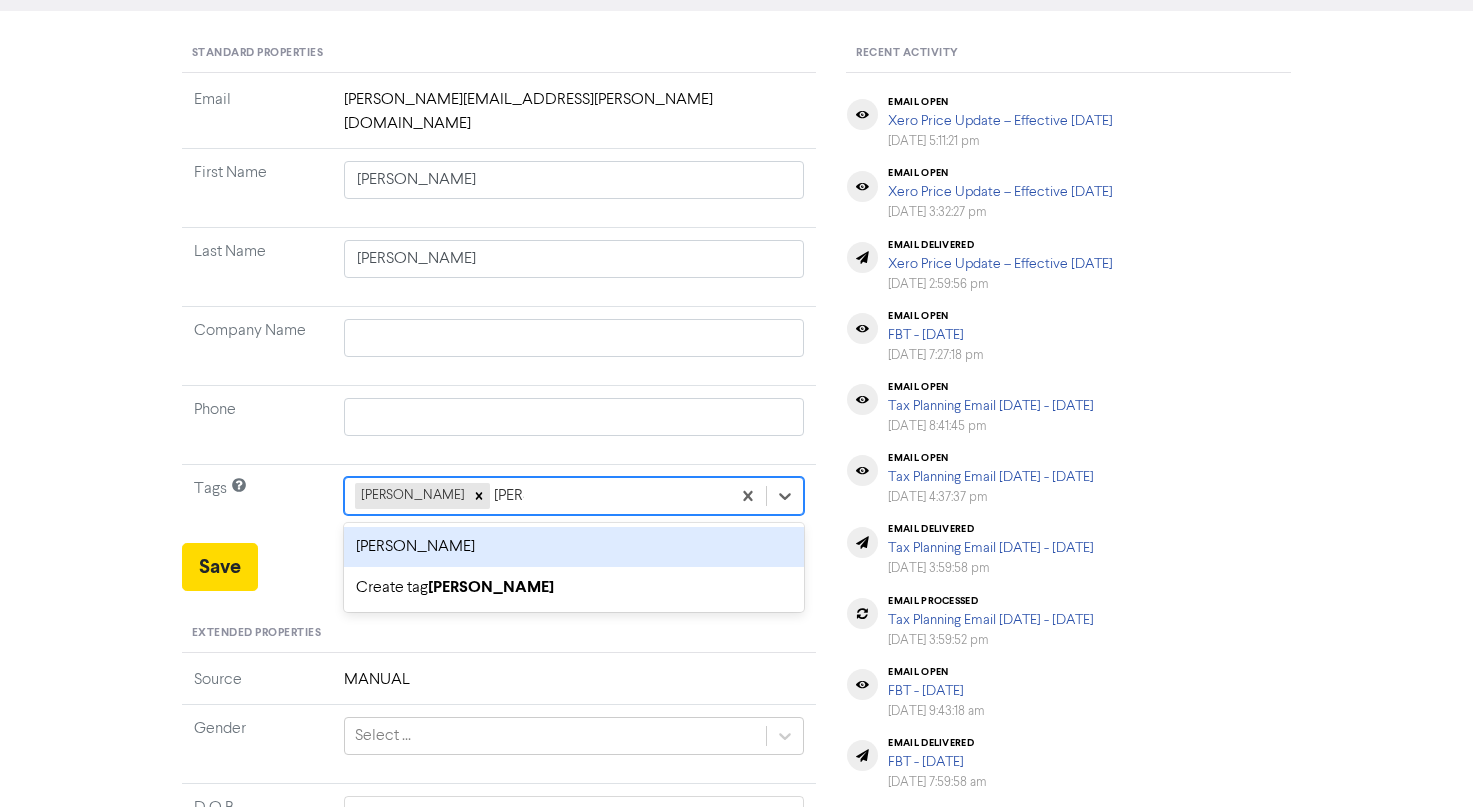 click on "sarah sale" at bounding box center [574, 547] 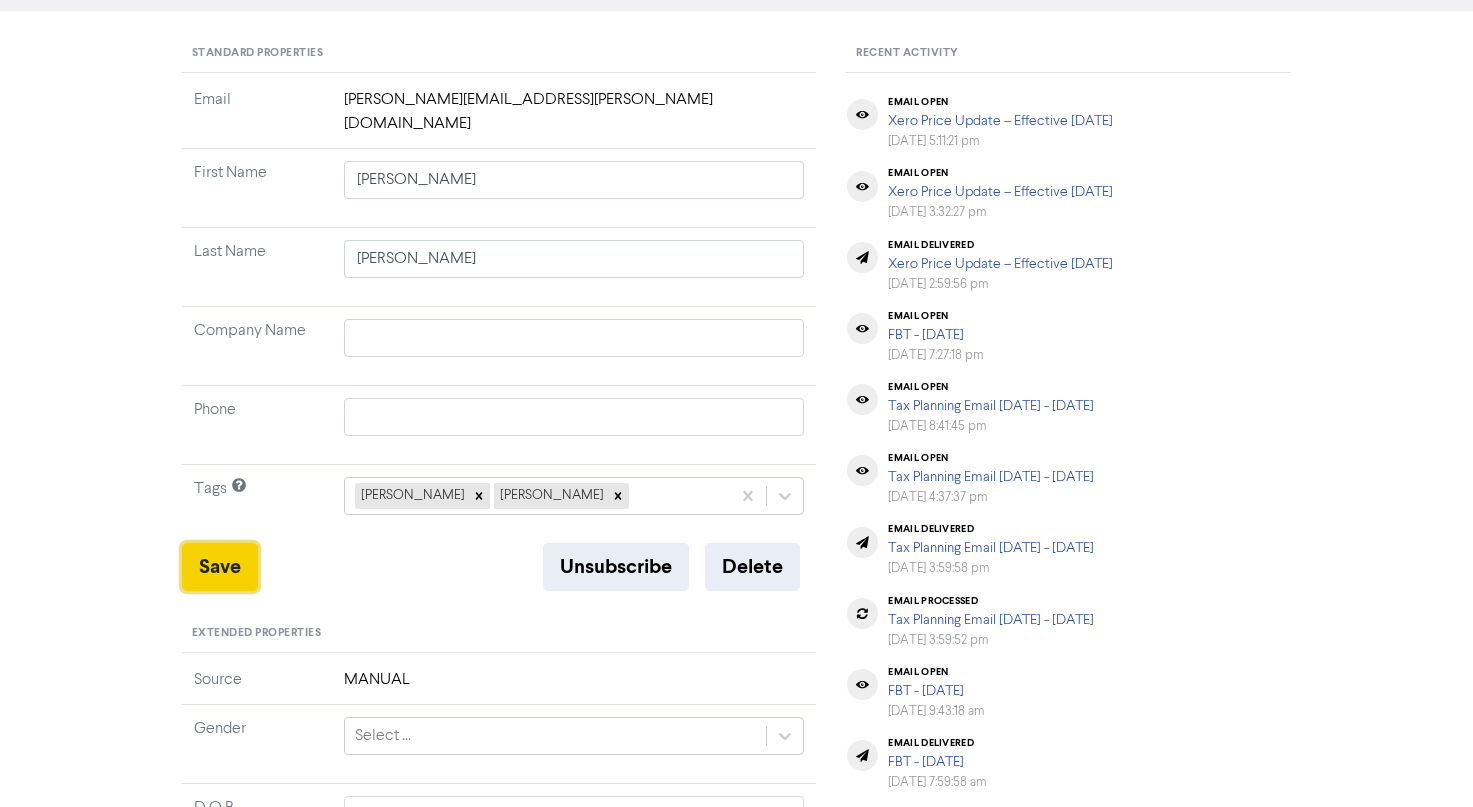 click on "Save" at bounding box center (220, 567) 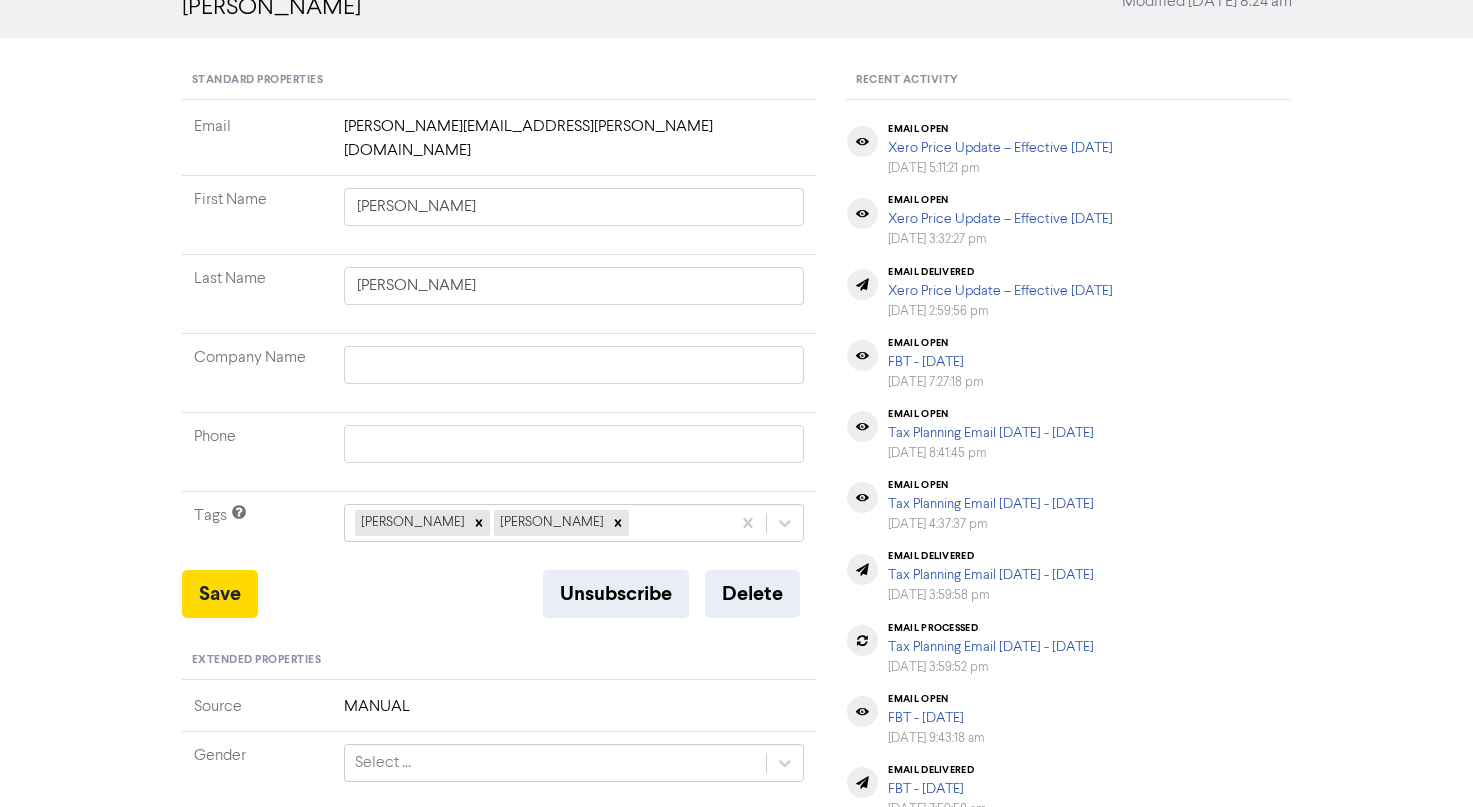 scroll, scrollTop: 0, scrollLeft: 0, axis: both 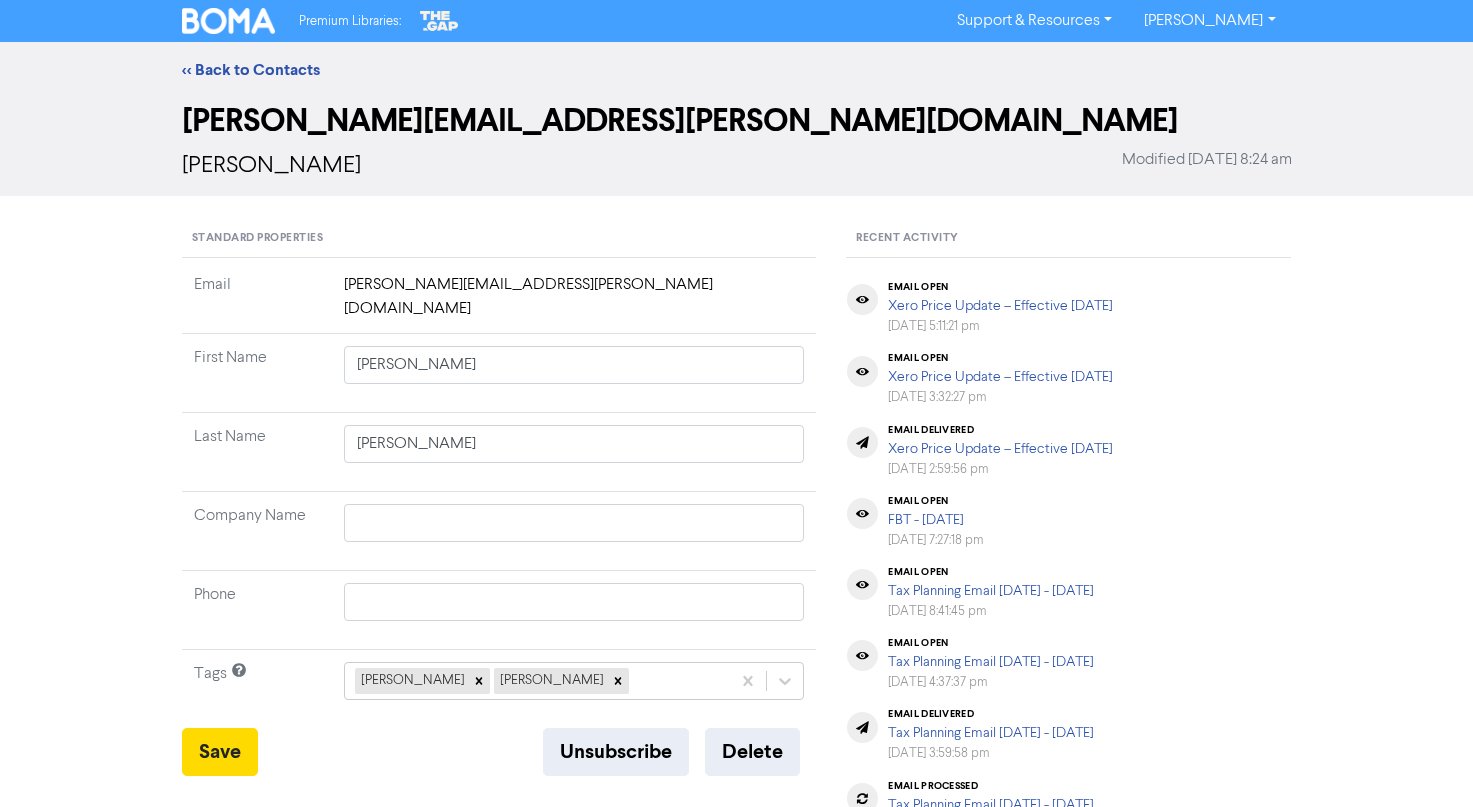 click on "<< Back to Contacts" at bounding box center [736, 70] 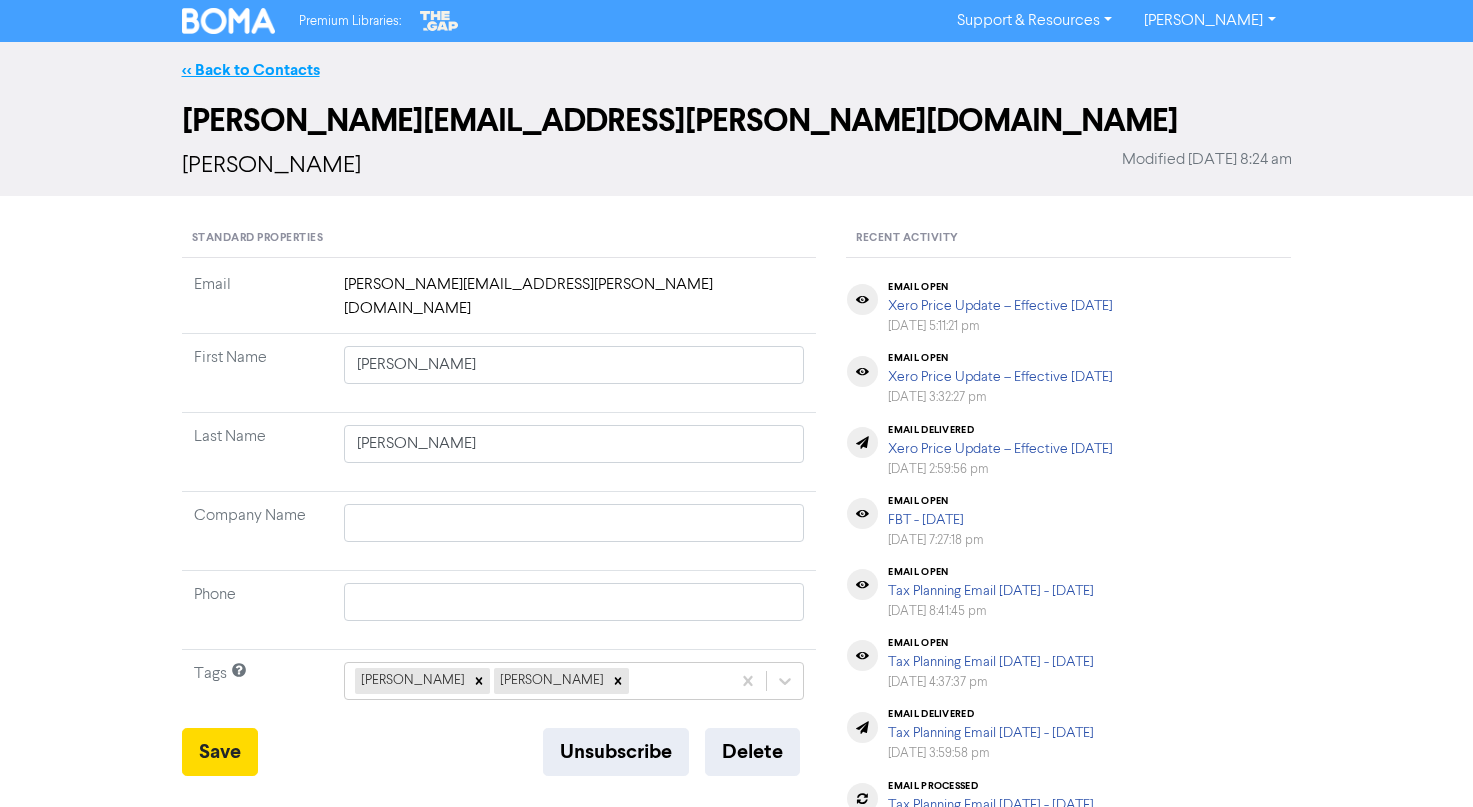 click on "<< Back to Contacts" at bounding box center (251, 70) 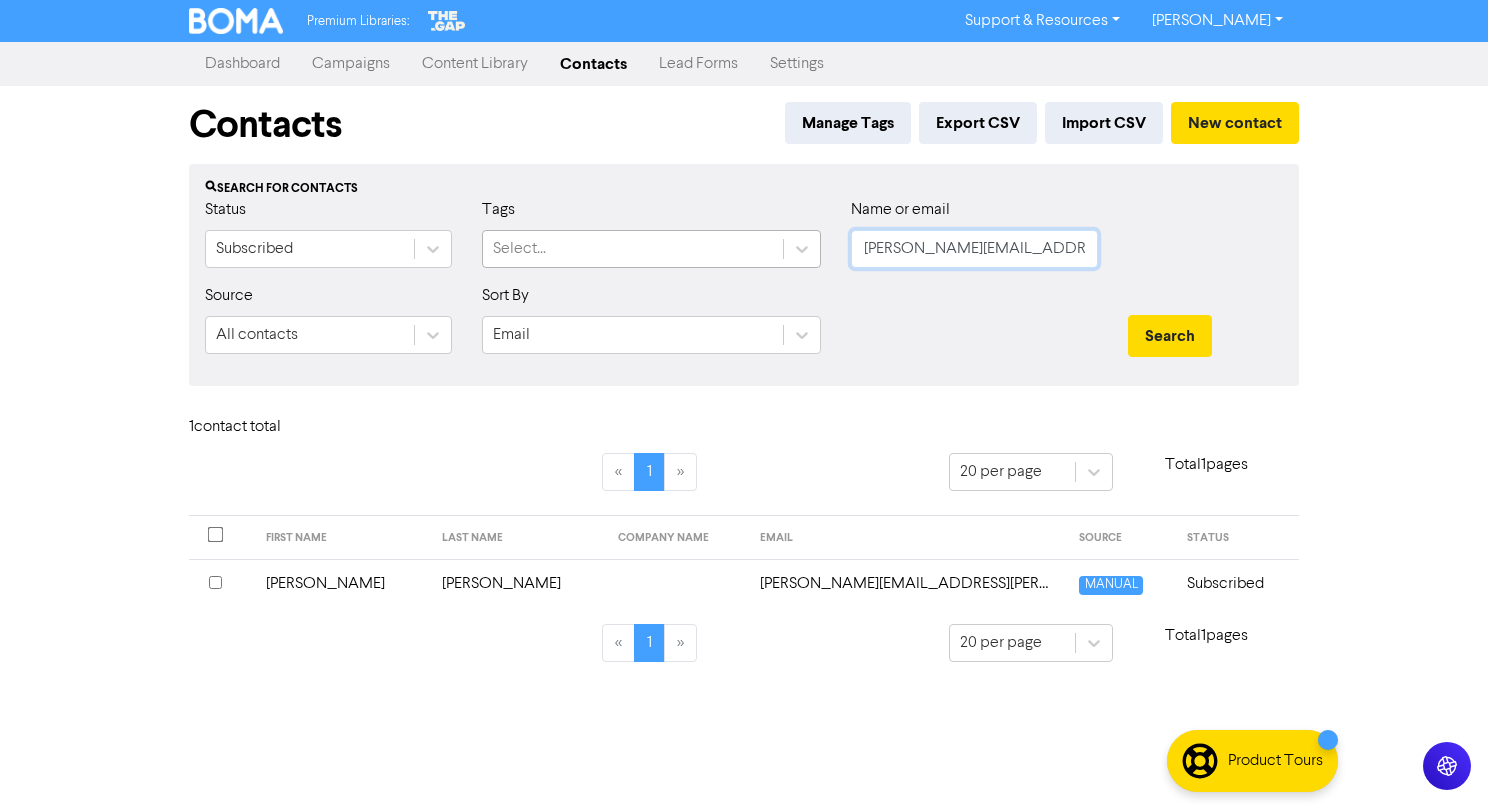 drag, startPoint x: 1081, startPoint y: 256, endPoint x: 623, endPoint y: 242, distance: 458.21393 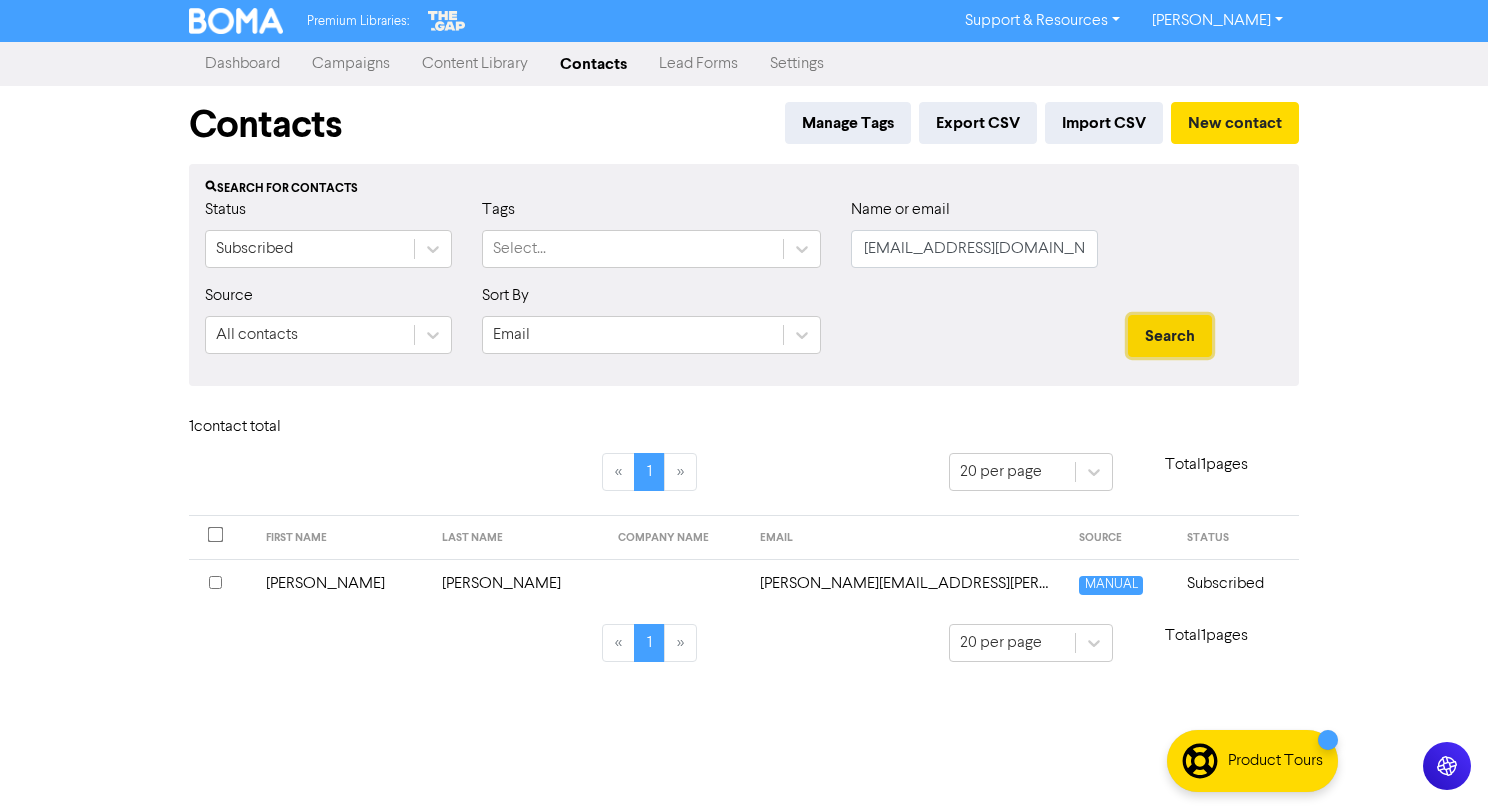 click on "Search" at bounding box center (1170, 336) 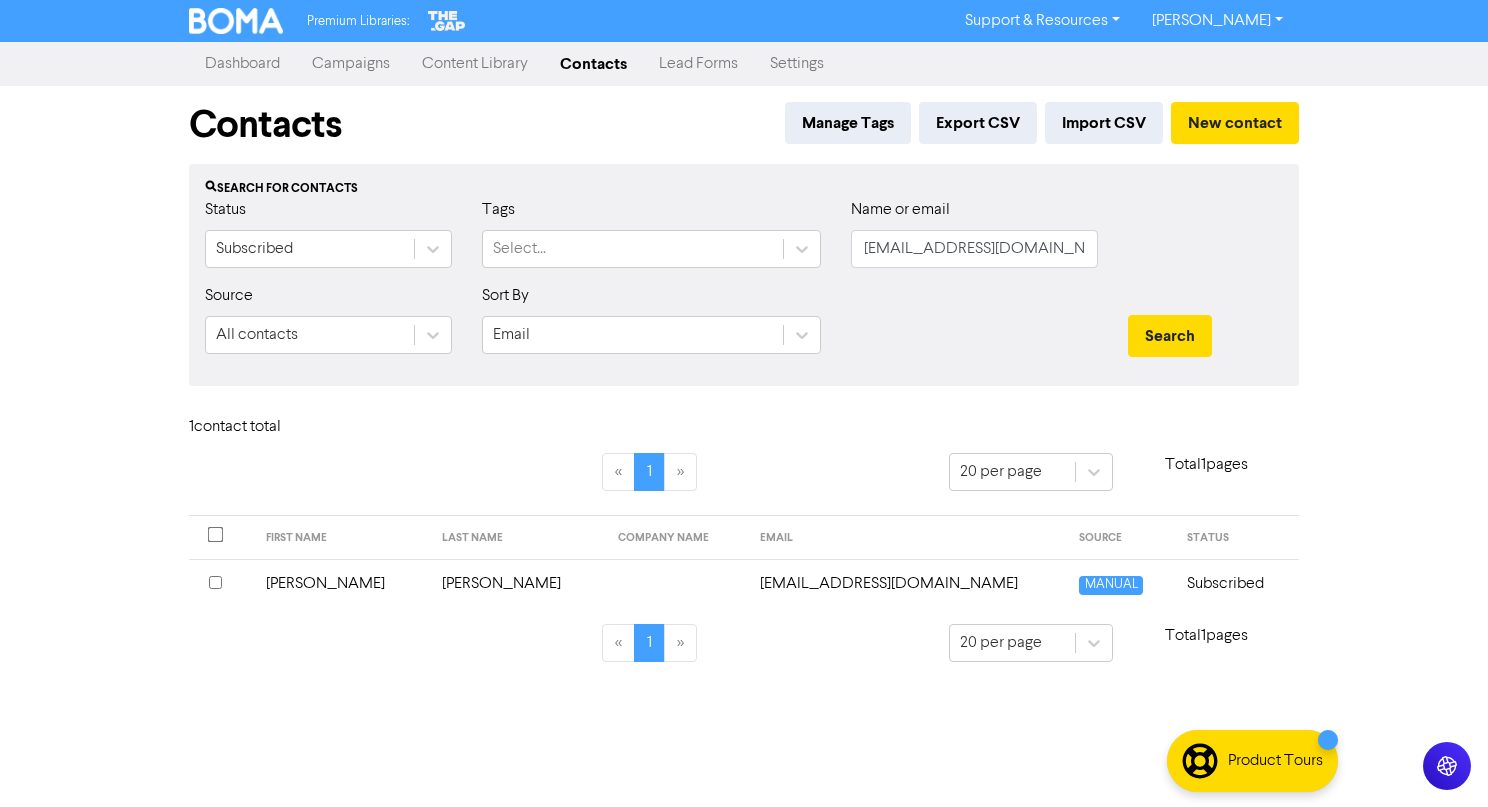 click at bounding box center [676, 583] 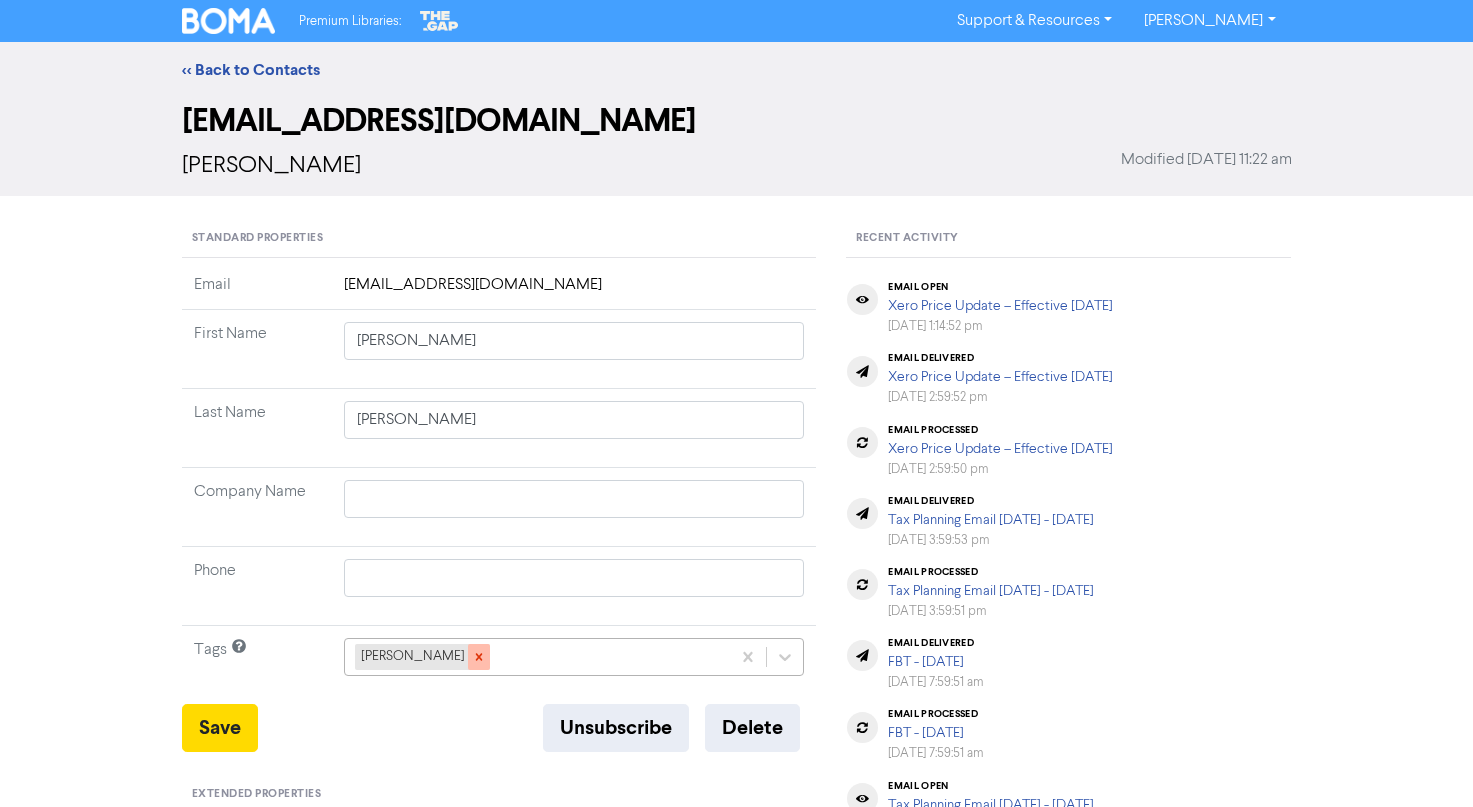 click 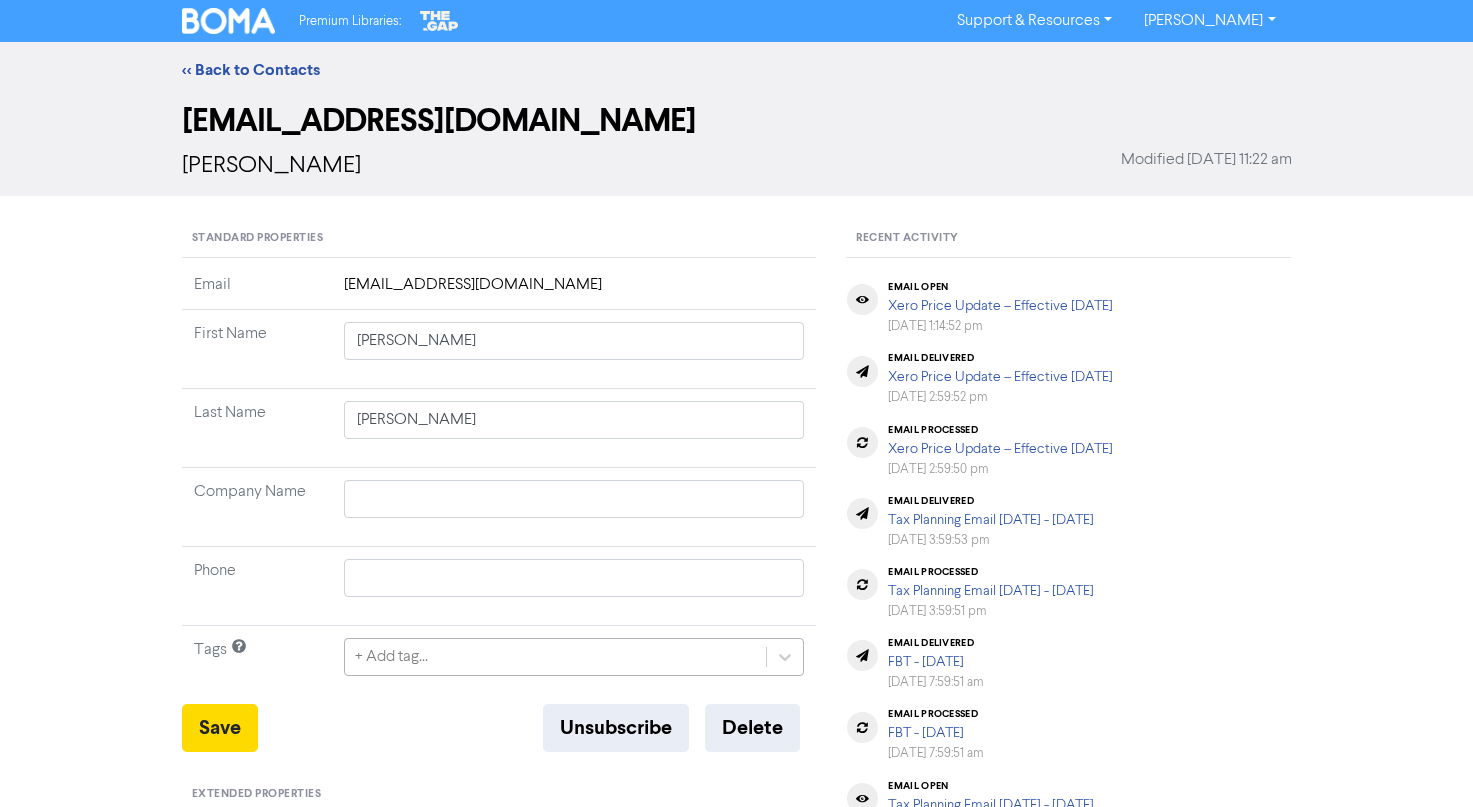 click on "+ Add tag..." 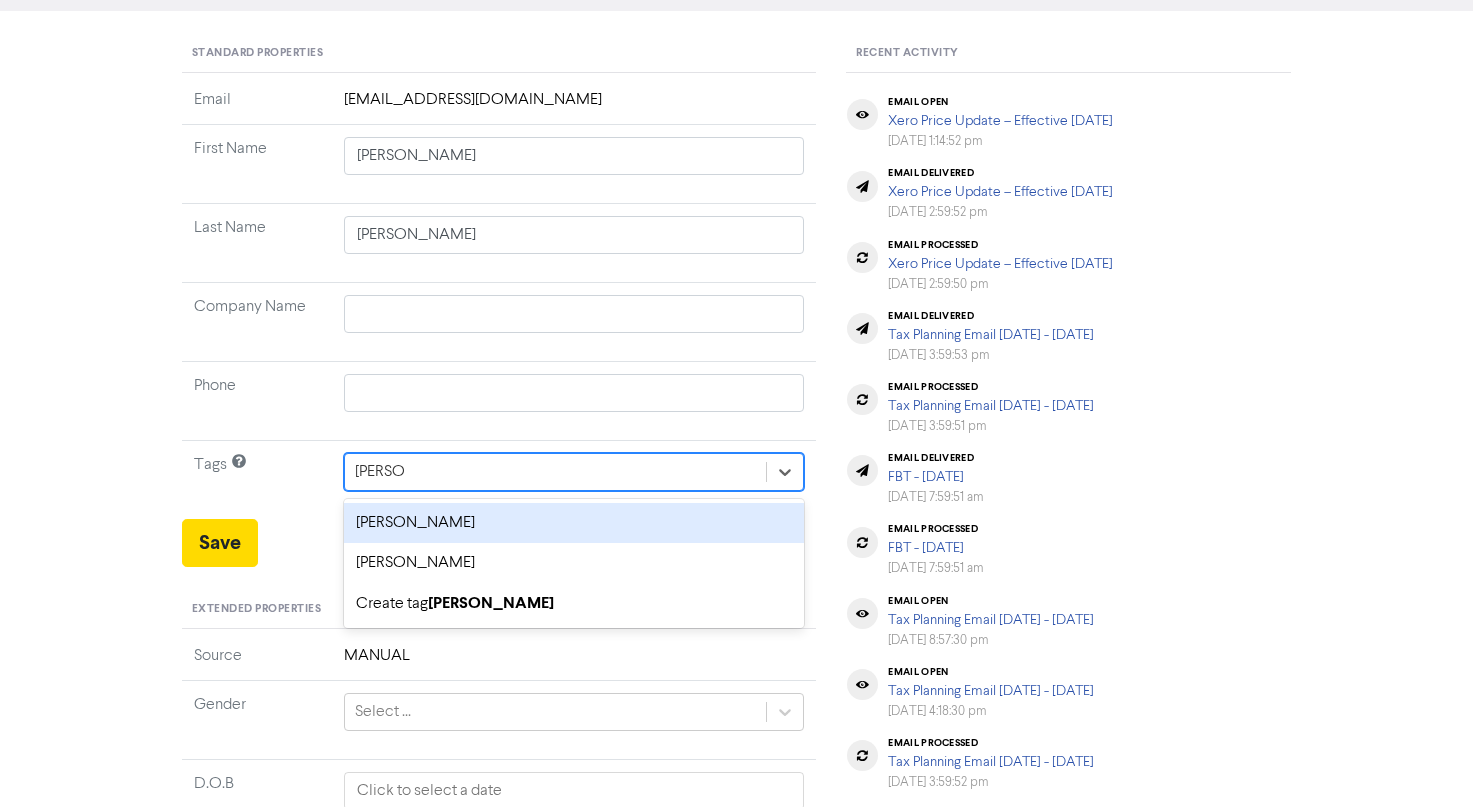 click on "marlon rosello" at bounding box center (574, 523) 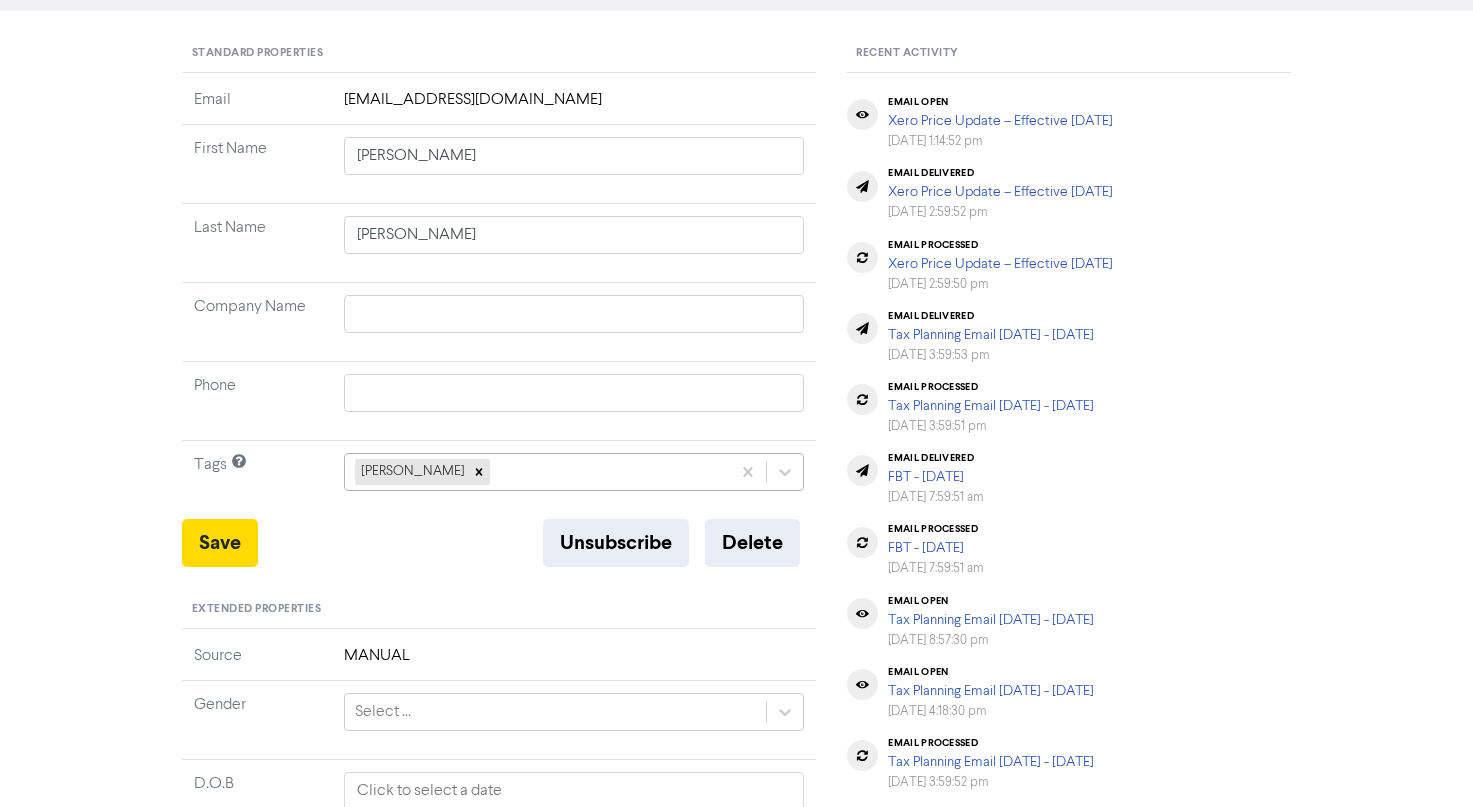 click on "marlon rosello" at bounding box center (538, 472) 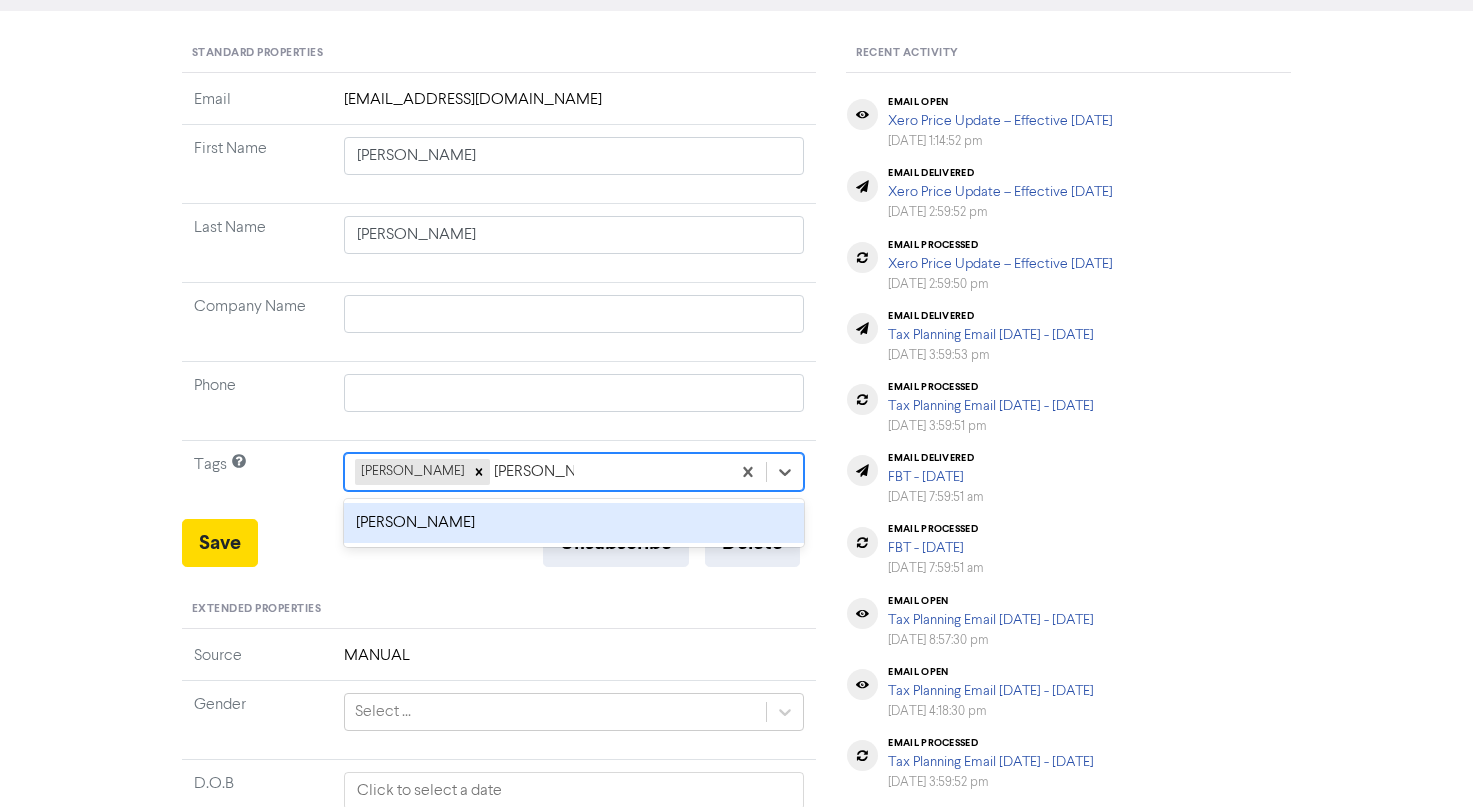 click on "marlon sale" at bounding box center (574, 523) 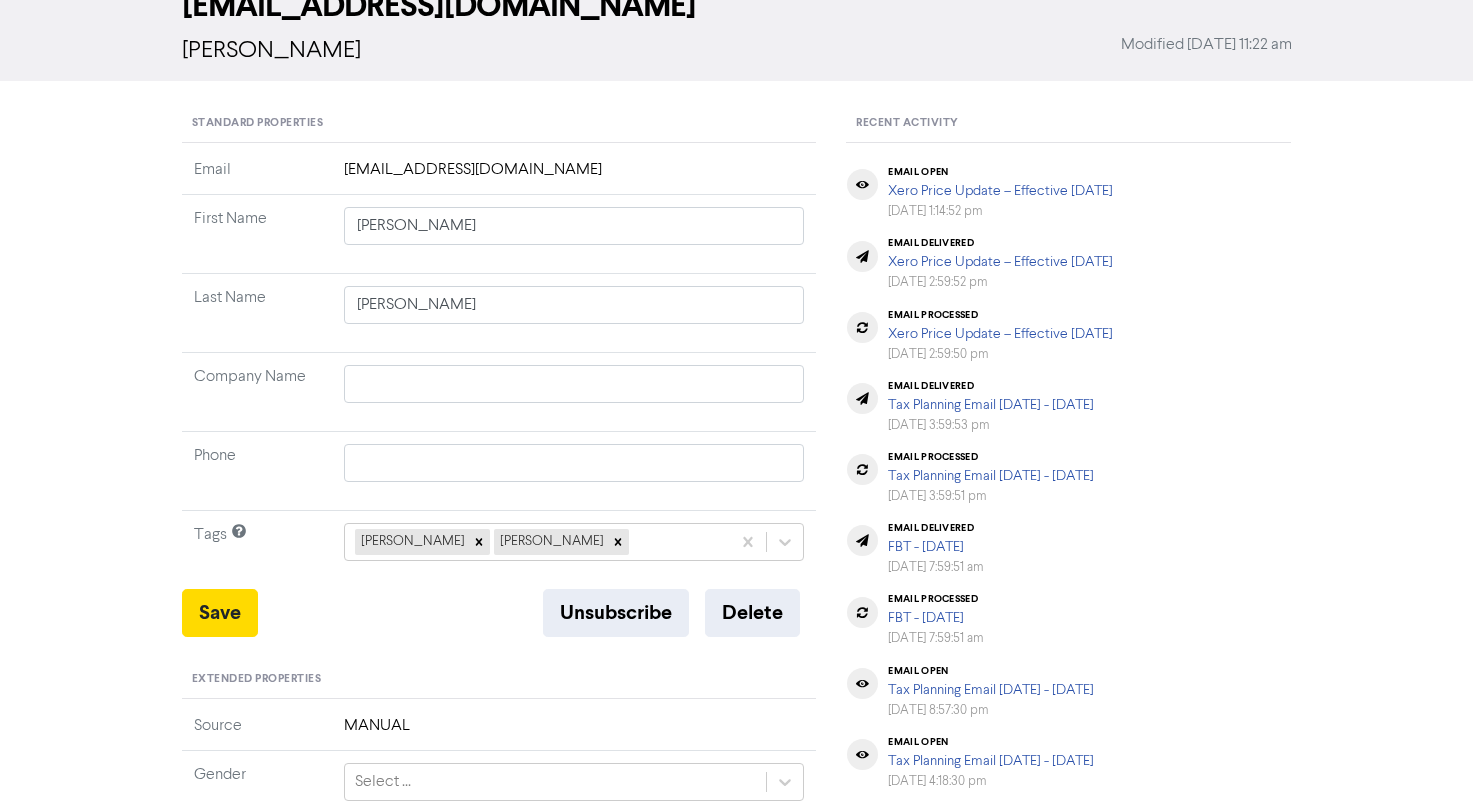 scroll, scrollTop: 85, scrollLeft: 0, axis: vertical 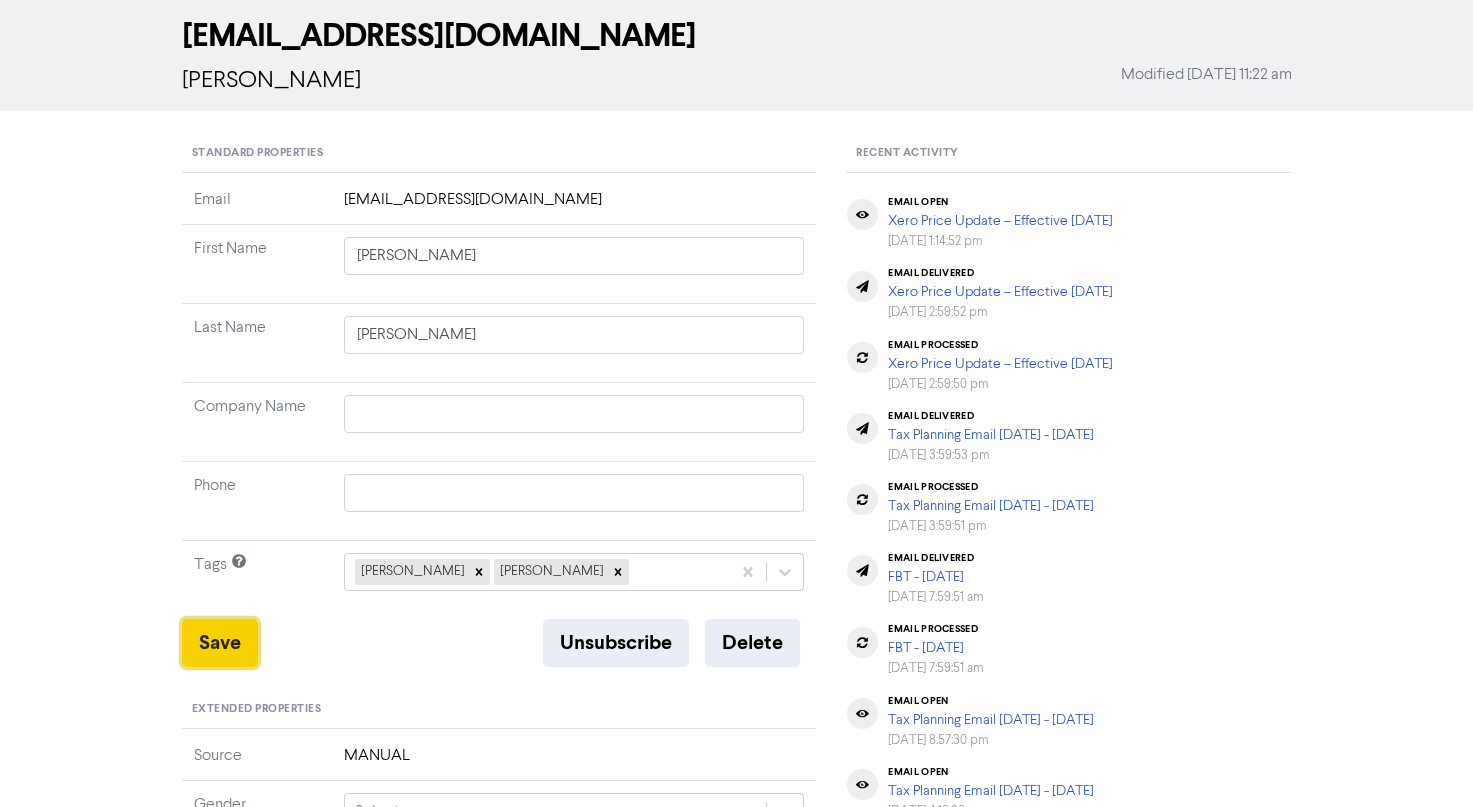 click on "Save" at bounding box center [220, 643] 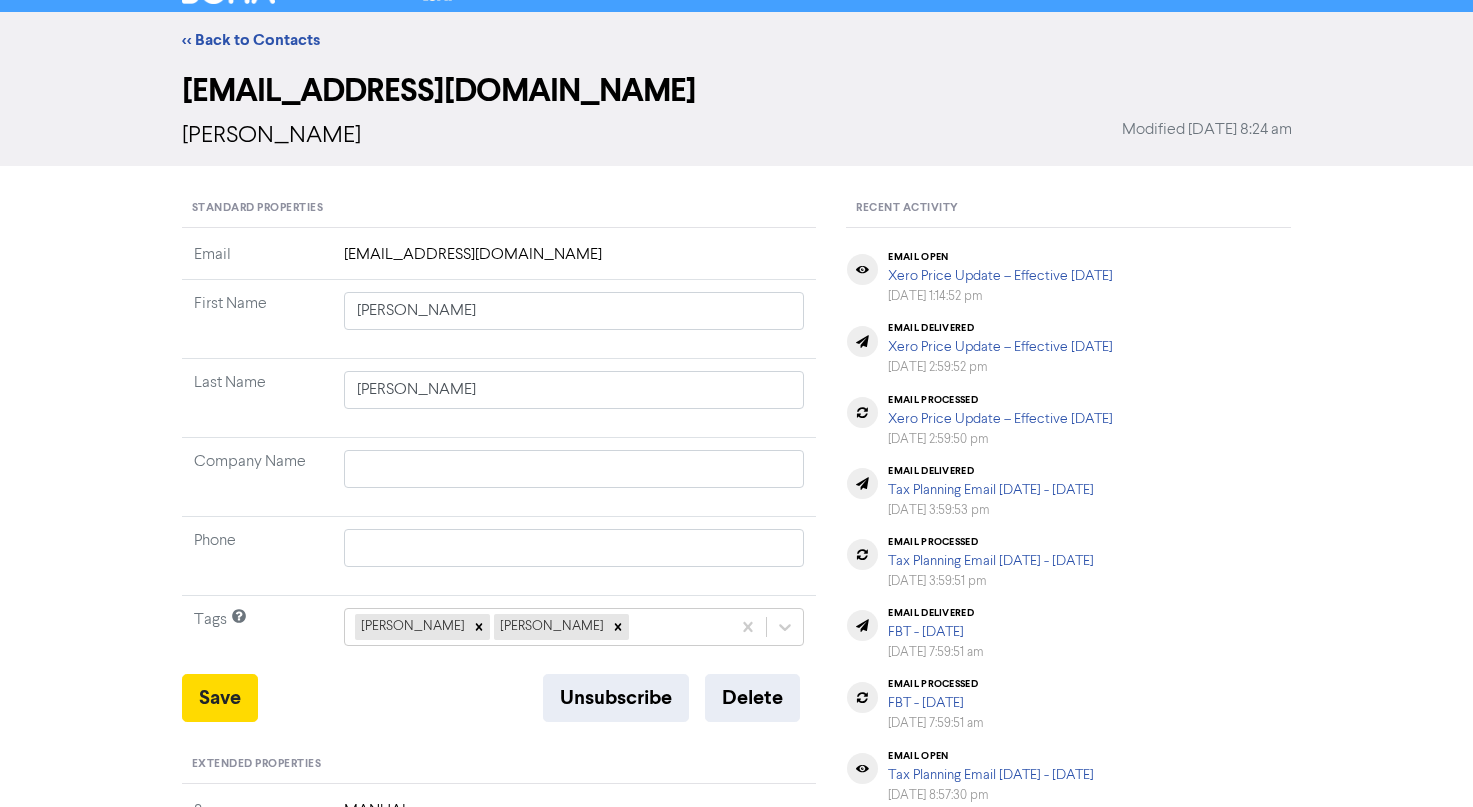 scroll, scrollTop: 0, scrollLeft: 0, axis: both 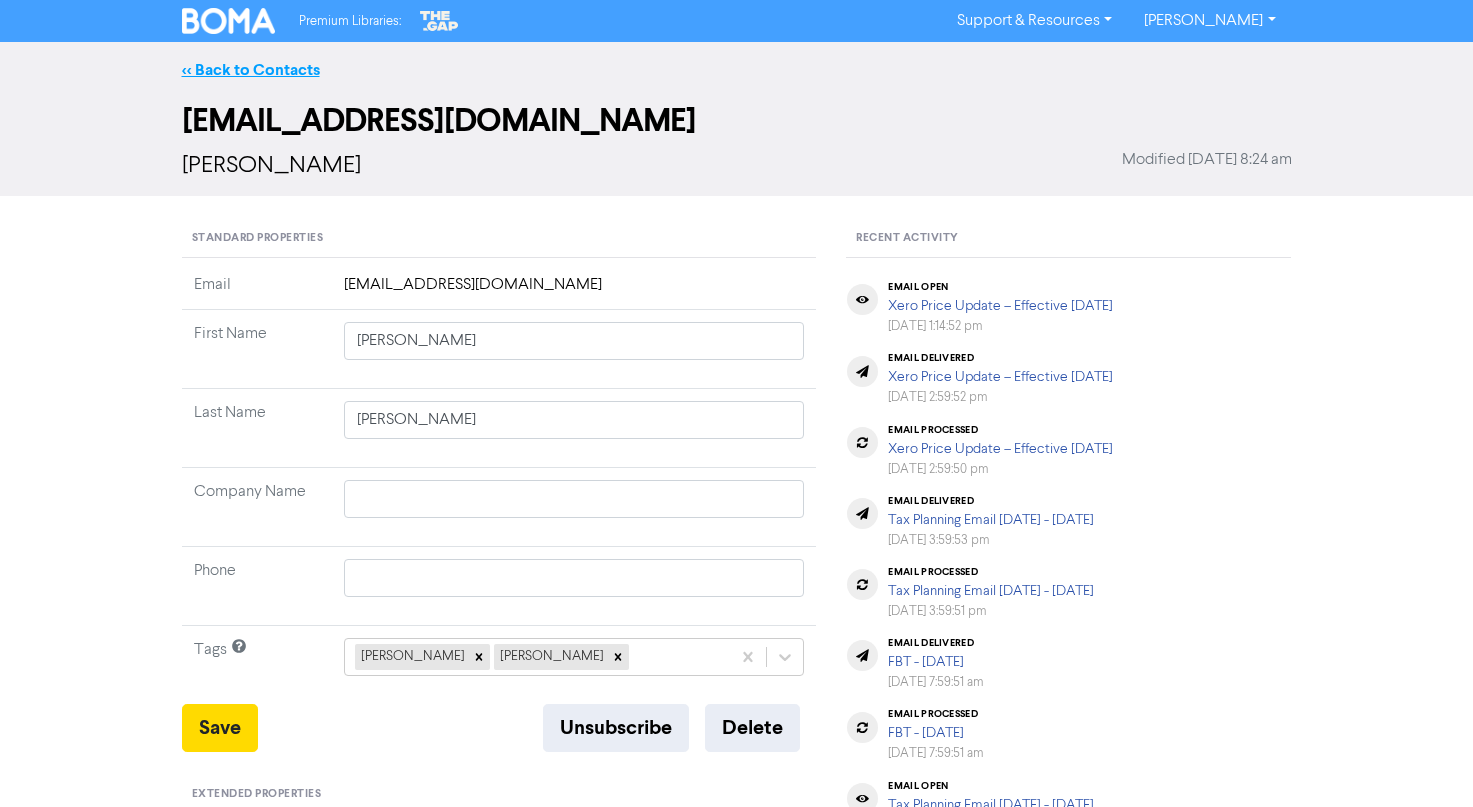 click on "<< Back to Contacts" at bounding box center (251, 70) 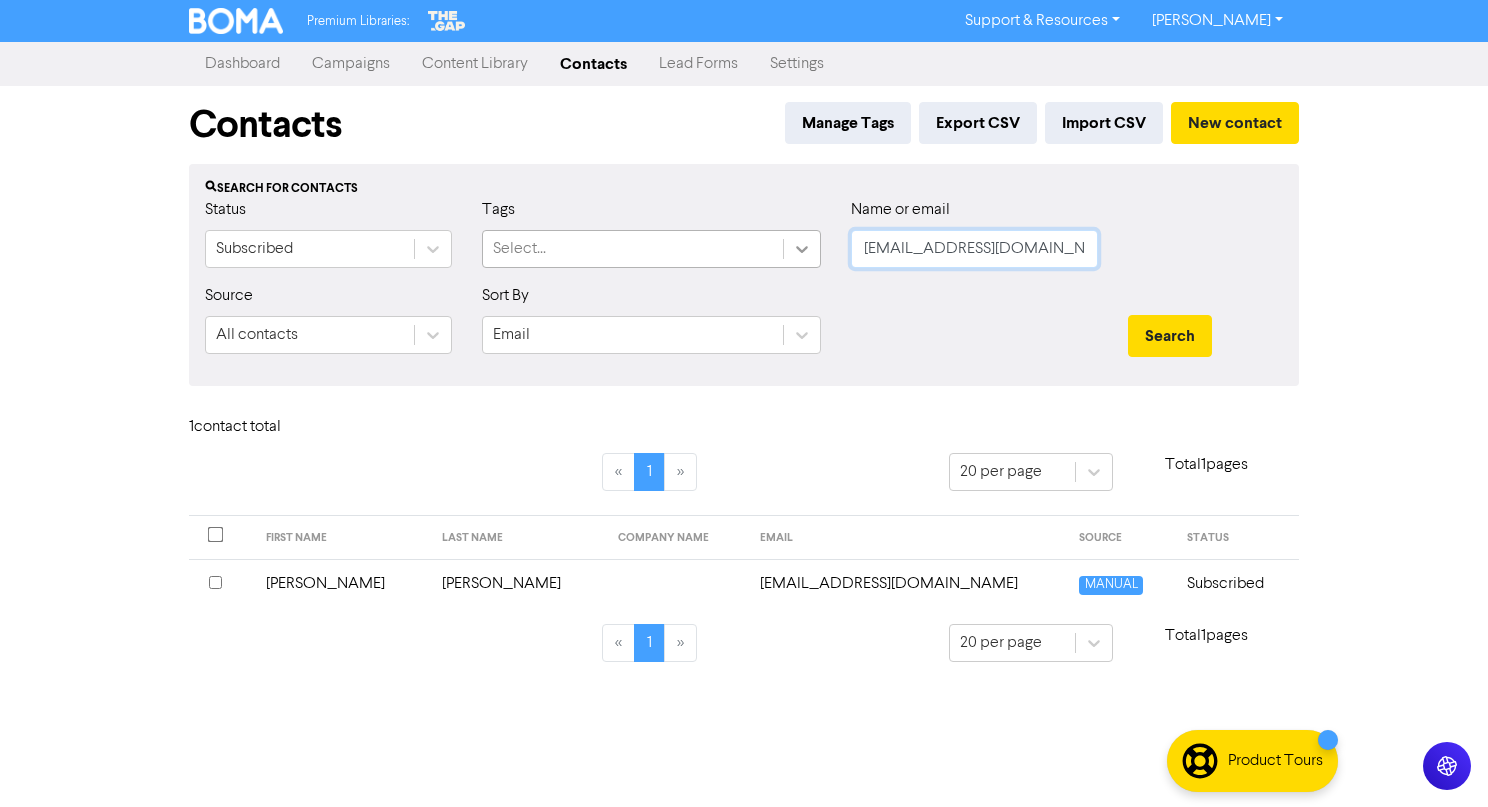 drag, startPoint x: 1016, startPoint y: 244, endPoint x: 813, endPoint y: 237, distance: 203.12065 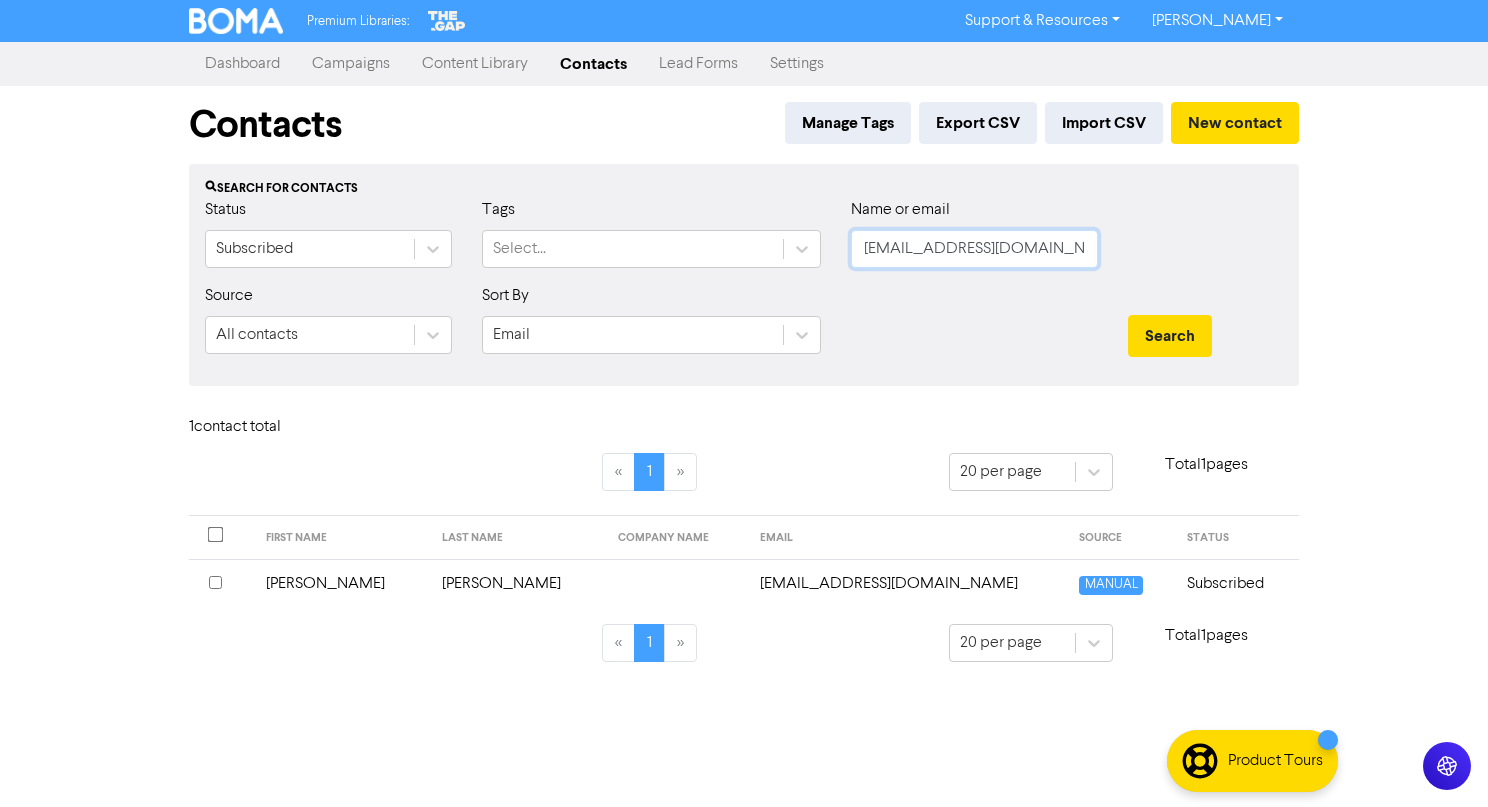 click on "Search" at bounding box center (1170, 336) 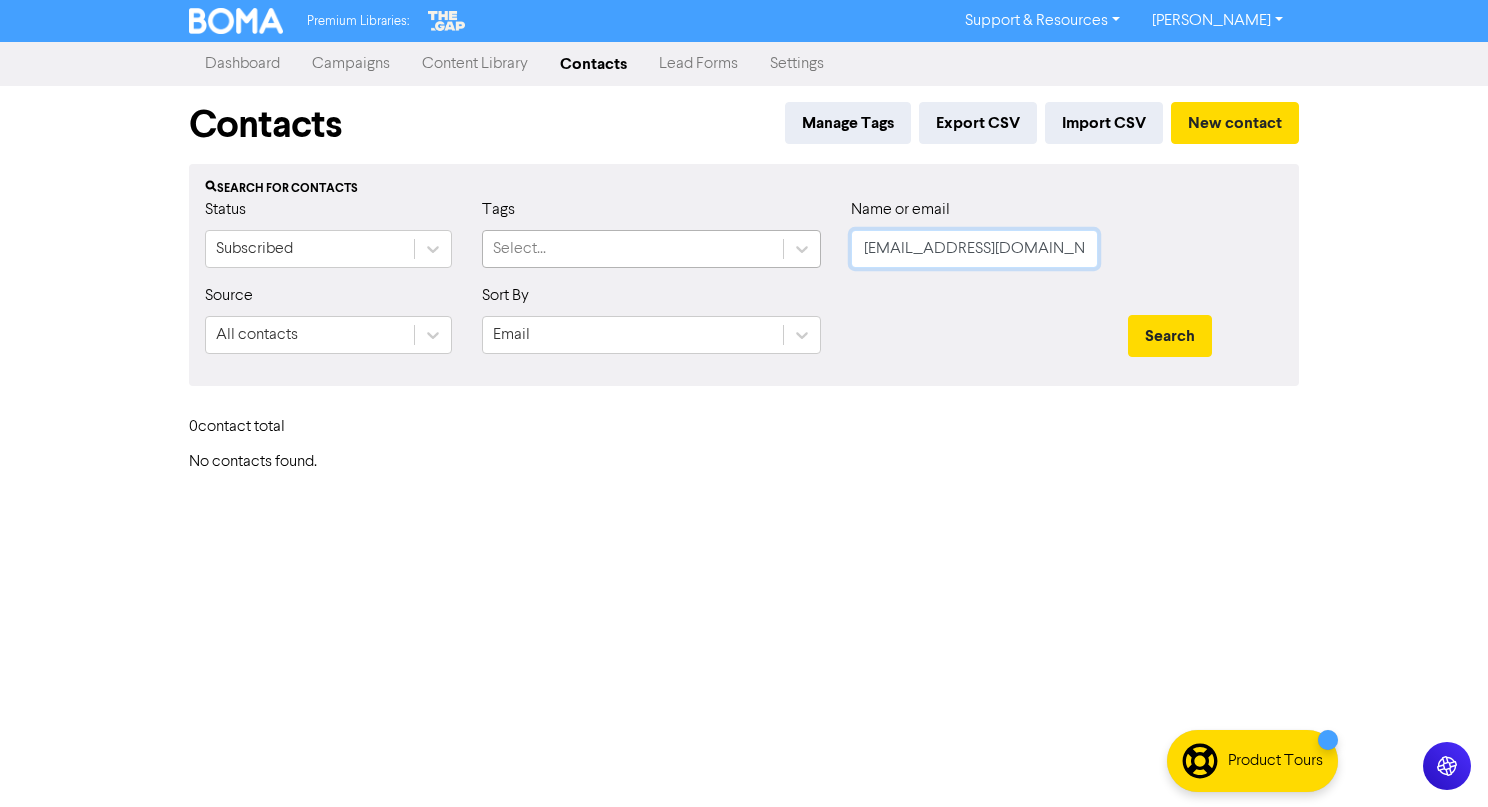 drag, startPoint x: 1066, startPoint y: 239, endPoint x: 734, endPoint y: 247, distance: 332.09637 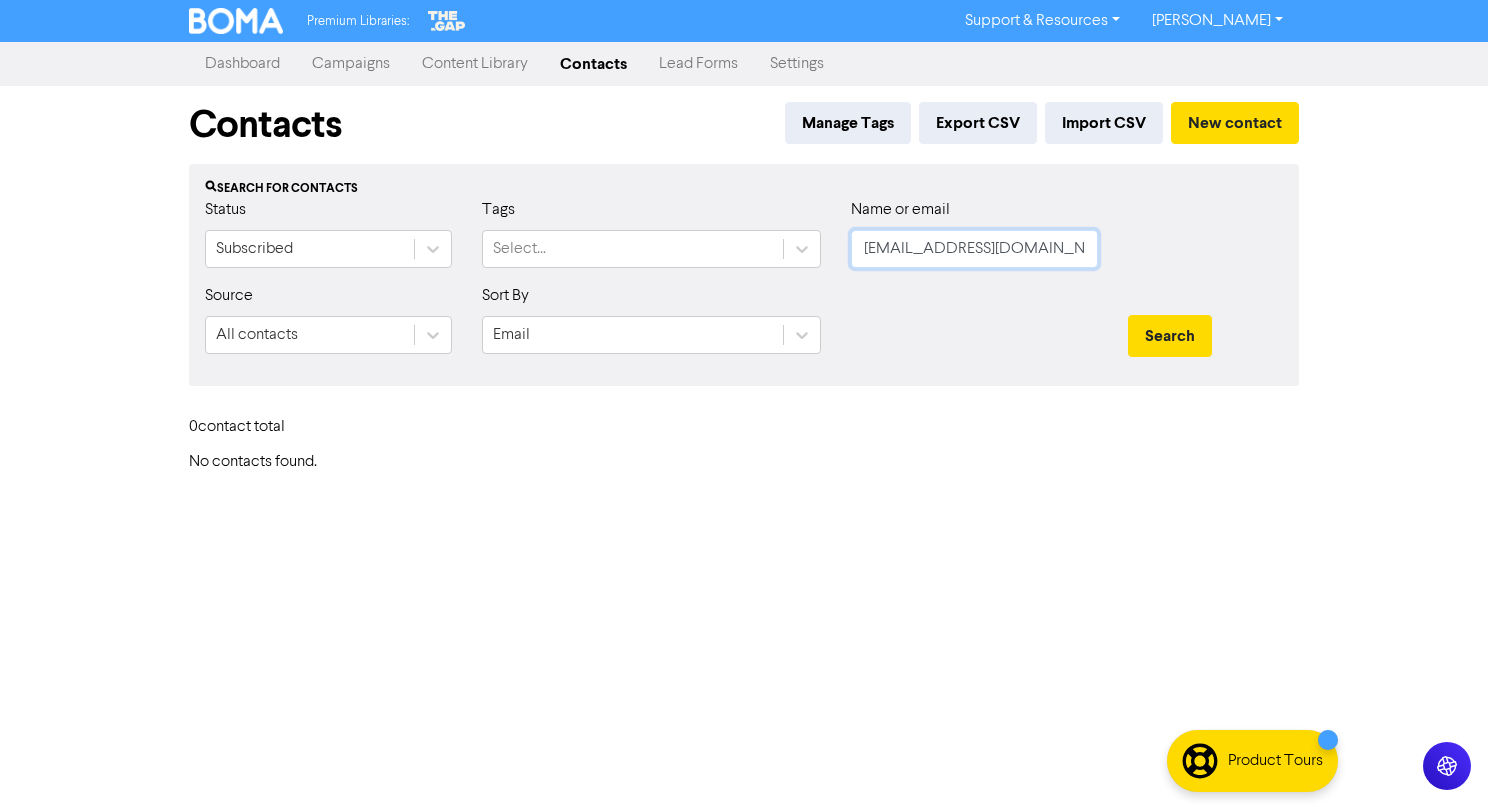 click on "Search" at bounding box center (1170, 336) 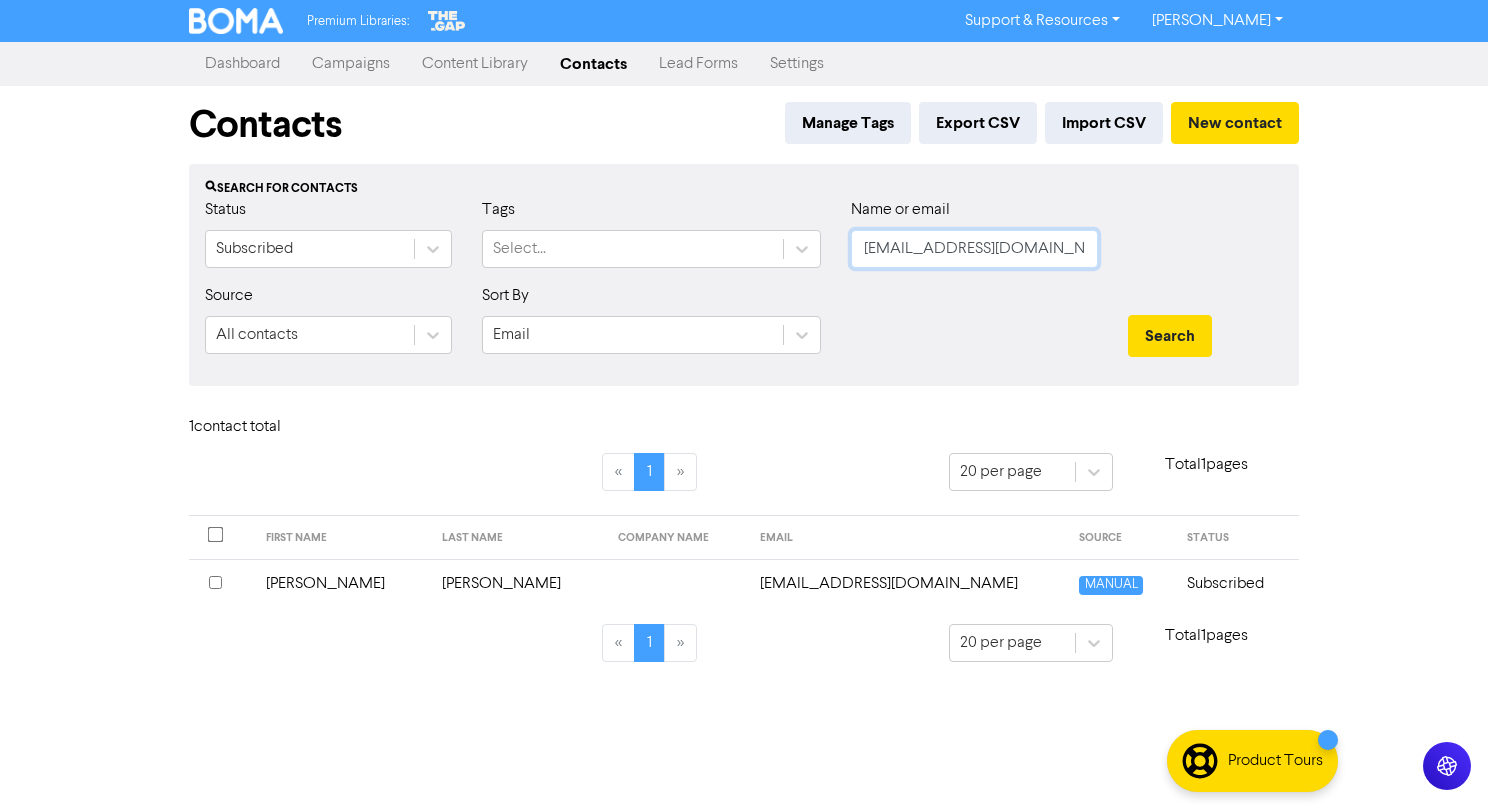 drag, startPoint x: 1065, startPoint y: 249, endPoint x: 646, endPoint y: 215, distance: 420.3772 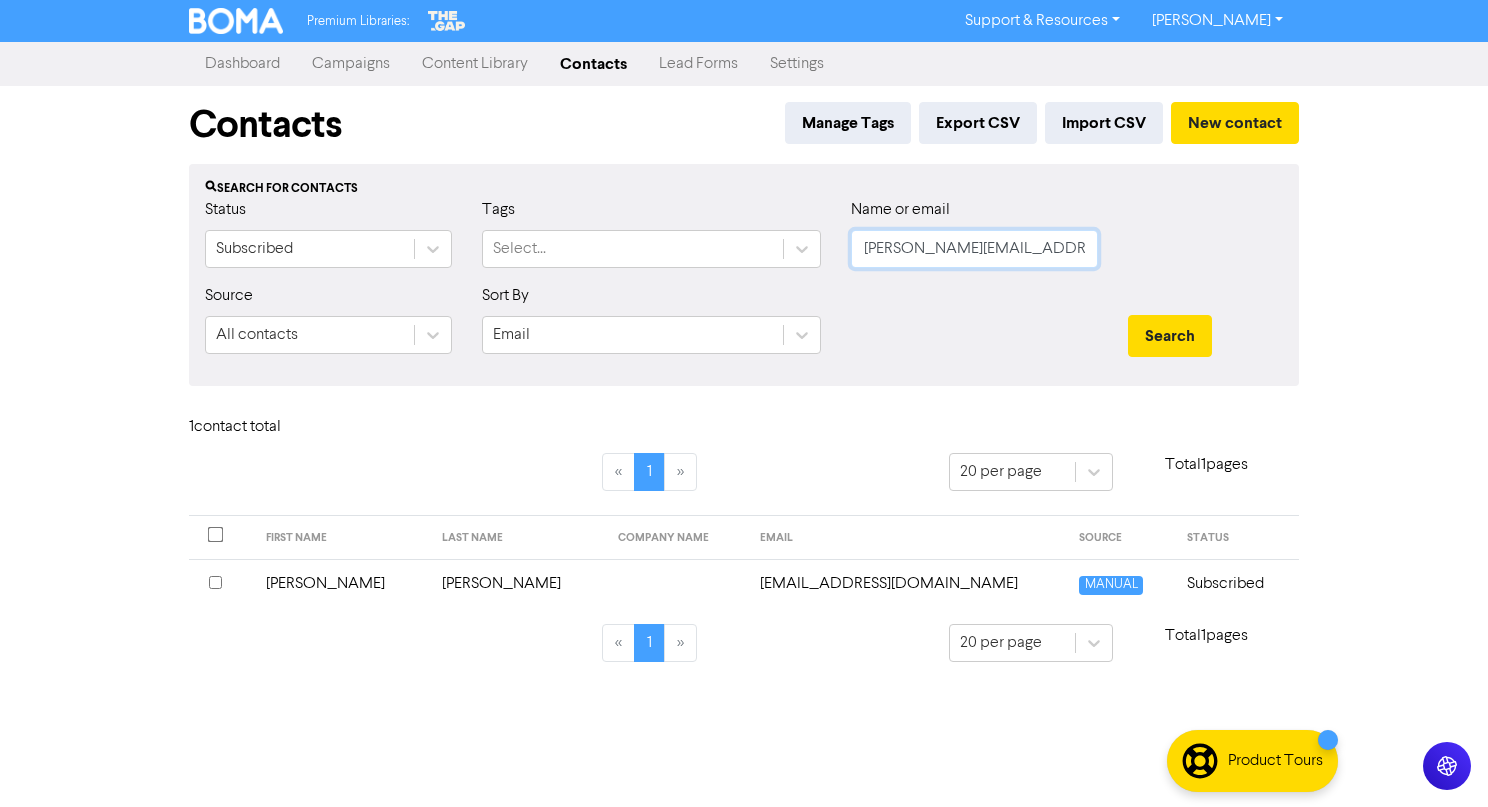 click on "Search" at bounding box center [1170, 336] 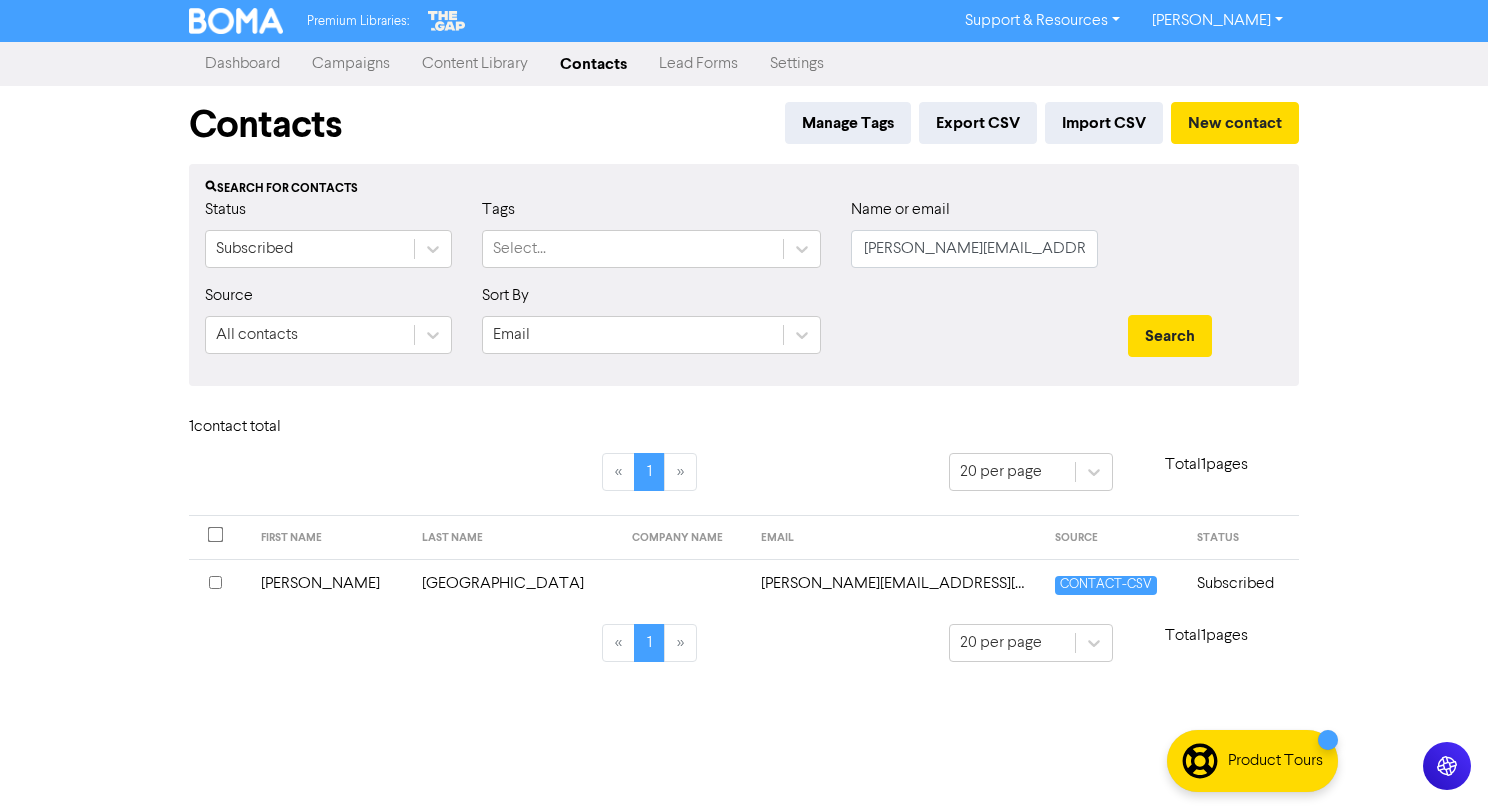 click at bounding box center [685, 583] 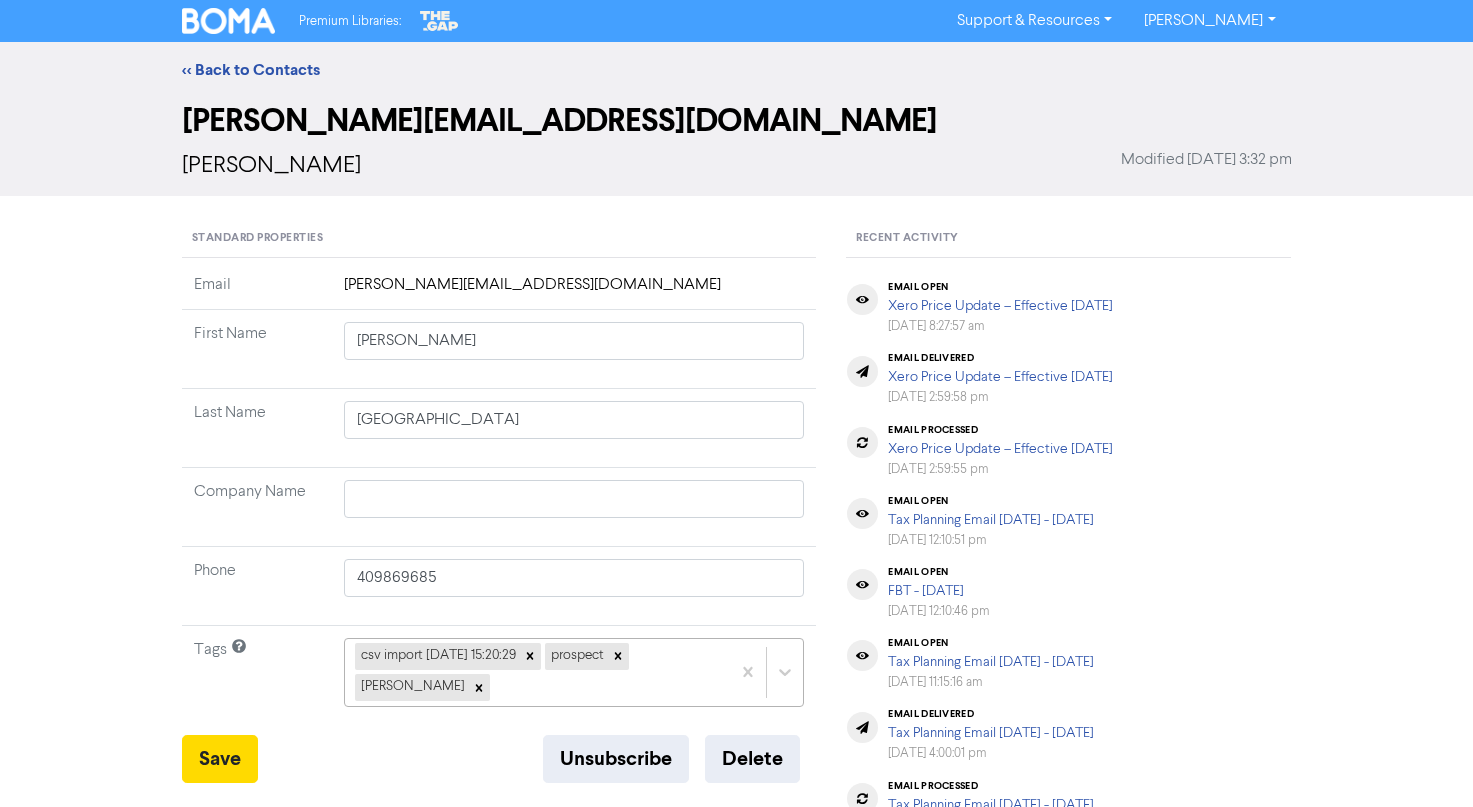 scroll, scrollTop: 216, scrollLeft: 0, axis: vertical 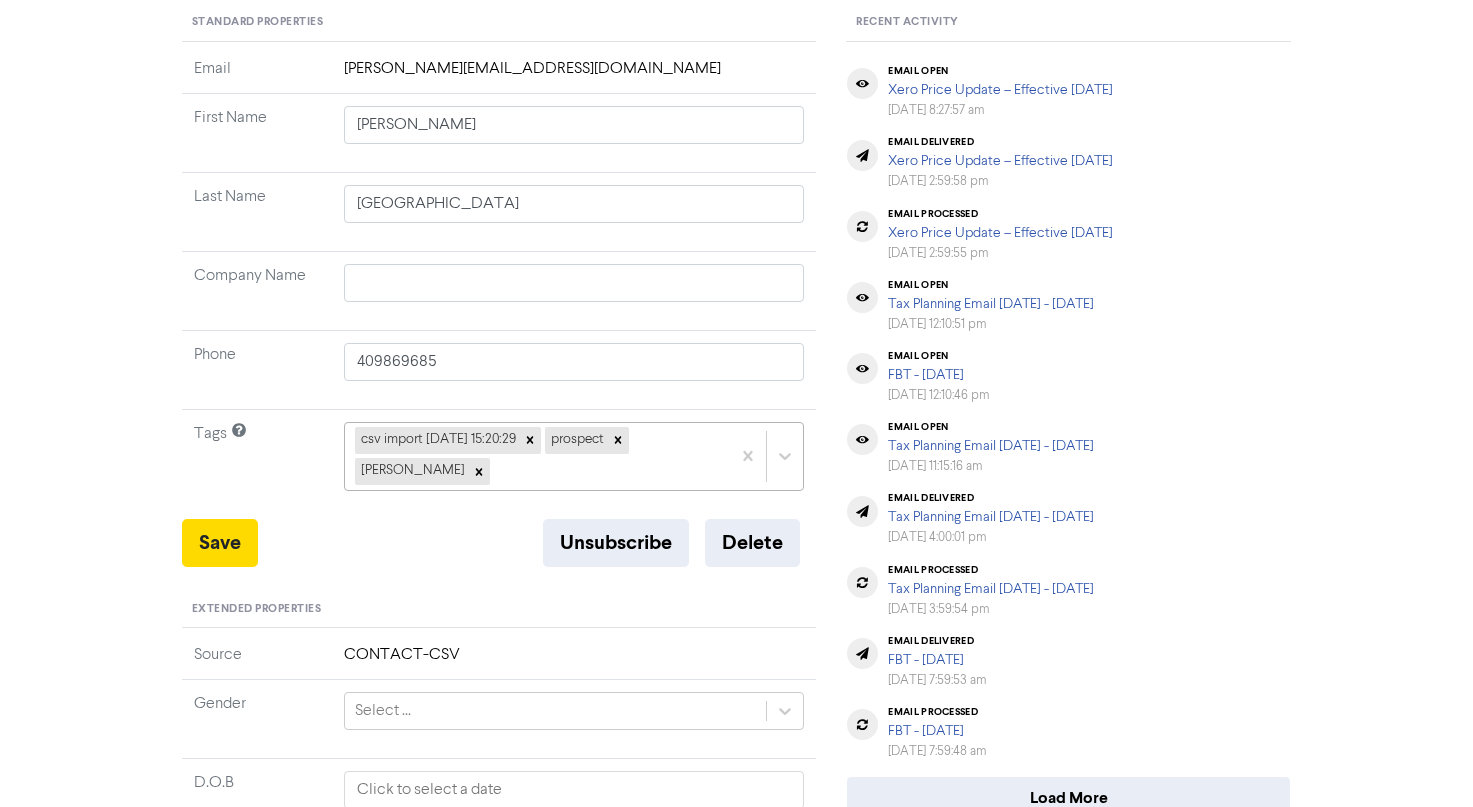 click on "csv import 2025-04-08 15:20:29 prospect sarah crowe" 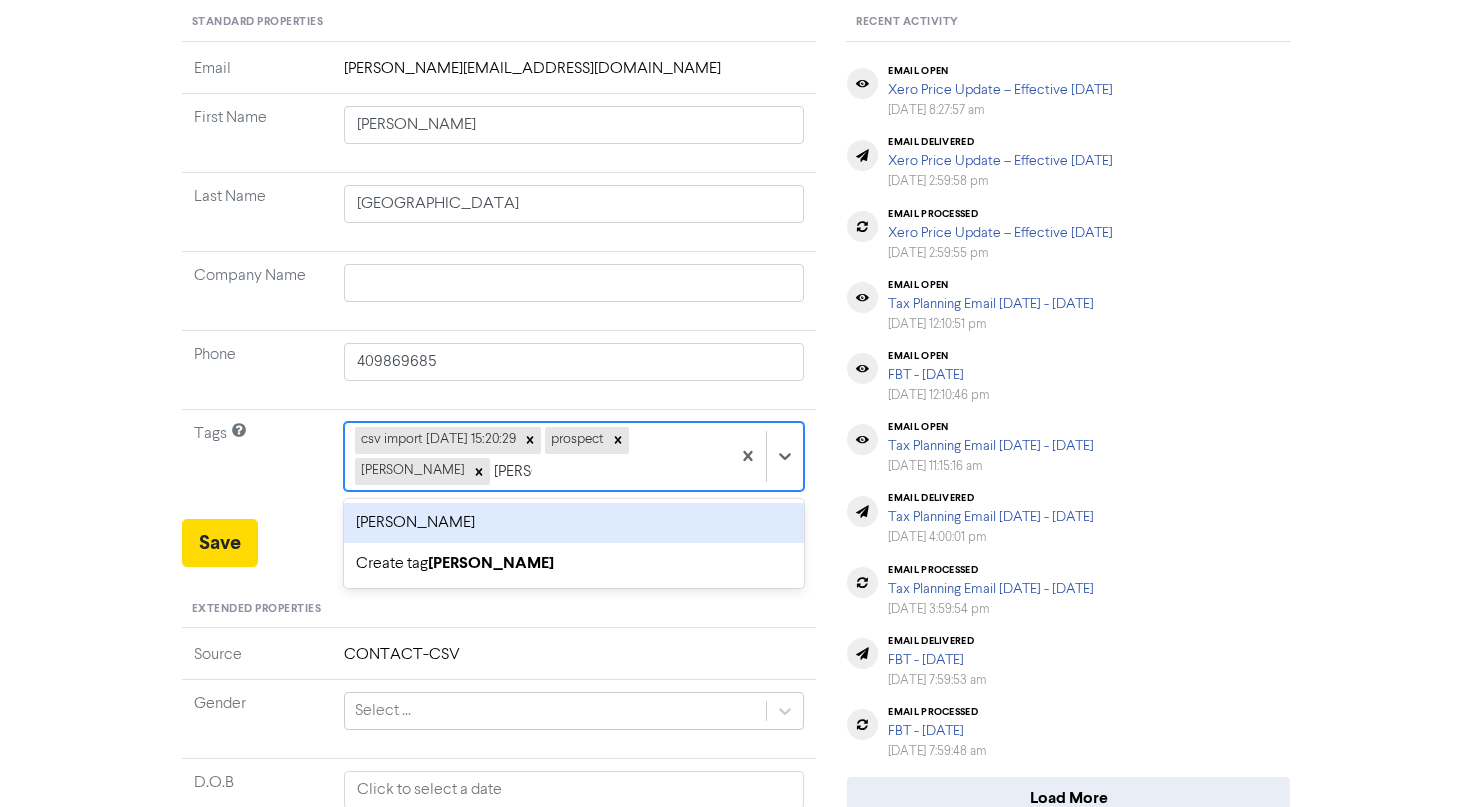 click on "sarah sale" at bounding box center (574, 523) 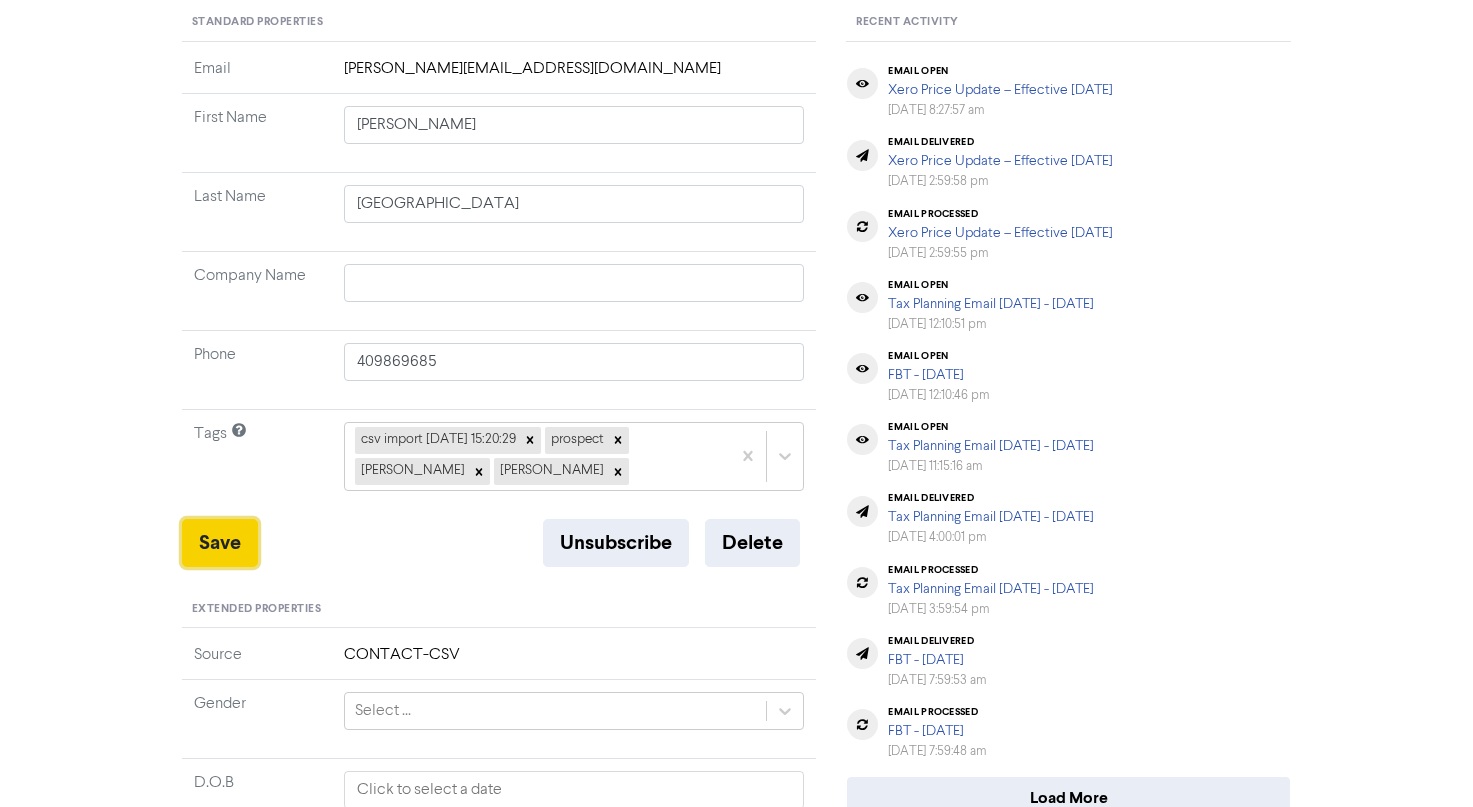 click on "Save" at bounding box center (220, 543) 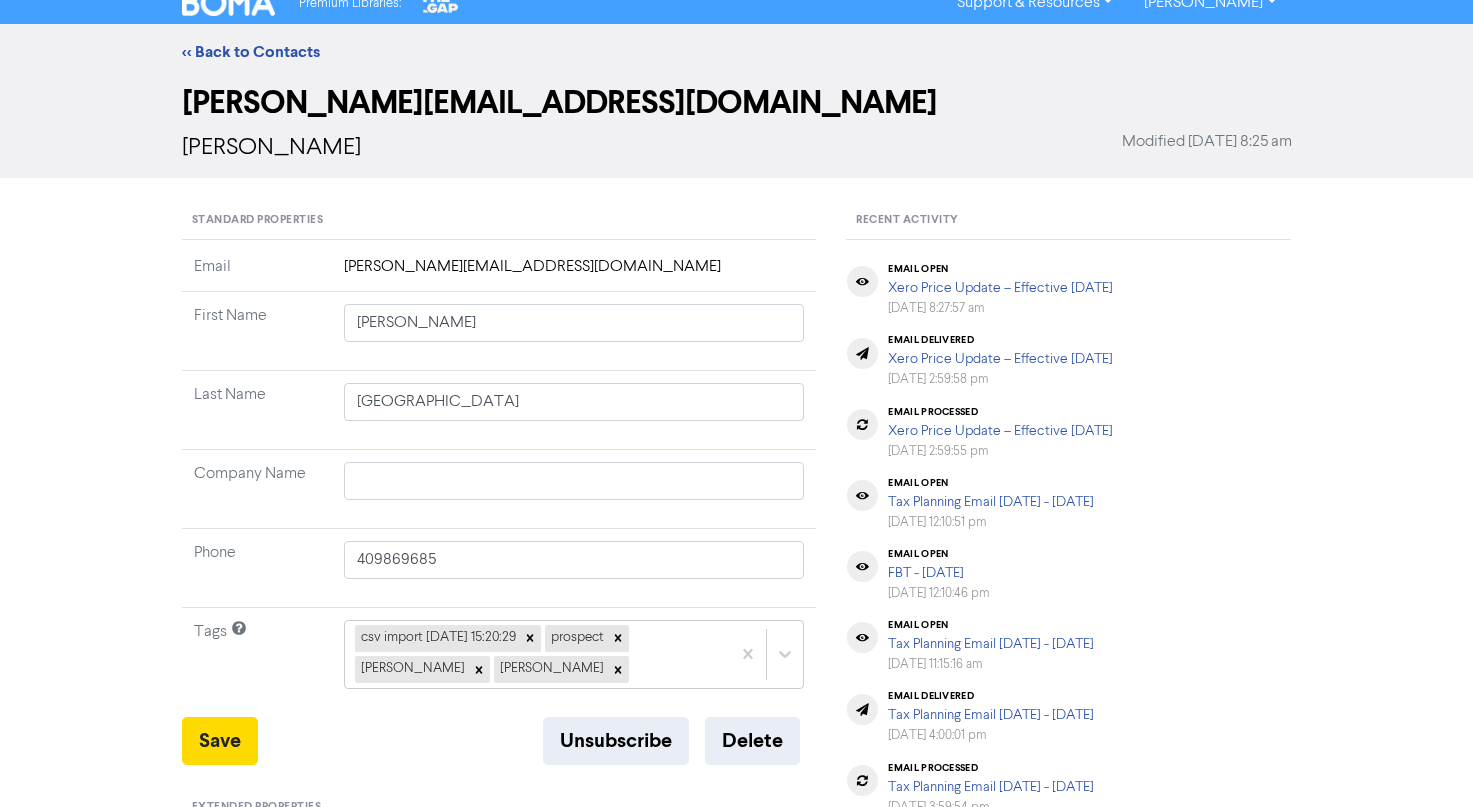 scroll, scrollTop: 16, scrollLeft: 0, axis: vertical 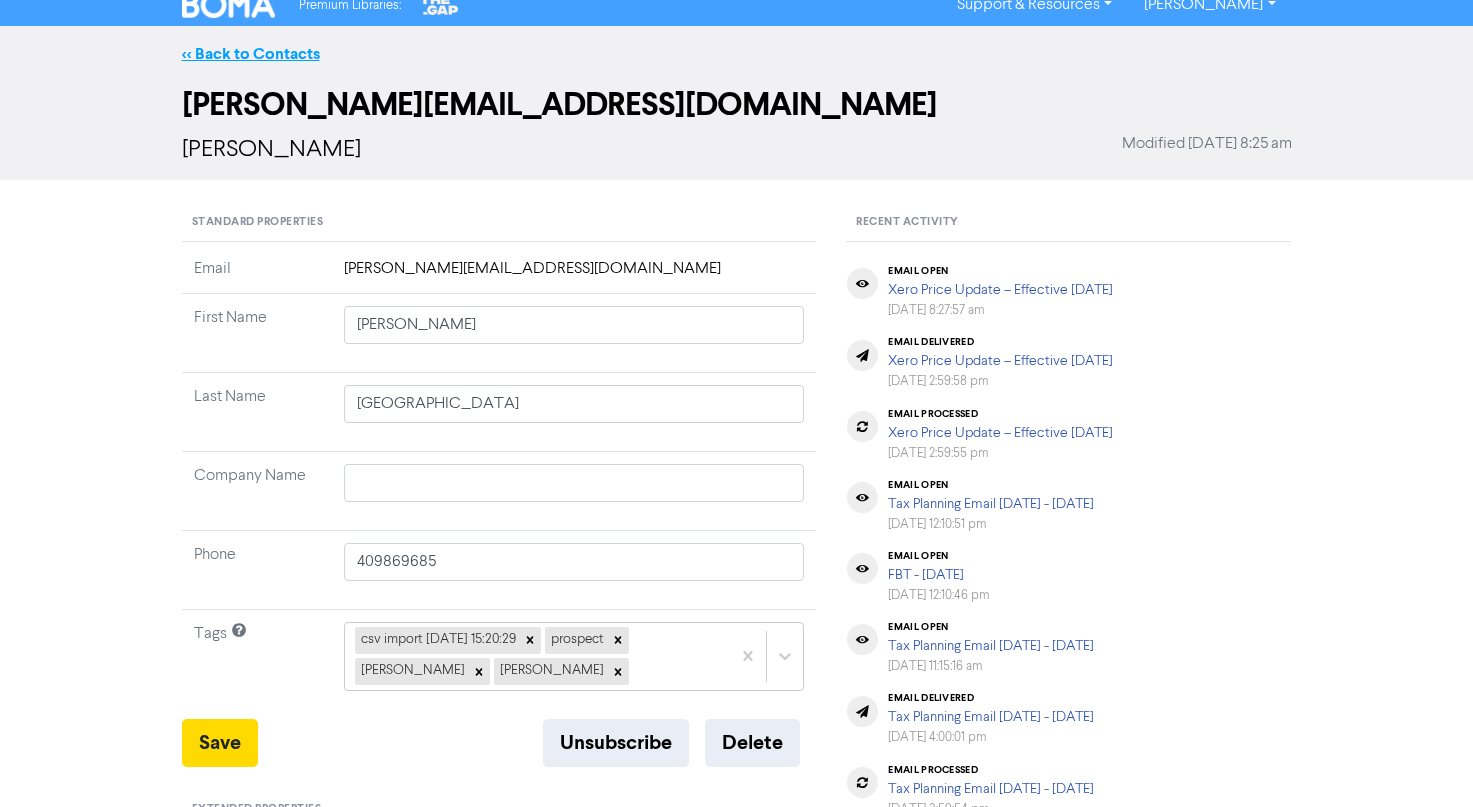 click on "<< Back to Contacts" at bounding box center [251, 54] 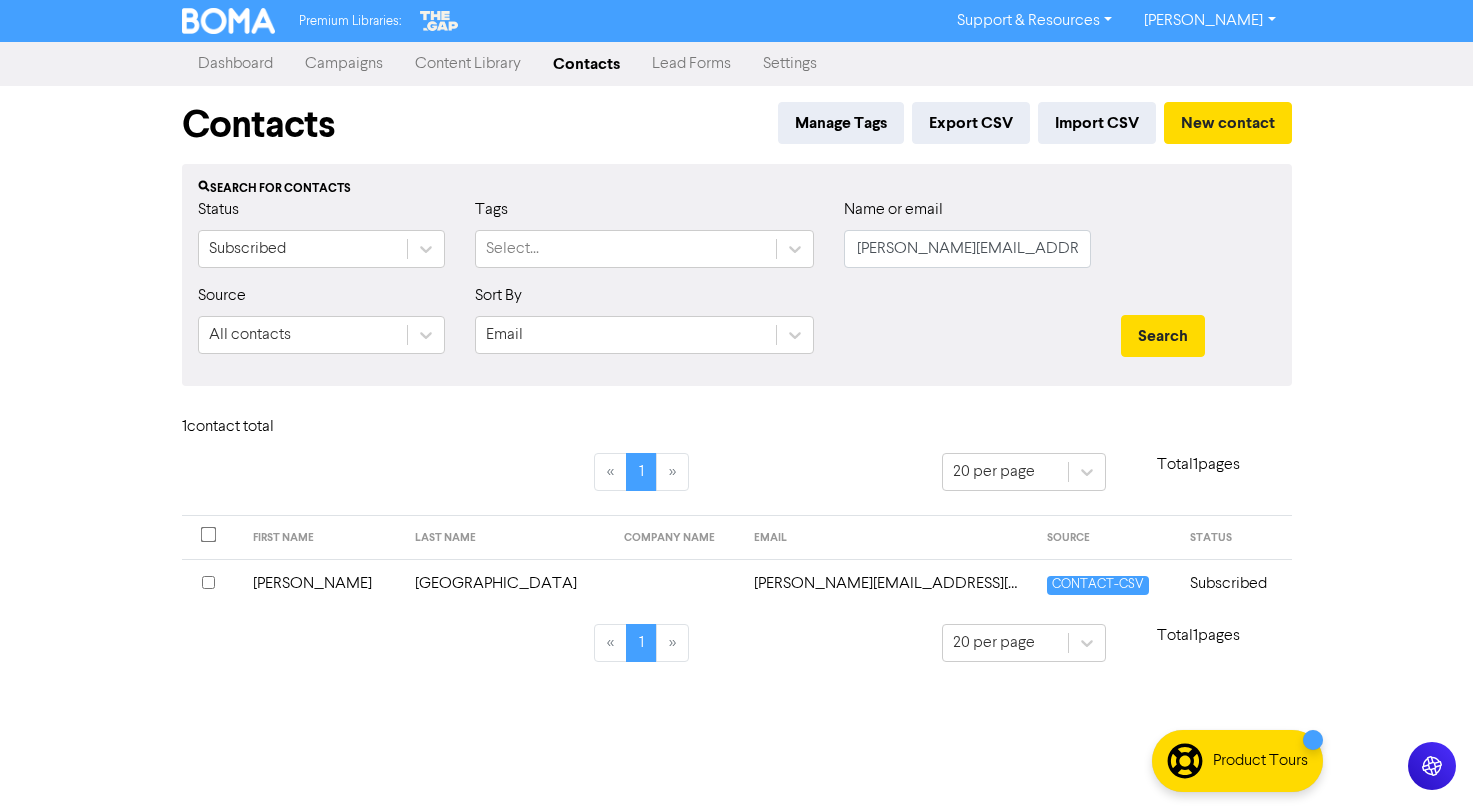 scroll, scrollTop: 0, scrollLeft: 0, axis: both 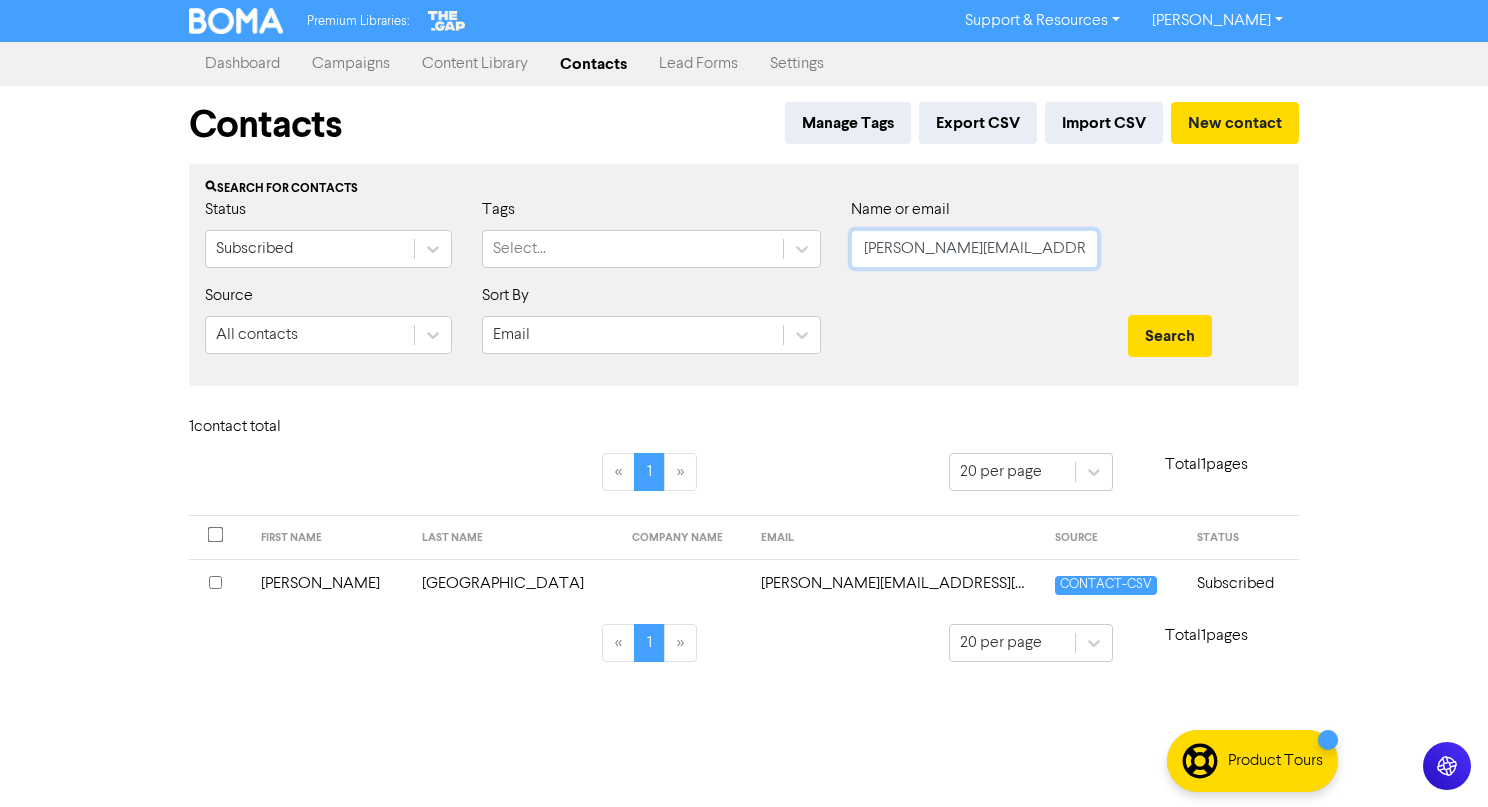 click on "isaac.devon7@icloud.com" 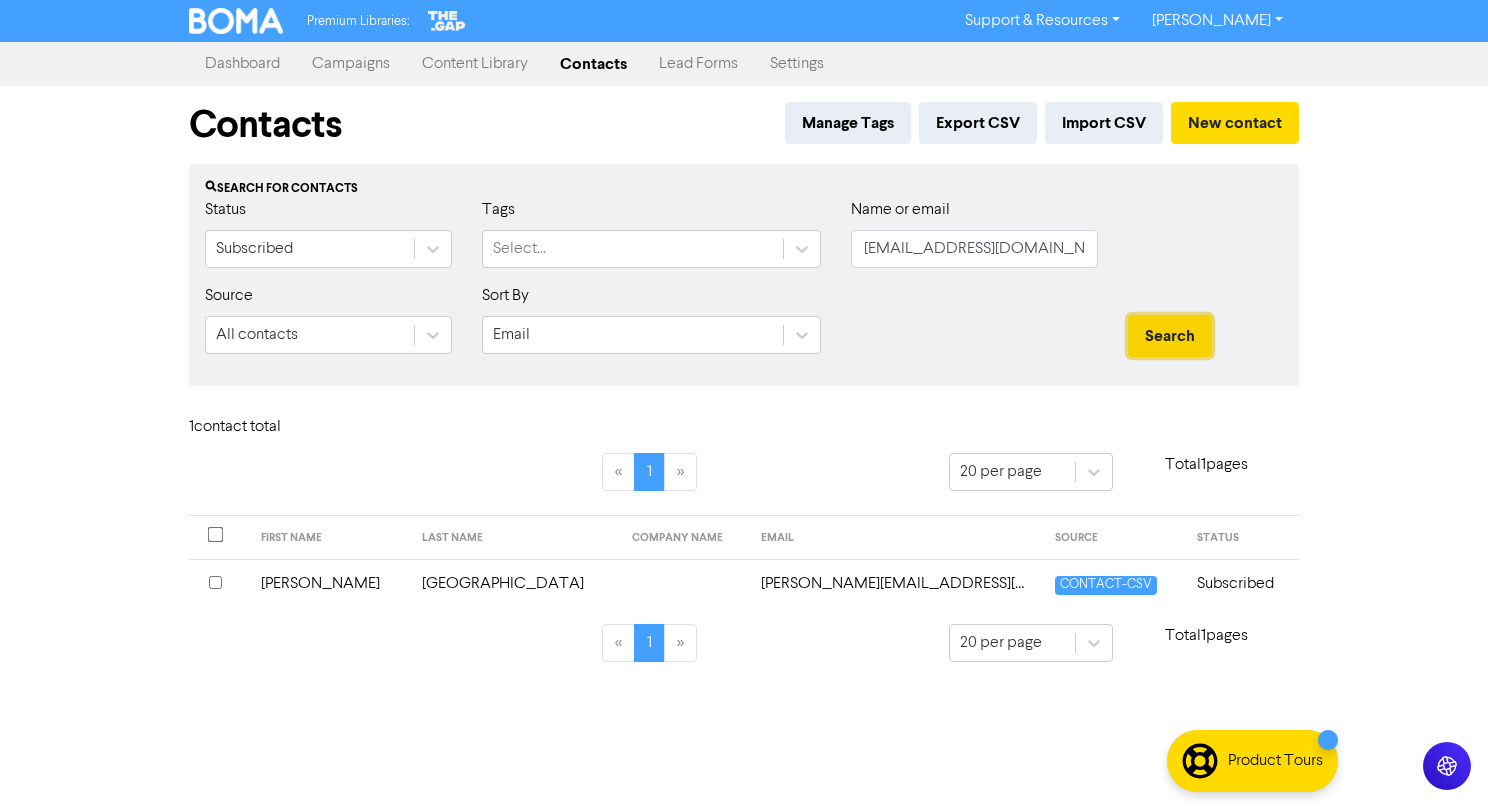 click on "Search" at bounding box center (1170, 336) 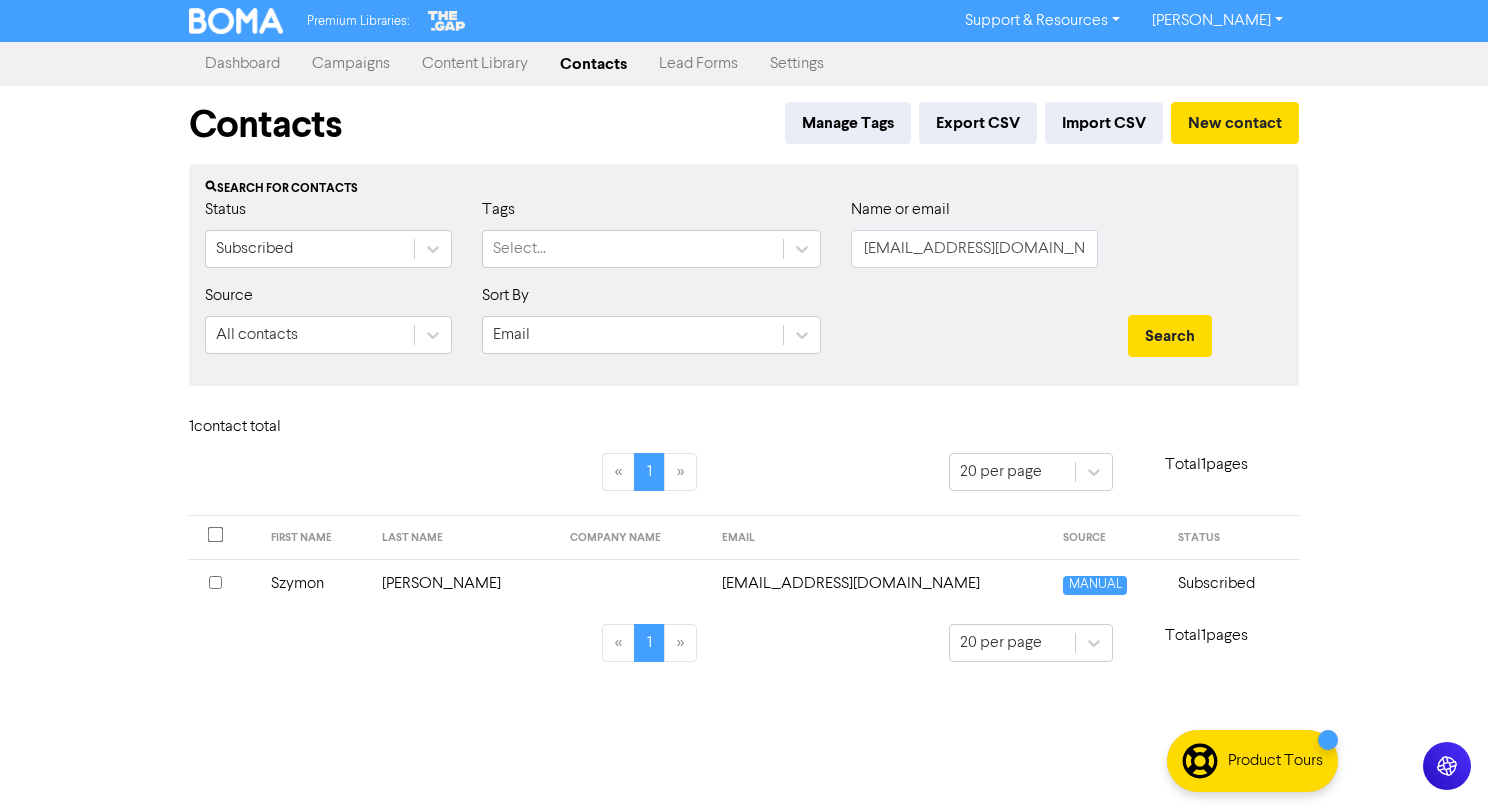 click on "Zurek" at bounding box center [464, 583] 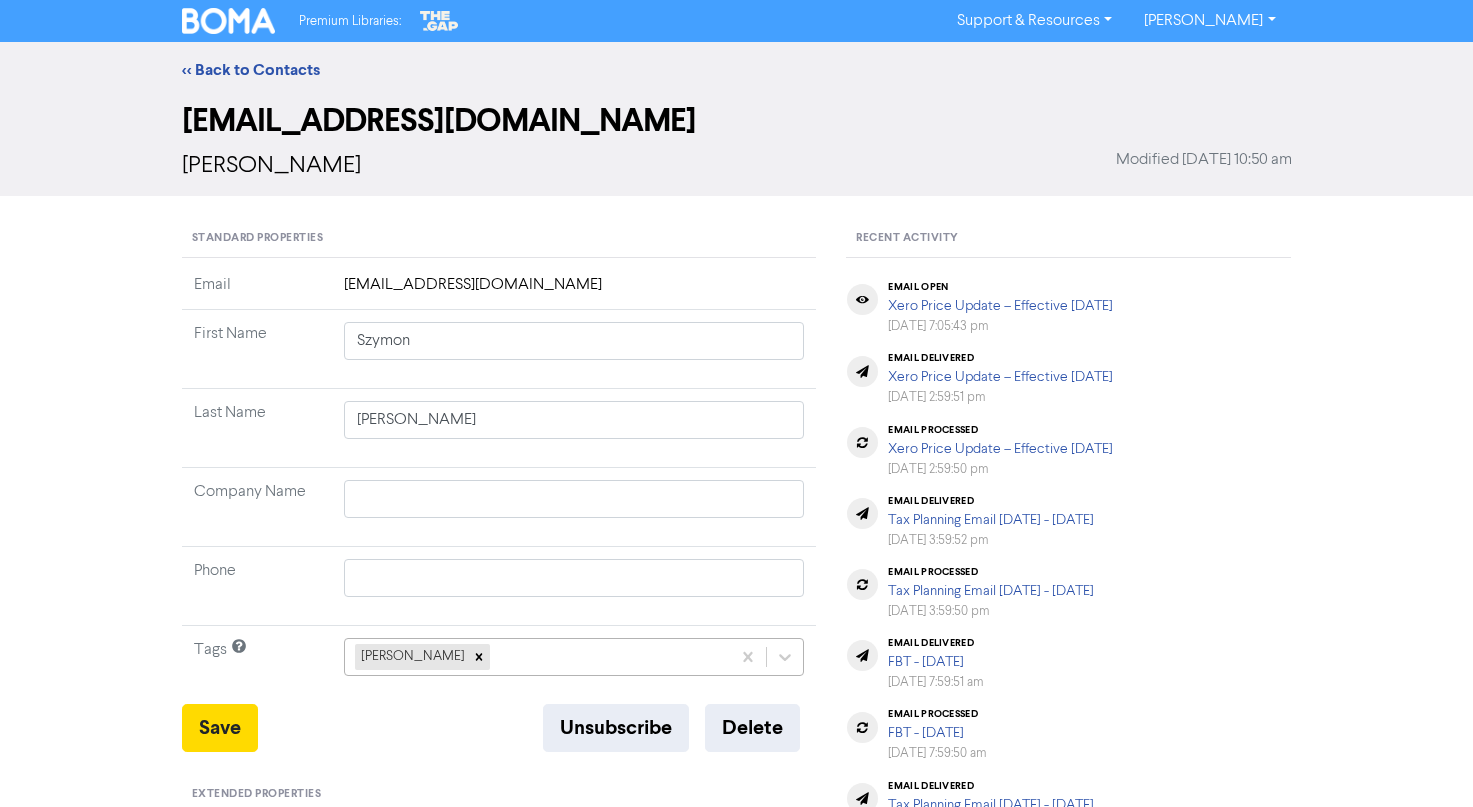 click on "sarah crowe" 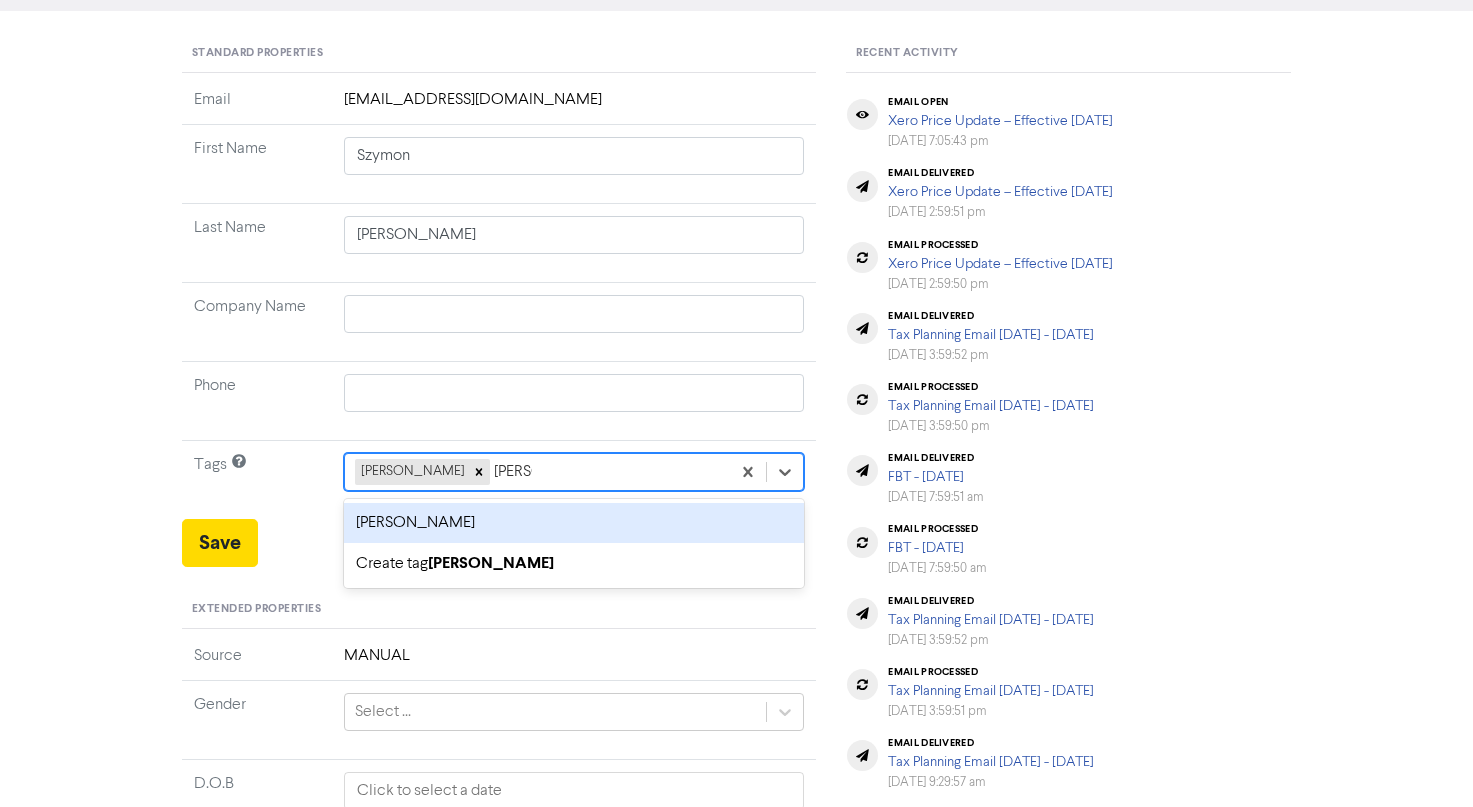 click on "sarah sale" at bounding box center (574, 523) 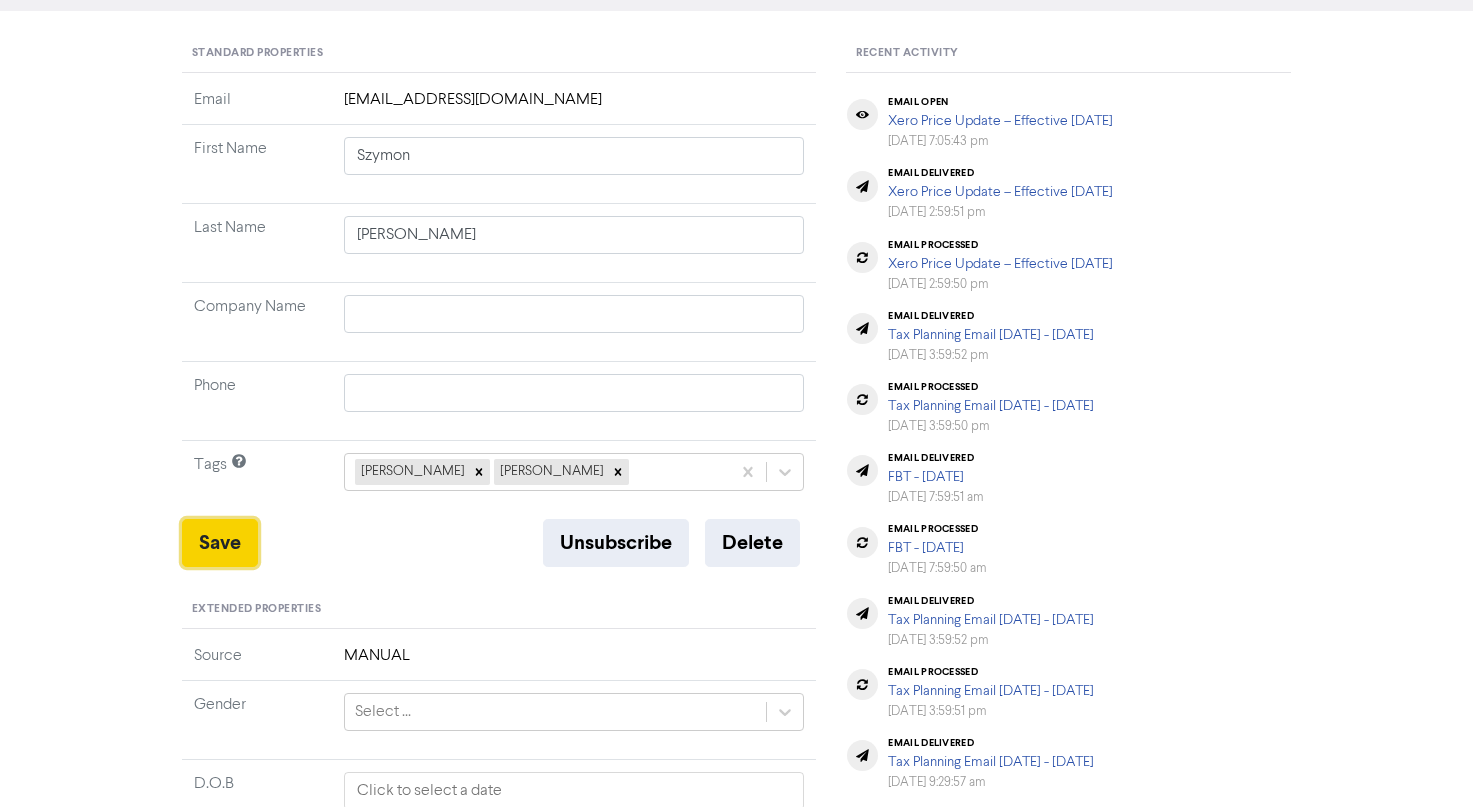 click on "Save" at bounding box center (220, 543) 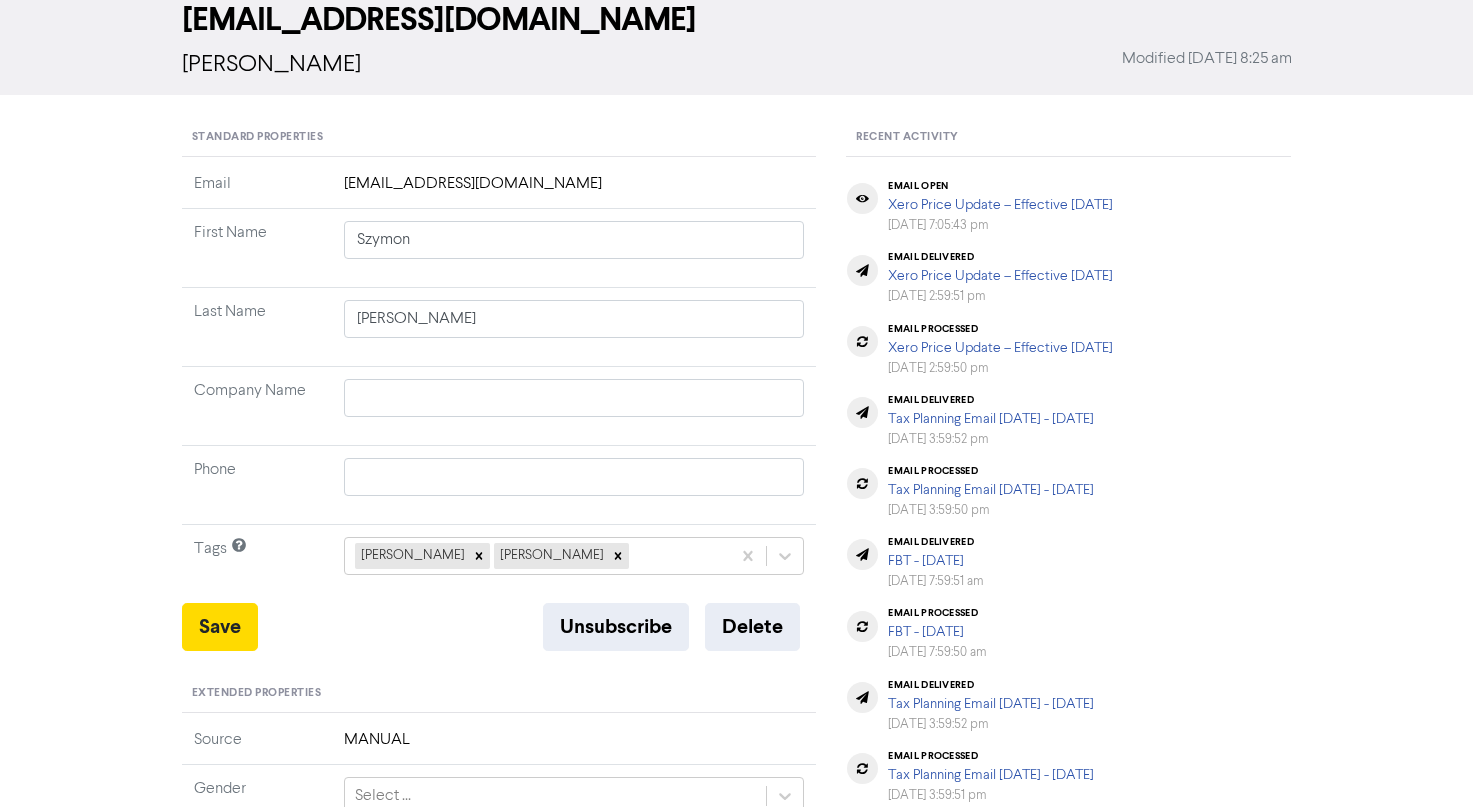 scroll, scrollTop: 0, scrollLeft: 0, axis: both 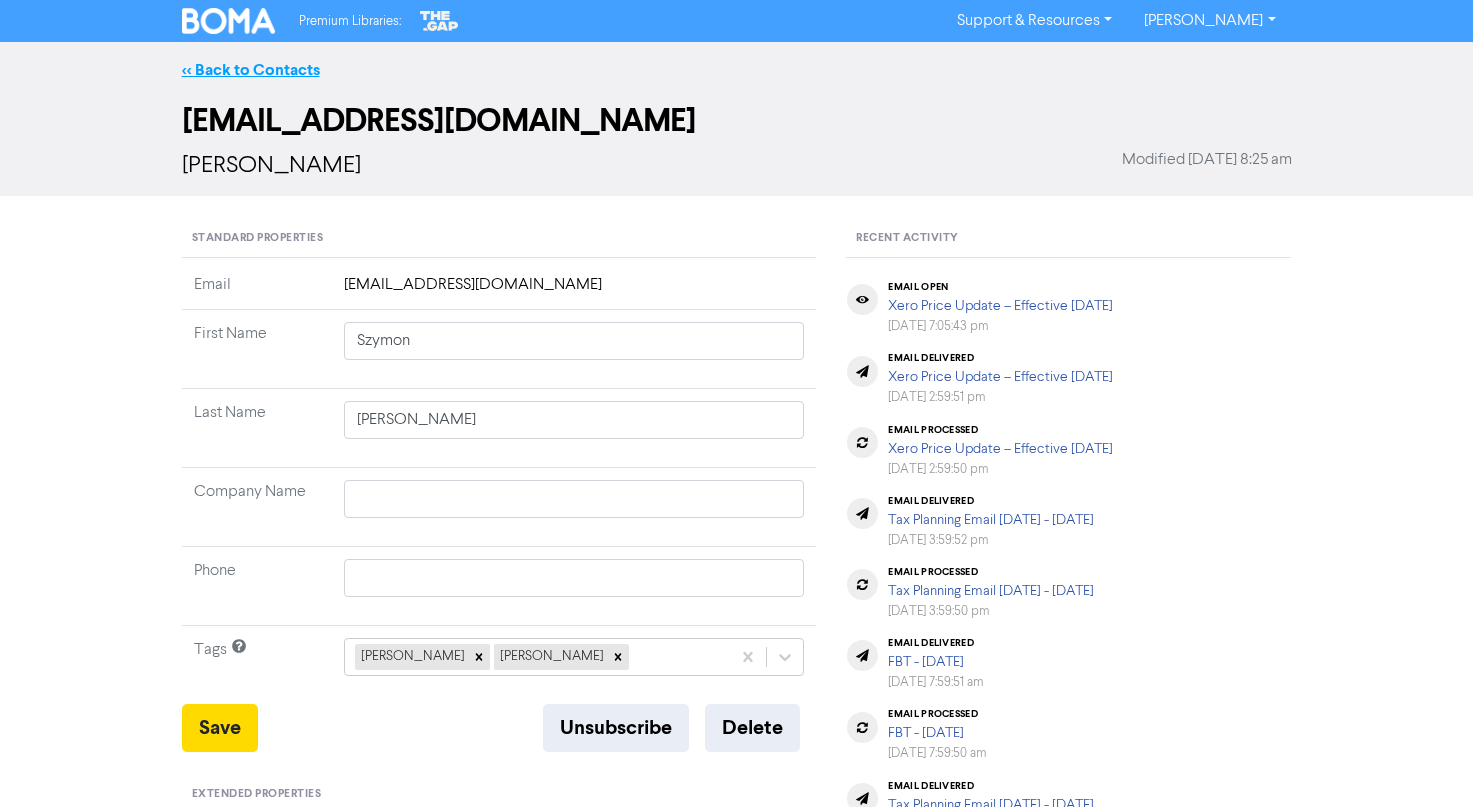 click on "<< Back to Contacts" at bounding box center (251, 70) 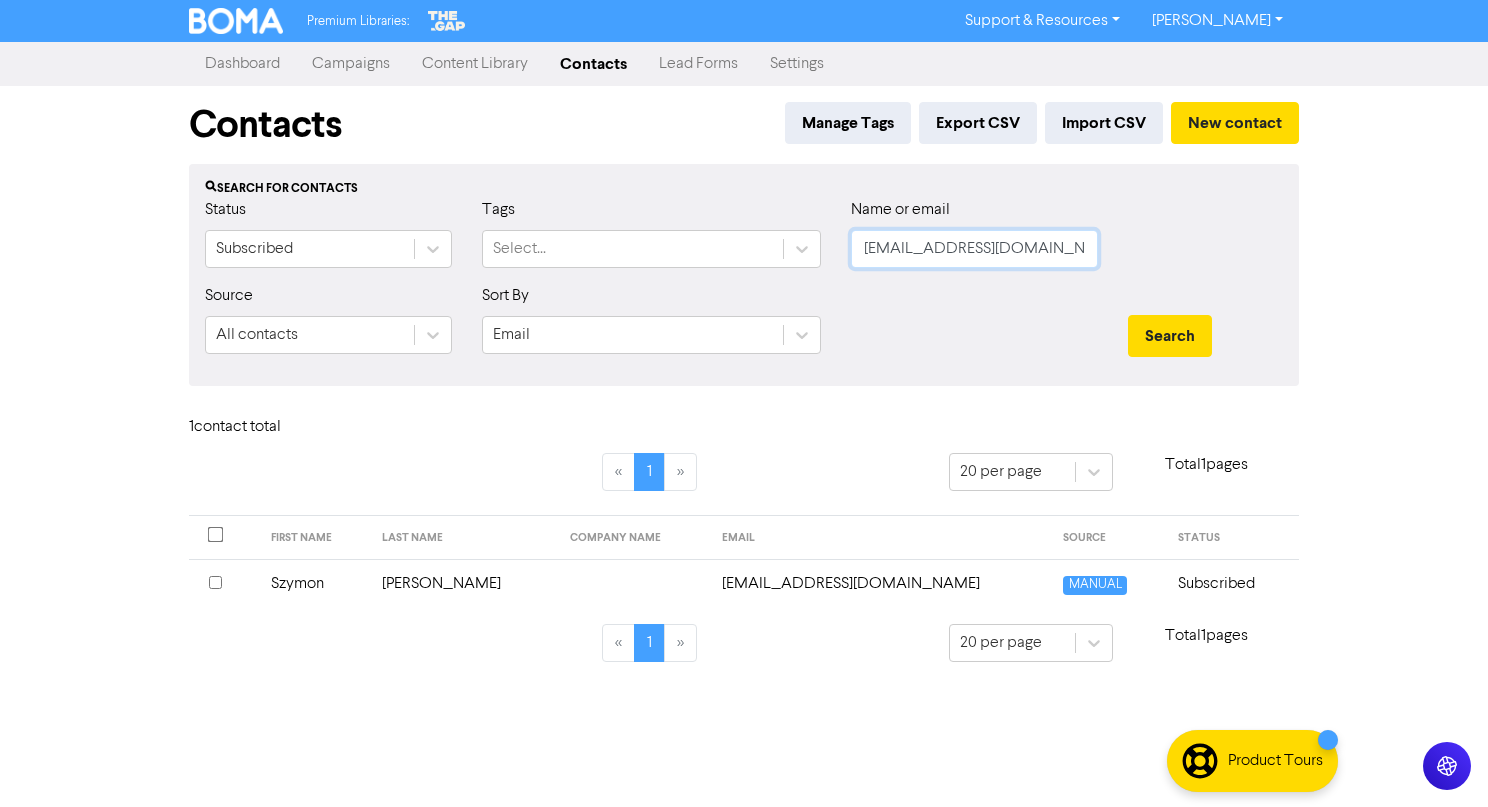 drag, startPoint x: 1038, startPoint y: 245, endPoint x: 739, endPoint y: 227, distance: 299.54132 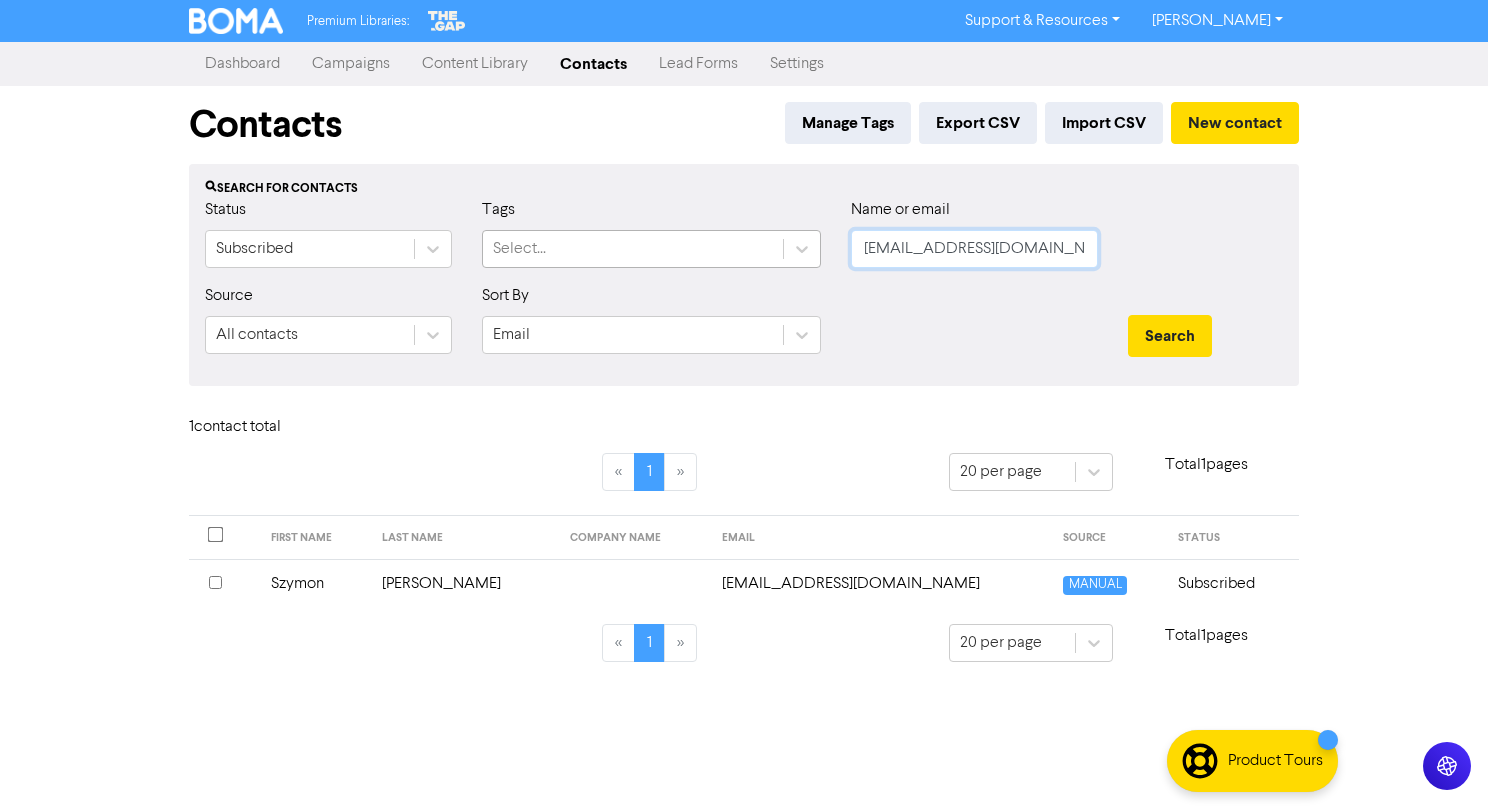 paste on "marcokroon94@hot" 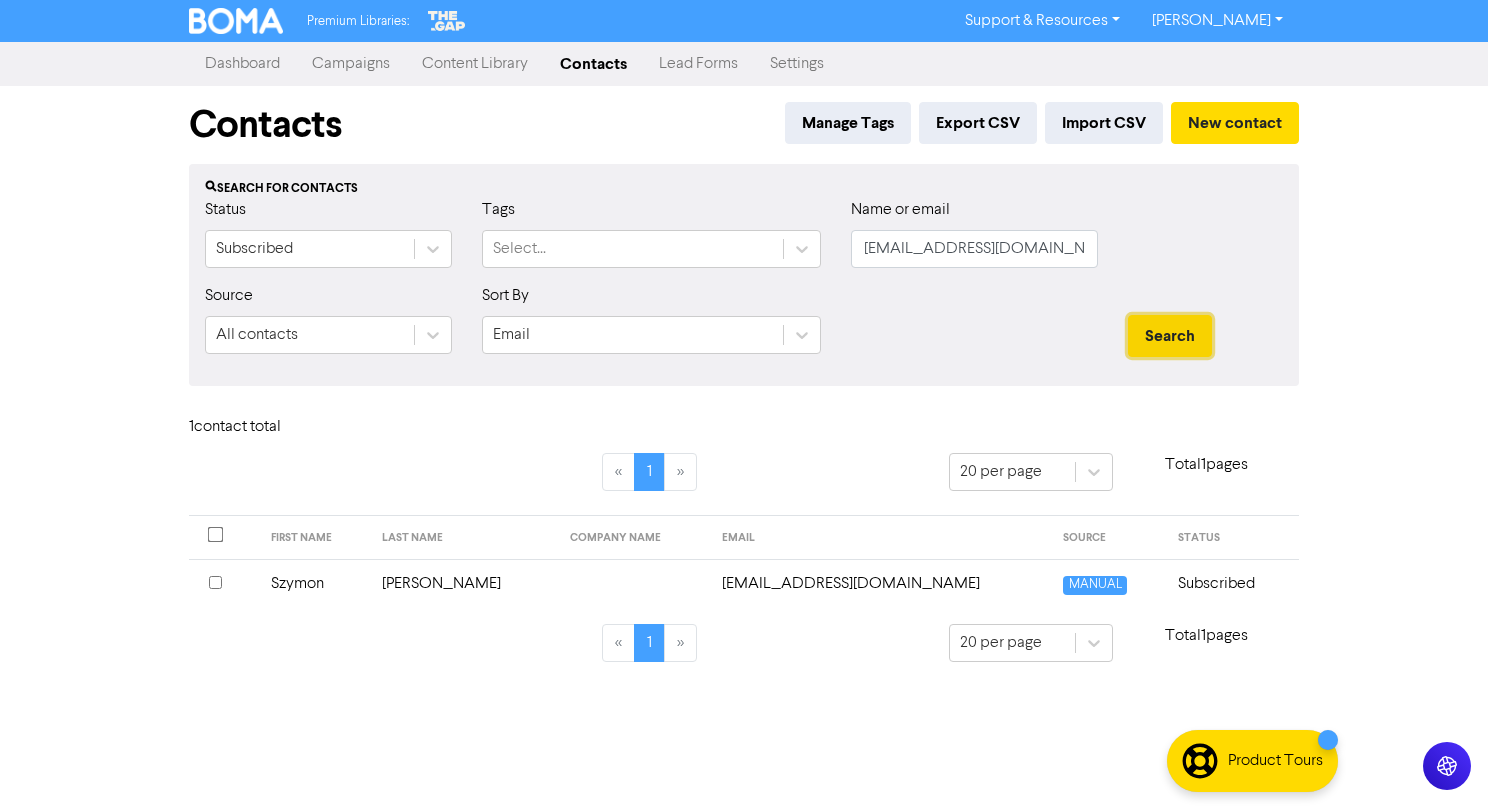 click on "Search" at bounding box center (1170, 336) 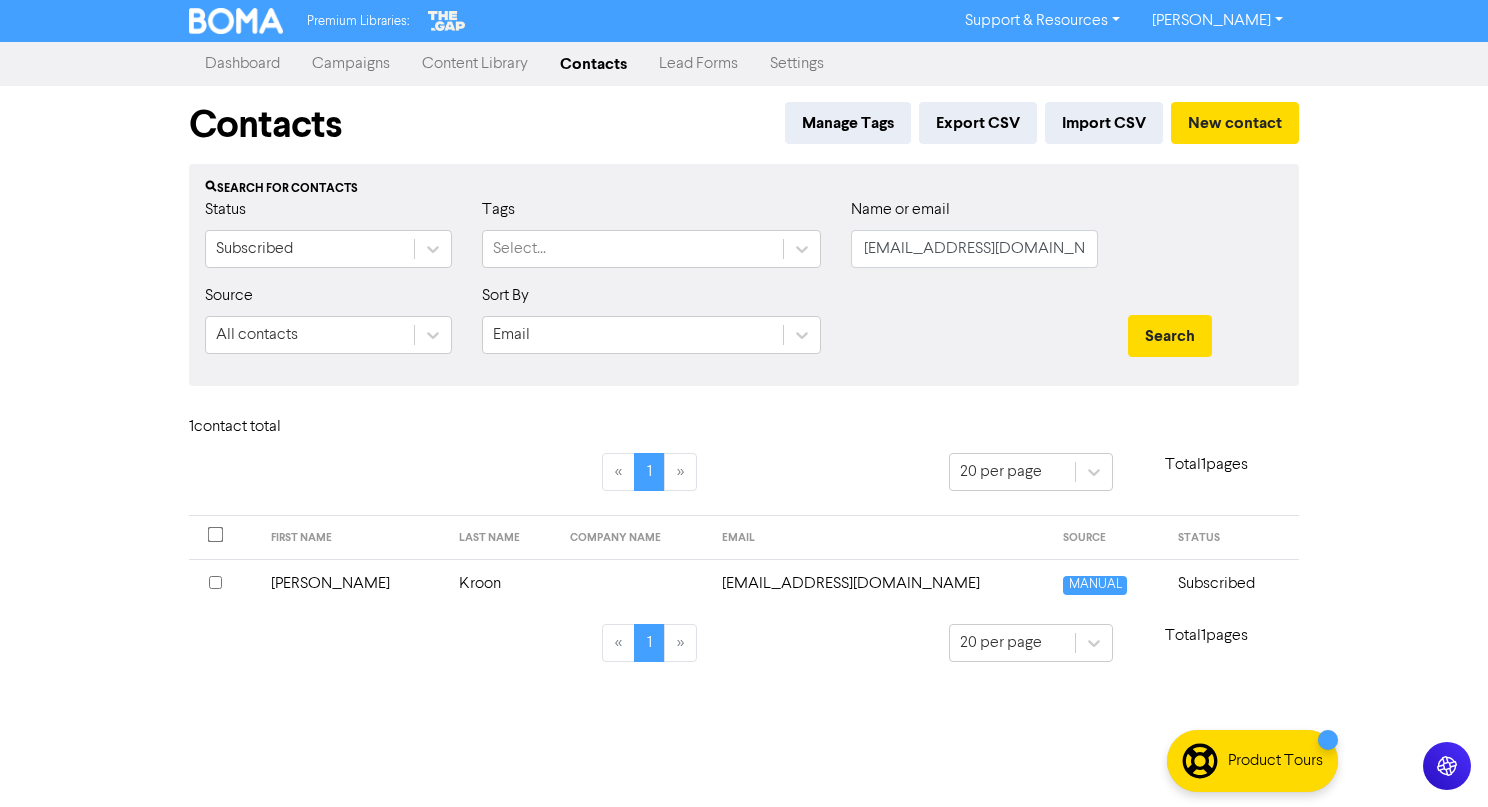 click on "marcokroon94@hotmail.com" at bounding box center [881, 583] 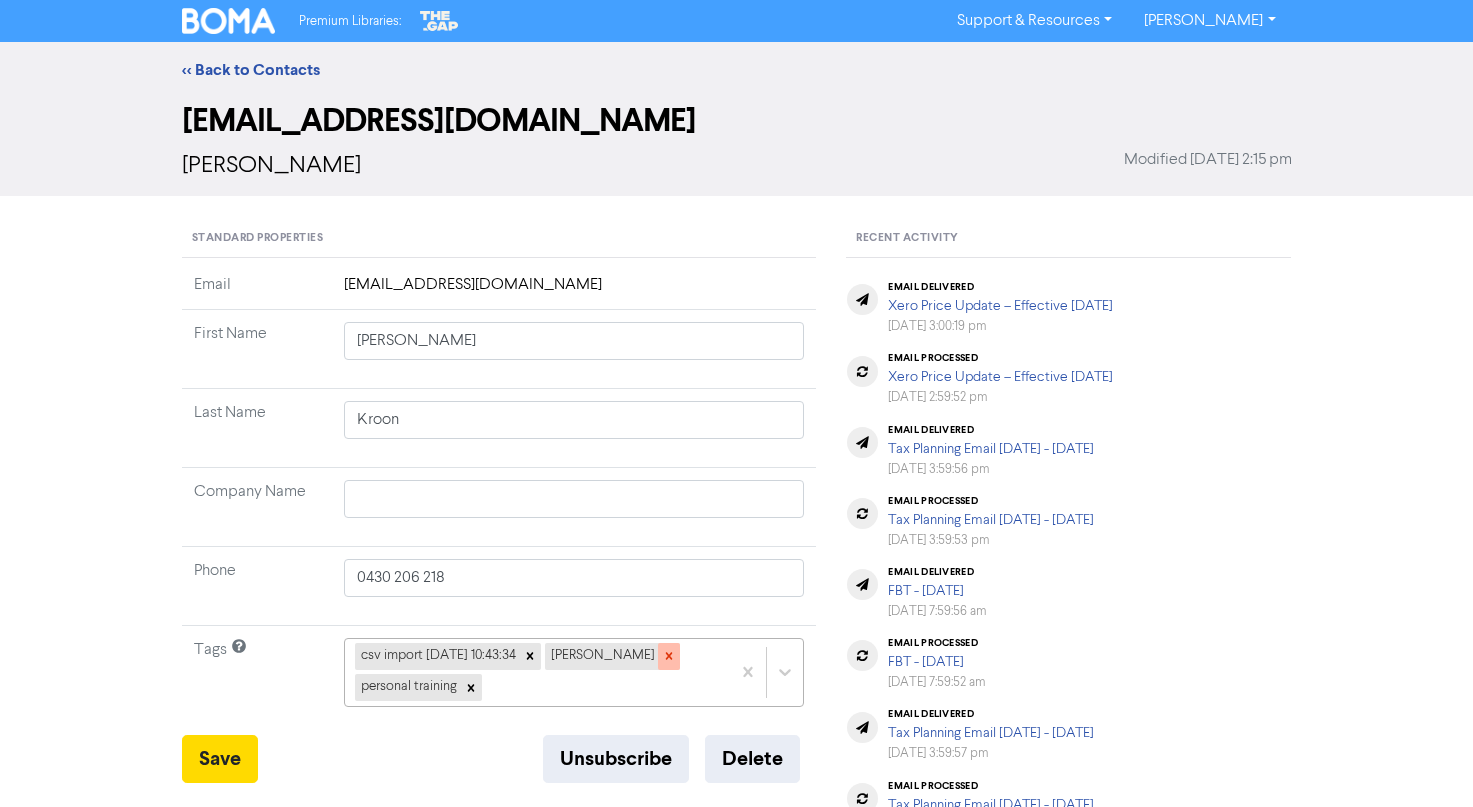 click 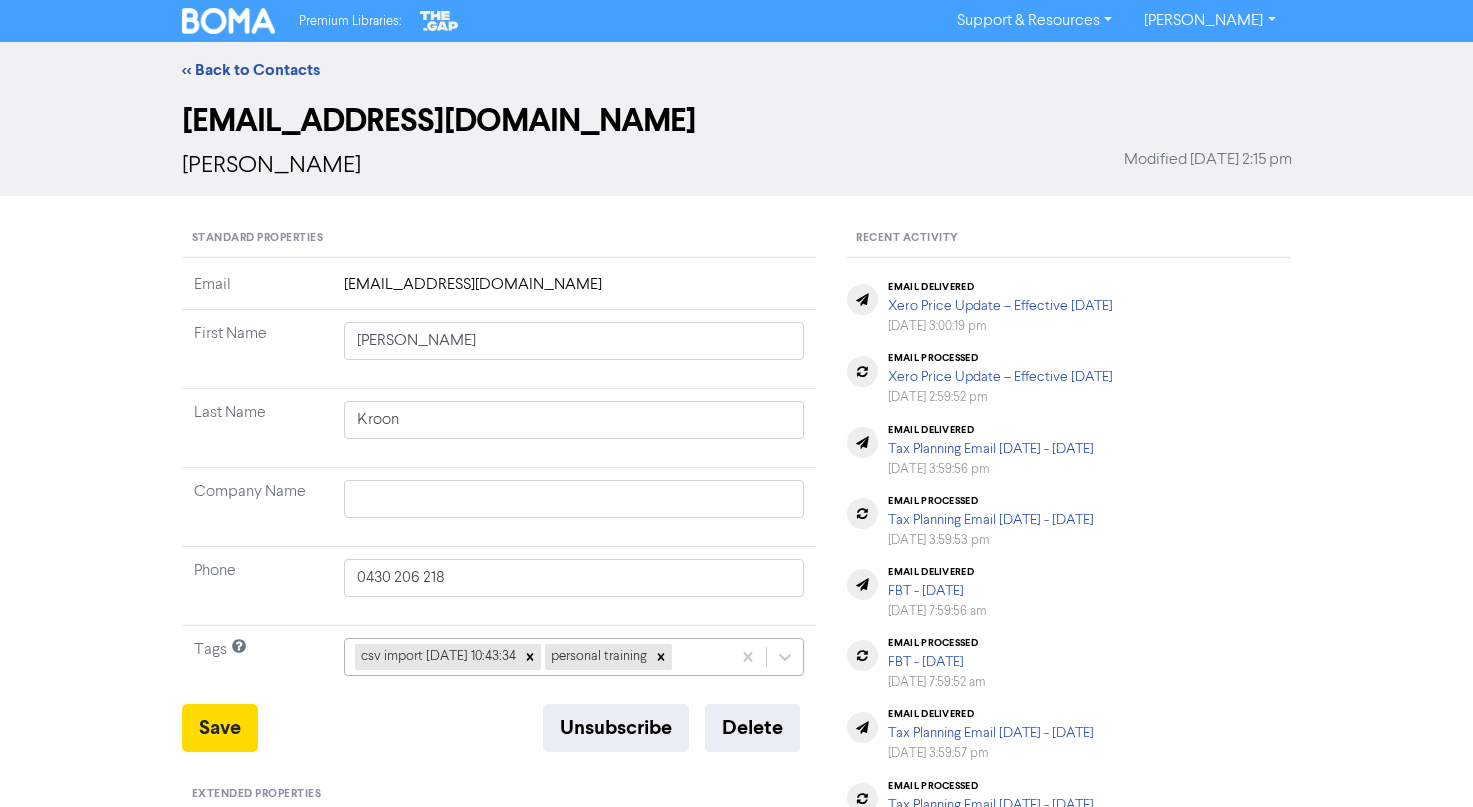 click on "csv import 2020-09-30 10:43:34 personal training" 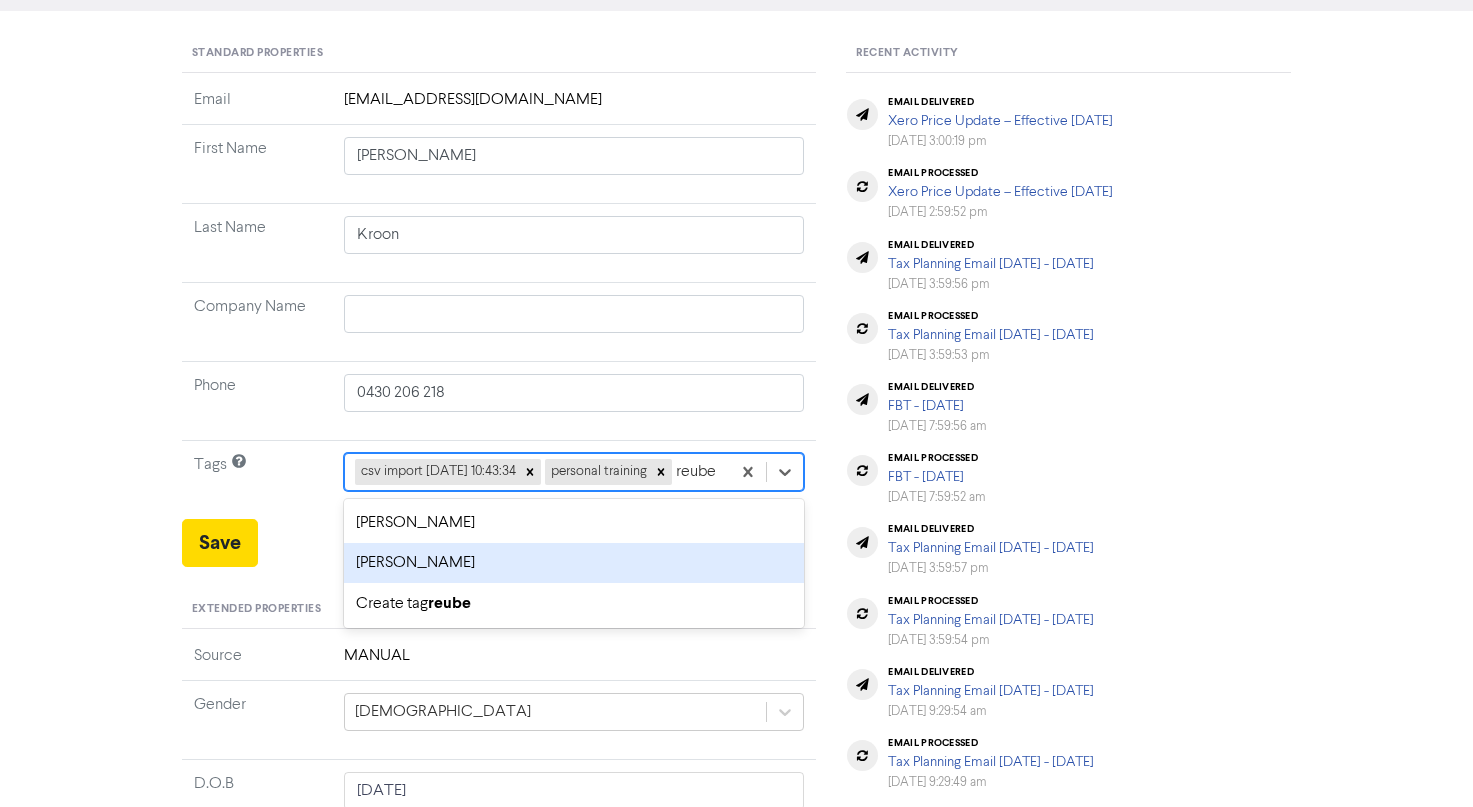 click on "reuben bergola" at bounding box center (574, 563) 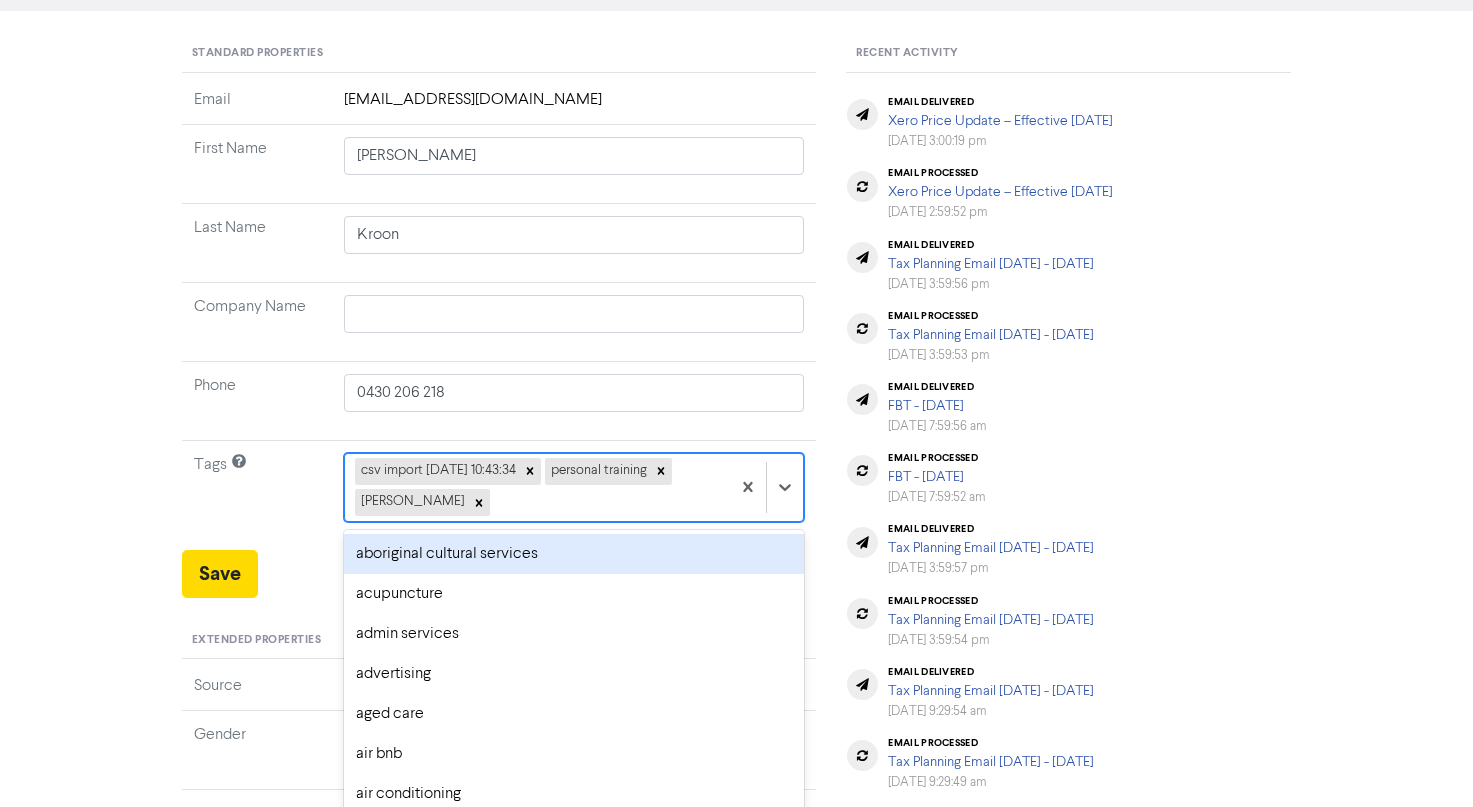 scroll, scrollTop: 216, scrollLeft: 0, axis: vertical 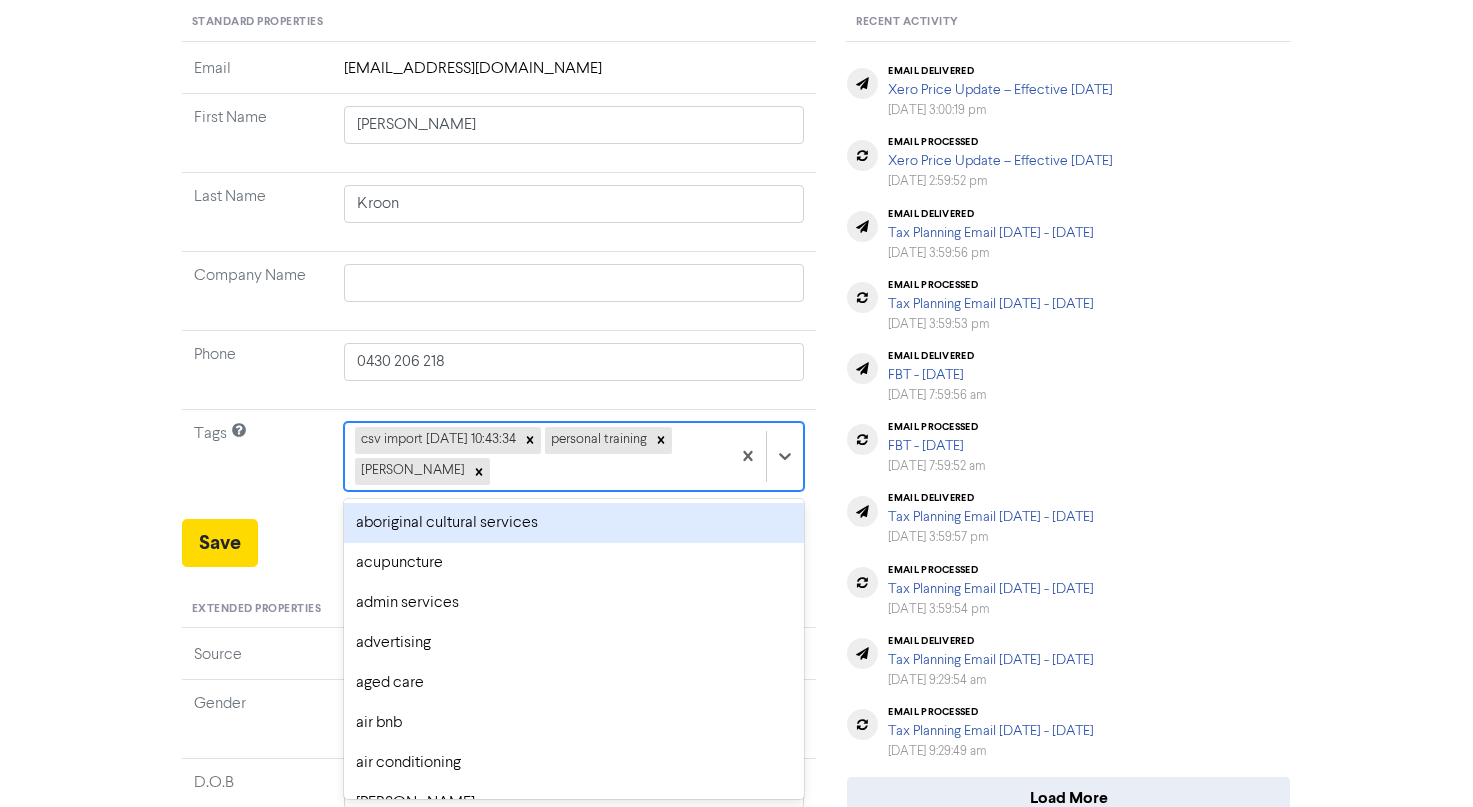 click on "option aboriginal cultural services focused, 1 of 285. 282 results available. Use Up and Down to choose options, press Backspace to select the currently focused option, press Escape to exit the menu, press Tab to select the option and exit the menu. csv import 2020-09-30 10:43:34 personal training reuben bergola aboriginal cultural services acupuncture admin services advertising aged care air bnb air conditioning alex allied health apps architecture art asbestos removal baby products barber beauty ben bitcoin bksuper blockchain bookkeeper bookkeeping bookkeeping-bankstmts bridal brittny building design business administration business consulting/management business development cafe callum farrugia callum&peri candle store caravan park carpentry chef chemical retailing childcare cleaning clothing coffee shop commercial building/manufacturing commercial property commisions with amcal/business ebook compressor hire/repair computer service construction consulting conveyancing service copywriting courses it" 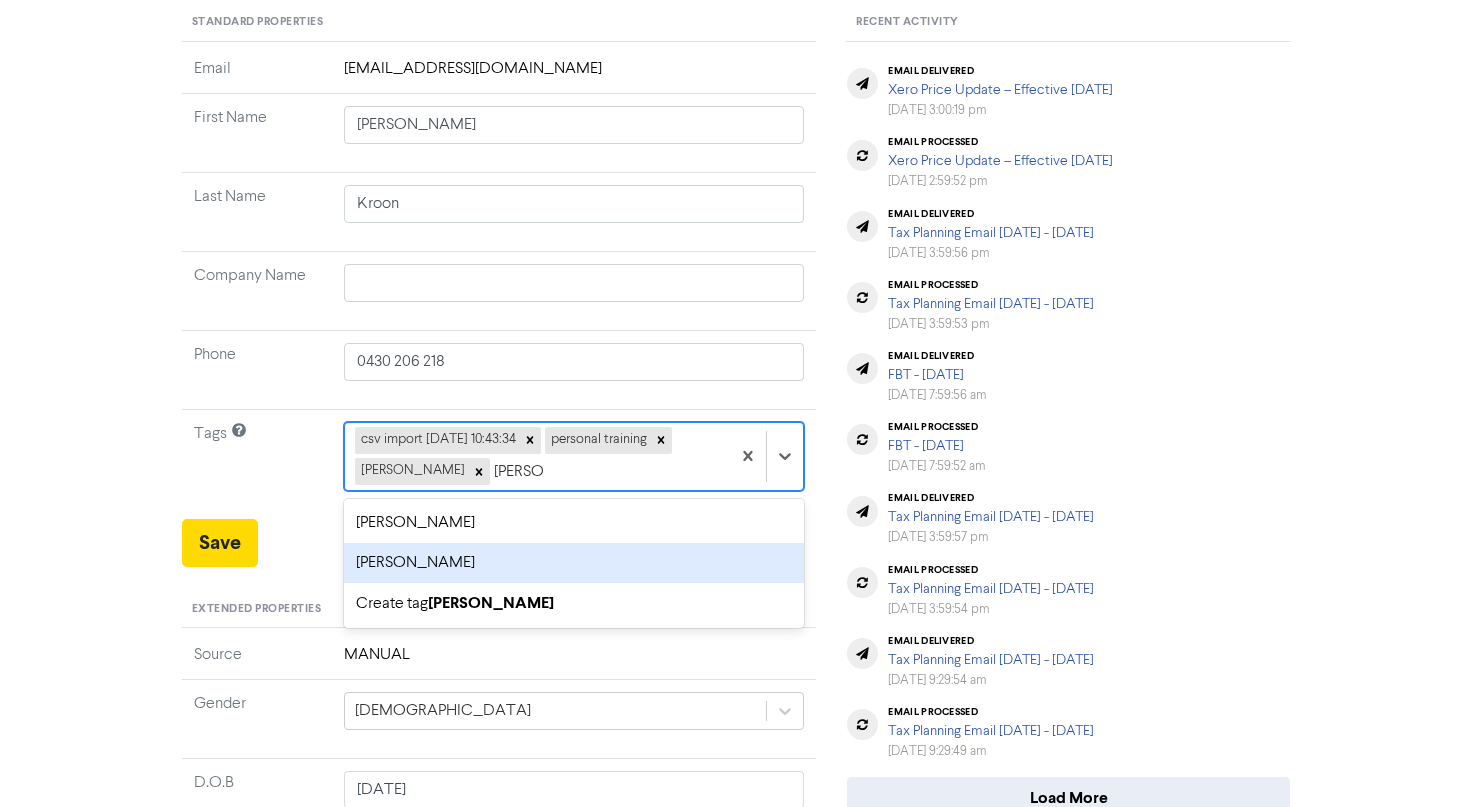 click on "marlon sale" at bounding box center (574, 563) 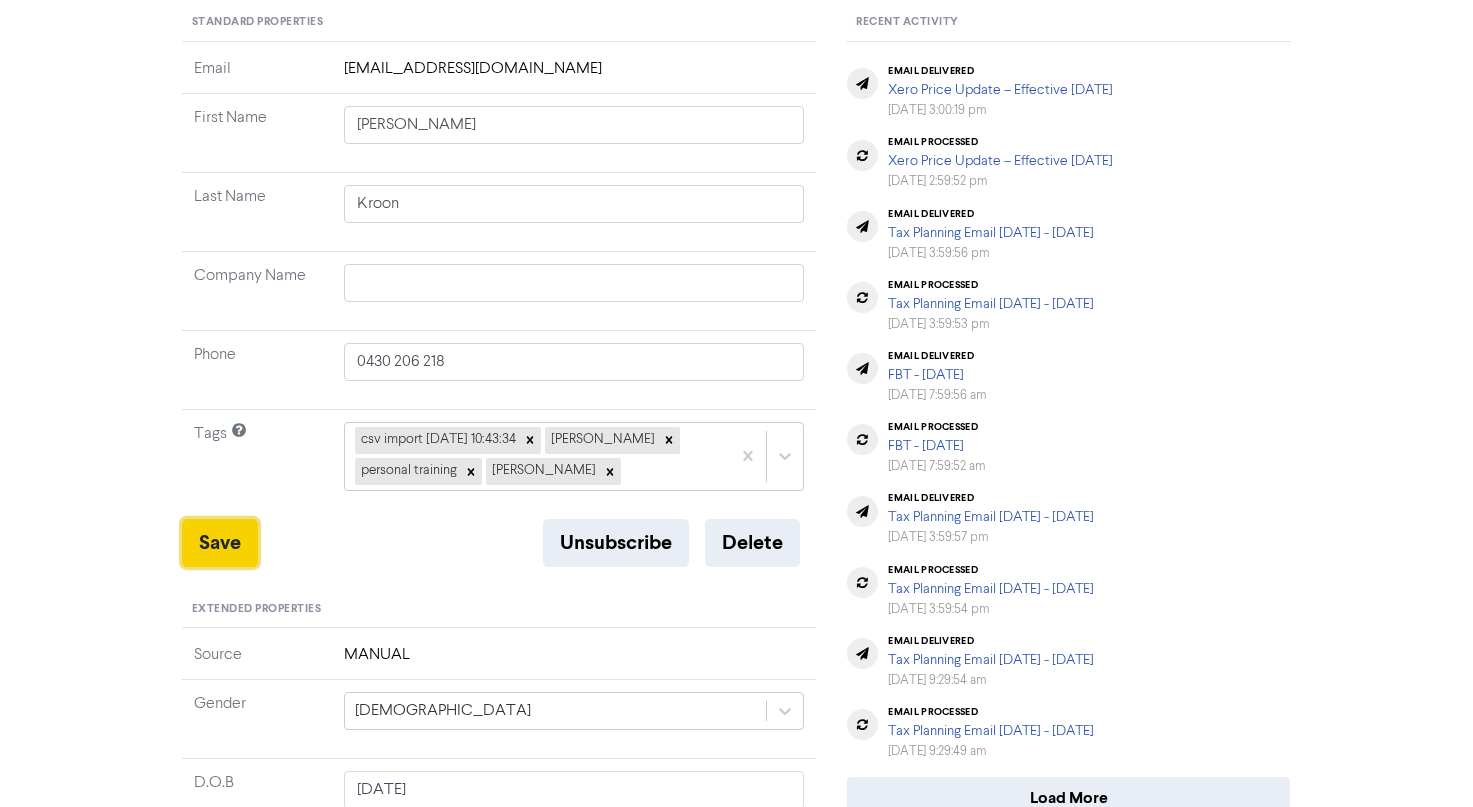 click on "Save" at bounding box center (220, 543) 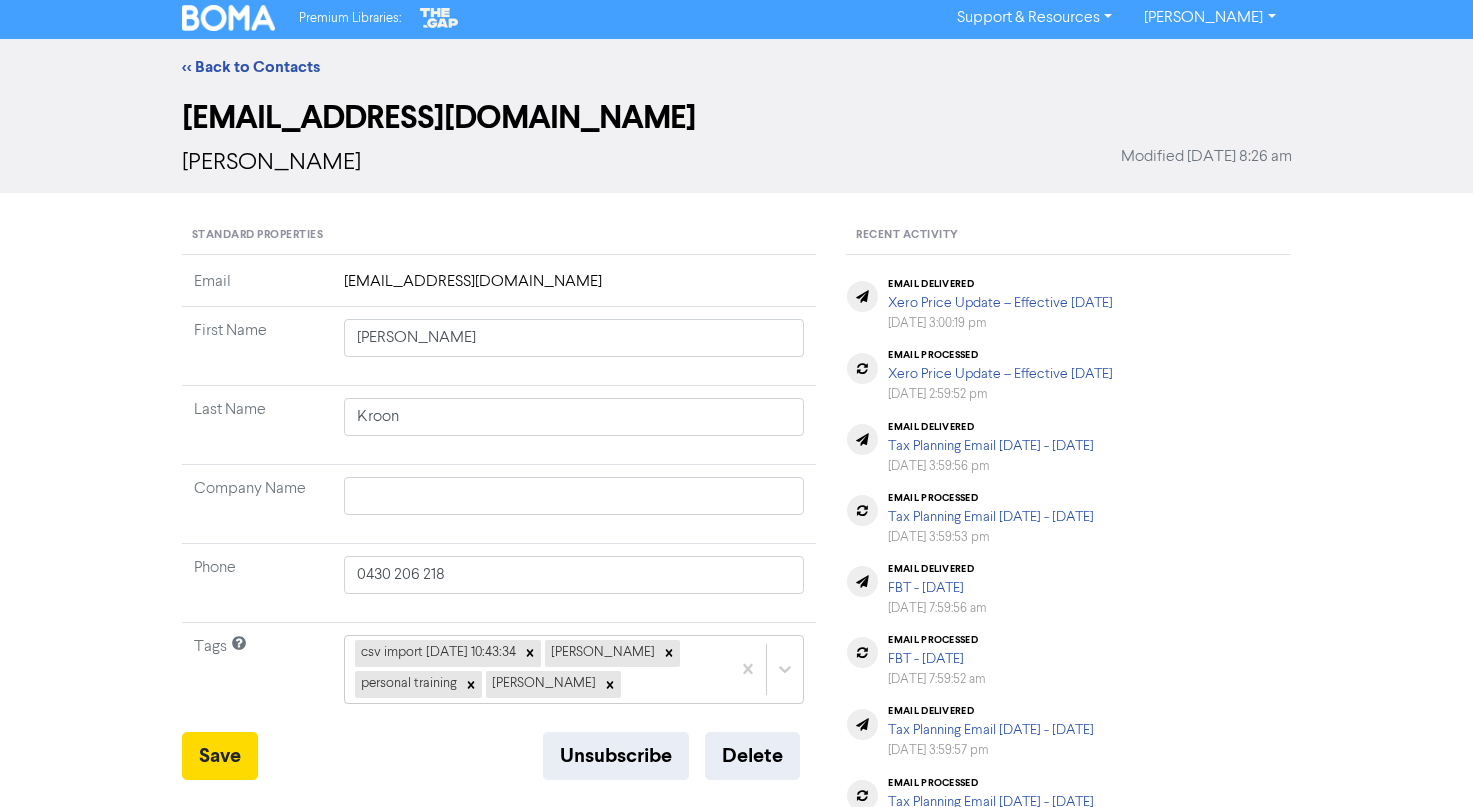 scroll, scrollTop: 0, scrollLeft: 0, axis: both 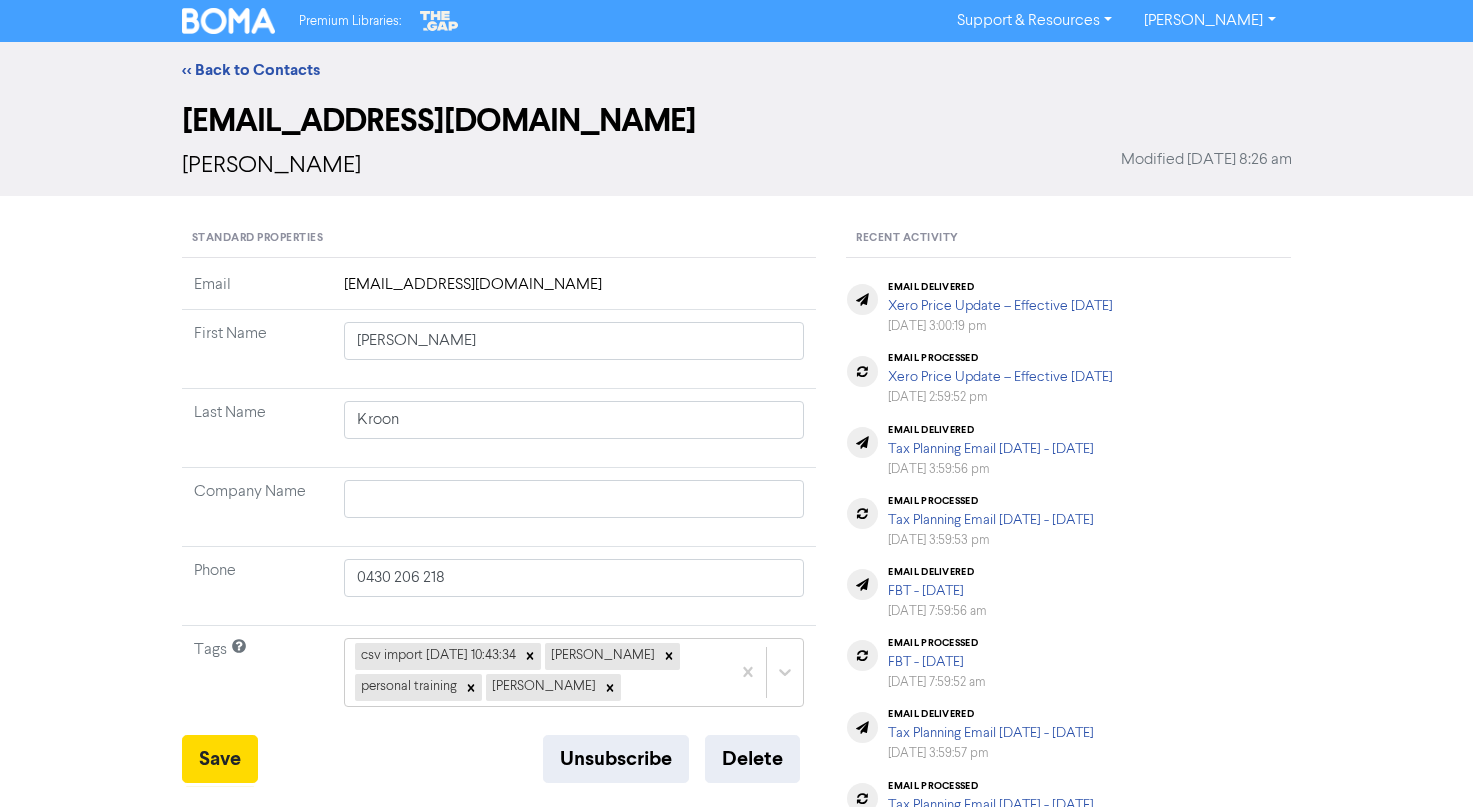 click on "<< Back to Contacts" at bounding box center (736, 70) 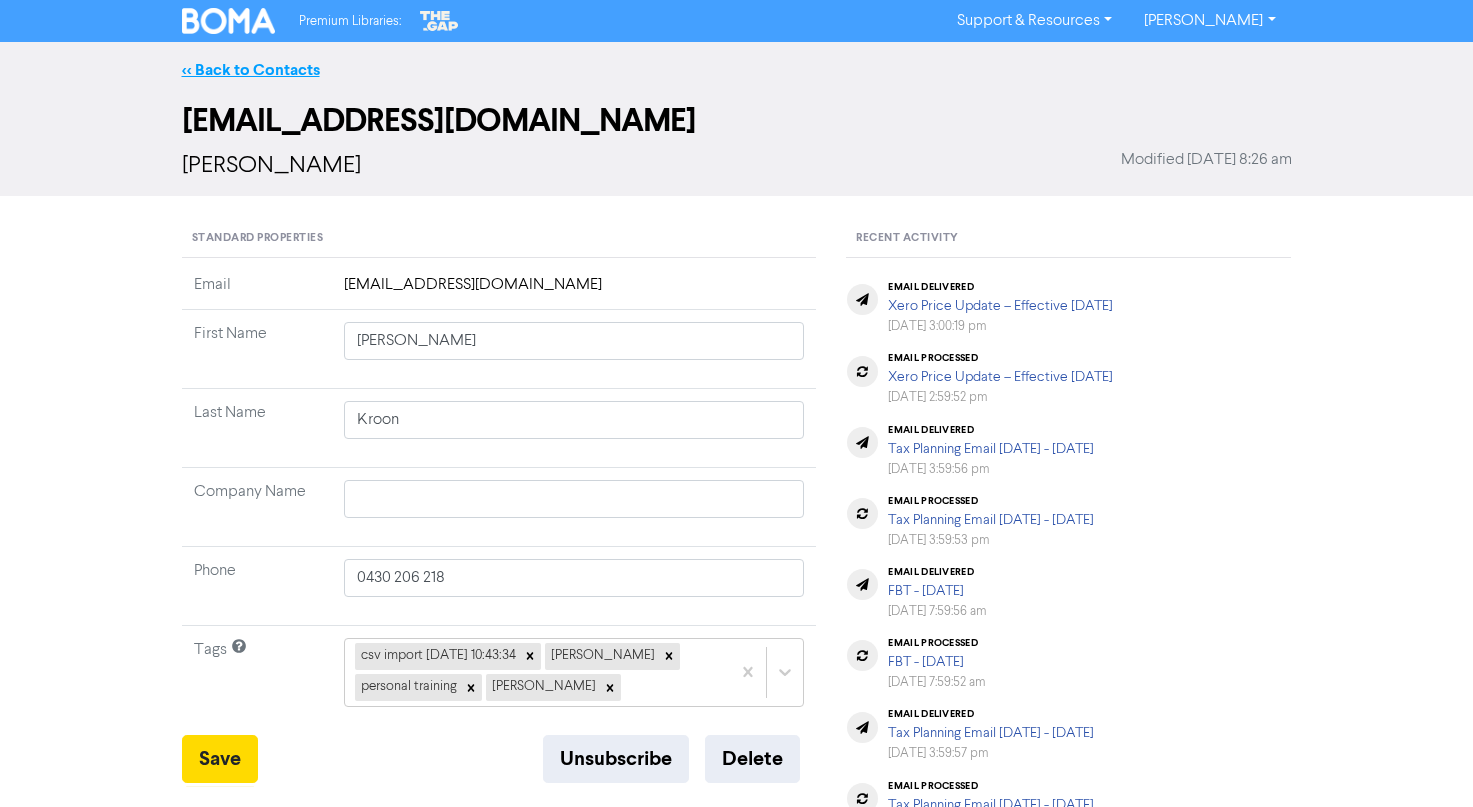 click on "<< Back to Contacts" at bounding box center (251, 70) 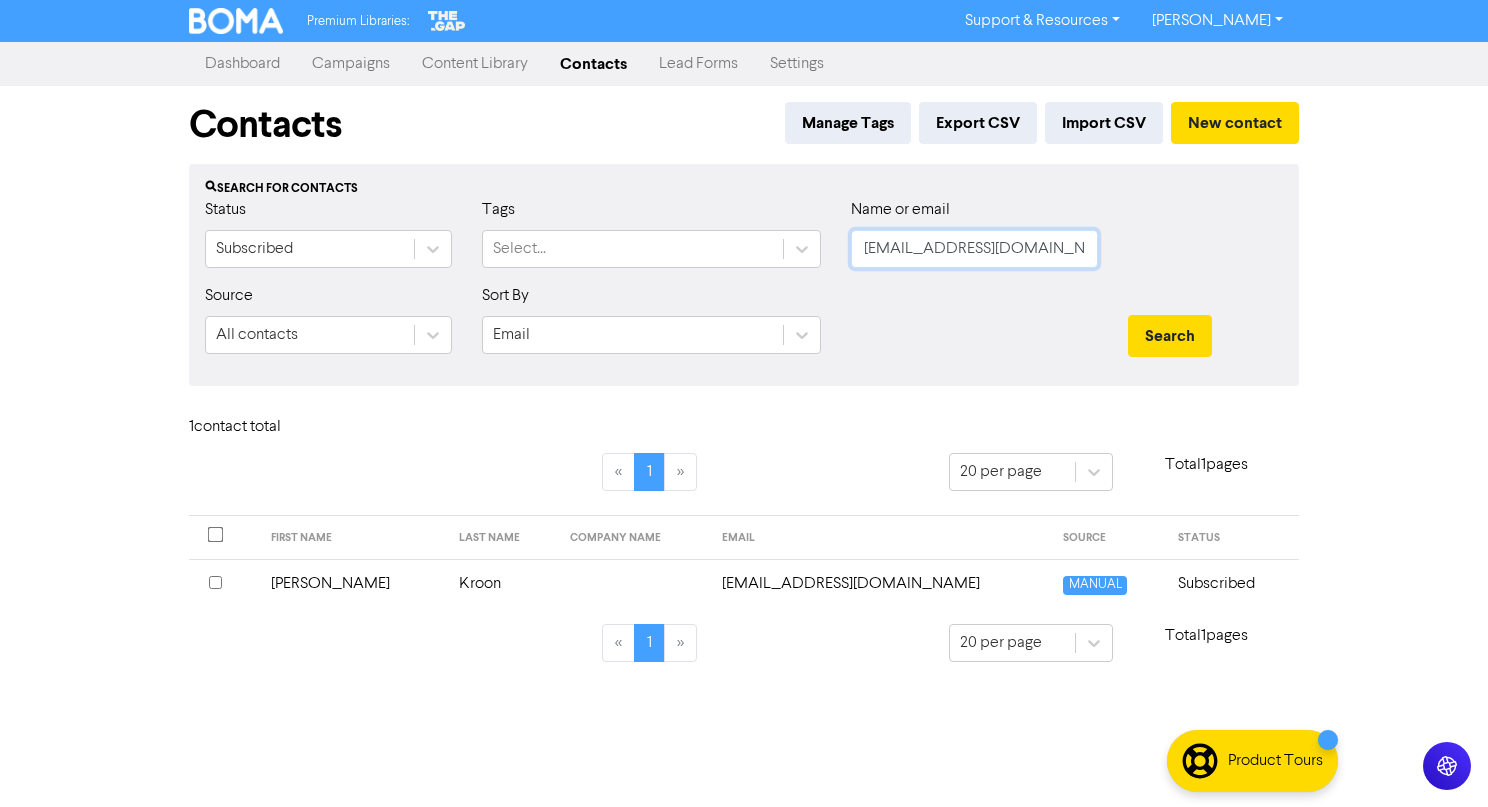 click on "marcokroon94@hotmail.com" 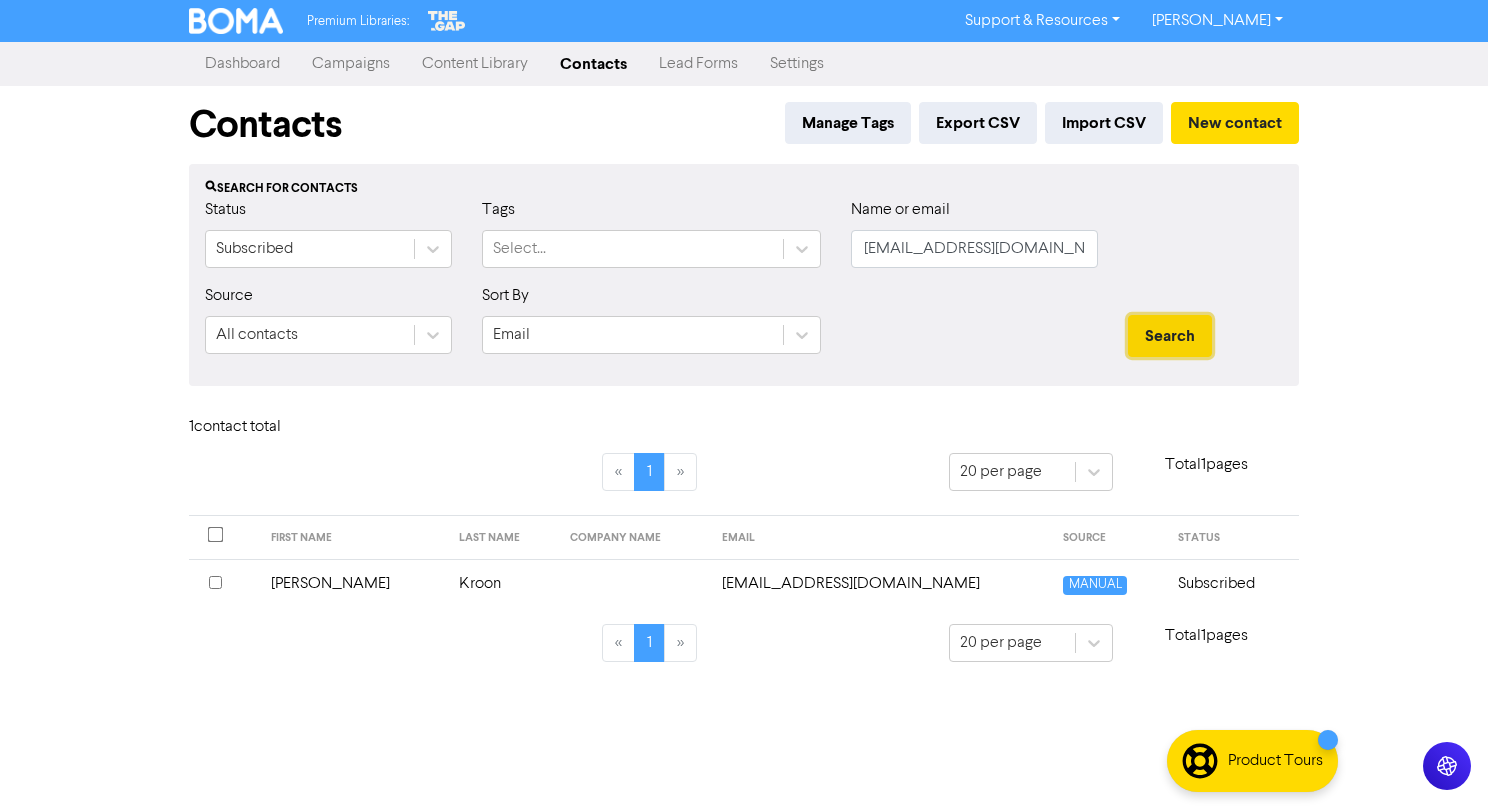 click on "Search" at bounding box center [1170, 336] 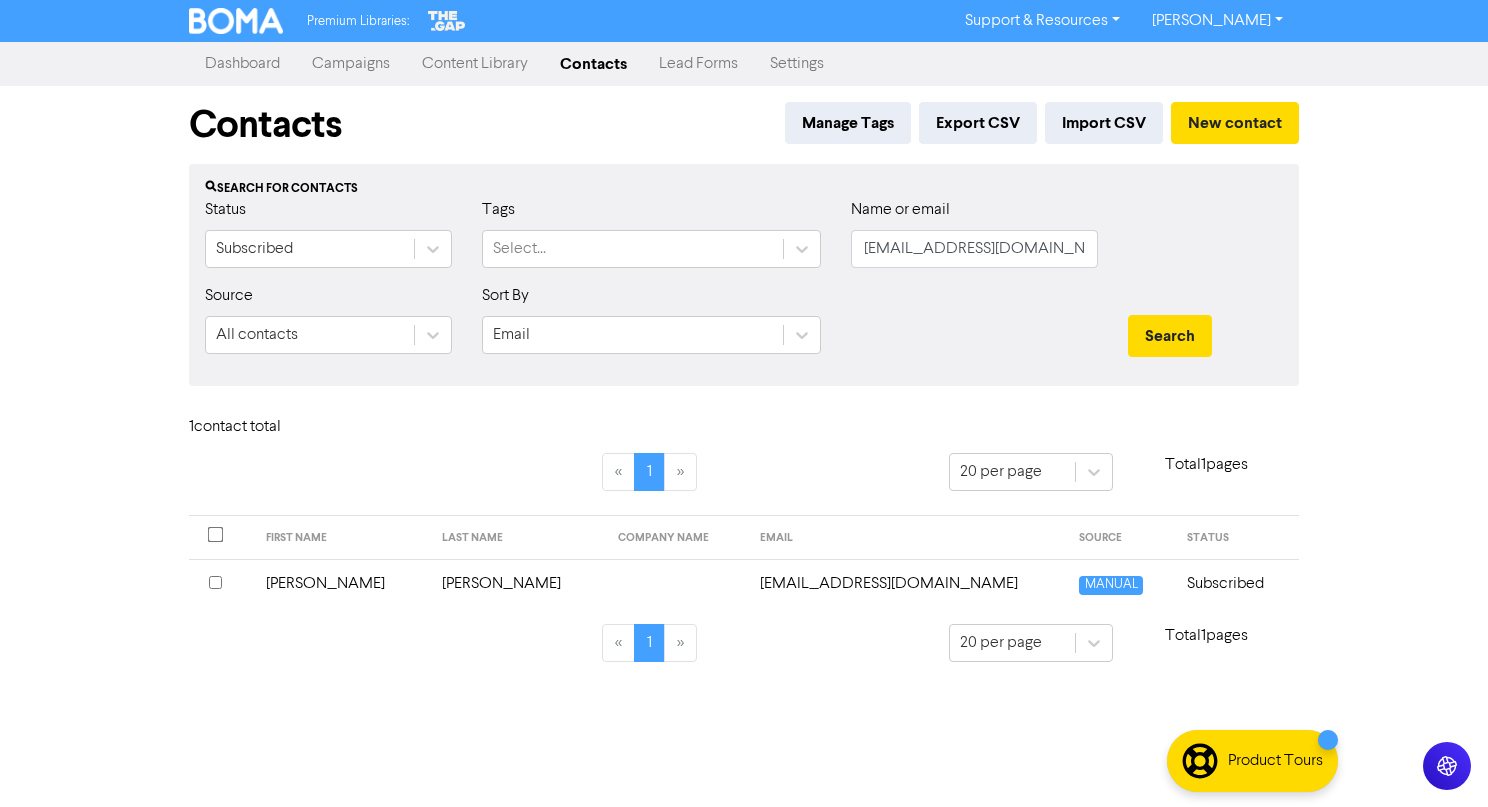 click at bounding box center (676, 583) 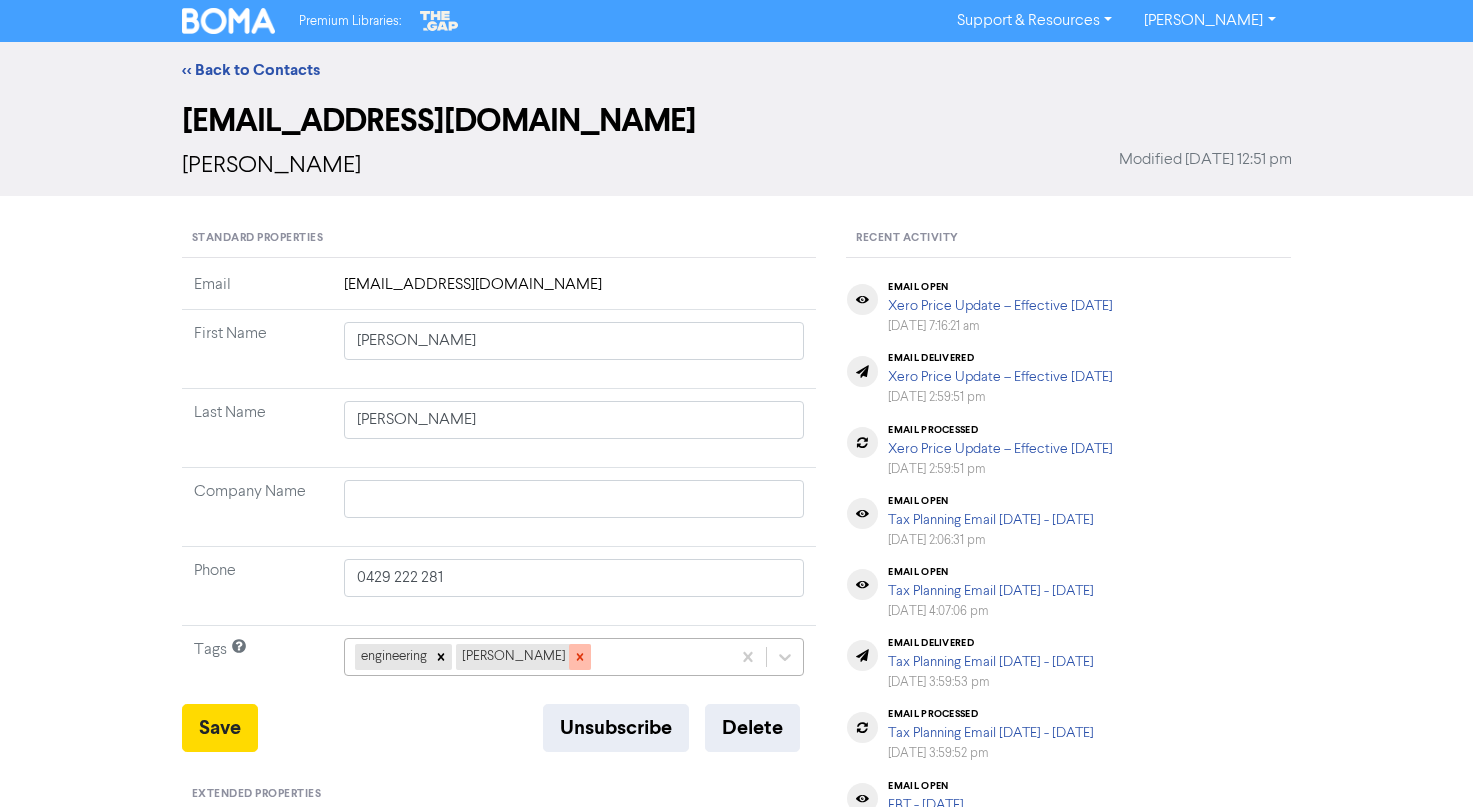 click at bounding box center [580, 657] 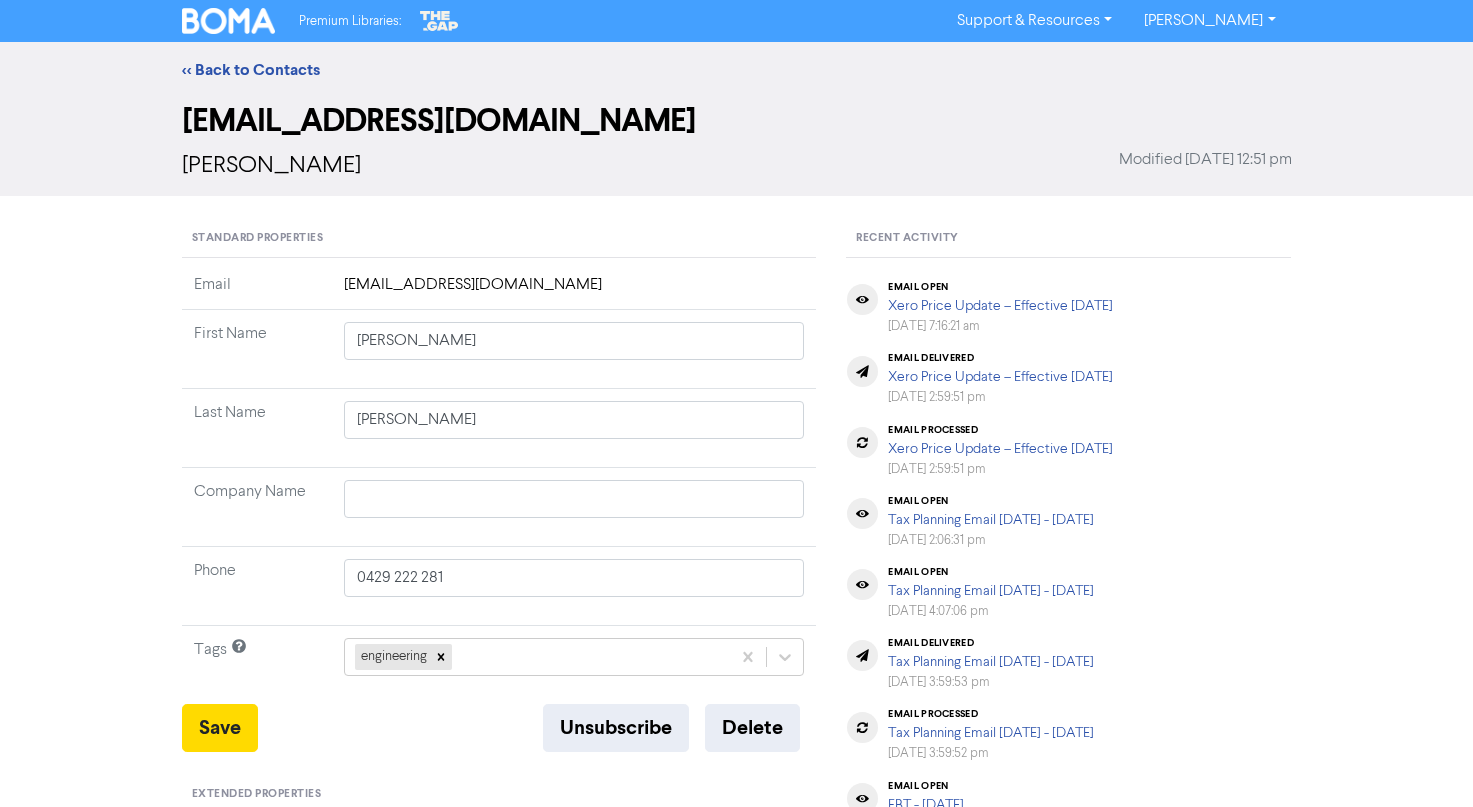 click on "engineering" 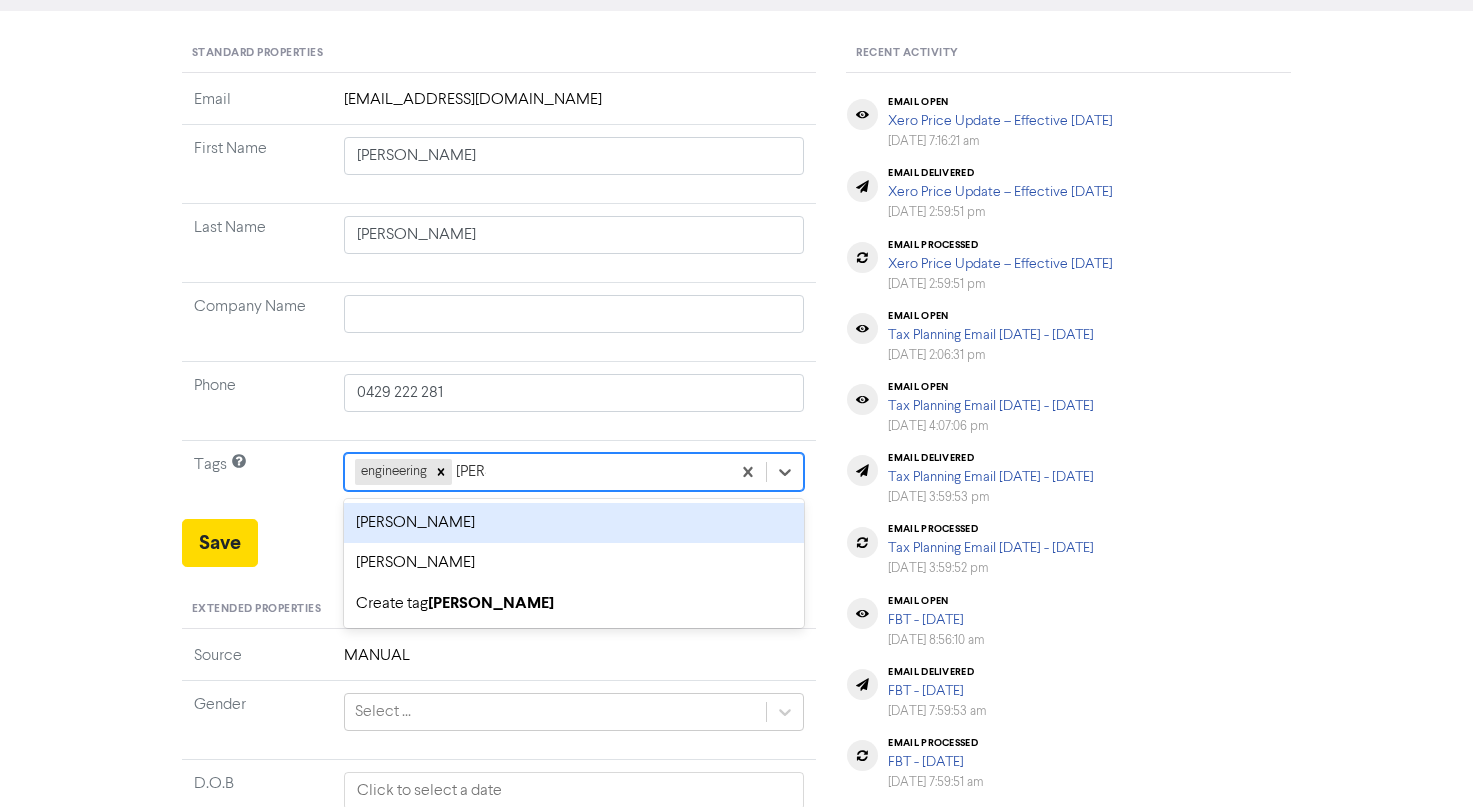 click on "sarah crowe" at bounding box center [574, 523] 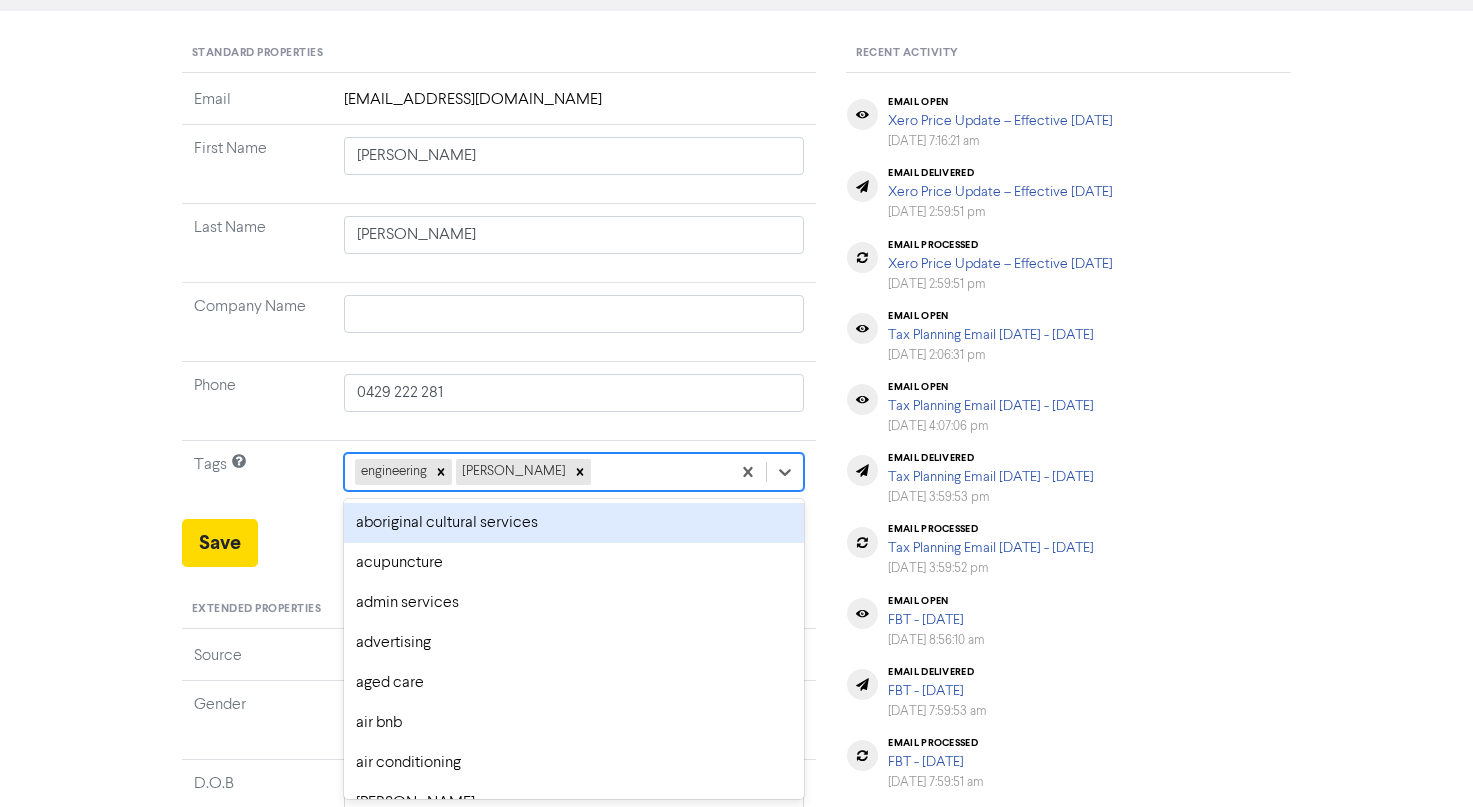 click on "engineering sarah crowe" at bounding box center (538, 472) 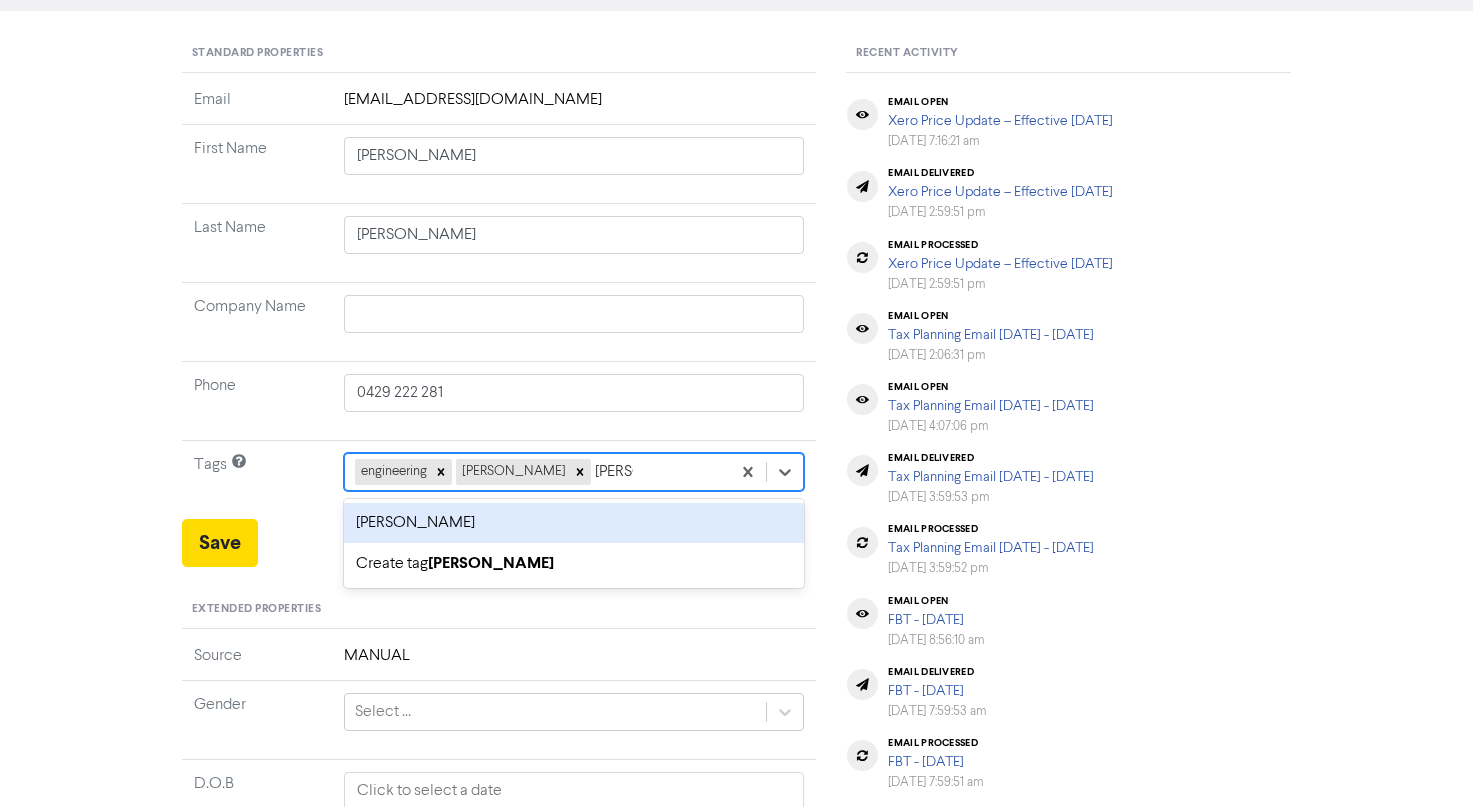 click on "sarah sale" at bounding box center (574, 523) 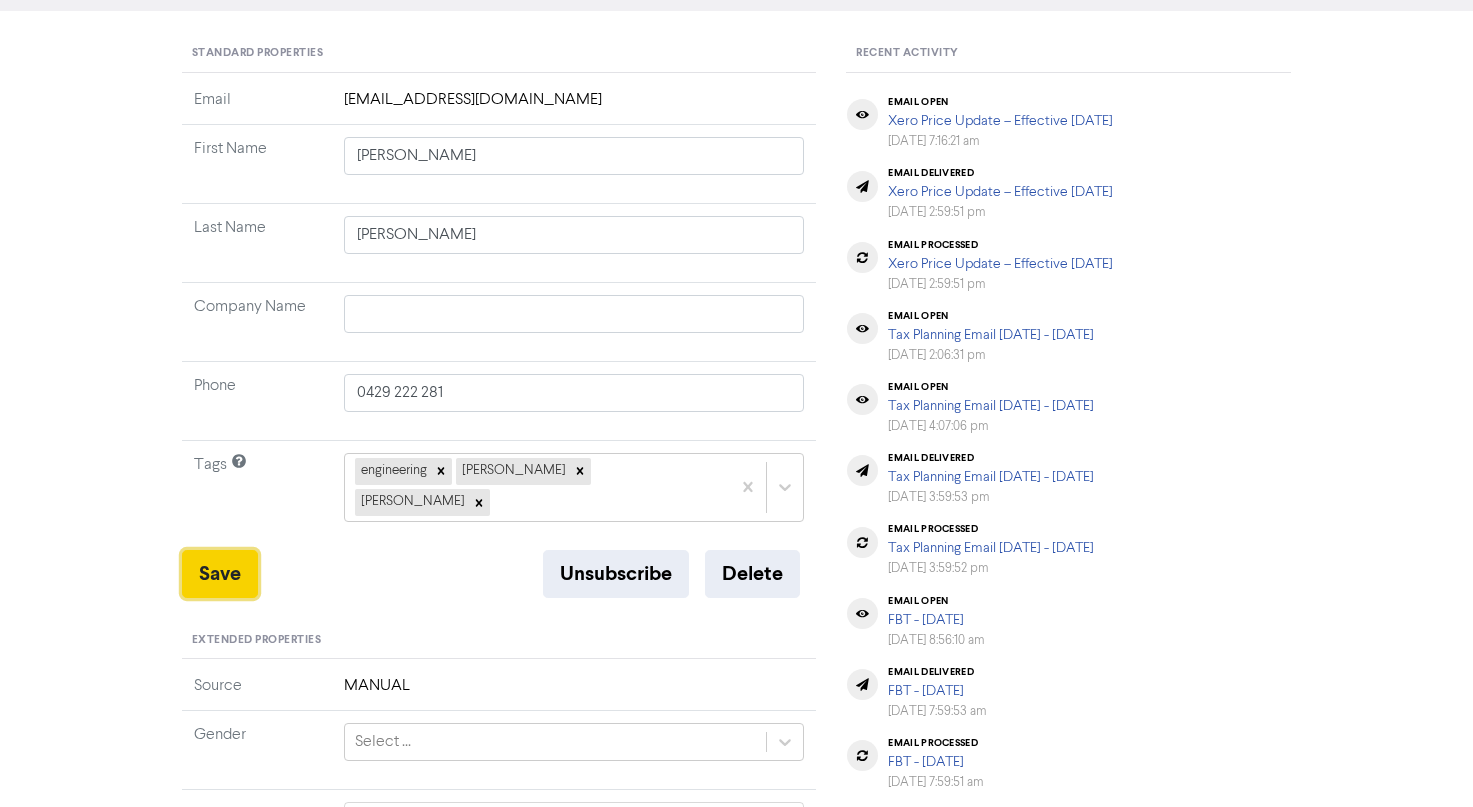 click on "Save" at bounding box center [220, 574] 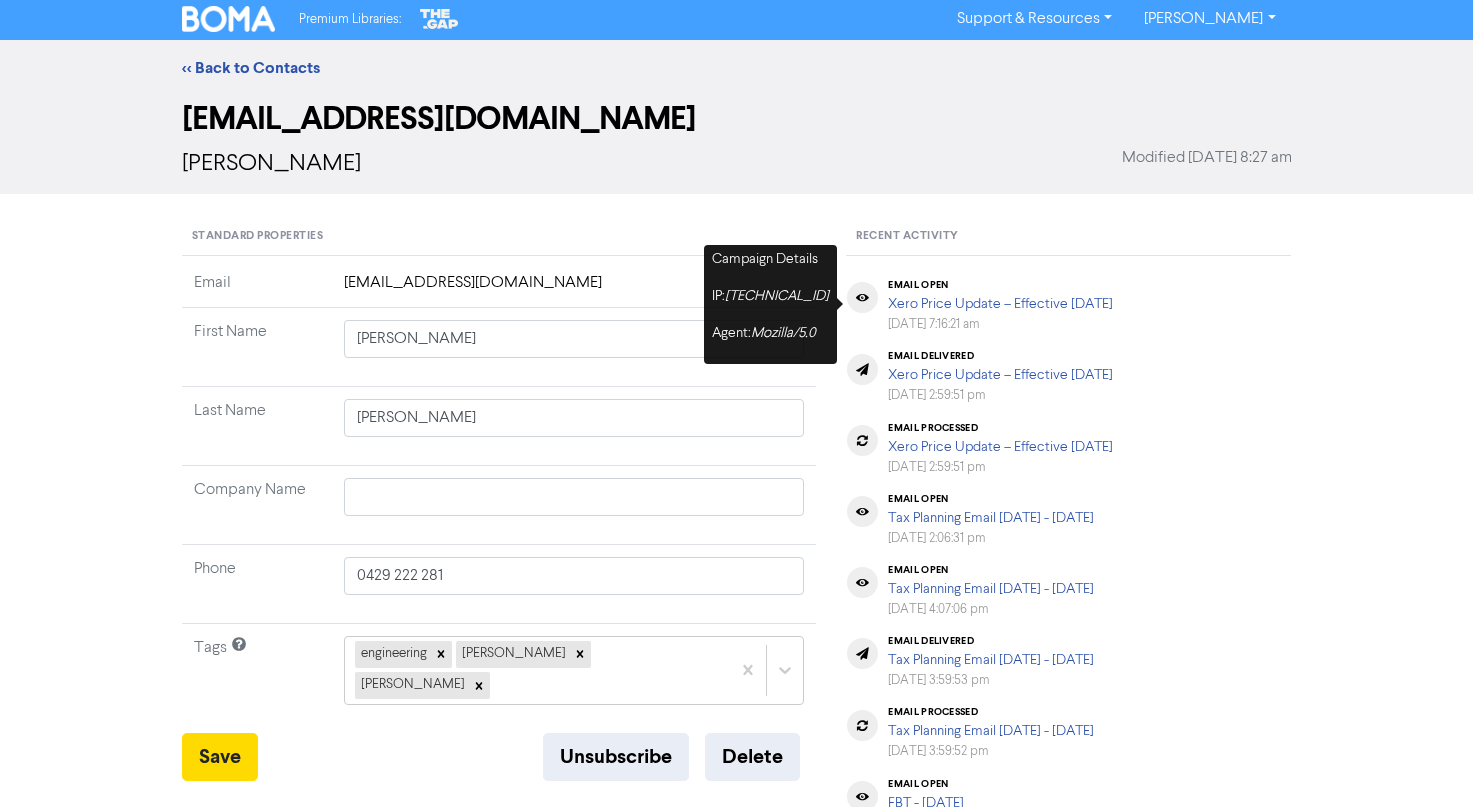scroll, scrollTop: 0, scrollLeft: 0, axis: both 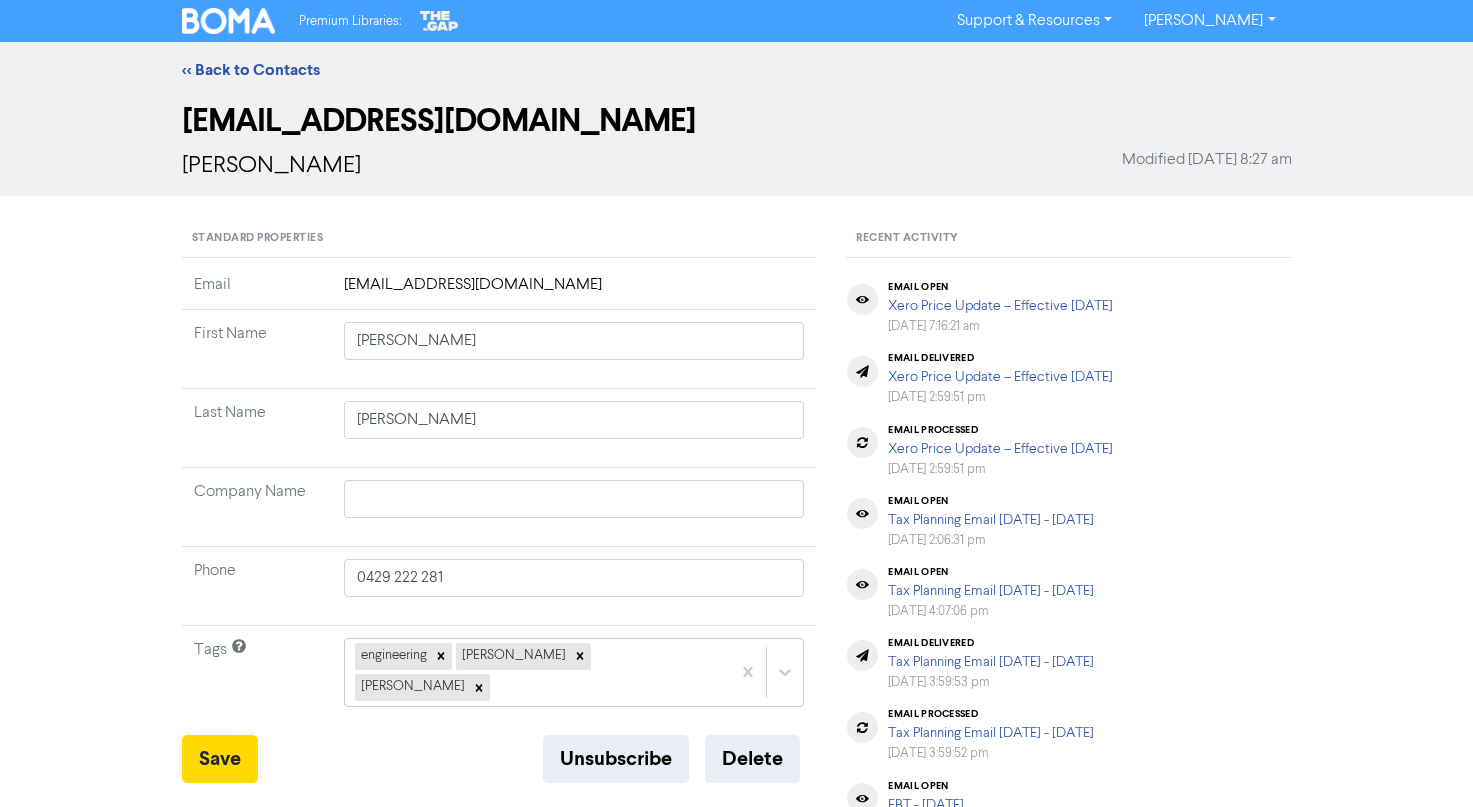 click on "<< Back to Contacts" at bounding box center [736, 70] 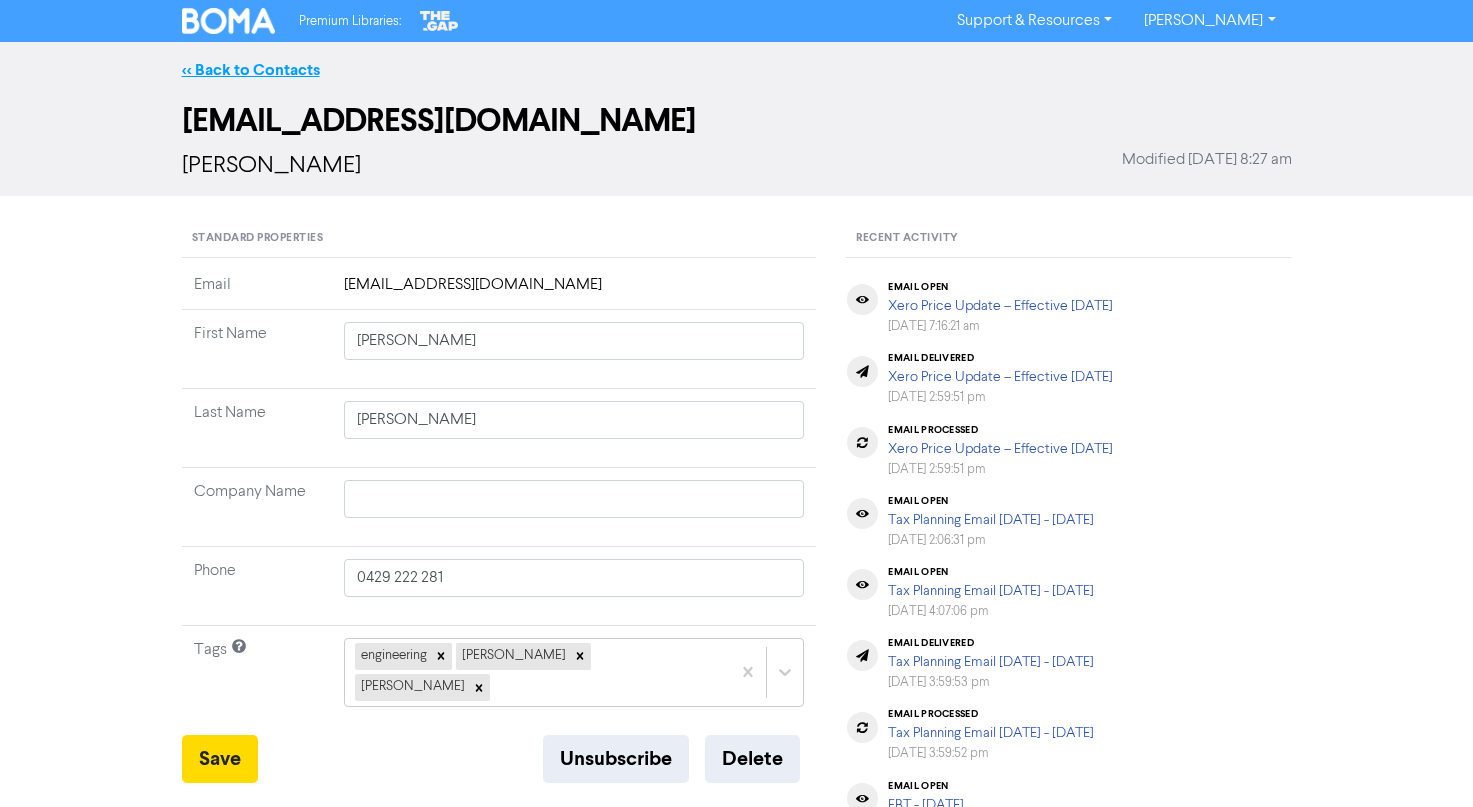 click on "<< Back to Contacts" at bounding box center [251, 70] 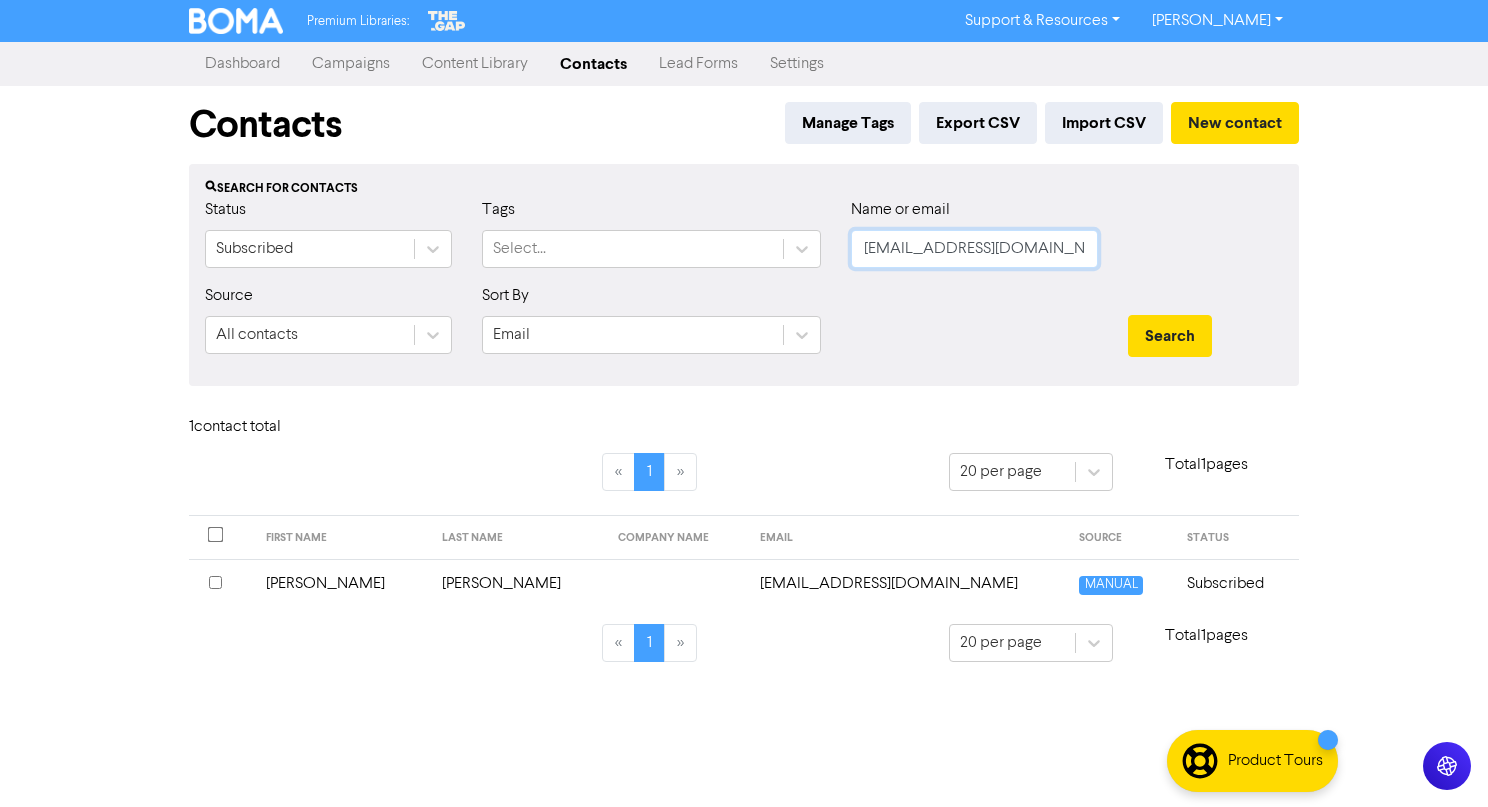click on "jasonp.29.09@gmail.com" 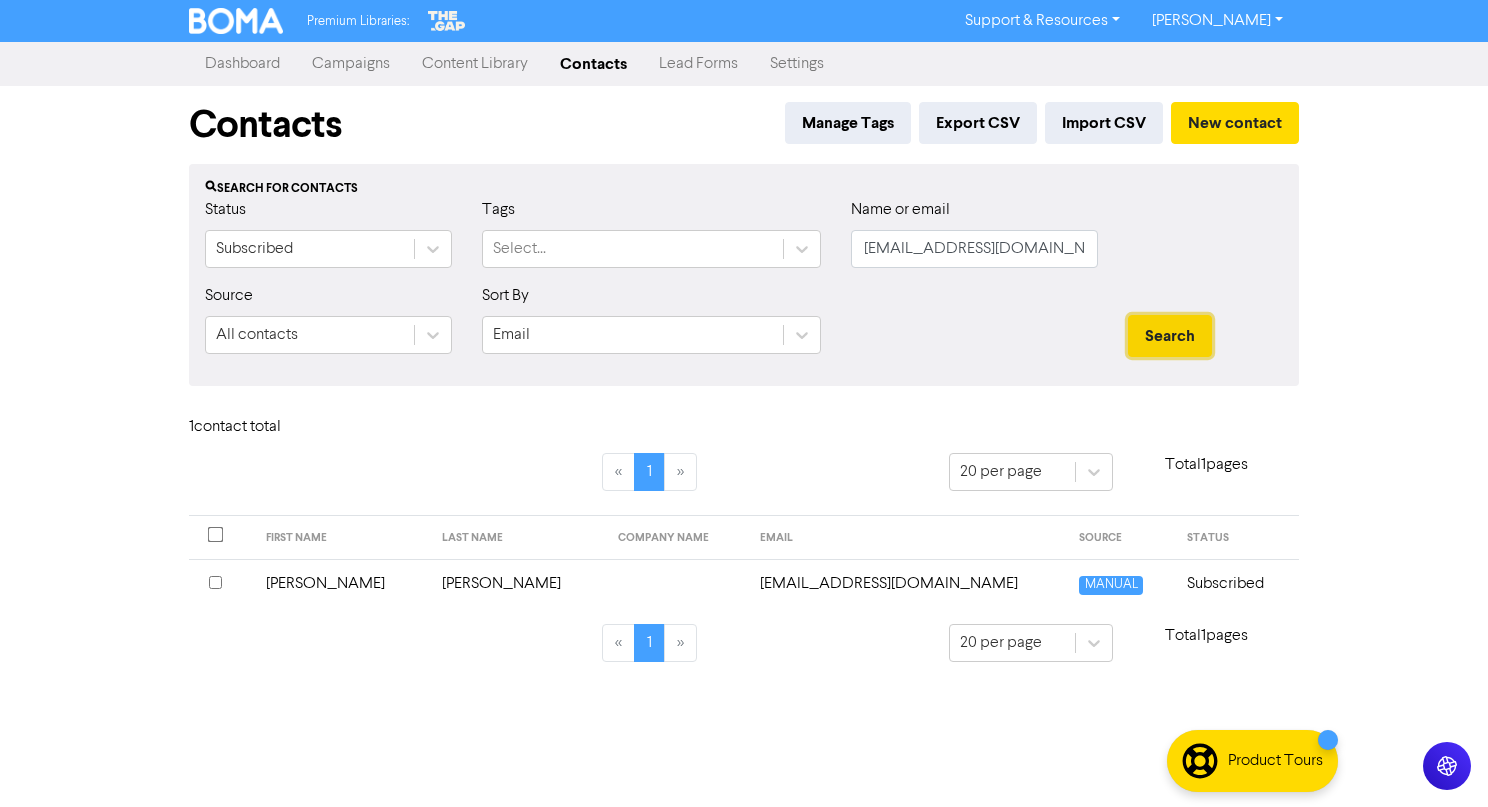 click on "Search" at bounding box center (1170, 336) 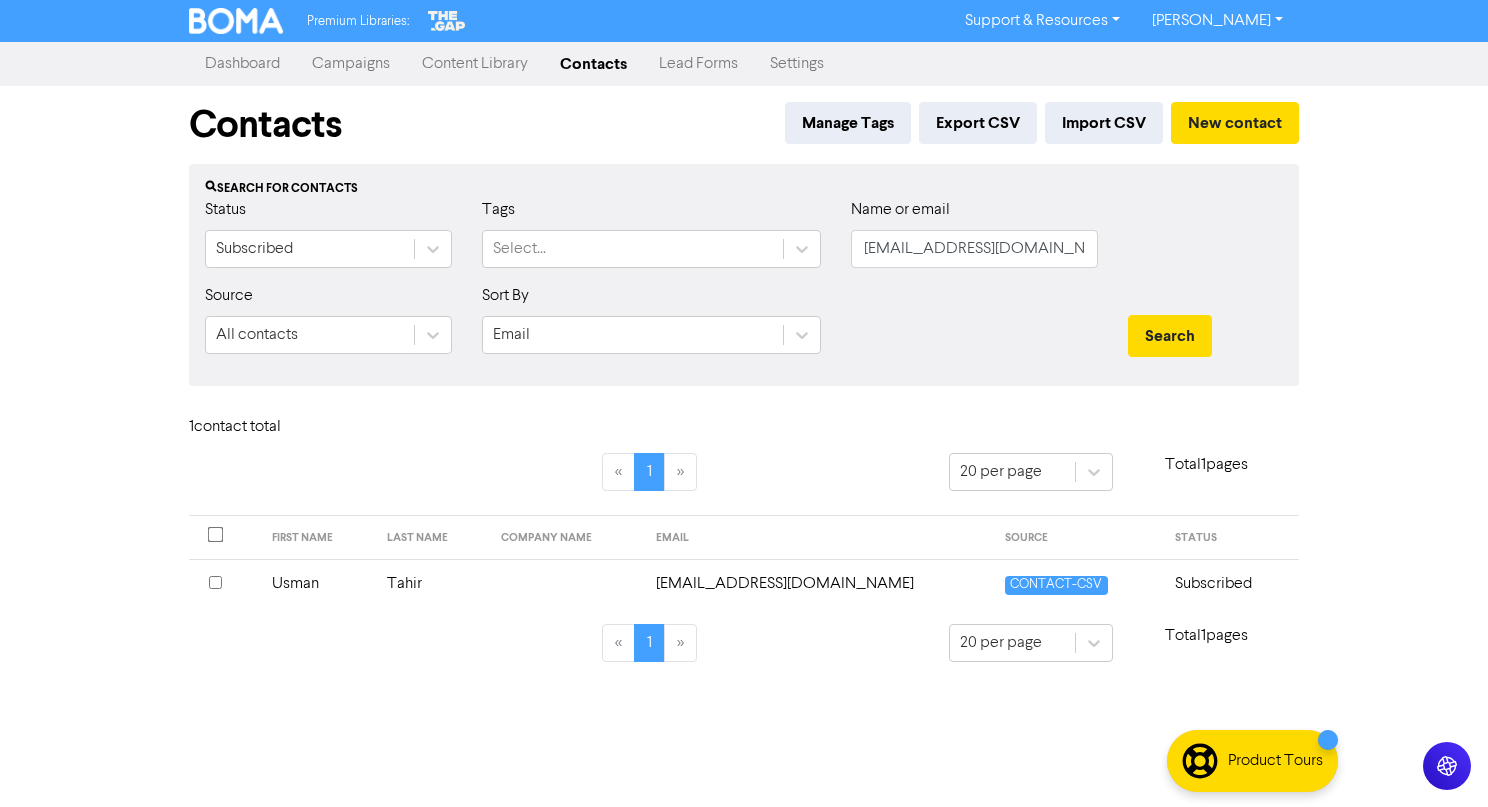 click on "usman.tahir@wellforia.com" at bounding box center [819, 583] 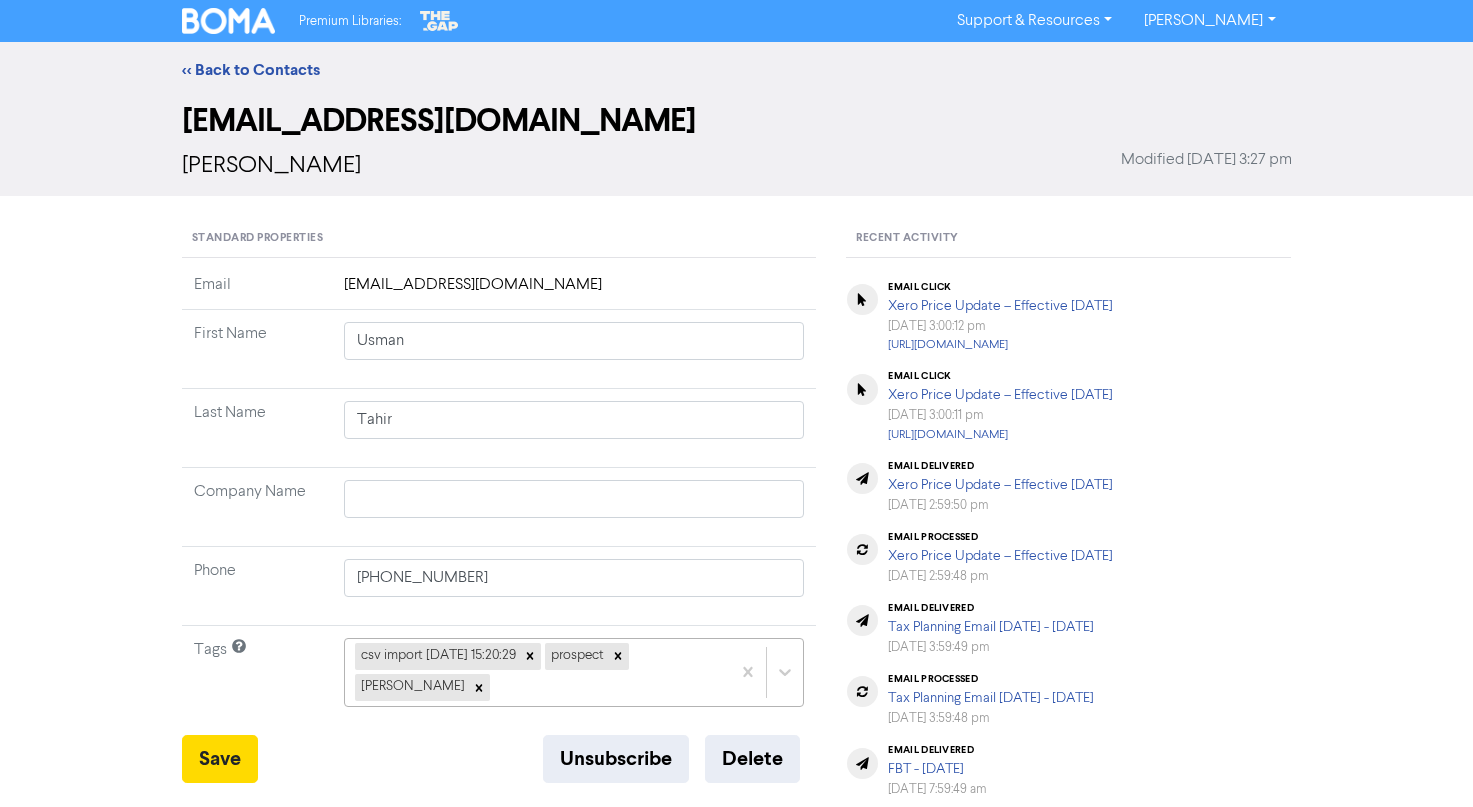 scroll, scrollTop: 216, scrollLeft: 0, axis: vertical 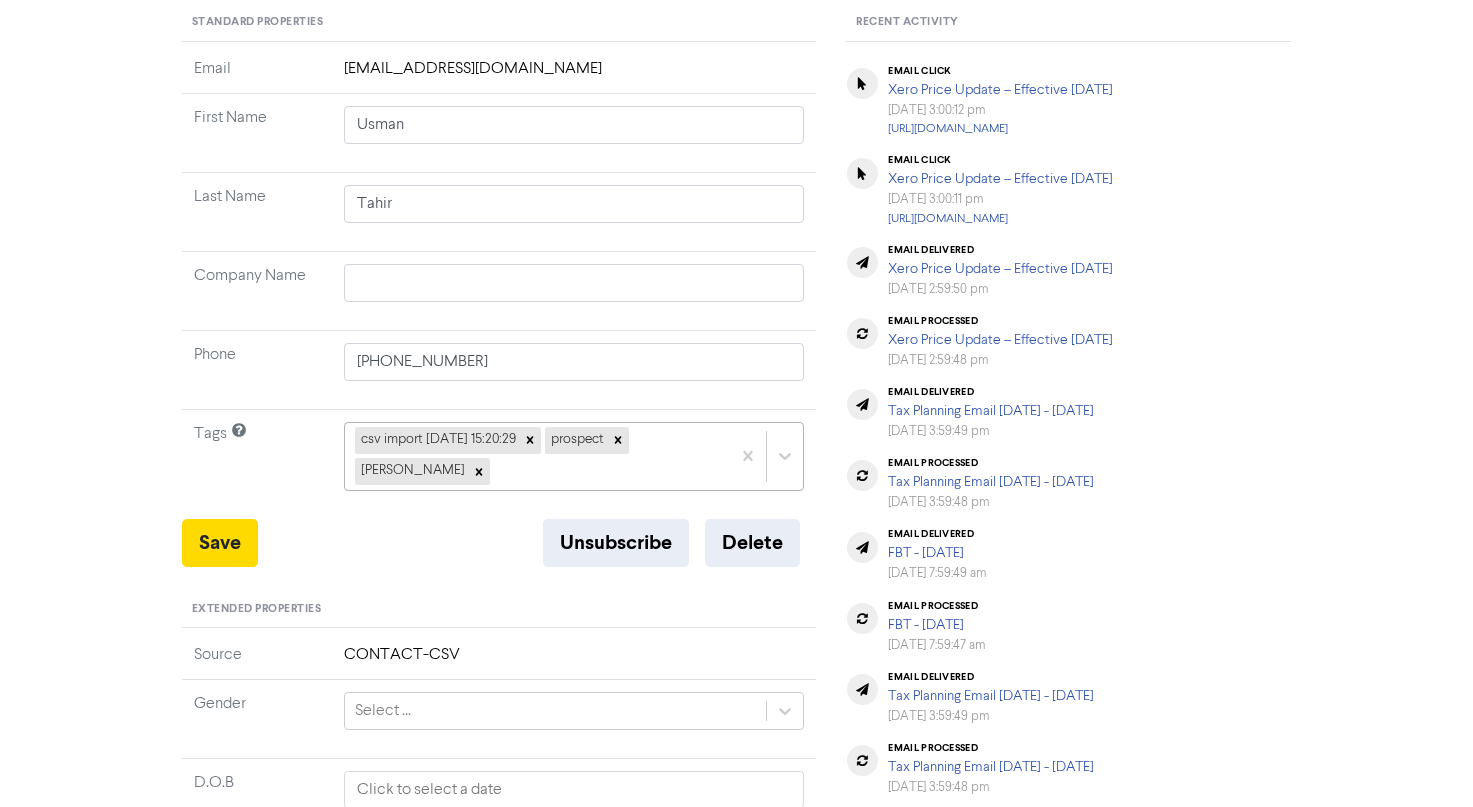 click on "csv import 2025-04-08 15:20:29 prospect sarah crowe" 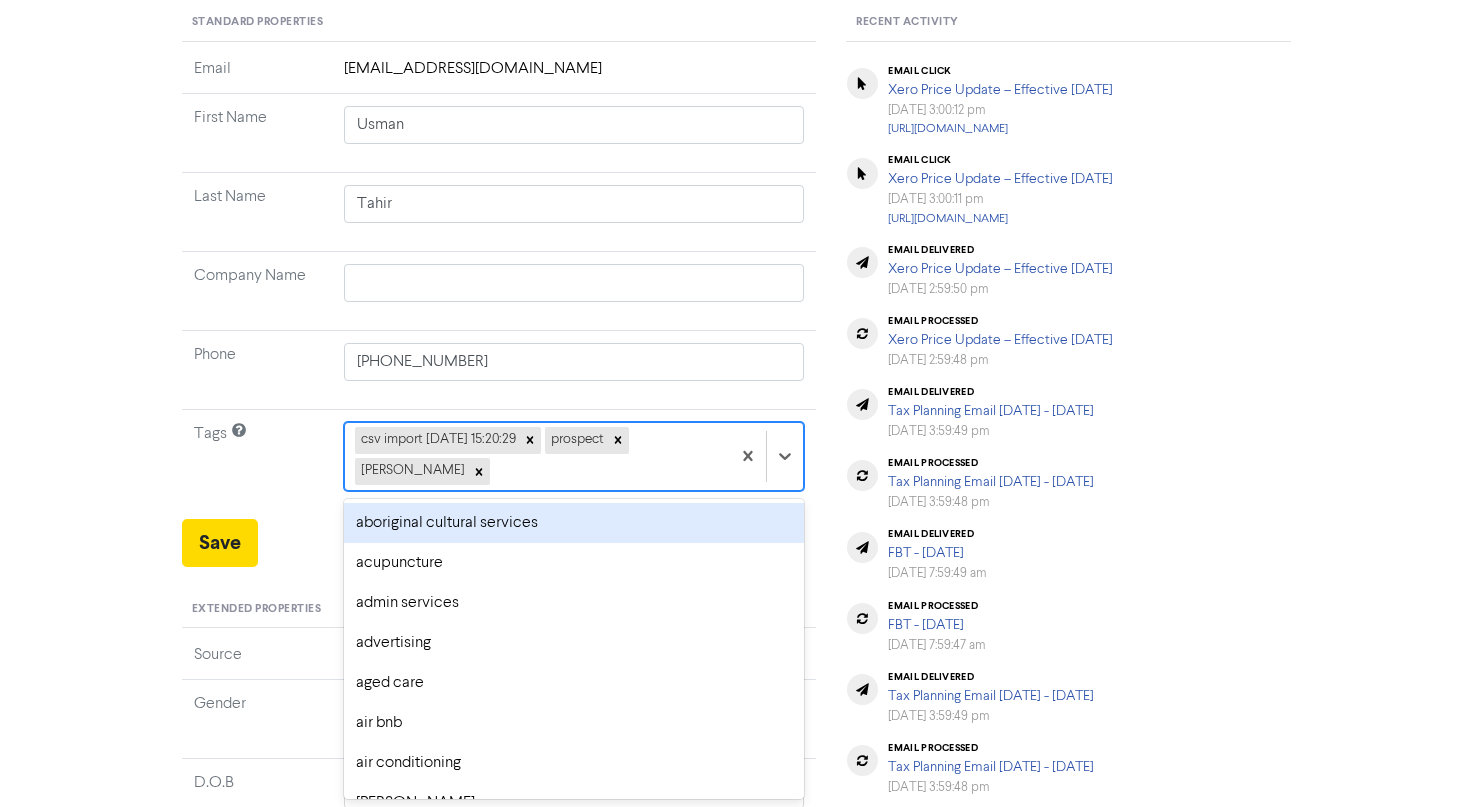 paste on "usman.tahir@wellforia.com" 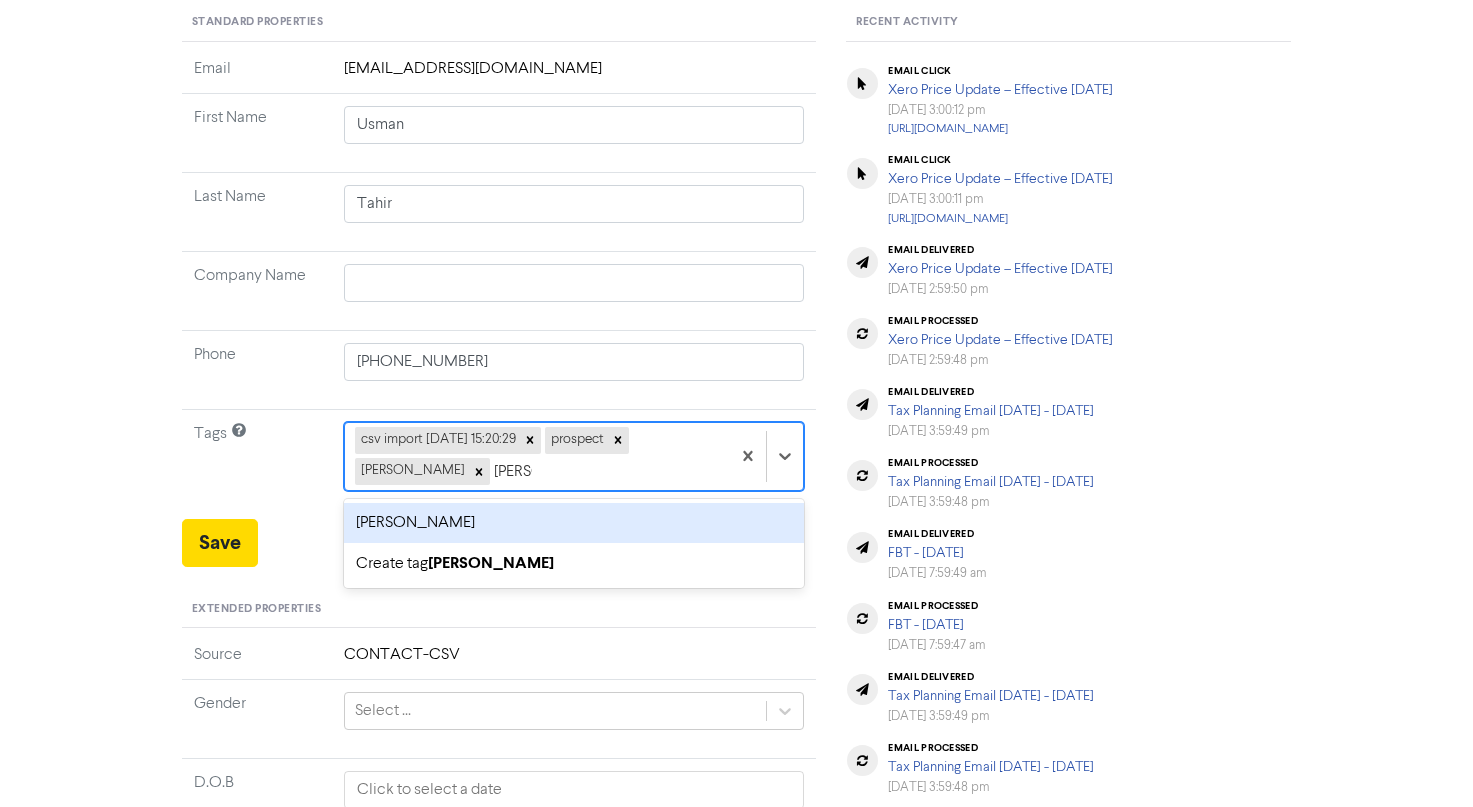 click on "sarah sale" at bounding box center (574, 523) 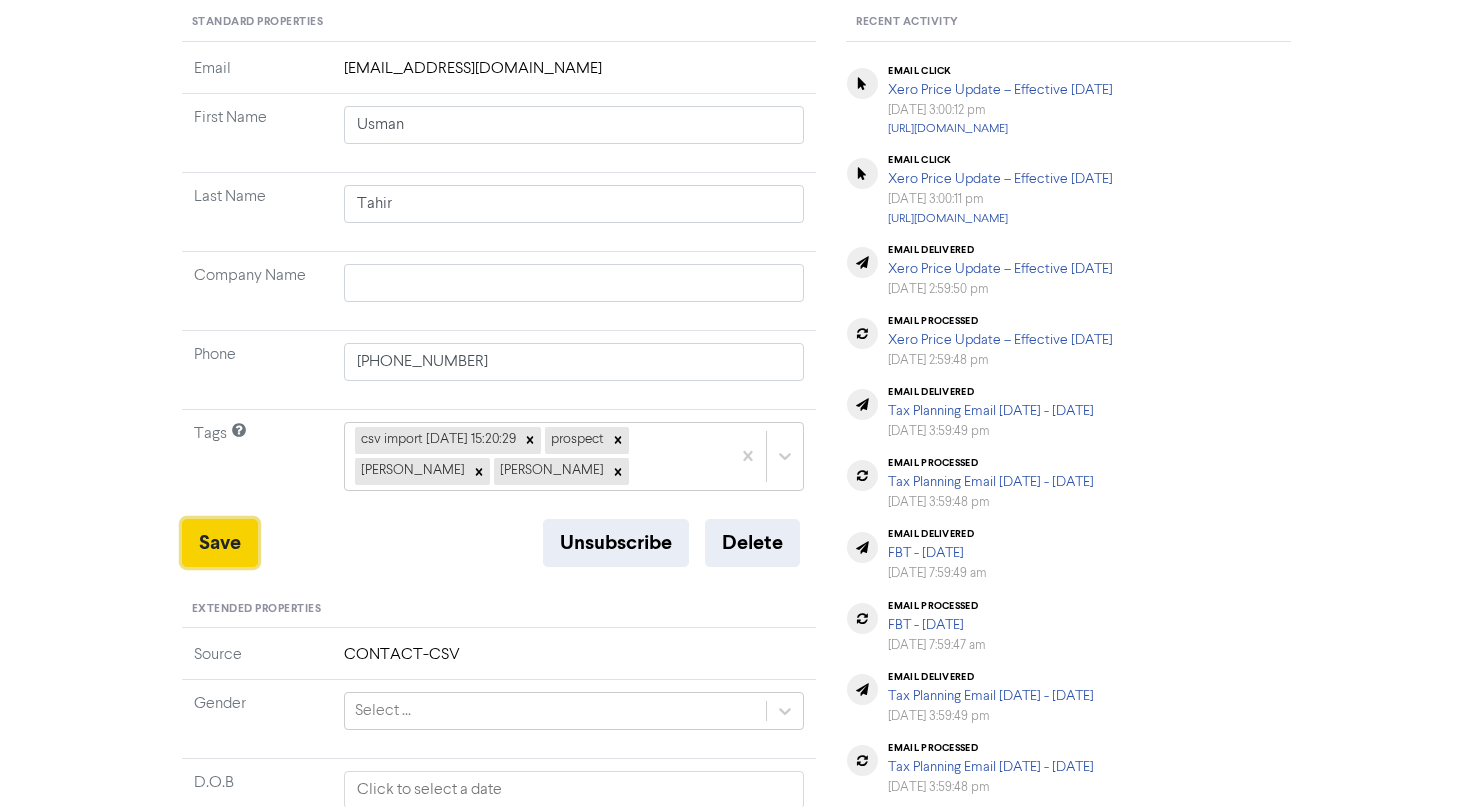 click on "Save" at bounding box center [220, 543] 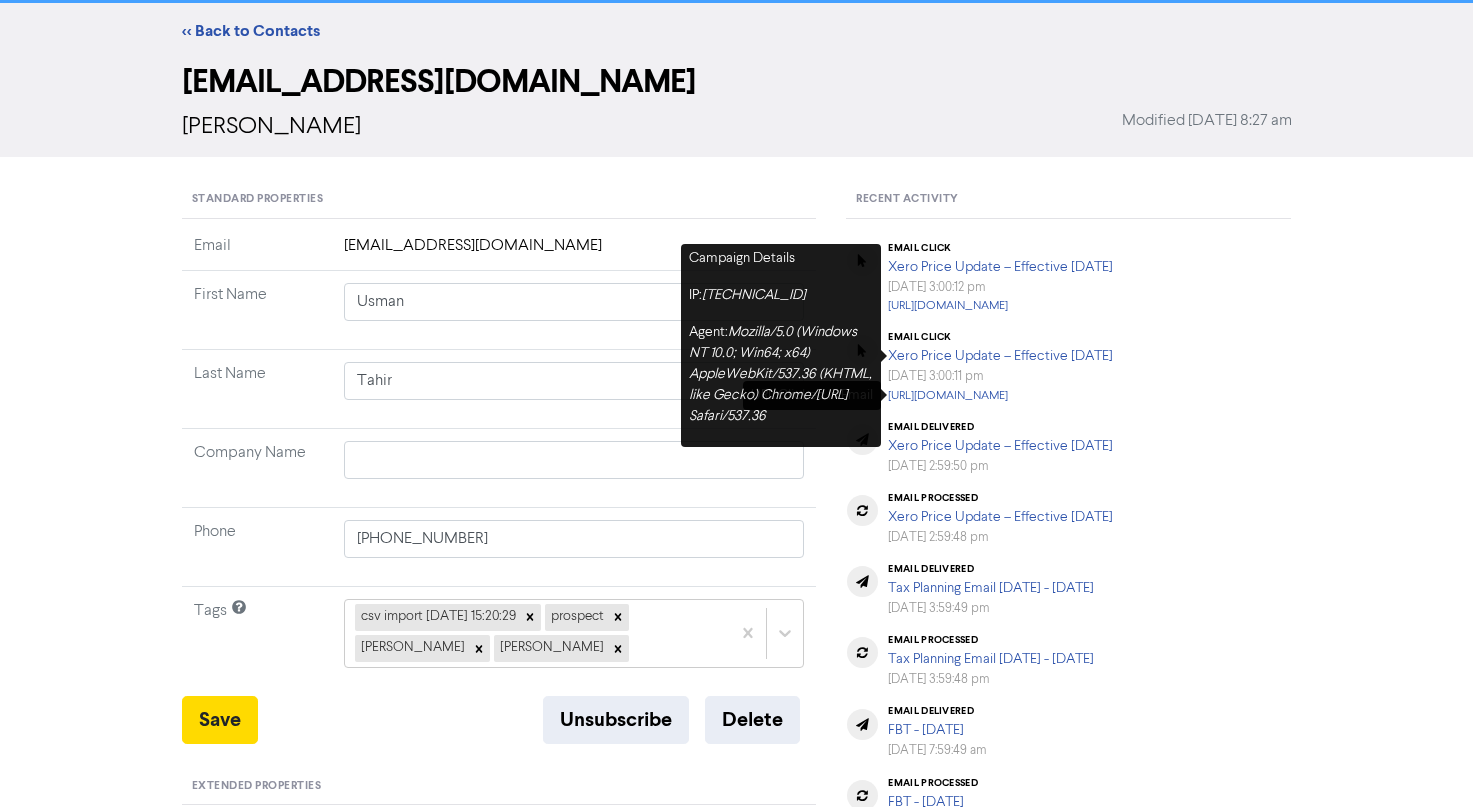 scroll, scrollTop: 0, scrollLeft: 0, axis: both 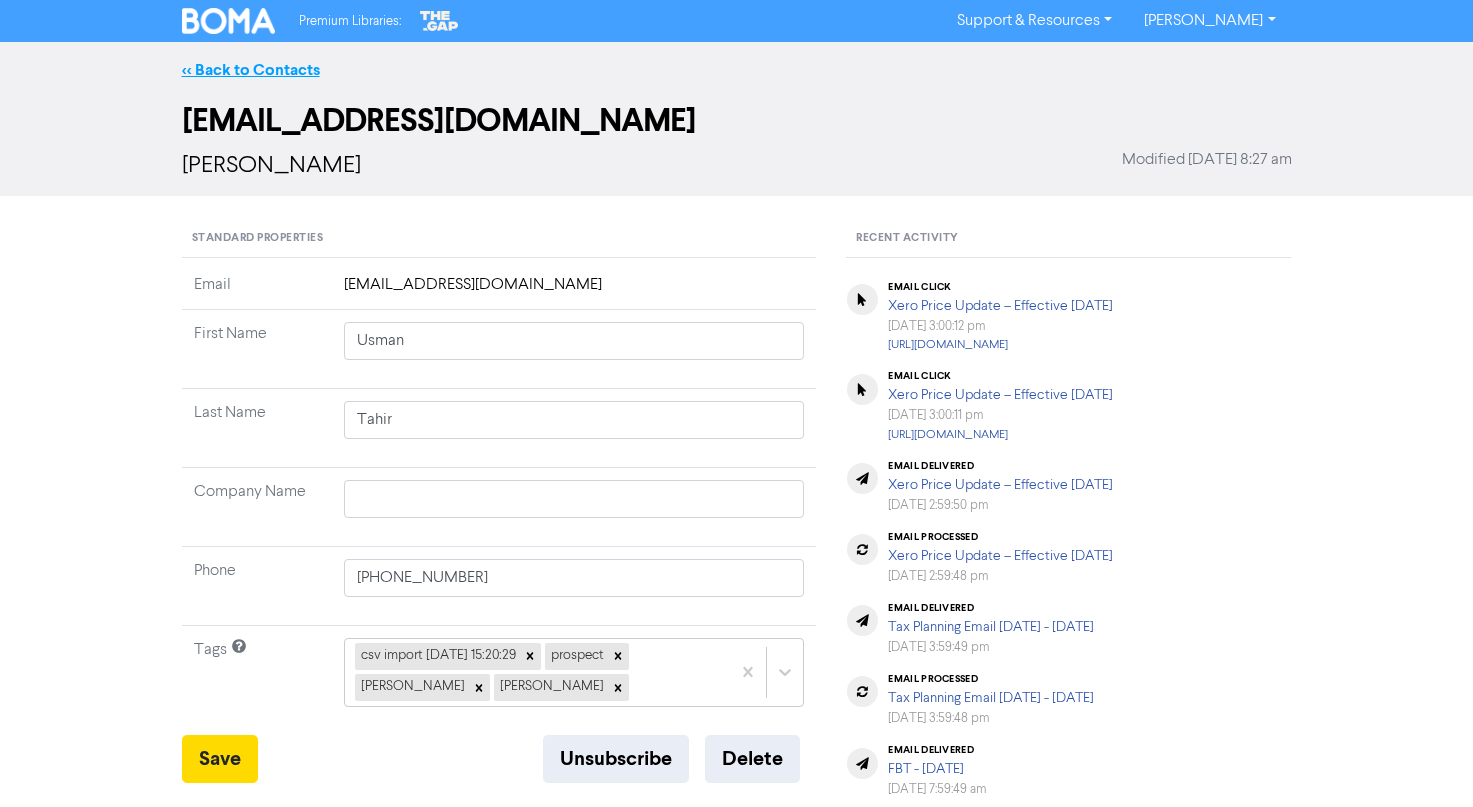 click on "<< Back to Contacts" at bounding box center [251, 70] 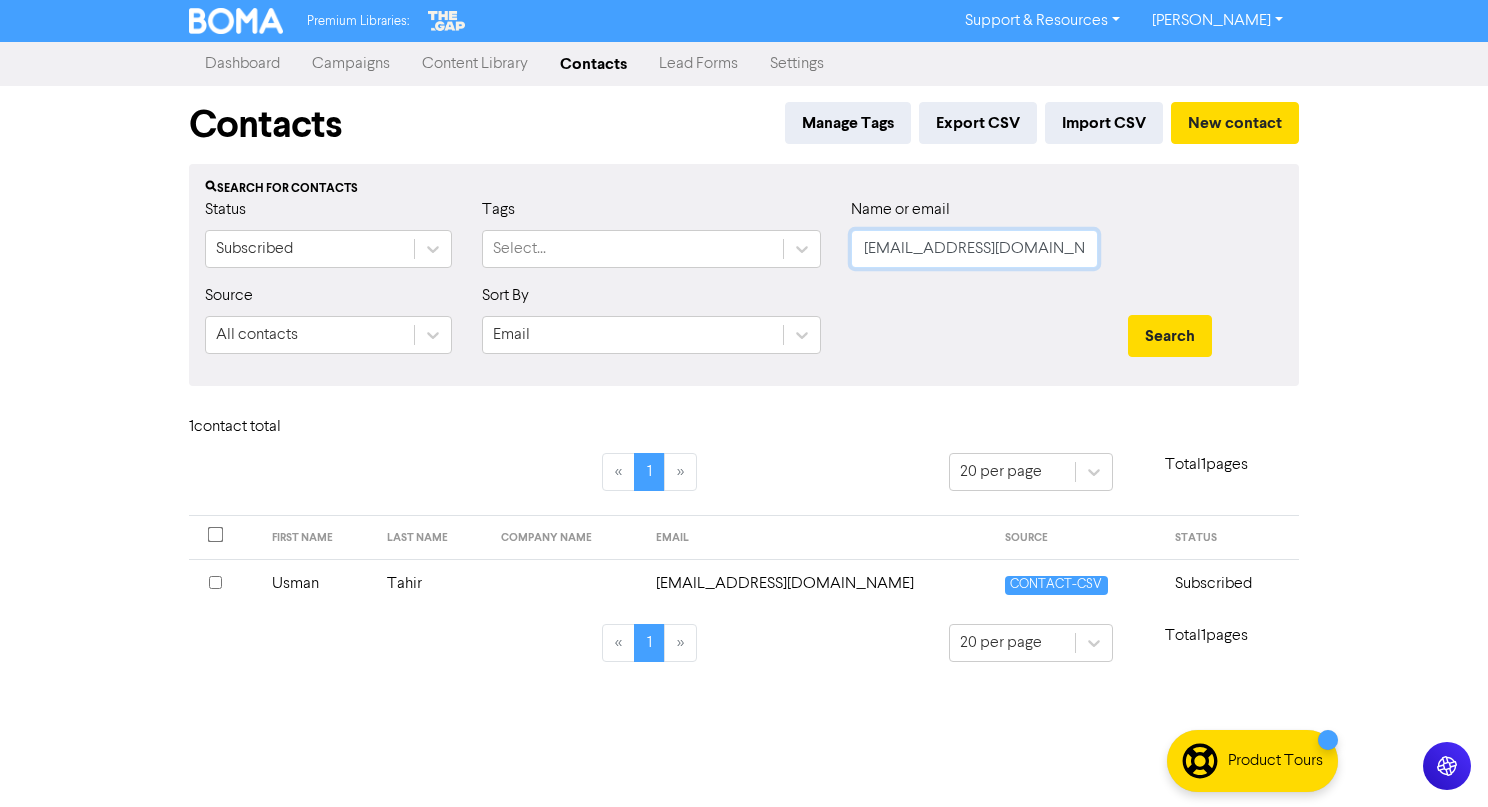 drag, startPoint x: 1083, startPoint y: 258, endPoint x: 462, endPoint y: 246, distance: 621.1159 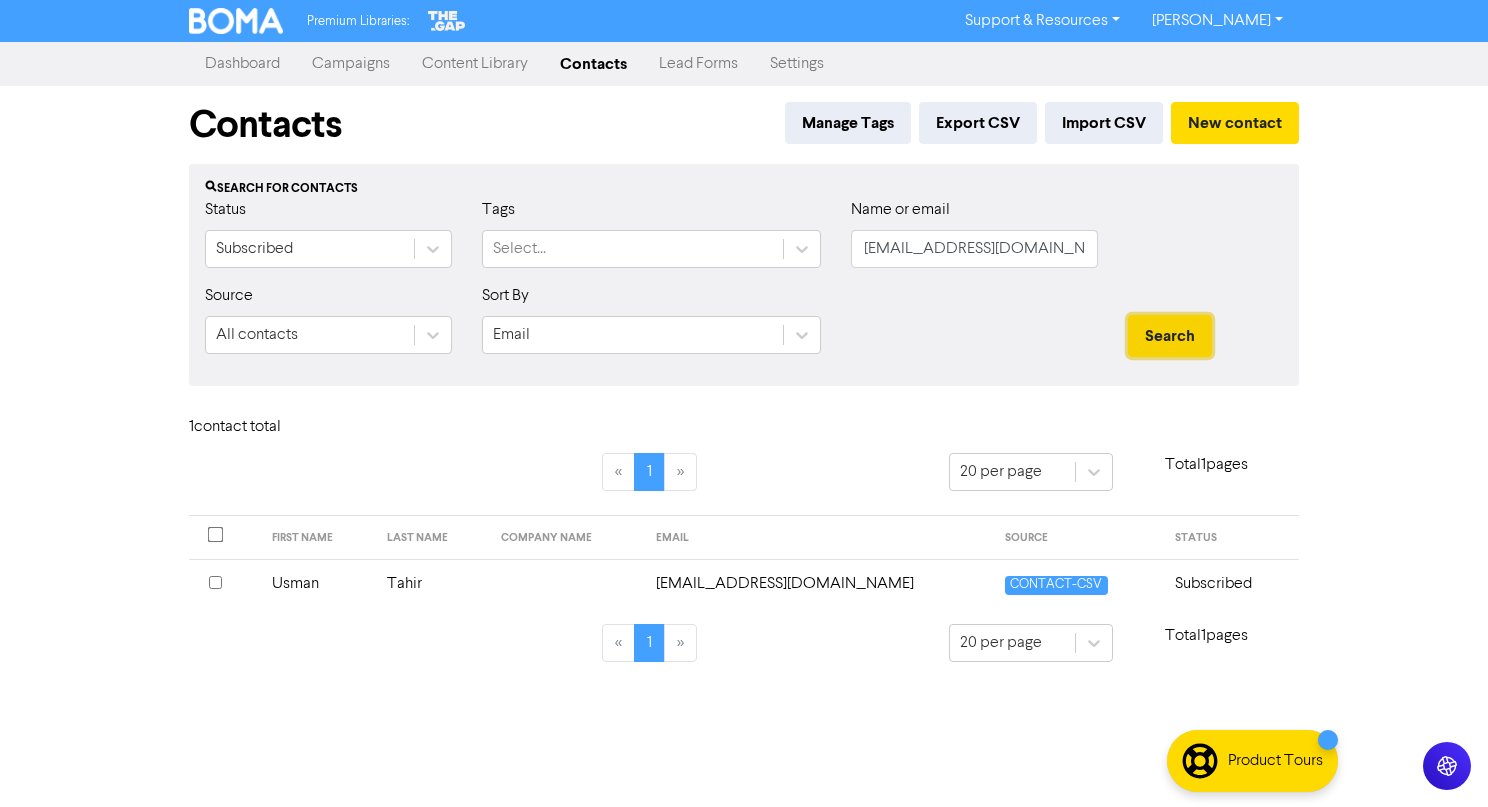click on "Search" at bounding box center [1170, 336] 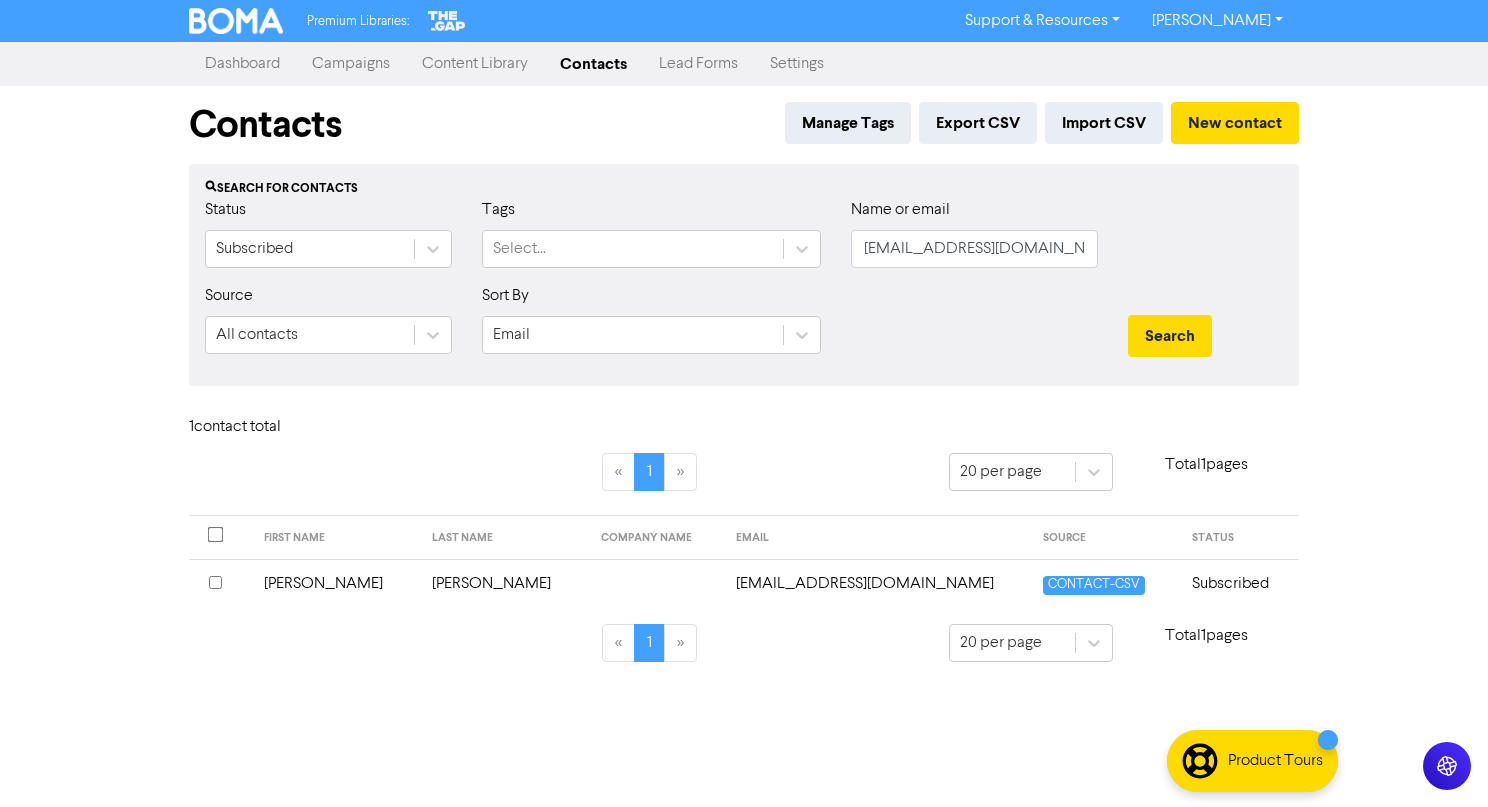 click on "pamsplaceau@gmail.com" at bounding box center (877, 583) 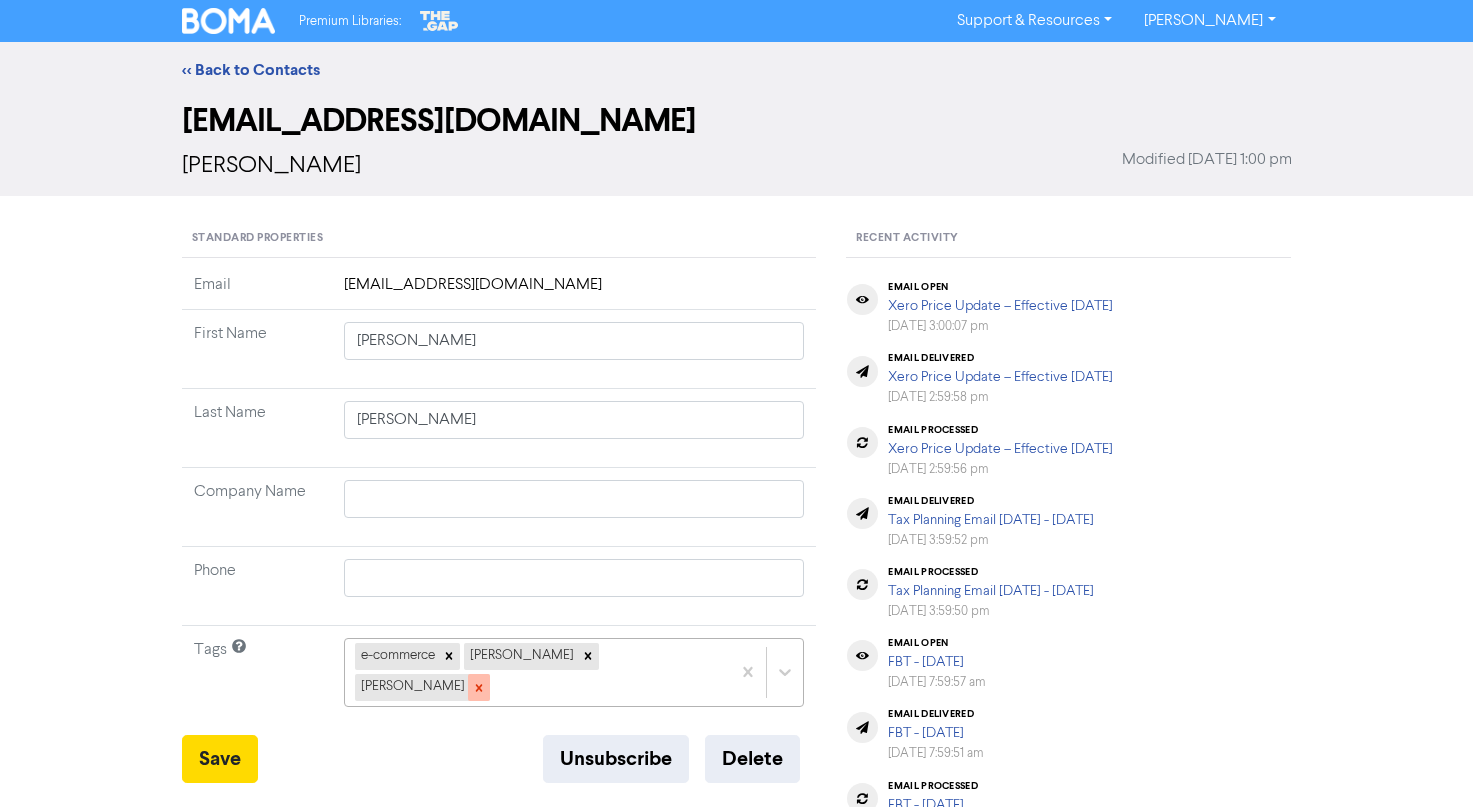 click 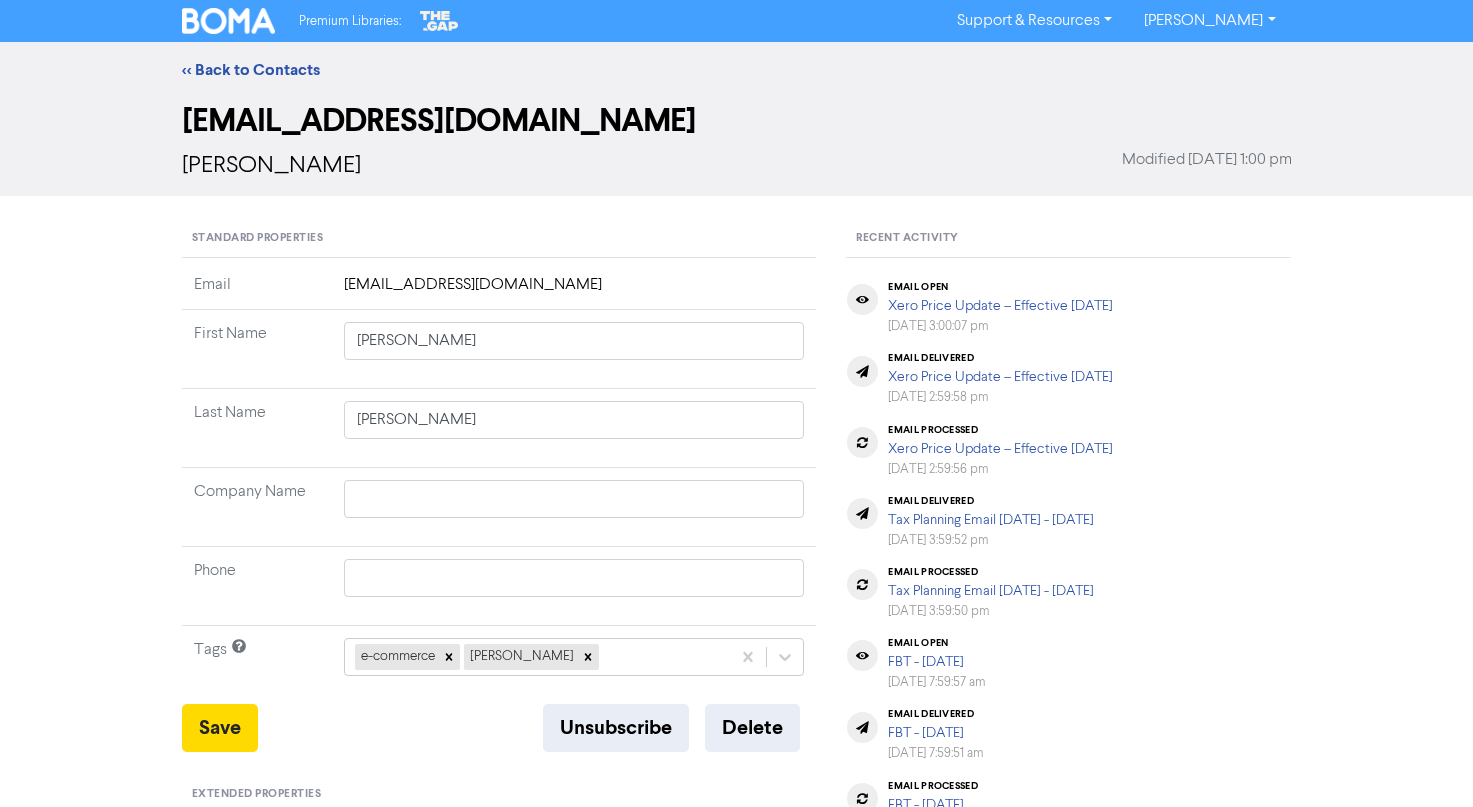 click on "e-commerce max walsh" 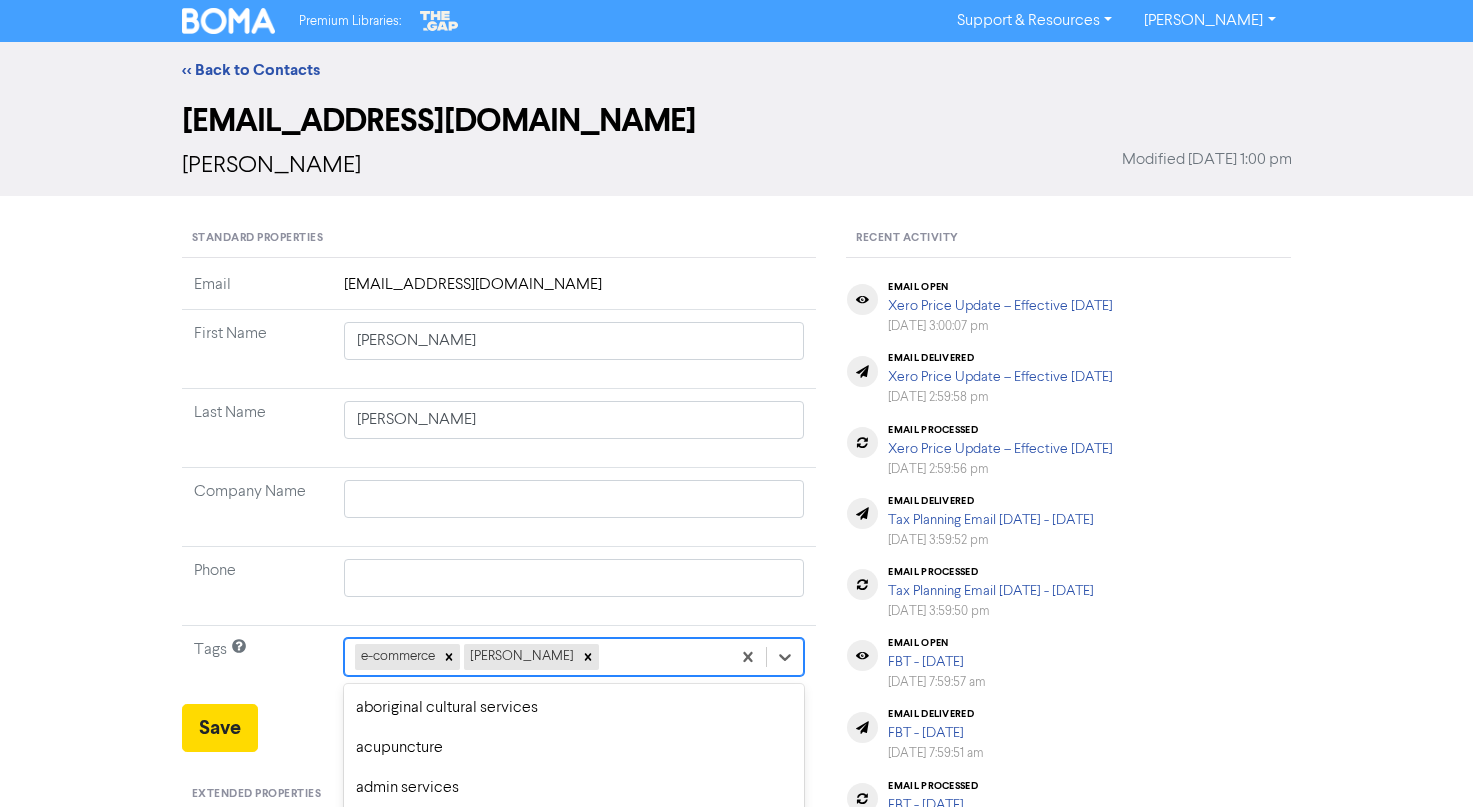 scroll, scrollTop: 185, scrollLeft: 0, axis: vertical 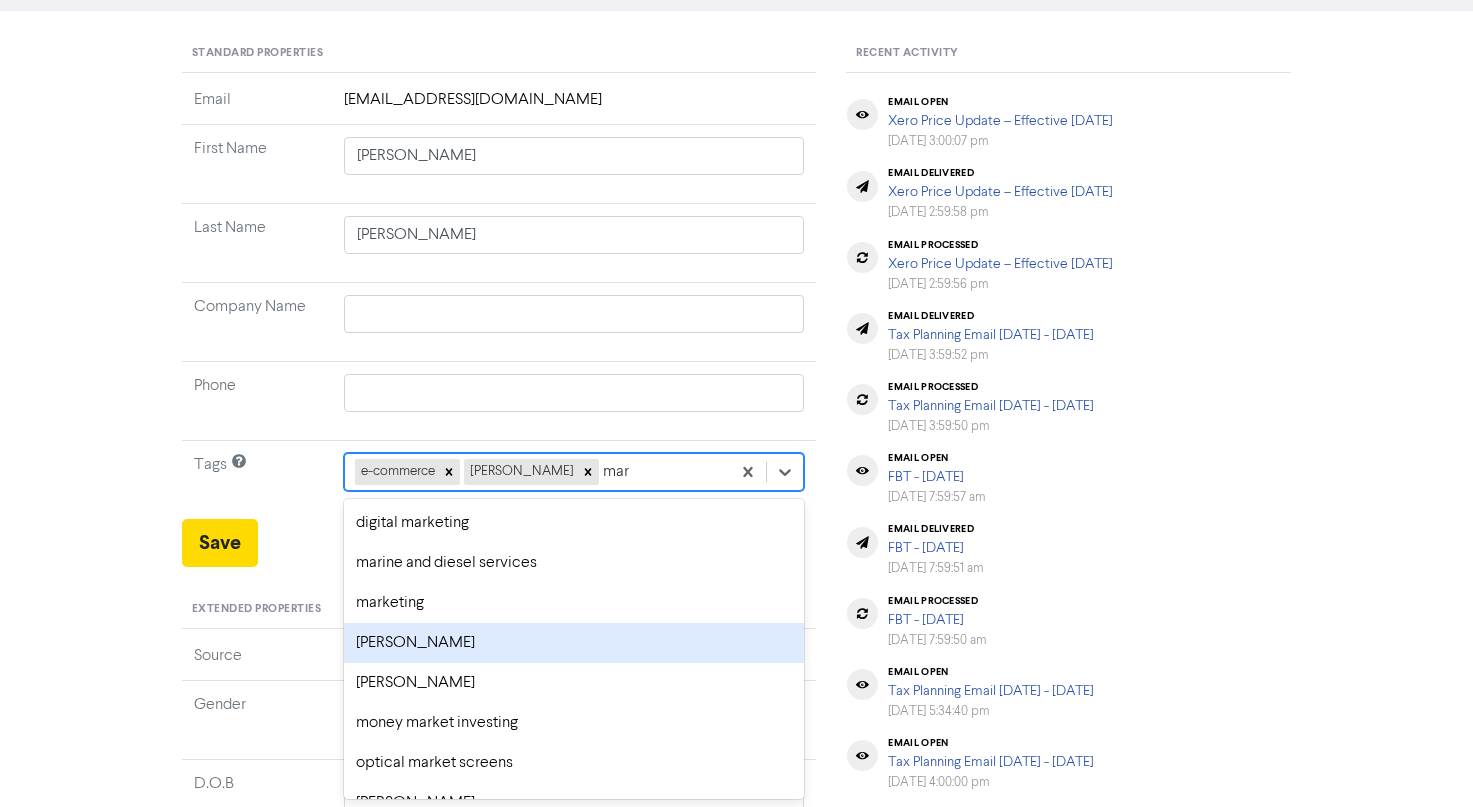click on "marlon rosello" at bounding box center [574, 643] 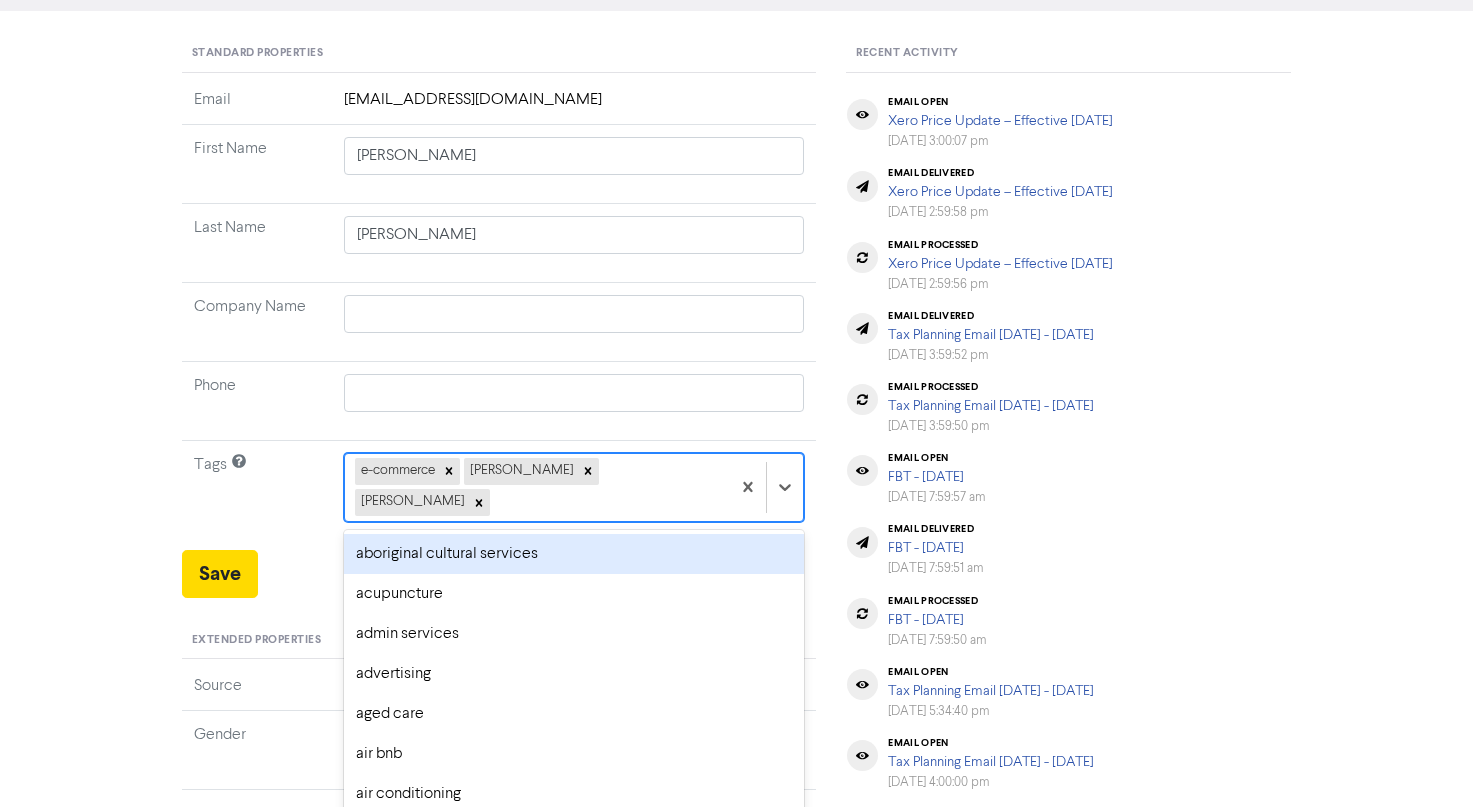 click on "e-commerce marlon rosello max walsh" at bounding box center (538, 487) 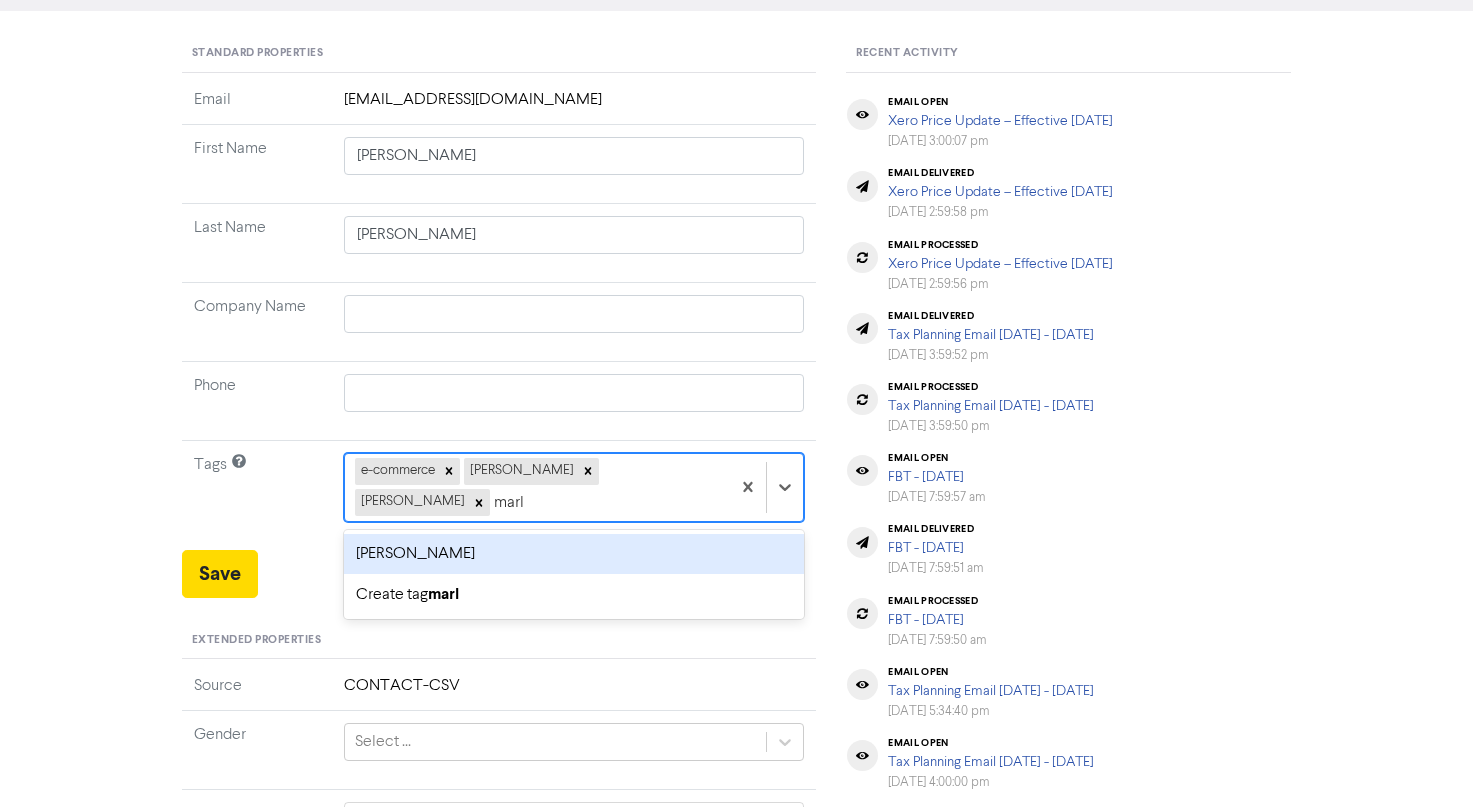 click on "marlon sale" at bounding box center (574, 554) 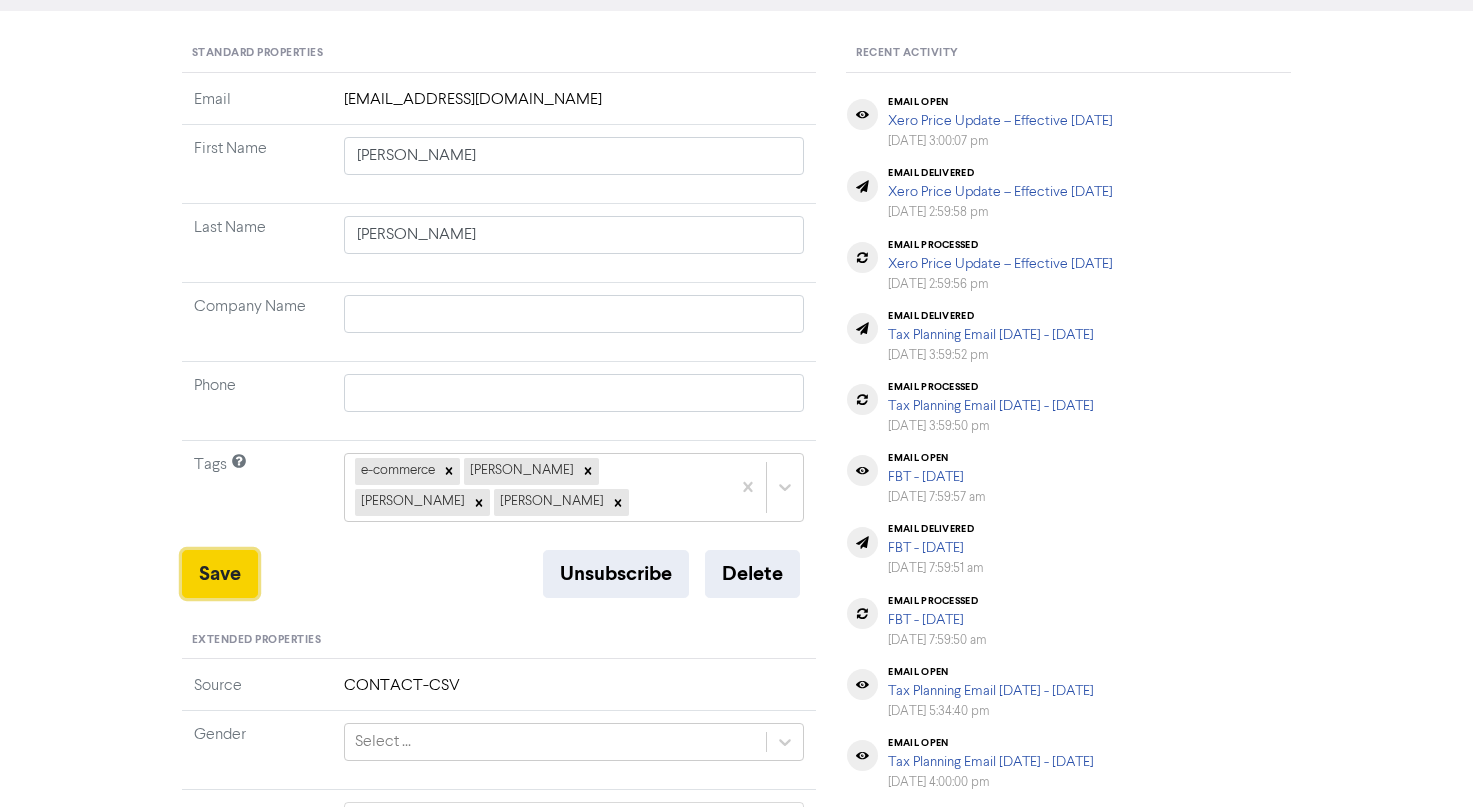 click on "Save" at bounding box center (220, 574) 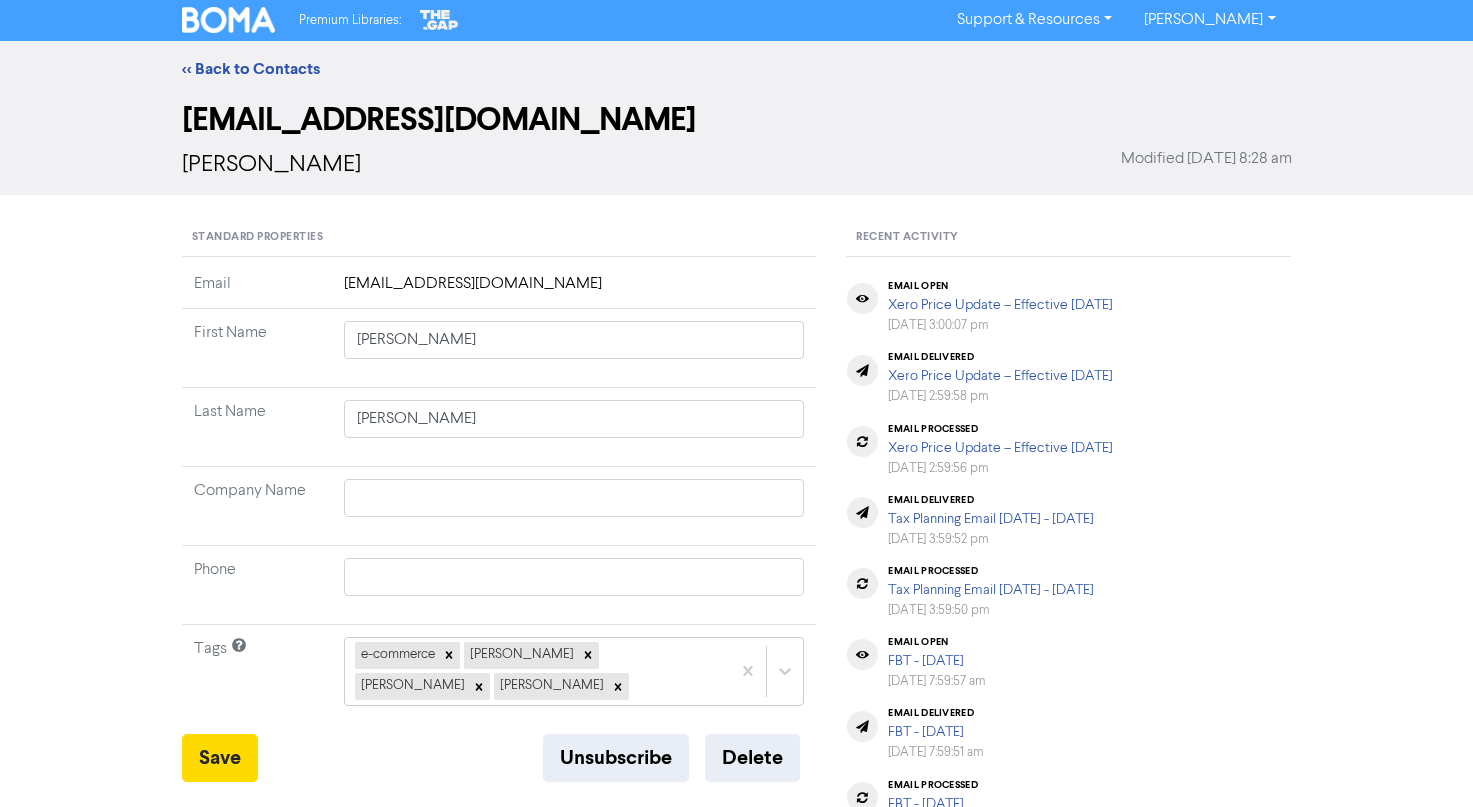 scroll, scrollTop: 0, scrollLeft: 0, axis: both 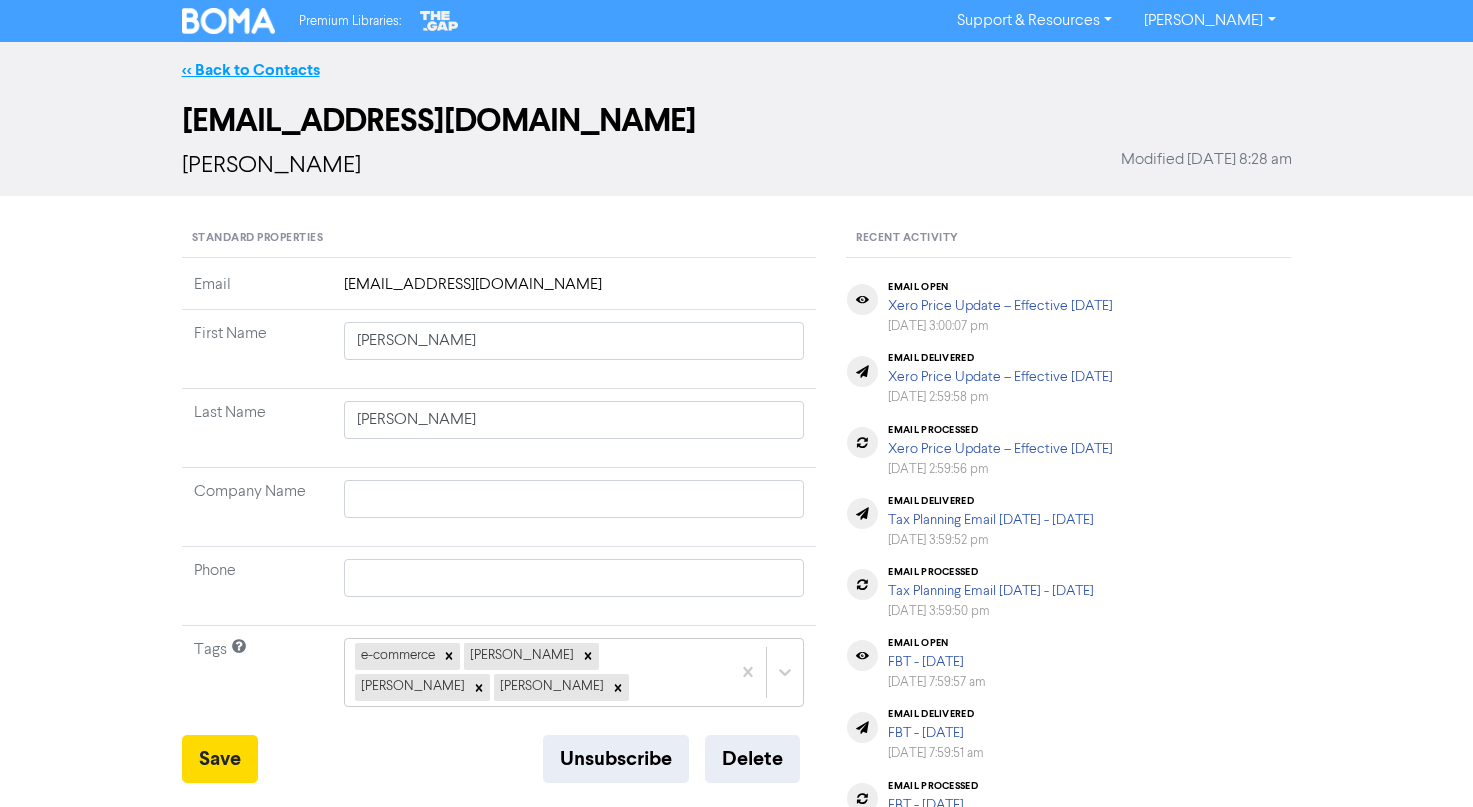 click on "<< Back to Contacts" at bounding box center [251, 70] 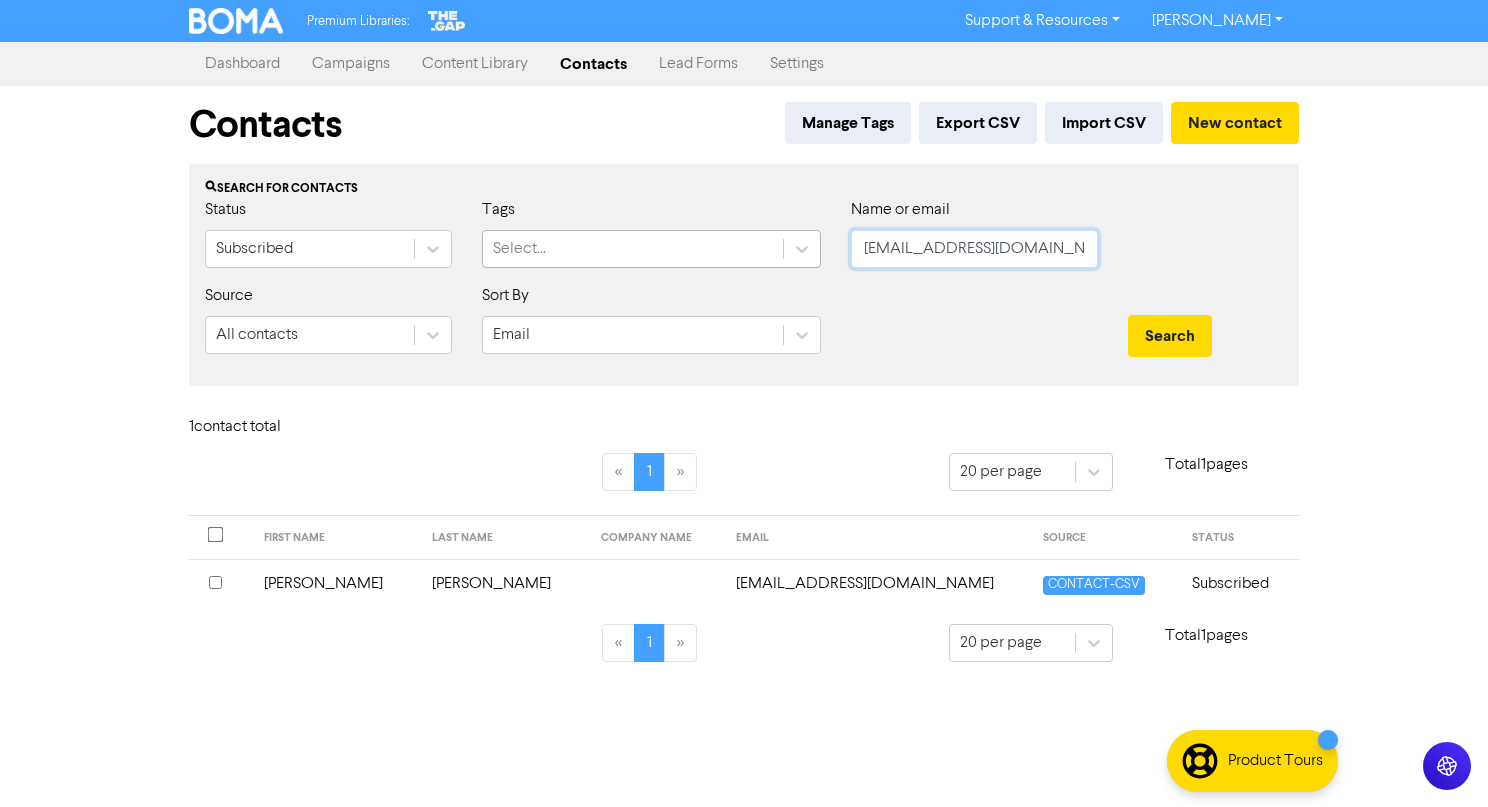 drag, startPoint x: 1064, startPoint y: 248, endPoint x: 589, endPoint y: 239, distance: 475.08527 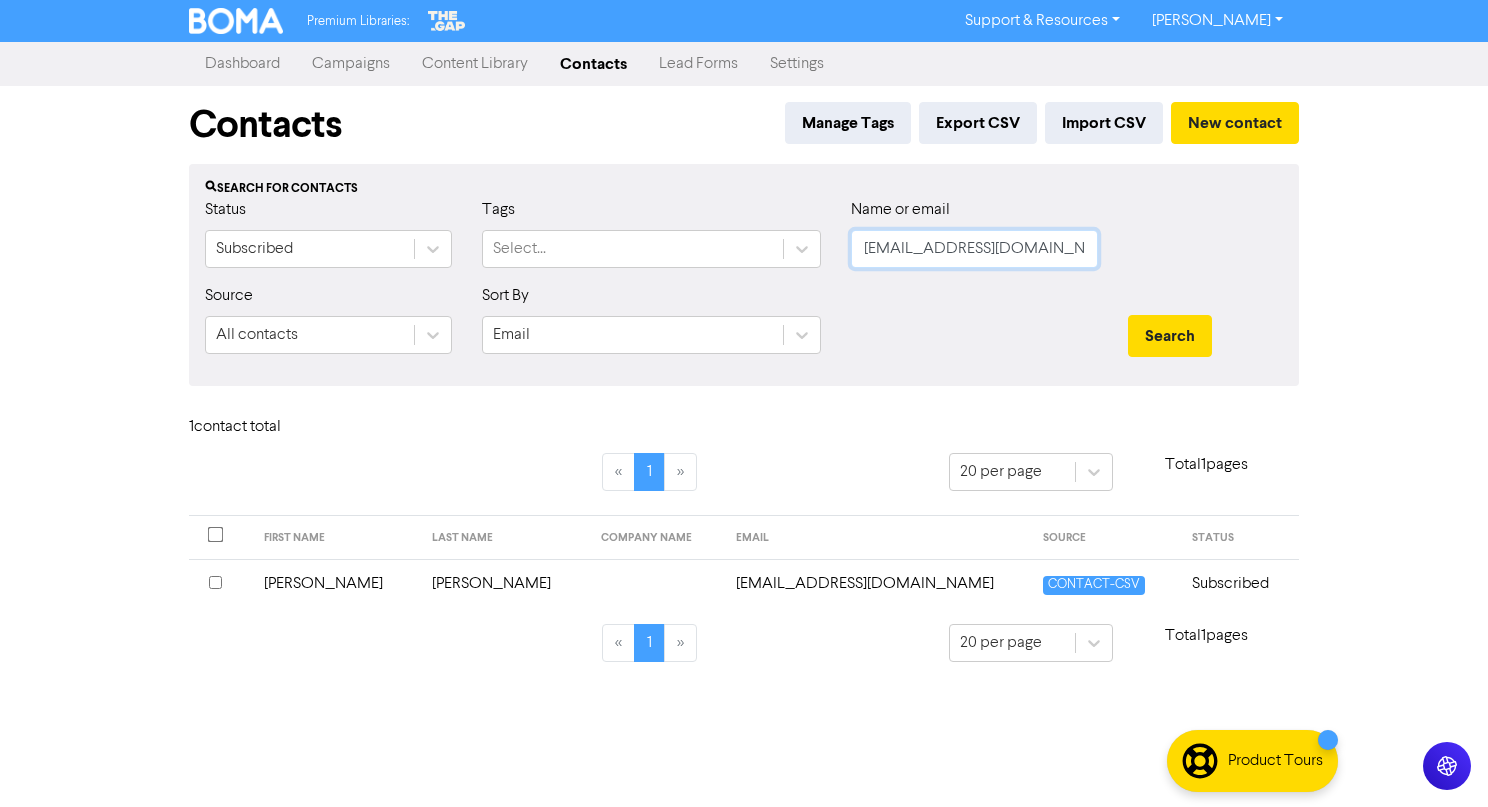 paste on "chris.hadfield" 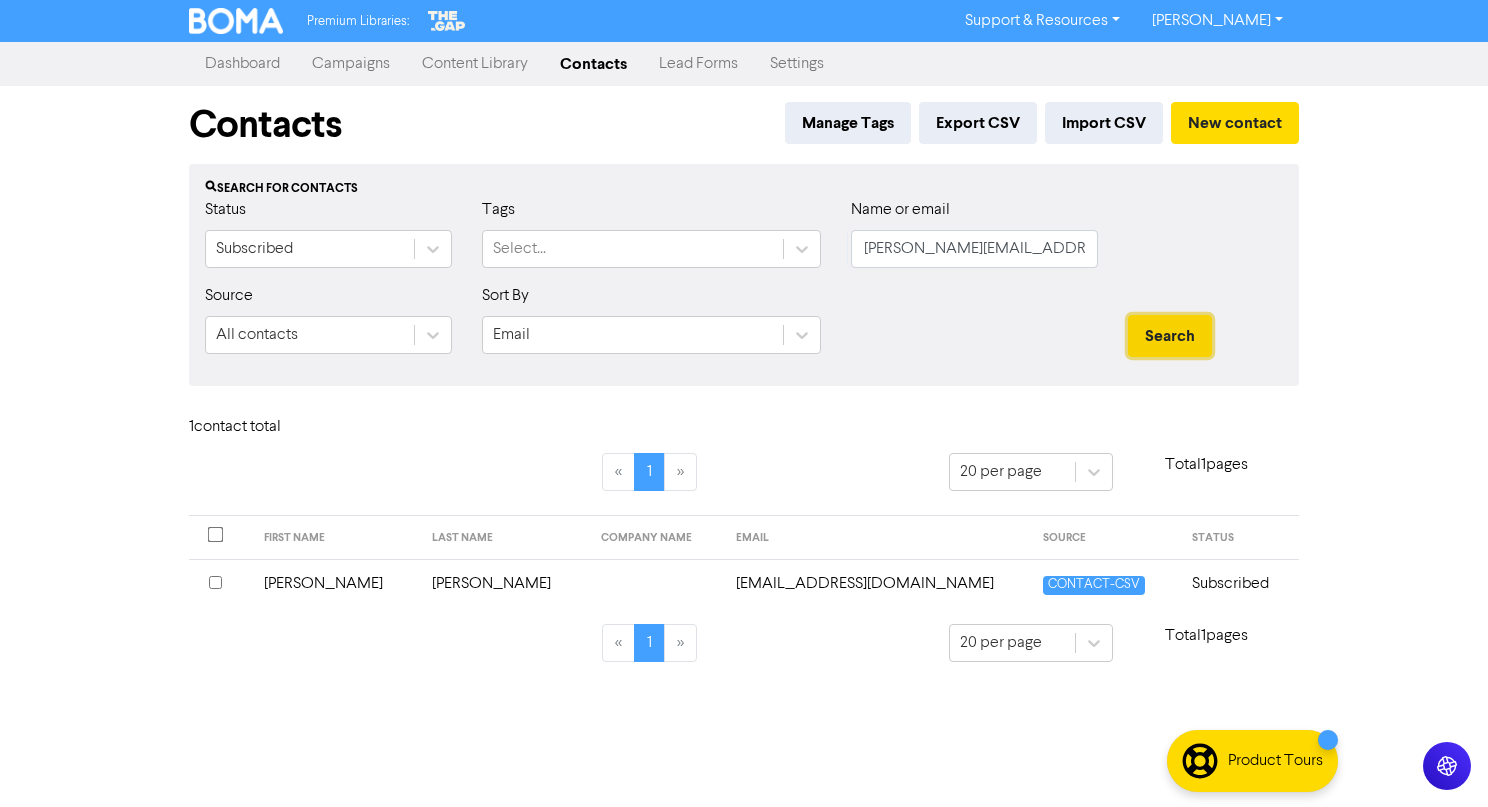 click on "Search" at bounding box center [1170, 336] 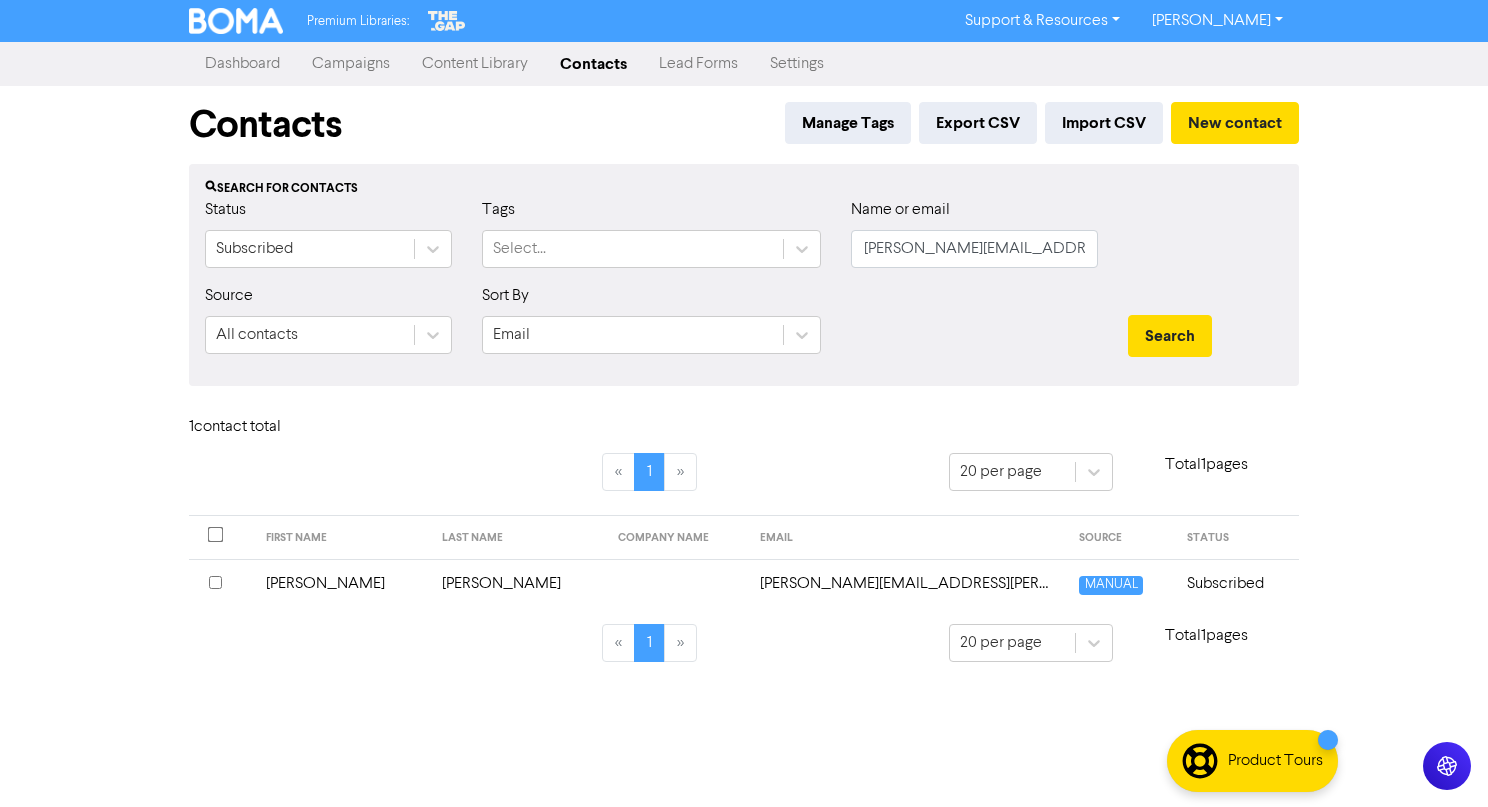 click on "chris.hadfield@gmail.com" at bounding box center (908, 583) 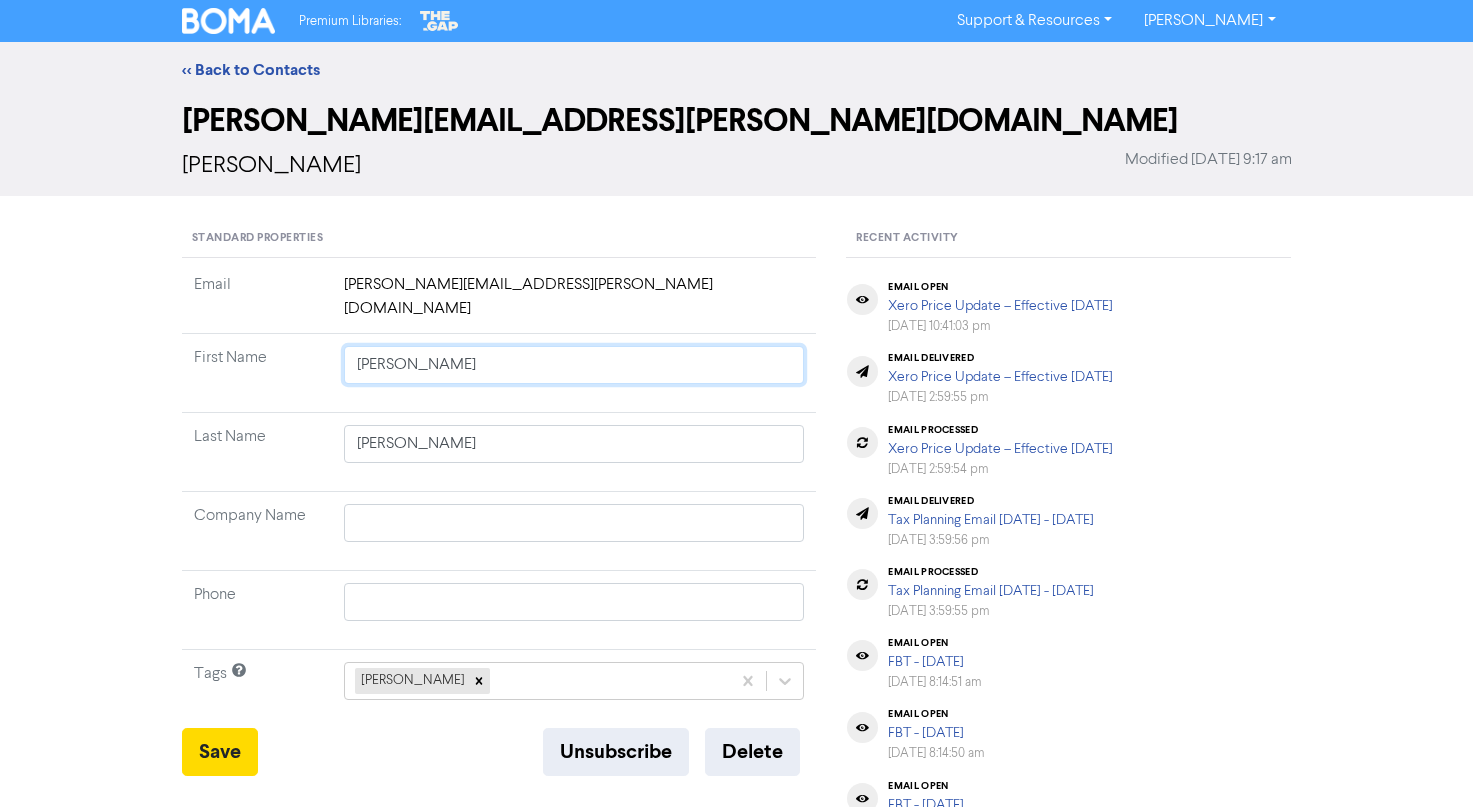 drag, startPoint x: 505, startPoint y: 350, endPoint x: 392, endPoint y: 346, distance: 113.07078 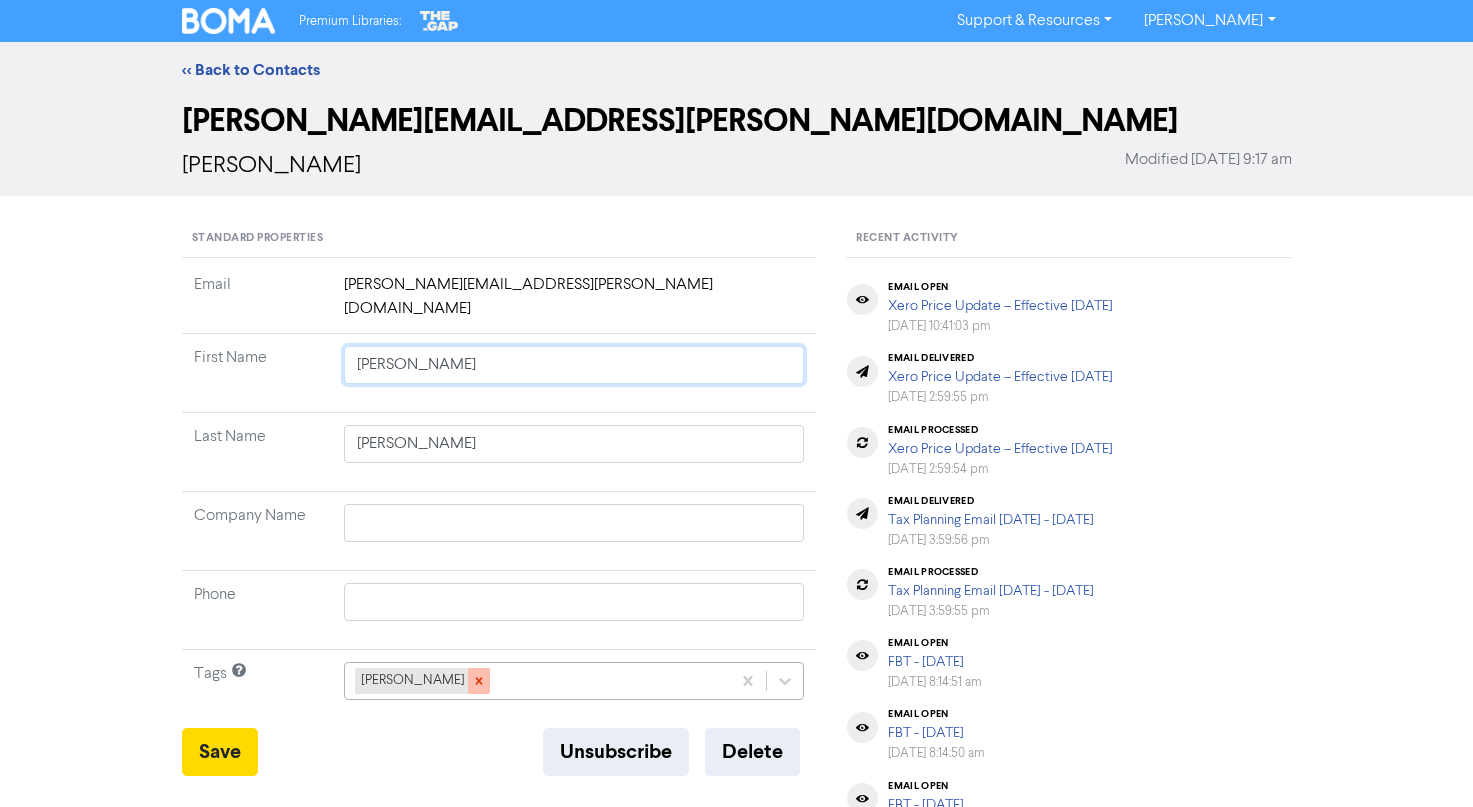 click 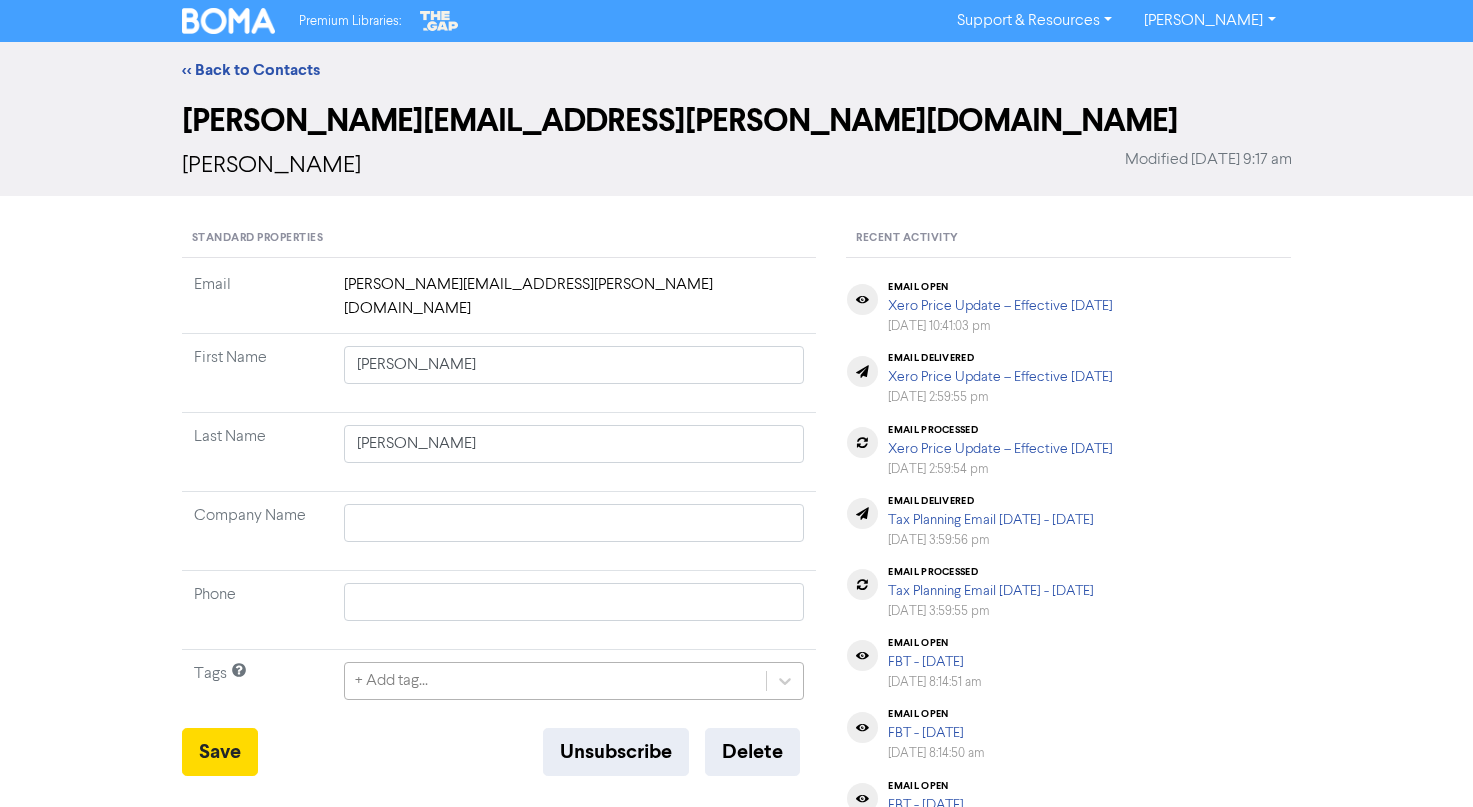 click on "+ Add tag..." 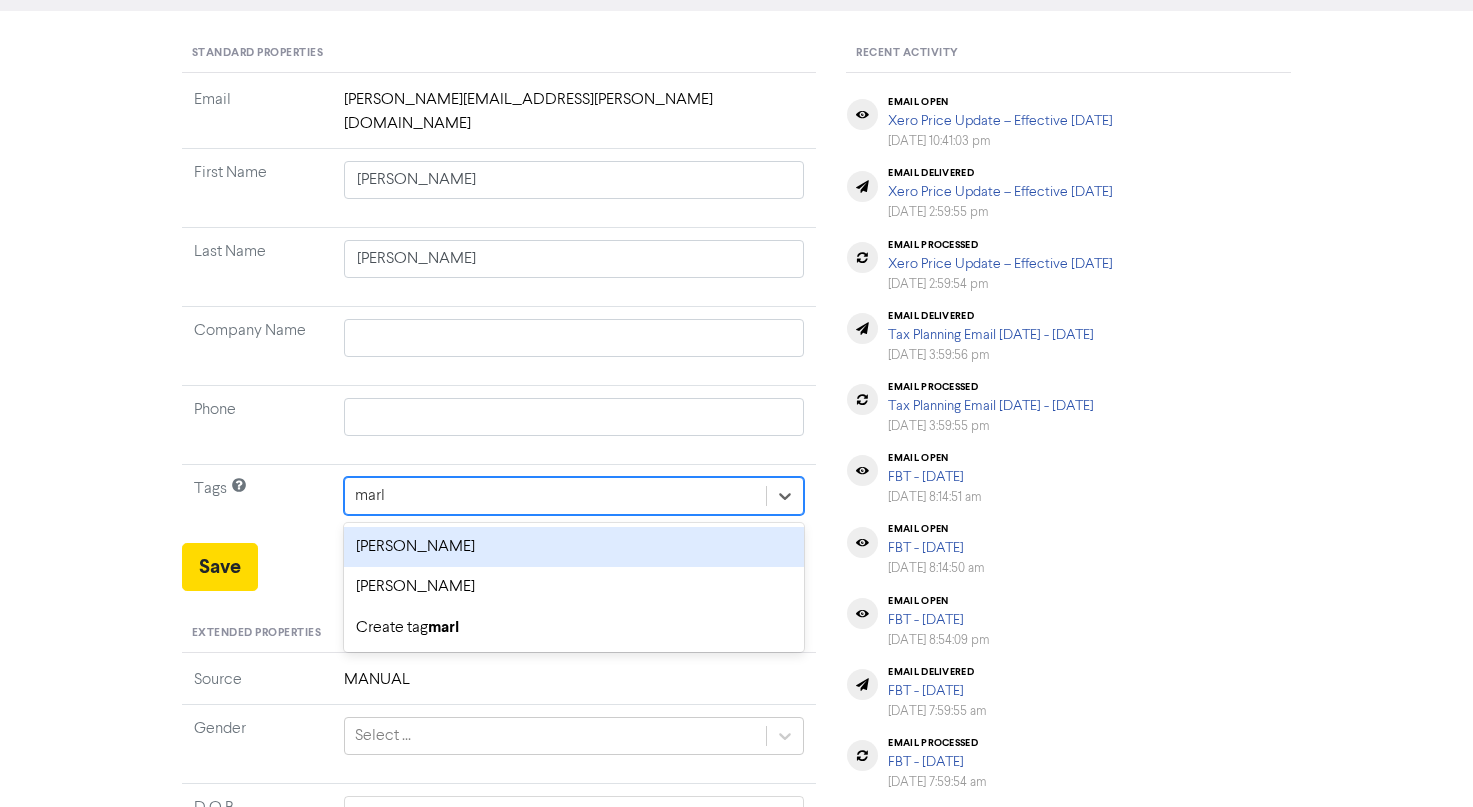 click on "marlon rosello" at bounding box center (574, 547) 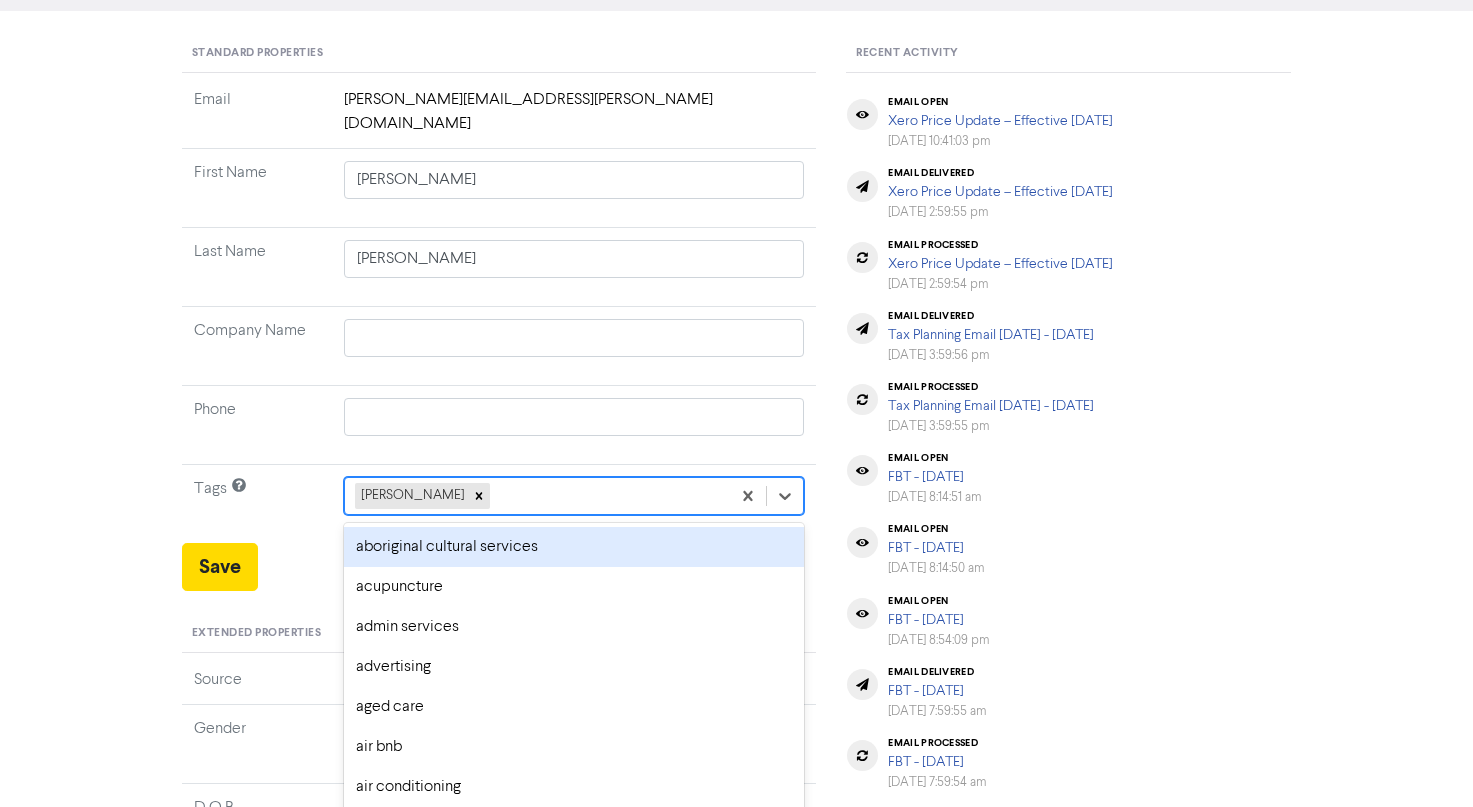 click on "marlon rosello" at bounding box center (538, 496) 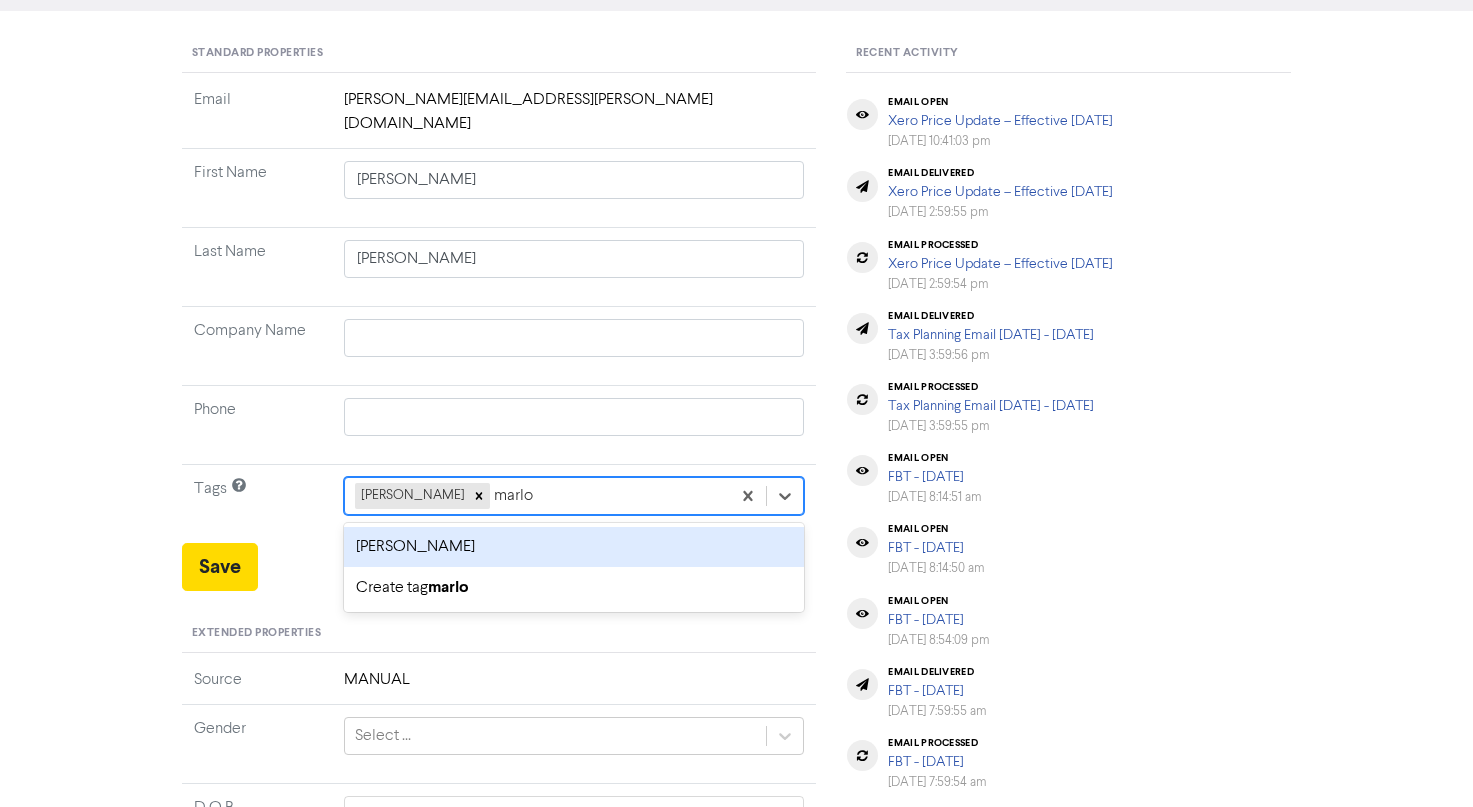 click on "marlon sale" at bounding box center (574, 547) 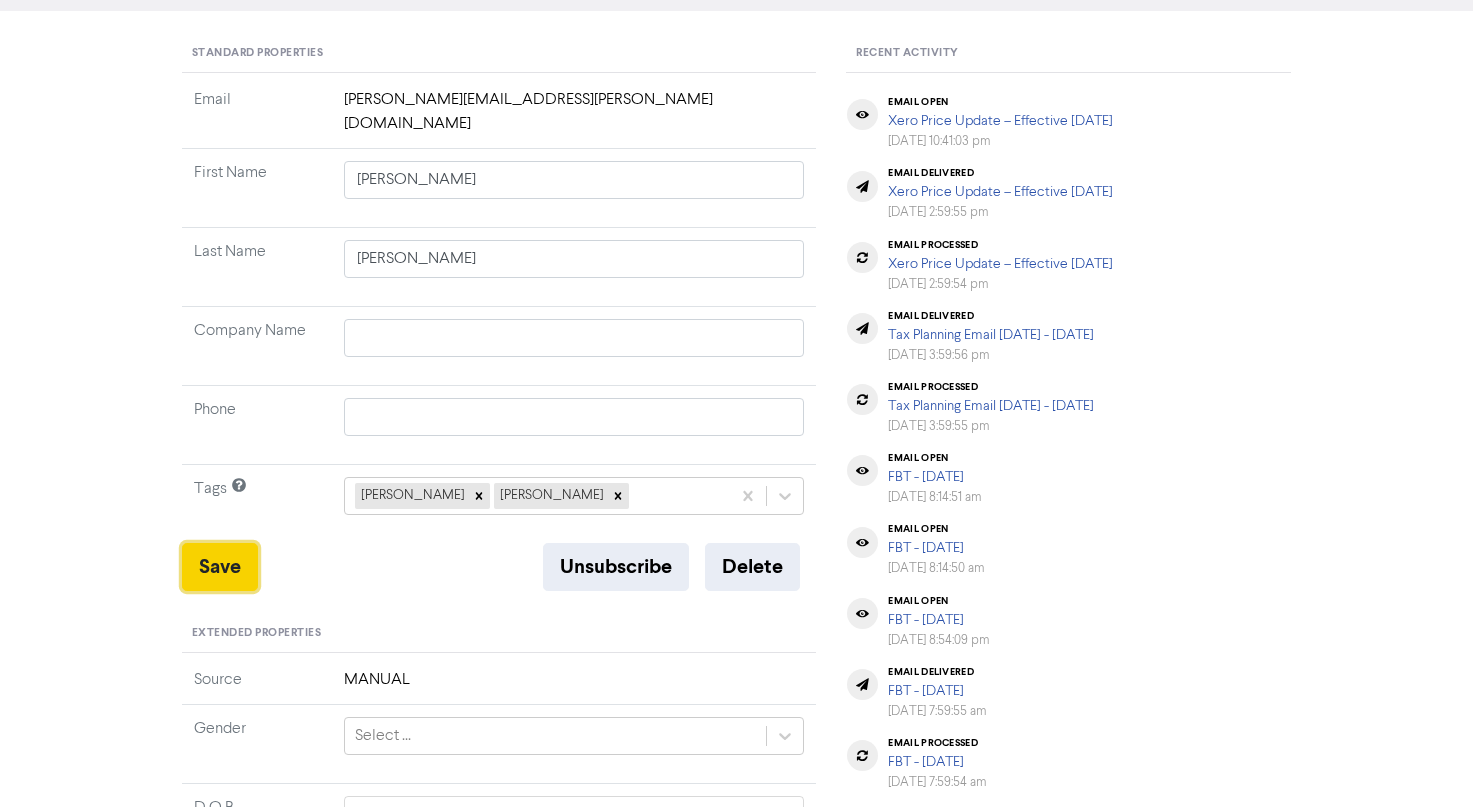 click on "Save" at bounding box center [220, 567] 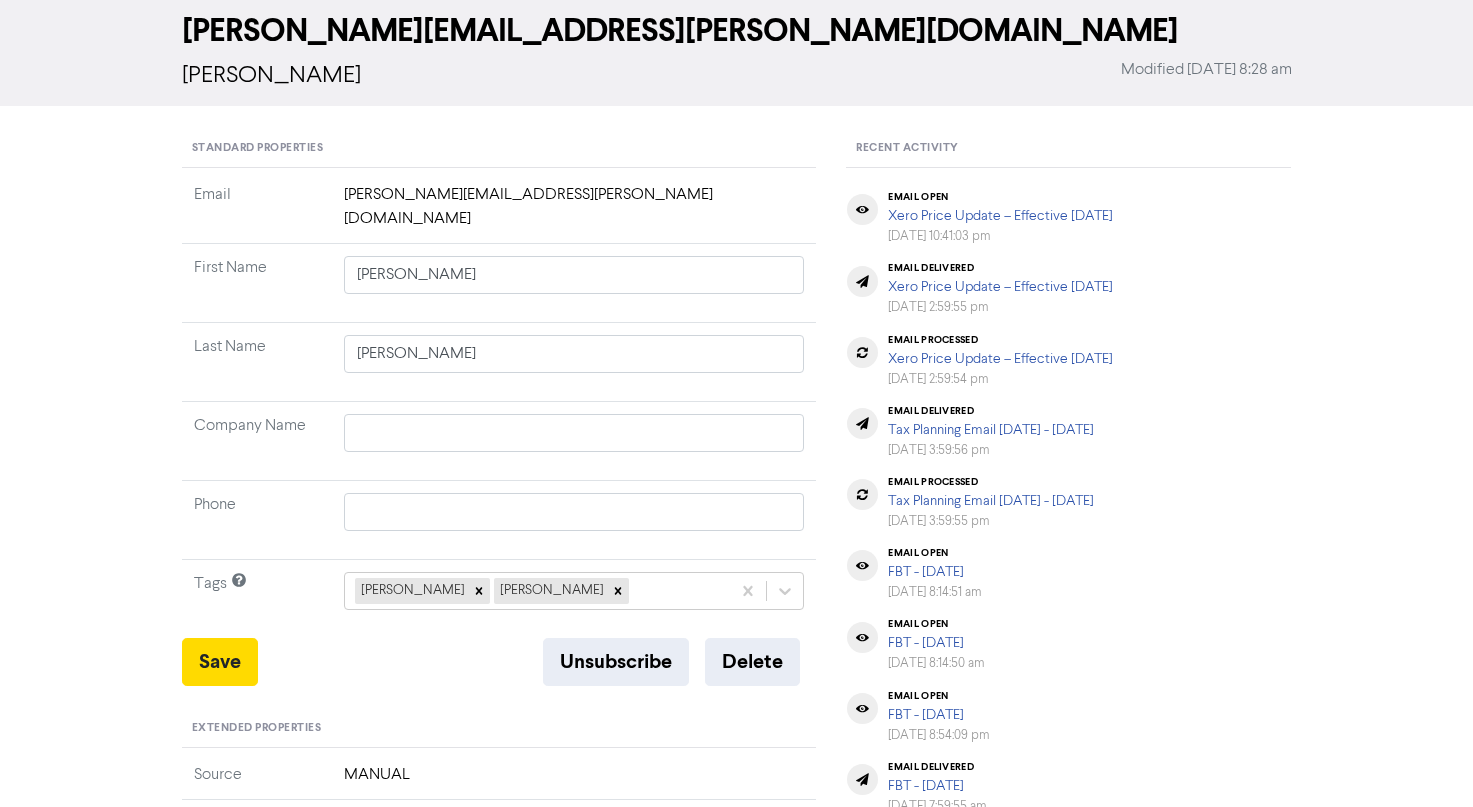 scroll, scrollTop: 0, scrollLeft: 0, axis: both 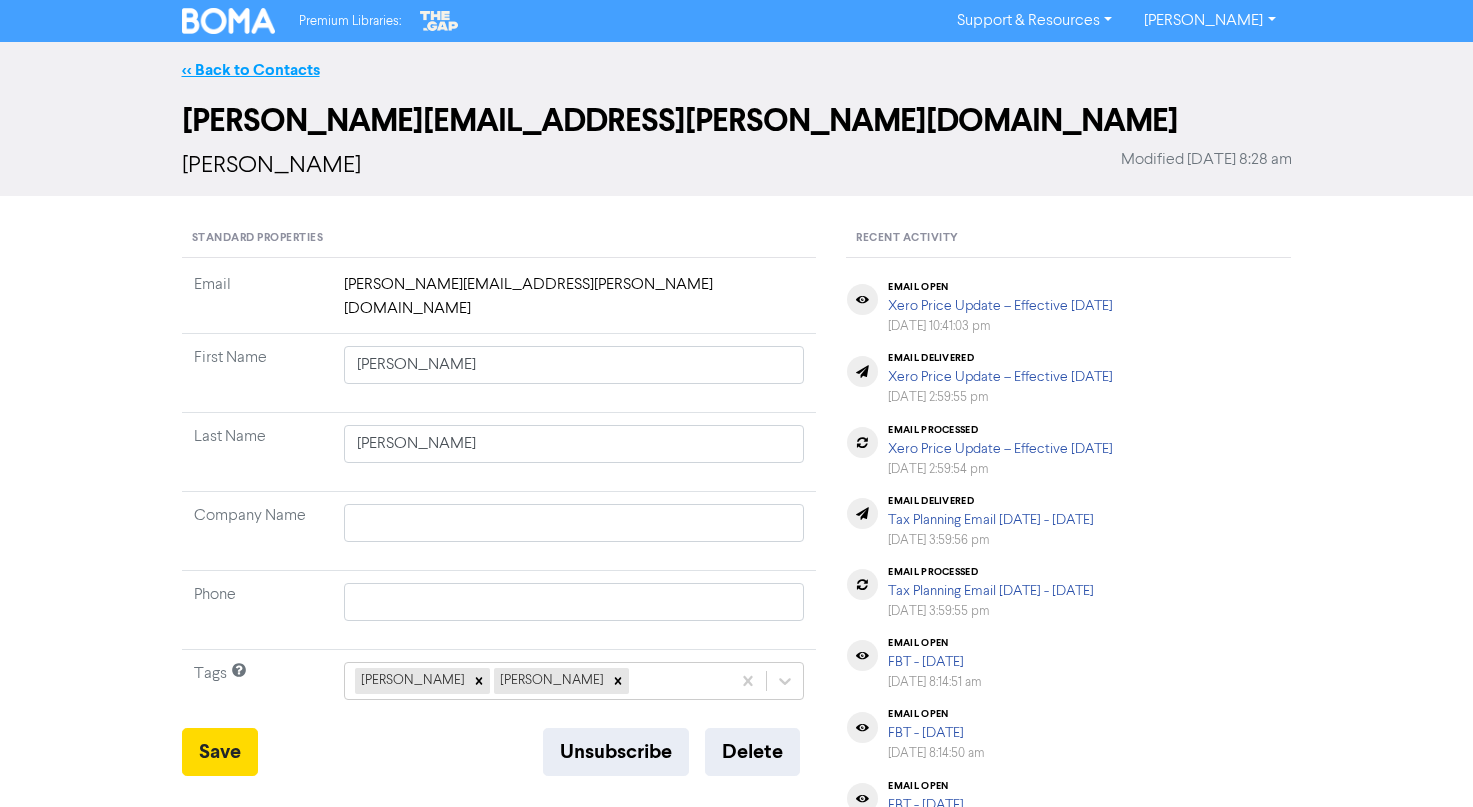 click on "<< Back to Contacts" at bounding box center [251, 70] 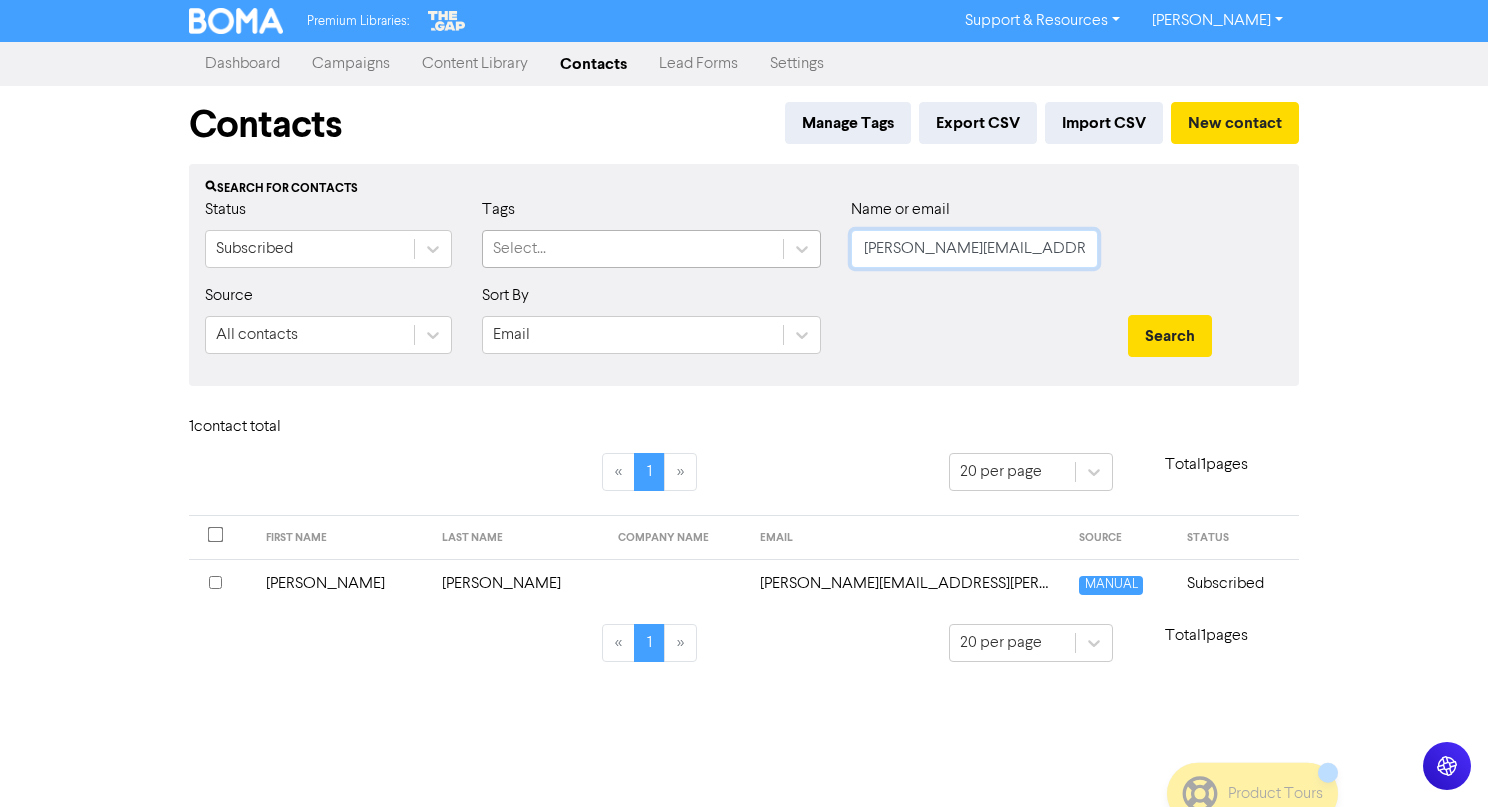 drag, startPoint x: 1065, startPoint y: 262, endPoint x: 520, endPoint y: 248, distance: 545.1798 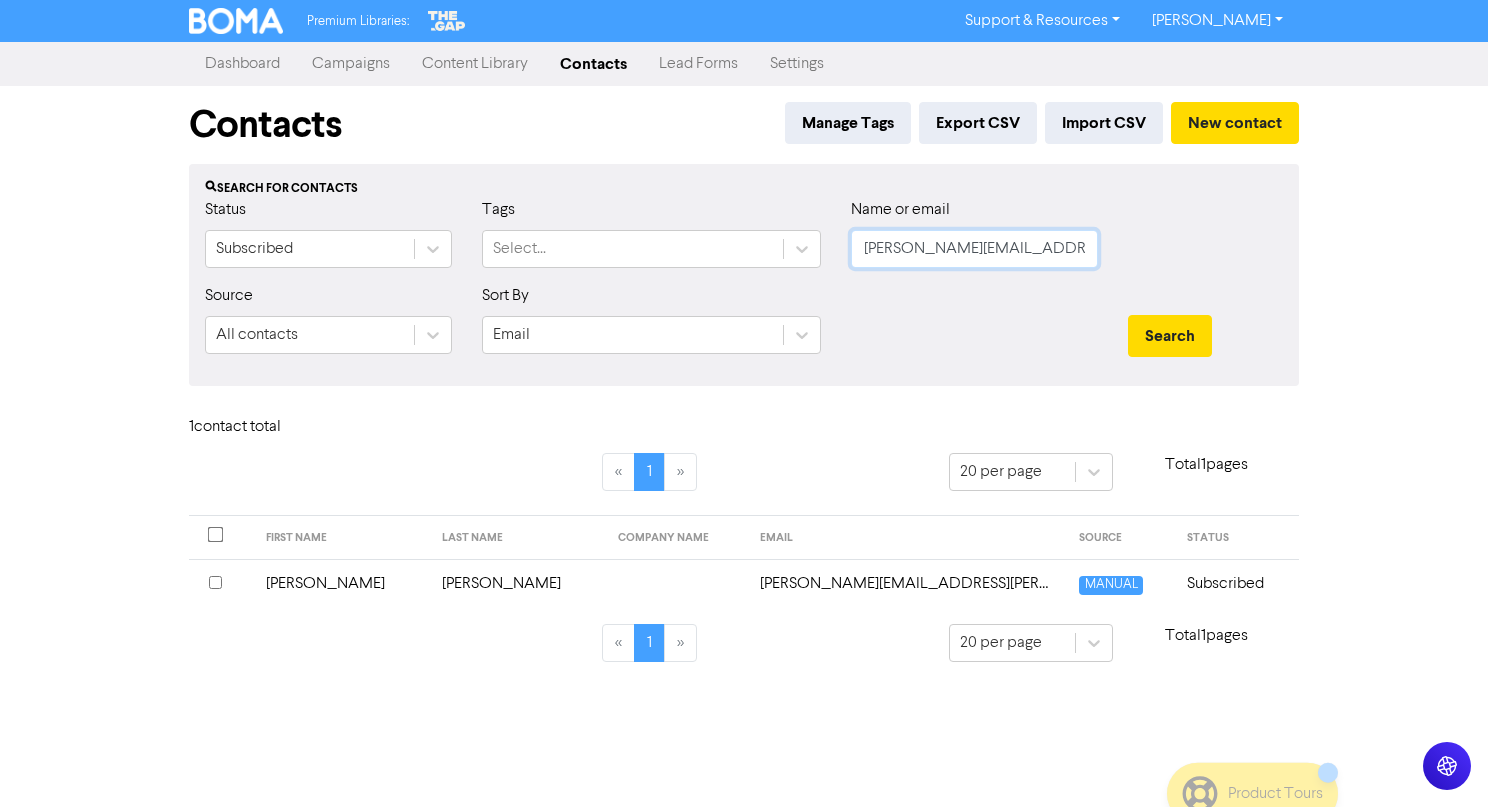 paste on "kirrathomas27" 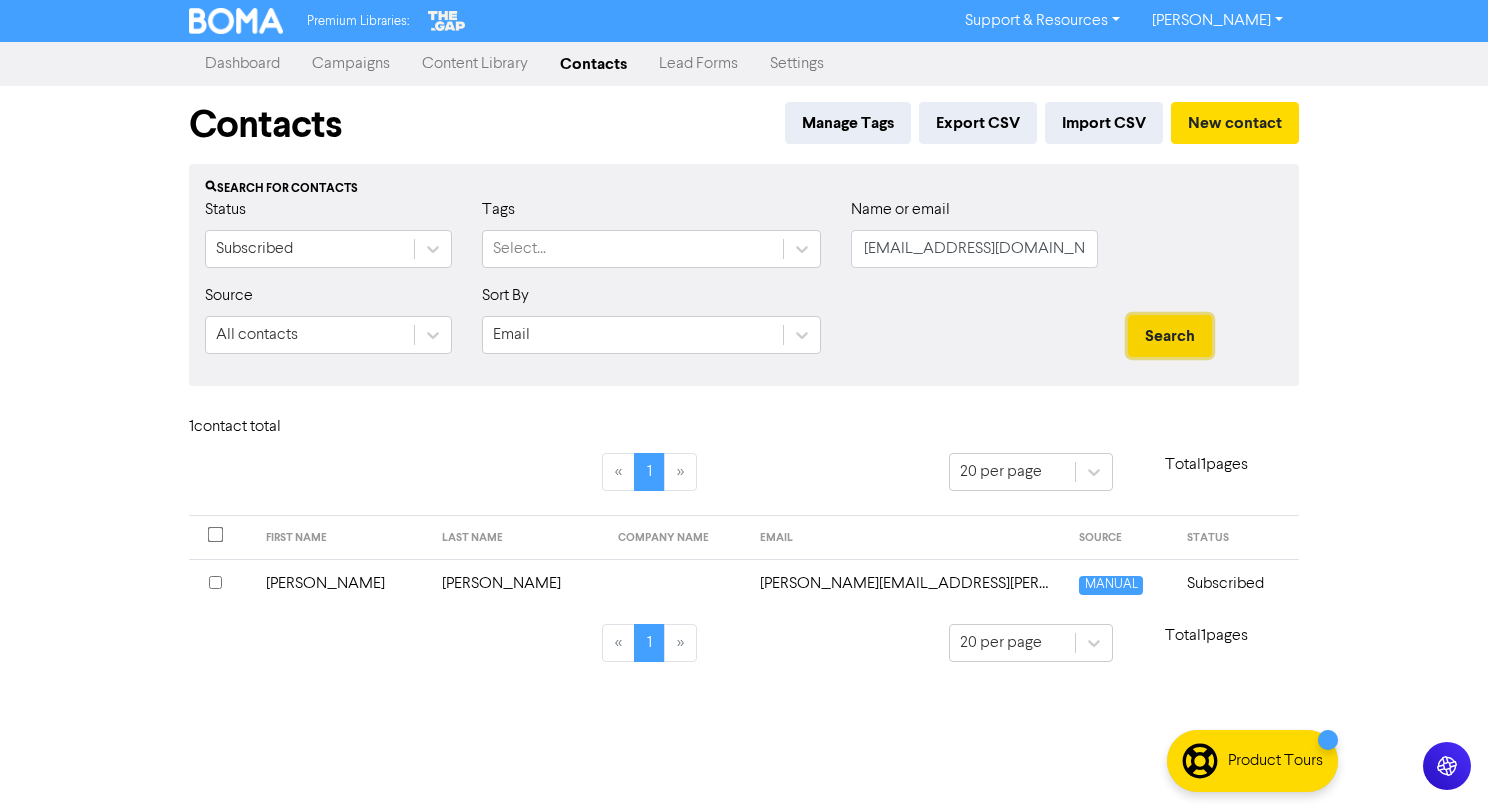 click on "Search" at bounding box center [1170, 336] 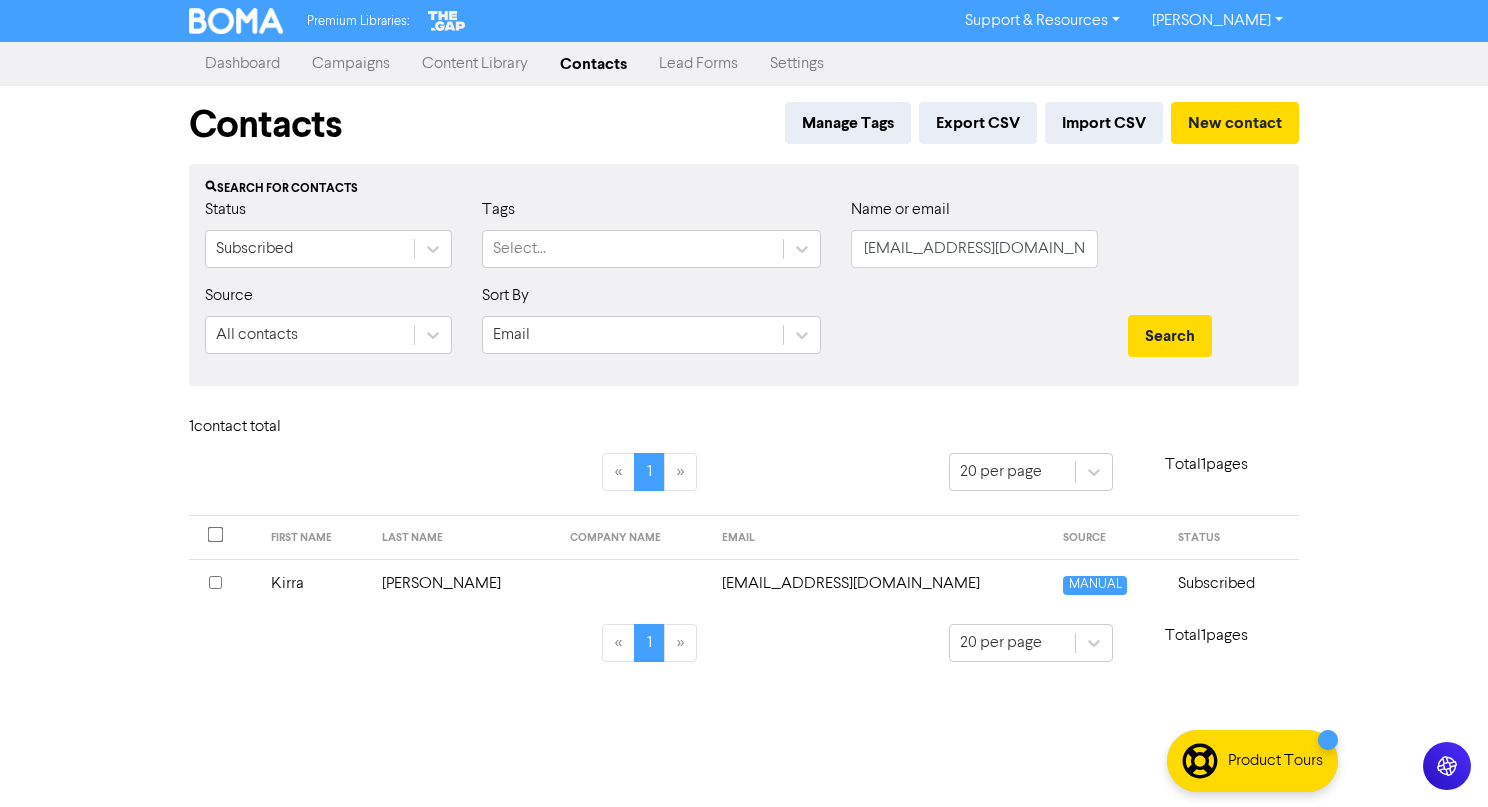 click on "kirrathomas27@gmail.com" at bounding box center [881, 583] 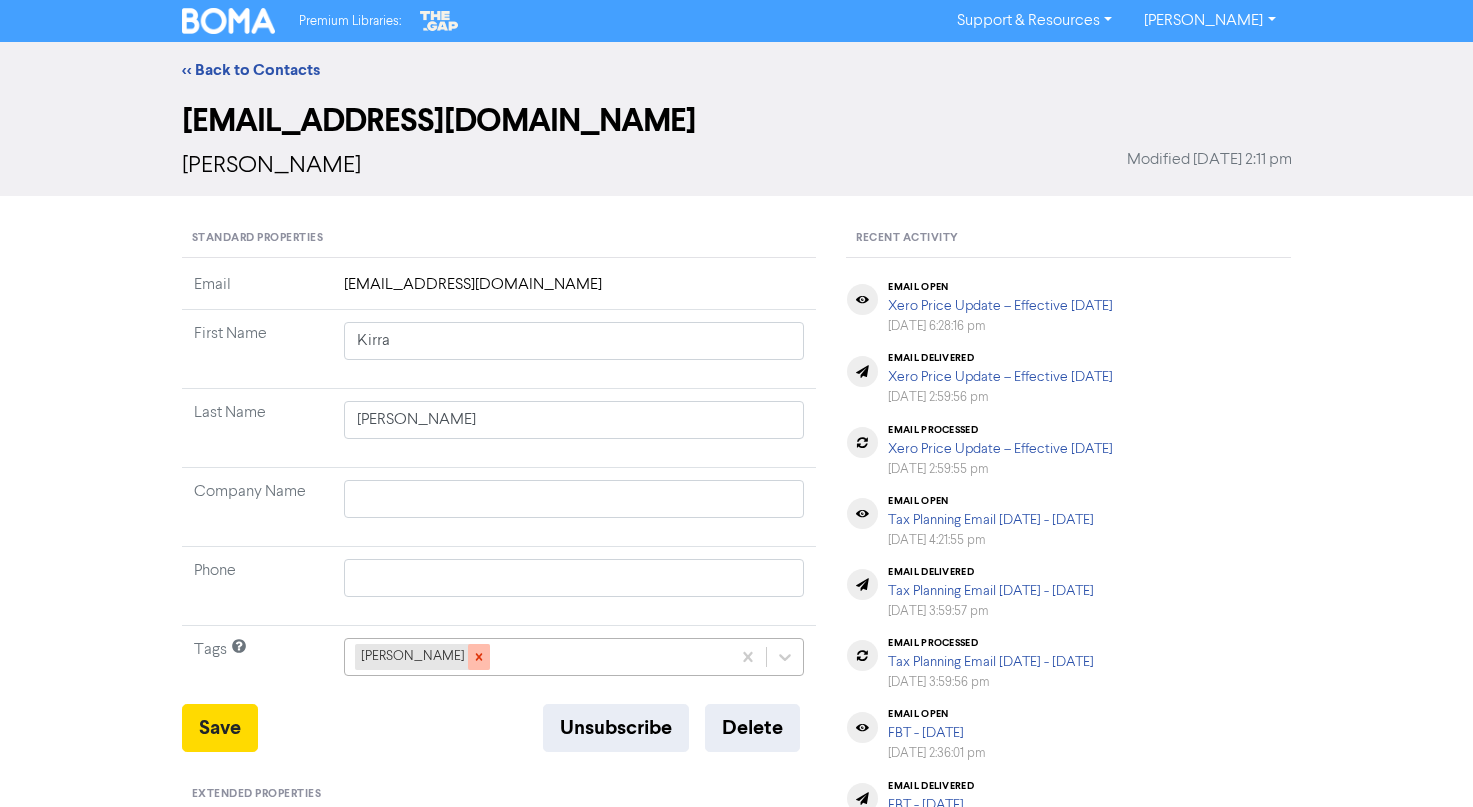 click 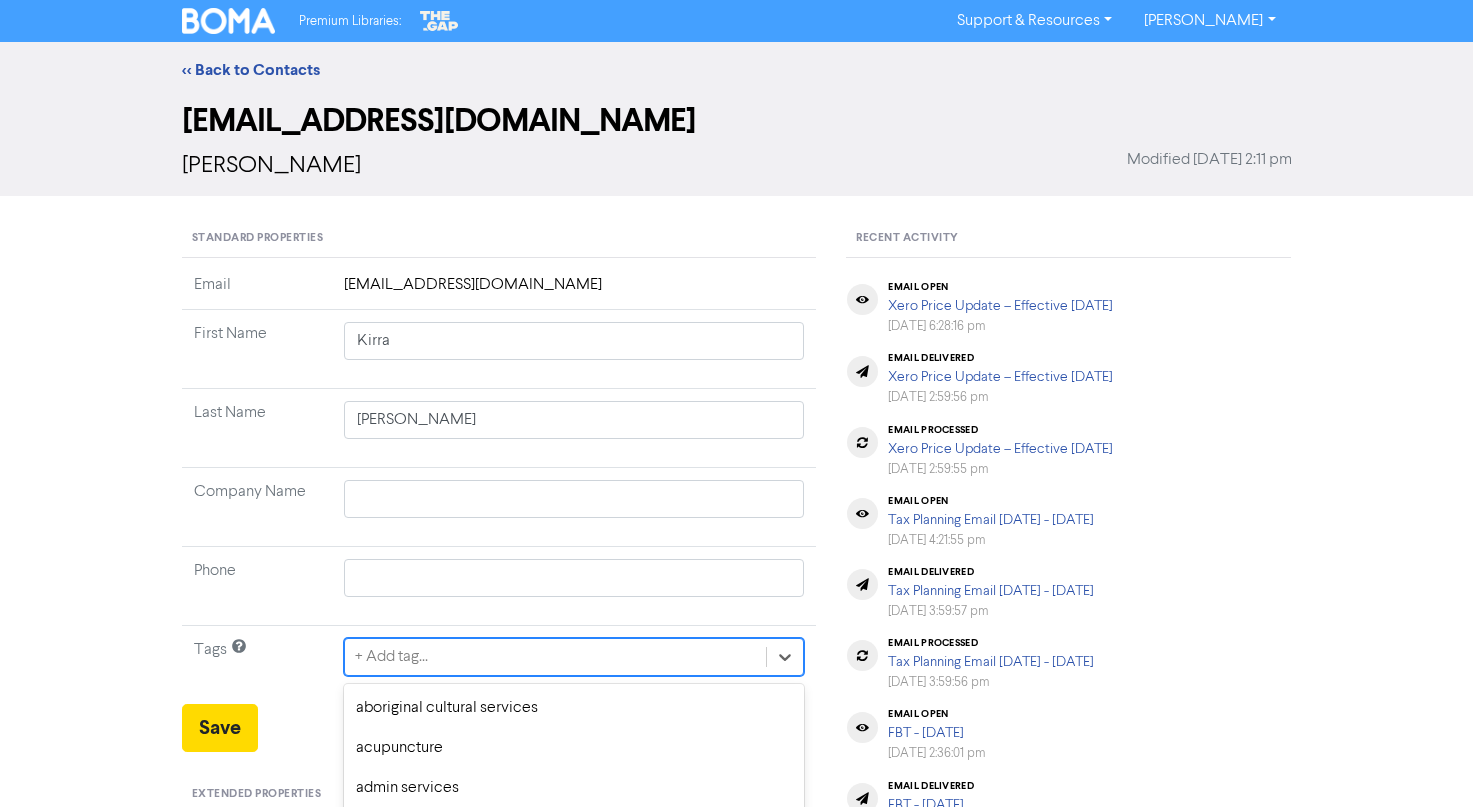 click on "option advertising focused, 4 of 285. 285 results available. Use Up and Down to choose options, press Backspace to select the currently focused option, press Escape to exit the menu, press Tab to select the option and exit the menu. + Add tag... aboriginal cultural services acupuncture admin services advertising aged care air bnb air conditioning alex allied health apps architecture art asbestos removal baby products barber beauty ben bitcoin bksuper blockchain bookkeeper bookkeeping bookkeeping-bankstmts bridal brittny building design business administration business consulting/management business development cafe callum farrugia callum&peri candle store caravan park carpentry chef chemical retailing childcare cleaning clothing coffee shop commercial building/manufacturing commercial property commisions with amcal/business ebook compressor hire/repair computer service construction consulting conveyancing service copywriting cosmetic injectables cosmetic retailing counselling courses cryptocurrency gym" 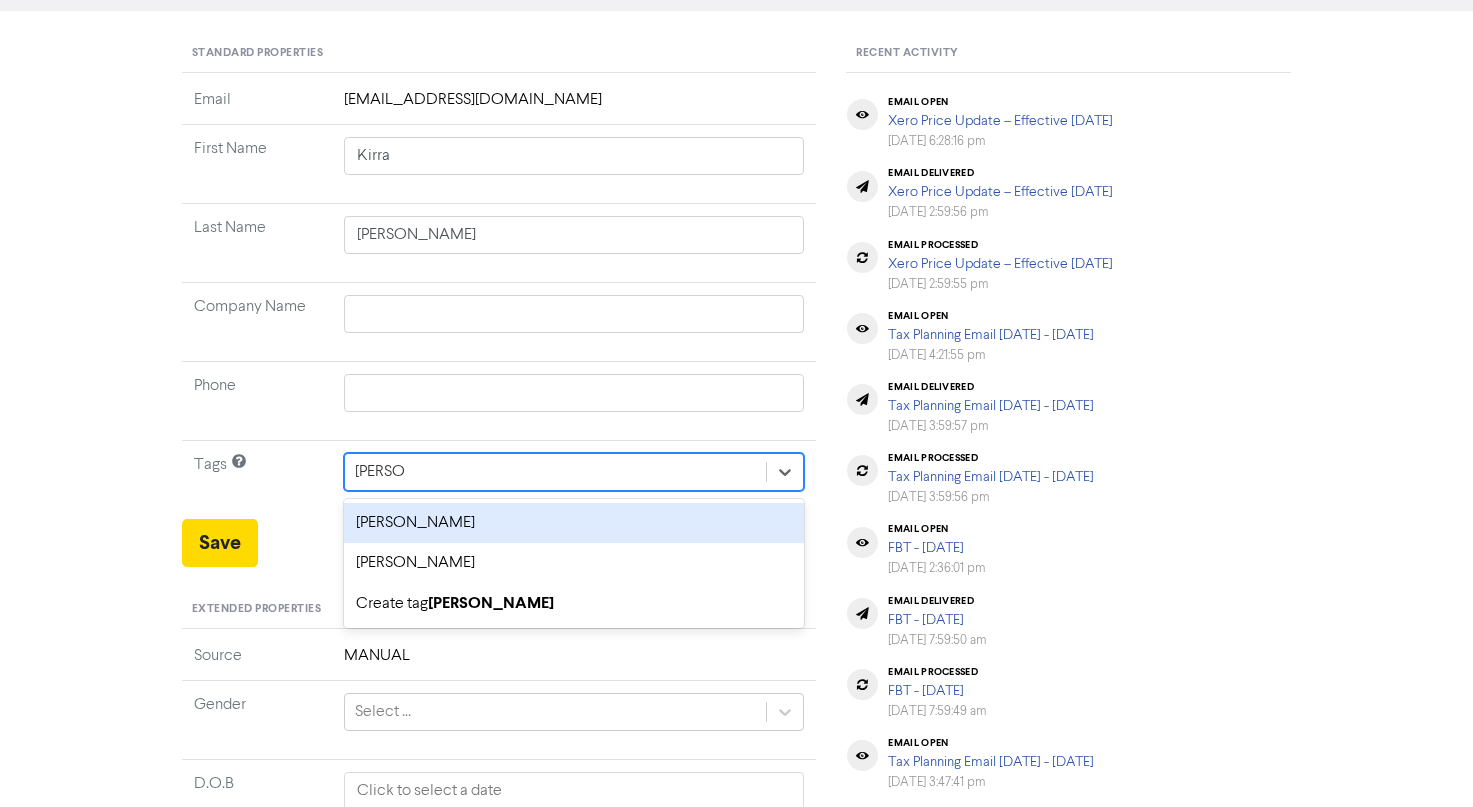 click on "marlon rosello" at bounding box center (574, 523) 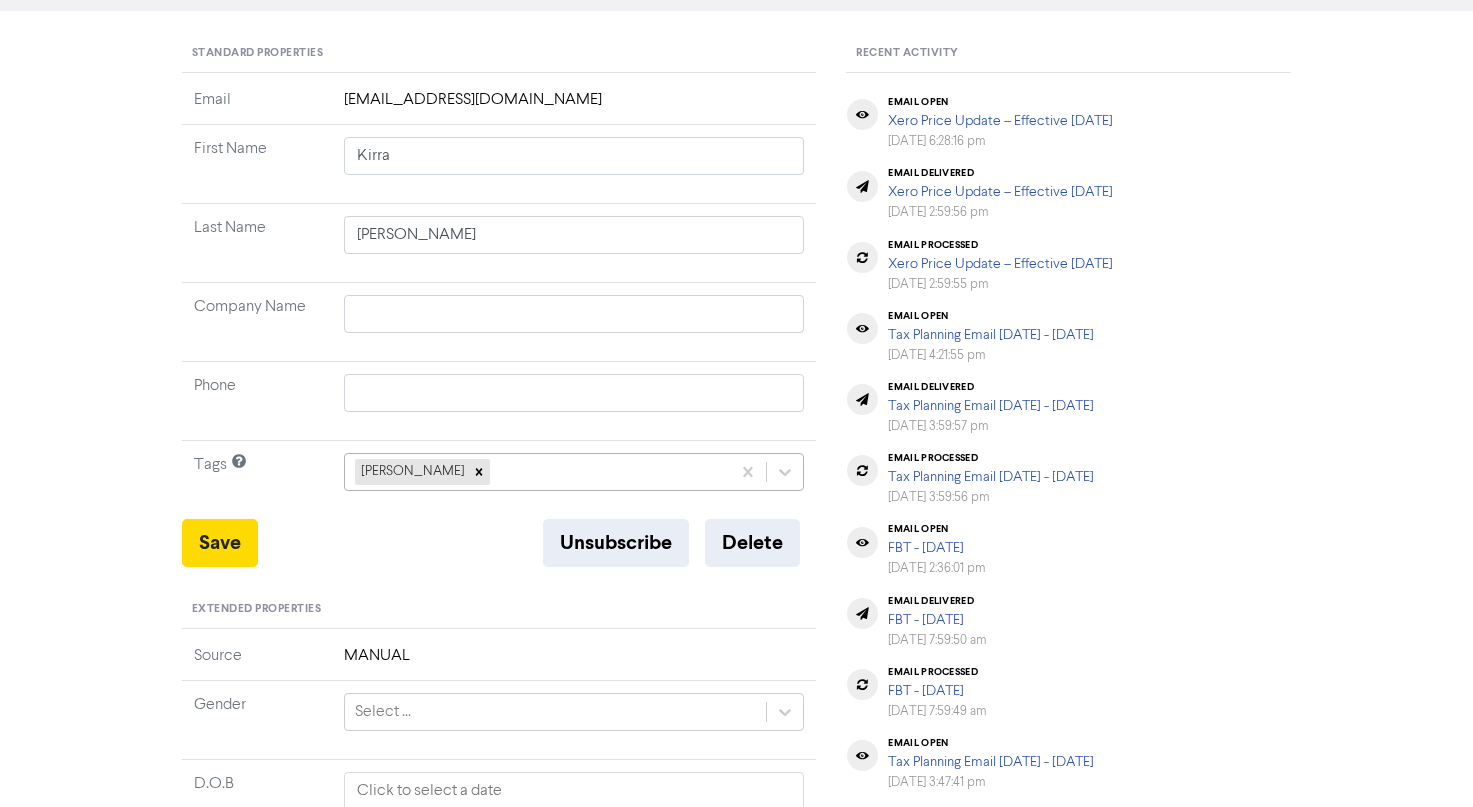 click on "marlon rosello" at bounding box center (538, 472) 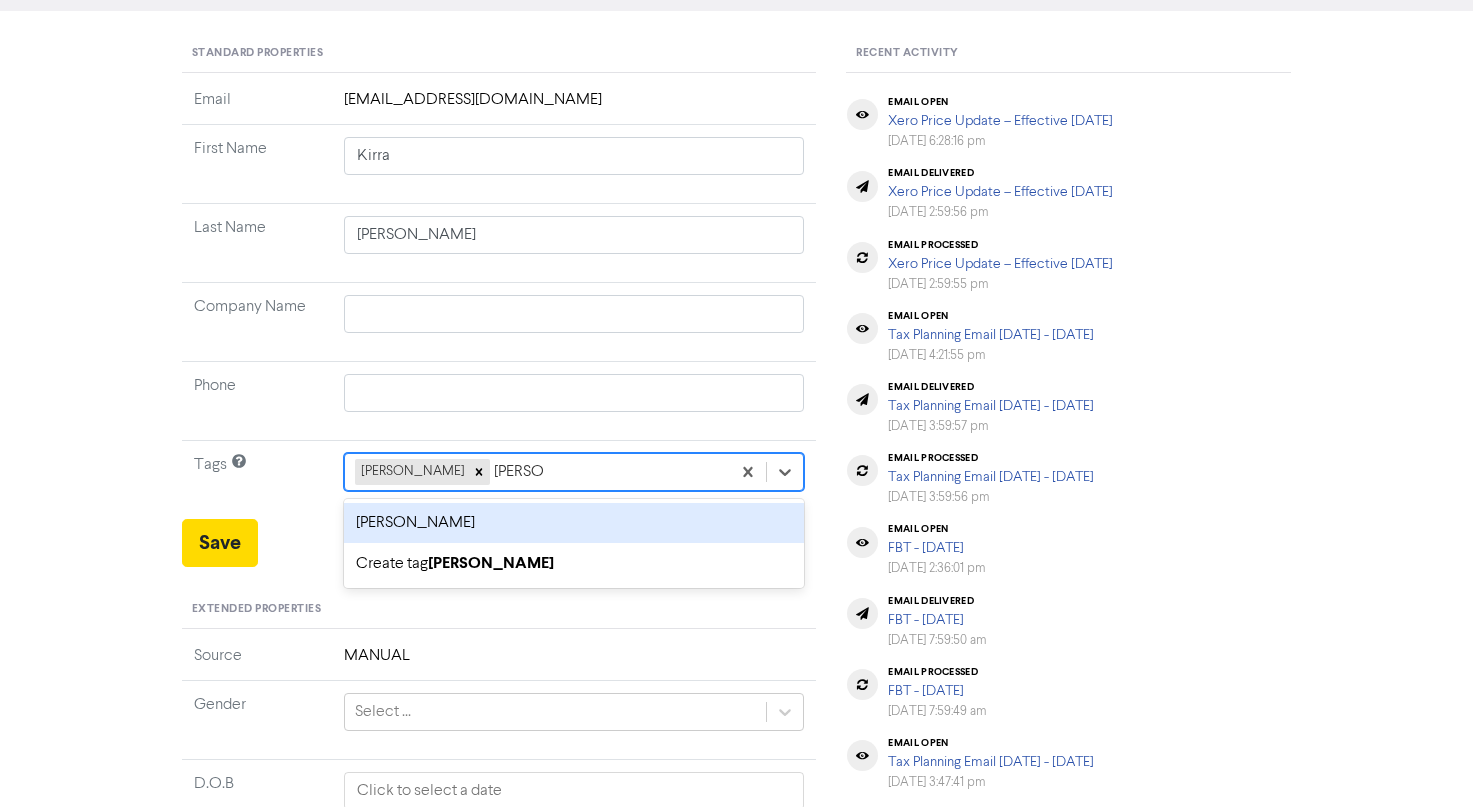 click on "marlon sale" at bounding box center (574, 523) 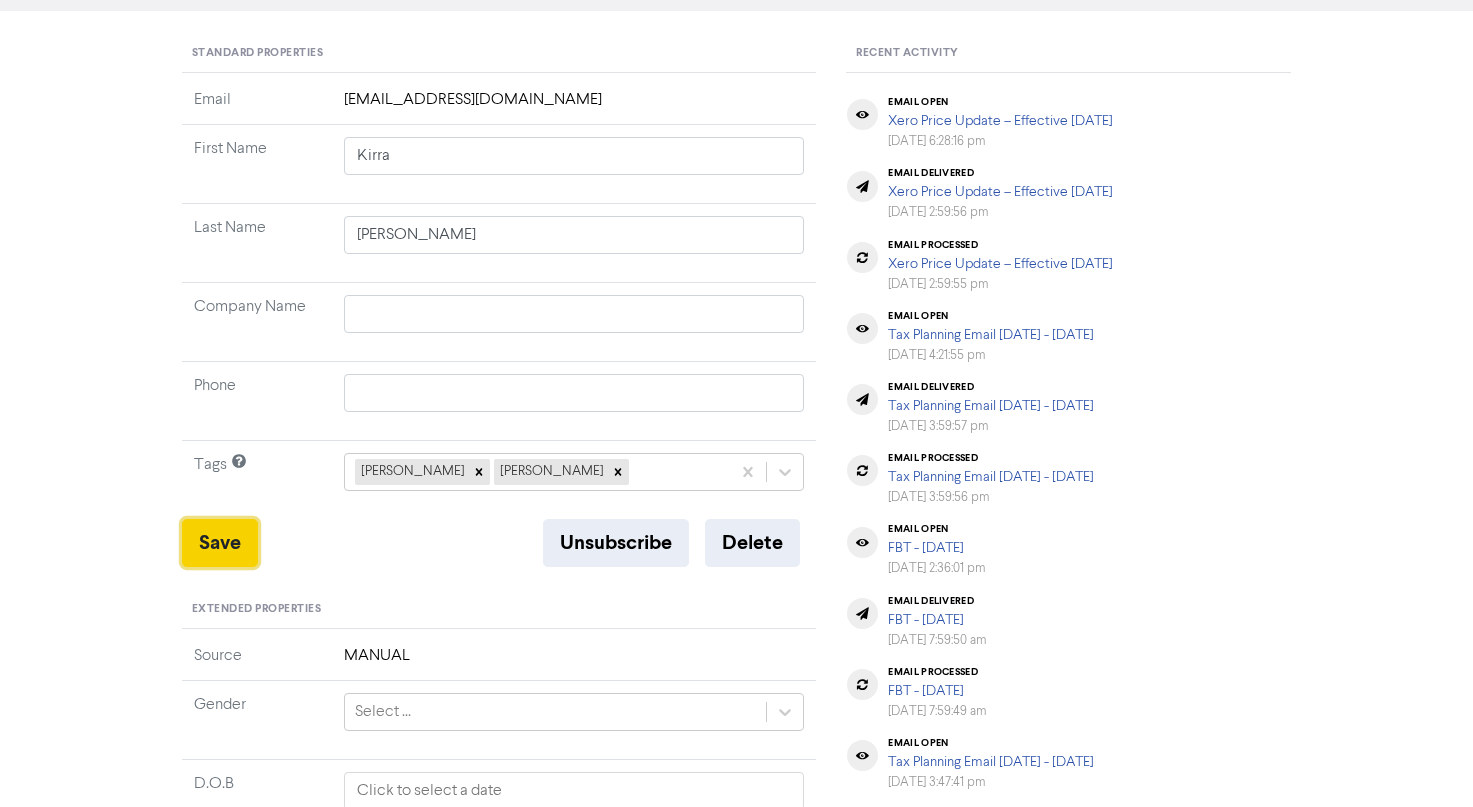 click on "Save" at bounding box center [220, 543] 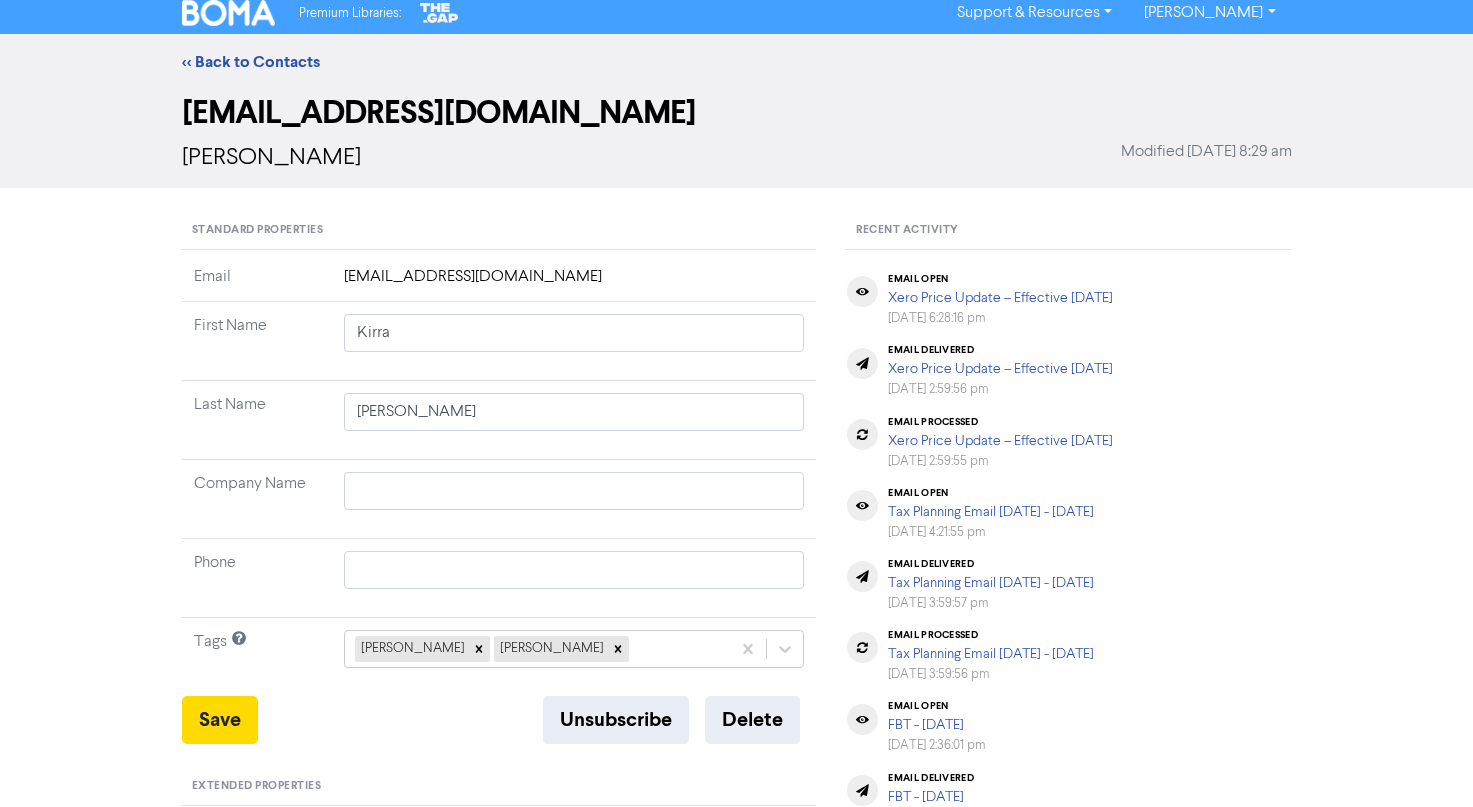 scroll, scrollTop: 0, scrollLeft: 0, axis: both 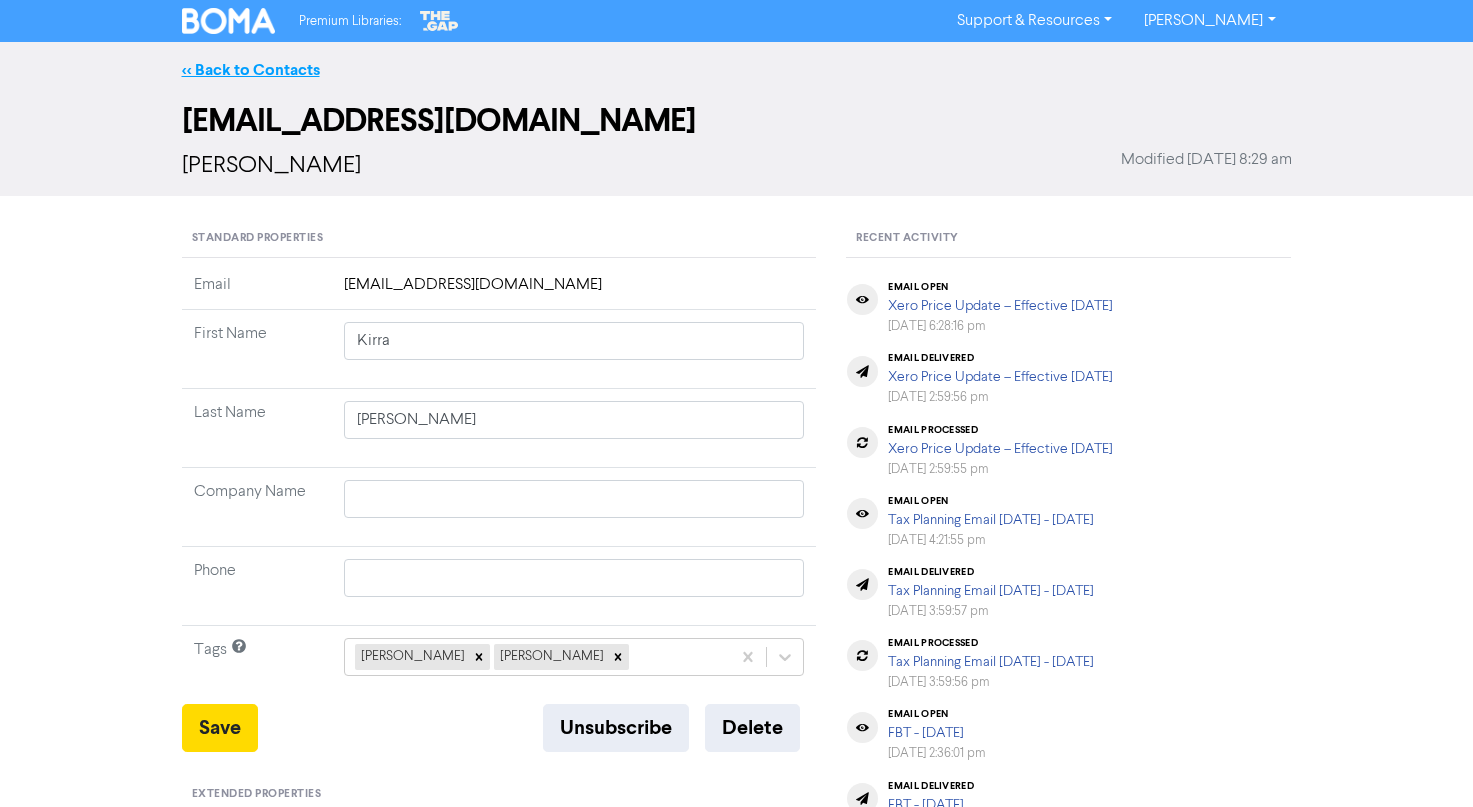 click on "<< Back to Contacts" at bounding box center [251, 70] 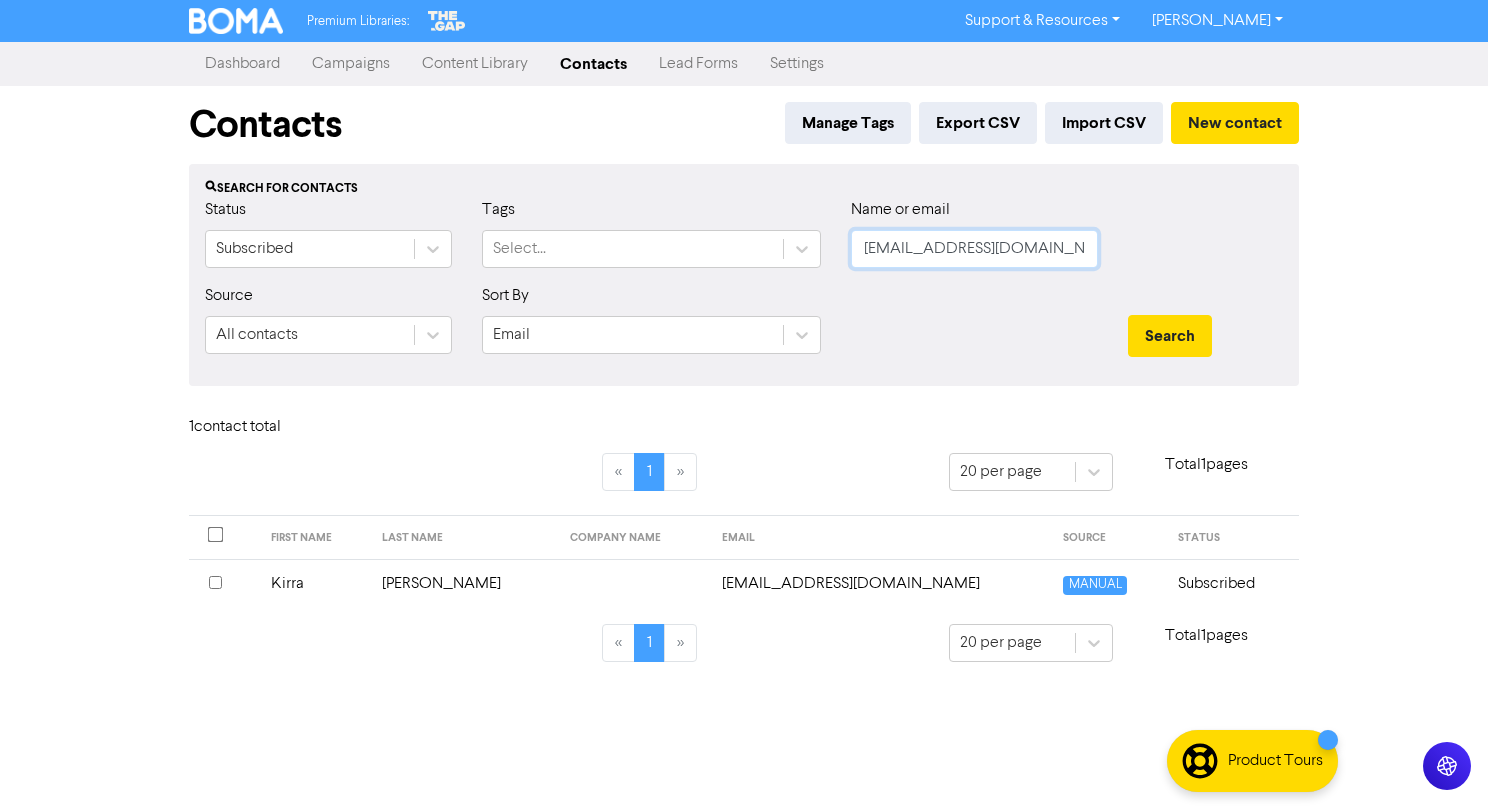 drag, startPoint x: 1096, startPoint y: 252, endPoint x: 577, endPoint y: 276, distance: 519.5546 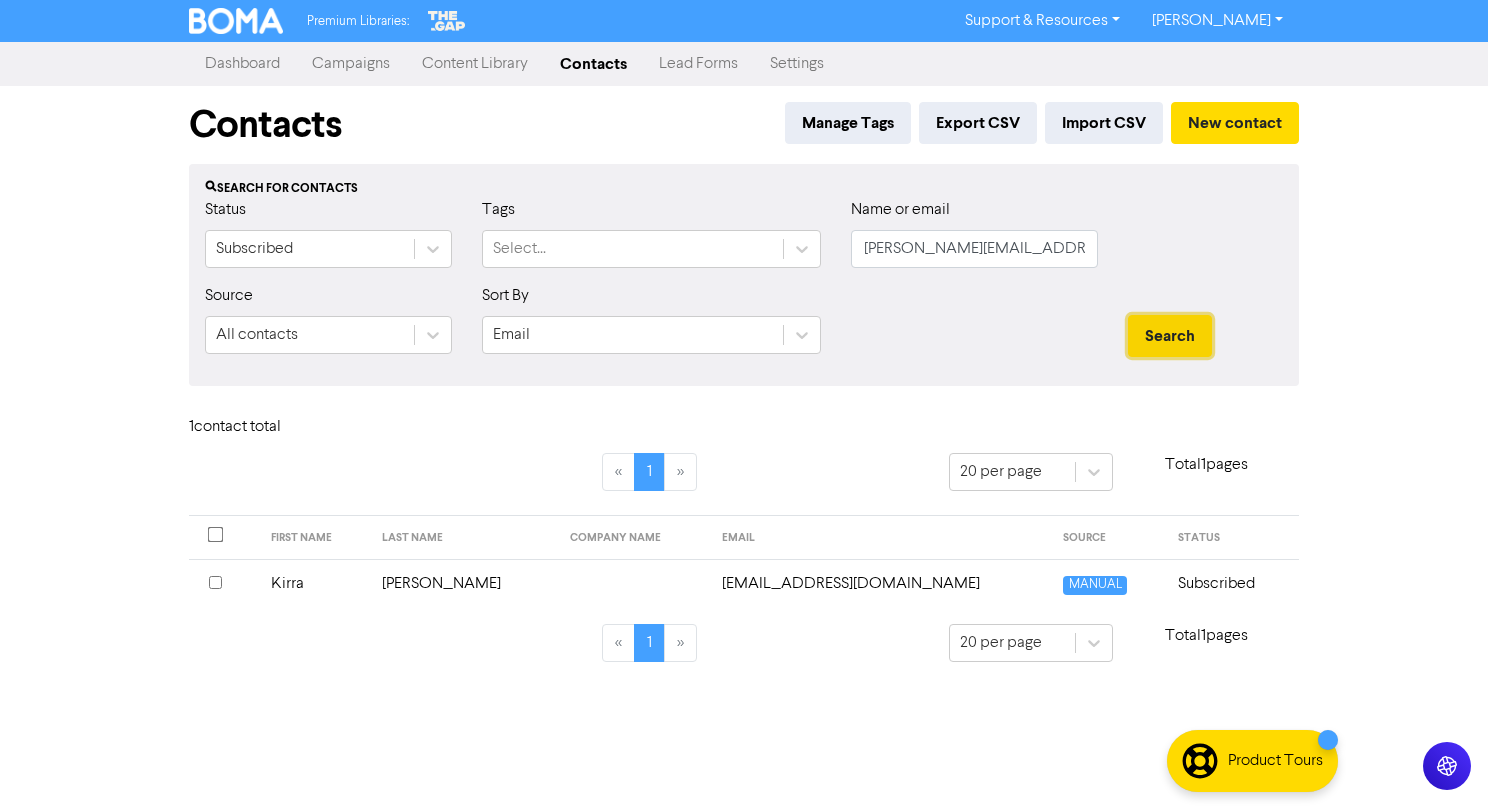 click on "Search" at bounding box center (1170, 336) 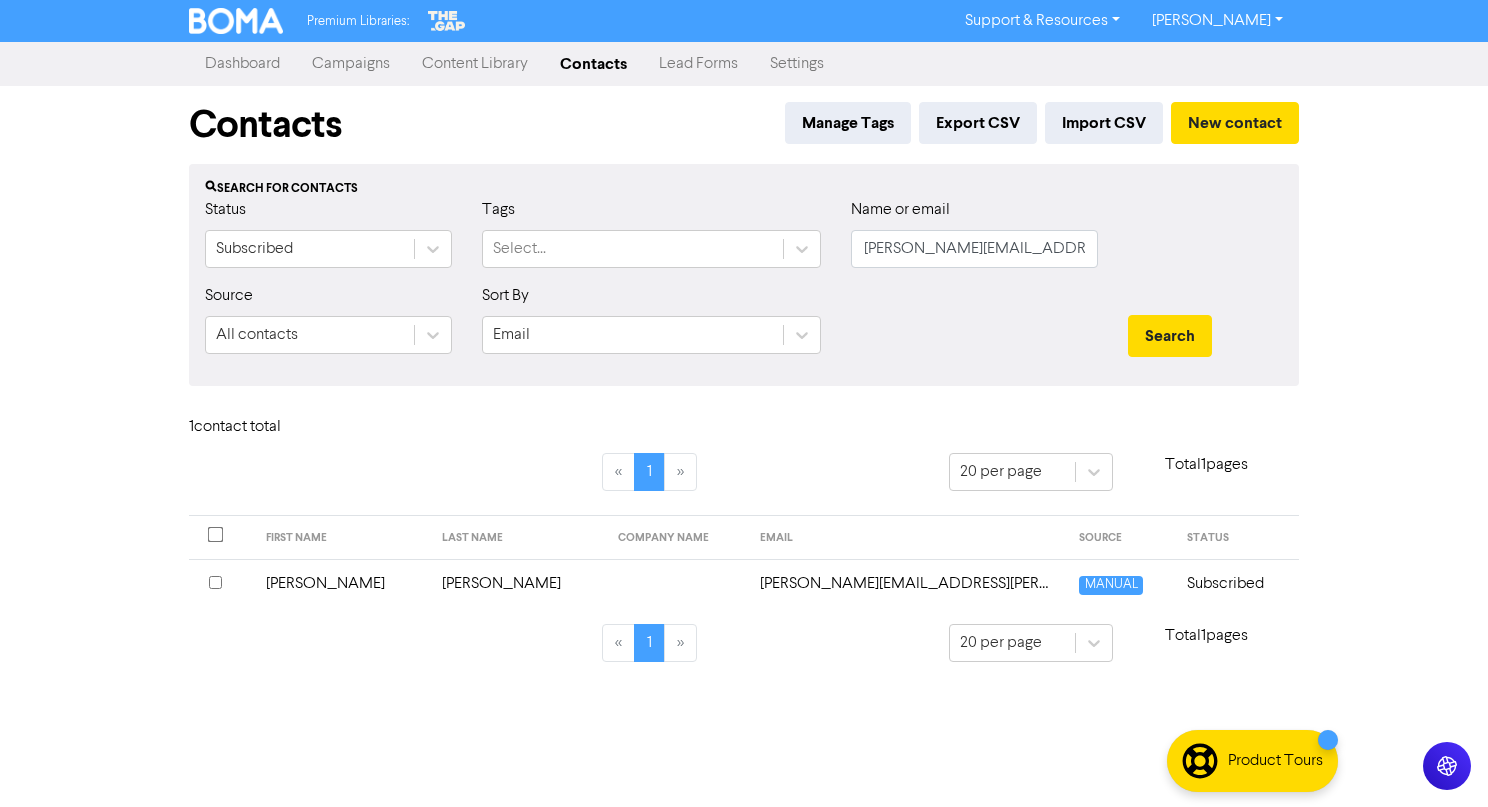 click on "chris.hadfield@gmail.com" at bounding box center (908, 583) 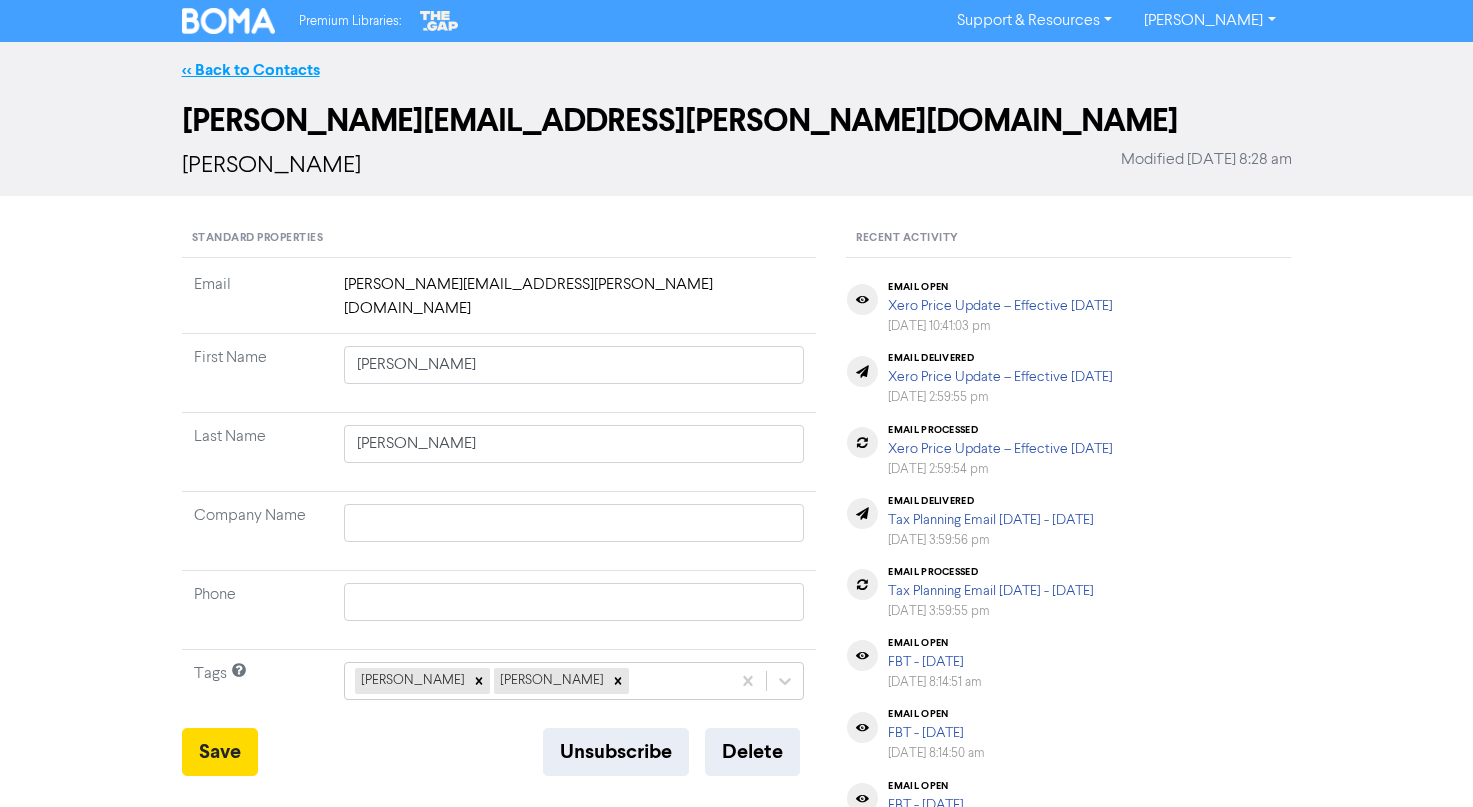 click on "<< Back to Contacts" at bounding box center (251, 70) 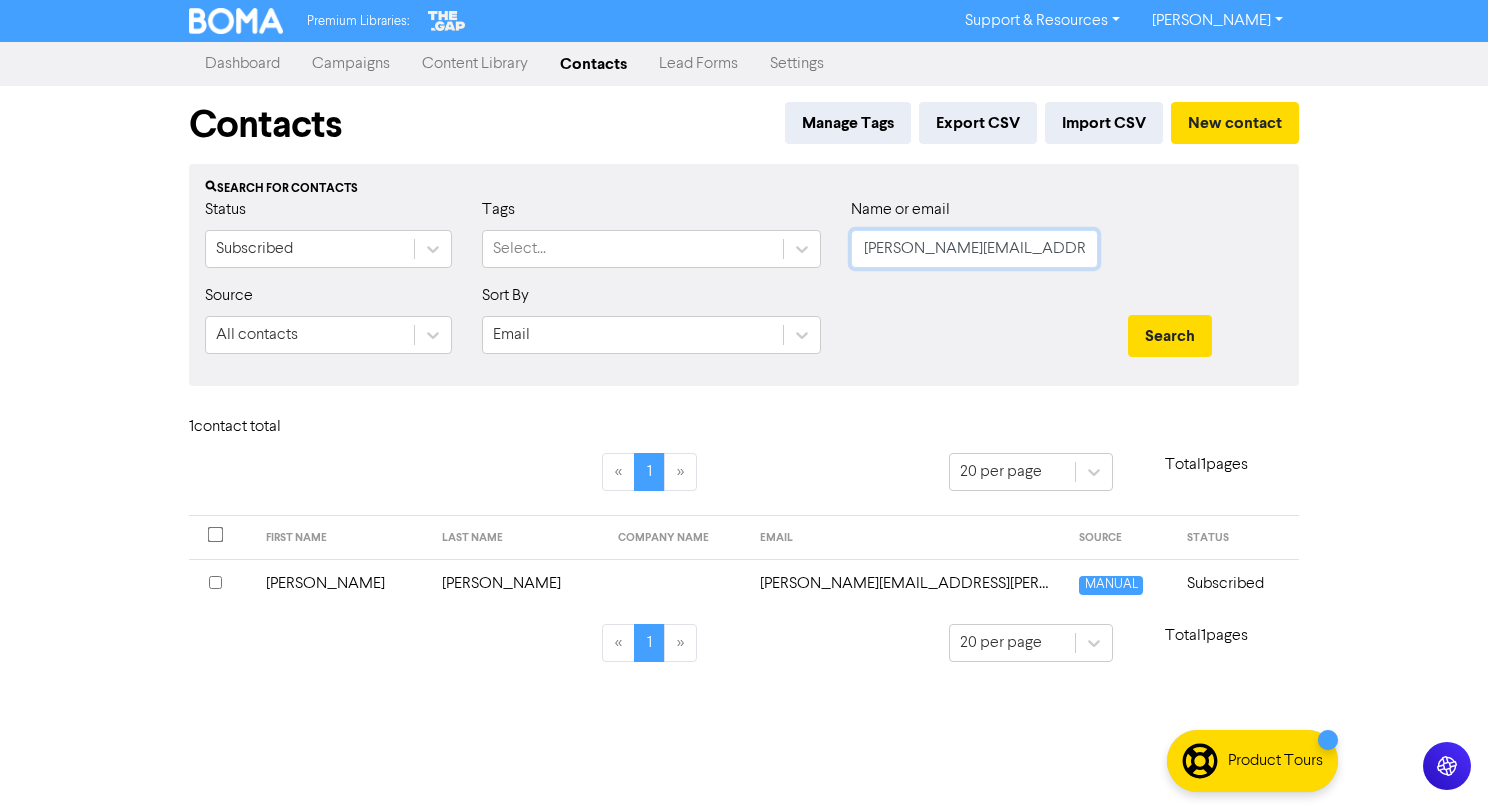 drag, startPoint x: 1049, startPoint y: 253, endPoint x: 958, endPoint y: 244, distance: 91.44397 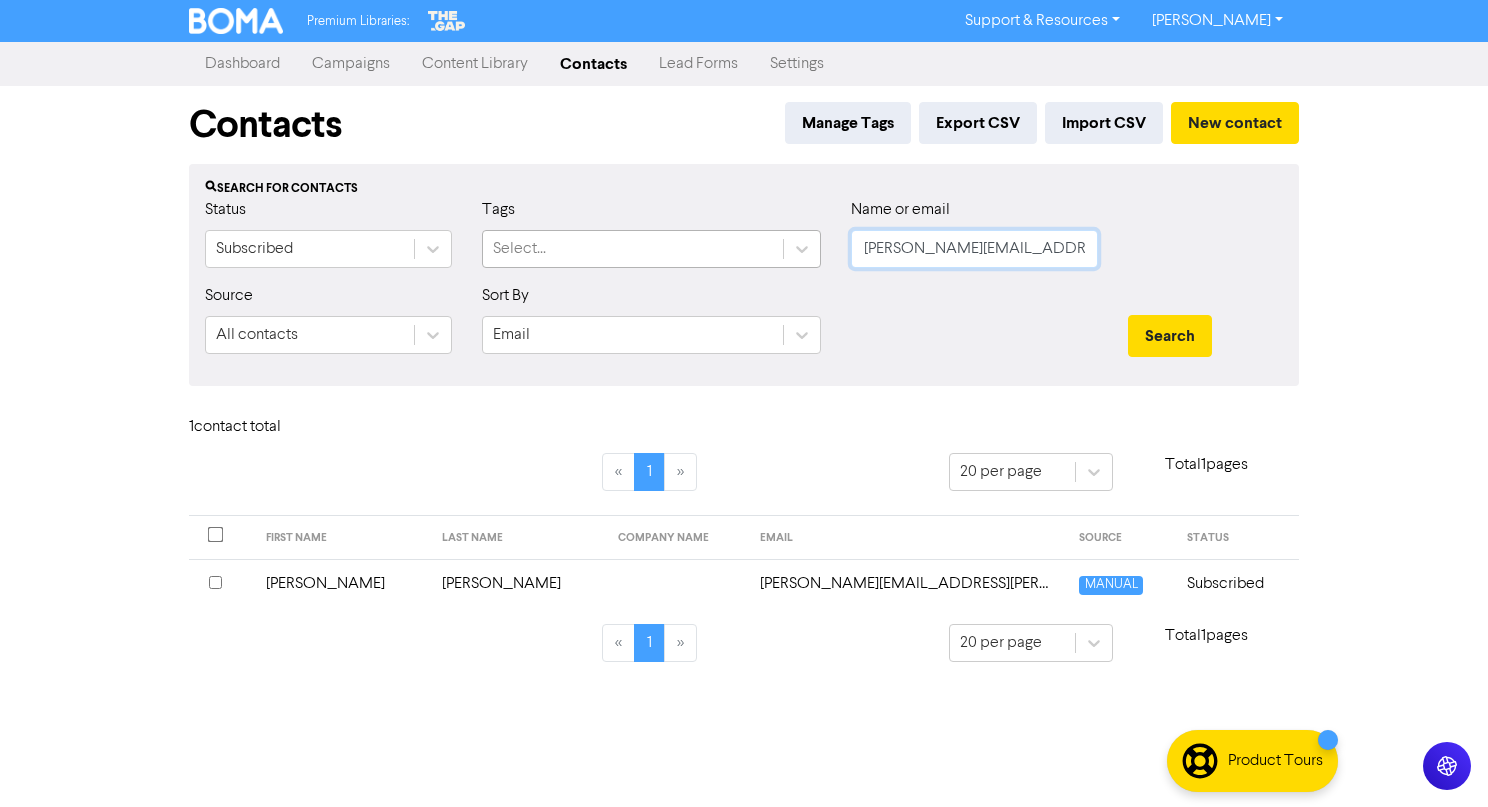 drag, startPoint x: 1060, startPoint y: 246, endPoint x: 740, endPoint y: 240, distance: 320.05624 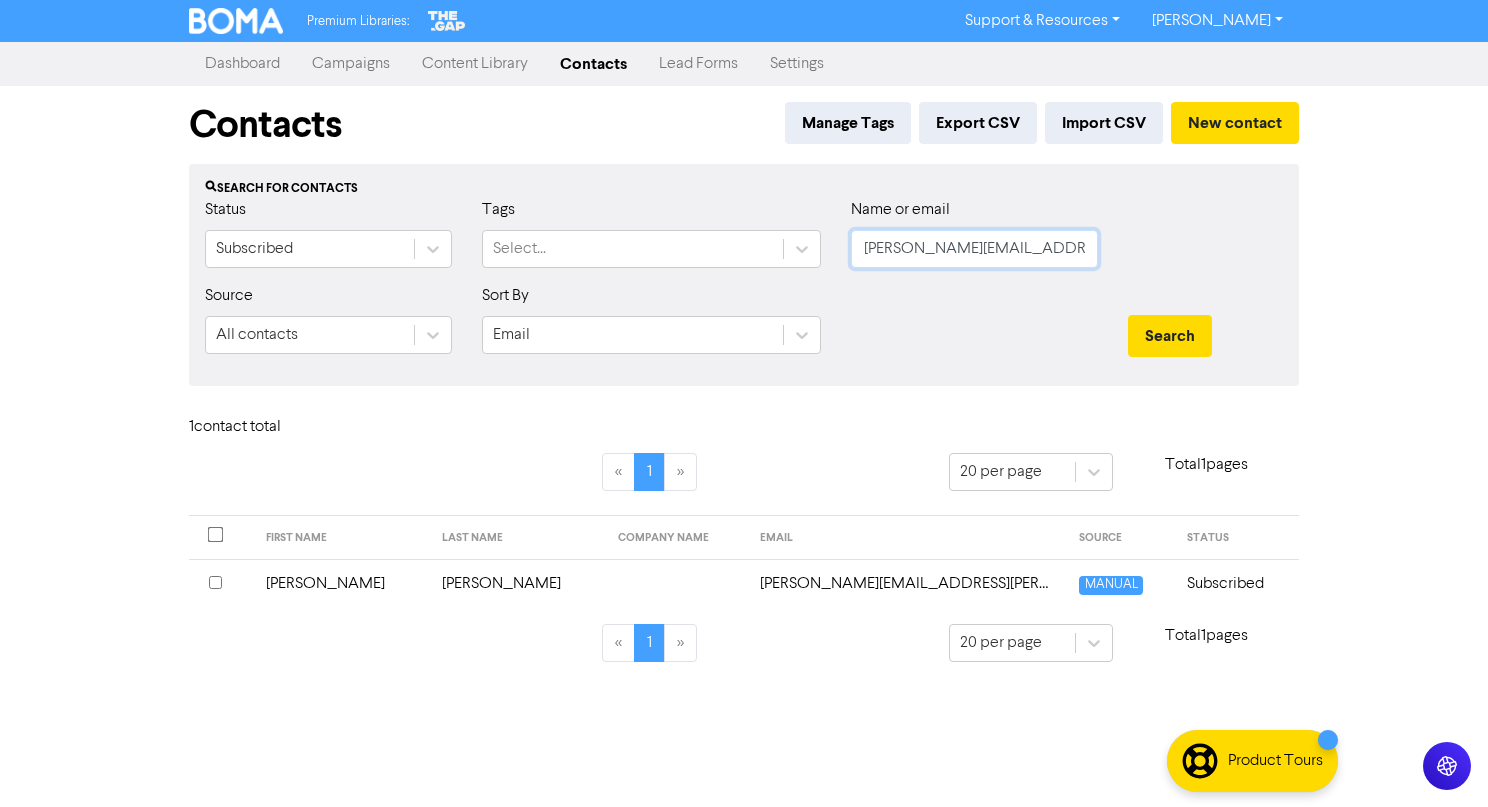 paste on "jasonp.29.09" 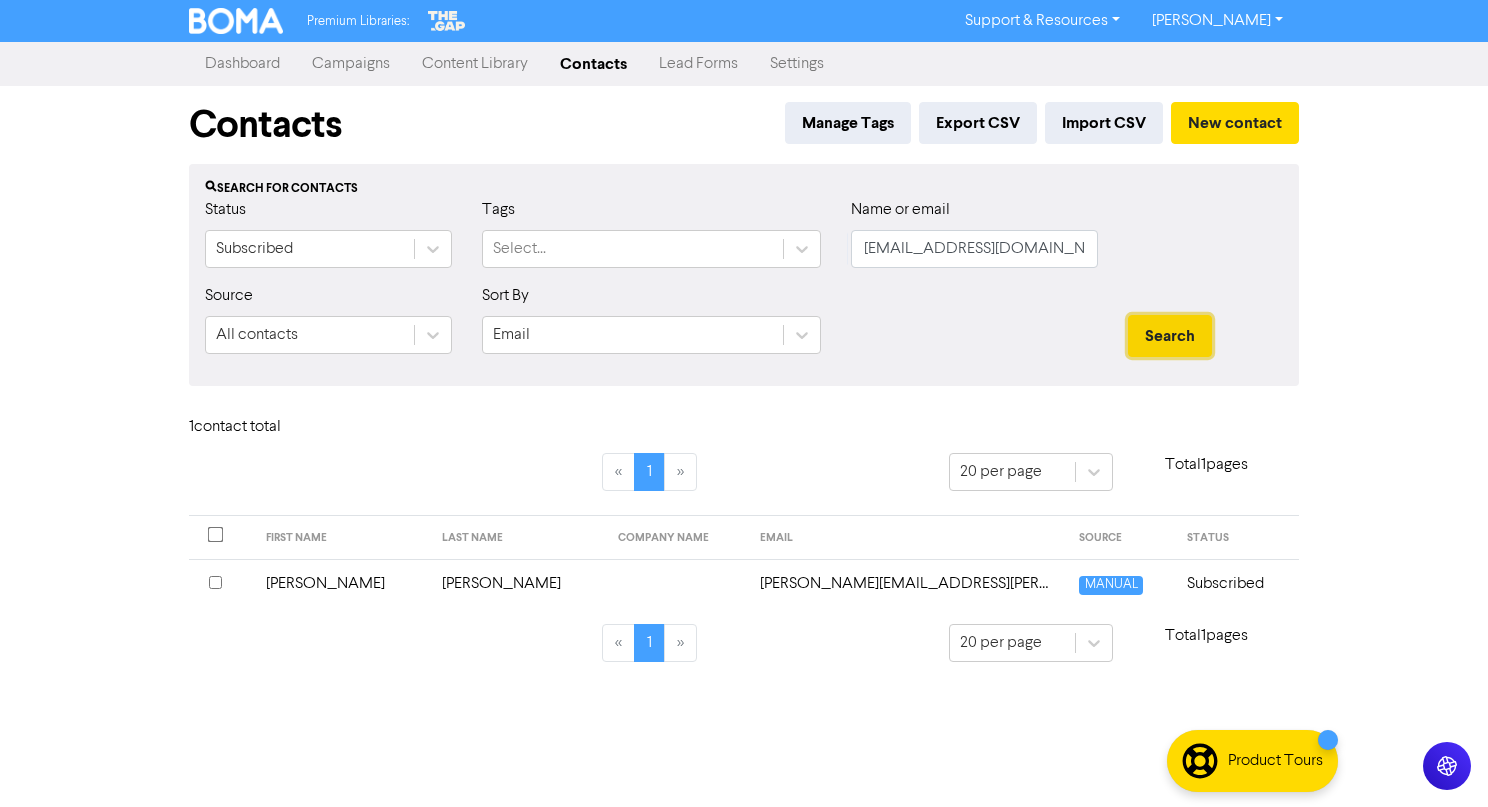 click on "Search" at bounding box center [1170, 336] 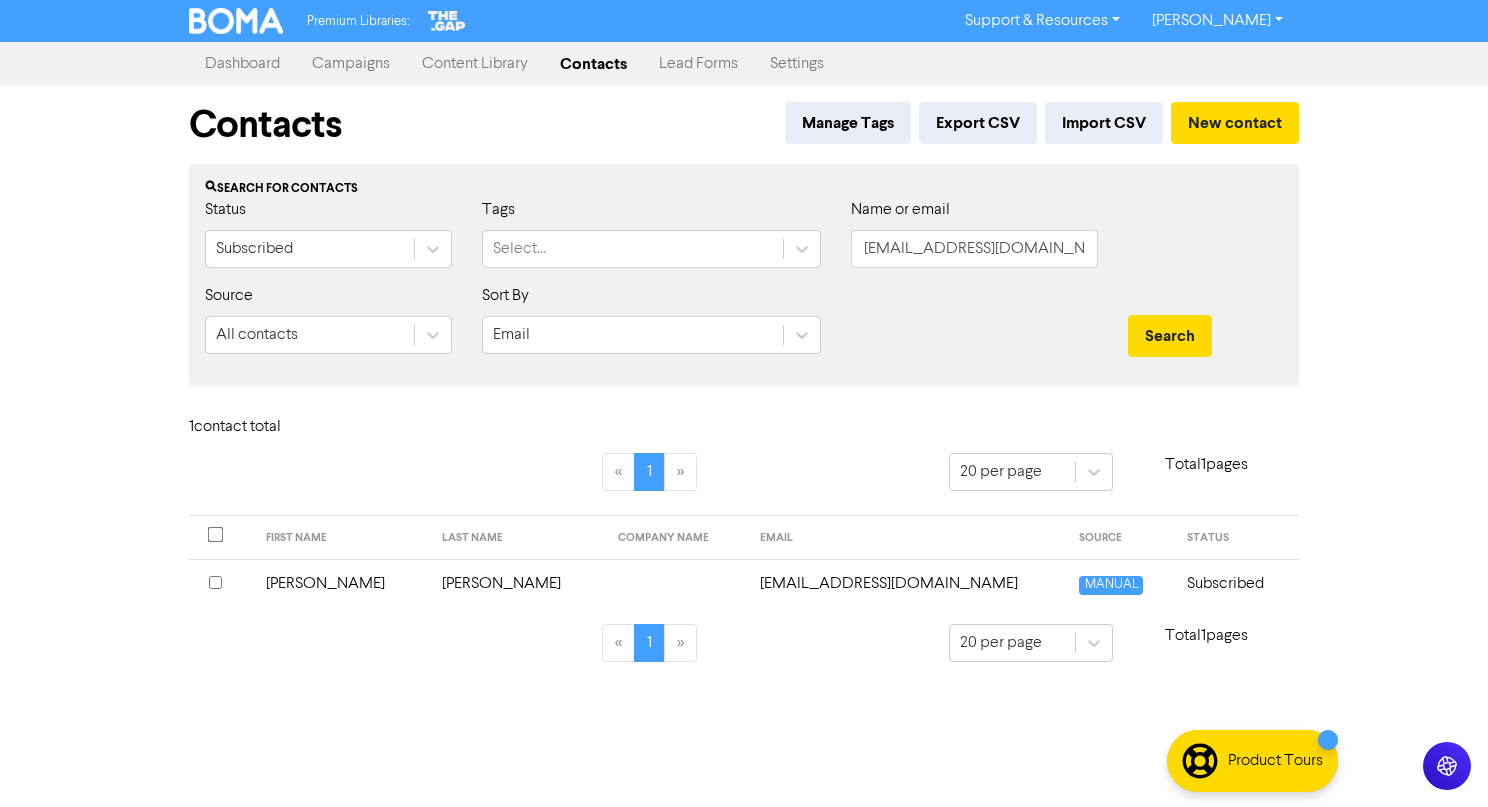 click on "jasonp.29.09@gmail.com" at bounding box center (908, 583) 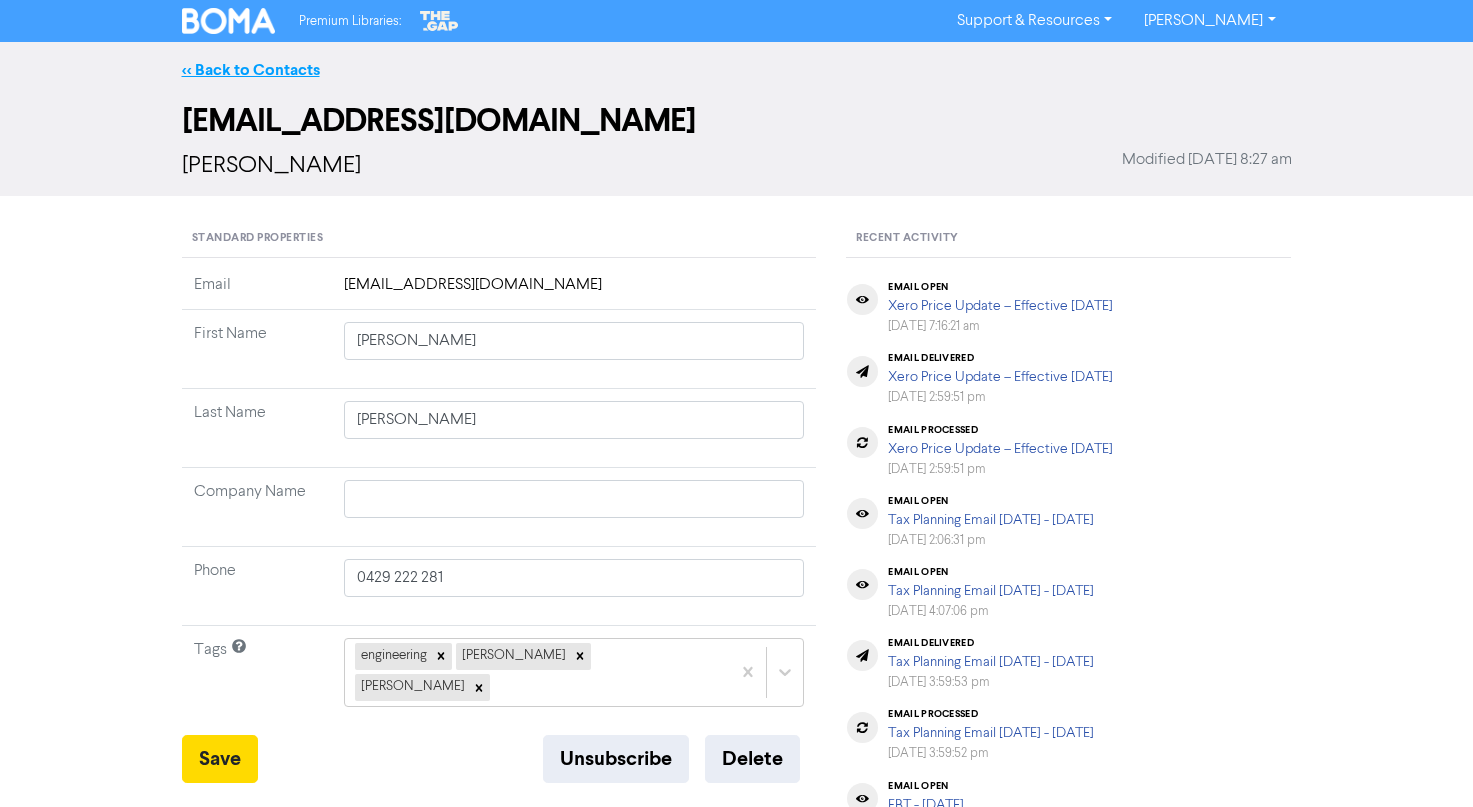 click on "<< Back to Contacts" at bounding box center [251, 70] 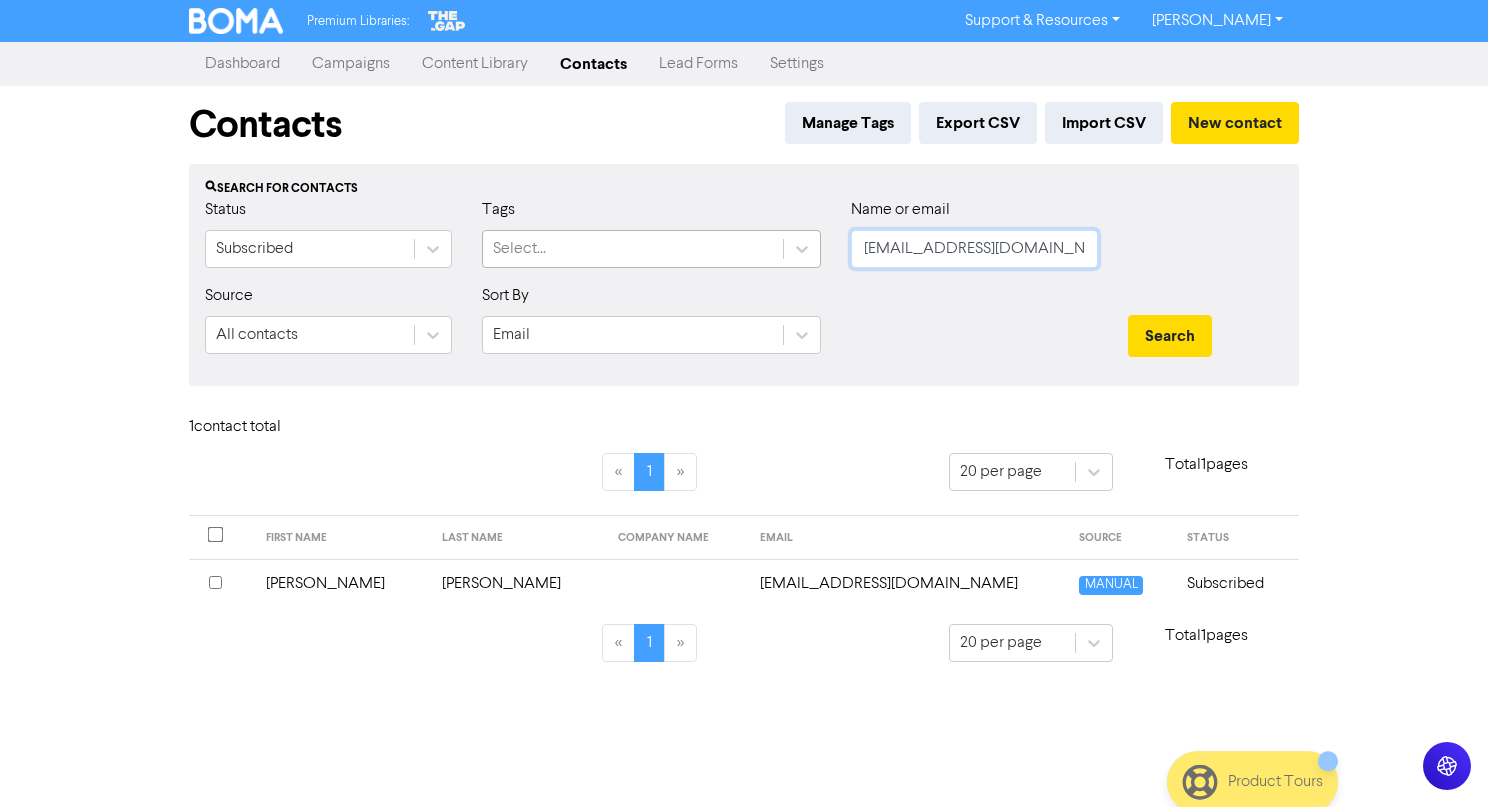 drag, startPoint x: 1063, startPoint y: 248, endPoint x: 557, endPoint y: 258, distance: 506.09882 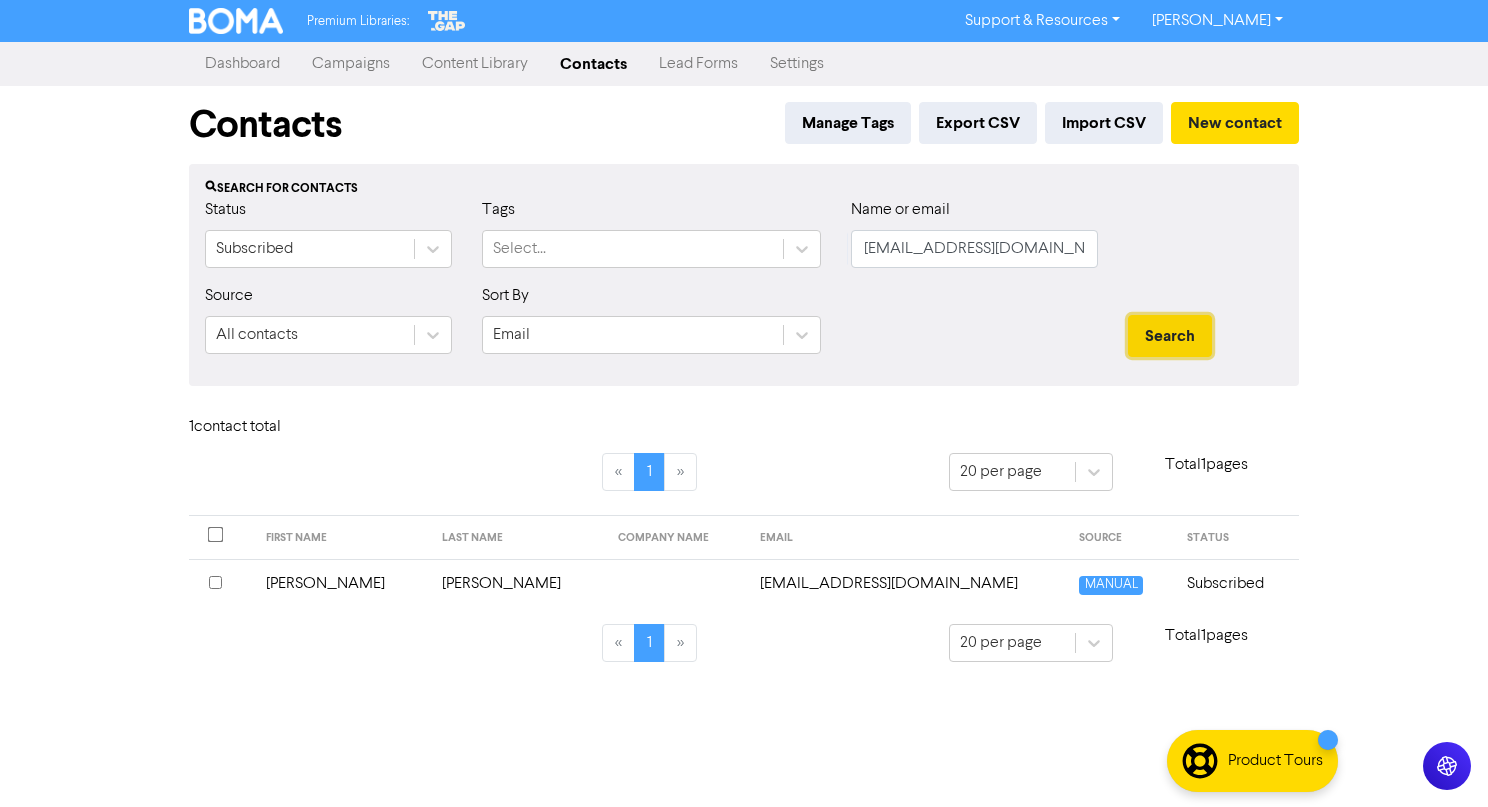 click on "Search" at bounding box center [1170, 336] 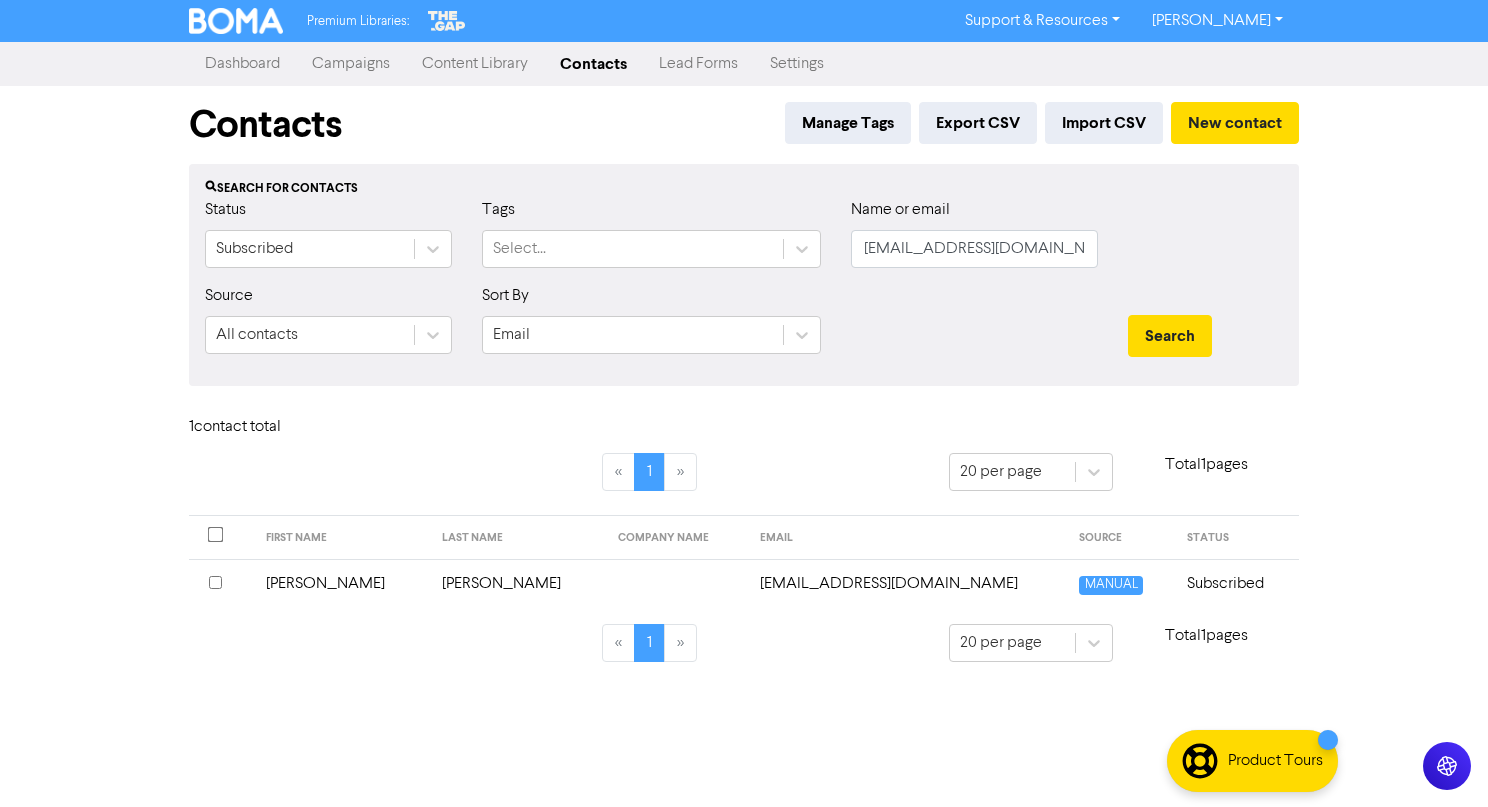 click on "Burley" at bounding box center (518, 583) 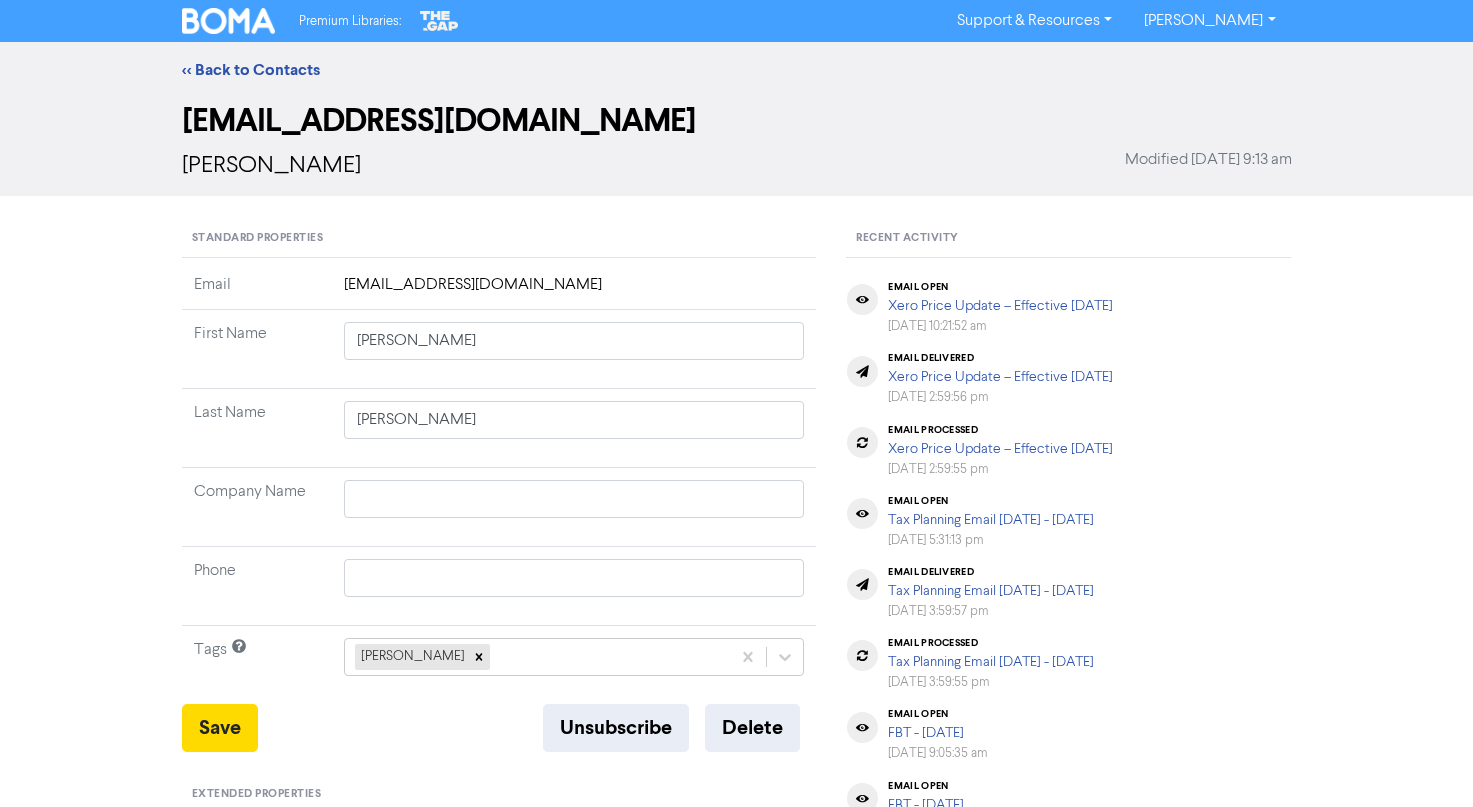 scroll, scrollTop: 100, scrollLeft: 0, axis: vertical 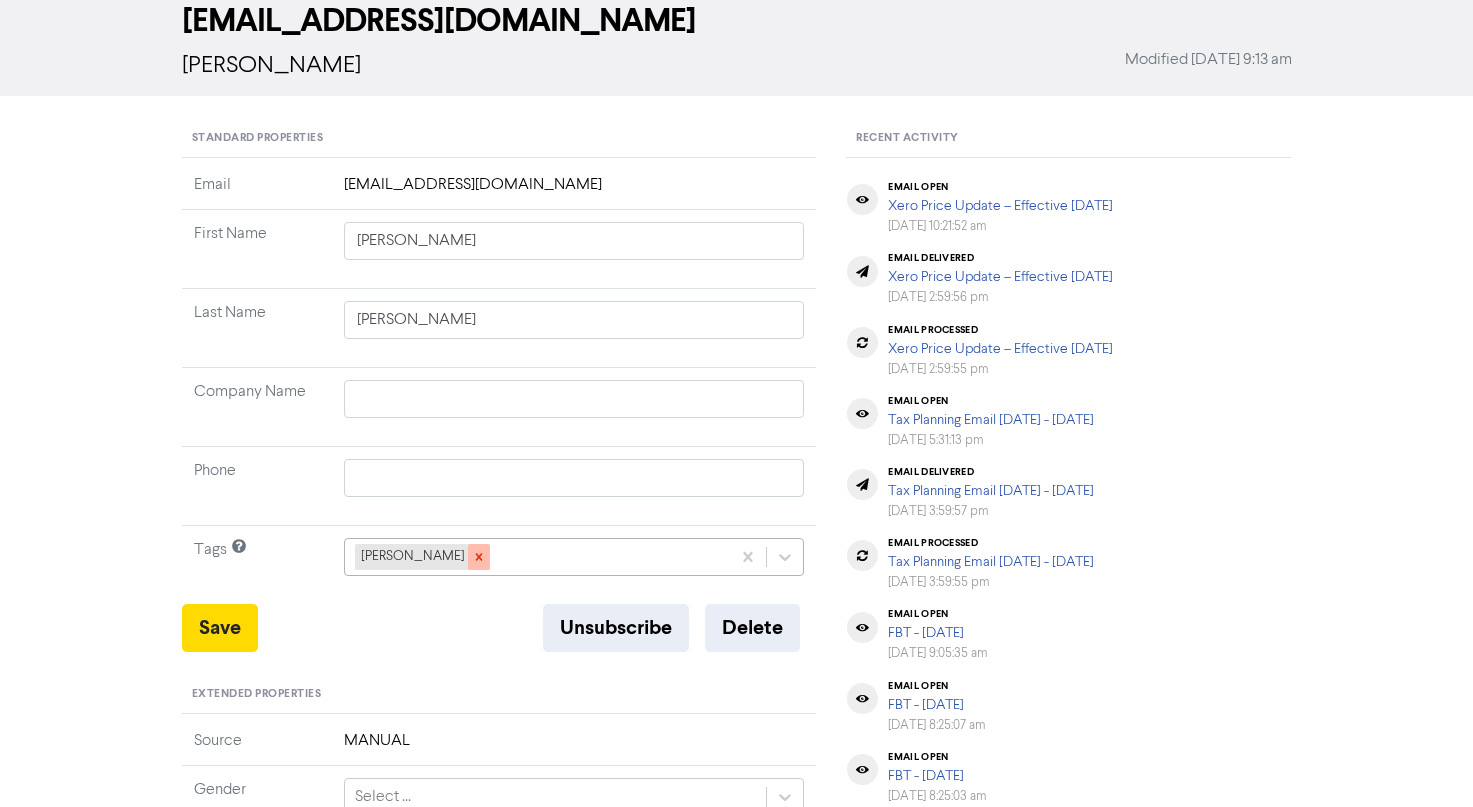 click 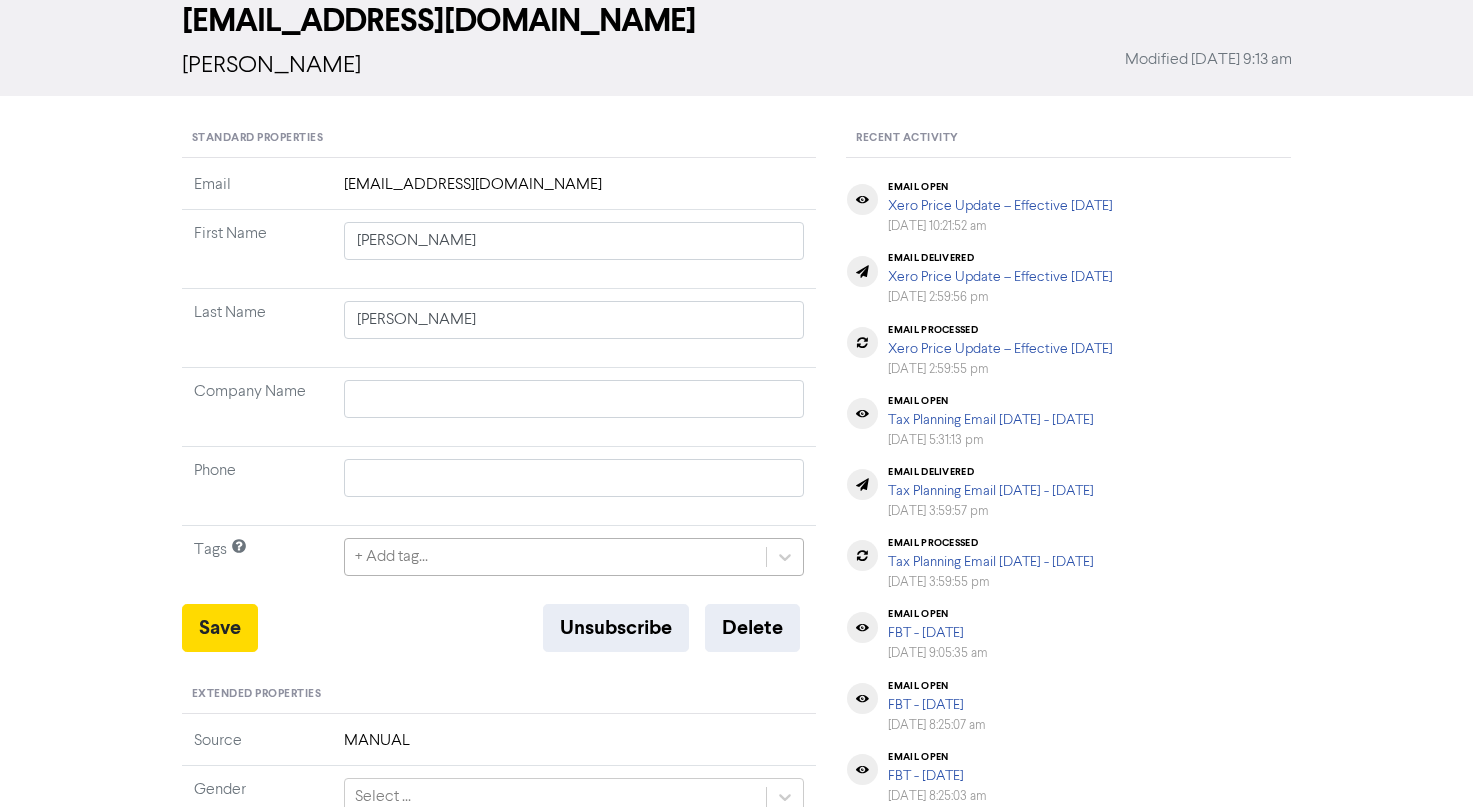 scroll, scrollTop: 185, scrollLeft: 0, axis: vertical 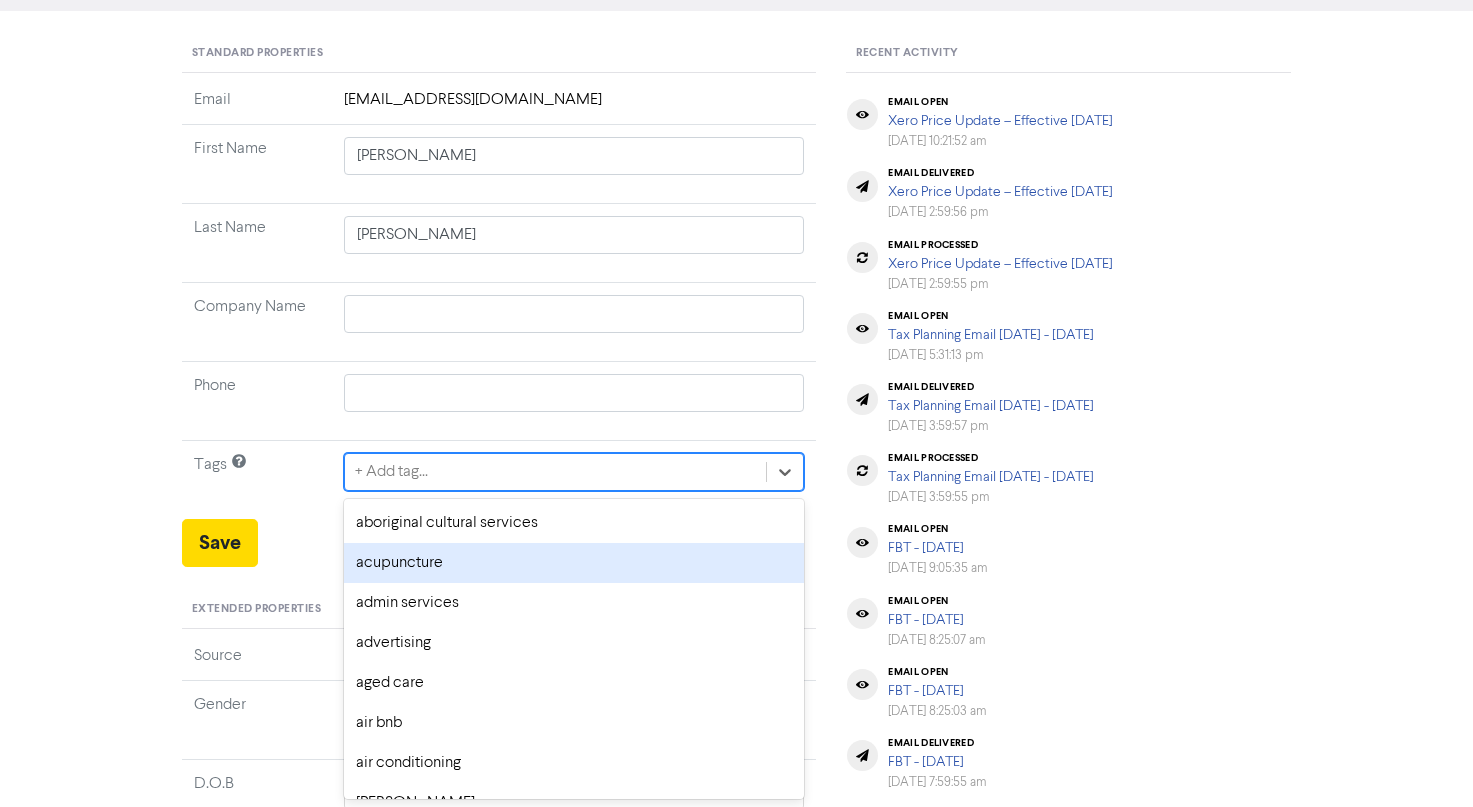 click on "option acupuncture focused, 2 of 285. 285 results available. Use Up and Down to choose options, press Backspace to select the currently focused option, press Escape to exit the menu, press Tab to select the option and exit the menu. + Add tag... aboriginal cultural services acupuncture admin services advertising aged care air bnb air conditioning alex allied health apps architecture art asbestos removal baby products barber beauty ben bitcoin bksuper blockchain bookkeeper bookkeeping bookkeeping-bankstmts bridal brittny building design business administration business consulting/management business development cafe callum farrugia callum&peri candle store caravan park carpentry chef chemical retailing childcare cleaning clothing coffee shop commercial building/manufacturing commercial property commisions with amcal/business ebook compressor hire/repair computer service construction consulting conveyancing service copywriting cosmetic injectables cosmetic retailing counselling courses cryptocurrency gym" 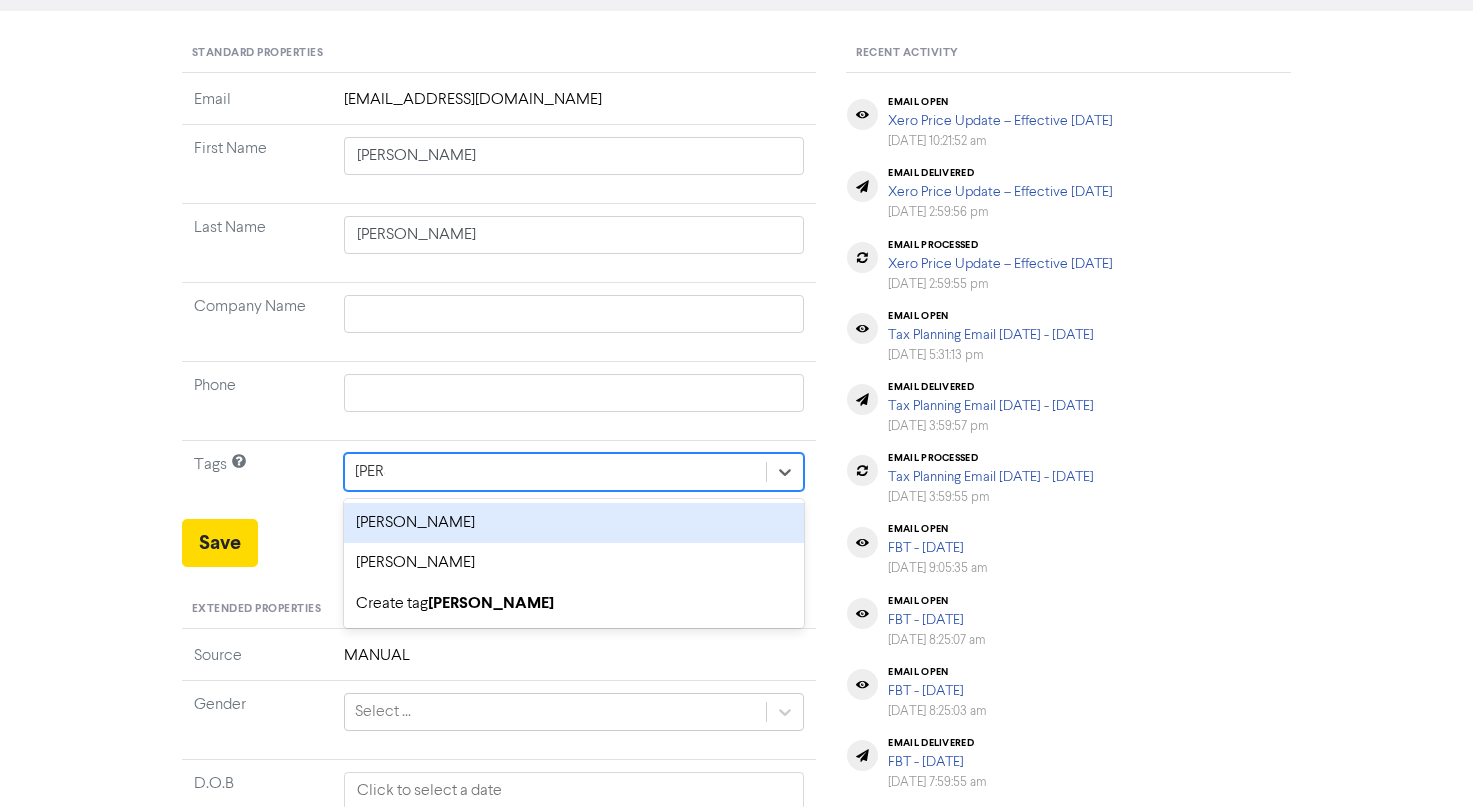 click on "sarah crowe" at bounding box center (574, 523) 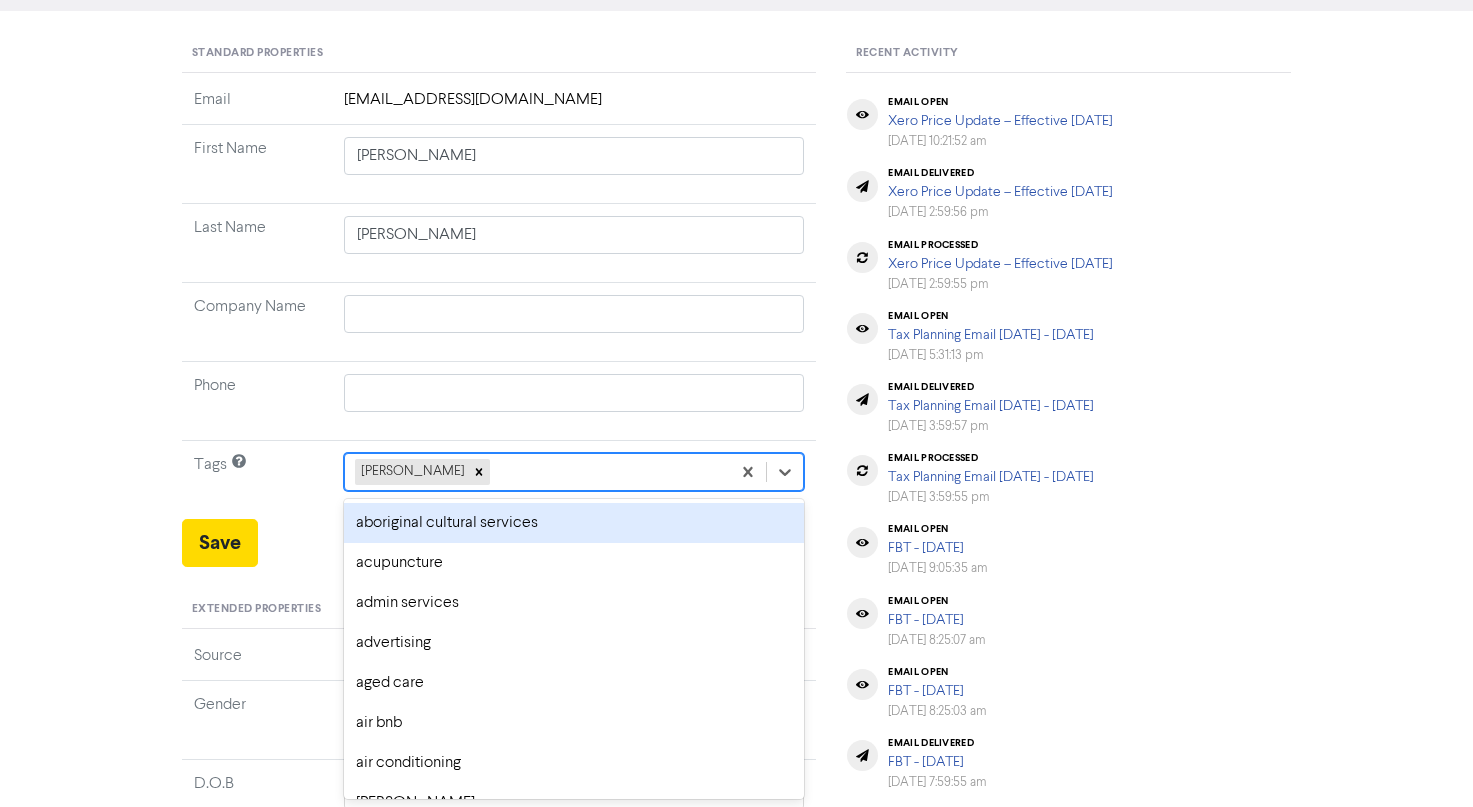 click on "sarah crowe" at bounding box center [538, 472] 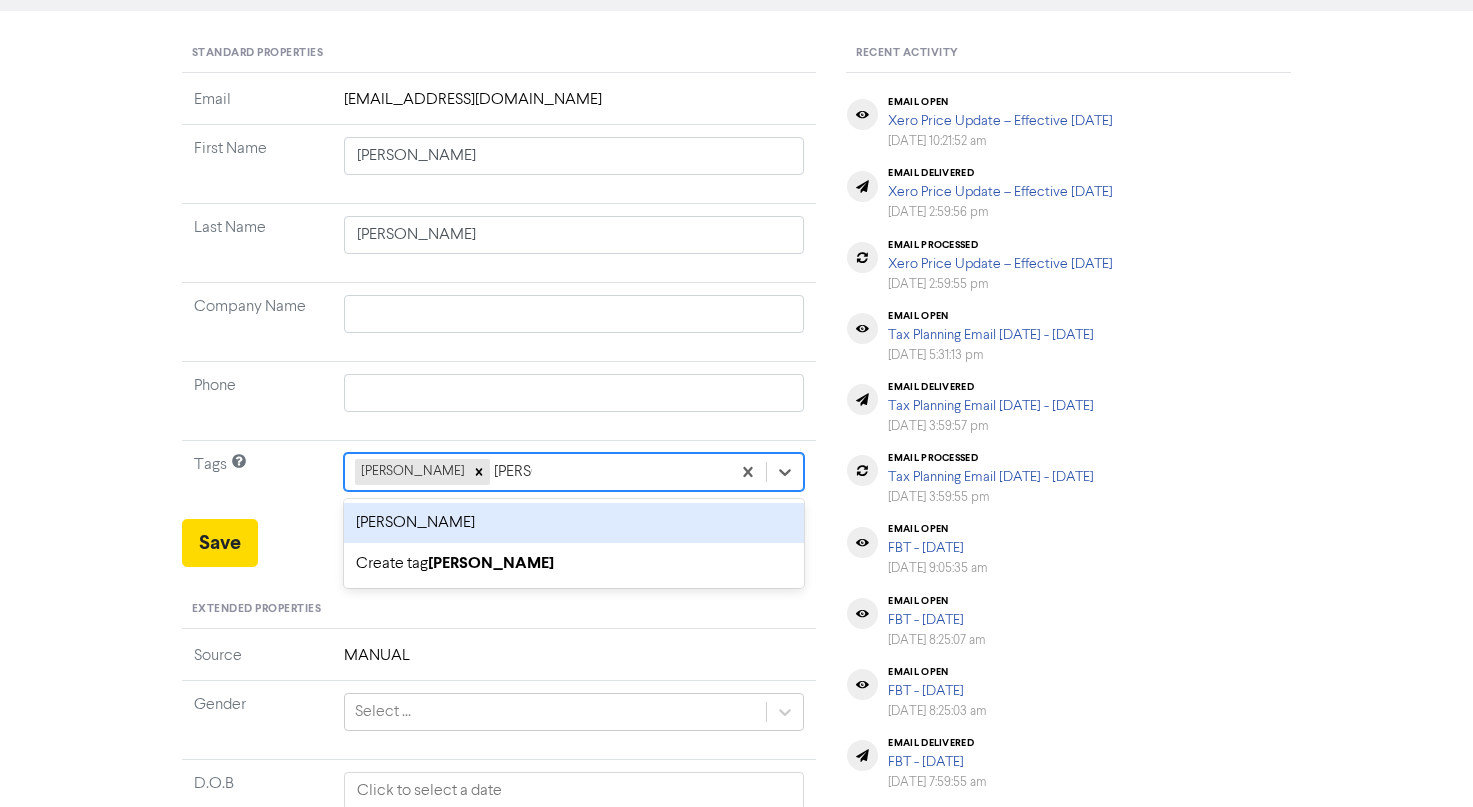 click on "sarah sale" at bounding box center (574, 523) 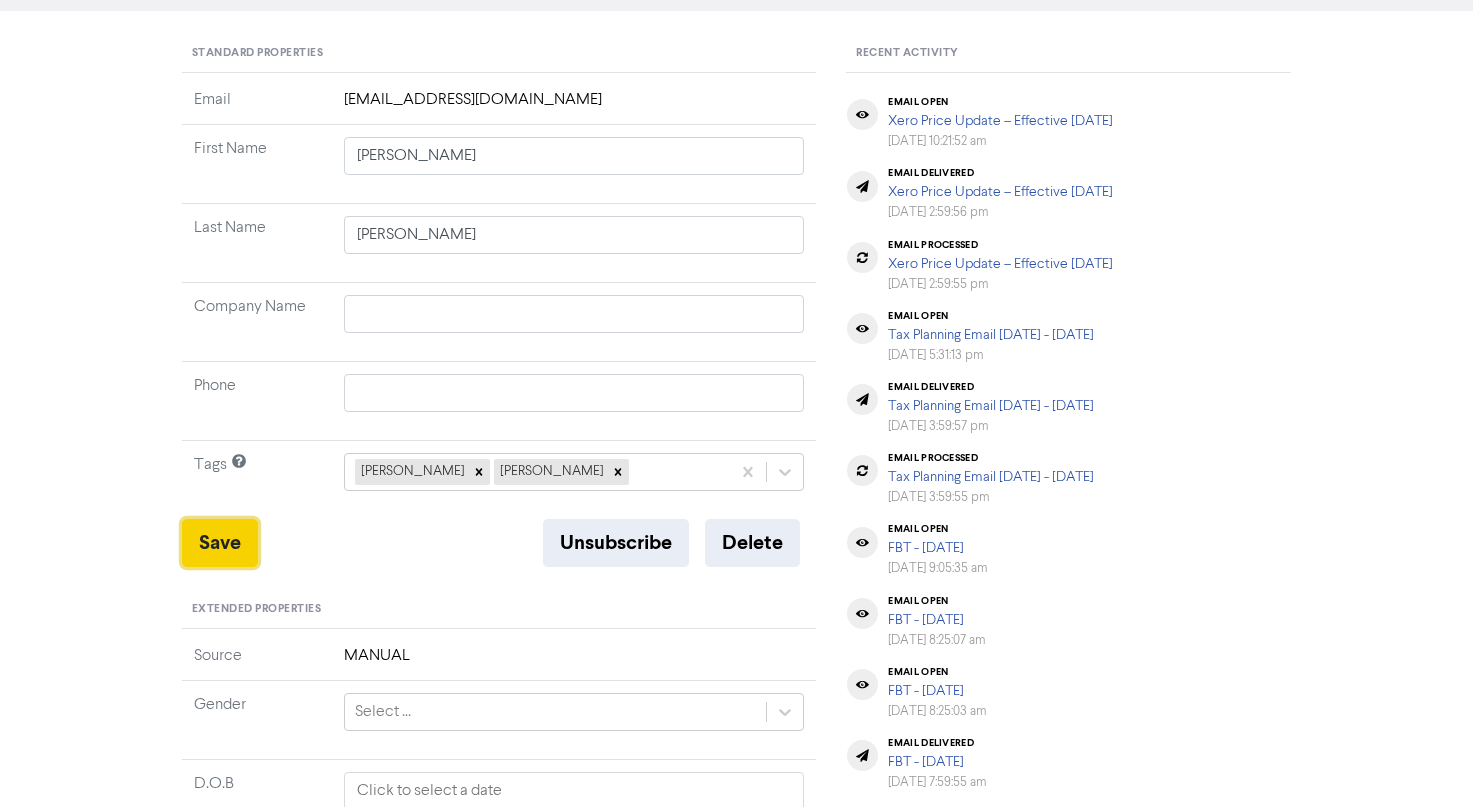 click on "Save" at bounding box center [220, 543] 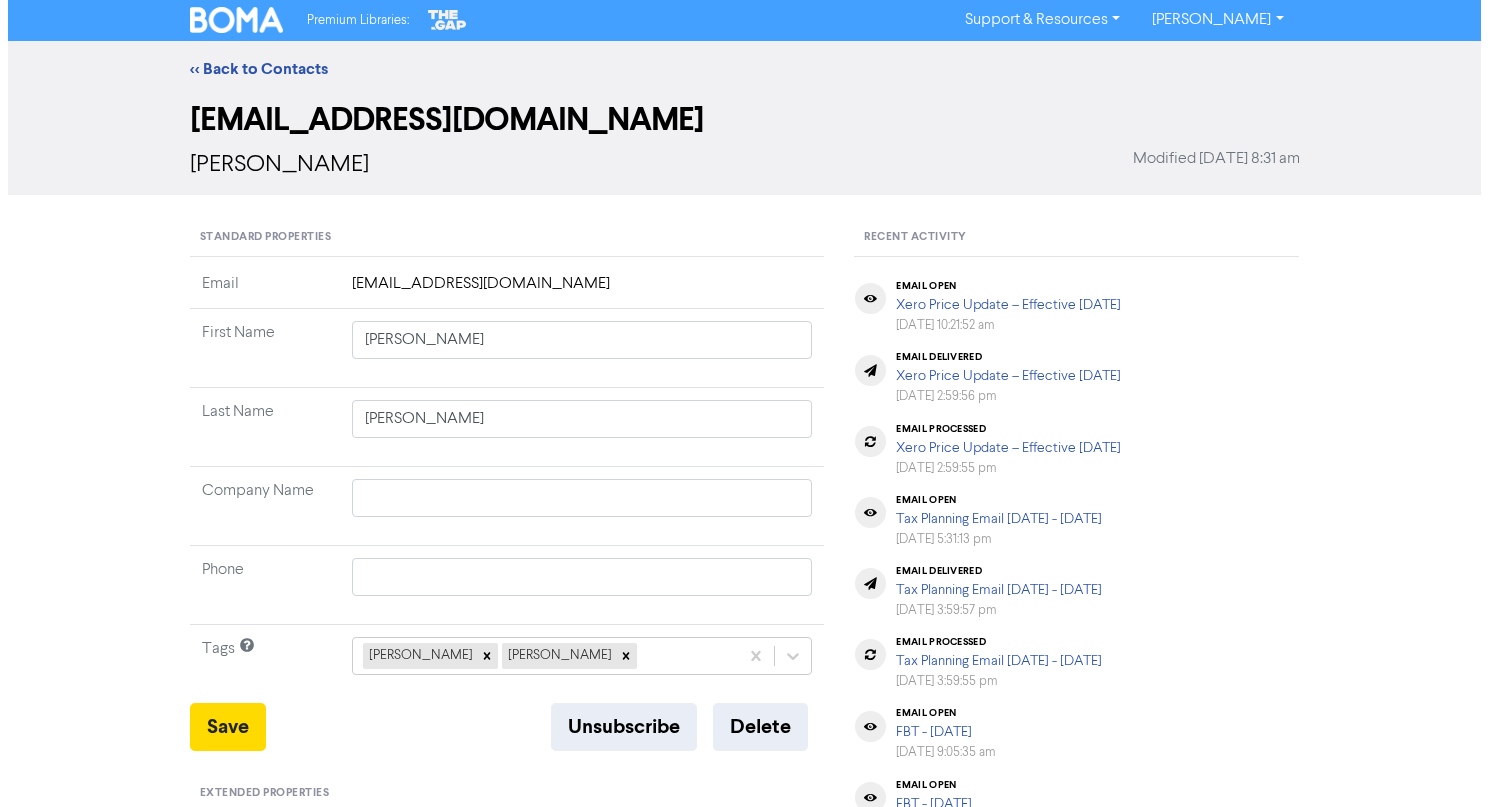 scroll, scrollTop: 0, scrollLeft: 0, axis: both 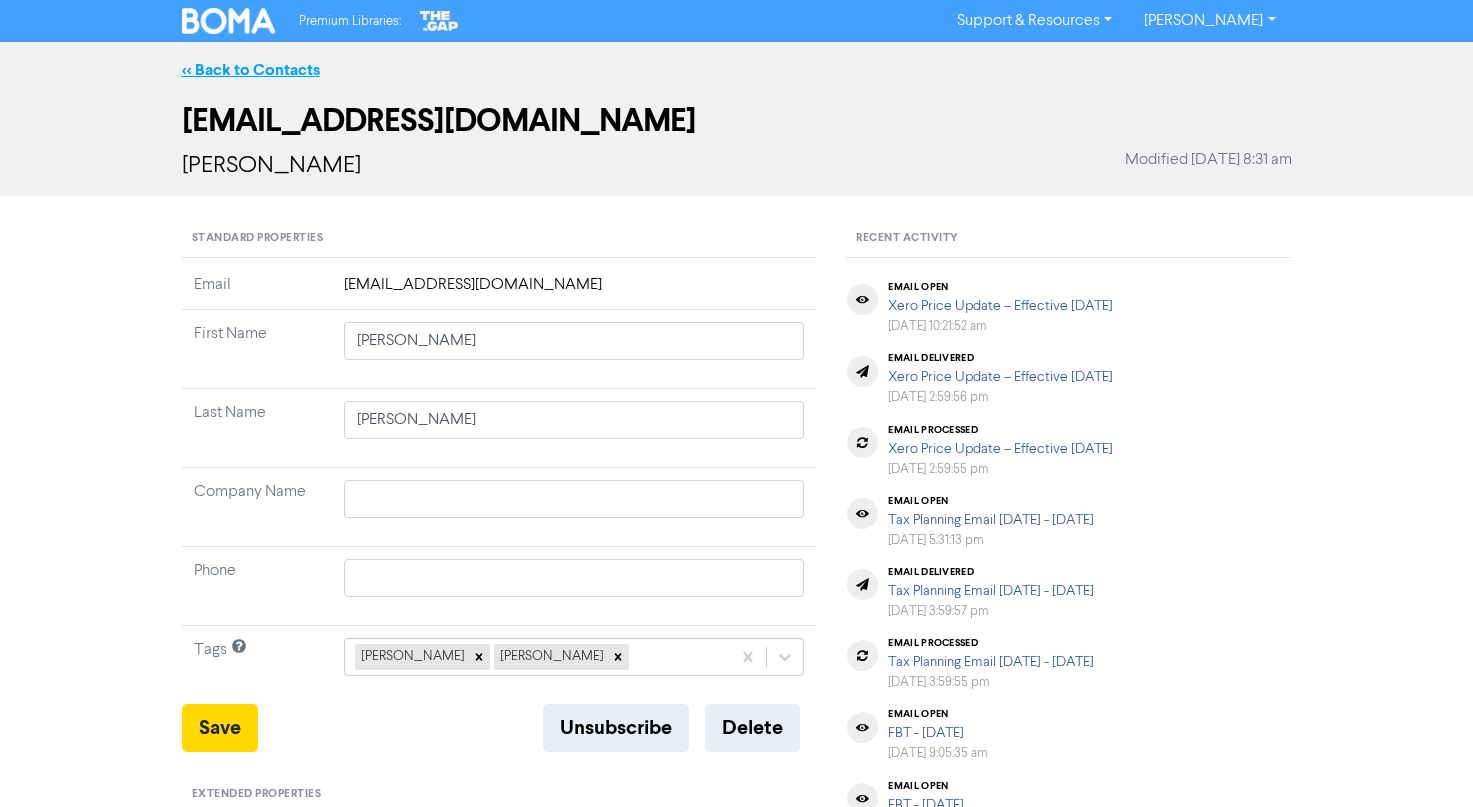 click on "<< Back to Contacts" at bounding box center (251, 70) 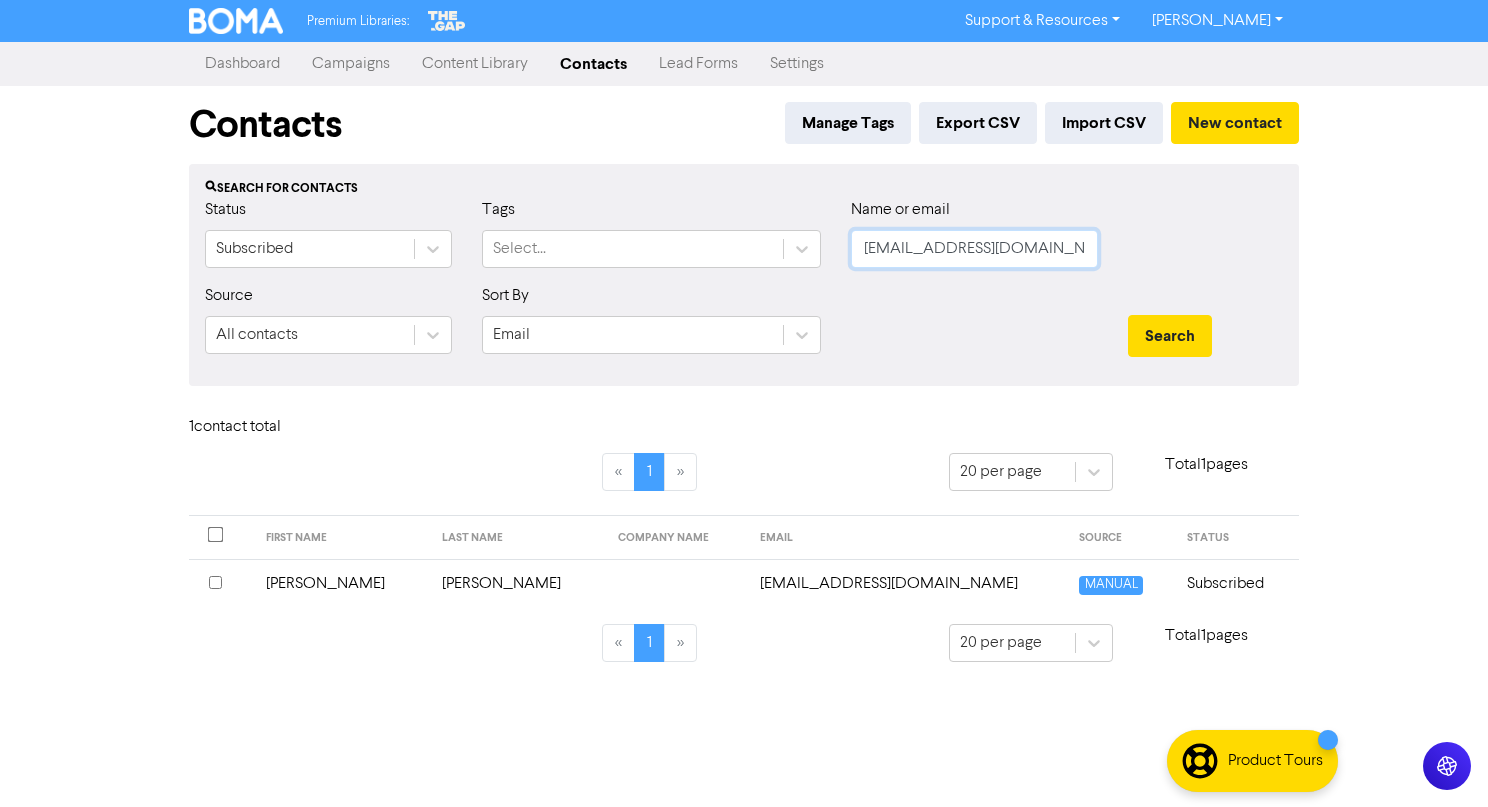 click on "ashleyburley@yahoo.com" 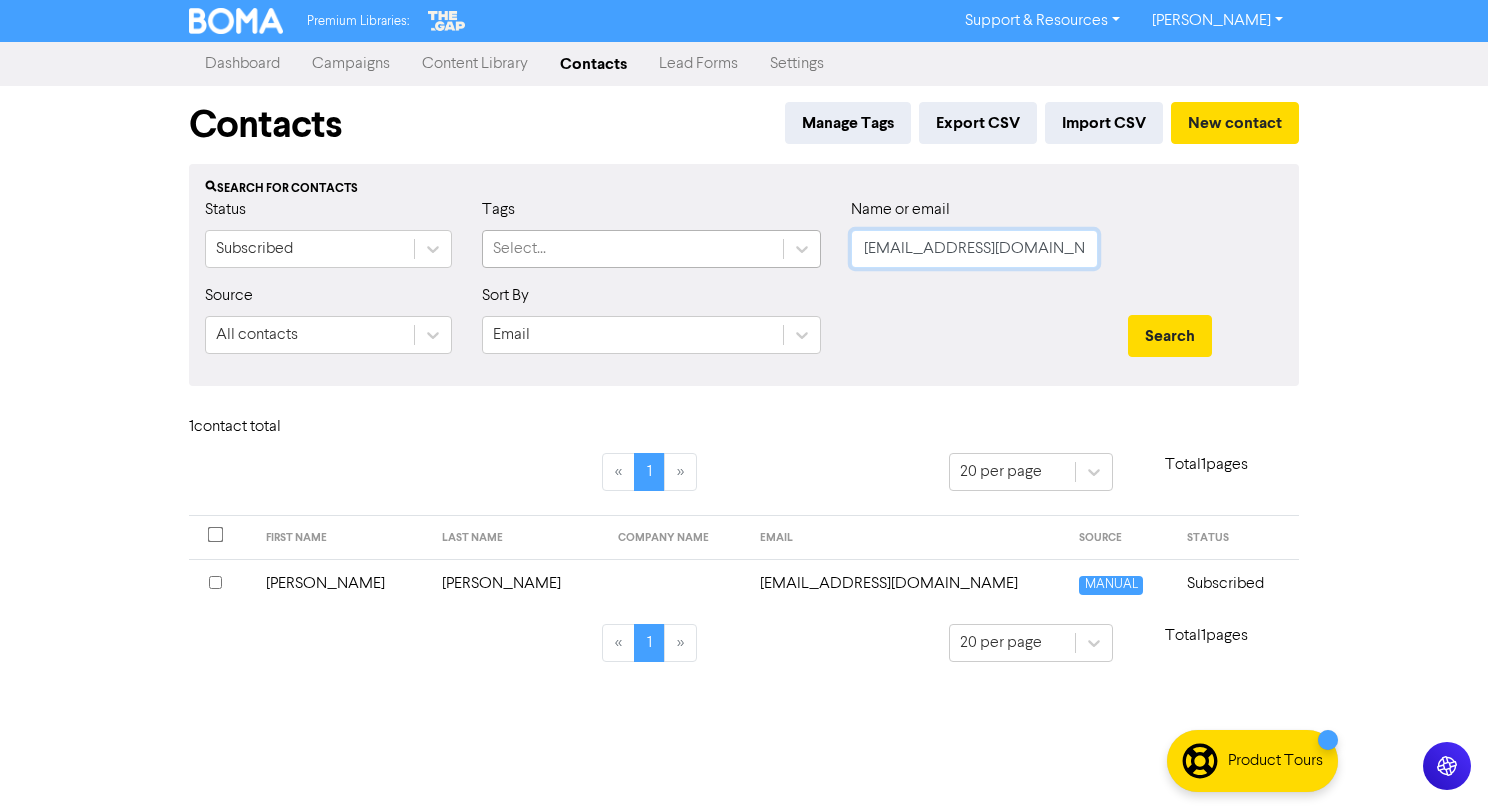 drag, startPoint x: 1069, startPoint y: 249, endPoint x: 562, endPoint y: 238, distance: 507.11932 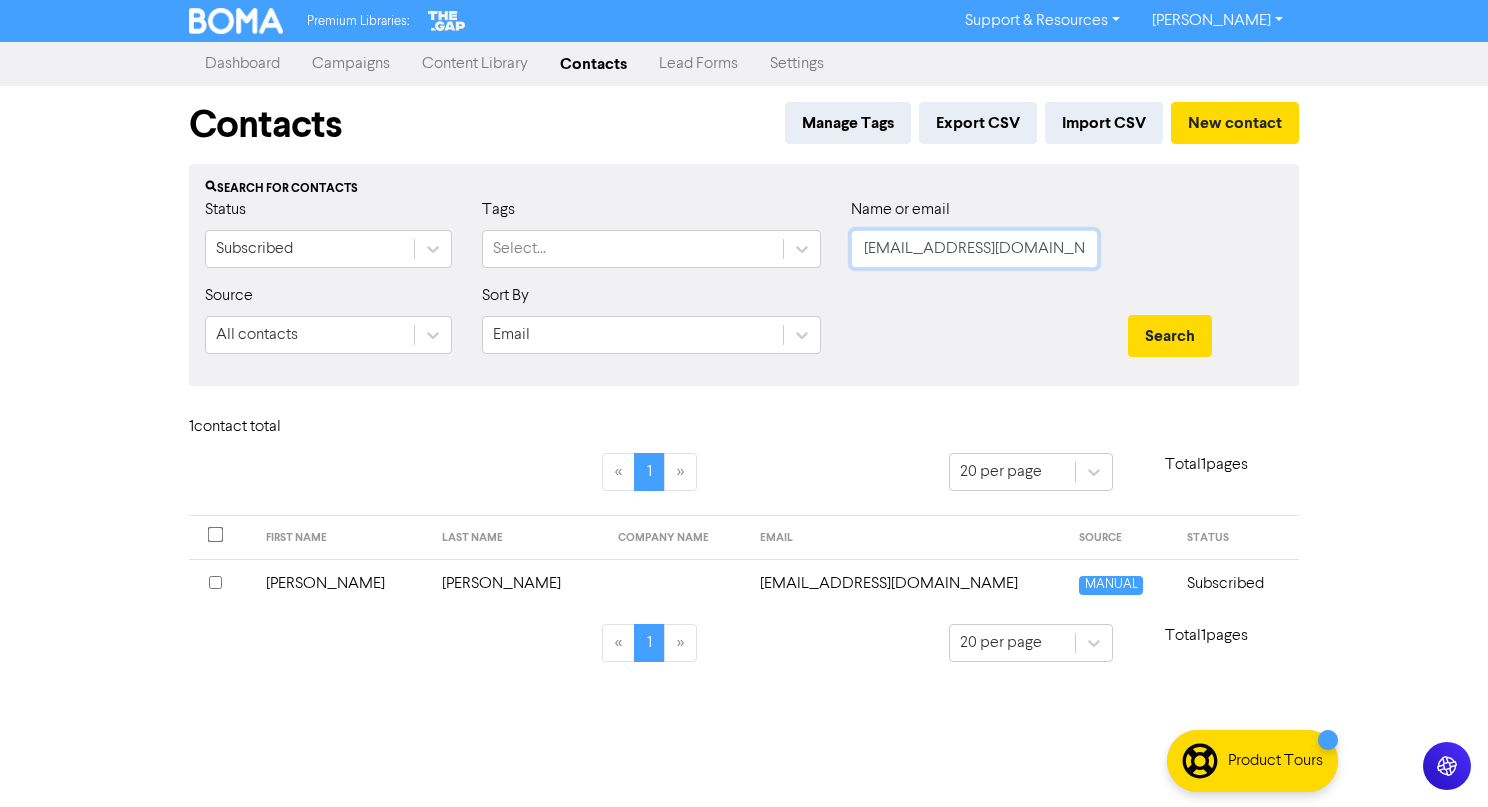 scroll, scrollTop: 0, scrollLeft: 62, axis: horizontal 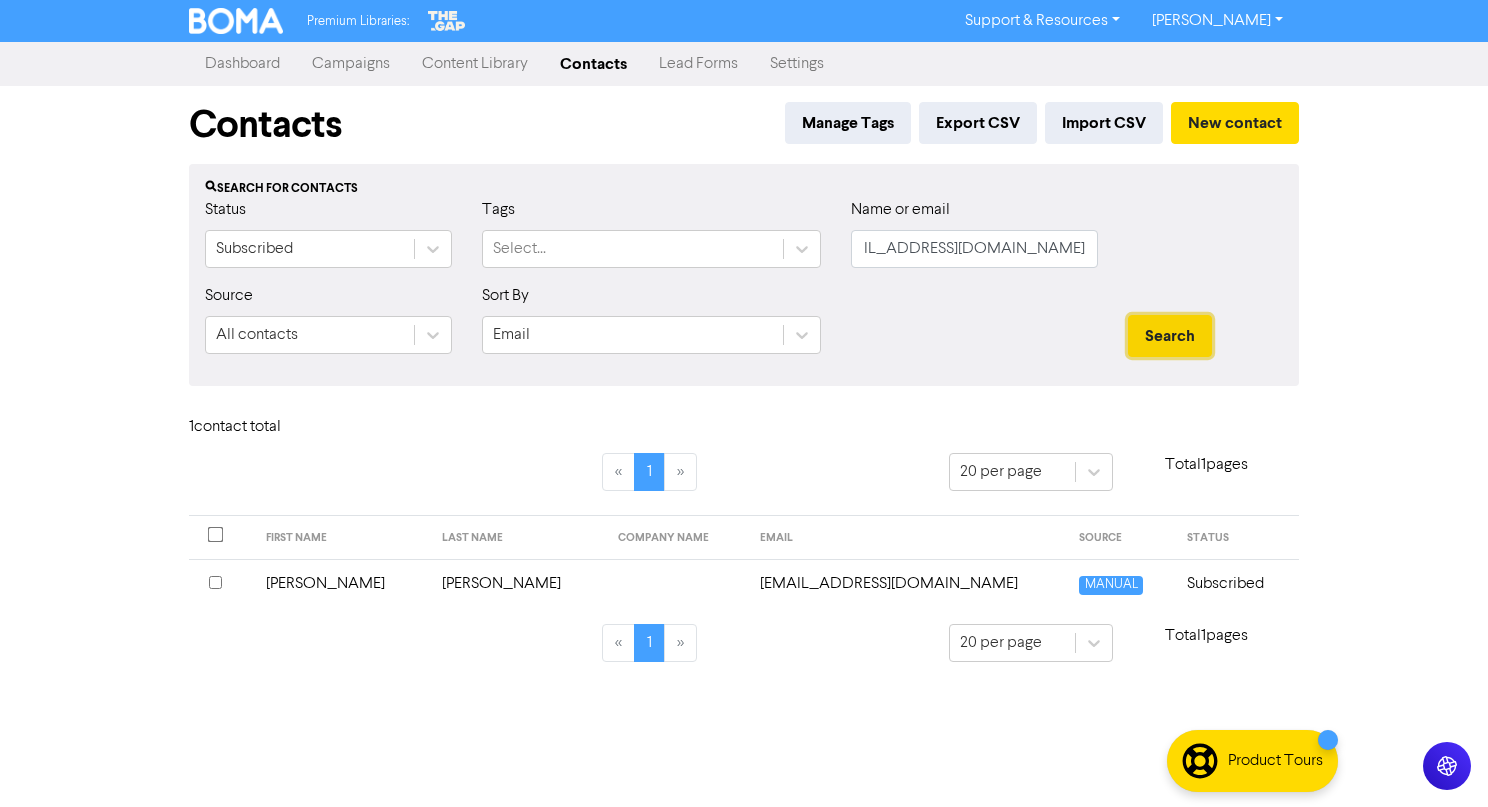 click on "Search" at bounding box center (1170, 336) 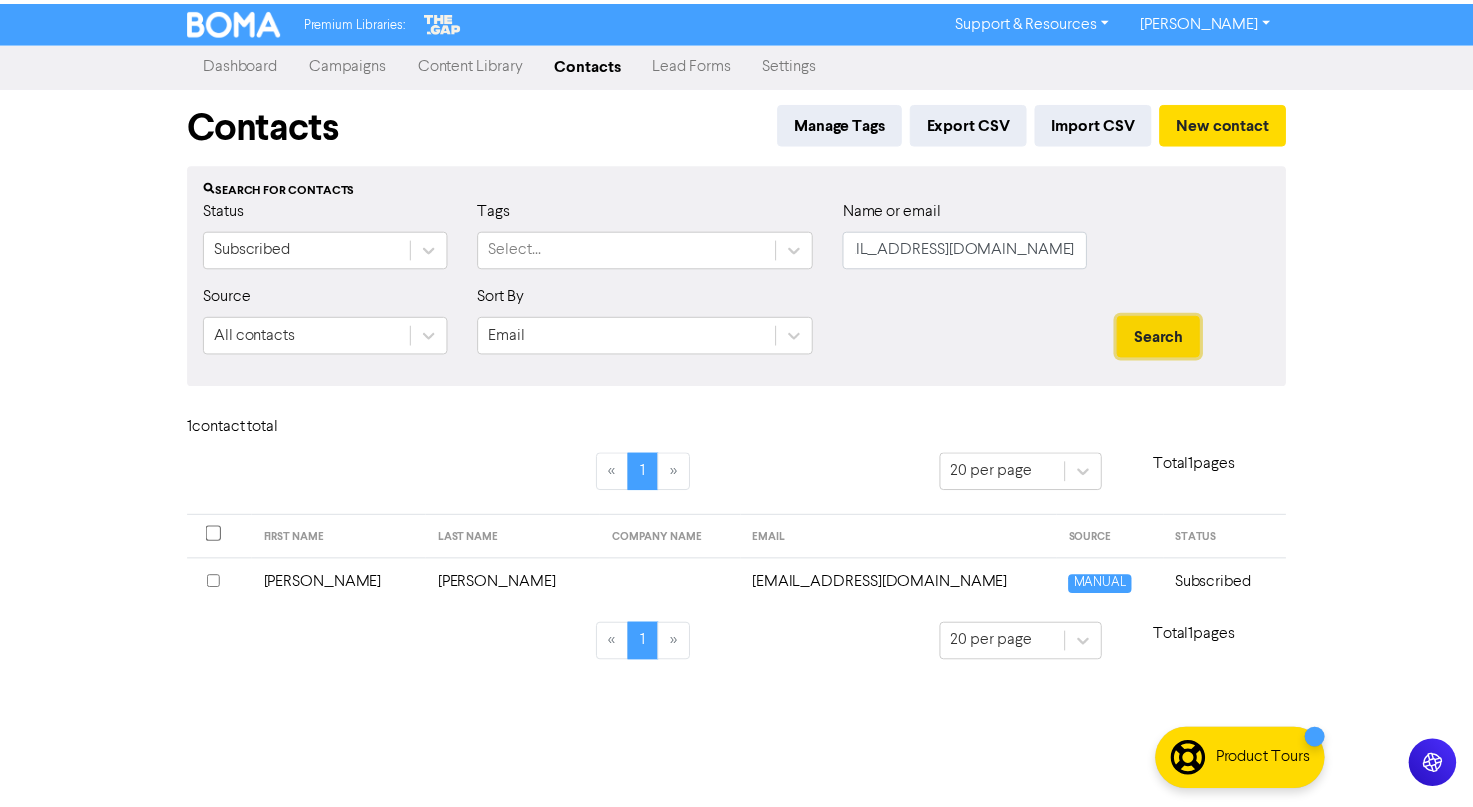 scroll, scrollTop: 0, scrollLeft: 0, axis: both 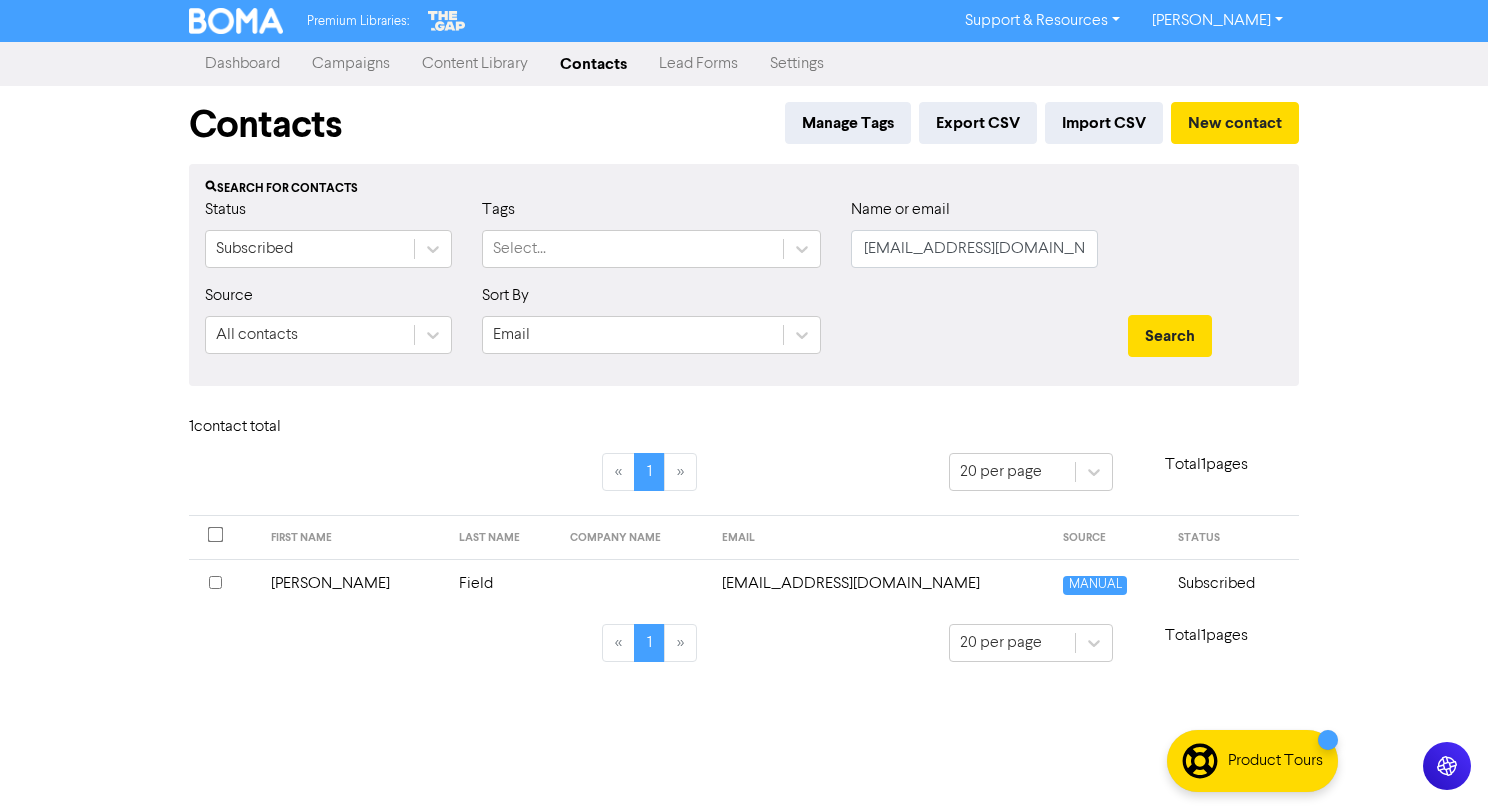 click on "prehabexremedialmassage@hotmail.com" at bounding box center (881, 583) 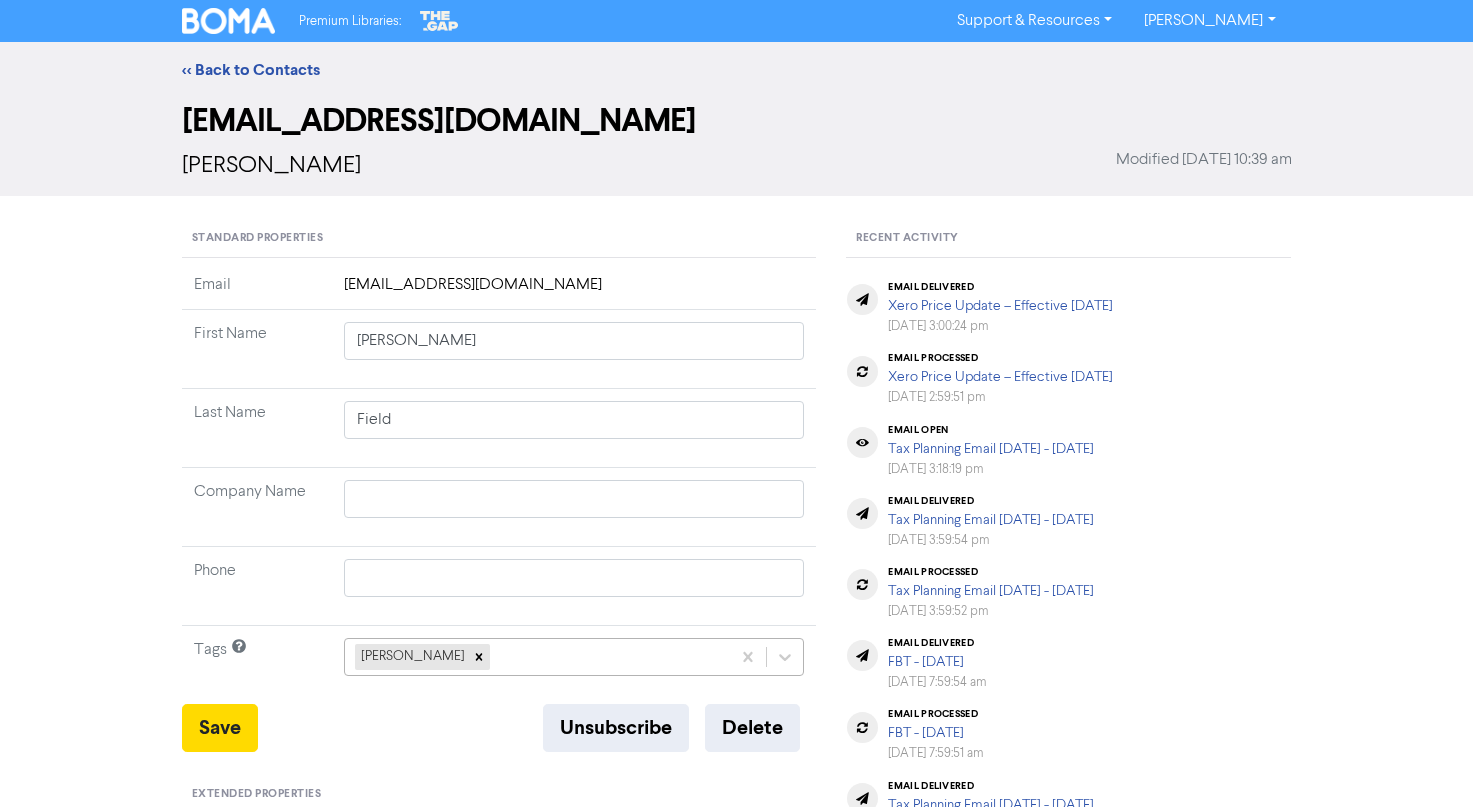 click on "sarah crowe" 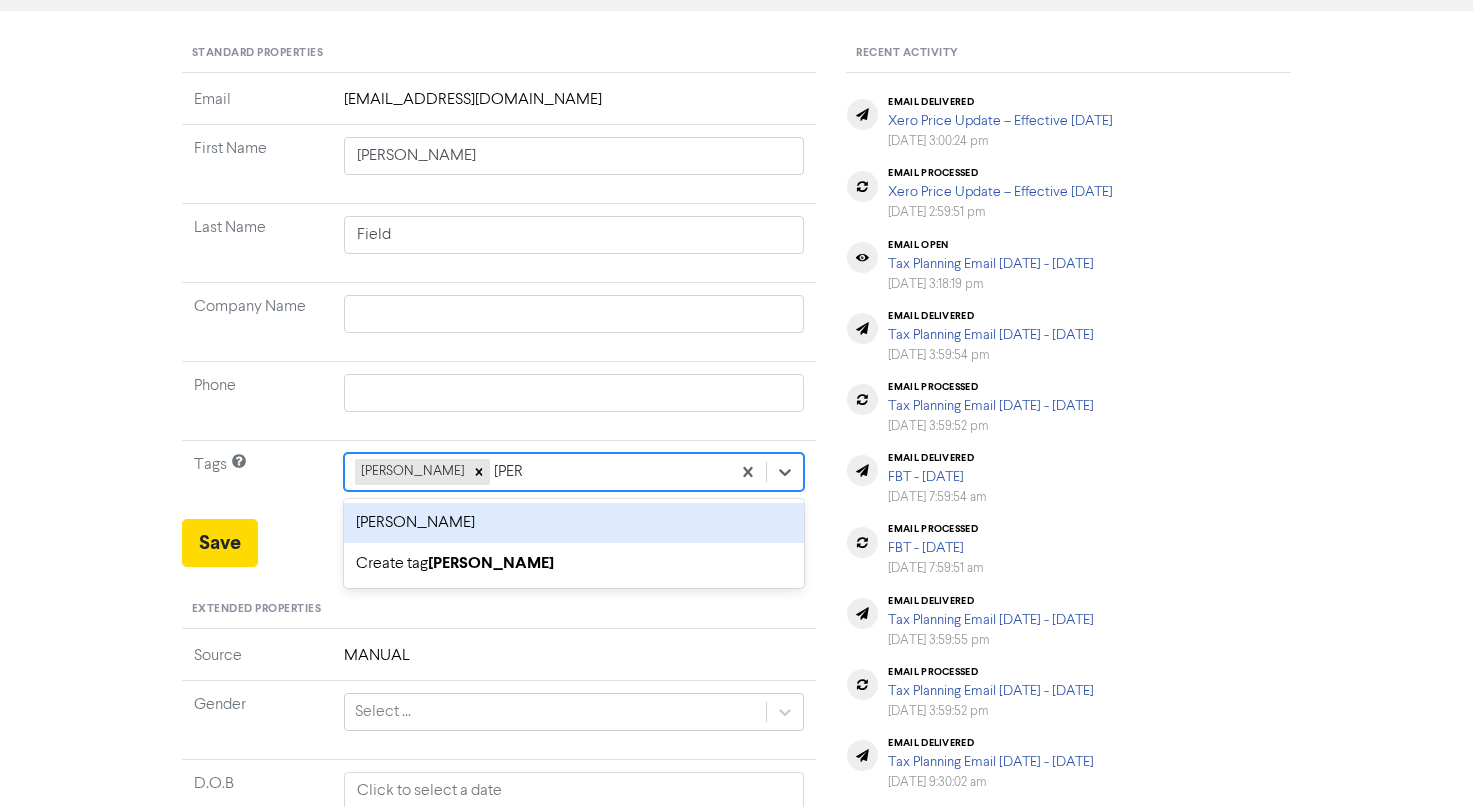 click on "sarah sale" at bounding box center (574, 523) 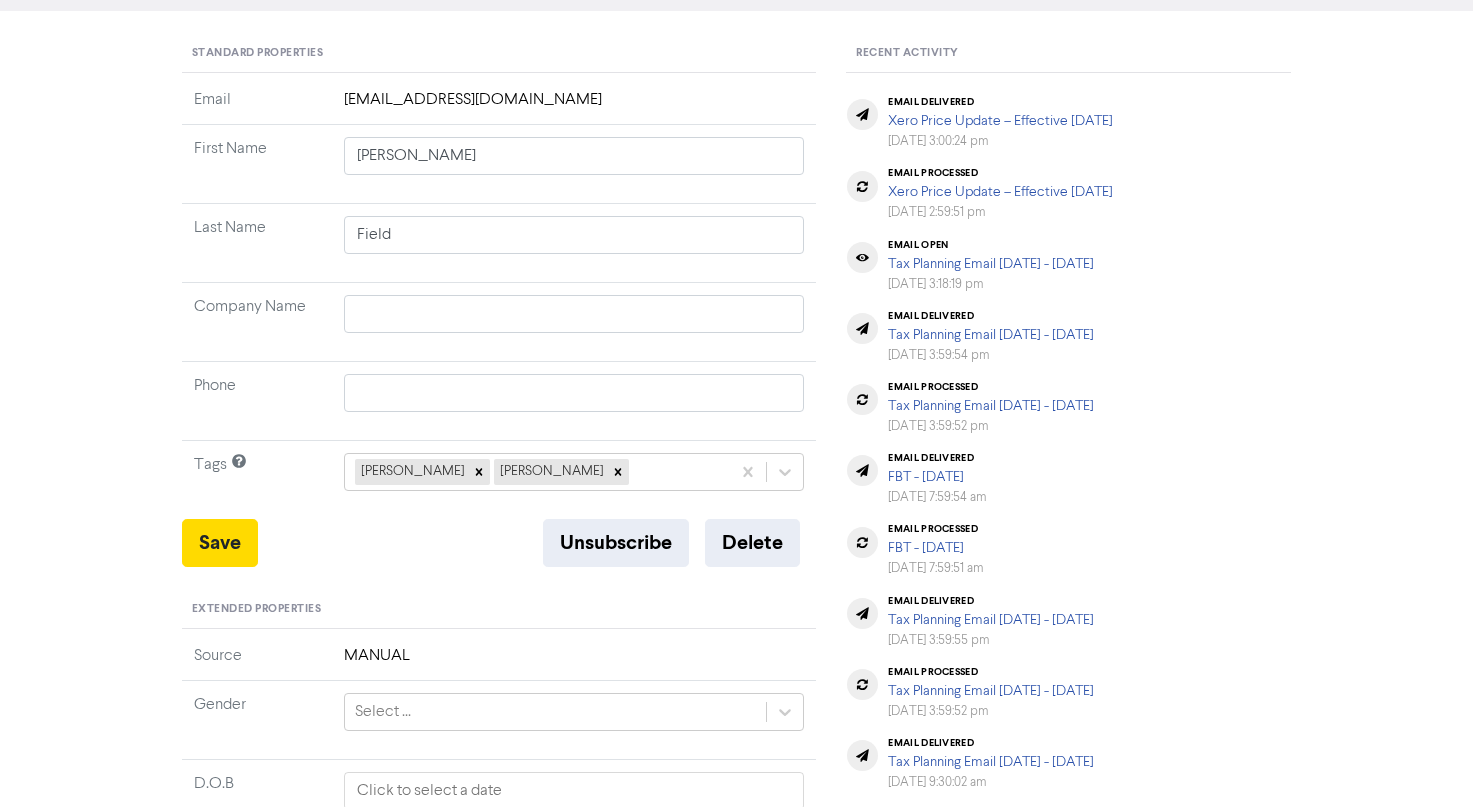 click on "Standard Properties Email prehabexremedialmassage@hotmail.com First Name Ellen Last Name Field Company Name Phone Tags sarah crowe sarah sale Save Unsubscribe Delete Extended Properties Source MANUAL Gender Select ... D.O.B Street Suburb City Country Please select a country... Postcode / Zip Save Unsubscribe Delete" at bounding box center (499, 658) 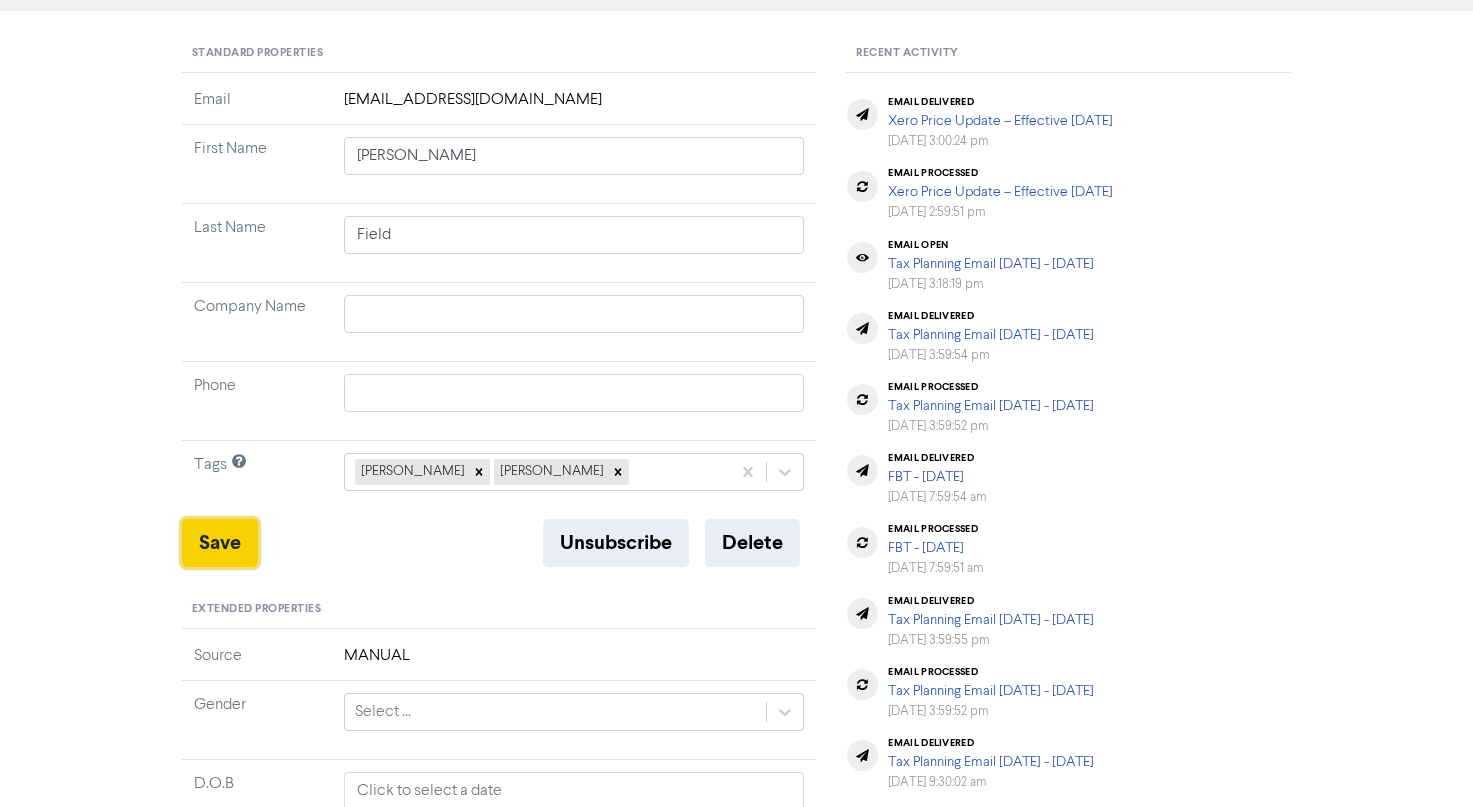 click on "Save" at bounding box center (220, 543) 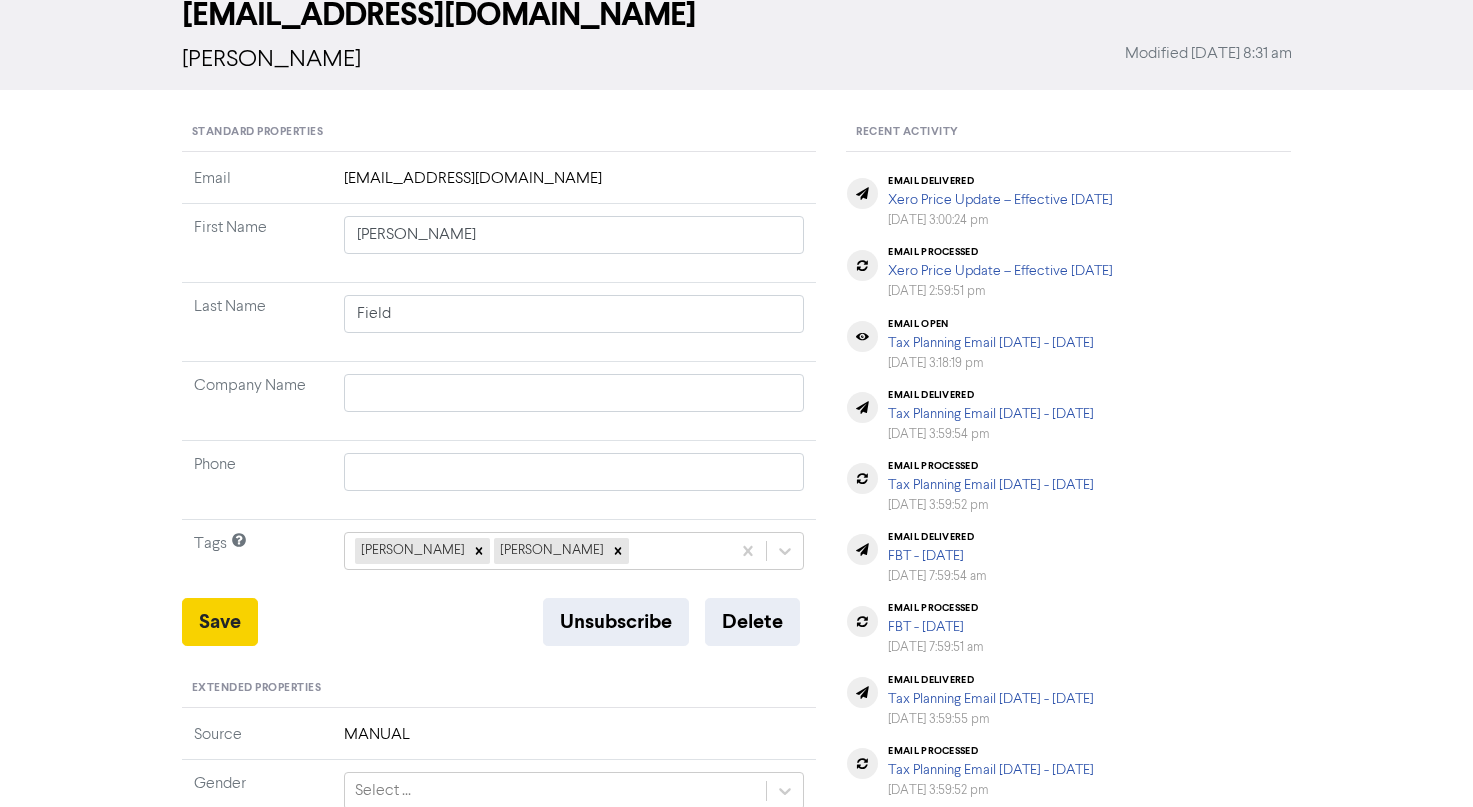 scroll, scrollTop: 0, scrollLeft: 0, axis: both 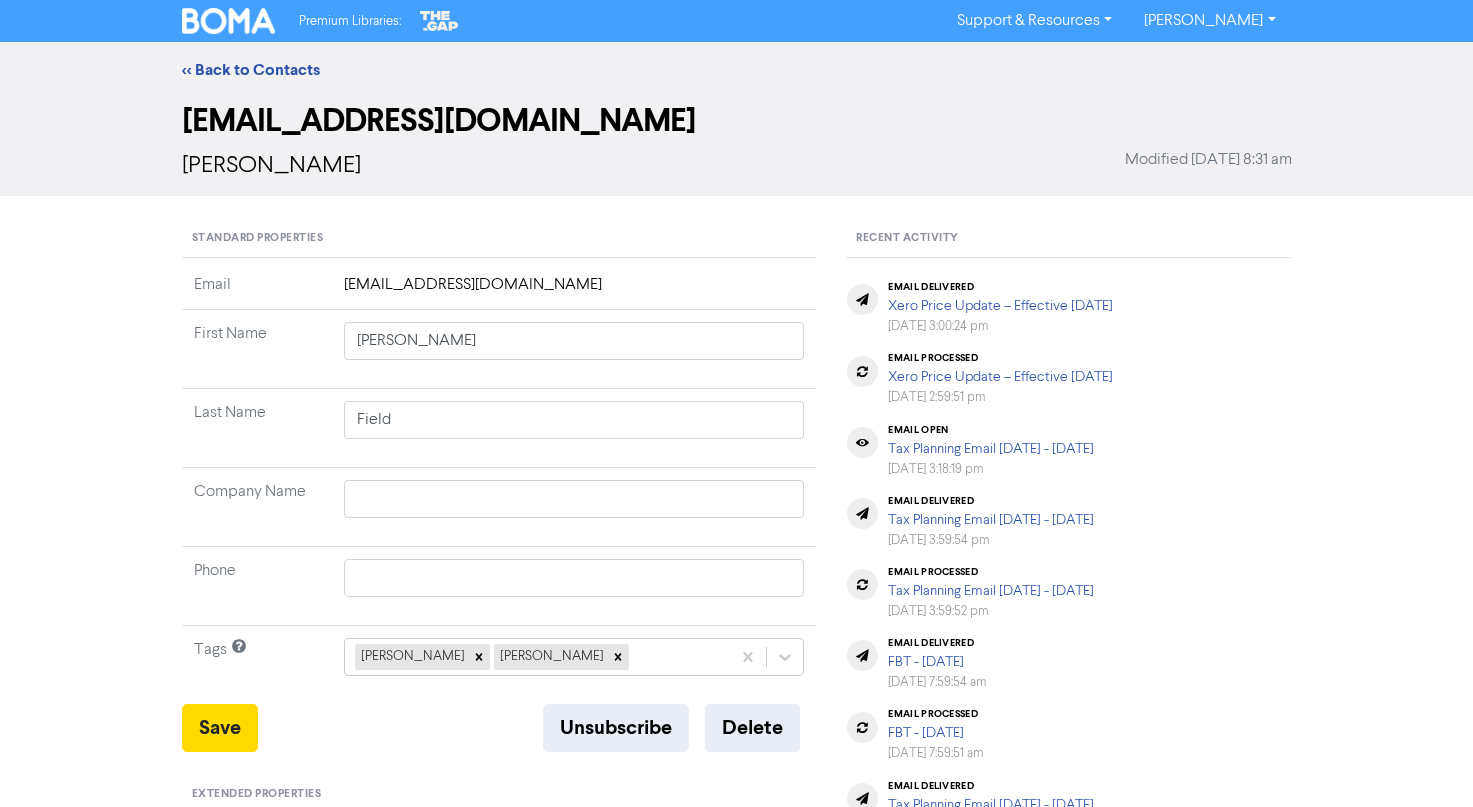 click on "<< Back to Contacts" at bounding box center (736, 70) 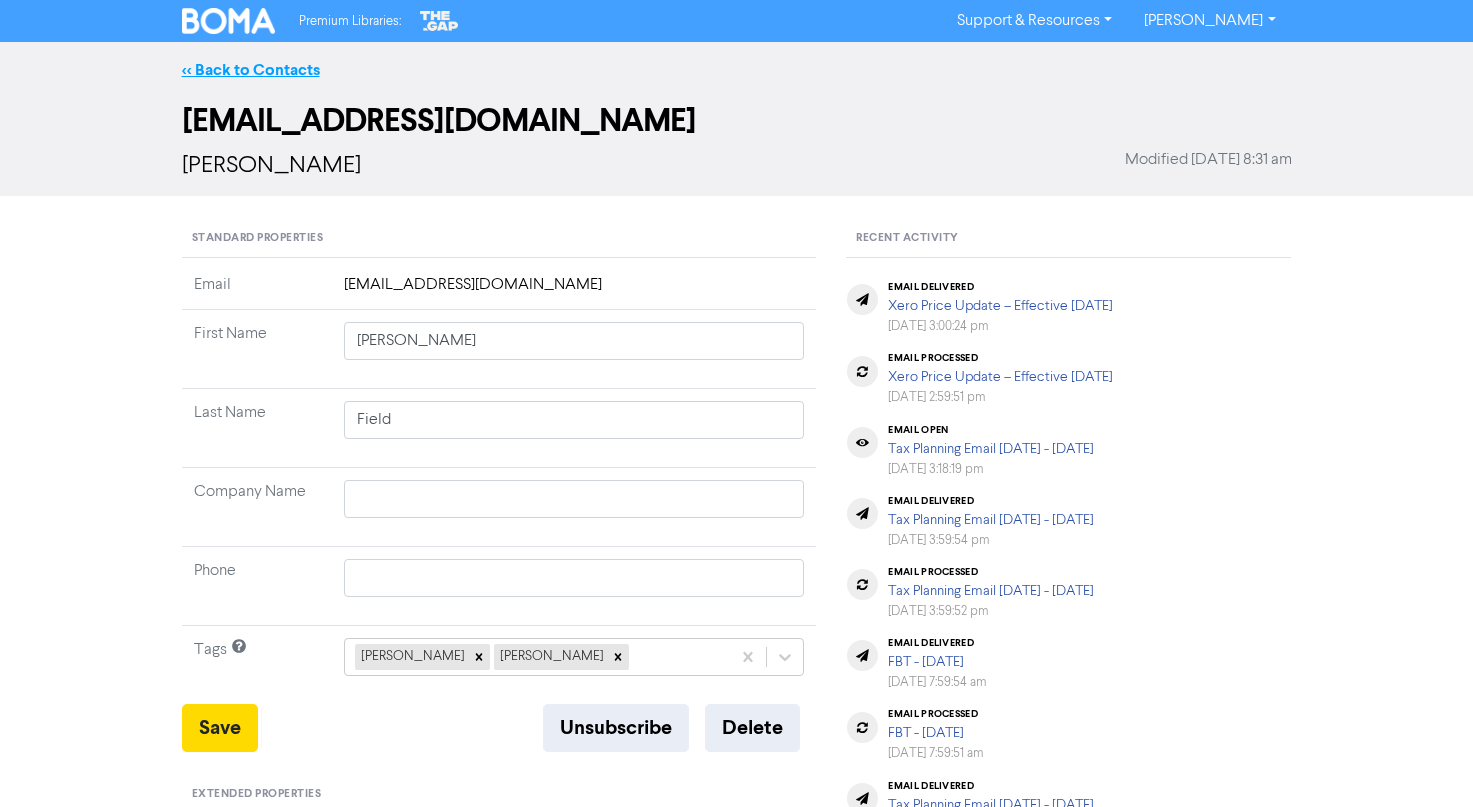 click on "<< Back to Contacts" at bounding box center [251, 70] 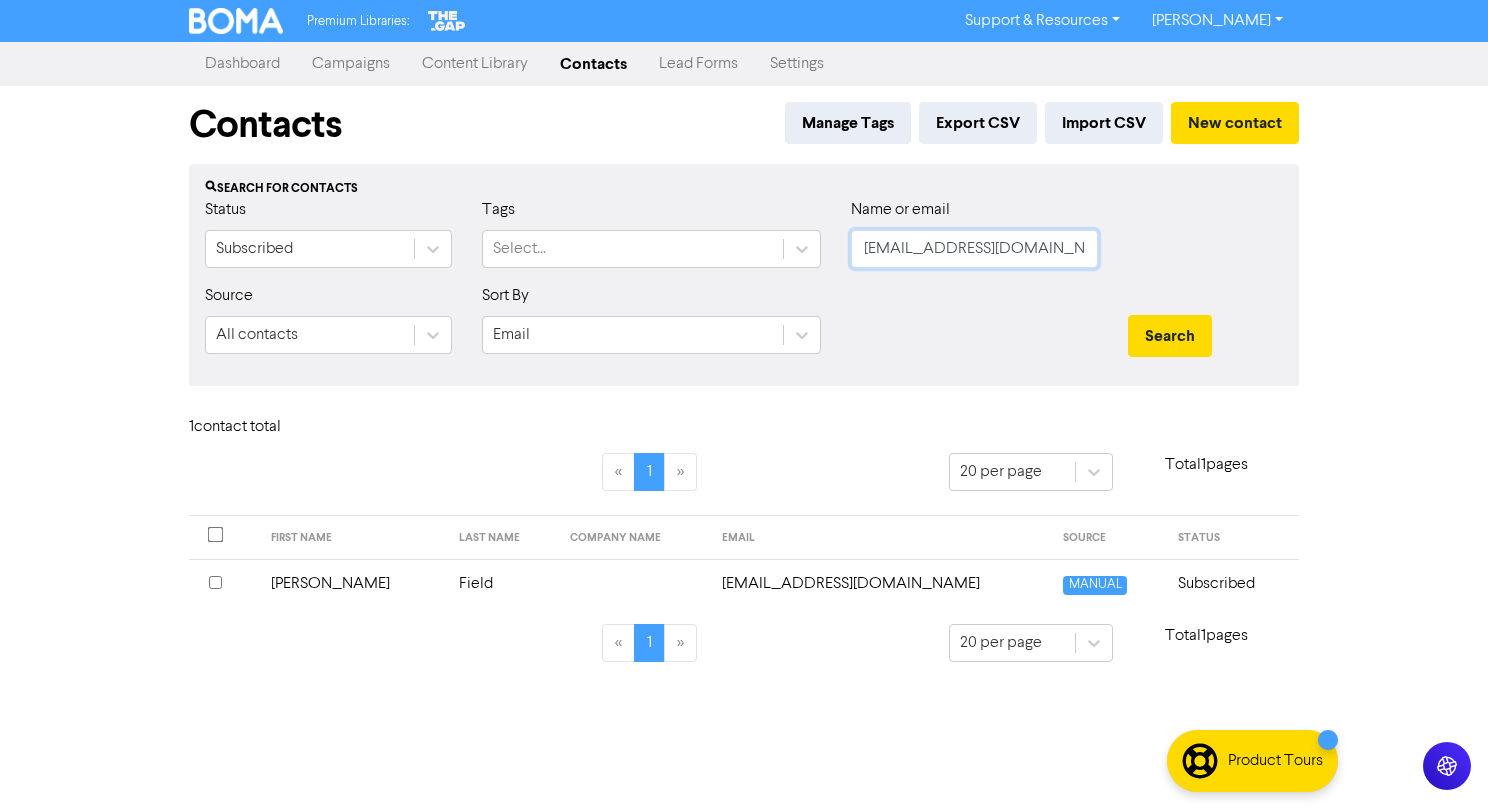click on "prehabexremedialmassage@hotmail.com" 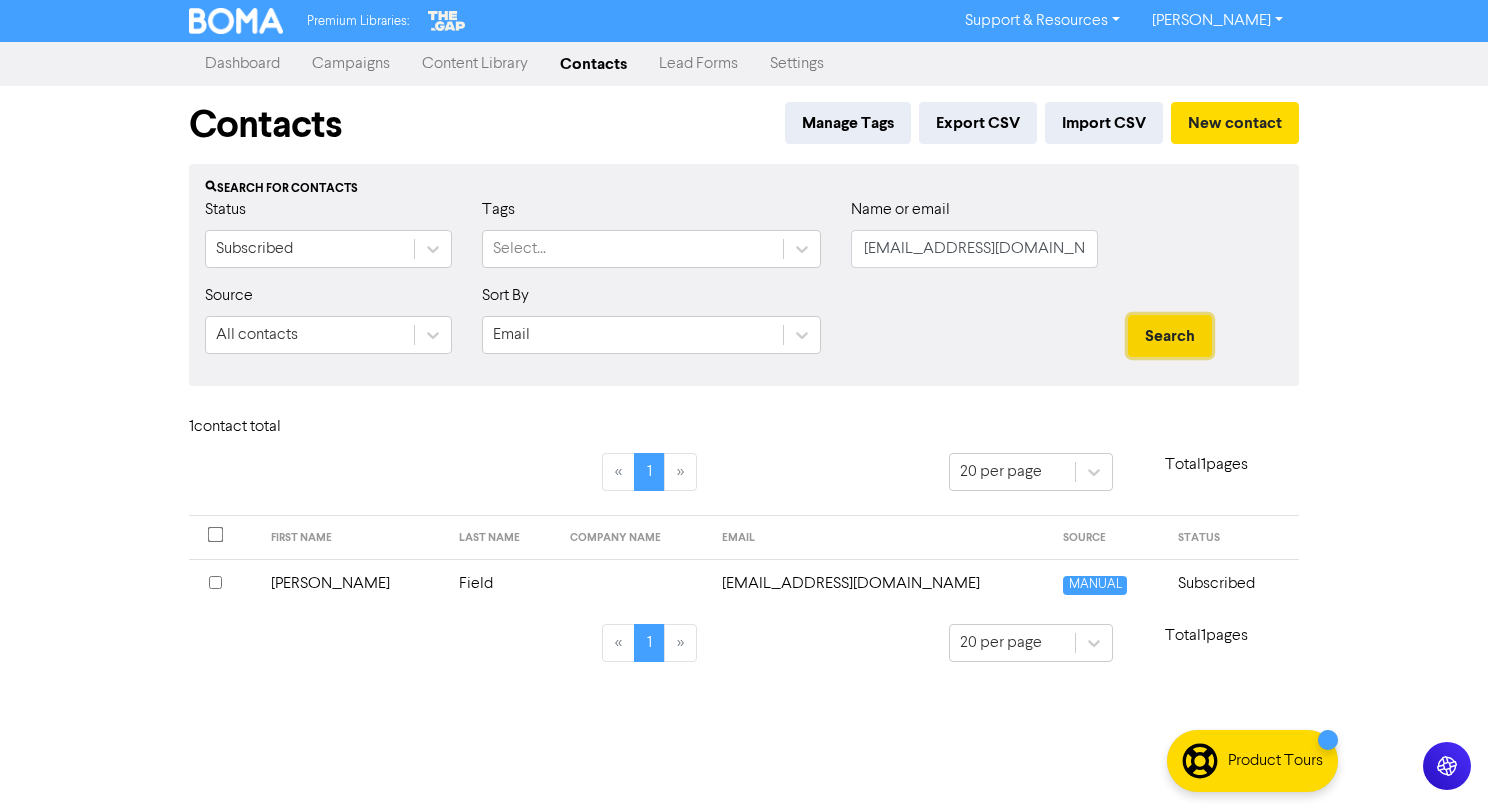 click on "Search" at bounding box center (1170, 336) 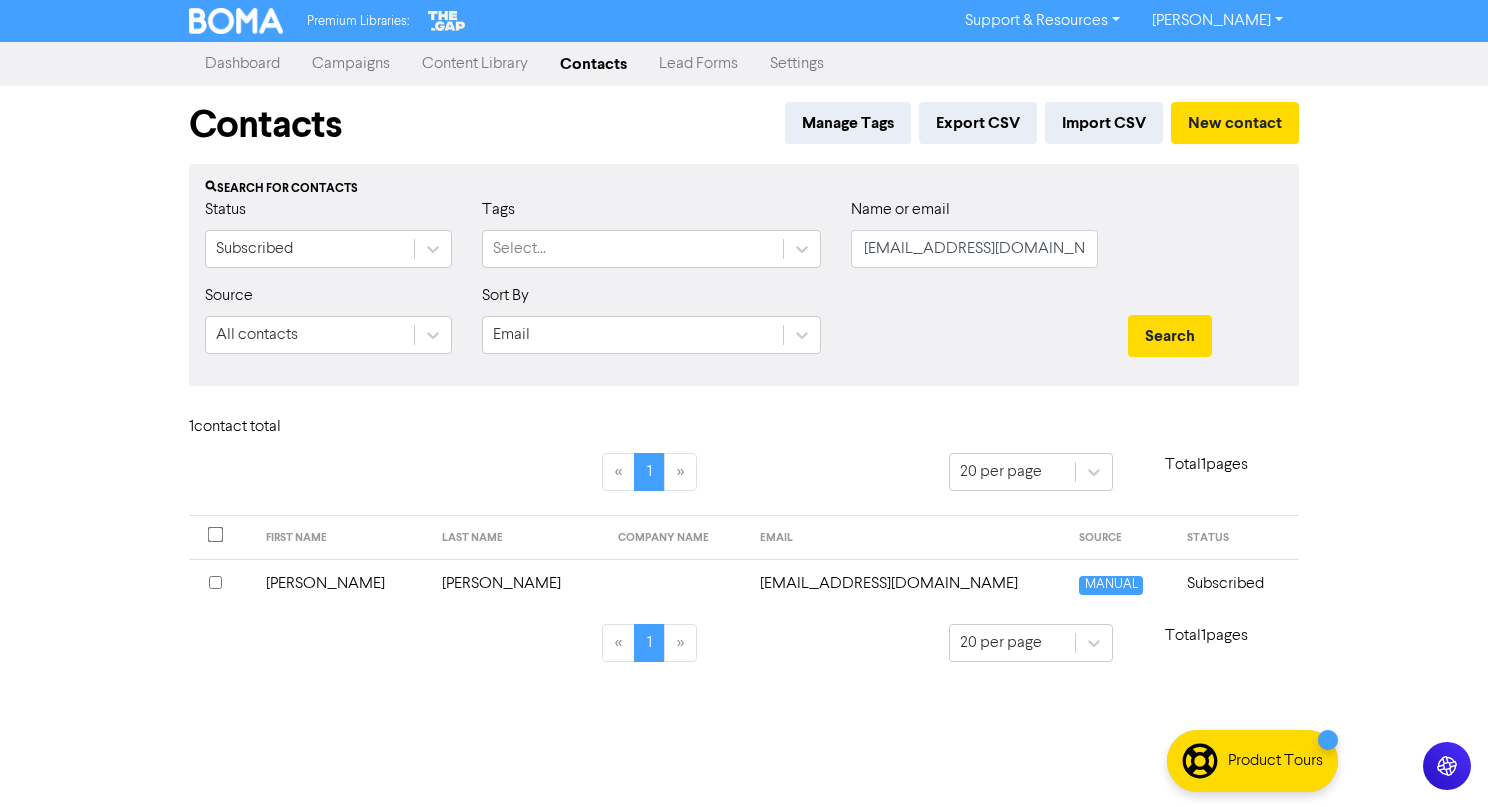 click on "jakebclark3@gmail.com" at bounding box center [908, 583] 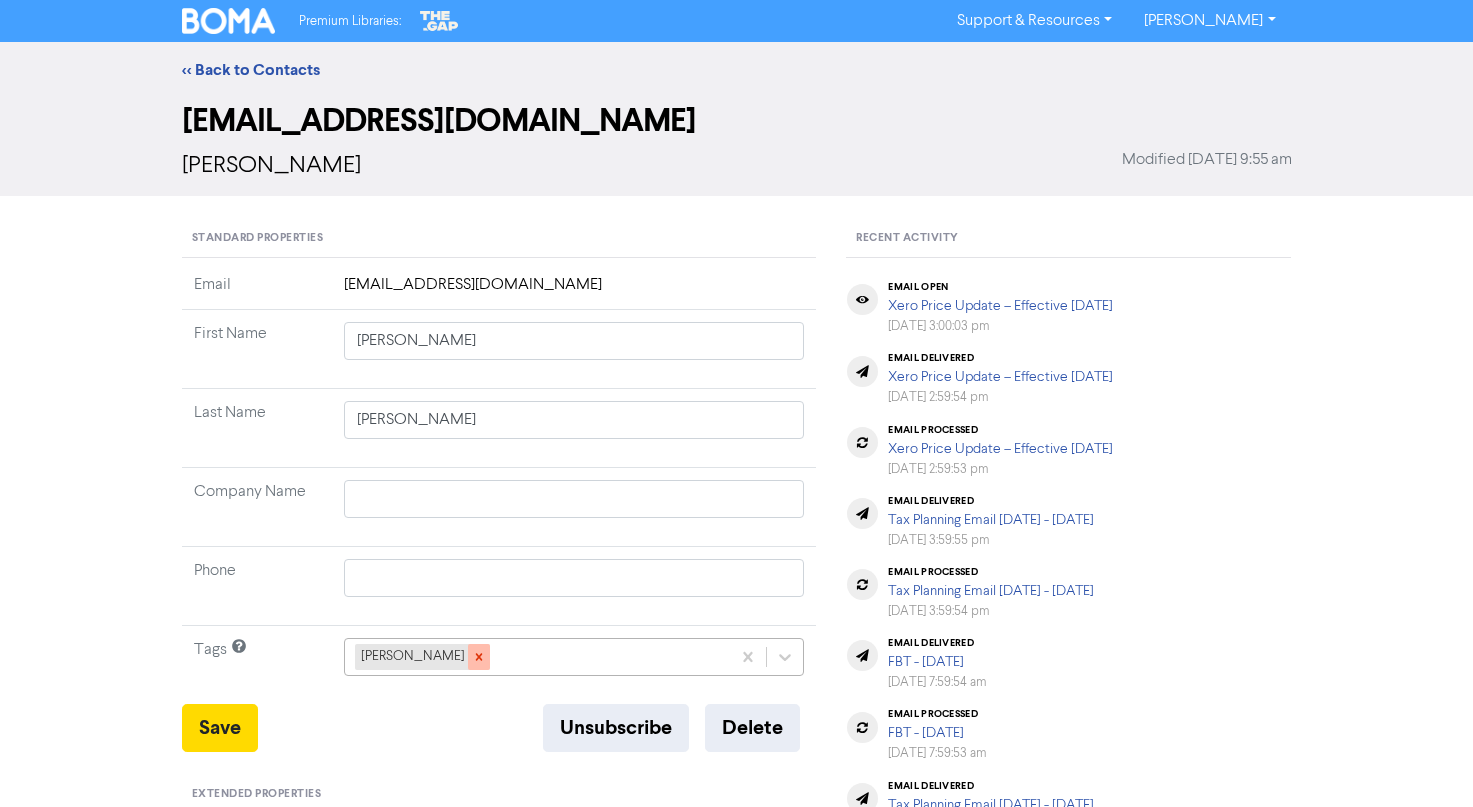 click at bounding box center (479, 657) 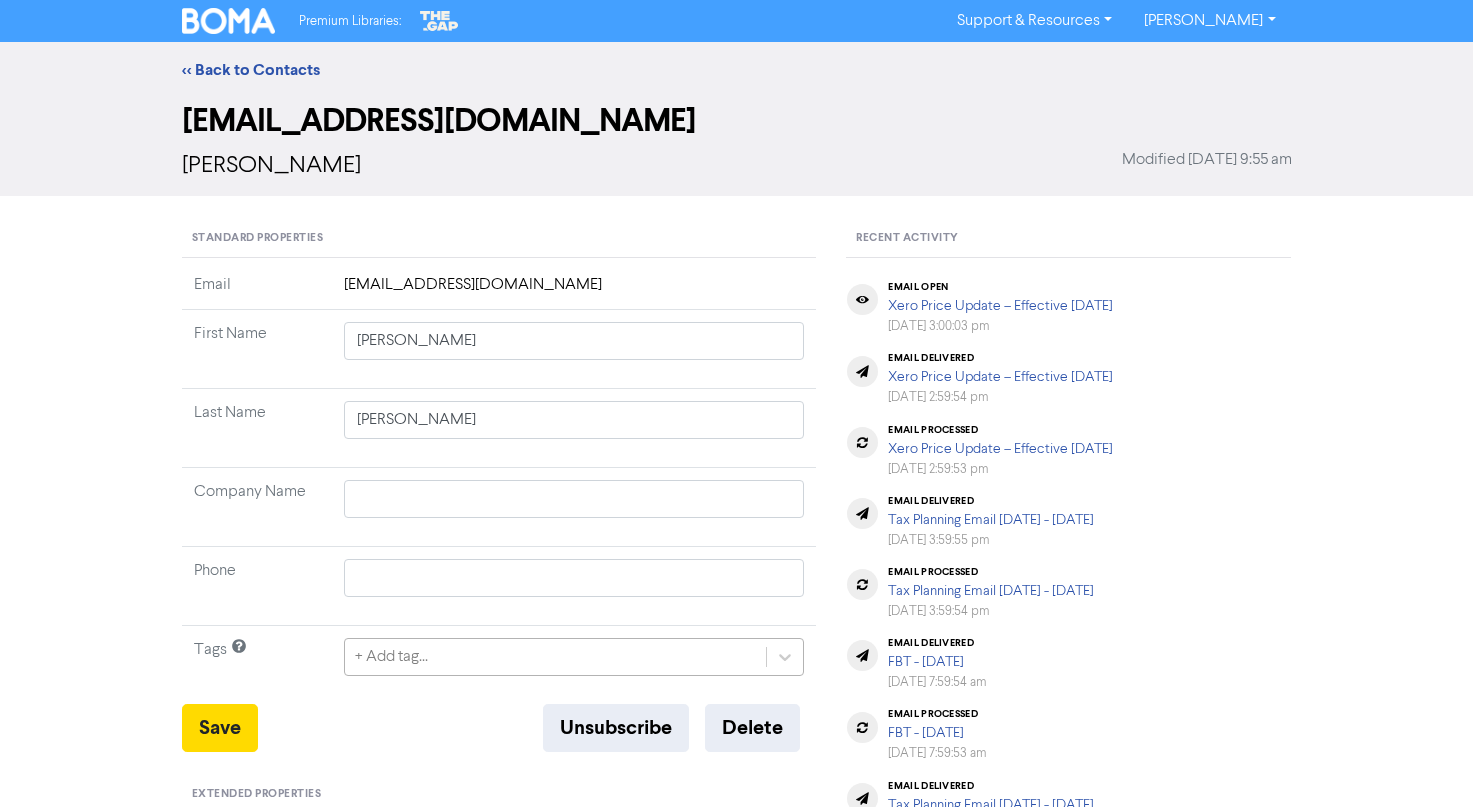 click on "+ Add tag..." 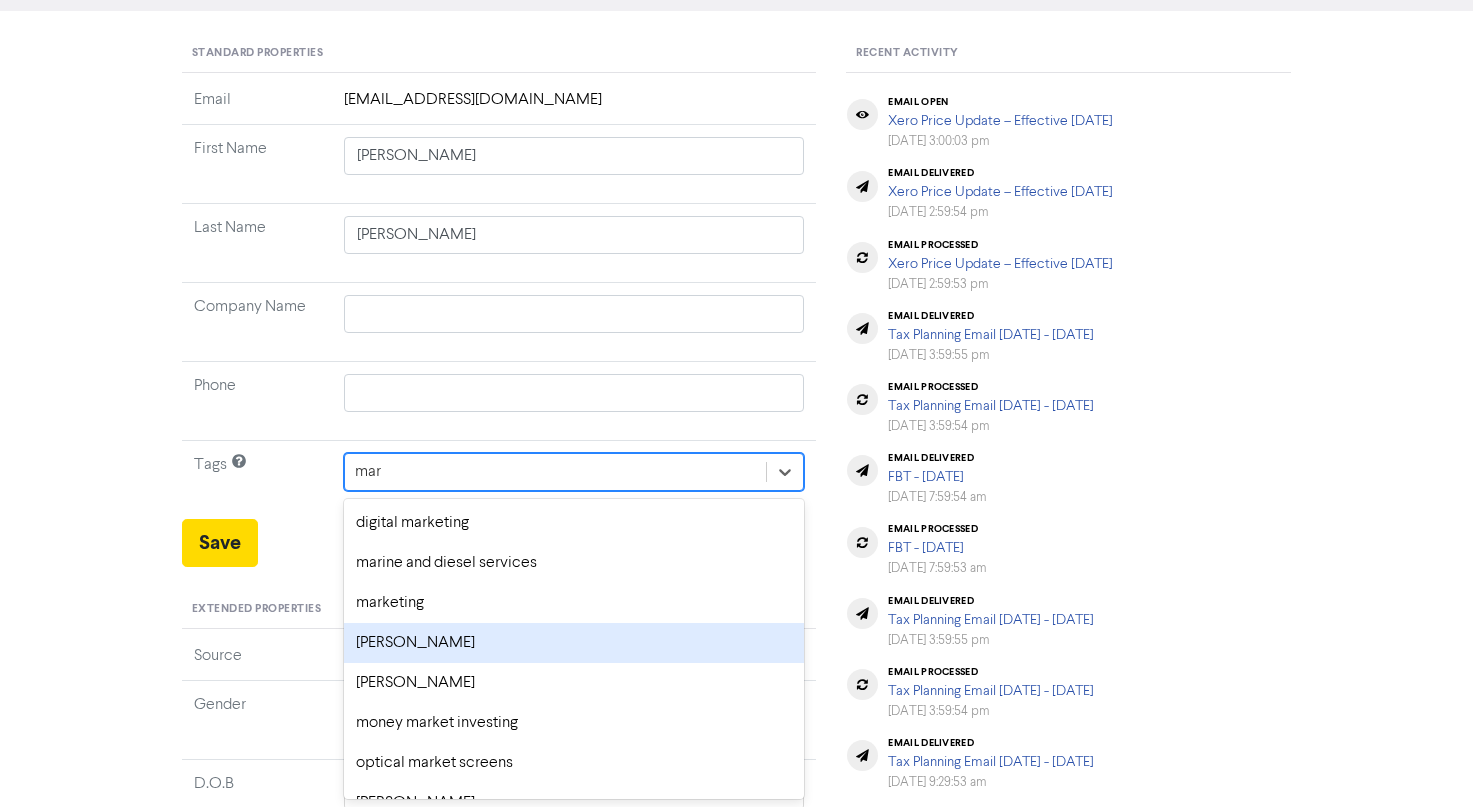 click on "marlon rosello" at bounding box center [574, 643] 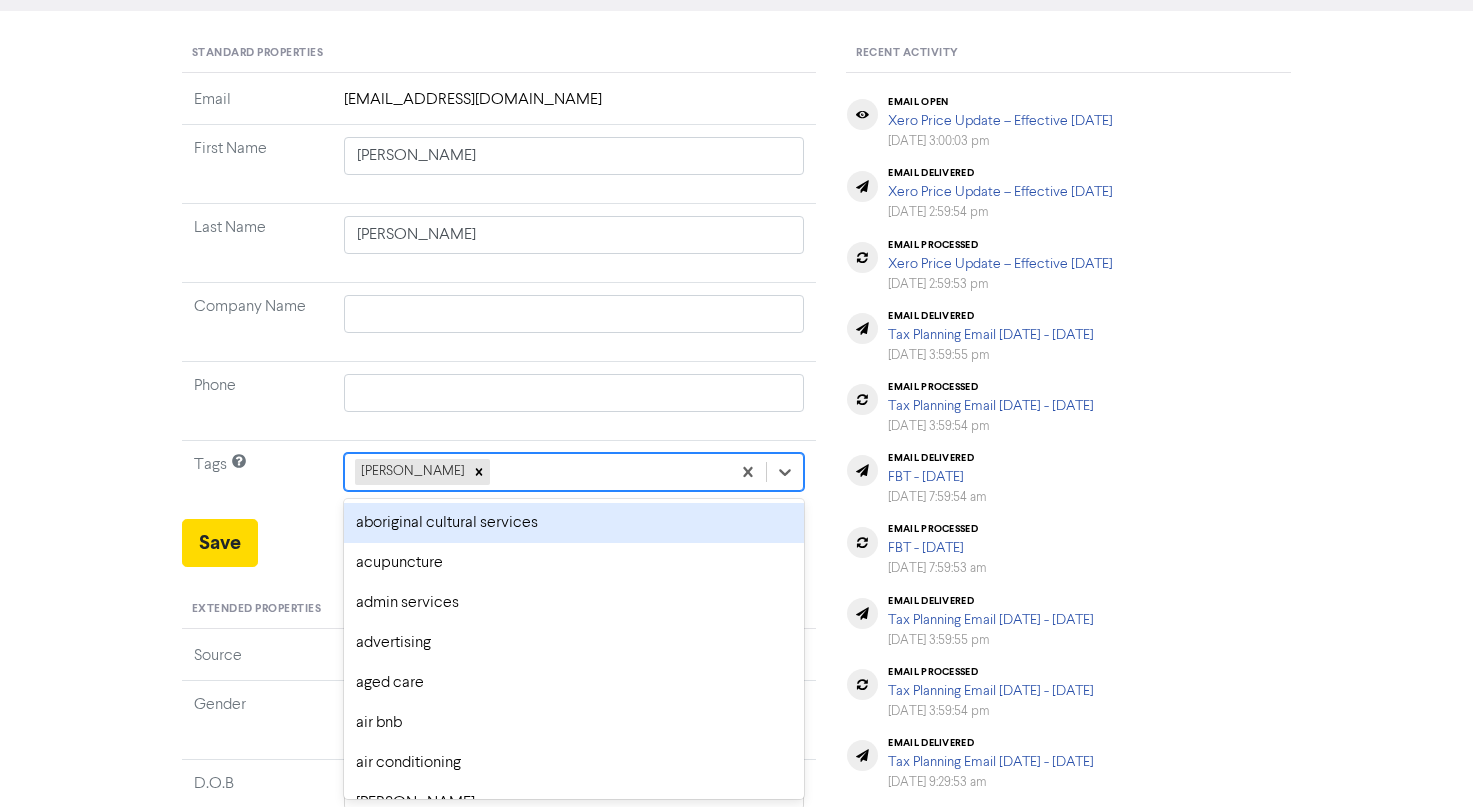 click on "marlon rosello" at bounding box center (538, 472) 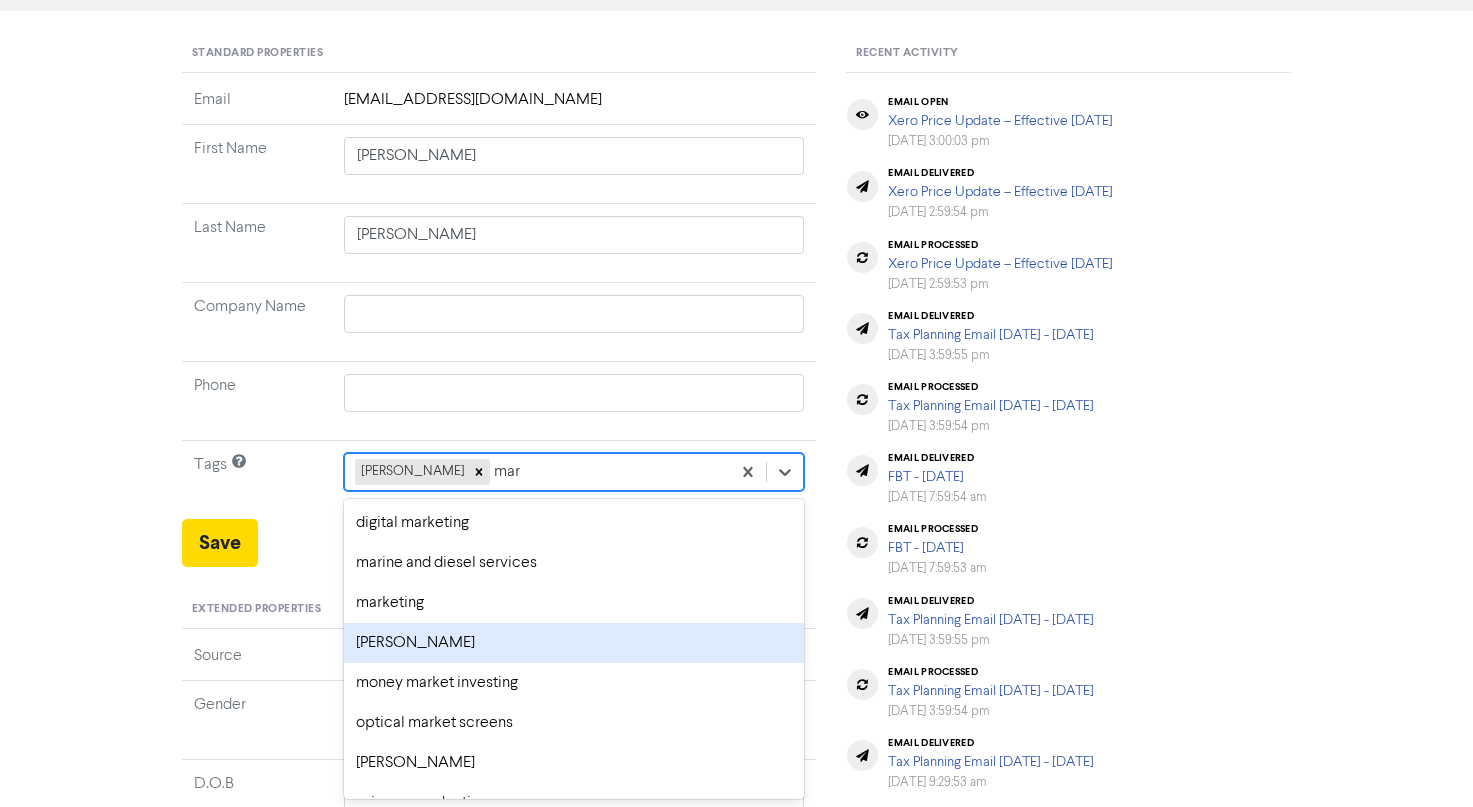 click on "marlon sale" at bounding box center (574, 643) 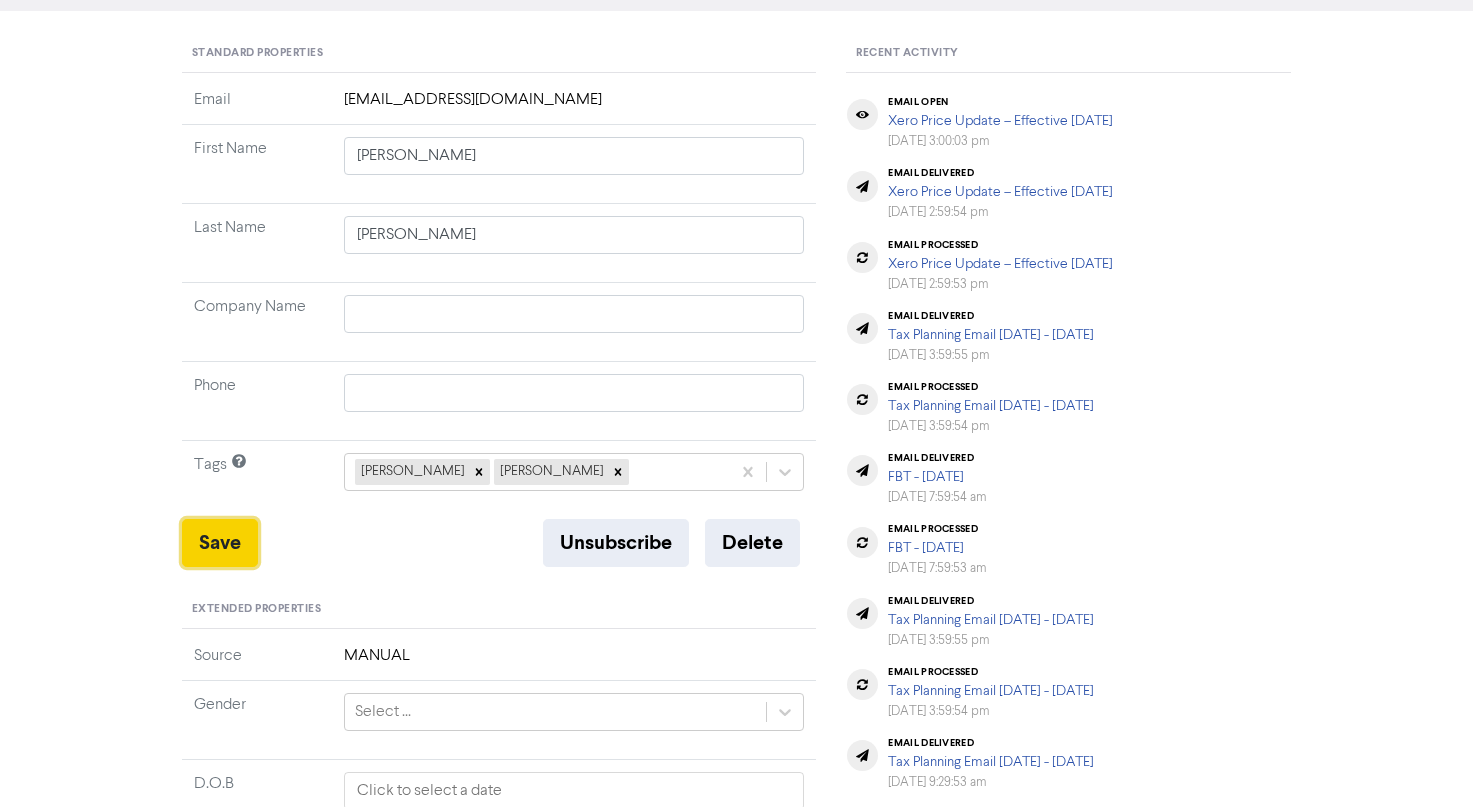 click on "Save" at bounding box center (220, 543) 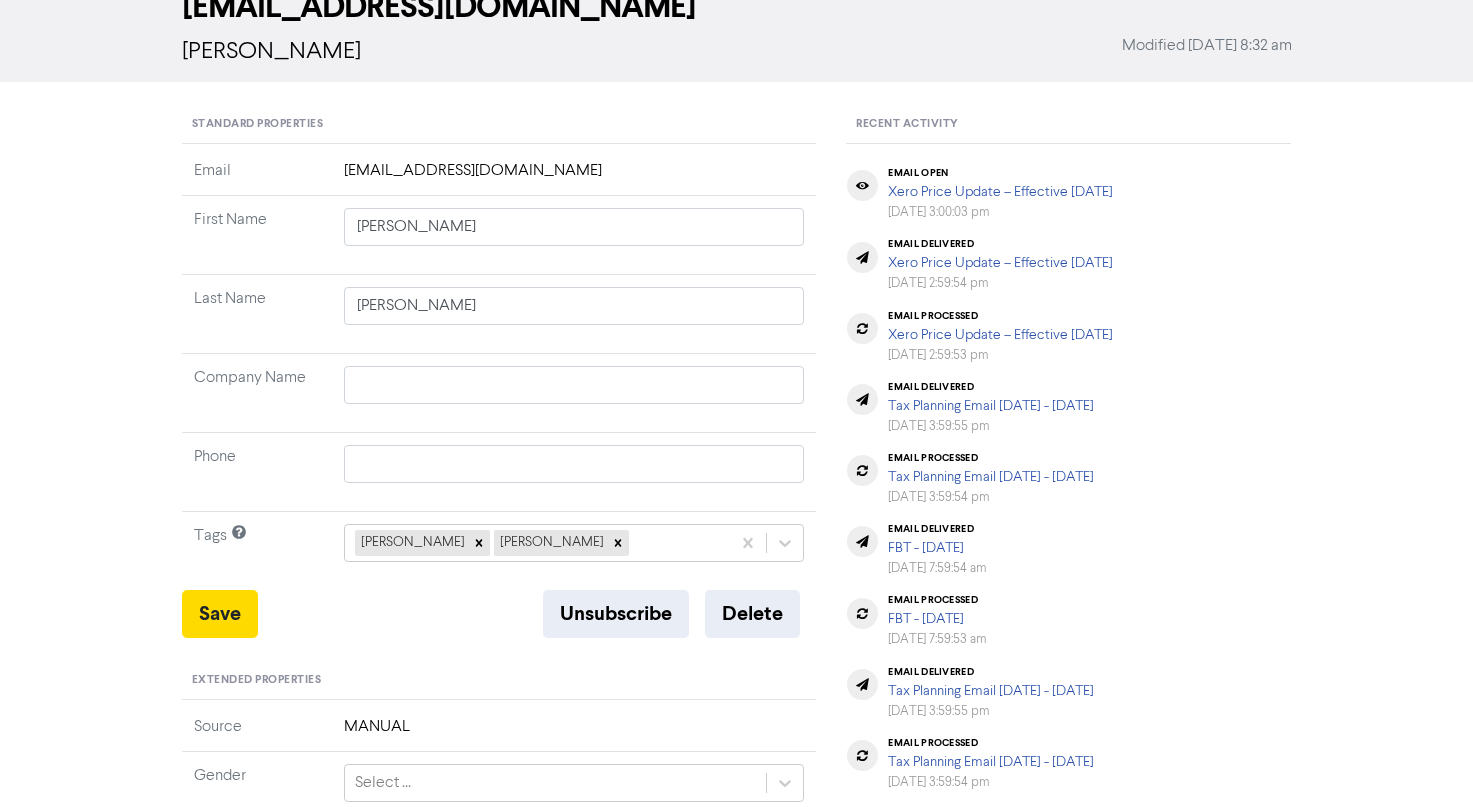 scroll, scrollTop: 0, scrollLeft: 0, axis: both 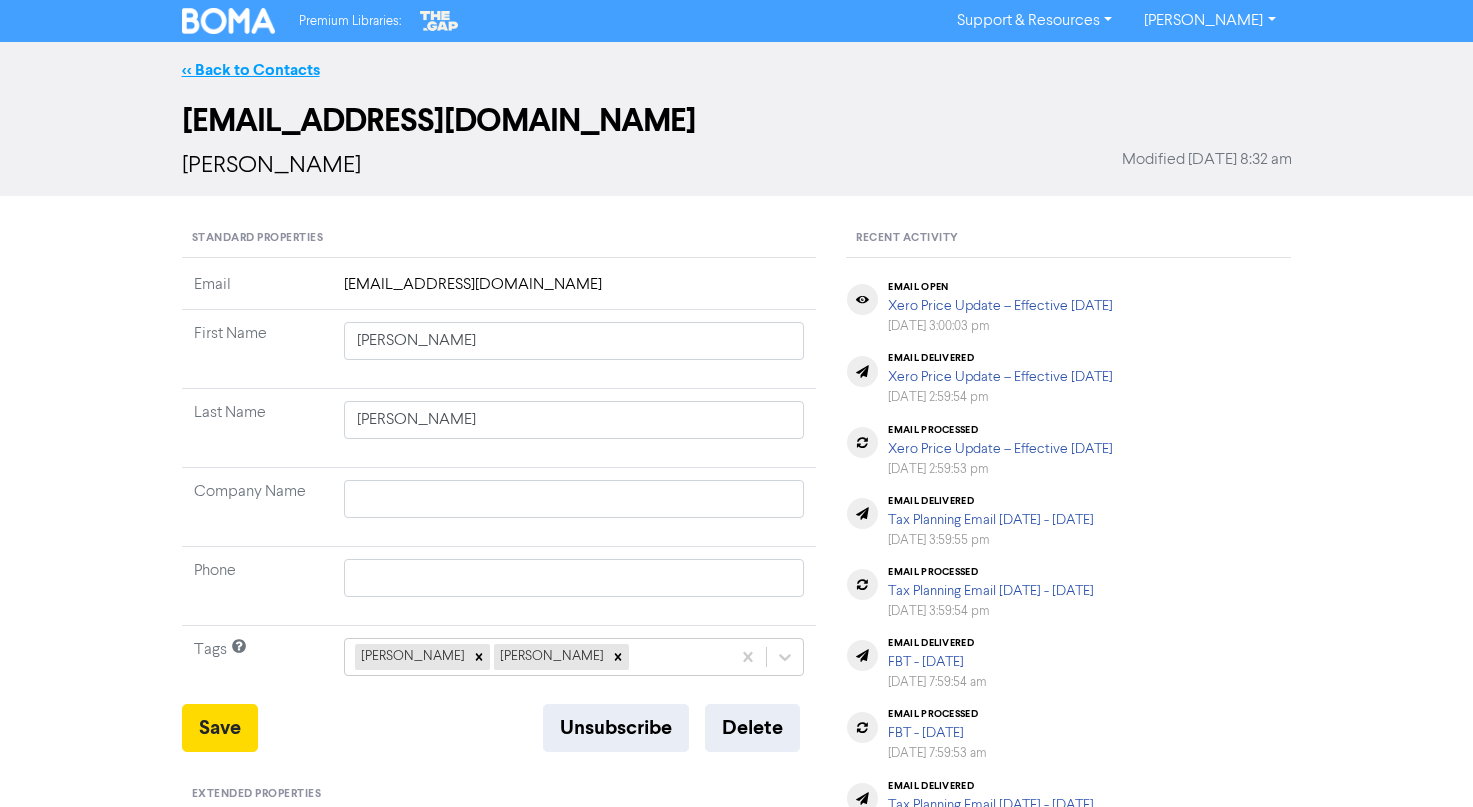 click on "<< Back to Contacts" at bounding box center [251, 70] 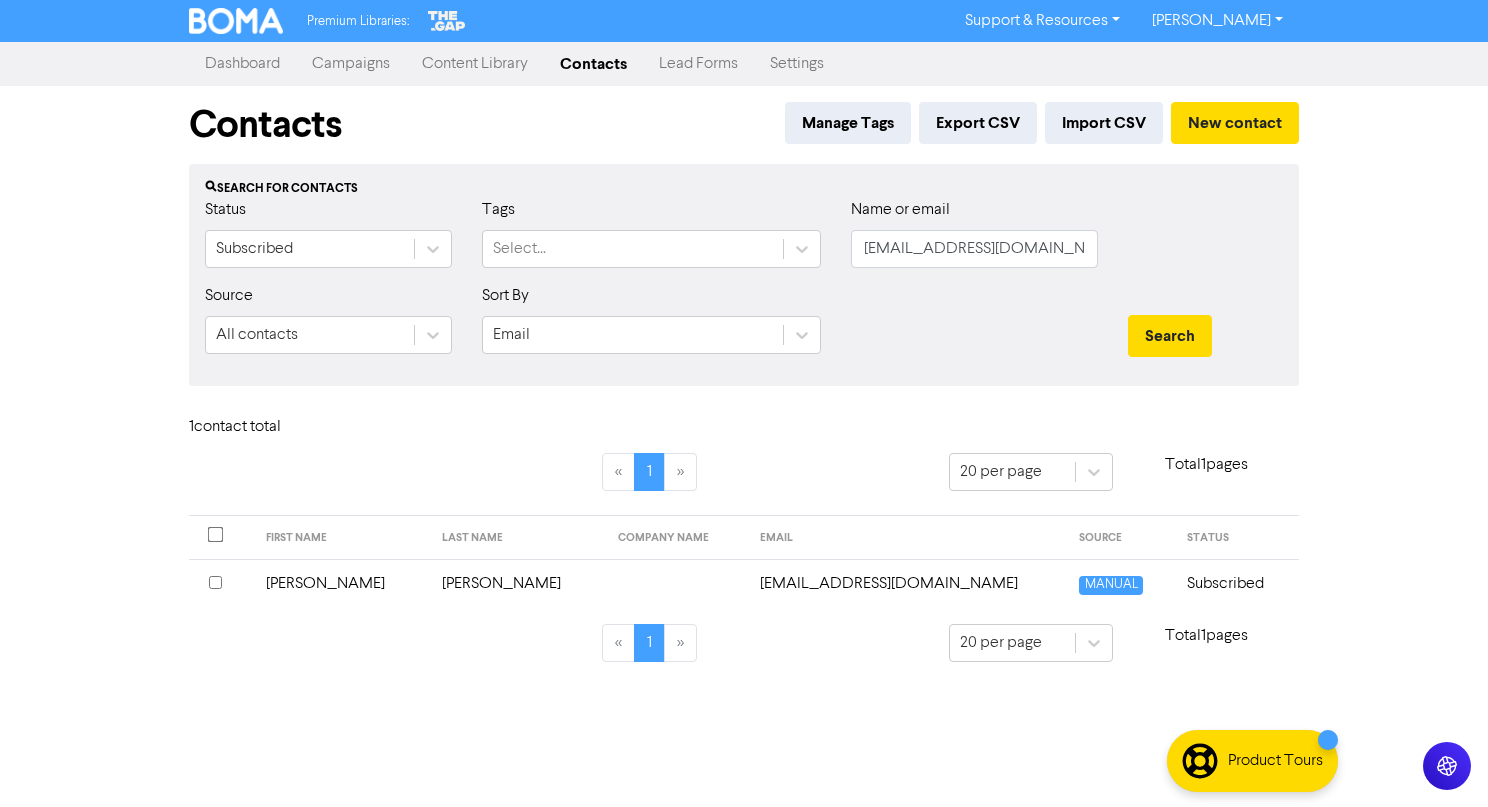 click on "Name or email jakebclark3@gmail.com" at bounding box center [974, 233] 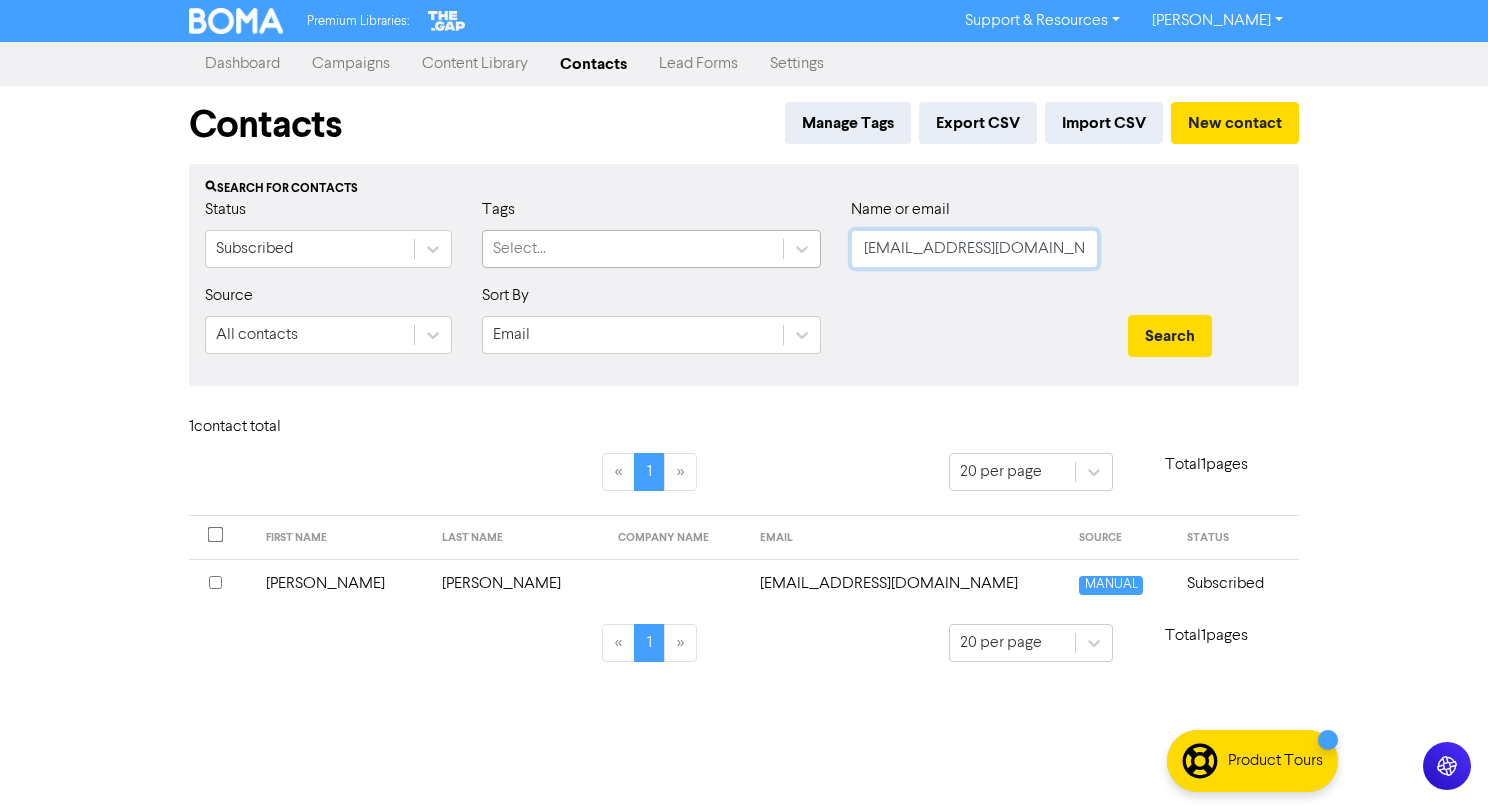 drag, startPoint x: 1055, startPoint y: 251, endPoint x: 582, endPoint y: 250, distance: 473.00107 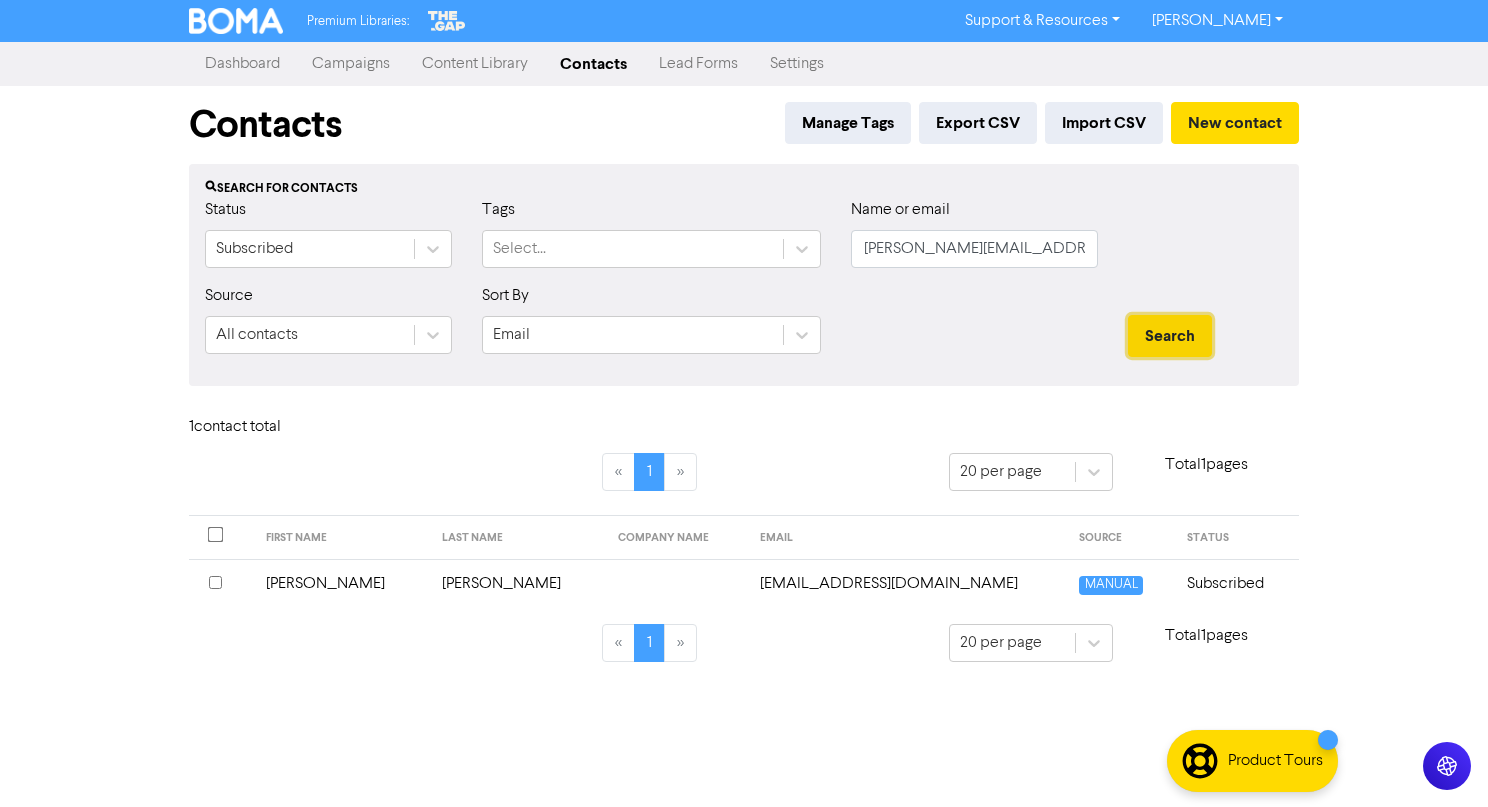 click on "Search" at bounding box center [1170, 336] 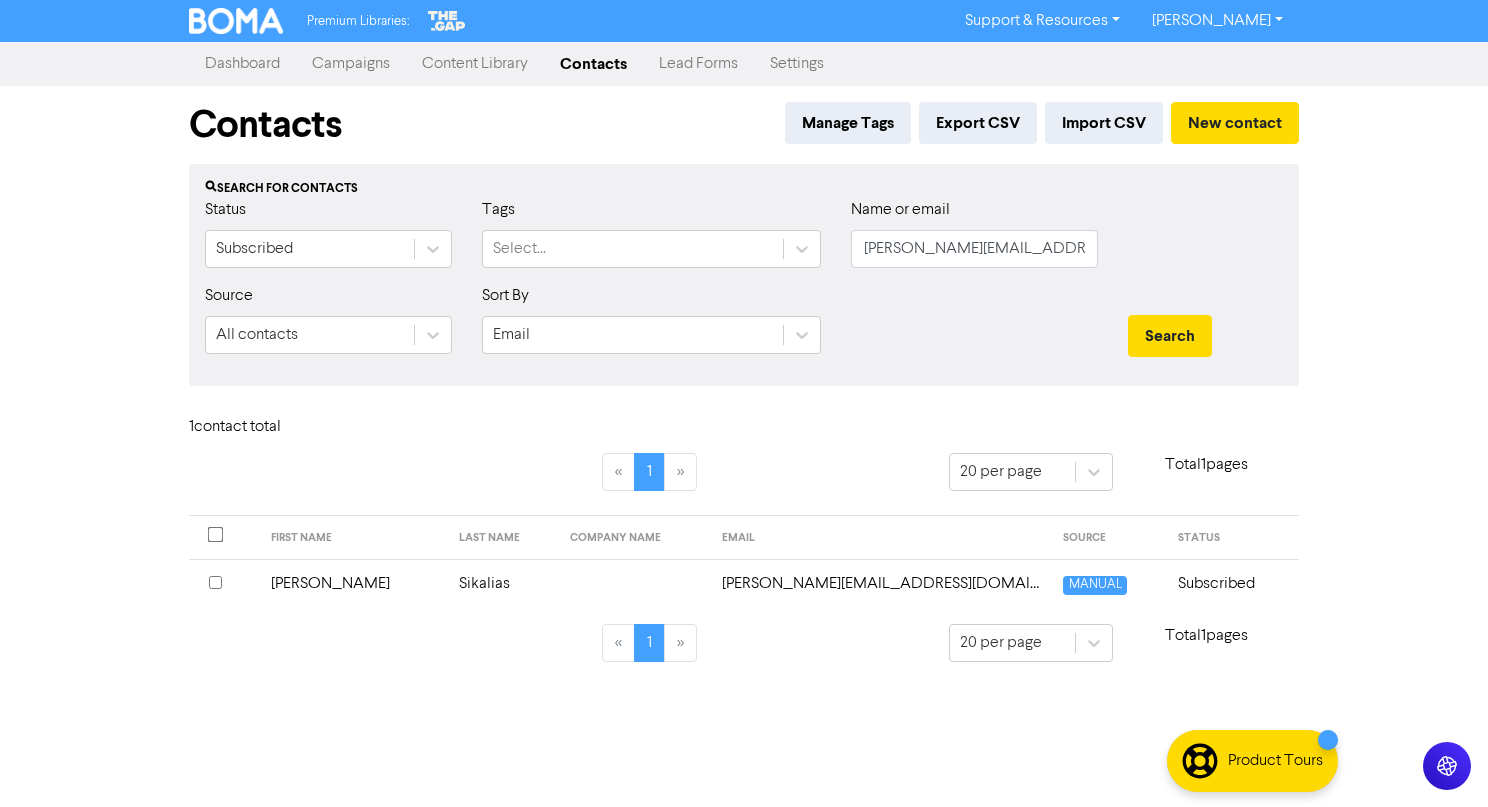 click on "john@escalateagency.com" at bounding box center [881, 583] 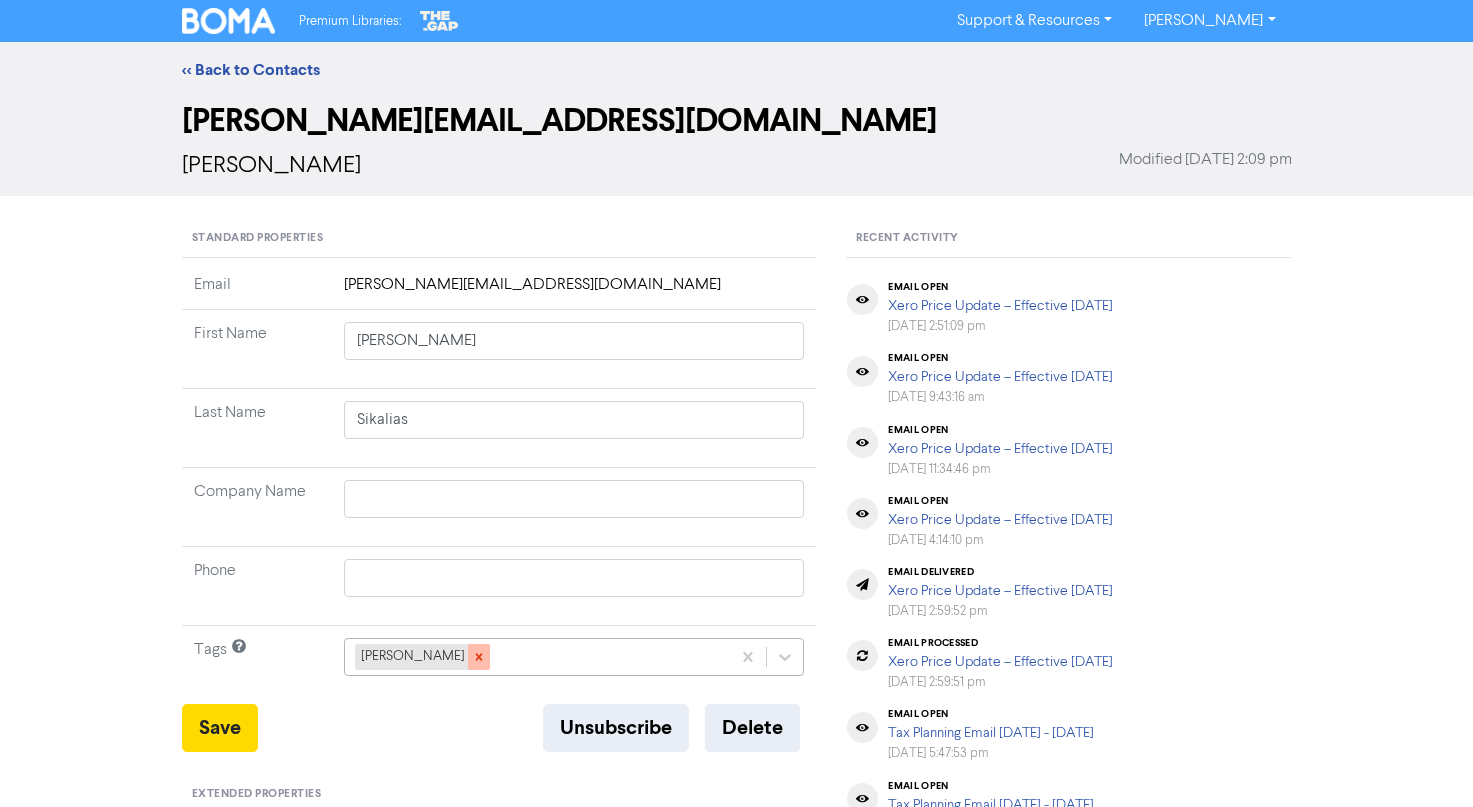click 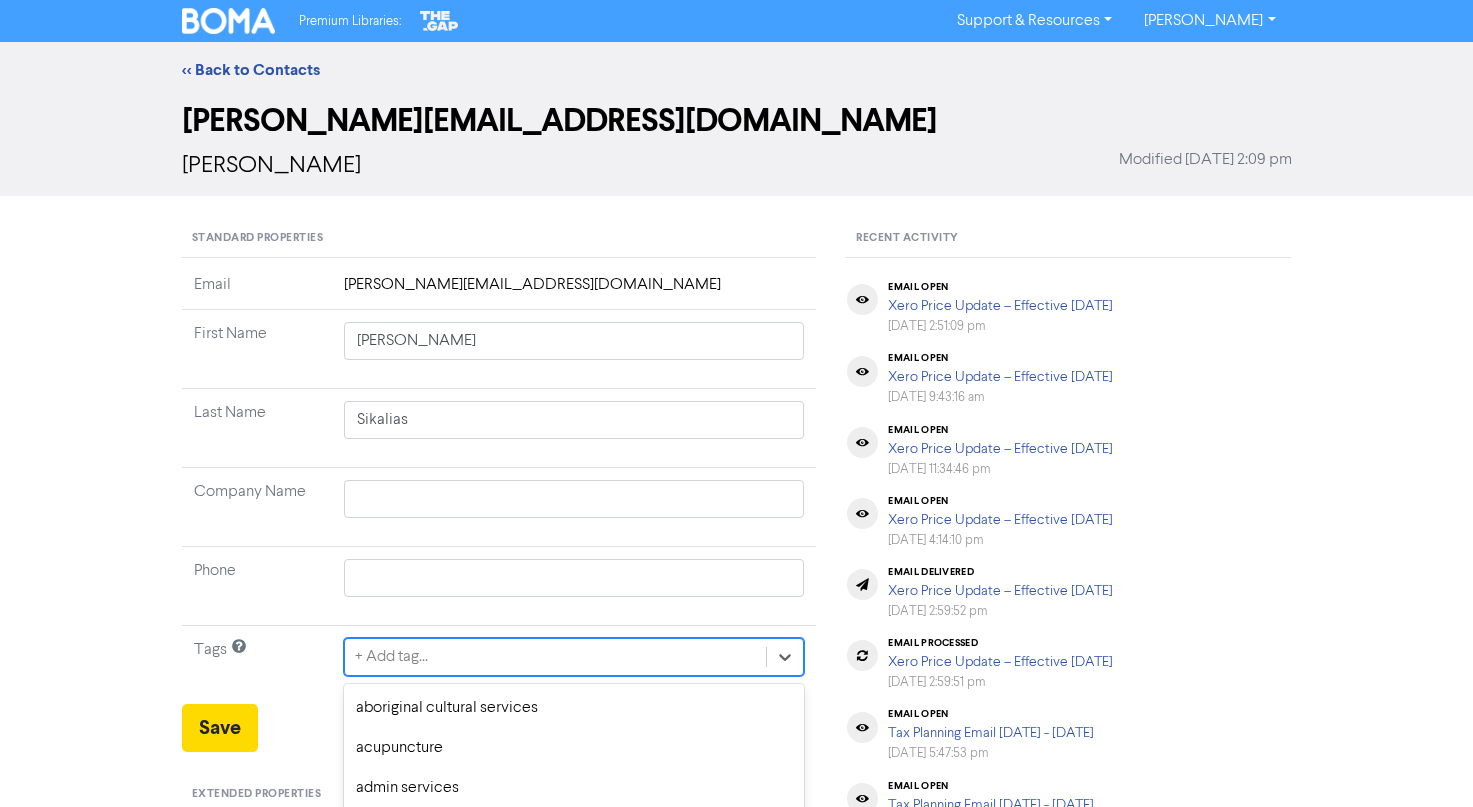 scroll, scrollTop: 185, scrollLeft: 0, axis: vertical 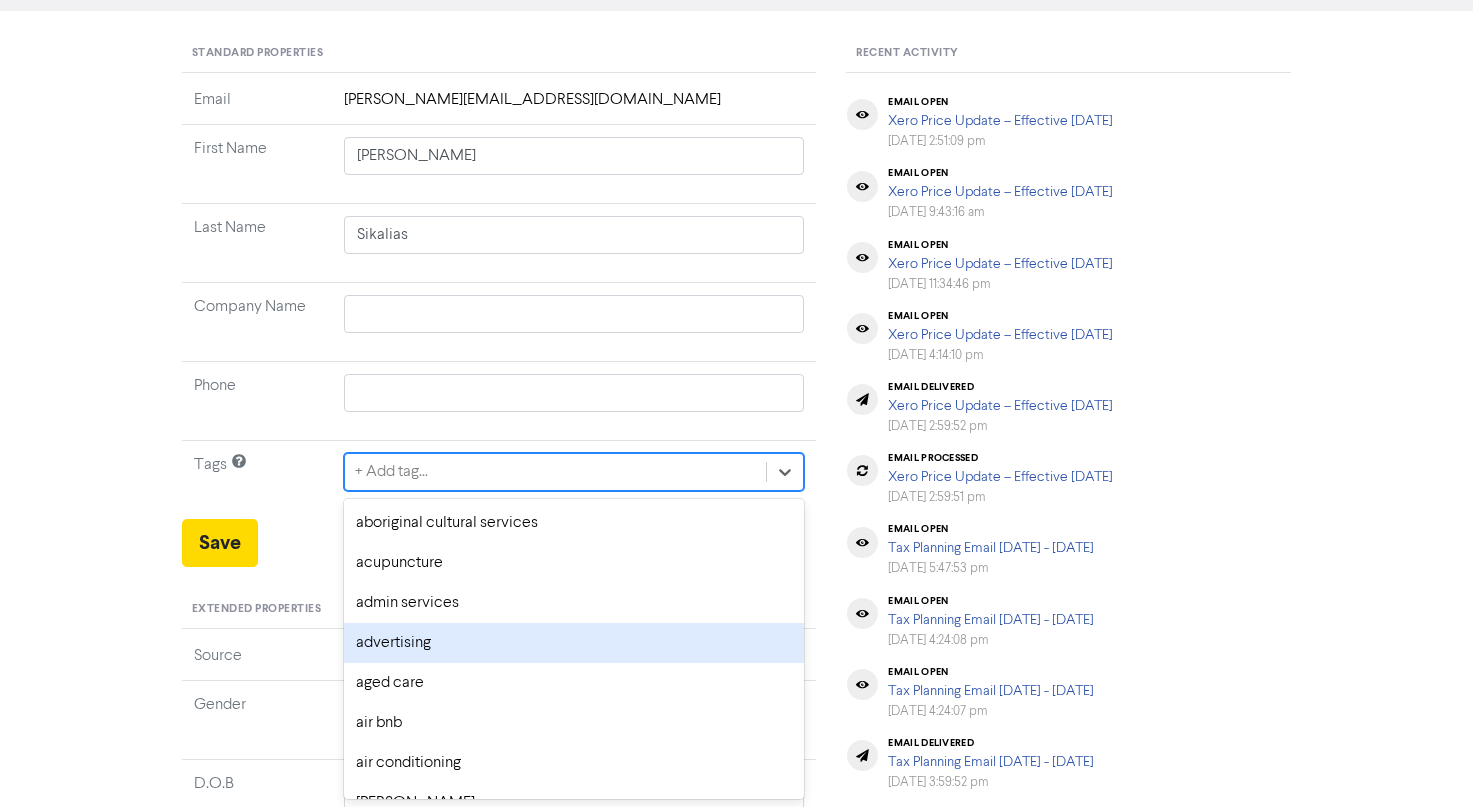click on "option advertising focused, 4 of 285. 285 results available. Use Up and Down to choose options, press Backspace to select the currently focused option, press Escape to exit the menu, press Tab to select the option and exit the menu. + Add tag... aboriginal cultural services acupuncture admin services advertising aged care air bnb air conditioning alex allied health apps architecture art asbestos removal baby products barber beauty ben bitcoin bksuper blockchain bookkeeper bookkeeping bookkeeping-bankstmts bridal brittny building design business administration business consulting/management business development cafe callum farrugia callum&peri candle store caravan park carpentry chef chemical retailing childcare cleaning clothing coffee shop commercial building/manufacturing commercial property commisions with amcal/business ebook compressor hire/repair computer service construction consulting conveyancing service copywriting cosmetic injectables cosmetic retailing counselling courses cryptocurrency gym" 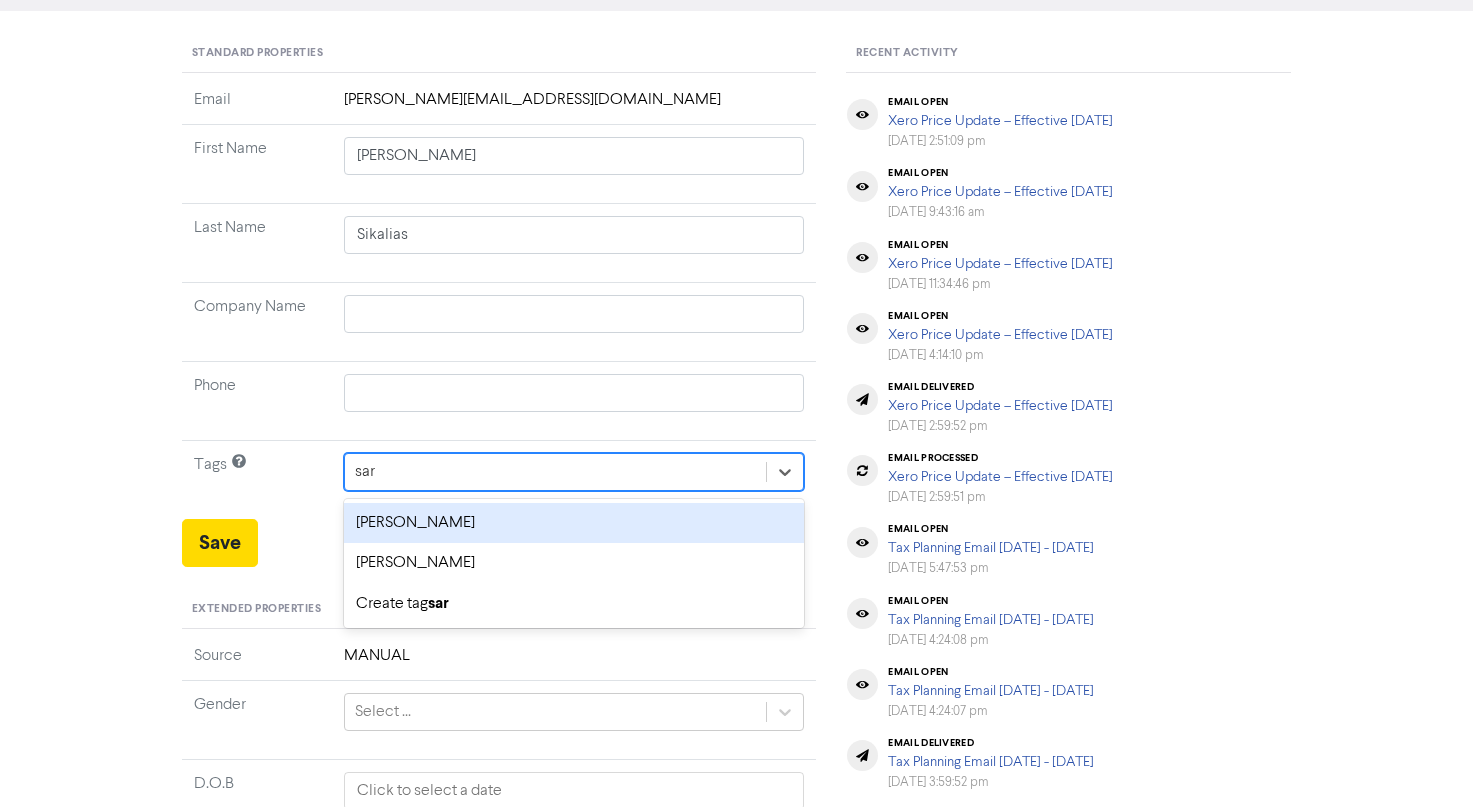 click on "sarah crowe" at bounding box center (574, 523) 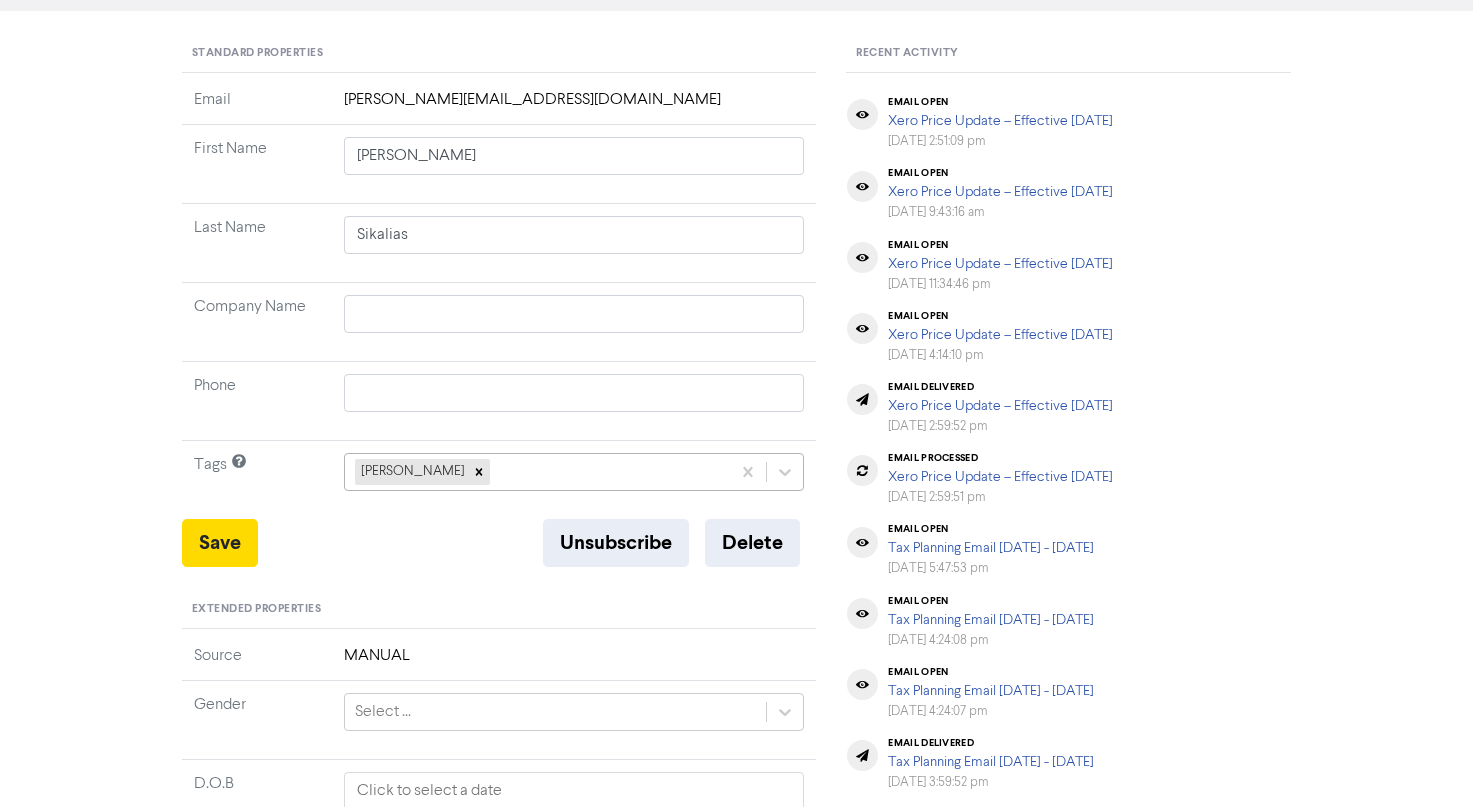 click on "sarah crowe" at bounding box center [538, 472] 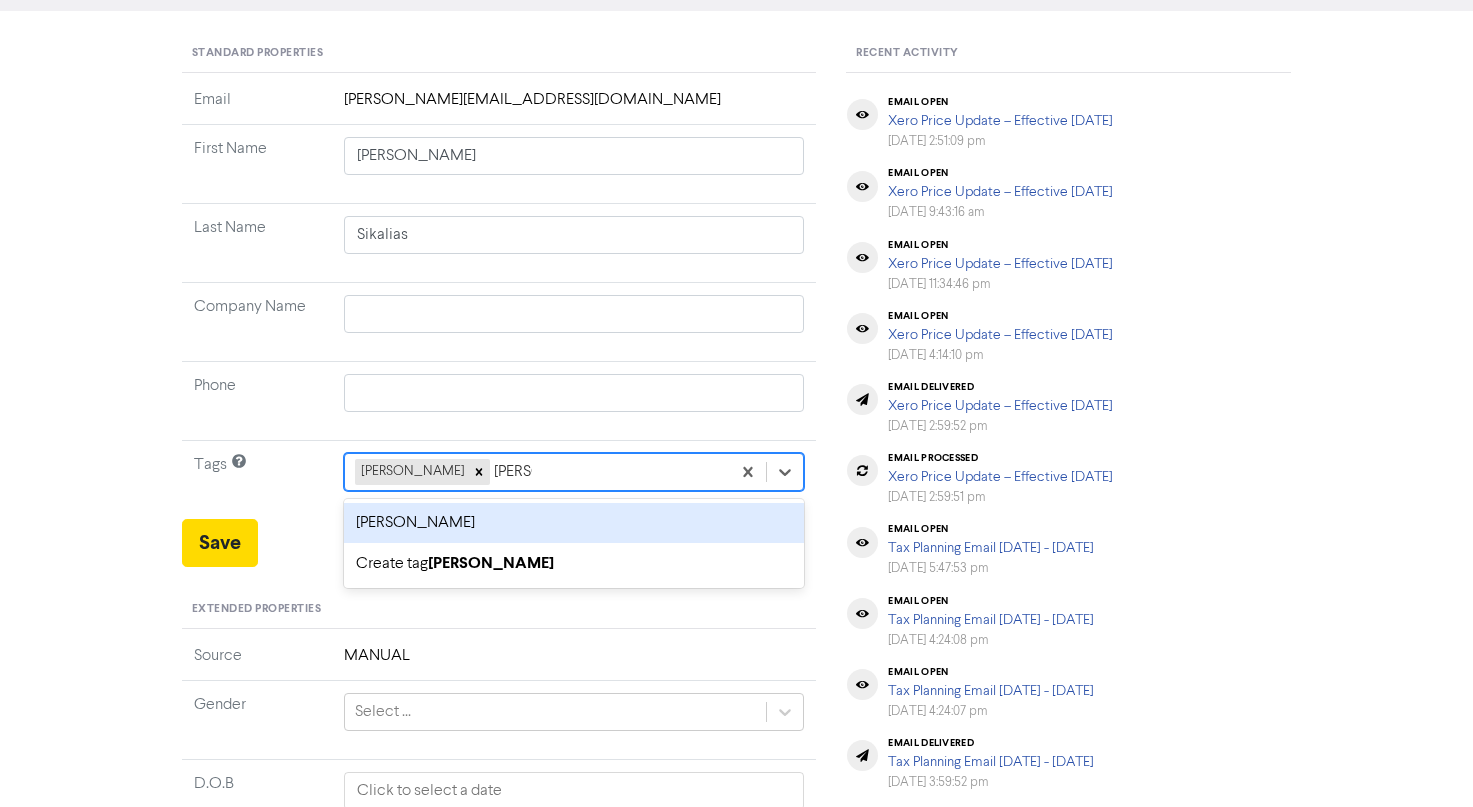 click on "sarah sale" at bounding box center (574, 523) 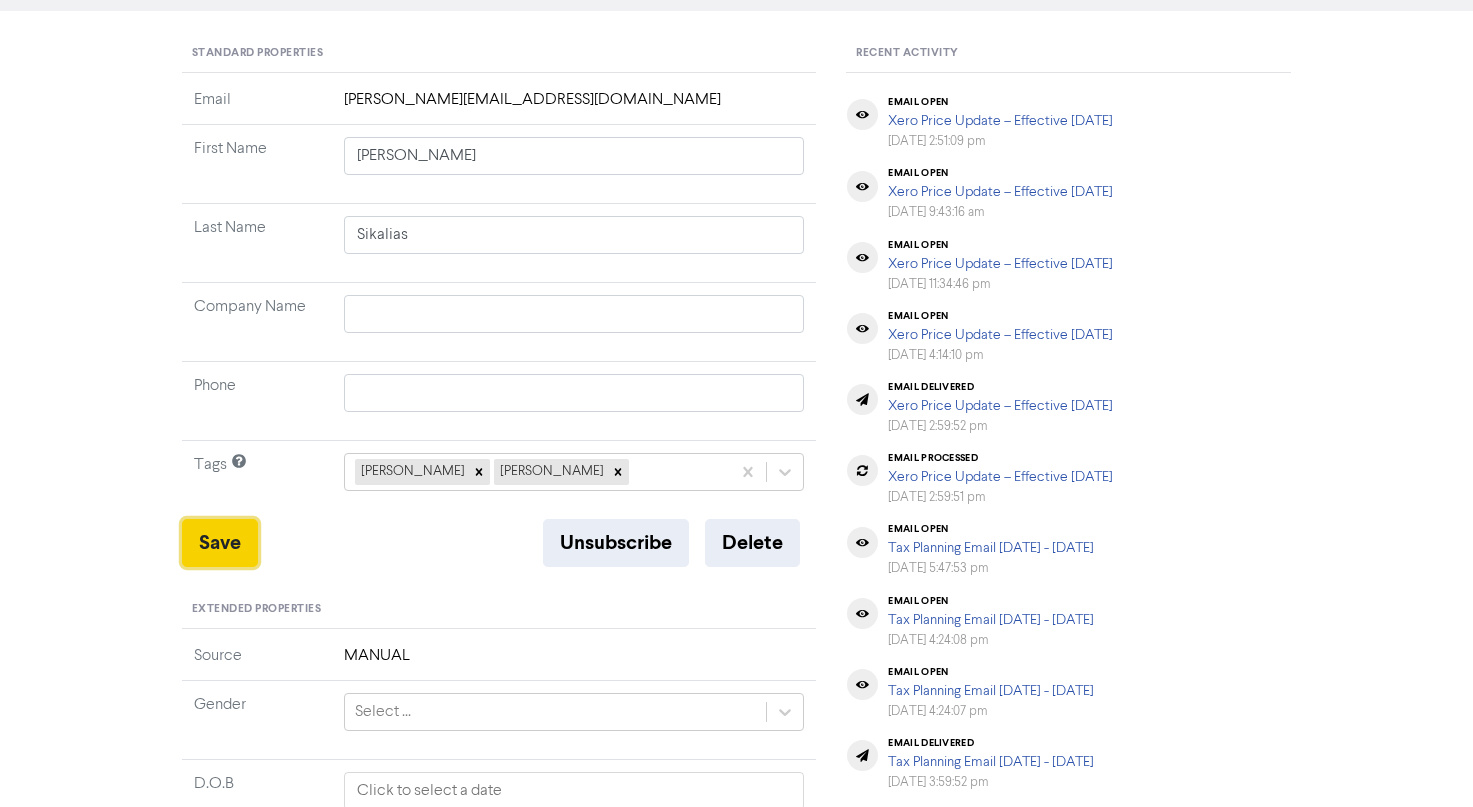 click on "Save" at bounding box center (220, 543) 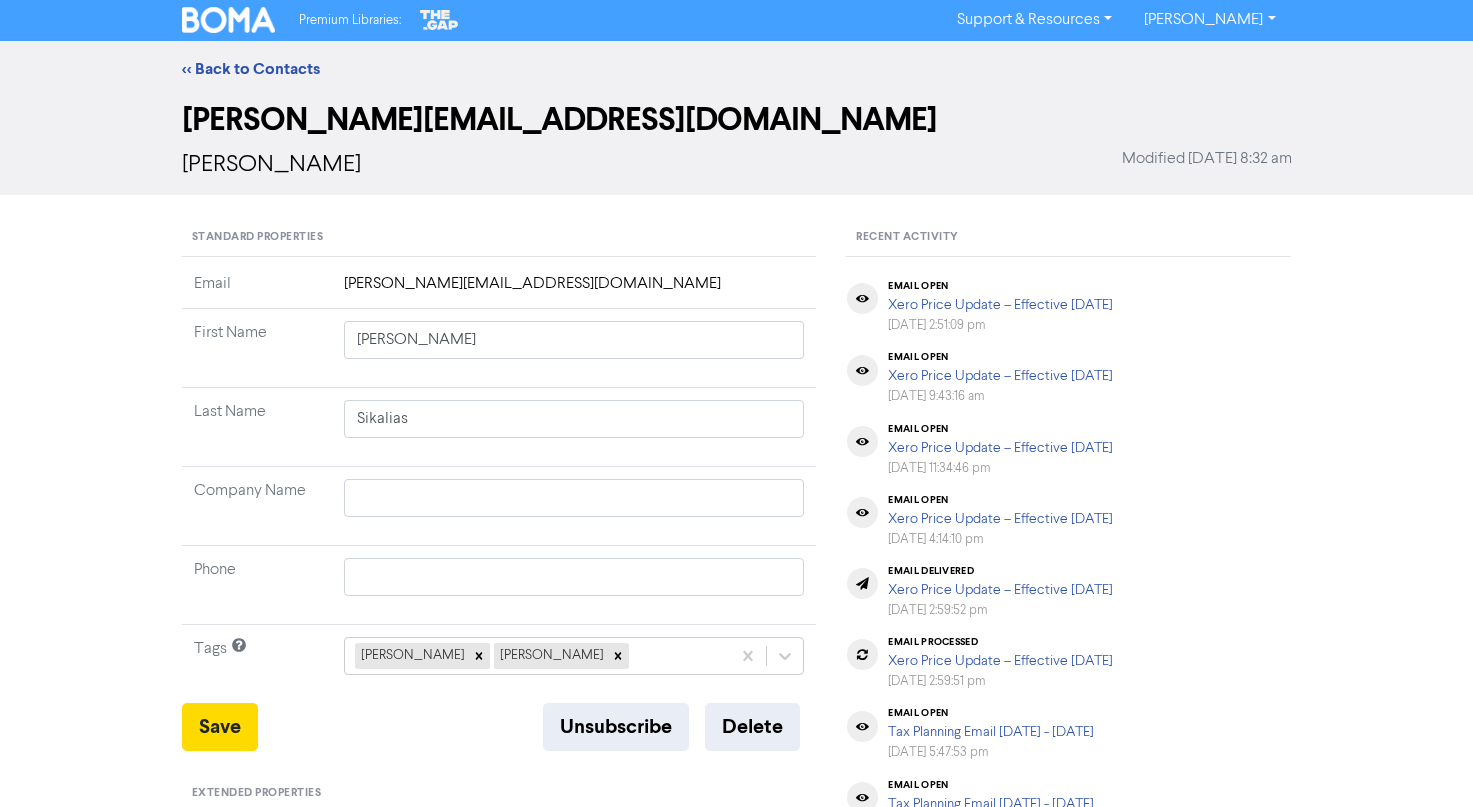 scroll, scrollTop: 0, scrollLeft: 0, axis: both 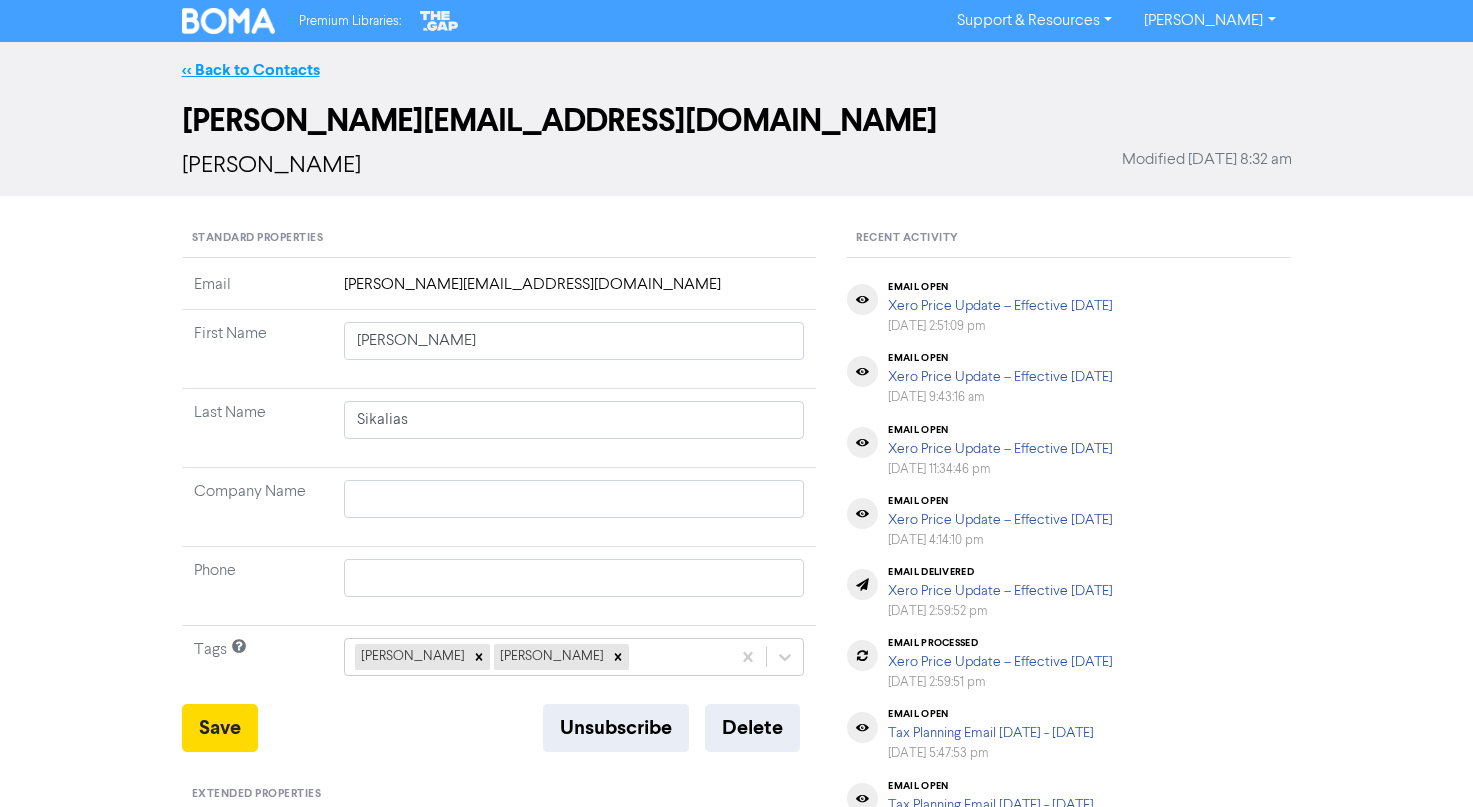 click on "<< Back to Contacts" at bounding box center [251, 70] 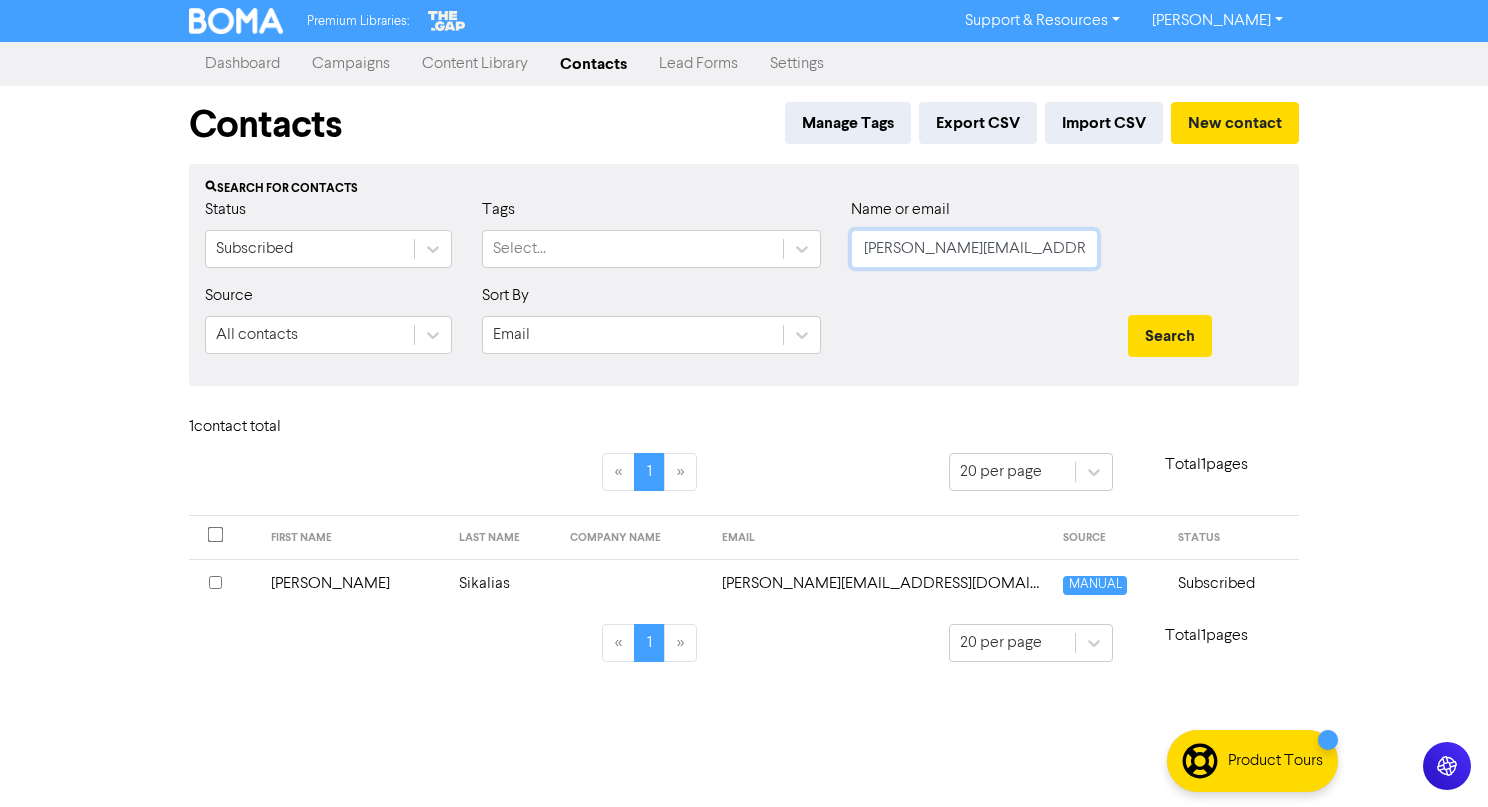 click on "john@escalateagency.com" 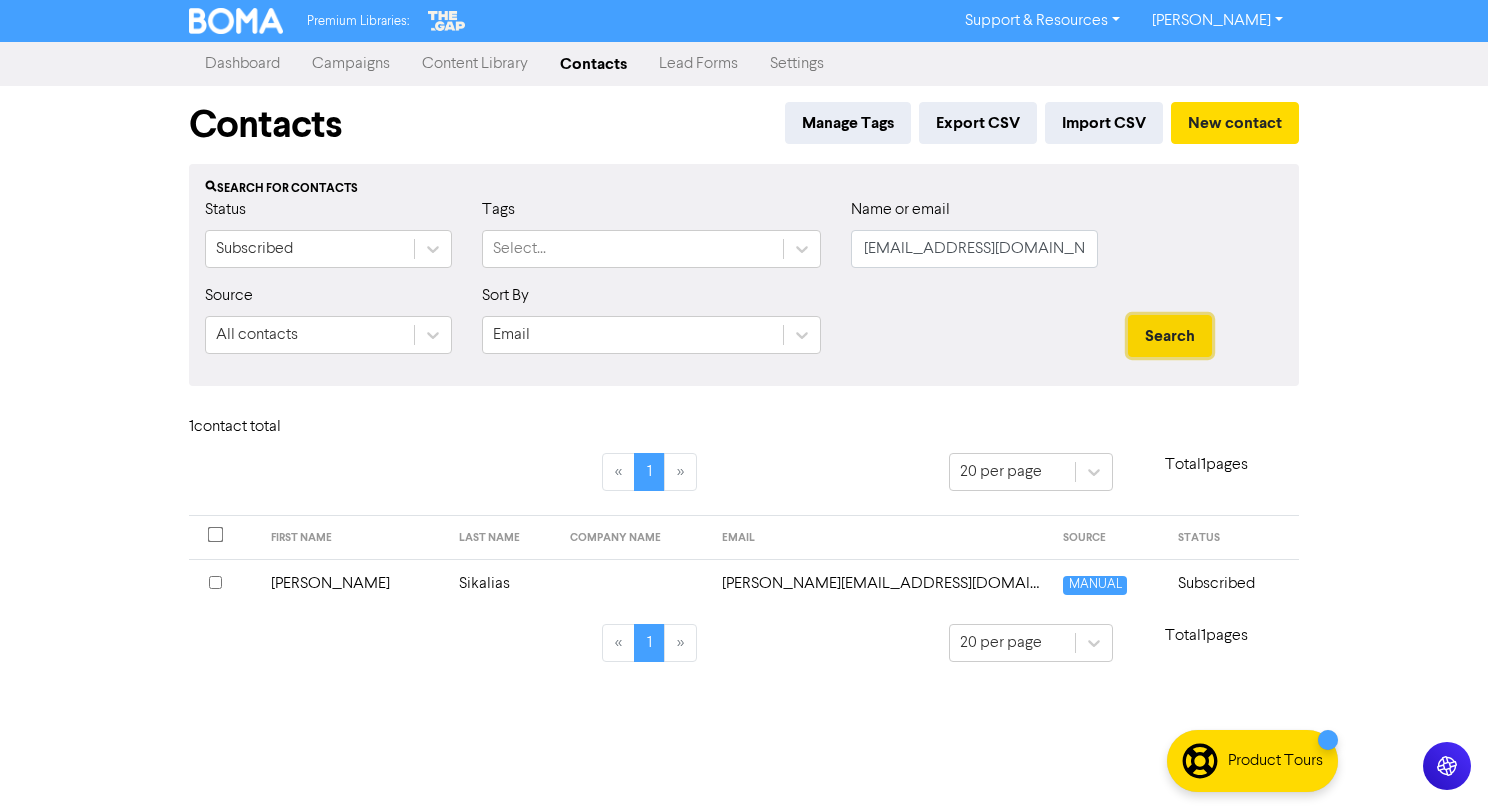 click on "Search" at bounding box center [1170, 336] 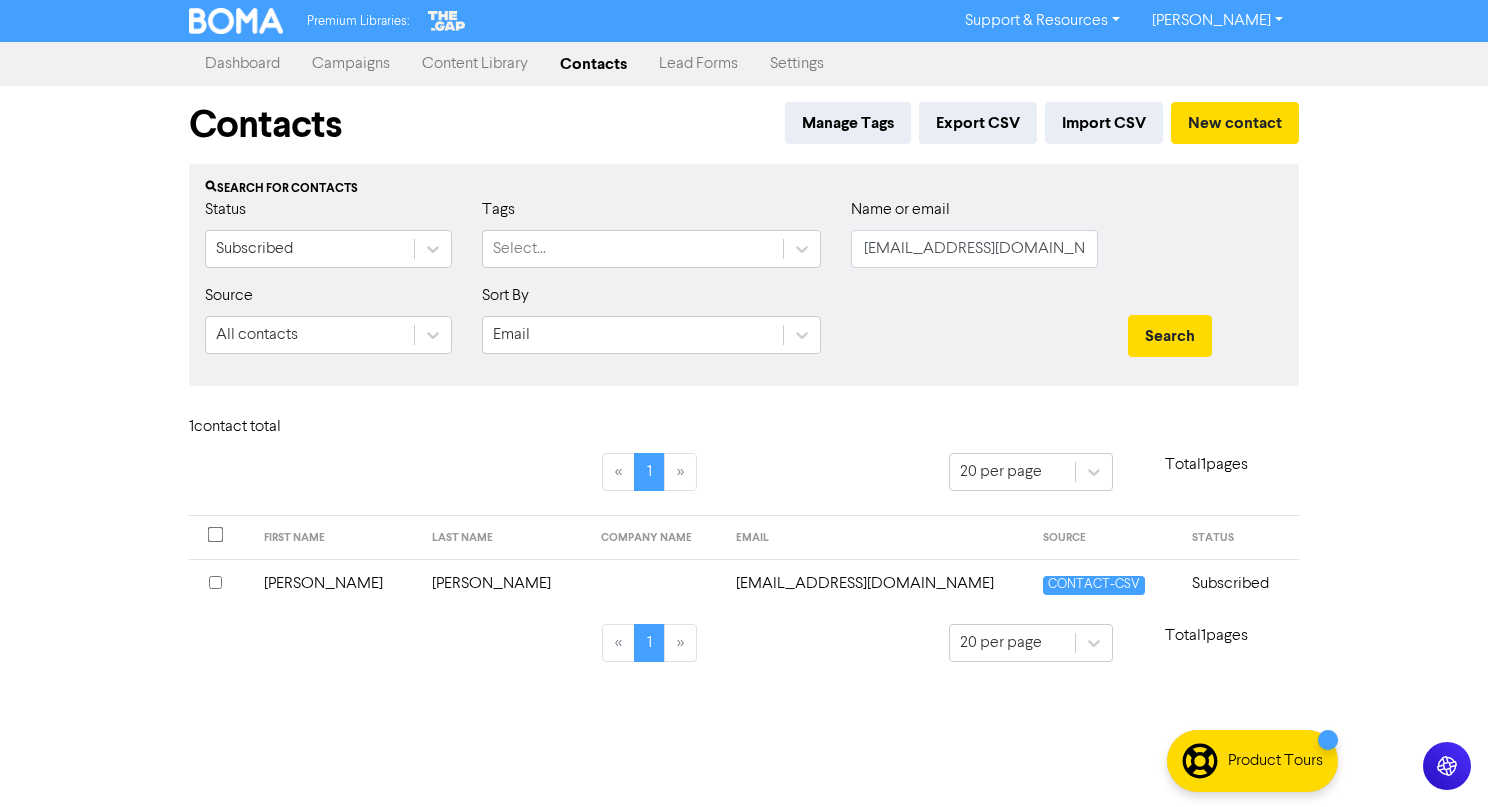 click on "stenn123abc@bigpond.com" at bounding box center (877, 583) 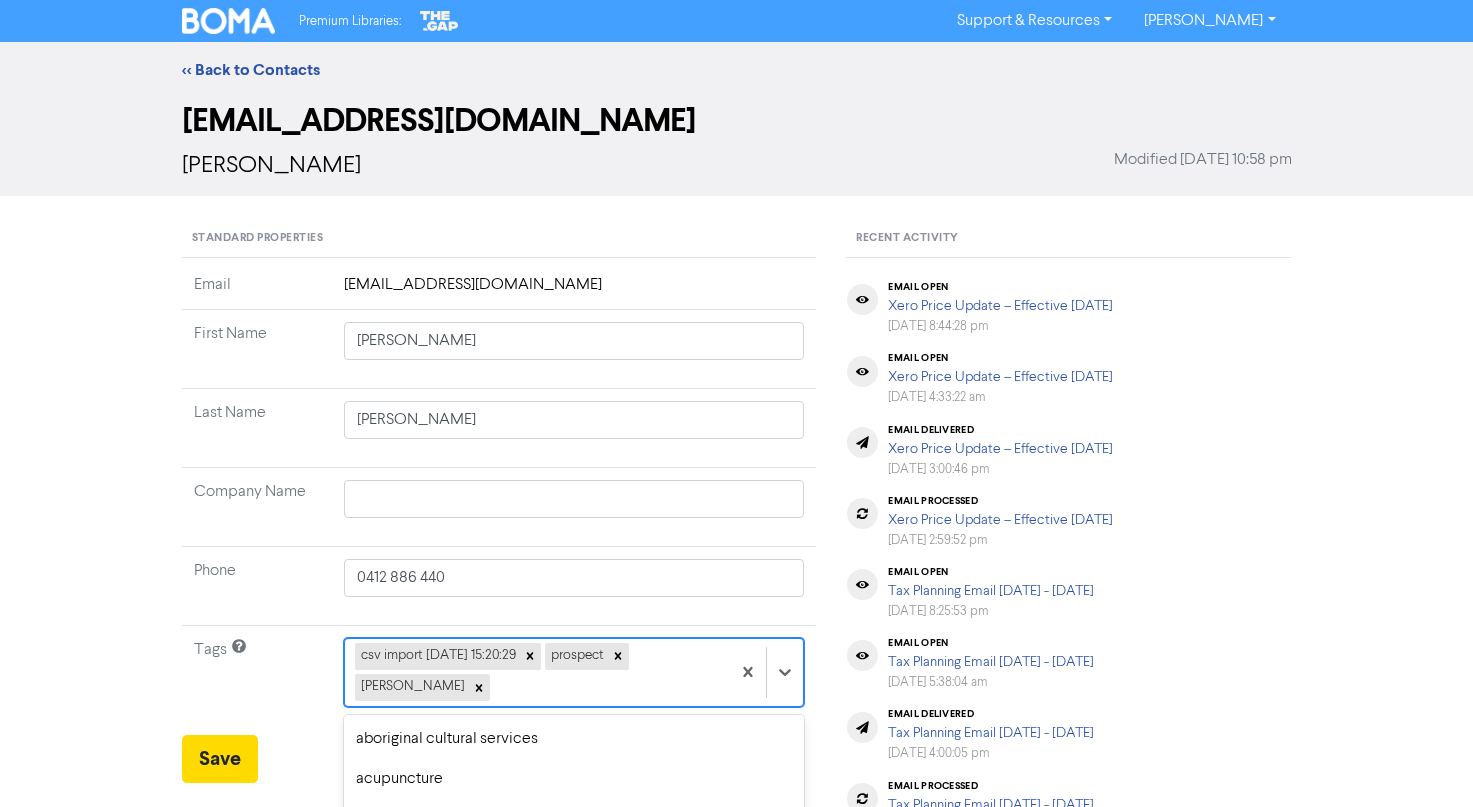 click on "option aged care focused, 5 of 285. 282 results available. Use Up and Down to choose options, press Backspace to select the currently focused option, press Escape to exit the menu, press Tab to select the option and exit the menu. csv import 2025-04-08 15:20:29 prospect sarah crowe aboriginal cultural services acupuncture admin services advertising aged care air bnb air conditioning alex allied health apps architecture art asbestos removal baby products barber beauty ben bitcoin bksuper blockchain bookkeeper bookkeeping bookkeeping-bankstmts bridal brittny building design business administration business consulting/management business development cafe callum farrugia callum&peri candle store caravan park carpentry chef chemical retailing childcare cleaning clothing coffee shop commercial building/manufacturing commercial property commisions with amcal/business ebook compressor hire/repair computer service construction consulting conveyancing service copywriting cosmetic injectables cosmetic retailing" 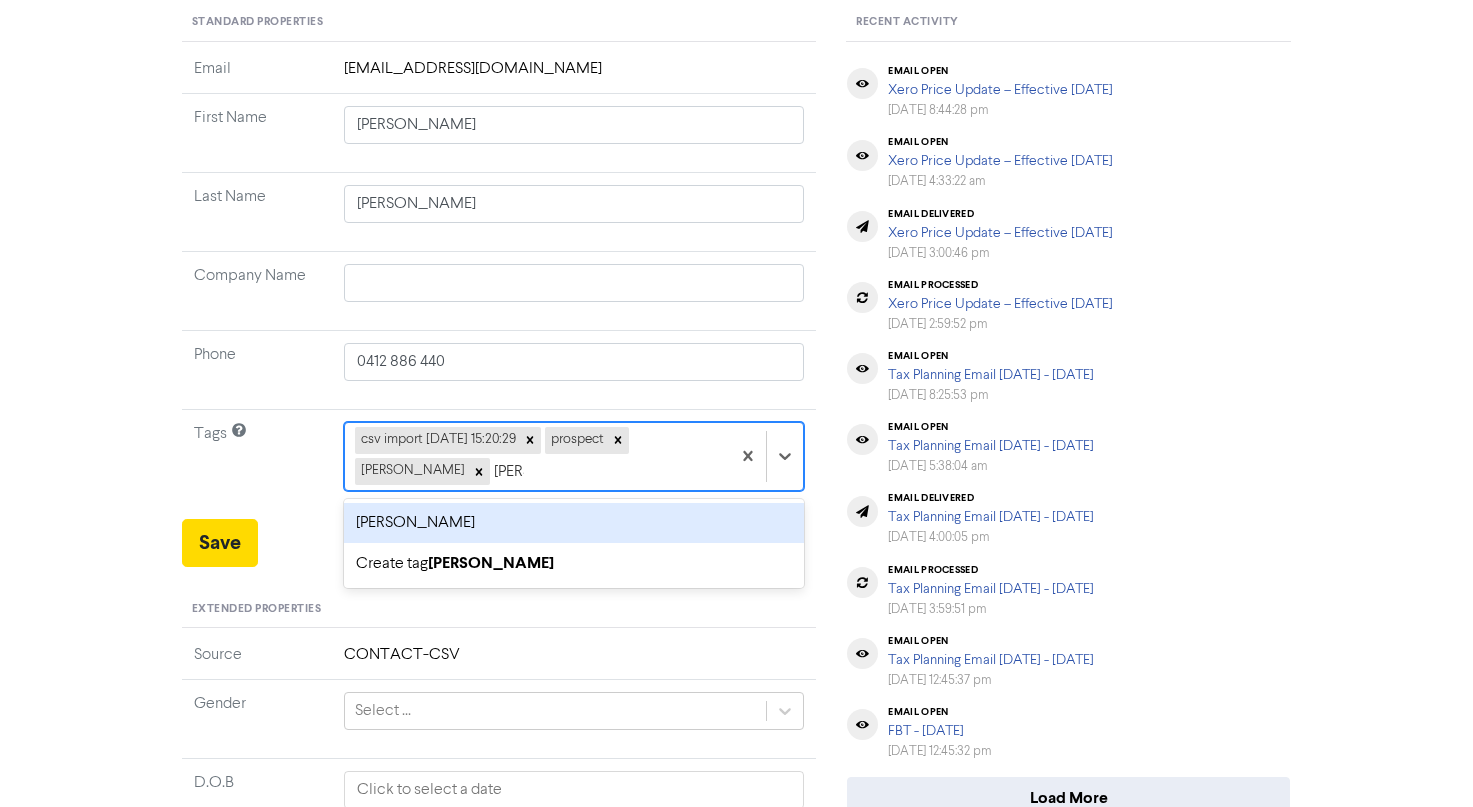 click on "sarah sale" at bounding box center (574, 523) 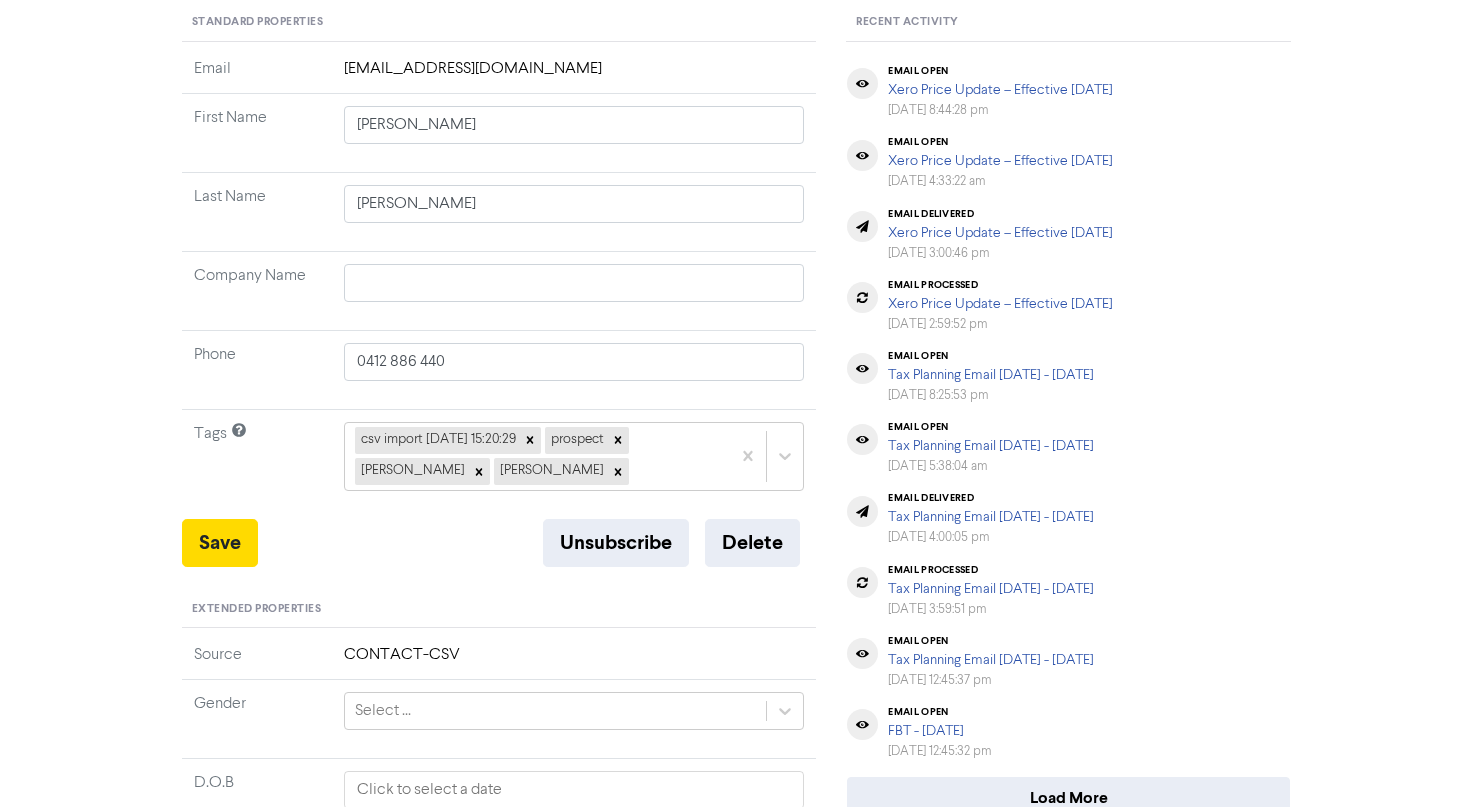 click on "Standard Properties Email stenn123abc@bigpond.com First Name Steven Last Name Marsh Company Name Phone 0412 886 440 Tags csv import 2025-04-08 15:20:29 prospect sarah crowe sarah sale Save Unsubscribe Delete Extended Properties Source CONTACT-CSV Gender Select ... D.O.B Street Suburb City Country Please select a country... Postcode / Zip Save Unsubscribe Delete" at bounding box center [499, 642] 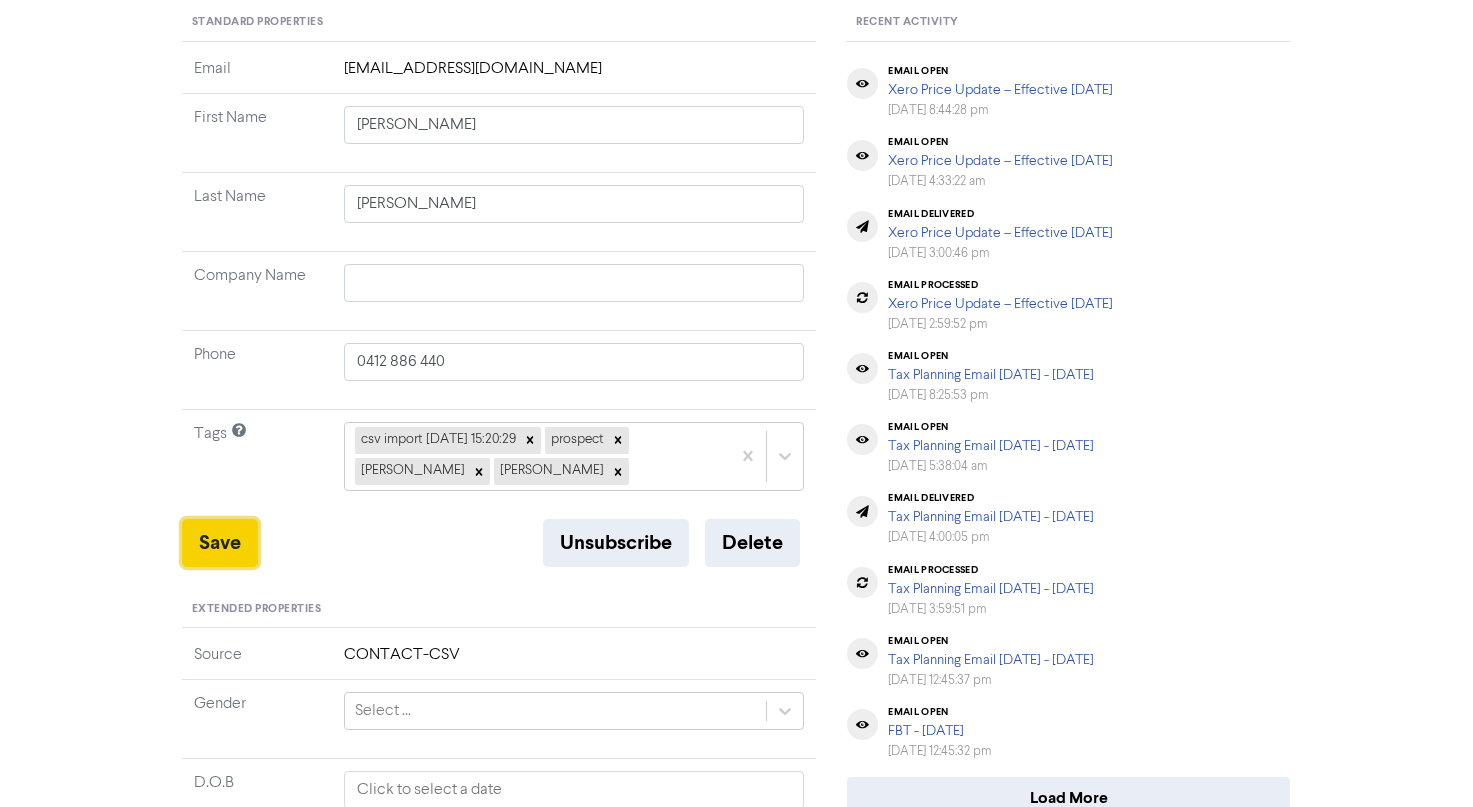 click on "Save" at bounding box center (220, 543) 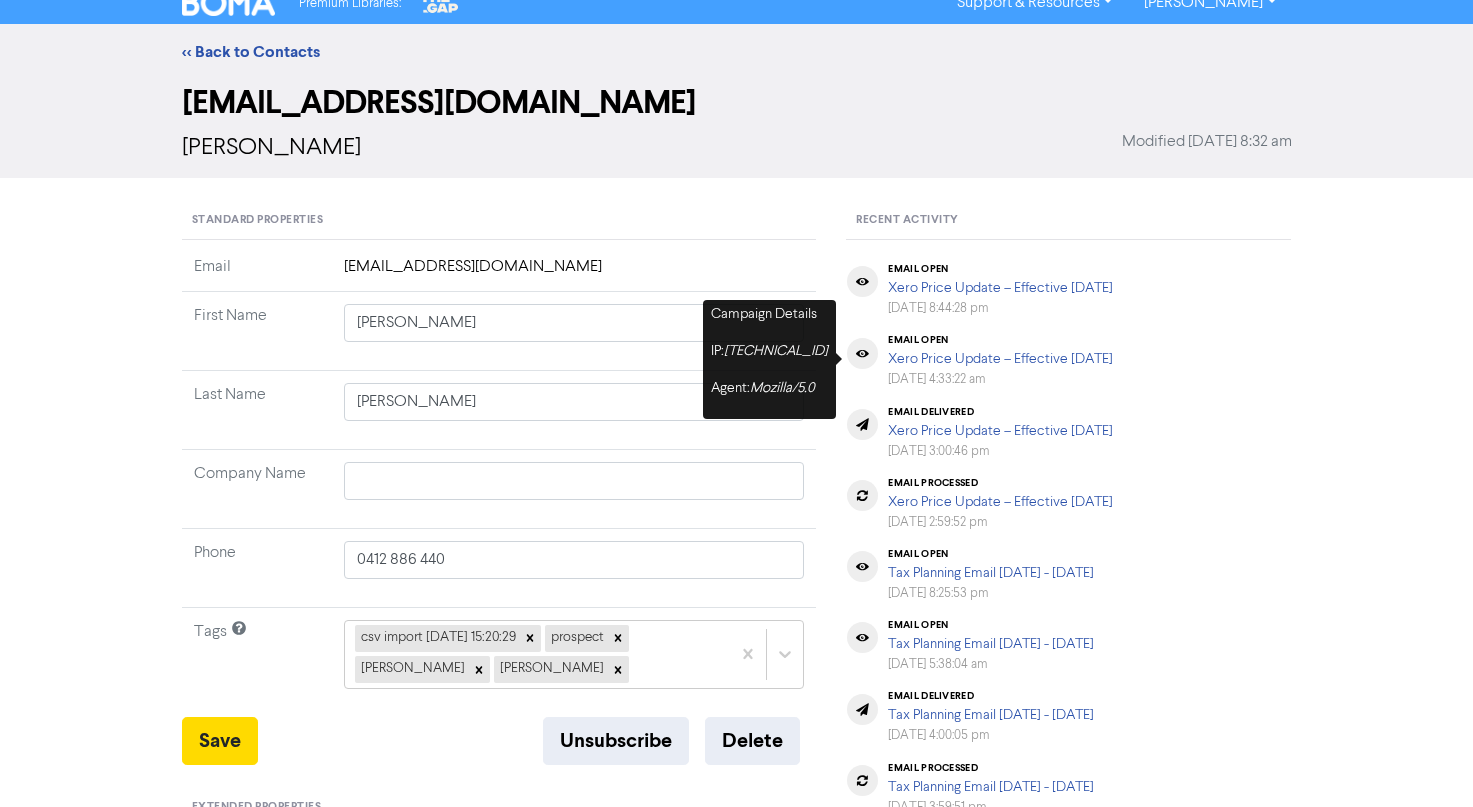 scroll, scrollTop: 0, scrollLeft: 0, axis: both 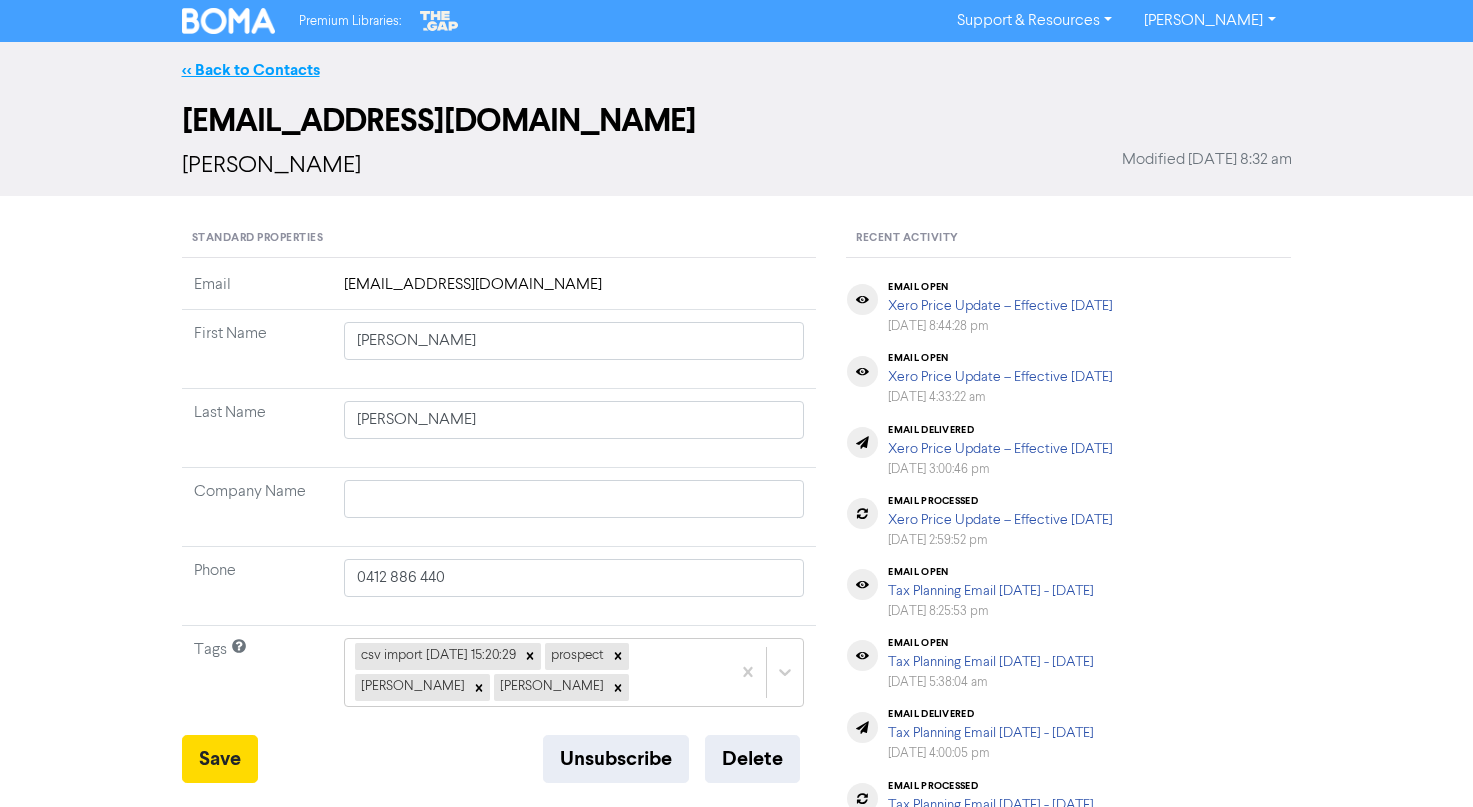 click on "<< Back to Contacts" at bounding box center (251, 70) 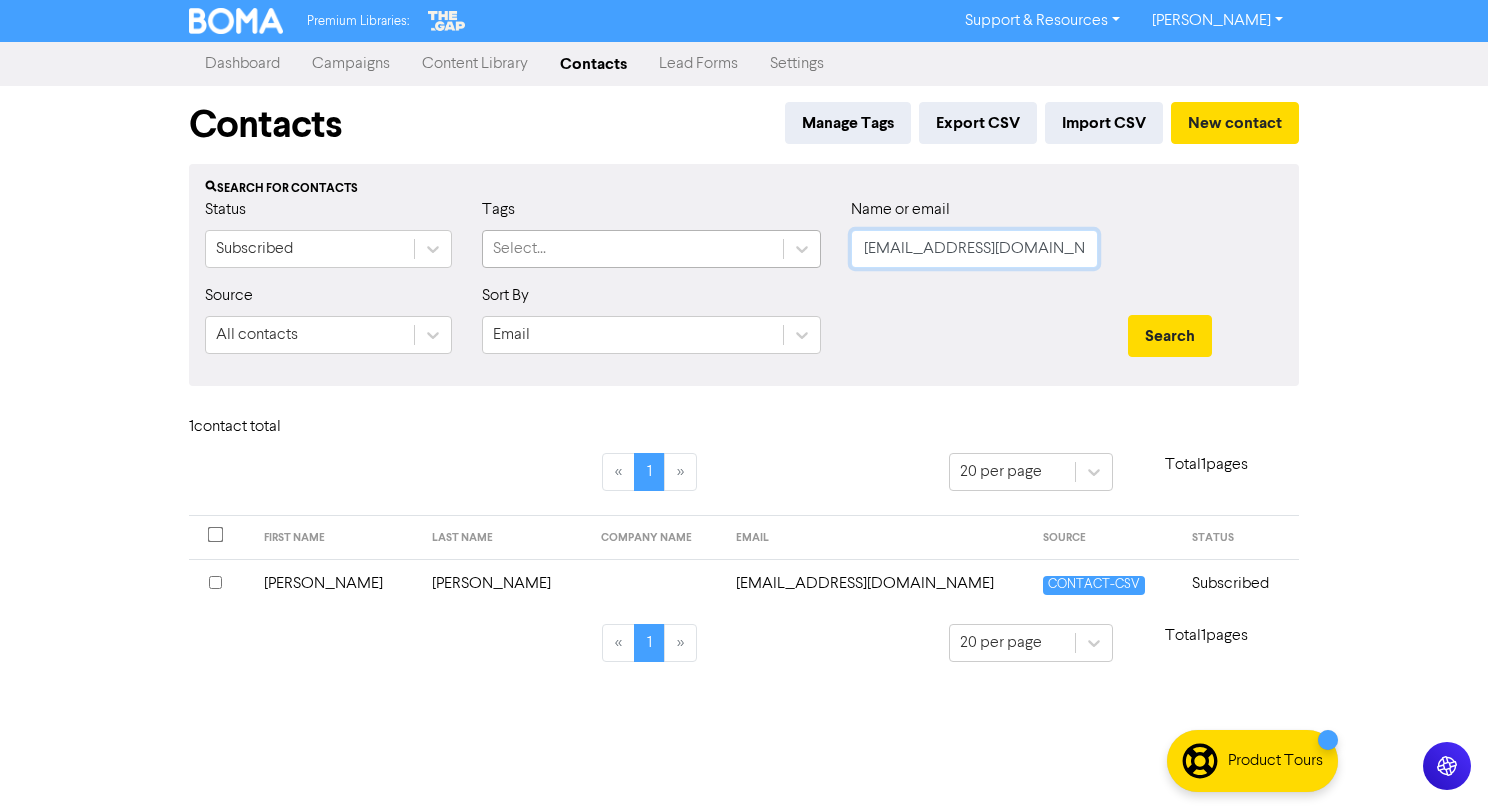 drag, startPoint x: 1067, startPoint y: 258, endPoint x: 631, endPoint y: 236, distance: 436.5547 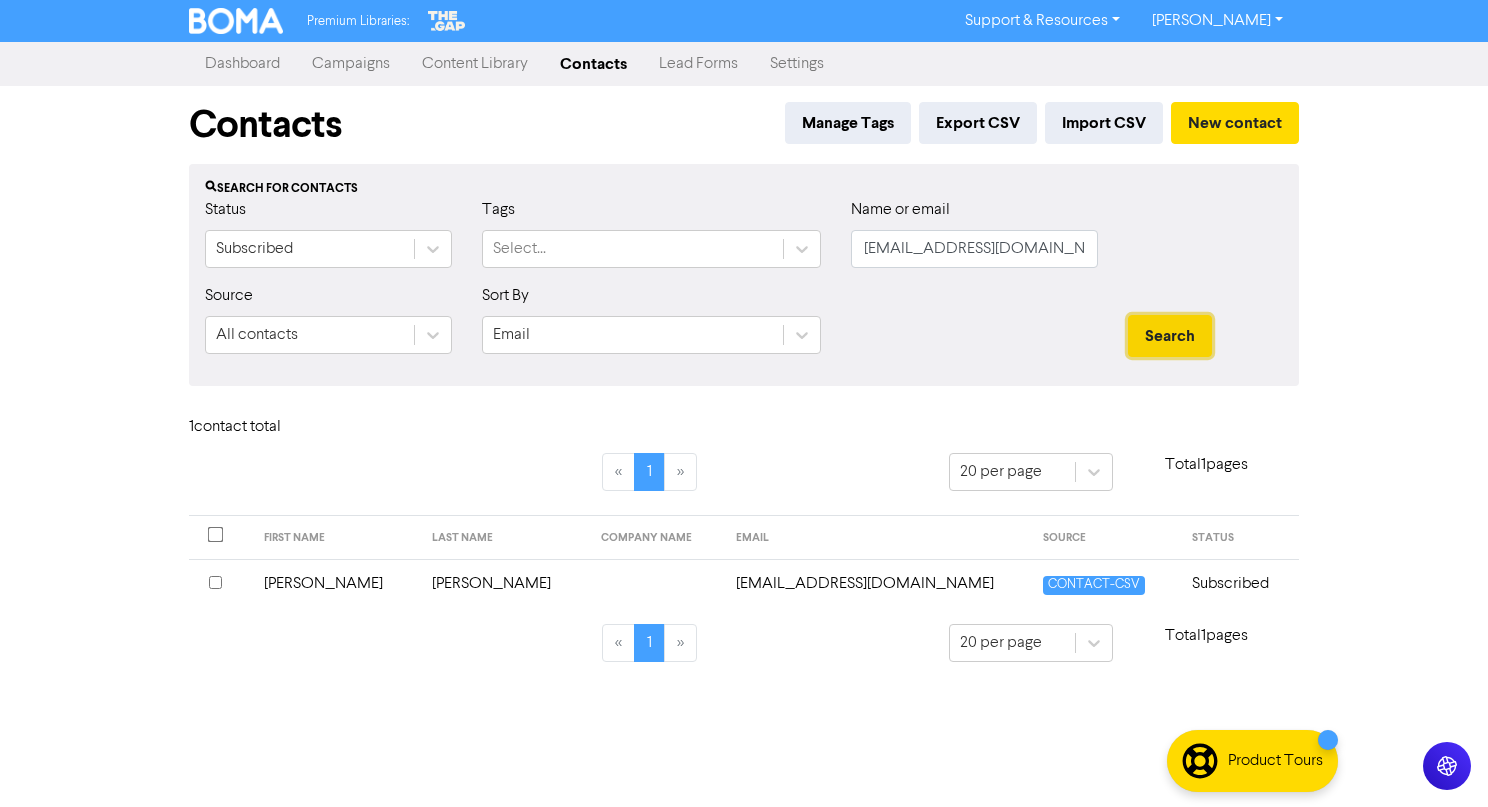click on "Search" at bounding box center [1170, 336] 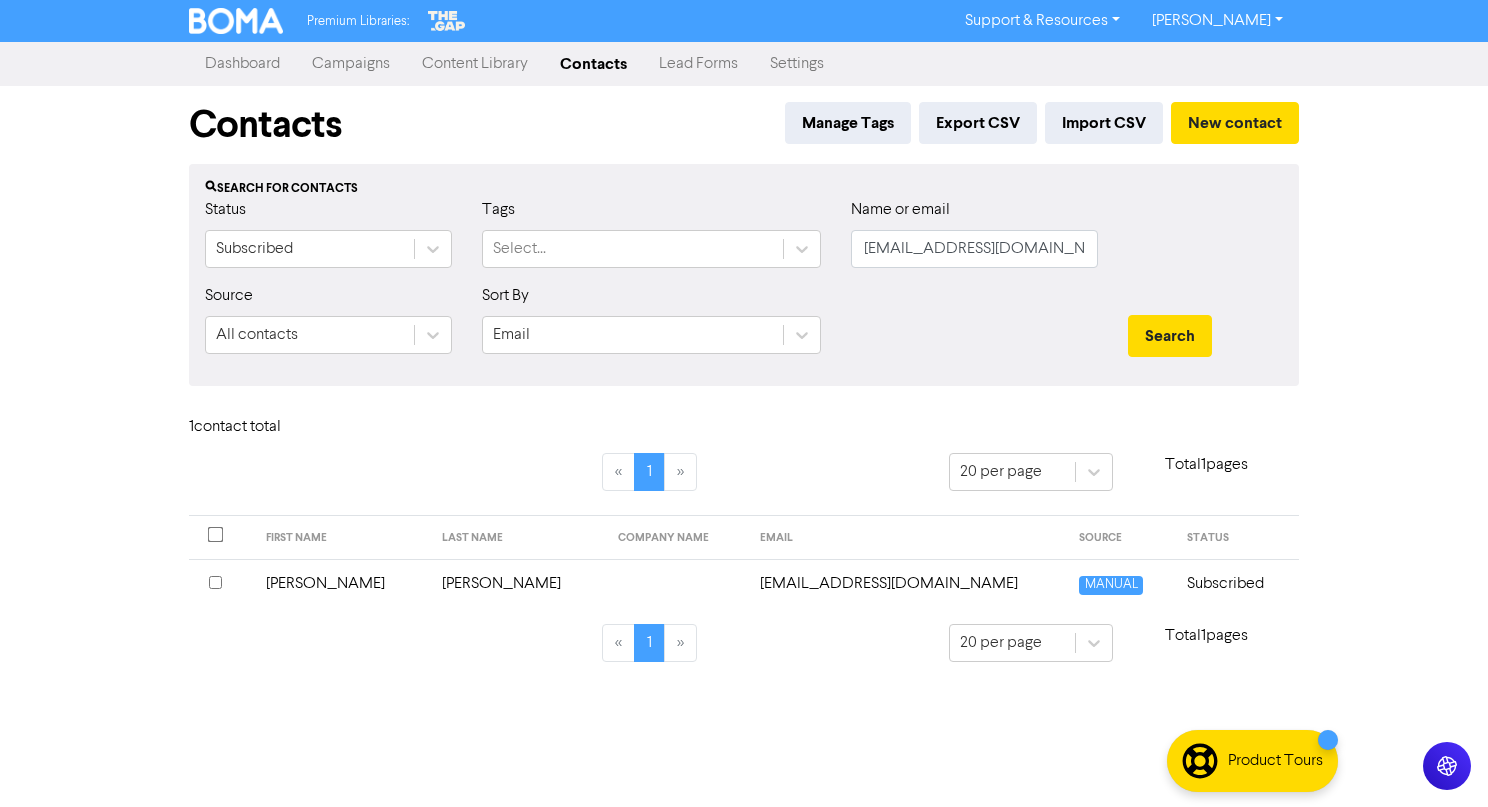 click on "clintb@byrneset.com.au" at bounding box center (908, 583) 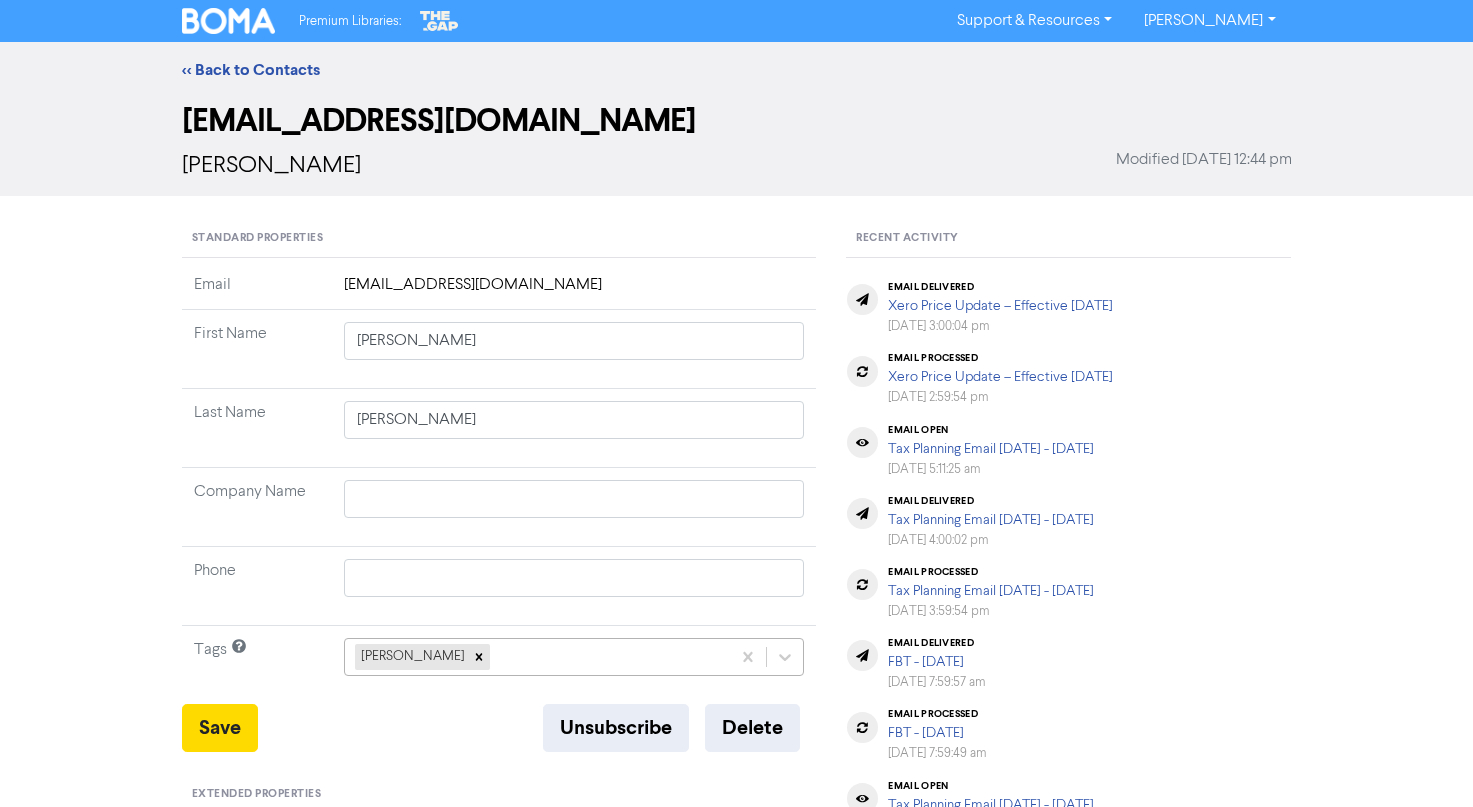 click on "sarah crowe" 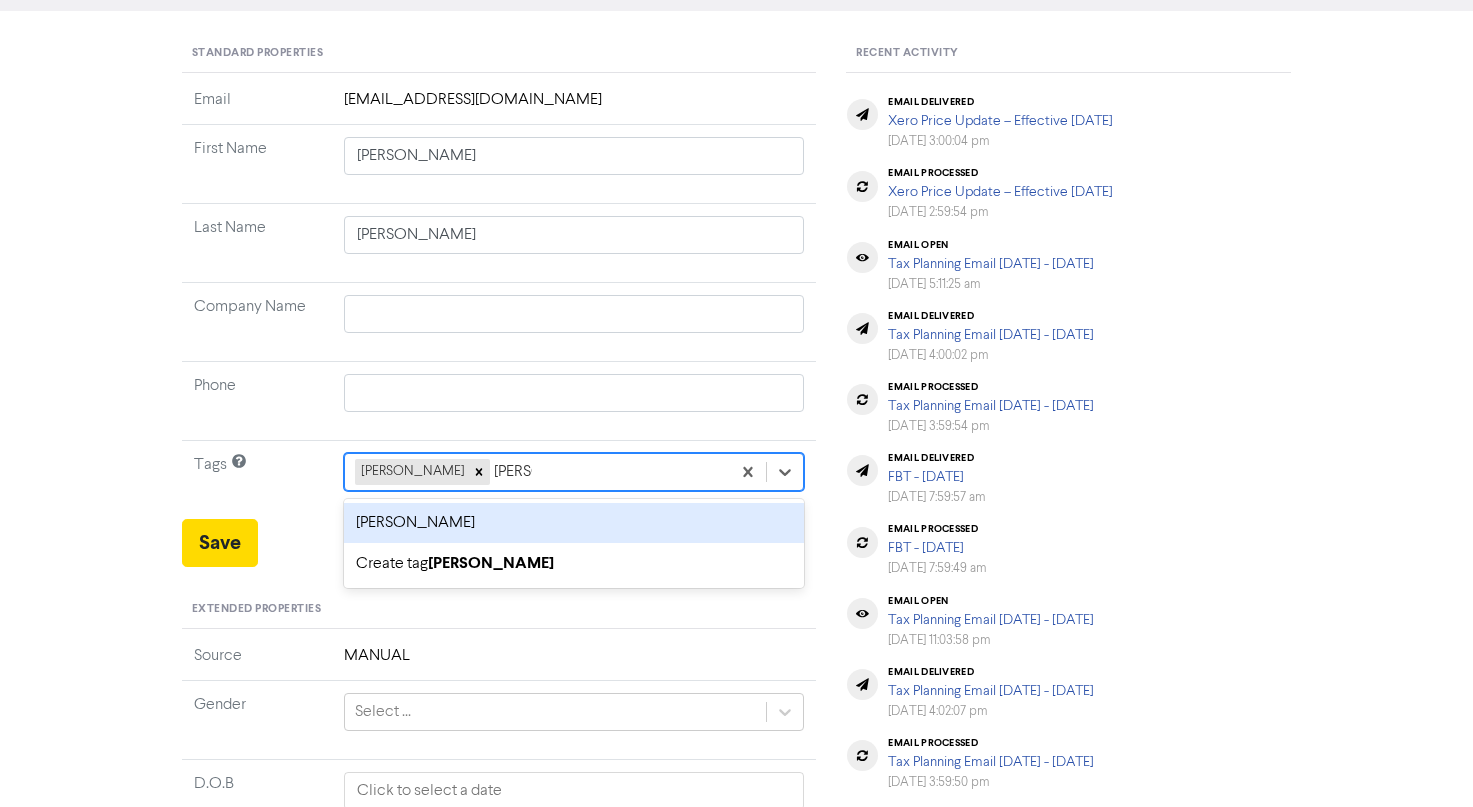 drag, startPoint x: 480, startPoint y: 528, endPoint x: 452, endPoint y: 542, distance: 31.304953 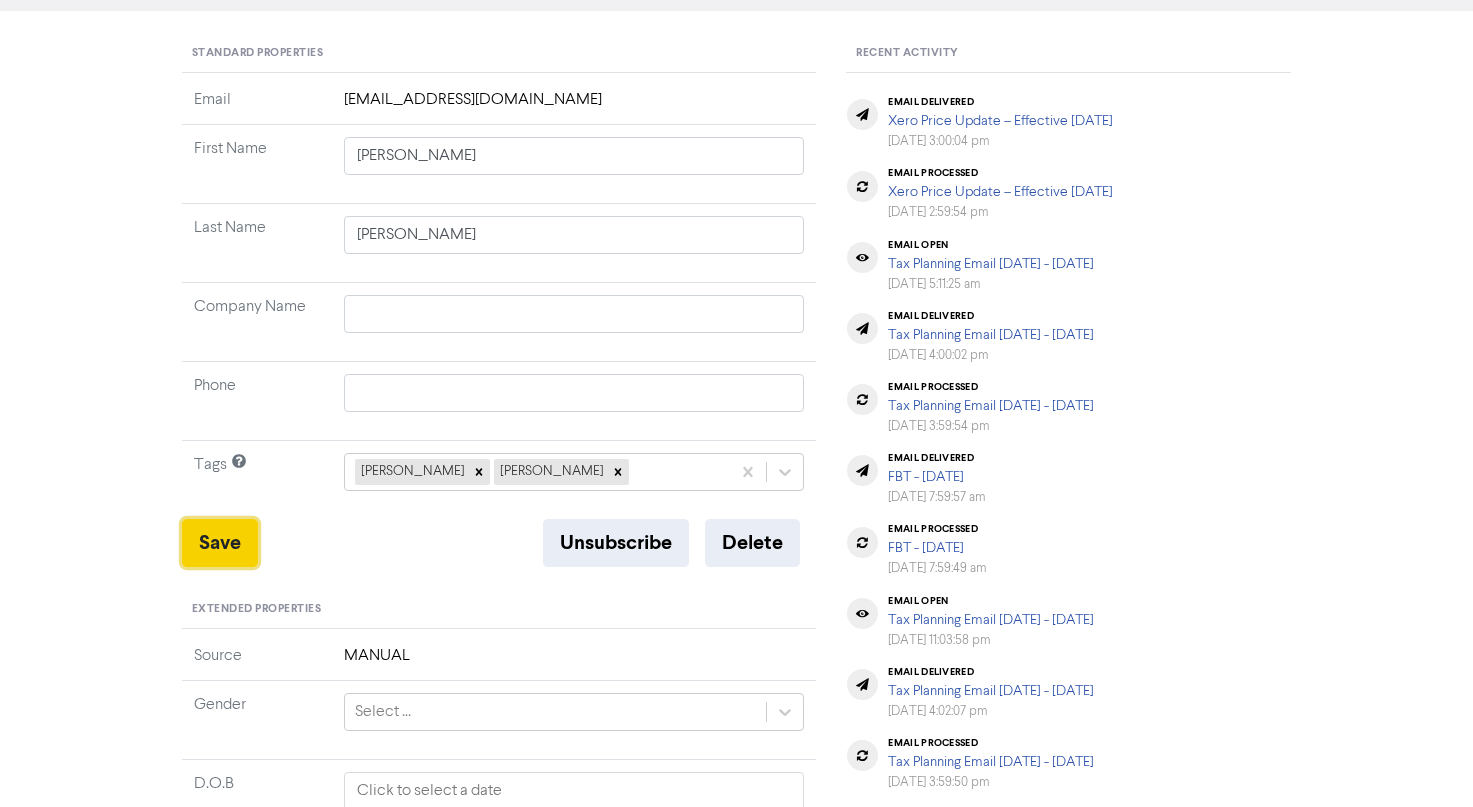 click on "Save" at bounding box center (220, 543) 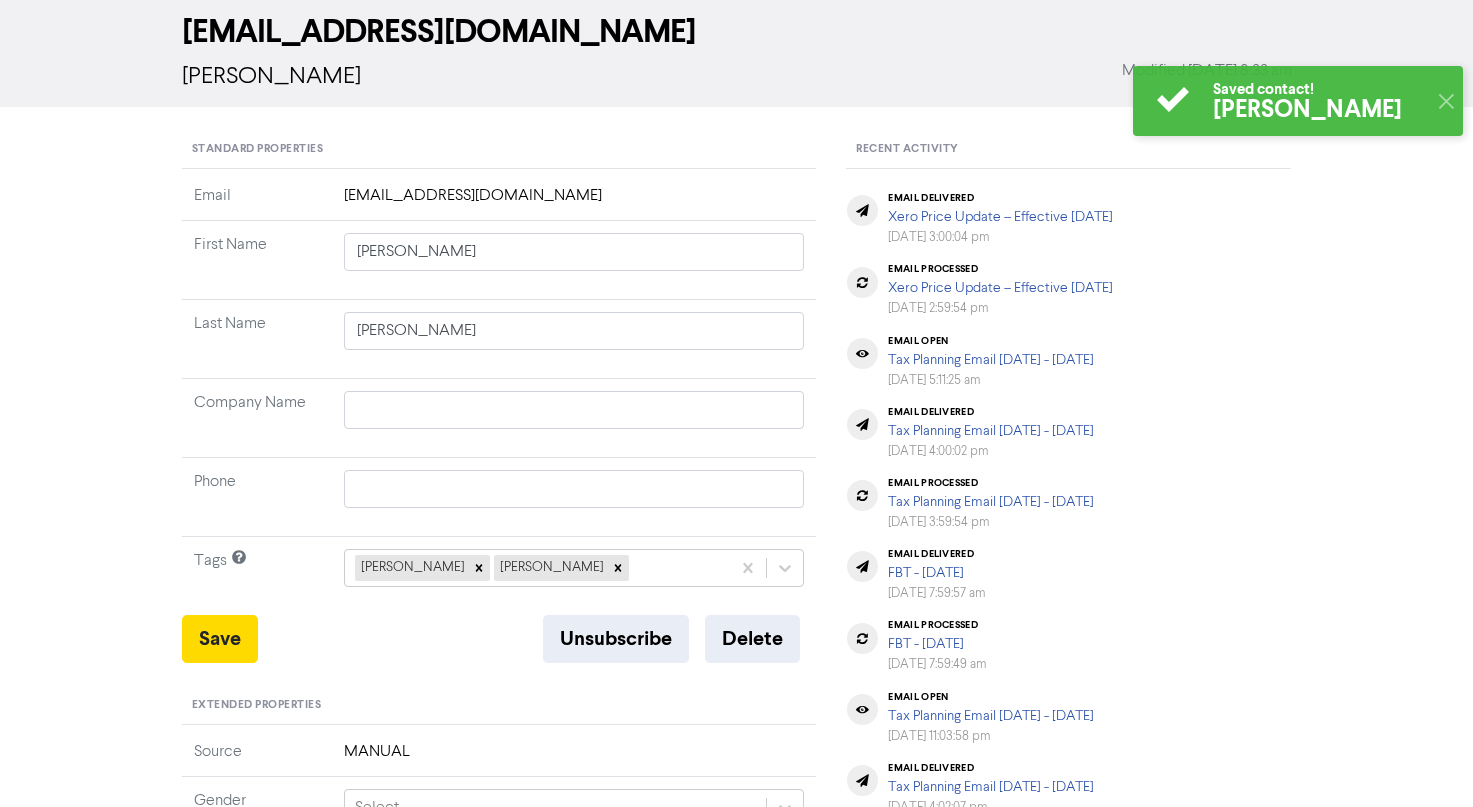 scroll, scrollTop: 0, scrollLeft: 0, axis: both 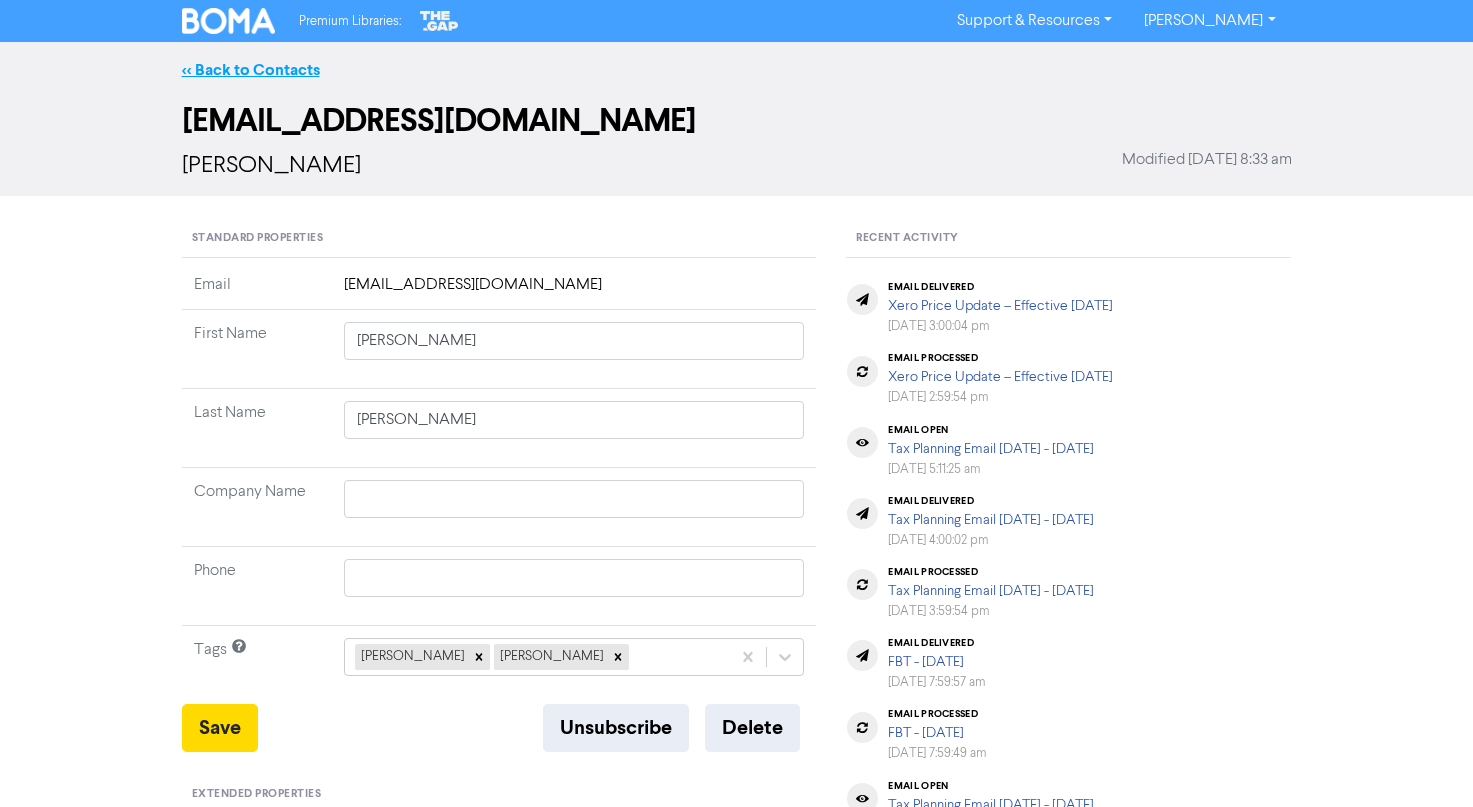click on "<< Back to Contacts" at bounding box center [251, 70] 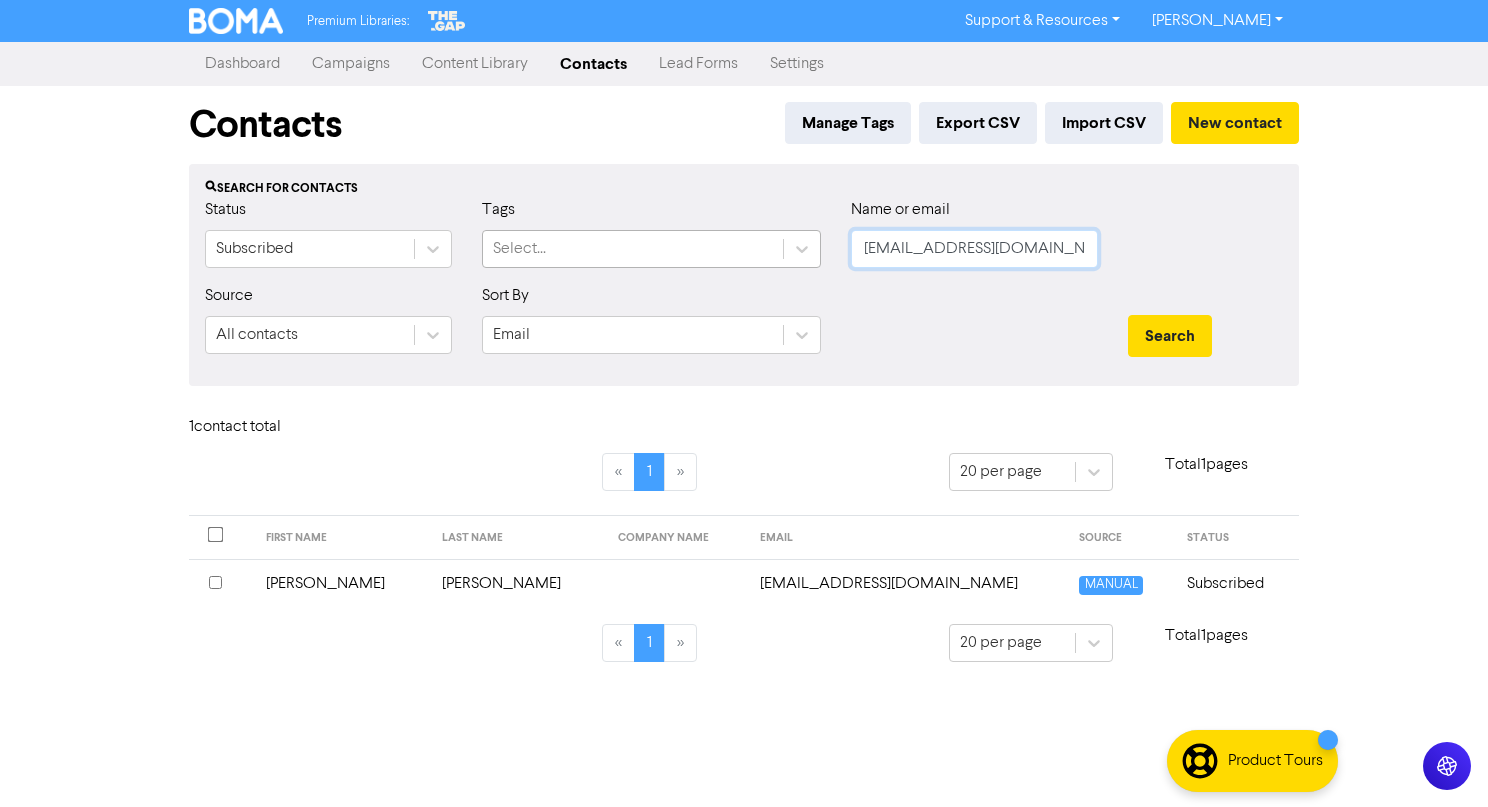 drag, startPoint x: 1063, startPoint y: 252, endPoint x: 733, endPoint y: 267, distance: 330.34073 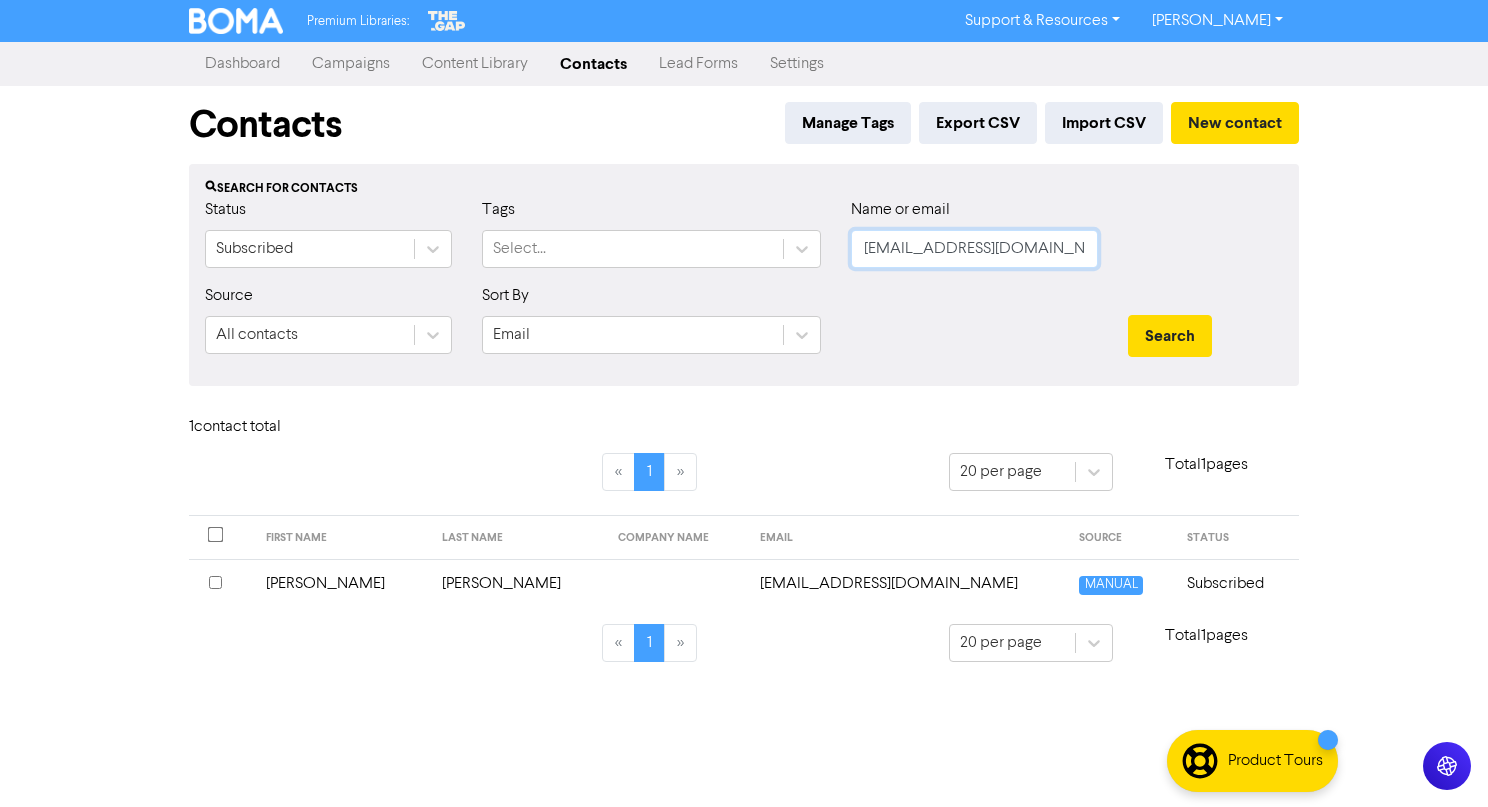 click on "Search" at bounding box center (1170, 336) 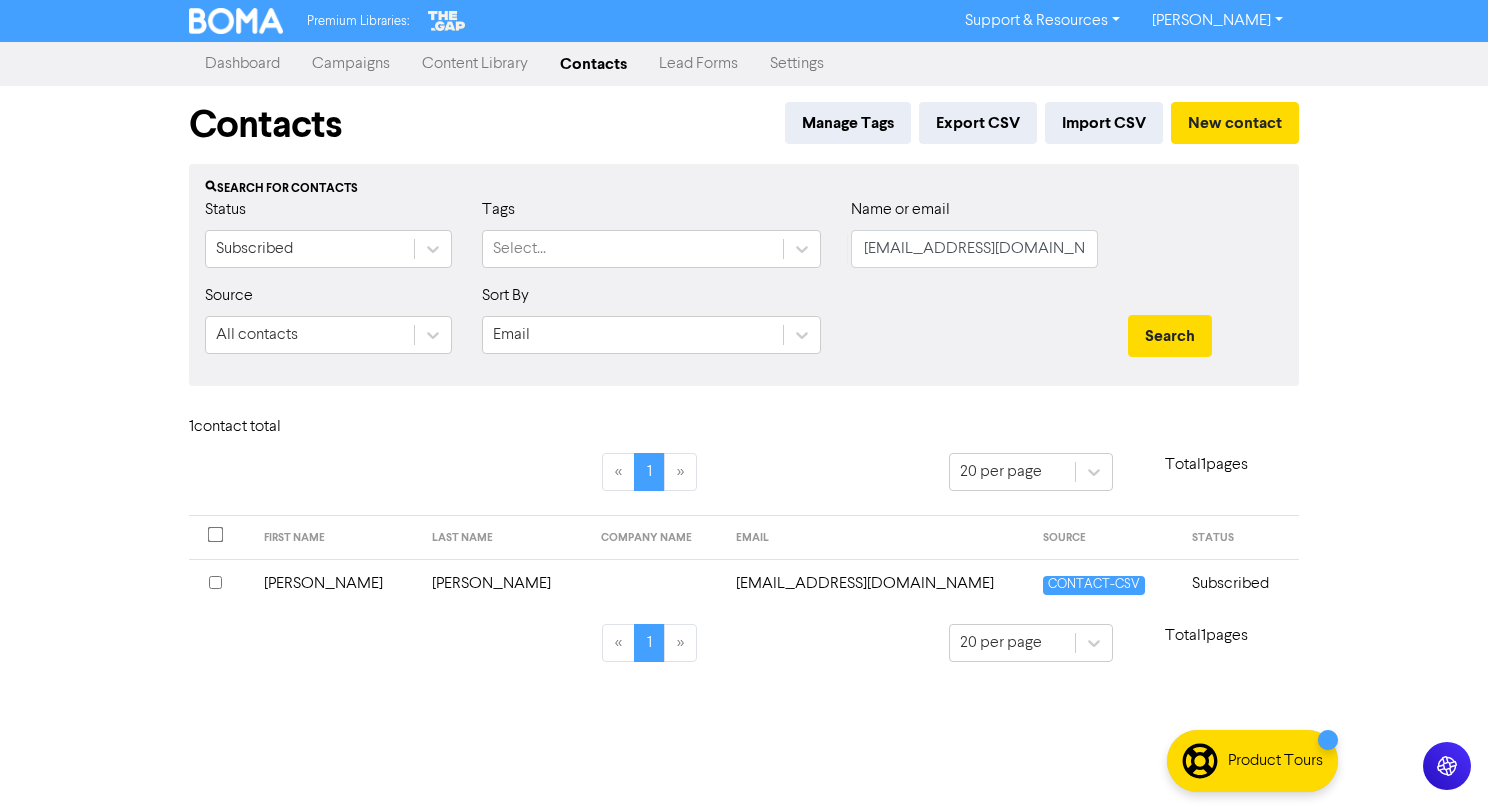 click on "stenn123abc@bigpond.com" at bounding box center [877, 583] 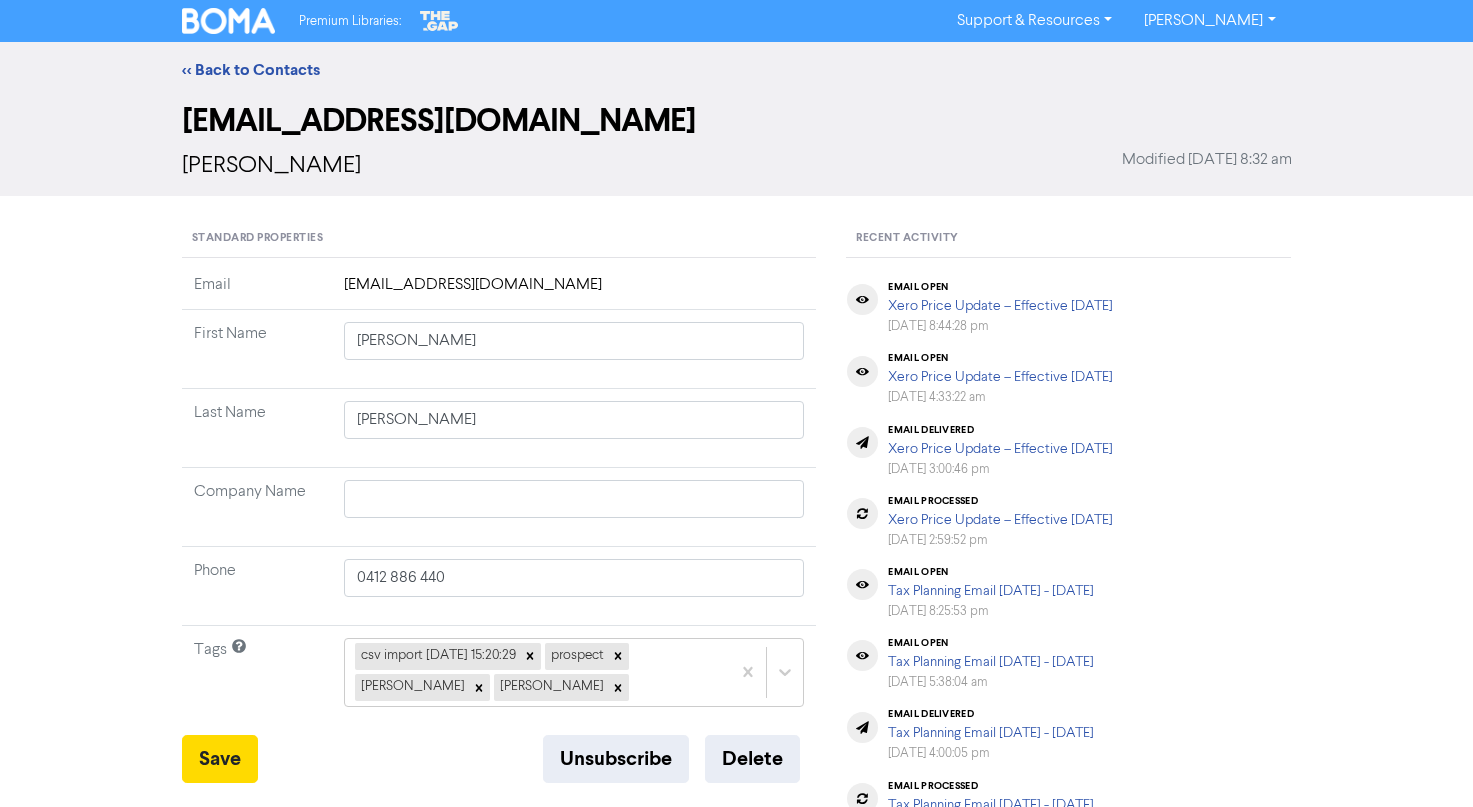 click on "<< Back to Contacts" at bounding box center (737, 70) 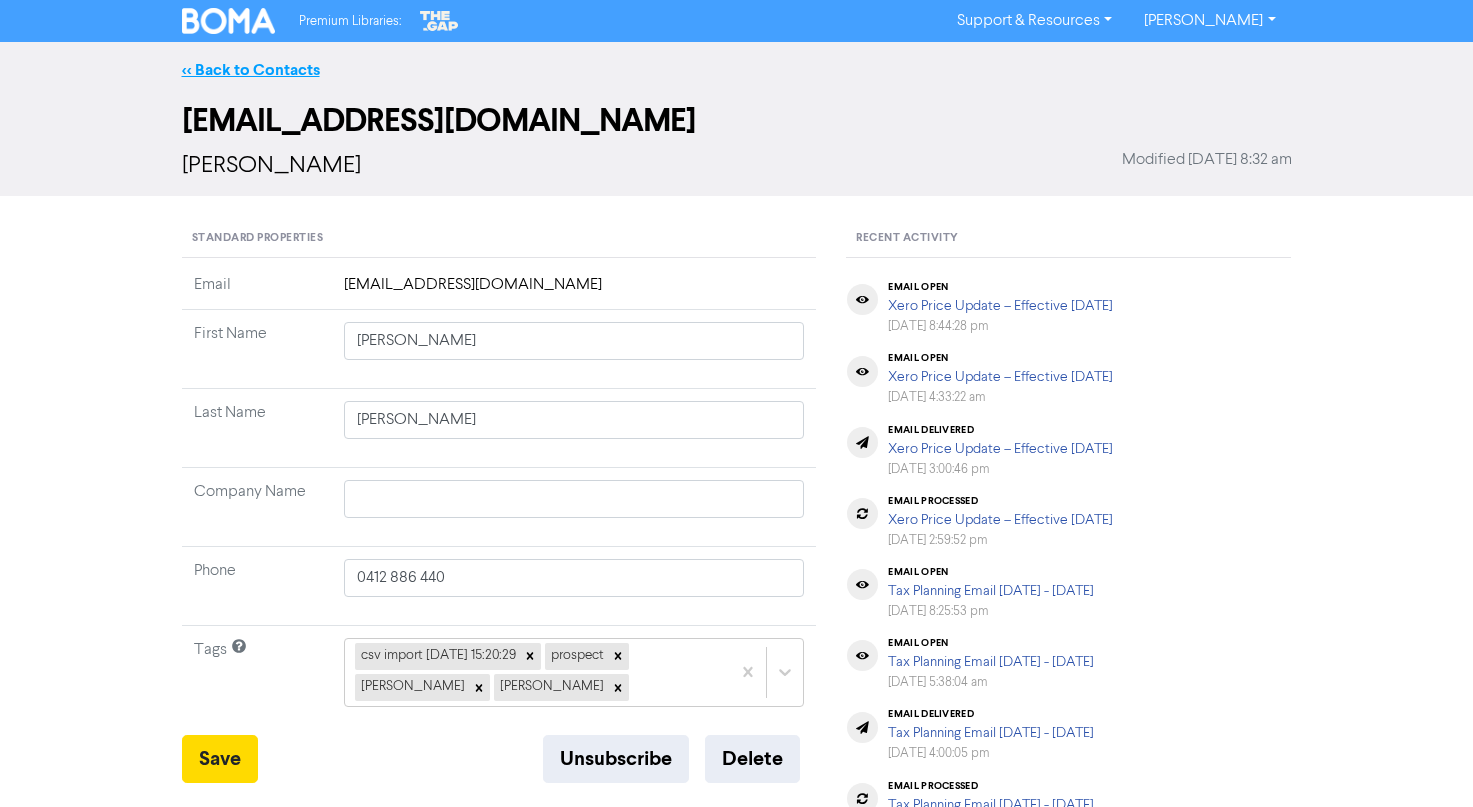 click on "<< Back to Contacts" at bounding box center (251, 70) 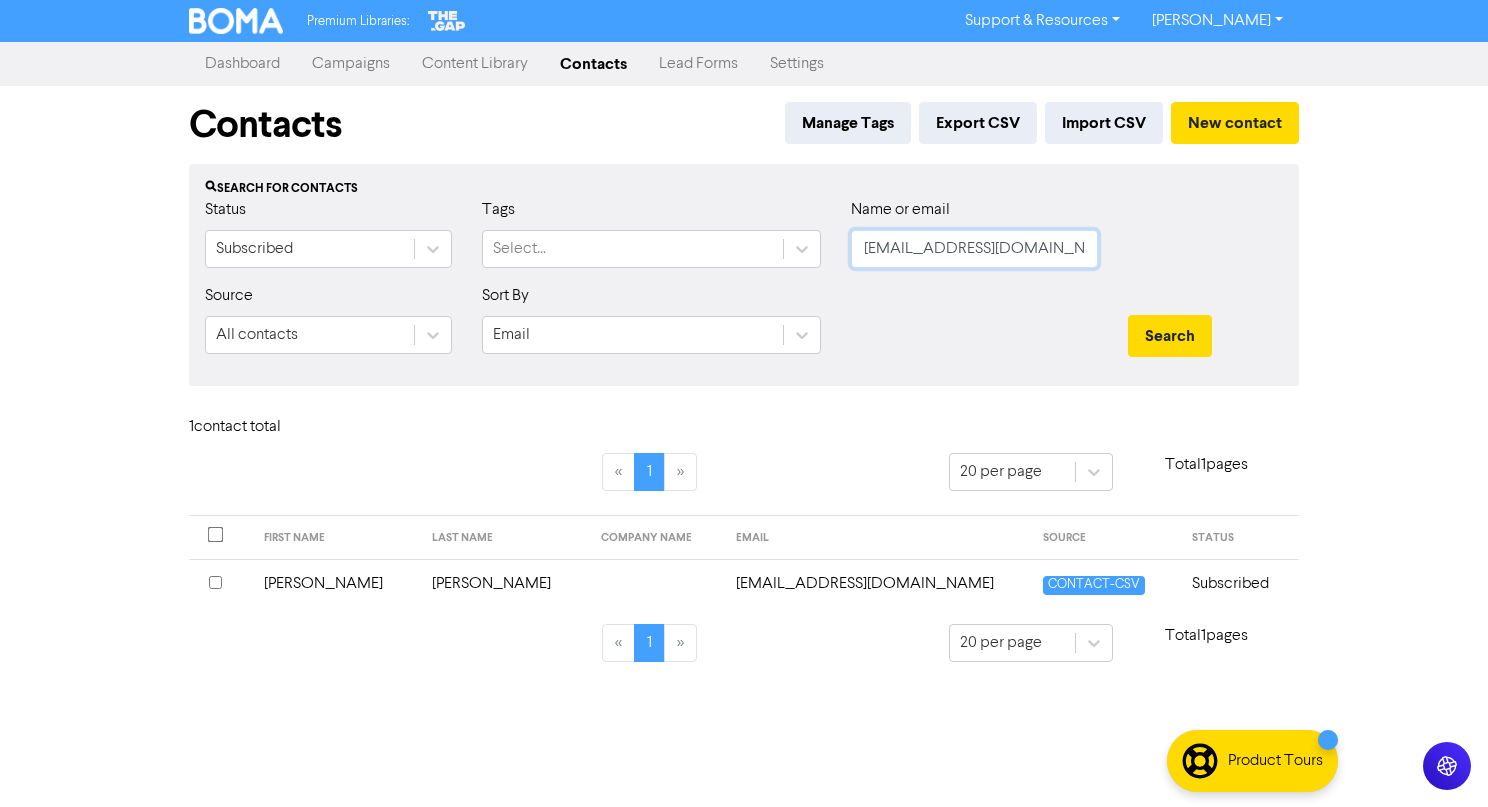 drag, startPoint x: 1074, startPoint y: 246, endPoint x: 458, endPoint y: 258, distance: 616.1169 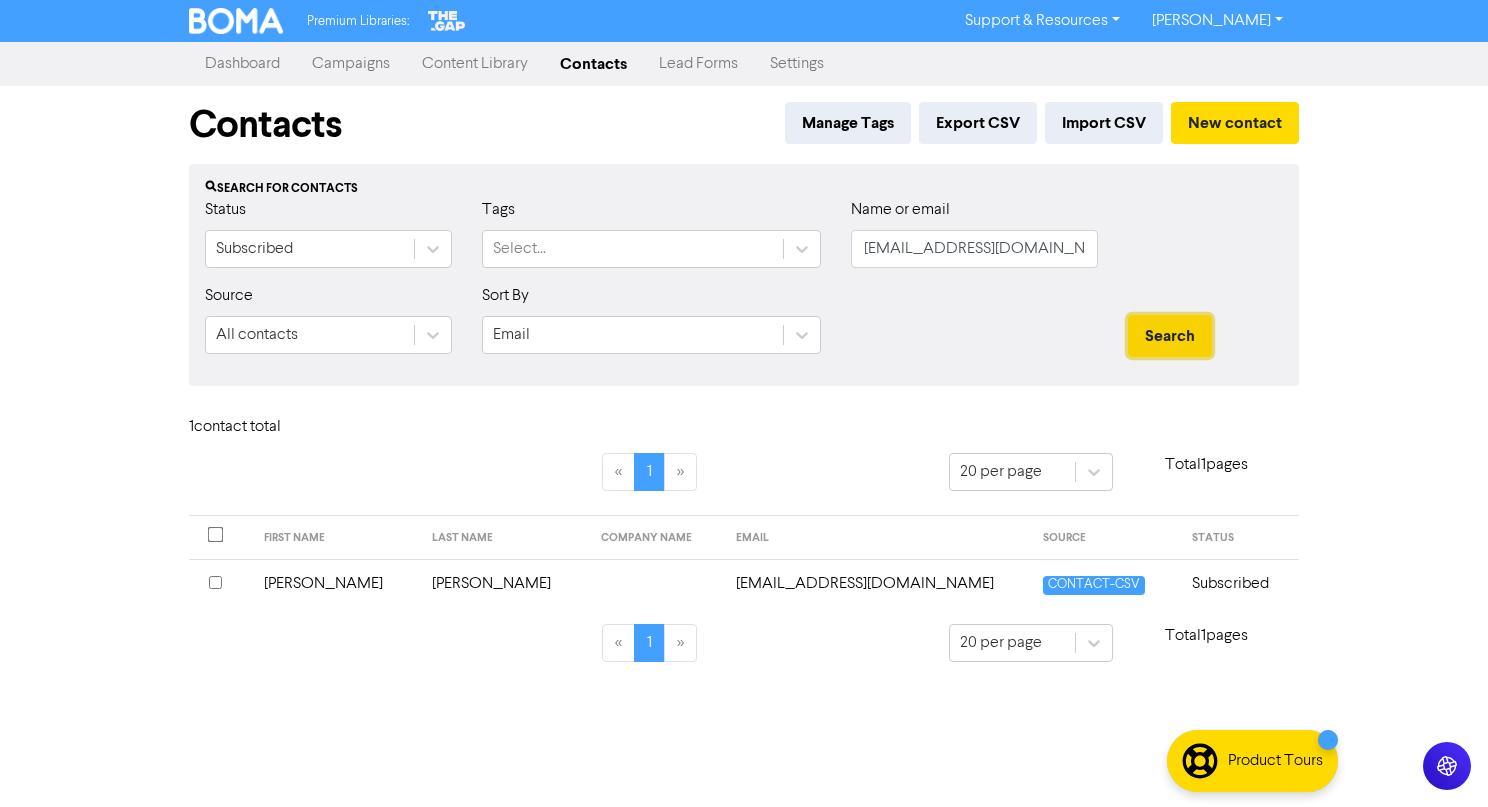 click on "Search" at bounding box center (1170, 336) 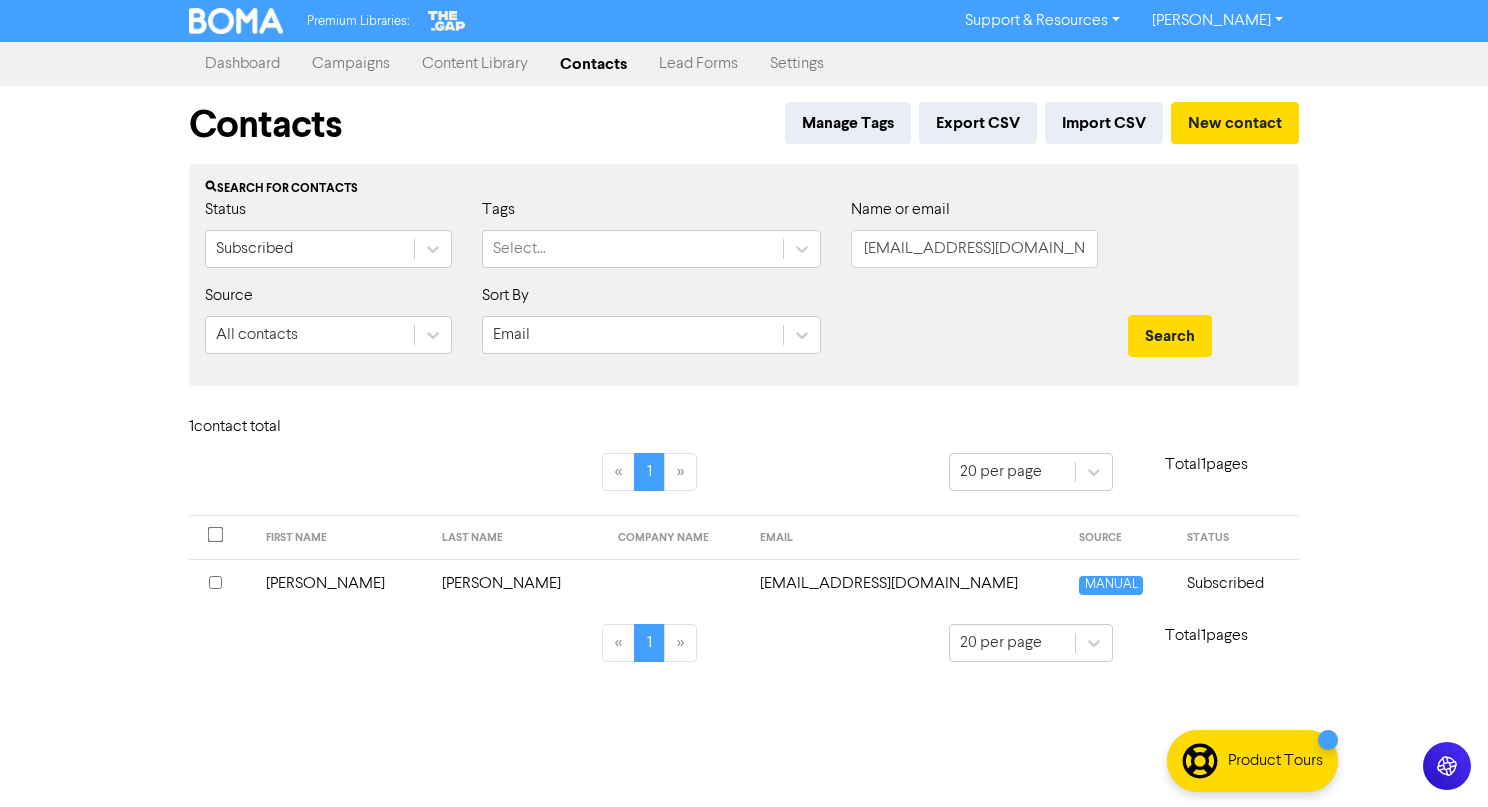 click on "clintb@byrneset.com.au" at bounding box center [908, 583] 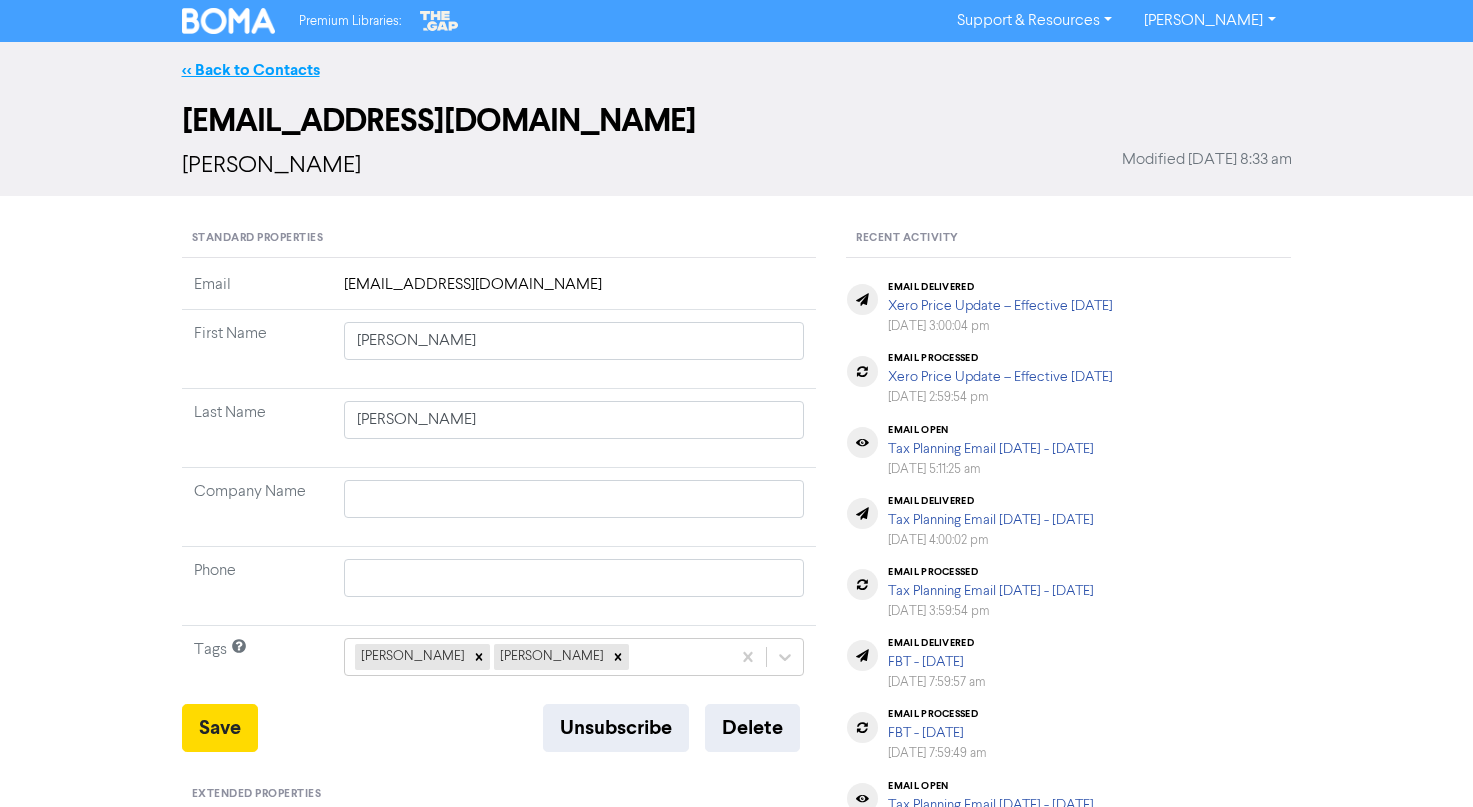 click on "<< Back to Contacts" at bounding box center (251, 70) 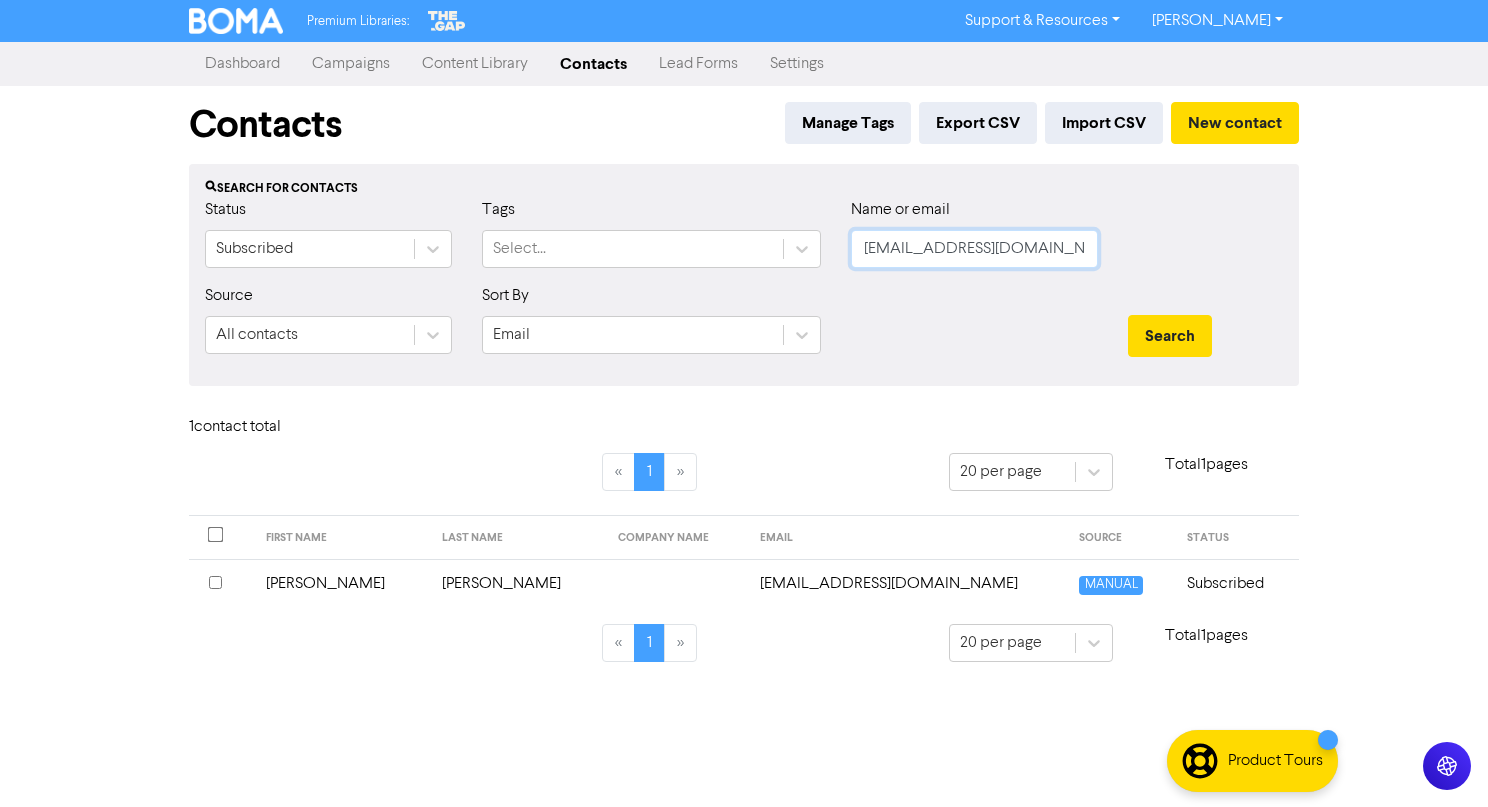 drag, startPoint x: 1080, startPoint y: 249, endPoint x: 478, endPoint y: 247, distance: 602.0033 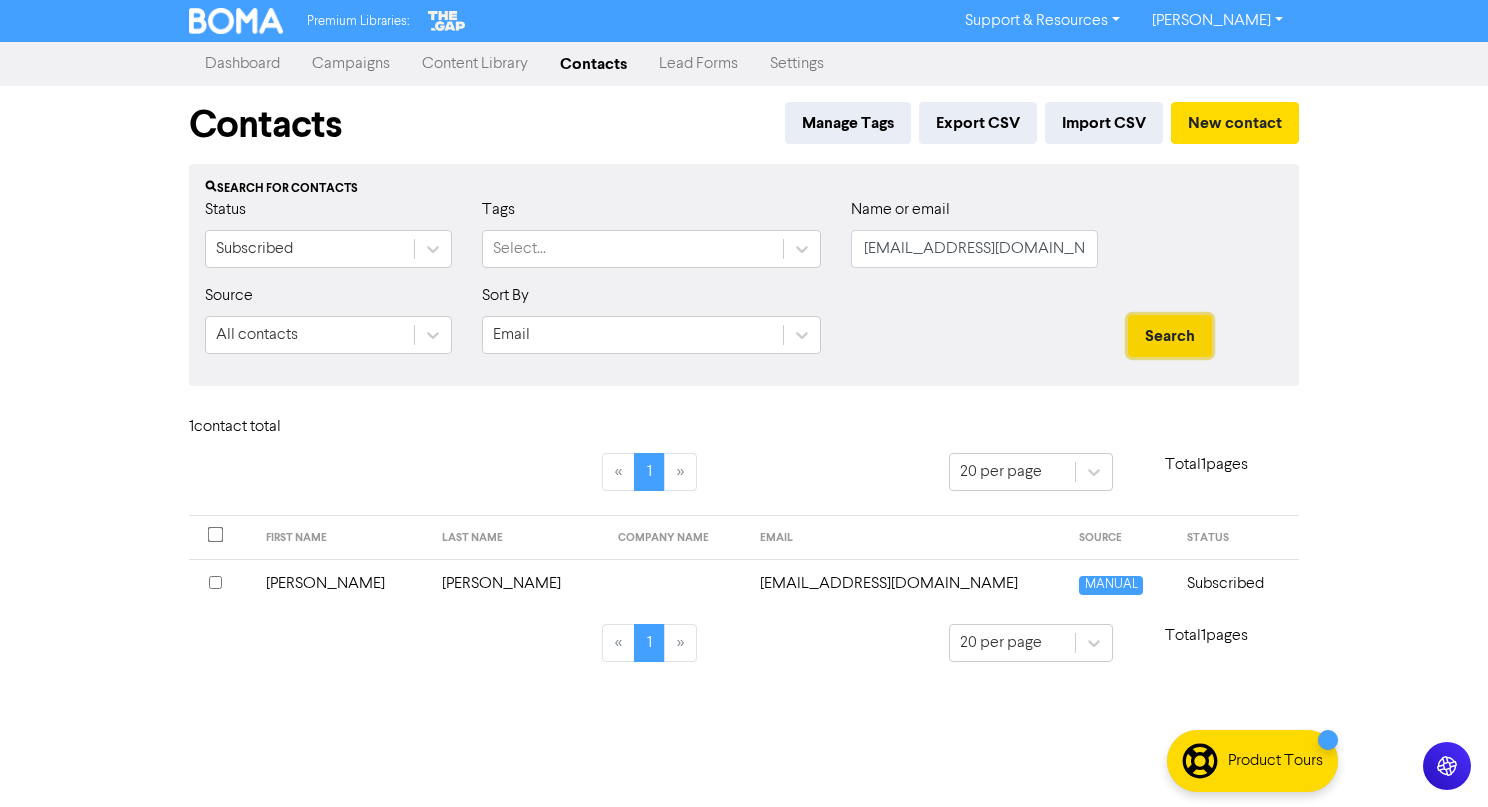 click on "Search" at bounding box center (1170, 336) 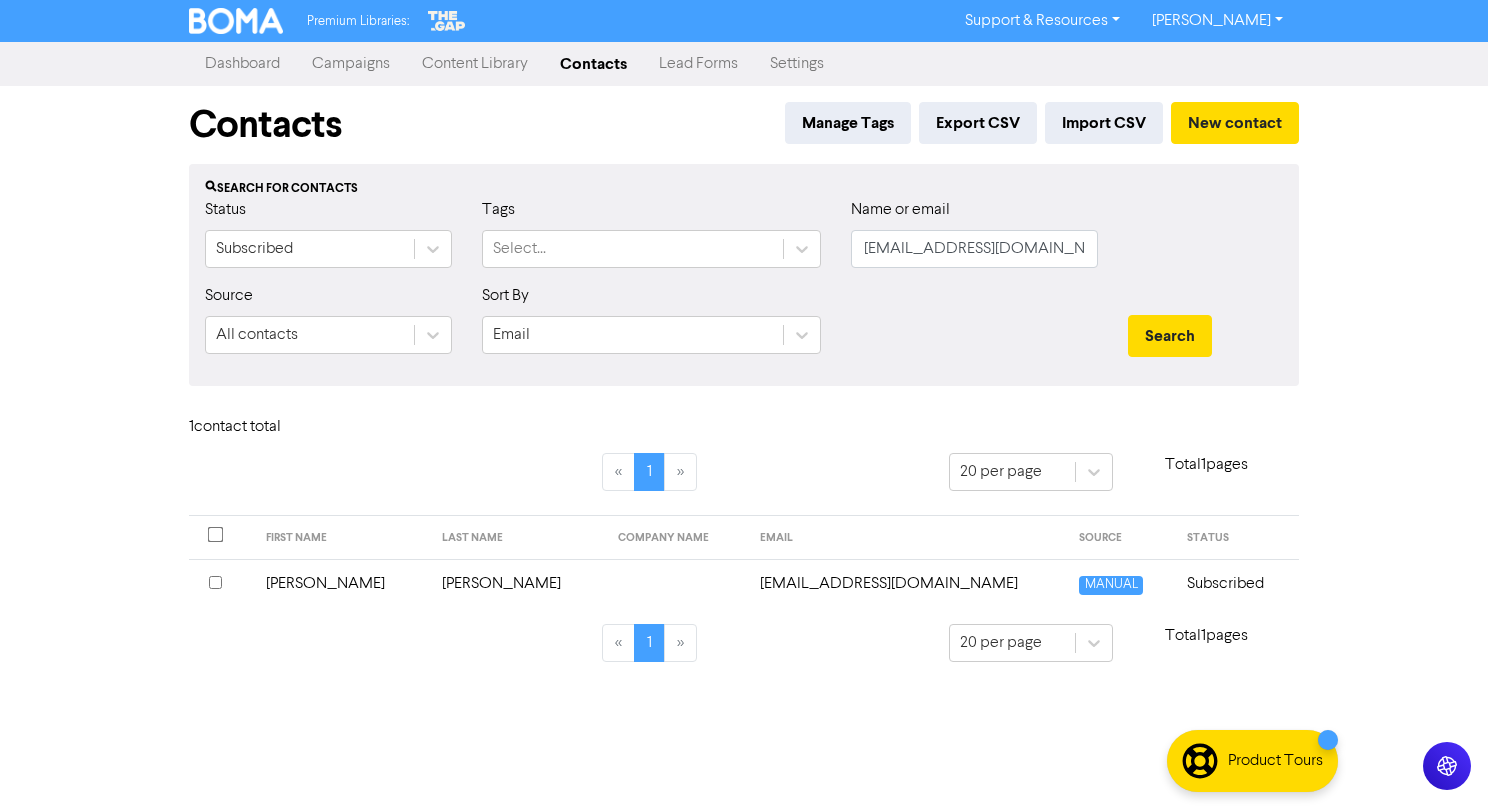 click on "thellewmanshow@outlook.com" at bounding box center [908, 583] 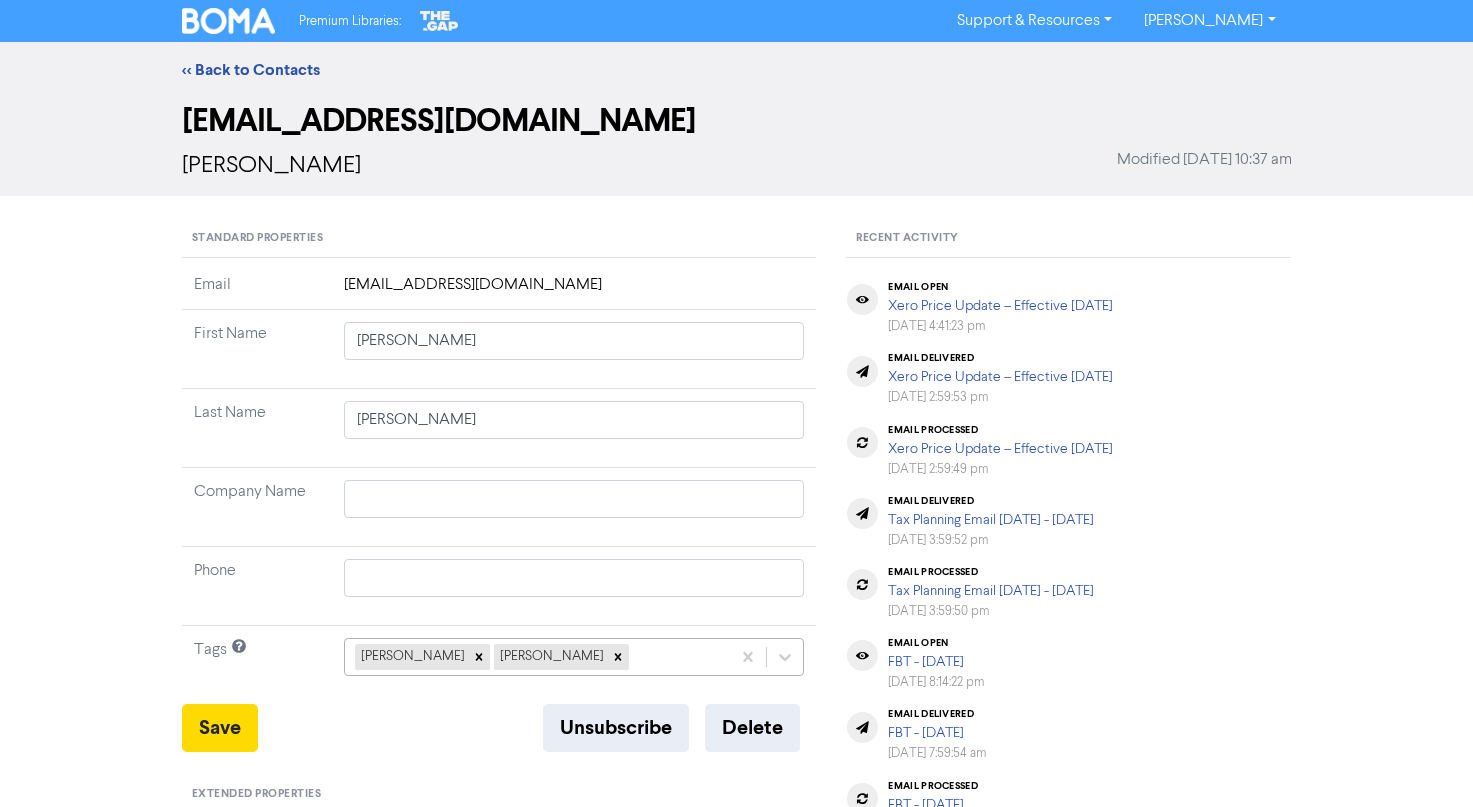 scroll, scrollTop: 185, scrollLeft: 0, axis: vertical 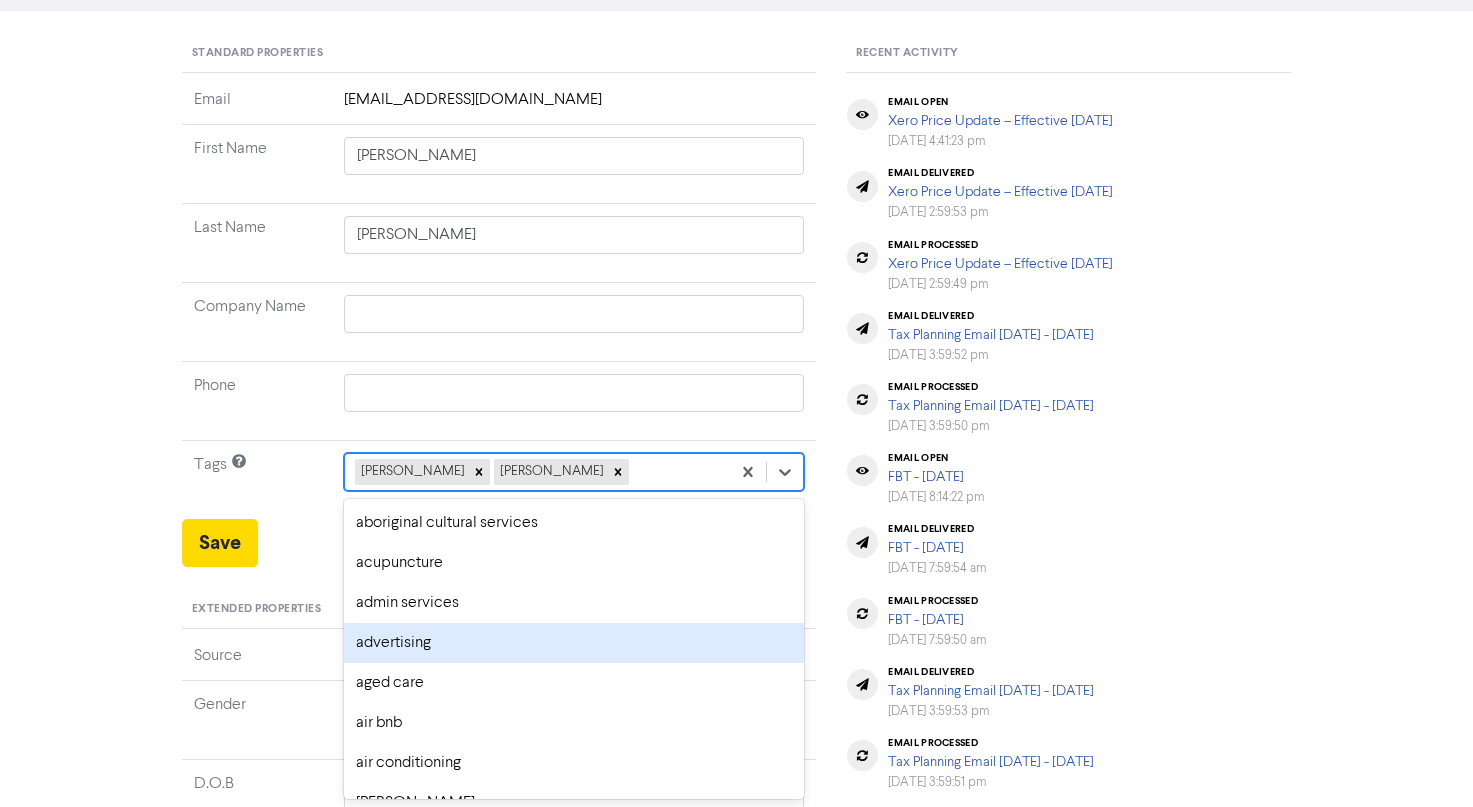click on "option advertising focused, 4 of 285. 283 results available. Use Up and Down to choose options, press Backspace to select the currently focused option, press Escape to exit the menu, press Tab to select the option and exit the menu. reuben reuben bergola aboriginal cultural services acupuncture admin services advertising aged care air bnb air conditioning alex allied health apps architecture art asbestos removal baby products barber beauty ben bitcoin bksuper blockchain bookkeeper bookkeeping bookkeeping-bankstmts bridal brittny building design business administration business consulting/management business development cafe callum farrugia callum&peri candle store caravan park carpentry chef chemical retailing childcare cleaning clothing coffee shop commercial building/manufacturing commercial property commisions with amcal/business ebook compressor hire/repair computer service construction consulting conveyancing service copywriting cosmetic injectables cosmetic retailing counselling courses dentist" 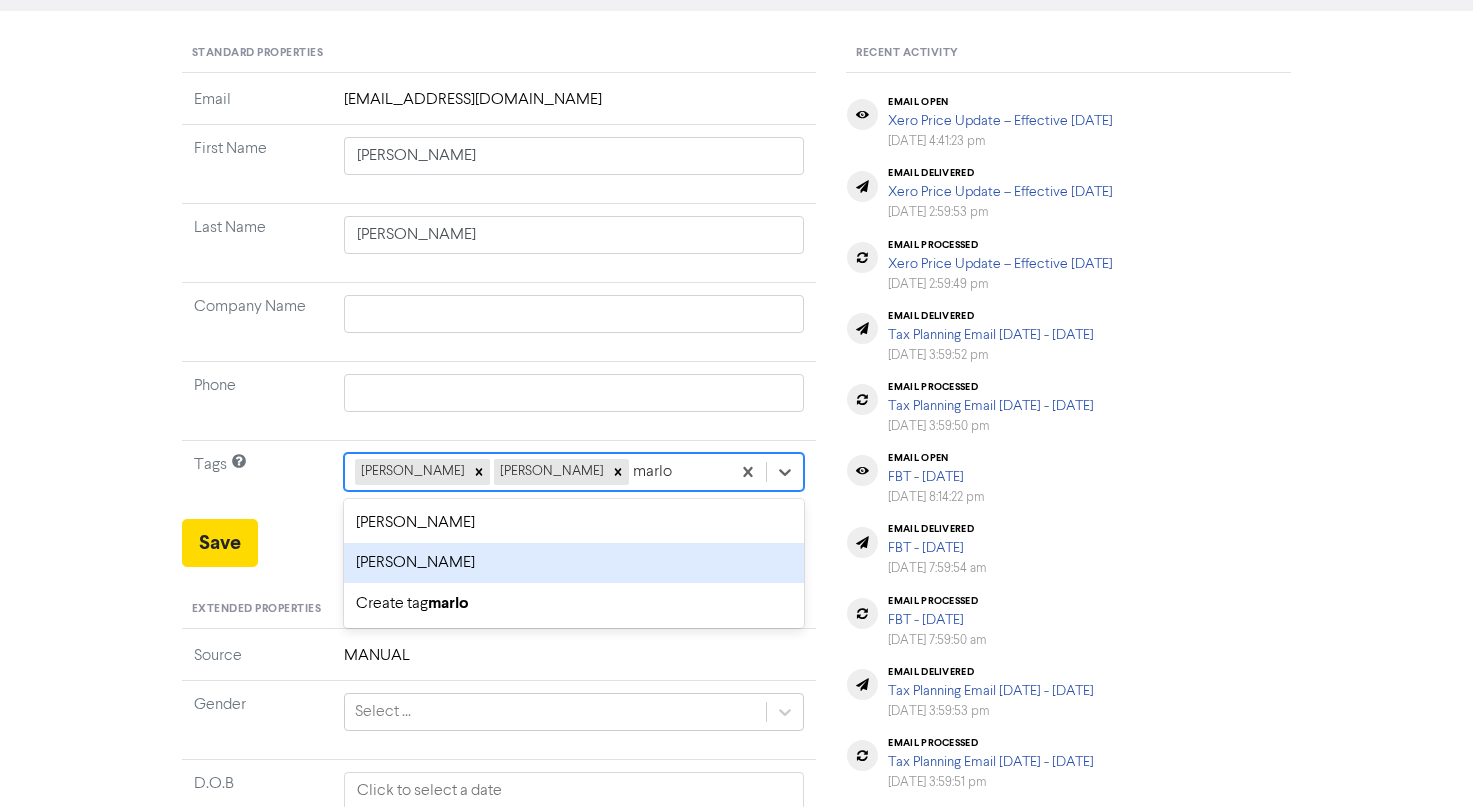 click on "marlon sale" at bounding box center [574, 563] 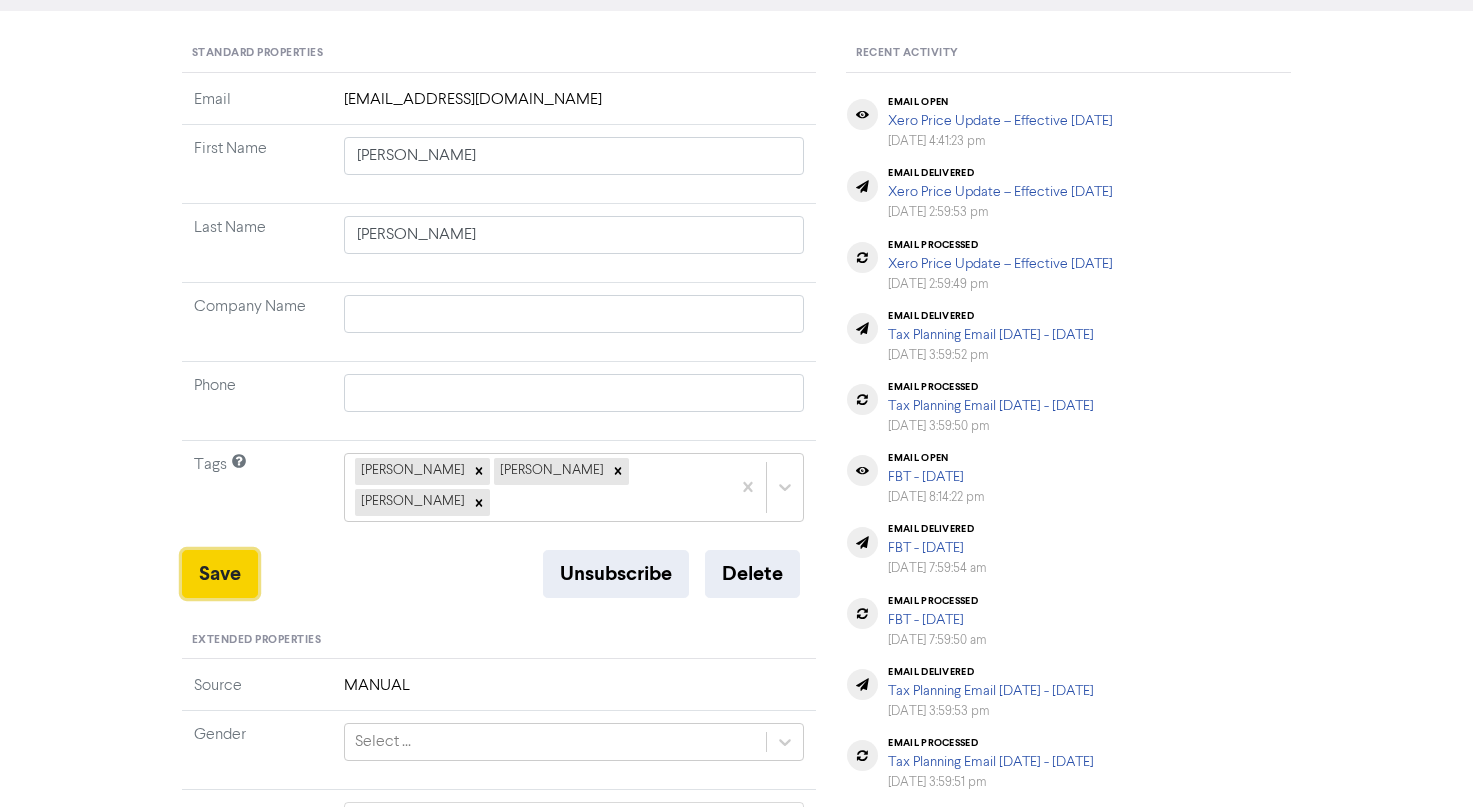 click on "Save" at bounding box center [220, 574] 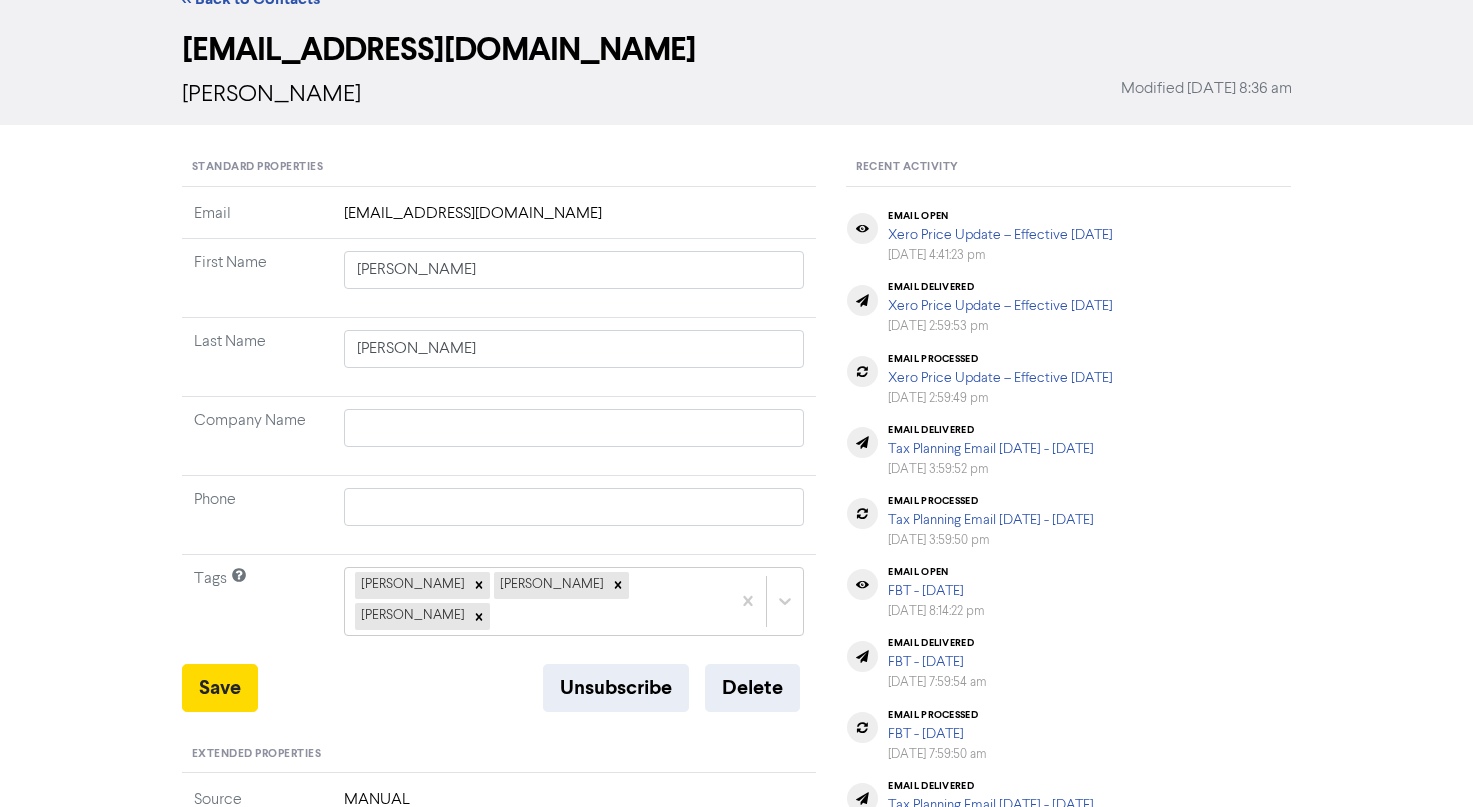 scroll, scrollTop: 0, scrollLeft: 0, axis: both 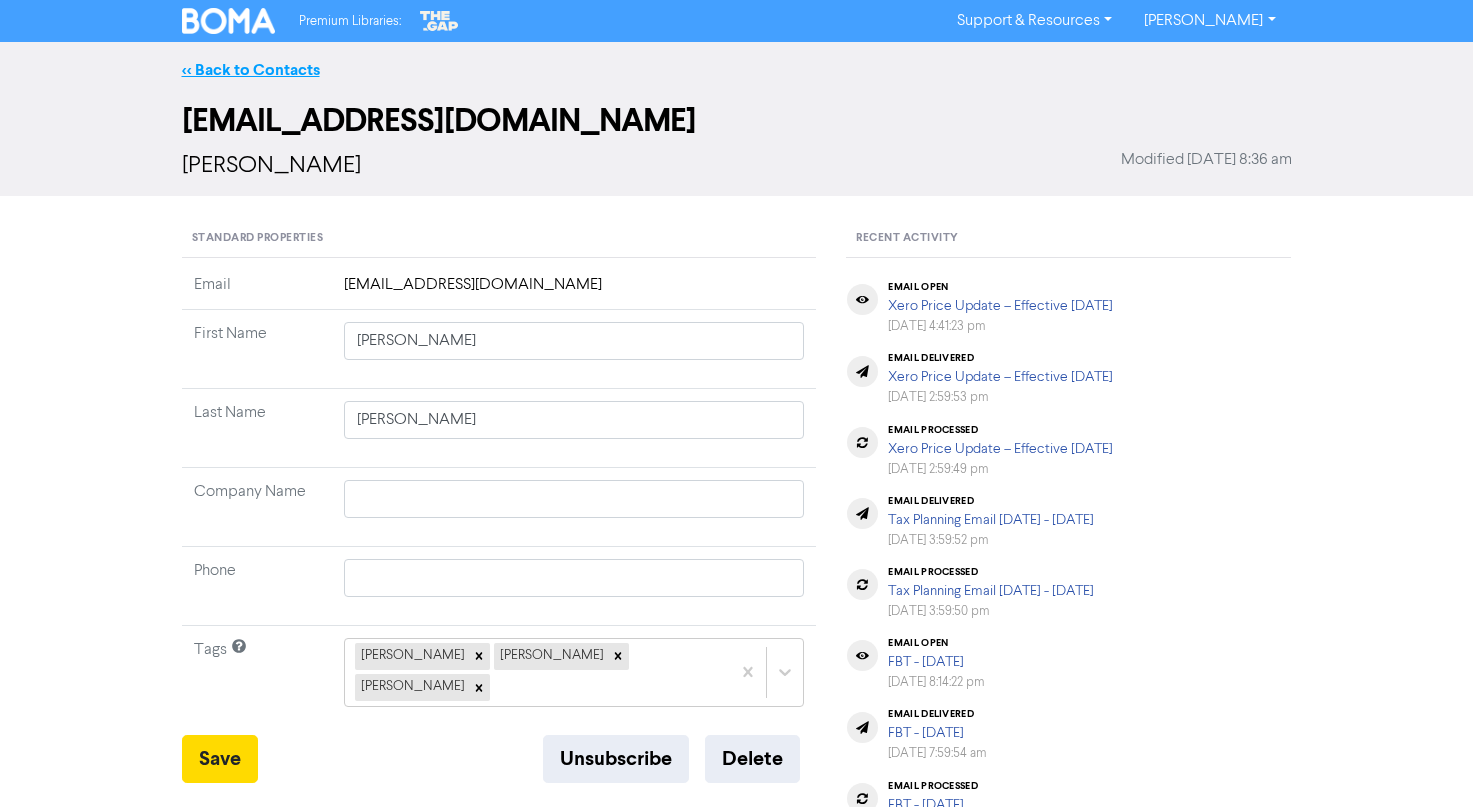 click on "<< Back to Contacts" at bounding box center [251, 70] 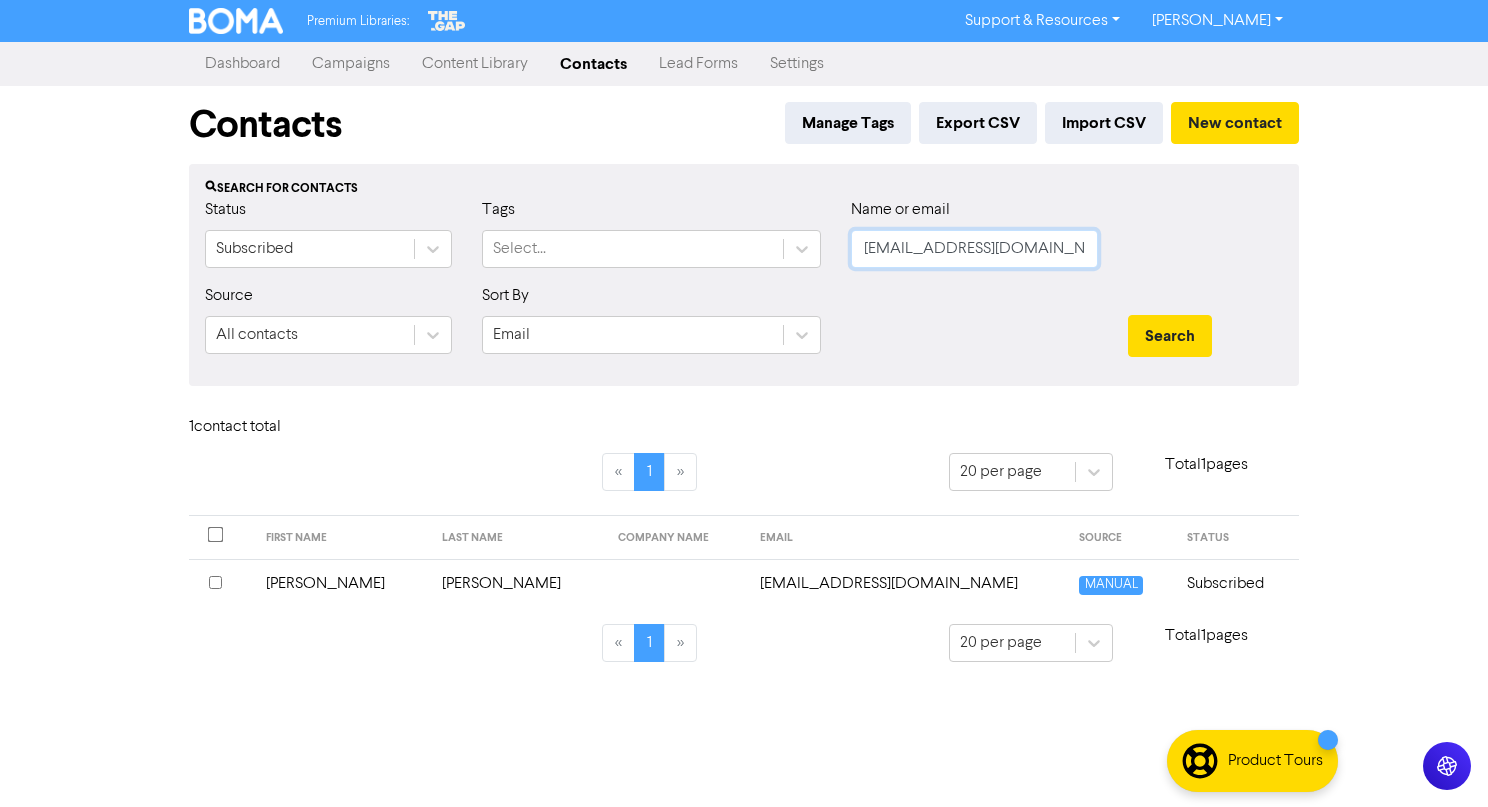 click on "thellewmanshow@outlook.com" 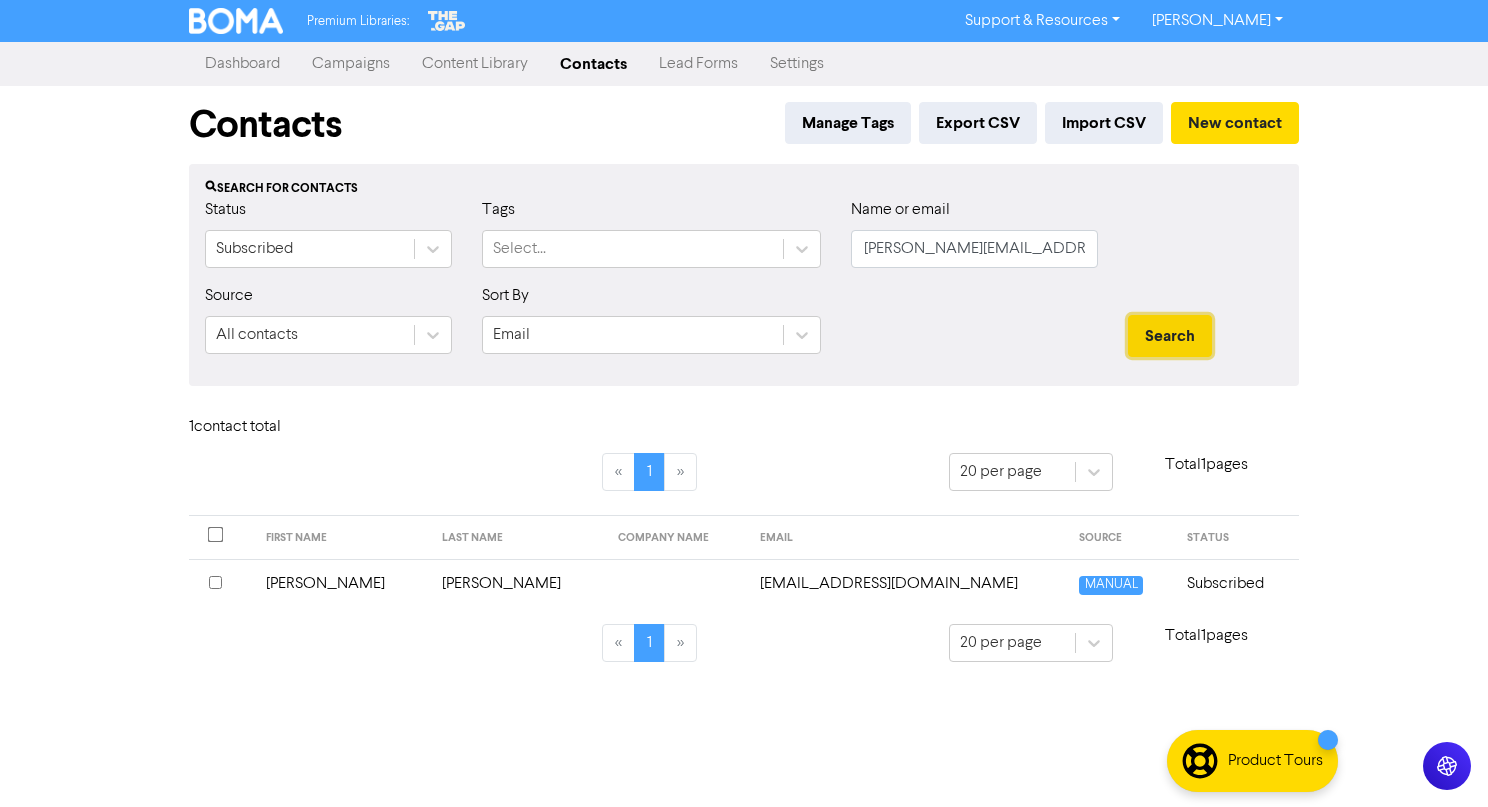 click on "Search" at bounding box center [1170, 336] 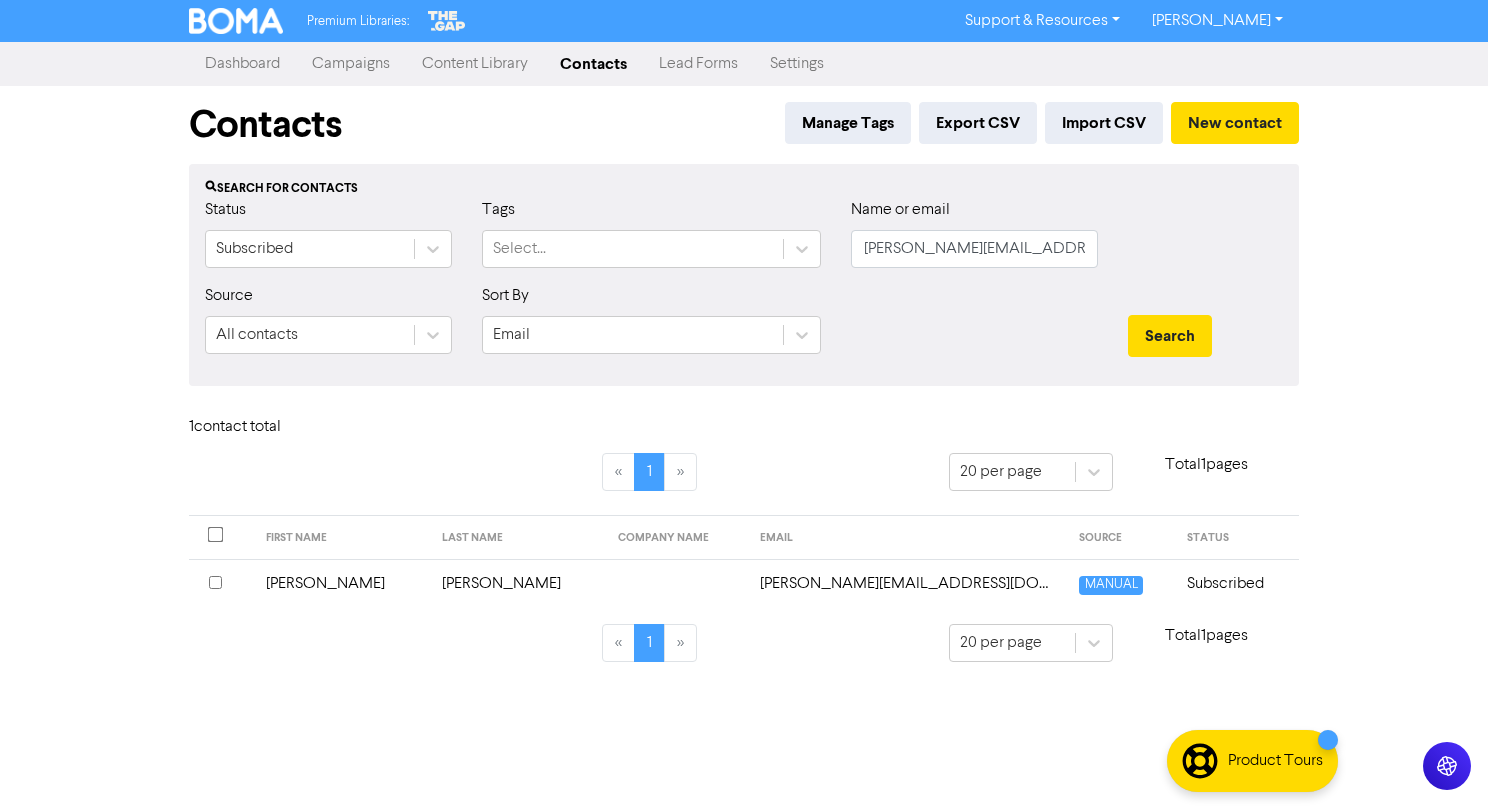 click at bounding box center [676, 583] 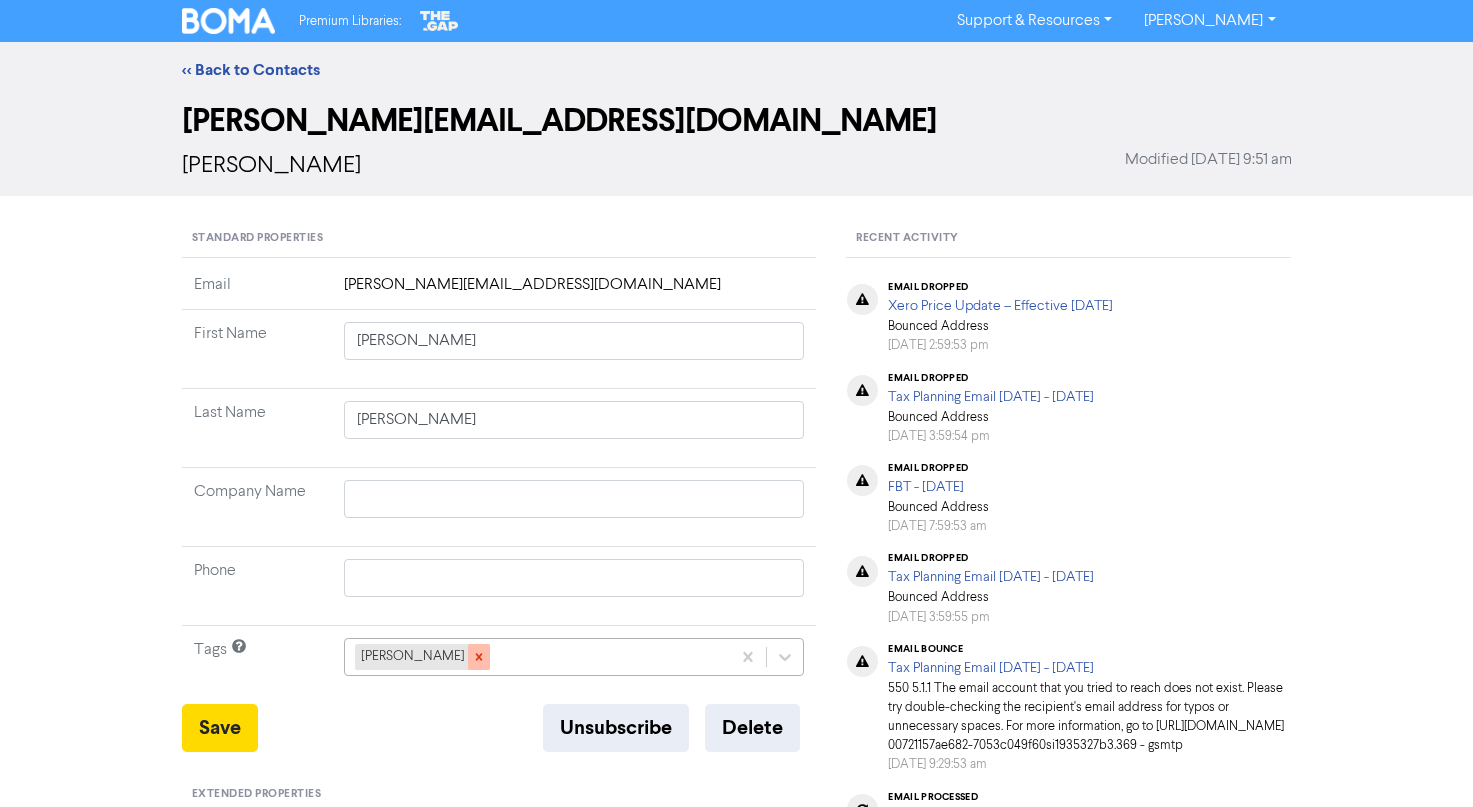 click 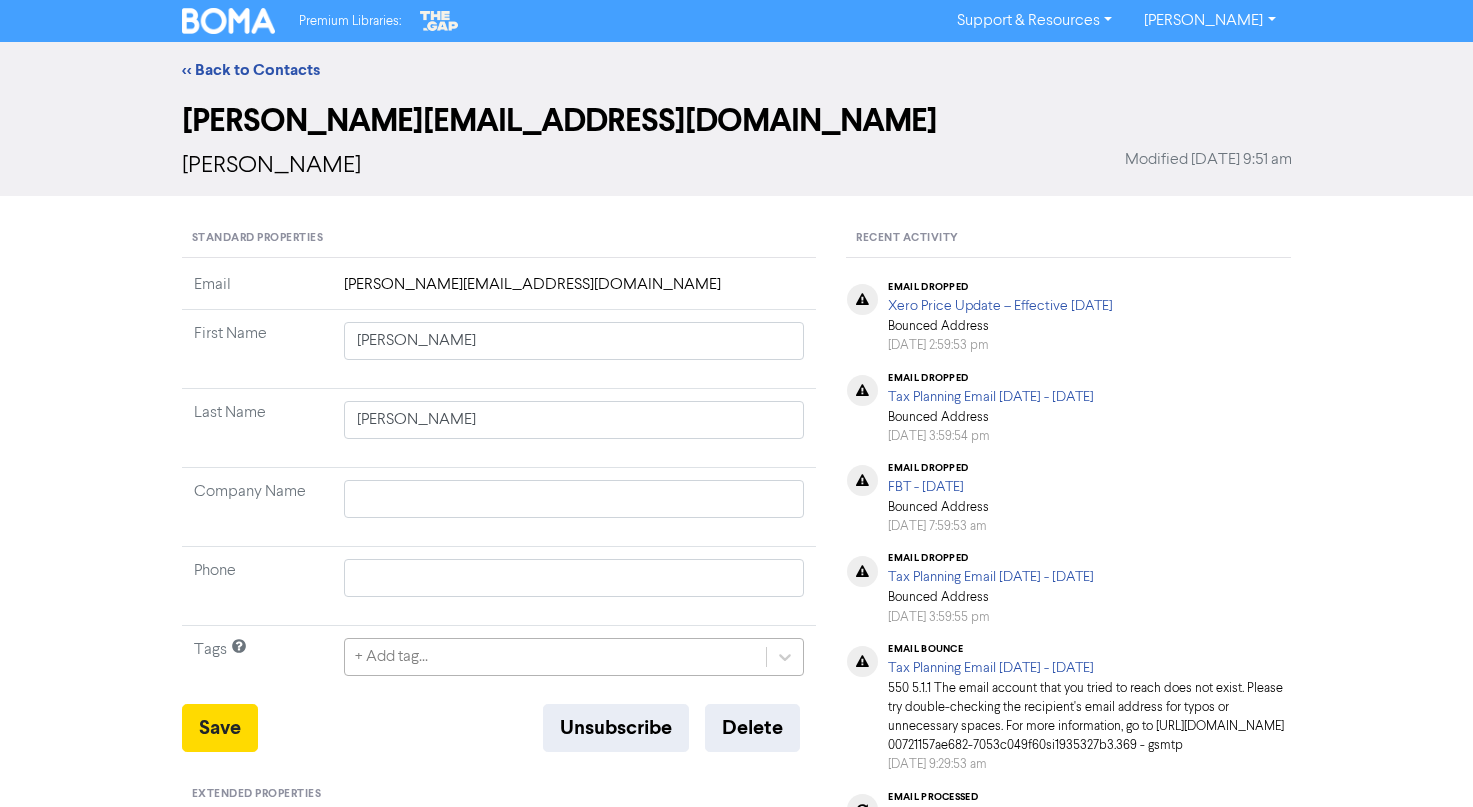 click on "+ Add tag..." 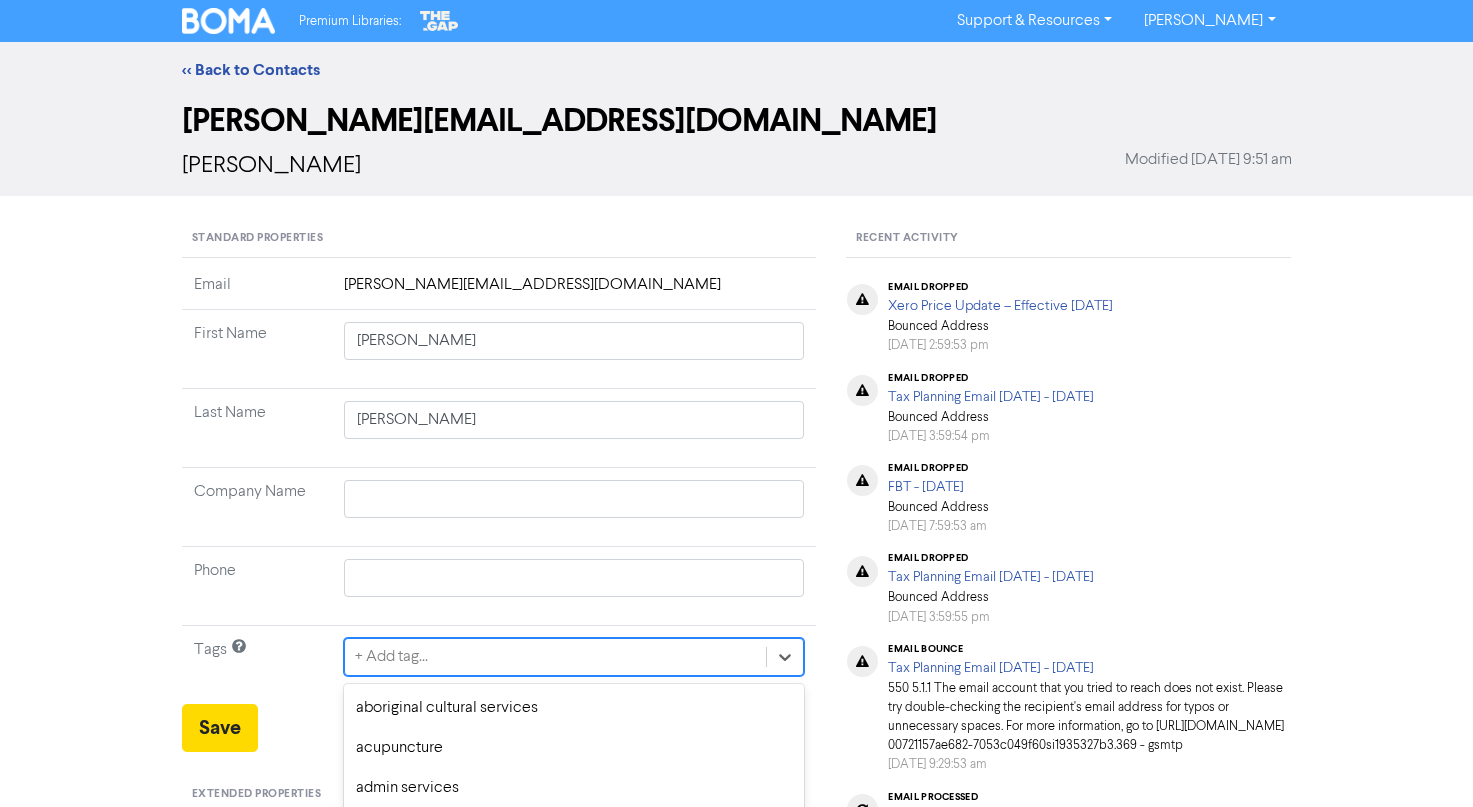 scroll, scrollTop: 185, scrollLeft: 0, axis: vertical 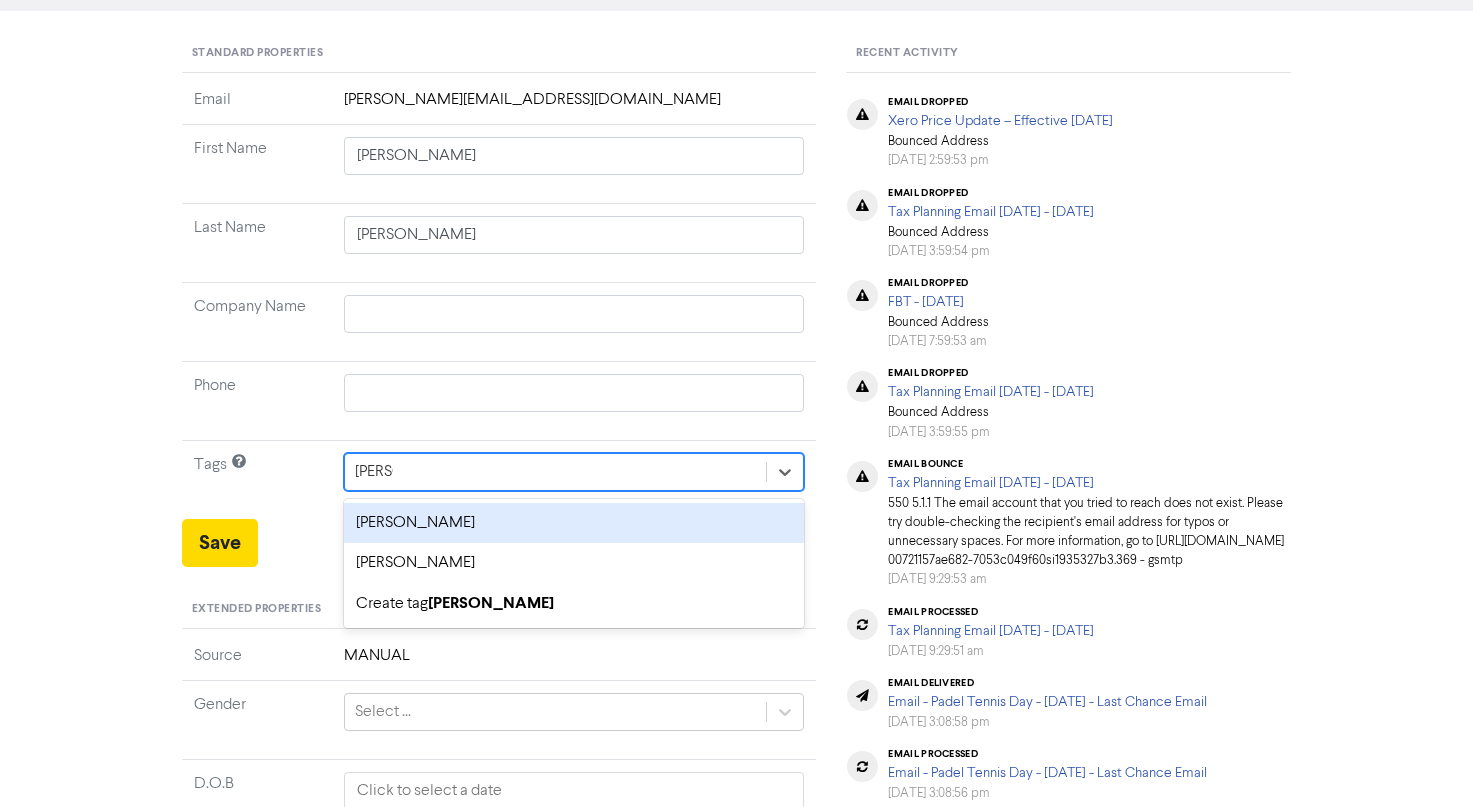 click on "sarah crowe" at bounding box center (574, 523) 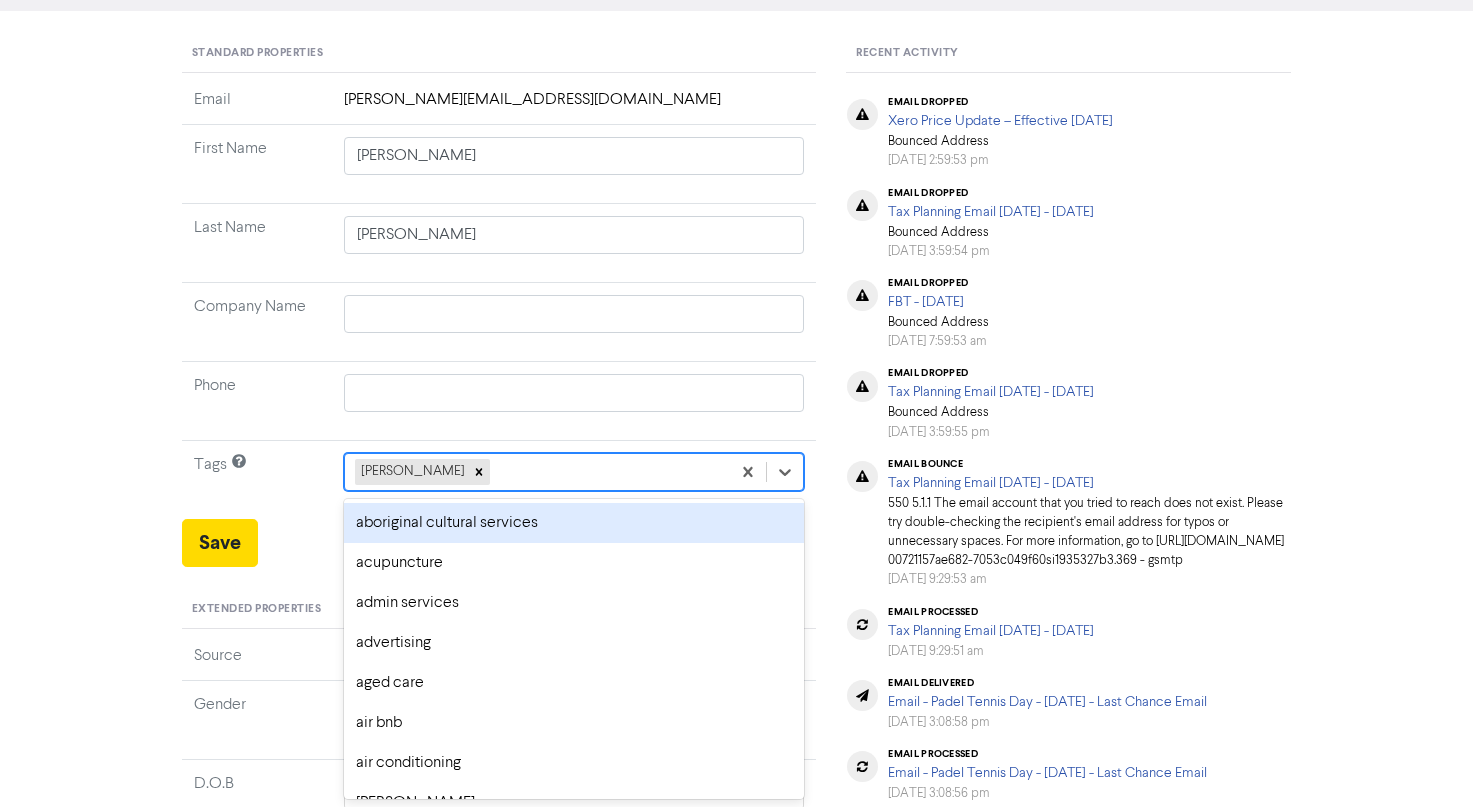 click on "sarah crowe" at bounding box center [538, 472] 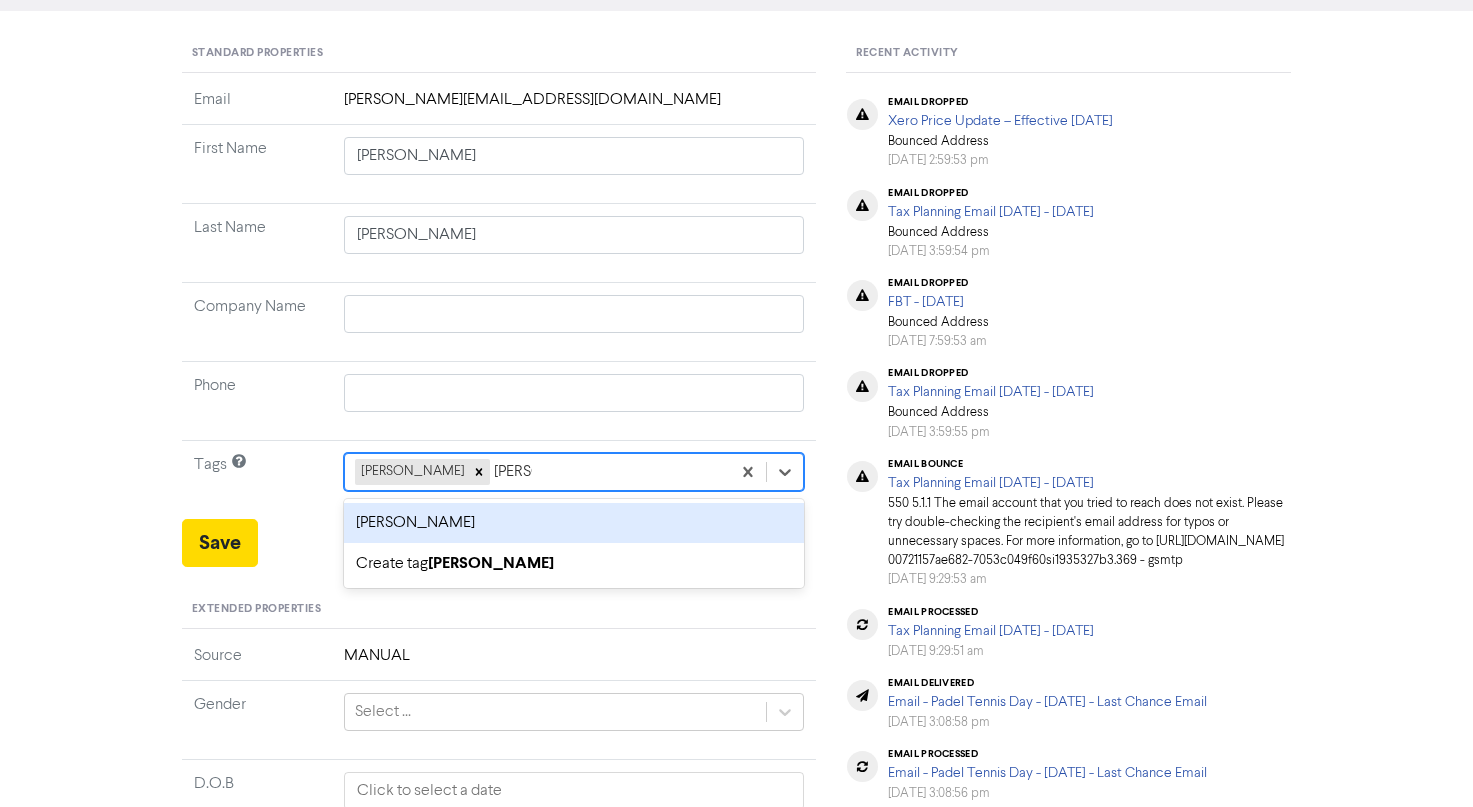 click on "sarah sale" at bounding box center [574, 523] 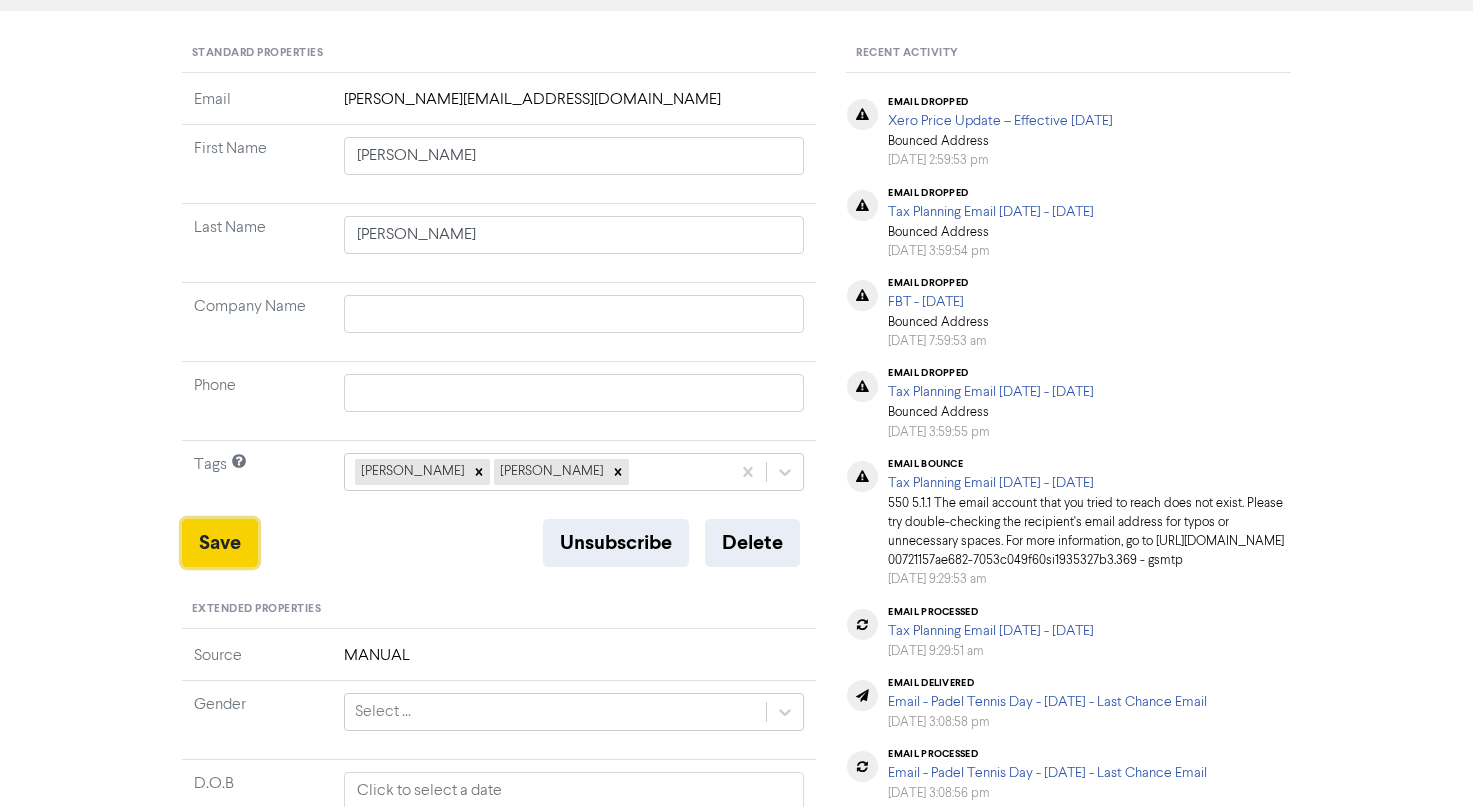 click on "Save" at bounding box center [220, 543] 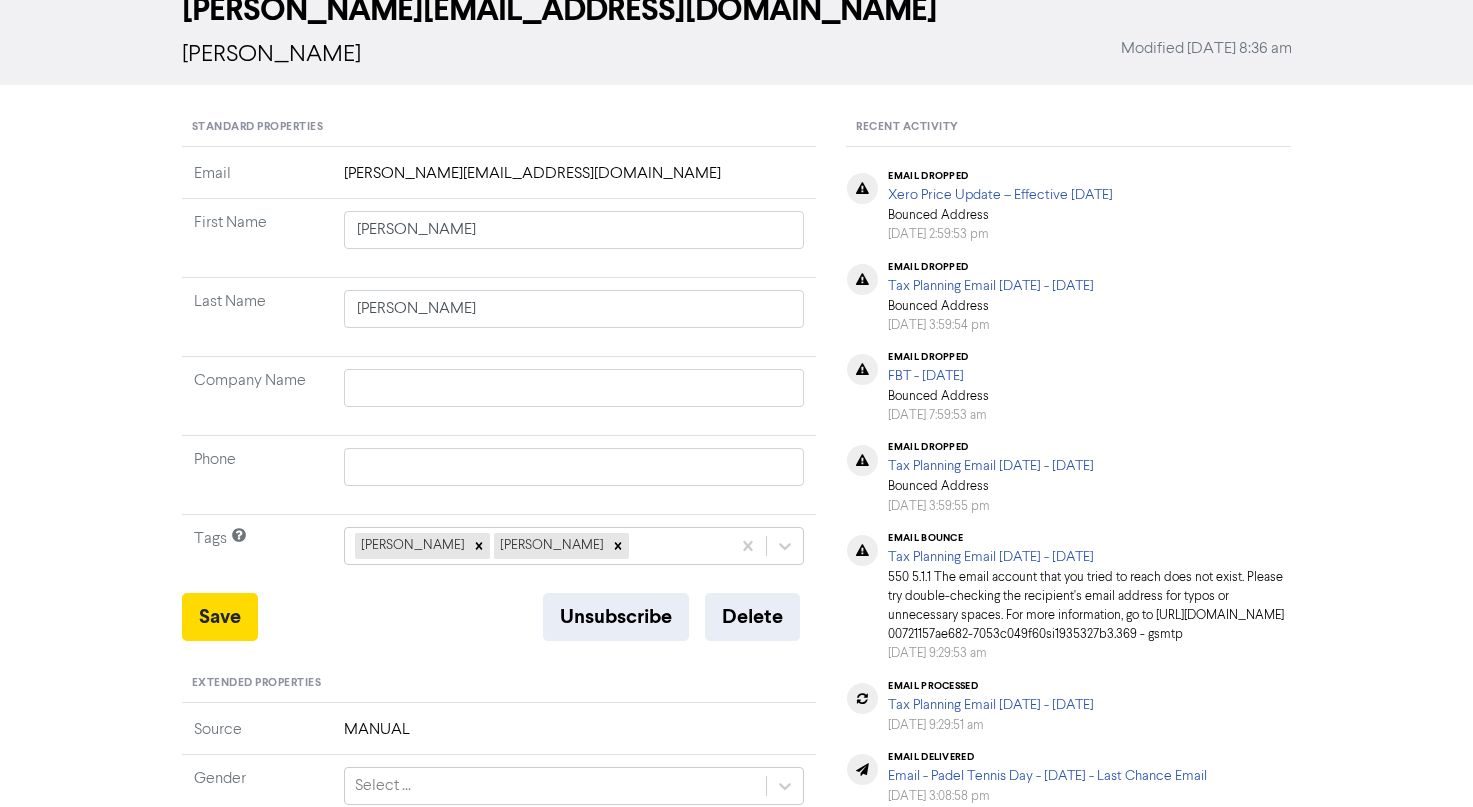 scroll, scrollTop: 0, scrollLeft: 0, axis: both 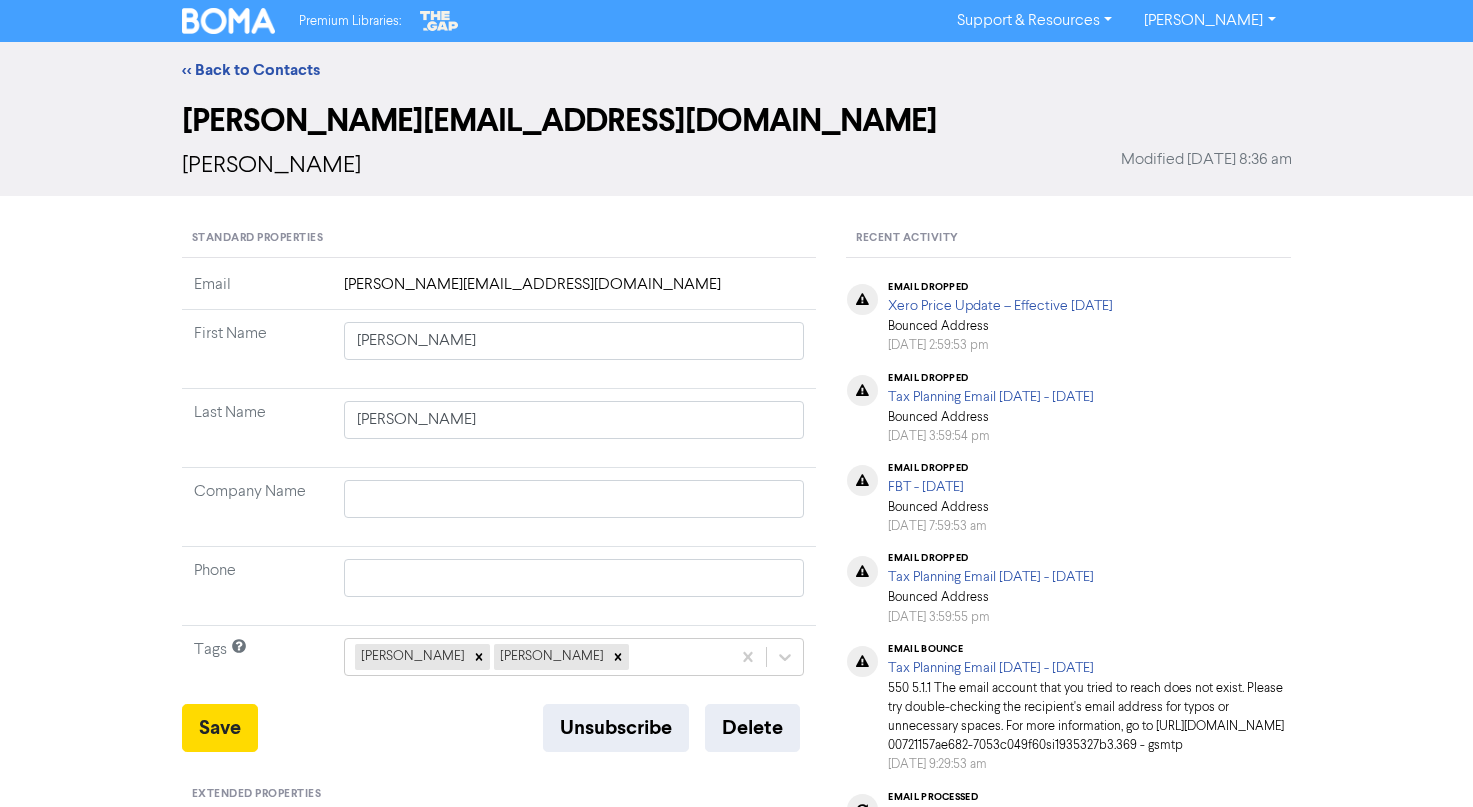 click on "<< Back to Contacts" at bounding box center (736, 70) 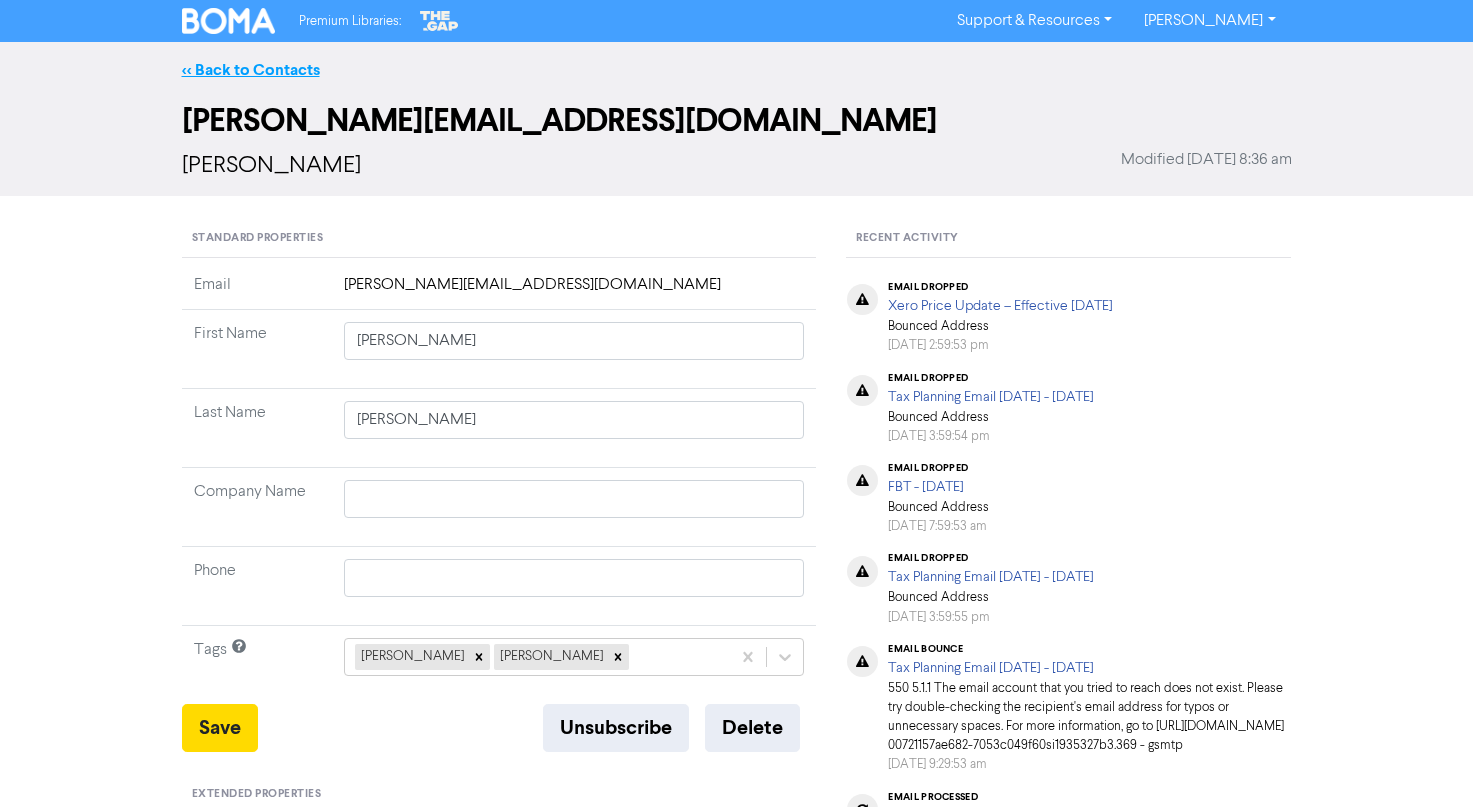 click on "<< Back to Contacts" at bounding box center (251, 70) 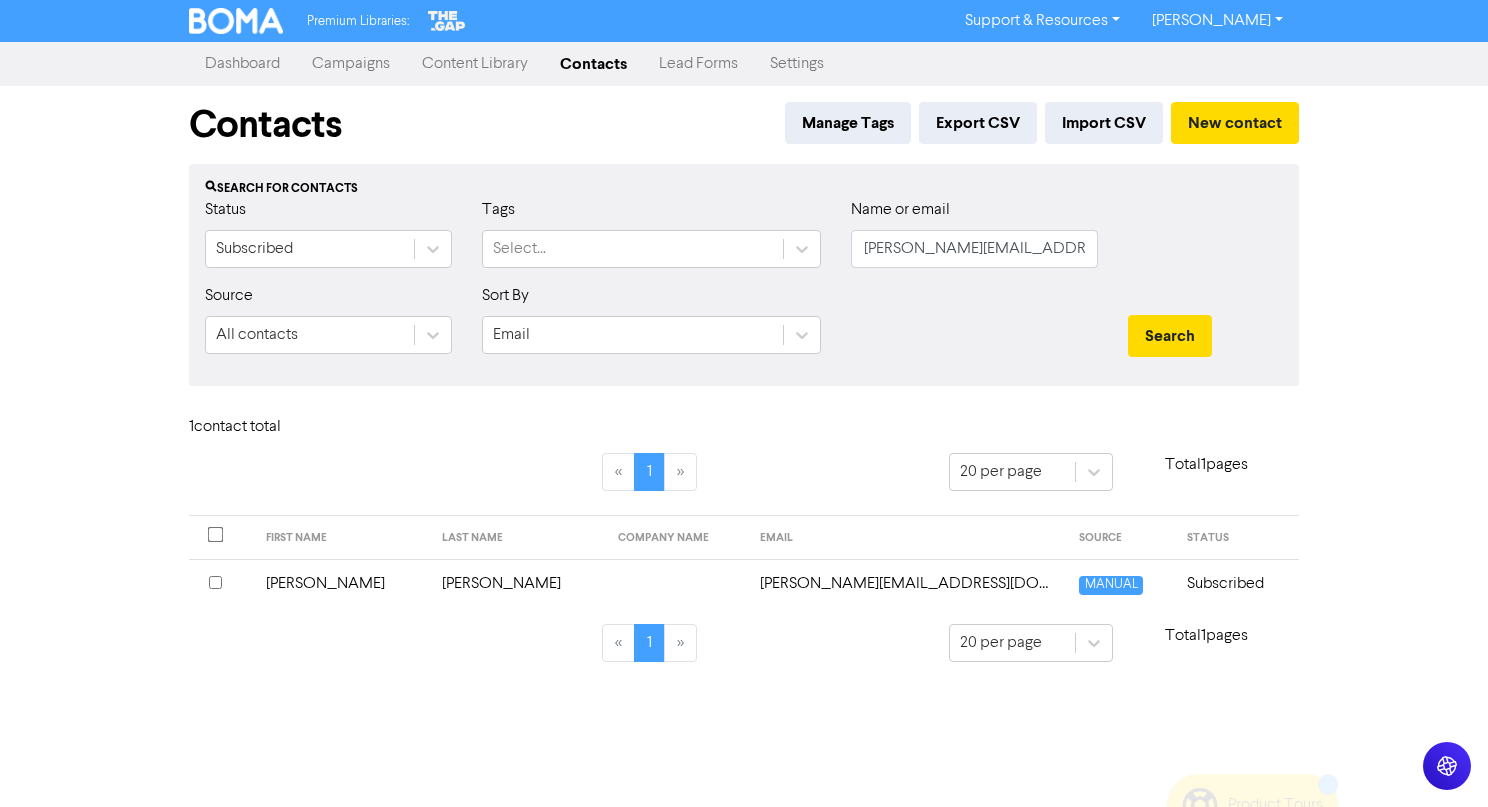 click on "Name or email cory@anitathelabel.com.au" at bounding box center [974, 241] 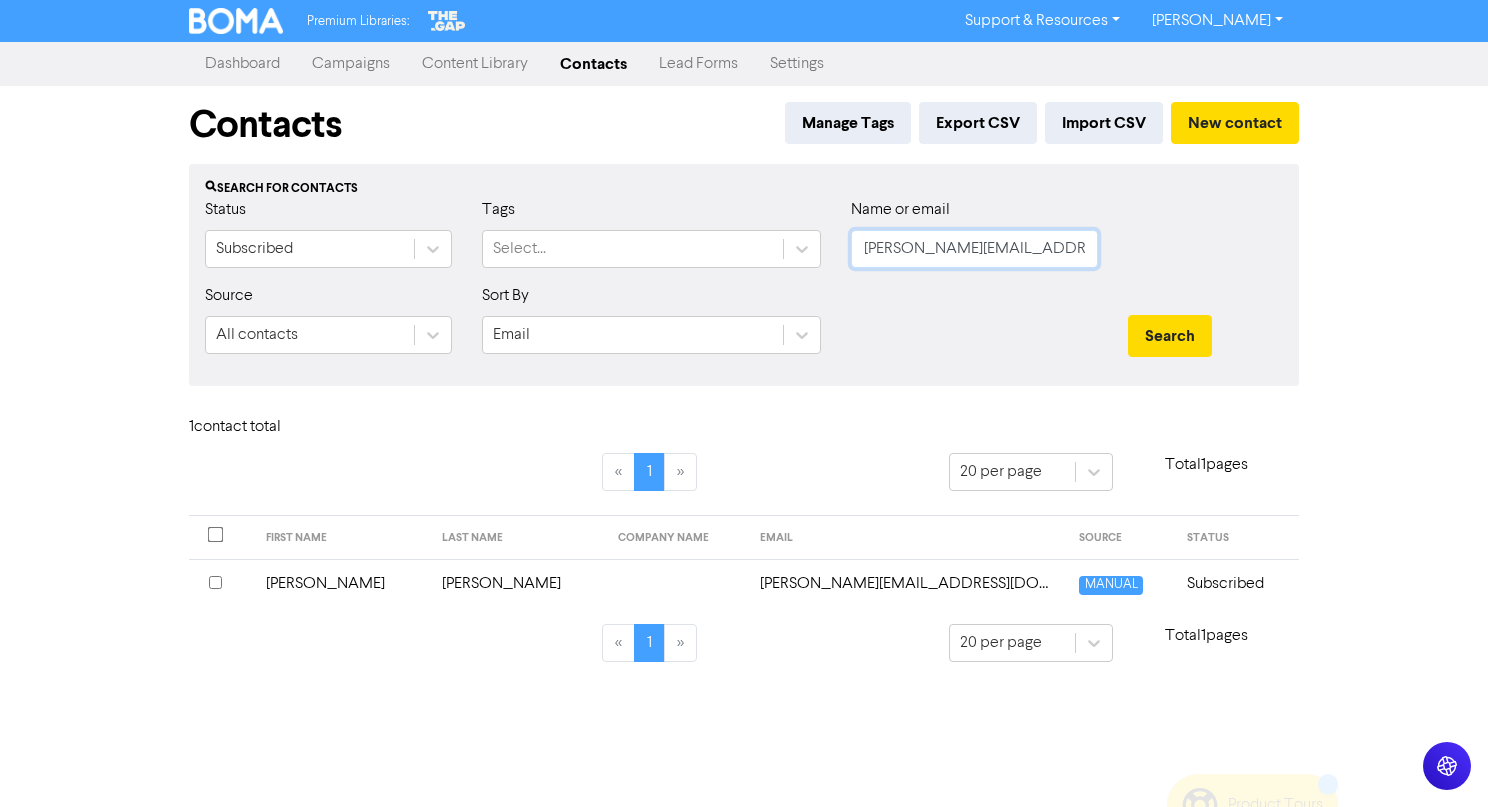 drag, startPoint x: 1073, startPoint y: 256, endPoint x: 247, endPoint y: 220, distance: 826.7841 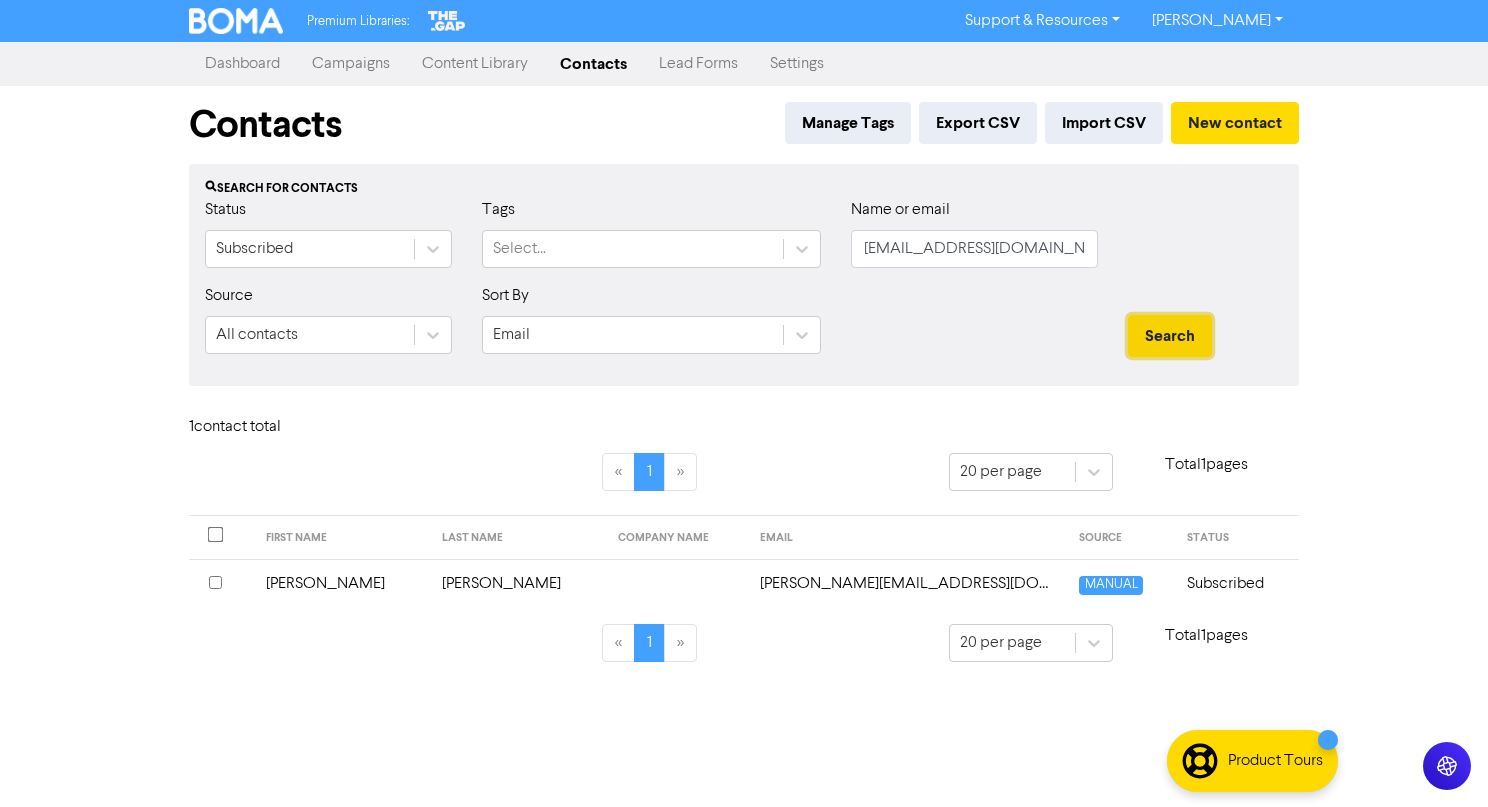 click on "Search" at bounding box center (1170, 336) 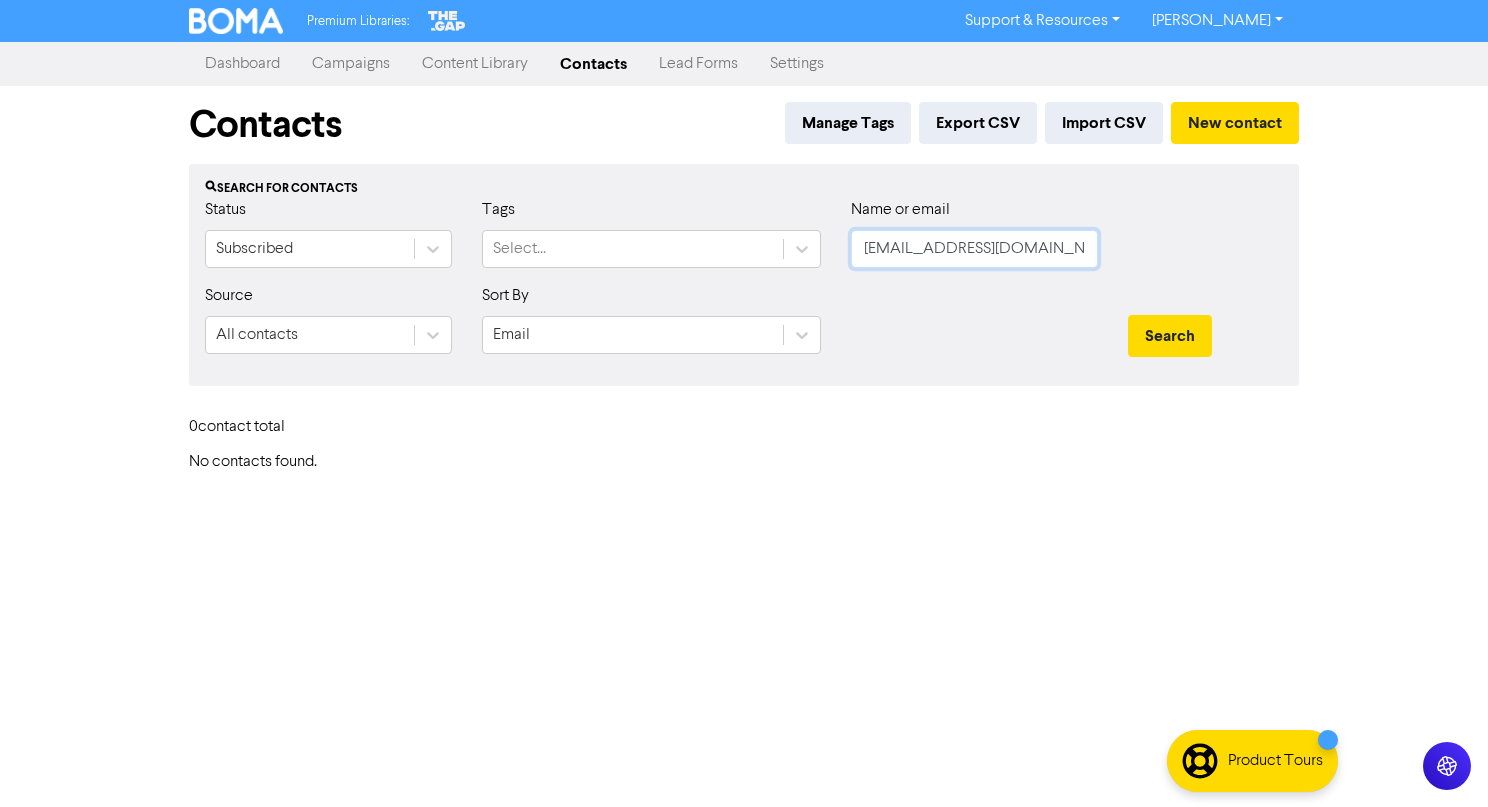 drag, startPoint x: 1033, startPoint y: 247, endPoint x: 675, endPoint y: 224, distance: 358.73807 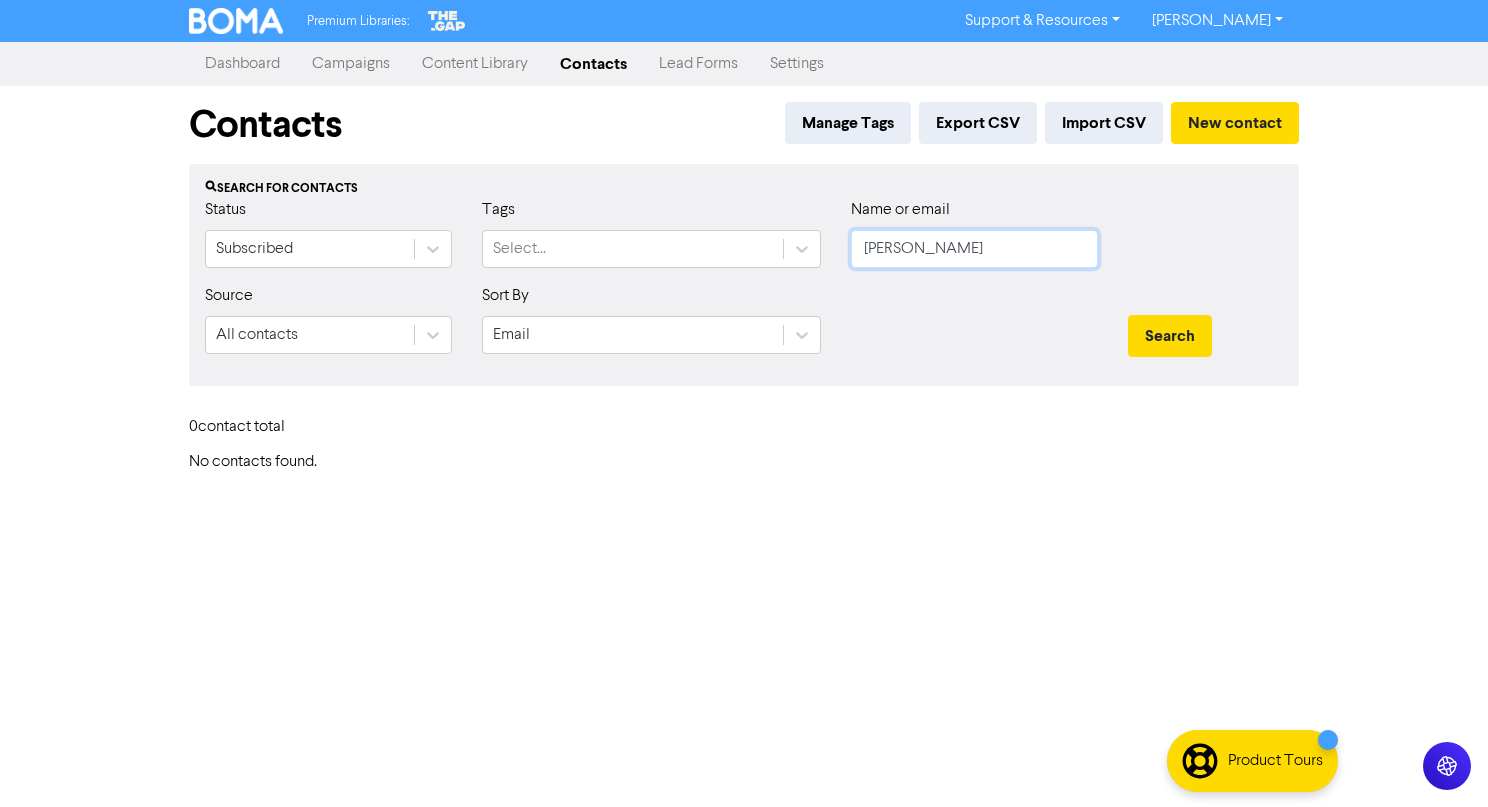 click on "Search" at bounding box center [1170, 336] 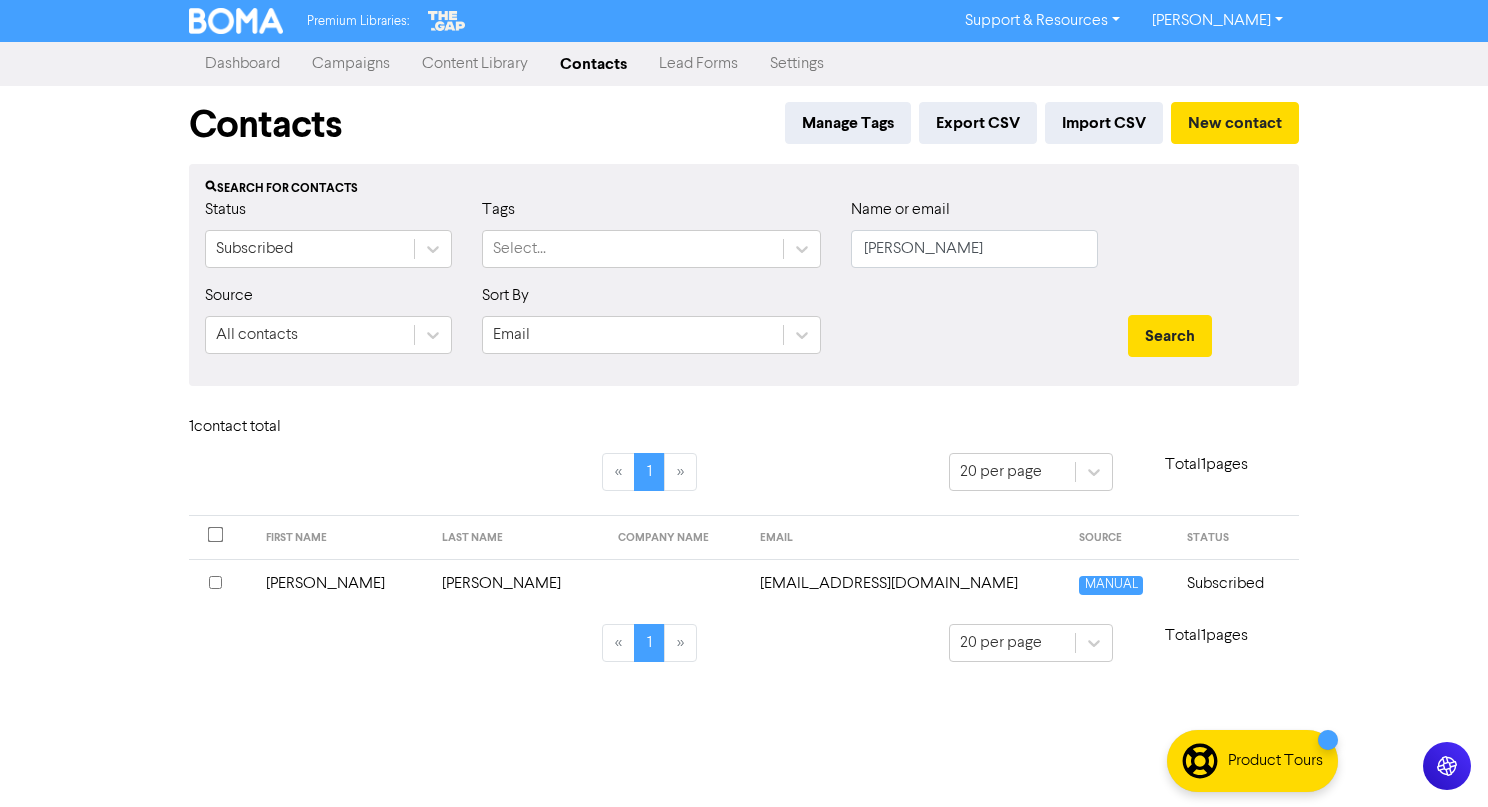 click on "hi@healthygirlhq.com" at bounding box center (908, 583) 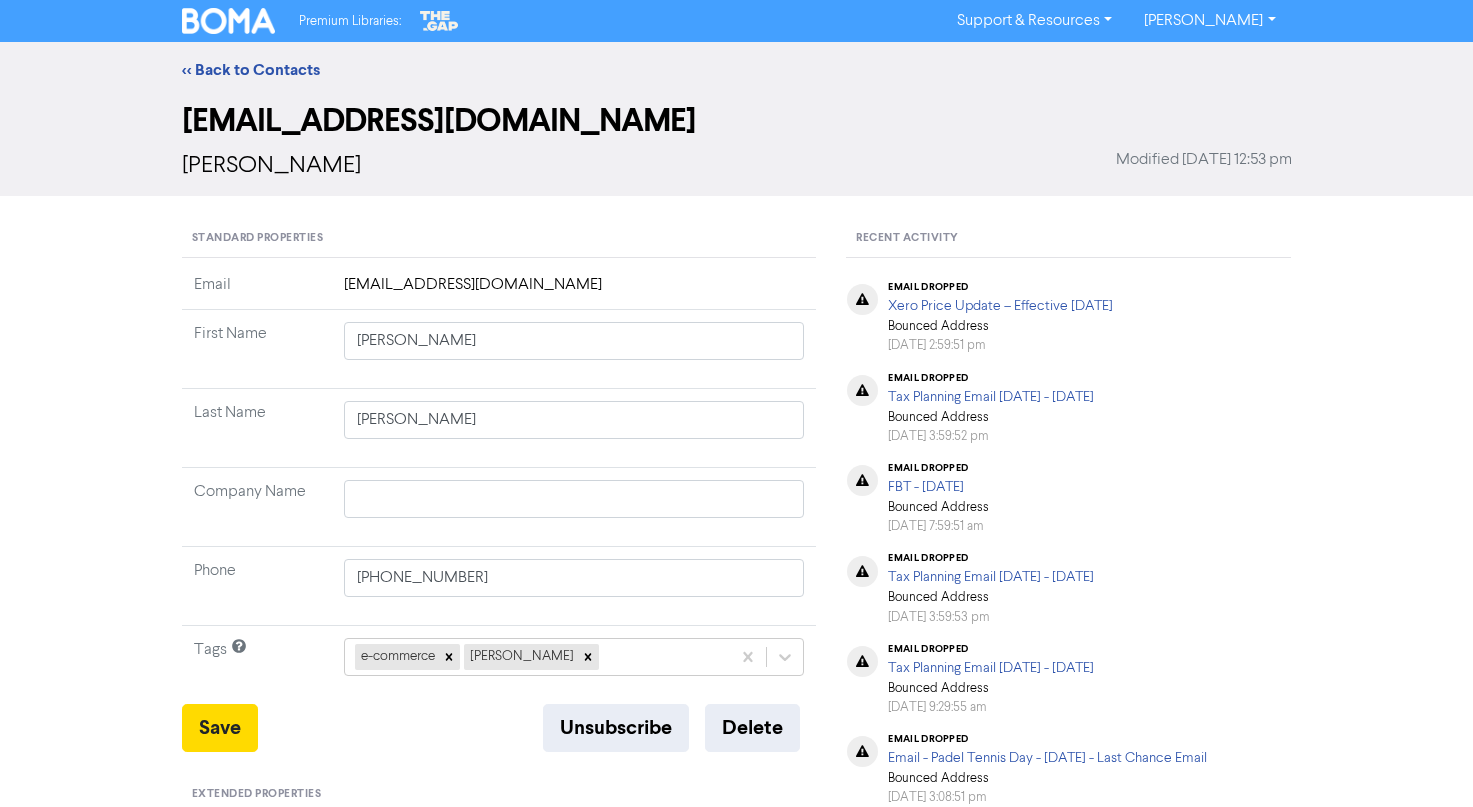 click on "hi@healthygirlhq.com" at bounding box center (574, 291) 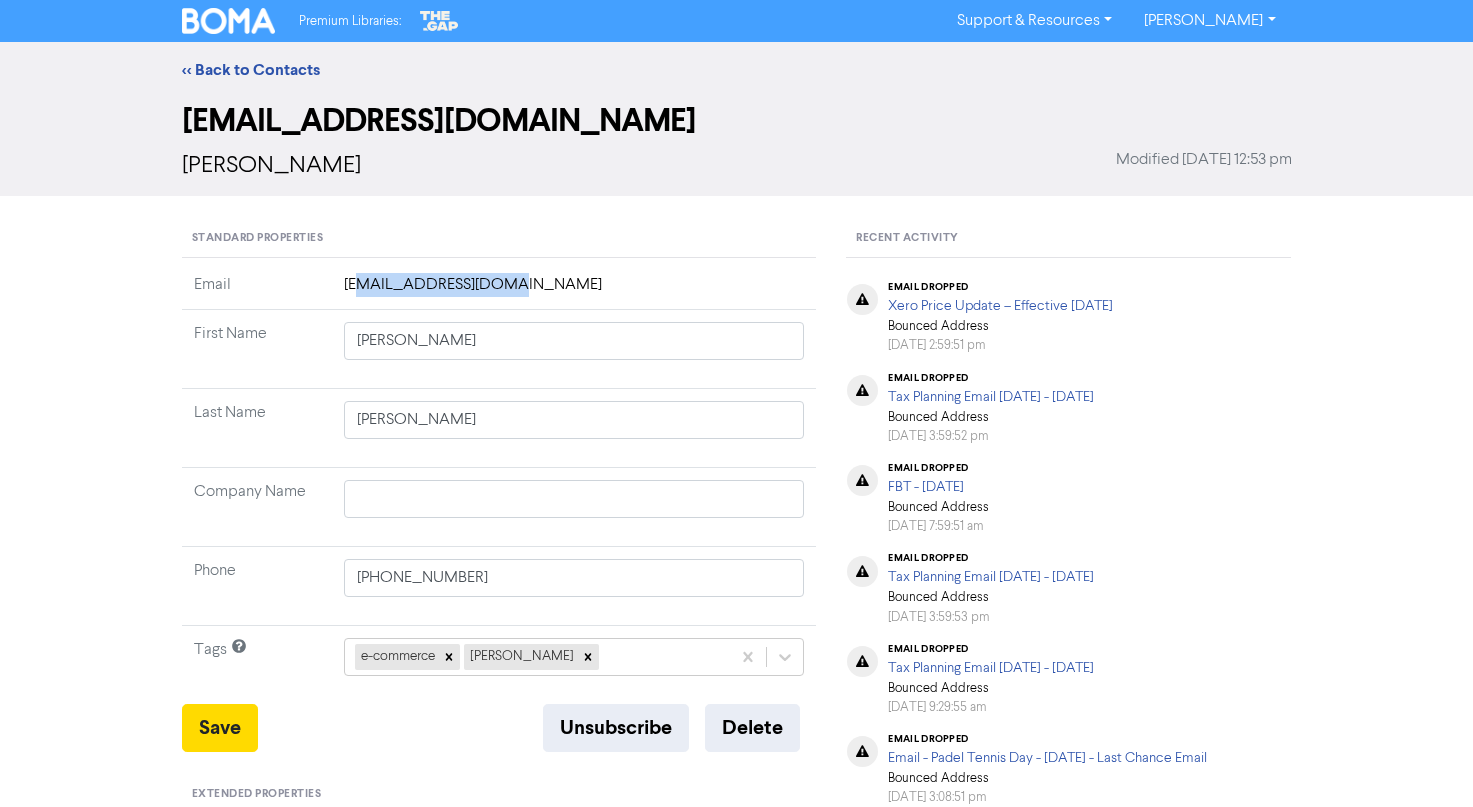 drag, startPoint x: 489, startPoint y: 282, endPoint x: 391, endPoint y: 285, distance: 98.045906 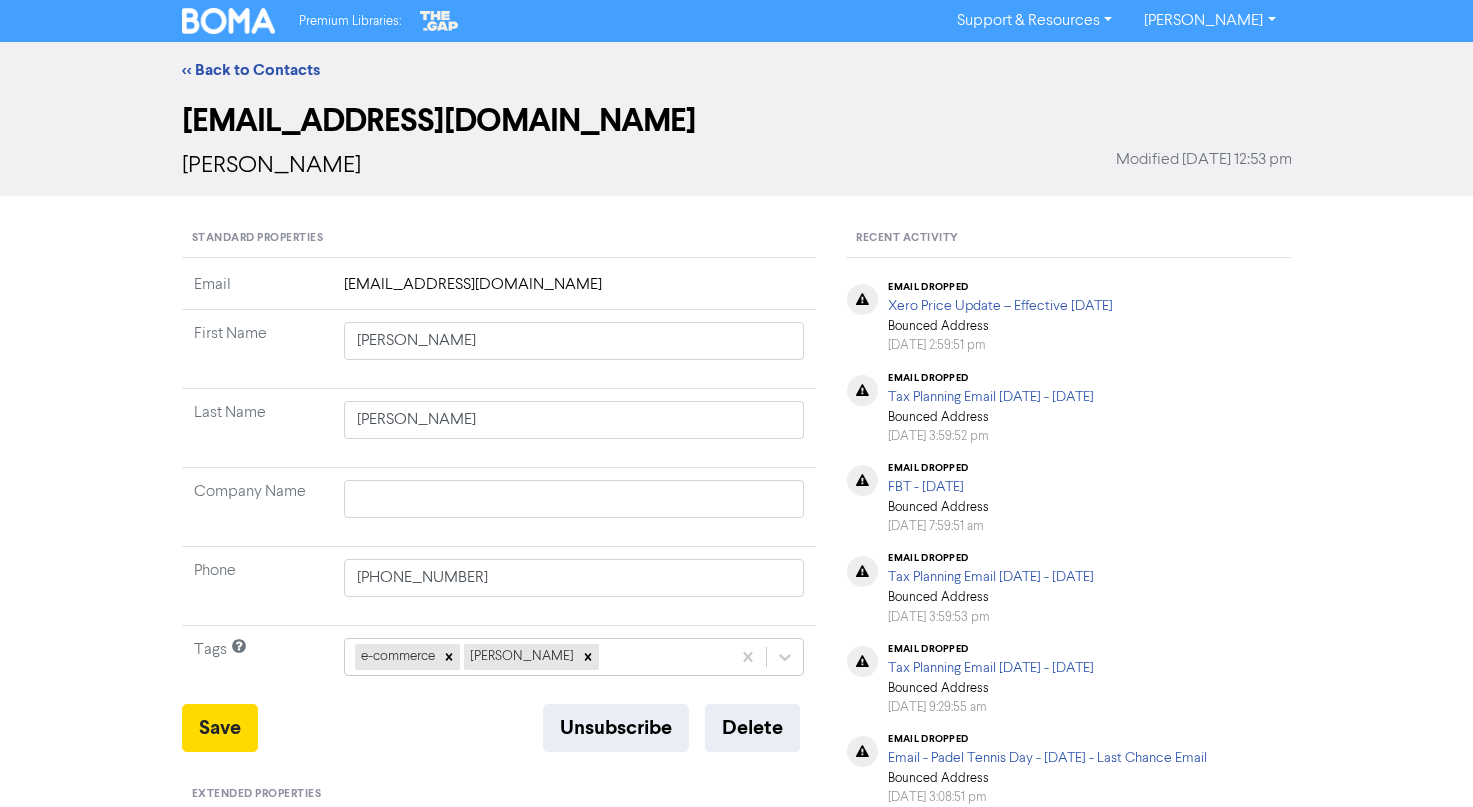 click on "Racheal" at bounding box center (574, 349) 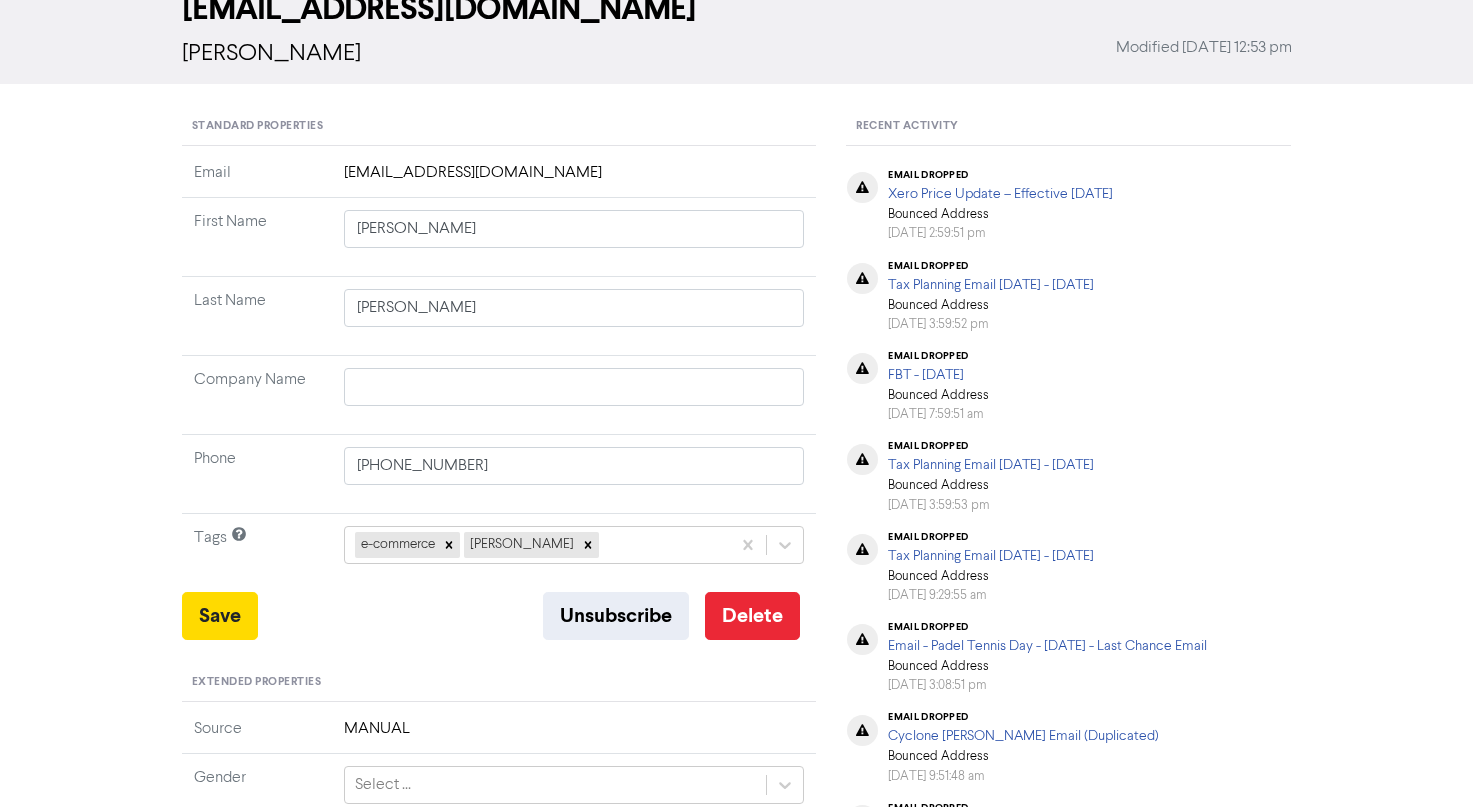 scroll, scrollTop: 100, scrollLeft: 0, axis: vertical 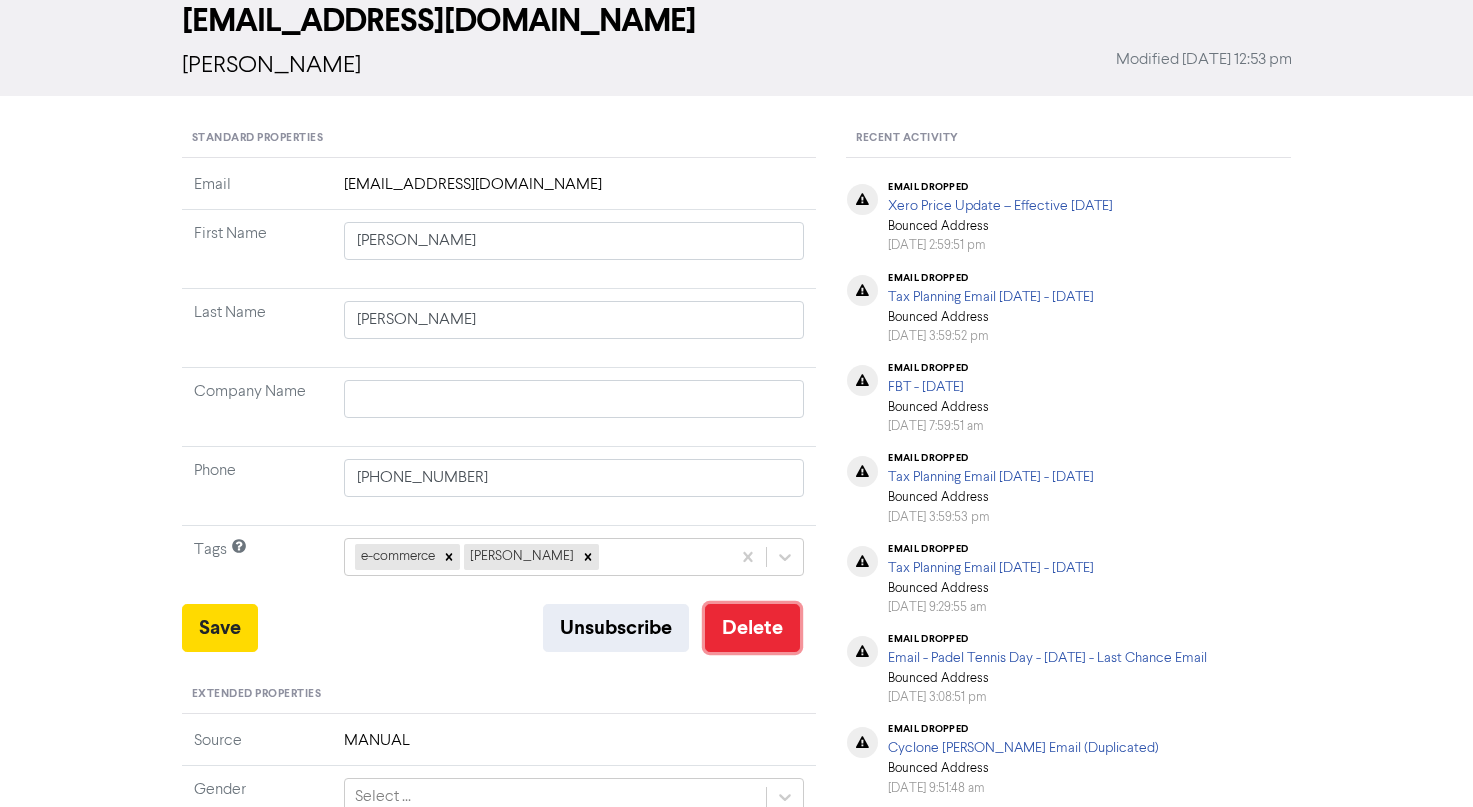 click on "Delete" at bounding box center [752, 628] 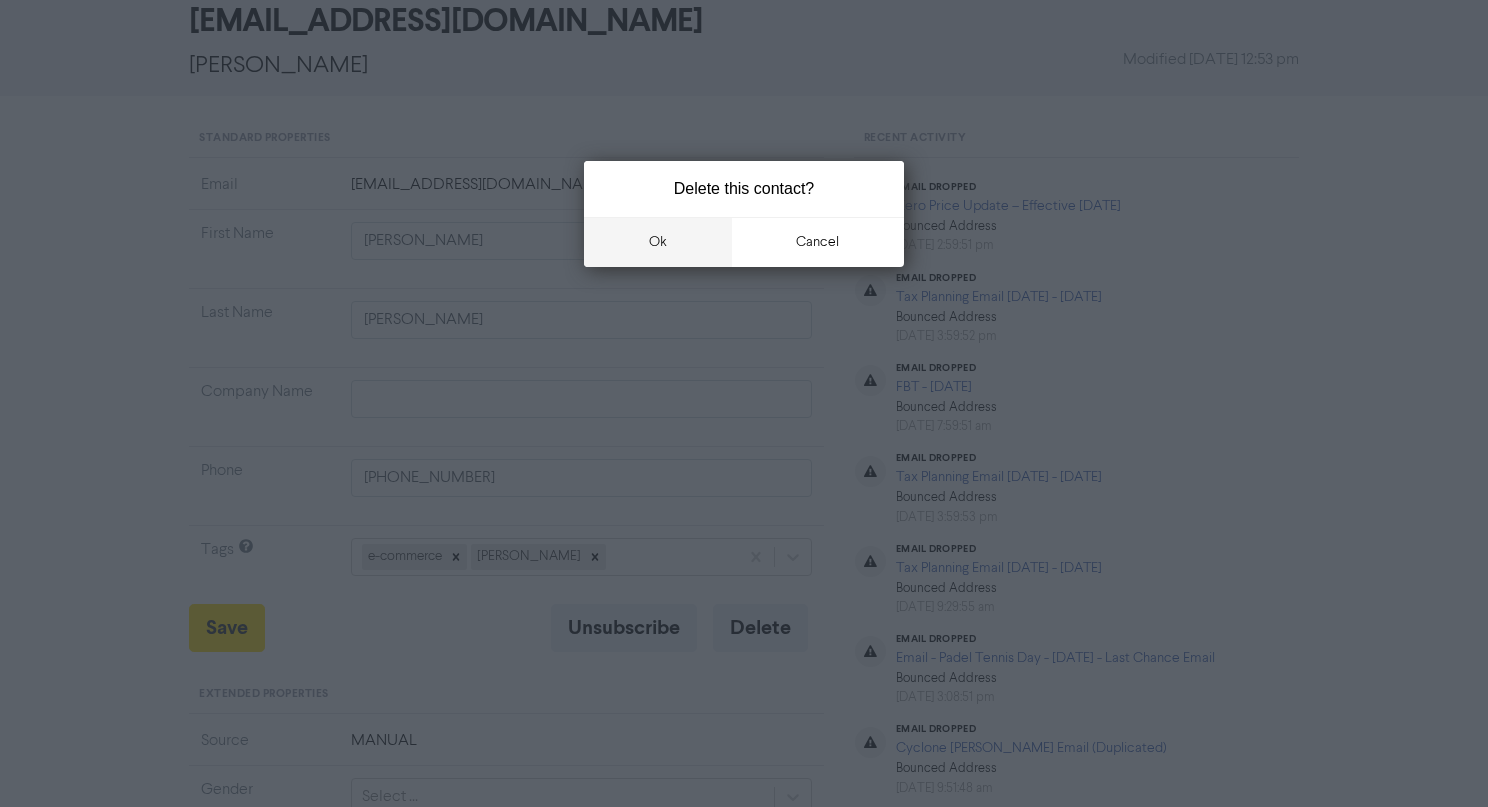 click on "ok" at bounding box center [658, 242] 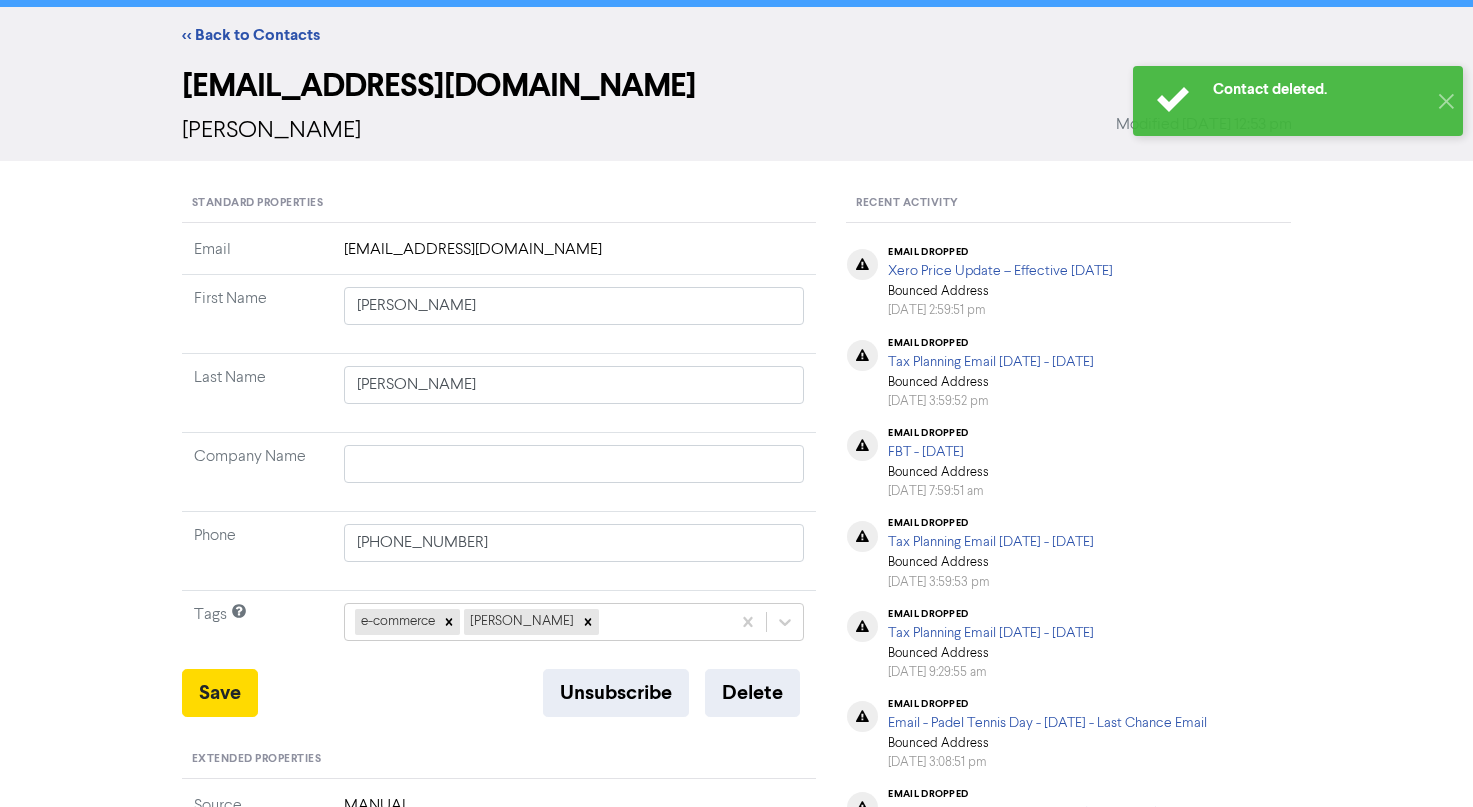 scroll, scrollTop: 0, scrollLeft: 0, axis: both 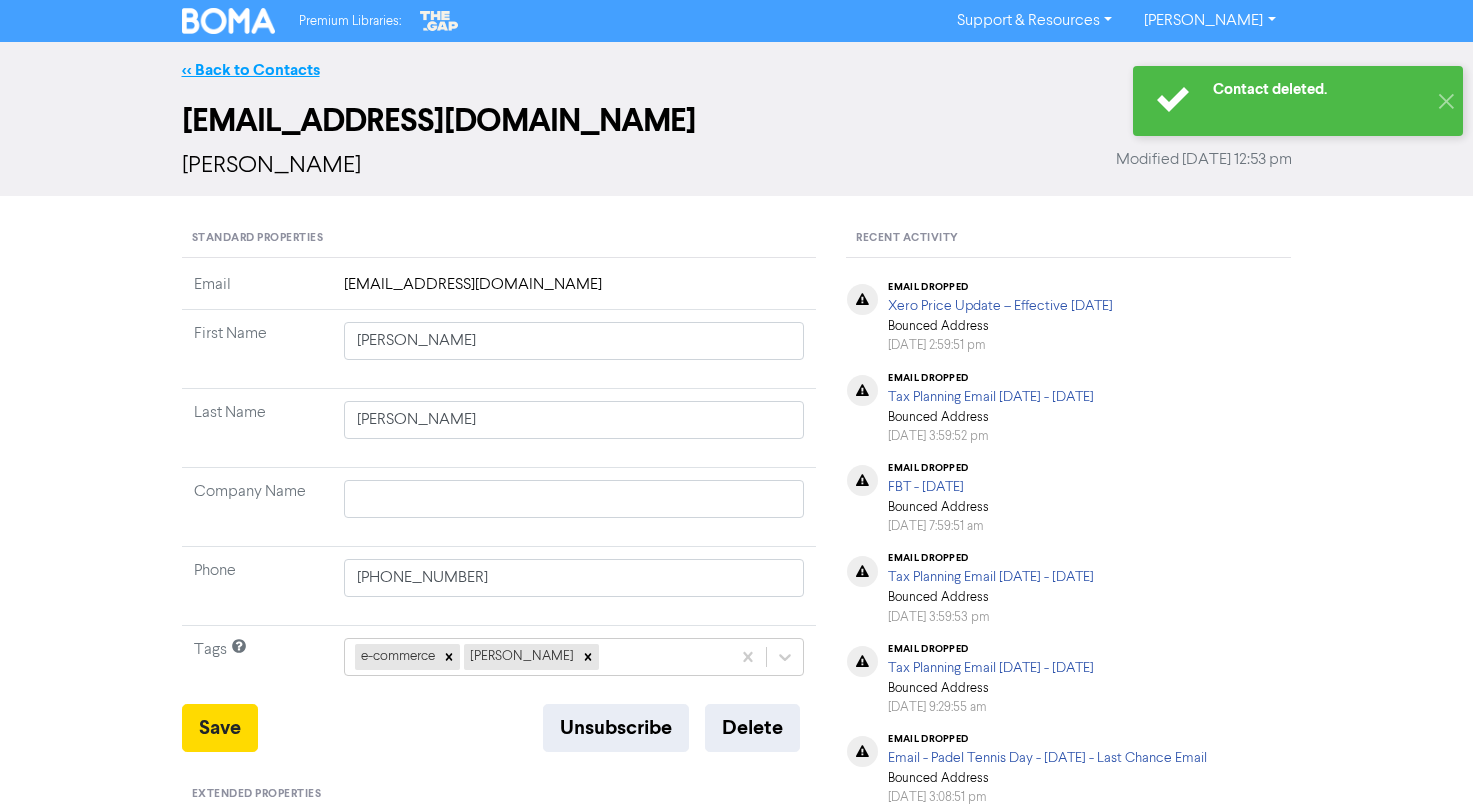 click on "<< Back to Contacts" at bounding box center [251, 70] 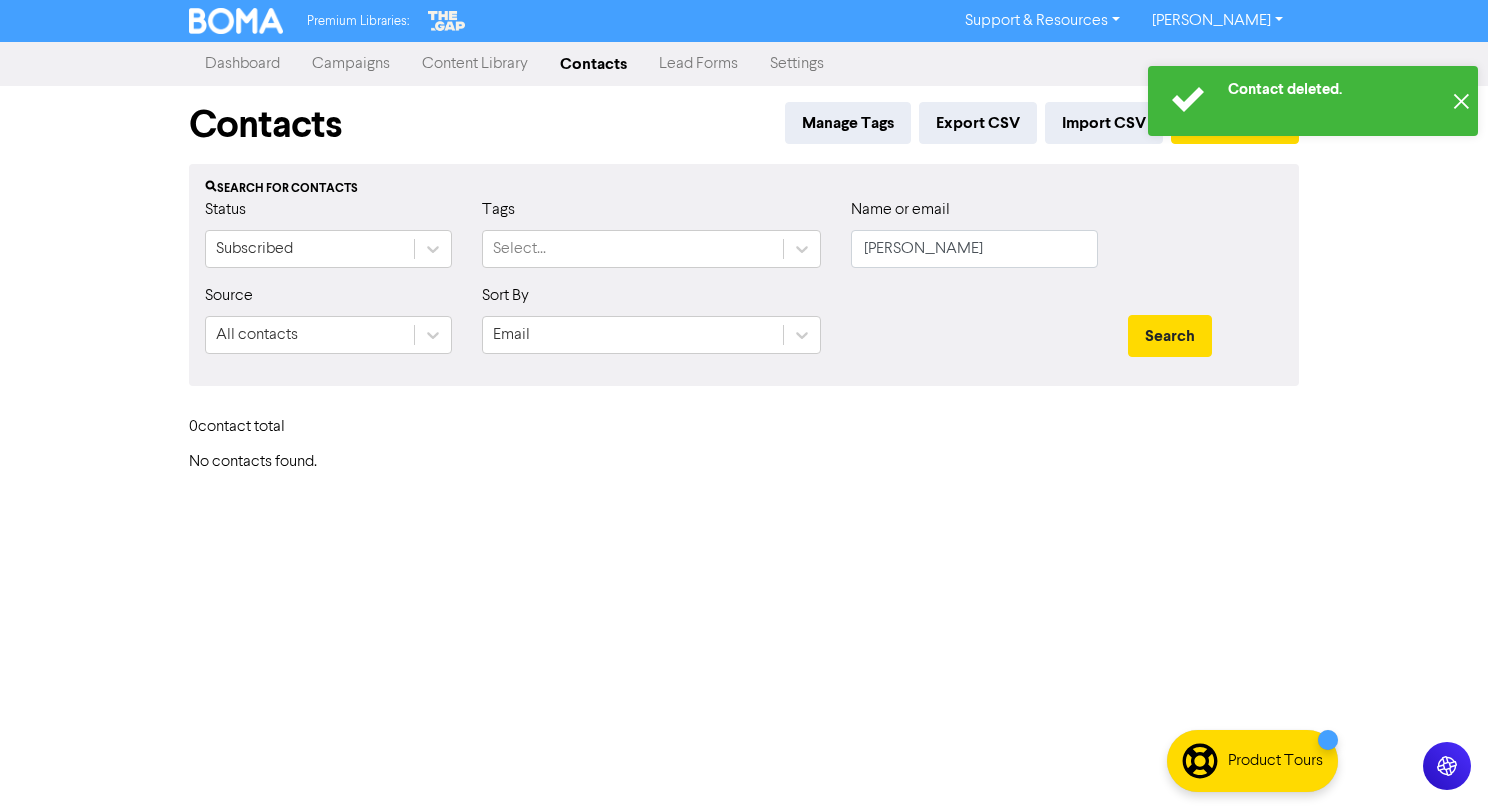 click on "✕" at bounding box center [1461, 101] 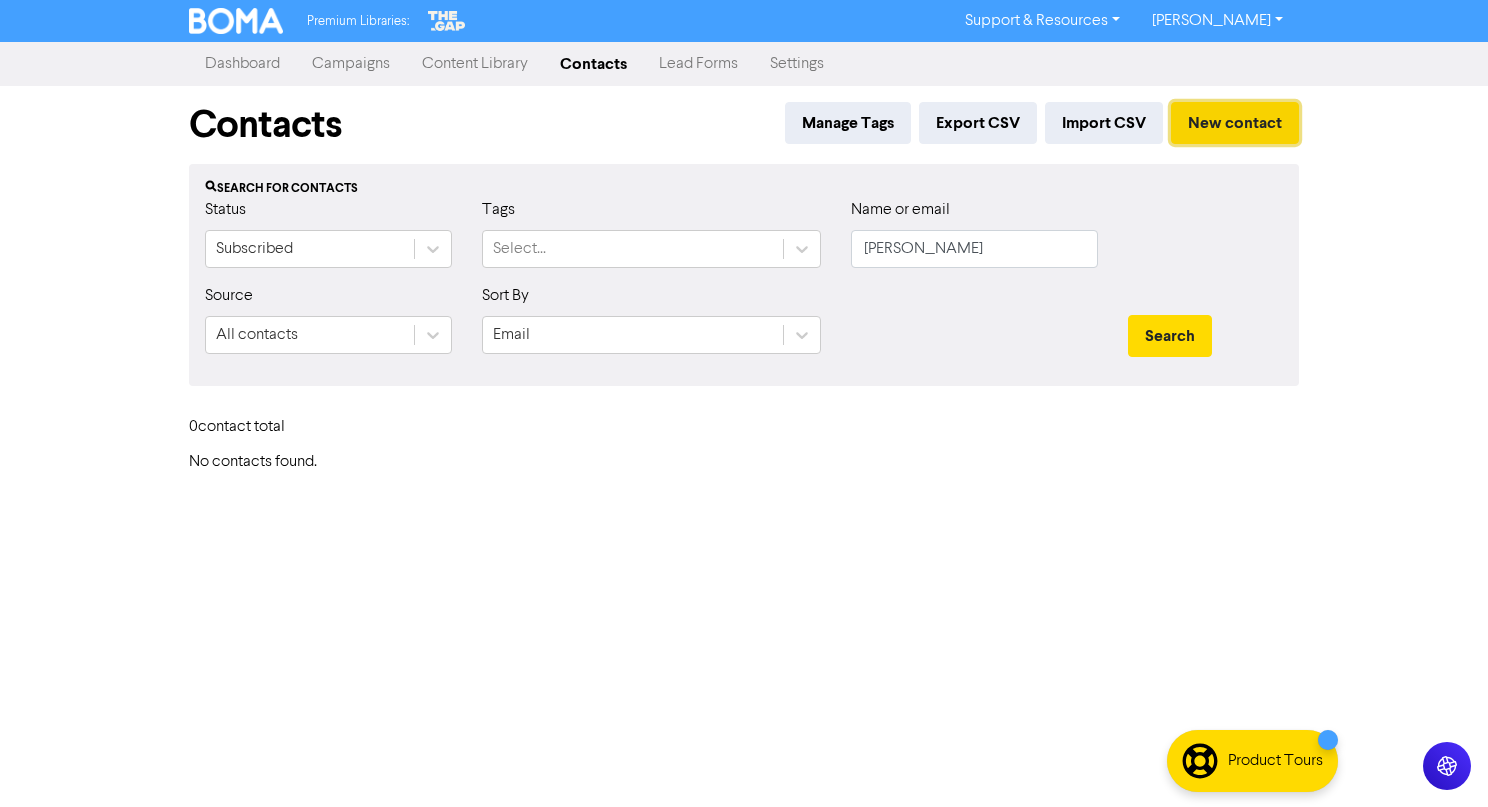 click on "New contact" at bounding box center [1235, 123] 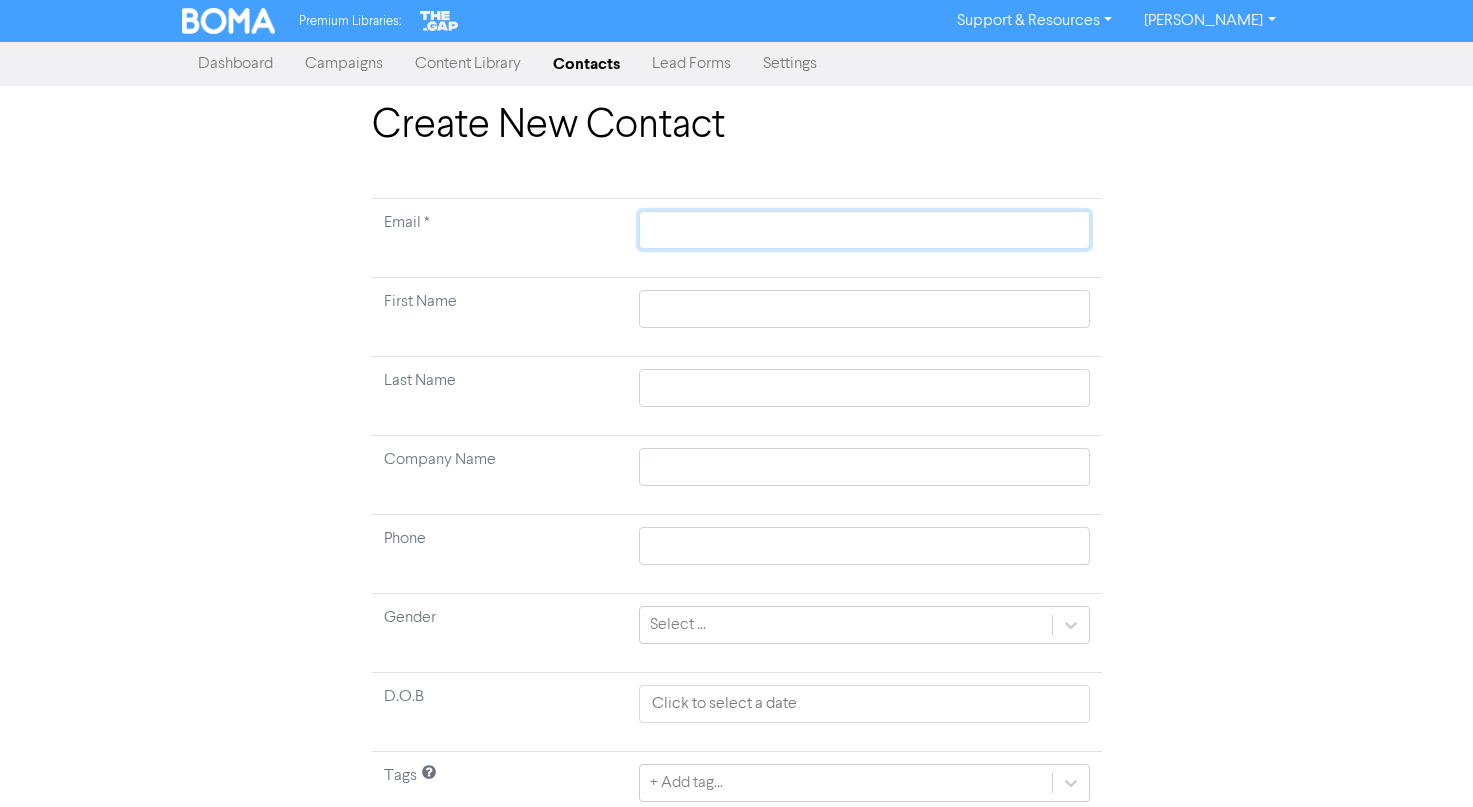 click 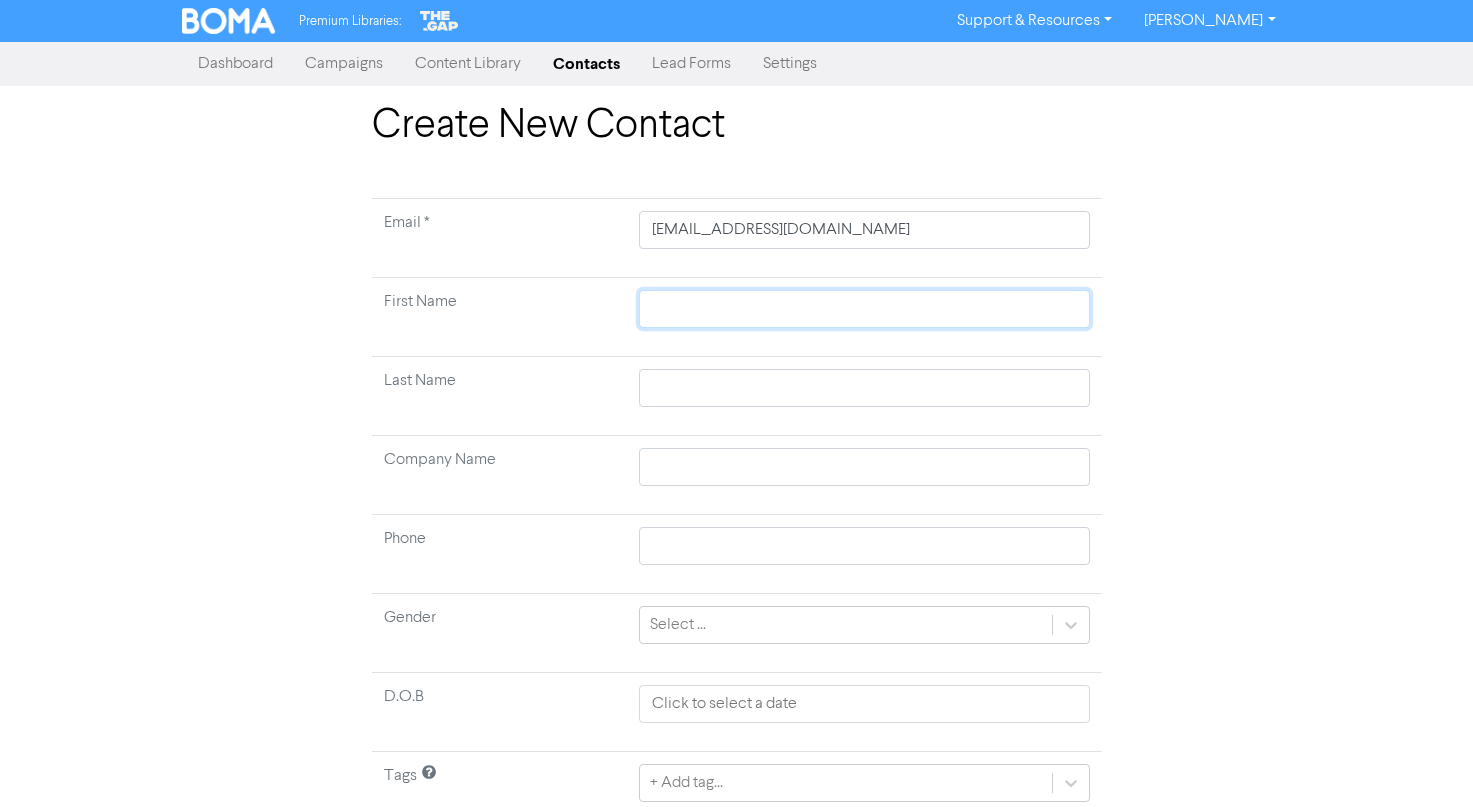 click 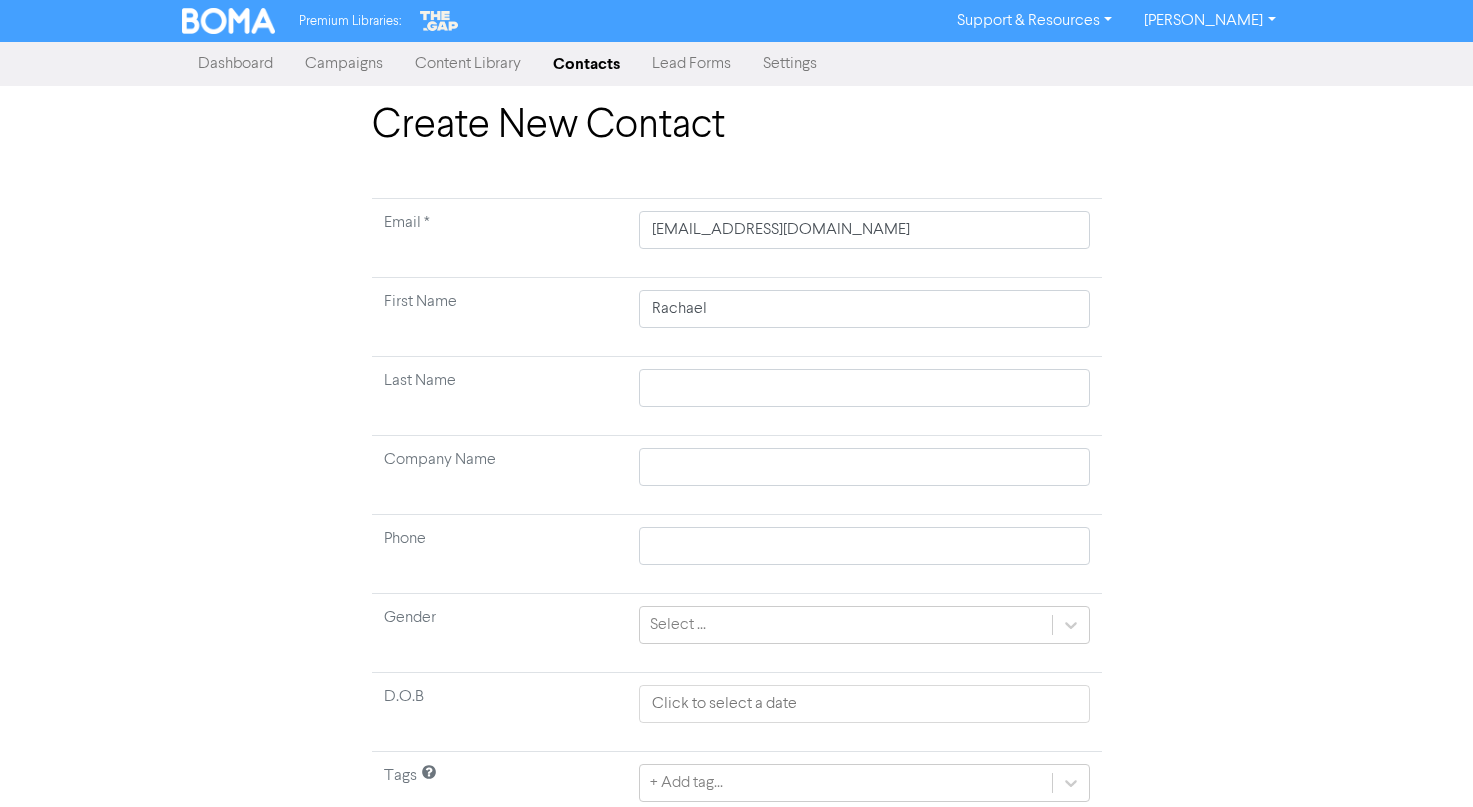 click at bounding box center (864, 396) 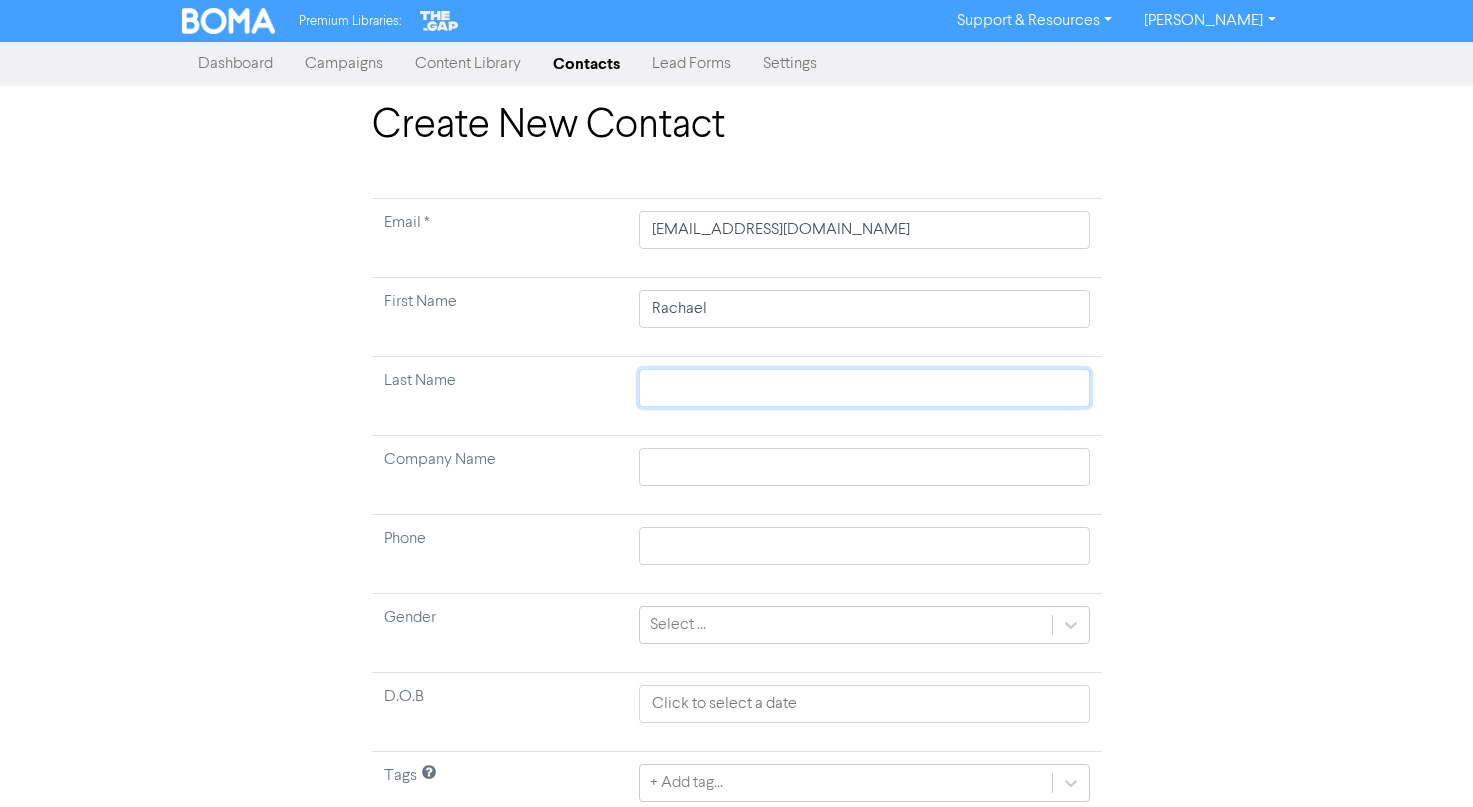 click 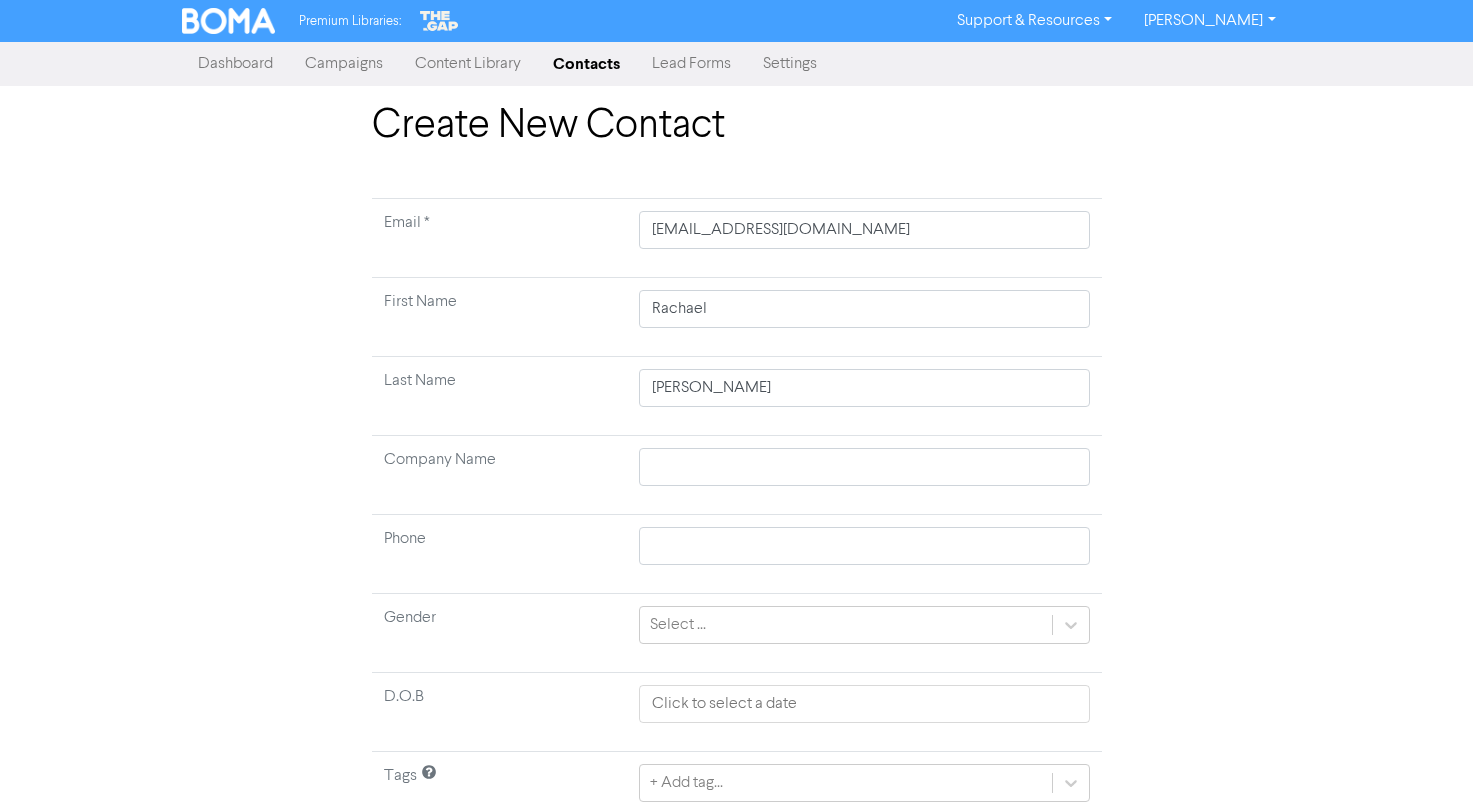 click on "Create New Contact Email * hi@freecskincare.com First Name Rachael Last Name Tighe Company Name Phone Gender Select ... D.O.B Tags + Add tag... Save" at bounding box center (737, 495) 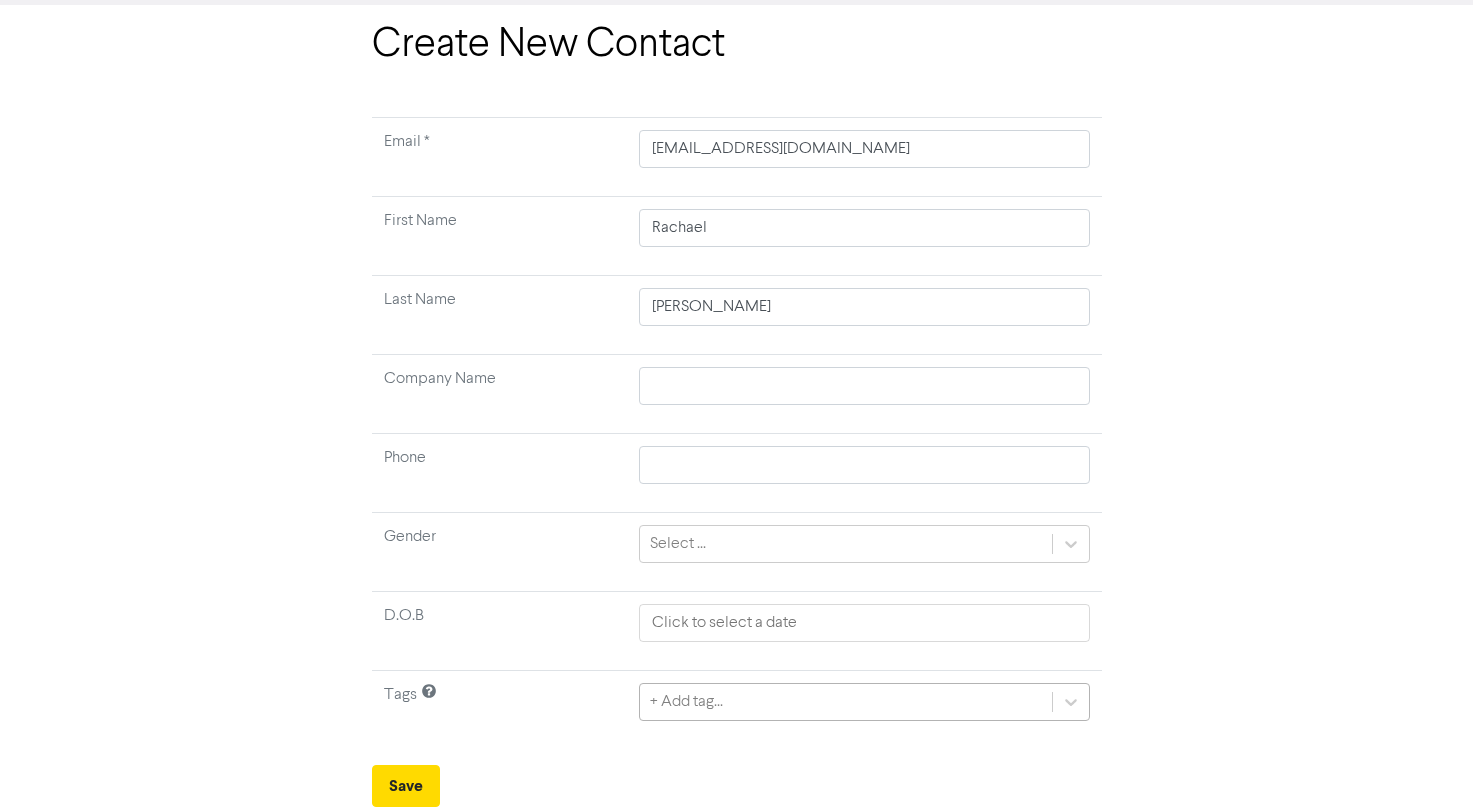 click on "+ Add tag..." 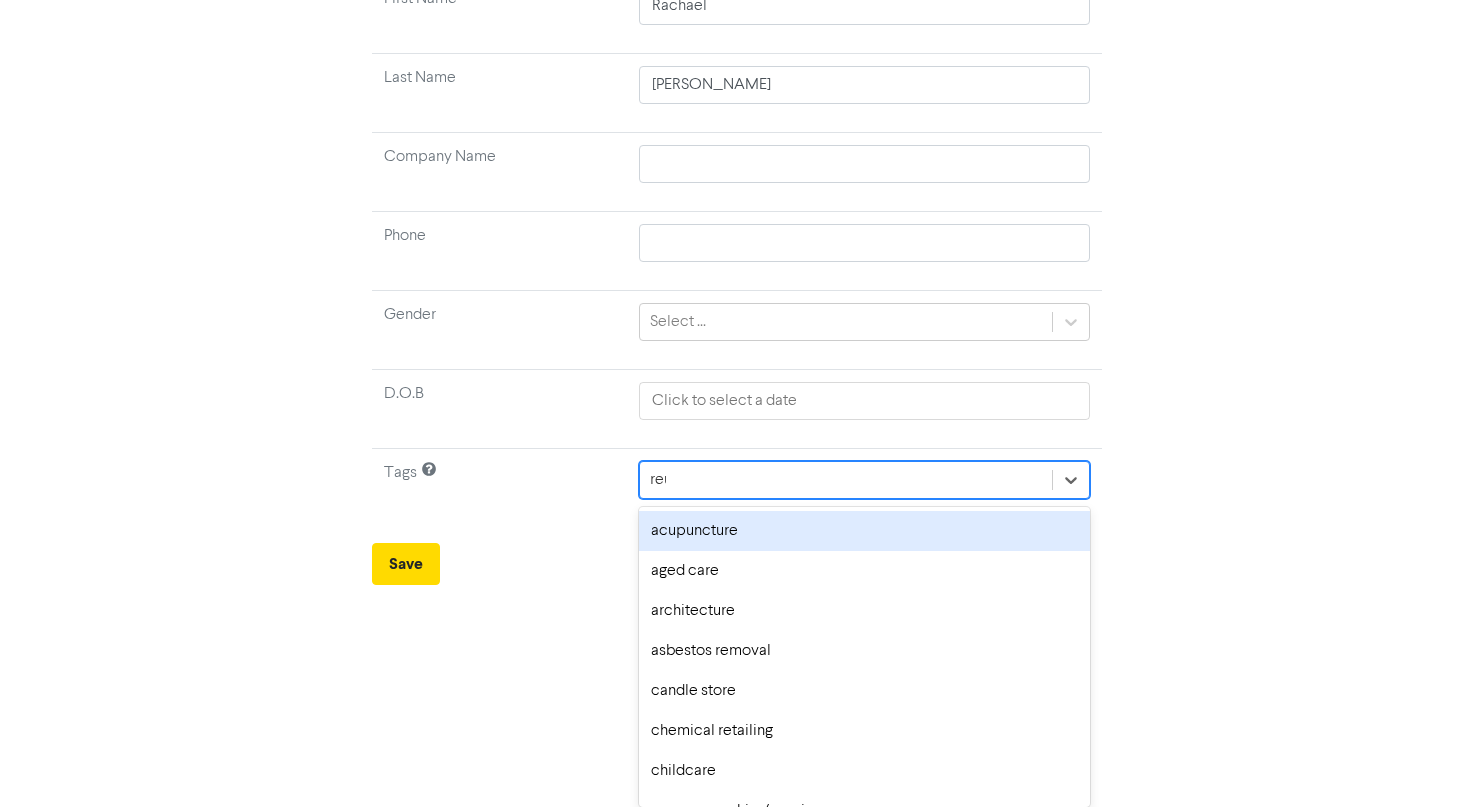 scroll, scrollTop: 132, scrollLeft: 0, axis: vertical 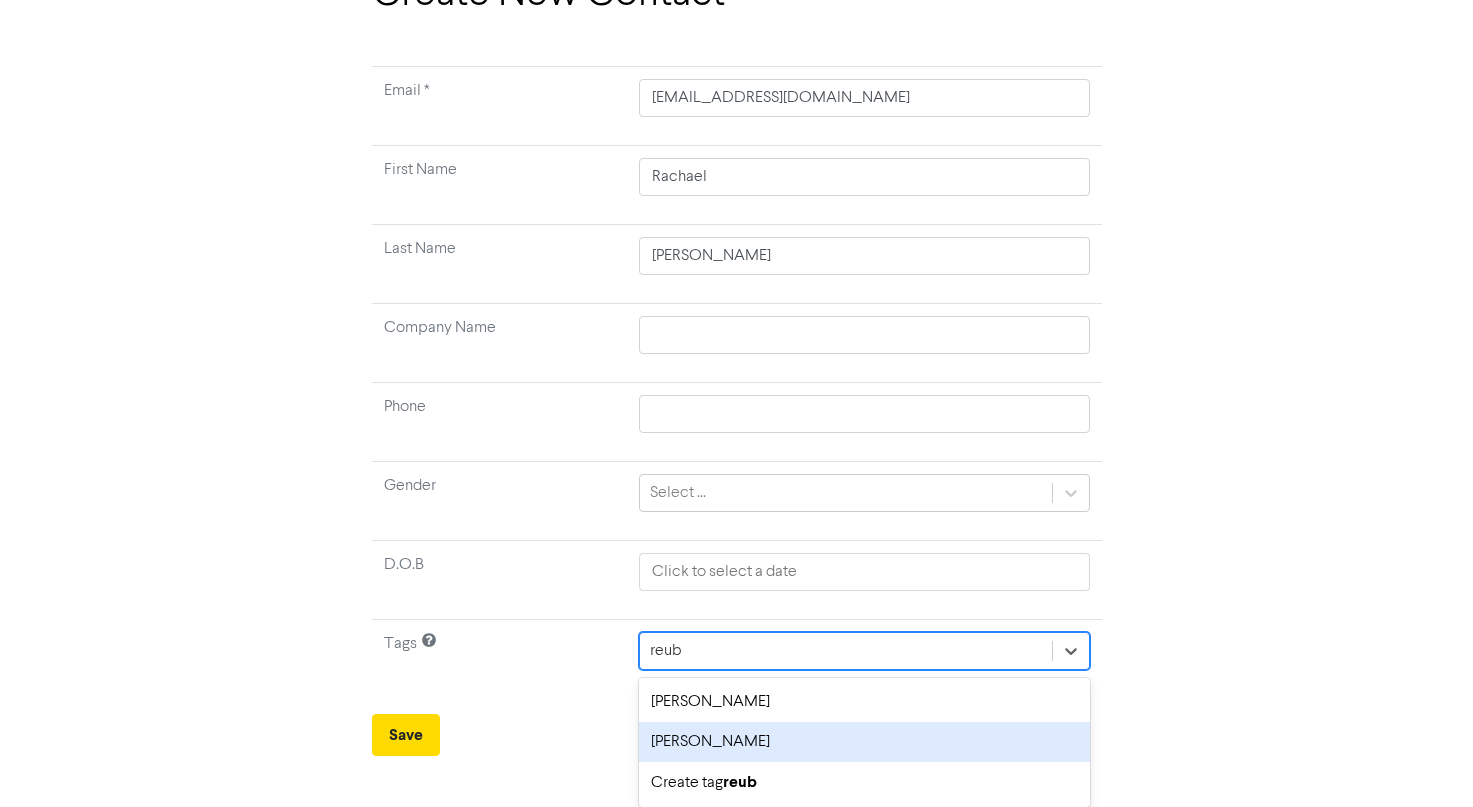 click on "reuben bergola" at bounding box center [864, 742] 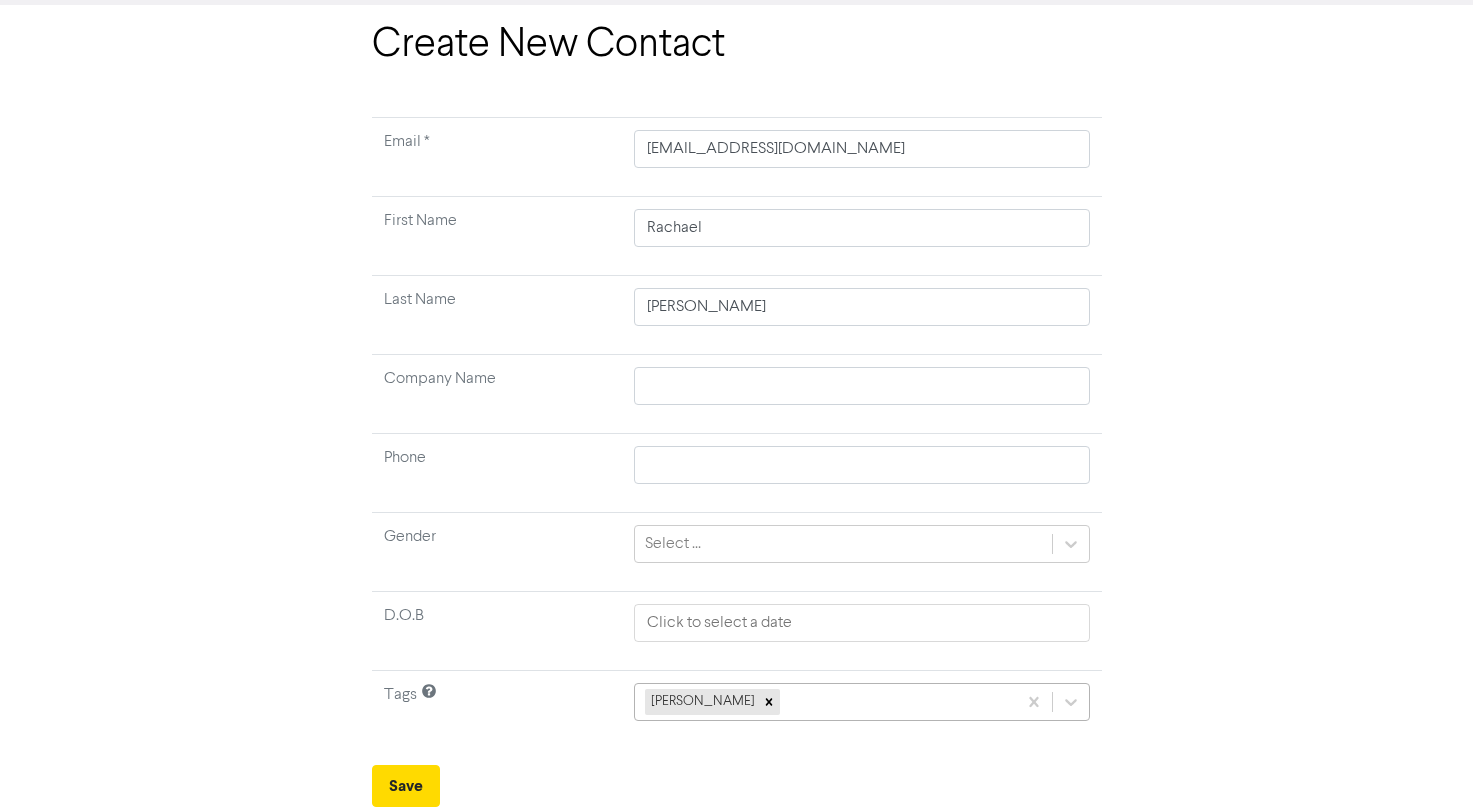 scroll, scrollTop: 303, scrollLeft: 0, axis: vertical 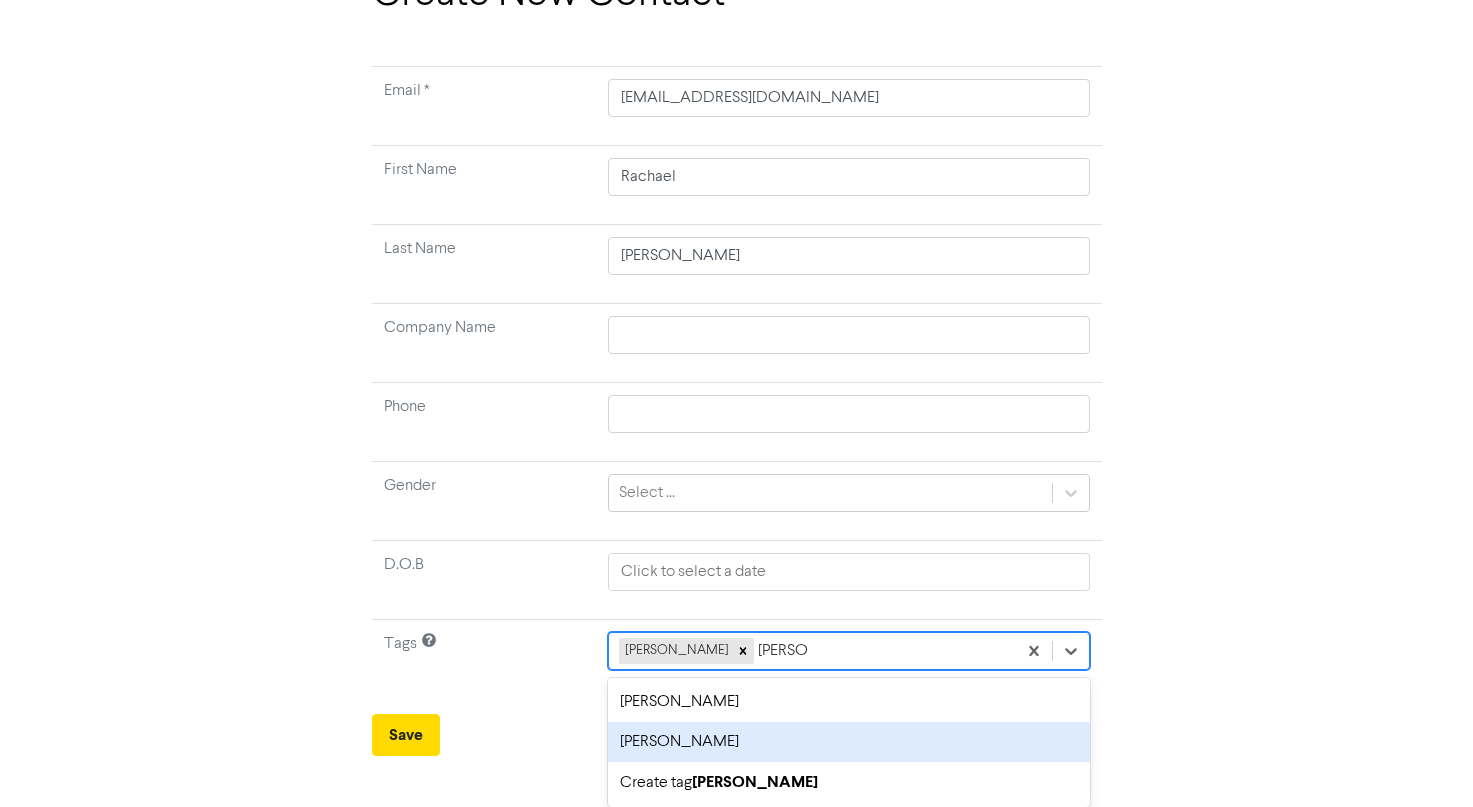 drag, startPoint x: 744, startPoint y: 707, endPoint x: 740, endPoint y: 747, distance: 40.1995 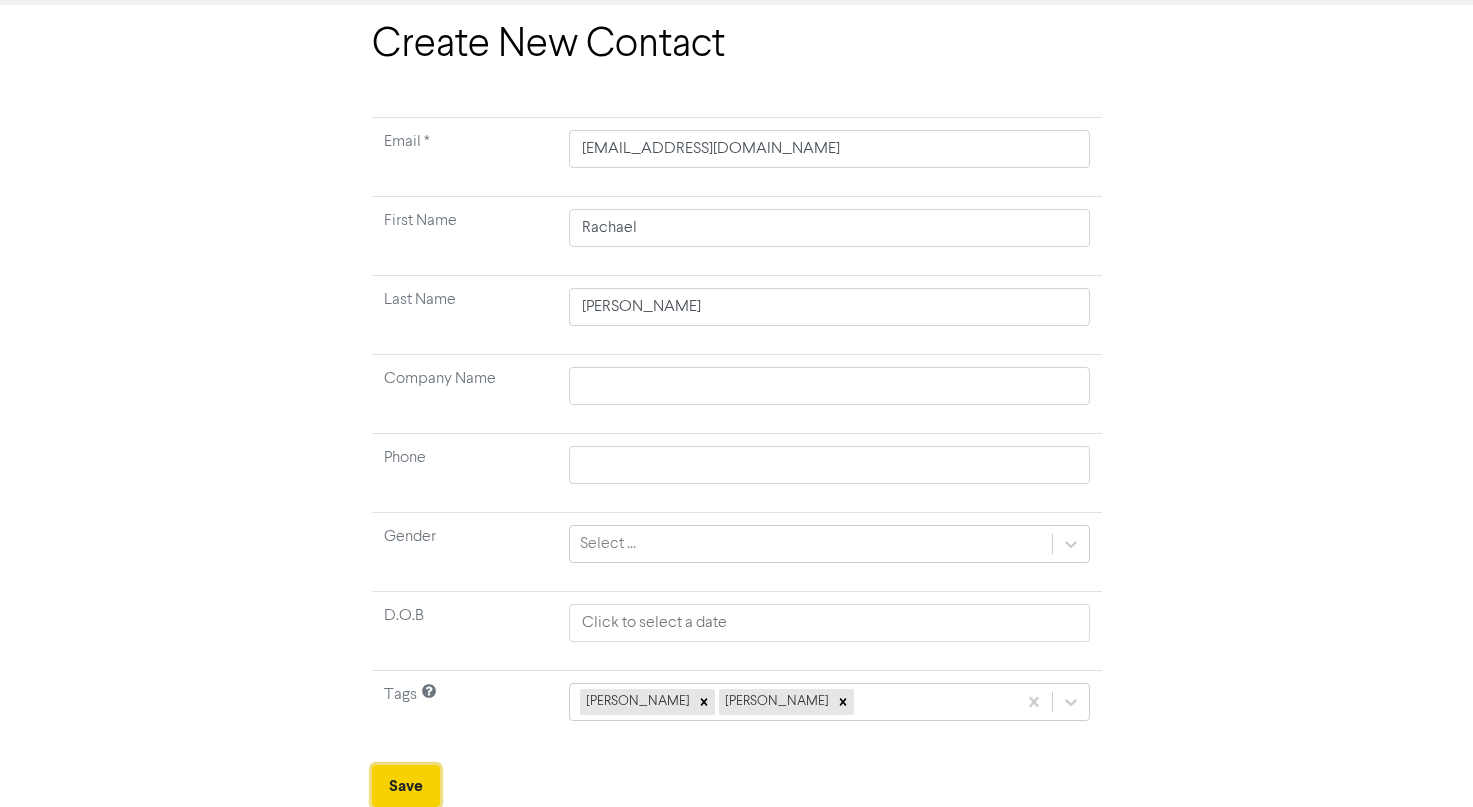 click on "Save" at bounding box center [406, 786] 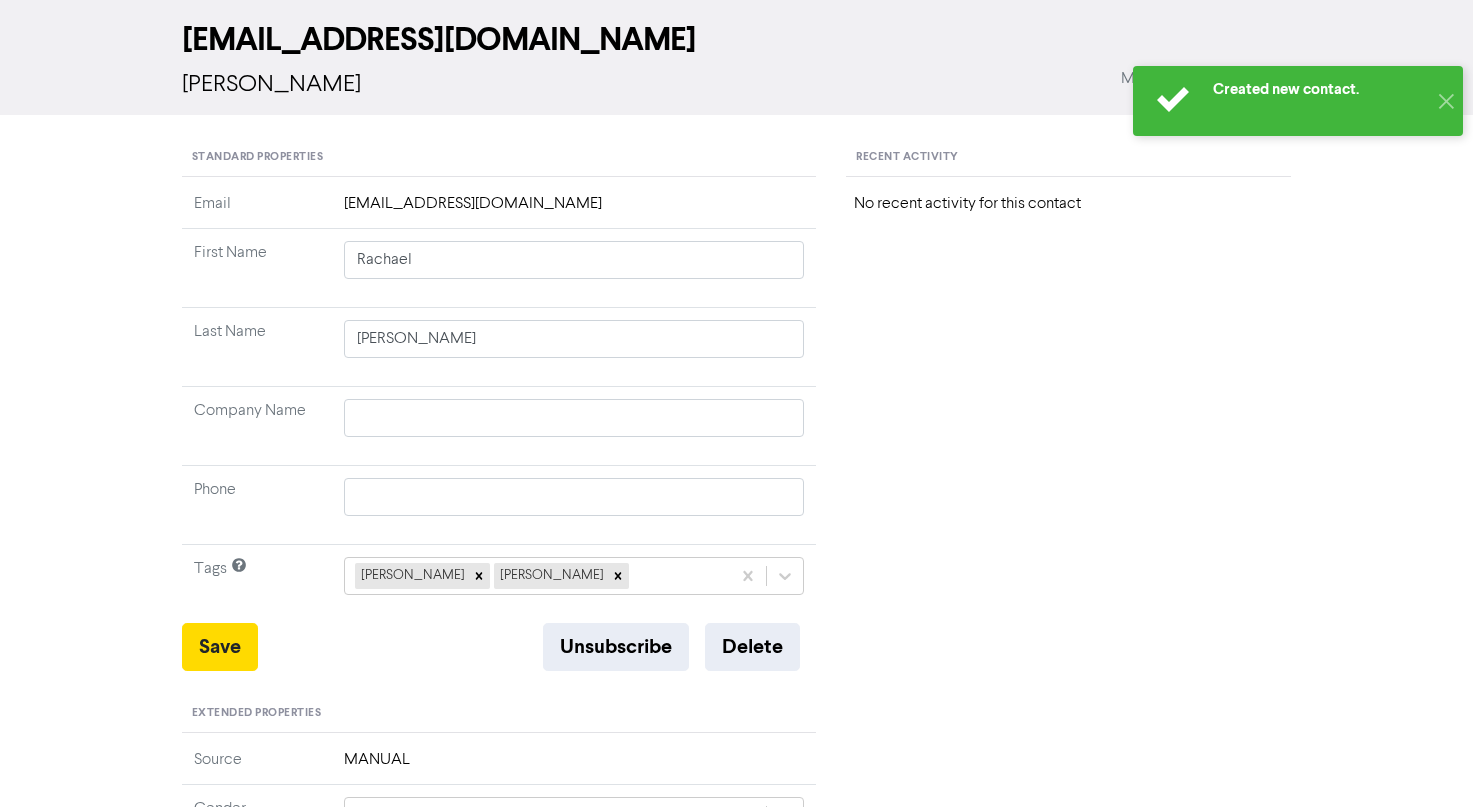 scroll, scrollTop: 0, scrollLeft: 0, axis: both 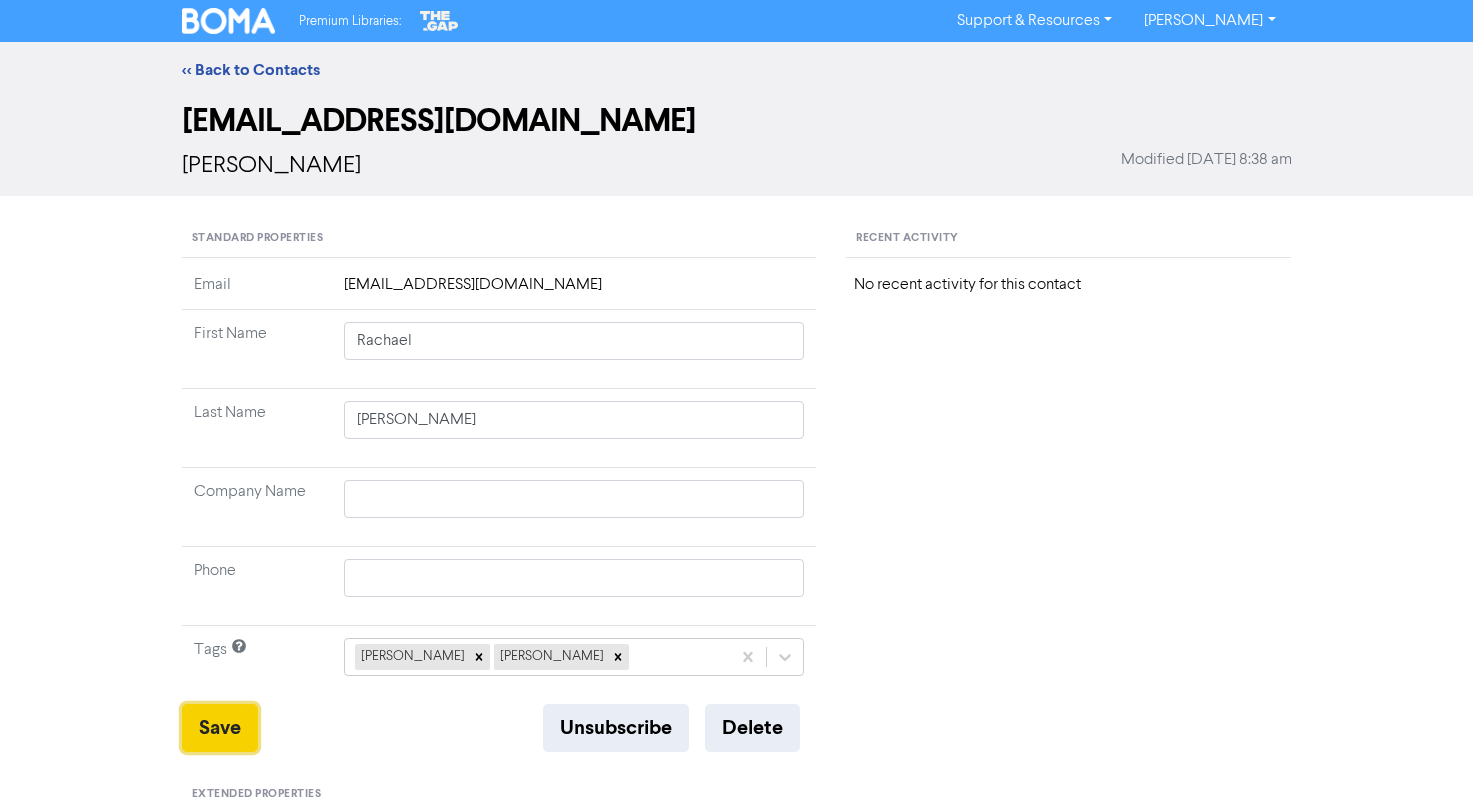 click on "Save" at bounding box center (220, 728) 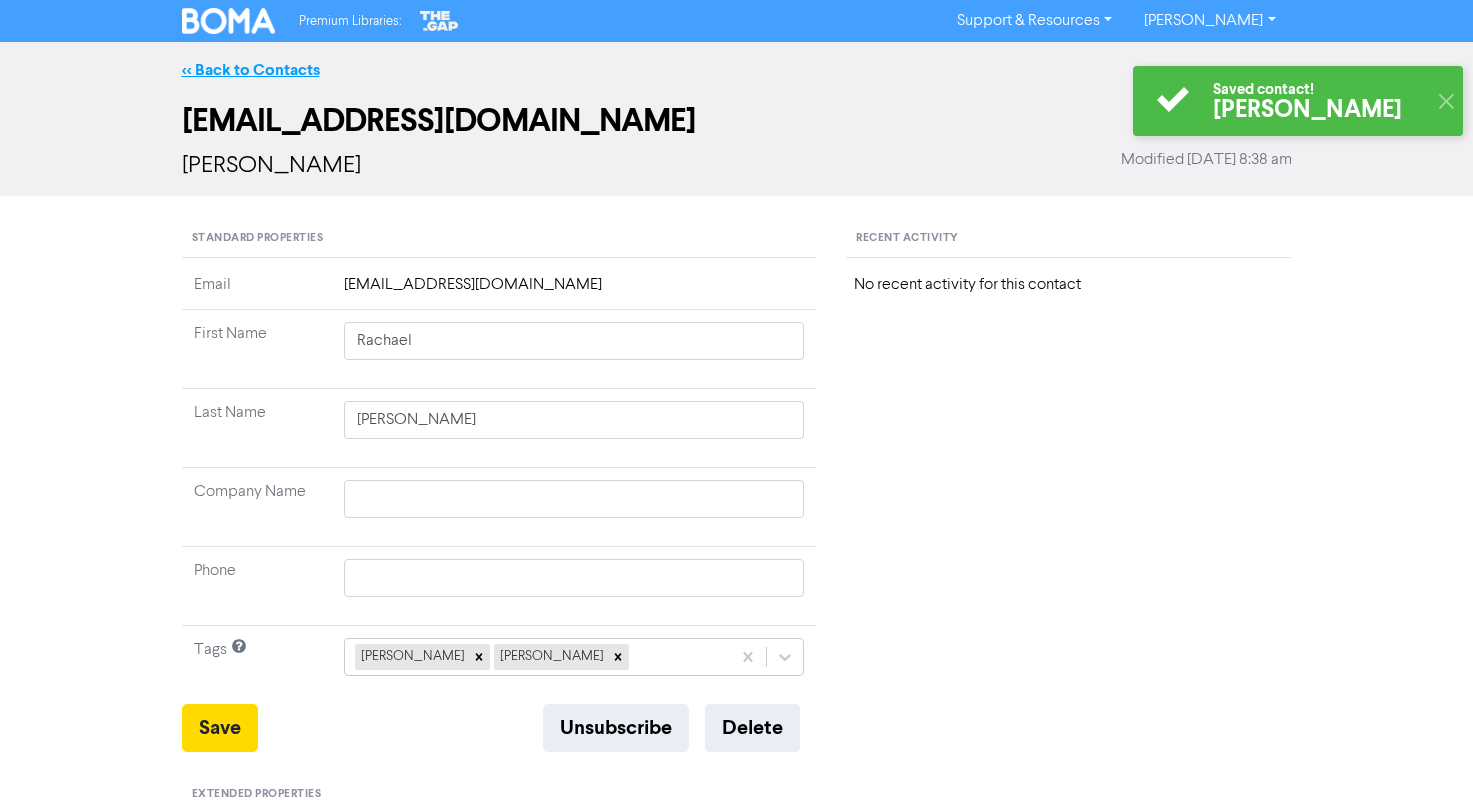 click on "<< Back to Contacts" at bounding box center [251, 70] 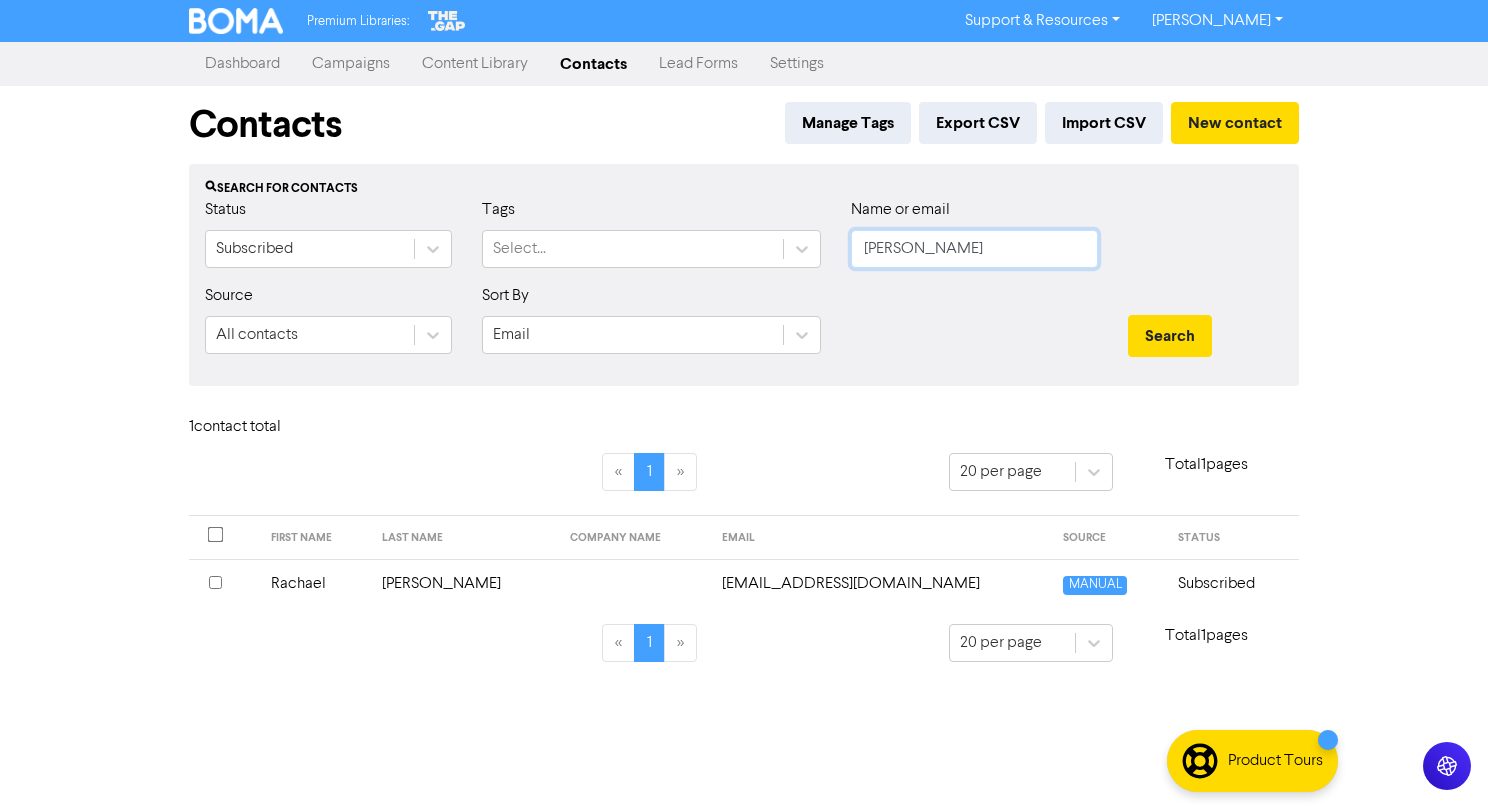 drag, startPoint x: 960, startPoint y: 240, endPoint x: 587, endPoint y: 223, distance: 373.3872 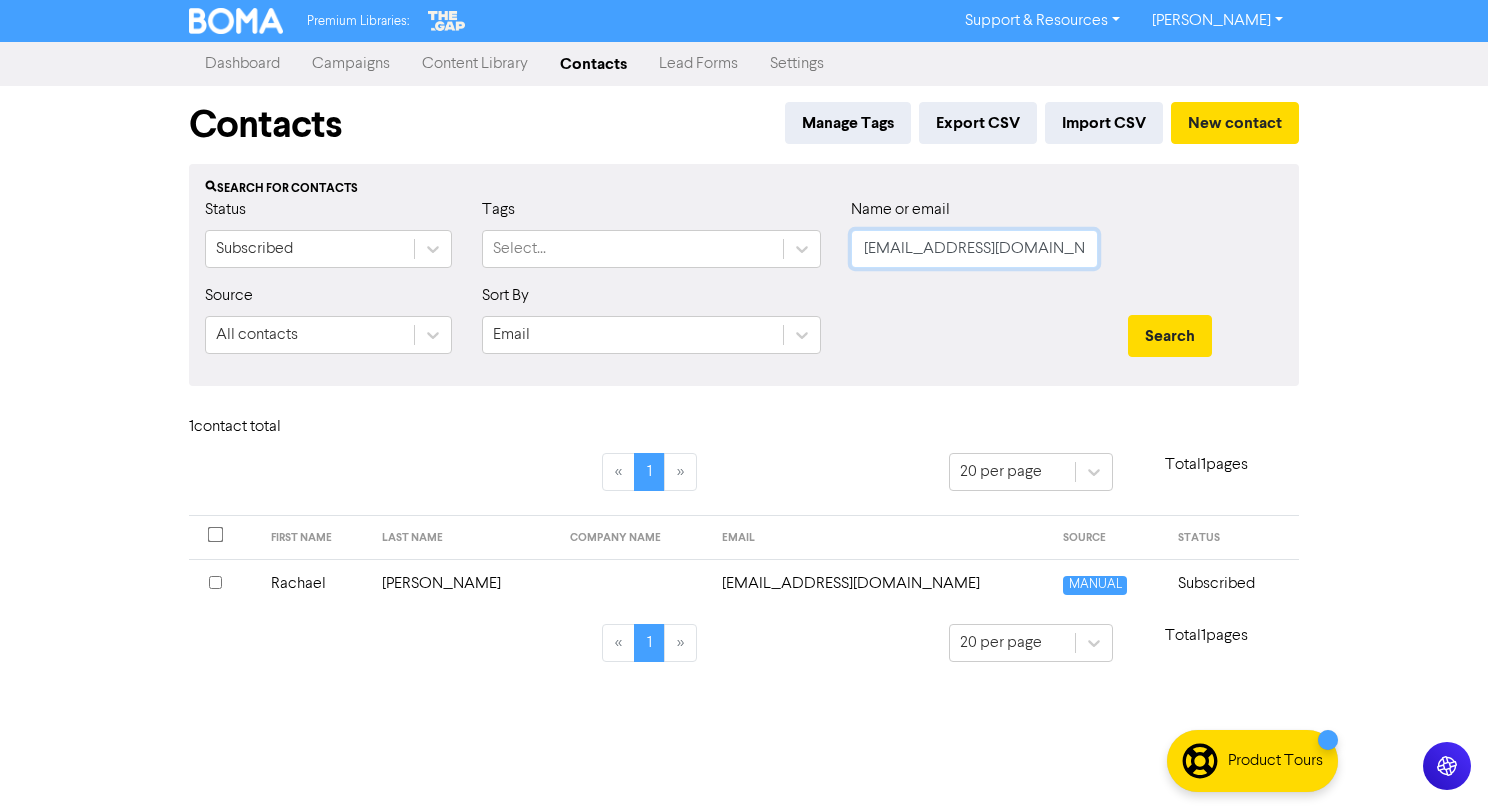 click on "Search" at bounding box center [1170, 336] 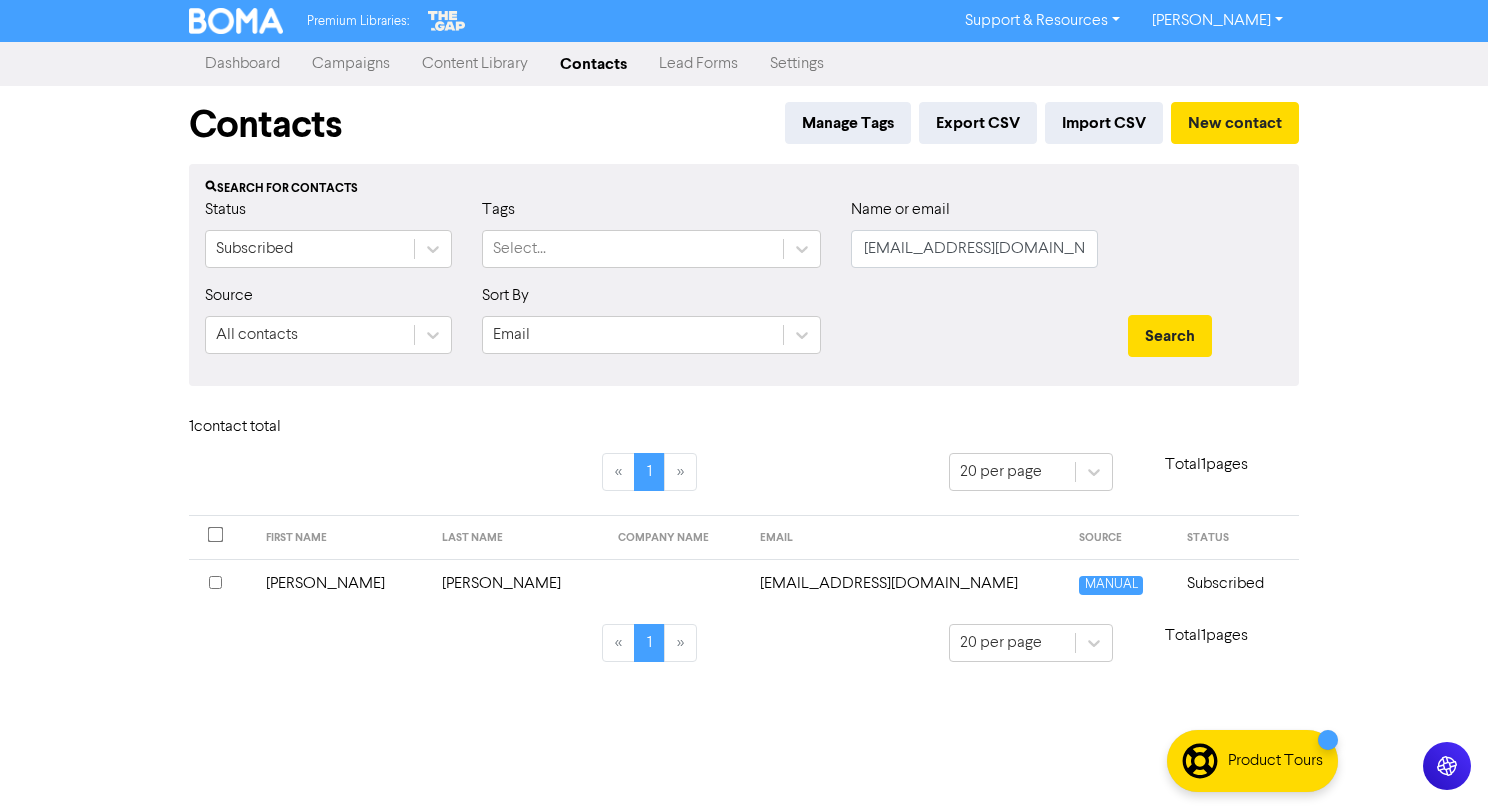 click on "danielaziz00@gmail.com" at bounding box center (908, 583) 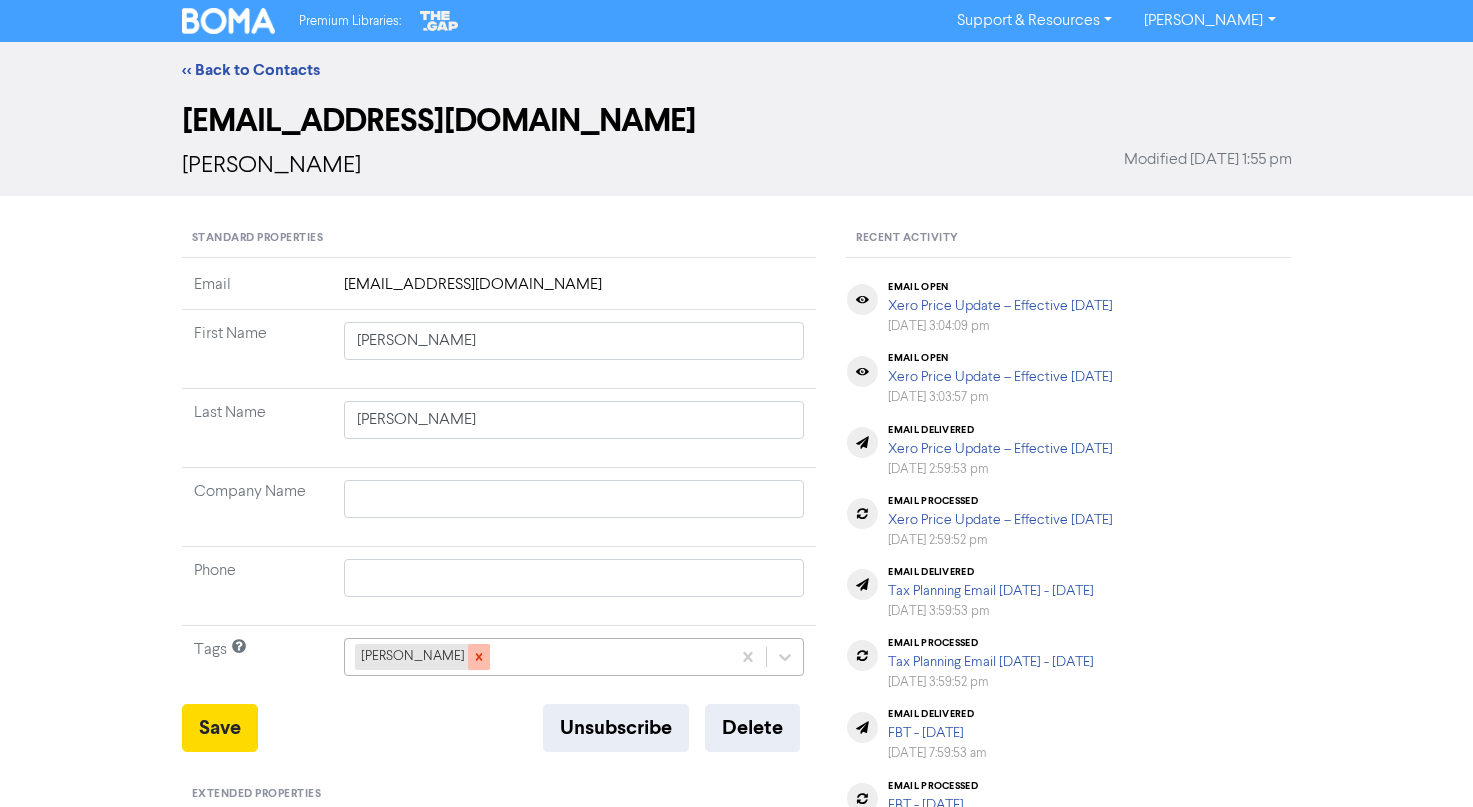 click 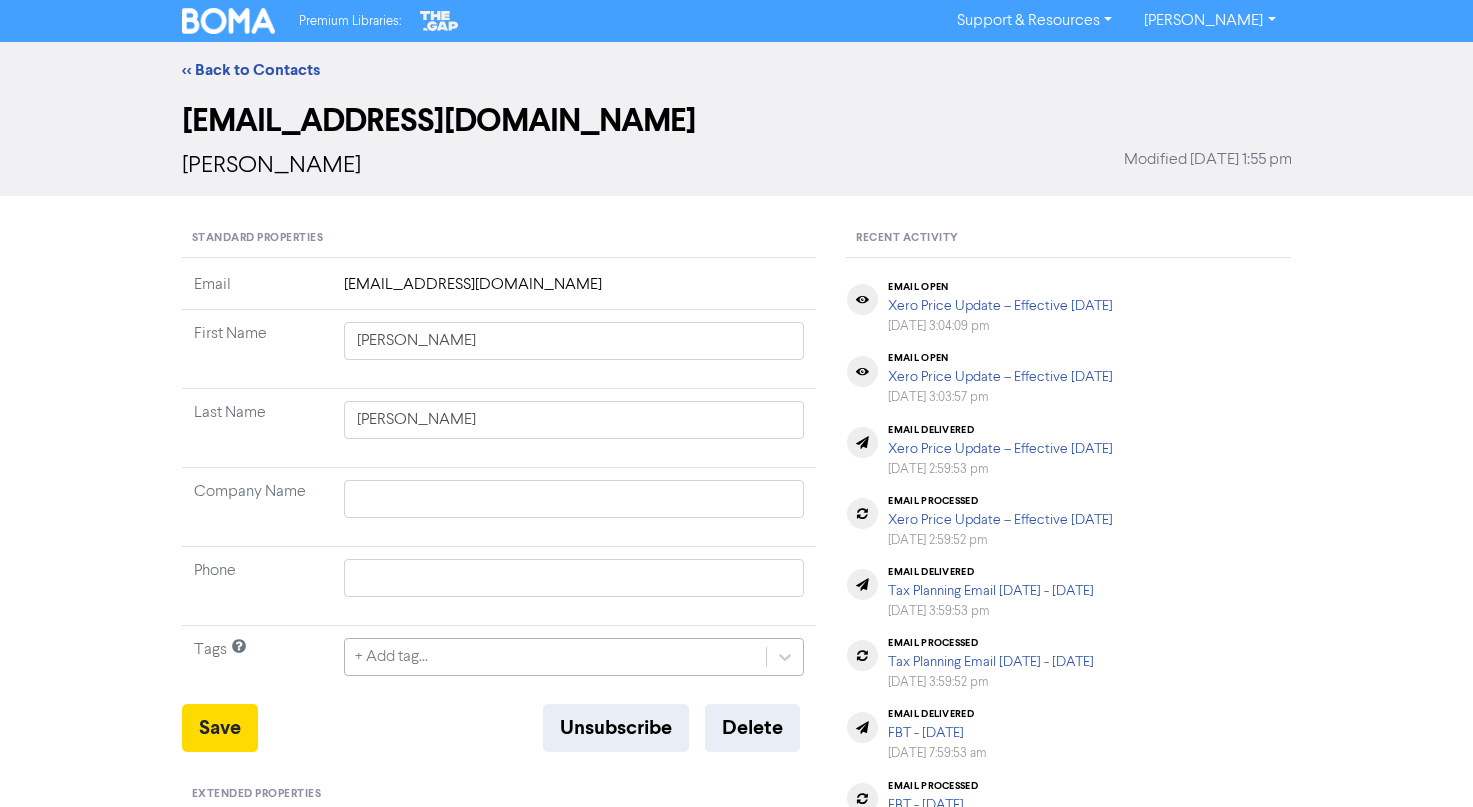 click on "+ Add tag..." 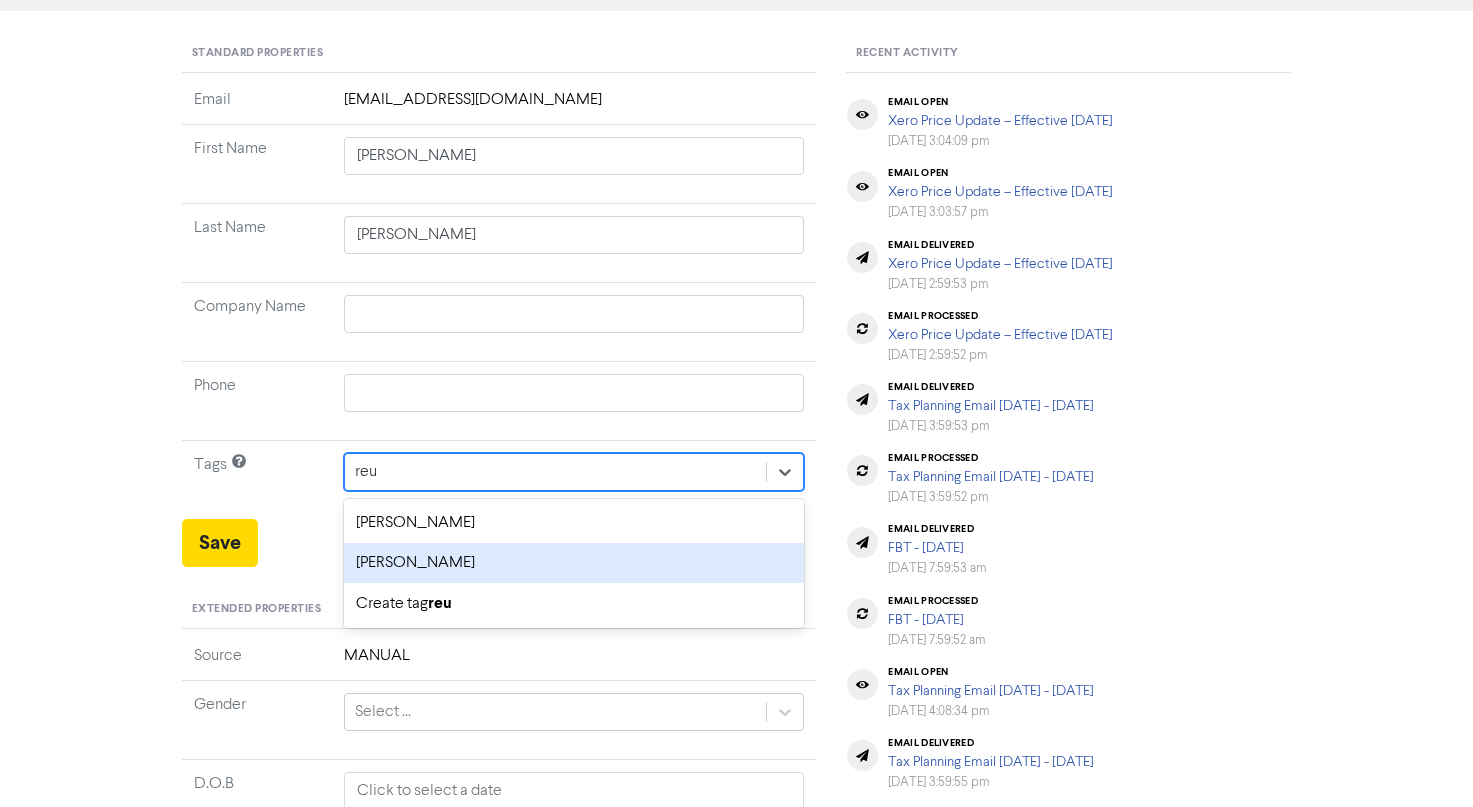 click on "reuben bergola" at bounding box center (574, 563) 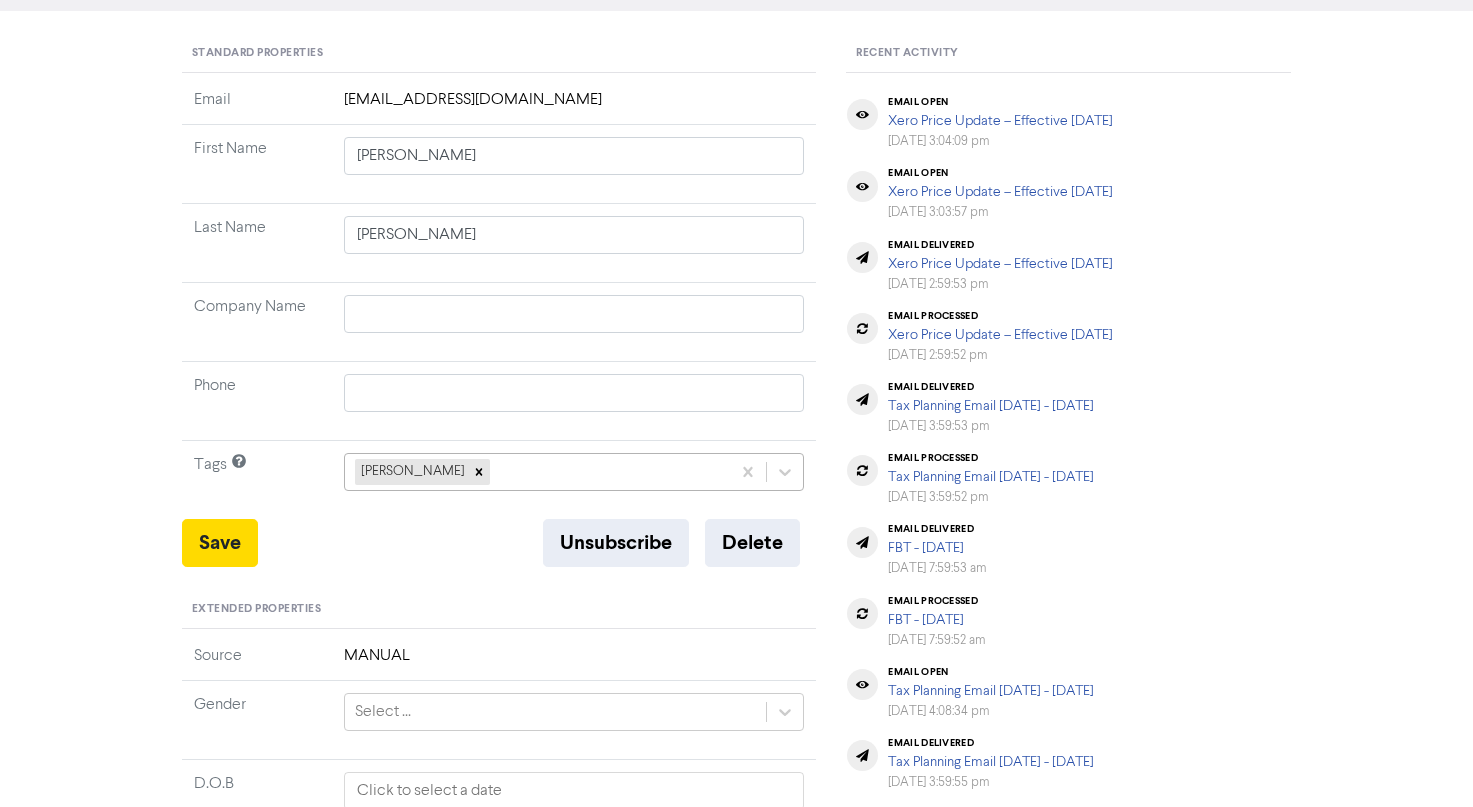 click on "reuben bergola" at bounding box center [538, 472] 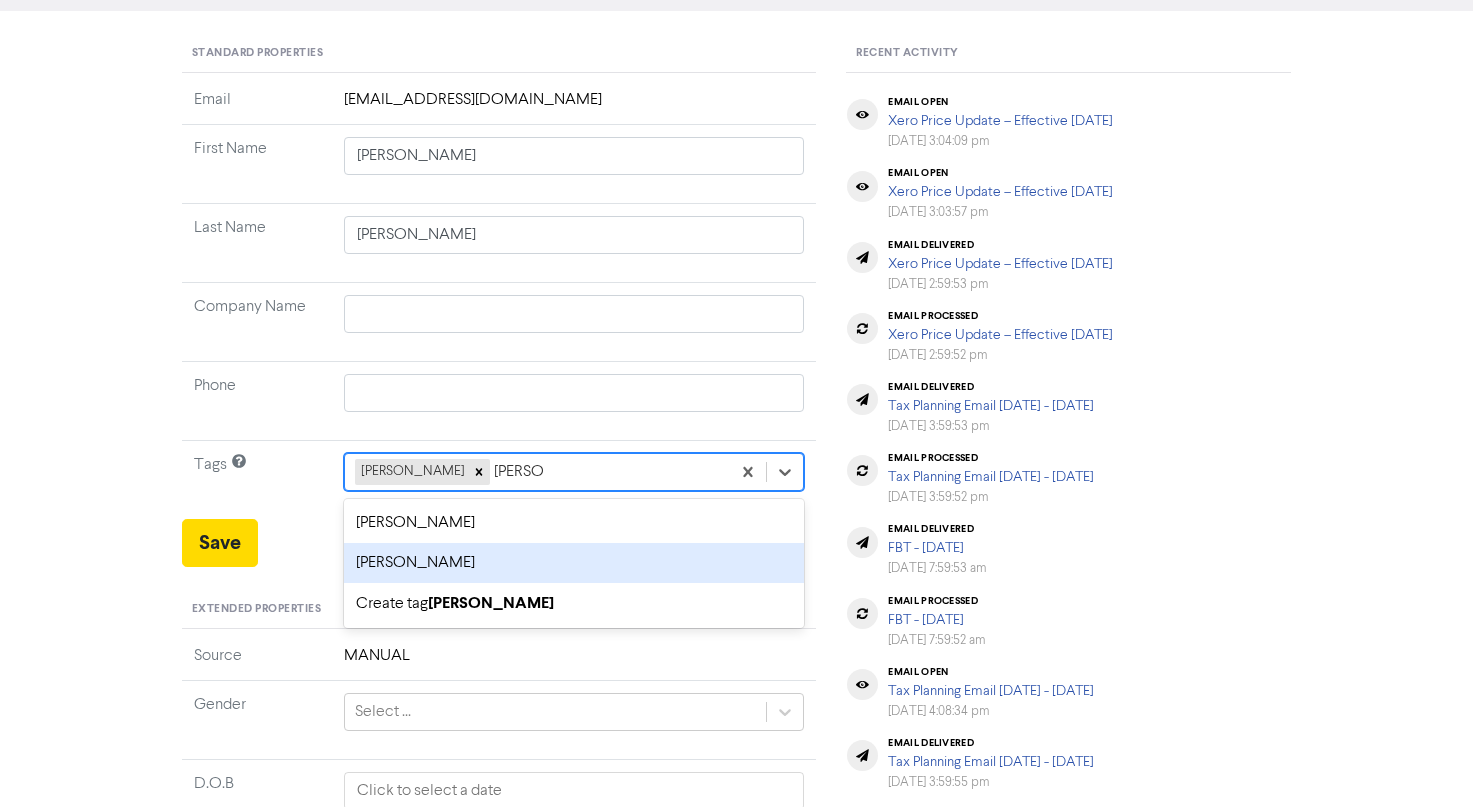 drag, startPoint x: 465, startPoint y: 554, endPoint x: 349, endPoint y: 588, distance: 120.880104 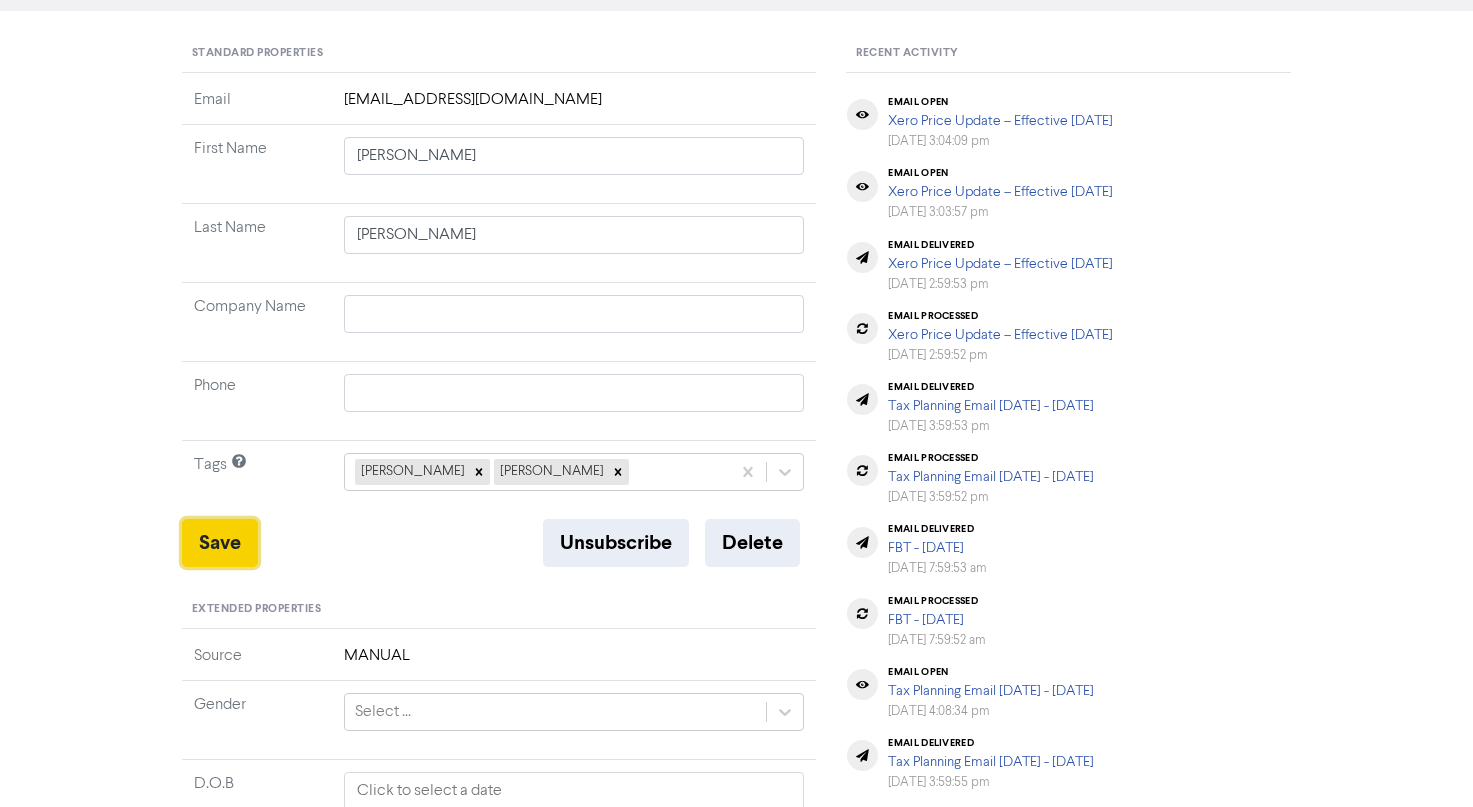 click on "Save" at bounding box center (220, 543) 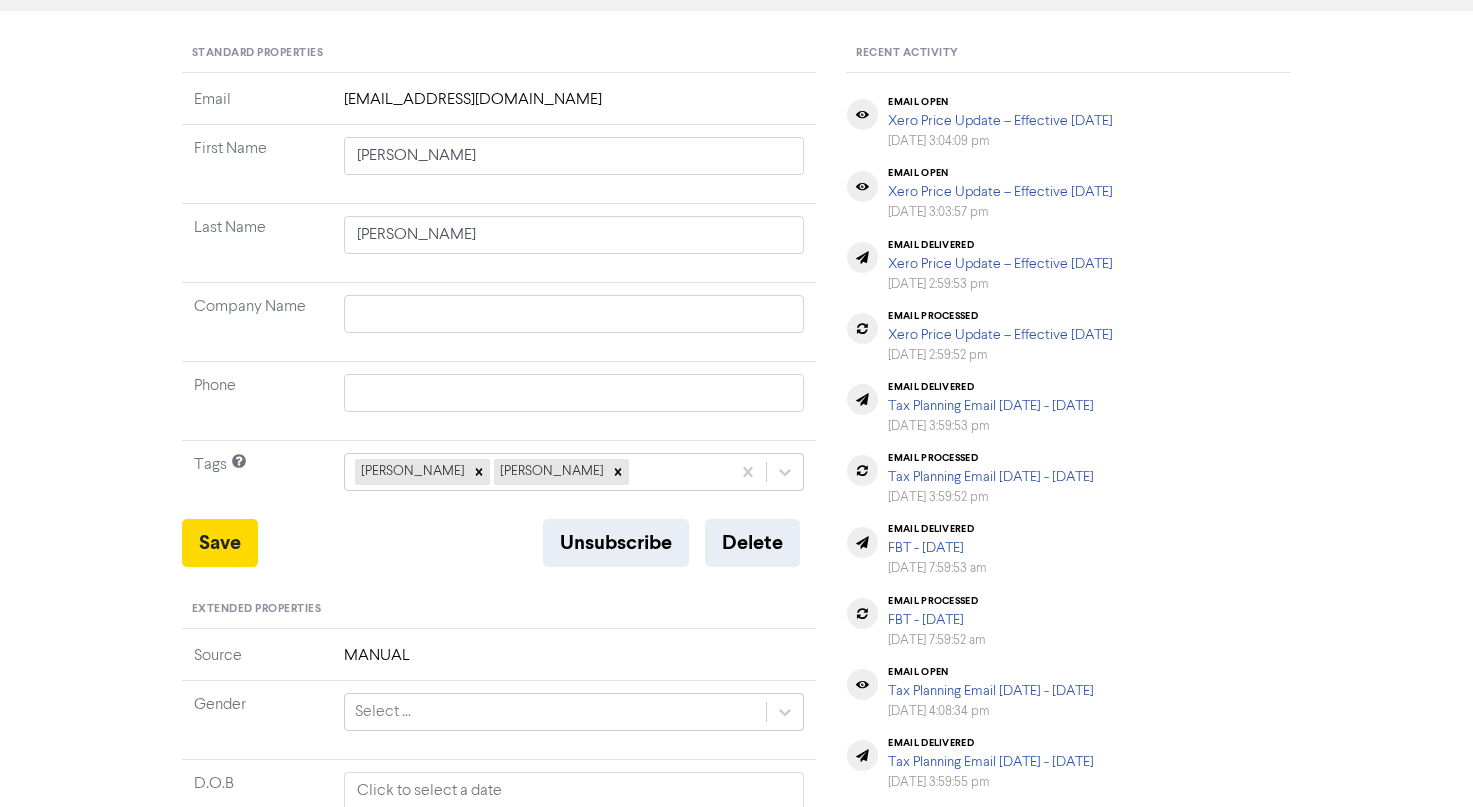 scroll, scrollTop: 0, scrollLeft: 0, axis: both 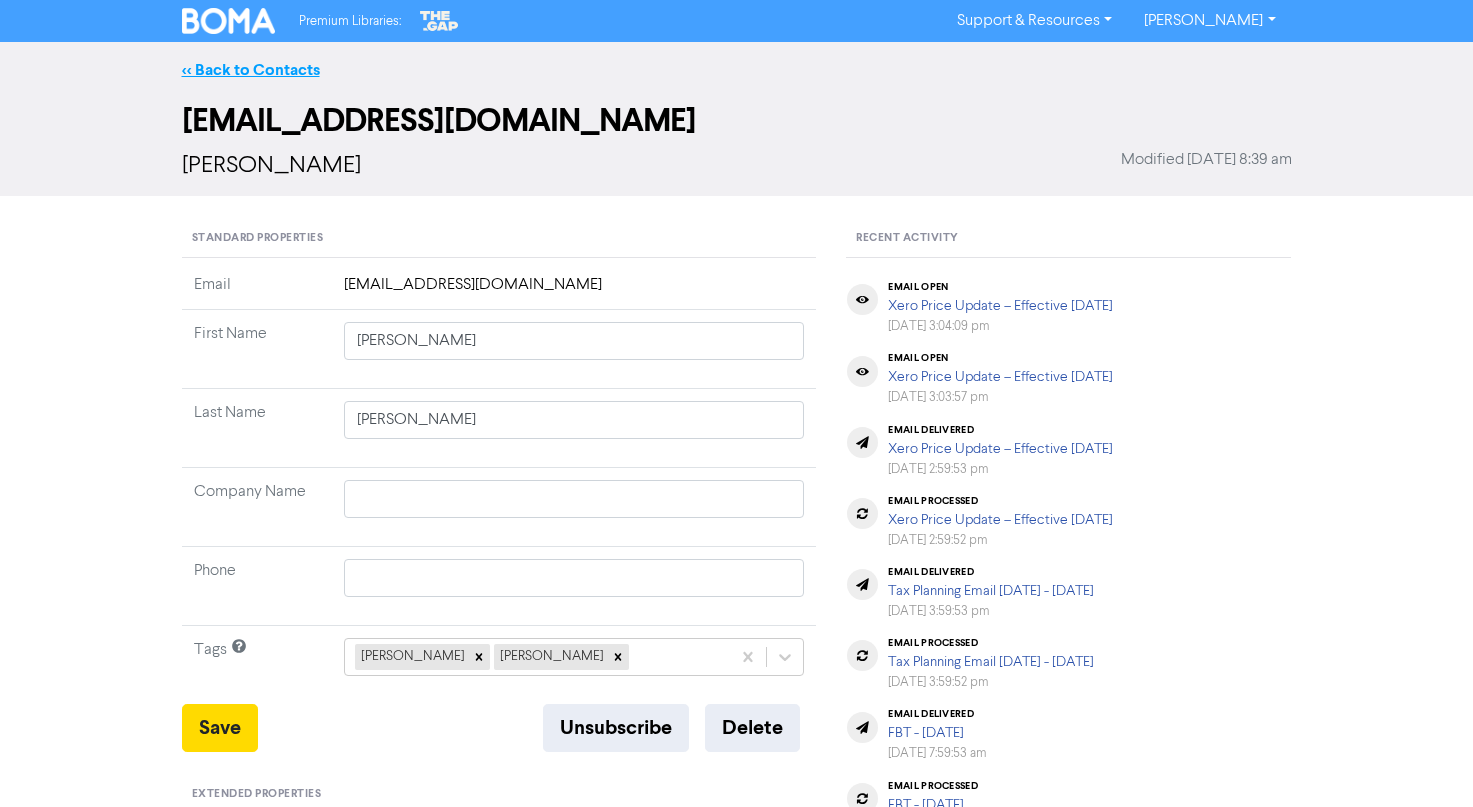 click on "<< Back to Contacts" at bounding box center [251, 70] 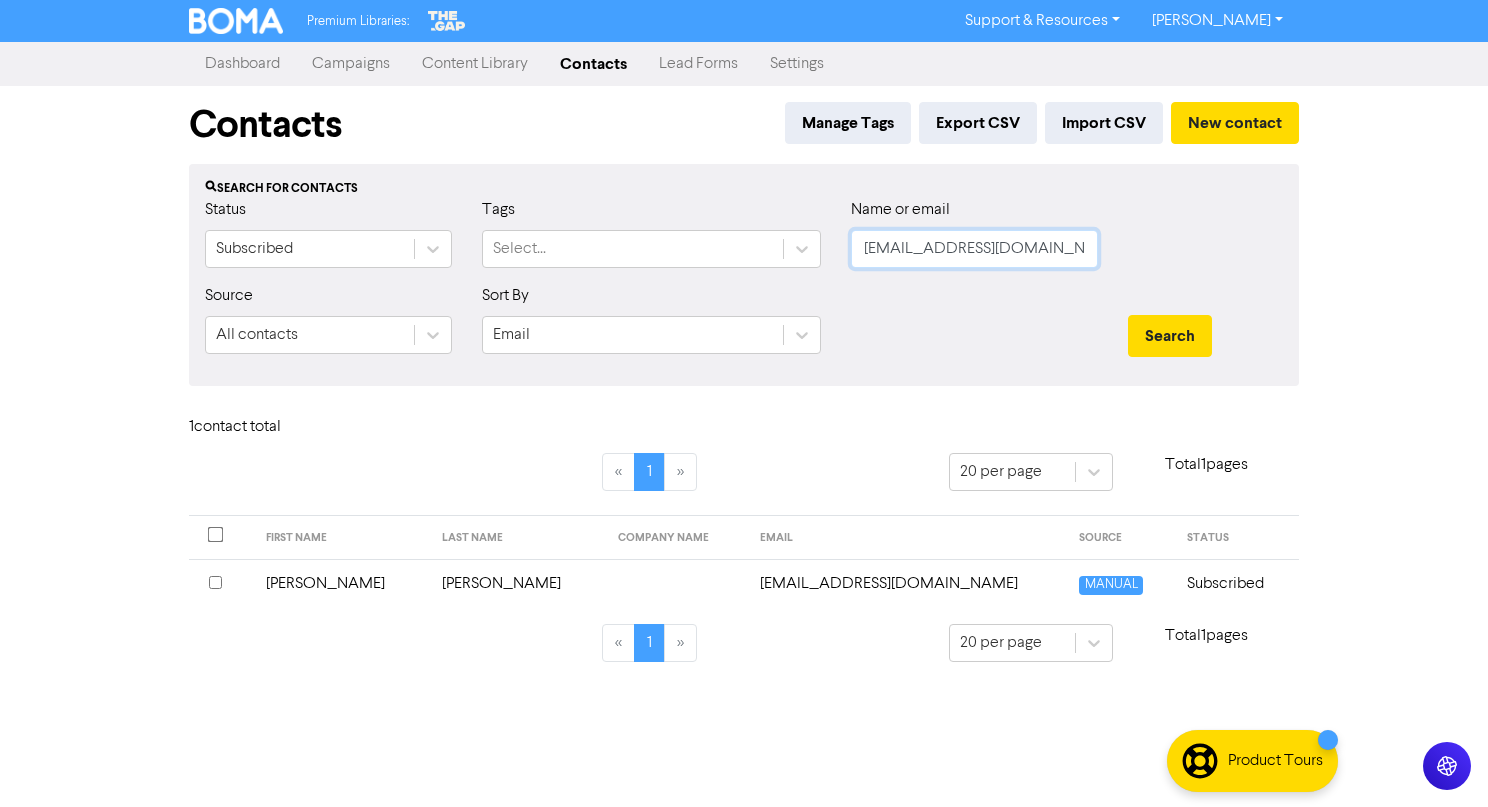 drag, startPoint x: 659, startPoint y: 226, endPoint x: 626, endPoint y: 226, distance: 33 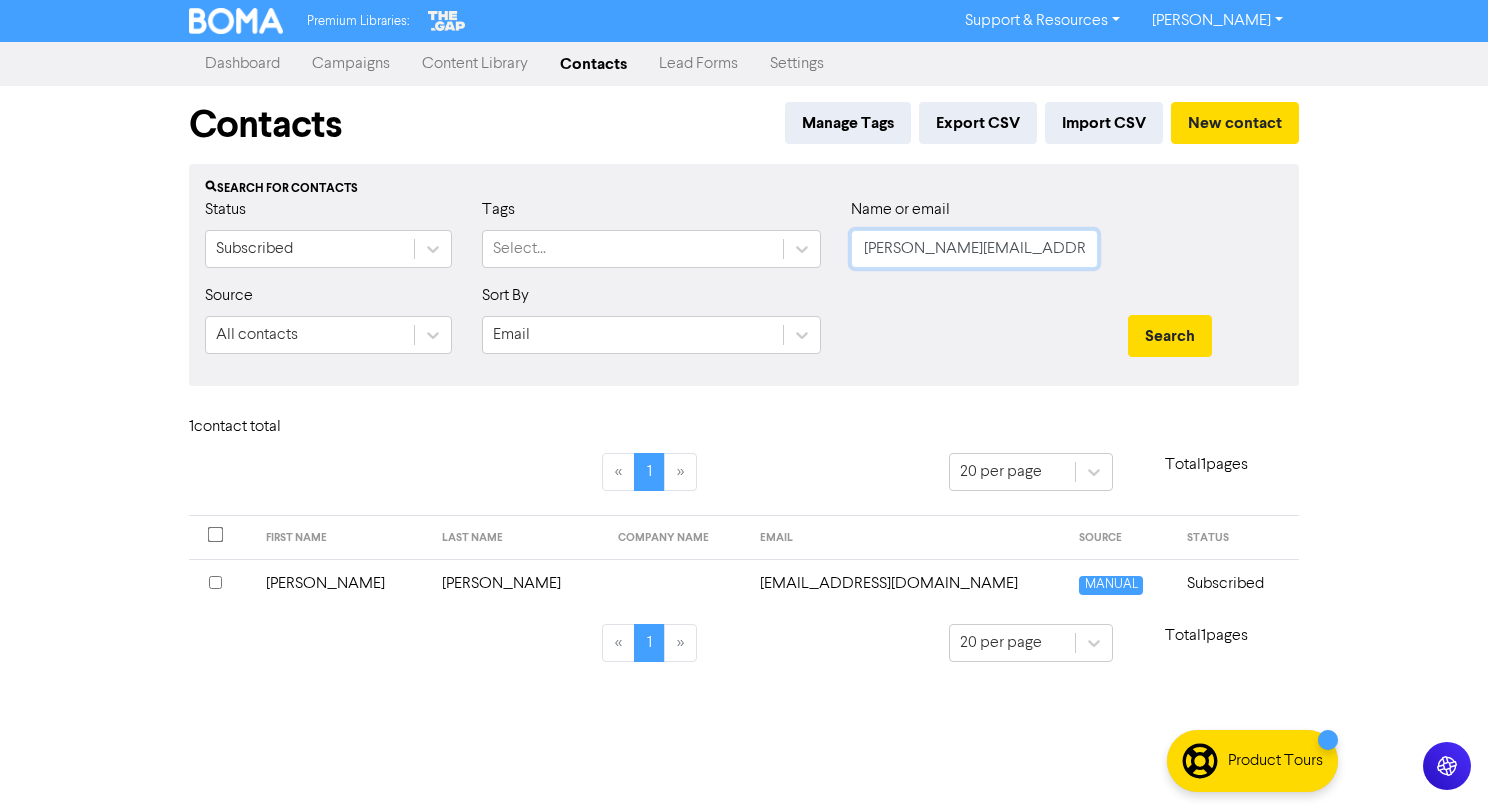 click on "Search" at bounding box center (1170, 336) 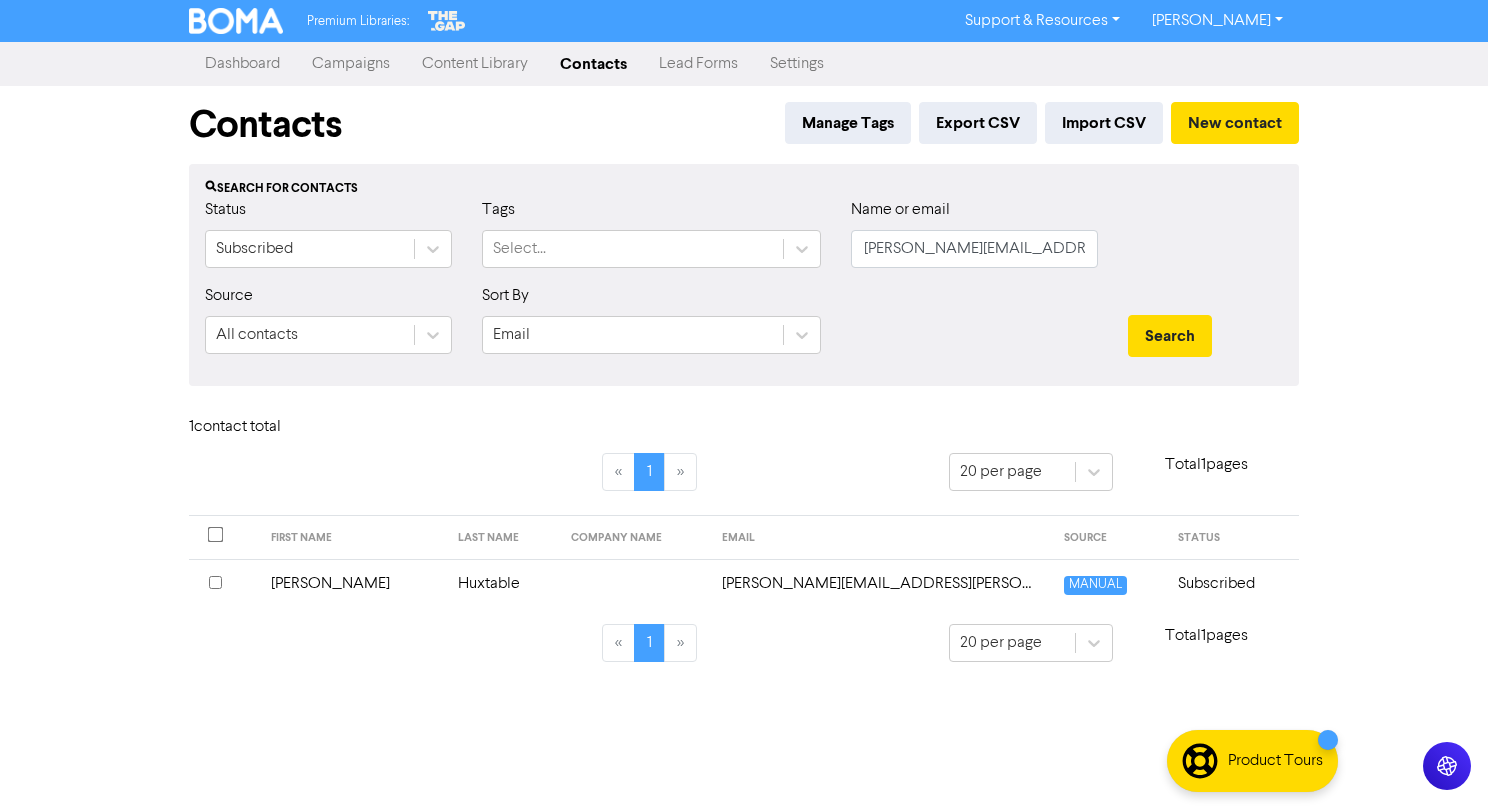 click on "EMAIL" at bounding box center [880, 538] 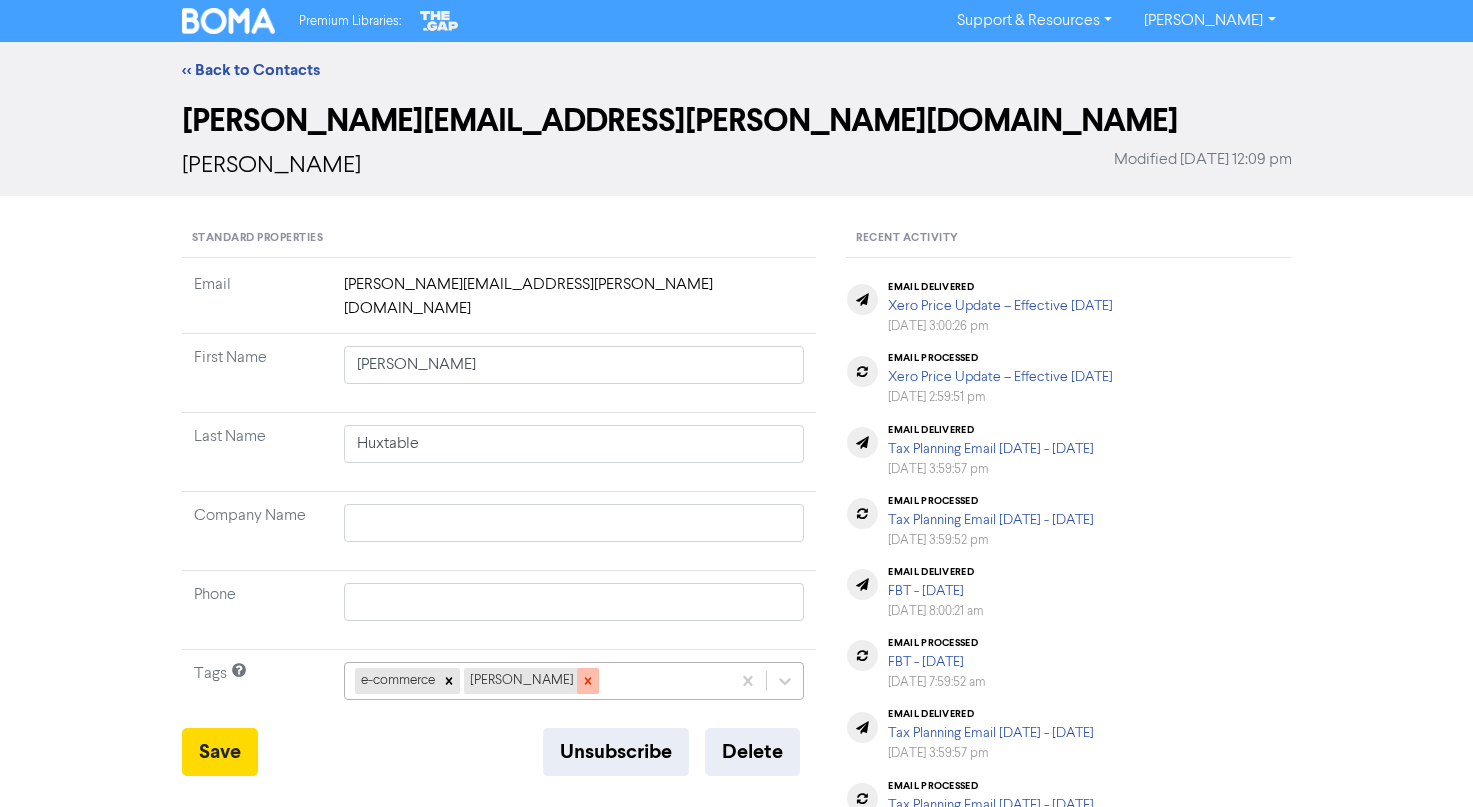 click 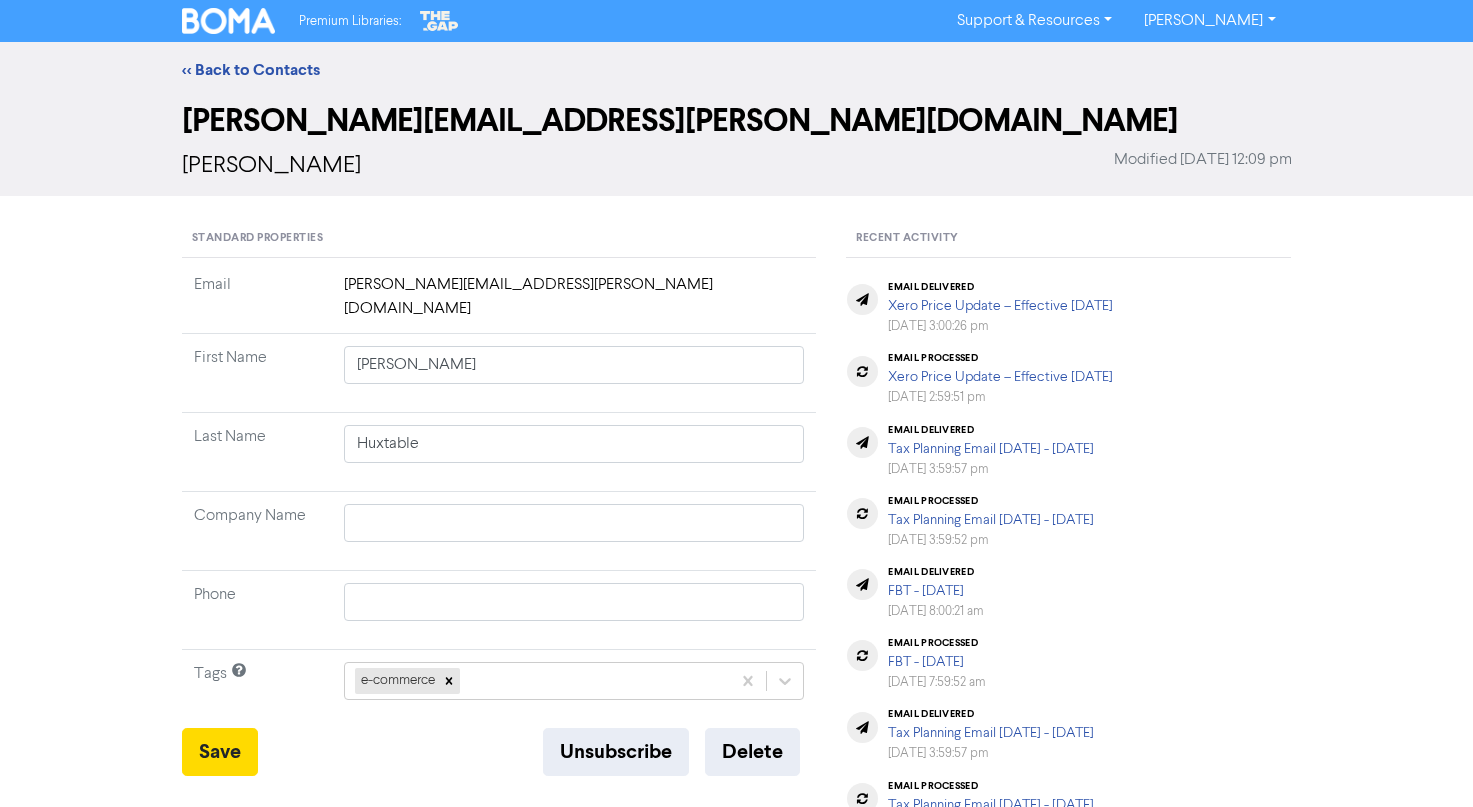 scroll, scrollTop: 185, scrollLeft: 0, axis: vertical 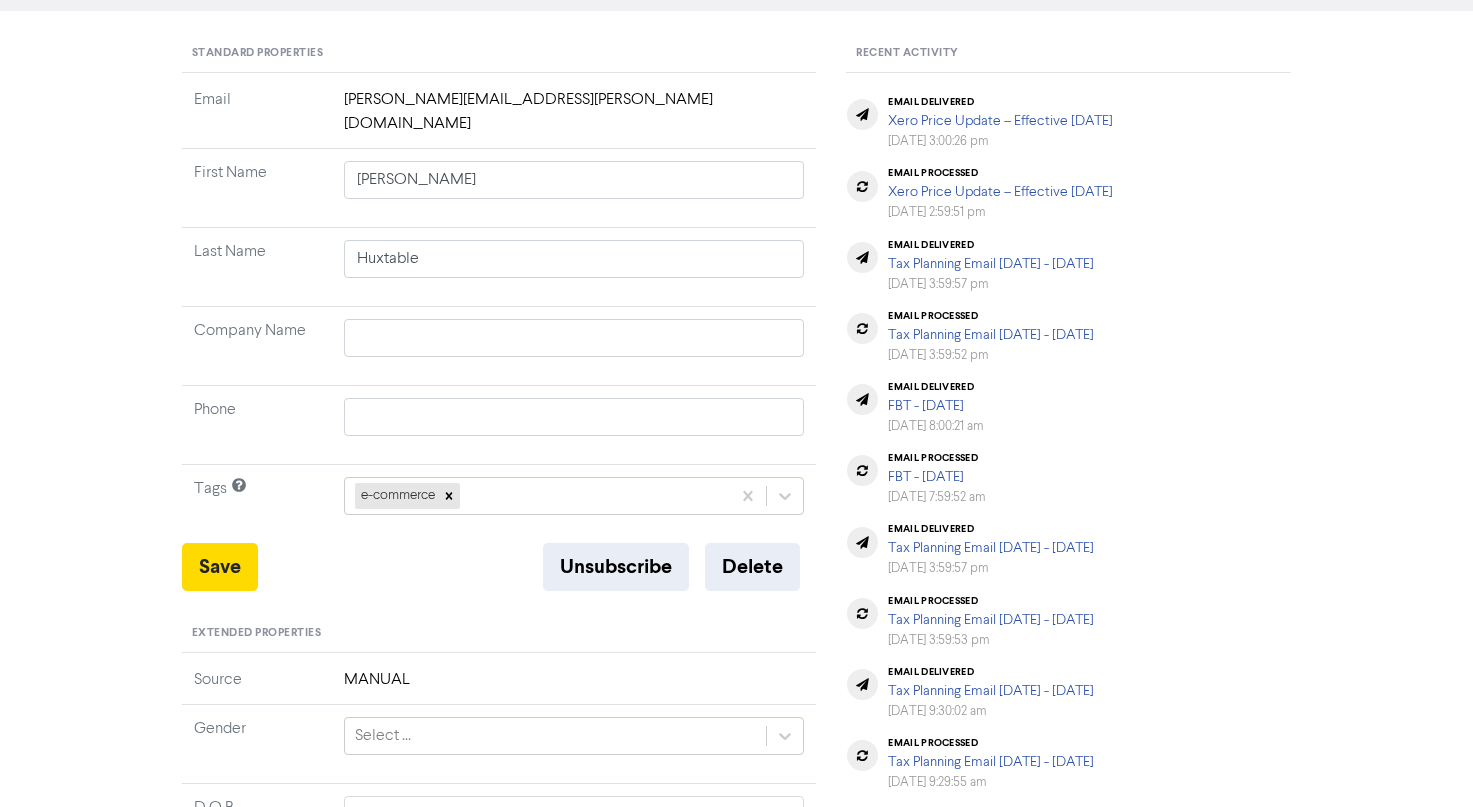 click on "e-commerce" 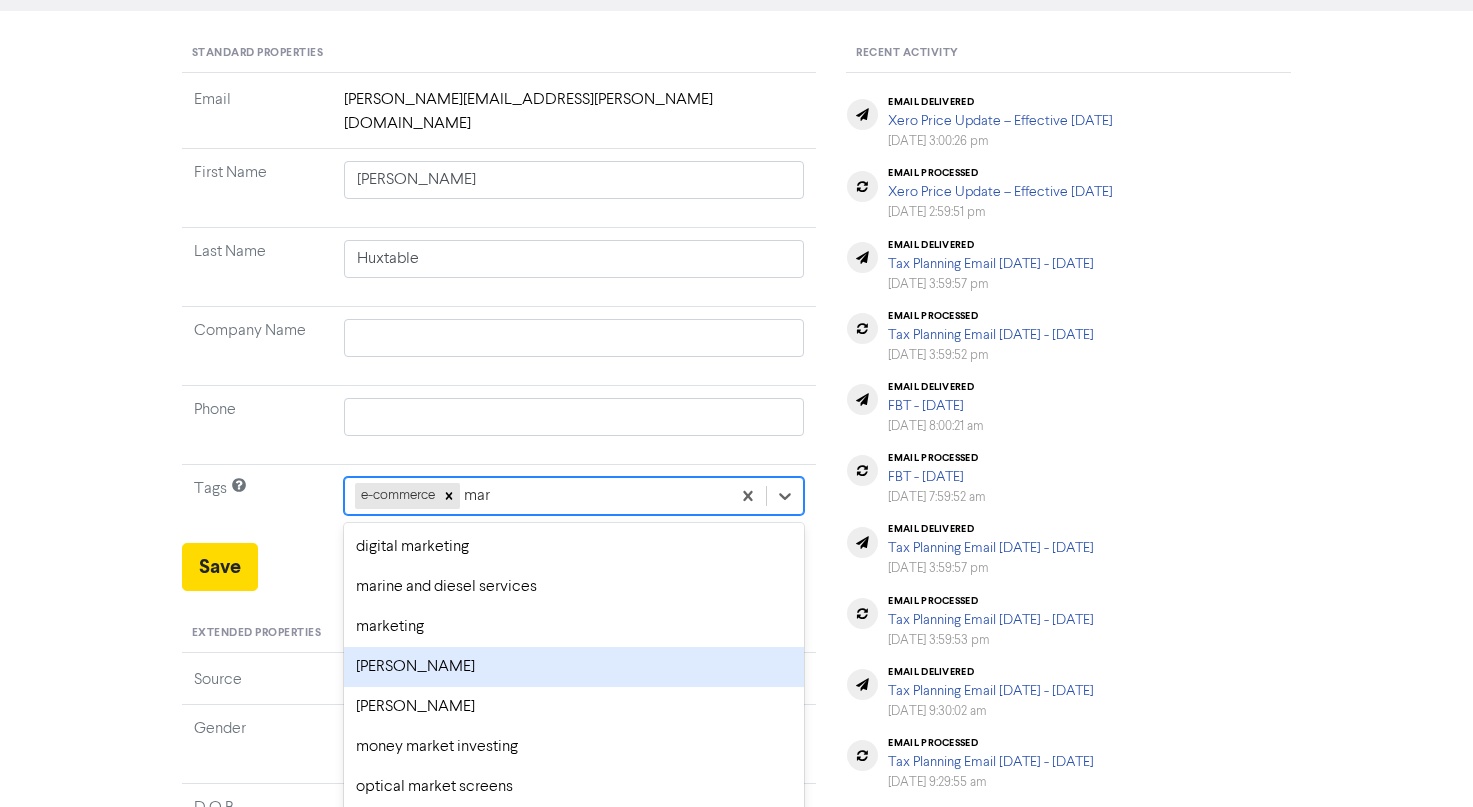 click on "marlon rosello" at bounding box center [574, 667] 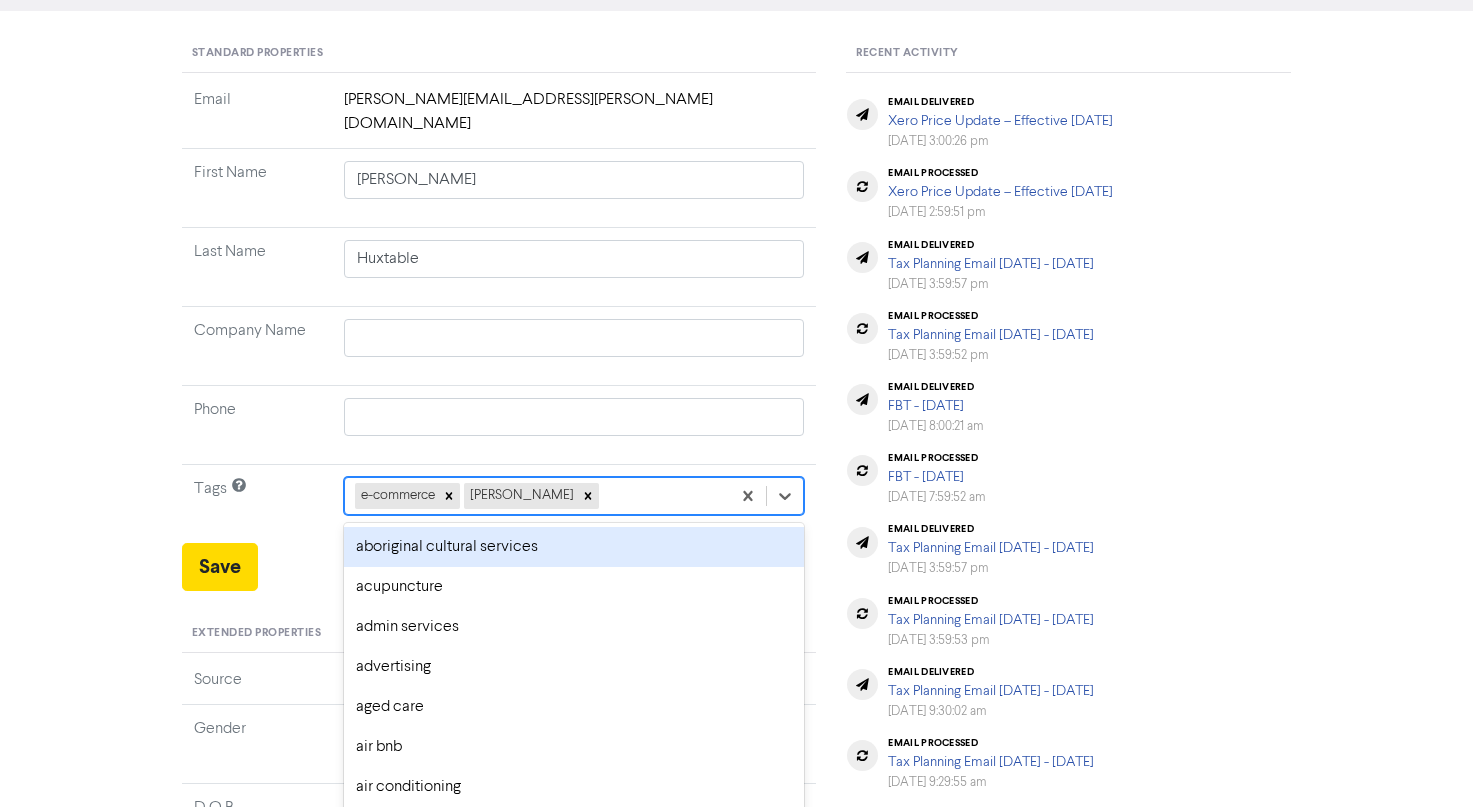 click on "e-commerce marlon rosello" at bounding box center (538, 496) 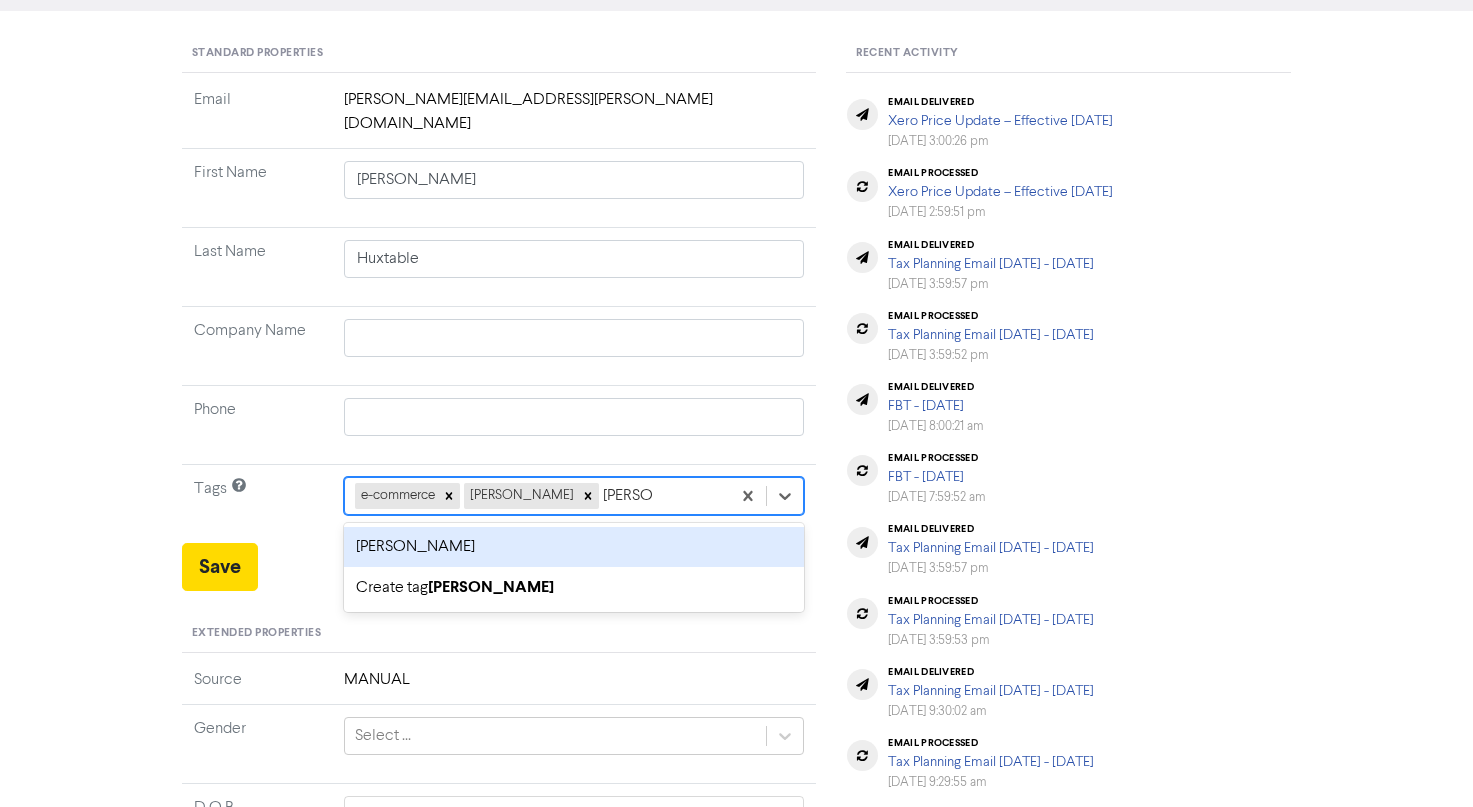 click on "marlon sale" at bounding box center (574, 547) 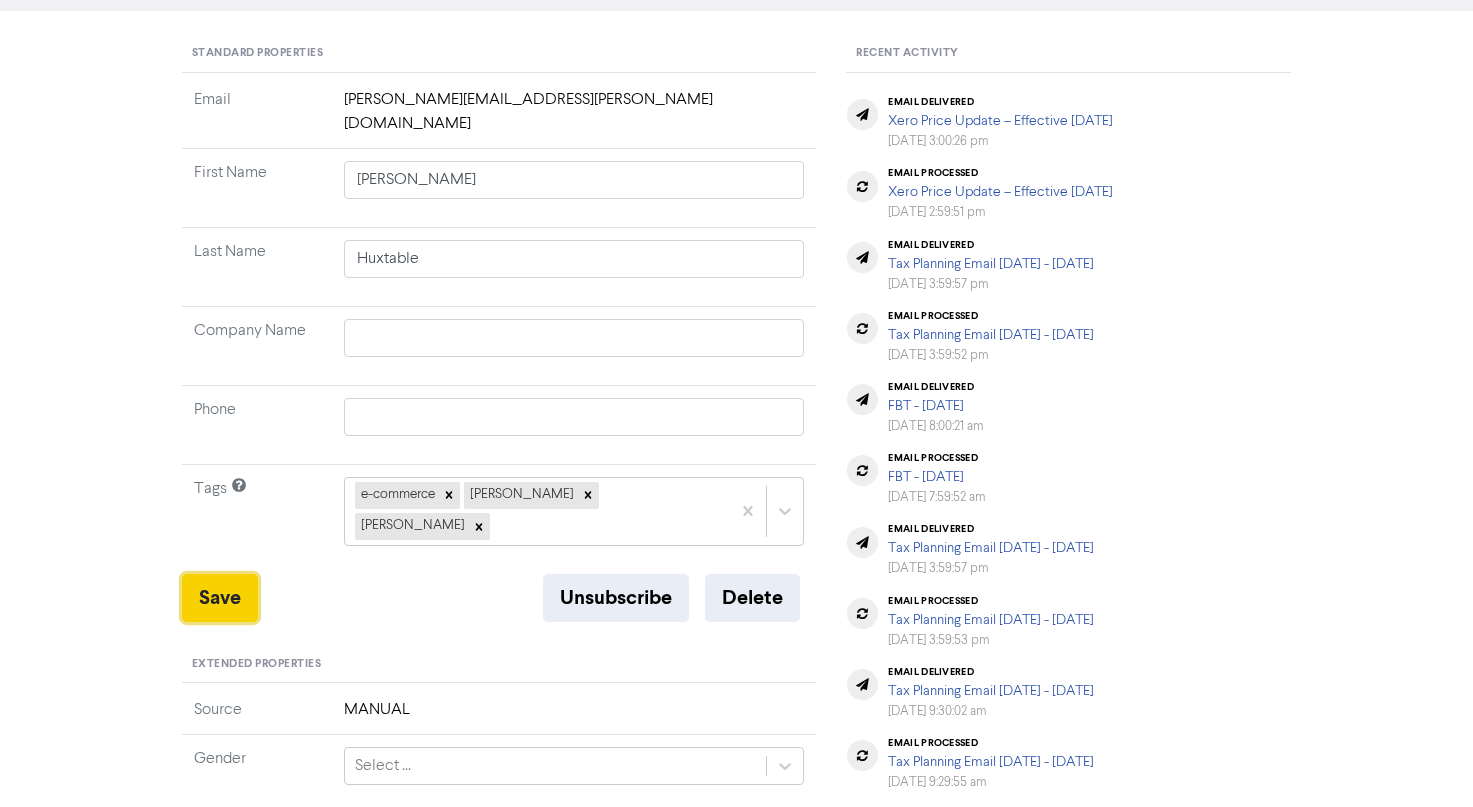 click on "Save" at bounding box center [220, 598] 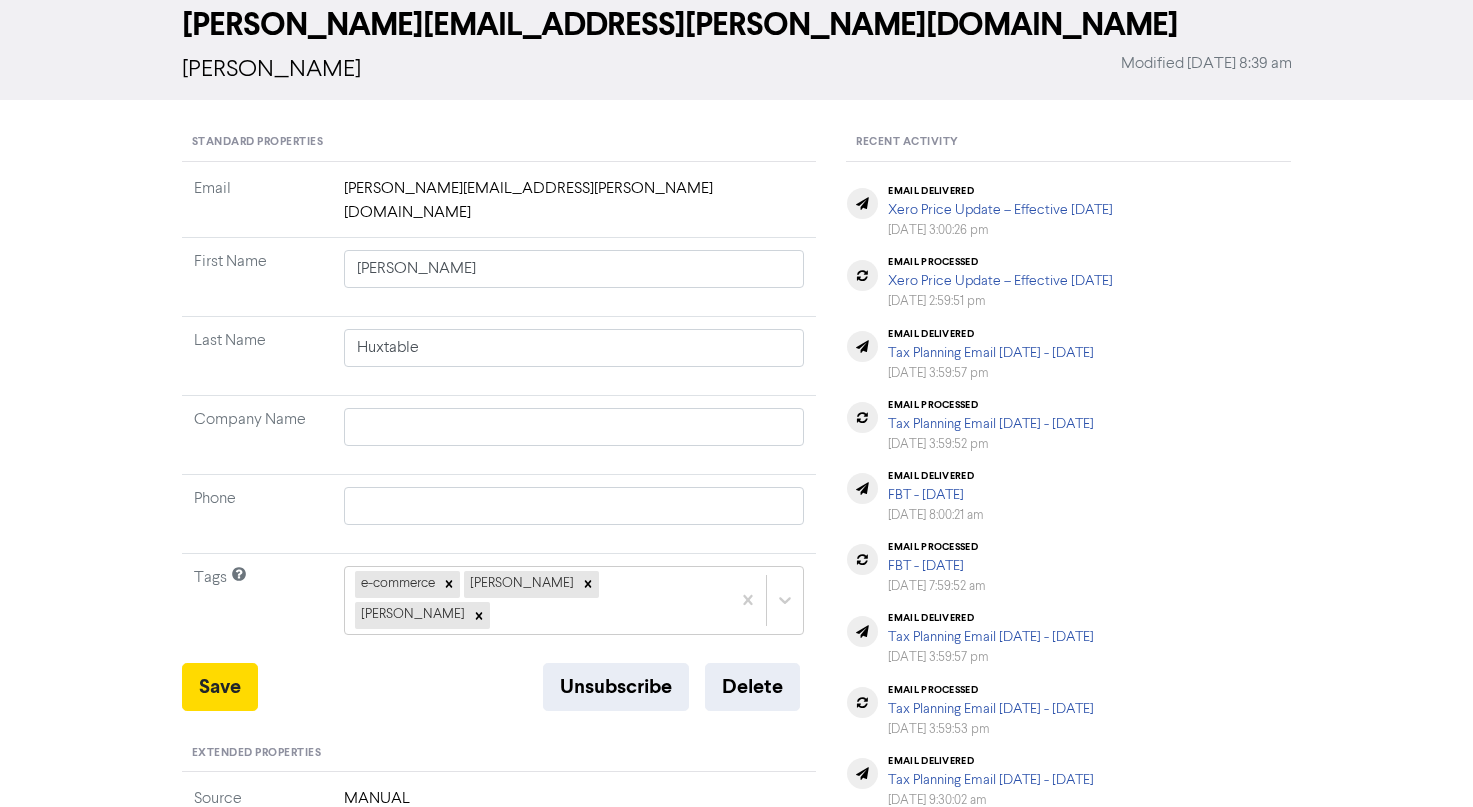 scroll, scrollTop: 0, scrollLeft: 0, axis: both 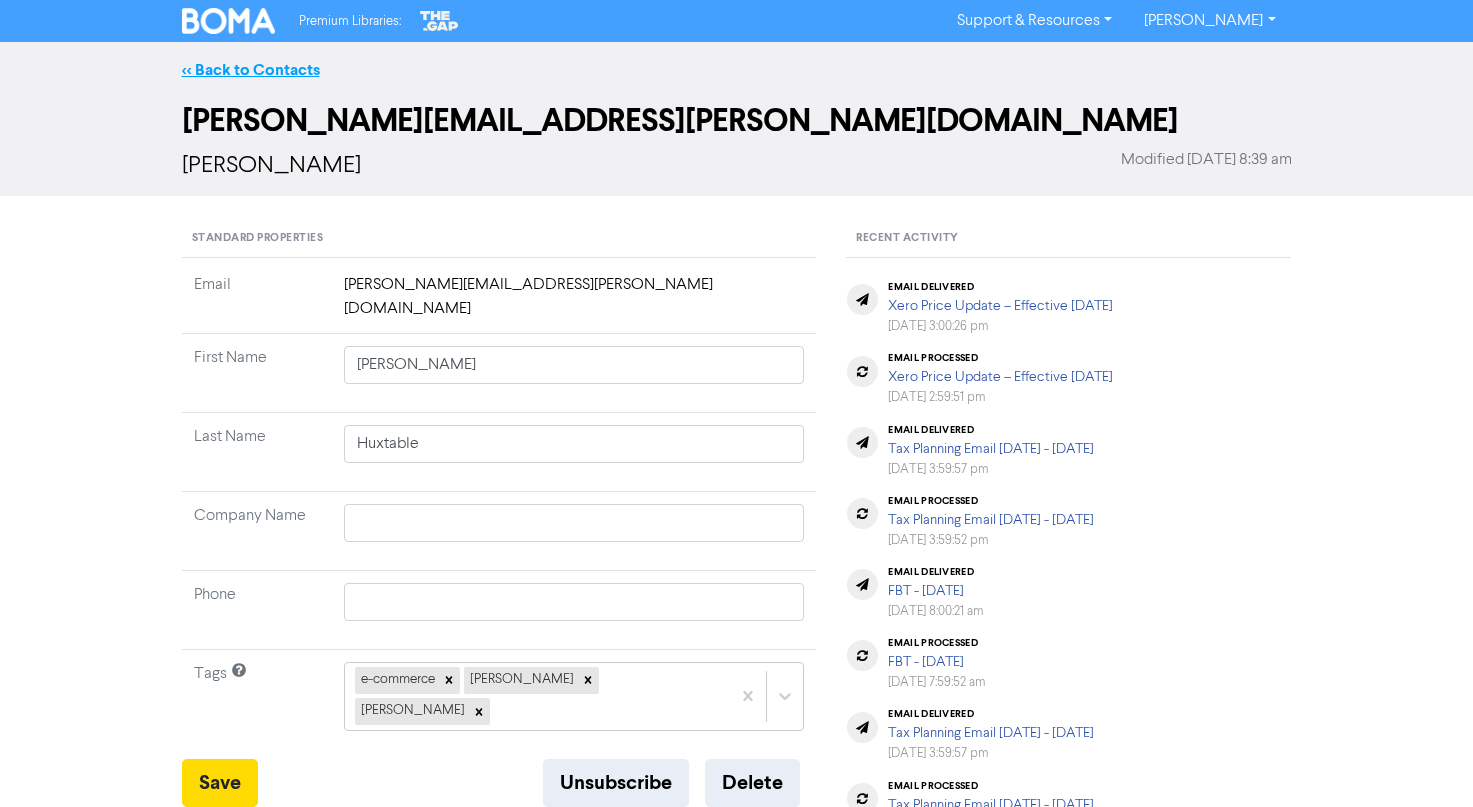 click on "<< Back to Contacts" at bounding box center [251, 70] 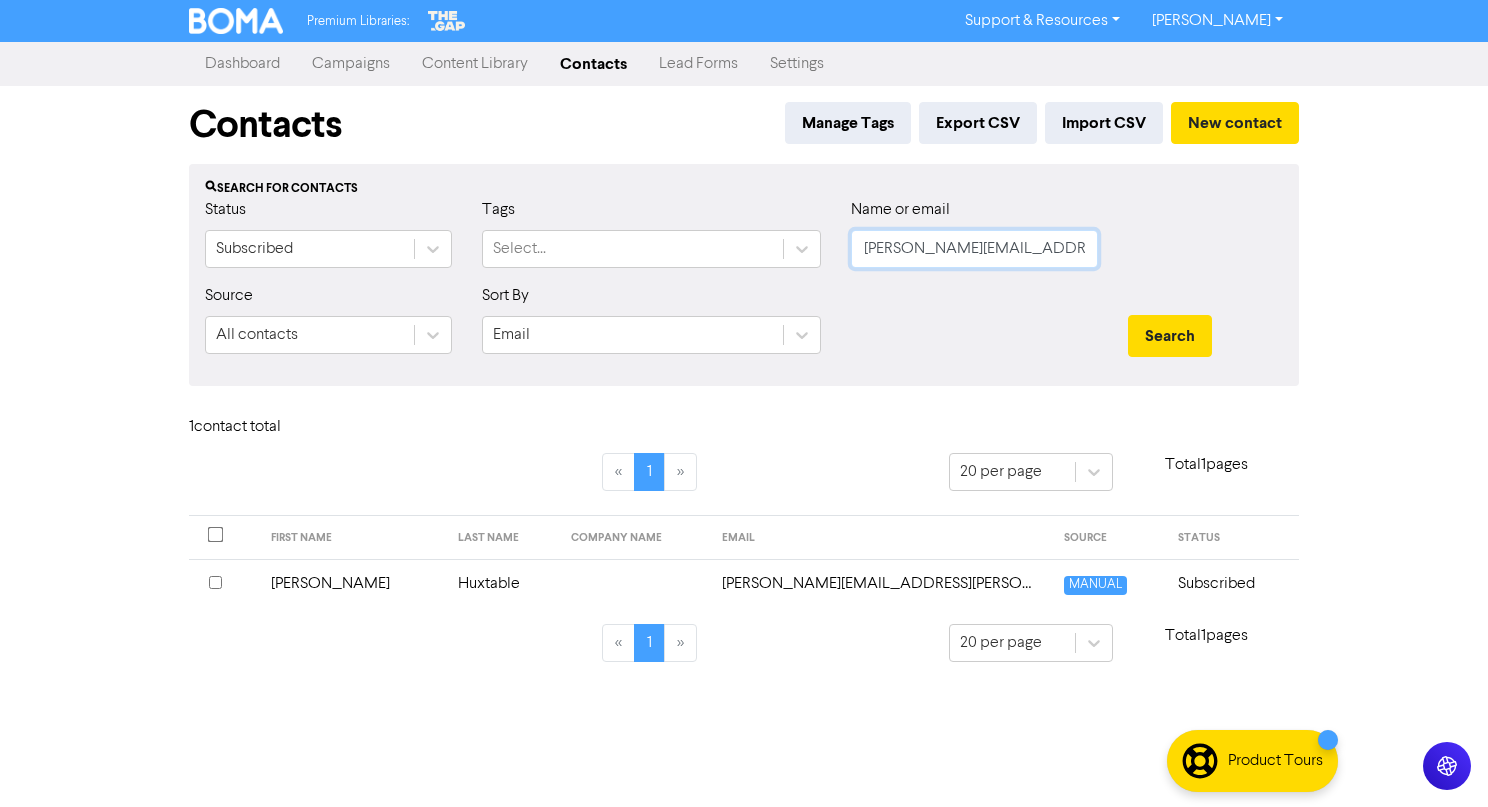 drag, startPoint x: 1085, startPoint y: 247, endPoint x: 672, endPoint y: 223, distance: 413.69675 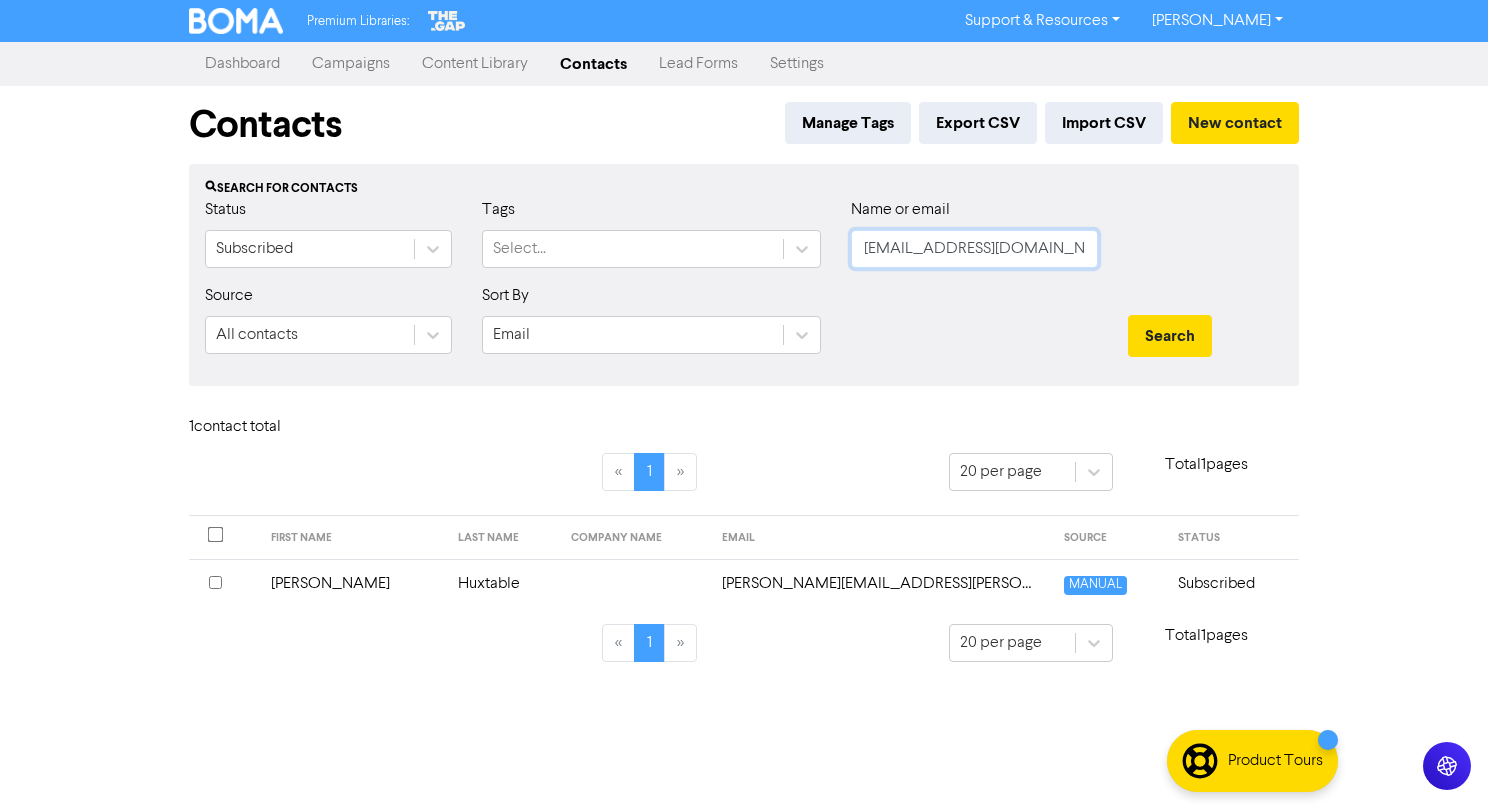 click on "Search" at bounding box center [1170, 336] 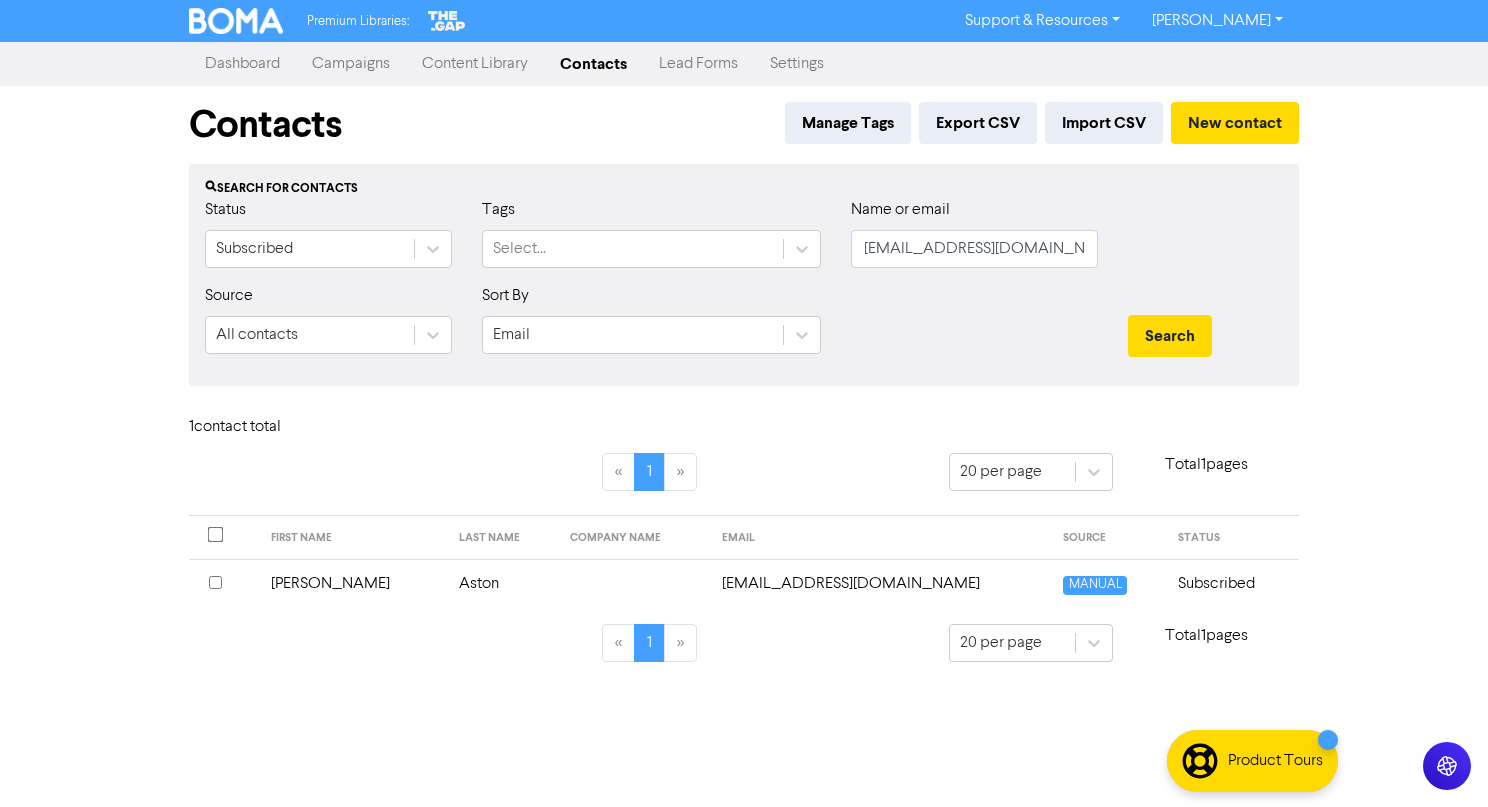 click on "Aston" at bounding box center [503, 583] 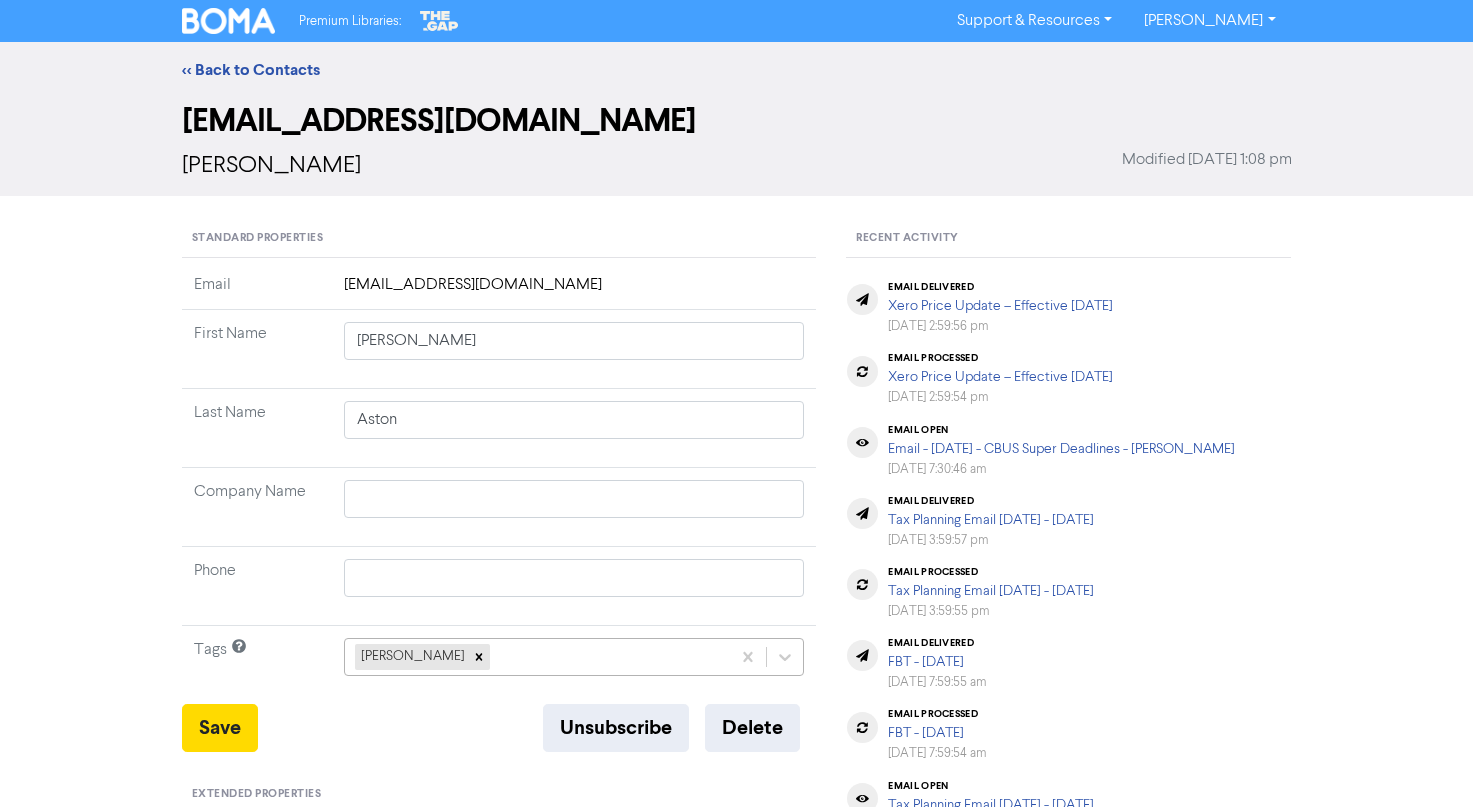 click on "marlon rosello" 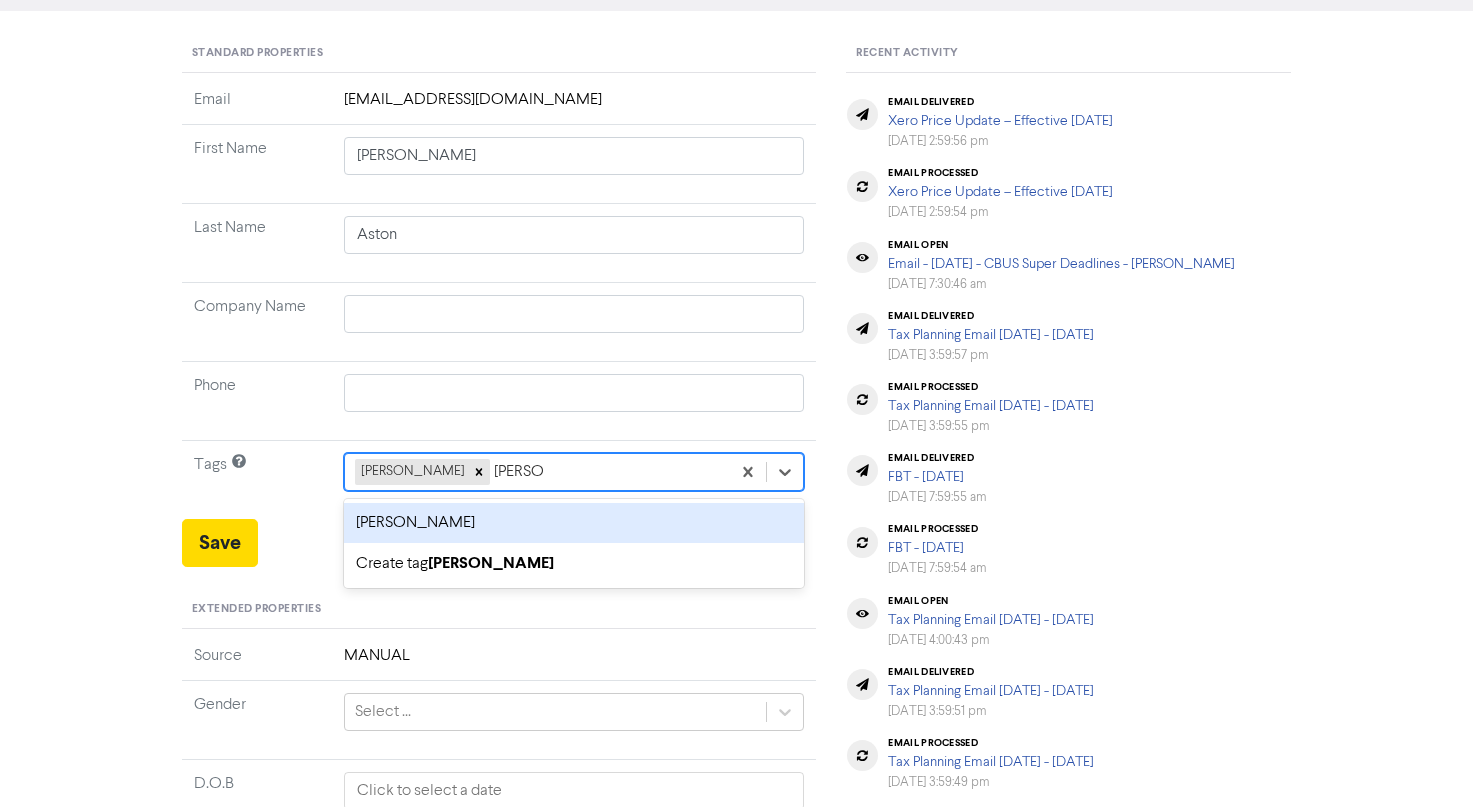 click on "marlon sale" at bounding box center (574, 523) 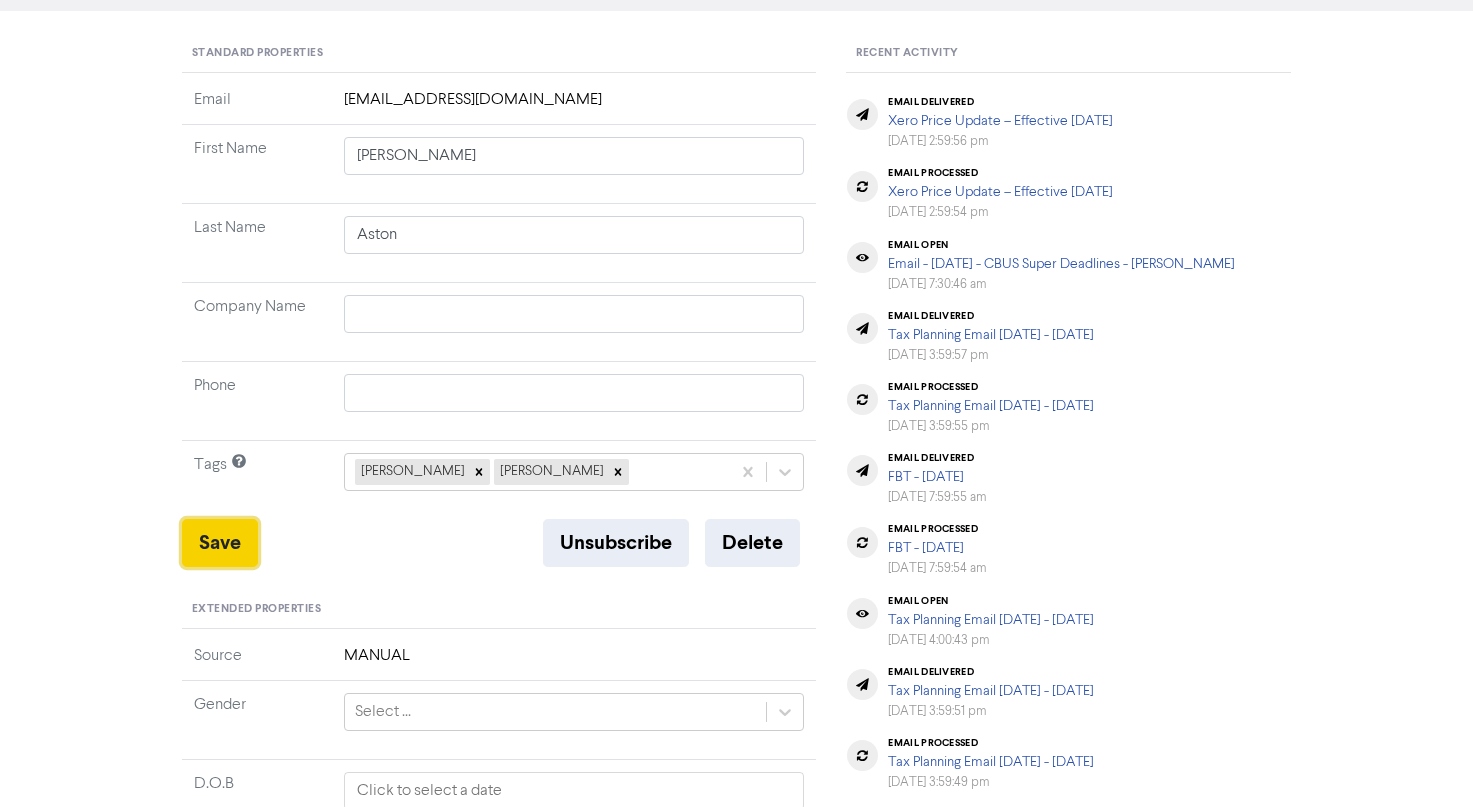 click on "Save" at bounding box center (220, 543) 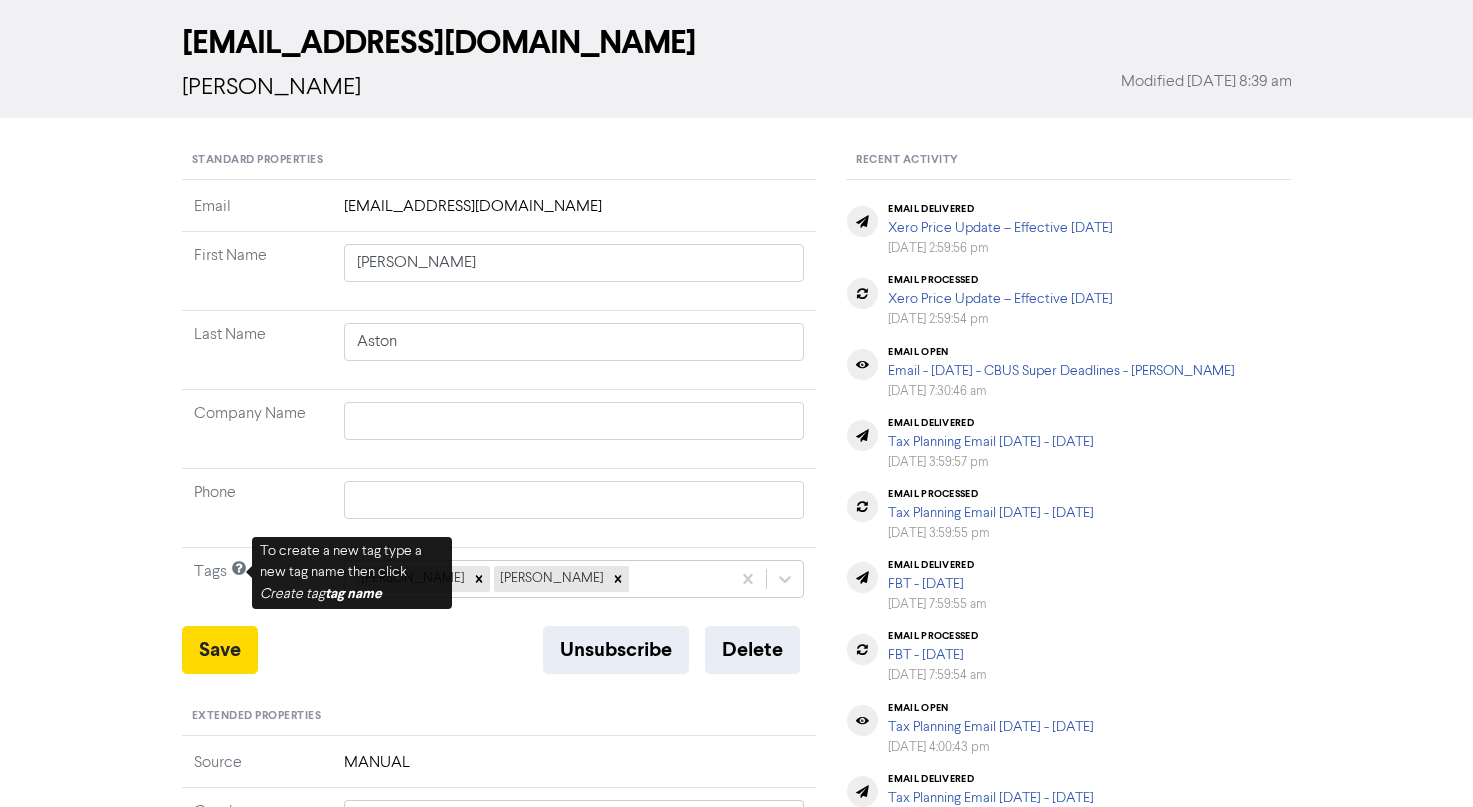 scroll, scrollTop: 0, scrollLeft: 0, axis: both 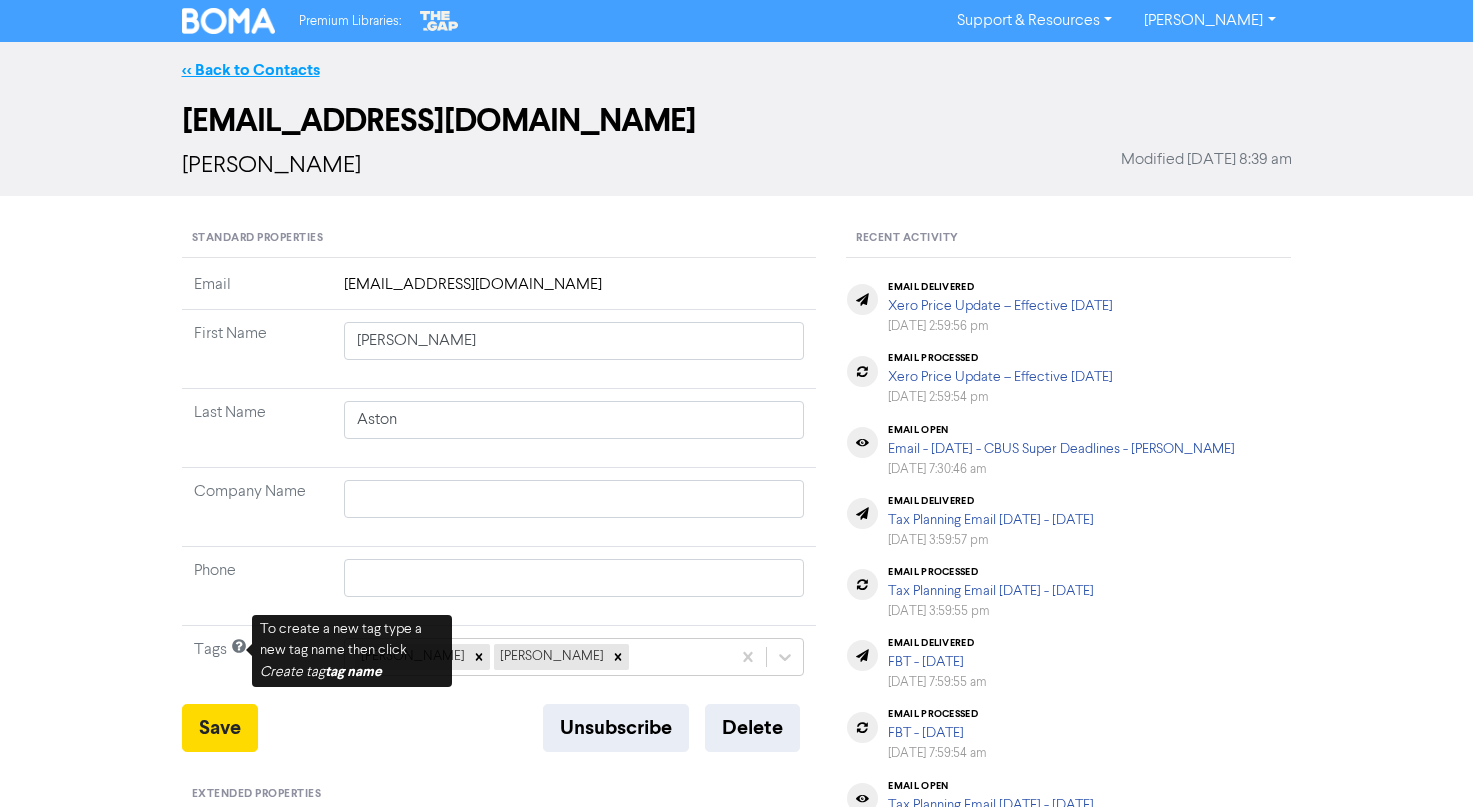 click on "<< Back to Contacts" at bounding box center (251, 70) 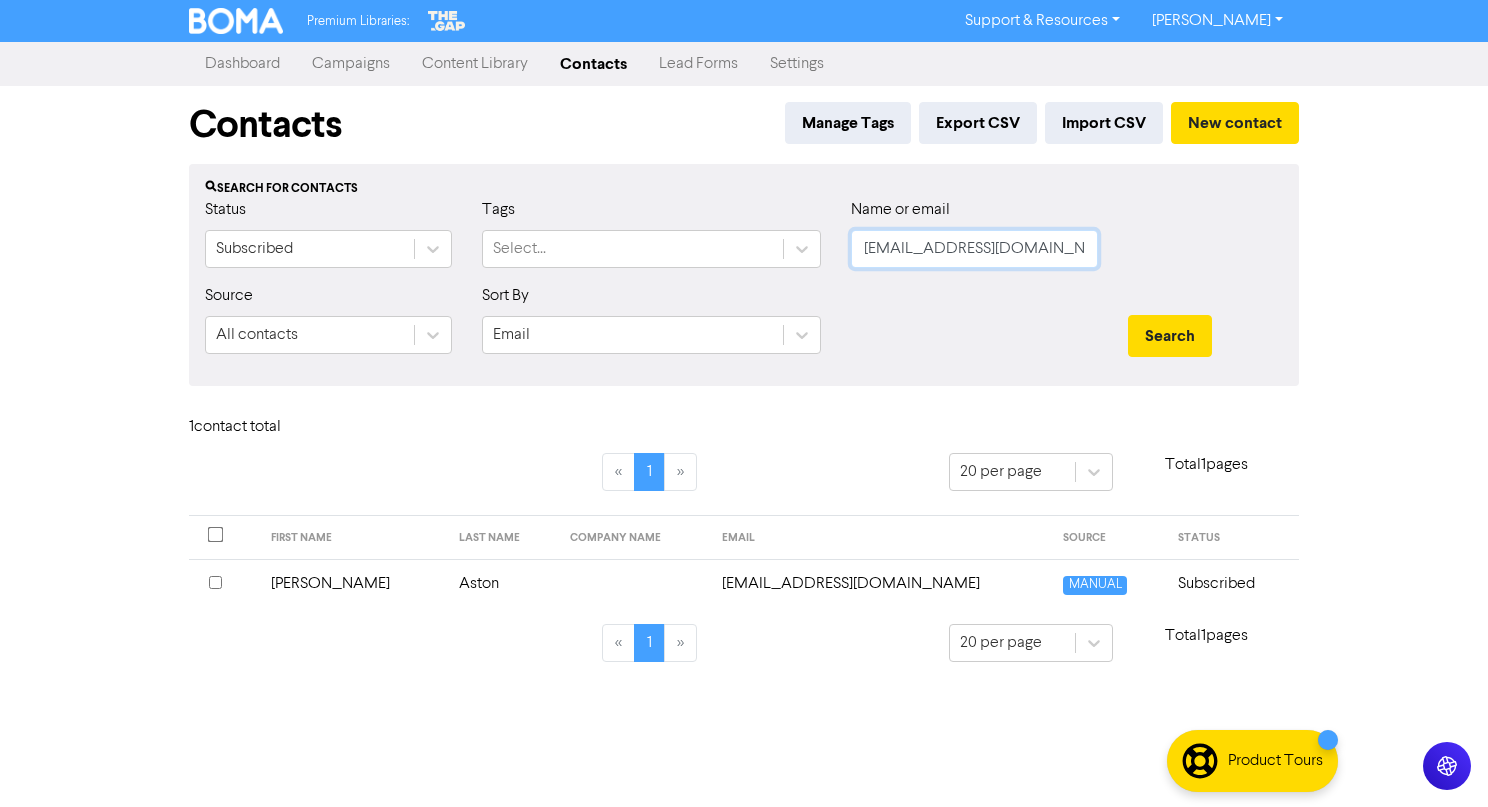 drag, startPoint x: 892, startPoint y: 225, endPoint x: 751, endPoint y: 219, distance: 141.12761 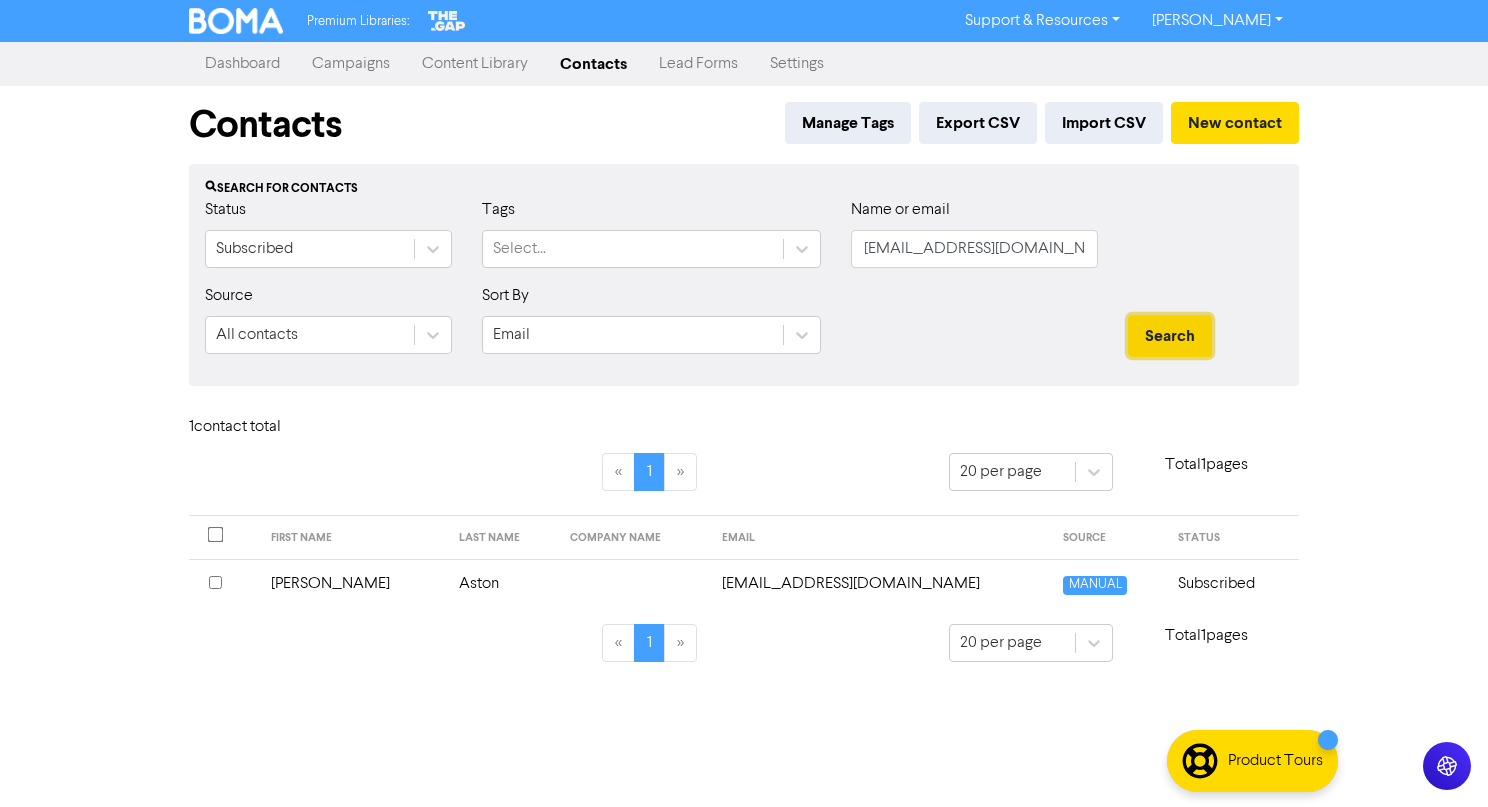 click on "Search" at bounding box center (1170, 336) 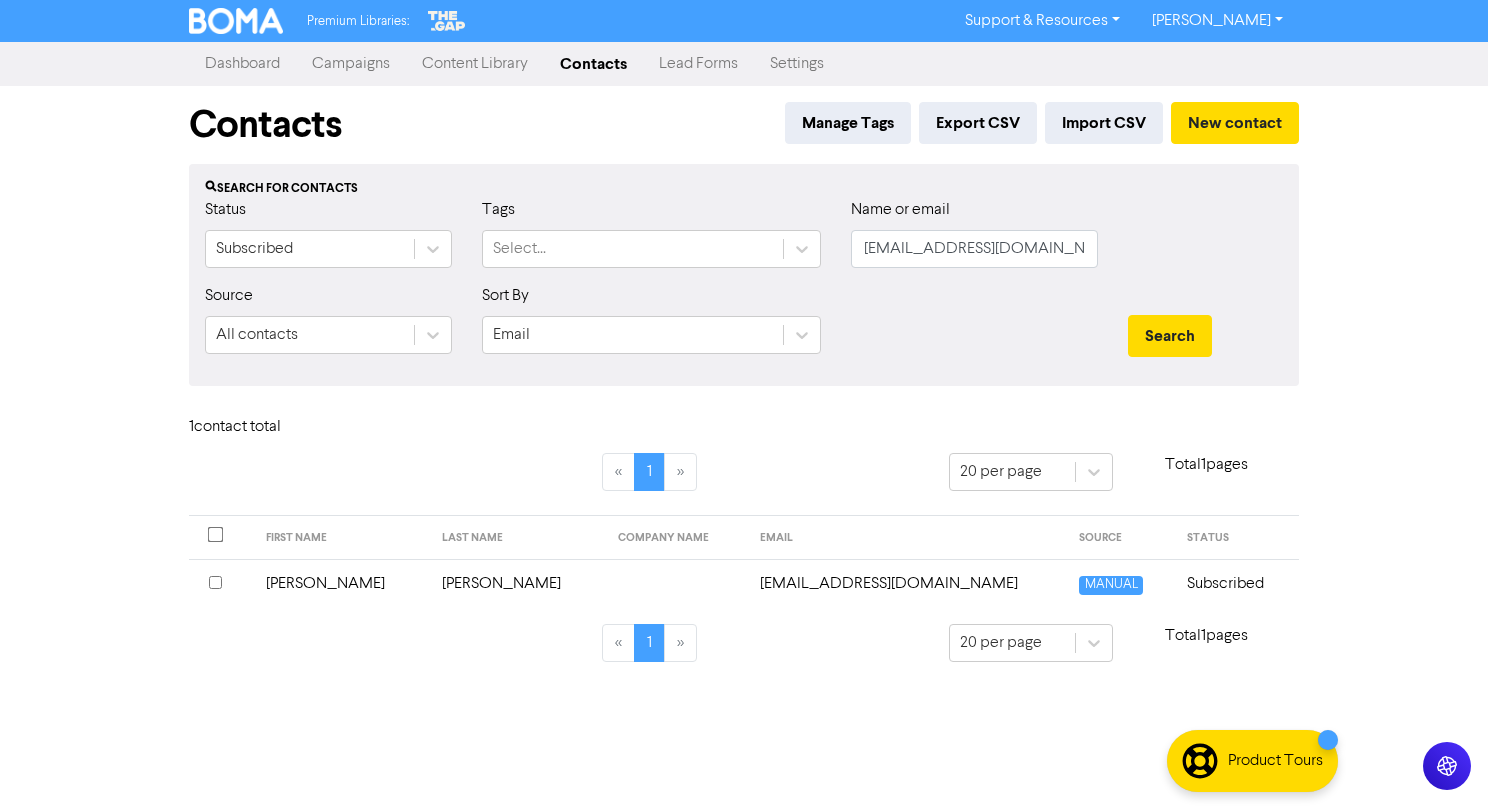 click on "djakers2365@gmail.com" at bounding box center [908, 583] 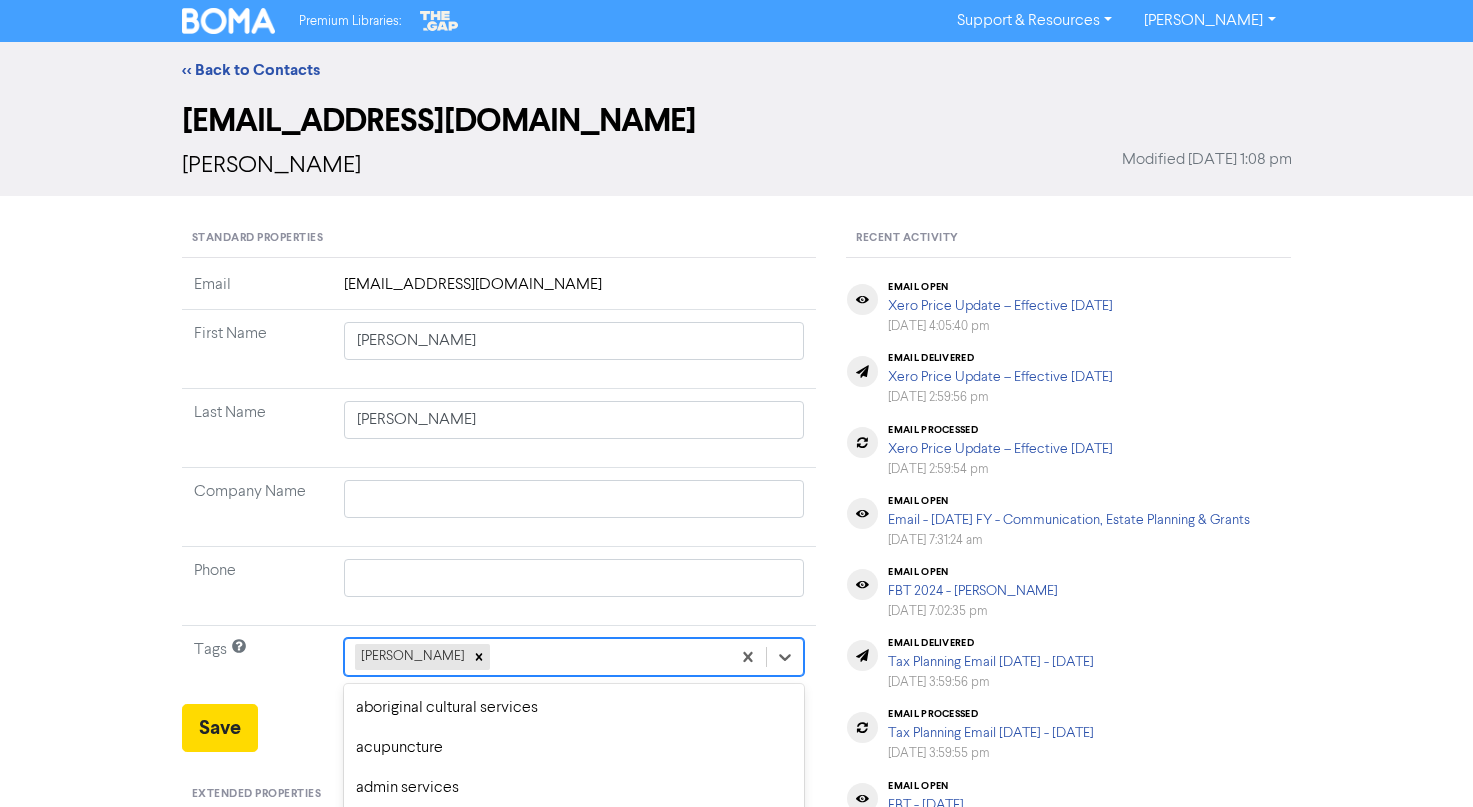 scroll, scrollTop: 185, scrollLeft: 0, axis: vertical 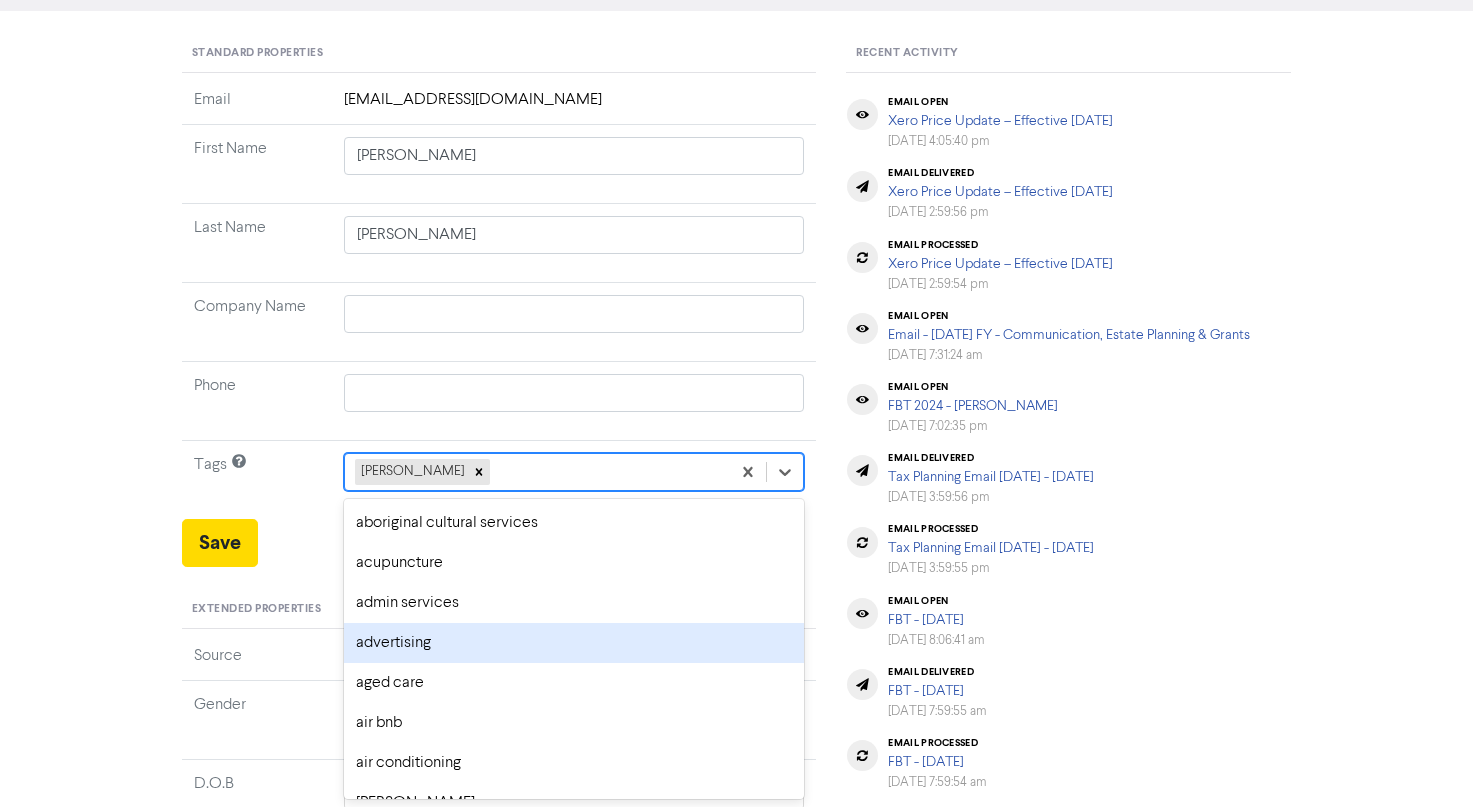 click on "option advertising focused, 4 of 285. 284 results available. Use Up and Down to choose options, press Backspace to select the currently focused option, press Escape to exit the menu, press Tab to select the option and exit the menu. marlon rosello aboriginal cultural services acupuncture admin services advertising aged care air bnb air conditioning alex allied health apps architecture art asbestos removal baby products barber beauty ben bitcoin bksuper blockchain bookkeeper bookkeeping bookkeeping-bankstmts bridal brittny building design business administration business consulting/management business development cafe callum farrugia callum&peri candle store caravan park carpentry chef chemical retailing childcare cleaning clothing coffee shop commercial building/manufacturing commercial property commisions with amcal/business ebook compressor hire/repair computer service construction consulting conveyancing service copywriting cosmetic injectables cosmetic retailing counselling courses cryptocurrency" 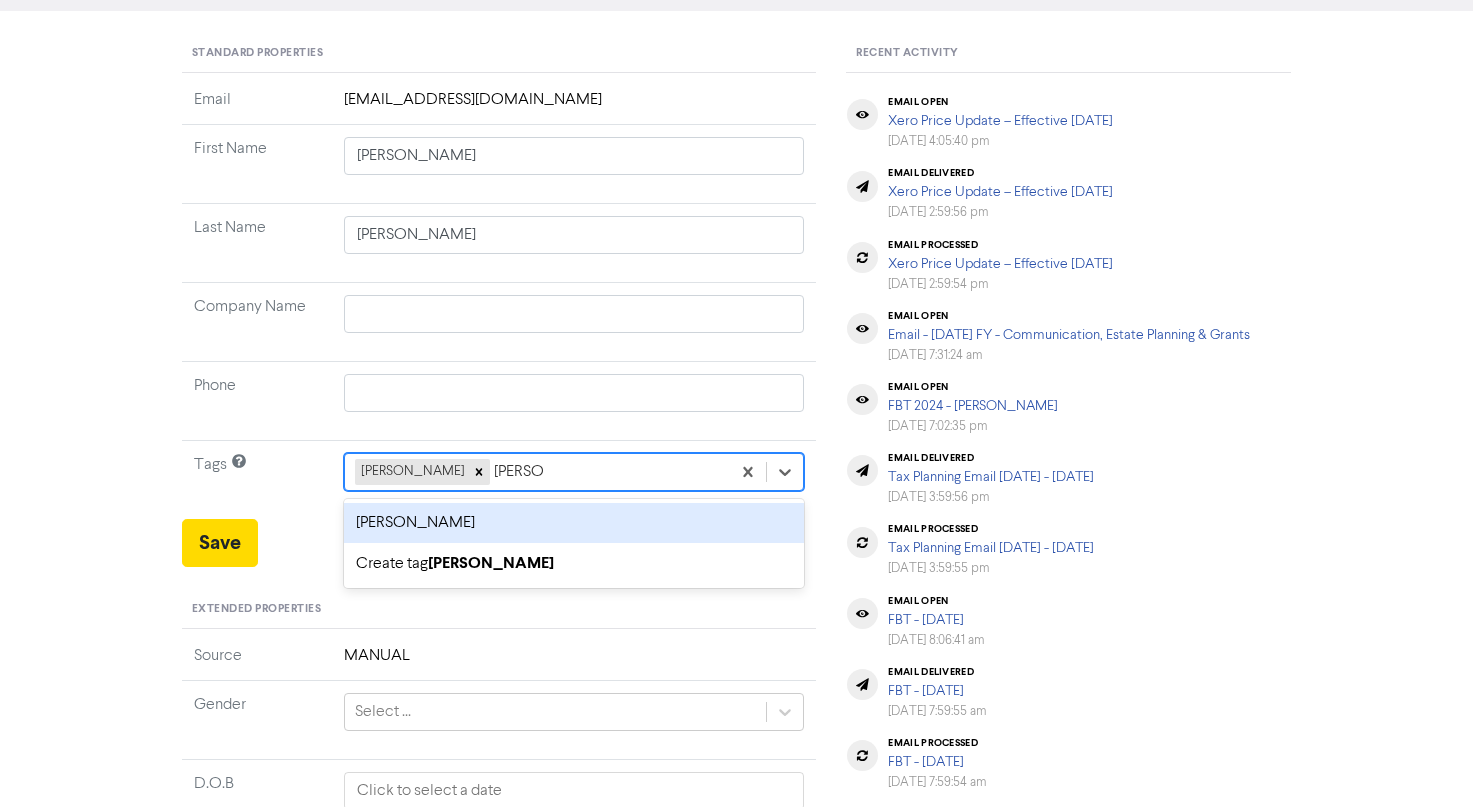 click on "marlon sale" at bounding box center (574, 523) 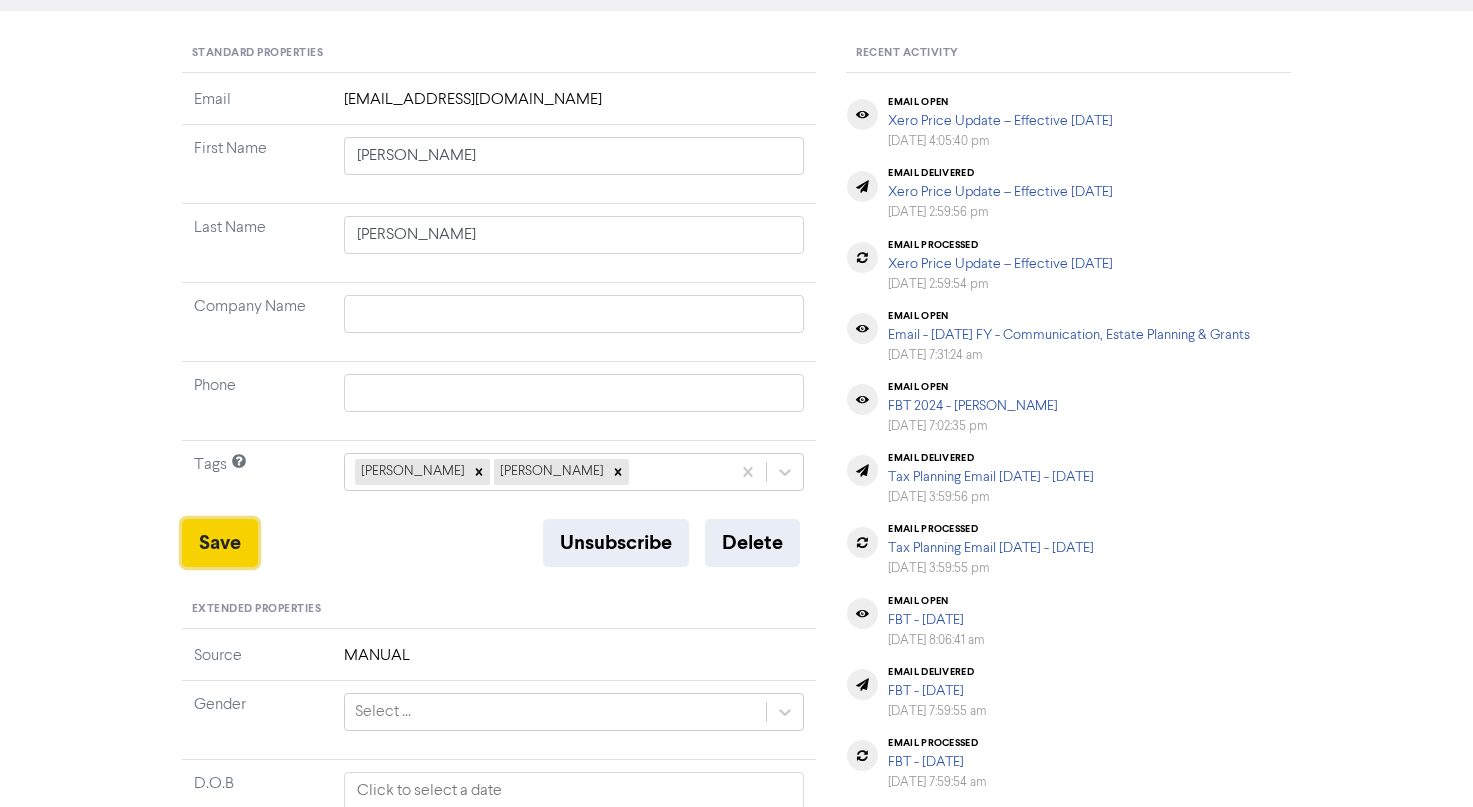 click on "Save" at bounding box center [220, 543] 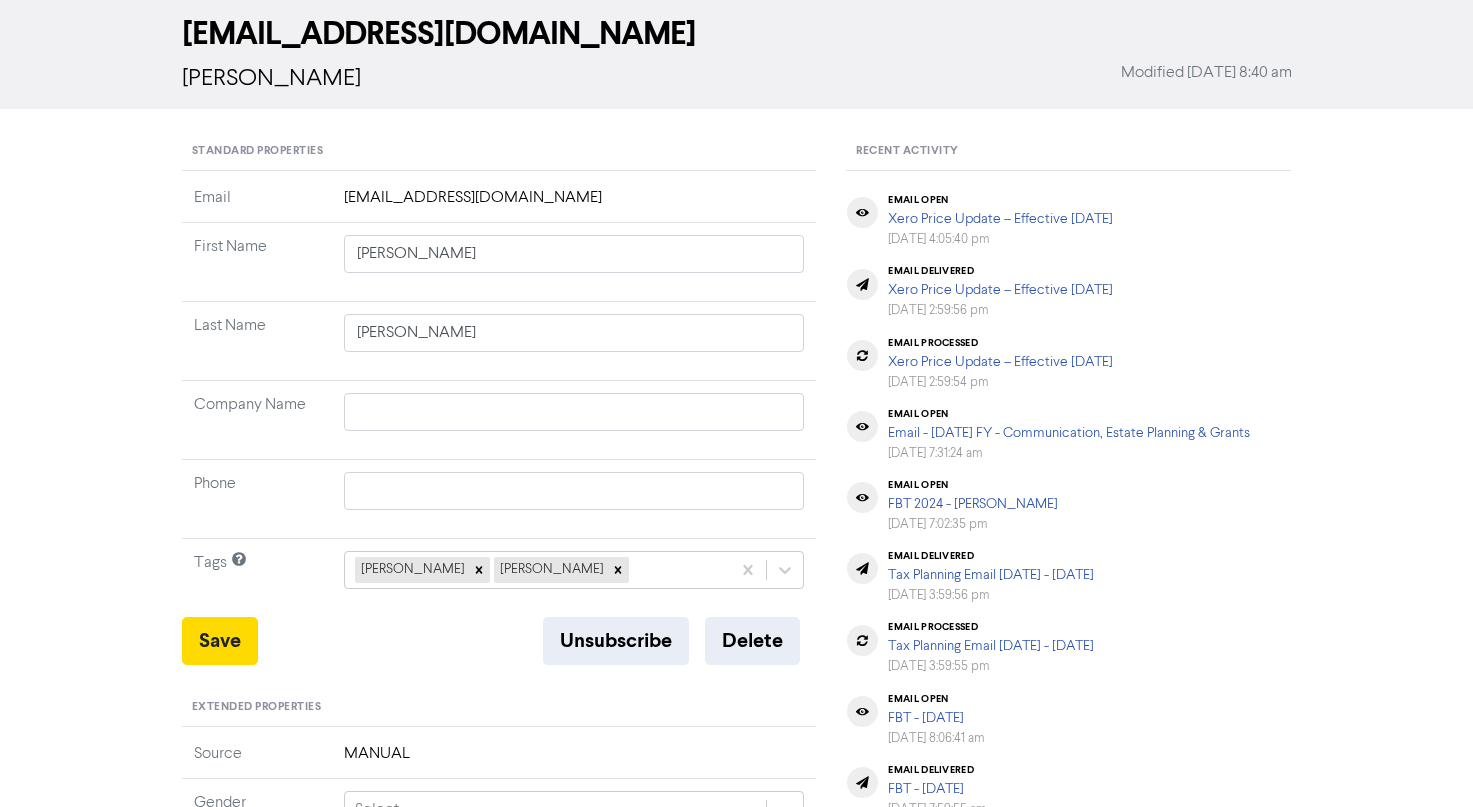 scroll, scrollTop: 0, scrollLeft: 0, axis: both 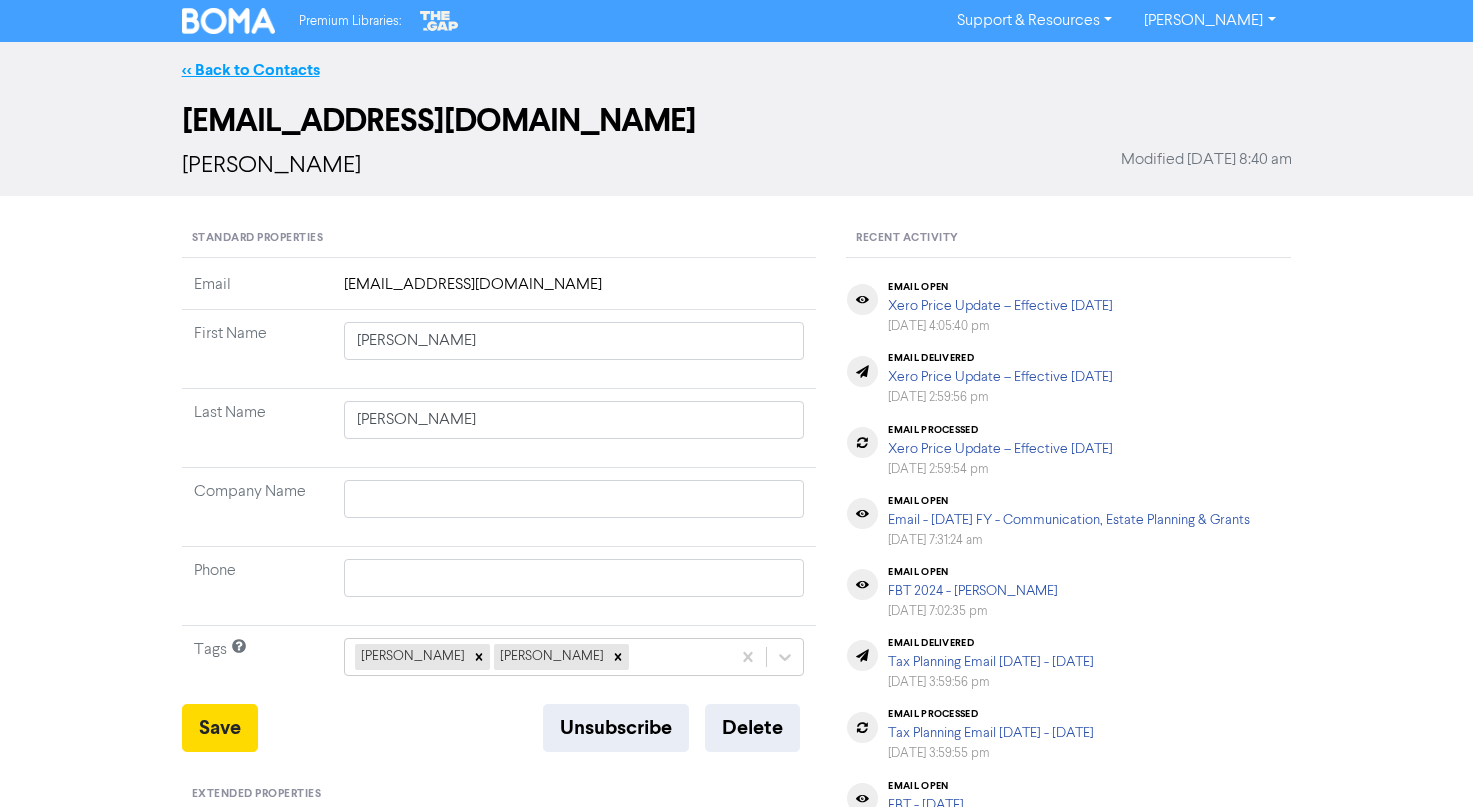 click on "<< Back to Contacts" at bounding box center [251, 70] 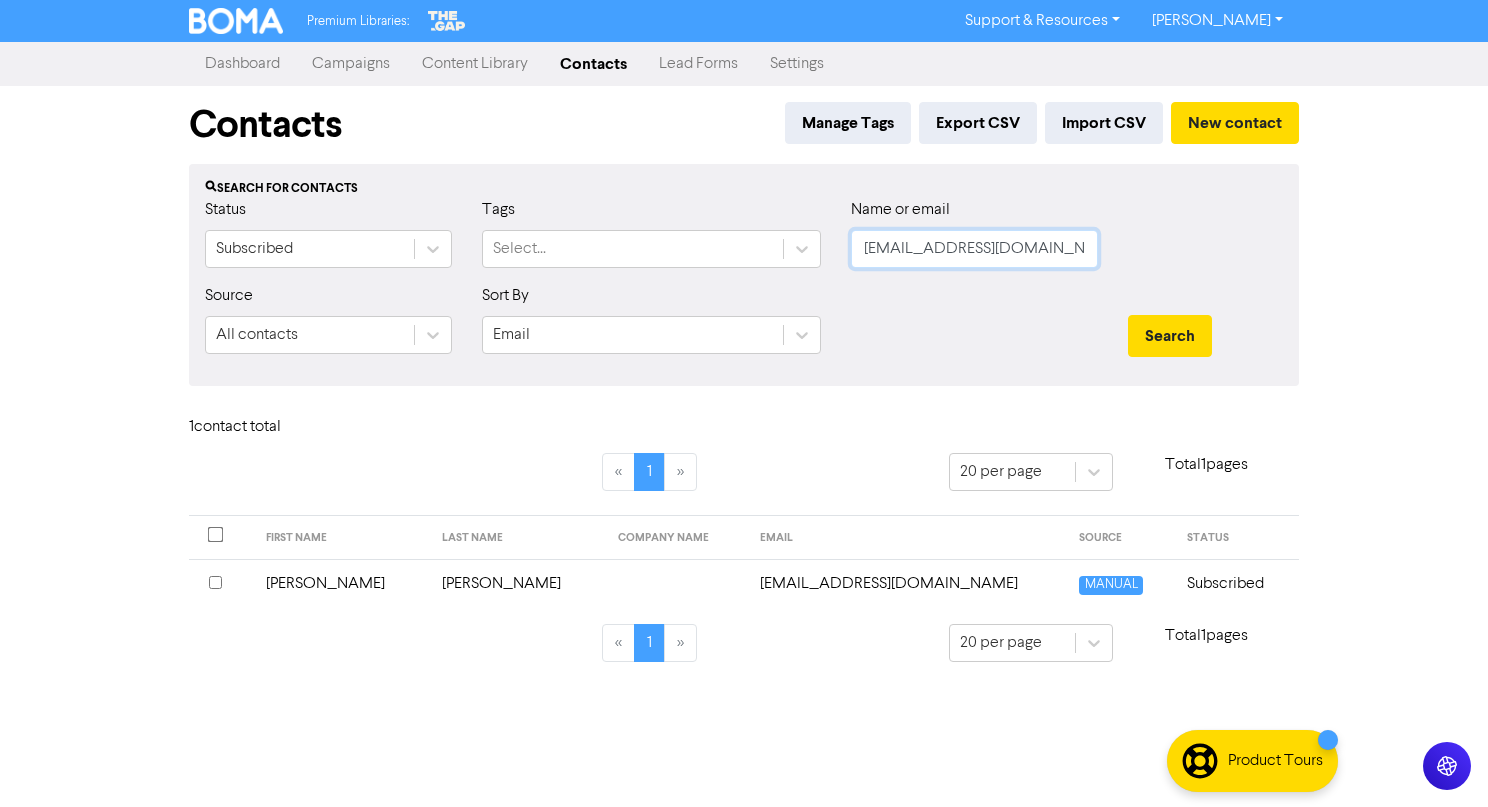 drag, startPoint x: 1083, startPoint y: 246, endPoint x: 546, endPoint y: 184, distance: 540.5673 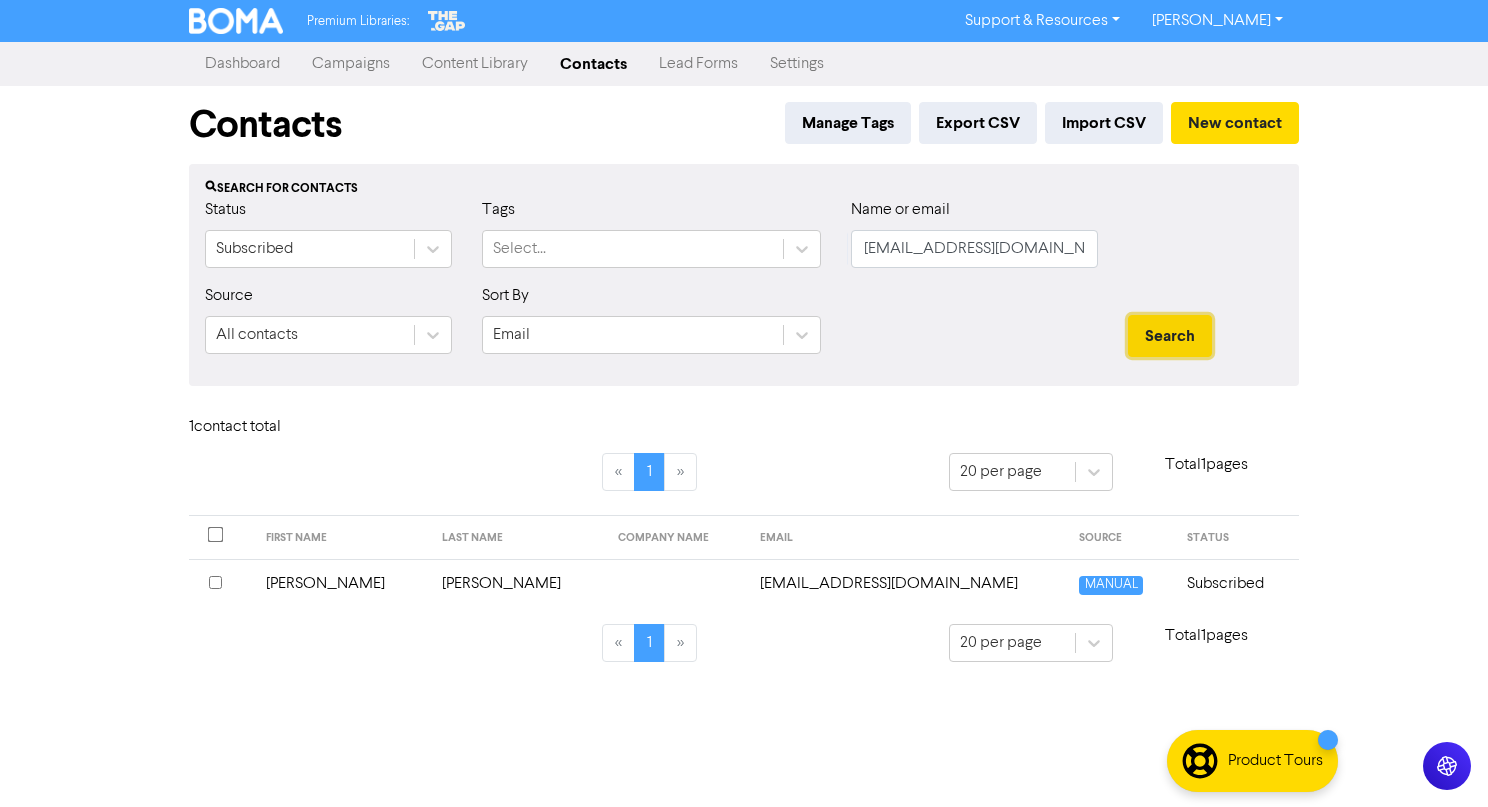 click on "Search" at bounding box center (1170, 336) 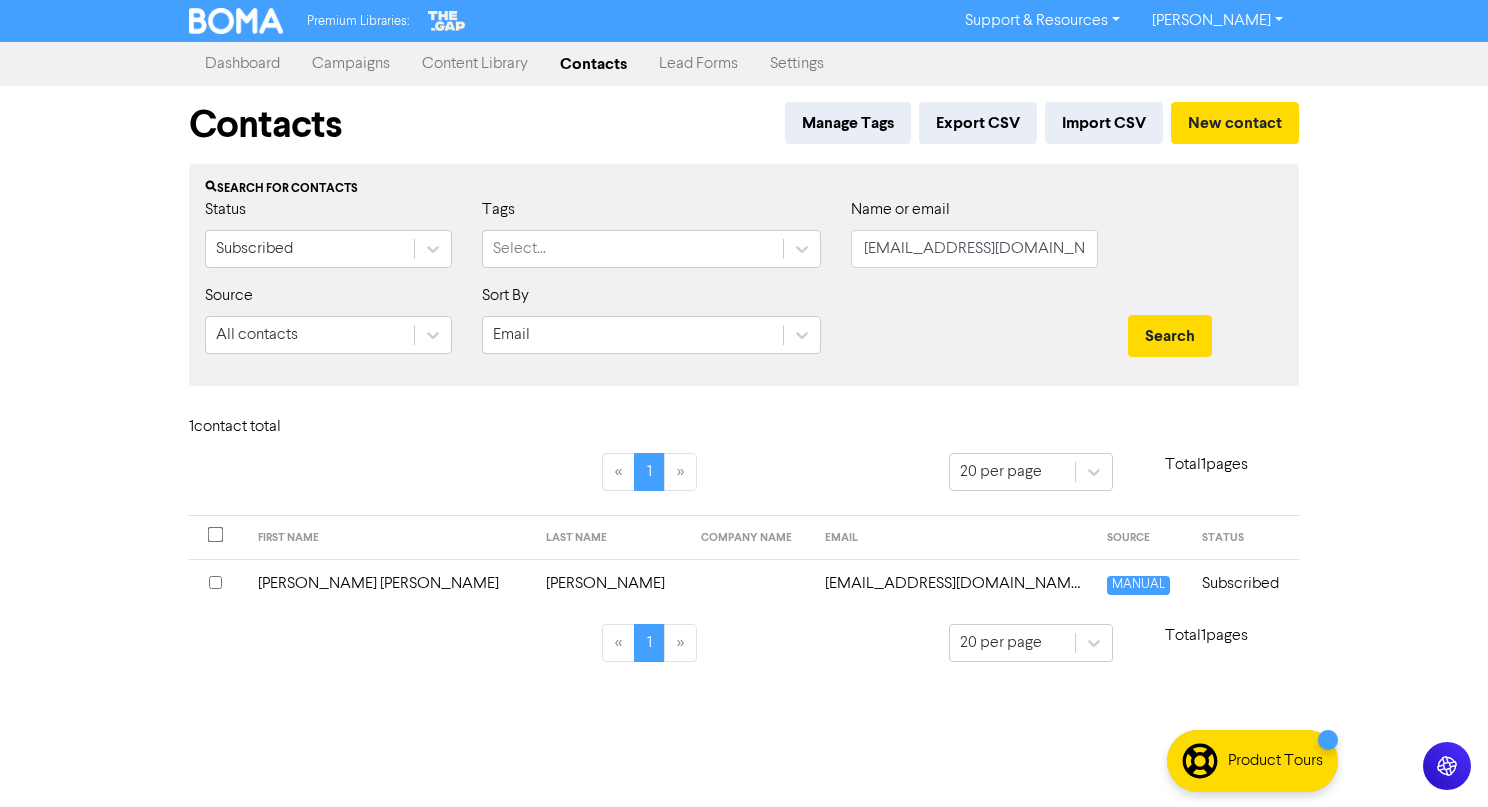 click on "wind.dancer.18@hotmail.com" at bounding box center [954, 583] 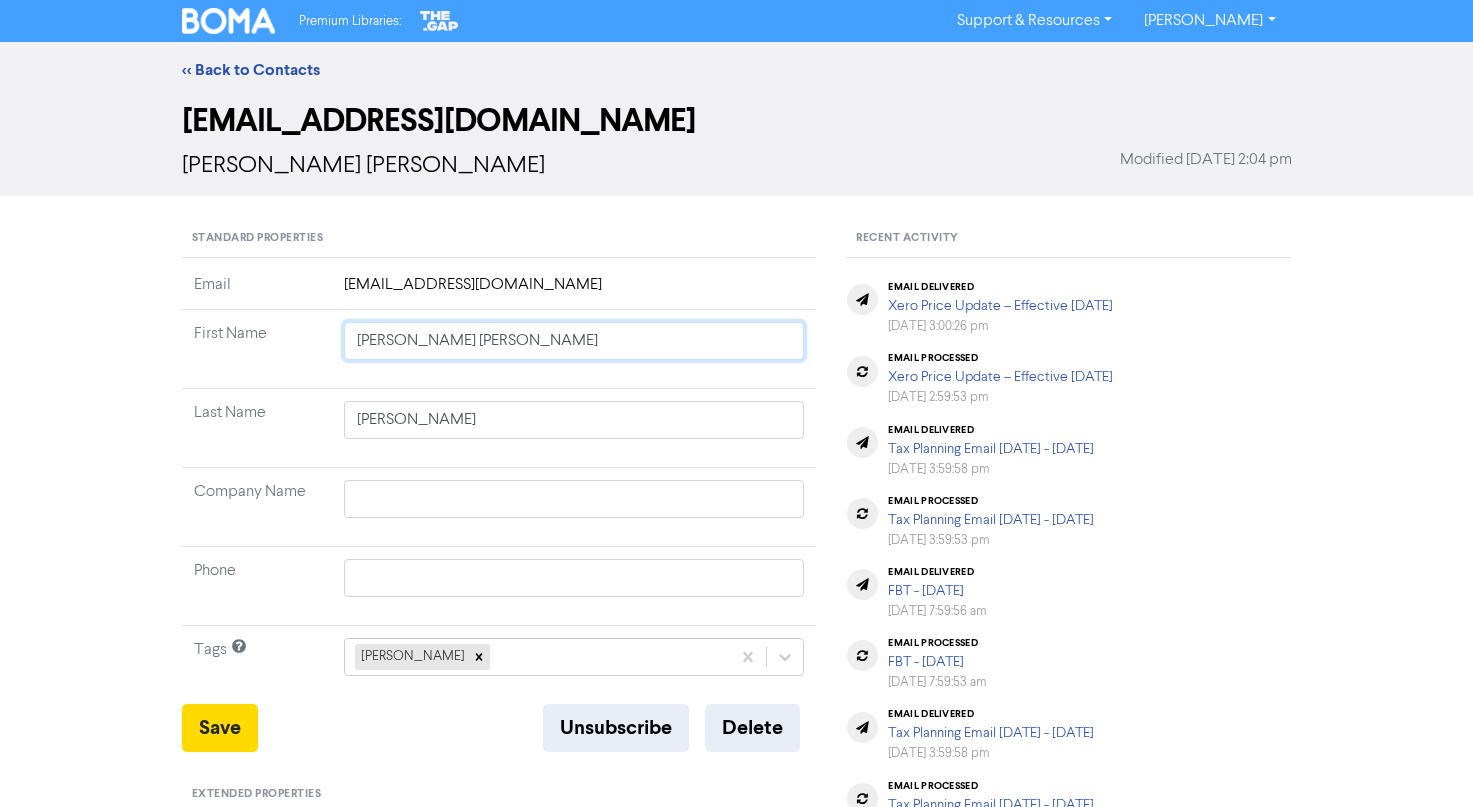 click on "Marie Anne" 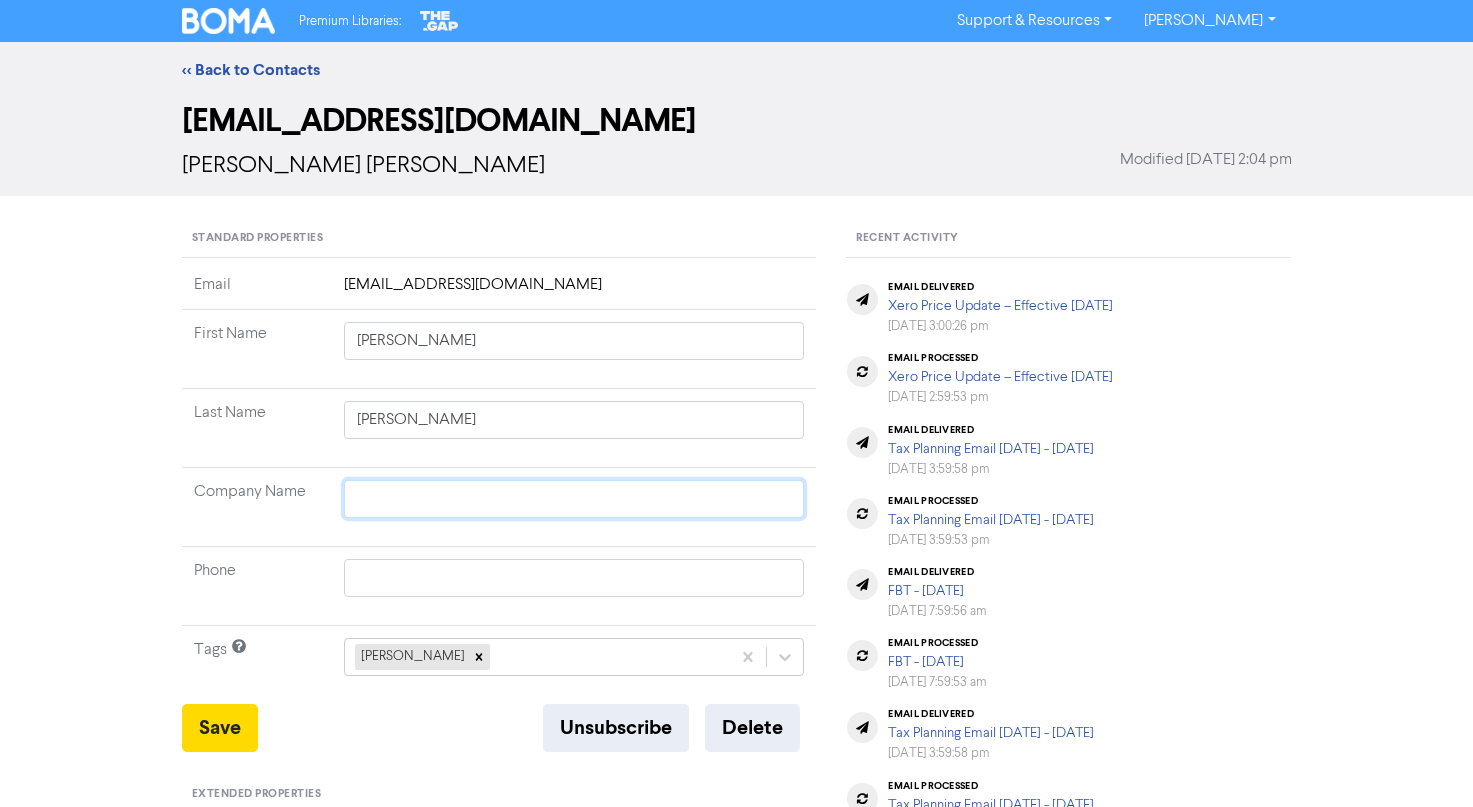 click 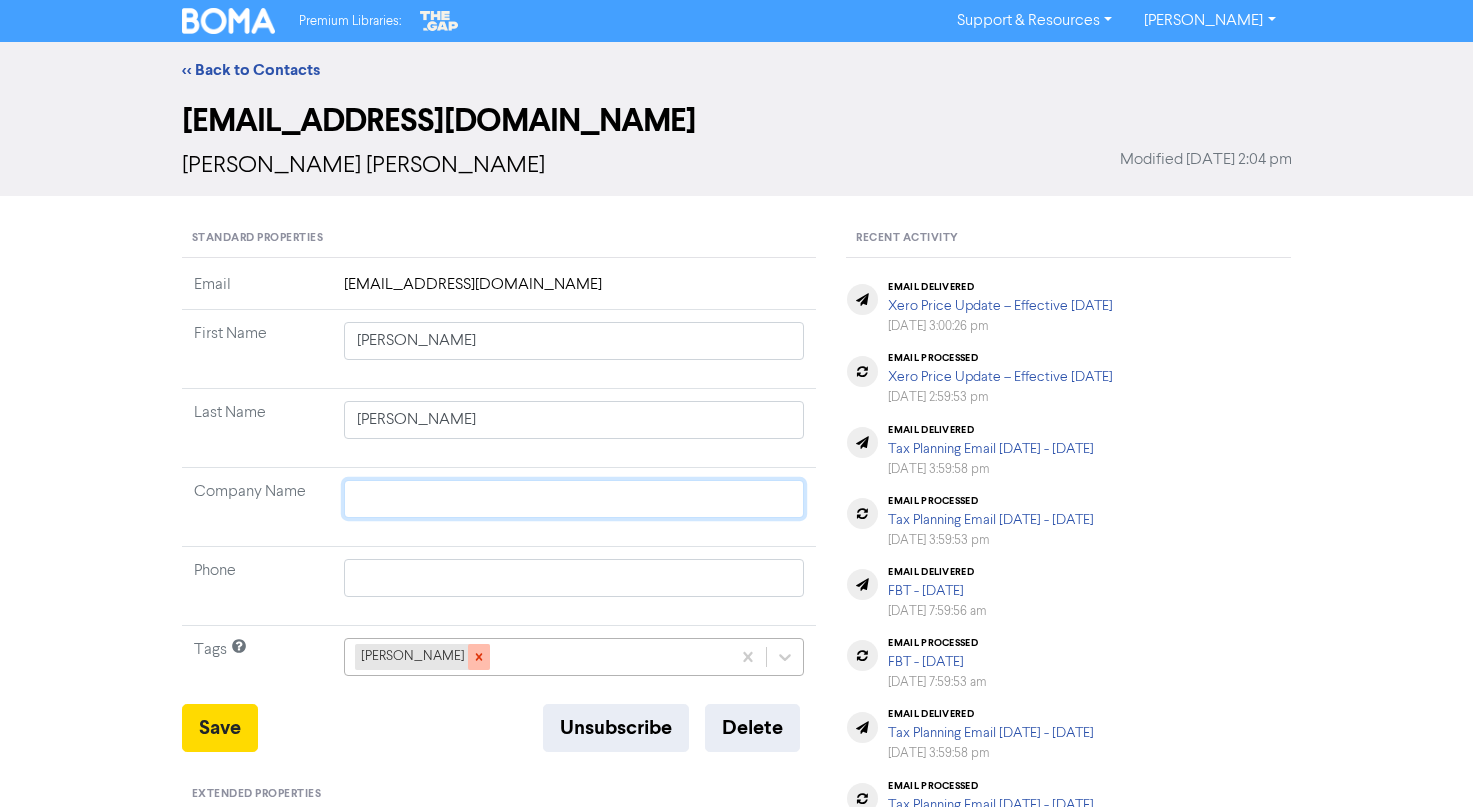 click 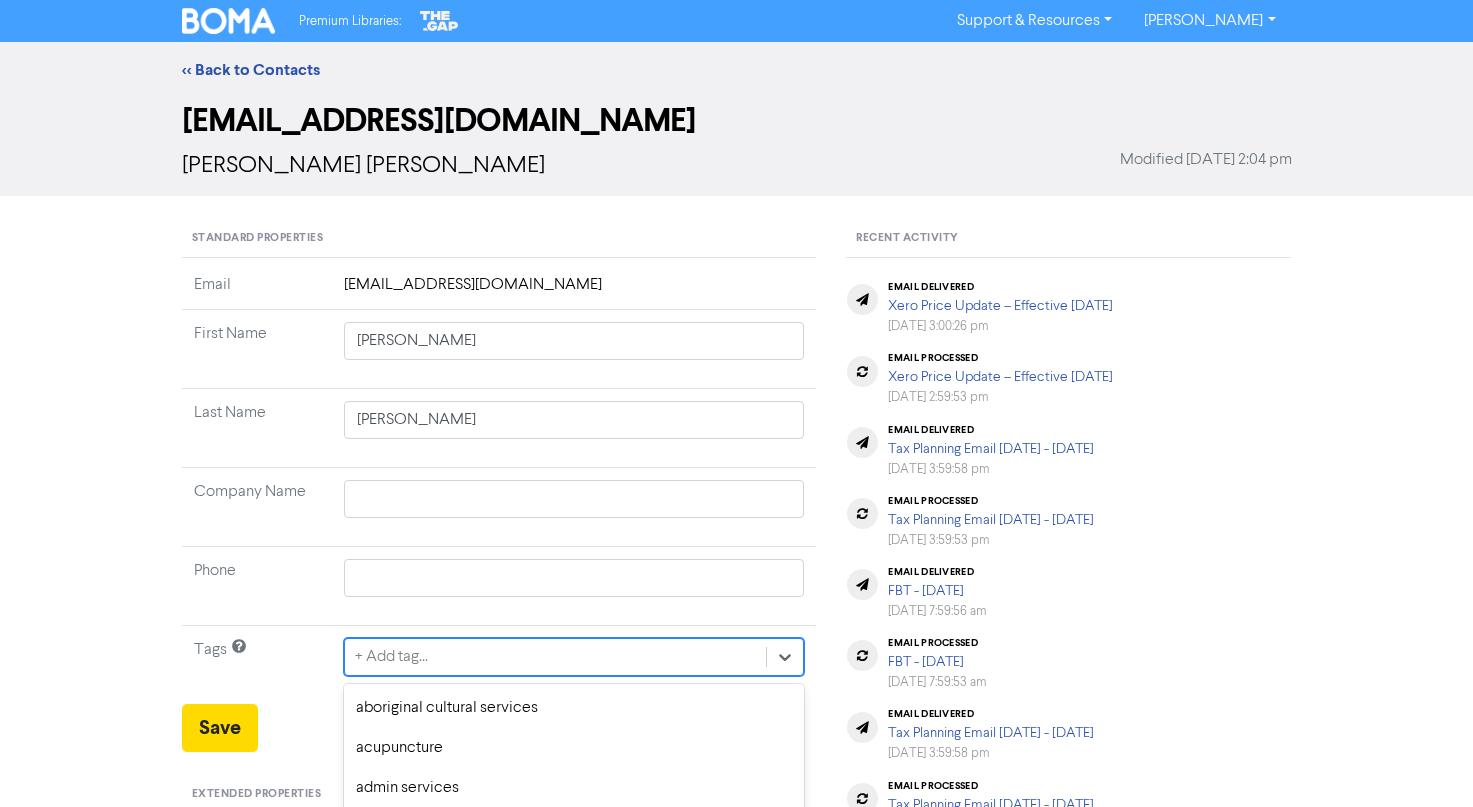scroll, scrollTop: 185, scrollLeft: 0, axis: vertical 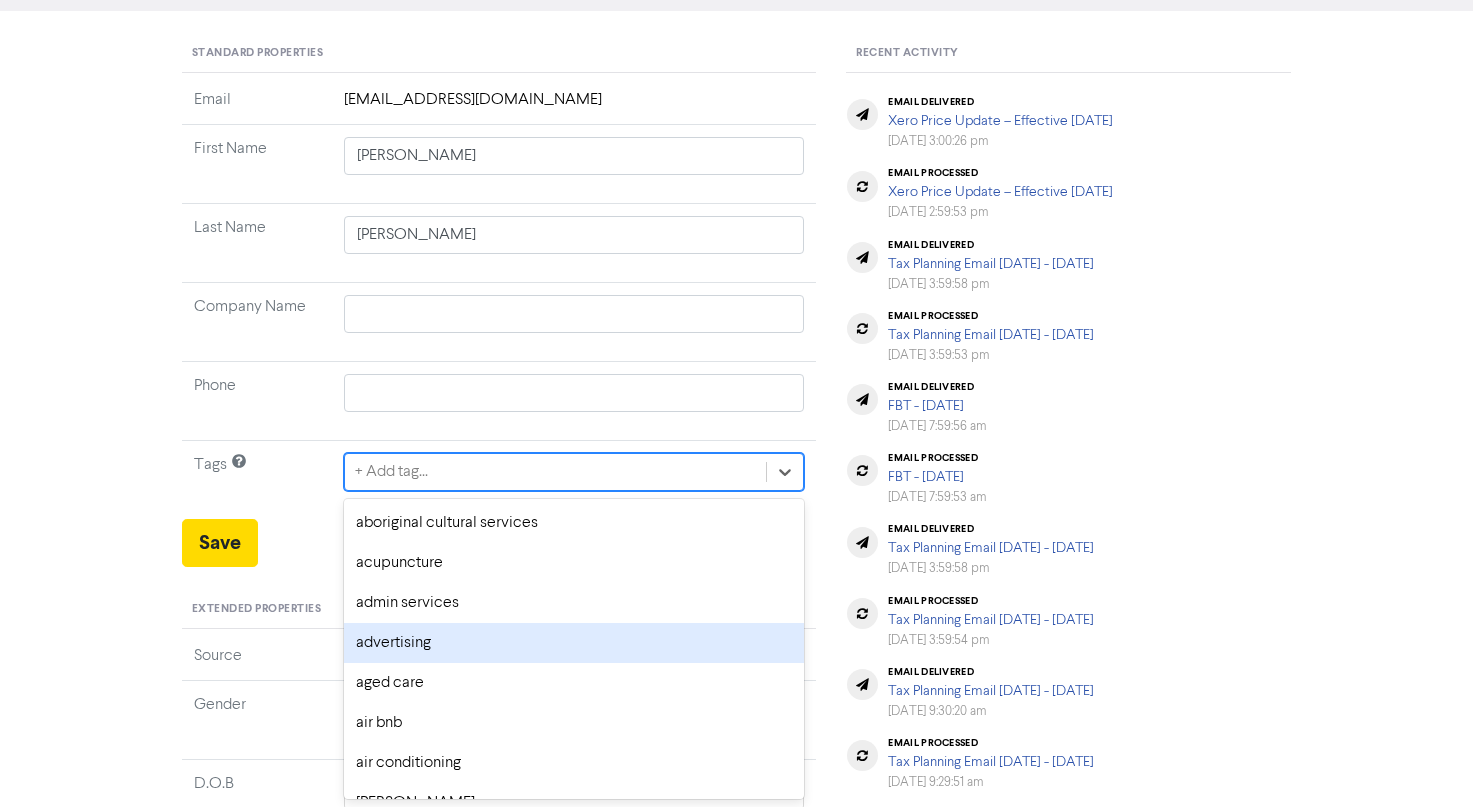 click on "option advertising focused, 4 of 285. 285 results available. Use Up and Down to choose options, press Backspace to select the currently focused option, press Escape to exit the menu, press Tab to select the option and exit the menu. + Add tag... aboriginal cultural services acupuncture admin services advertising aged care air bnb air conditioning alex allied health apps architecture art asbestos removal baby products barber beauty ben bitcoin bksuper blockchain bookkeeper bookkeeping bookkeeping-bankstmts bridal brittny building design business administration business consulting/management business development cafe callum farrugia callum&peri candle store caravan park carpentry chef chemical retailing childcare cleaning clothing coffee shop commercial building/manufacturing commercial property commisions with amcal/business ebook compressor hire/repair computer service construction consulting conveyancing service copywriting cosmetic injectables cosmetic retailing counselling courses cryptocurrency gym" 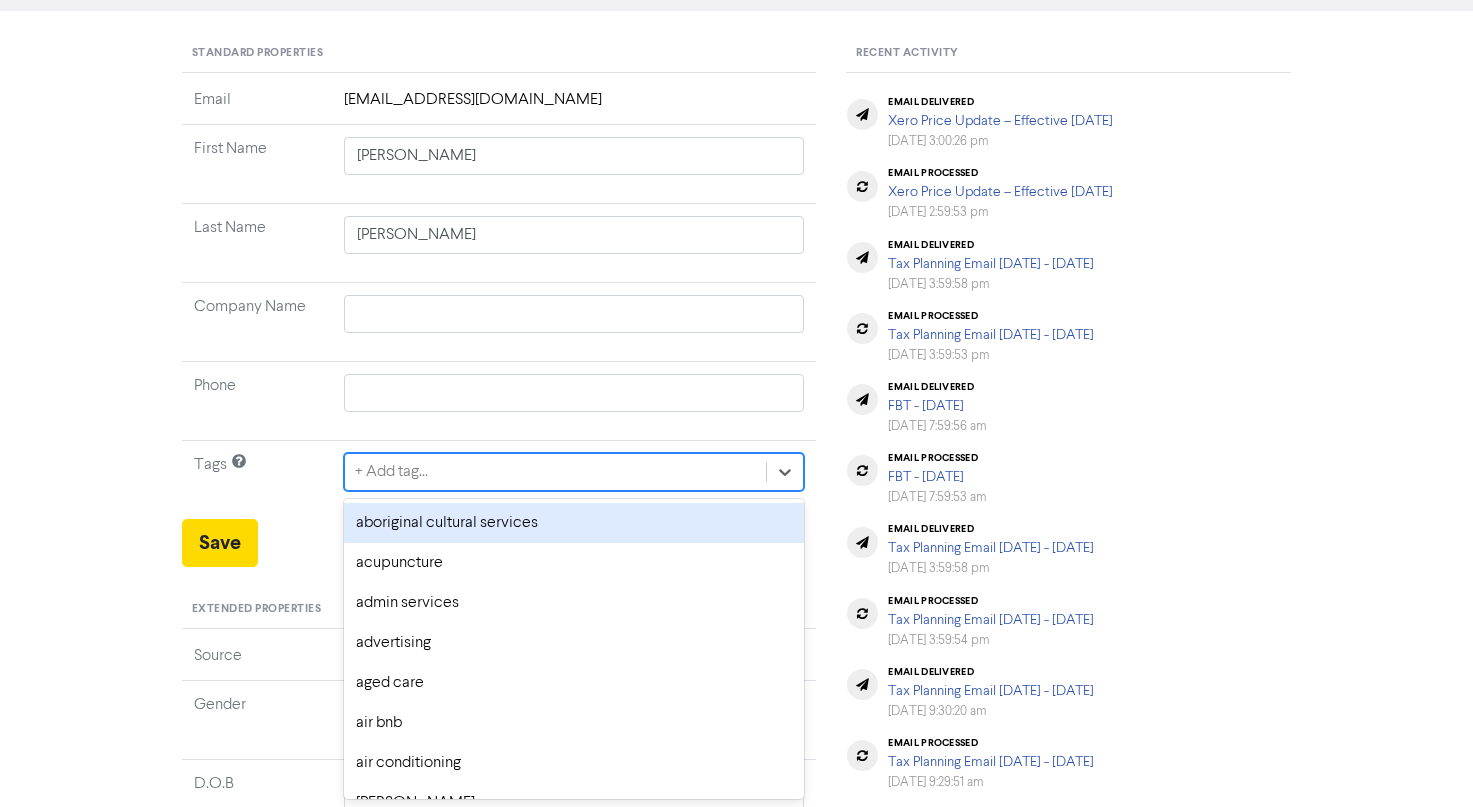 click on "+ Add tag..." at bounding box center [556, 472] 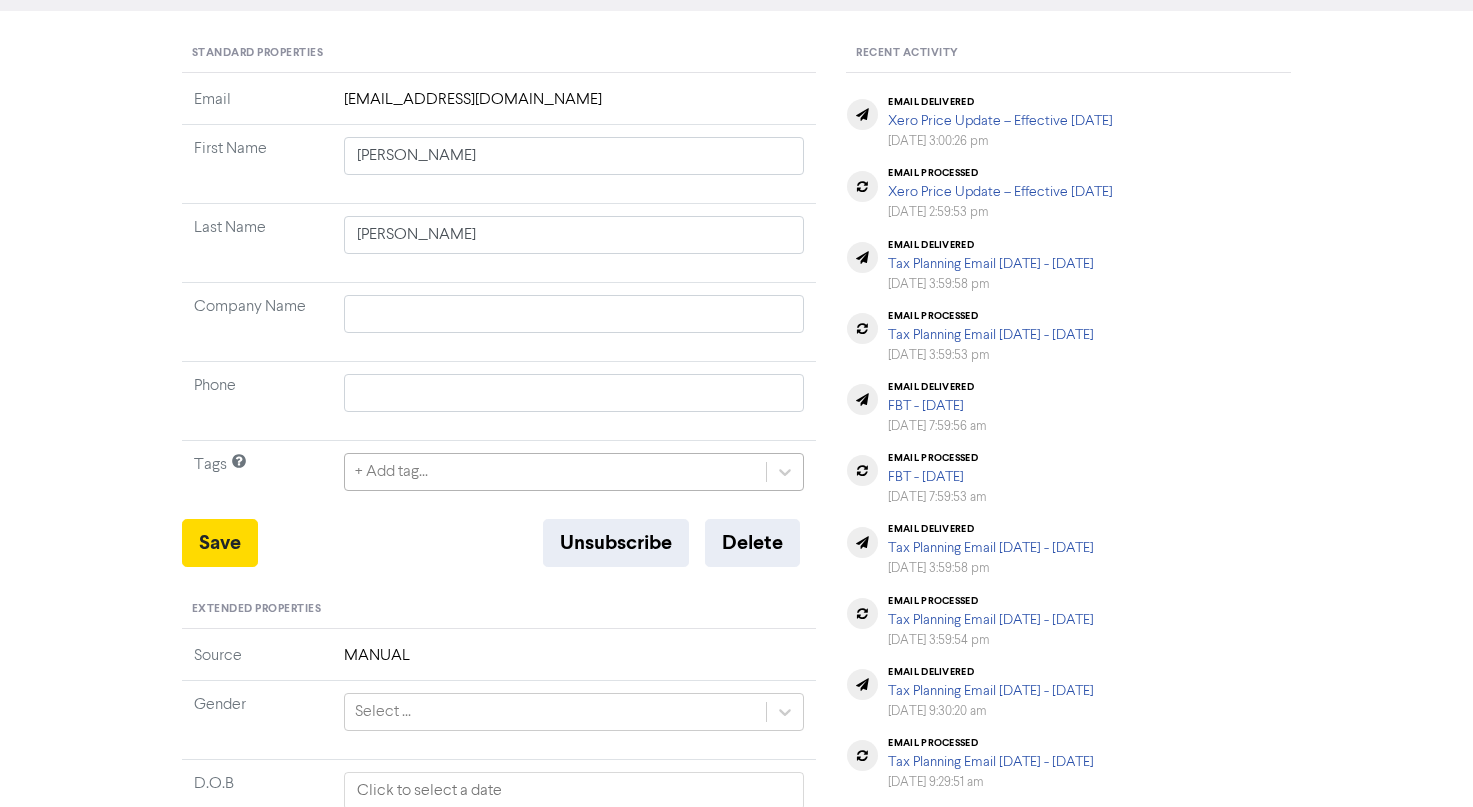 click on "+ Add tag..." at bounding box center (556, 472) 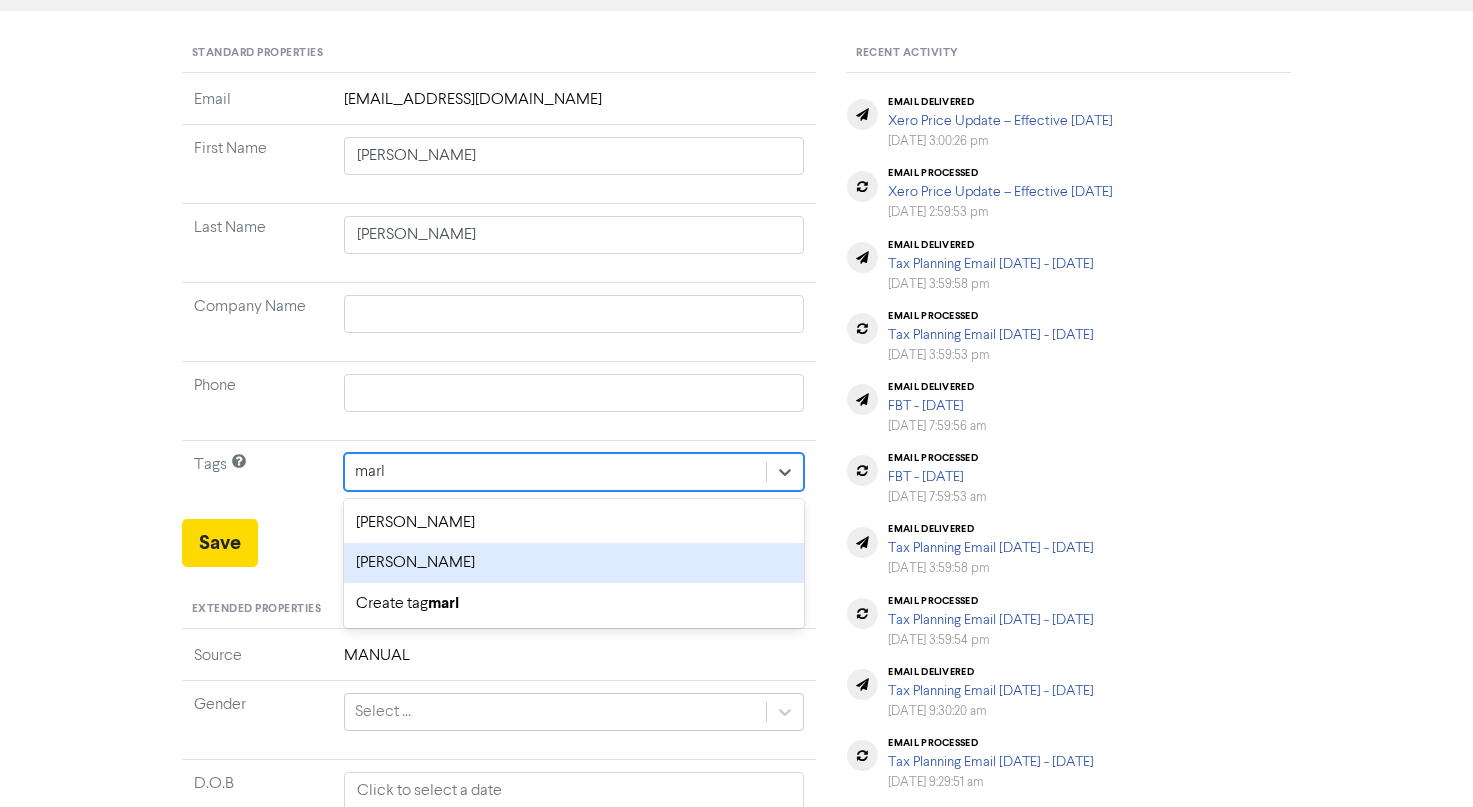 click on "marlon sale" at bounding box center [574, 563] 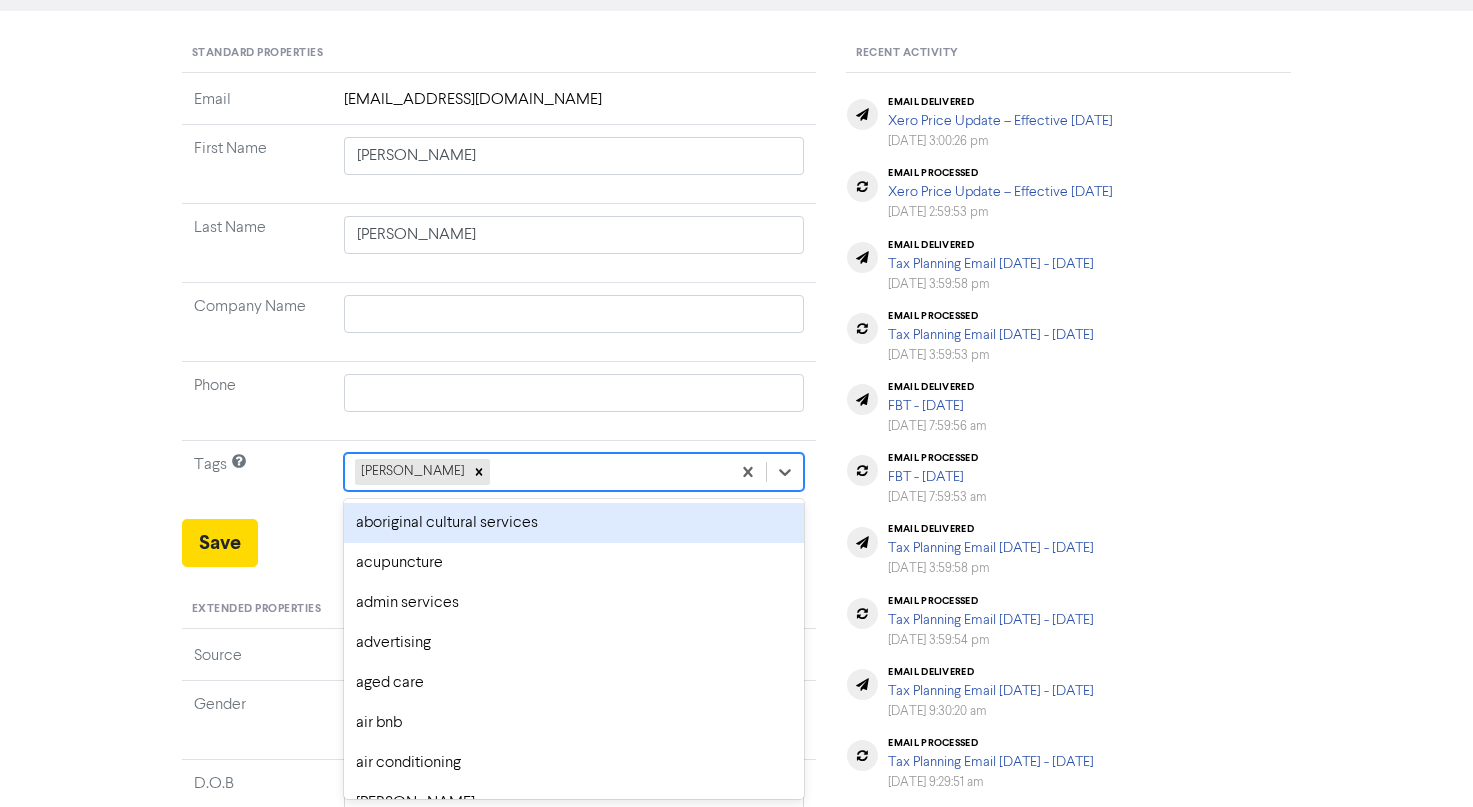 click on "marlon sale" at bounding box center [538, 472] 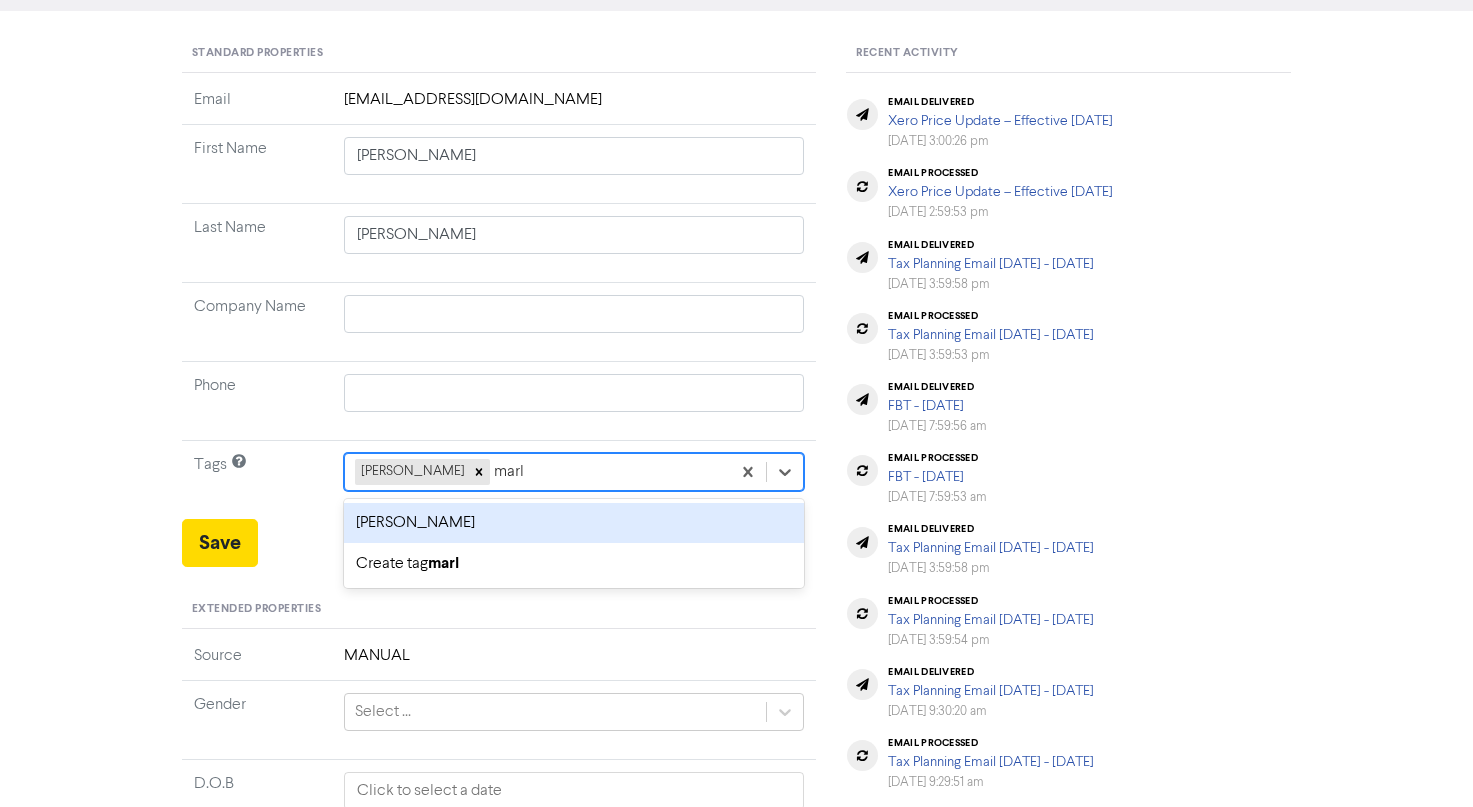 click on "marlon rosello" at bounding box center [574, 523] 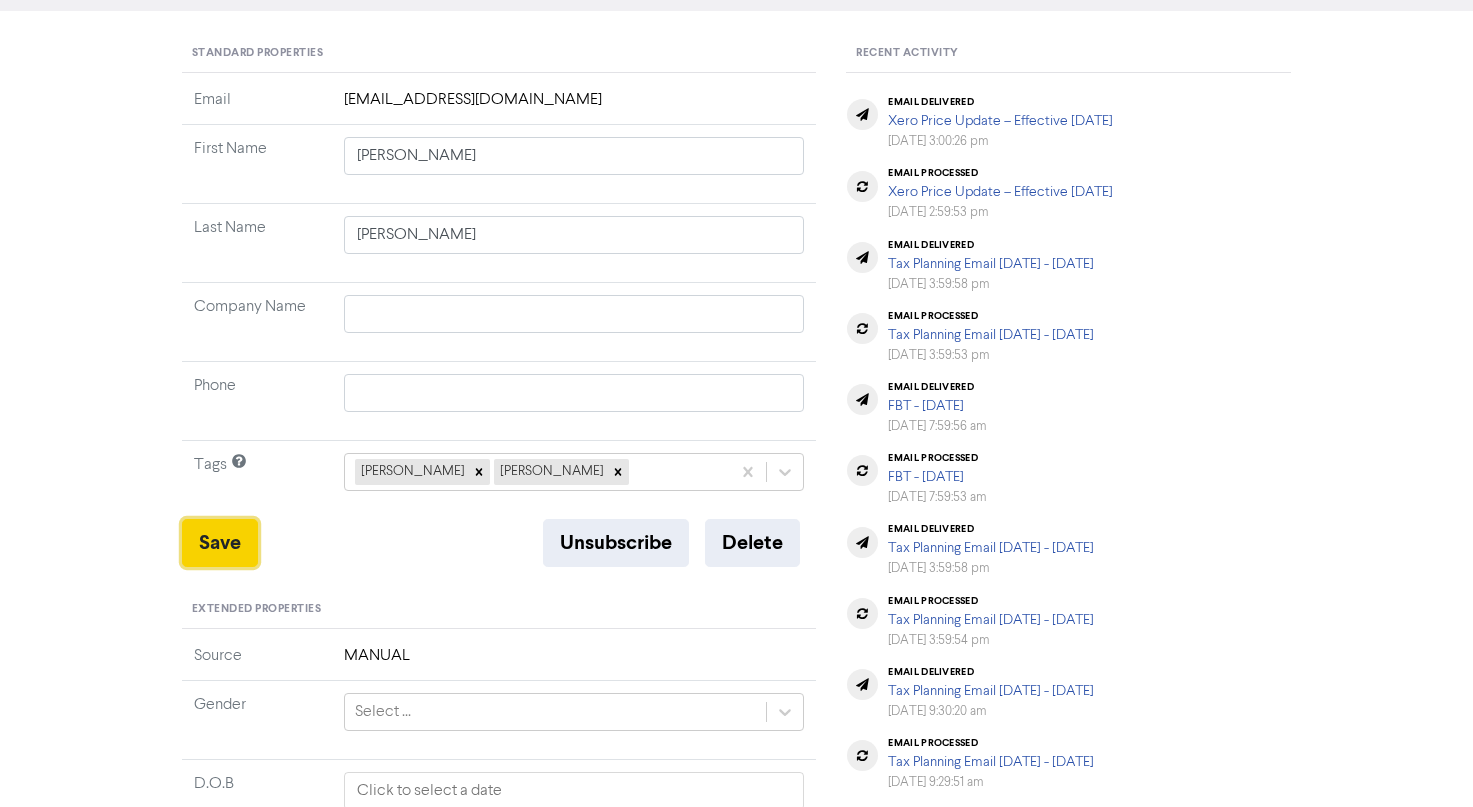 click on "Save" at bounding box center [220, 543] 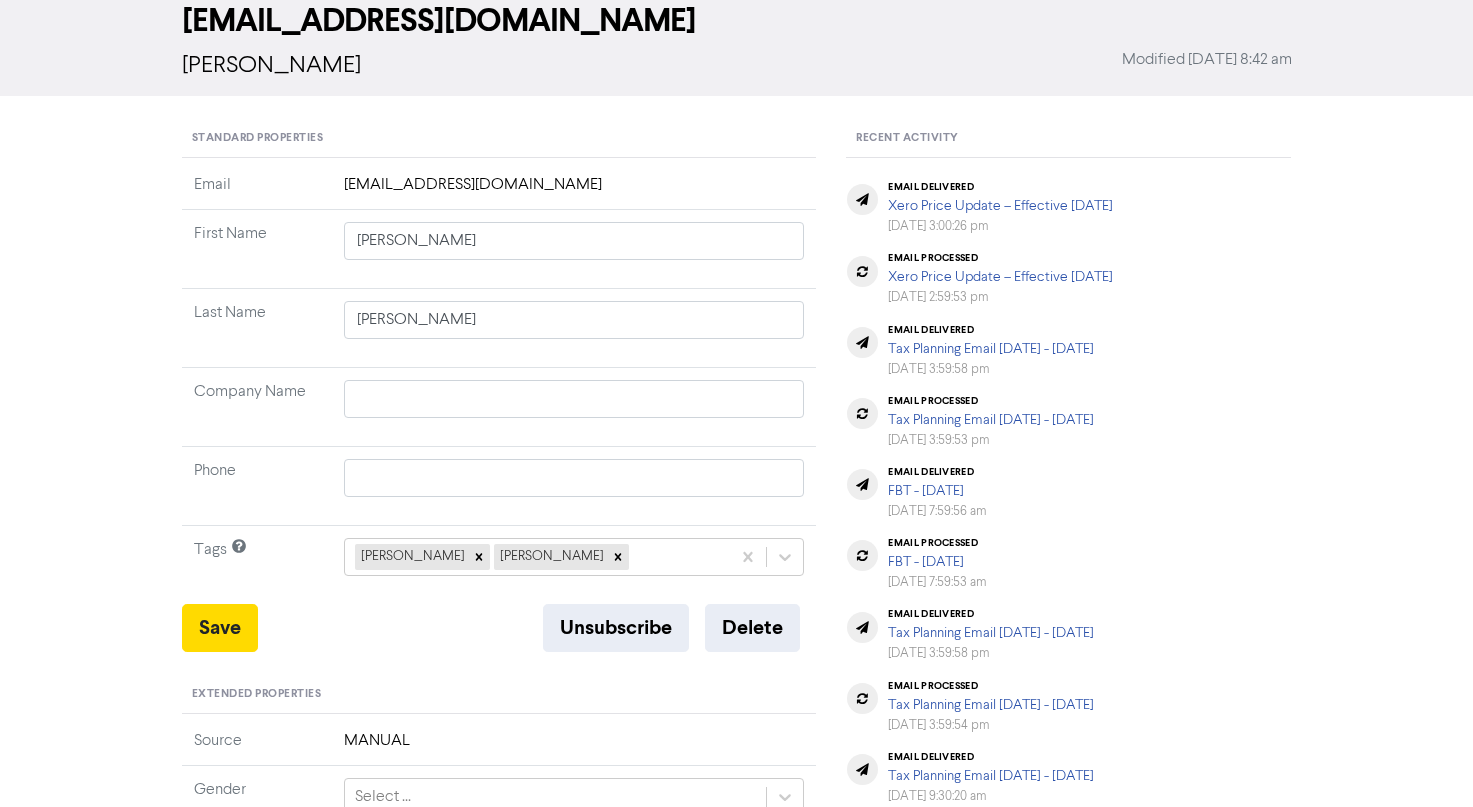 scroll, scrollTop: 0, scrollLeft: 0, axis: both 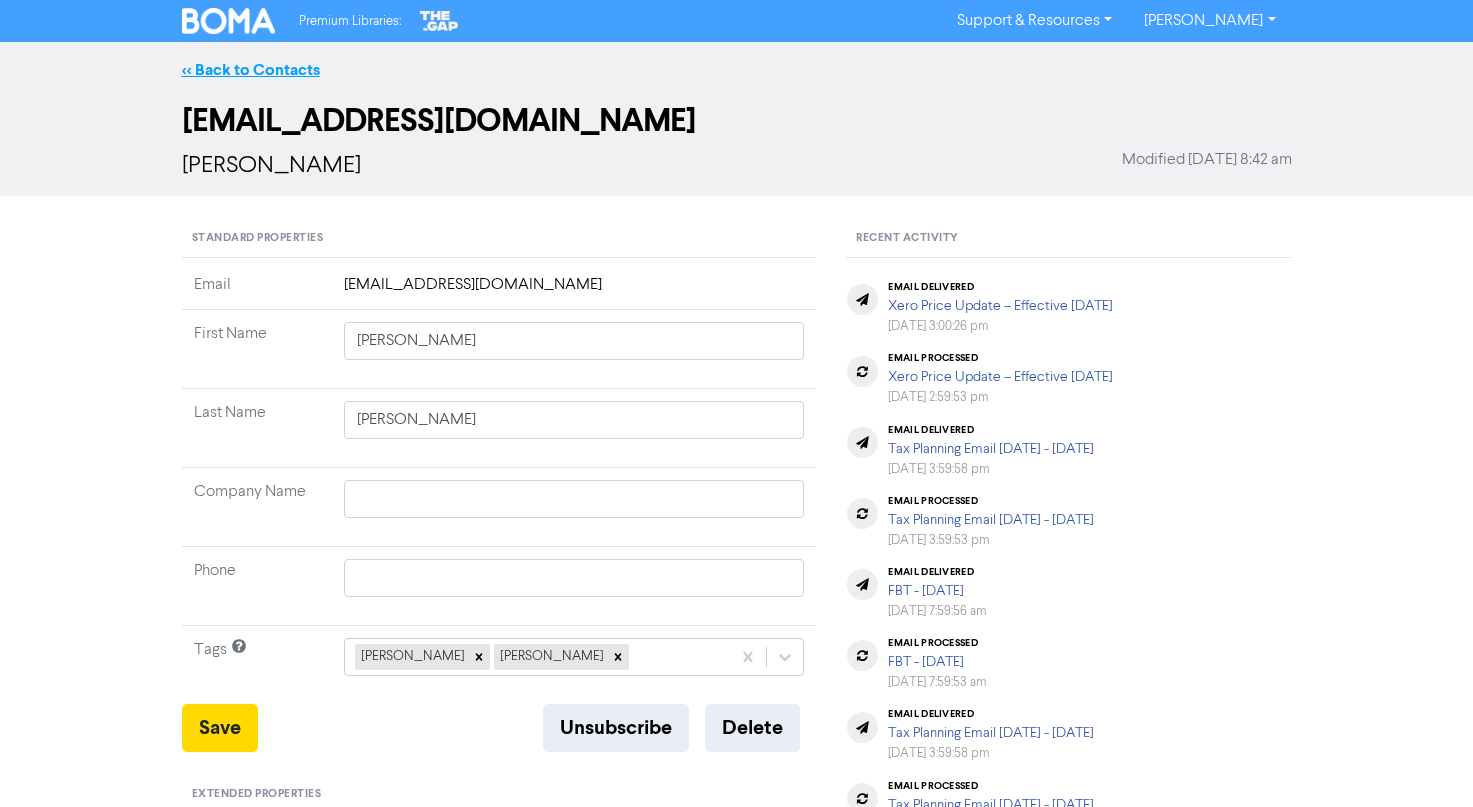 click on "<< Back to Contacts" at bounding box center [251, 70] 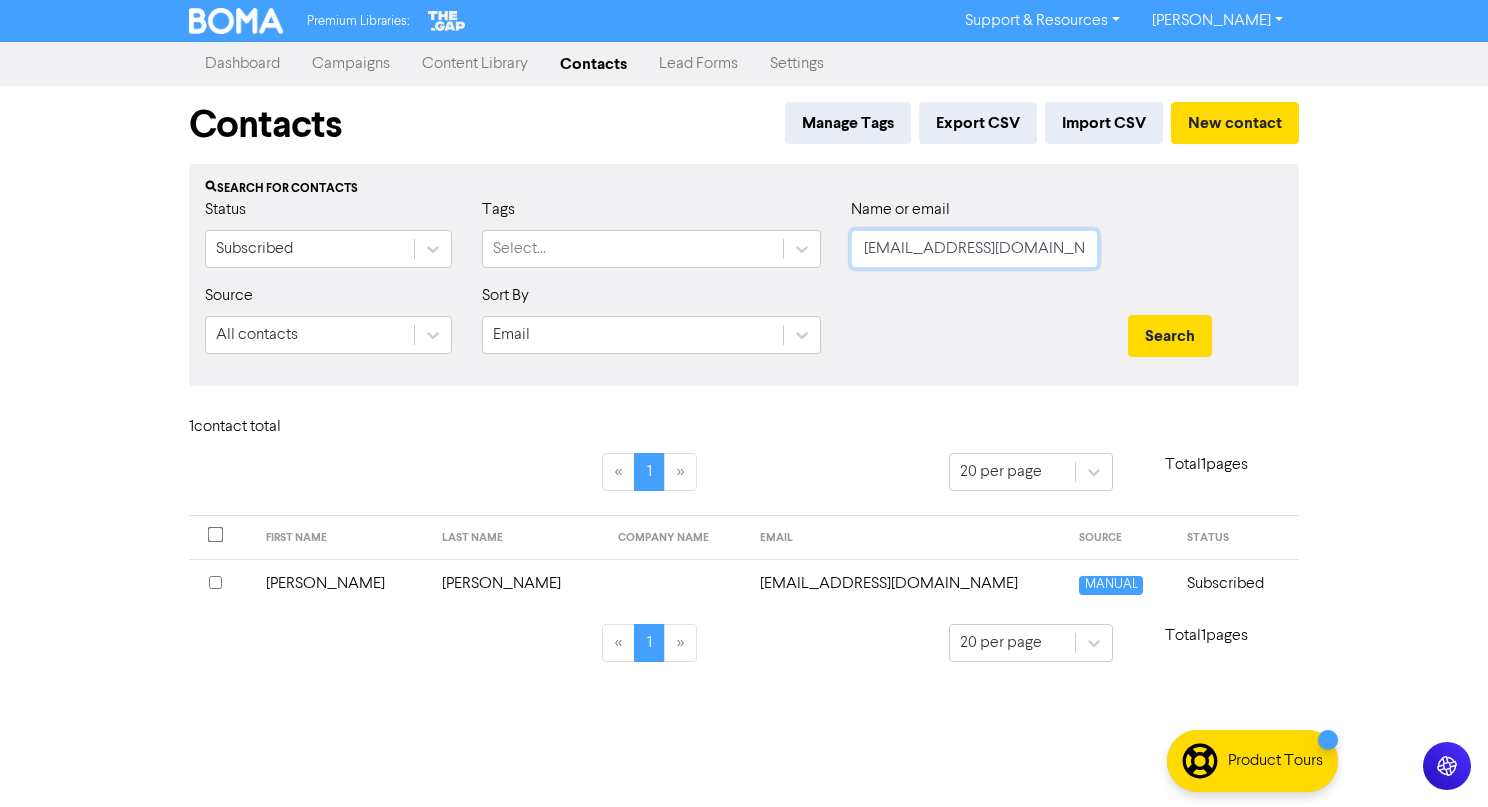 click on "wind.dancer.18@hotmail.com" 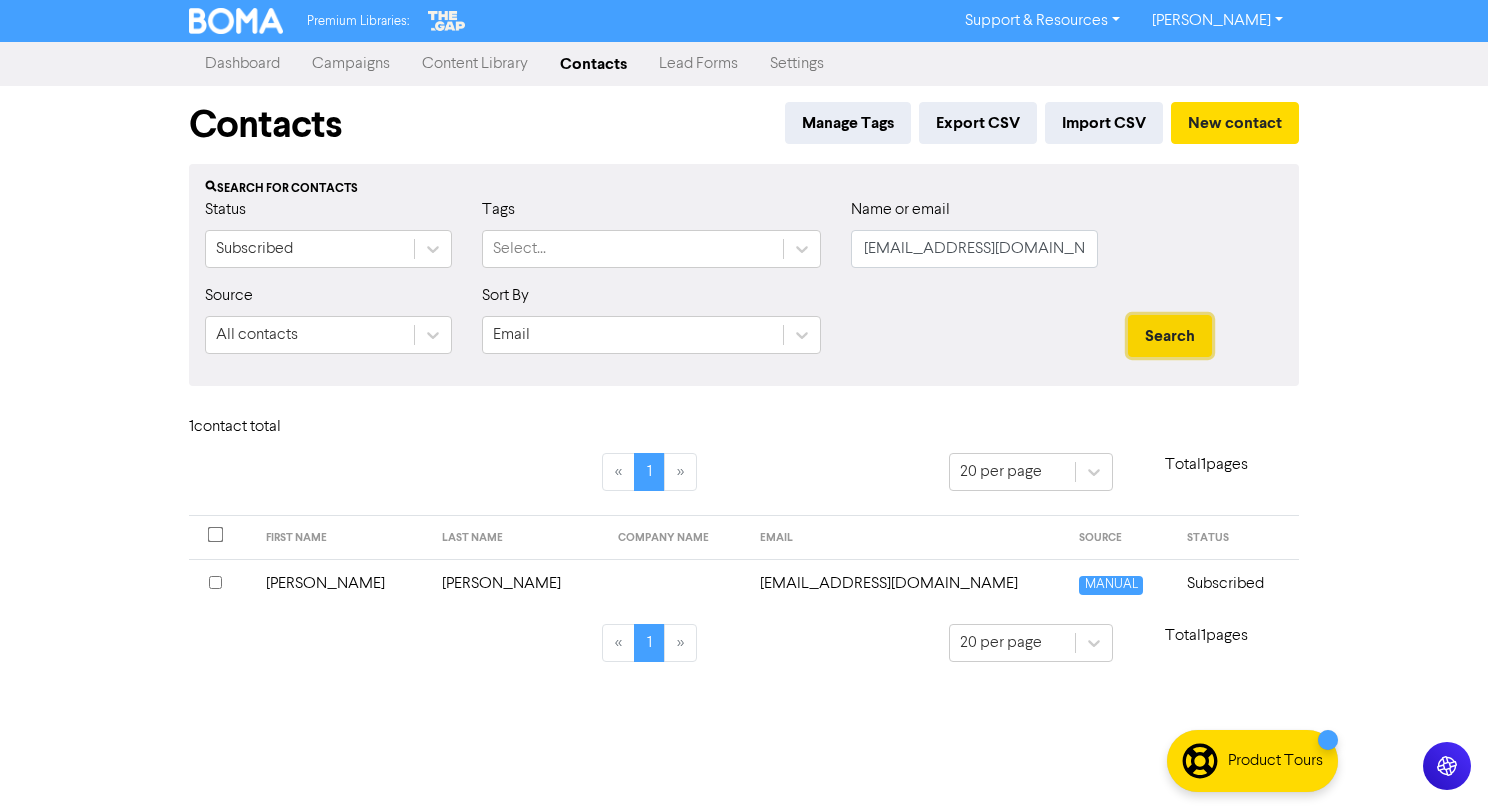 click on "Search" at bounding box center [1170, 336] 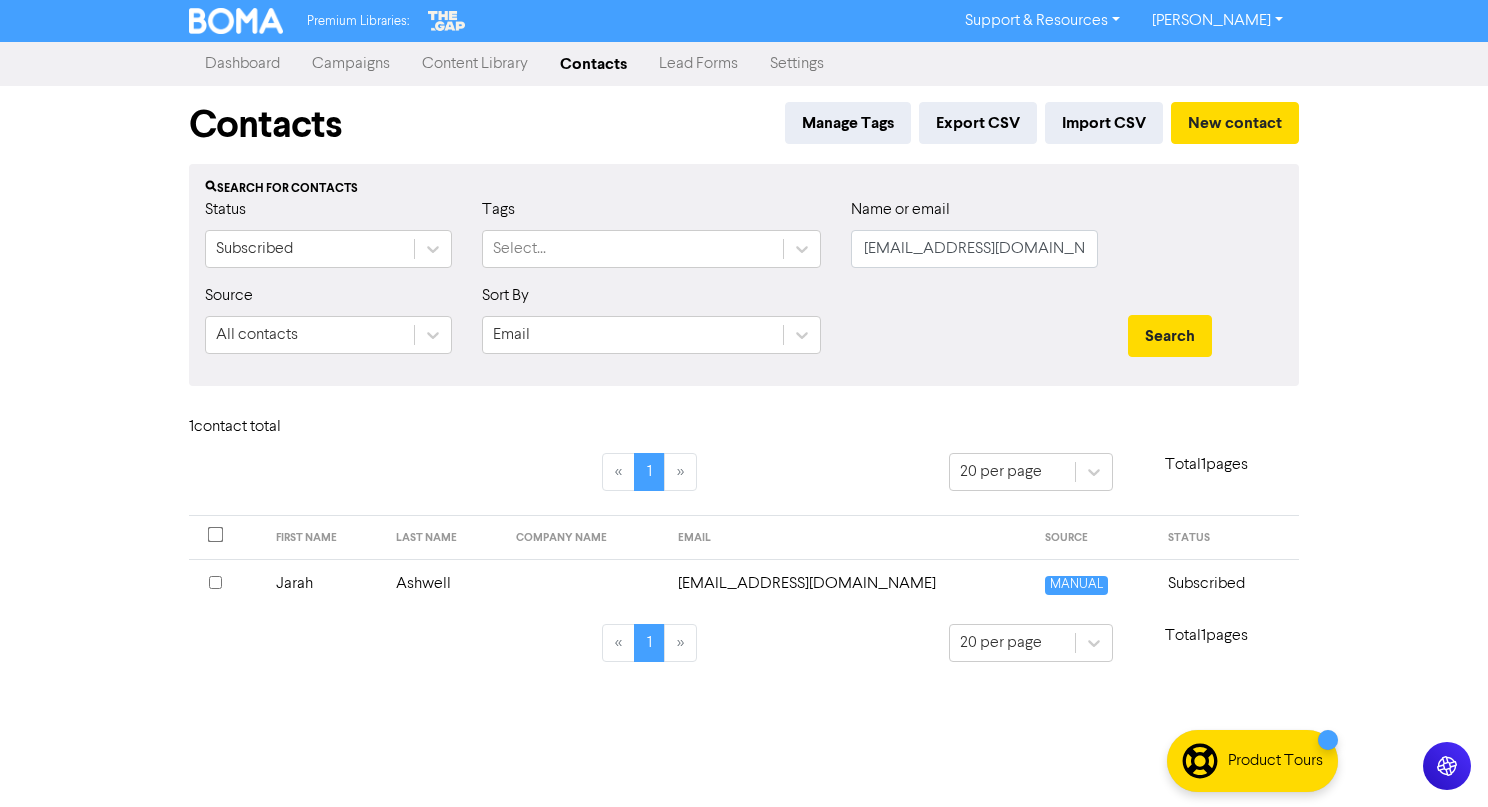 click on "innk@outlook.com.au" at bounding box center [849, 583] 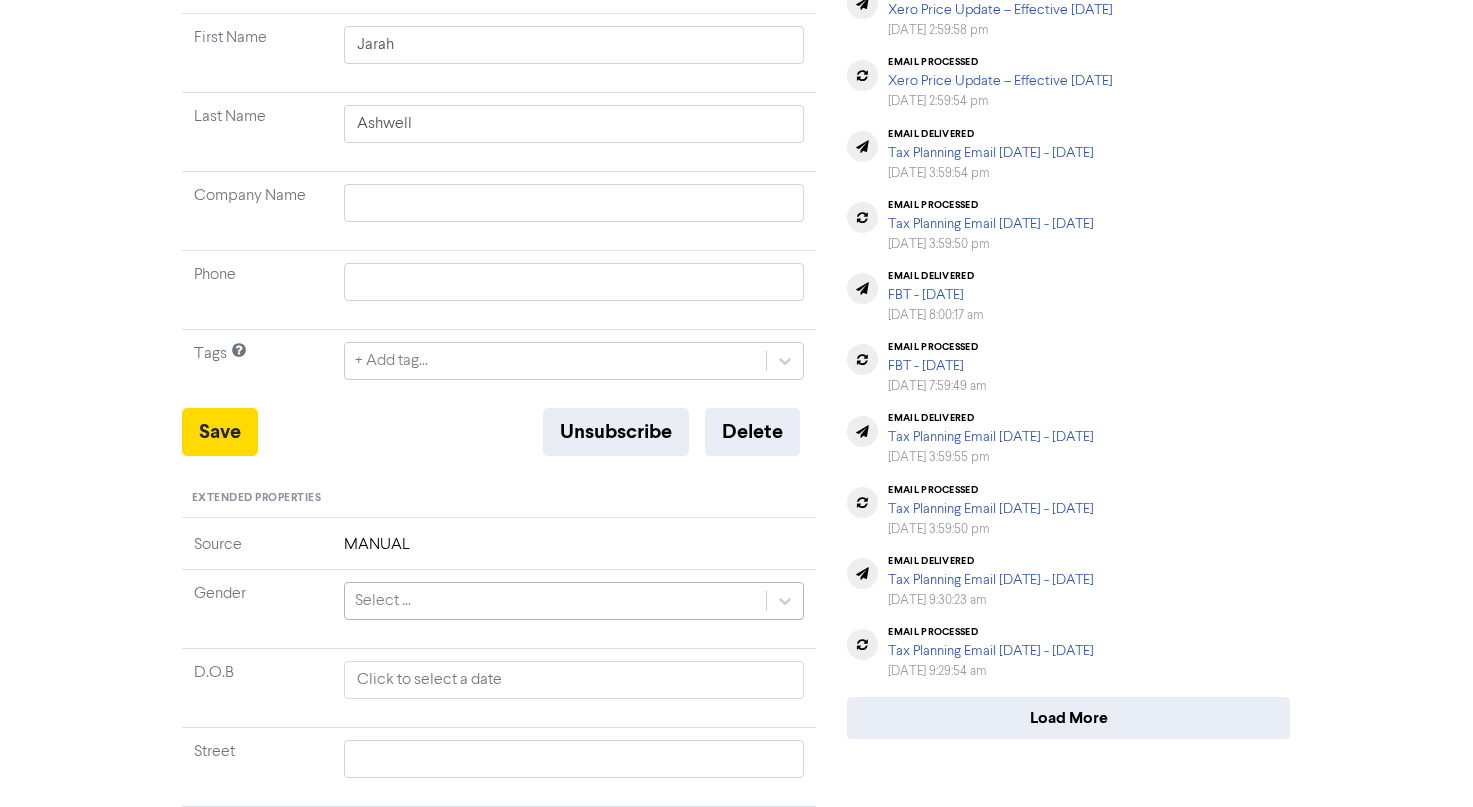 scroll, scrollTop: 300, scrollLeft: 0, axis: vertical 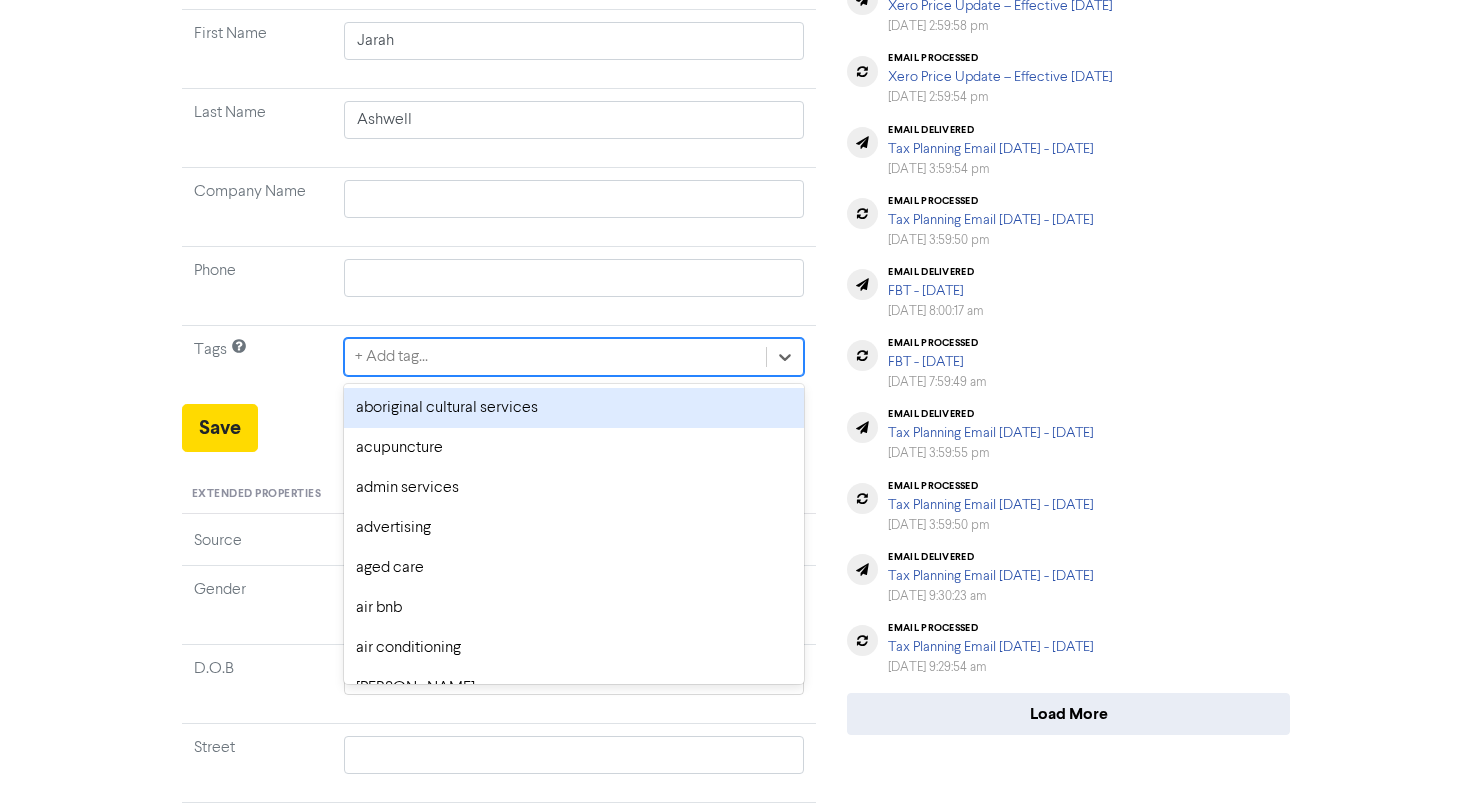 click on "+ Add tag..." at bounding box center (391, 357) 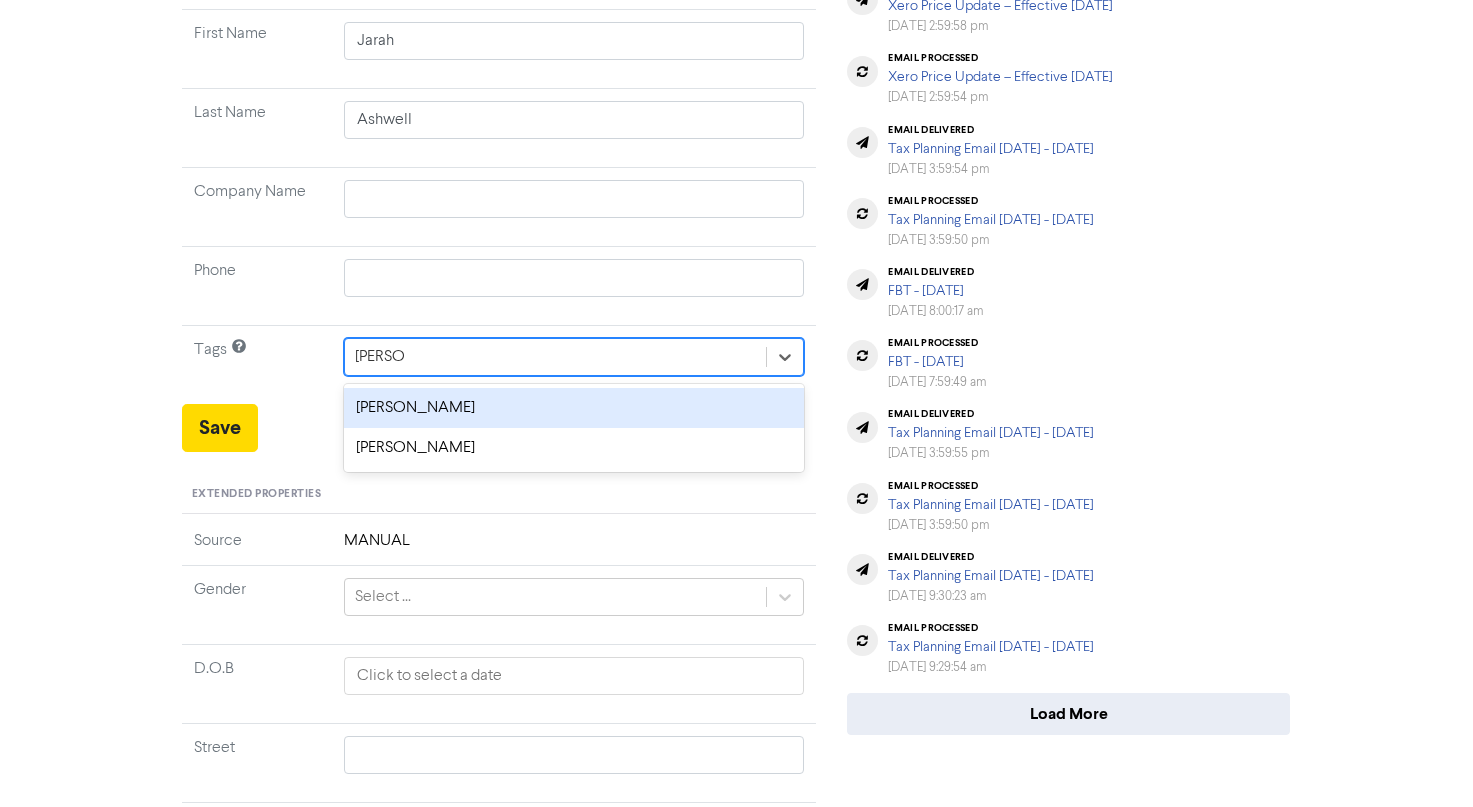 click on "reuben" at bounding box center [574, 408] 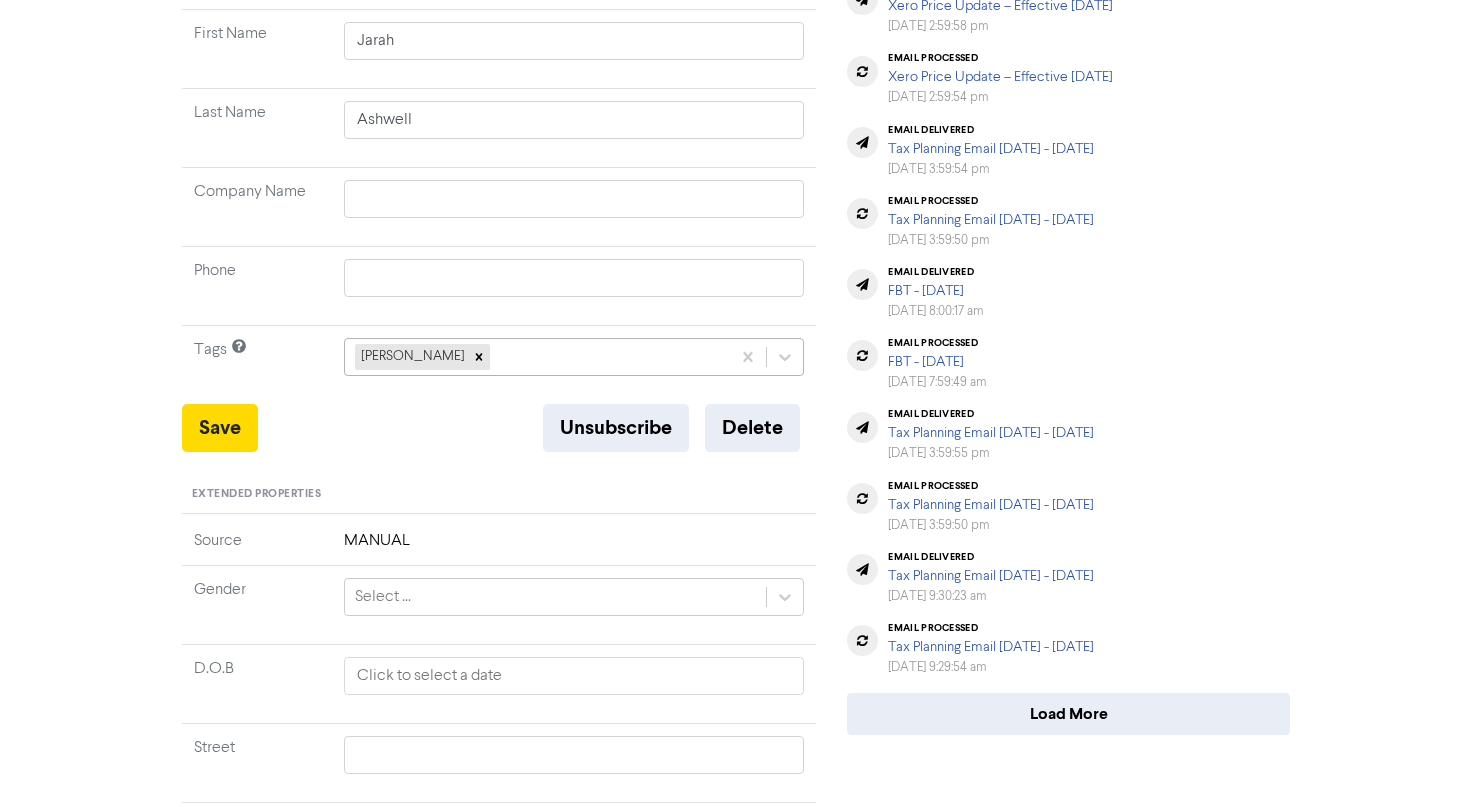 click on "reuben" at bounding box center [538, 357] 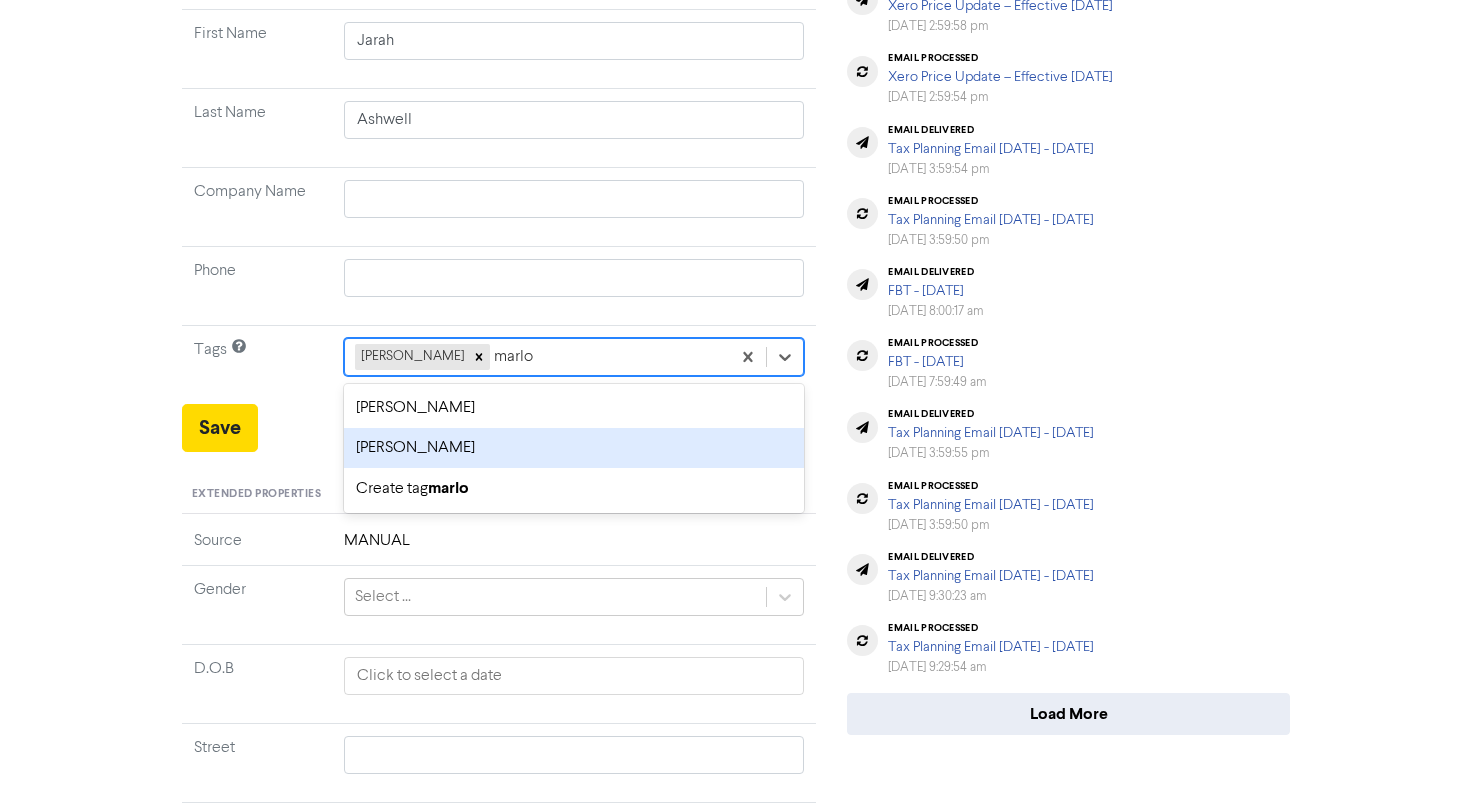 click on "marlon sale" at bounding box center (574, 448) 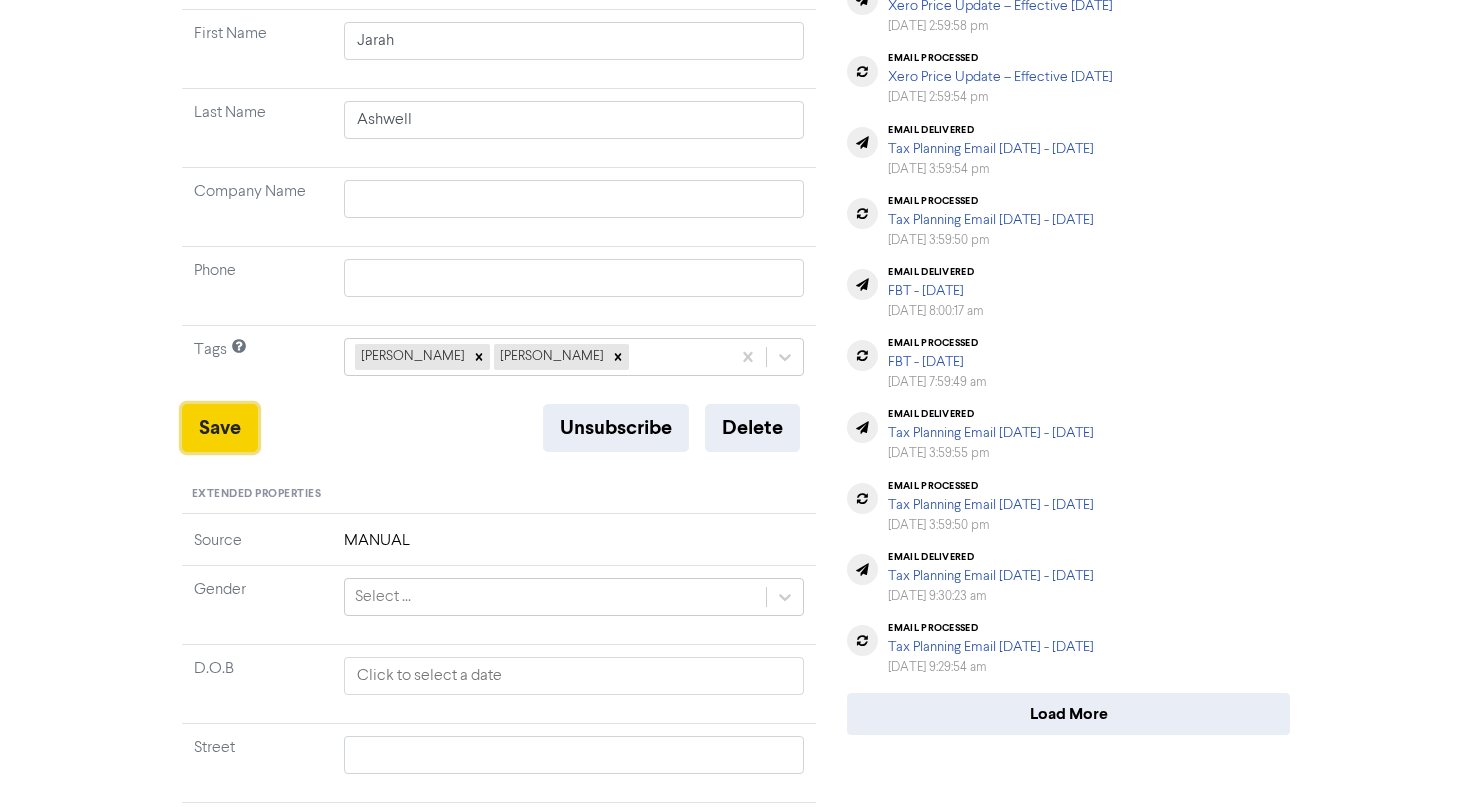 click on "Save" at bounding box center [220, 428] 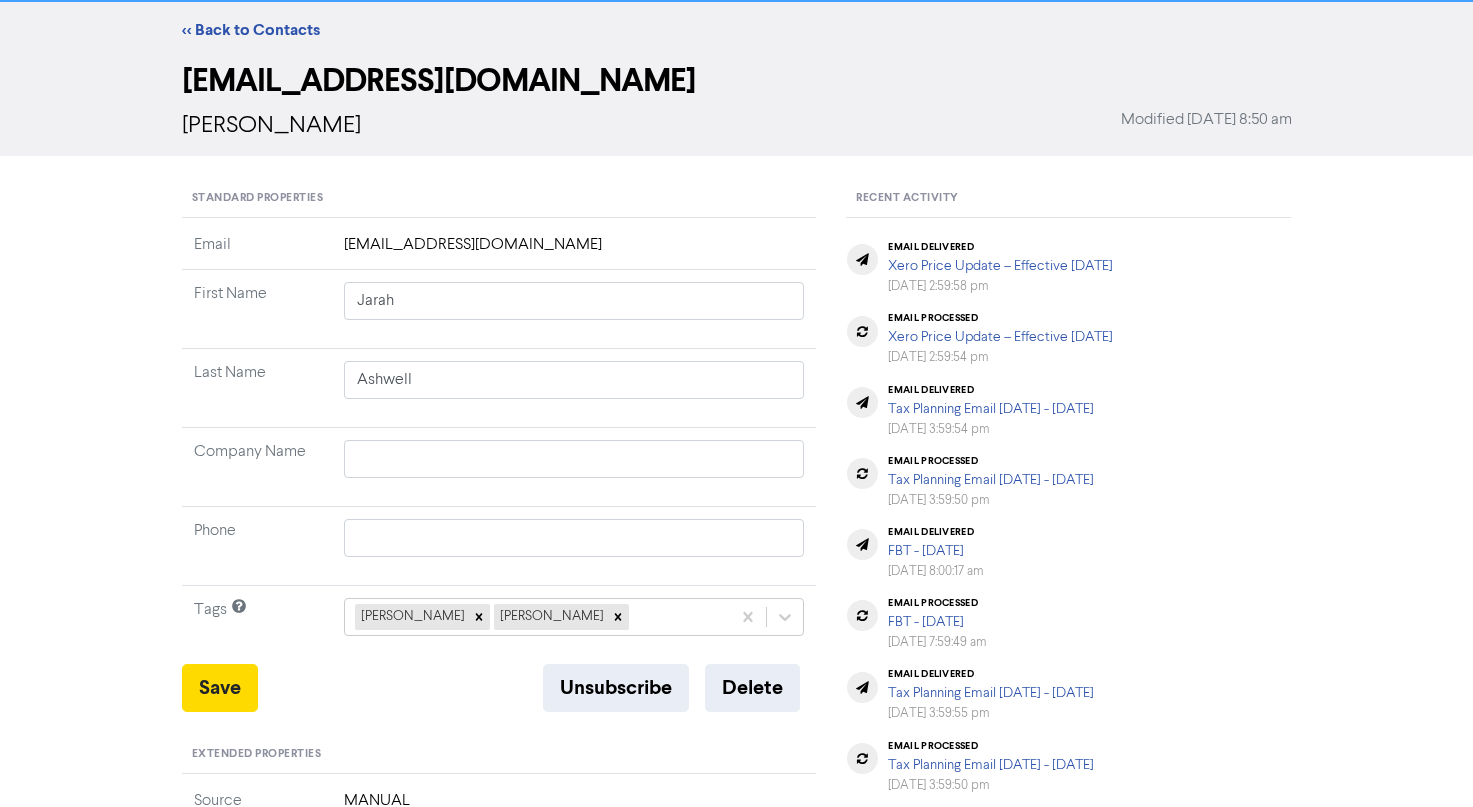 scroll, scrollTop: 0, scrollLeft: 0, axis: both 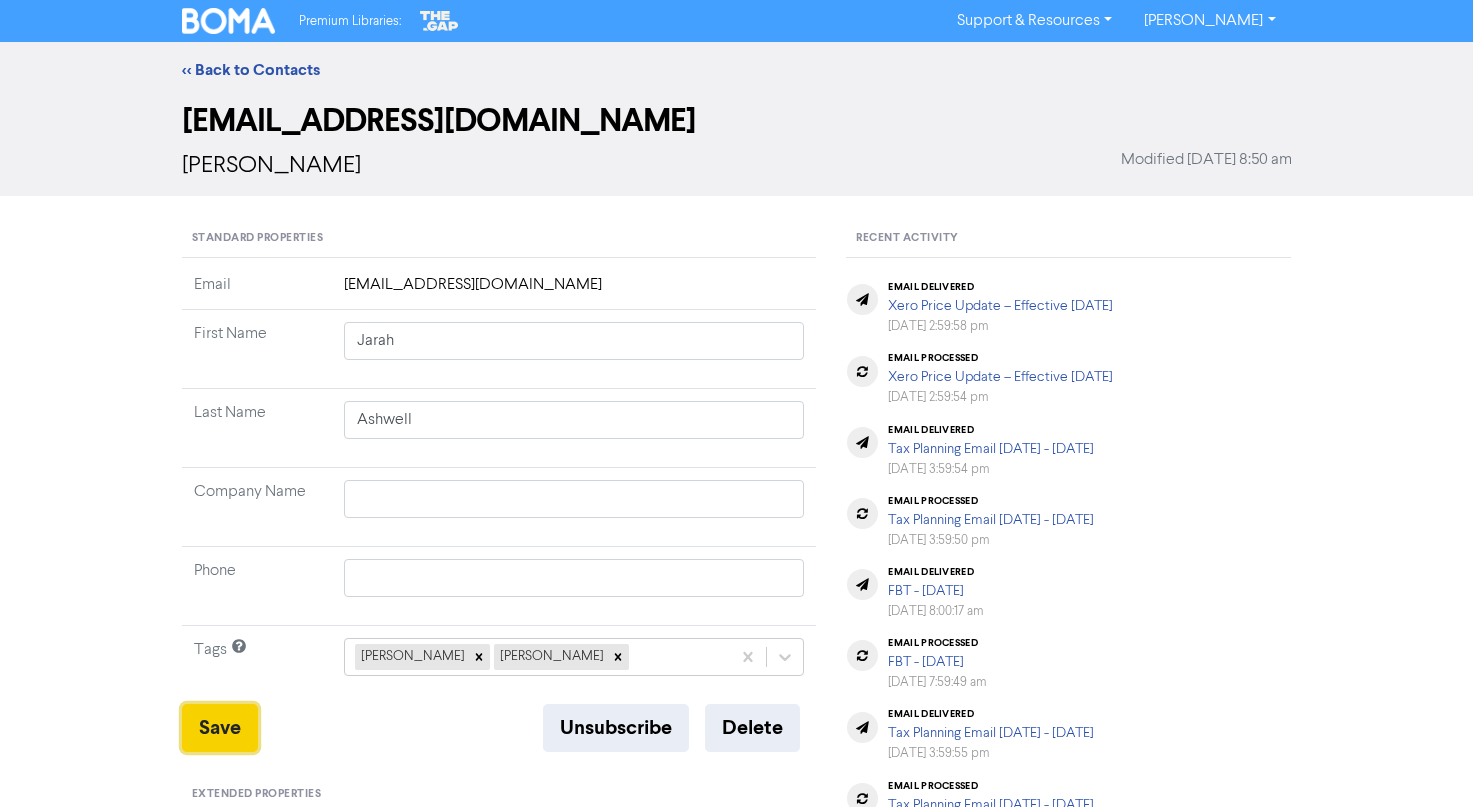 click on "Save" at bounding box center [220, 728] 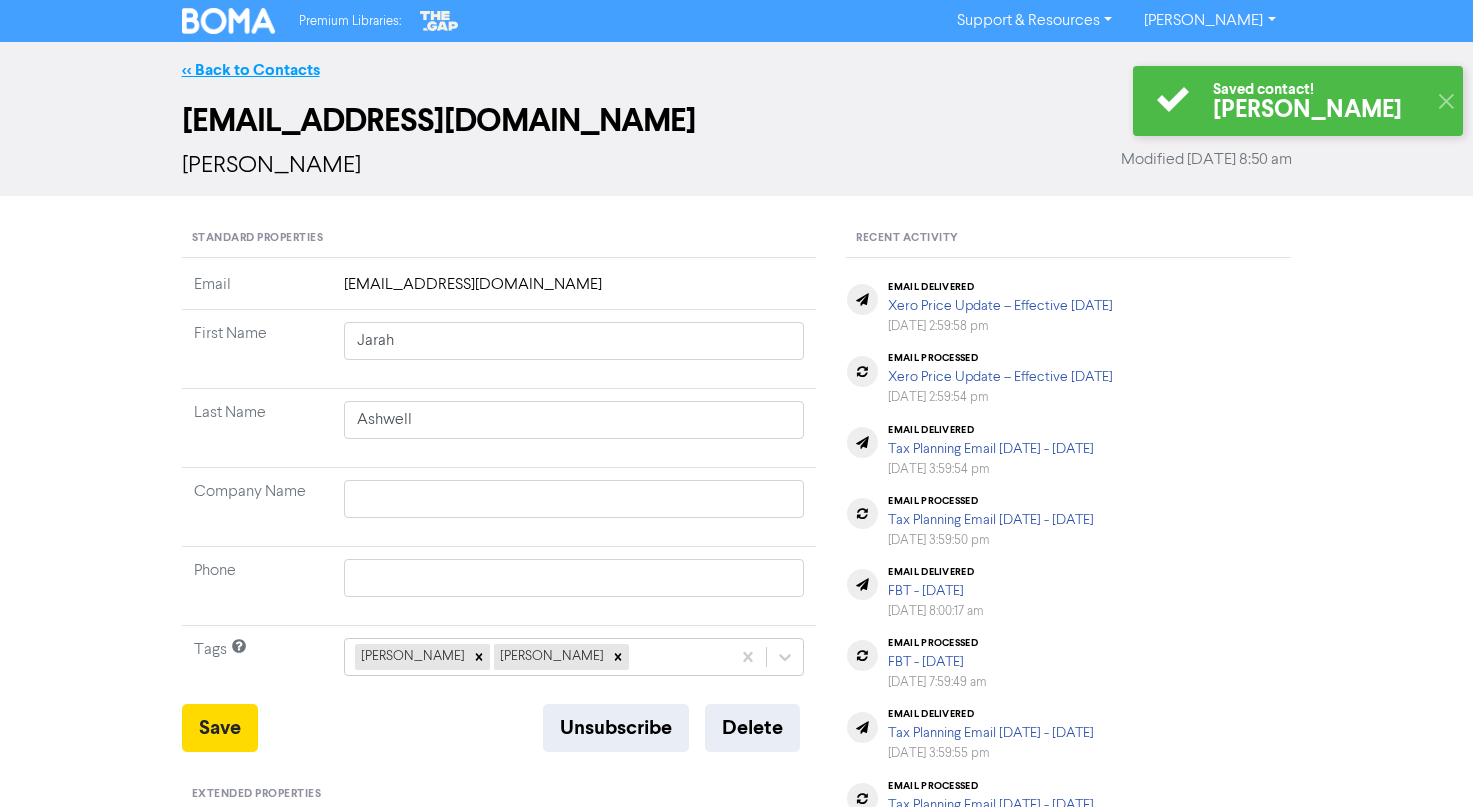 click on "<< Back to Contacts" at bounding box center [251, 70] 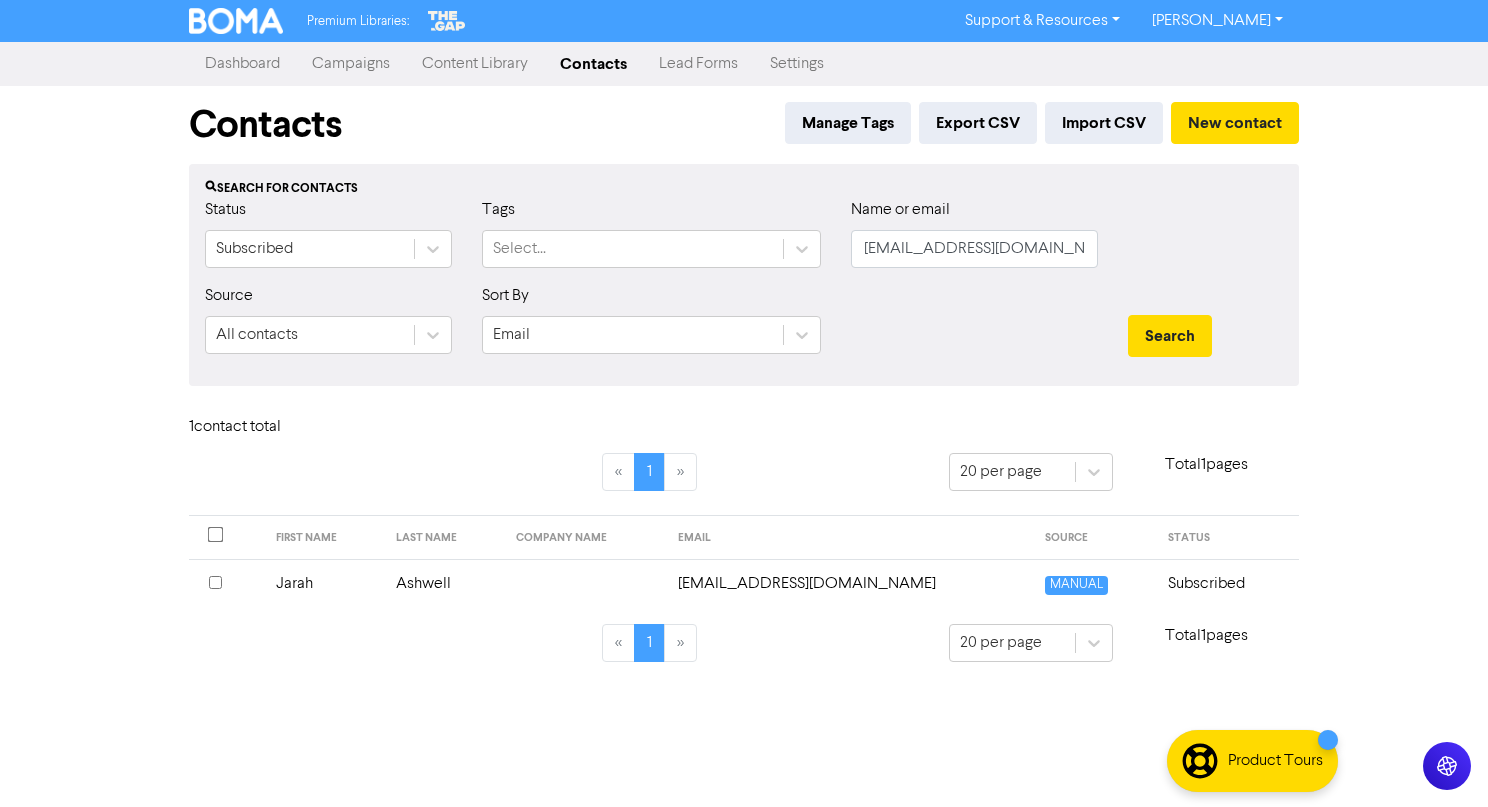 click on "innk@outlook.com.au" at bounding box center [849, 583] 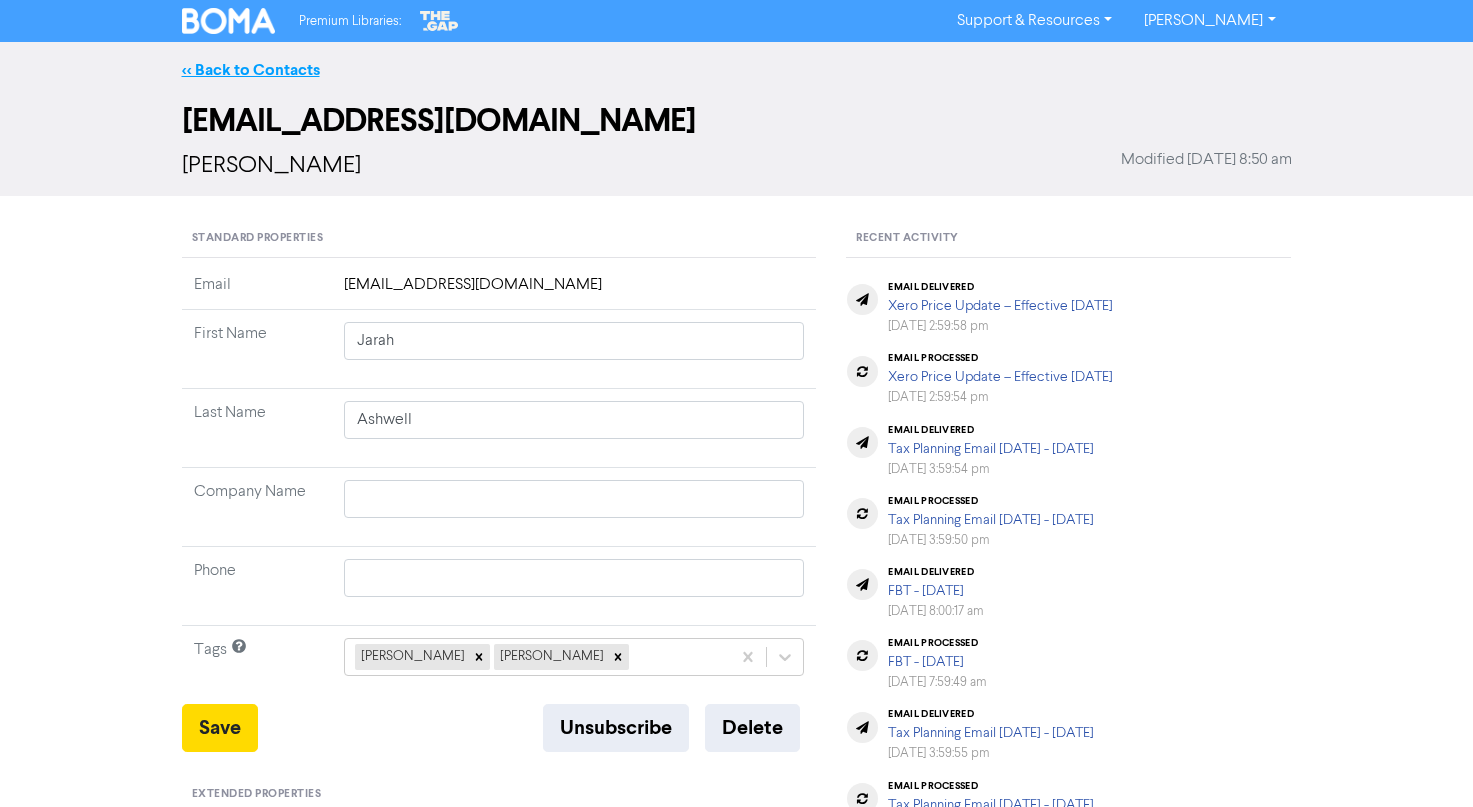 click on "<< Back to Contacts" at bounding box center [251, 70] 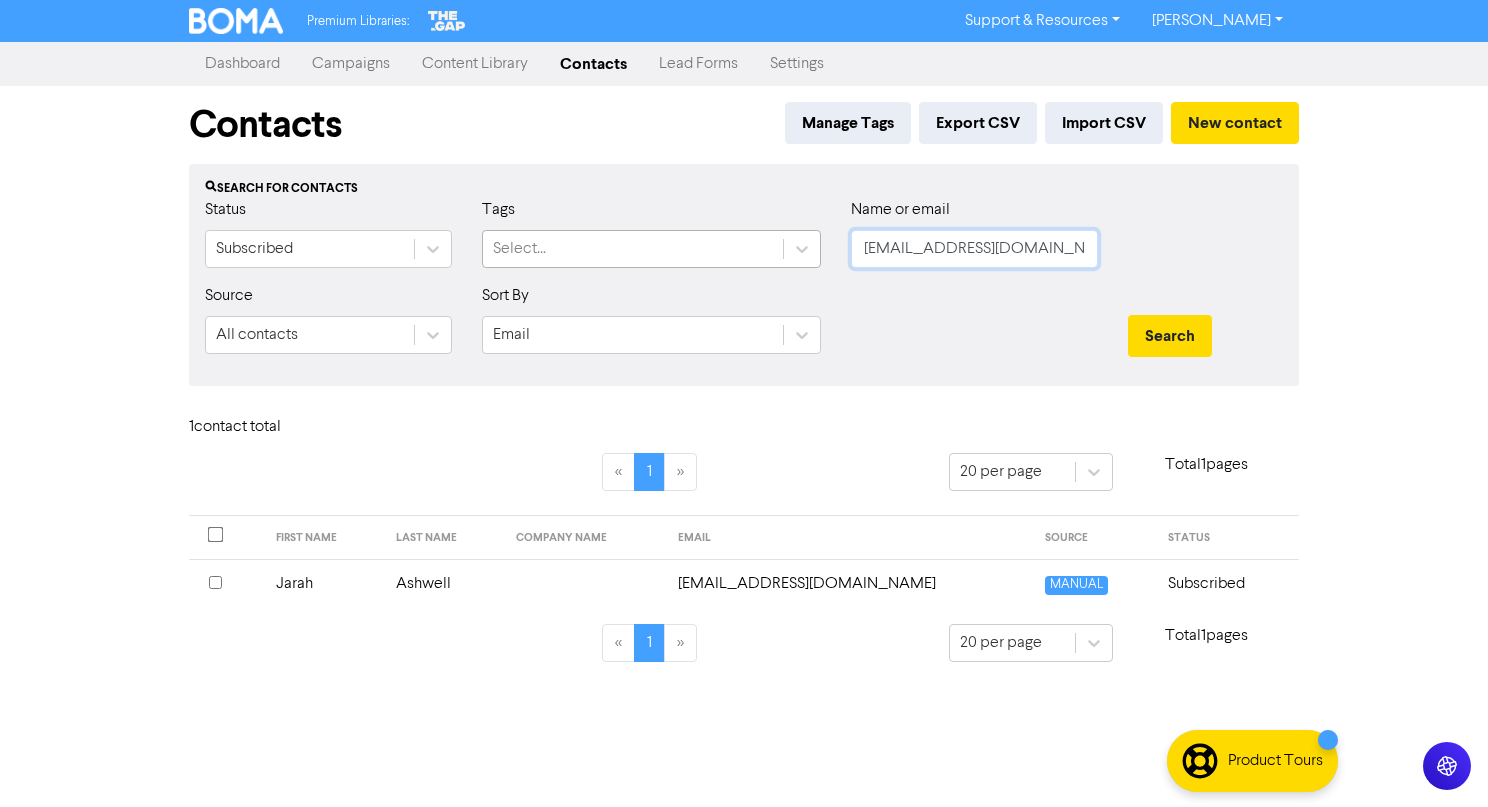 drag, startPoint x: 1028, startPoint y: 262, endPoint x: 659, endPoint y: 253, distance: 369.10974 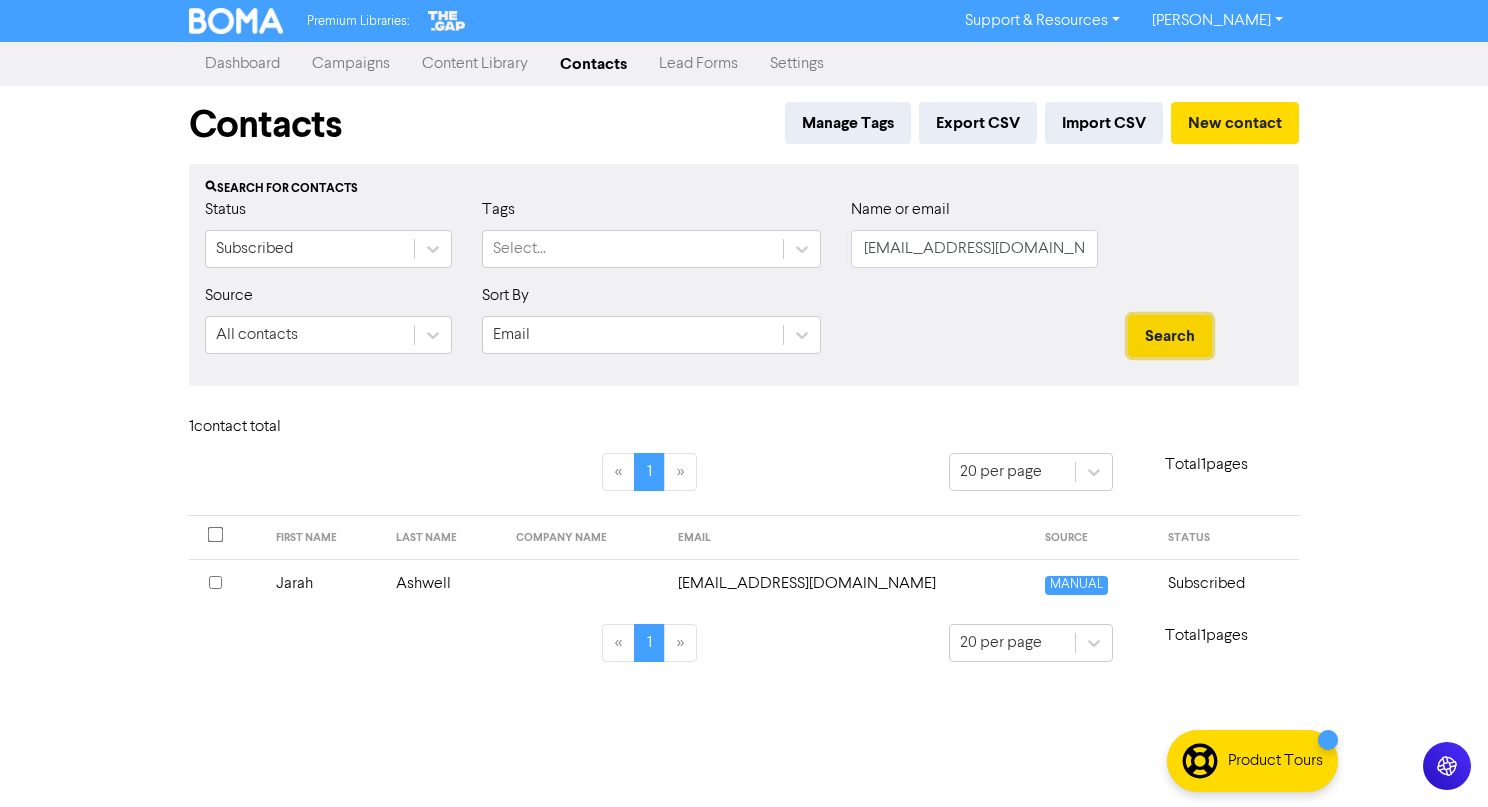 click on "Search" at bounding box center (1170, 336) 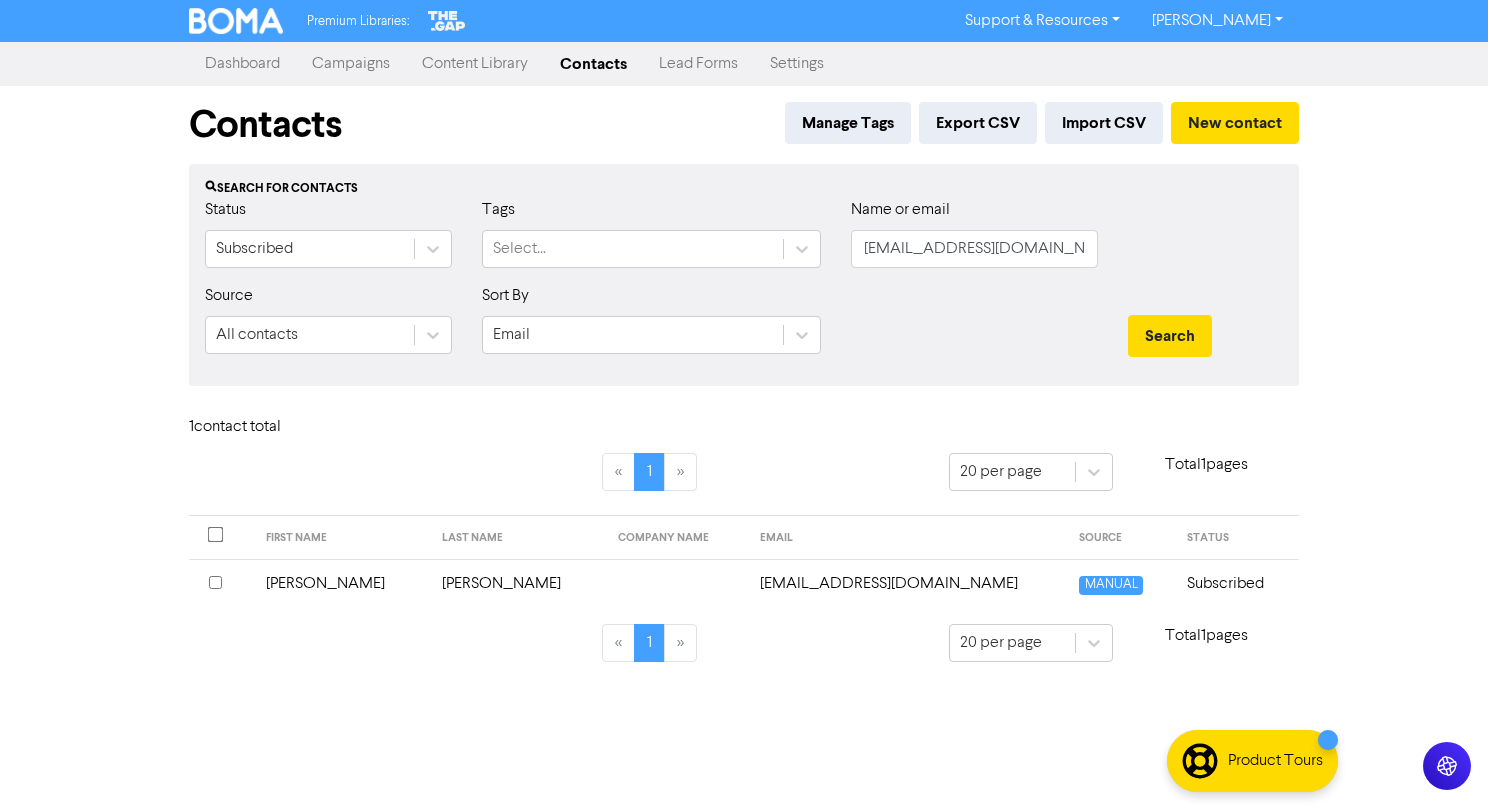 click on "thomask912@hotmail.com" at bounding box center [908, 583] 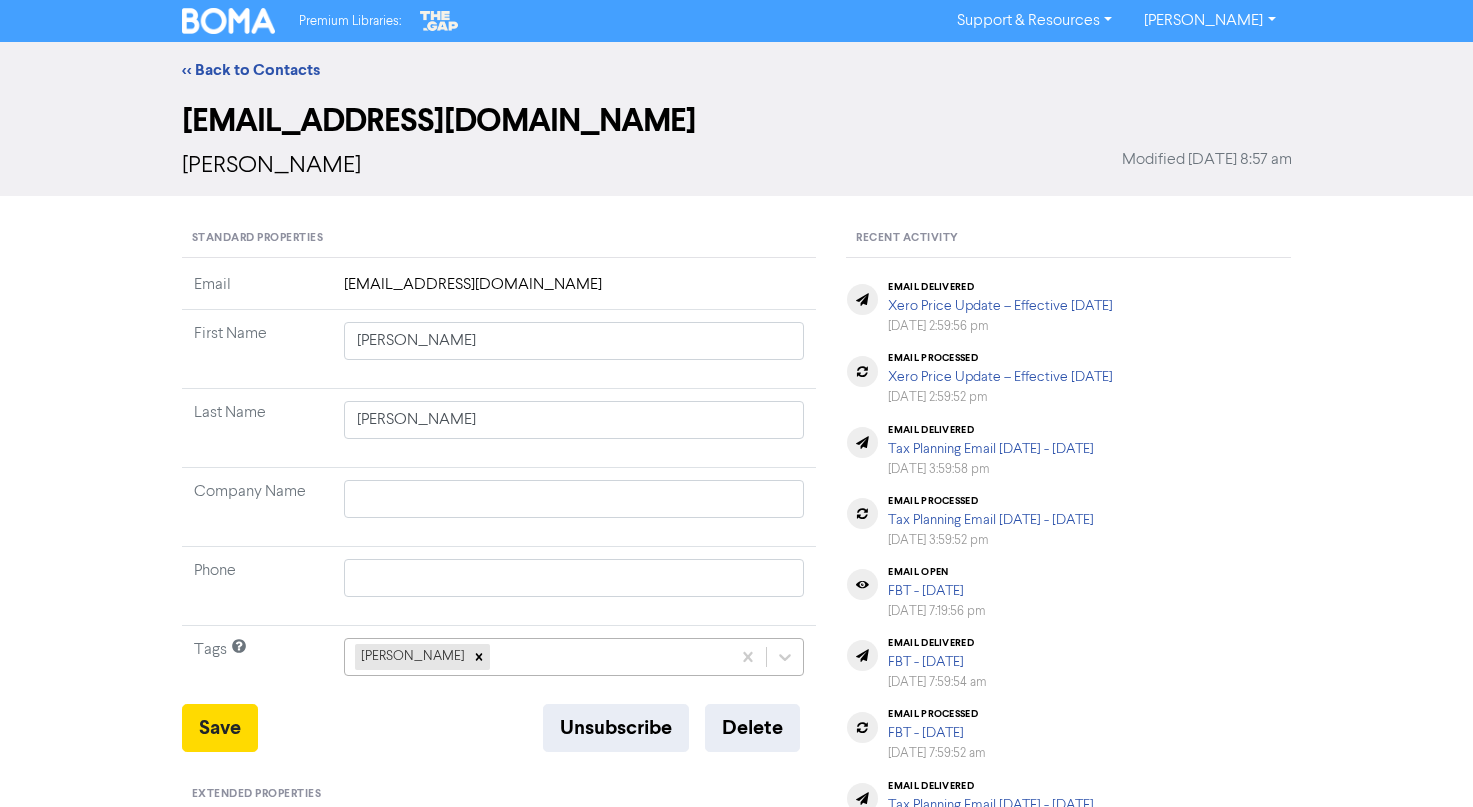 click on "sarah crowe" 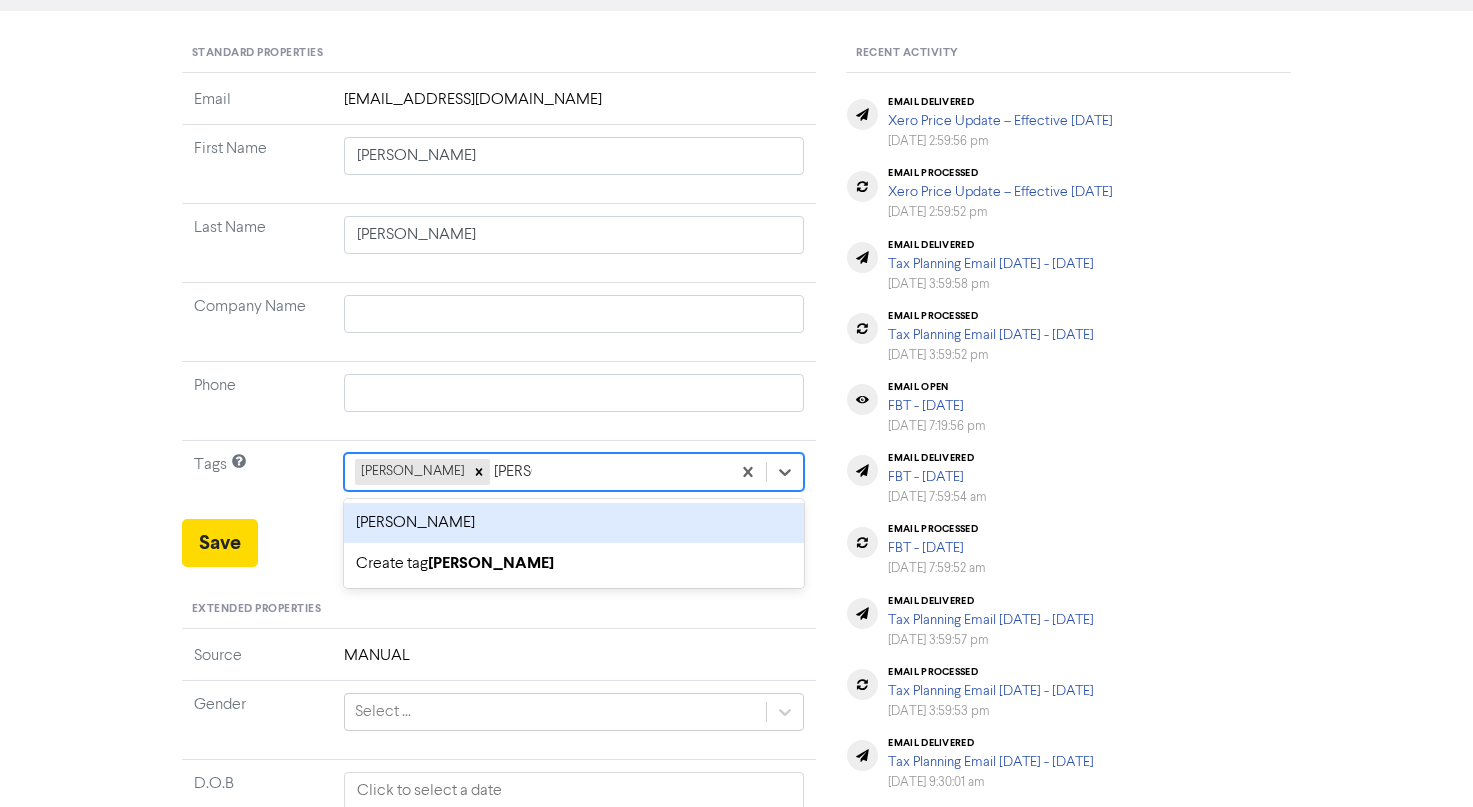 click on "sarah sale" at bounding box center (574, 523) 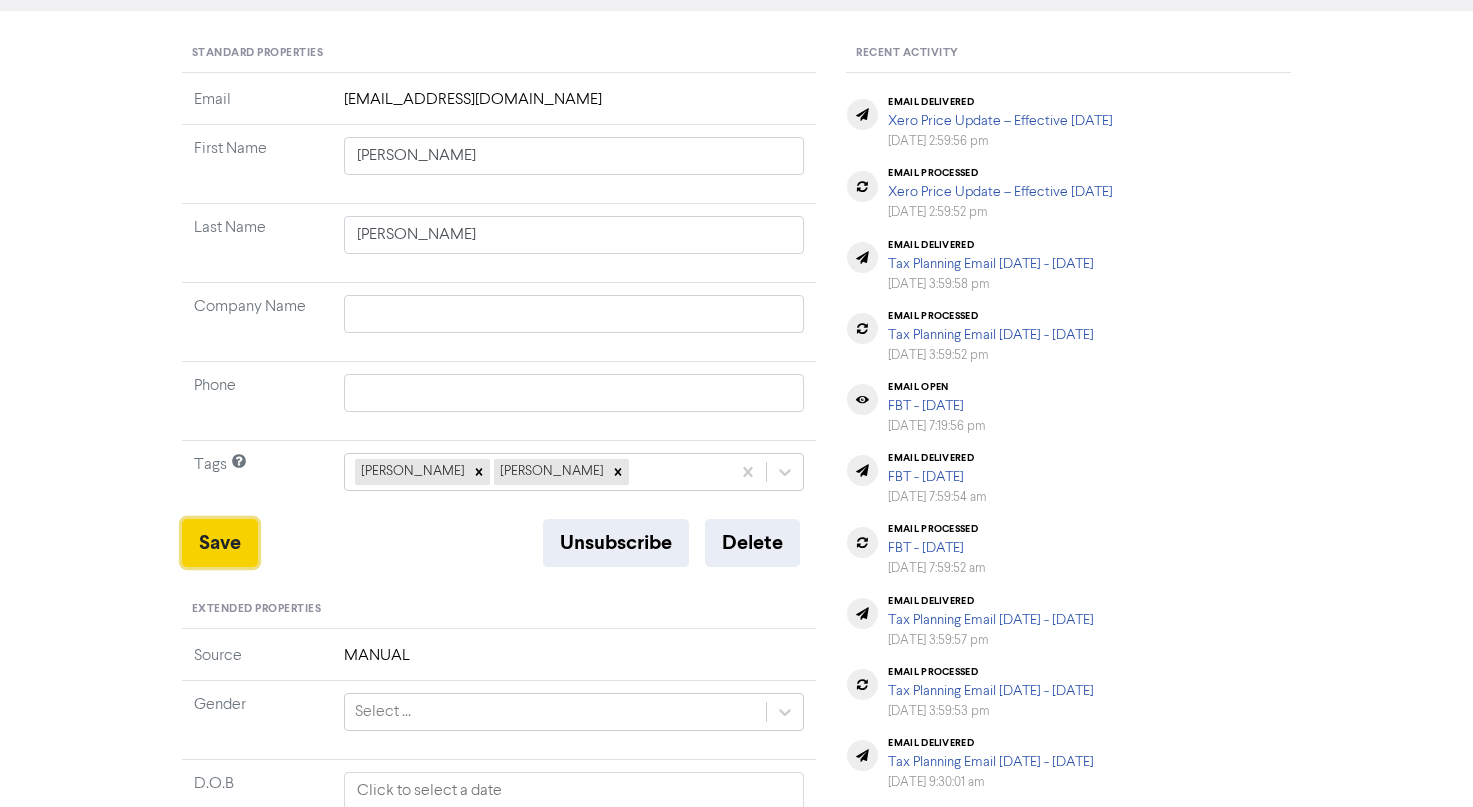 click on "Save" at bounding box center [220, 543] 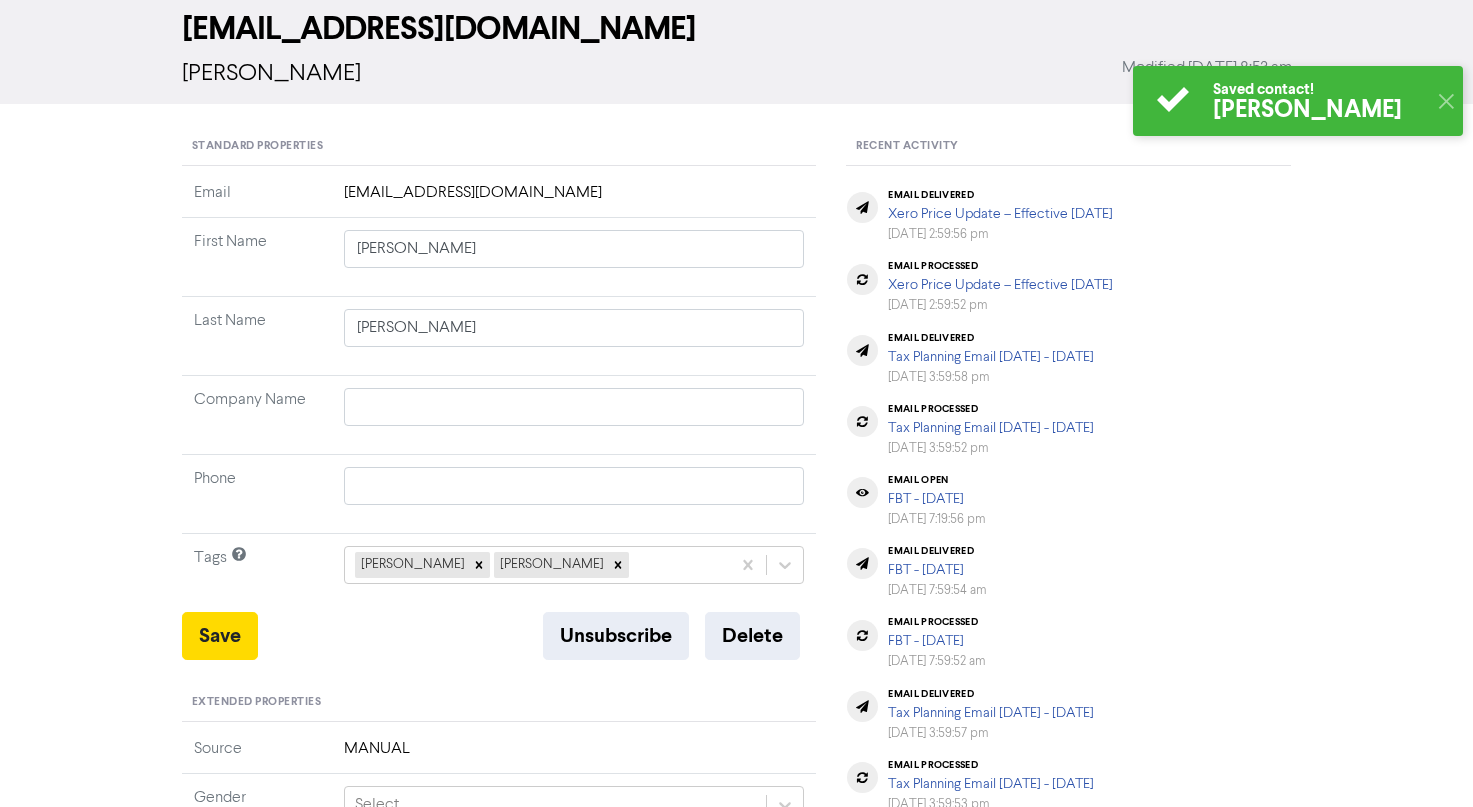 scroll, scrollTop: 0, scrollLeft: 0, axis: both 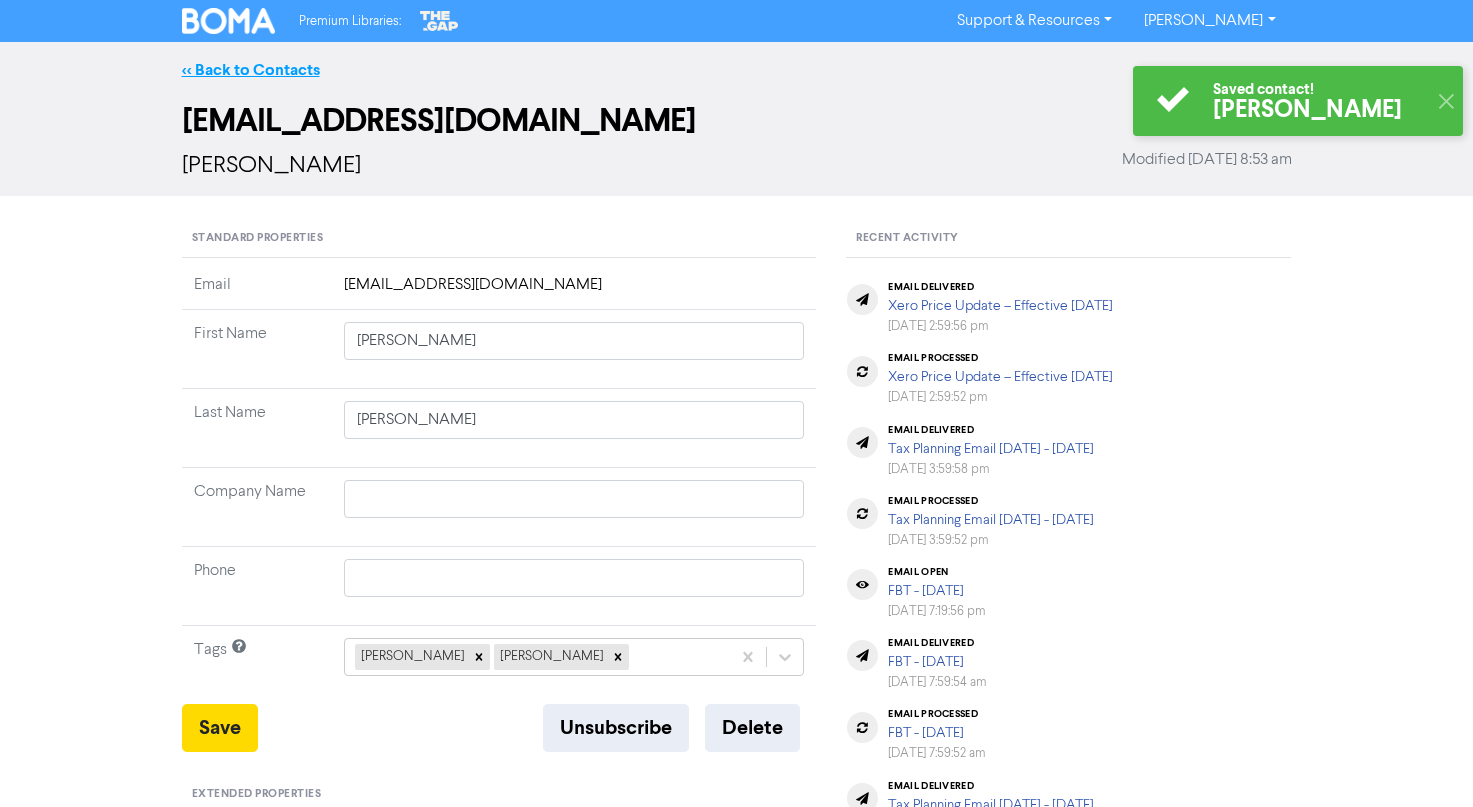 click on "<< Back to Contacts" at bounding box center (251, 70) 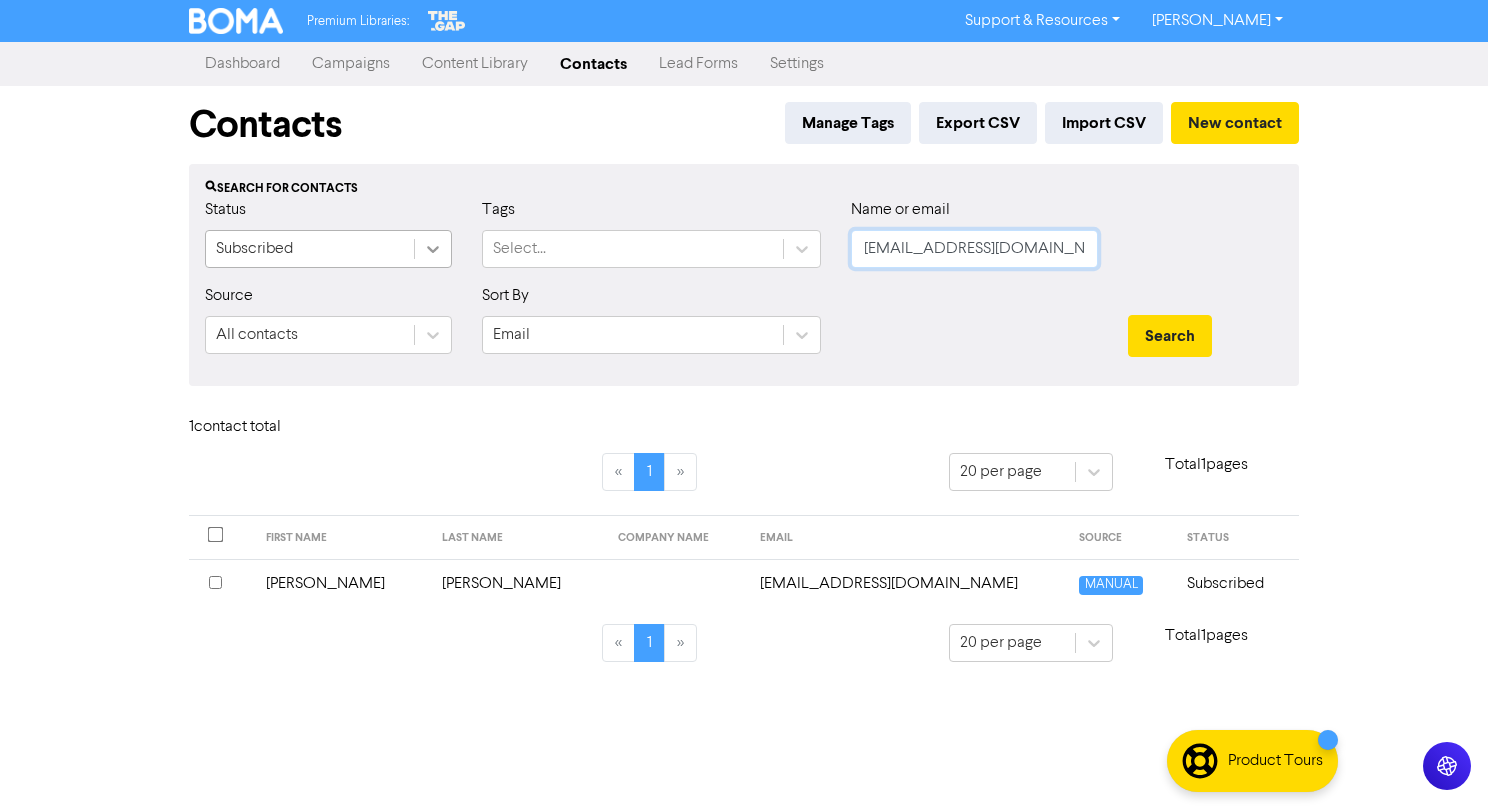 drag, startPoint x: 1095, startPoint y: 247, endPoint x: 443, endPoint y: 247, distance: 652 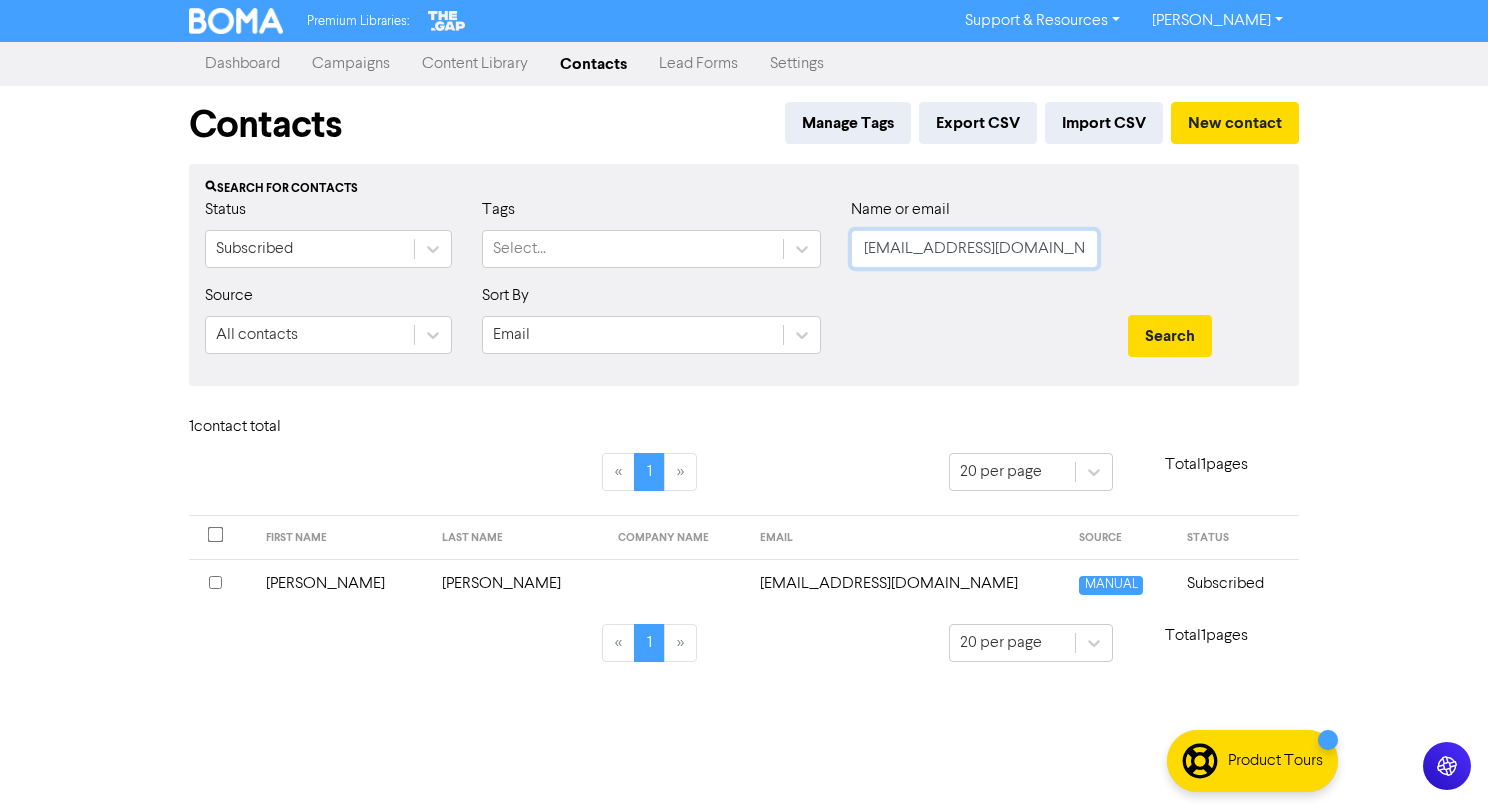 paste on "healings.chrissy@g" 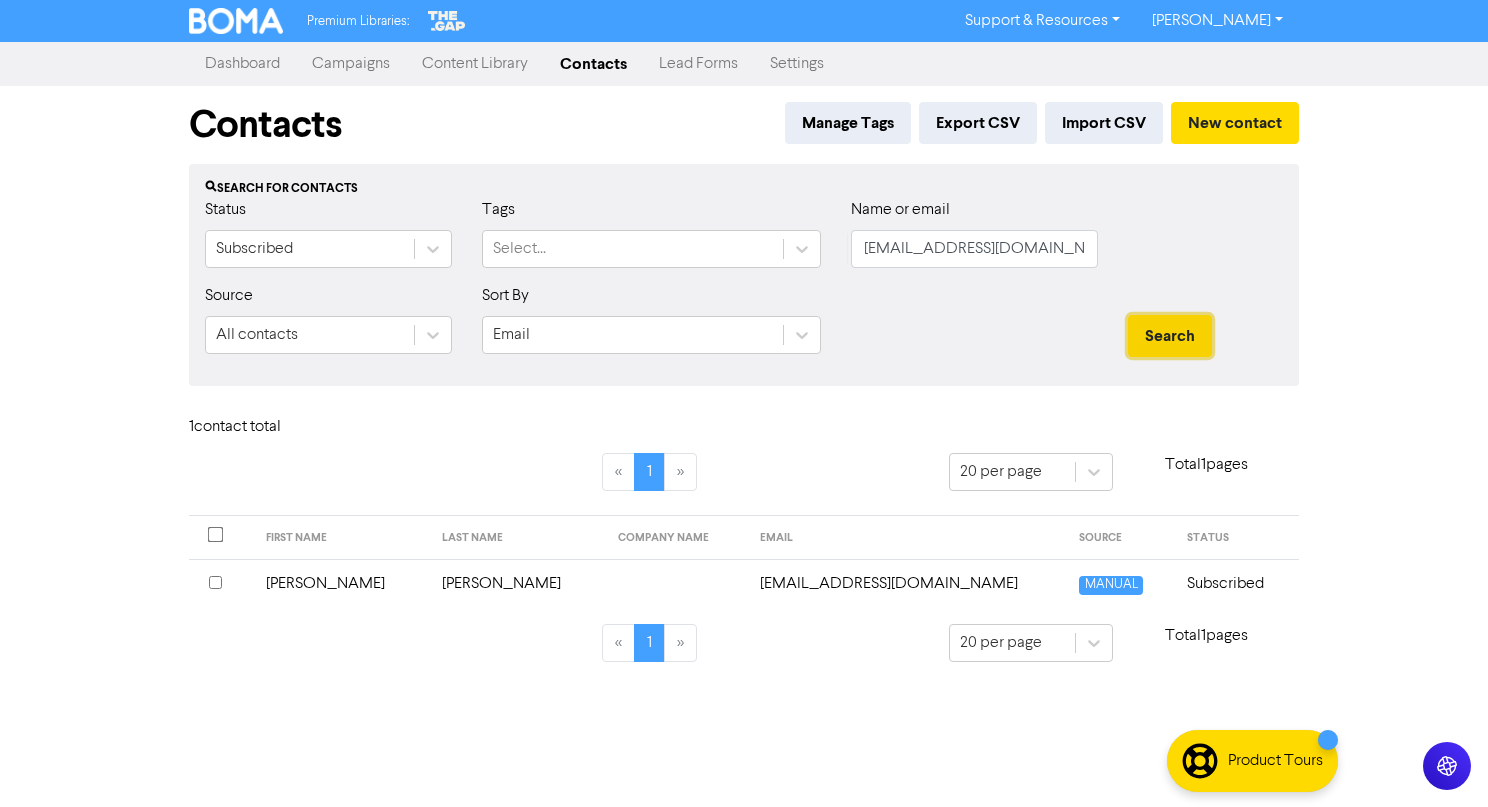 click on "Search" at bounding box center [1170, 336] 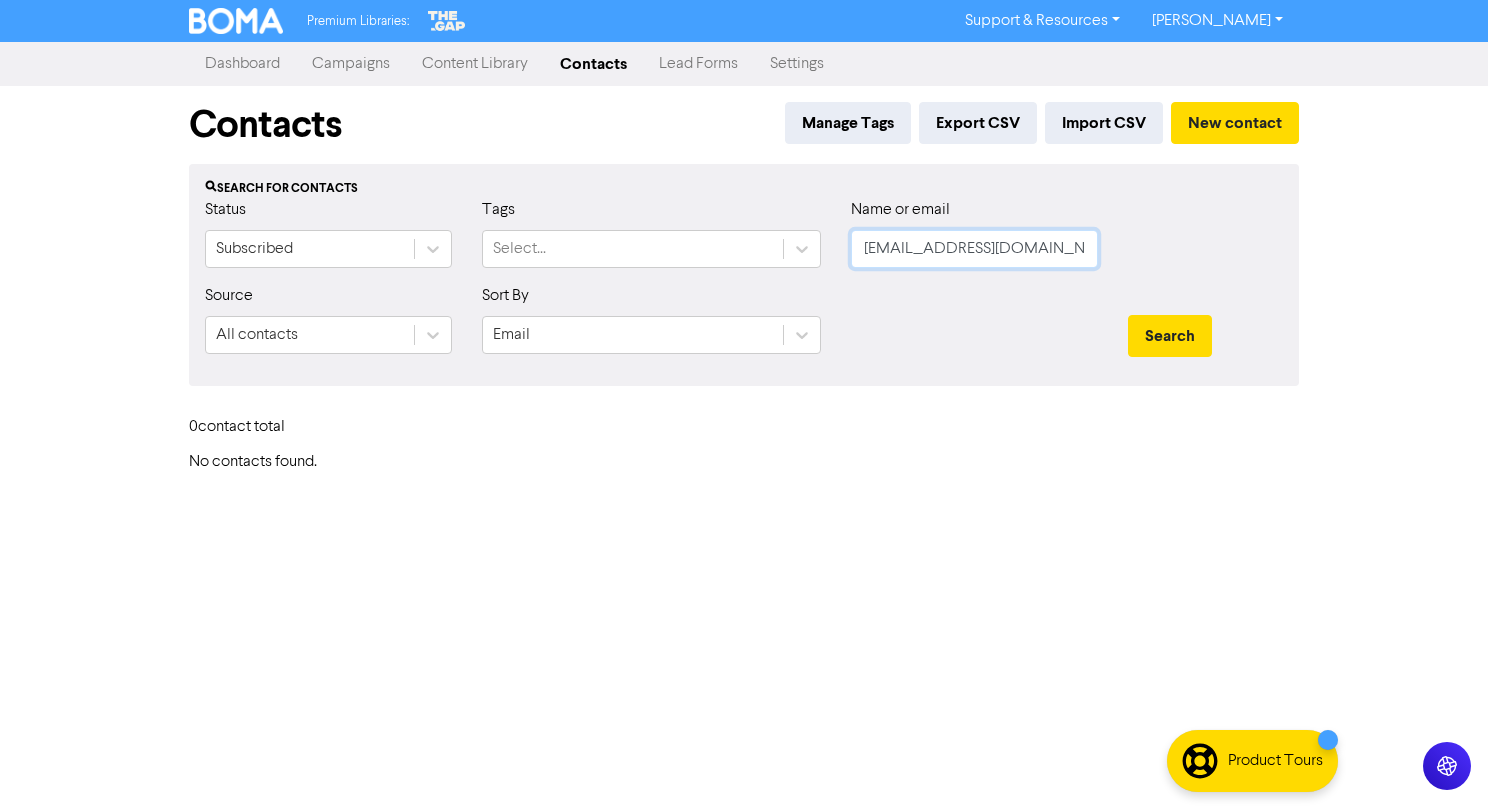 click on "healings.chrissy@gmail.com" 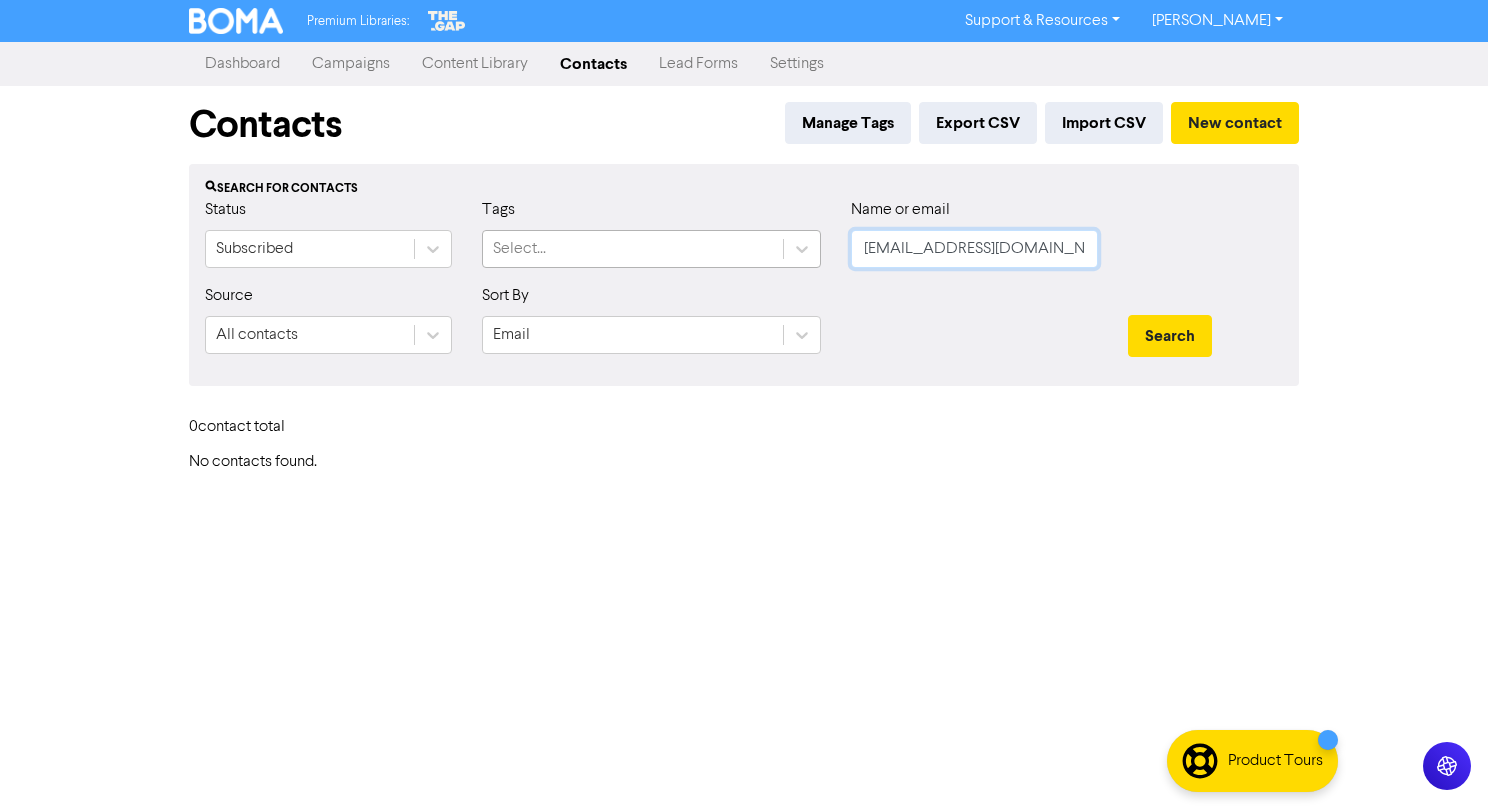 drag, startPoint x: 1071, startPoint y: 244, endPoint x: 700, endPoint y: 257, distance: 371.2277 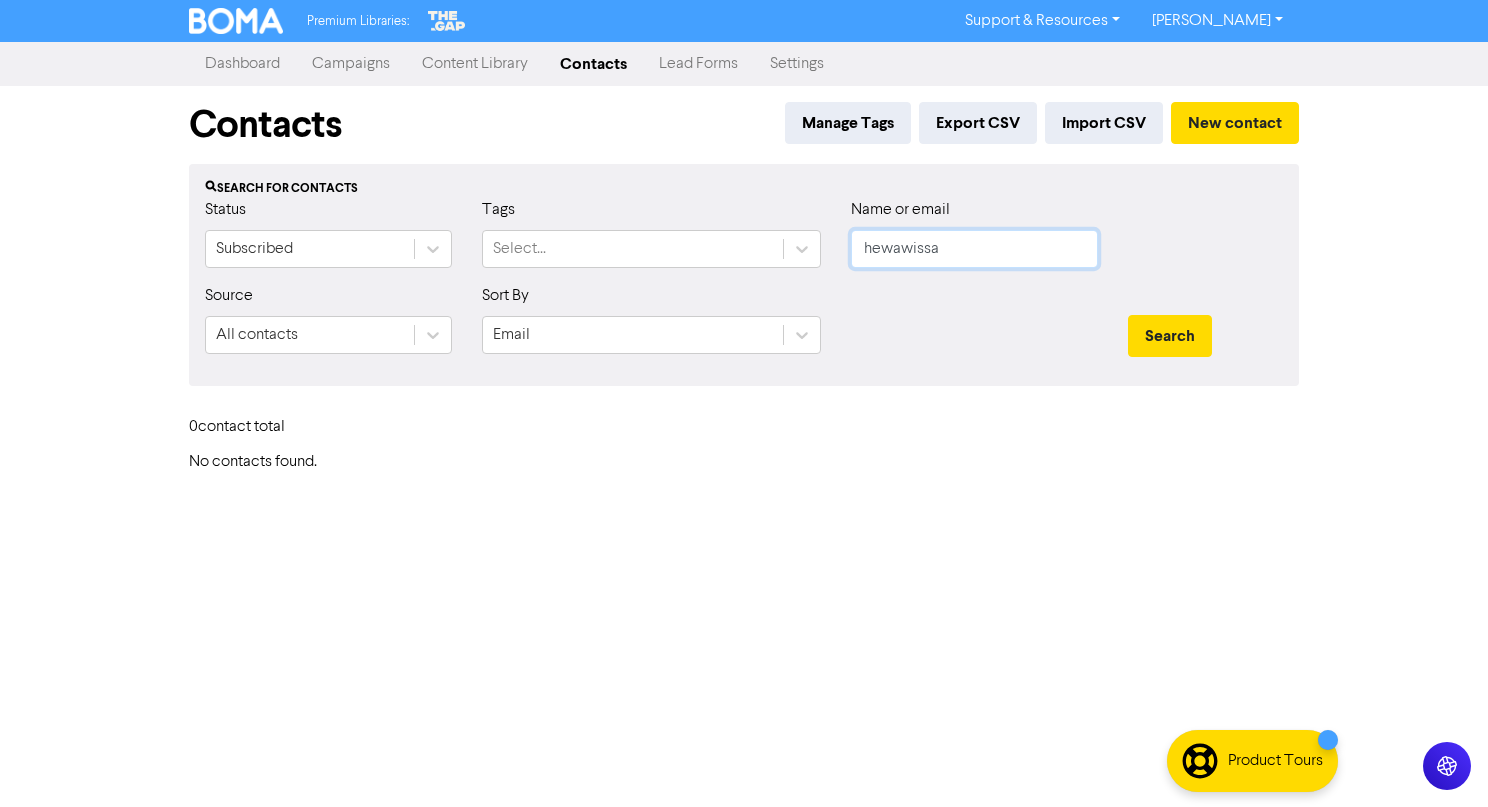 click on "Search" at bounding box center [1170, 336] 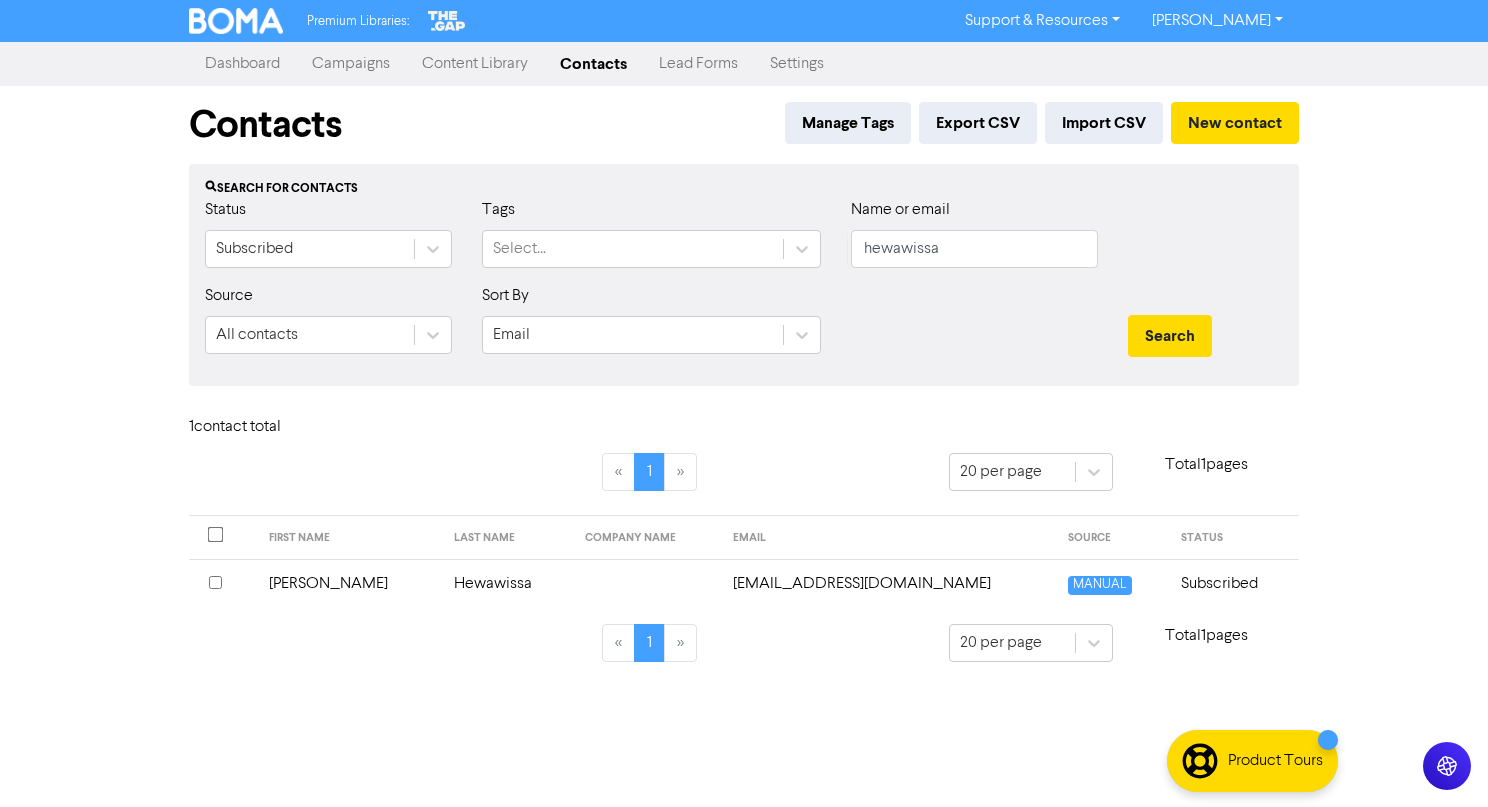 click on "Hewawissa" at bounding box center (507, 583) 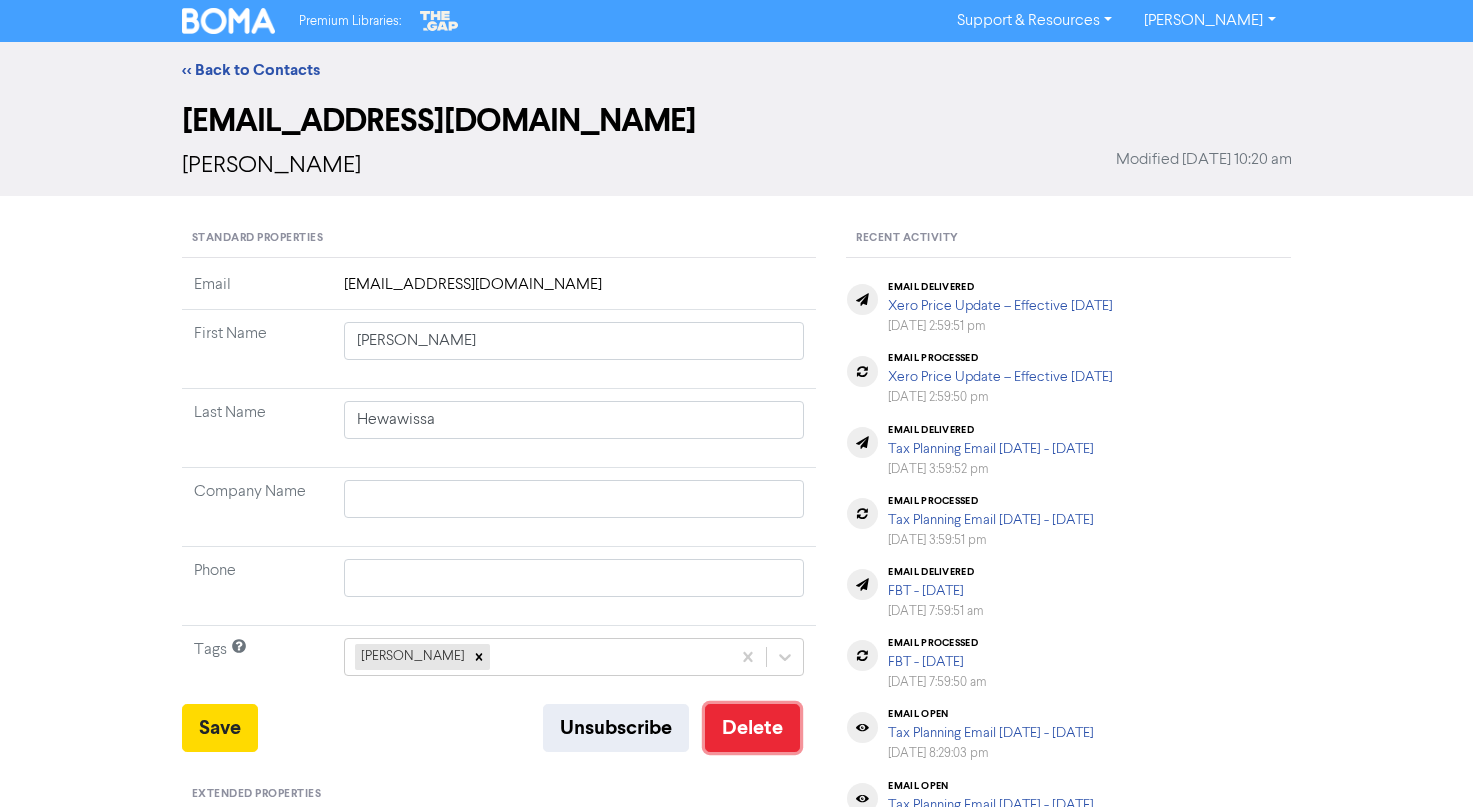 click on "Delete" at bounding box center (752, 728) 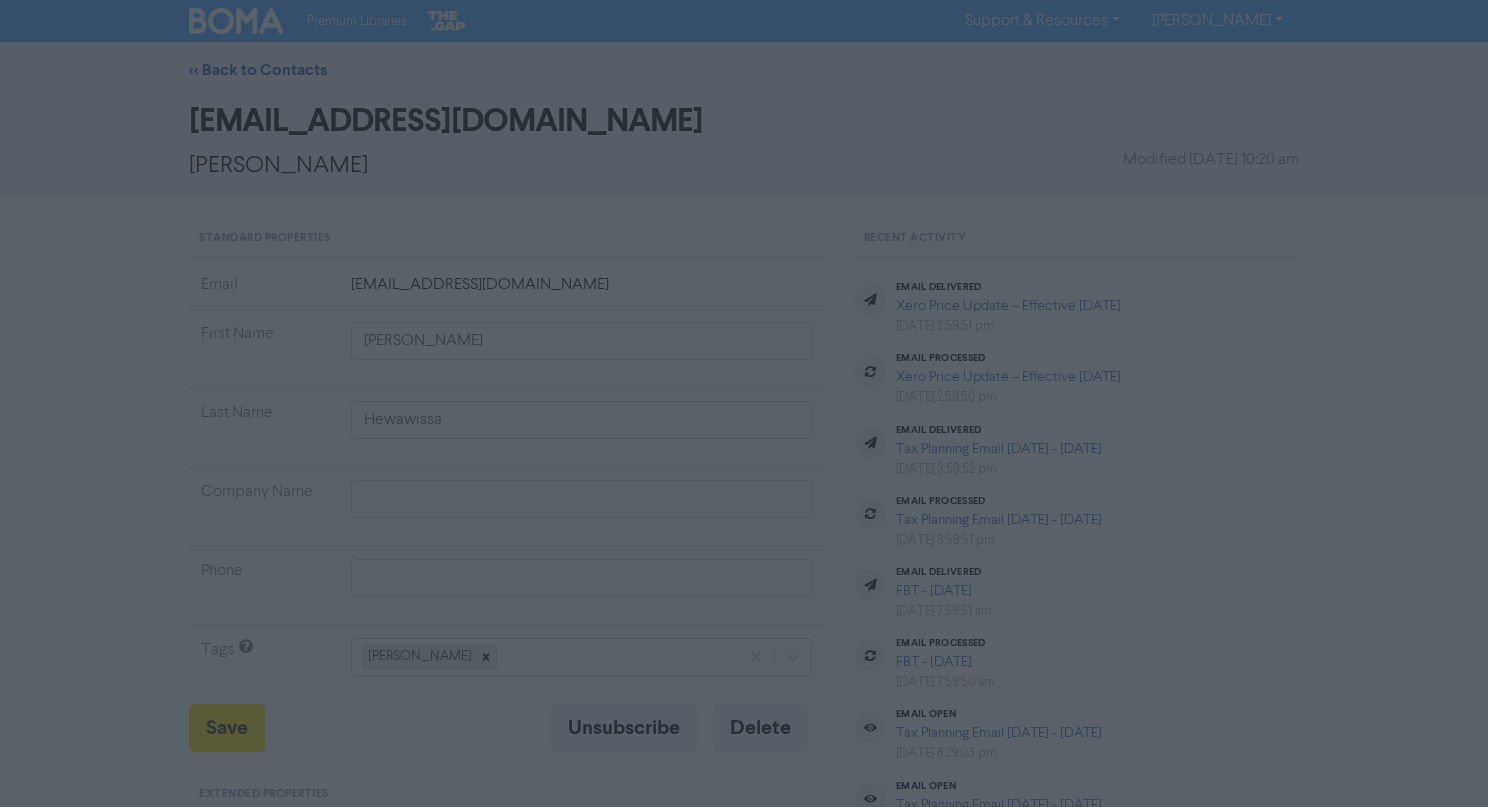 click on "ok" at bounding box center [658, 242] 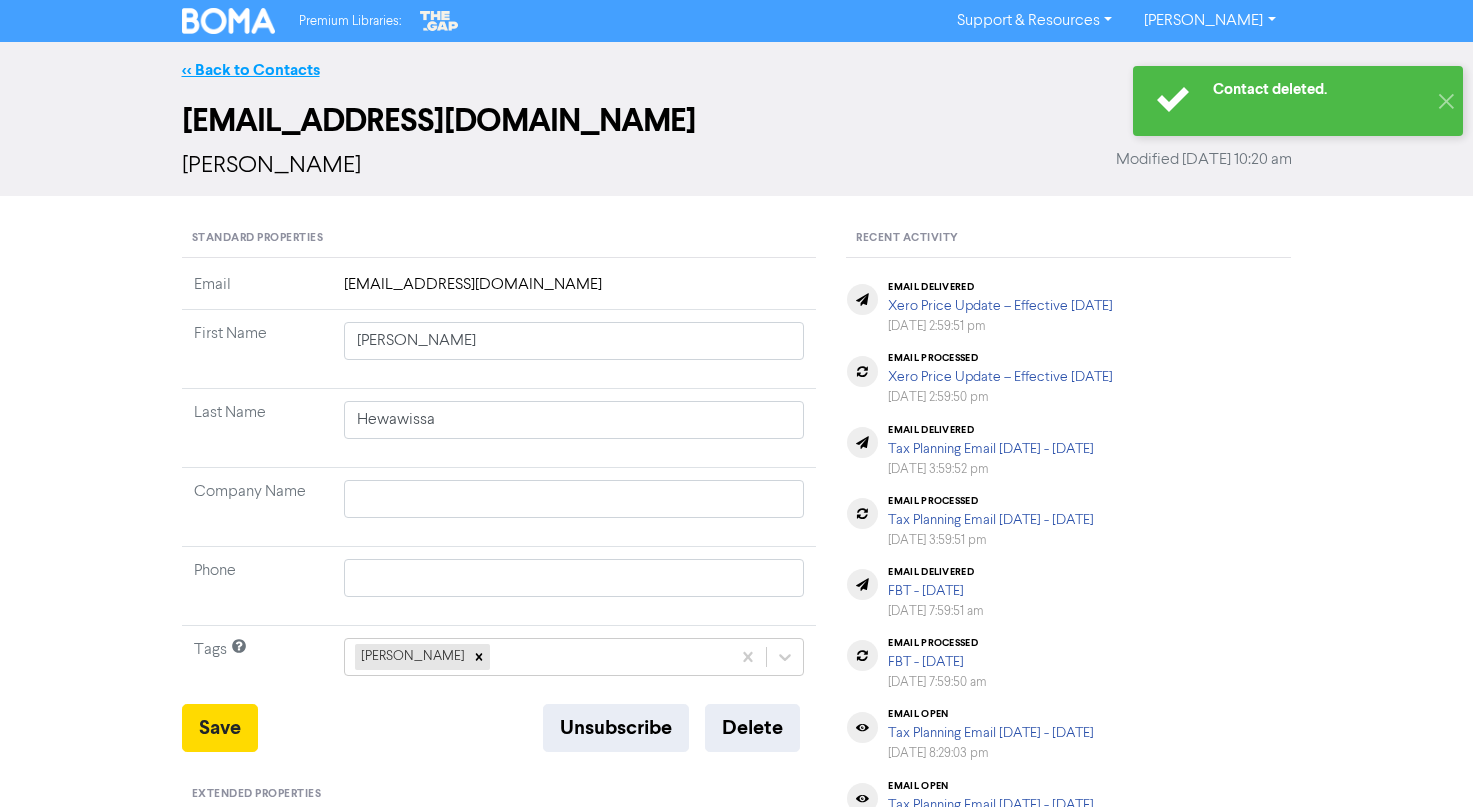 click on "<< Back to Contacts" at bounding box center (251, 70) 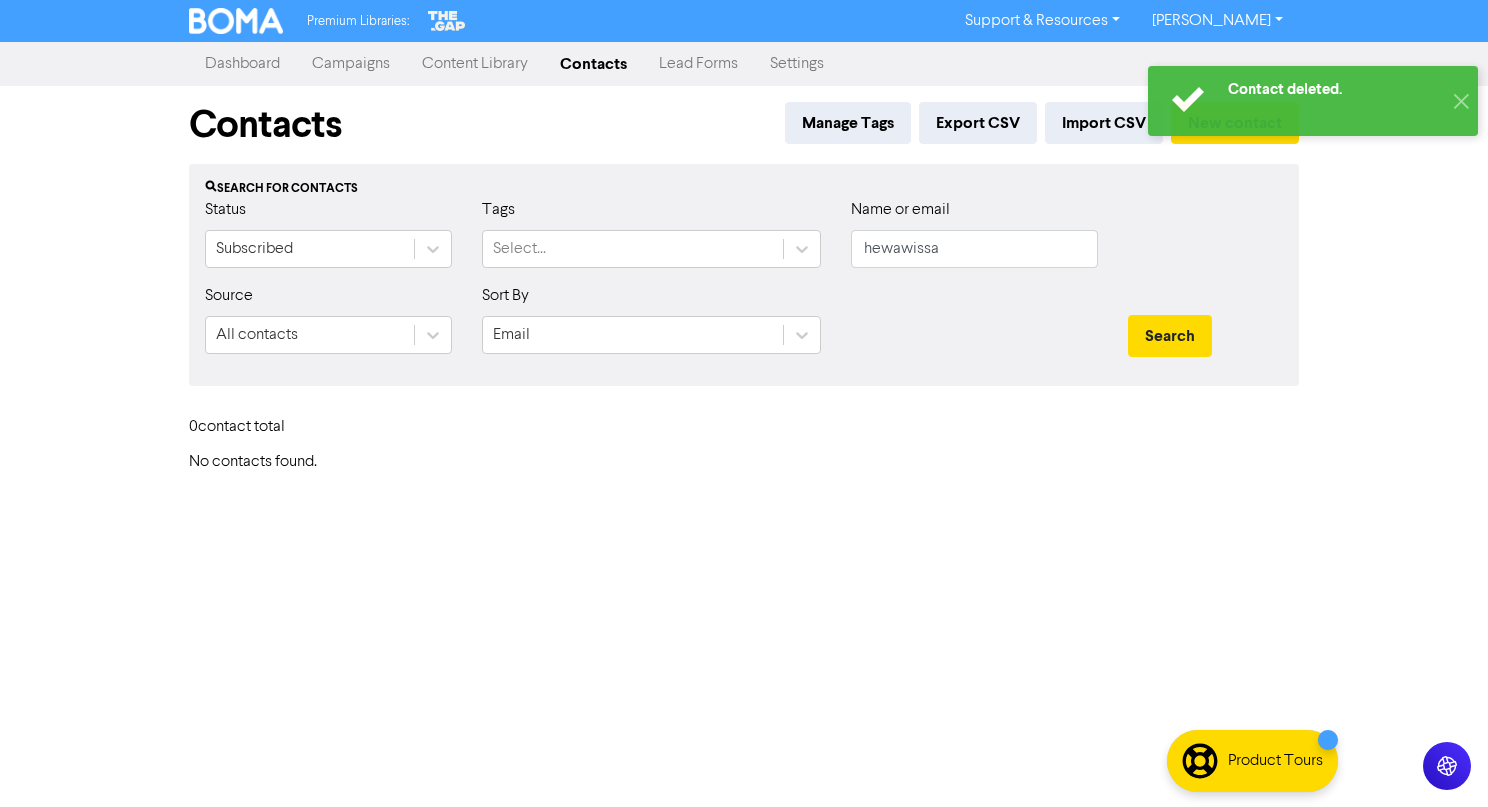 click on "Contact deleted. ✕" at bounding box center (1313, 101) 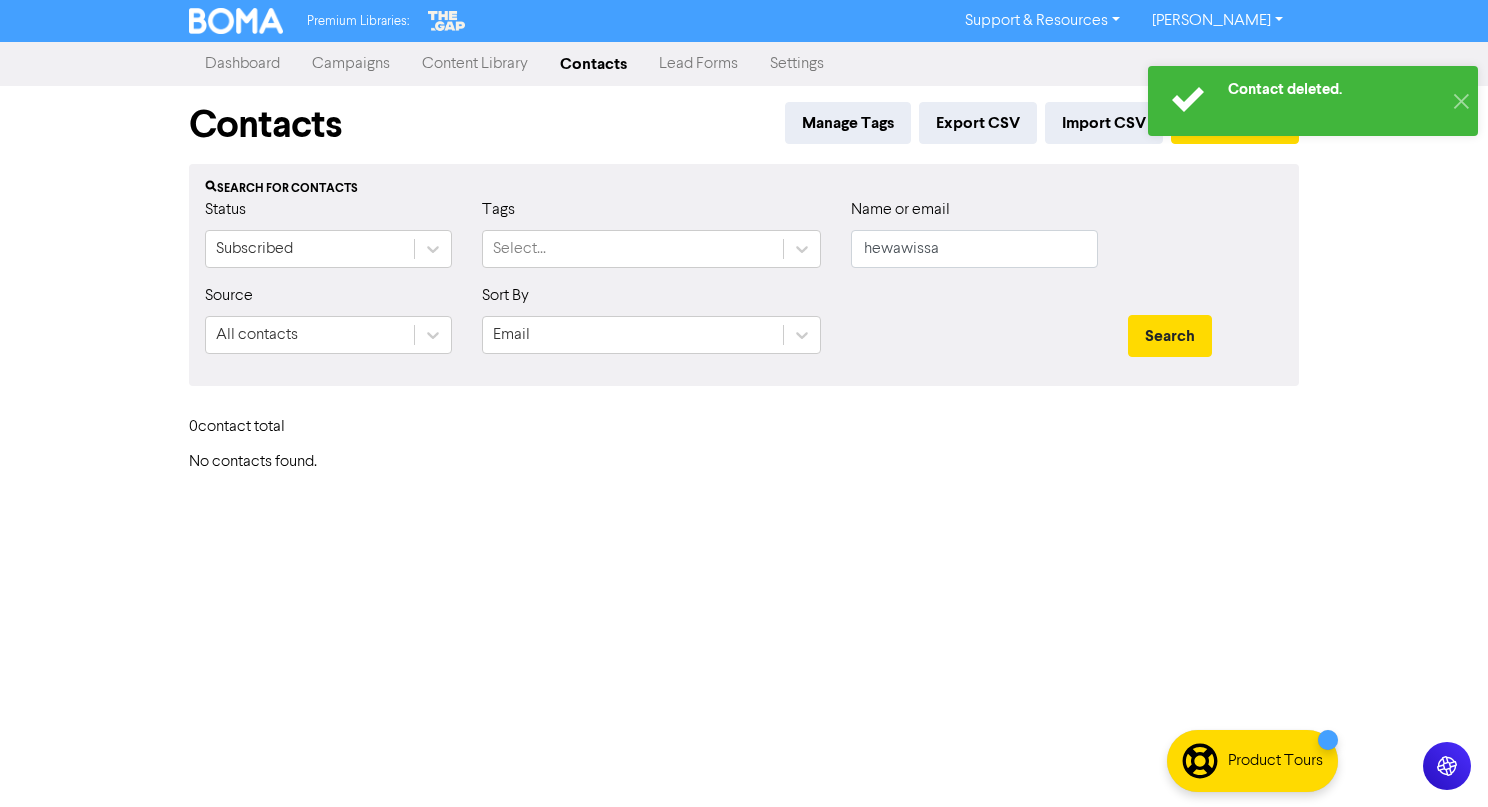click at bounding box center [1188, 101] 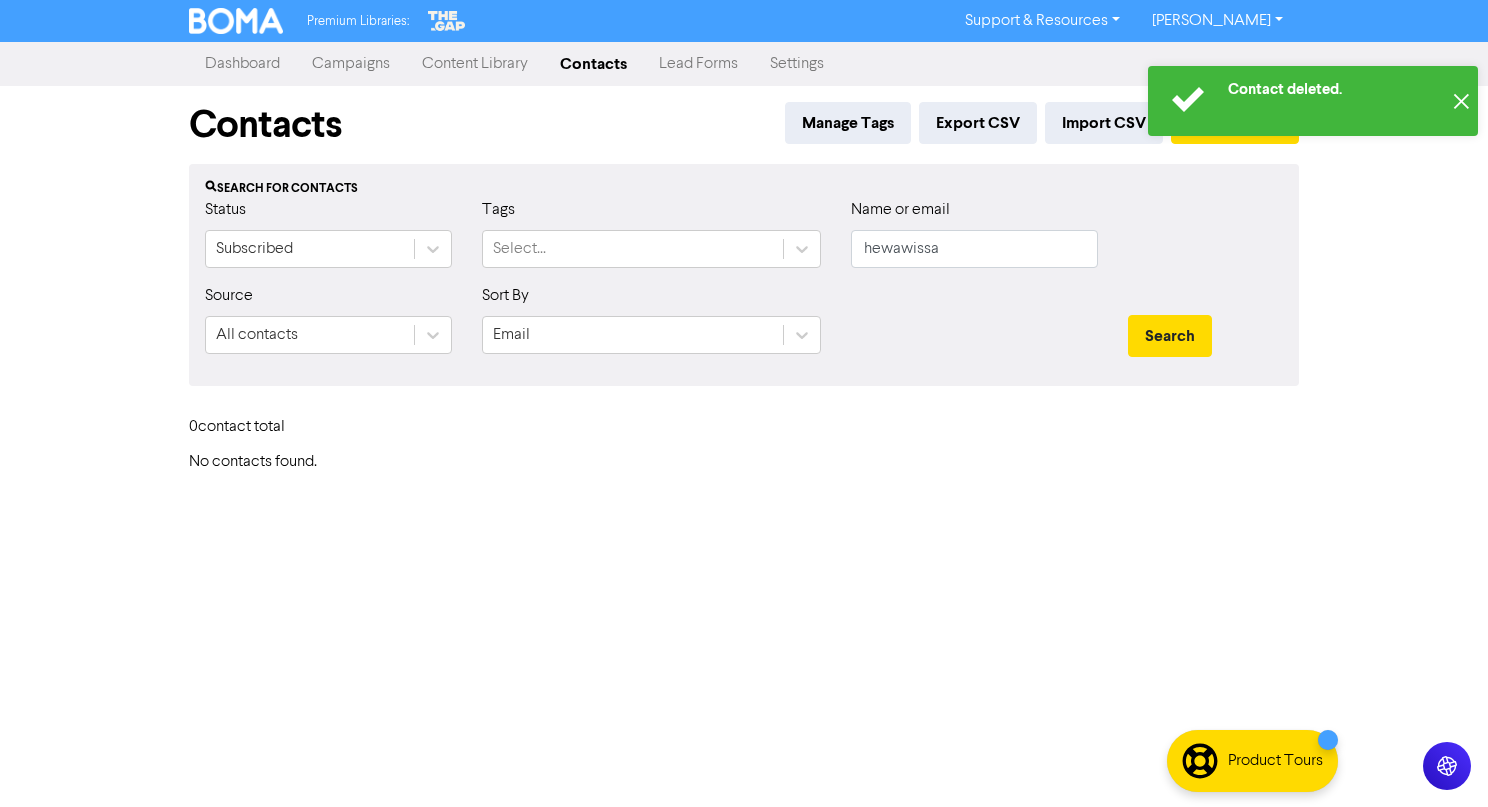 click on "✕" at bounding box center [1461, 101] 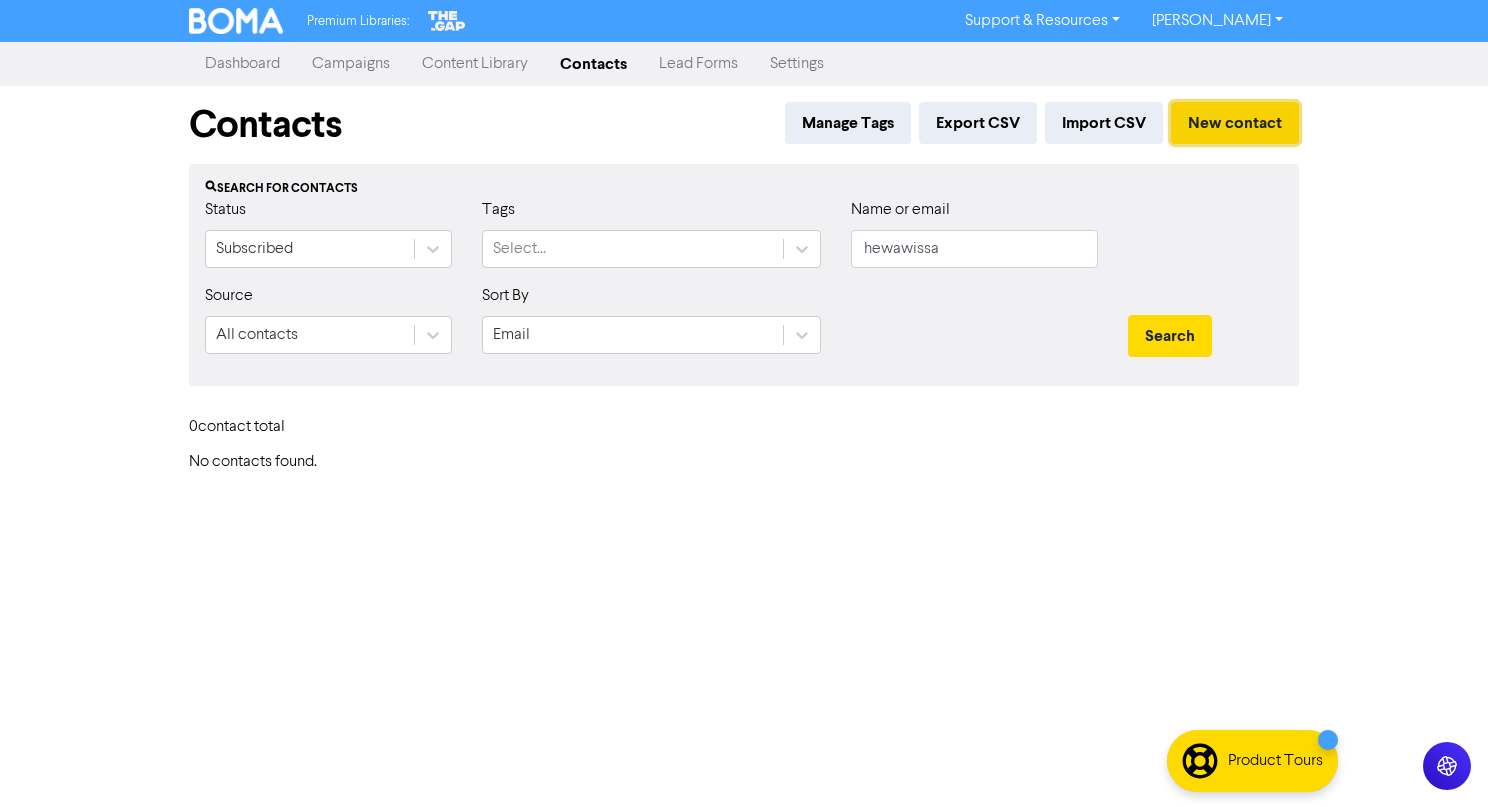 click on "New contact" at bounding box center (1235, 123) 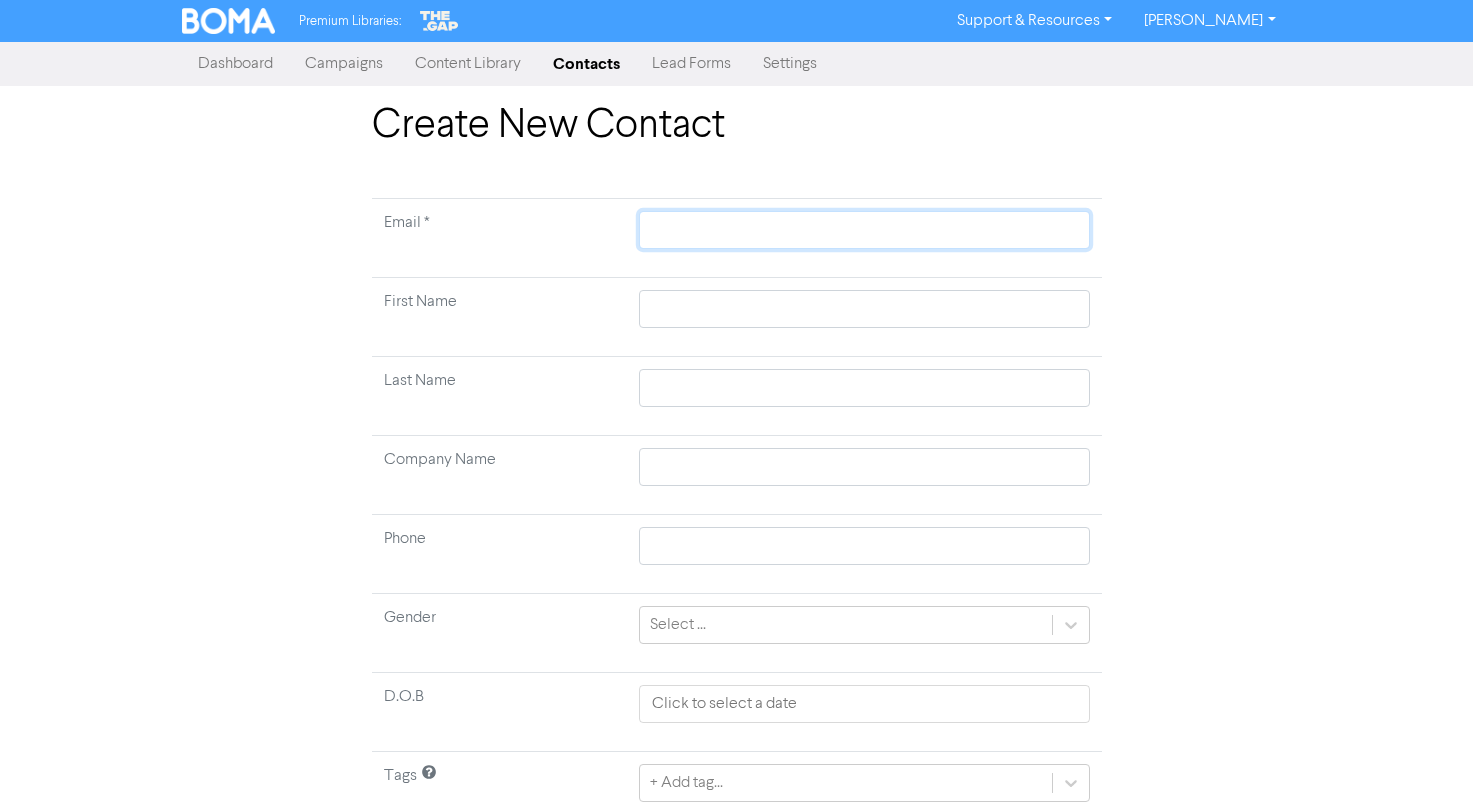 click 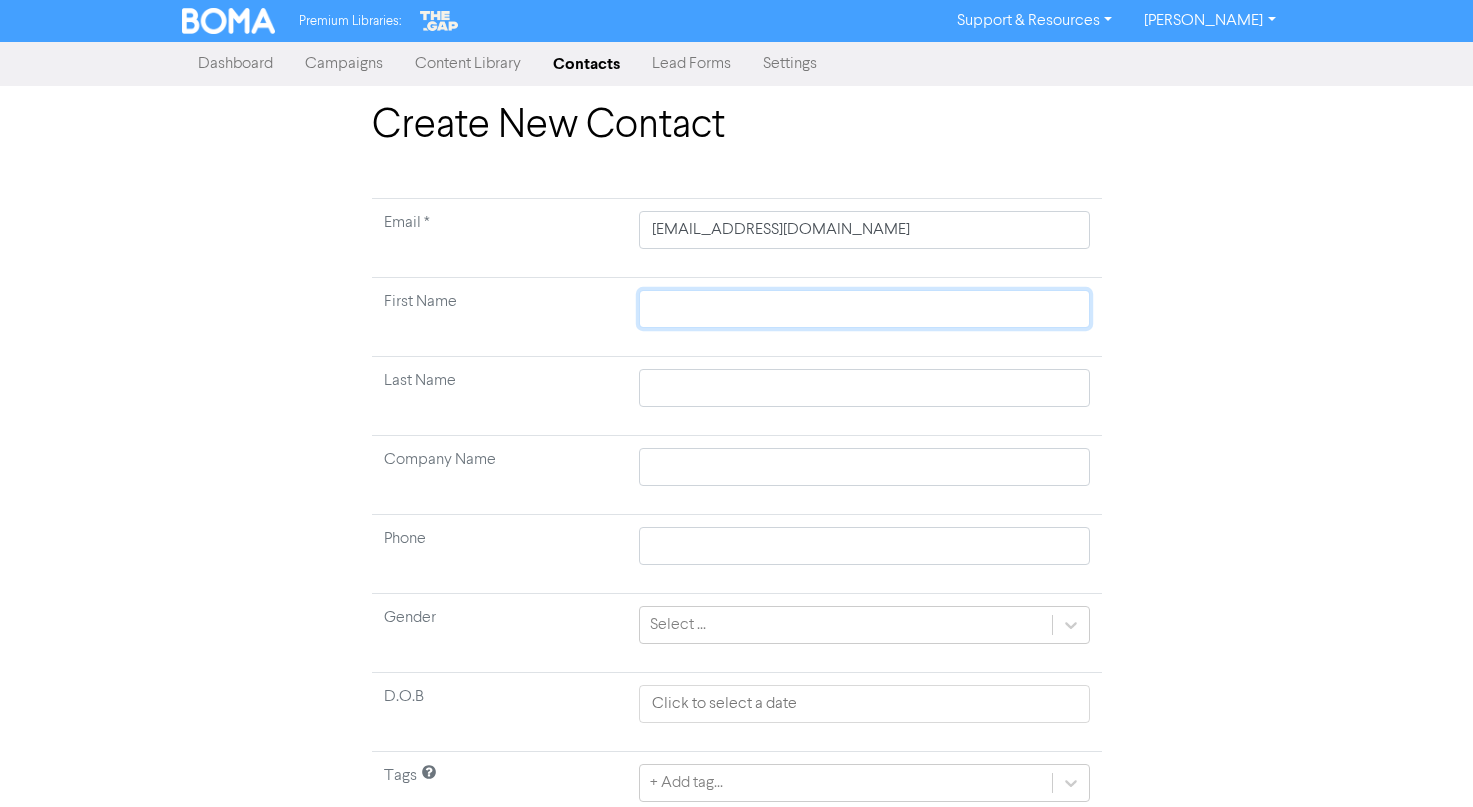 click 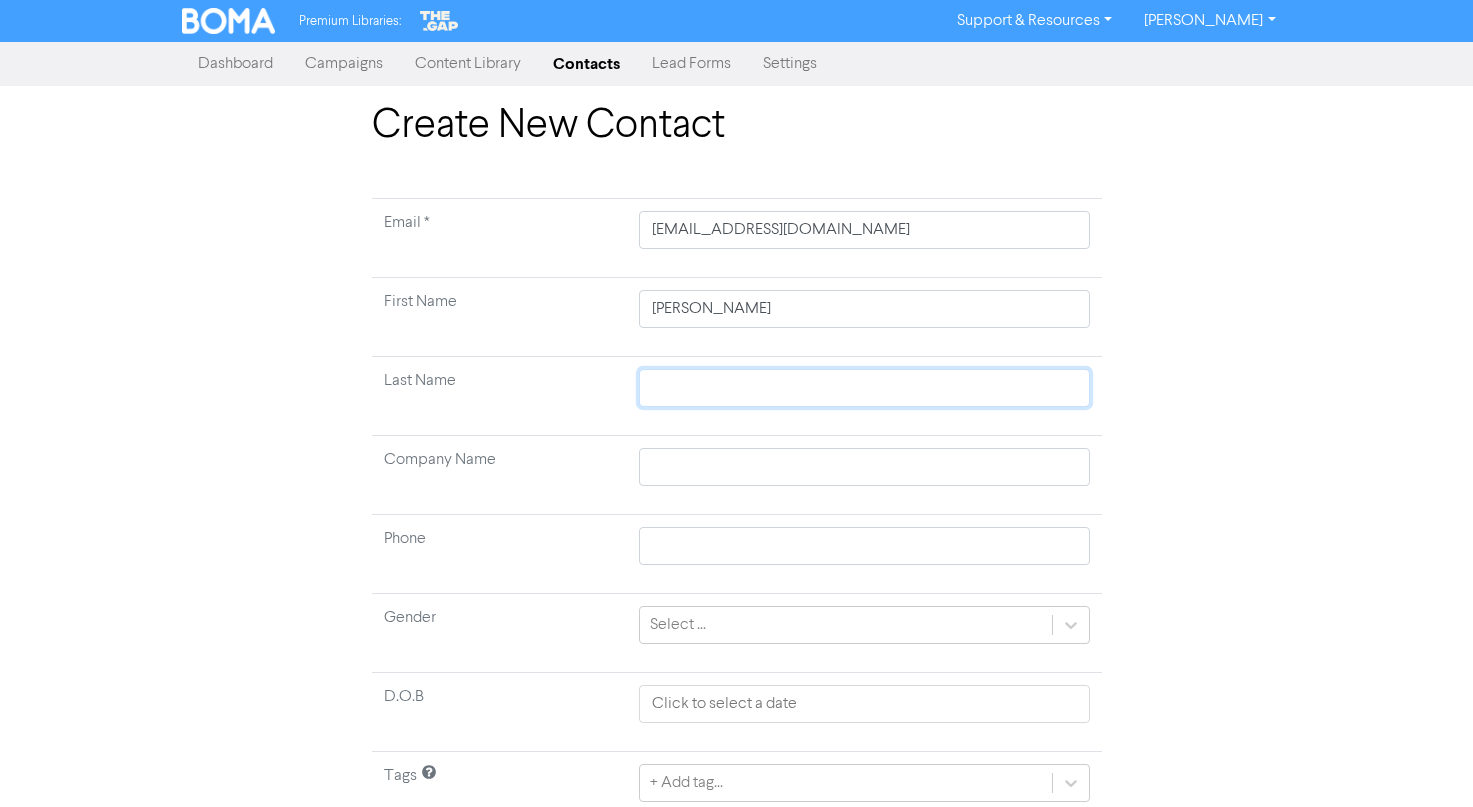 click 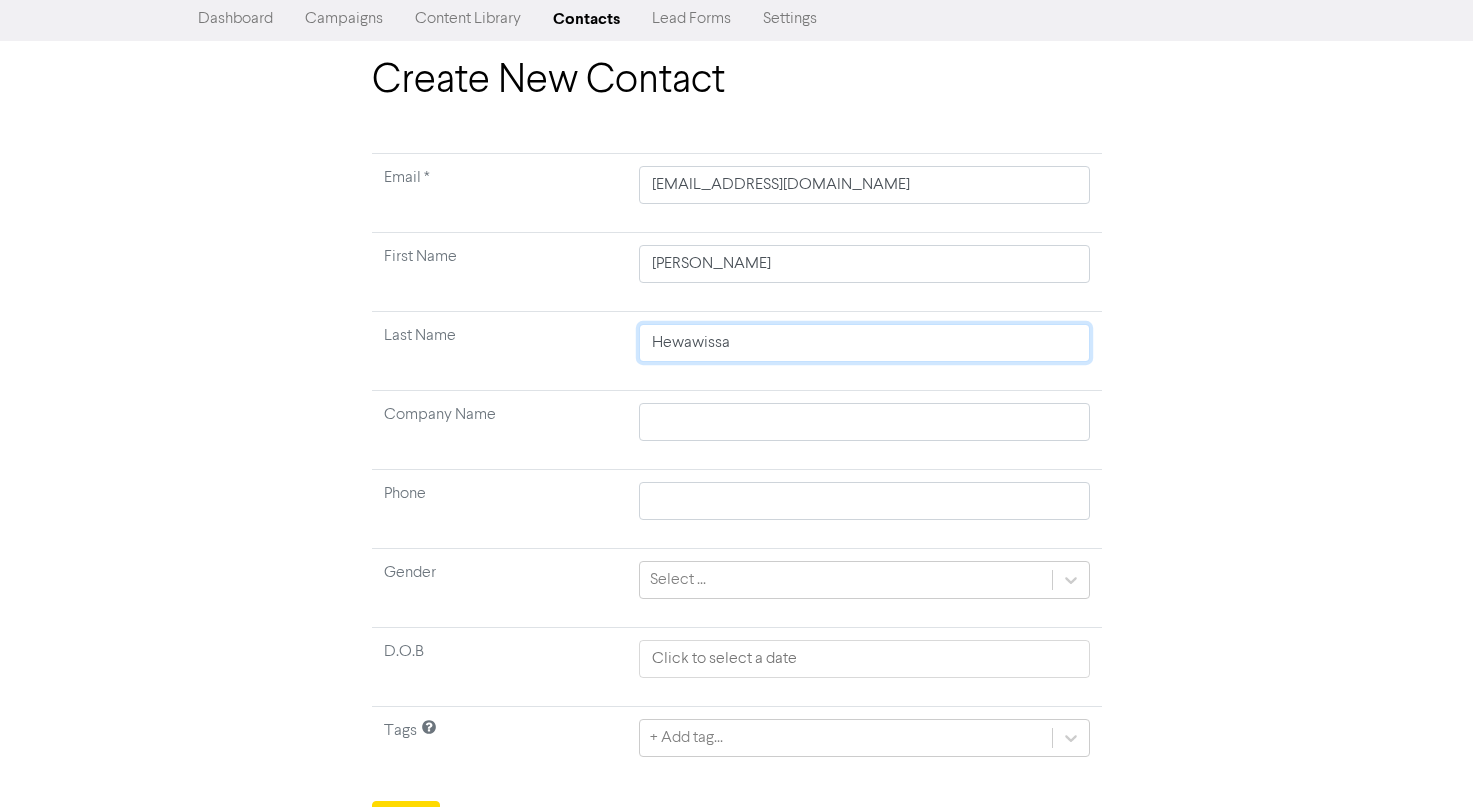 scroll, scrollTop: 81, scrollLeft: 0, axis: vertical 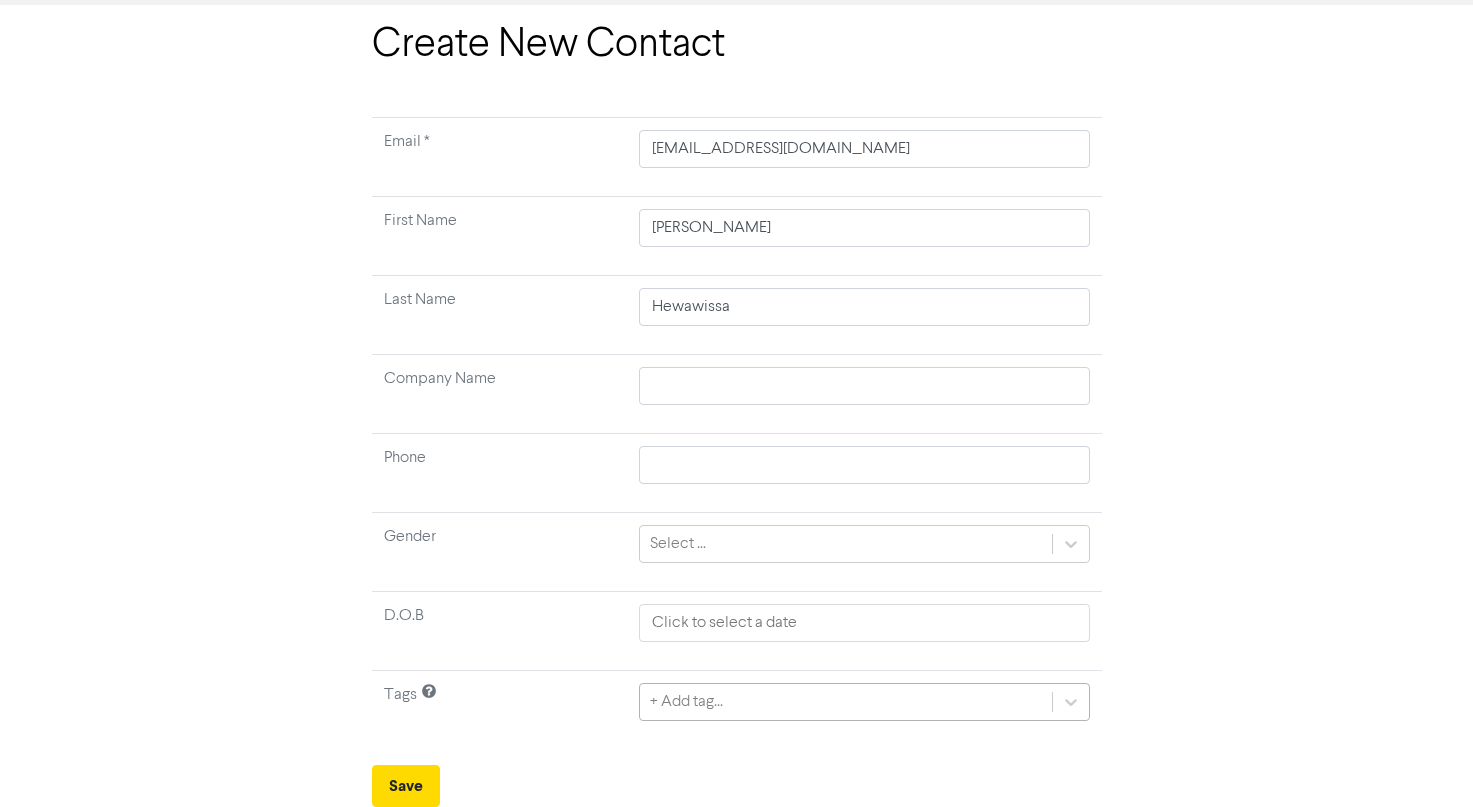 click on "+ Add tag..." 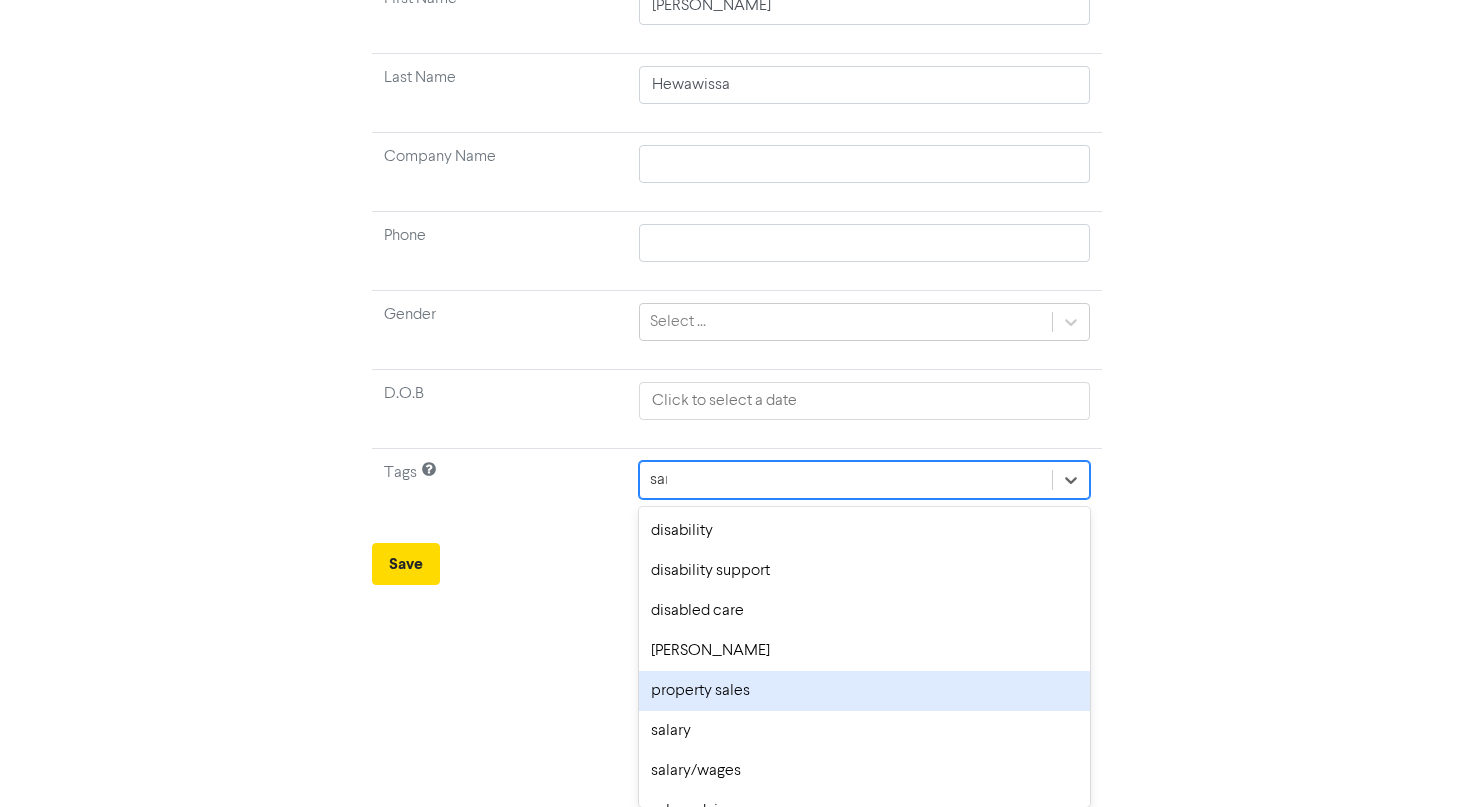 scroll, scrollTop: 132, scrollLeft: 0, axis: vertical 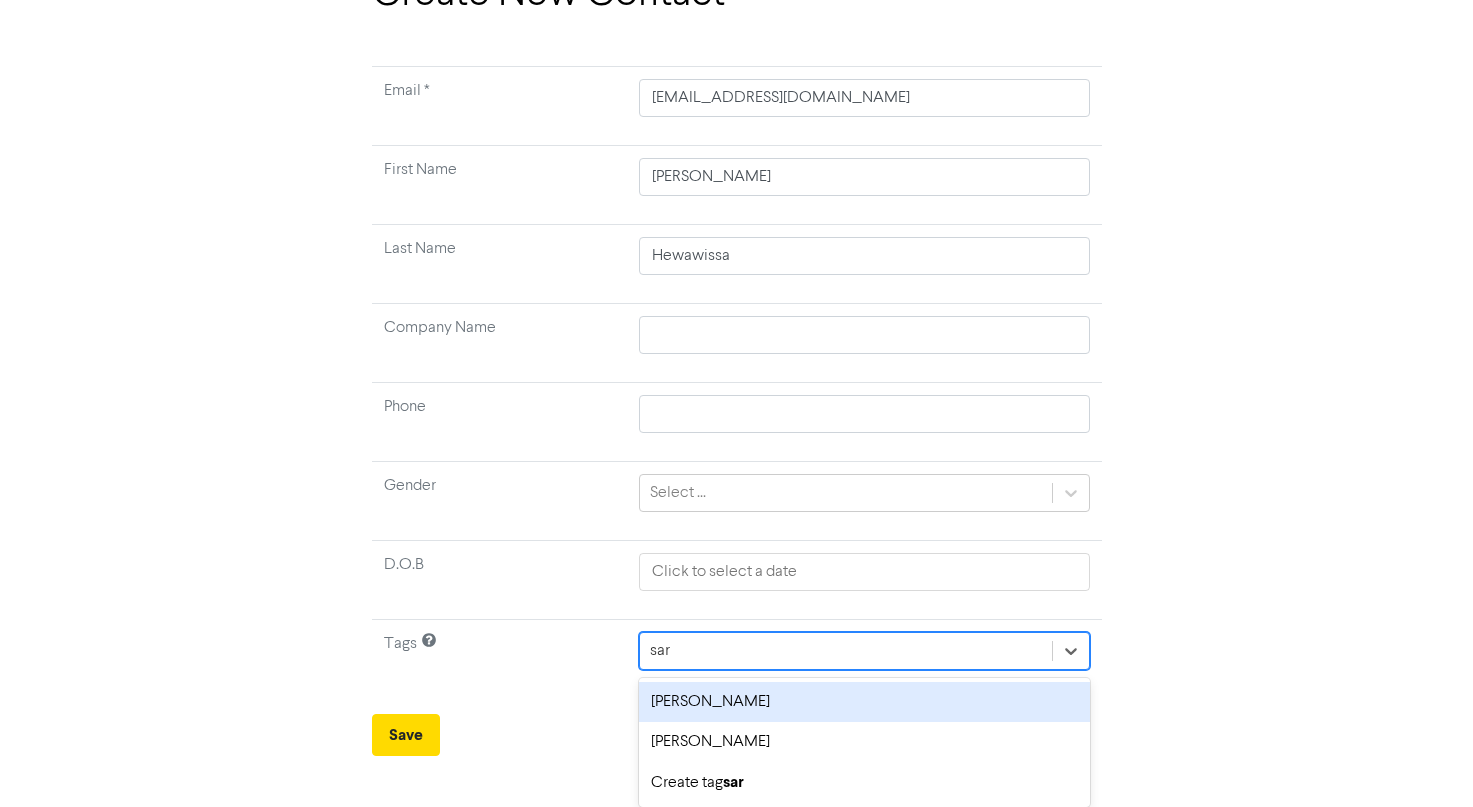 click on "sarah crowe" at bounding box center [864, 702] 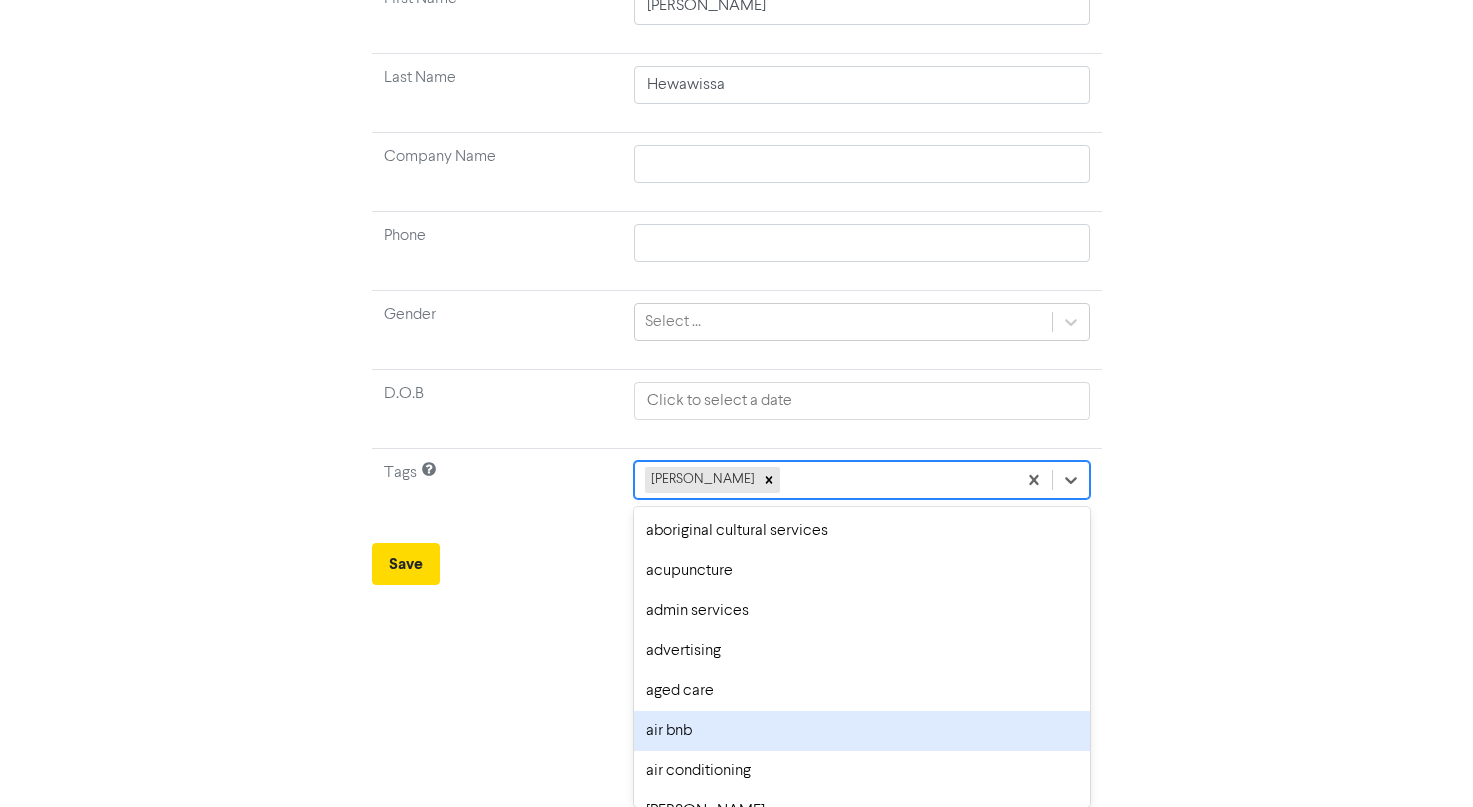 click on "option air bnb focused, 6 of 285. 284 results available. Use Up and Down to choose options, press Backspace to select the currently focused option, press Escape to exit the menu, press Tab to select the option and exit the menu. sarah crowe aboriginal cultural services acupuncture admin services advertising aged care air bnb air conditioning alex allied health apps architecture art asbestos removal baby products barber beauty ben bitcoin bksuper blockchain bookkeeper bookkeeping bookkeeping-bankstmts bridal brittny building design business administration business consulting/management business development cafe callum farrugia callum&peri candle store caravan park carpentry chef chemical retailing childcare cleaning clothing coffee shop commercial building/manufacturing commercial property commisions with amcal/business ebook compressor hire/repair computer service construction consulting conveyancing service copywriting cosmetic injectables cosmetic retailing counselling courses credit repair agent gym" 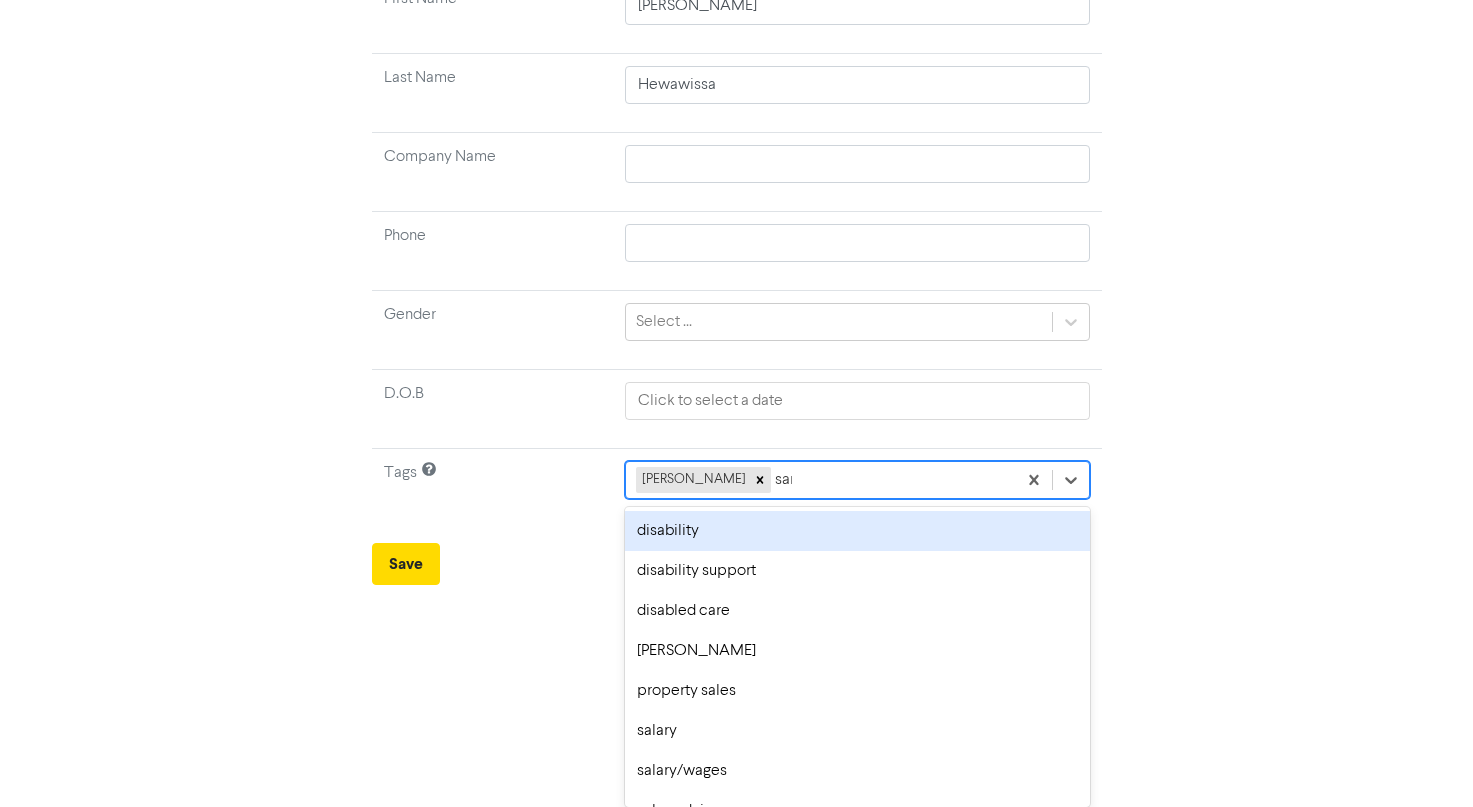 scroll, scrollTop: 92, scrollLeft: 0, axis: vertical 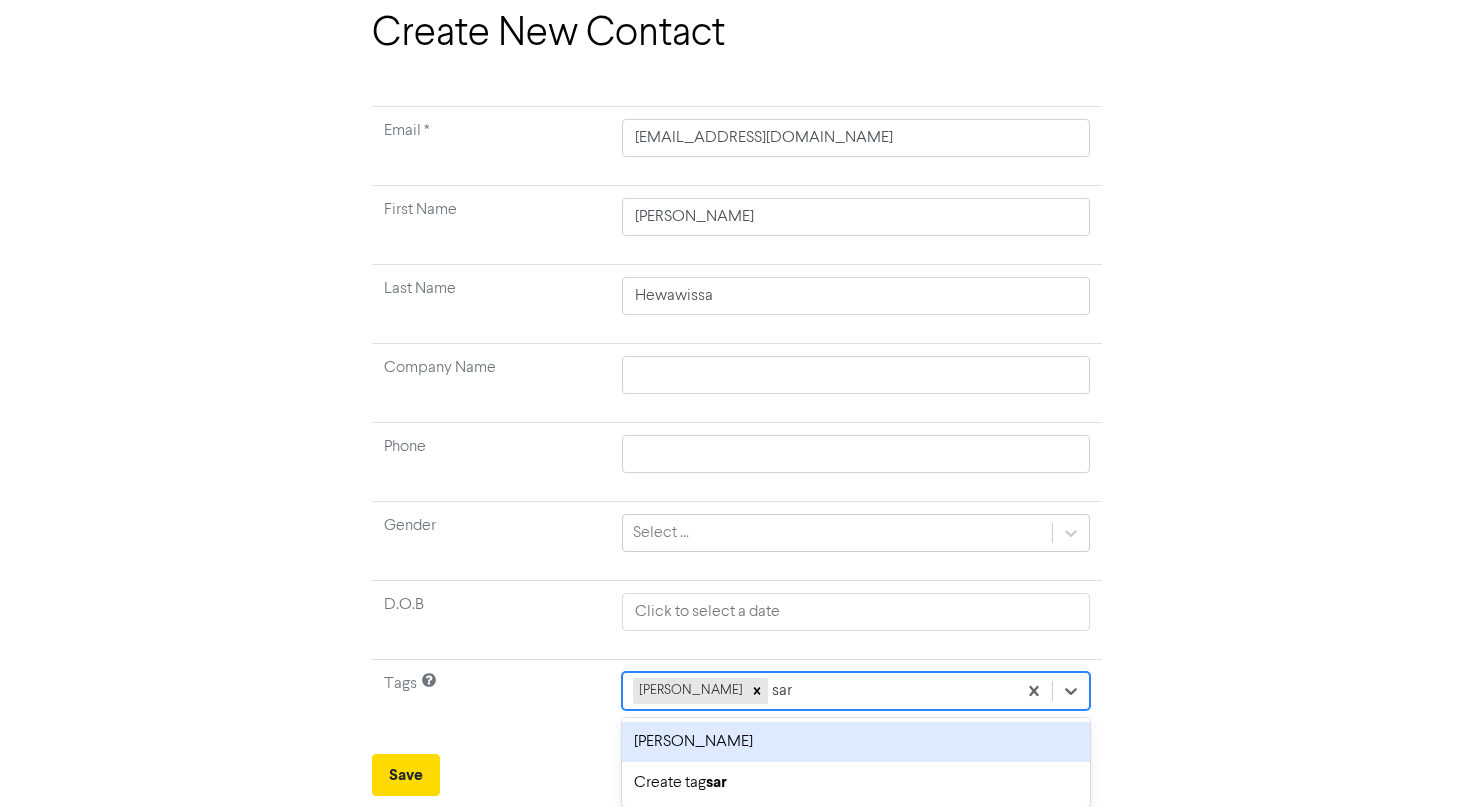 click on "sarah sale" at bounding box center [855, 742] 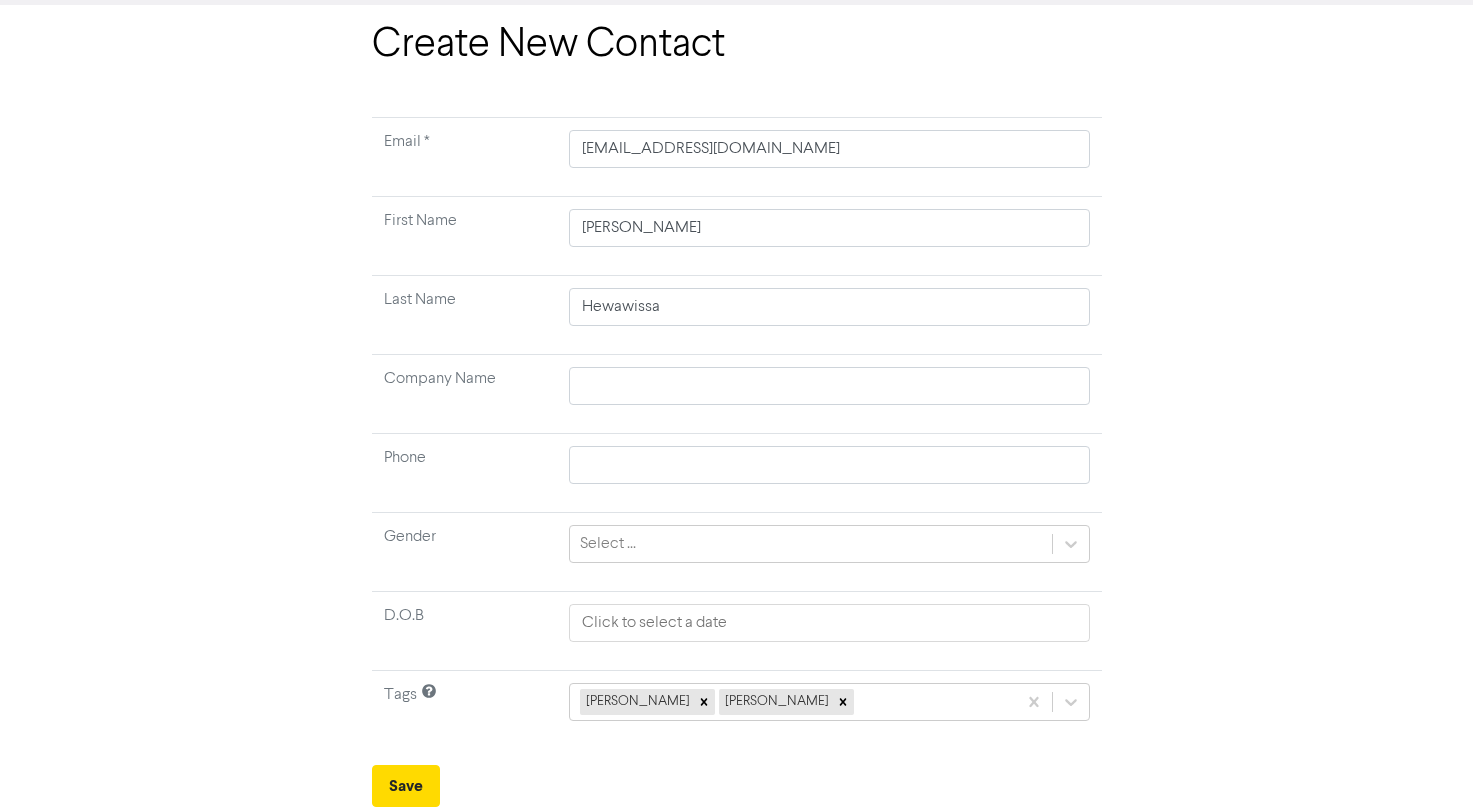 scroll, scrollTop: 81, scrollLeft: 0, axis: vertical 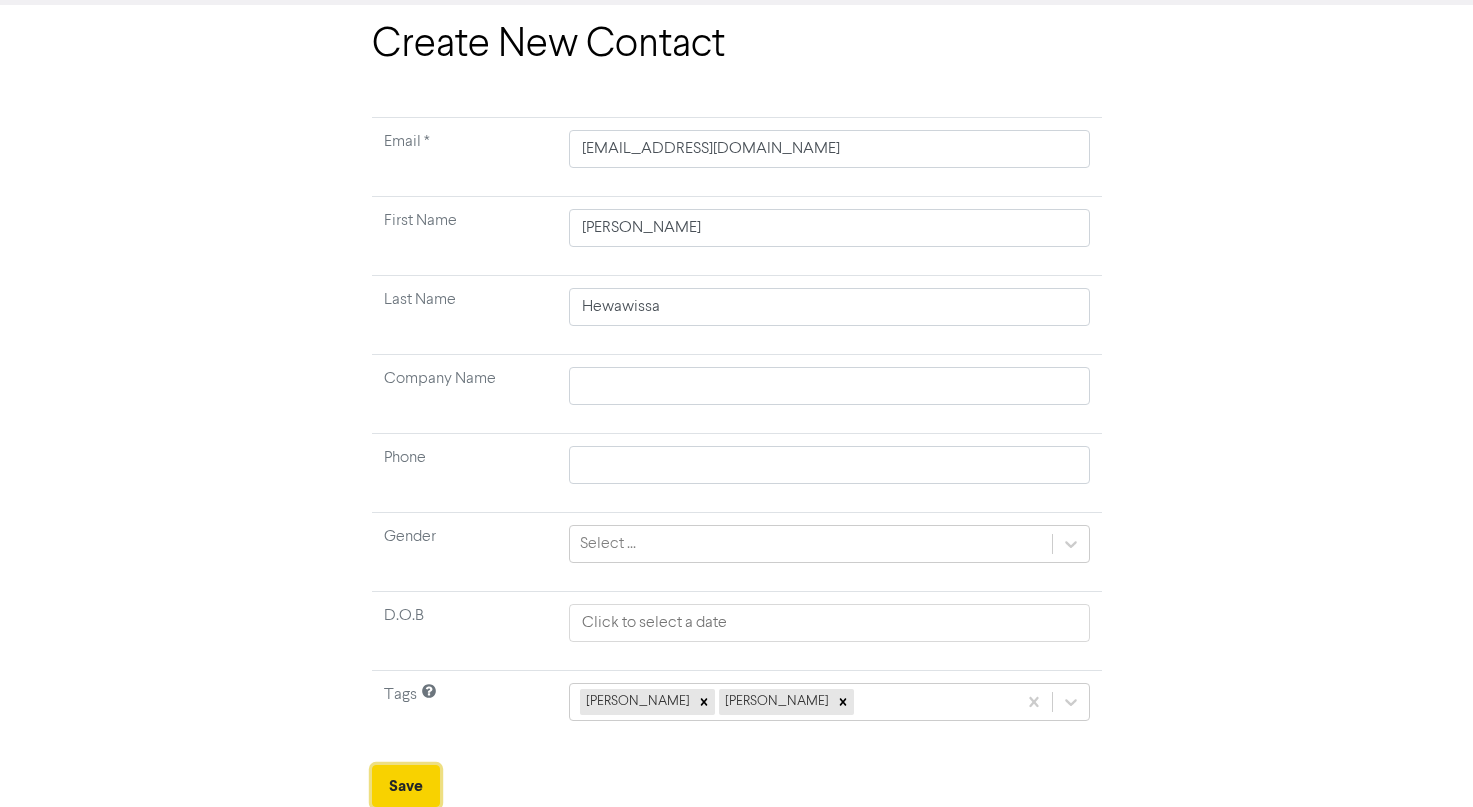click on "Save" at bounding box center [406, 786] 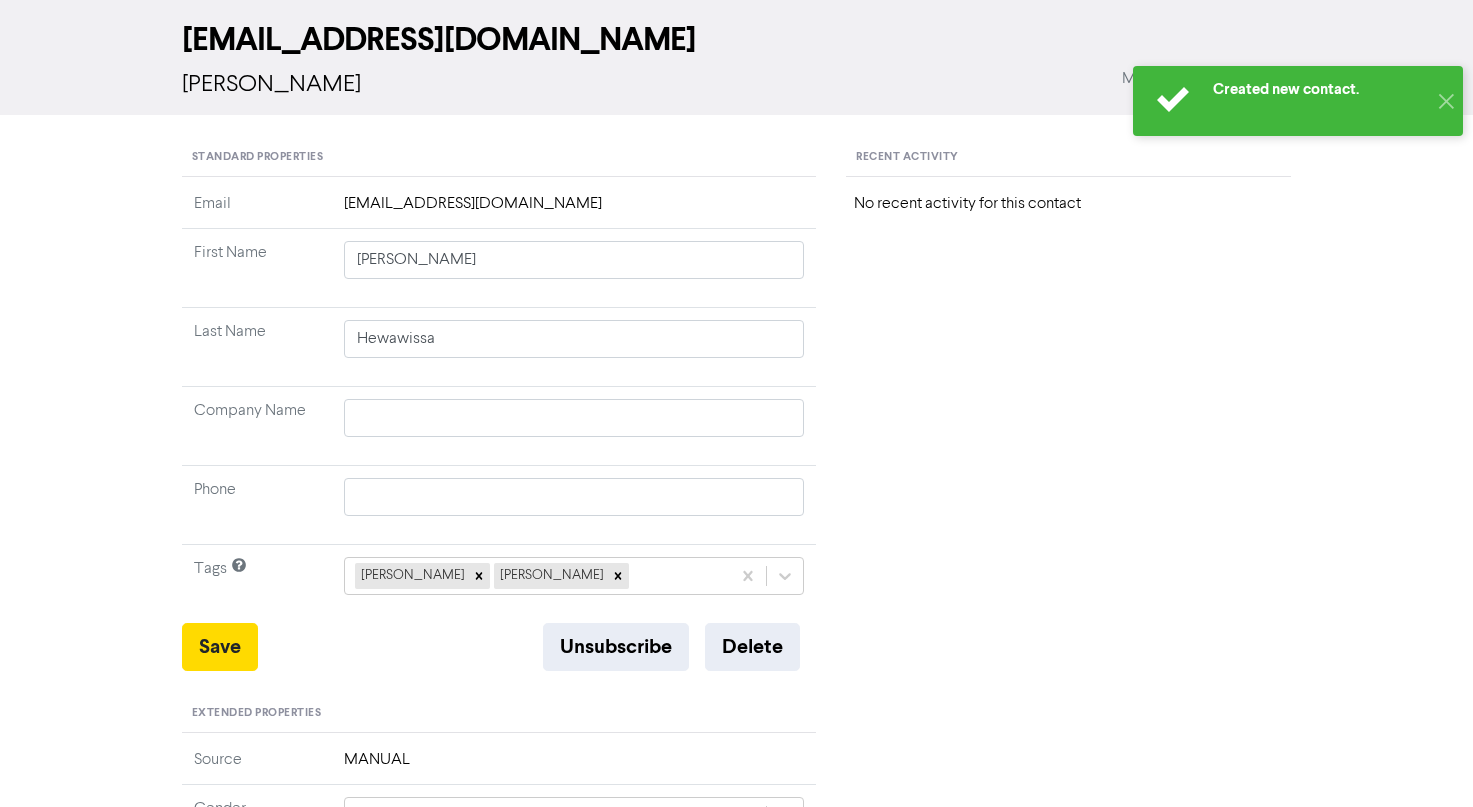 scroll, scrollTop: 0, scrollLeft: 0, axis: both 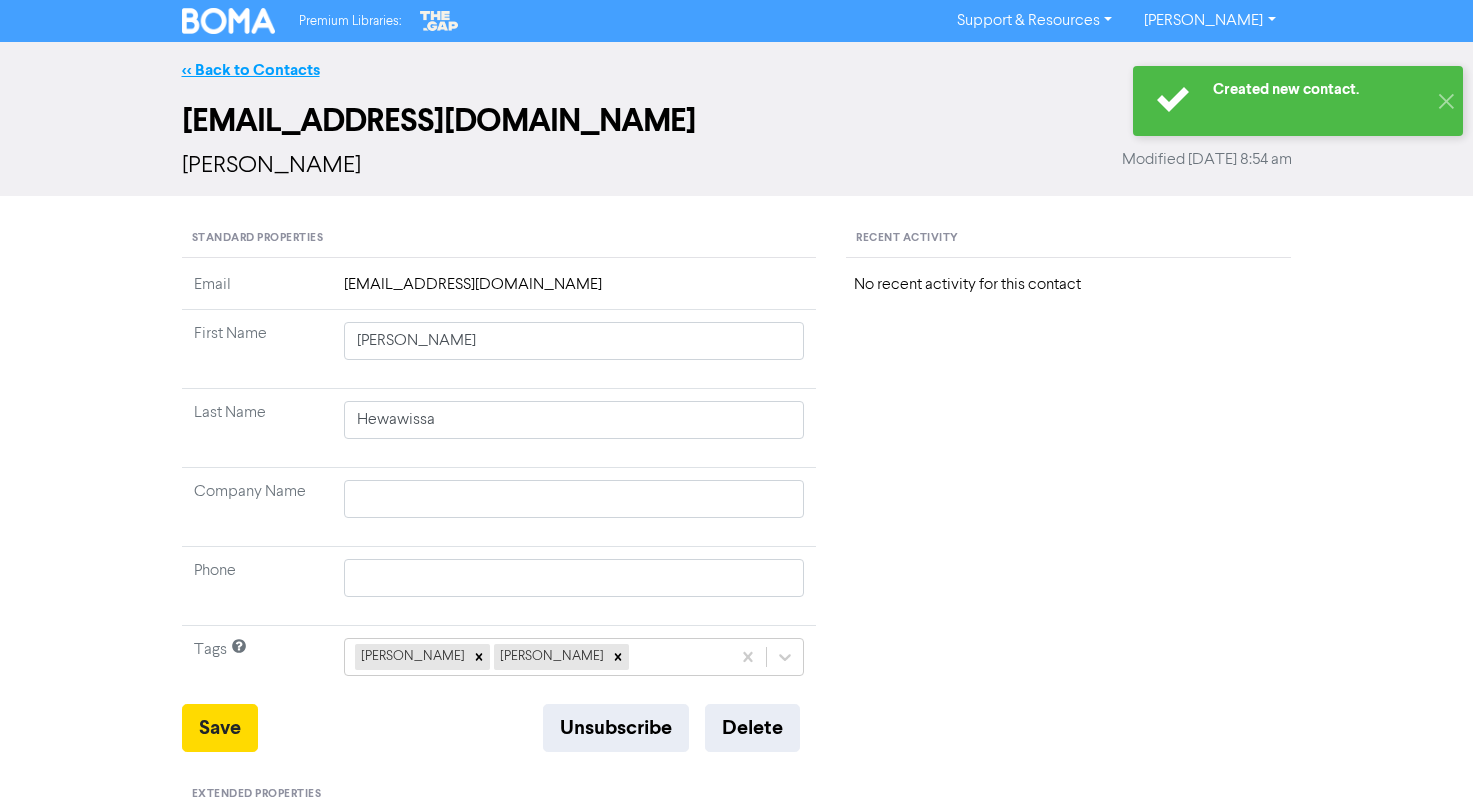 click on "<< Back to Contacts" at bounding box center [251, 70] 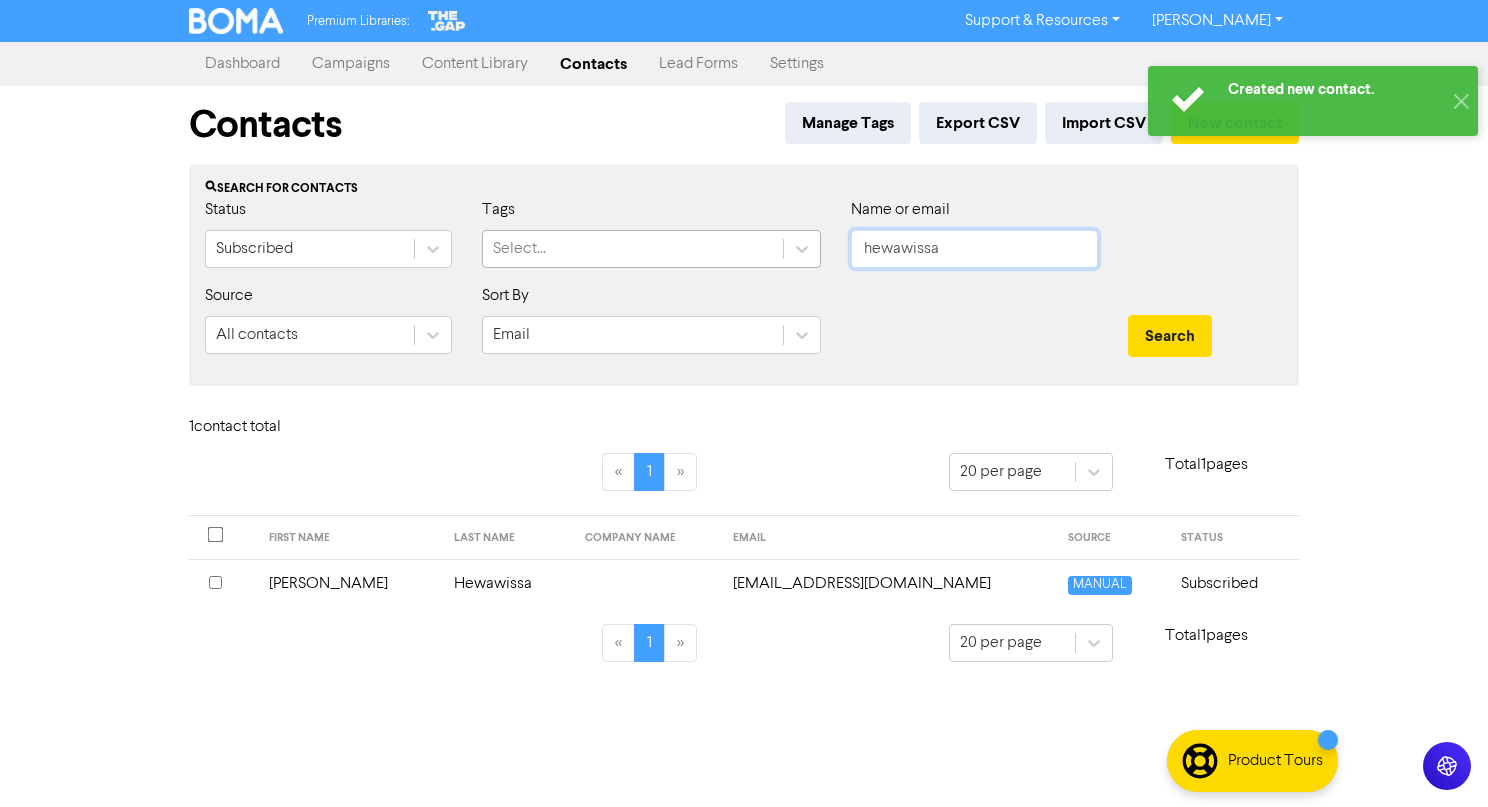 drag, startPoint x: 1024, startPoint y: 254, endPoint x: 509, endPoint y: 248, distance: 515.035 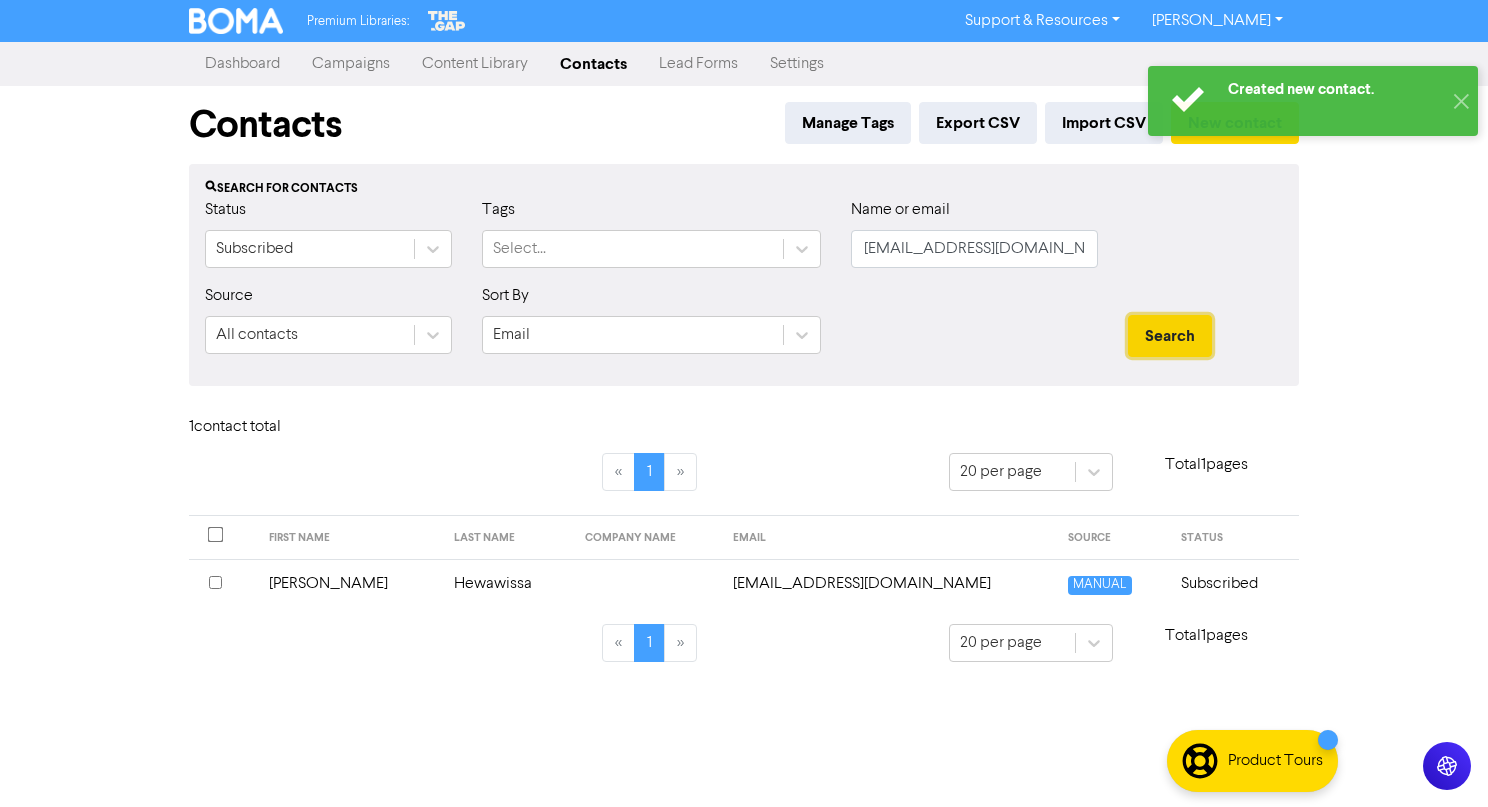 click on "Search" at bounding box center (1170, 336) 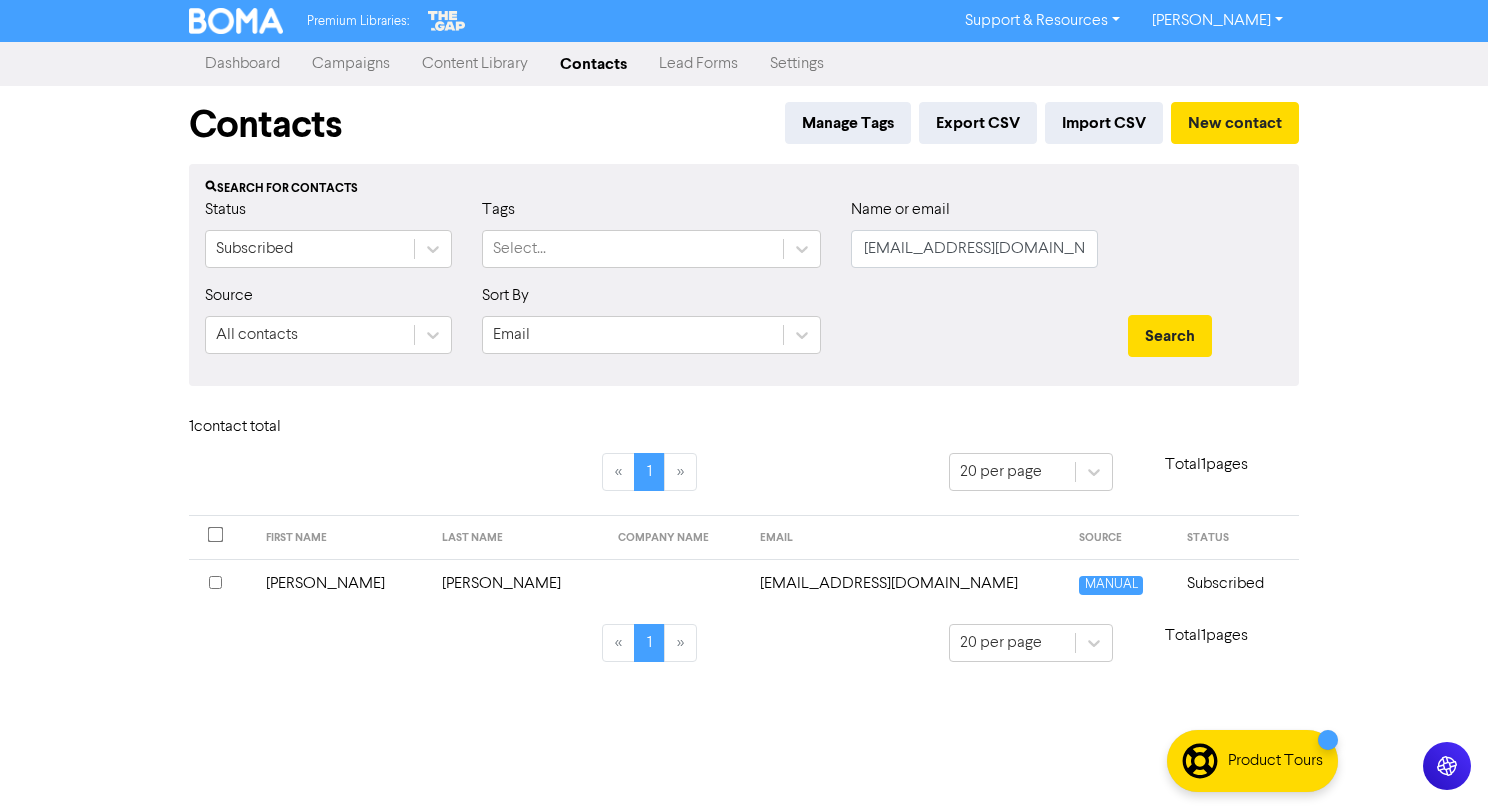 click on "tpforeman@hotmail.com" at bounding box center [908, 583] 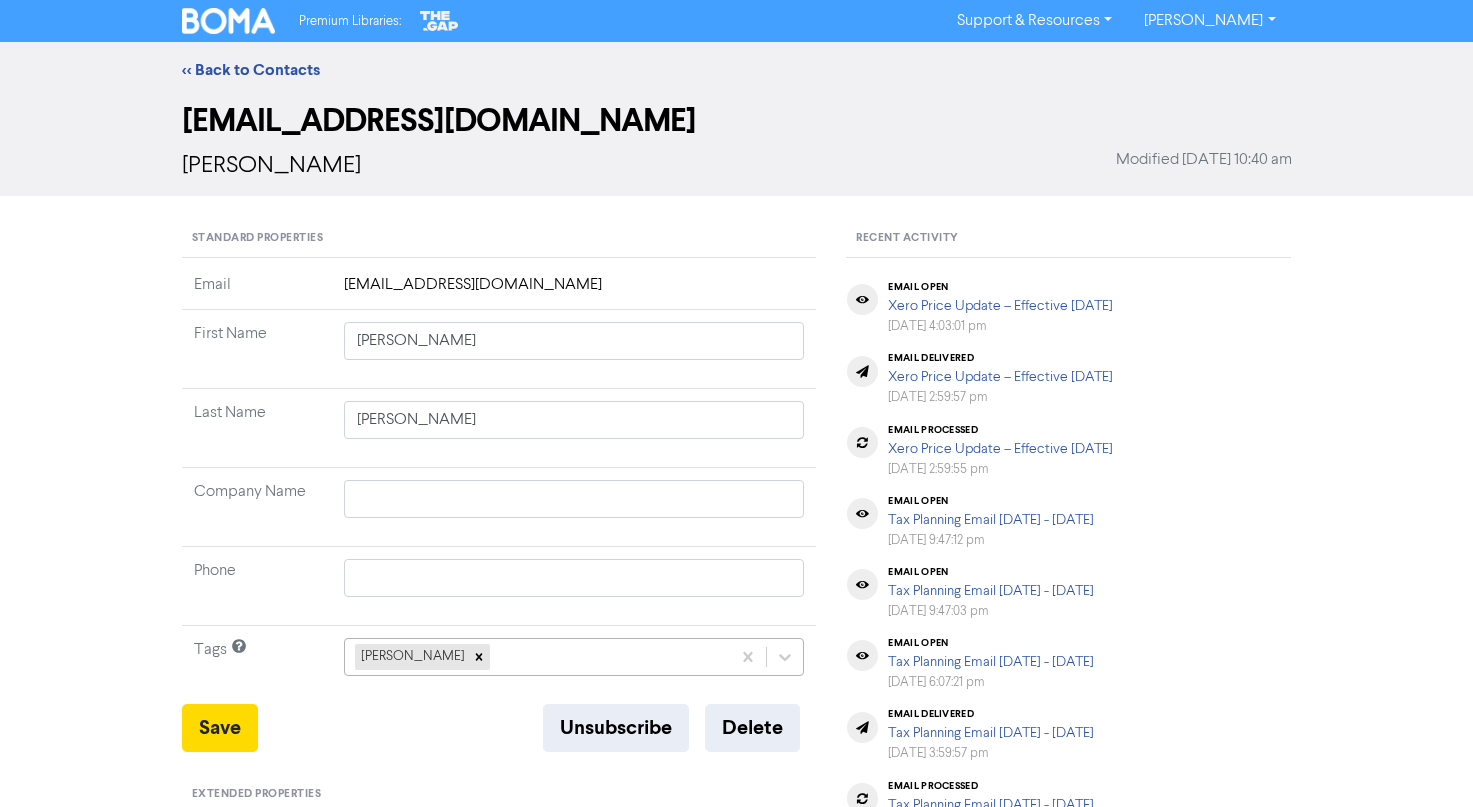 click on "sarah crowe" 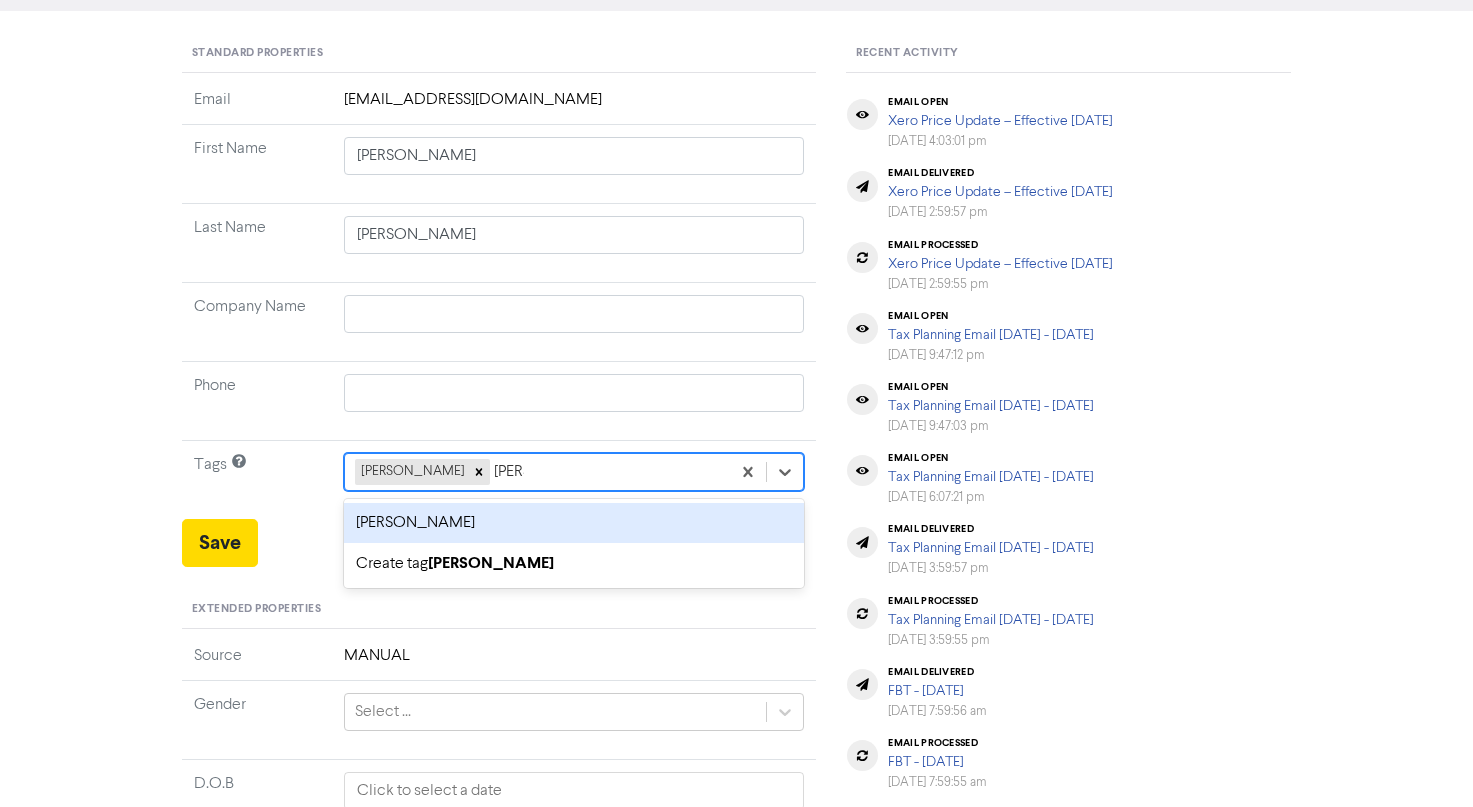 click on "sarah sale" at bounding box center (574, 523) 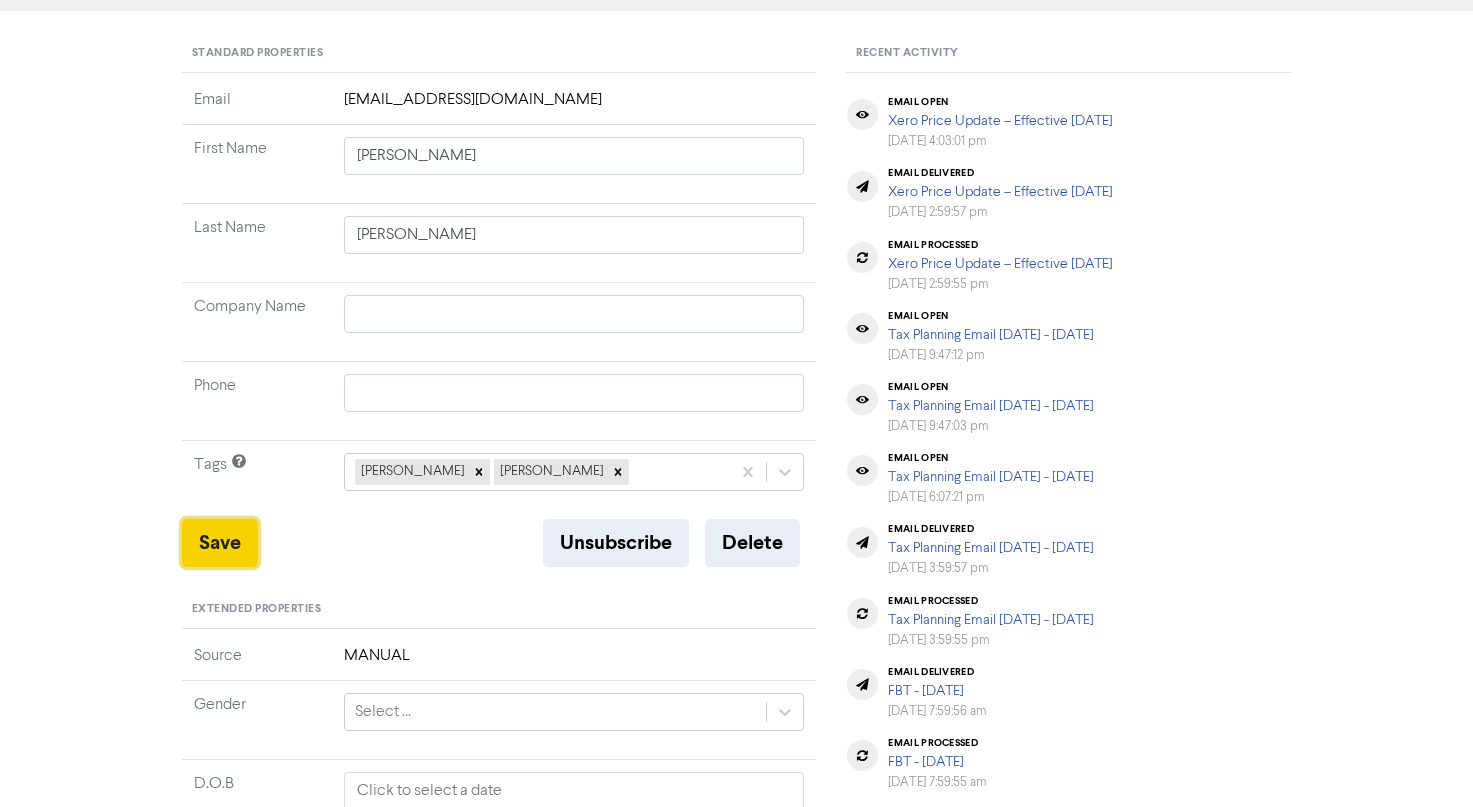click on "Save" at bounding box center [220, 543] 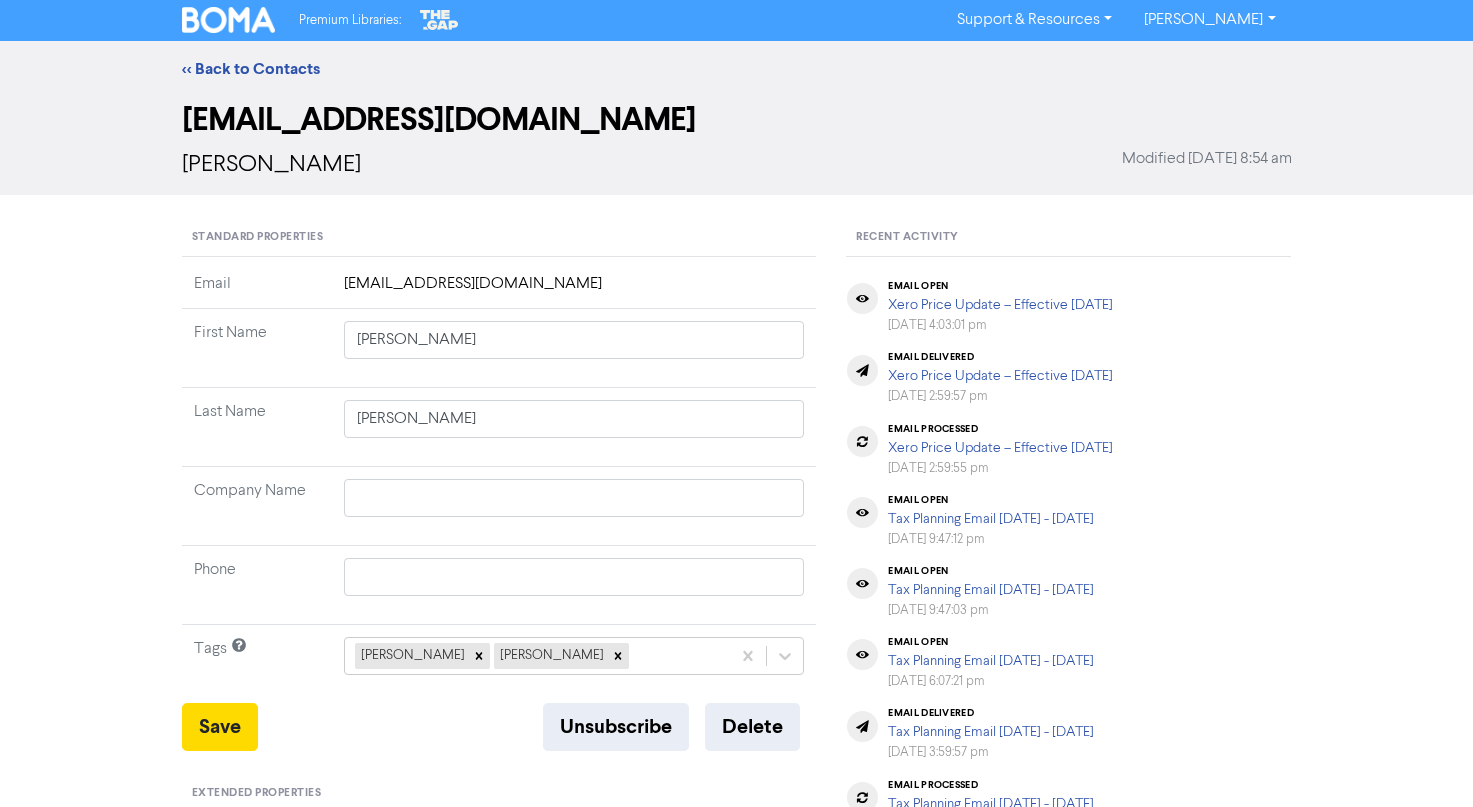 scroll, scrollTop: 0, scrollLeft: 0, axis: both 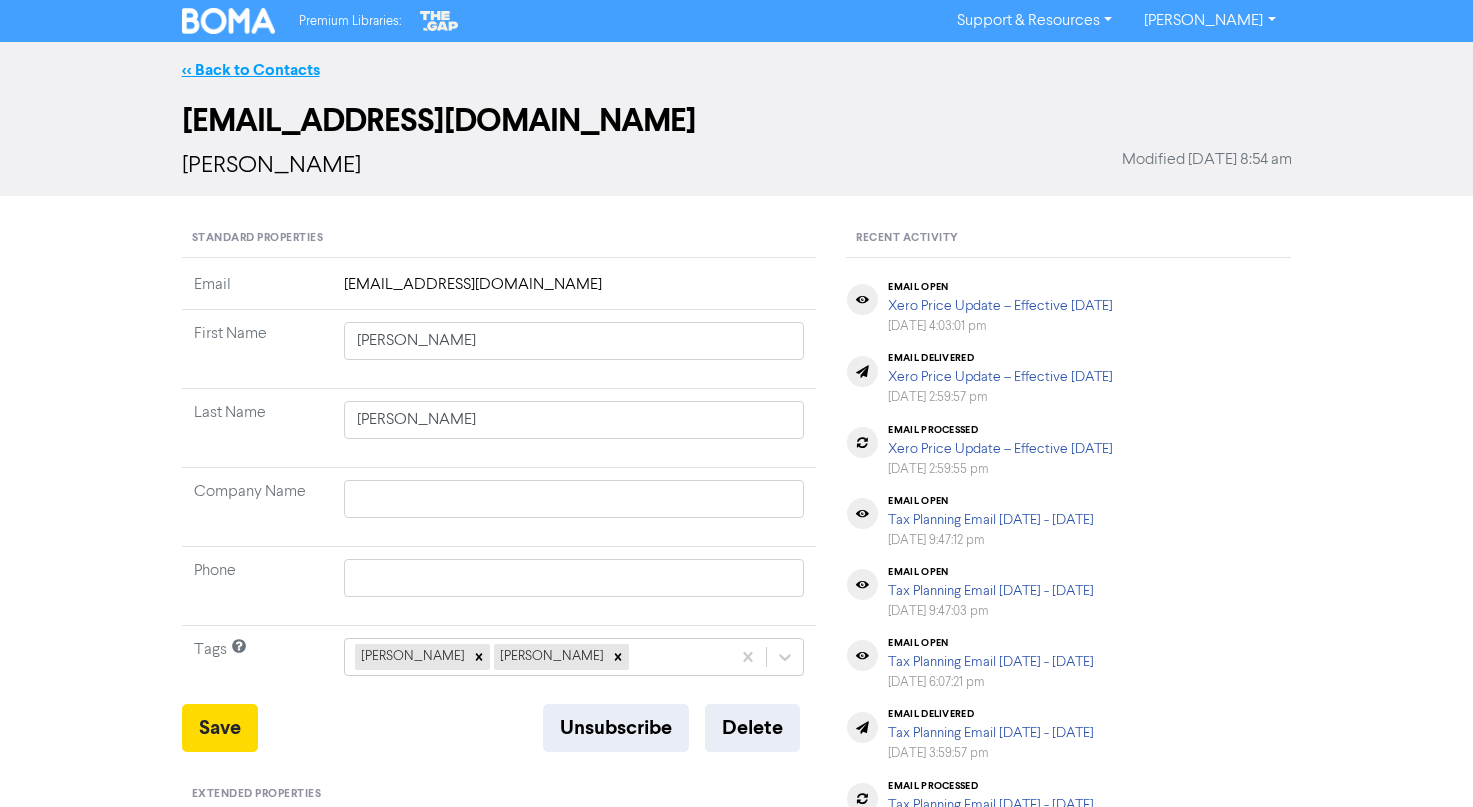 click on "<< Back to Contacts" at bounding box center [251, 70] 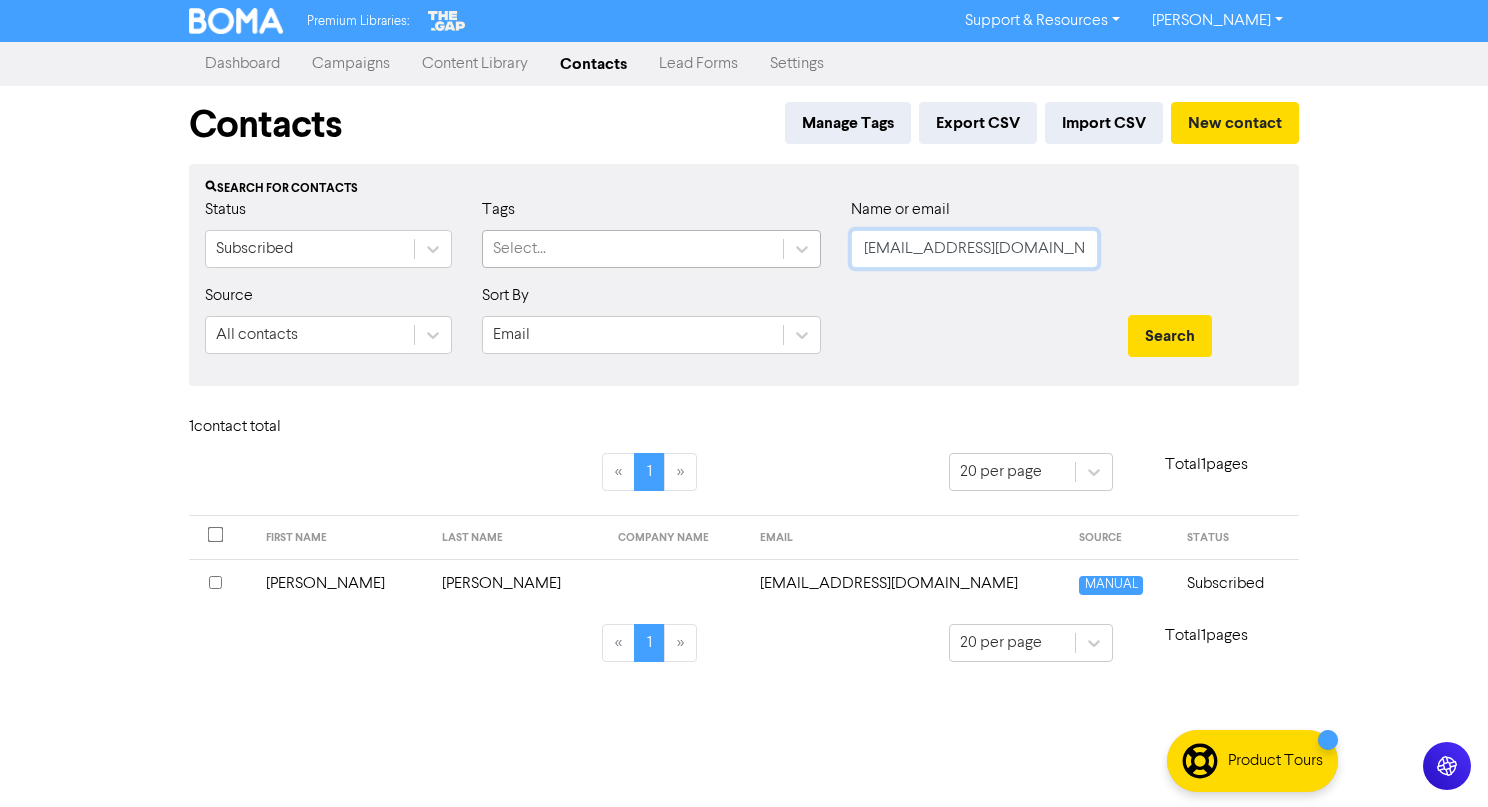 drag, startPoint x: 732, startPoint y: 254, endPoint x: 631, endPoint y: 253, distance: 101.00495 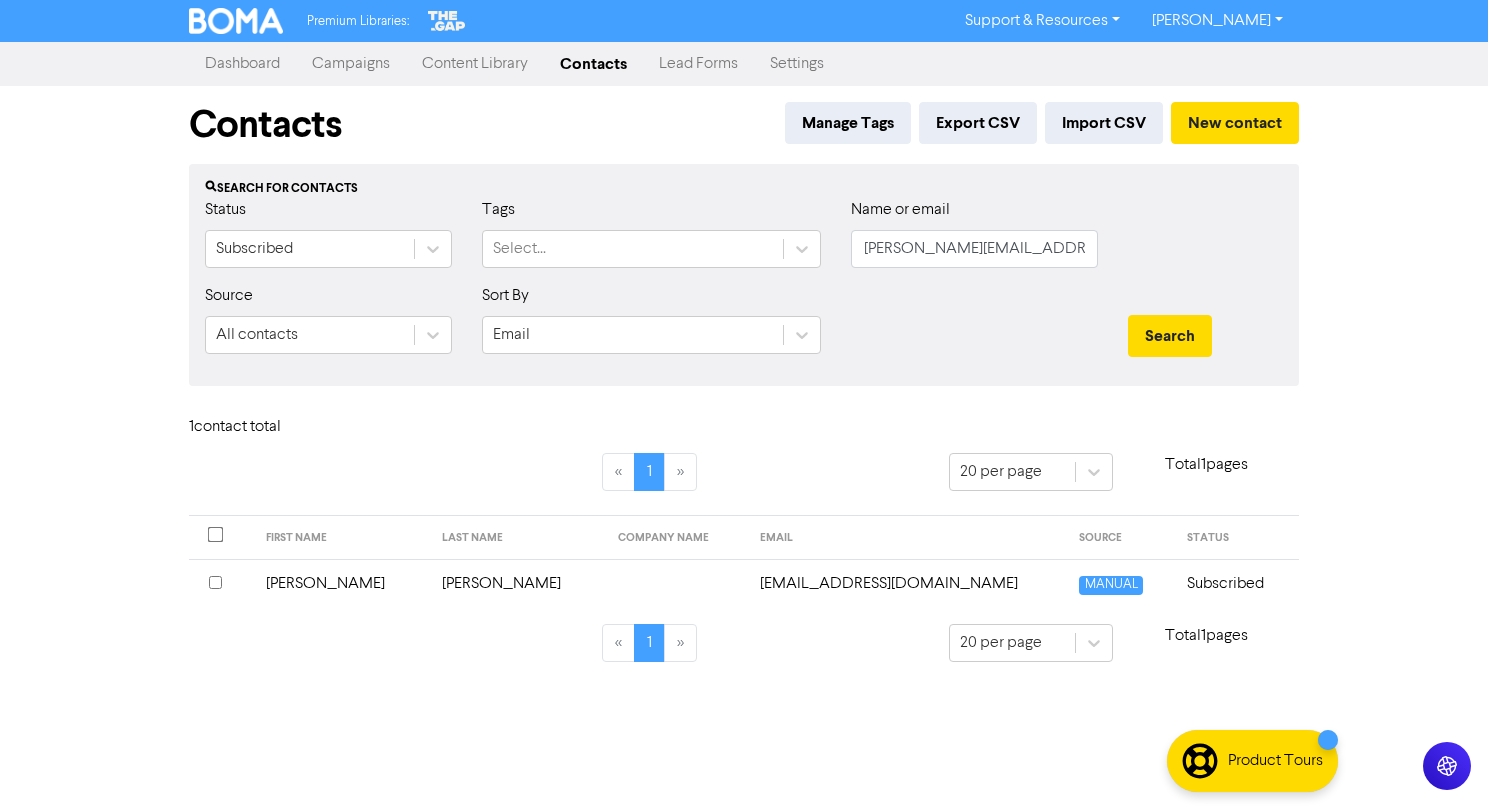click on "Search" at bounding box center [1205, 327] 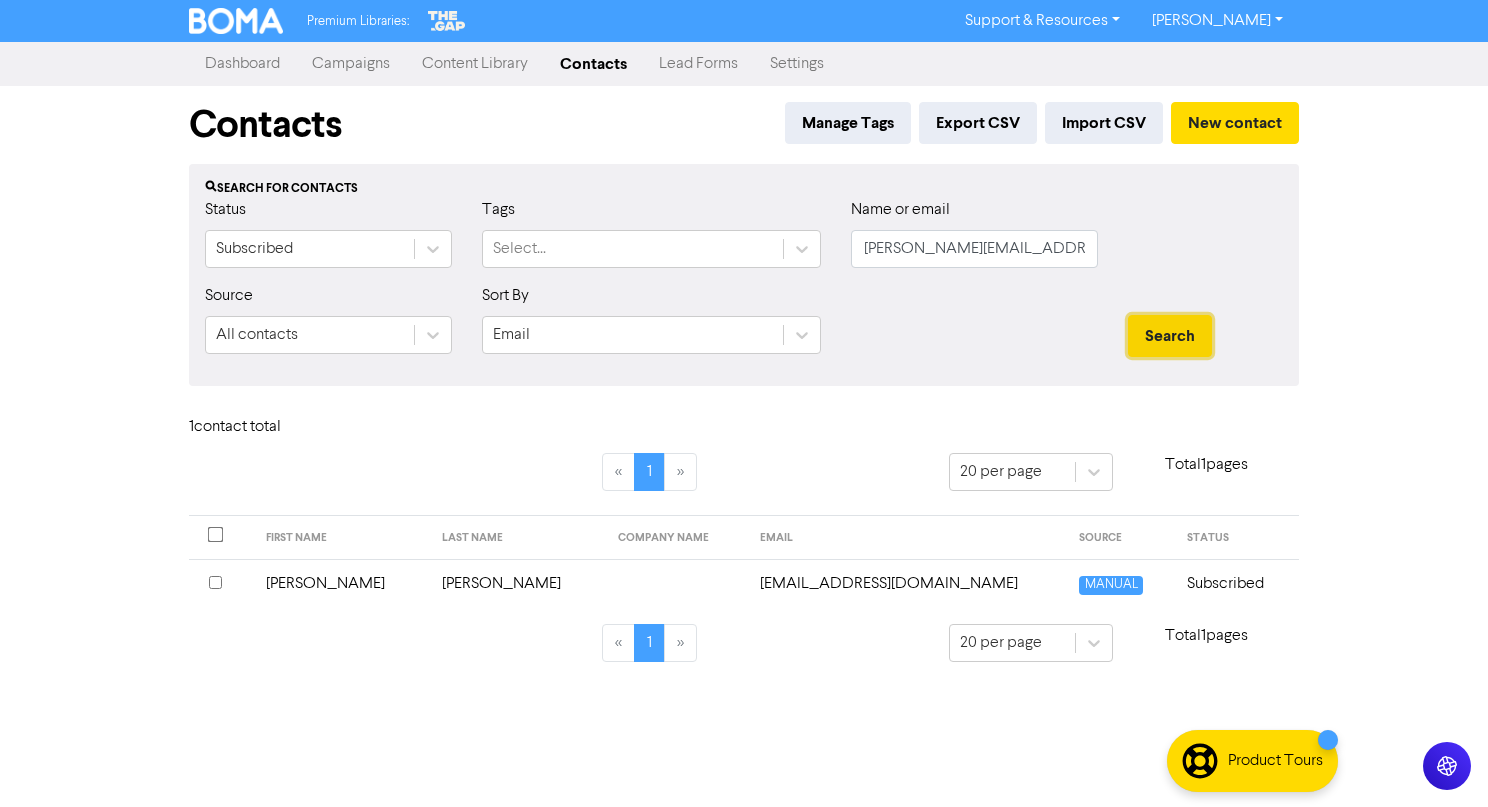 click on "Search" at bounding box center (1170, 336) 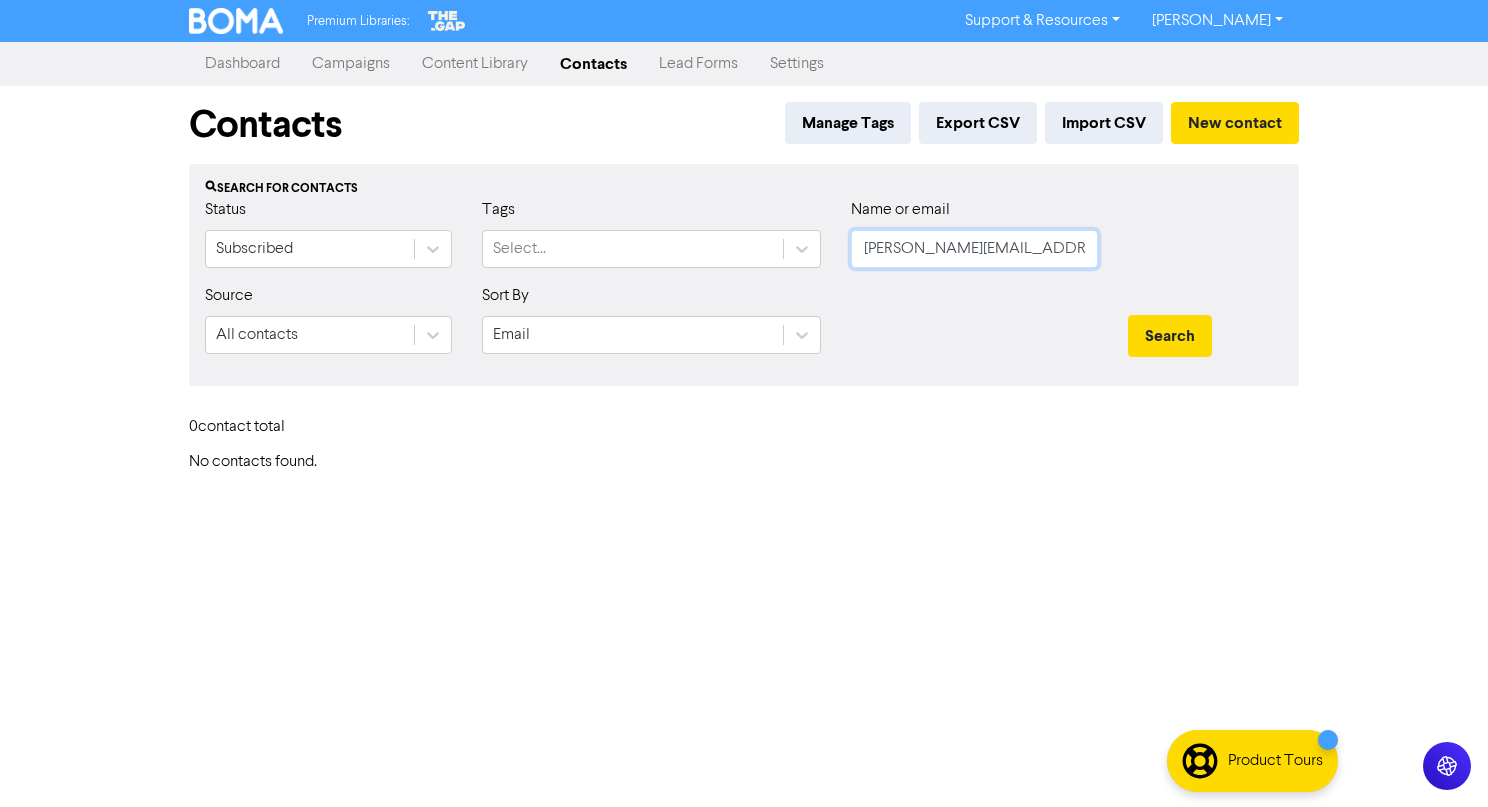 click on "mitch.mcilwain@gmail.com" 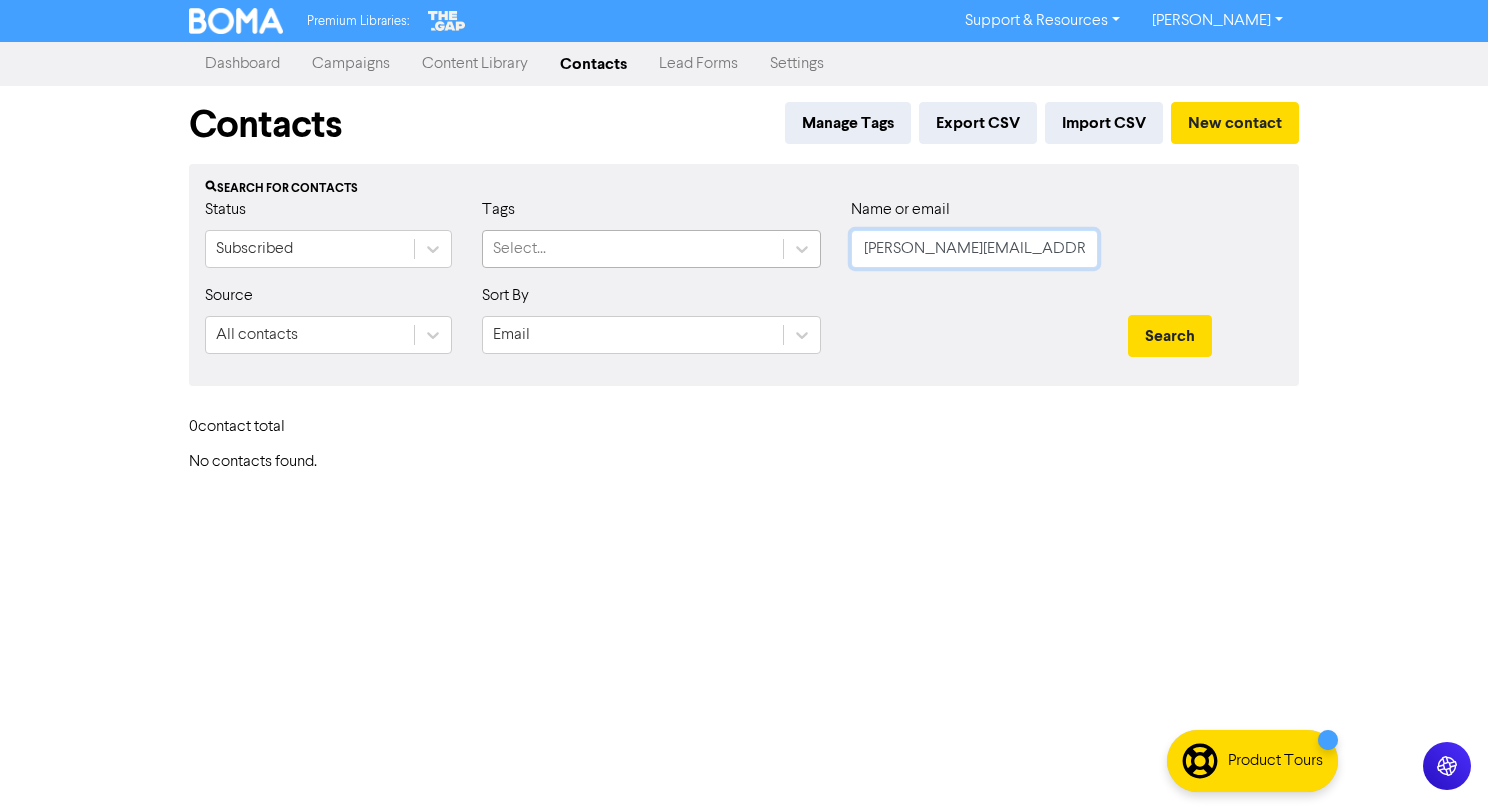 drag, startPoint x: 905, startPoint y: 255, endPoint x: 724, endPoint y: 257, distance: 181.01105 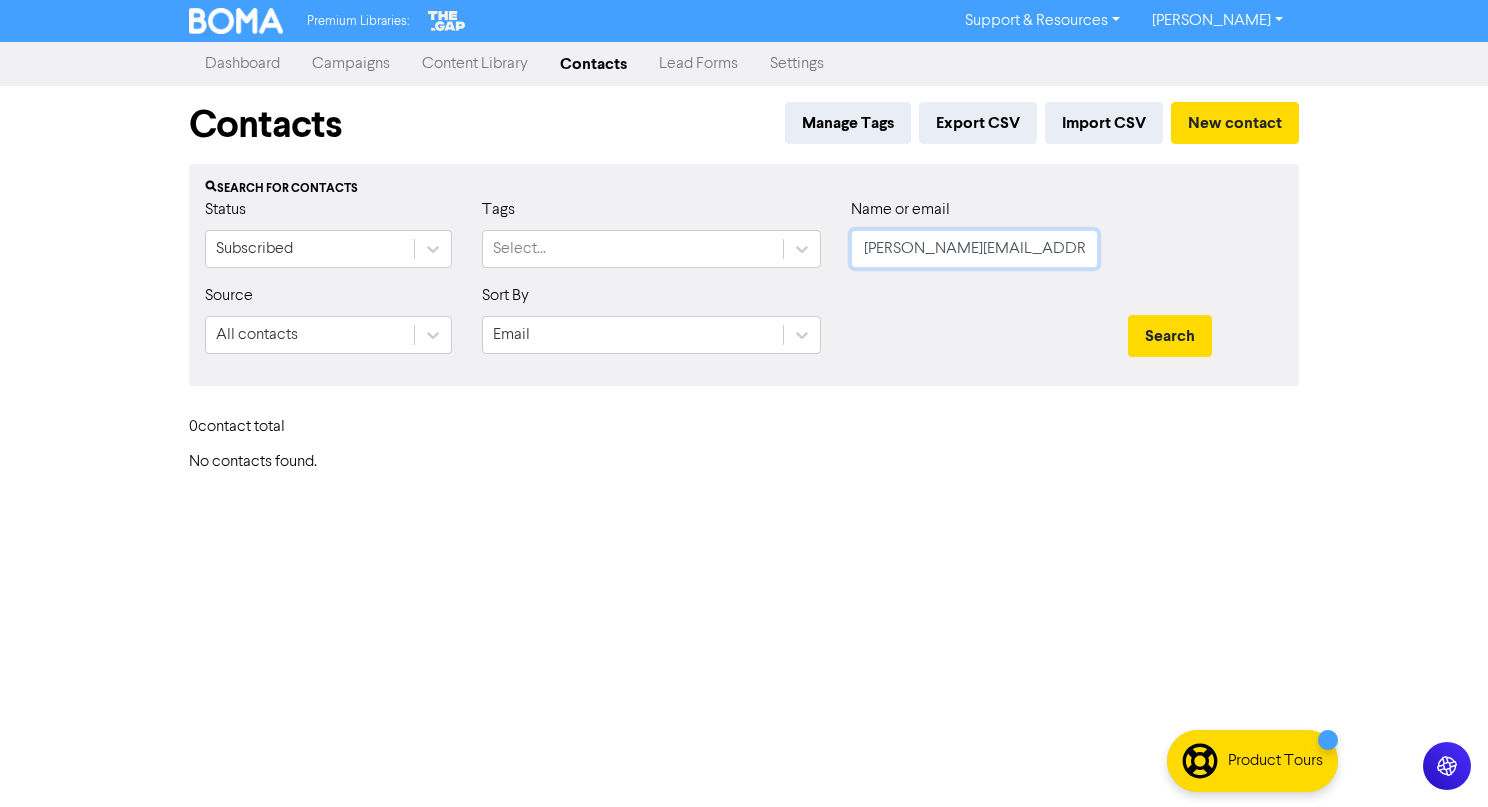 drag, startPoint x: 1057, startPoint y: 244, endPoint x: 928, endPoint y: 251, distance: 129.18979 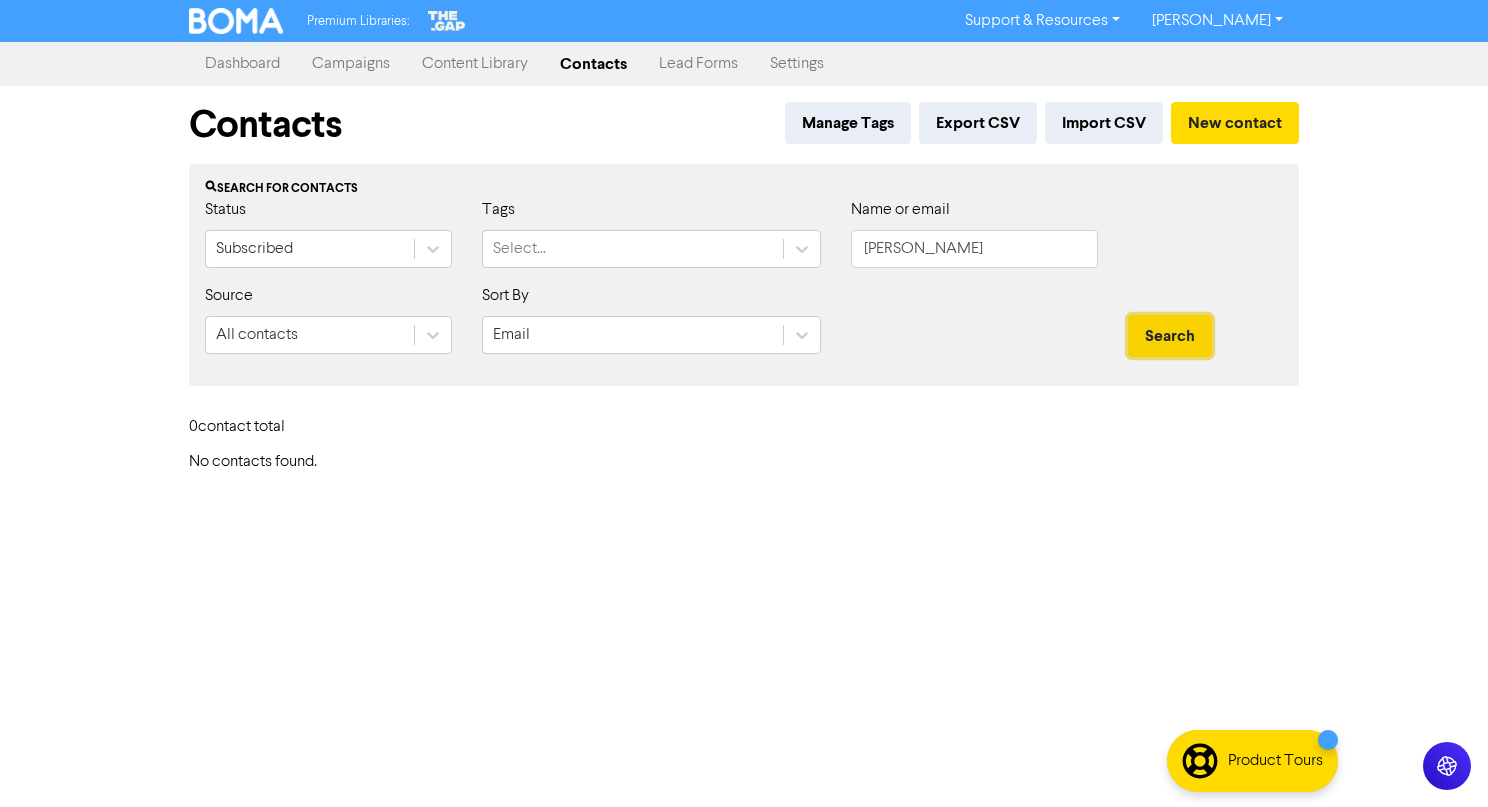 click on "Search" at bounding box center (1170, 336) 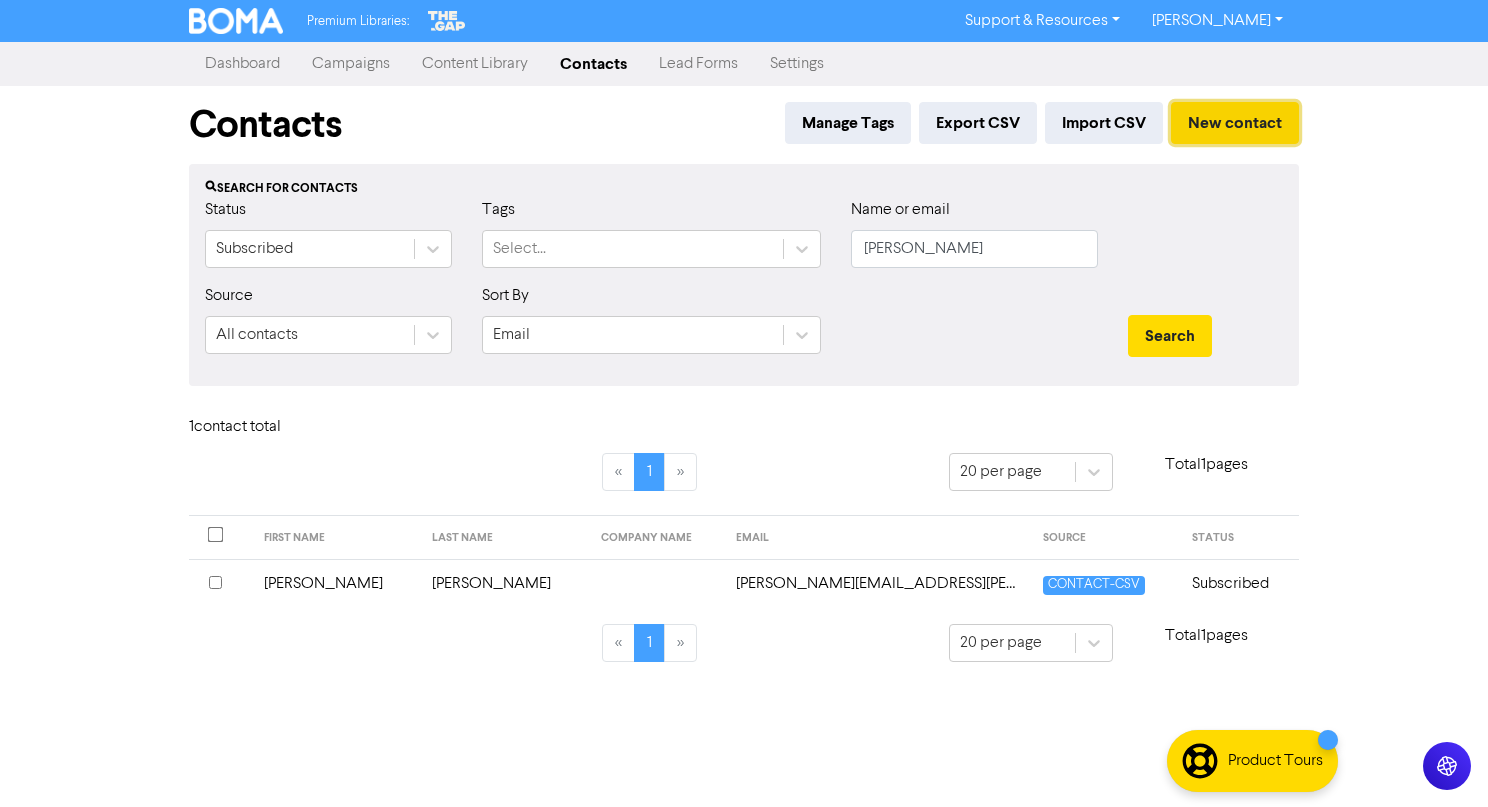 click on "New contact" at bounding box center [1235, 123] 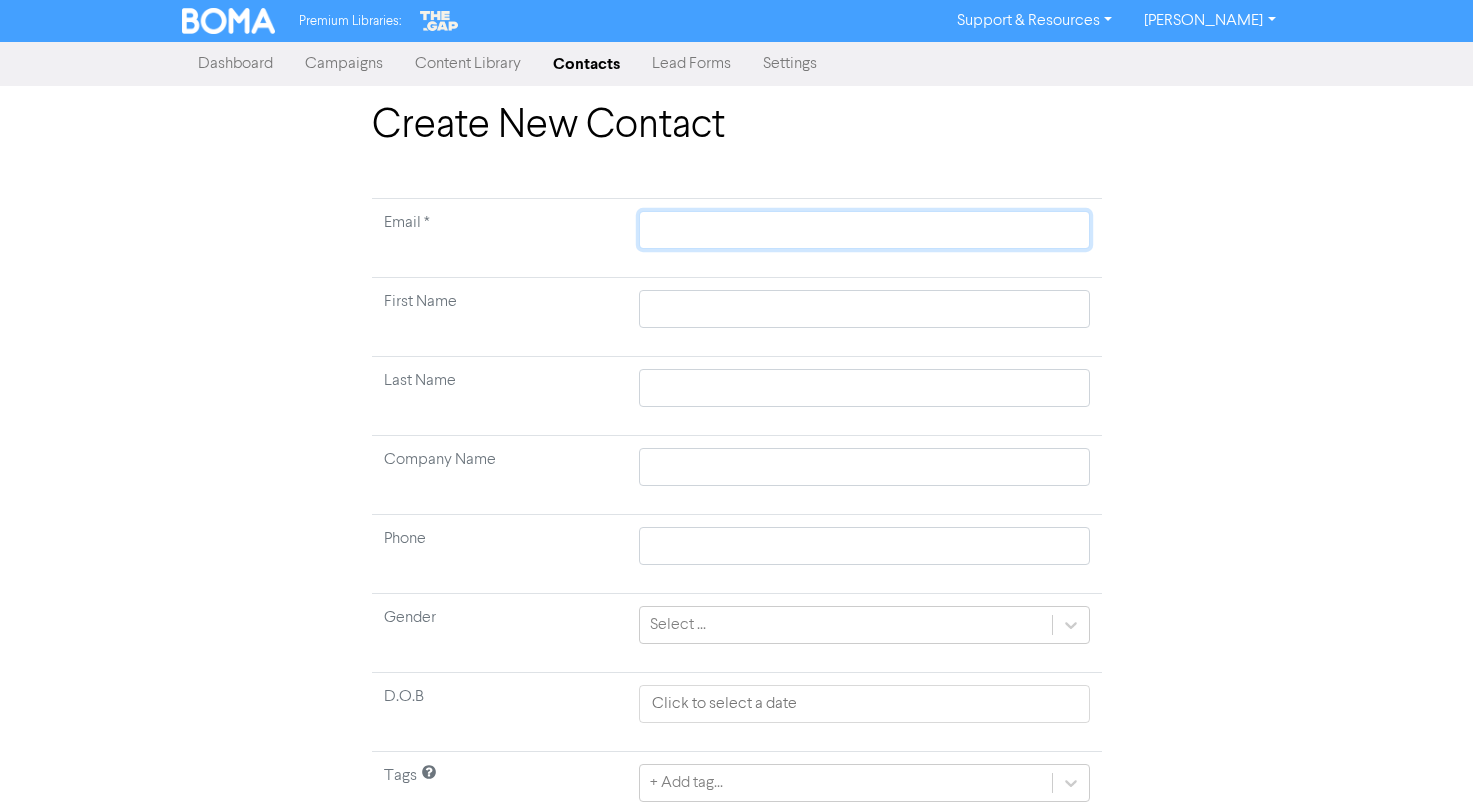 click 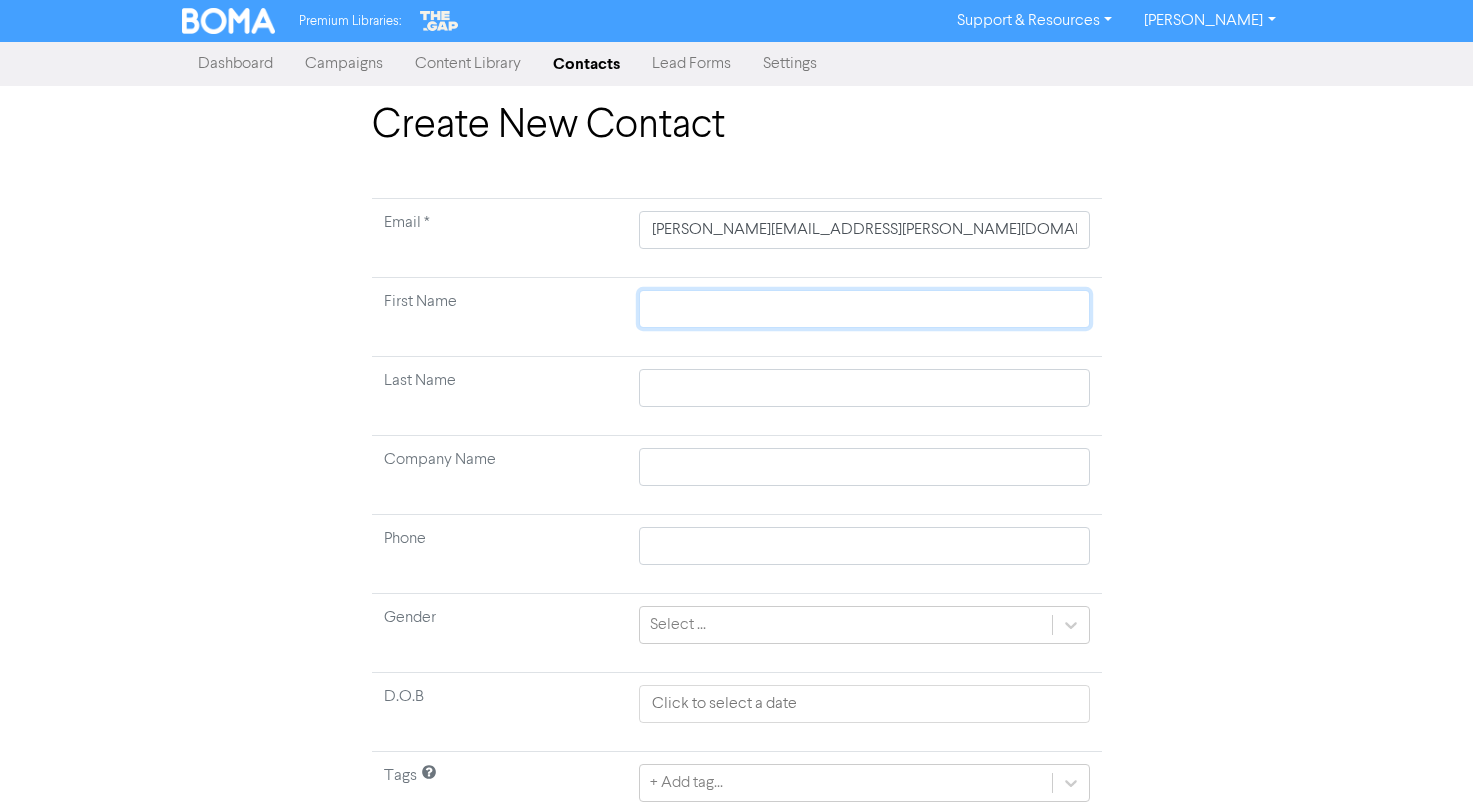 click 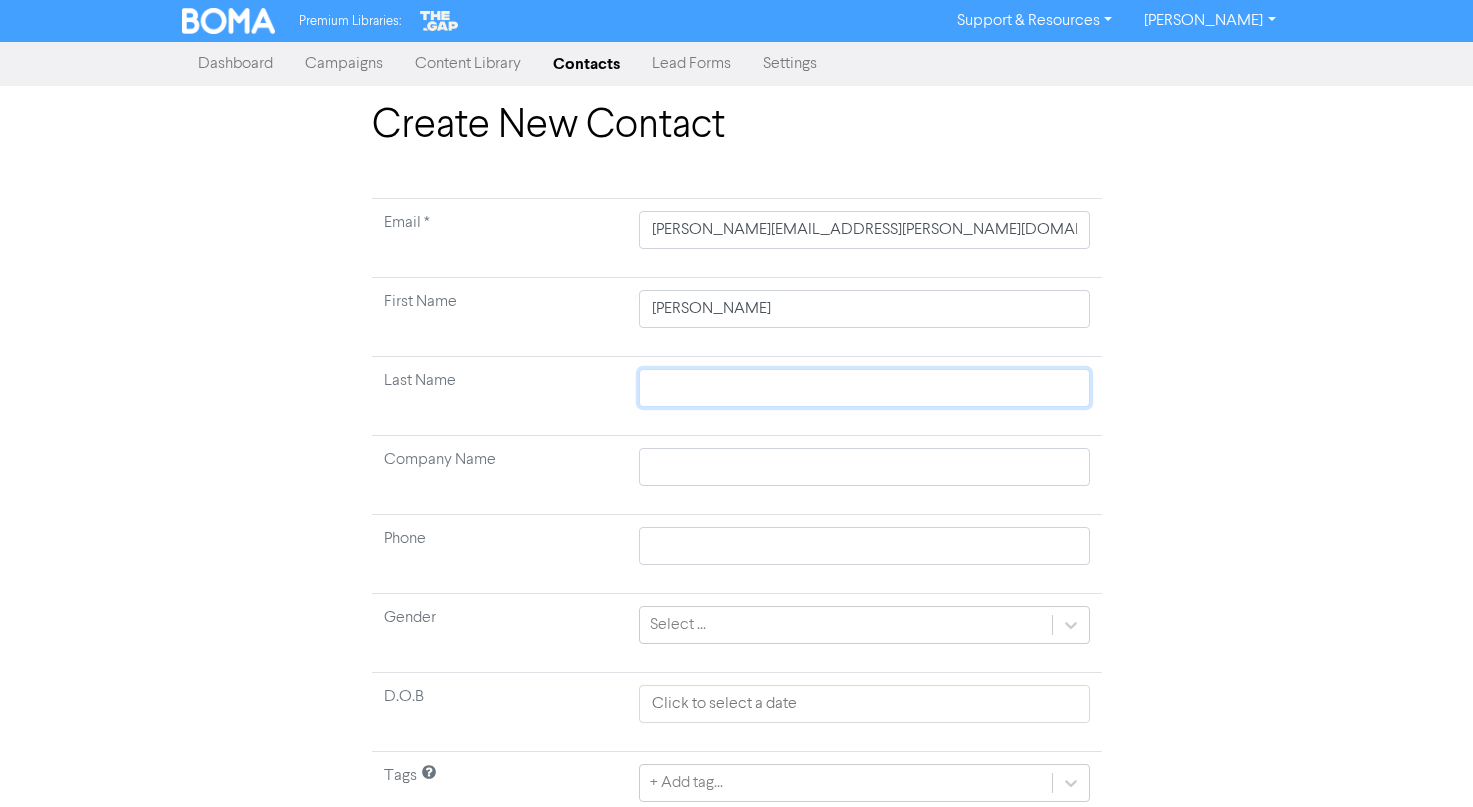 click 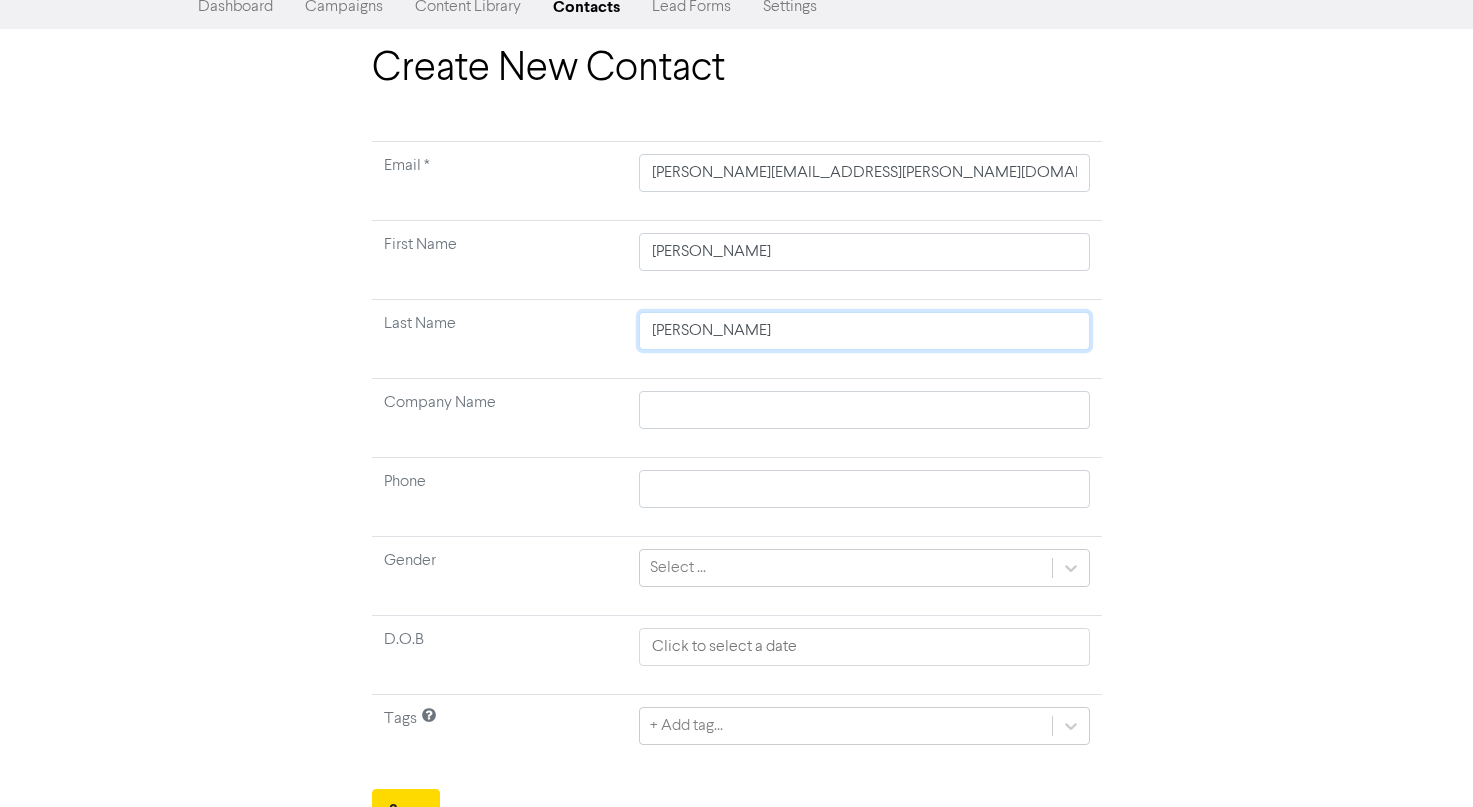 scroll, scrollTop: 81, scrollLeft: 0, axis: vertical 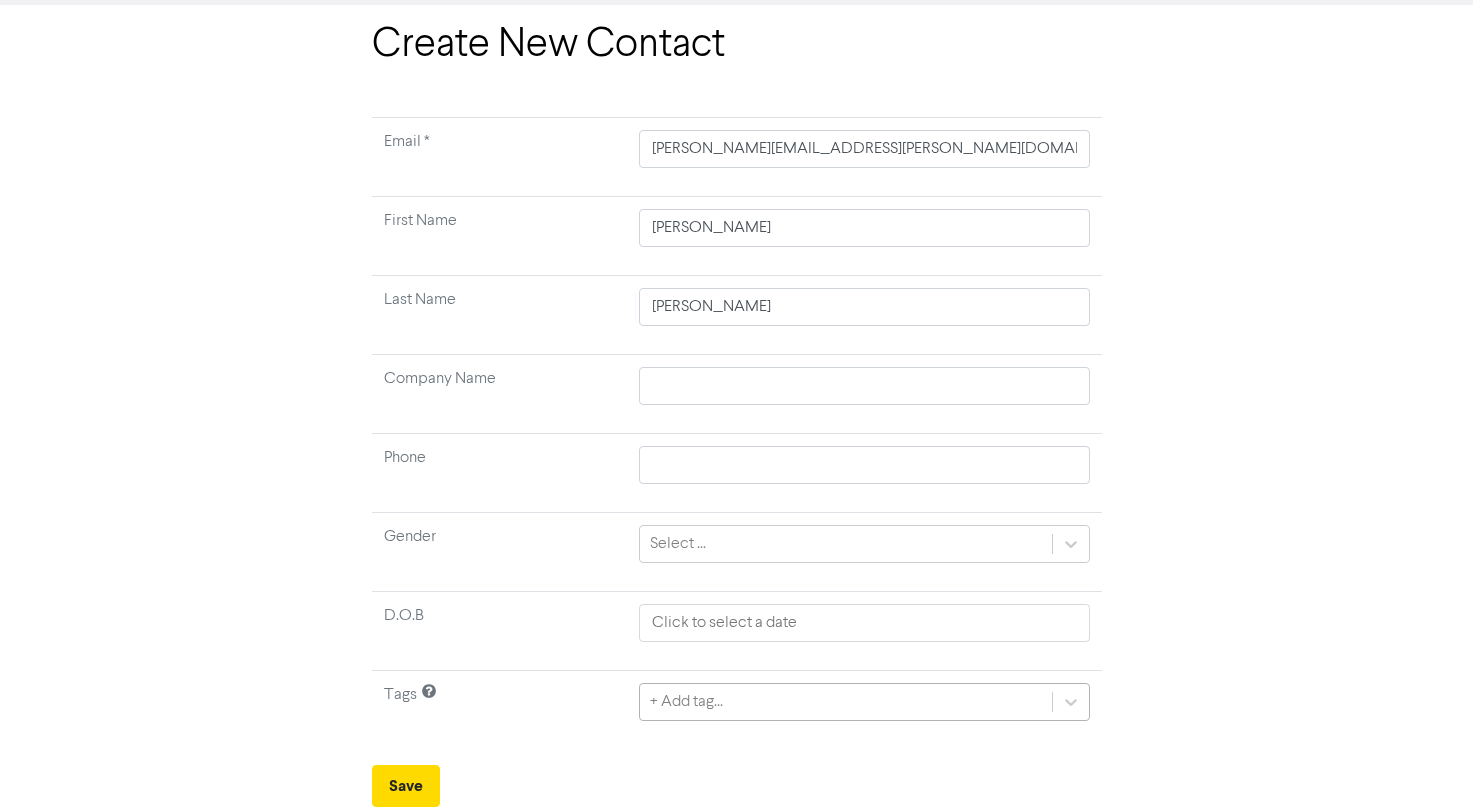click on "+ Add tag..." 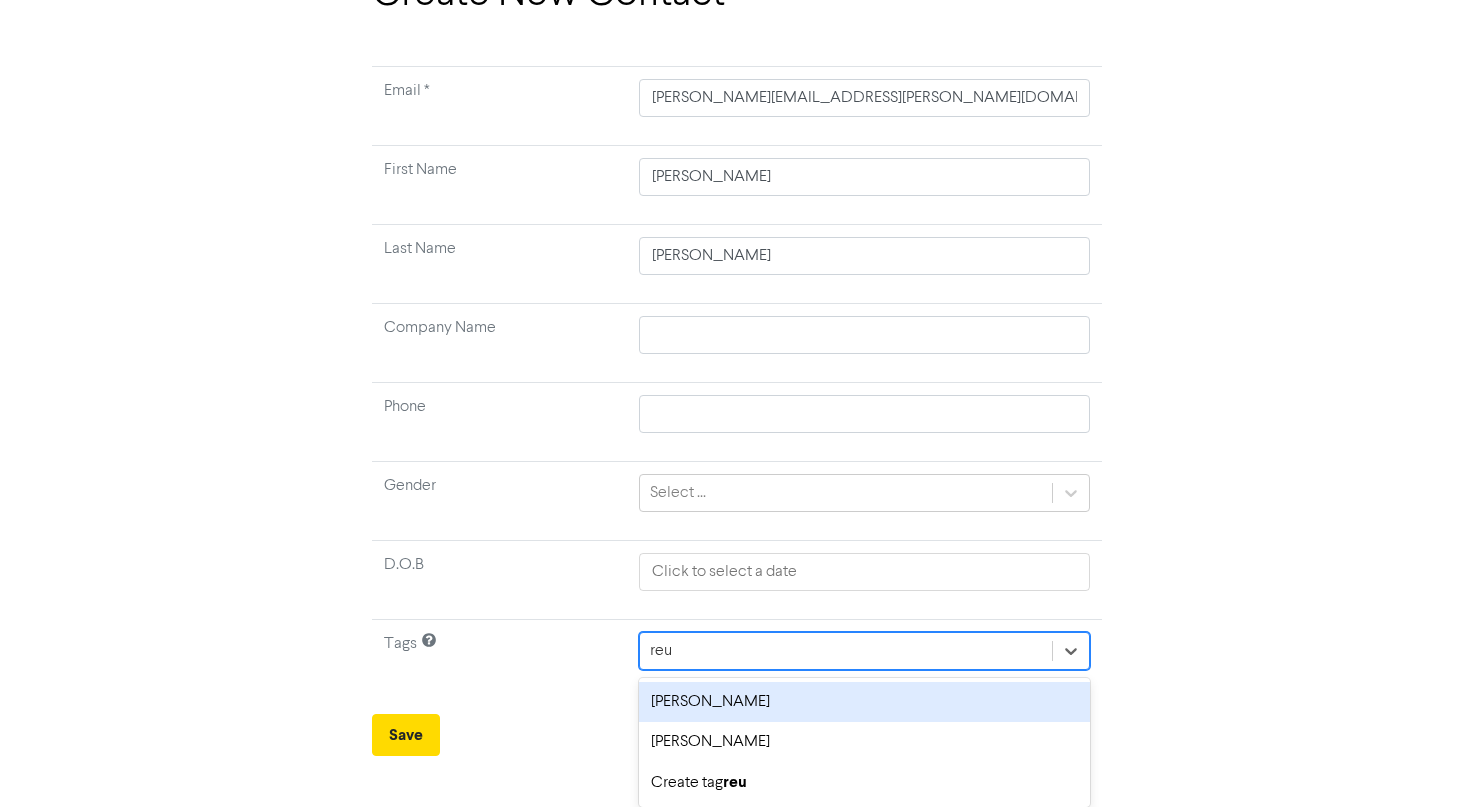 scroll, scrollTop: 132, scrollLeft: 0, axis: vertical 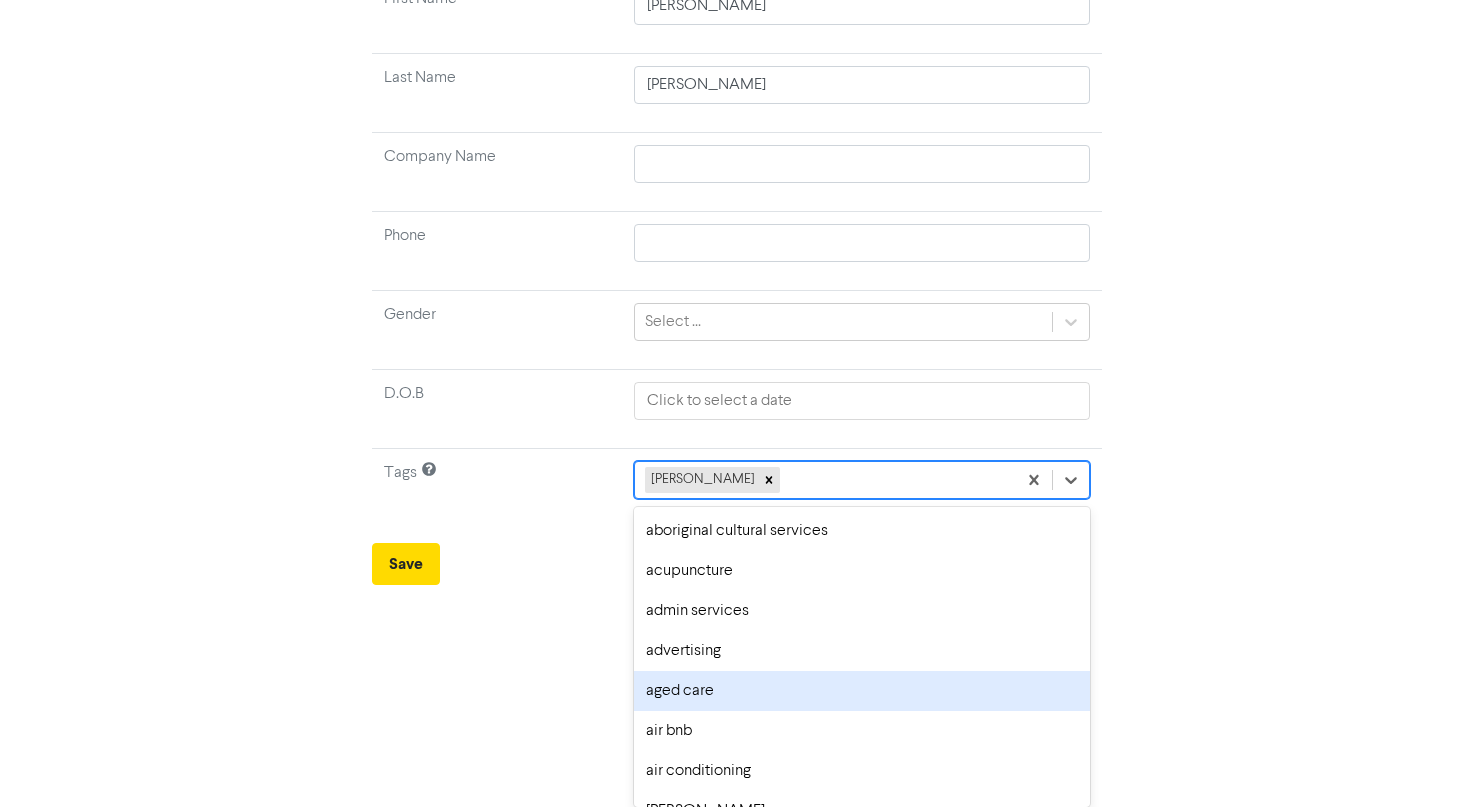 click on "option aged care focused, 5 of 285. 284 results available. Use Up and Down to choose options, press Backspace to select the currently focused option, press Escape to exit the menu, press Tab to select the option and exit the menu. reuben aboriginal cultural services acupuncture admin services advertising aged care air bnb air conditioning alex allied health apps architecture art asbestos removal baby products barber beauty ben bitcoin bksuper blockchain bookkeeper bookkeeping bookkeeping-bankstmts bridal brittny building design business administration business consulting/management business development cafe callum farrugia callum&peri candle store caravan park carpentry chef chemical retailing childcare cleaning clothing coffee shop commercial building/manufacturing commercial property commisions with amcal/business ebook compressor hire/repair computer service construction consulting conveyancing service copywriting cosmetic injectables cosmetic retailing counselling courses credit repair agent design" 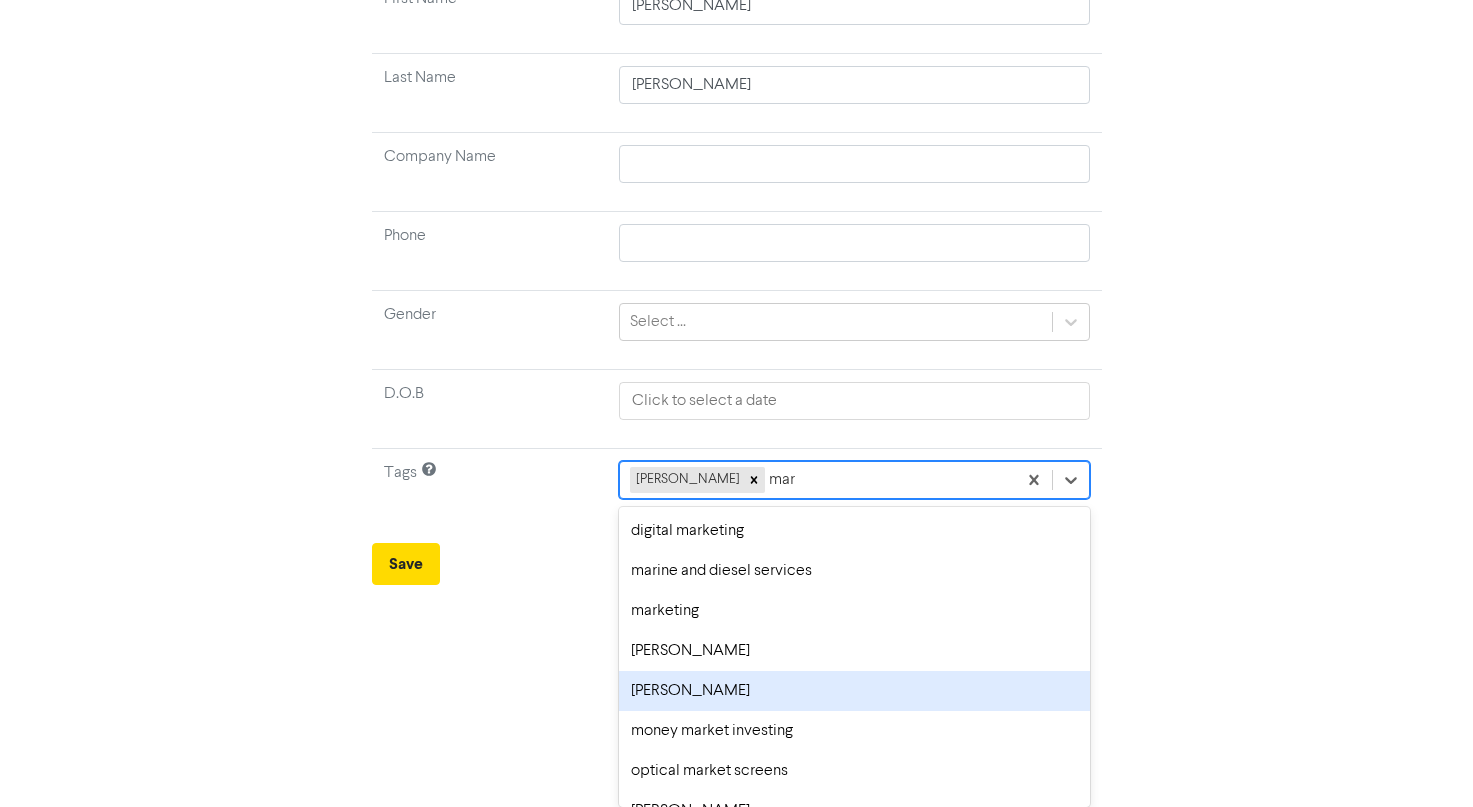 click on "marlon sale" at bounding box center (854, 691) 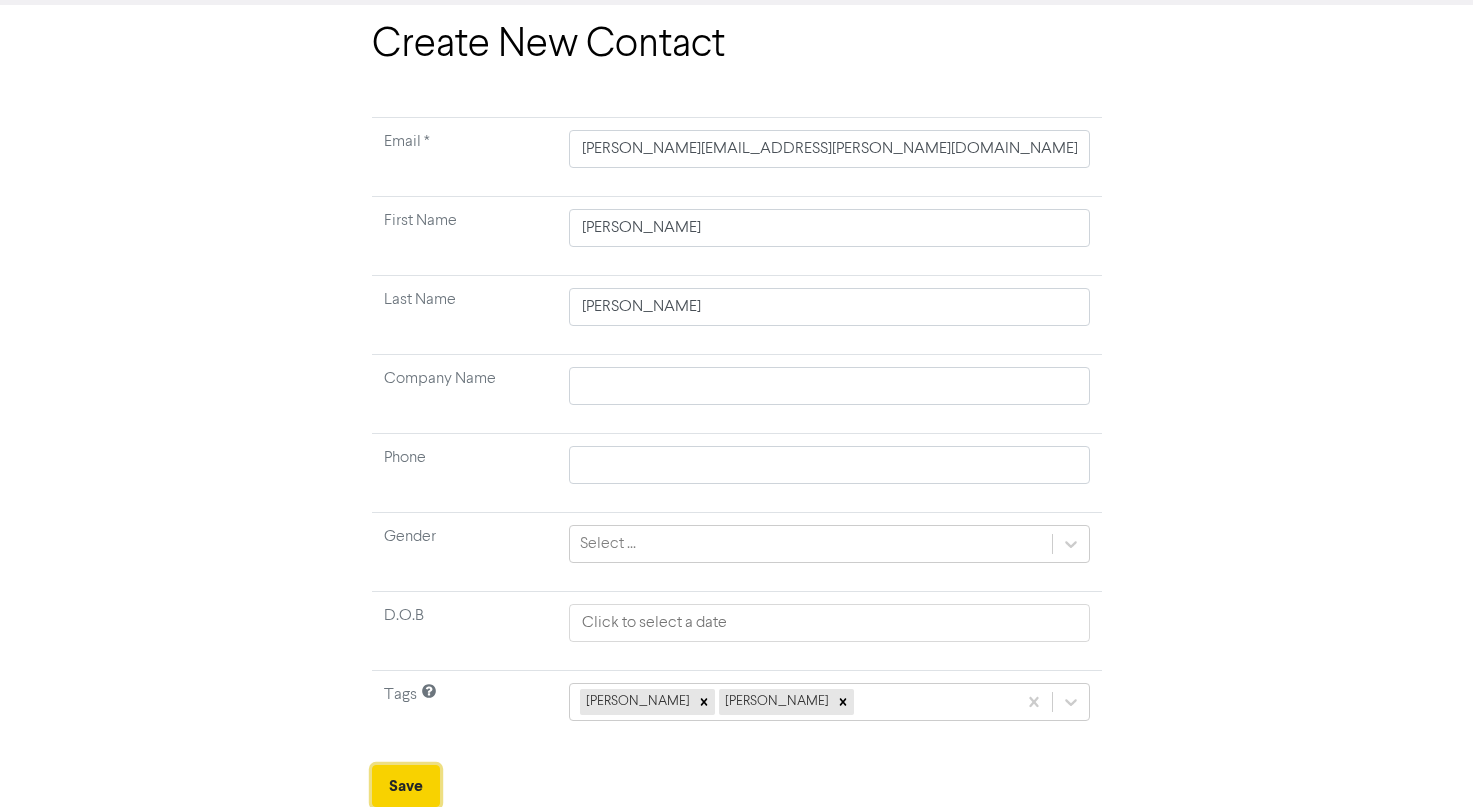 click on "Save" at bounding box center [406, 786] 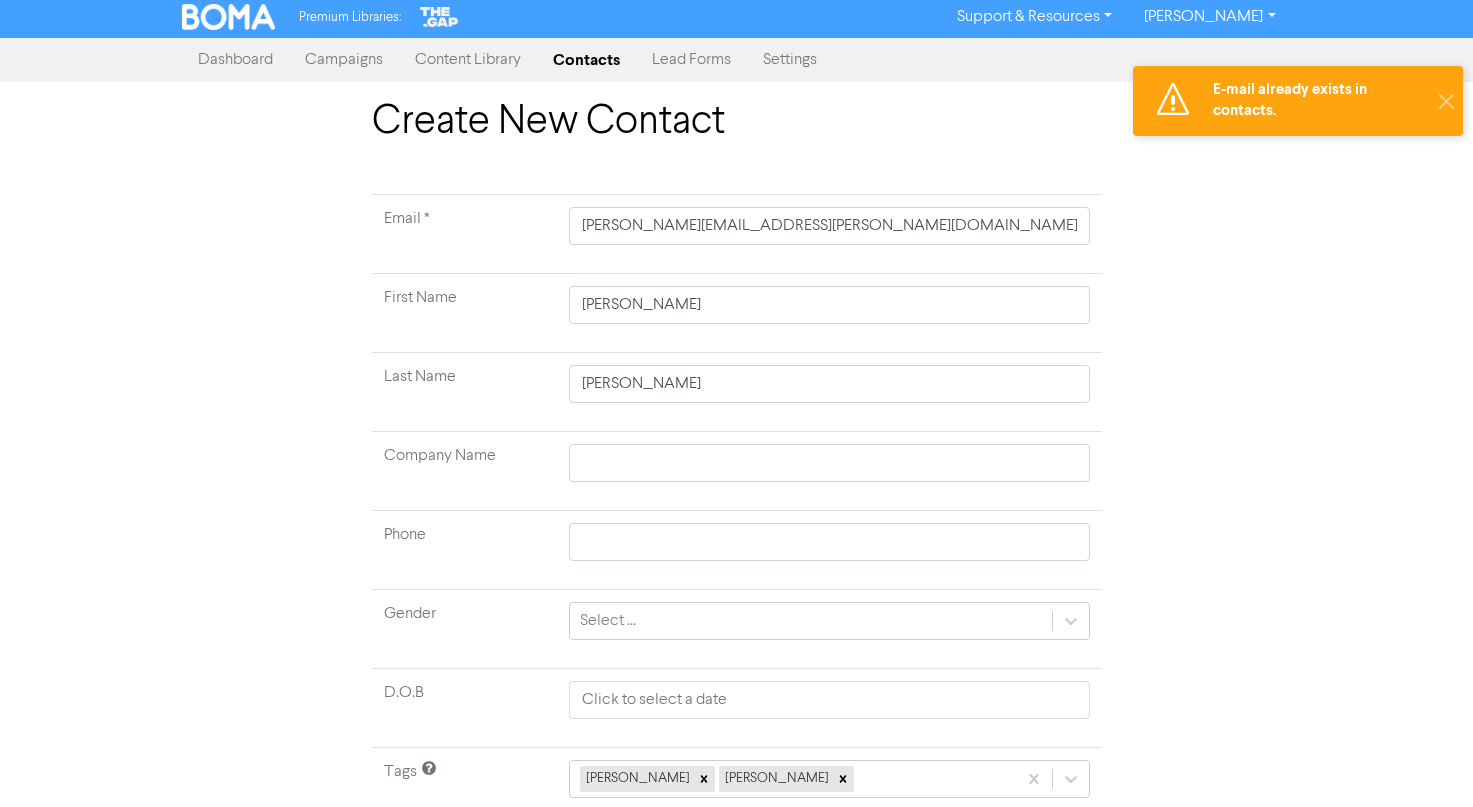 scroll, scrollTop: 0, scrollLeft: 0, axis: both 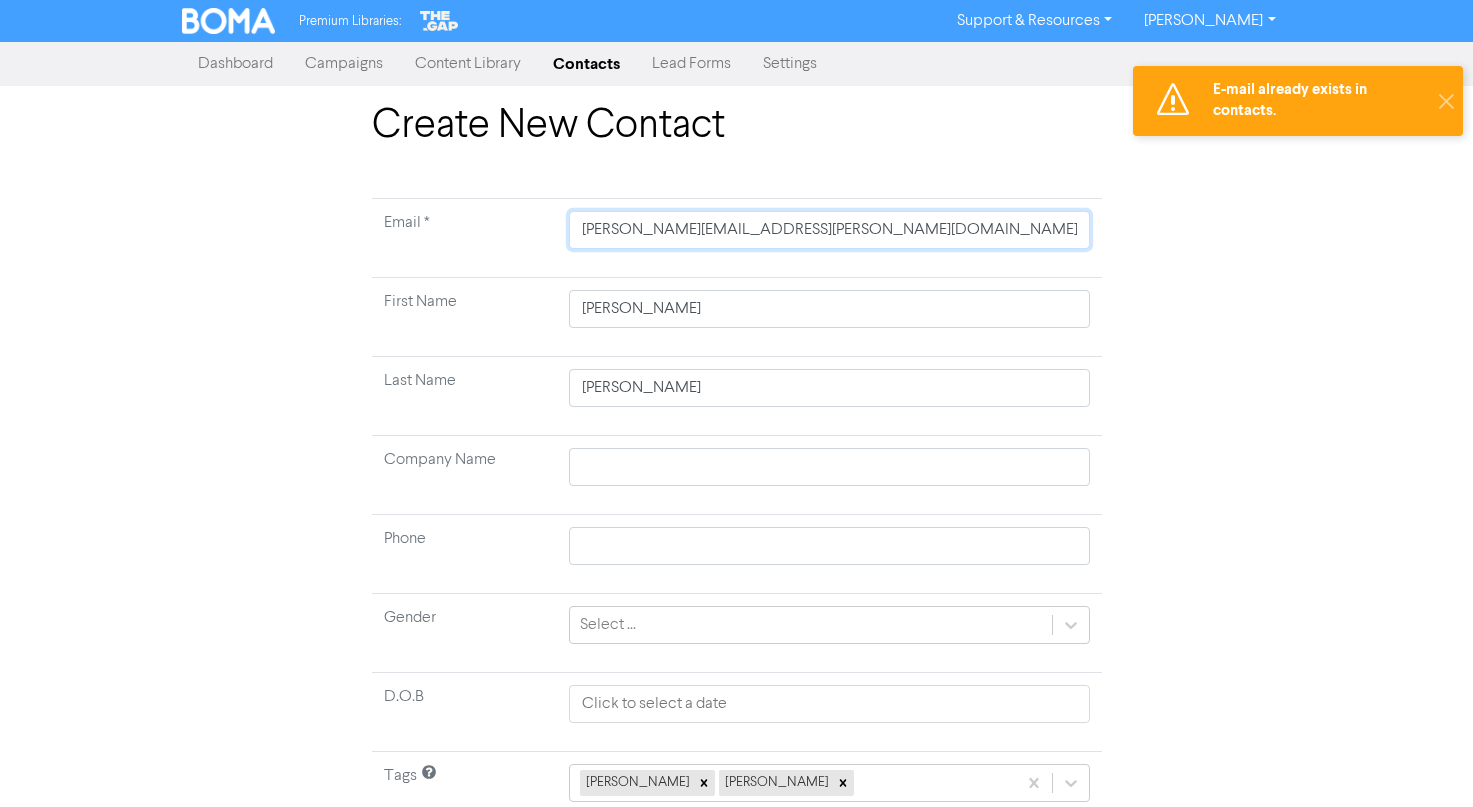 drag, startPoint x: 807, startPoint y: 230, endPoint x: 572, endPoint y: 232, distance: 235.00851 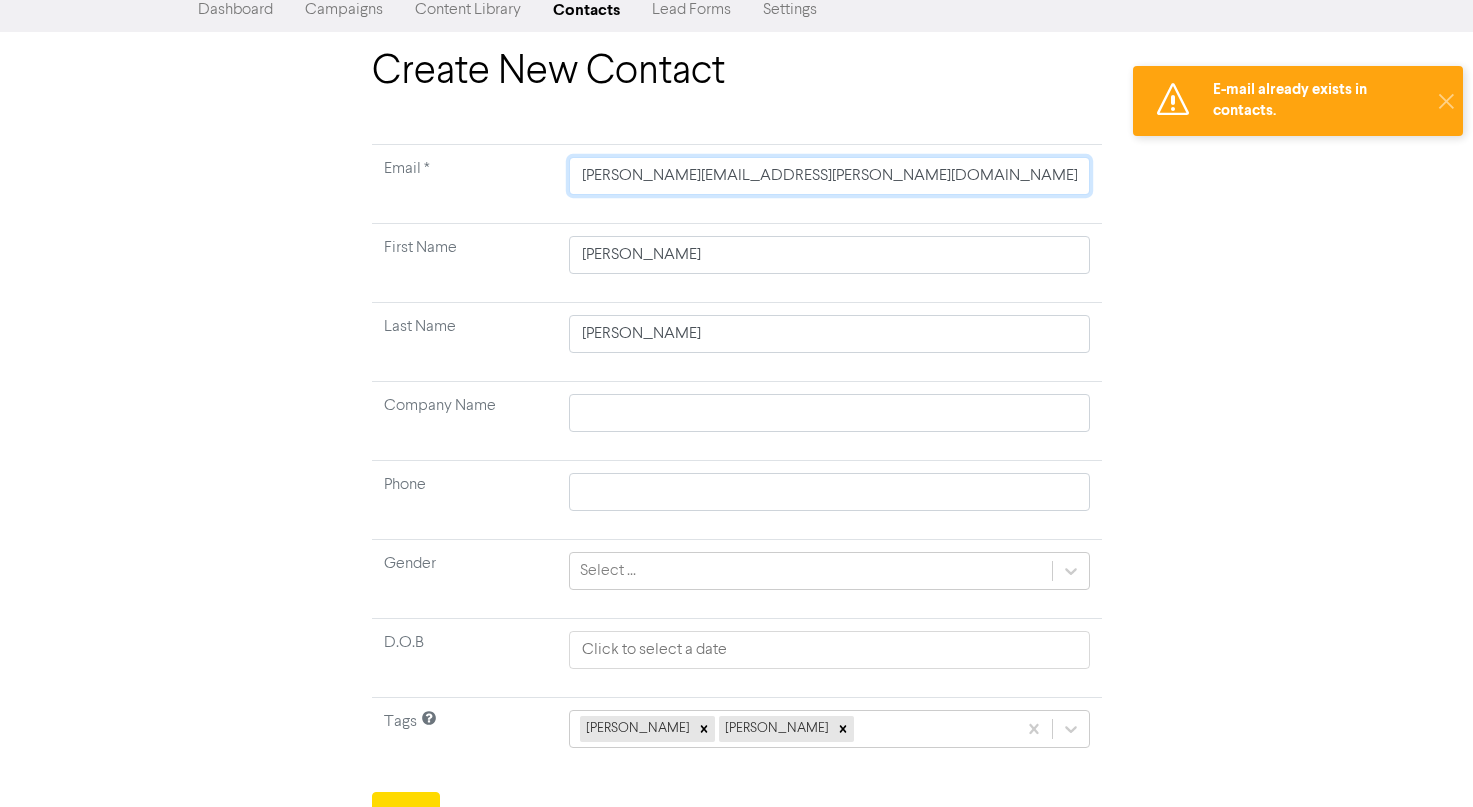 scroll, scrollTop: 81, scrollLeft: 0, axis: vertical 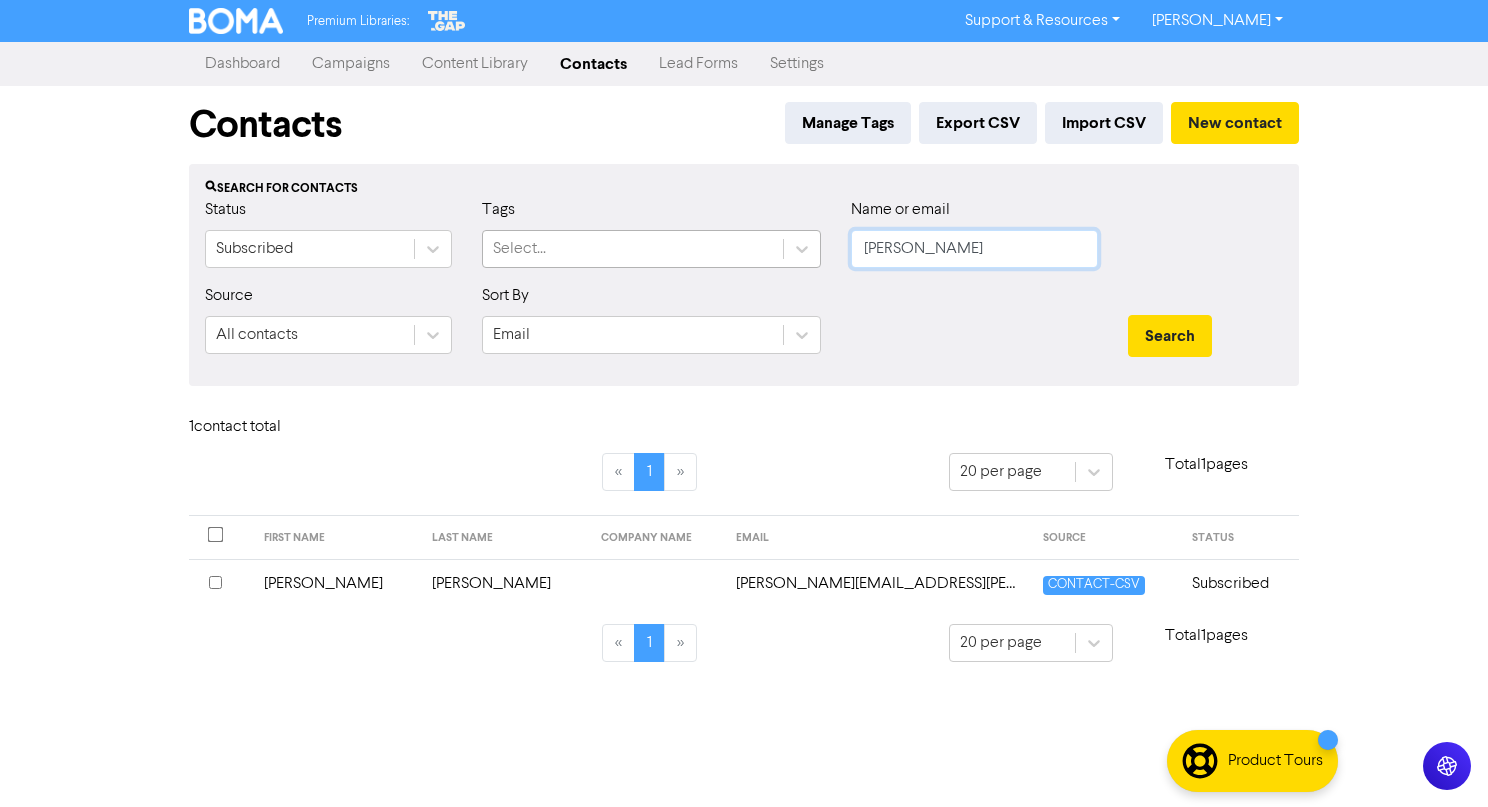 drag, startPoint x: 996, startPoint y: 245, endPoint x: 733, endPoint y: 236, distance: 263.15396 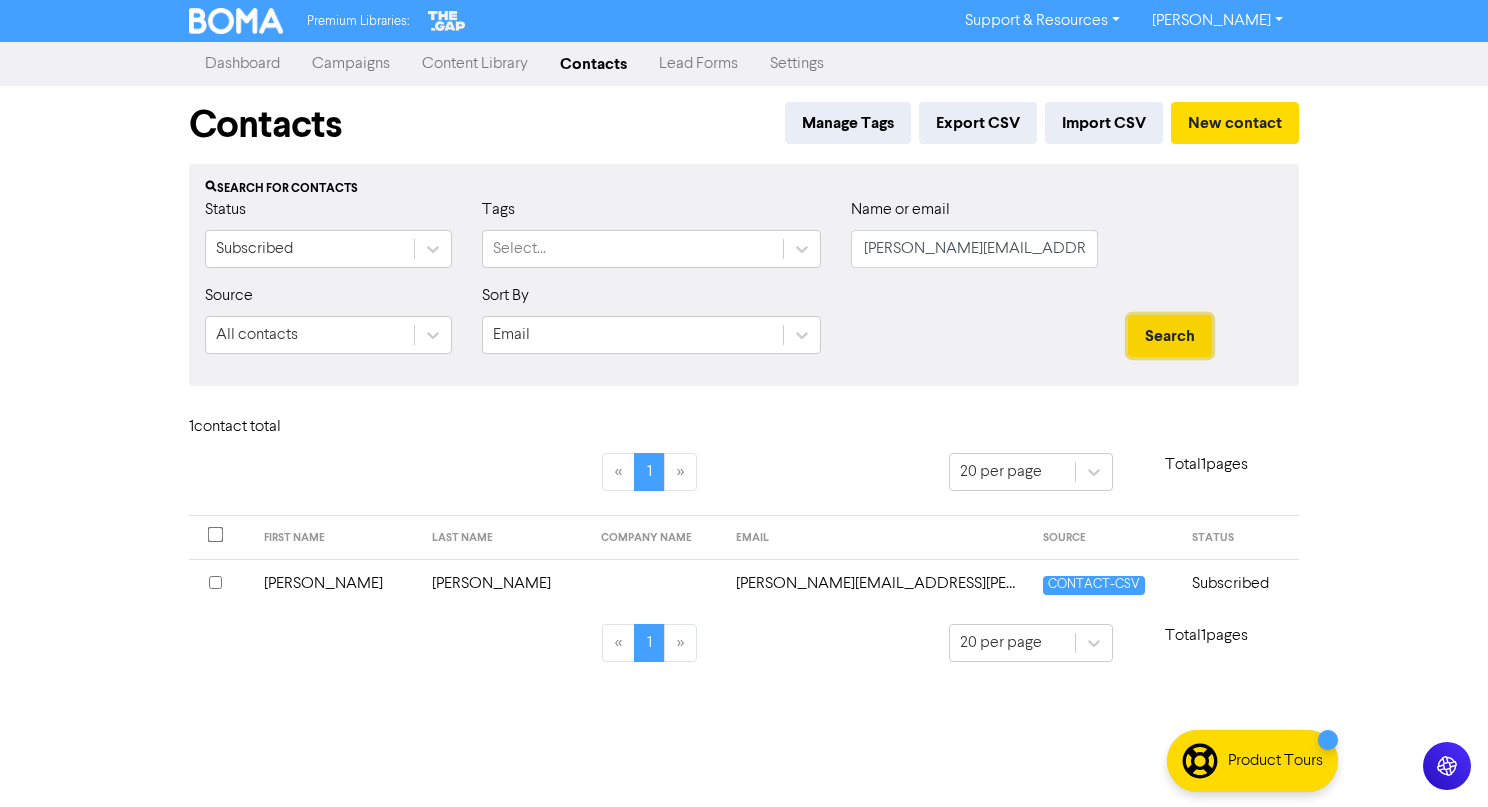 click on "Search" at bounding box center (1170, 336) 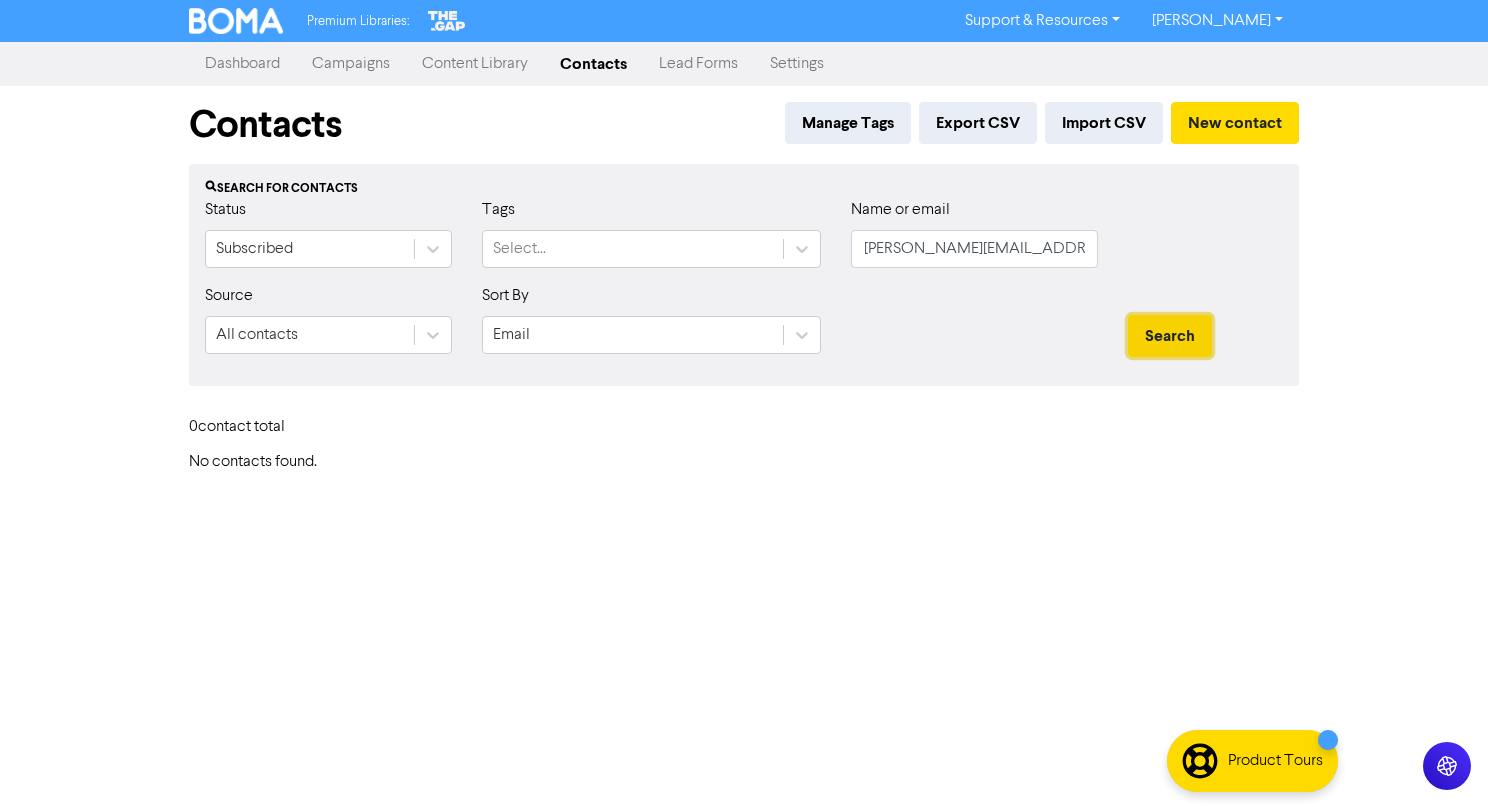 click on "Search" at bounding box center (1170, 336) 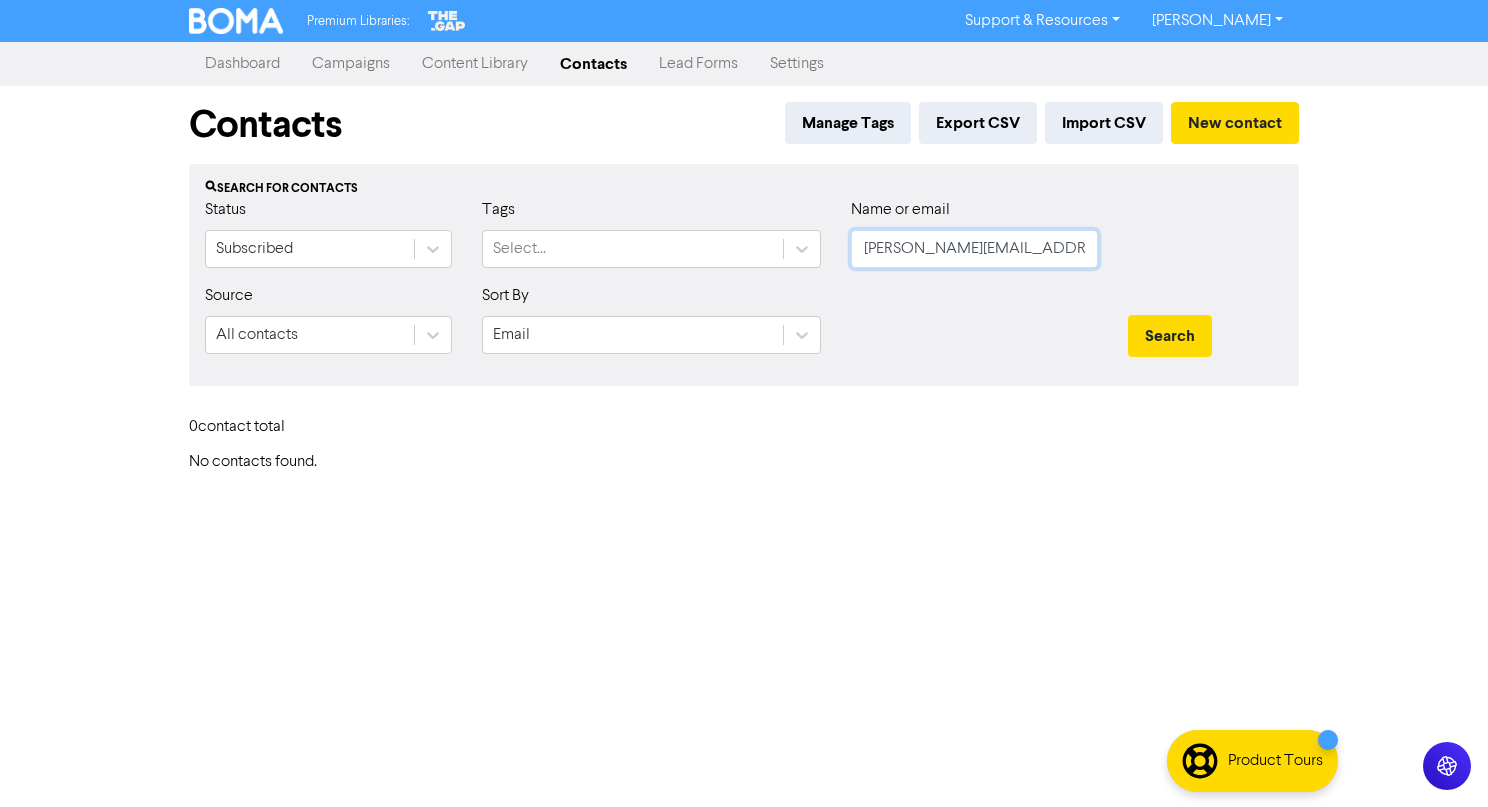 drag, startPoint x: 1061, startPoint y: 258, endPoint x: 910, endPoint y: 261, distance: 151.0298 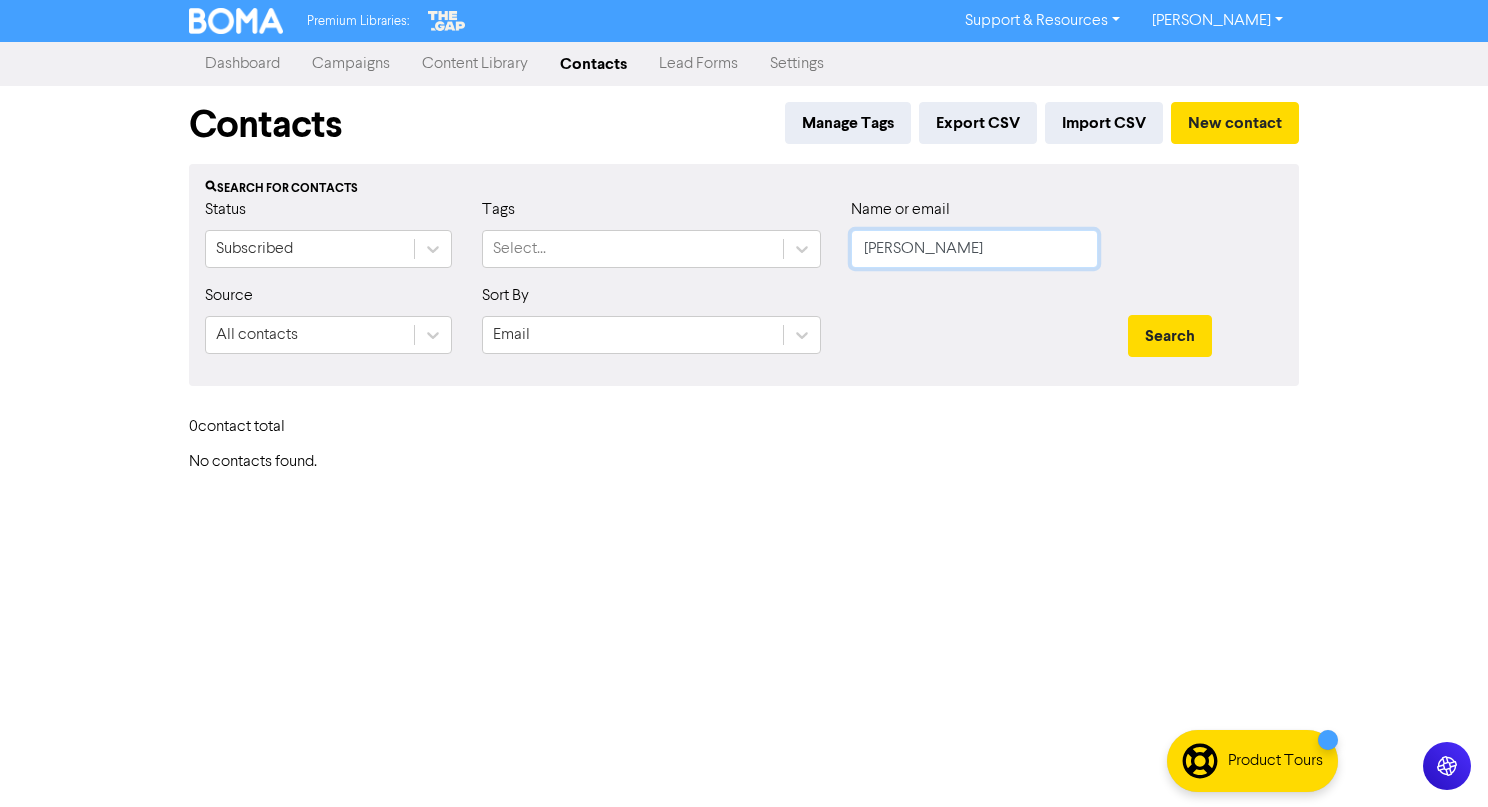 click on "Search" at bounding box center [1170, 336] 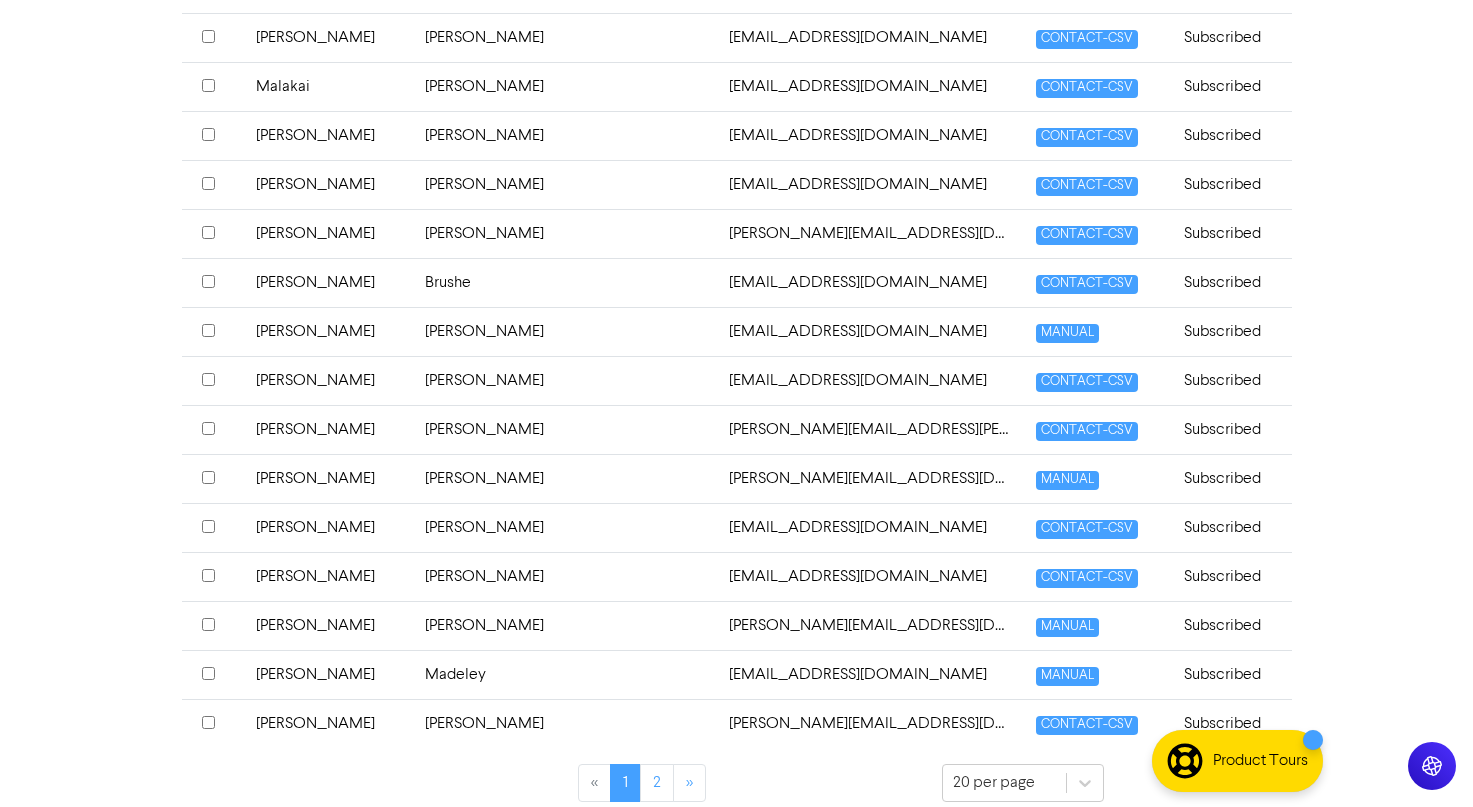 scroll, scrollTop: 800, scrollLeft: 0, axis: vertical 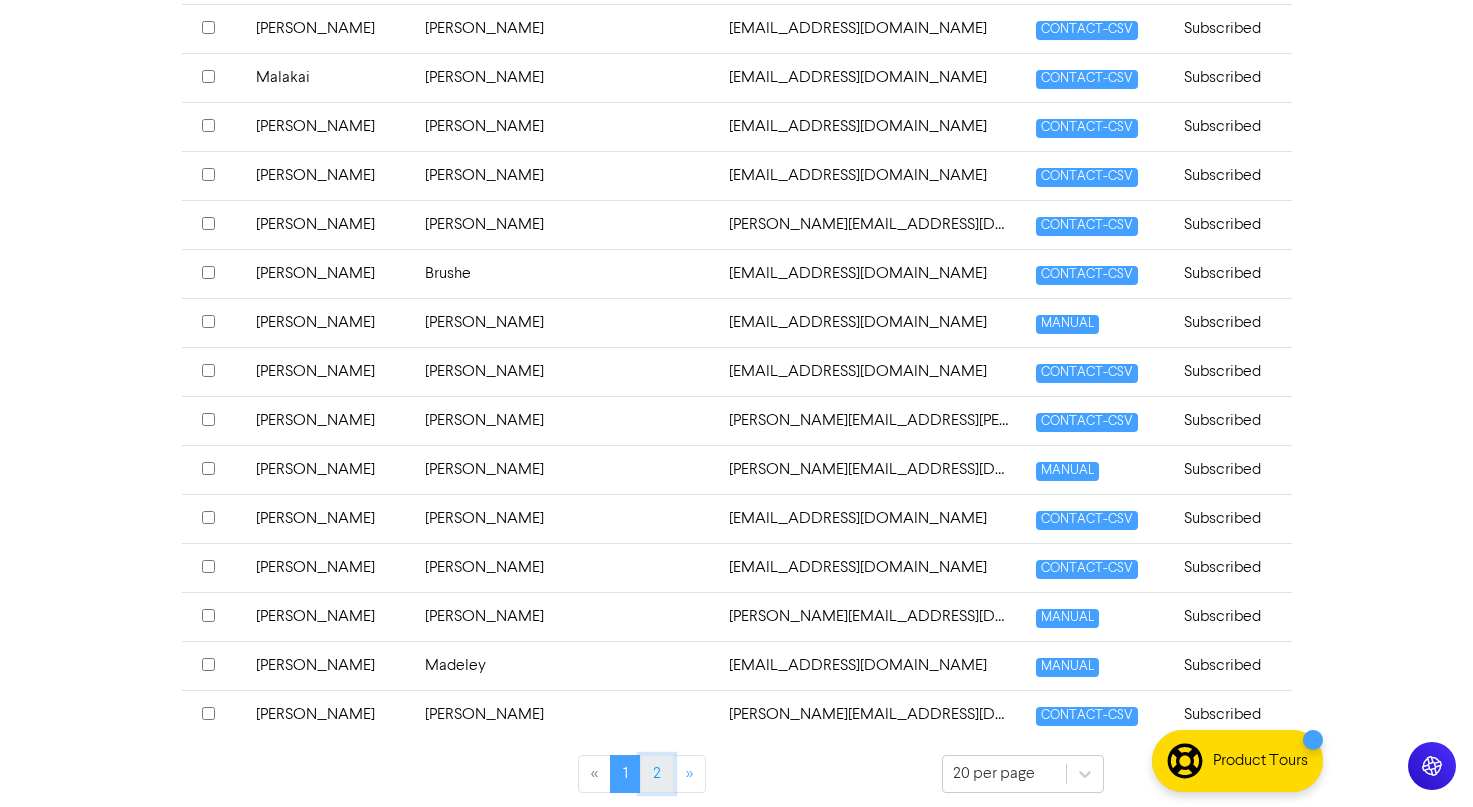 click on "2" at bounding box center [657, 774] 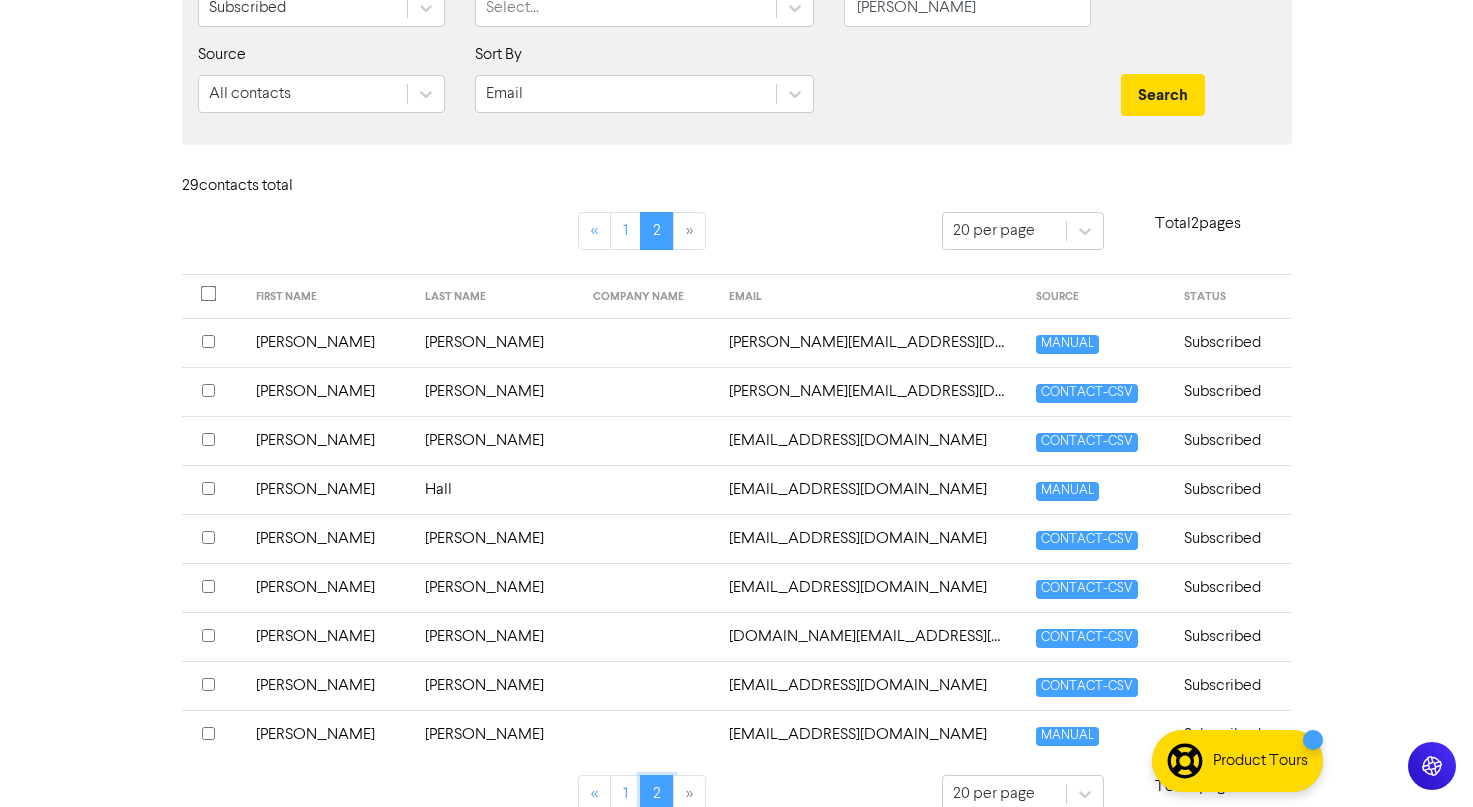 scroll, scrollTop: 271, scrollLeft: 0, axis: vertical 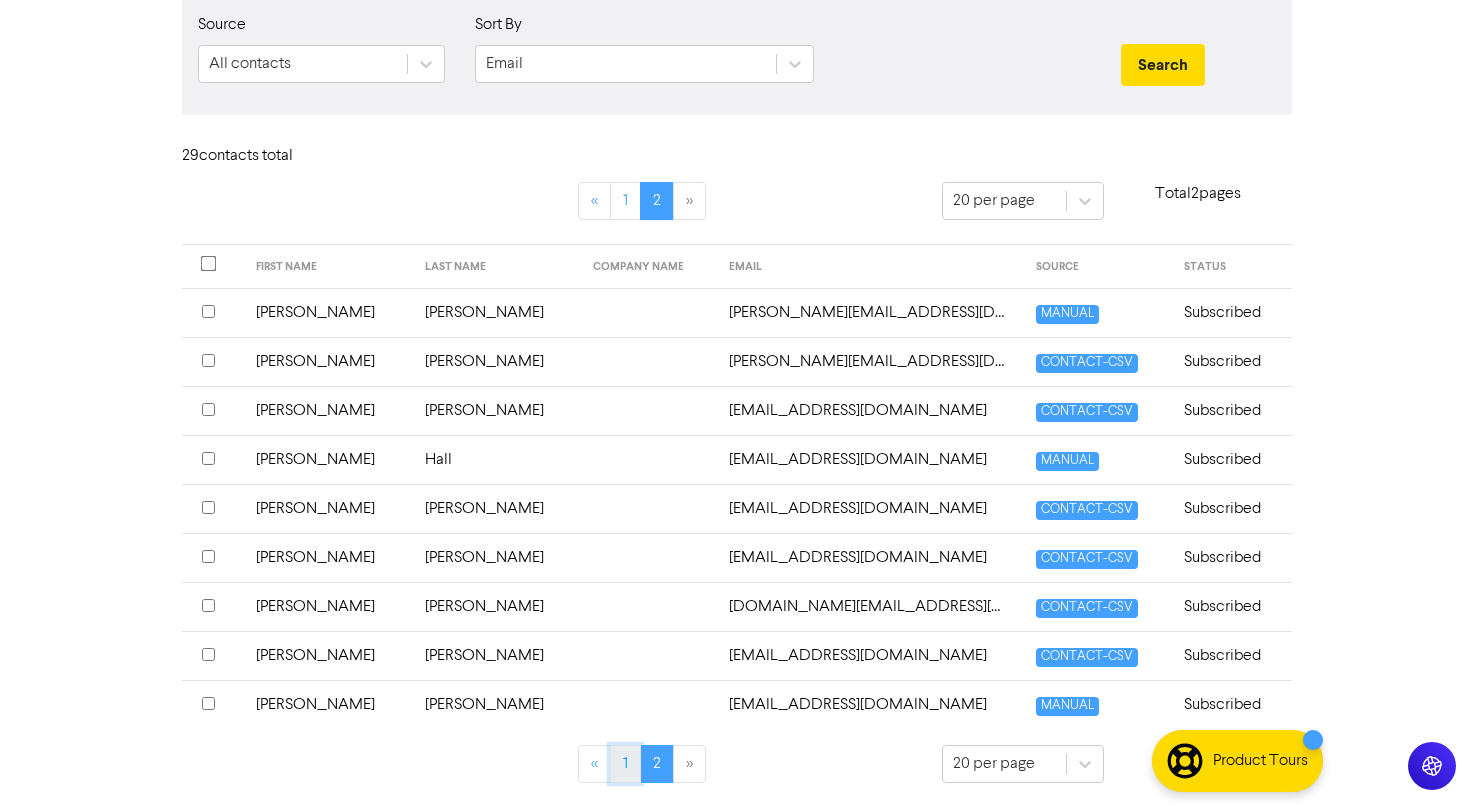 click on "1" at bounding box center [625, 764] 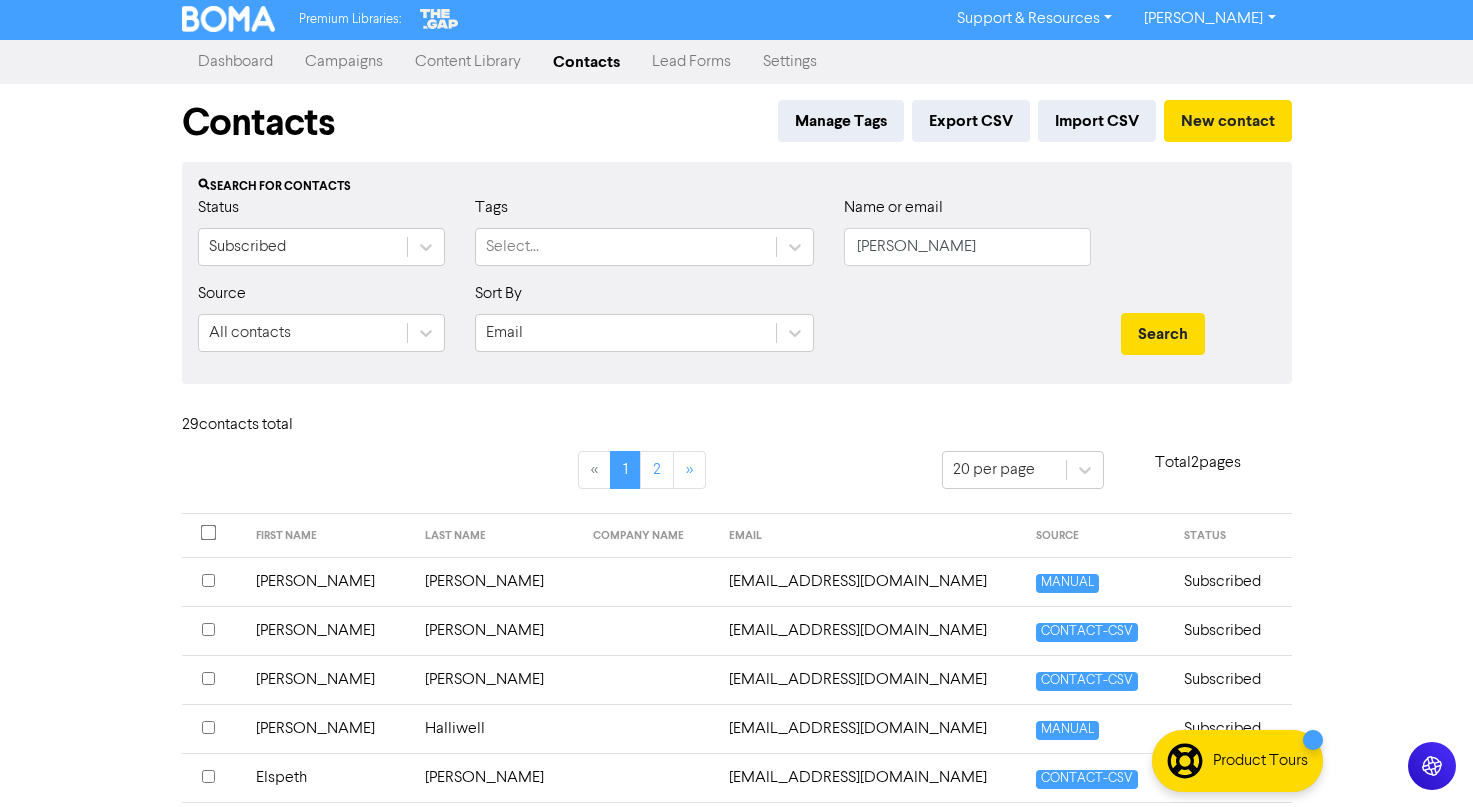 scroll, scrollTop: 0, scrollLeft: 0, axis: both 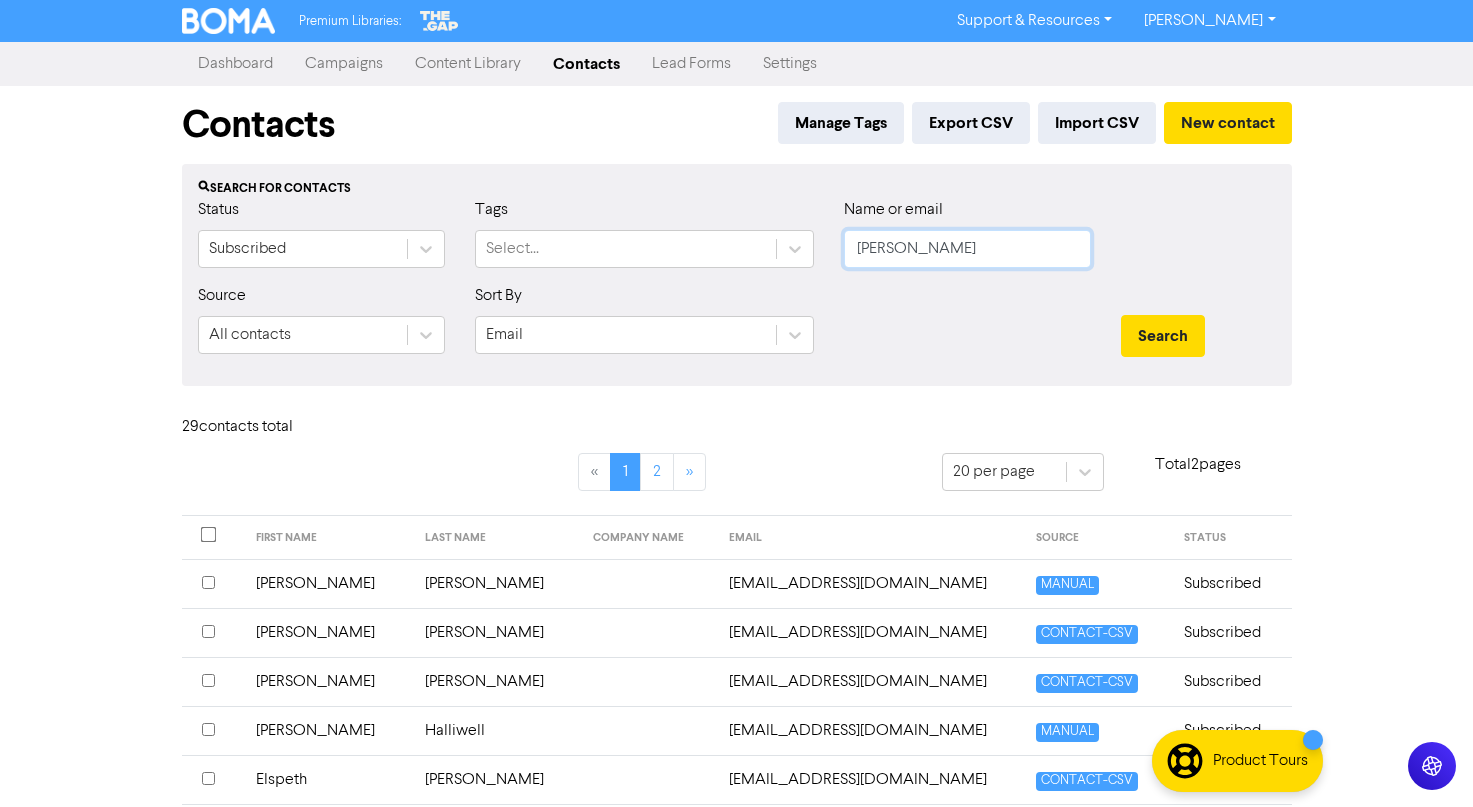 drag, startPoint x: 909, startPoint y: 247, endPoint x: 850, endPoint y: 240, distance: 59.413803 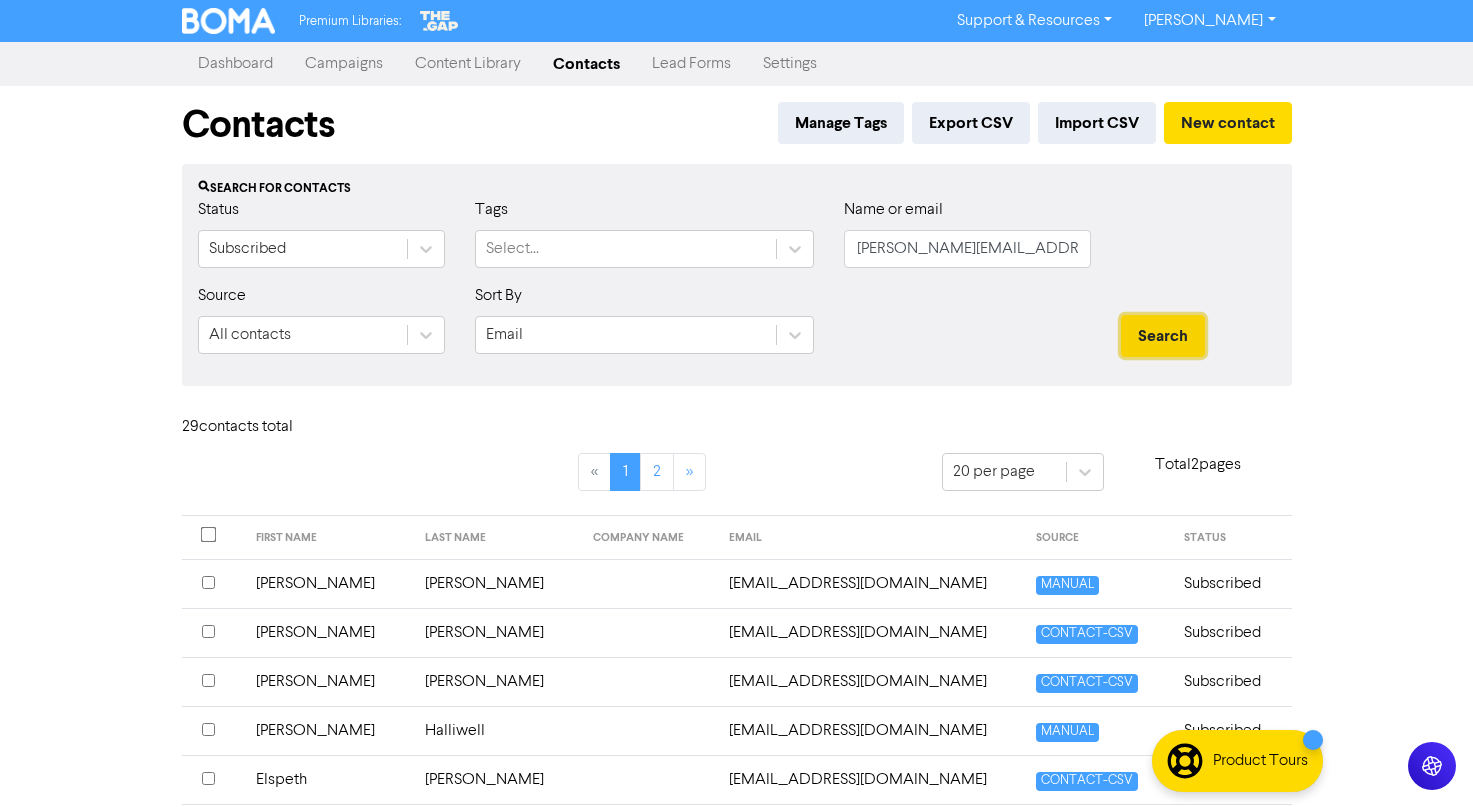 click on "Search" at bounding box center (1163, 336) 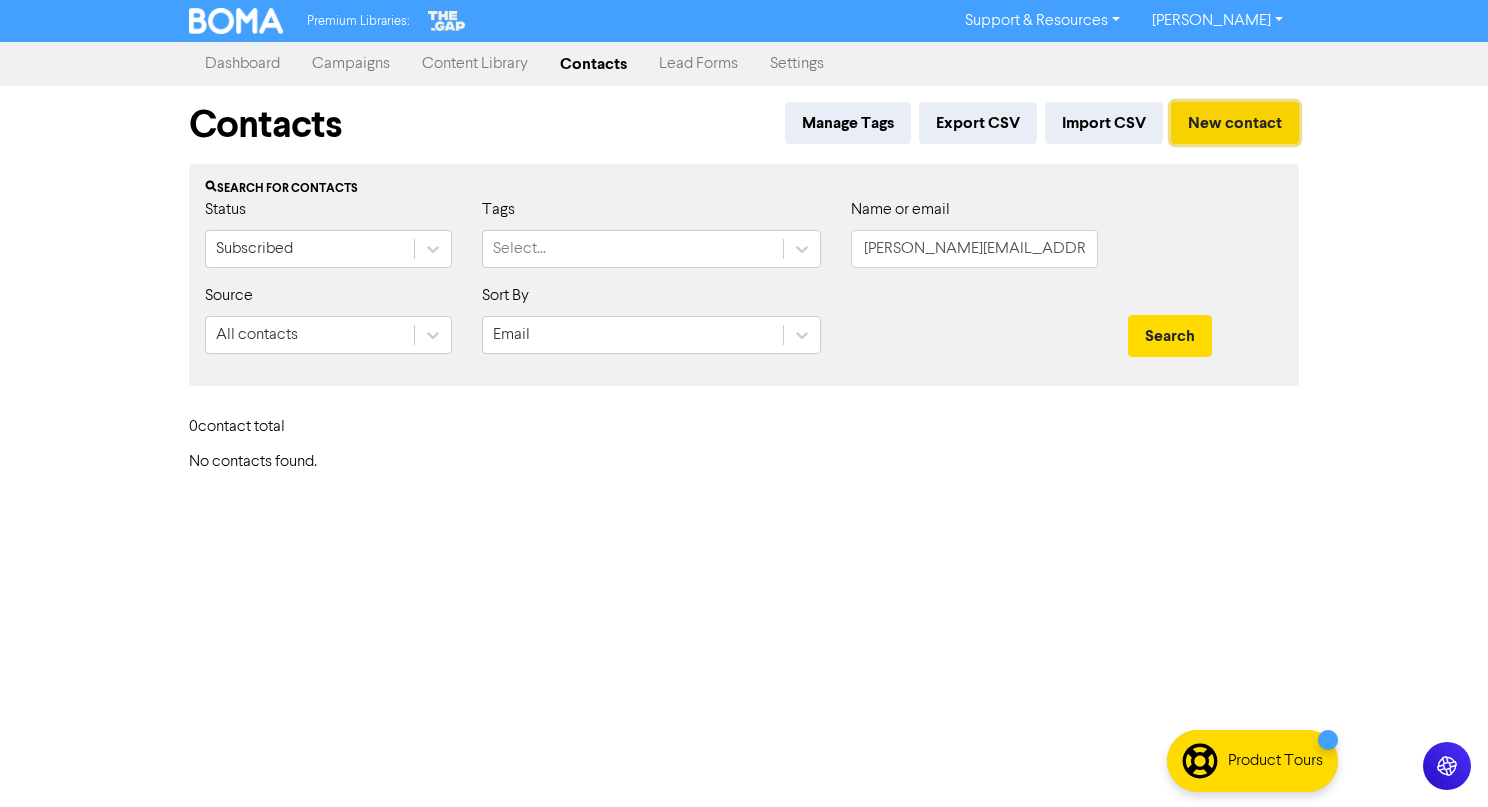 click on "New contact" at bounding box center [1235, 123] 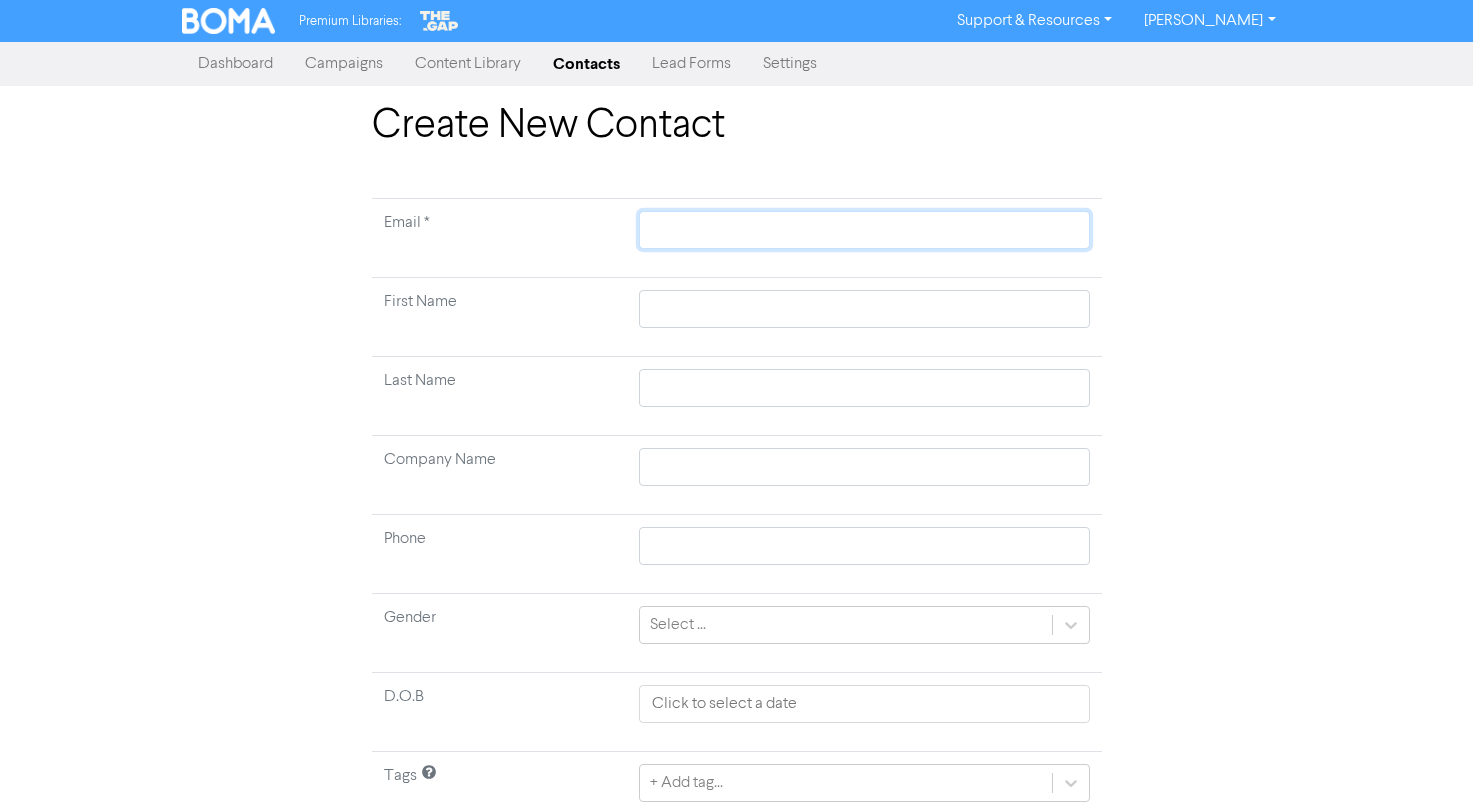 click 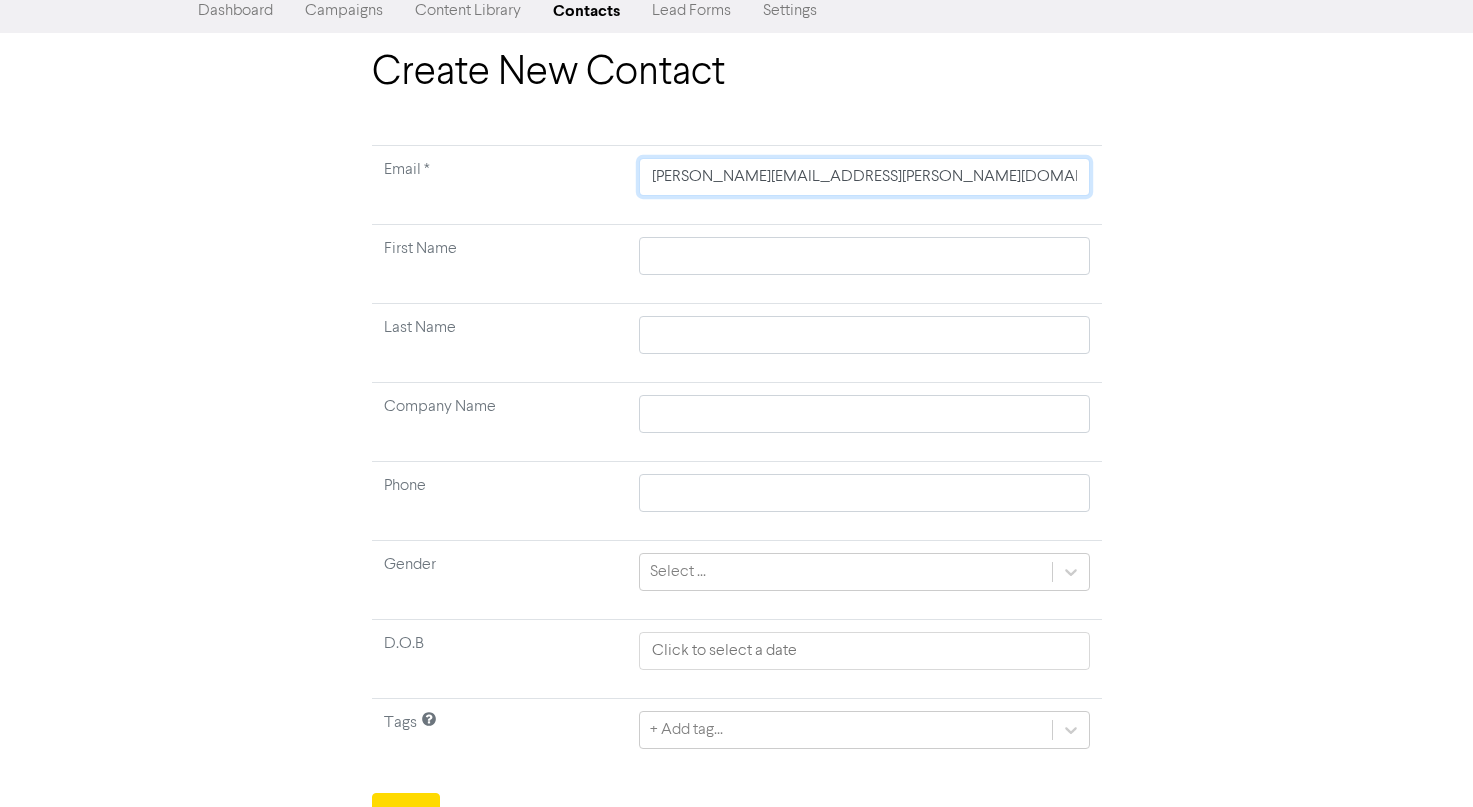 scroll, scrollTop: 81, scrollLeft: 0, axis: vertical 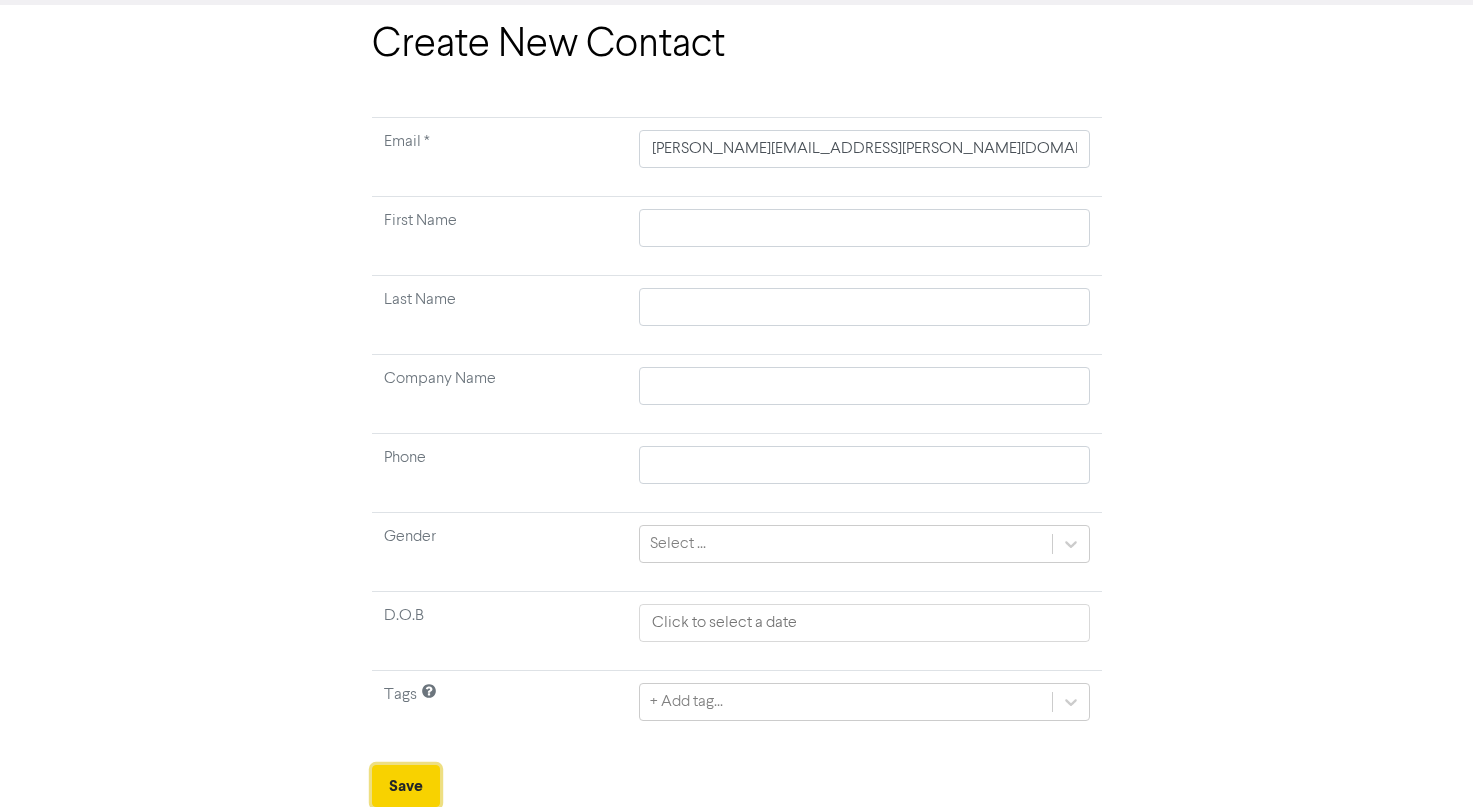 click on "Save" at bounding box center [406, 786] 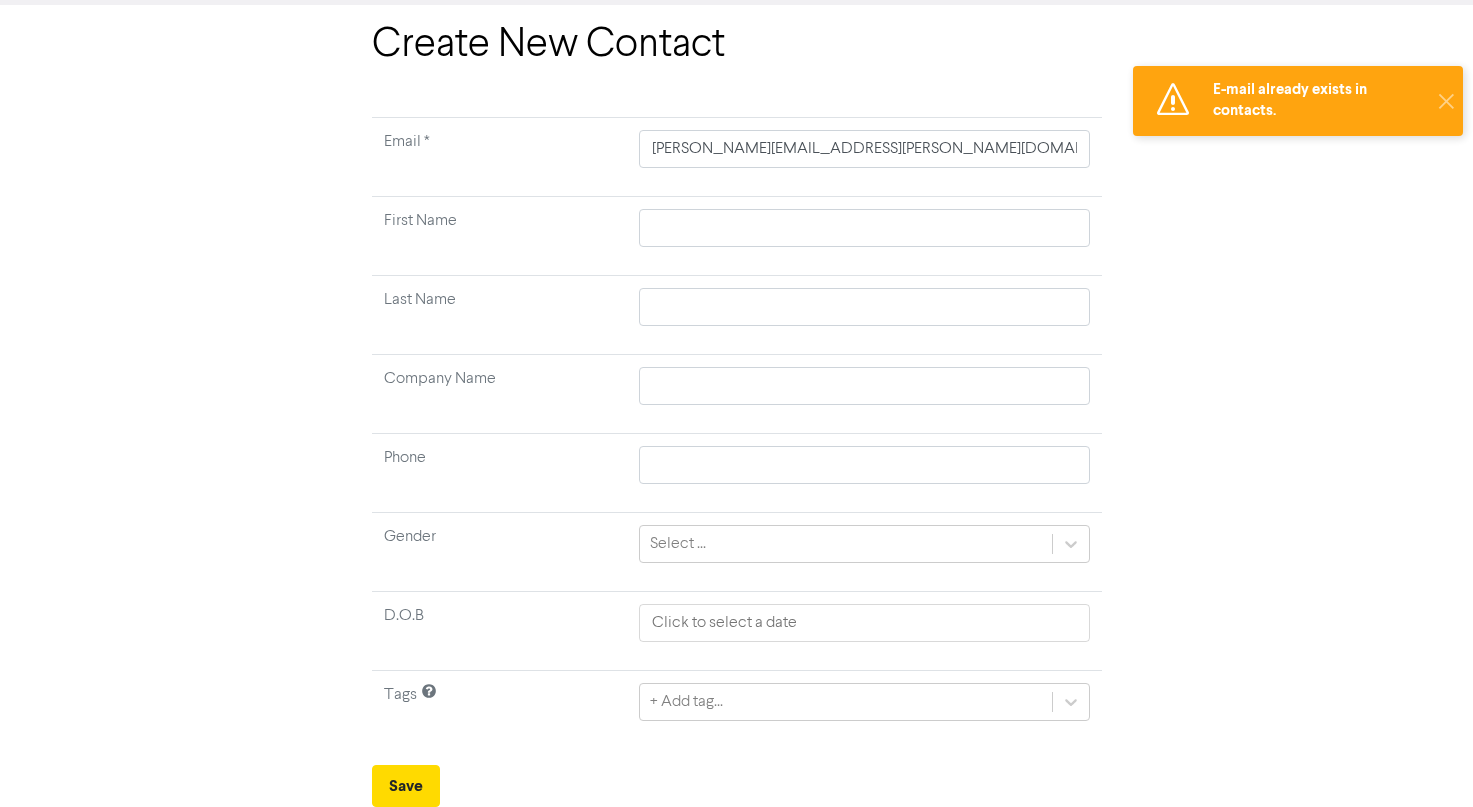 click on "Create New Contact Email * mitch.mcilwain@gmail.com First Name Last Name Company Name Phone Gender Select ... D.O.B Tags + Add tag... Save" at bounding box center (737, 414) 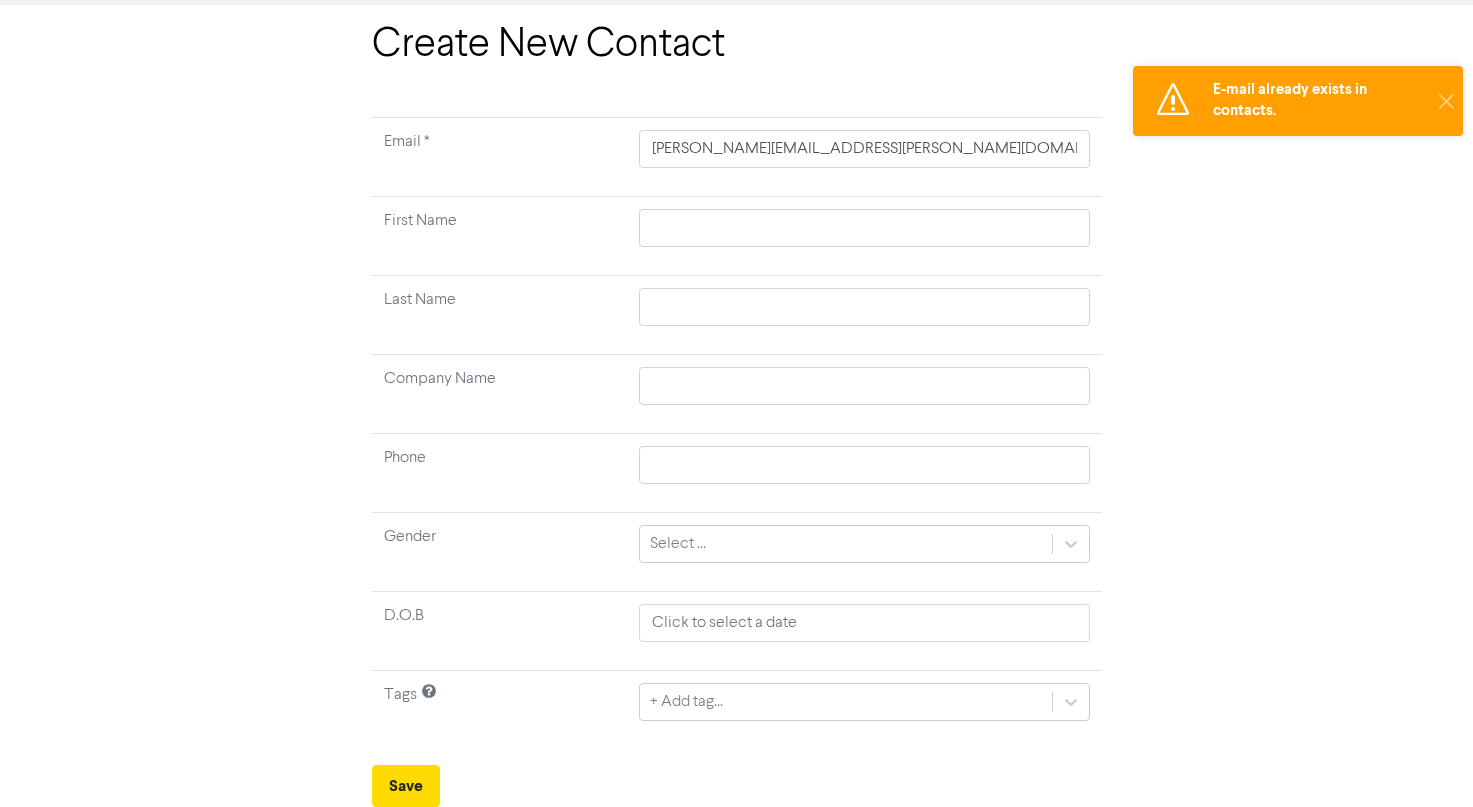 click on "E-mail already exists in contacts." 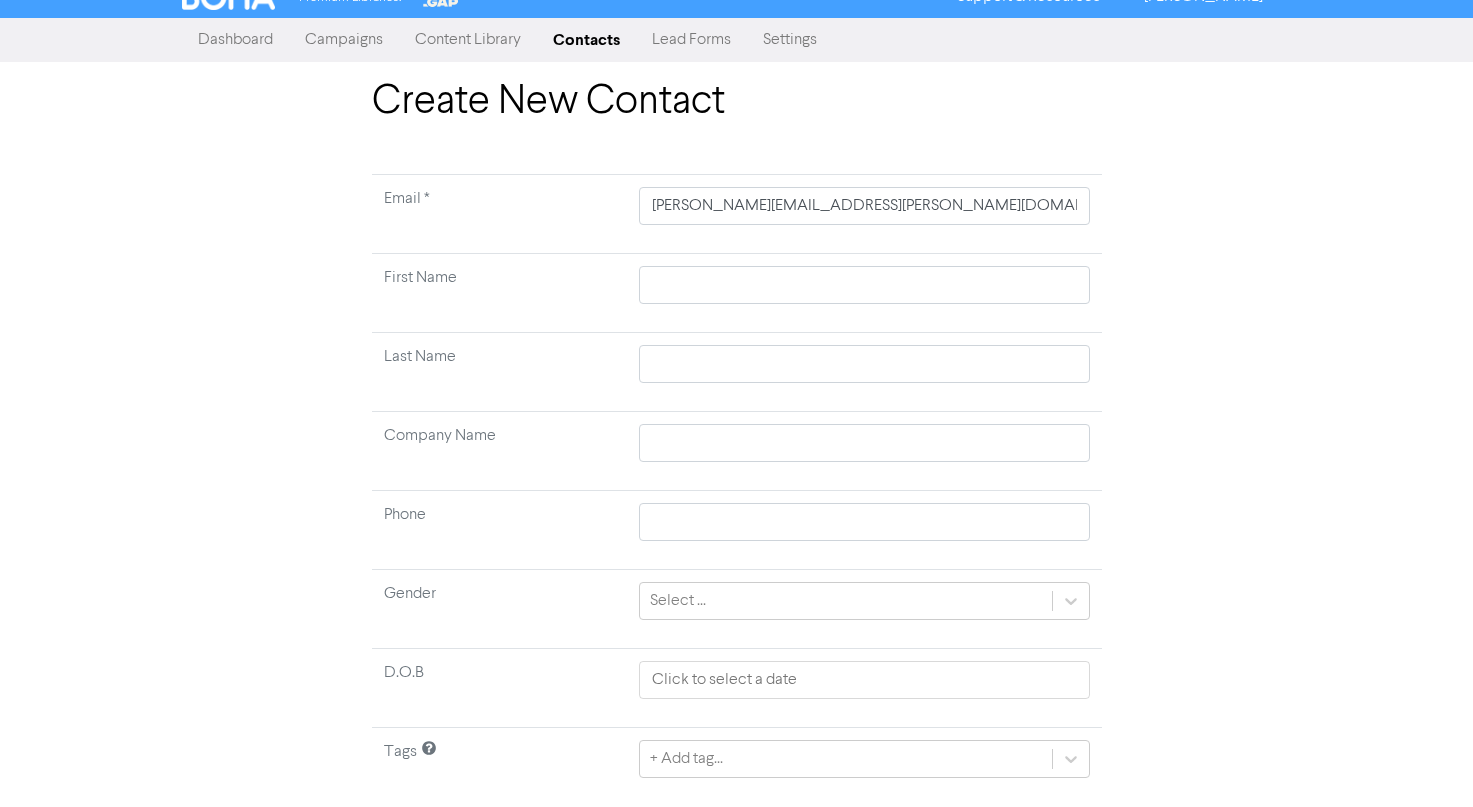scroll, scrollTop: 0, scrollLeft: 0, axis: both 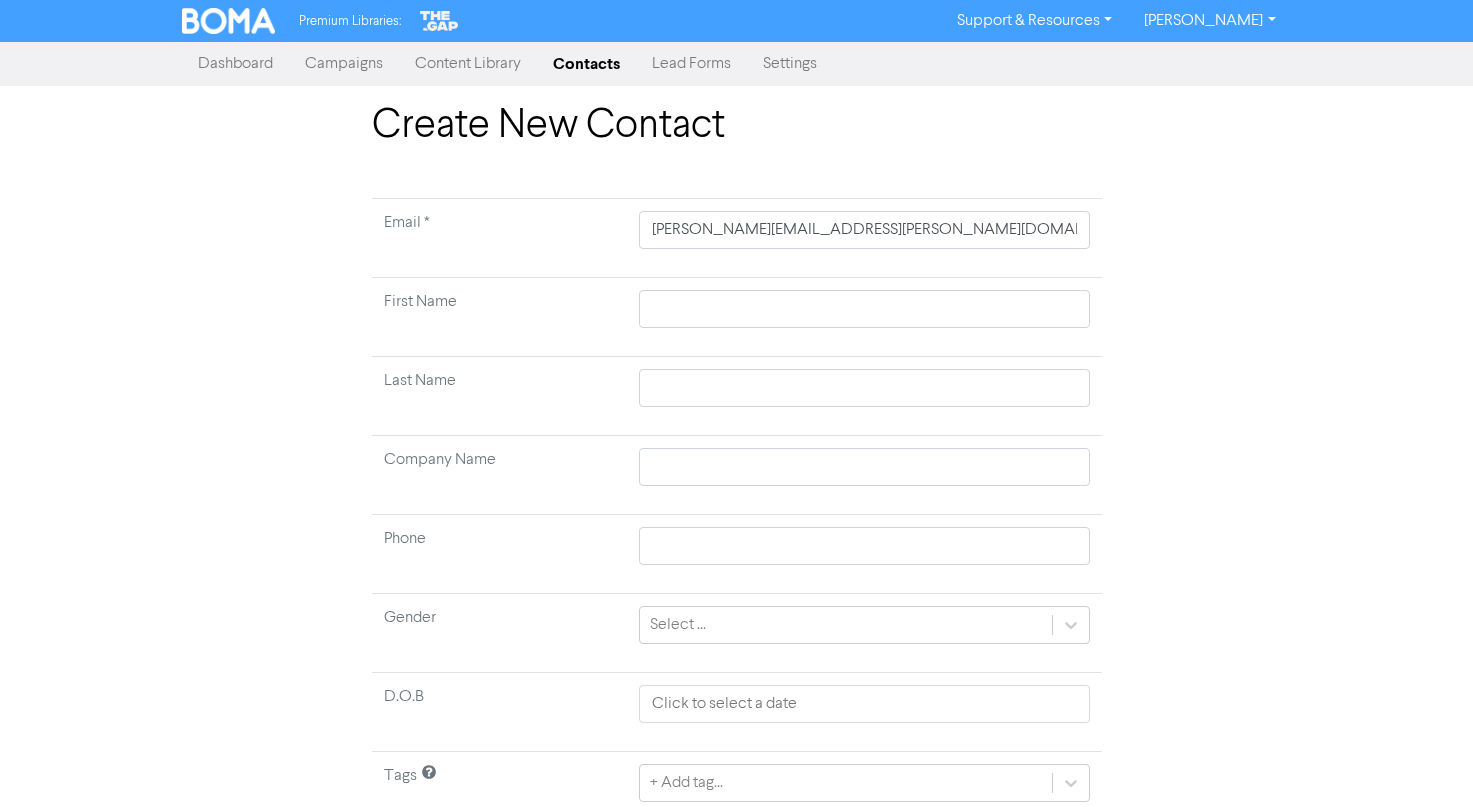 click on "Contacts" at bounding box center (586, 64) 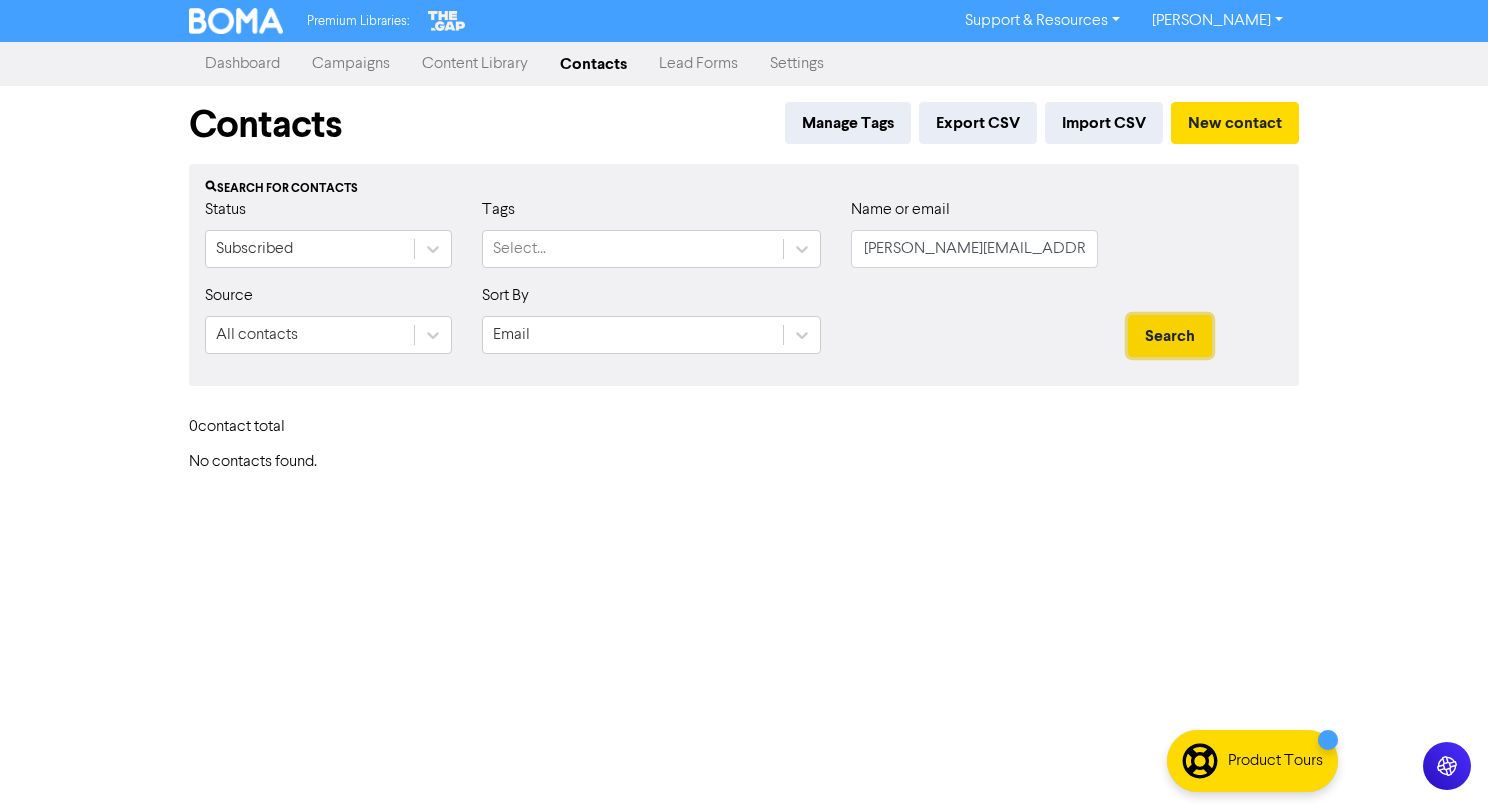 click on "Search" at bounding box center (1170, 336) 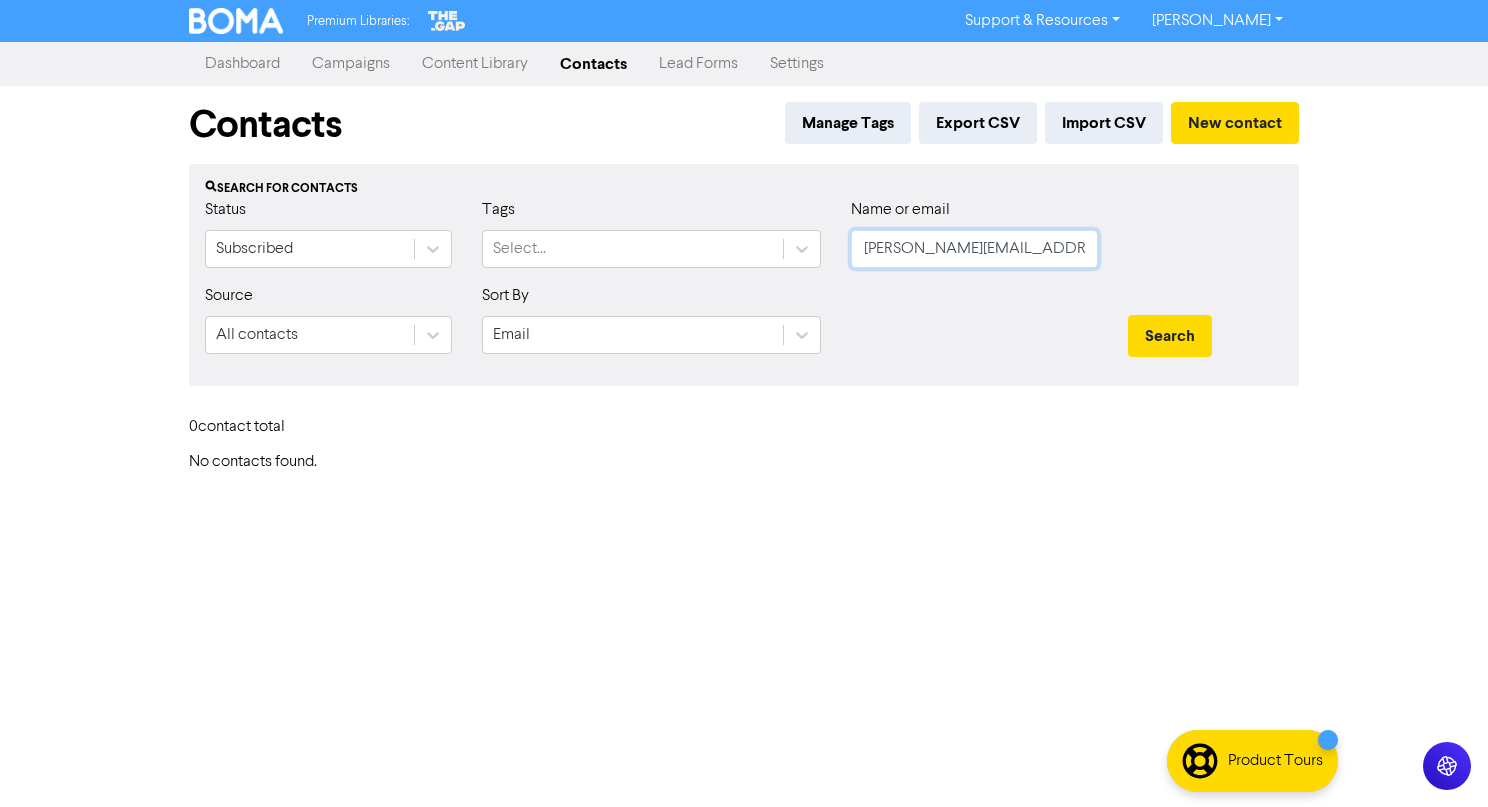 click on "mitch.mcilwain@gmail.com" 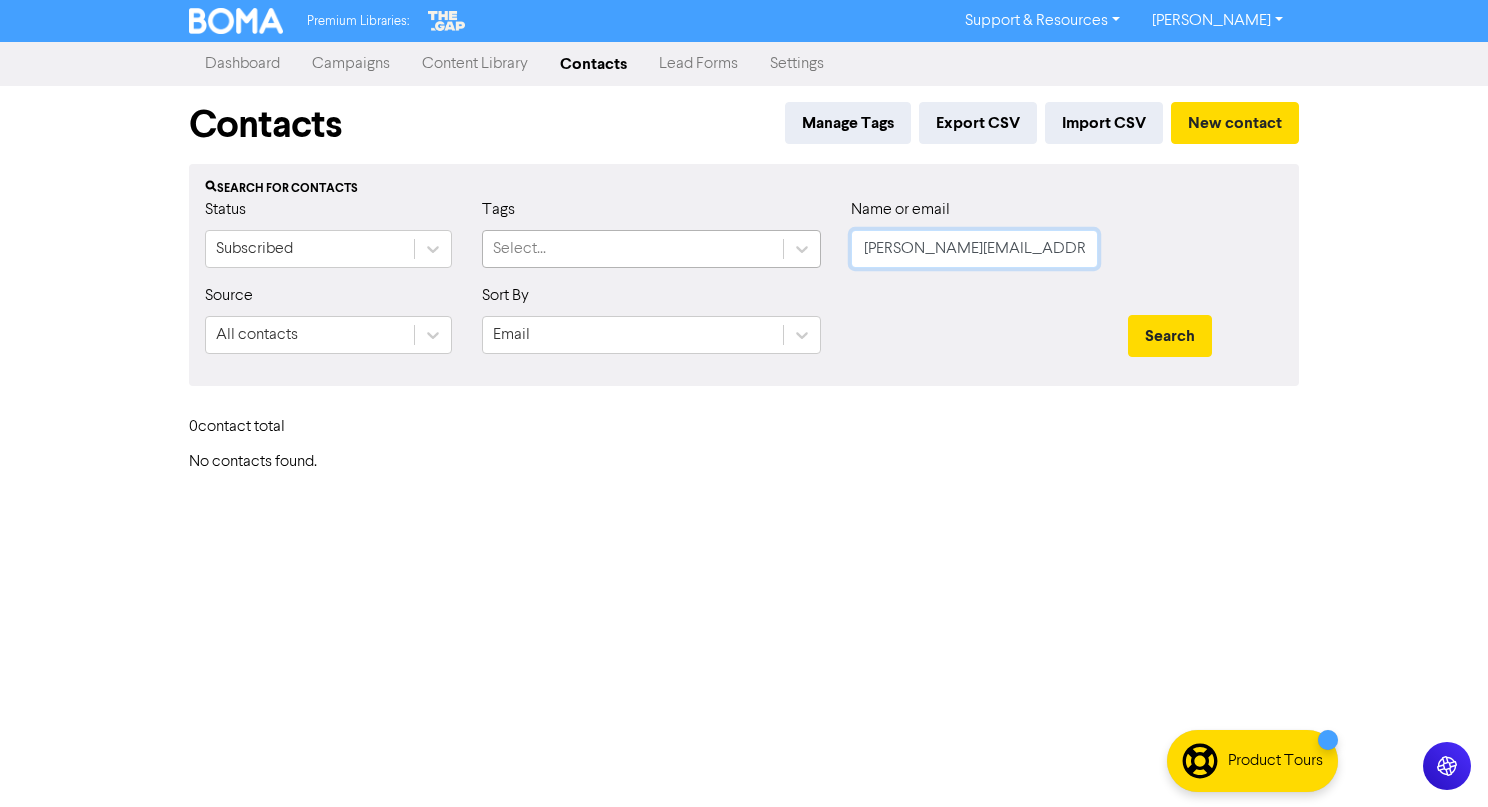 drag, startPoint x: 1079, startPoint y: 252, endPoint x: 590, endPoint y: 242, distance: 489.10223 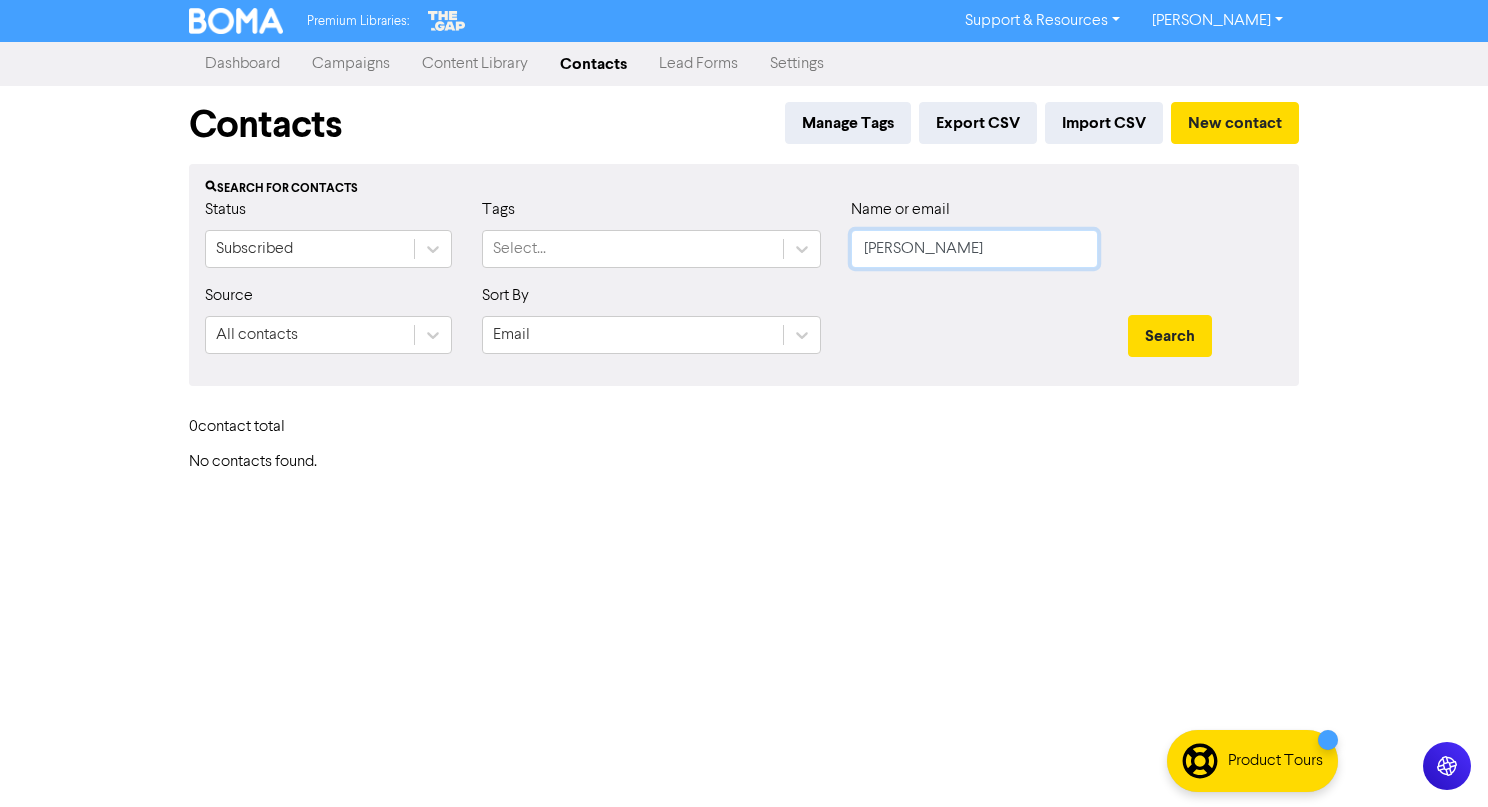 click on "Search" at bounding box center (1170, 336) 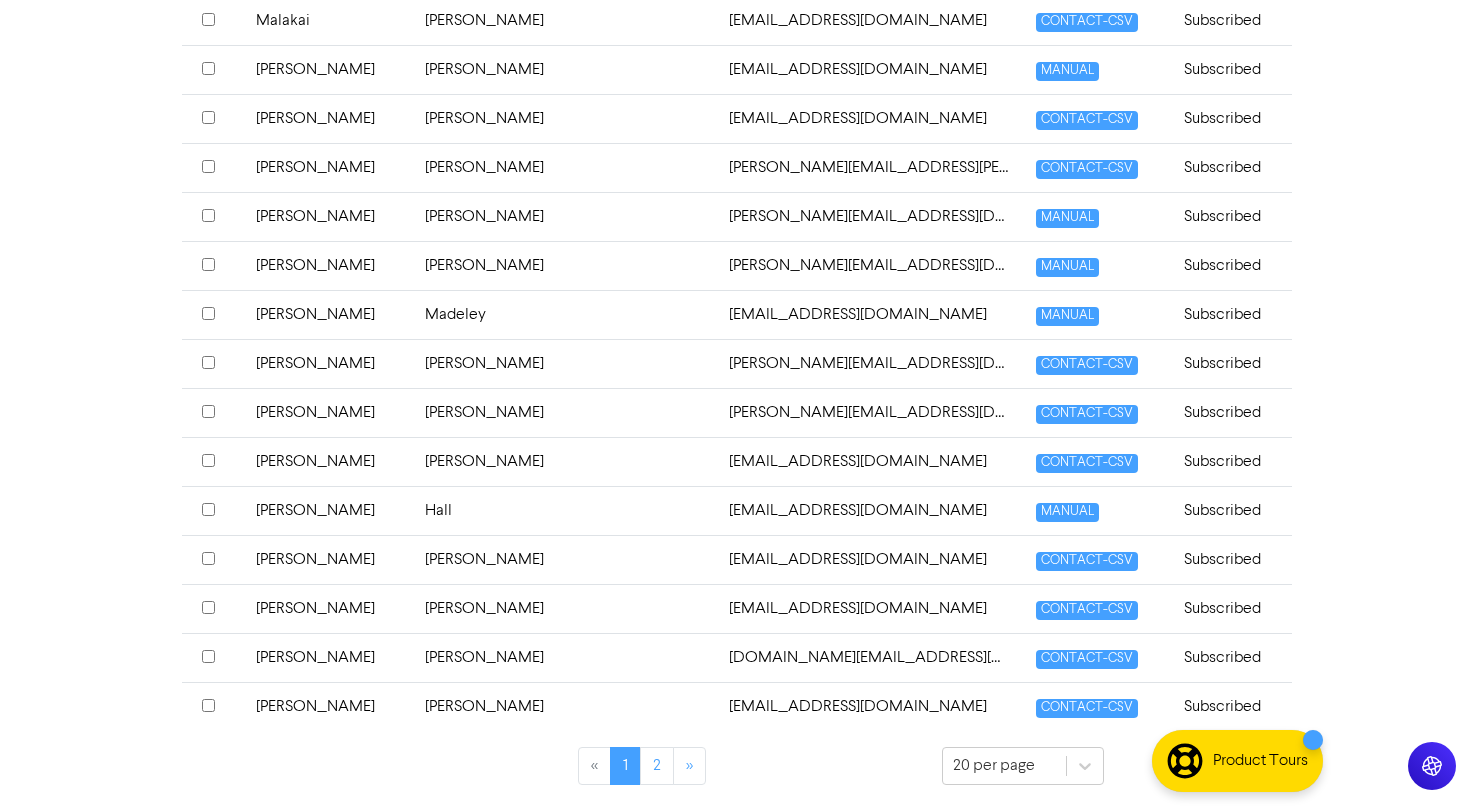 scroll, scrollTop: 810, scrollLeft: 0, axis: vertical 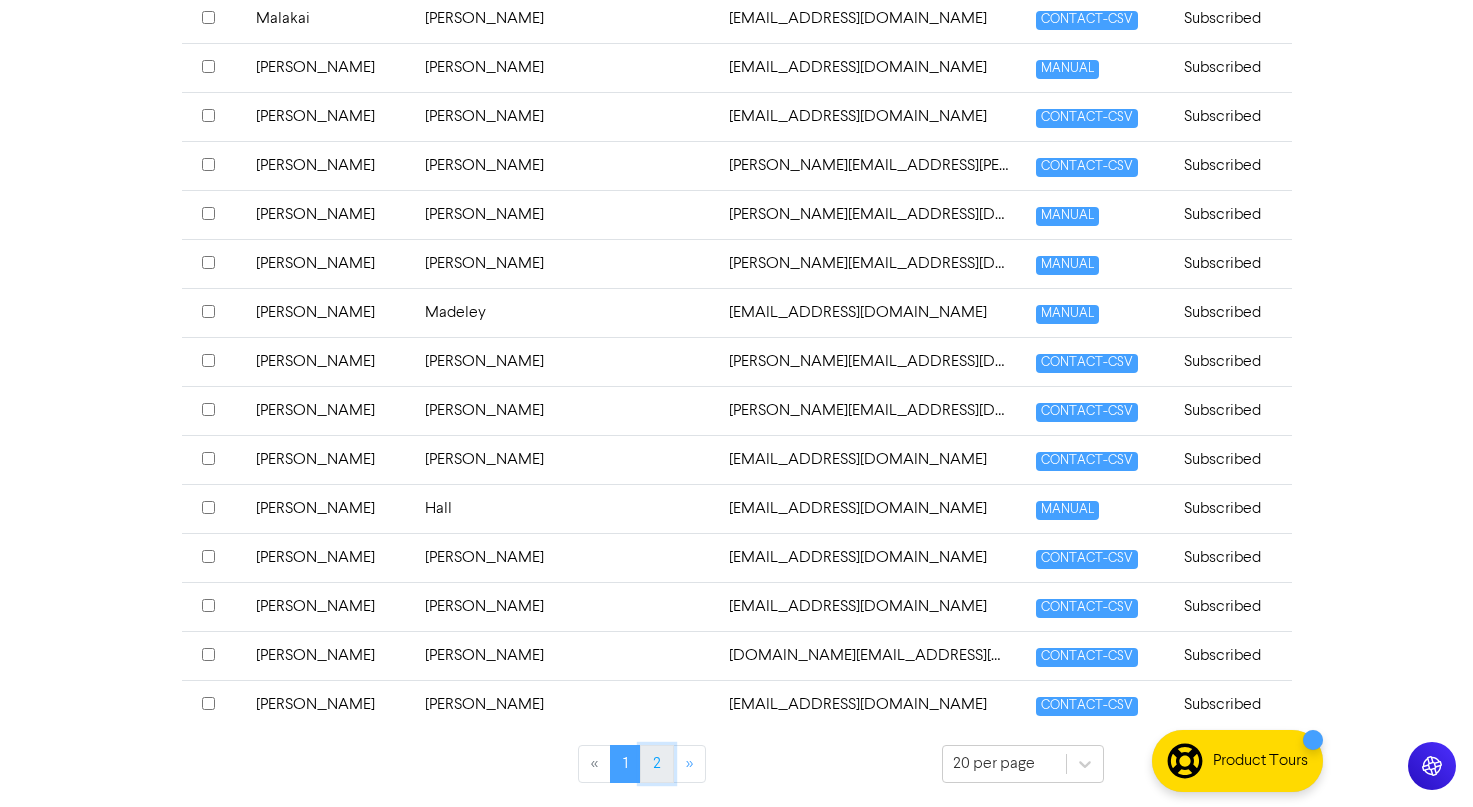 click on "2" at bounding box center (657, 764) 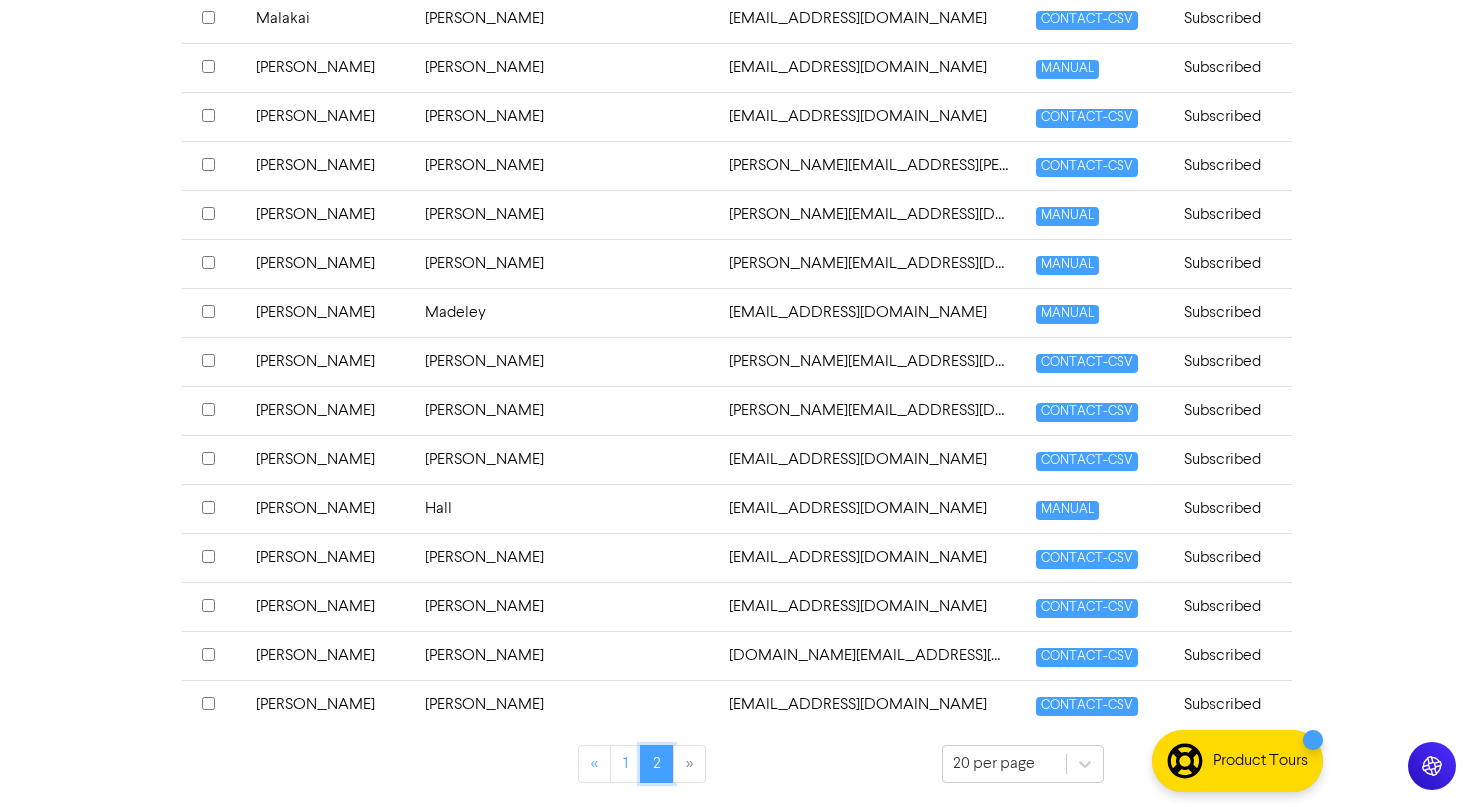 scroll, scrollTop: 0, scrollLeft: 0, axis: both 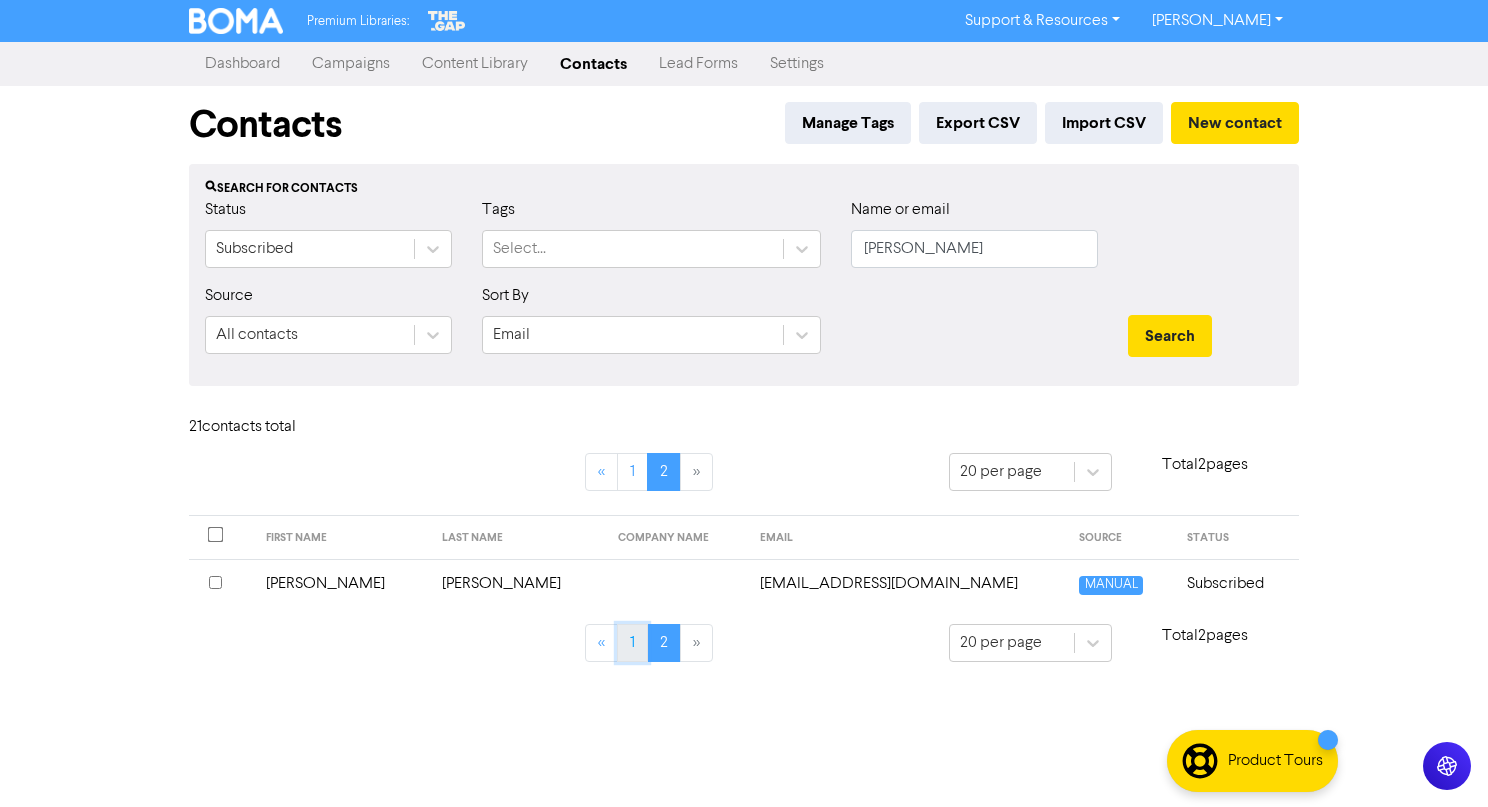 click on "1" at bounding box center [632, 643] 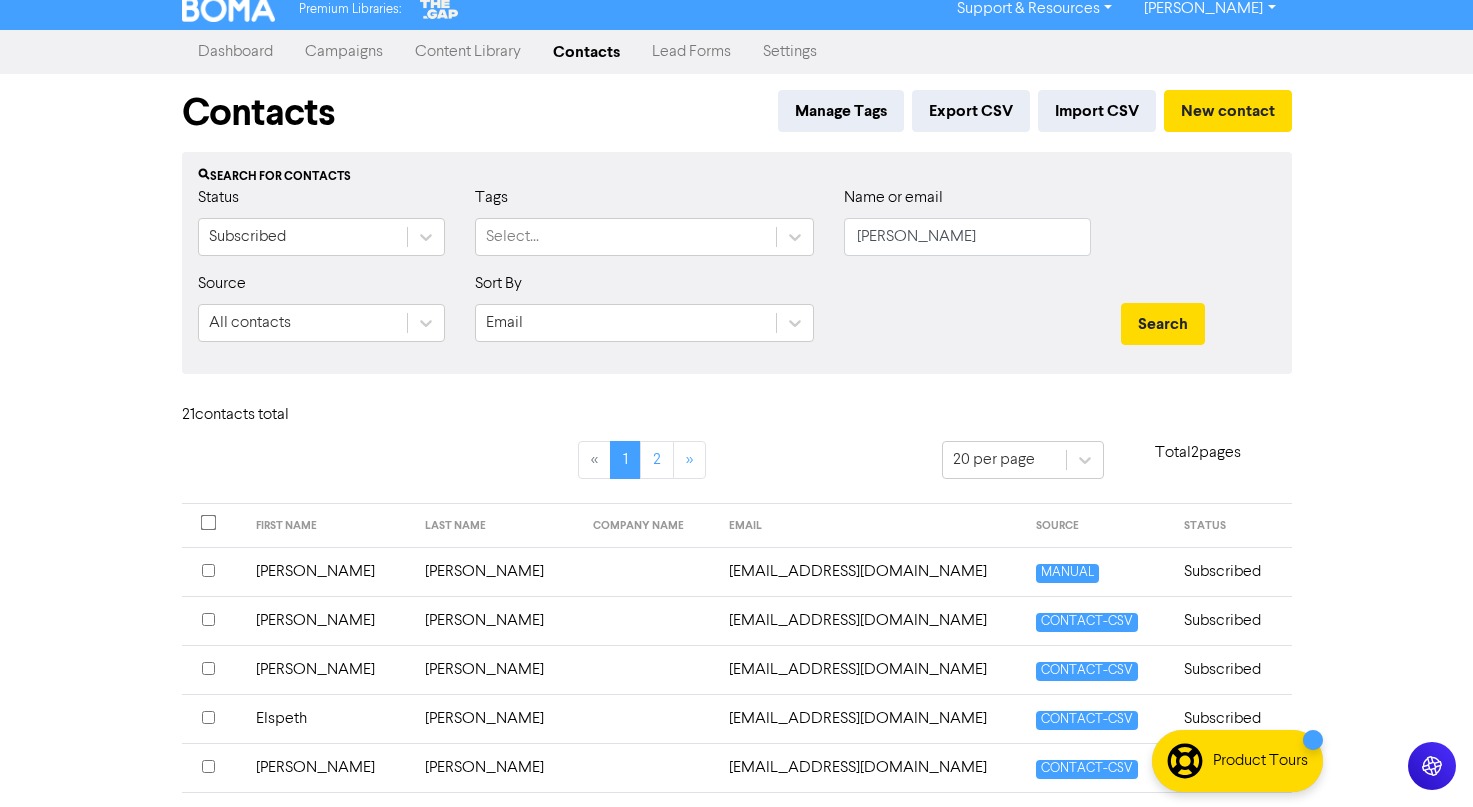 scroll, scrollTop: 0, scrollLeft: 0, axis: both 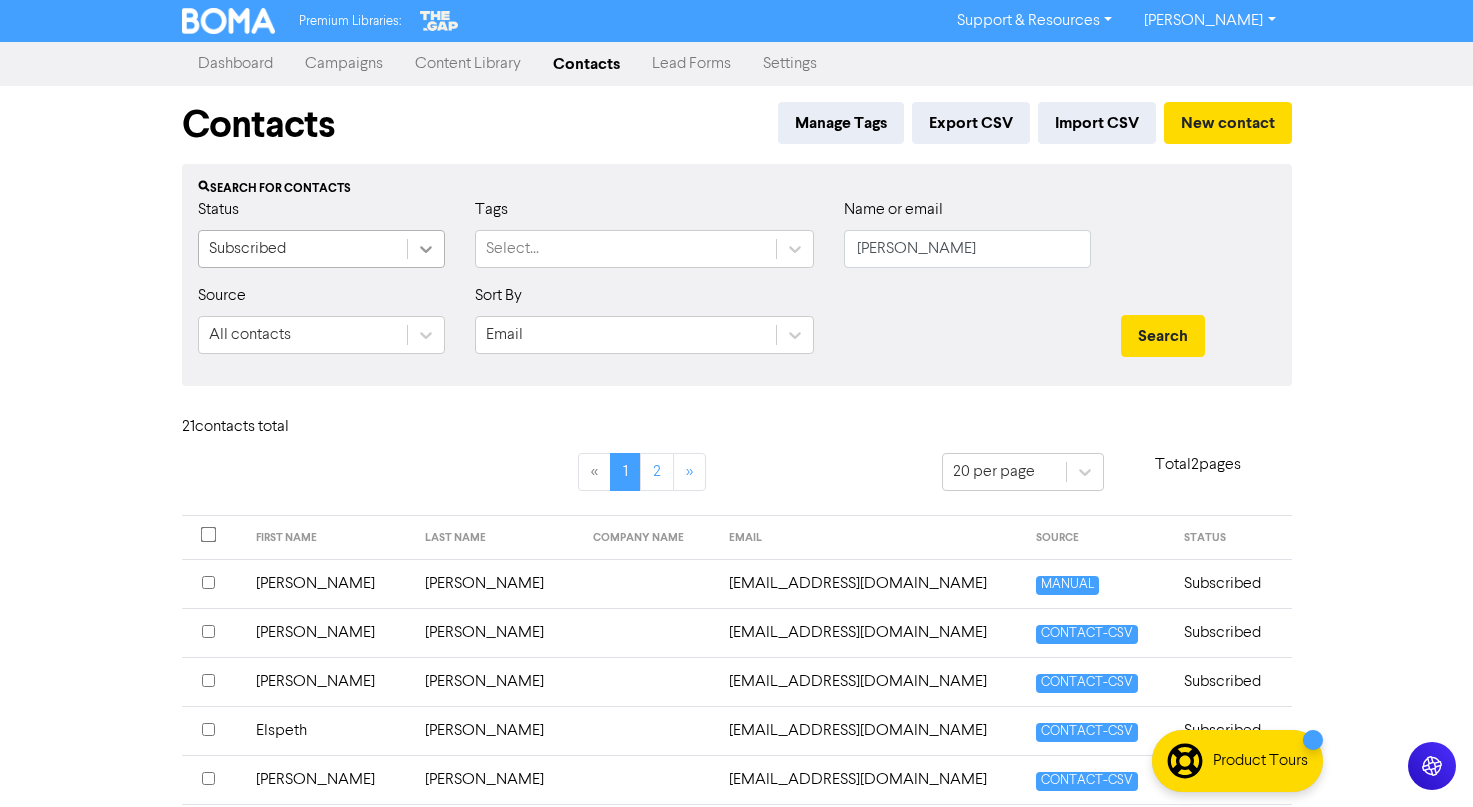 click 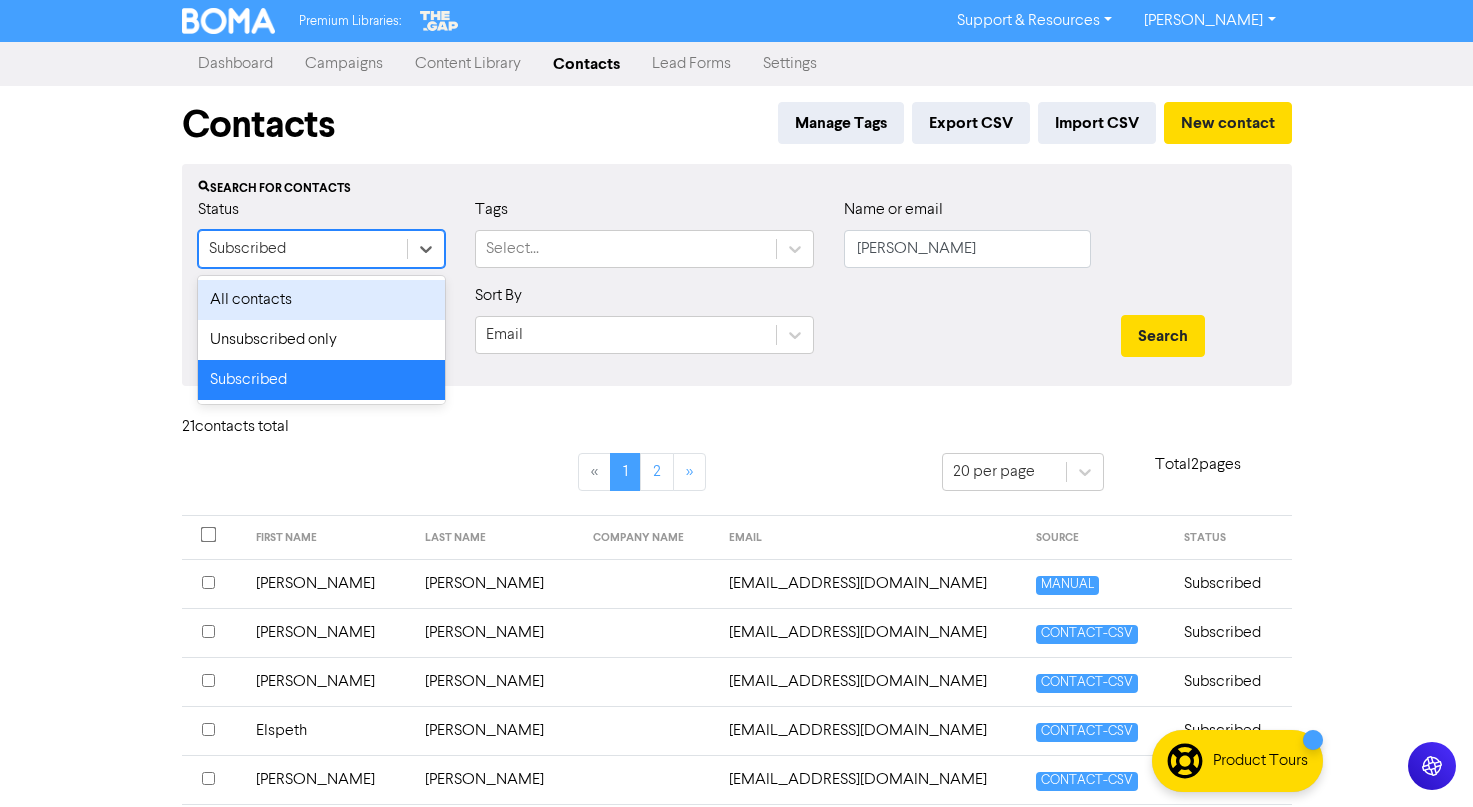 click on "All contacts" at bounding box center [321, 300] 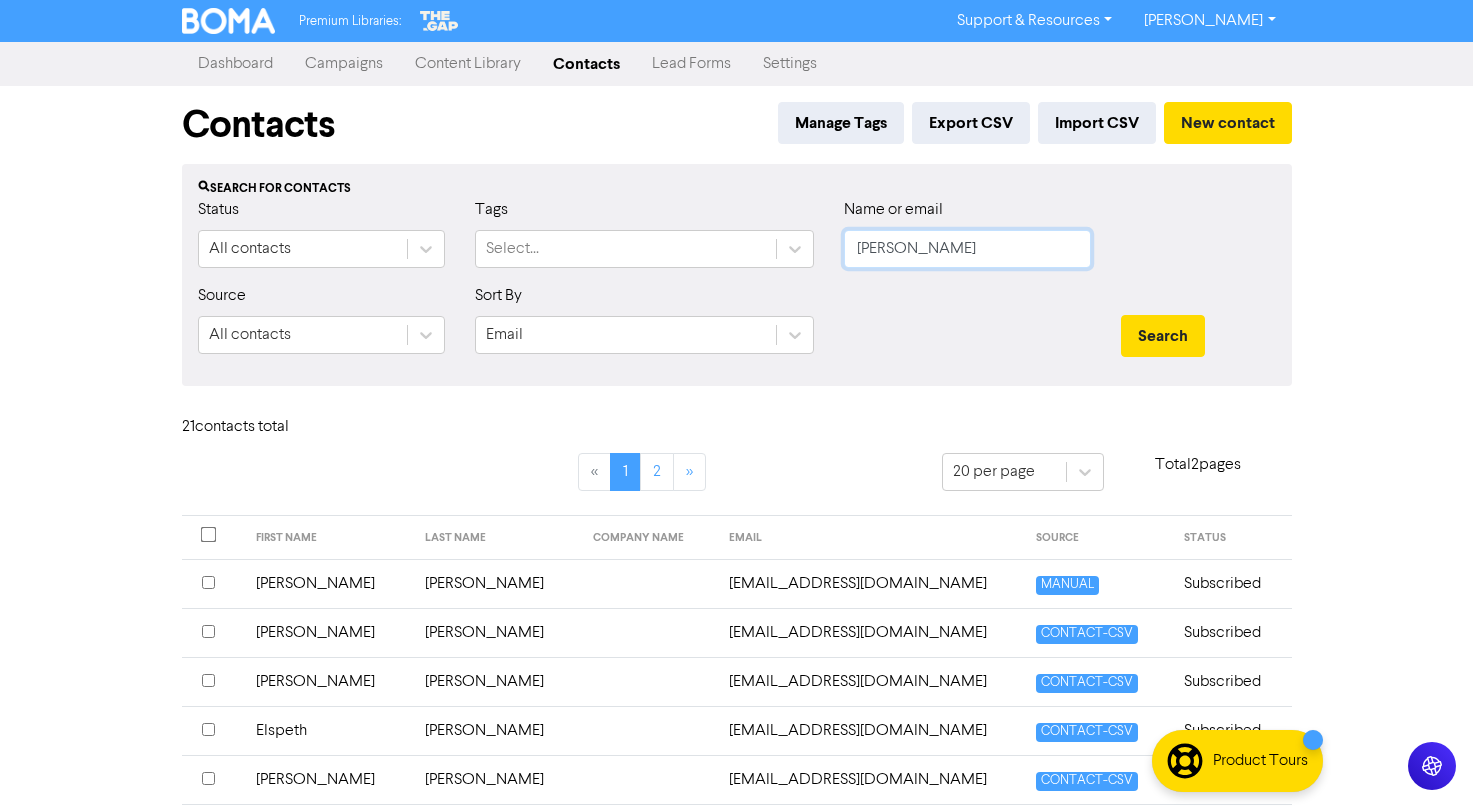 drag, startPoint x: 998, startPoint y: 230, endPoint x: 714, endPoint y: 207, distance: 284.9298 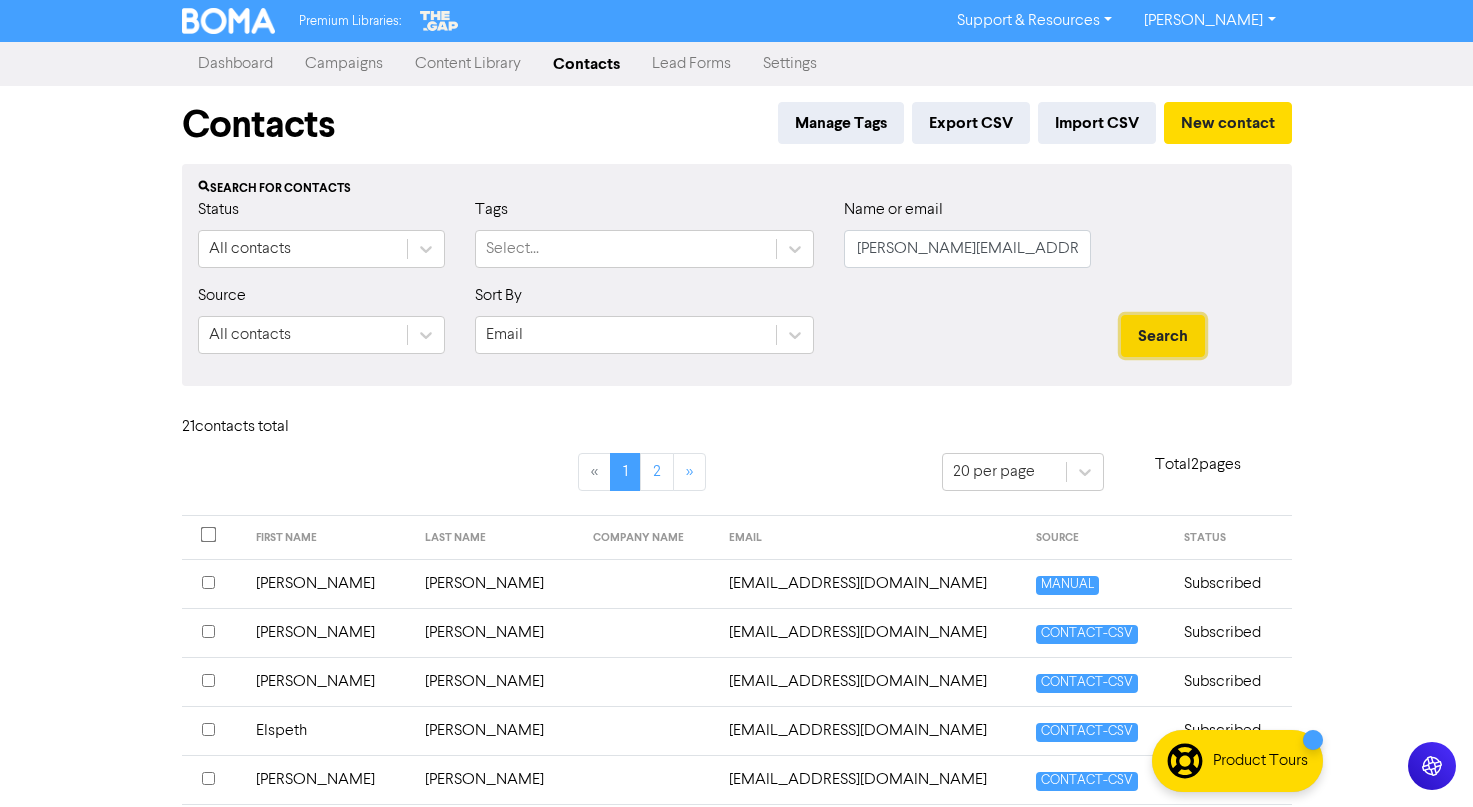click on "Search" at bounding box center [1163, 336] 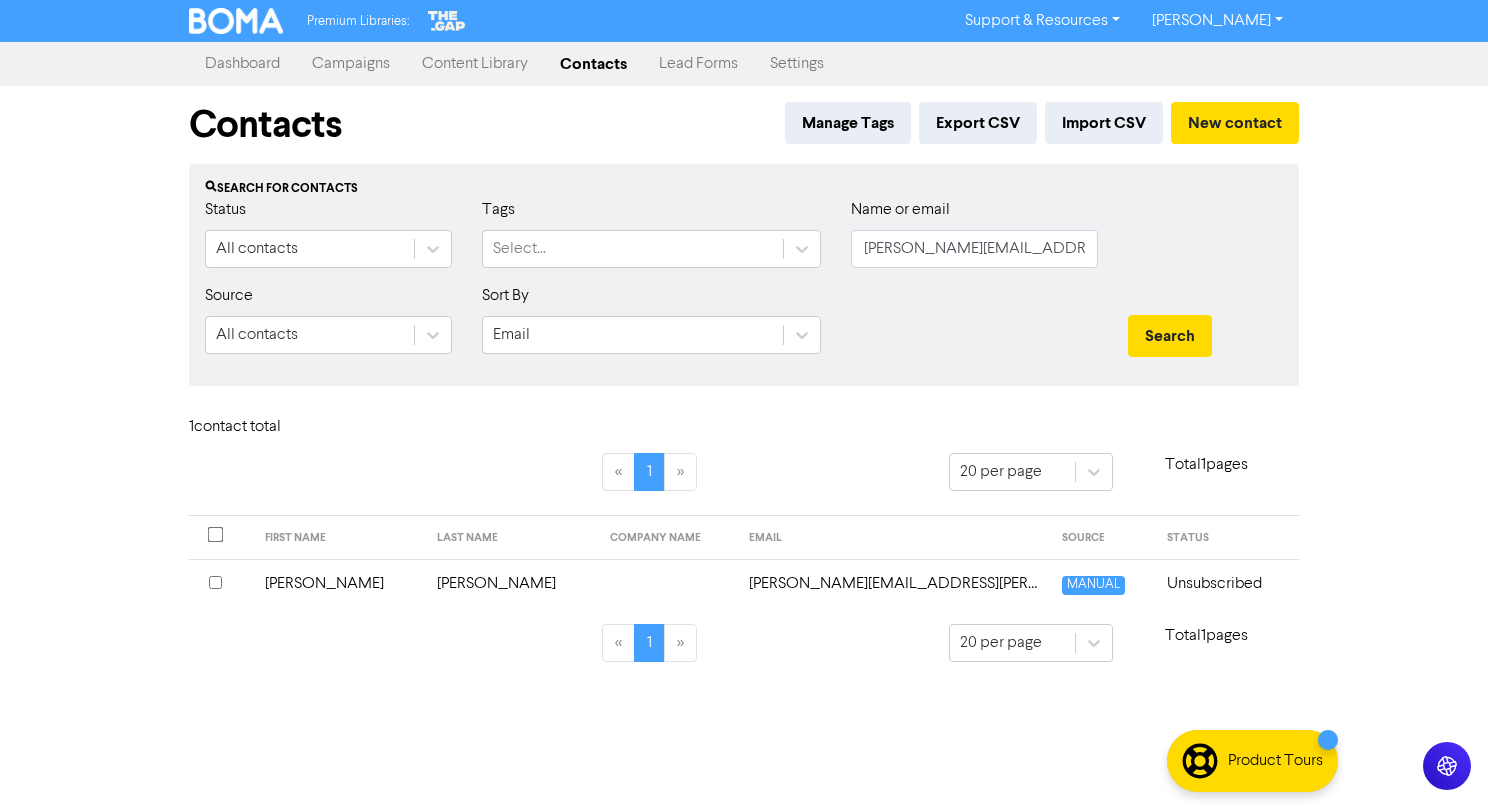 click at bounding box center (667, 583) 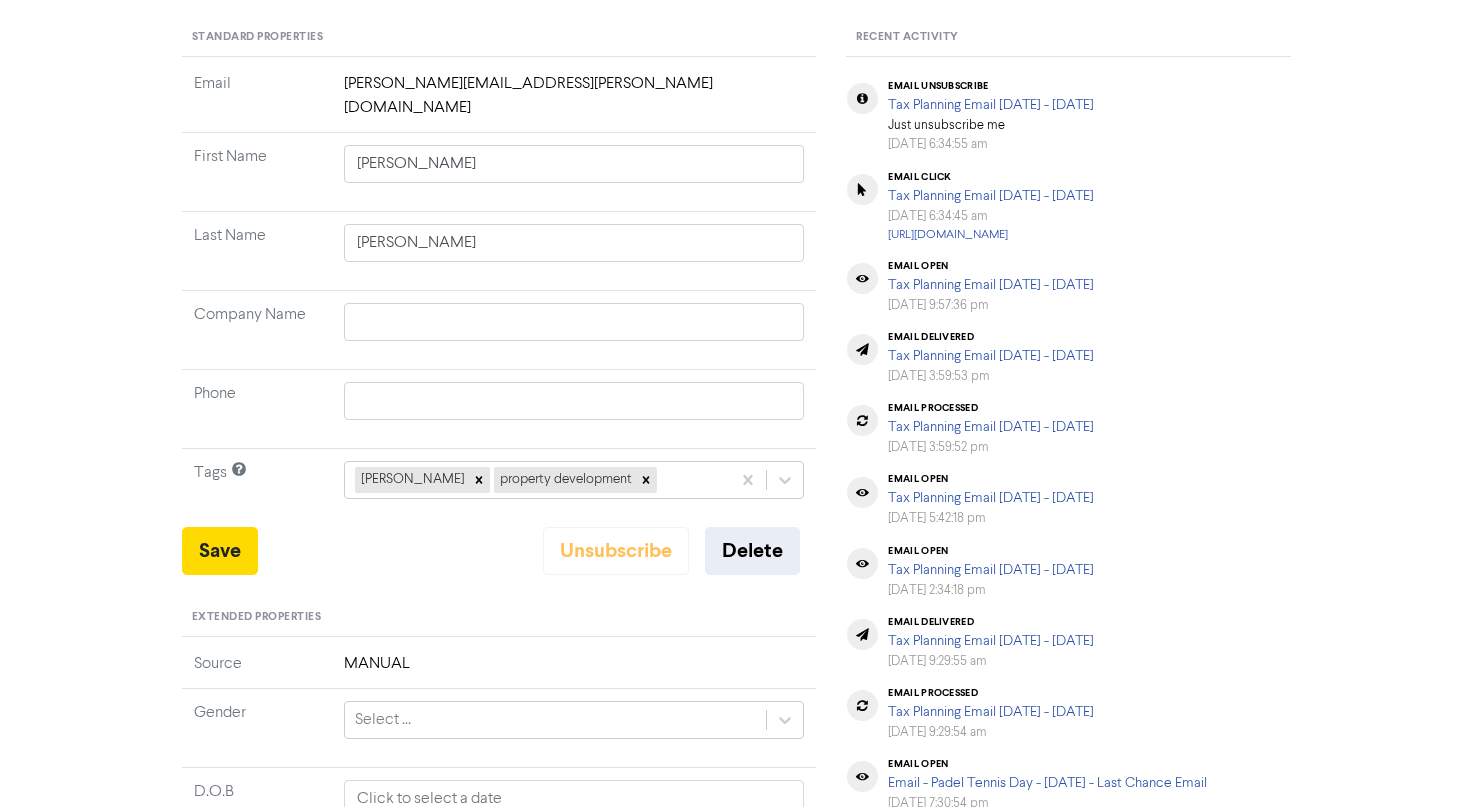 scroll, scrollTop: 200, scrollLeft: 0, axis: vertical 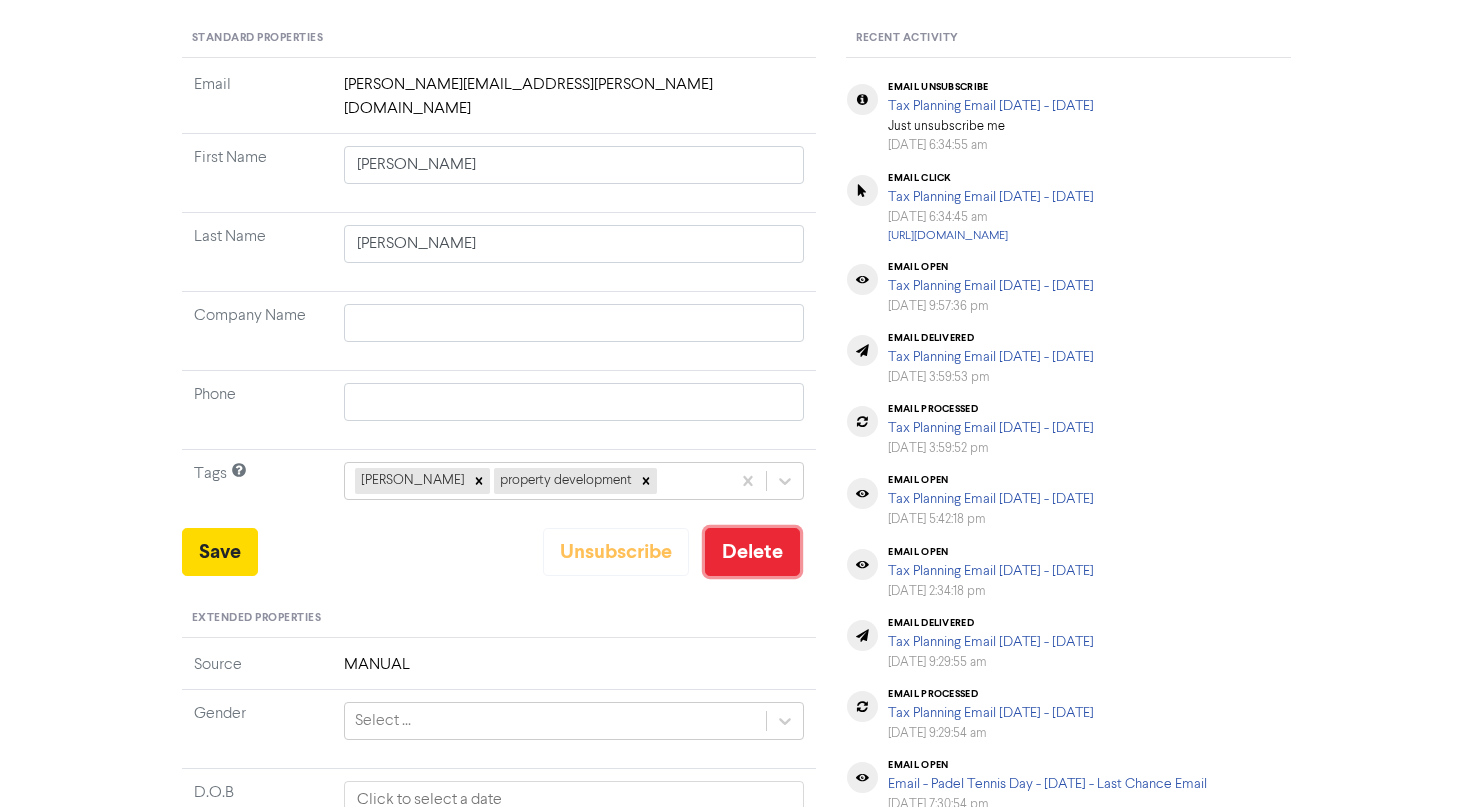 click on "Delete" at bounding box center [752, 552] 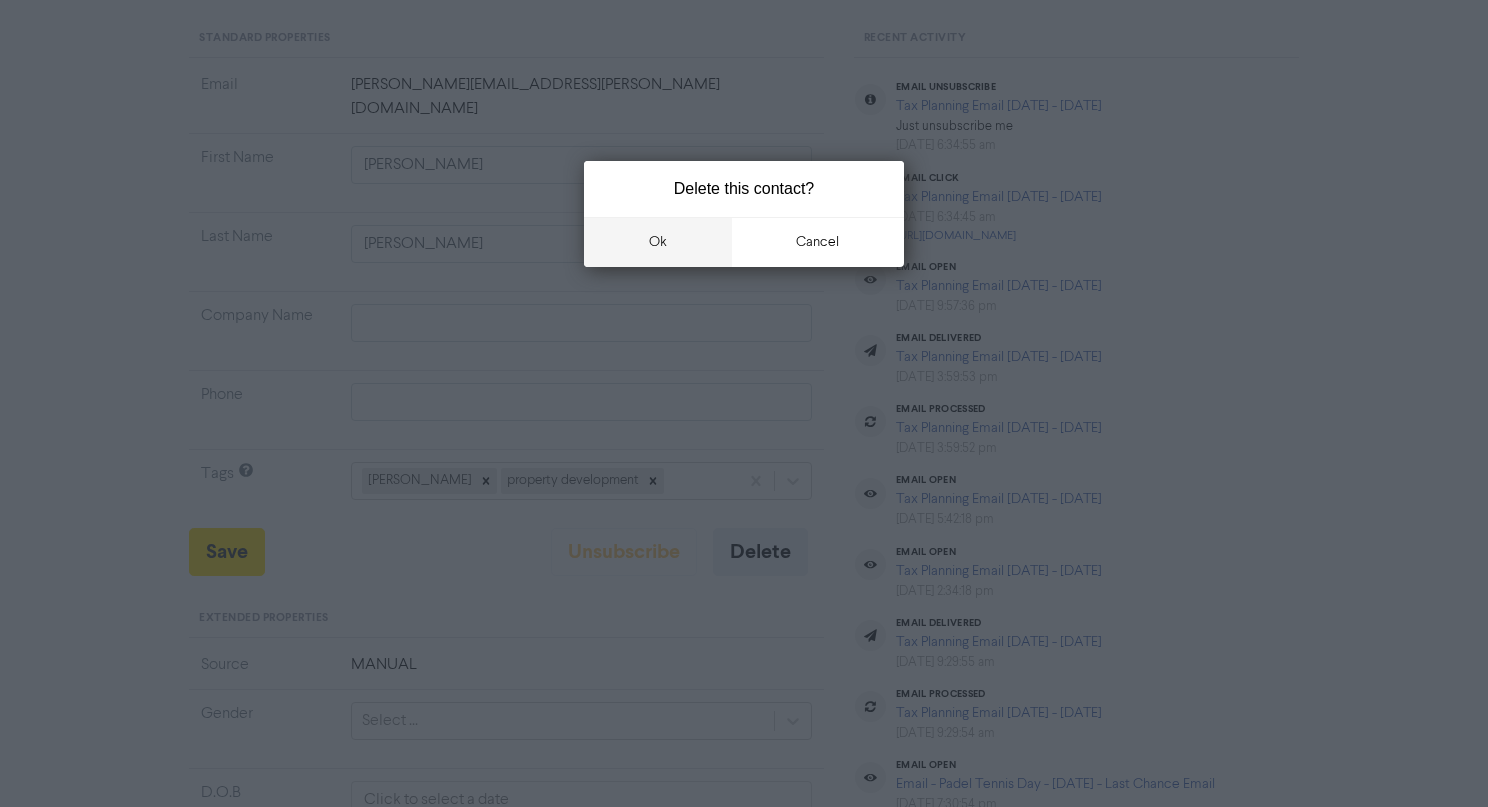 click on "ok" at bounding box center (658, 242) 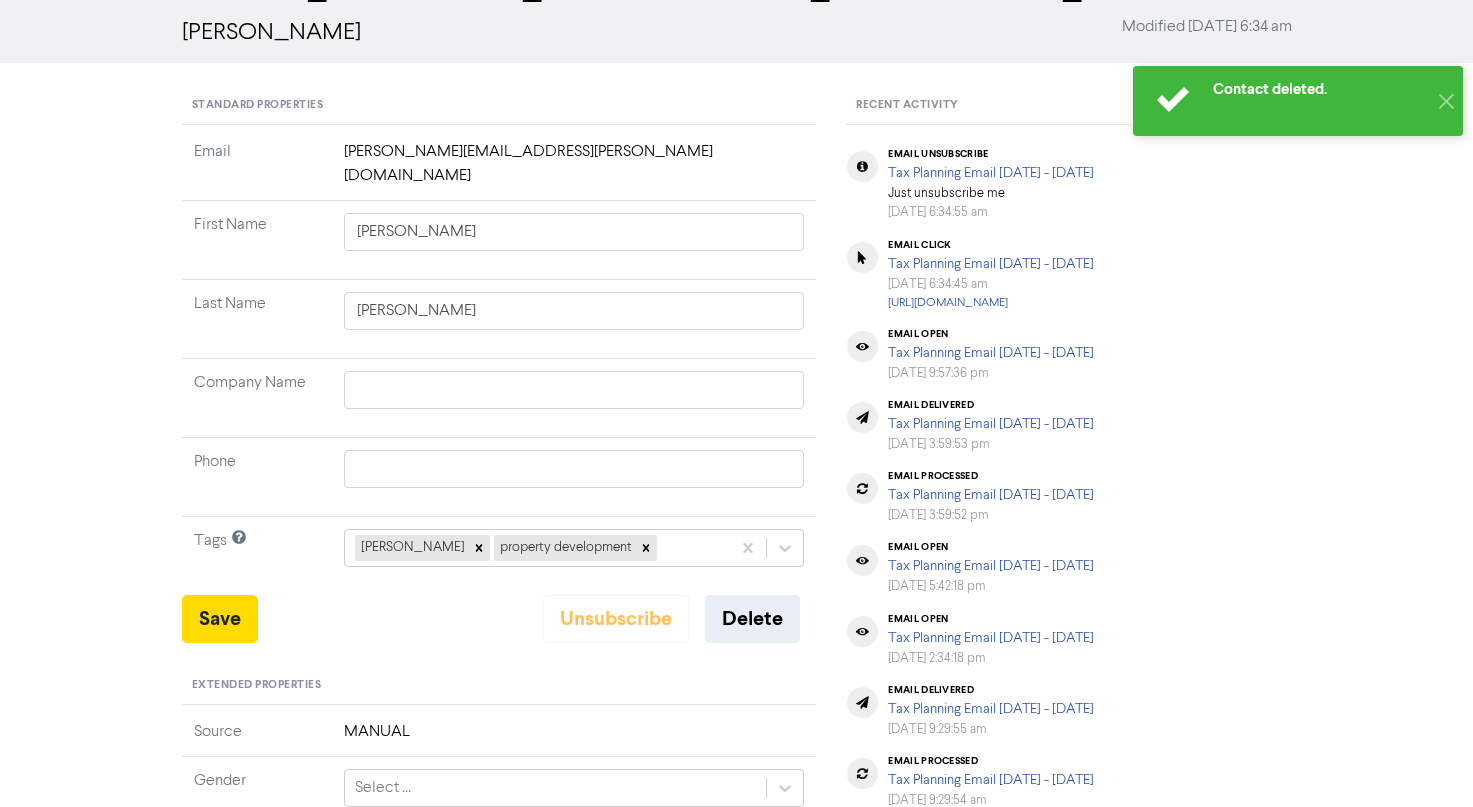 scroll, scrollTop: 0, scrollLeft: 0, axis: both 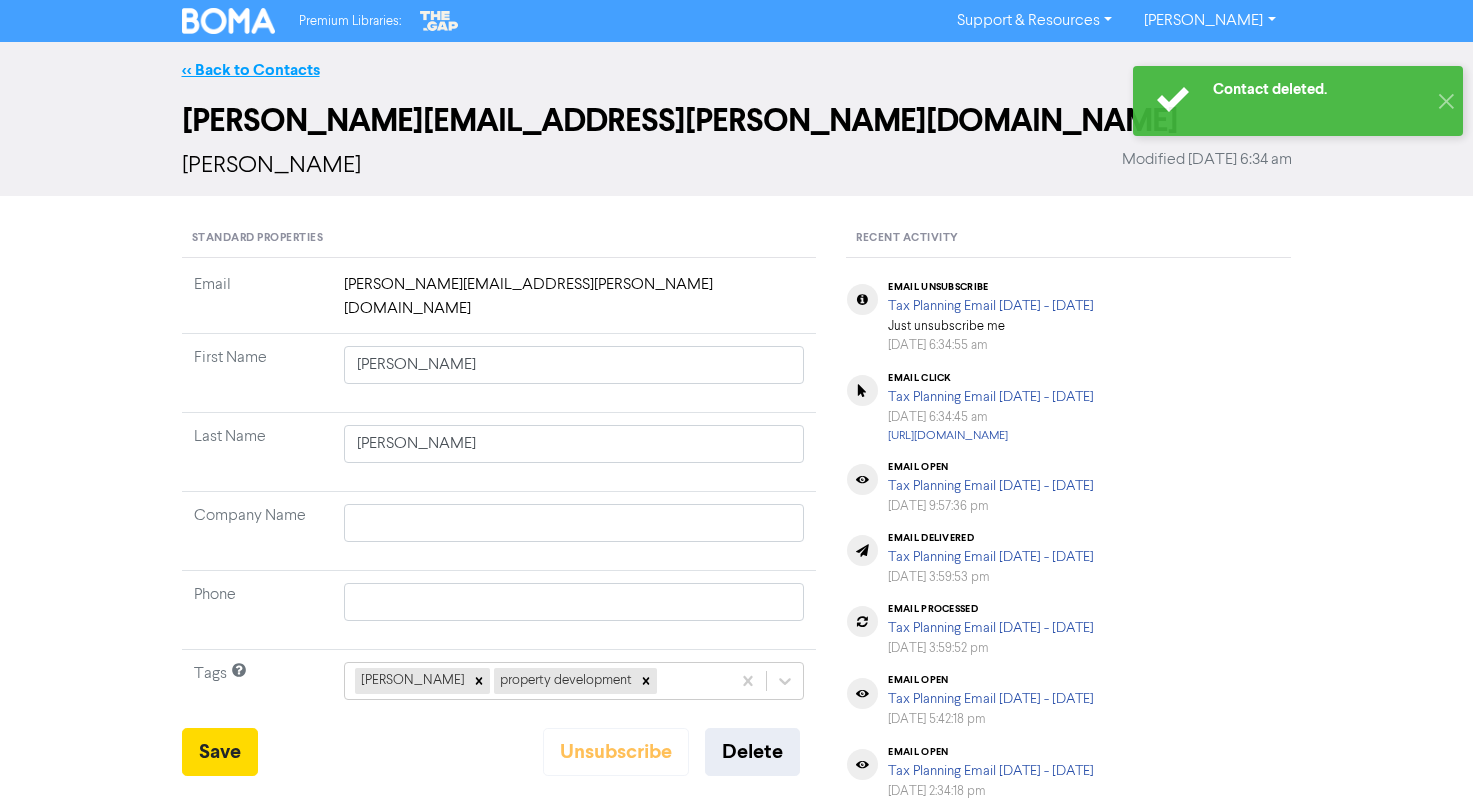 click on "<< Back to Contacts" at bounding box center (251, 70) 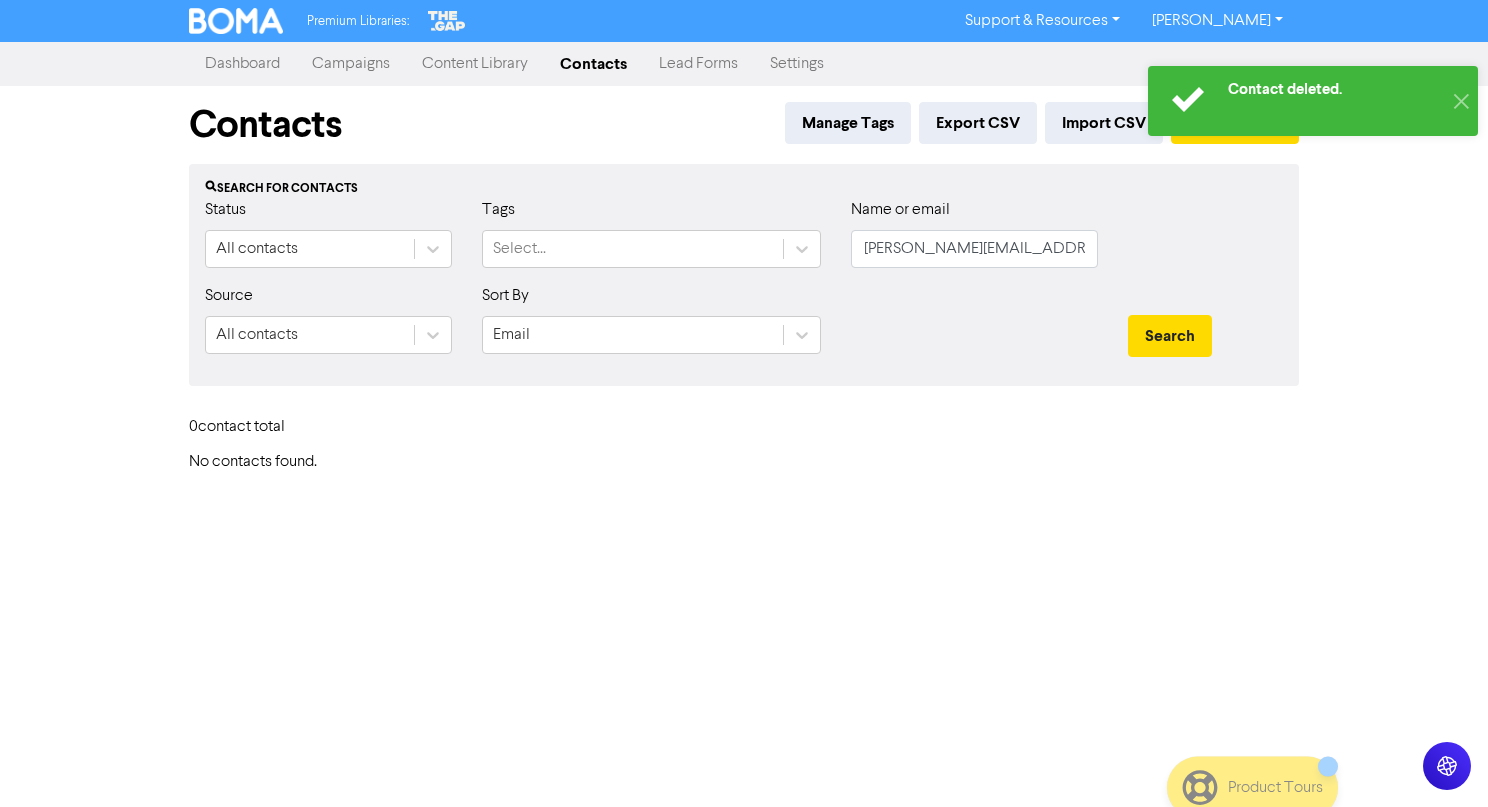 click on "Contact deleted. ✕" at bounding box center [1313, 101] 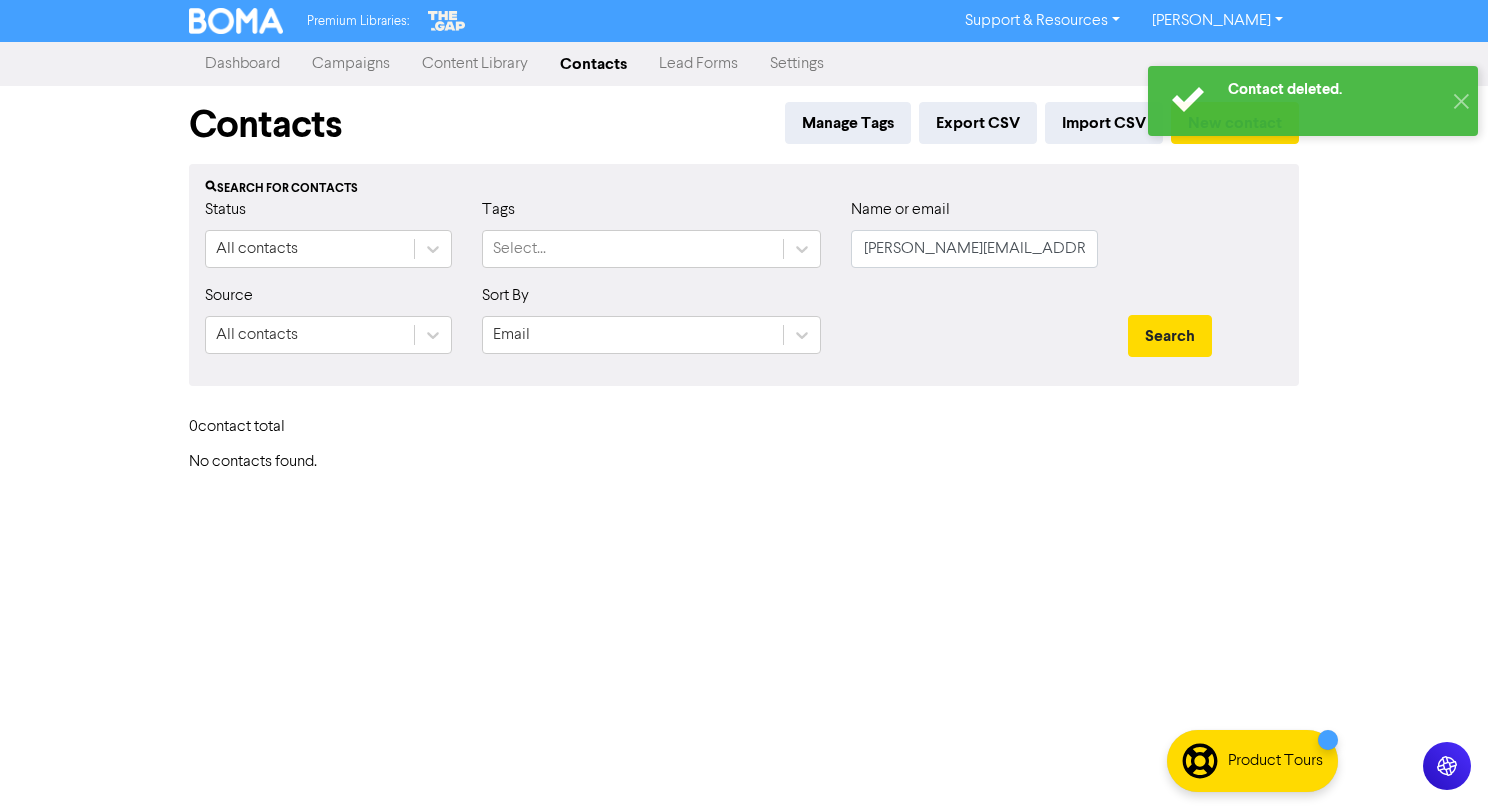 click on "Contact deleted. ✕" at bounding box center (1313, 101) 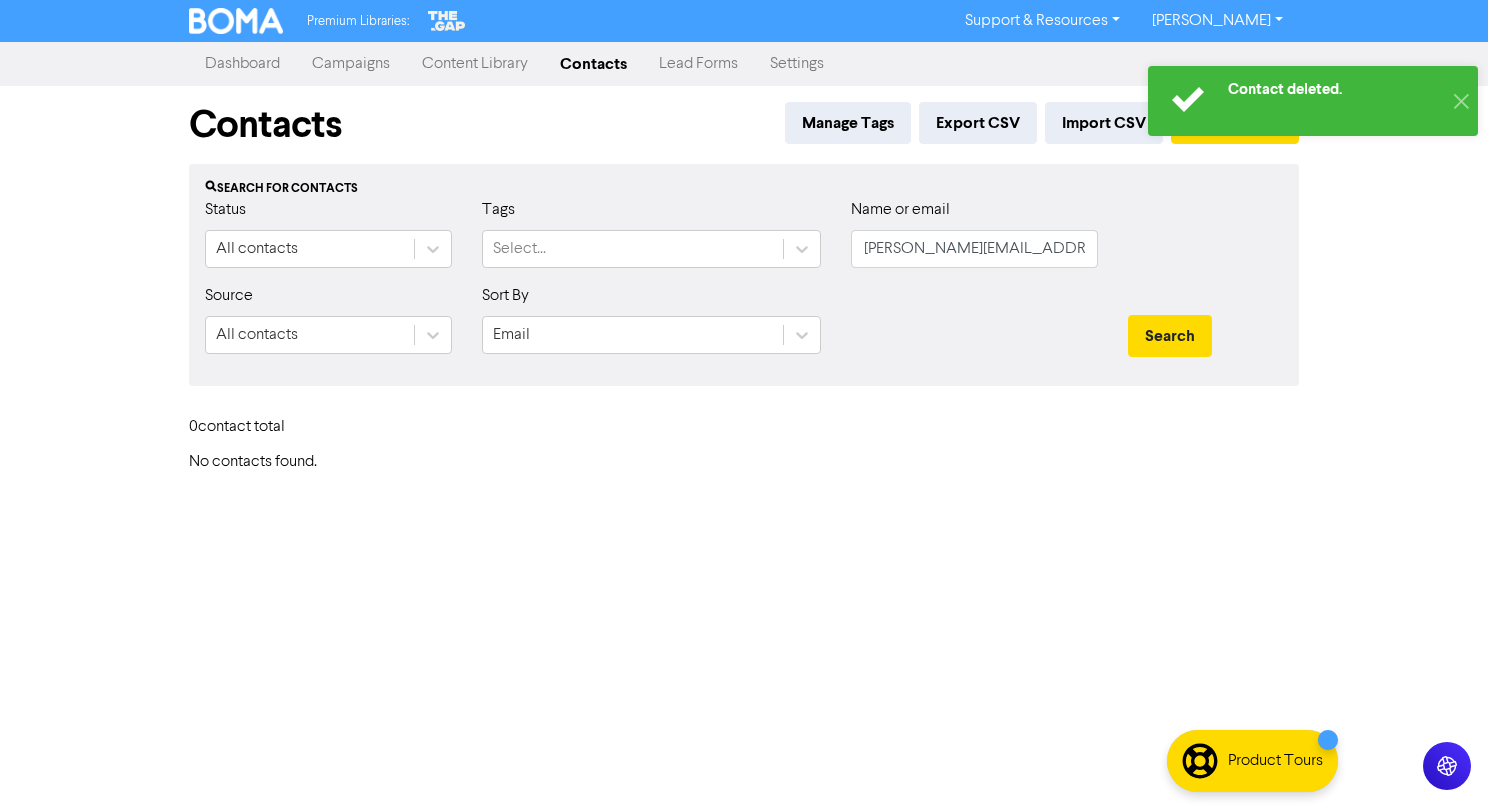 click on "Contact deleted. ✕" at bounding box center (1313, 101) 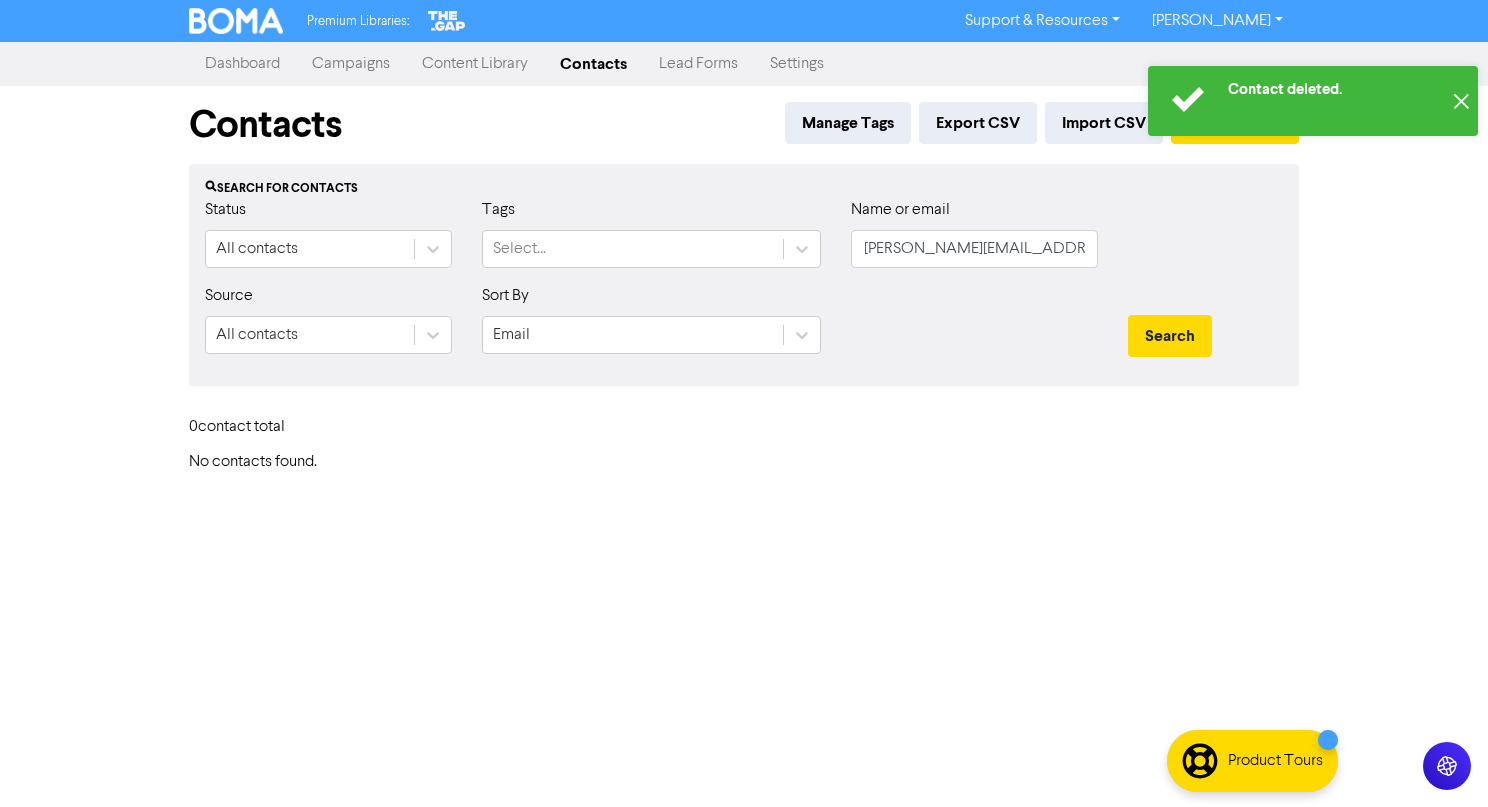 click on "✕" at bounding box center [1461, 101] 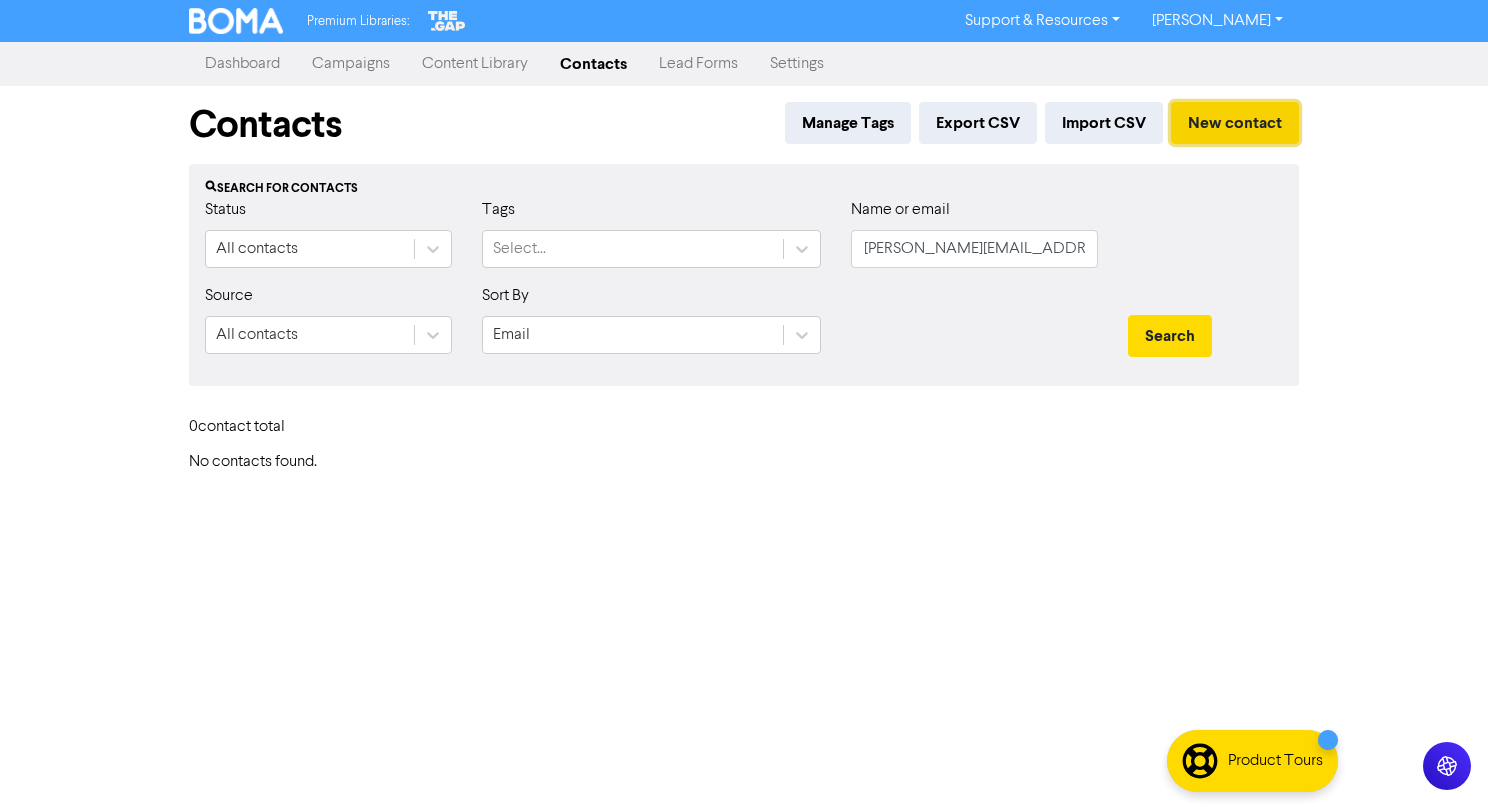 click on "New contact" at bounding box center [1235, 123] 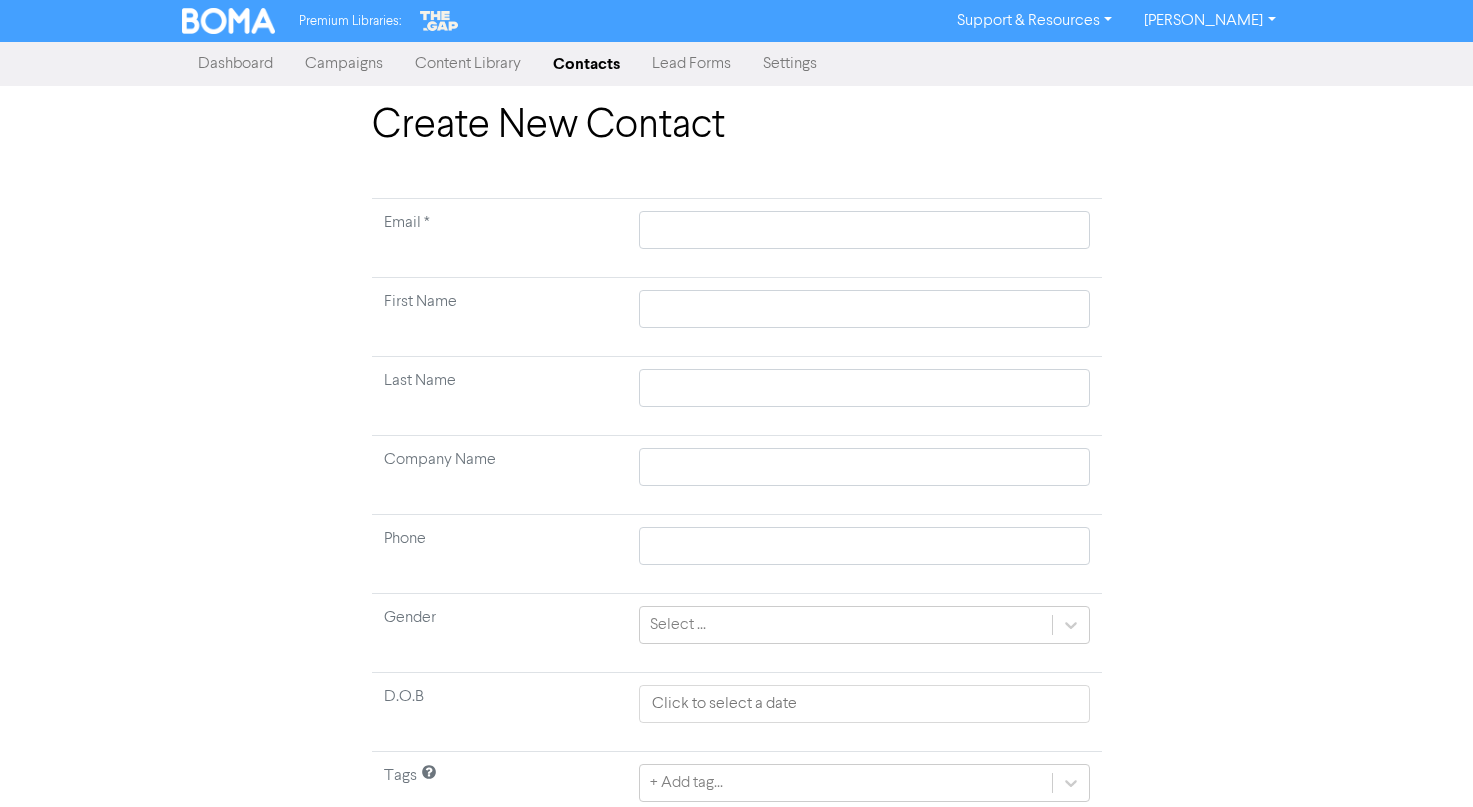 click at bounding box center (864, 238) 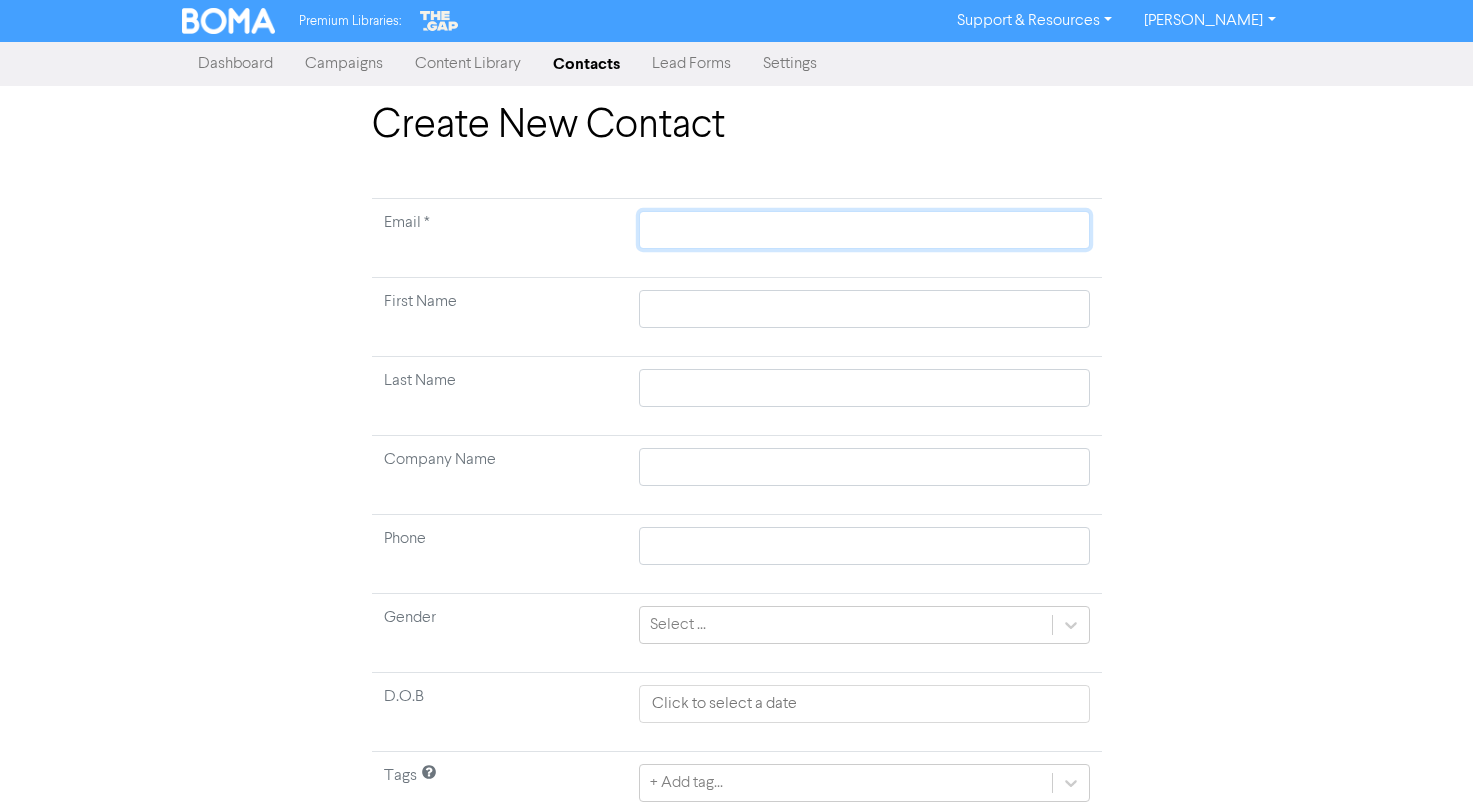 click 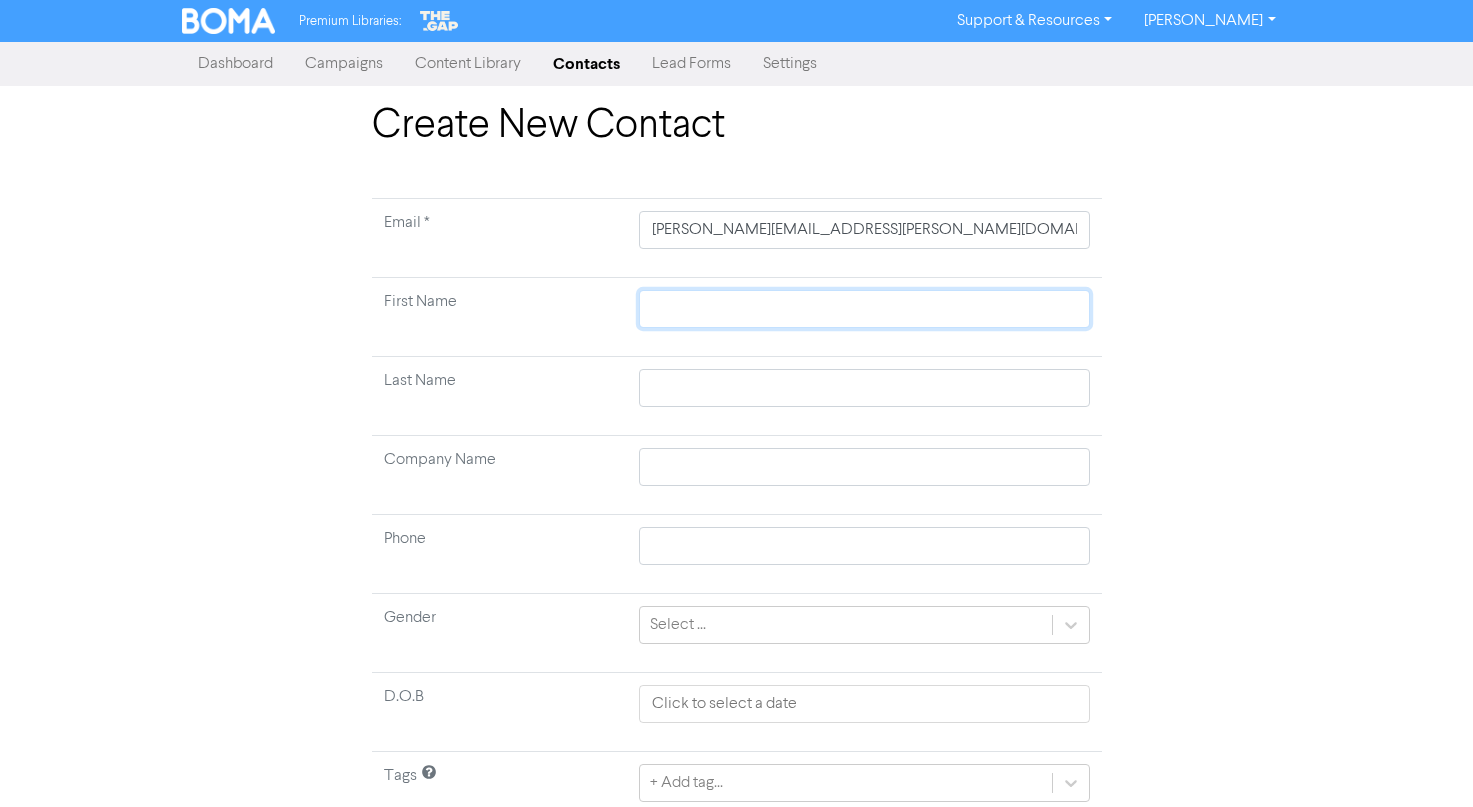 click 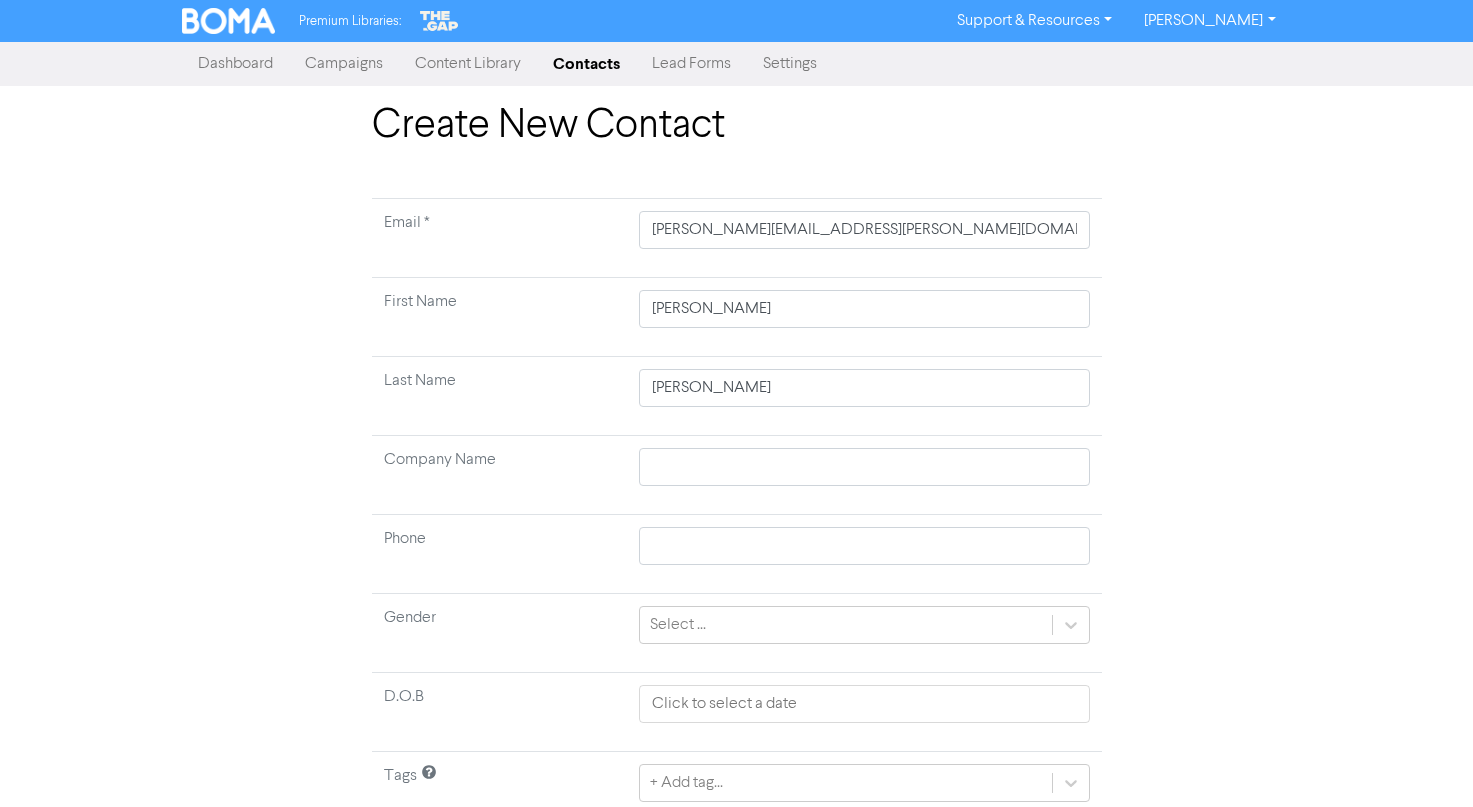 click on "Create New Contact Email * mitch.mcilwain@gmail.com First Name Mitchell Last Name Mcilwain Company Name Phone Gender Select ... D.O.B Tags + Add tag... Save" at bounding box center [737, 495] 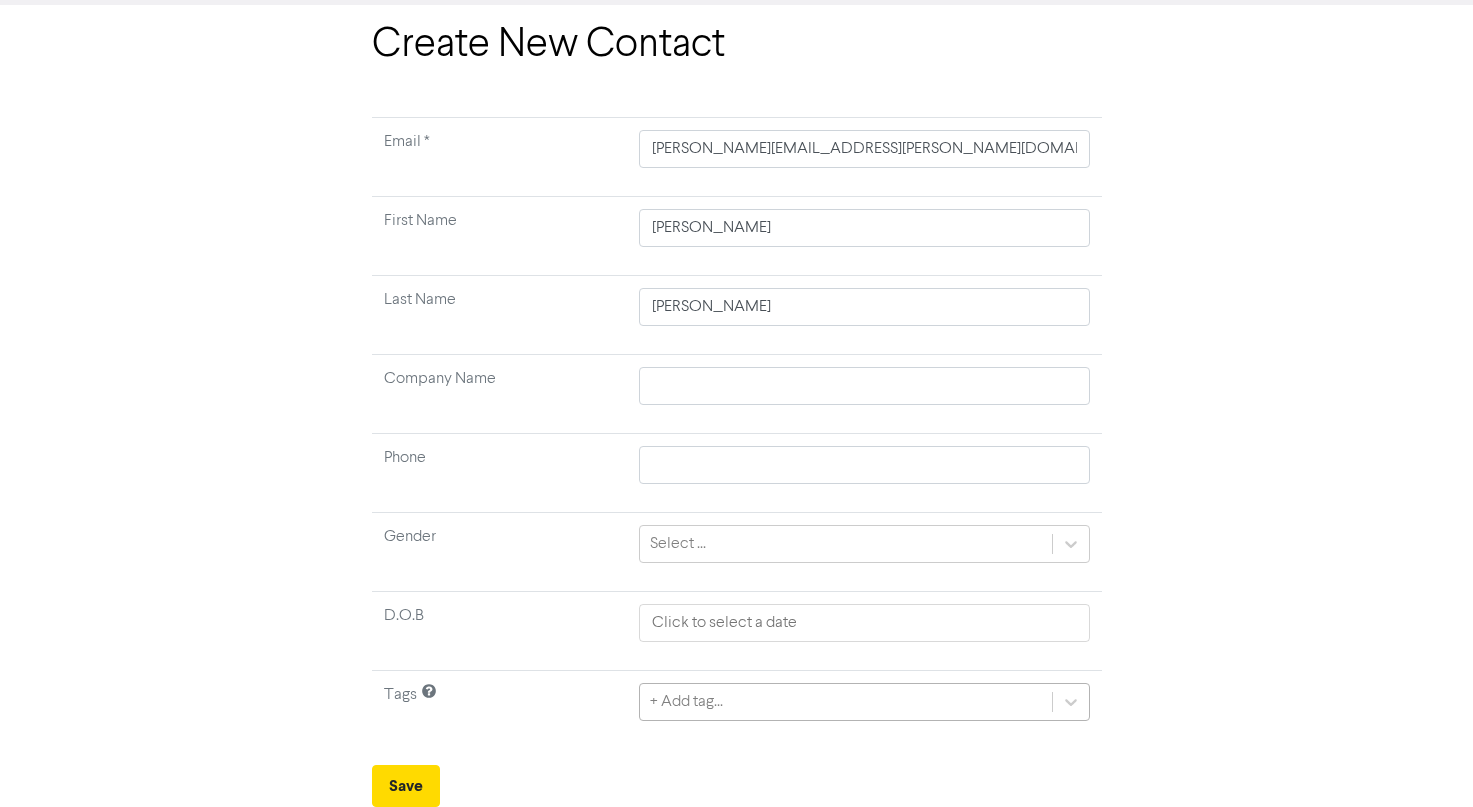 click on "+ Add tag..." 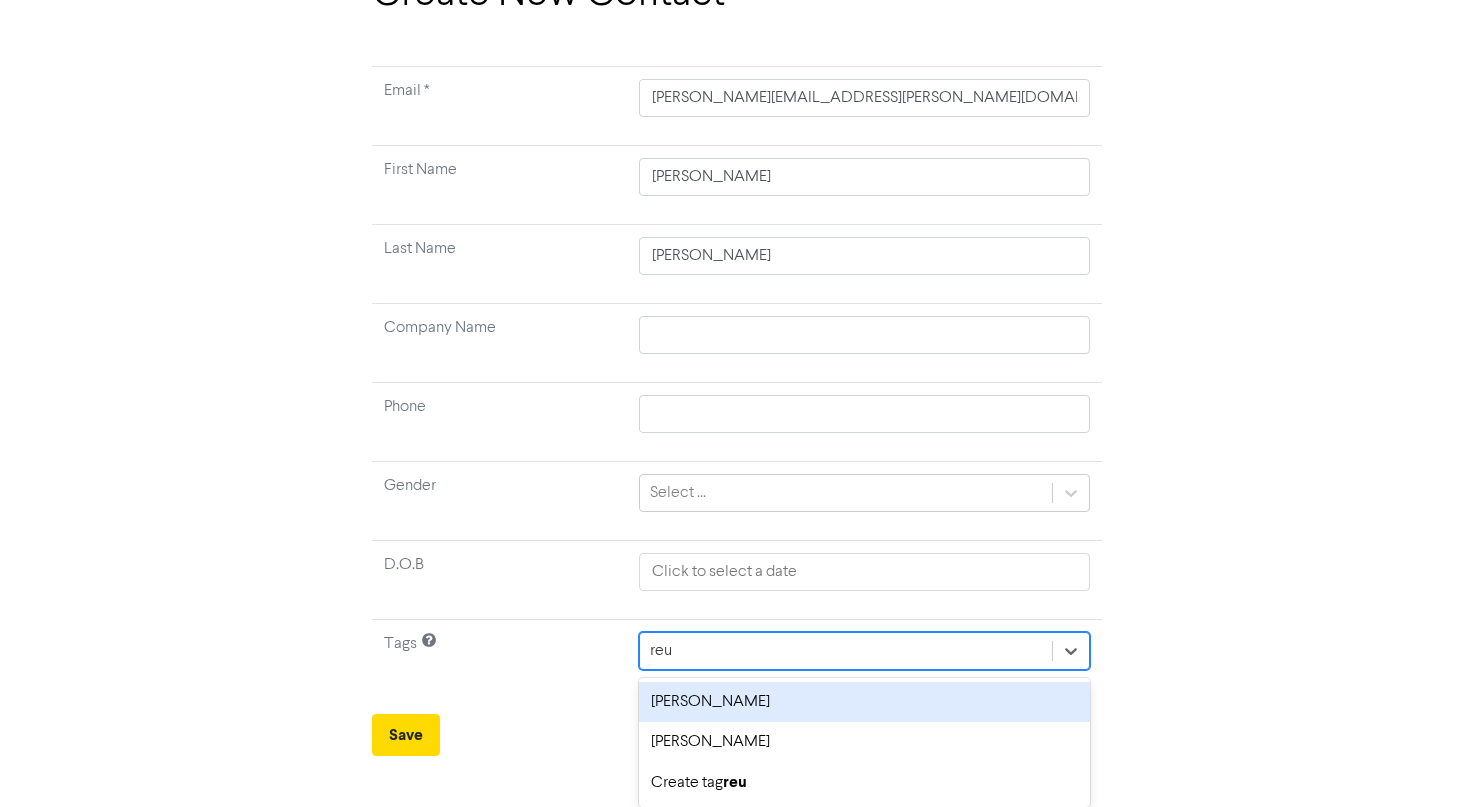 scroll, scrollTop: 132, scrollLeft: 0, axis: vertical 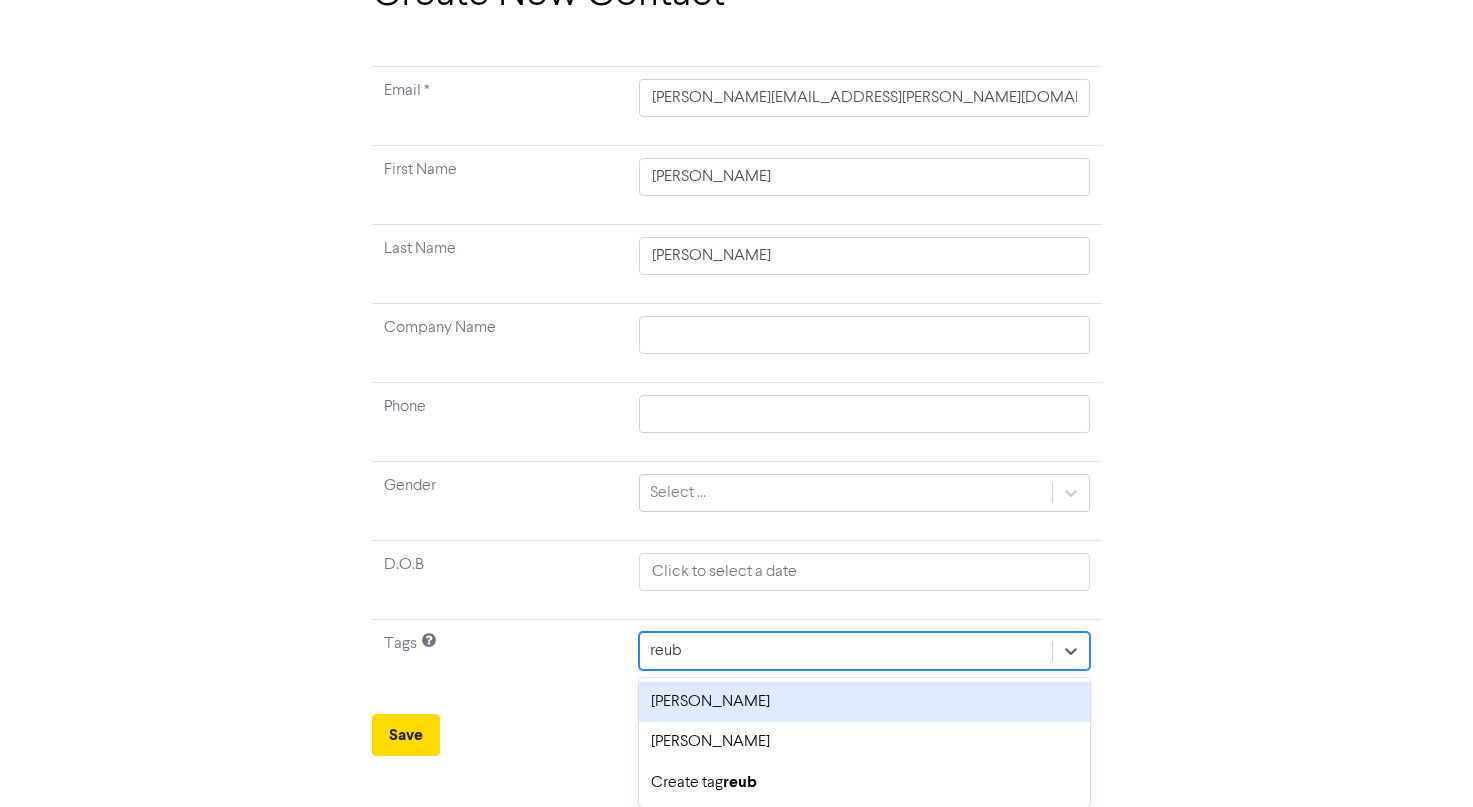 click on "reuben" at bounding box center (864, 702) 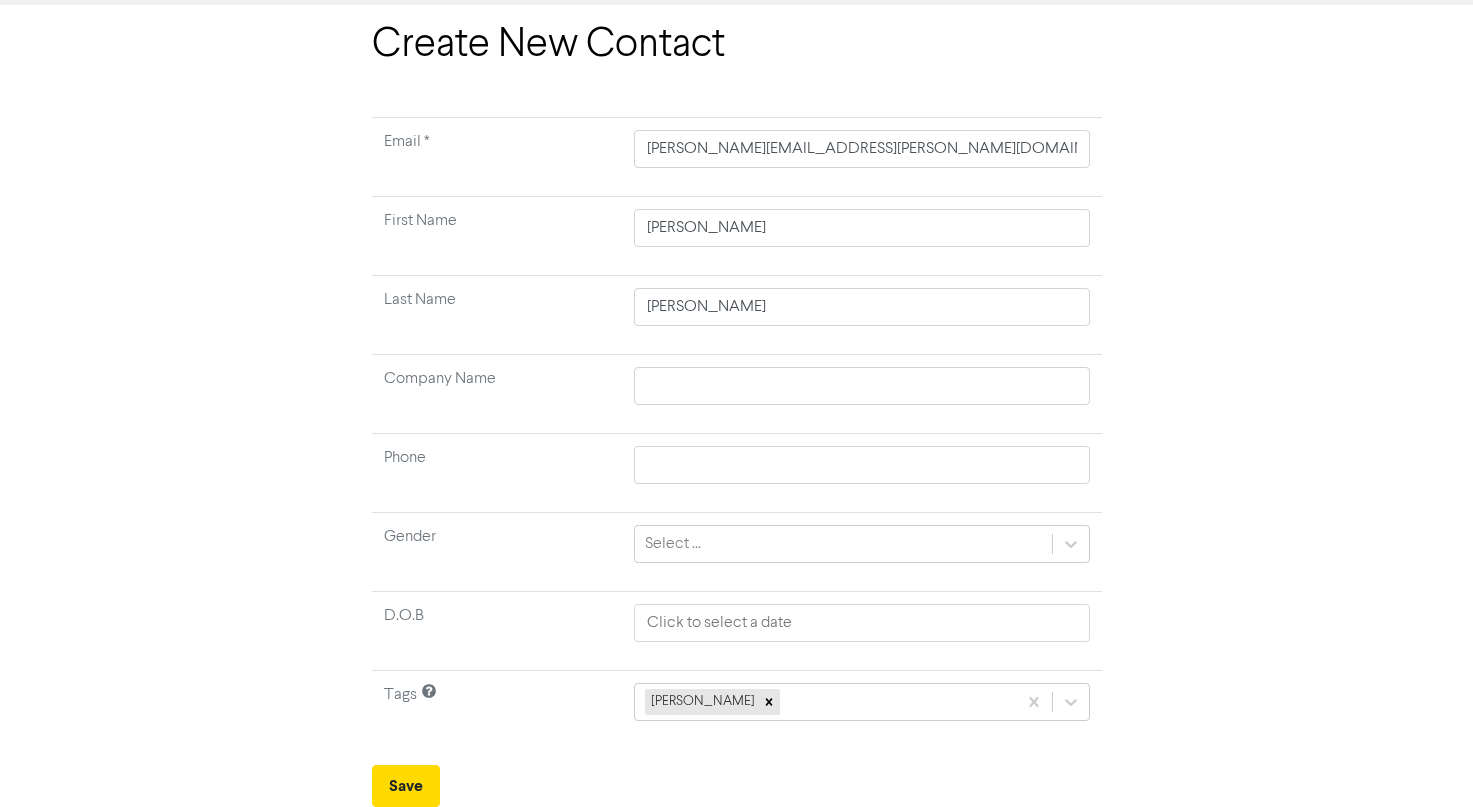 scroll, scrollTop: 81, scrollLeft: 0, axis: vertical 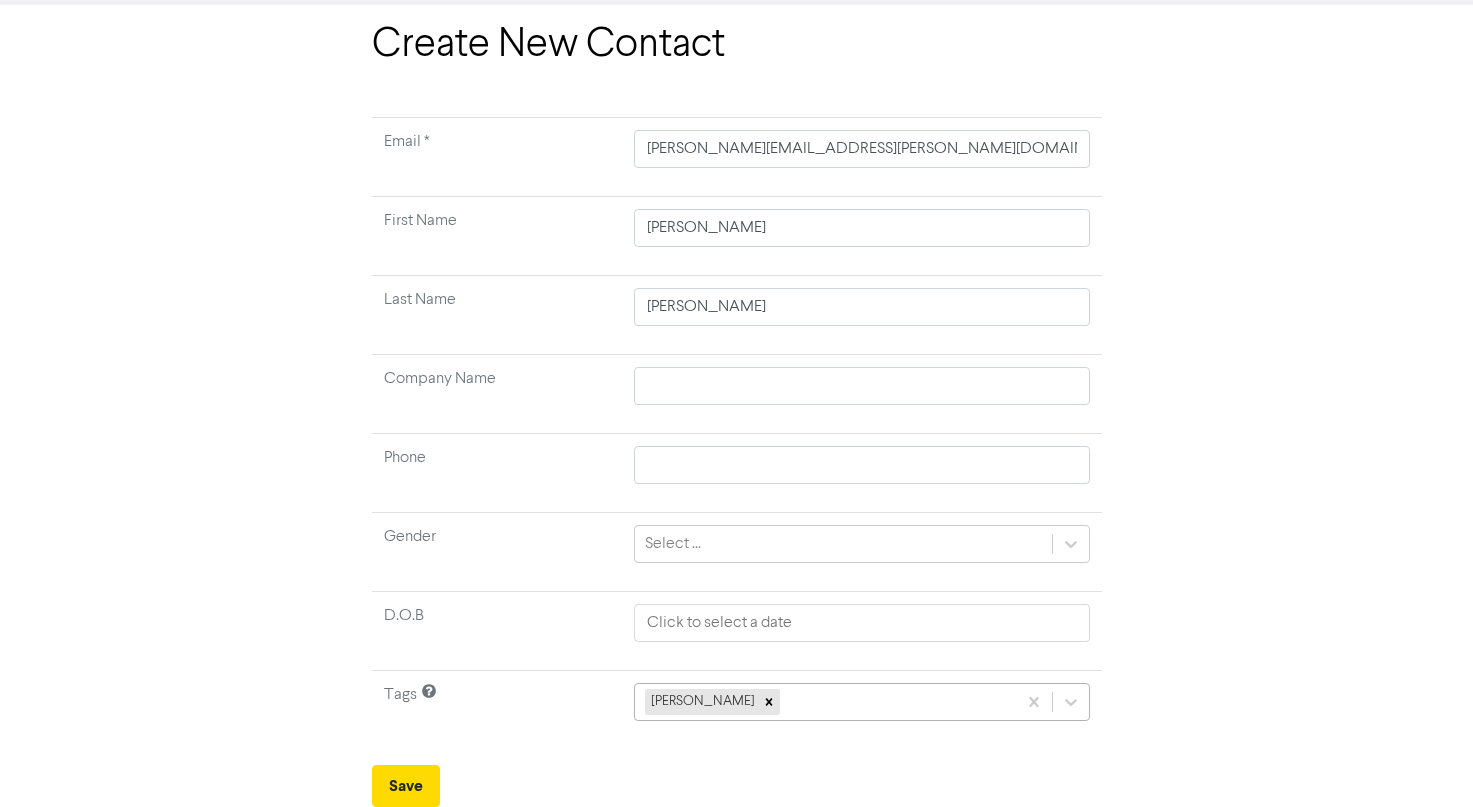 click on "reuben" 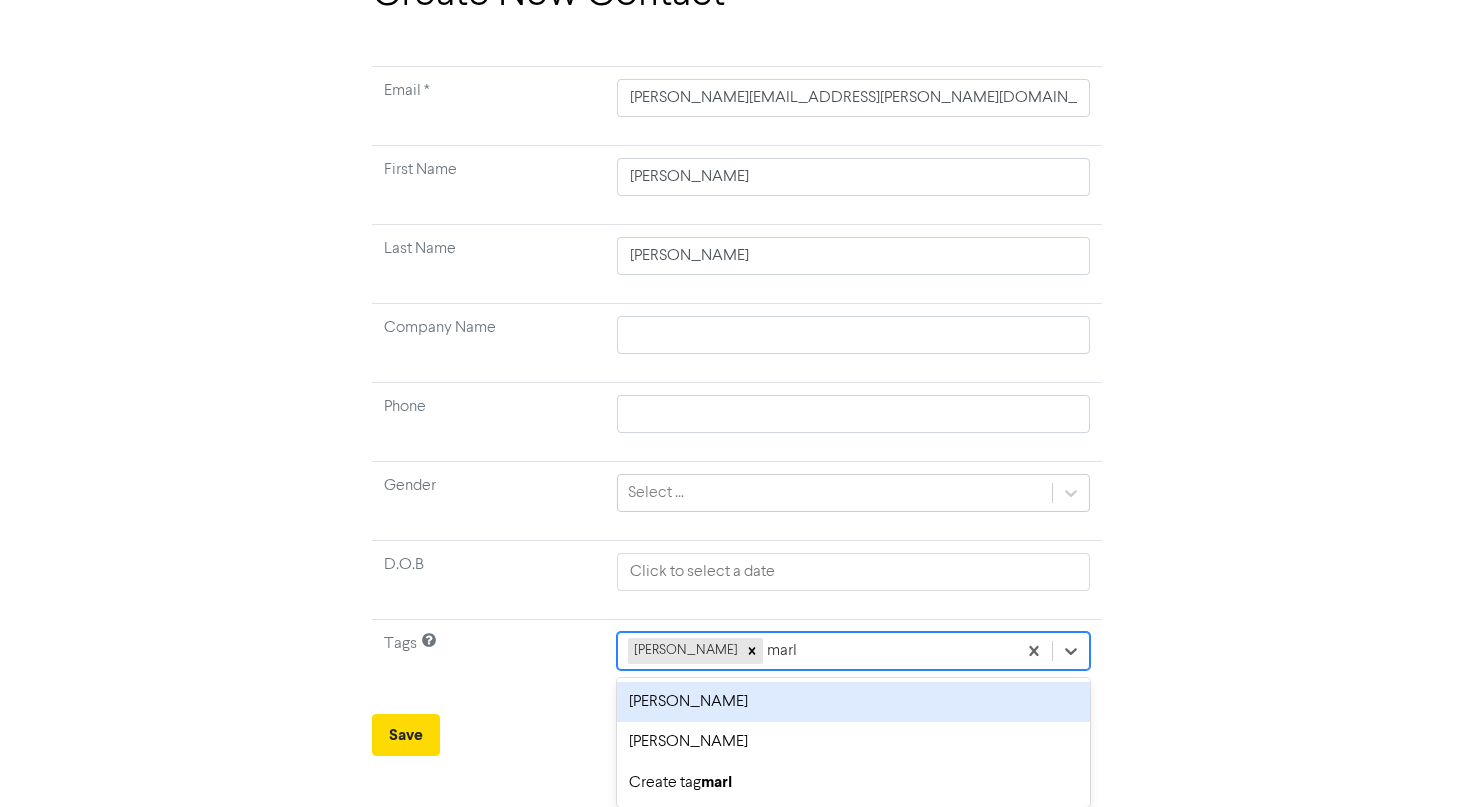 scroll, scrollTop: 132, scrollLeft: 0, axis: vertical 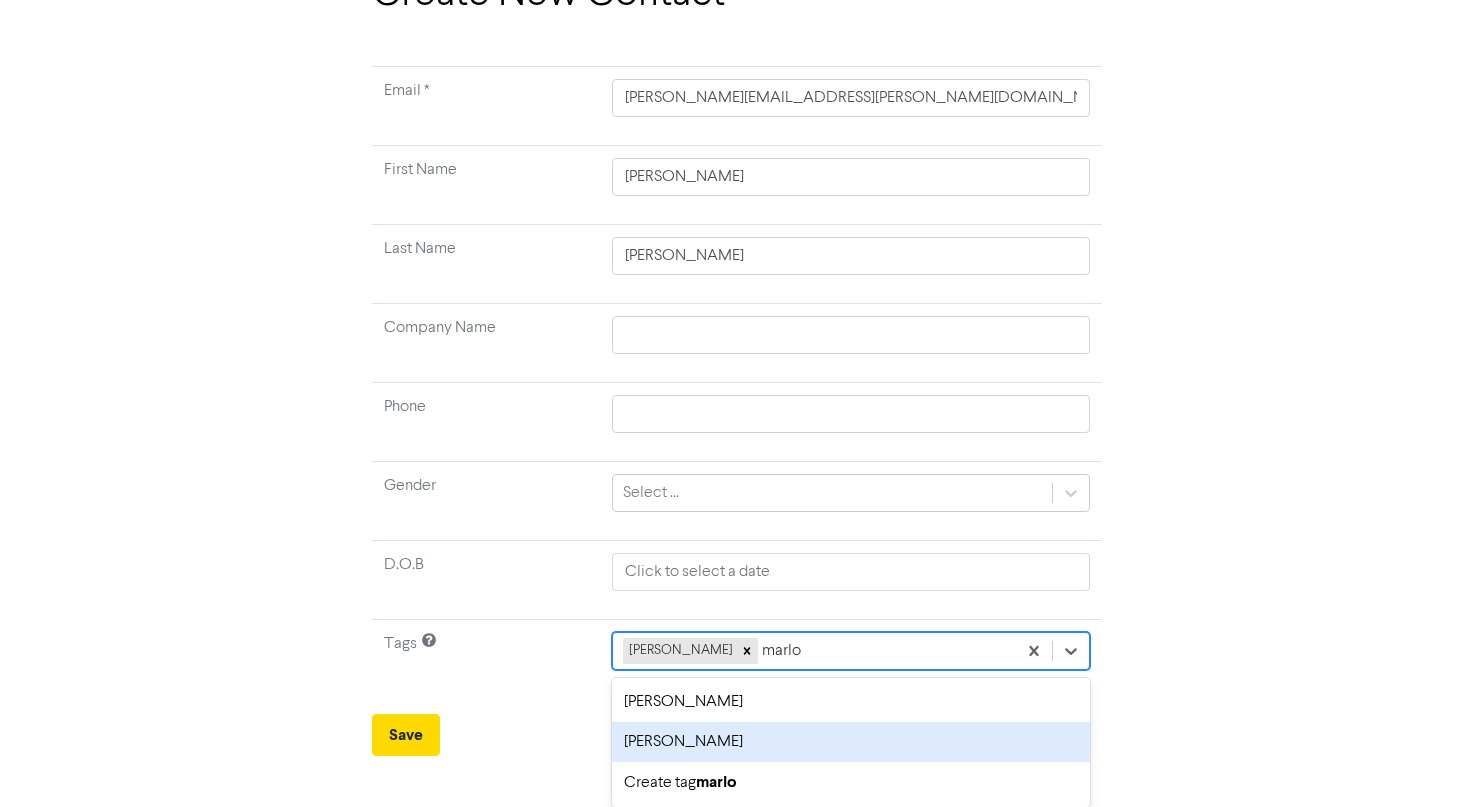 click on "marlon sale" at bounding box center [851, 742] 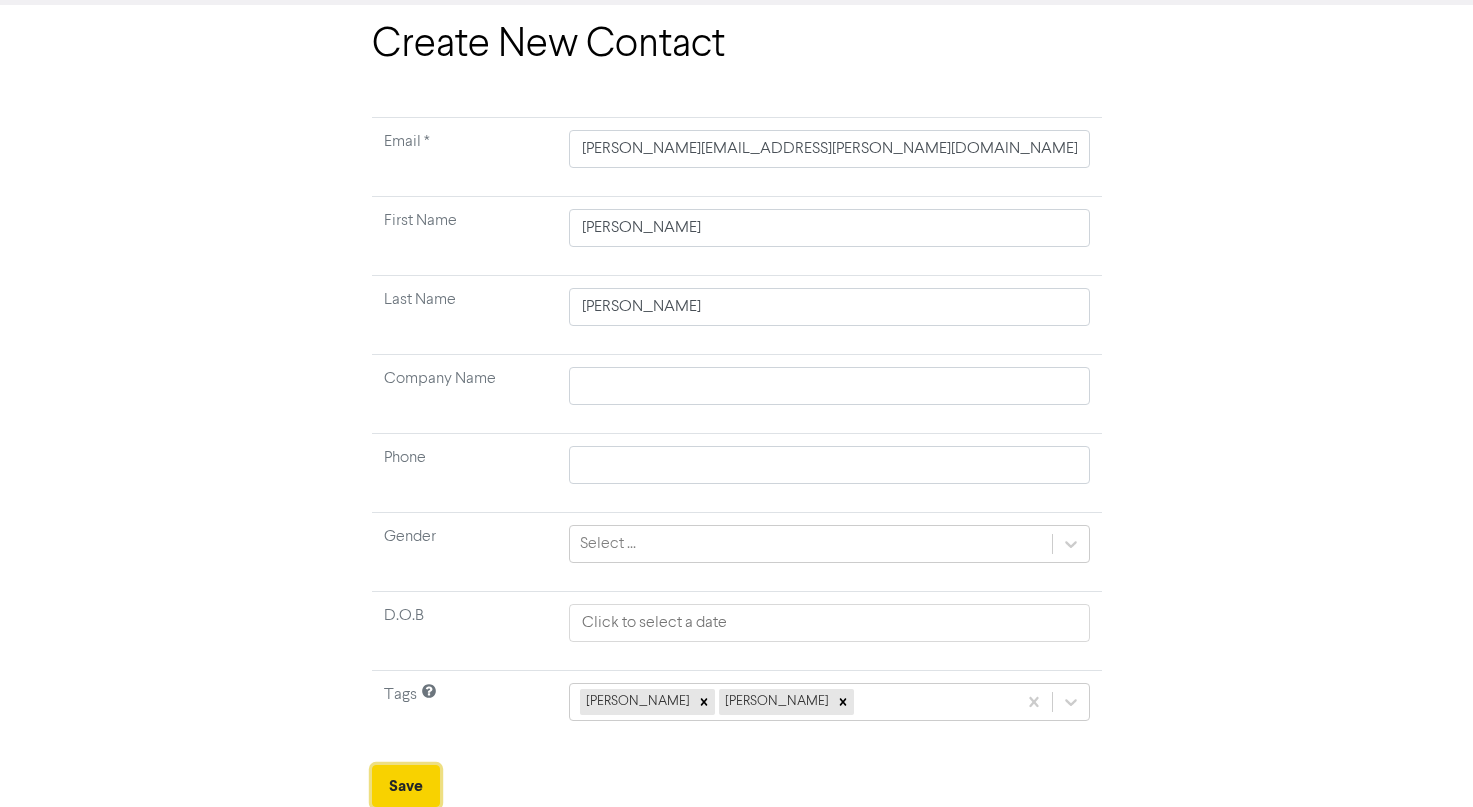 click on "Save" at bounding box center (406, 786) 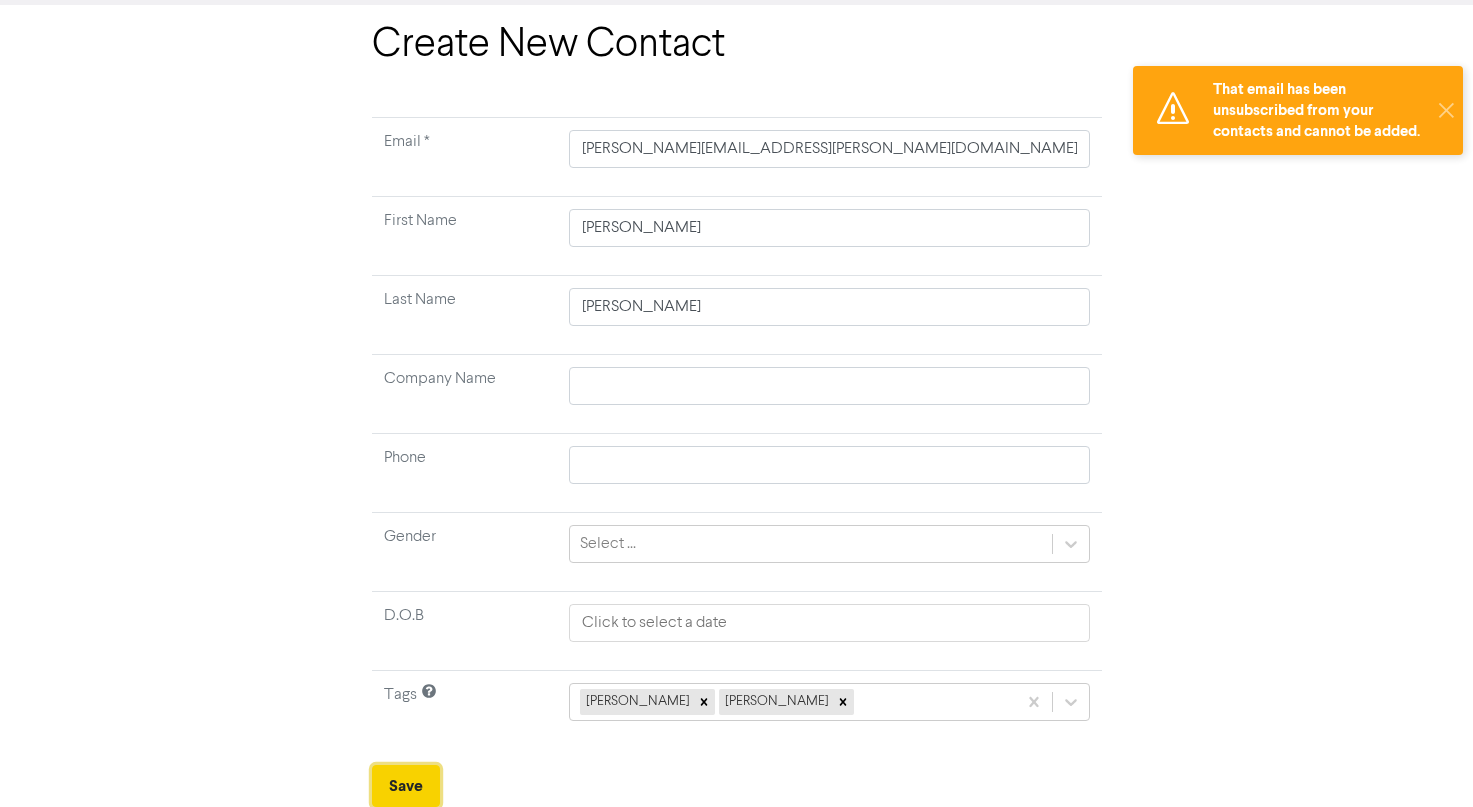 click on "Save" at bounding box center [406, 786] 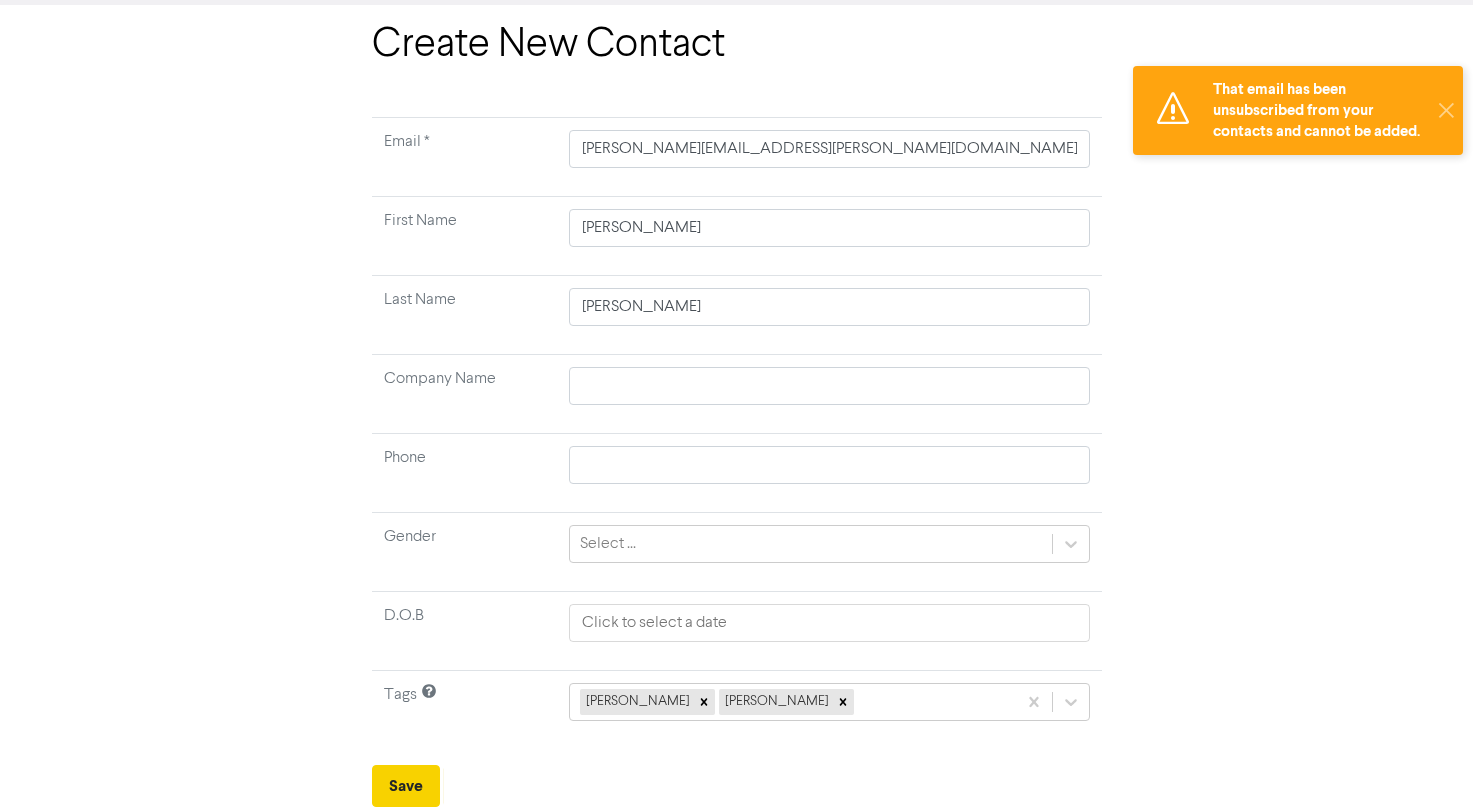 click on "Save" at bounding box center [406, 786] 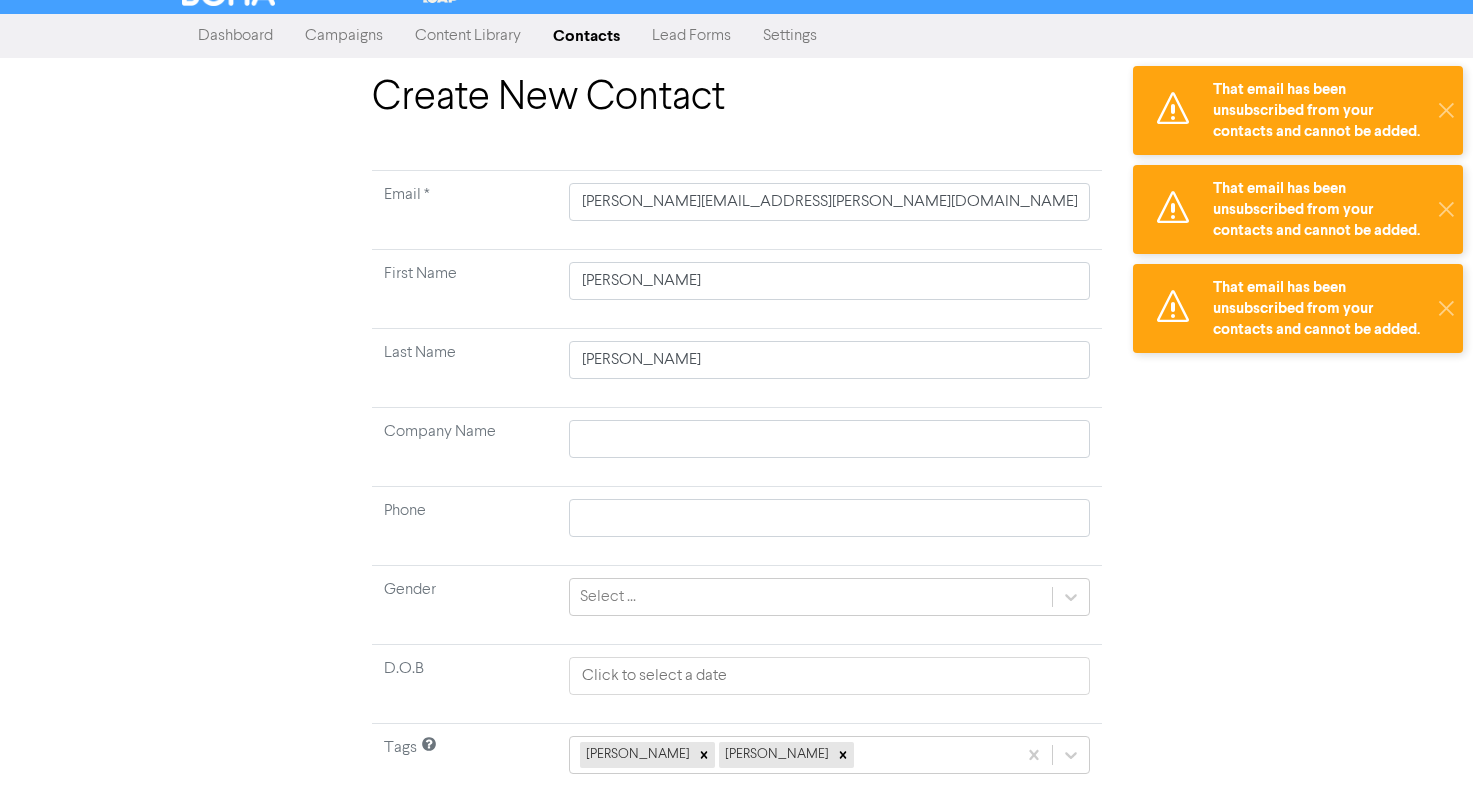 scroll, scrollTop: 0, scrollLeft: 0, axis: both 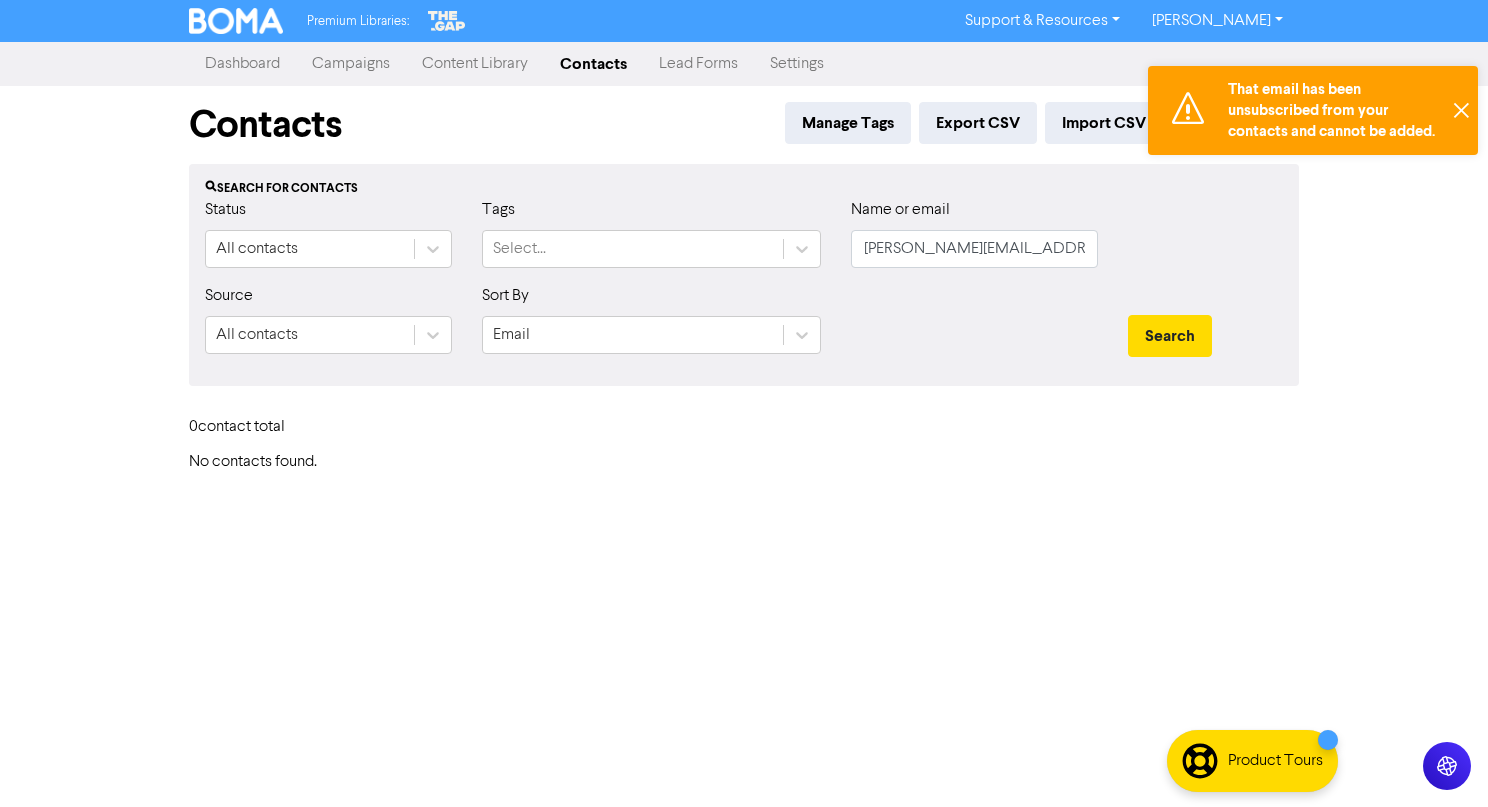 click on "✕" at bounding box center (1461, 110) 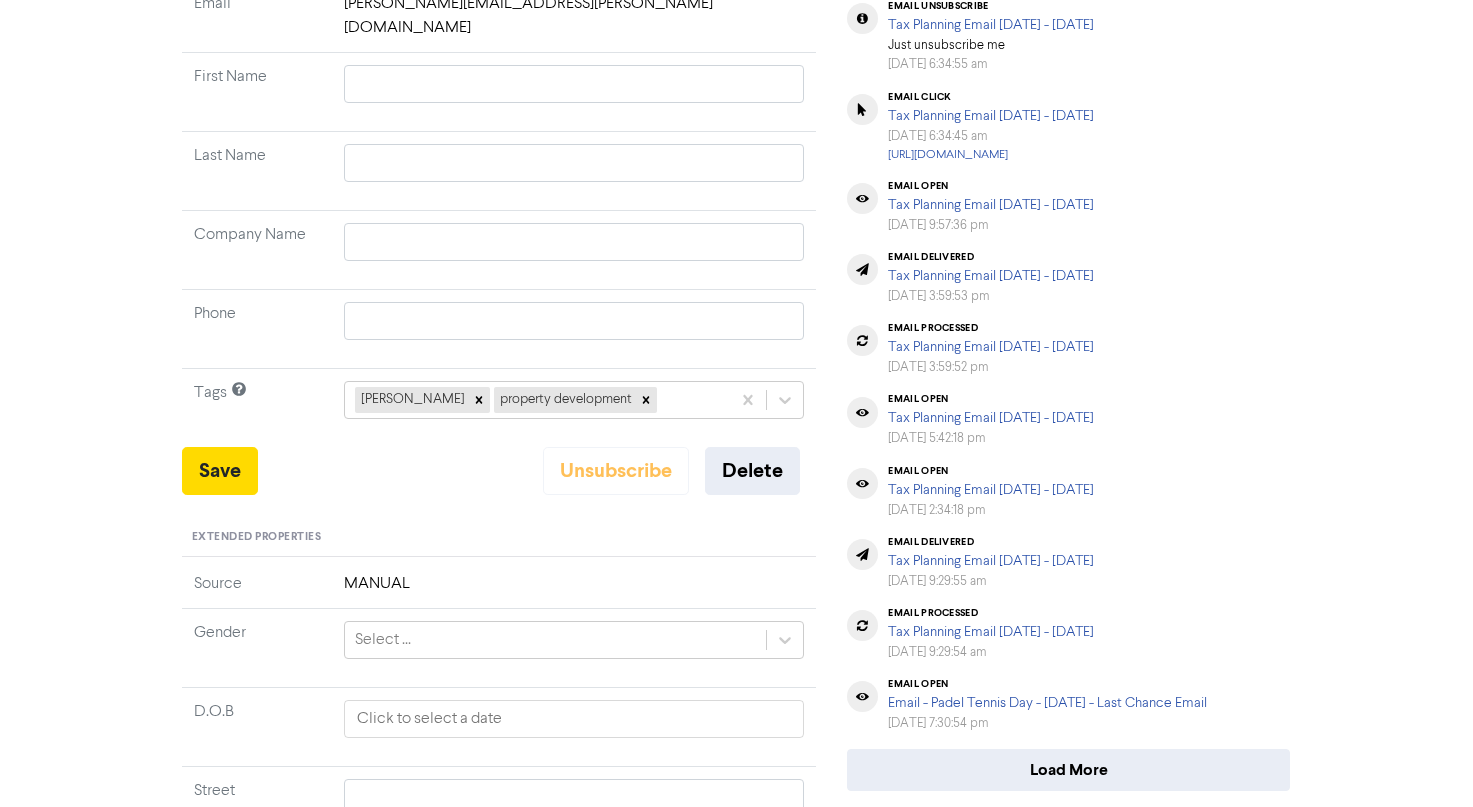 scroll, scrollTop: 300, scrollLeft: 0, axis: vertical 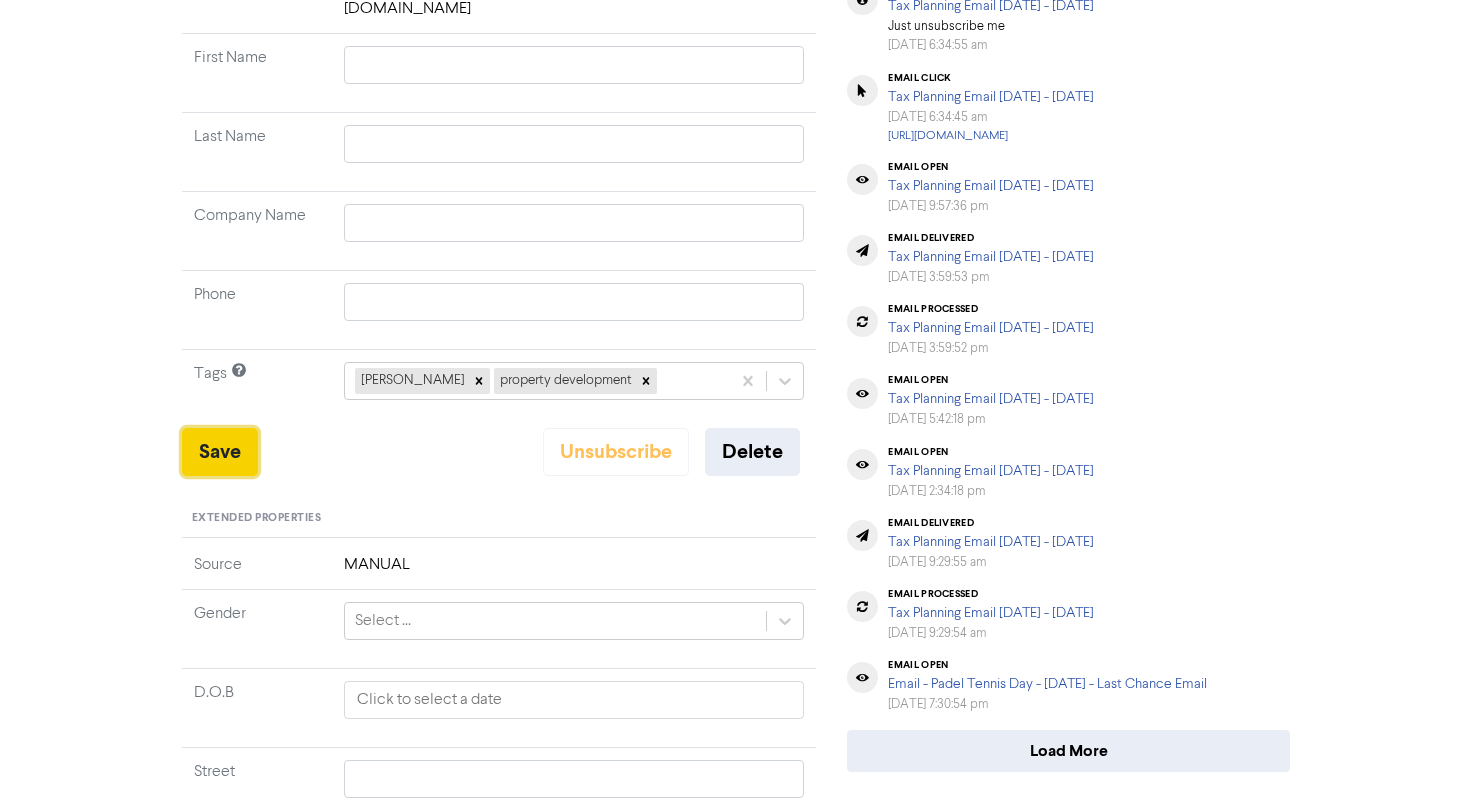 click on "Save" at bounding box center (220, 452) 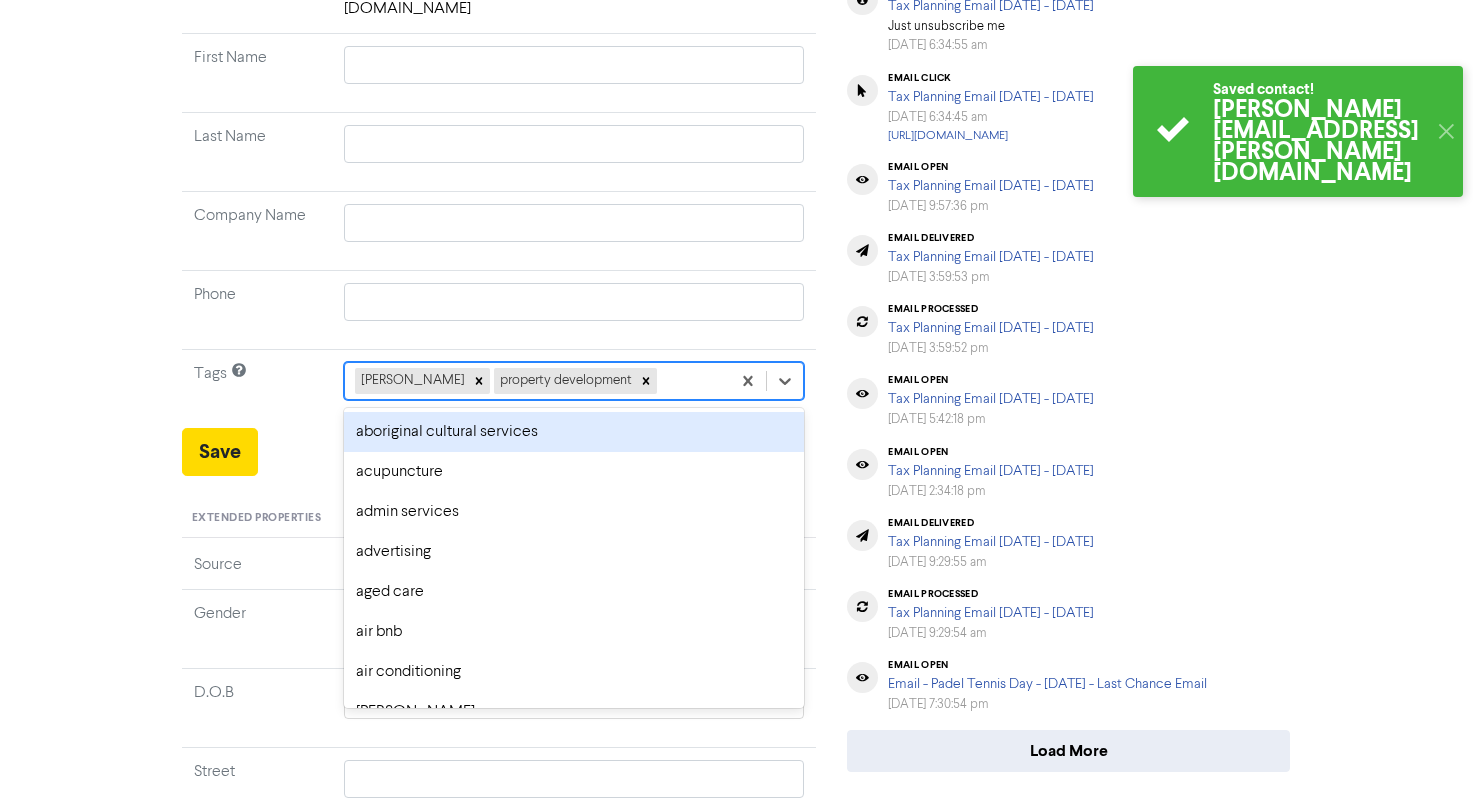 click on "nicole property development" at bounding box center [538, 381] 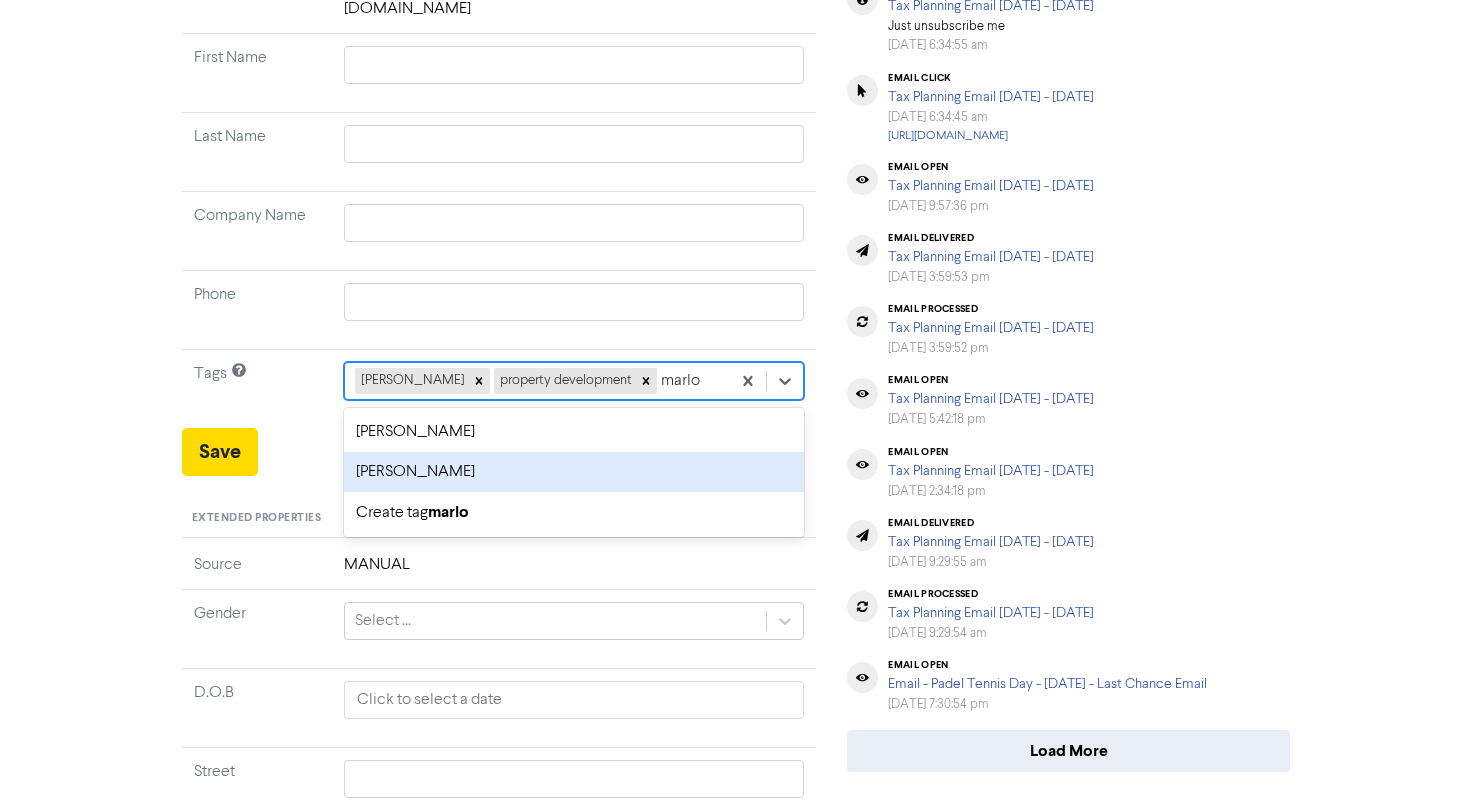 click on "marlon sale" at bounding box center [574, 472] 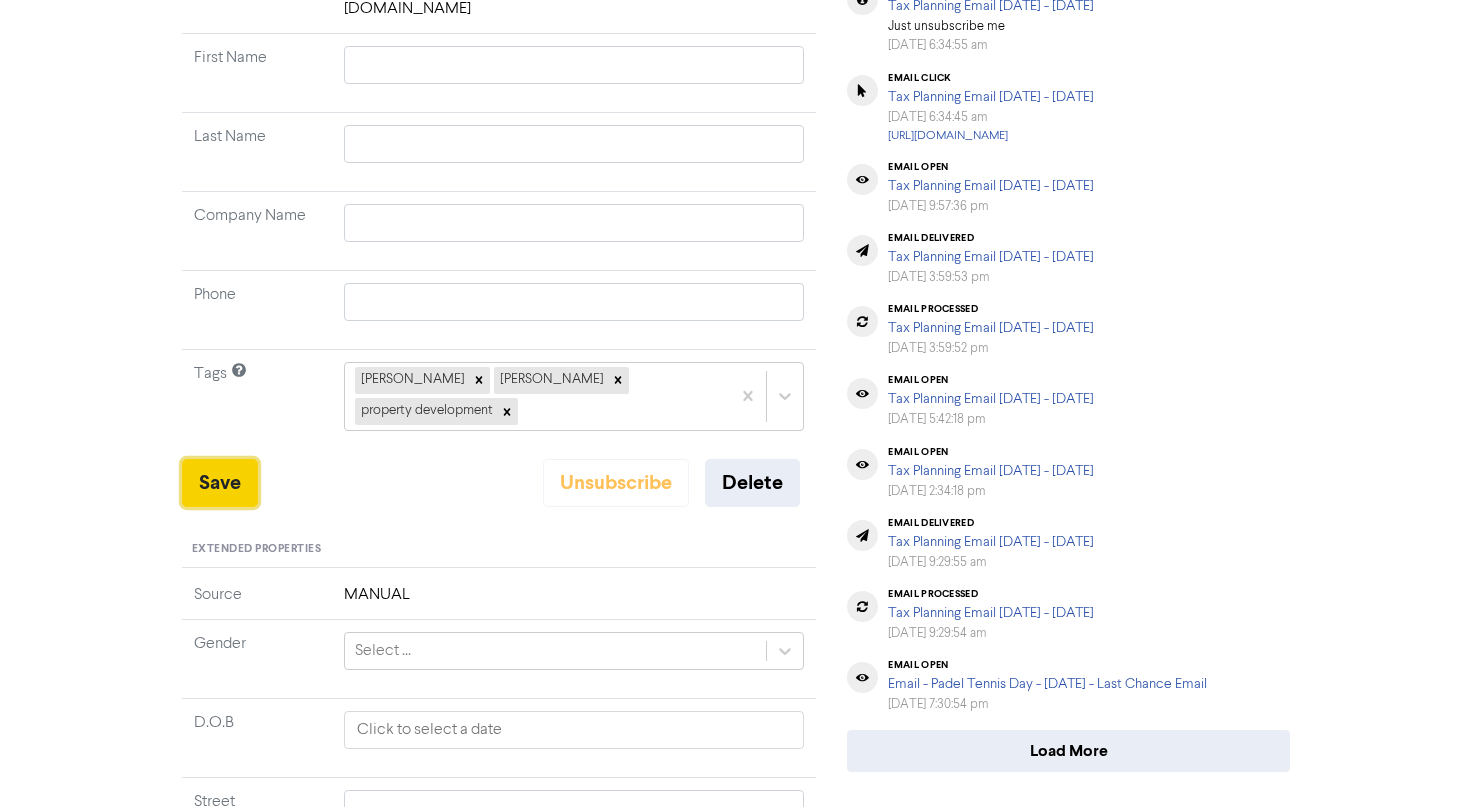 click on "Save" at bounding box center [220, 483] 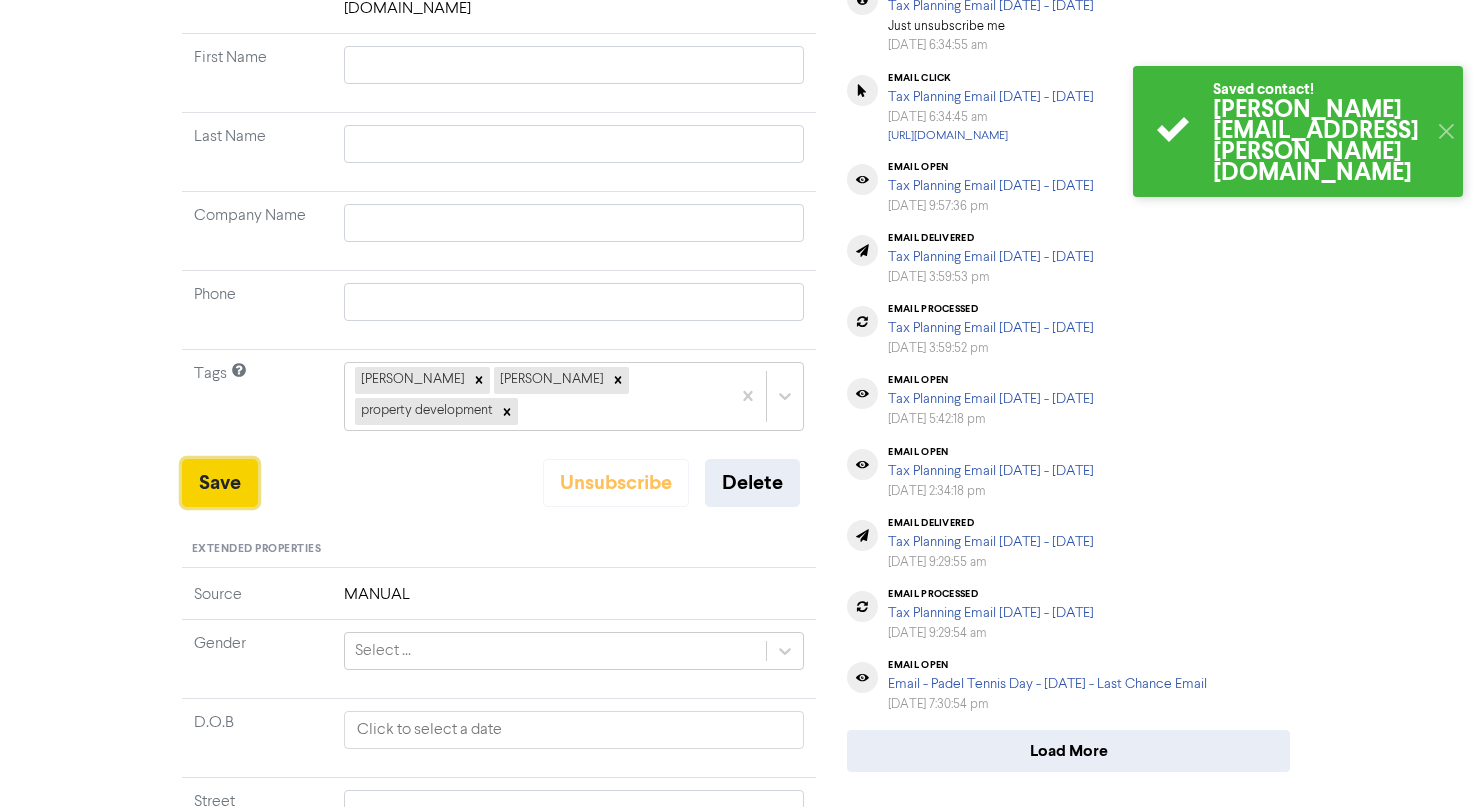 click on "Save" at bounding box center [220, 483] 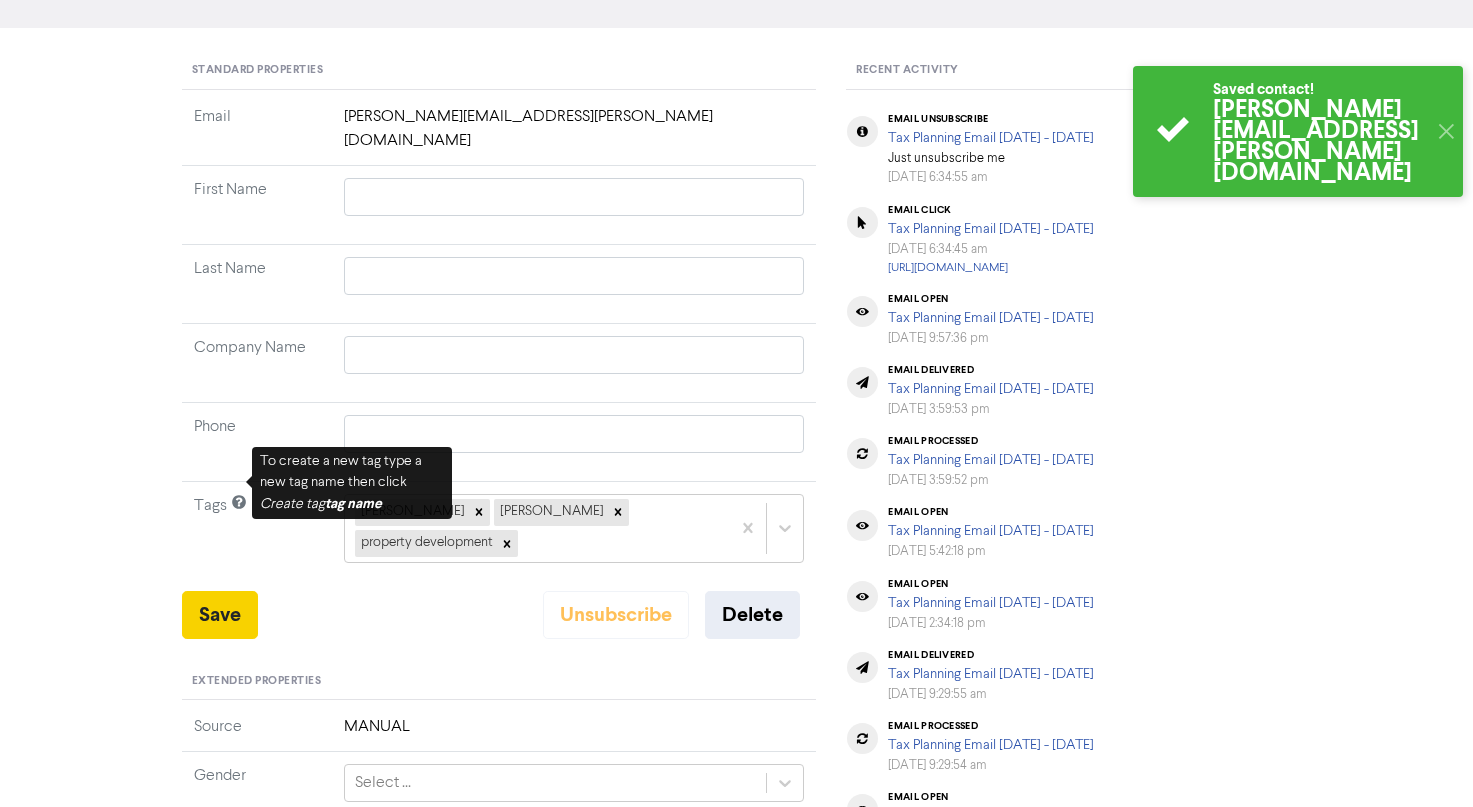 scroll, scrollTop: 0, scrollLeft: 0, axis: both 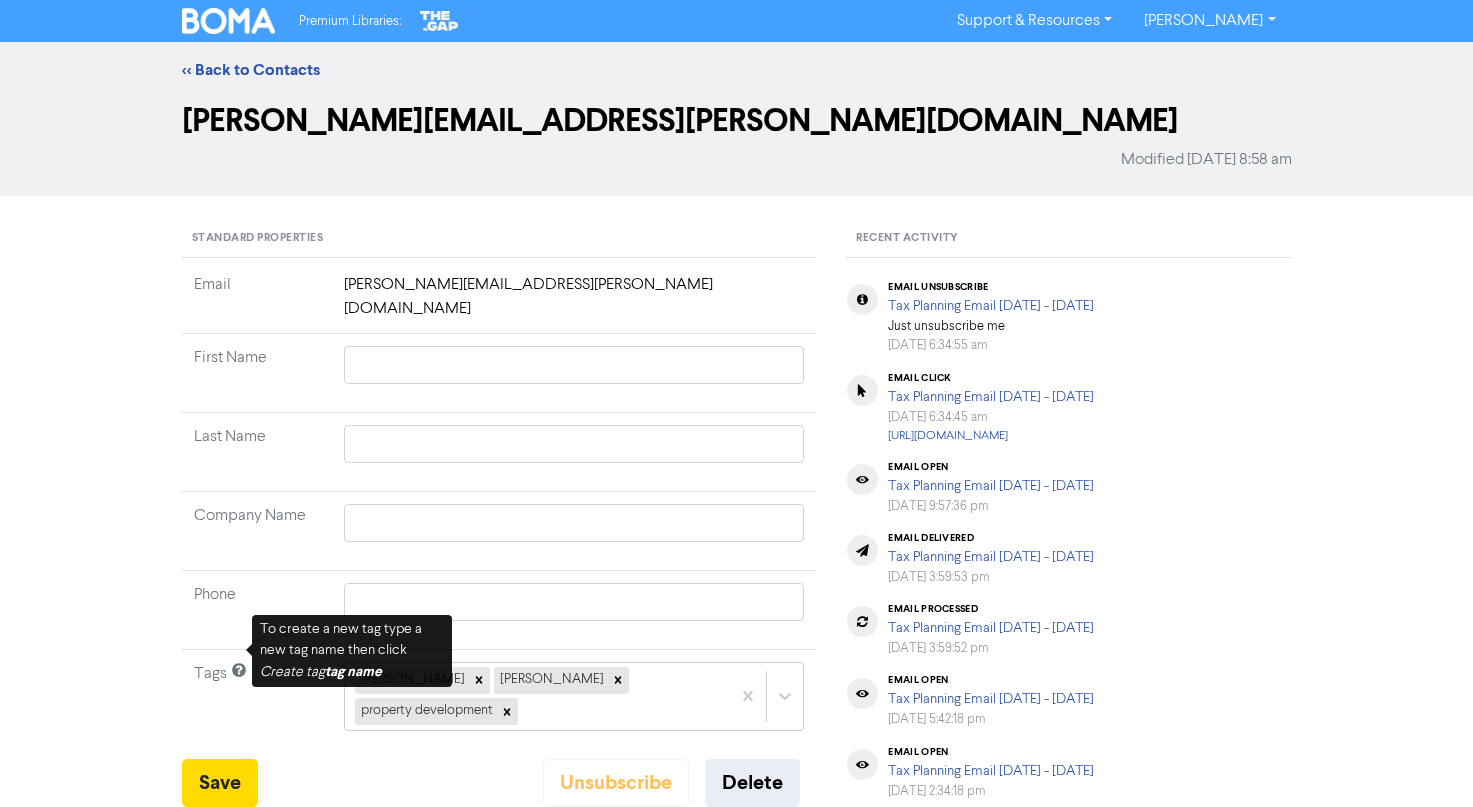 click on "<< Back to Contacts" at bounding box center (736, 70) 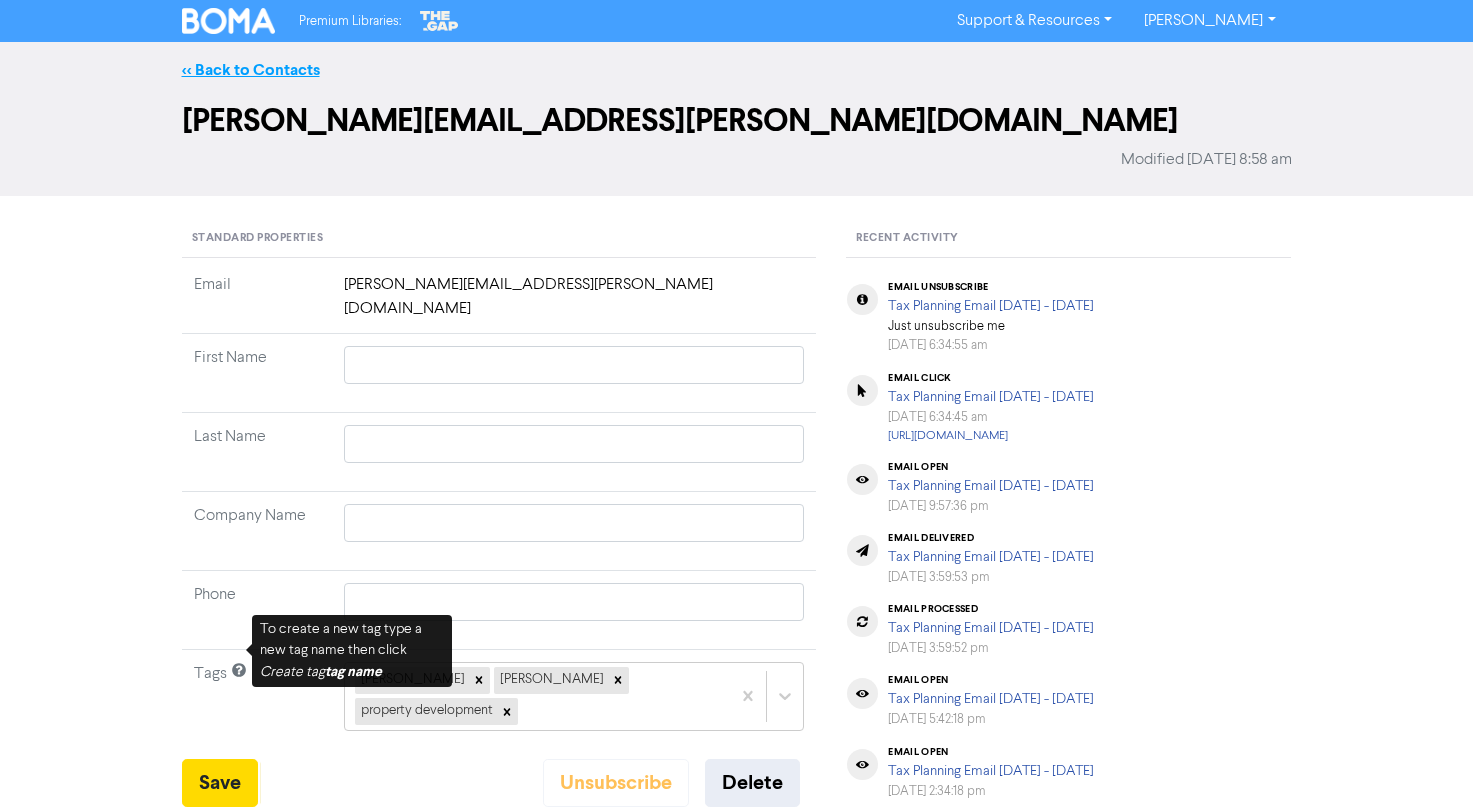 click on "<< Back to Contacts" at bounding box center [251, 70] 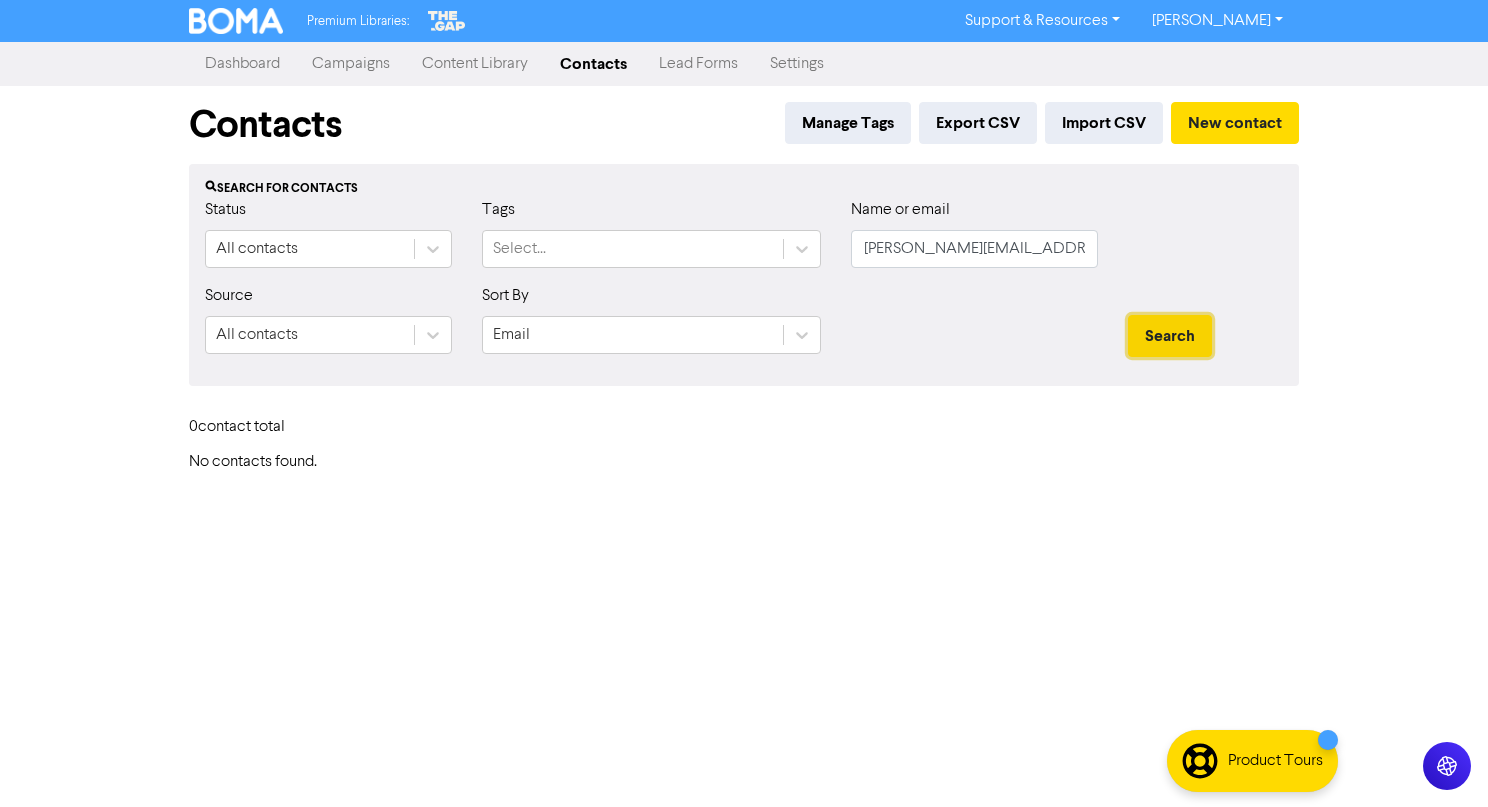 click on "Search" at bounding box center [1170, 336] 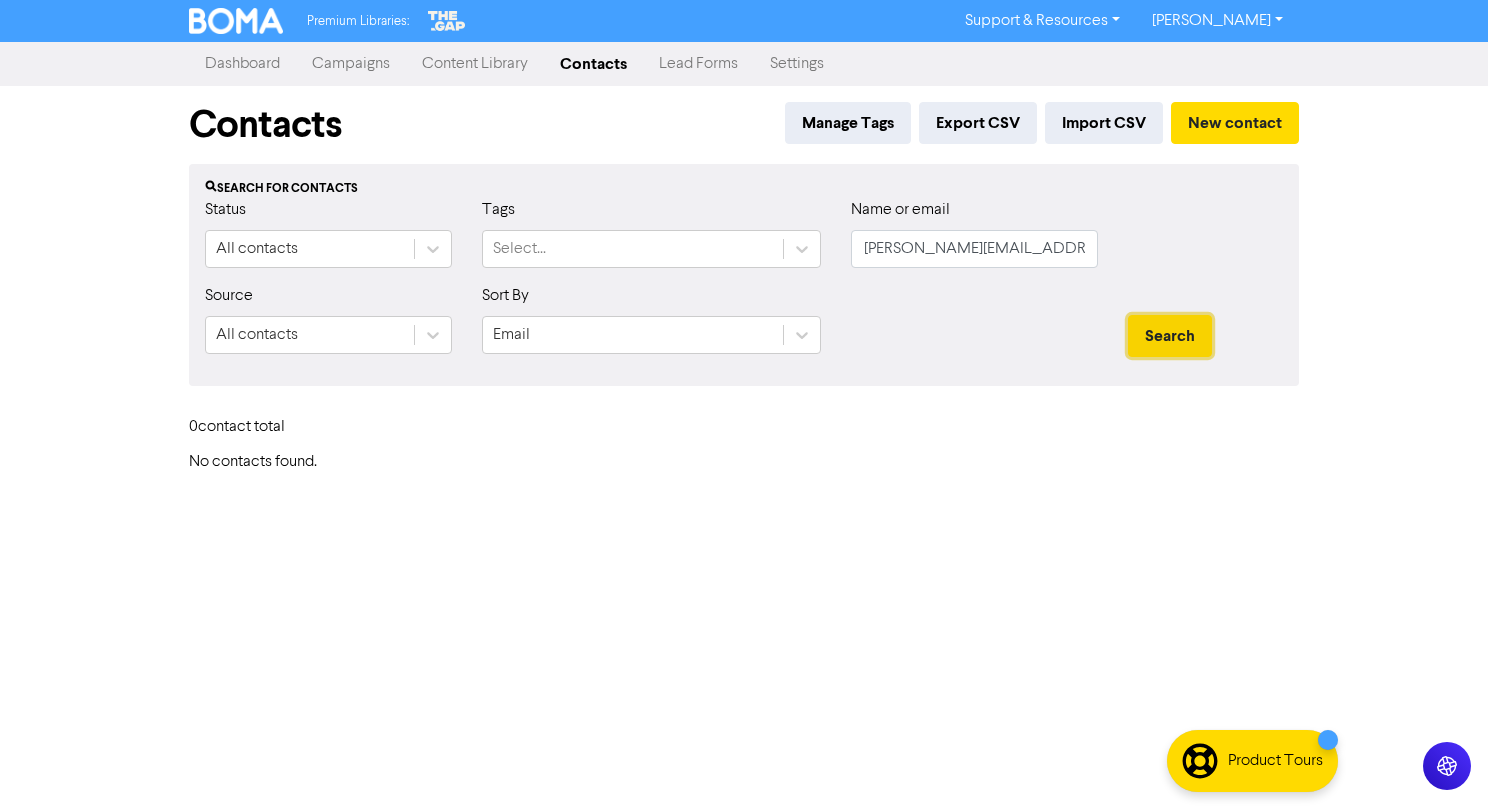 click on "Search" at bounding box center [1170, 336] 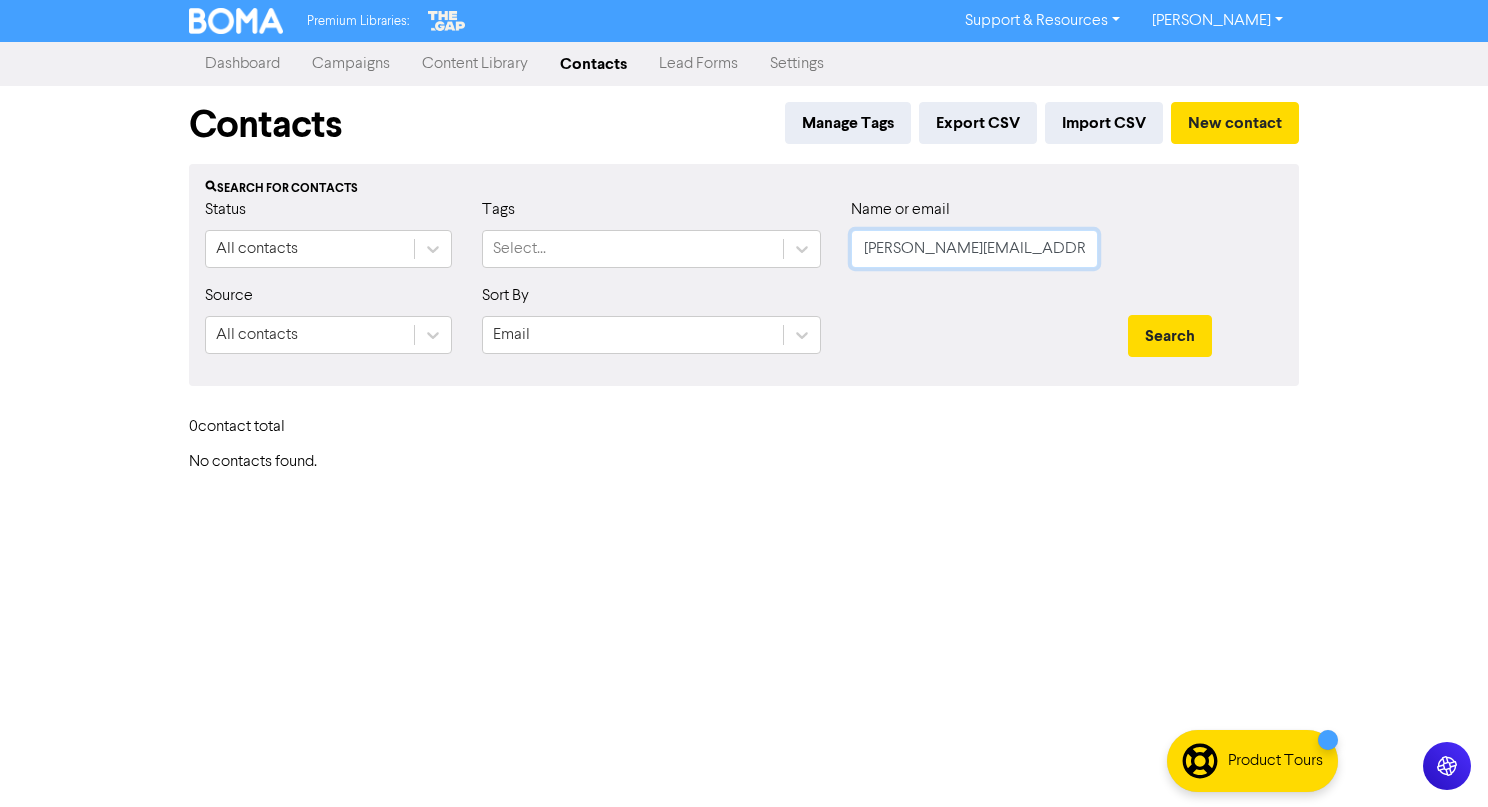 click on "mitch.mcilwain@gmail.com" 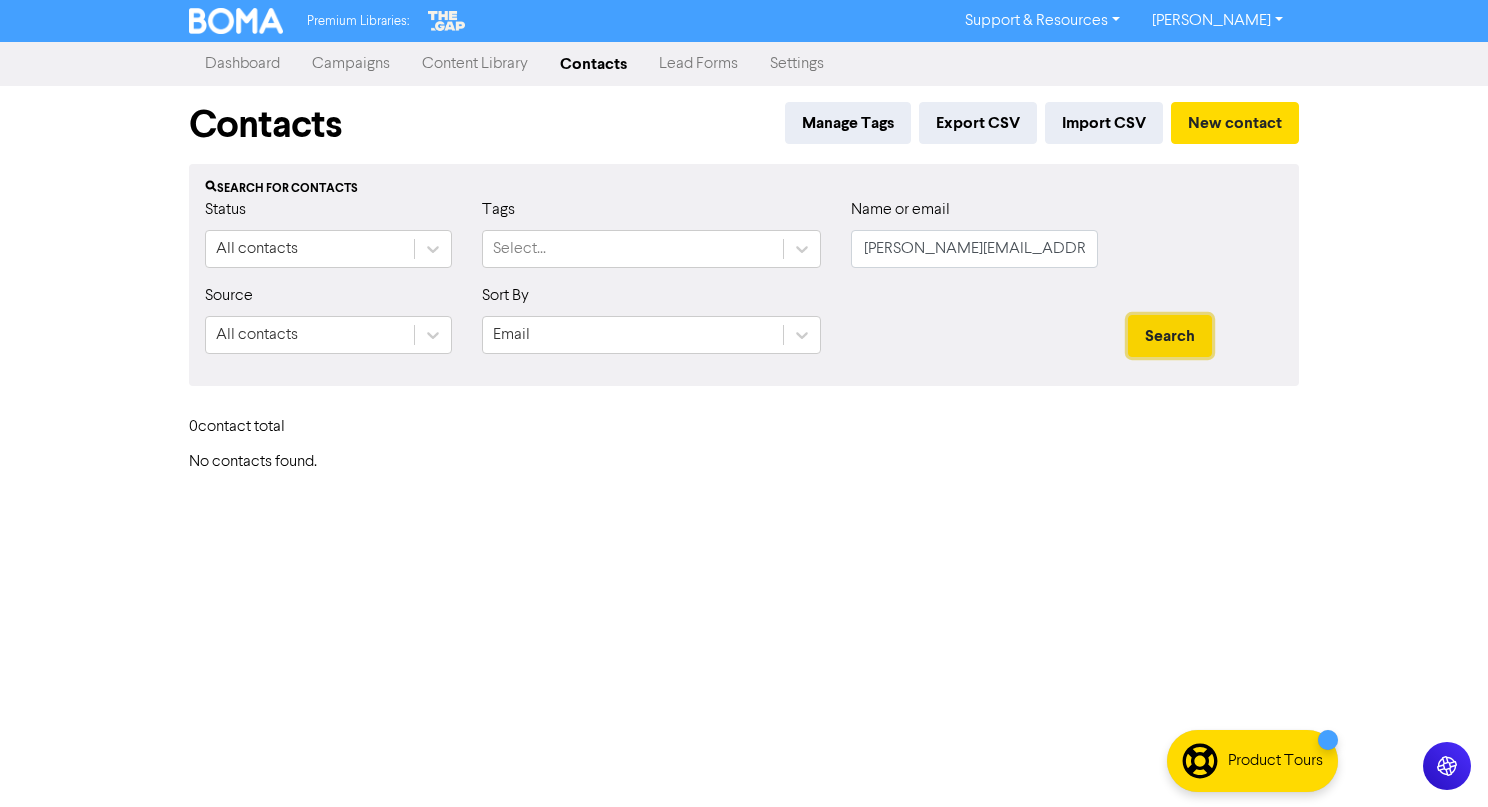 click on "Search" at bounding box center (1170, 336) 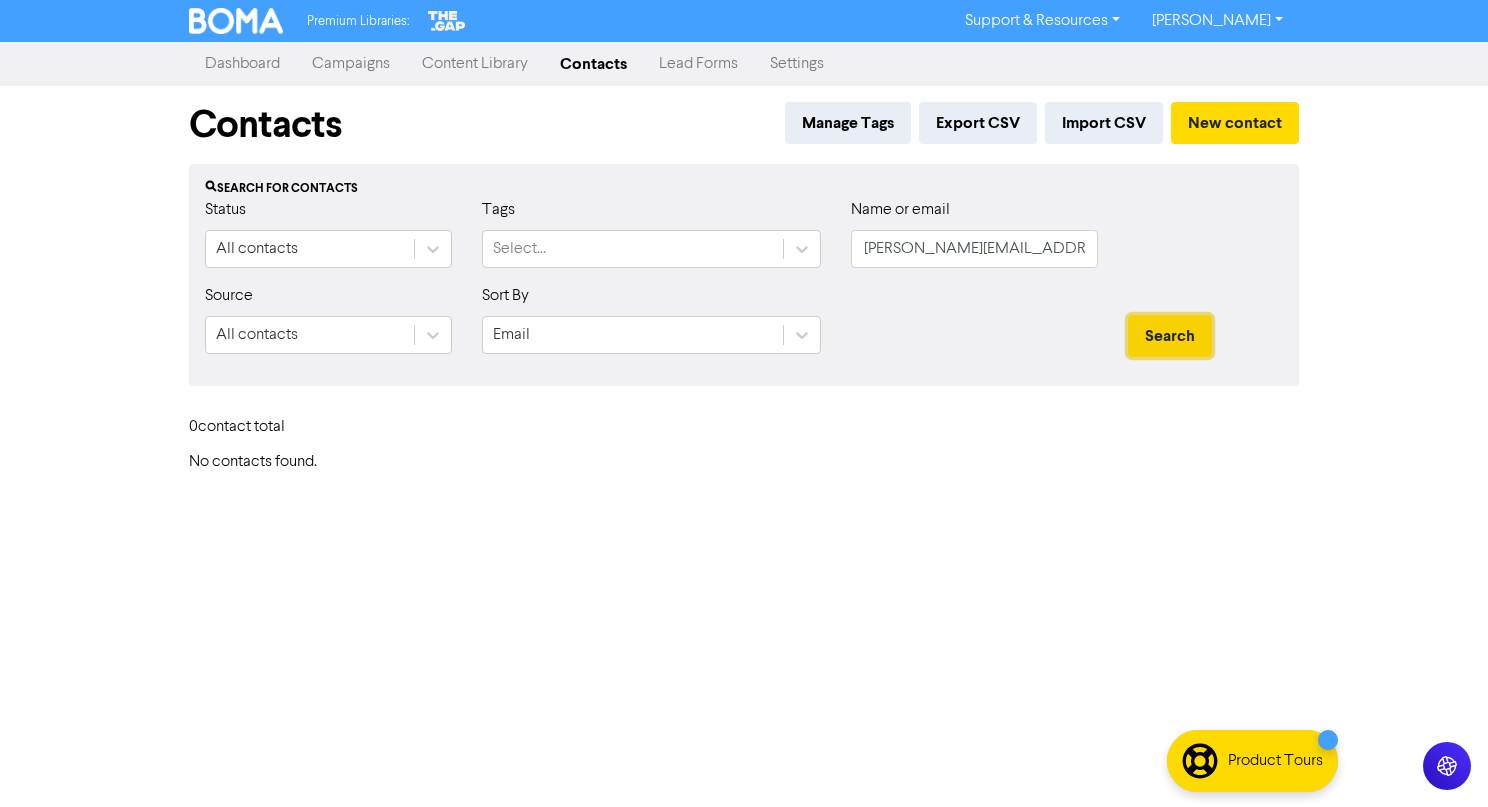 click on "Search" at bounding box center (1170, 336) 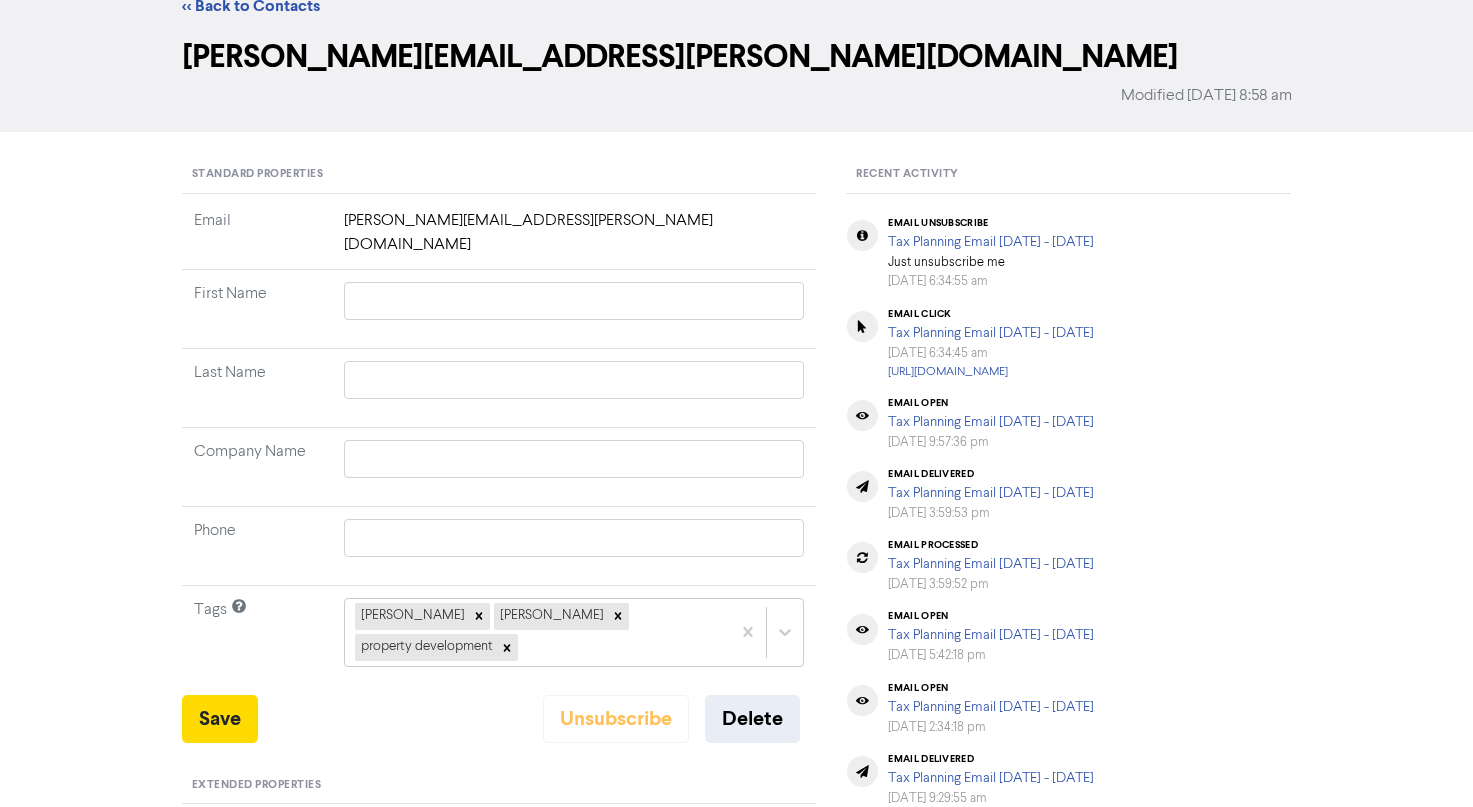 scroll, scrollTop: 0, scrollLeft: 0, axis: both 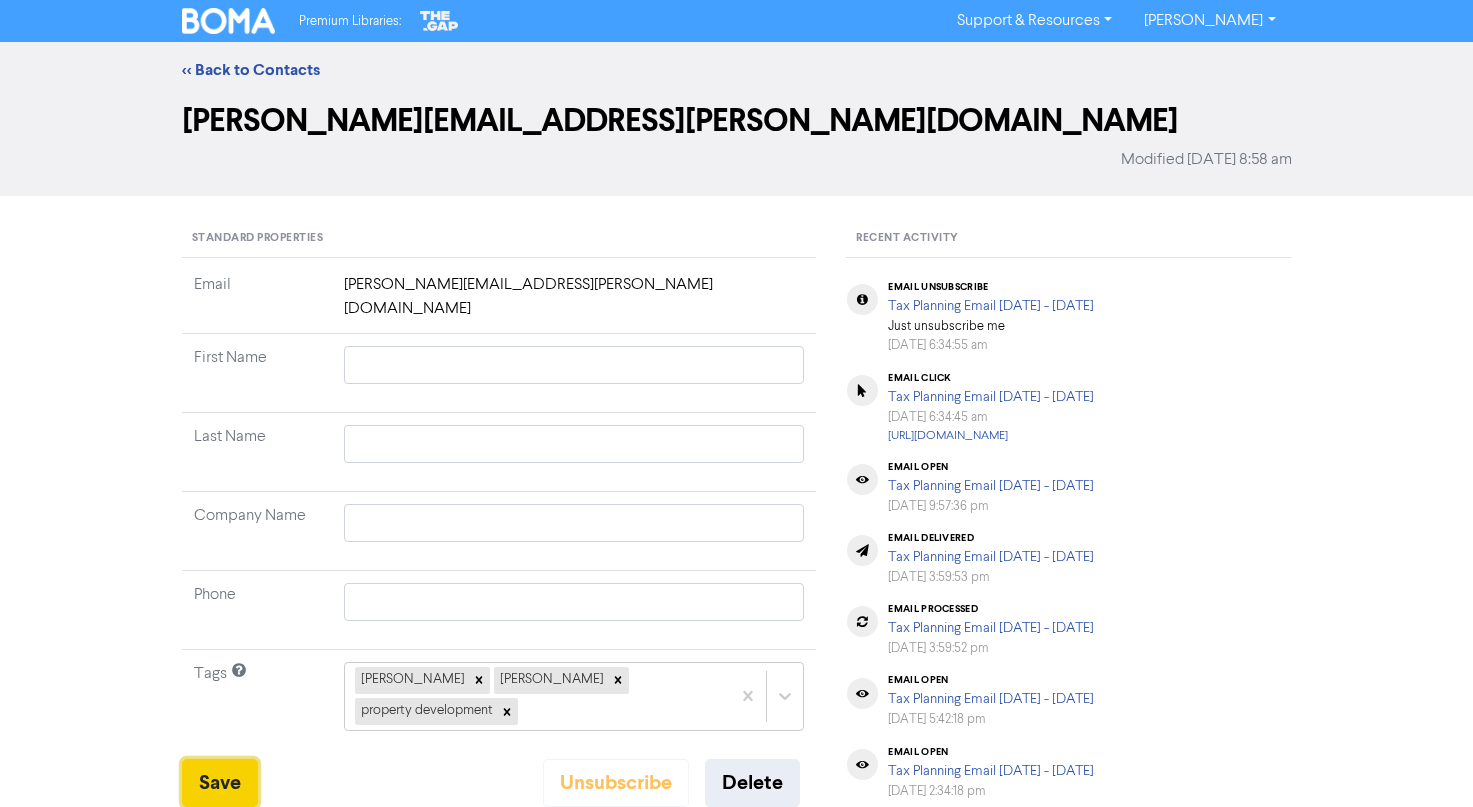 click on "Save" at bounding box center [220, 783] 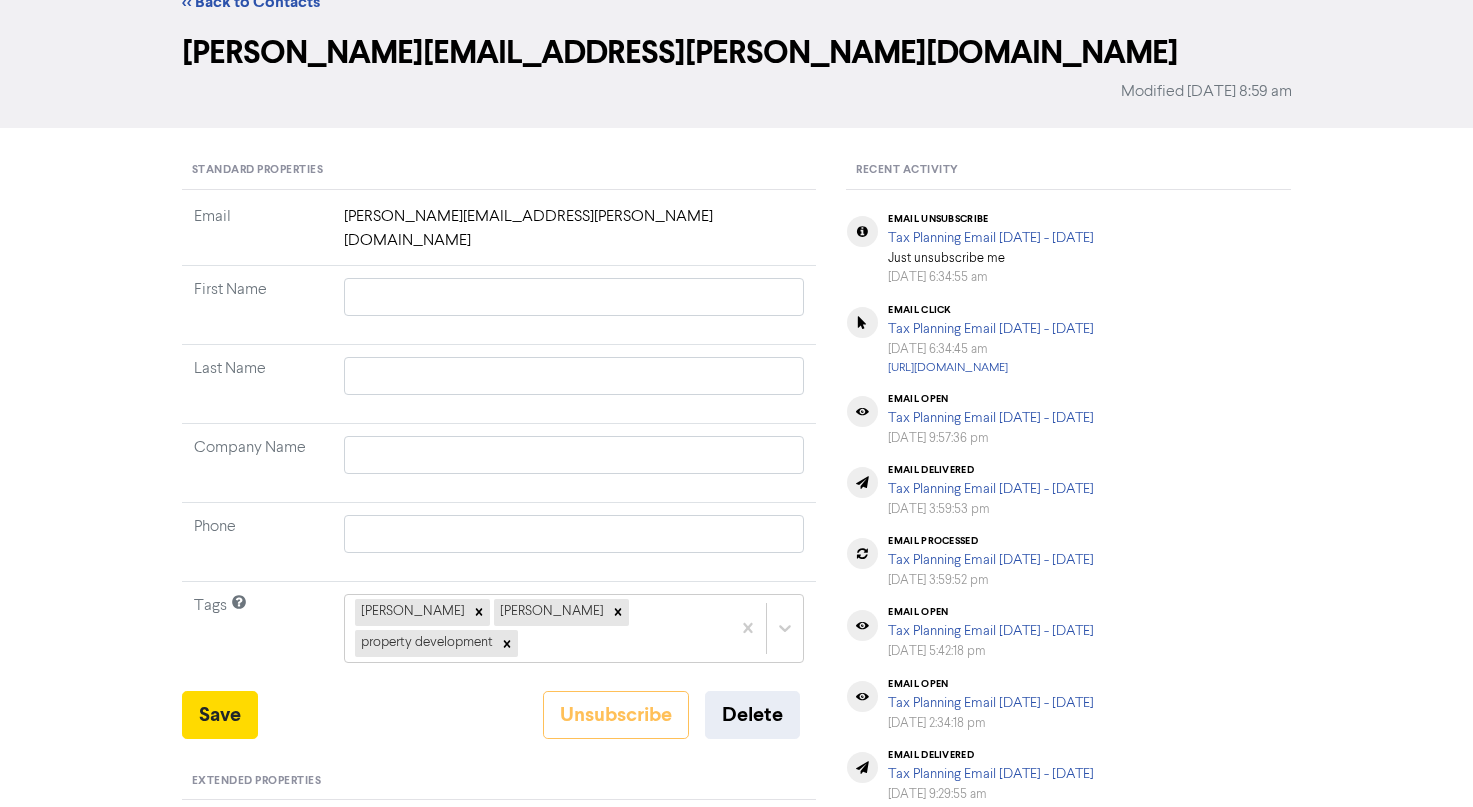 scroll, scrollTop: 0, scrollLeft: 0, axis: both 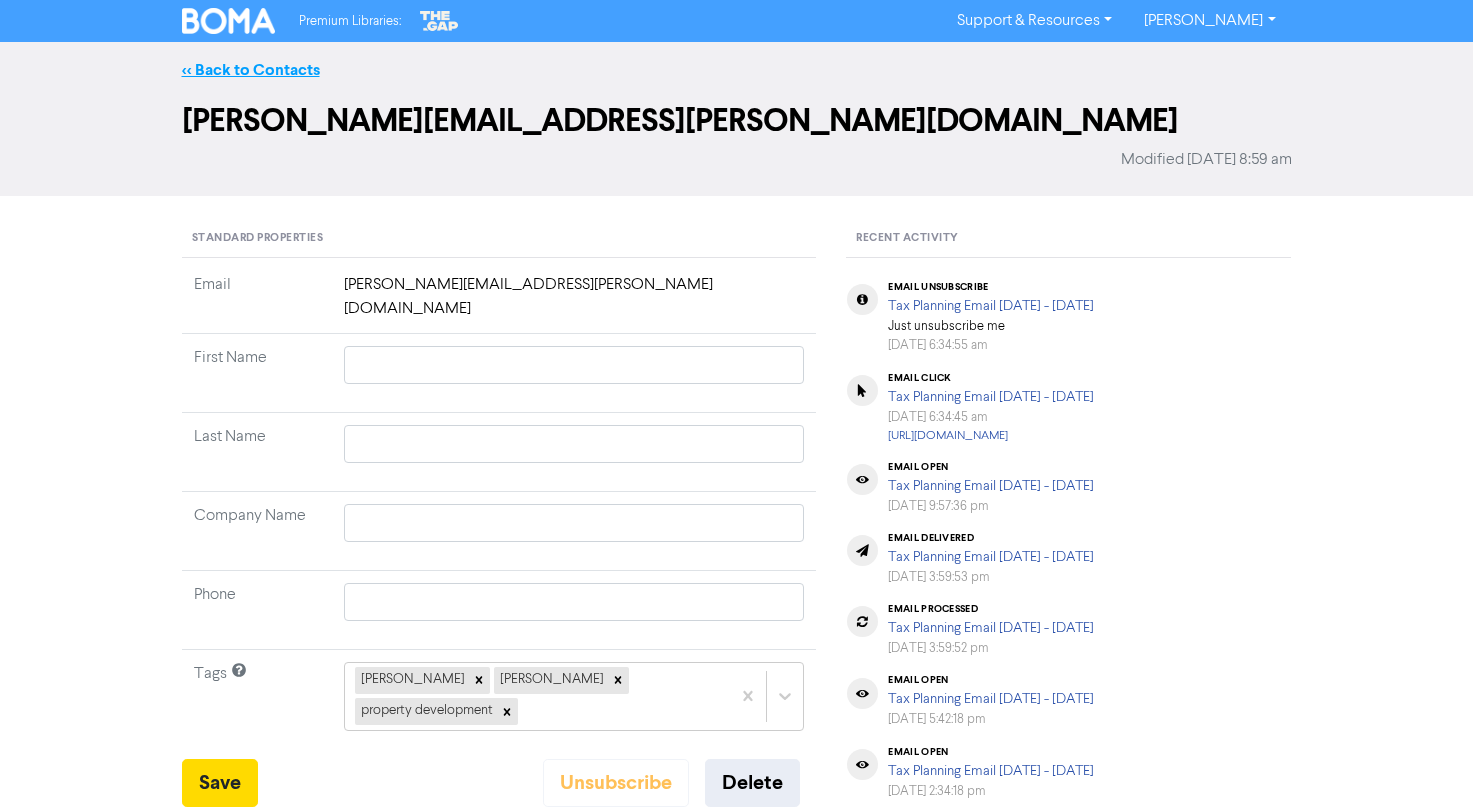 click on "<< Back to Contacts" at bounding box center [251, 70] 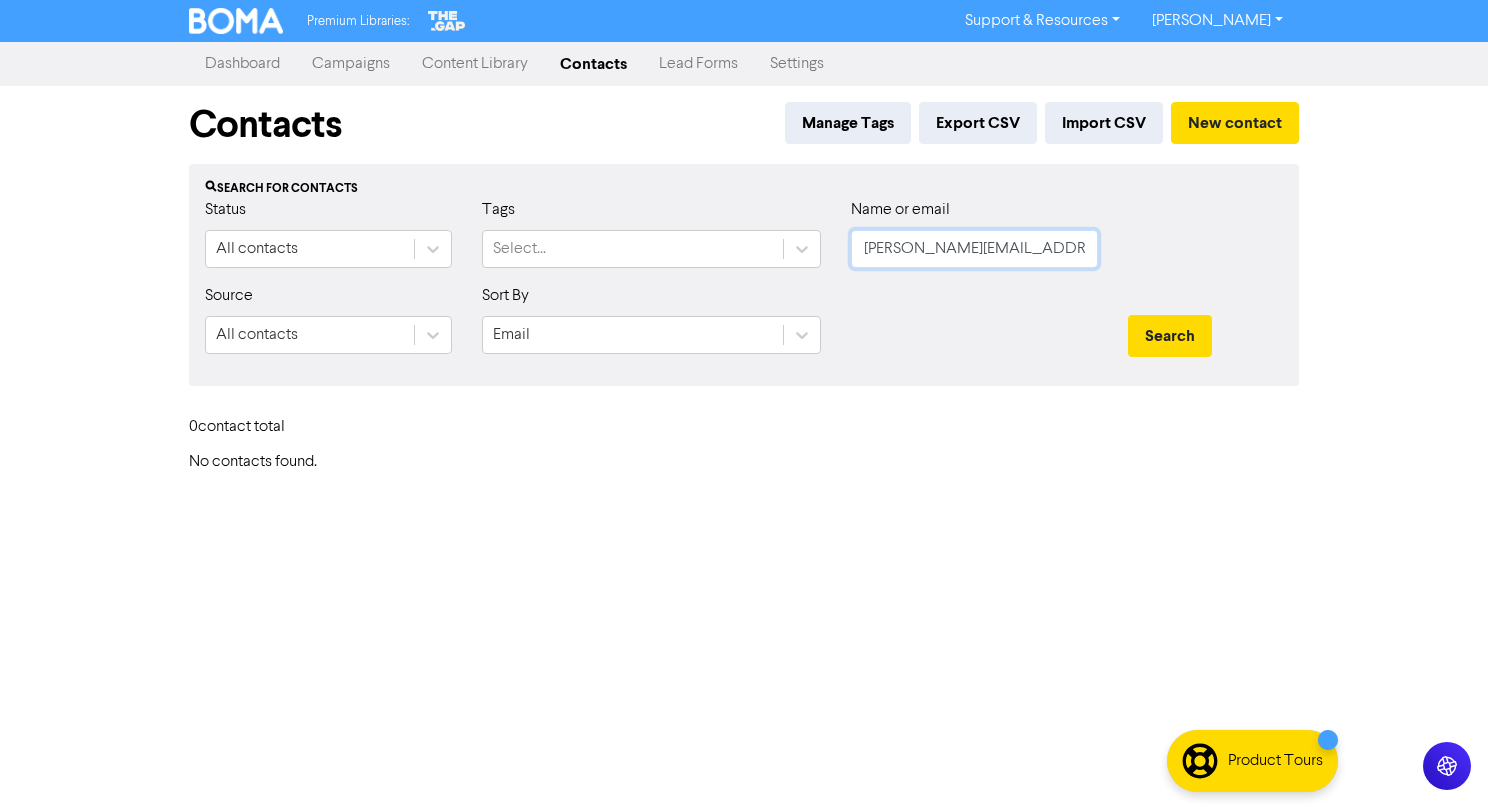 click on "mitch.mcilwain@gmail.com" 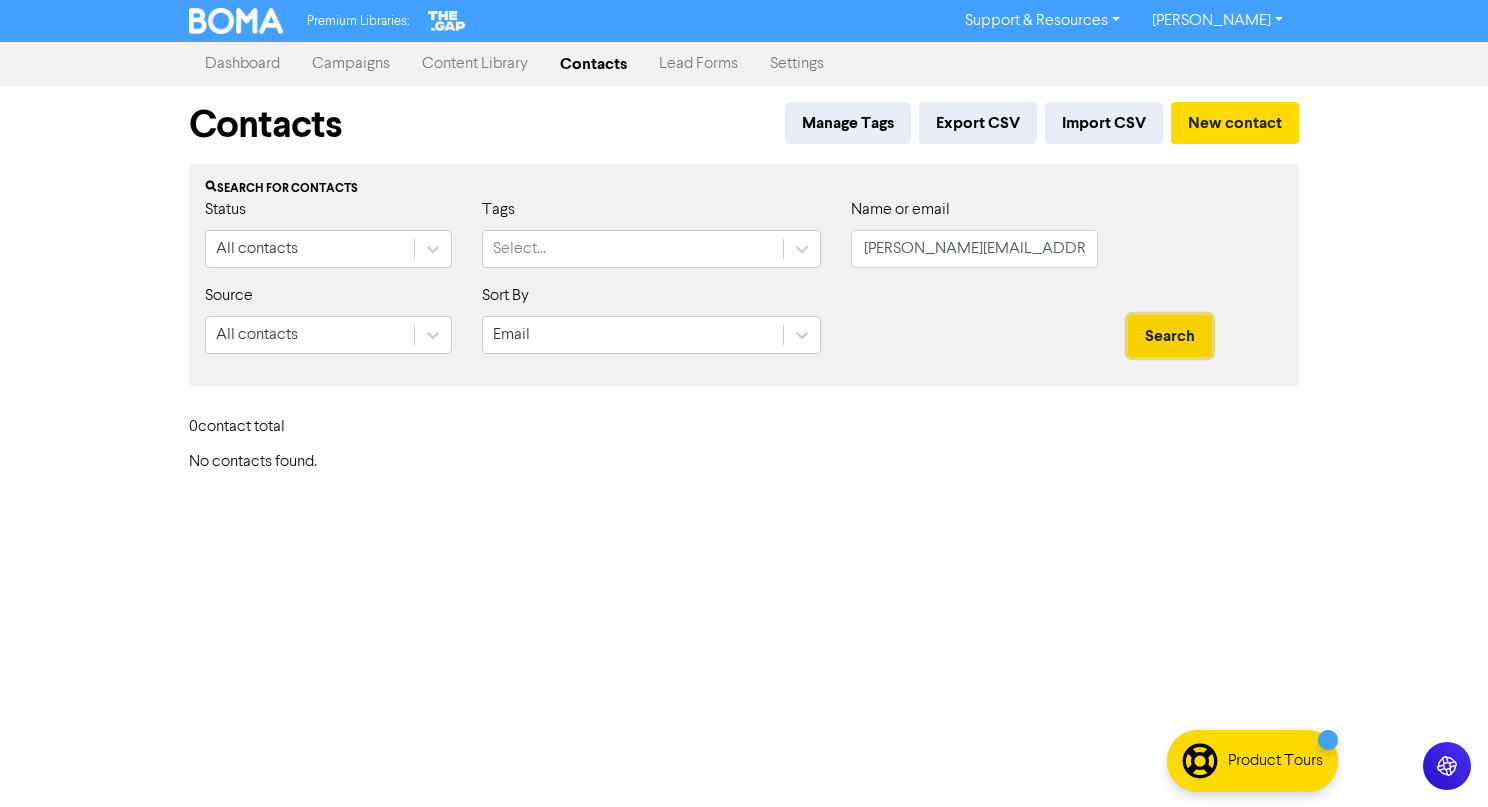 click on "Search" at bounding box center (1170, 336) 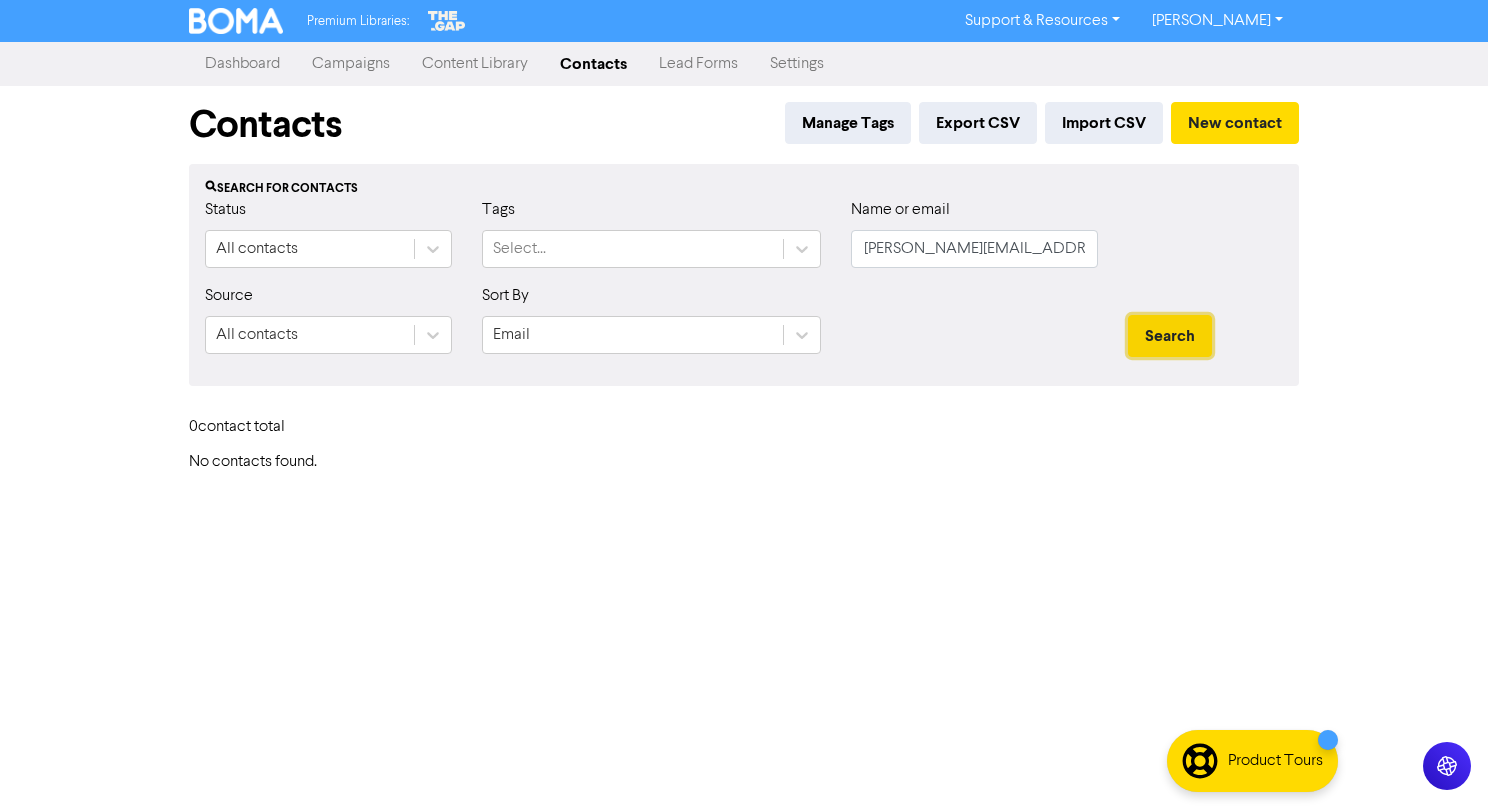 click on "Search" at bounding box center [1170, 336] 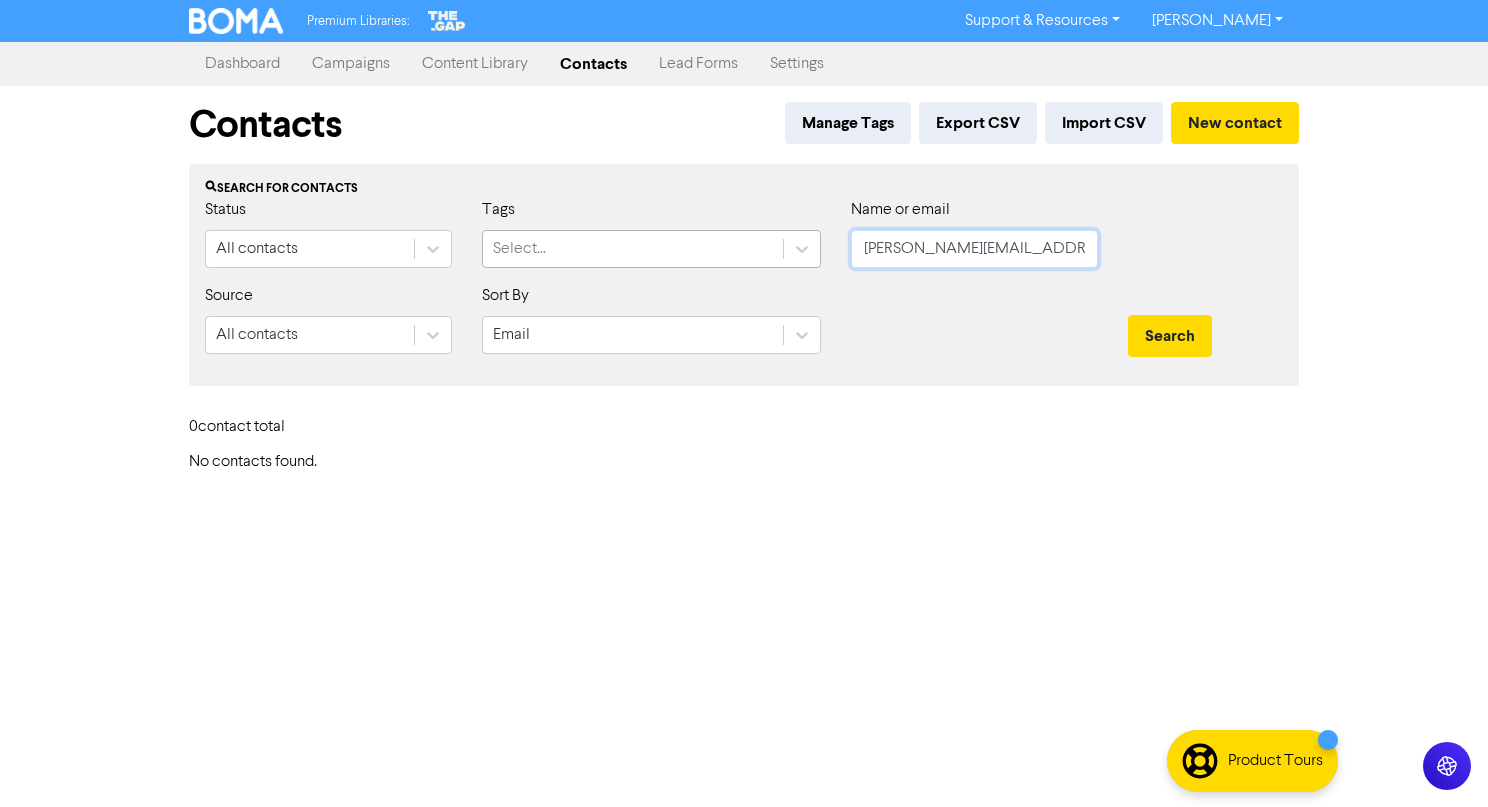 drag, startPoint x: 1007, startPoint y: 258, endPoint x: 604, endPoint y: 250, distance: 403.0794 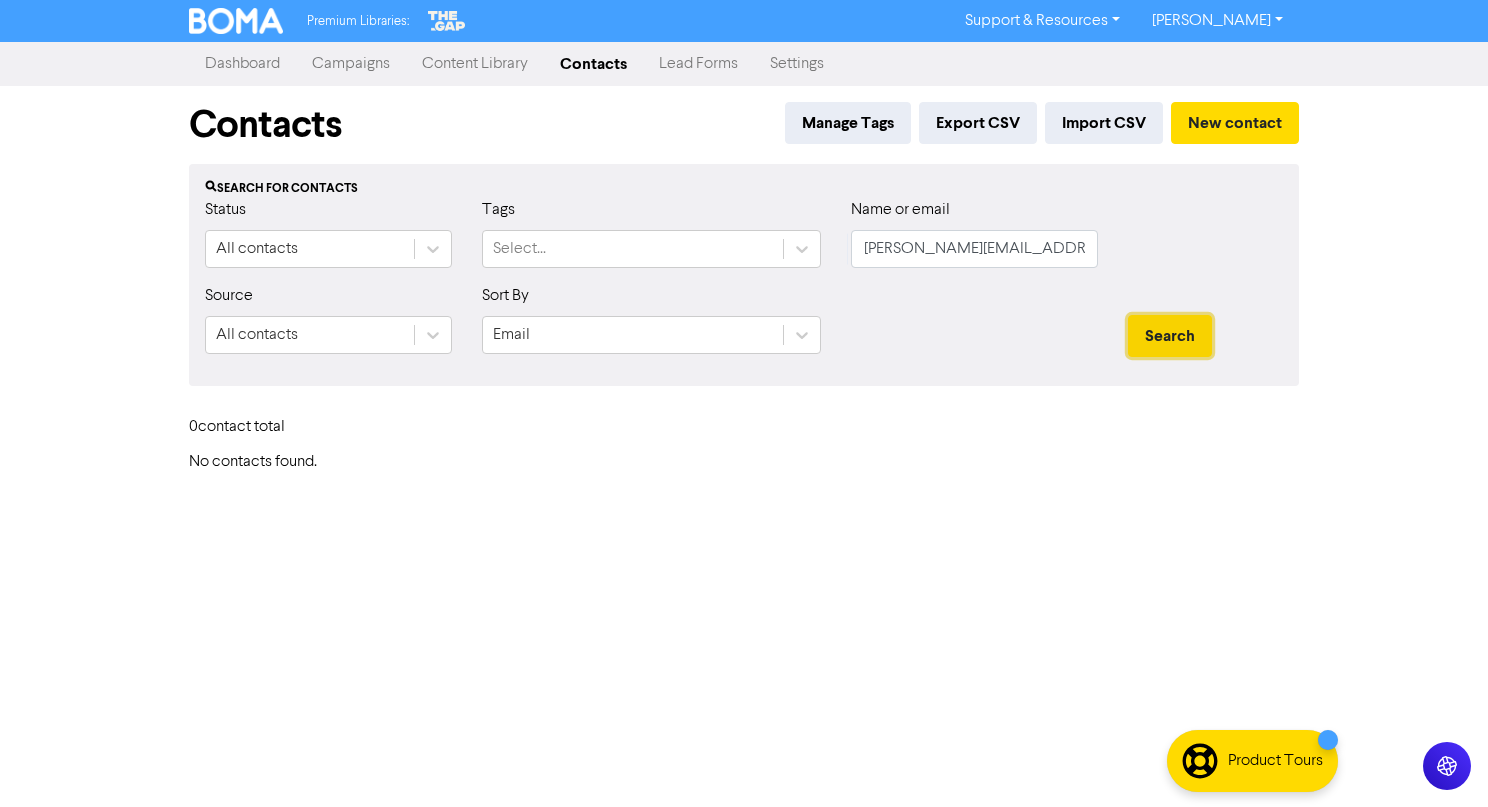 click on "Search" at bounding box center [1170, 336] 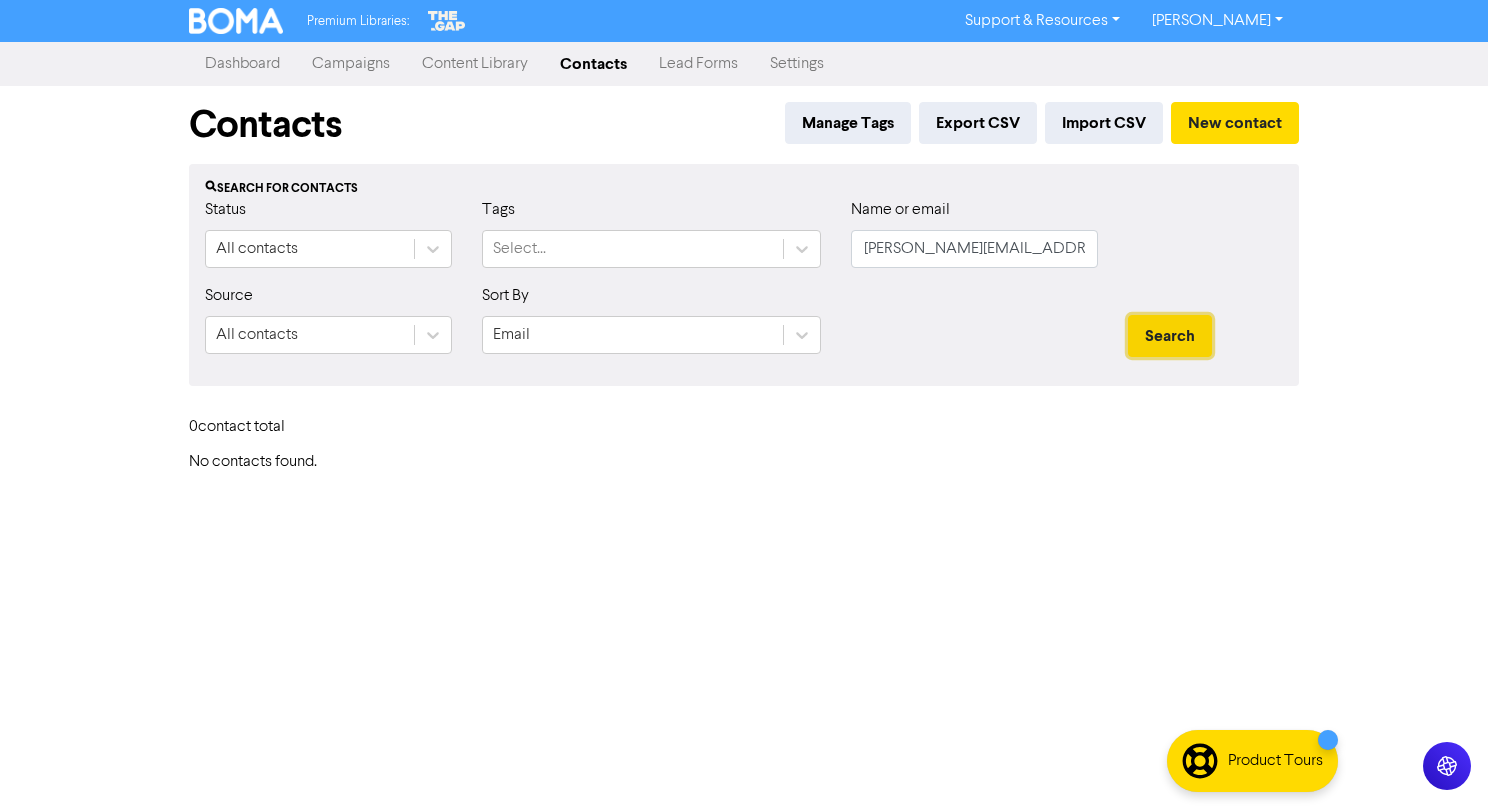 click on "Search" at bounding box center (1170, 336) 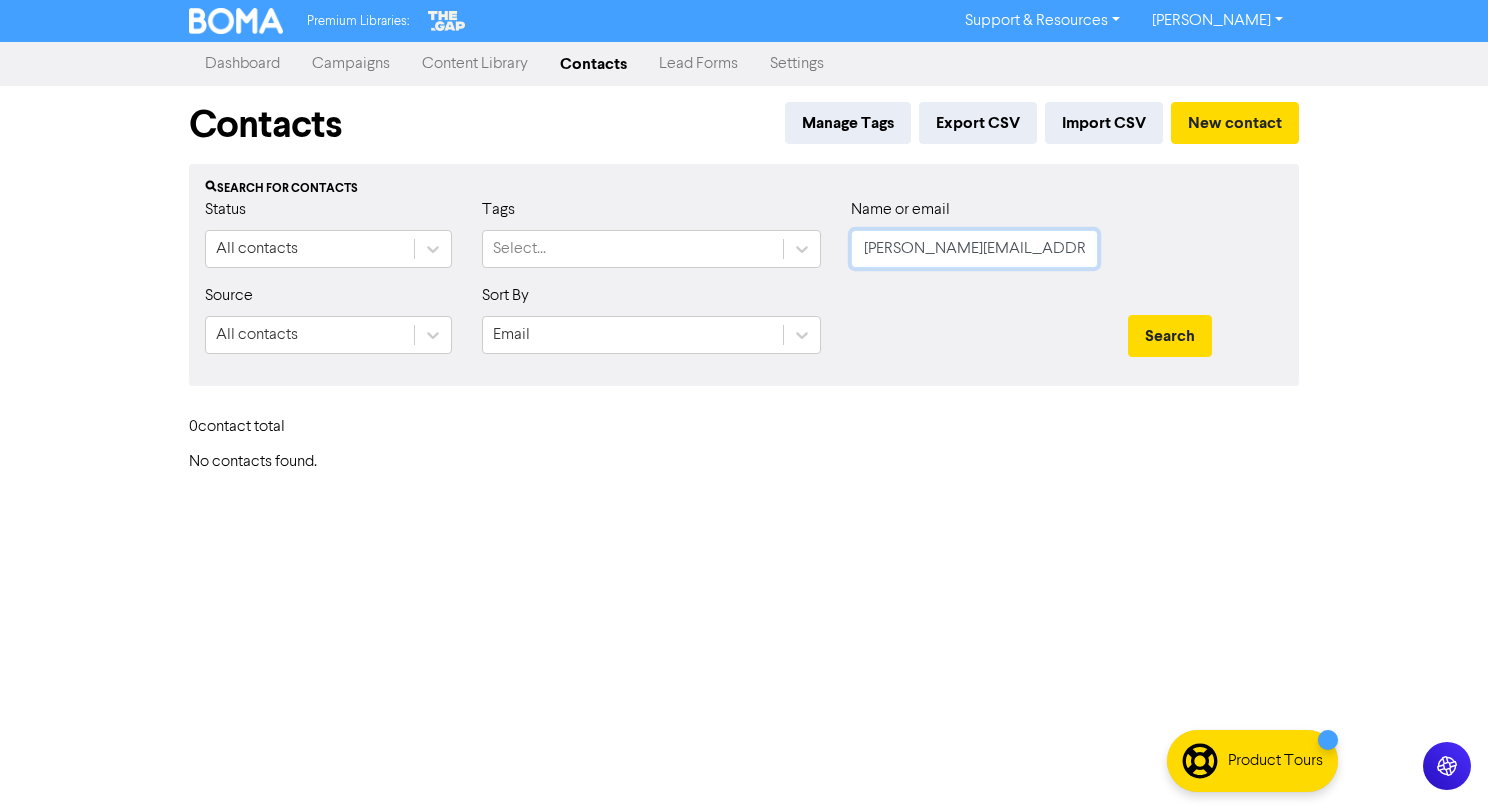 click on "mitch.mcilwain@gmail.com" 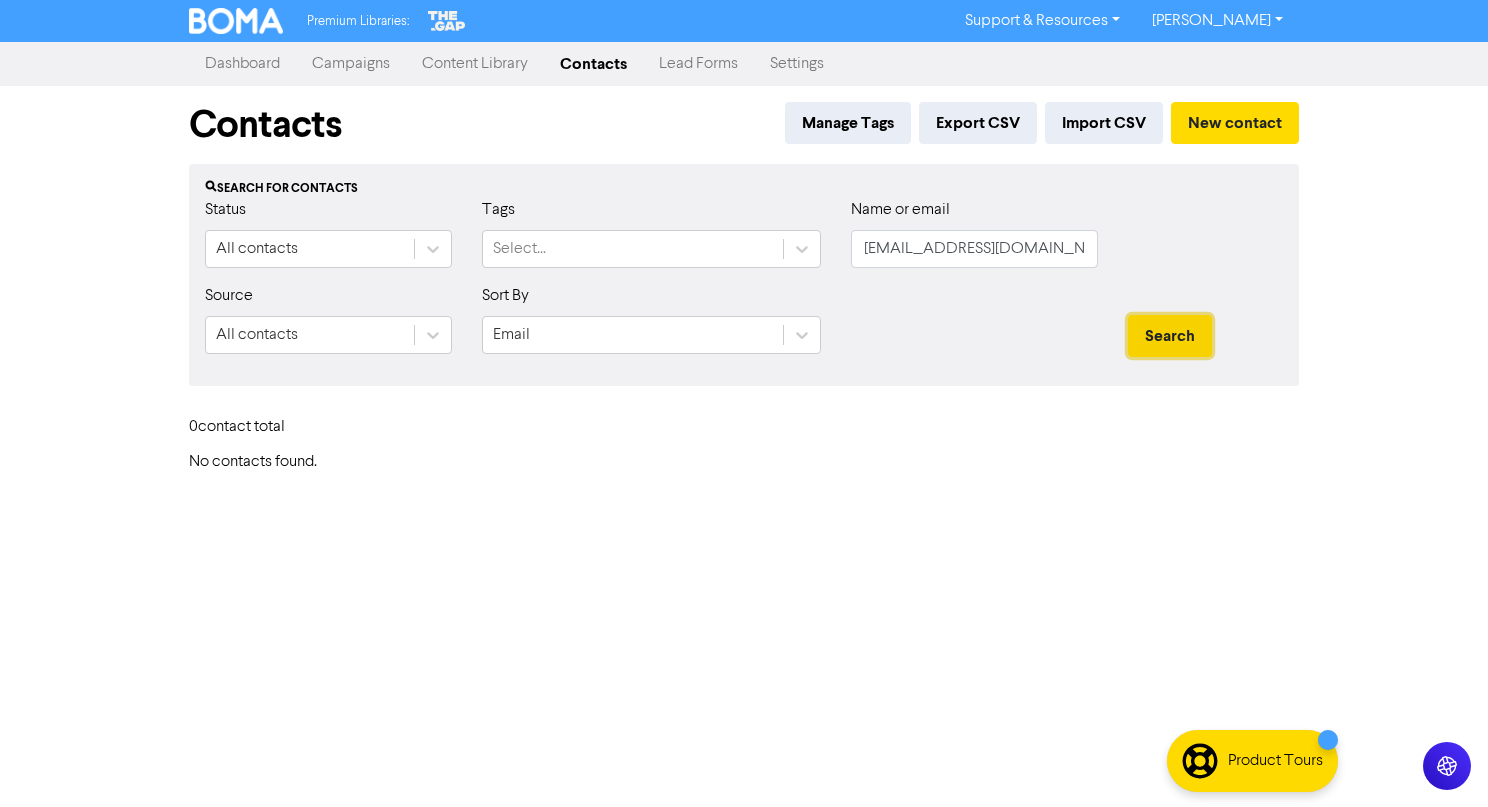 click on "Search" at bounding box center [1170, 336] 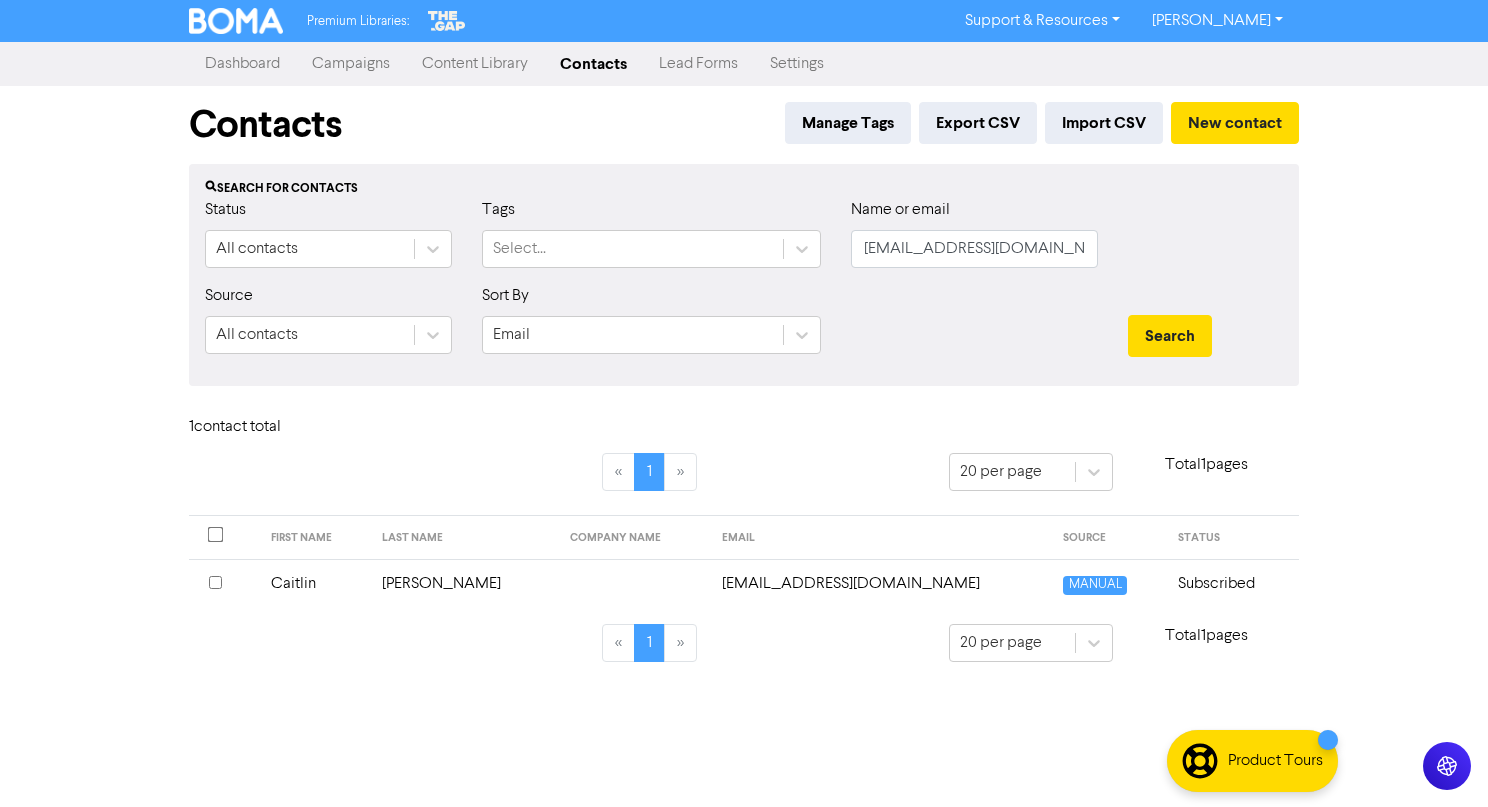 click at bounding box center [633, 583] 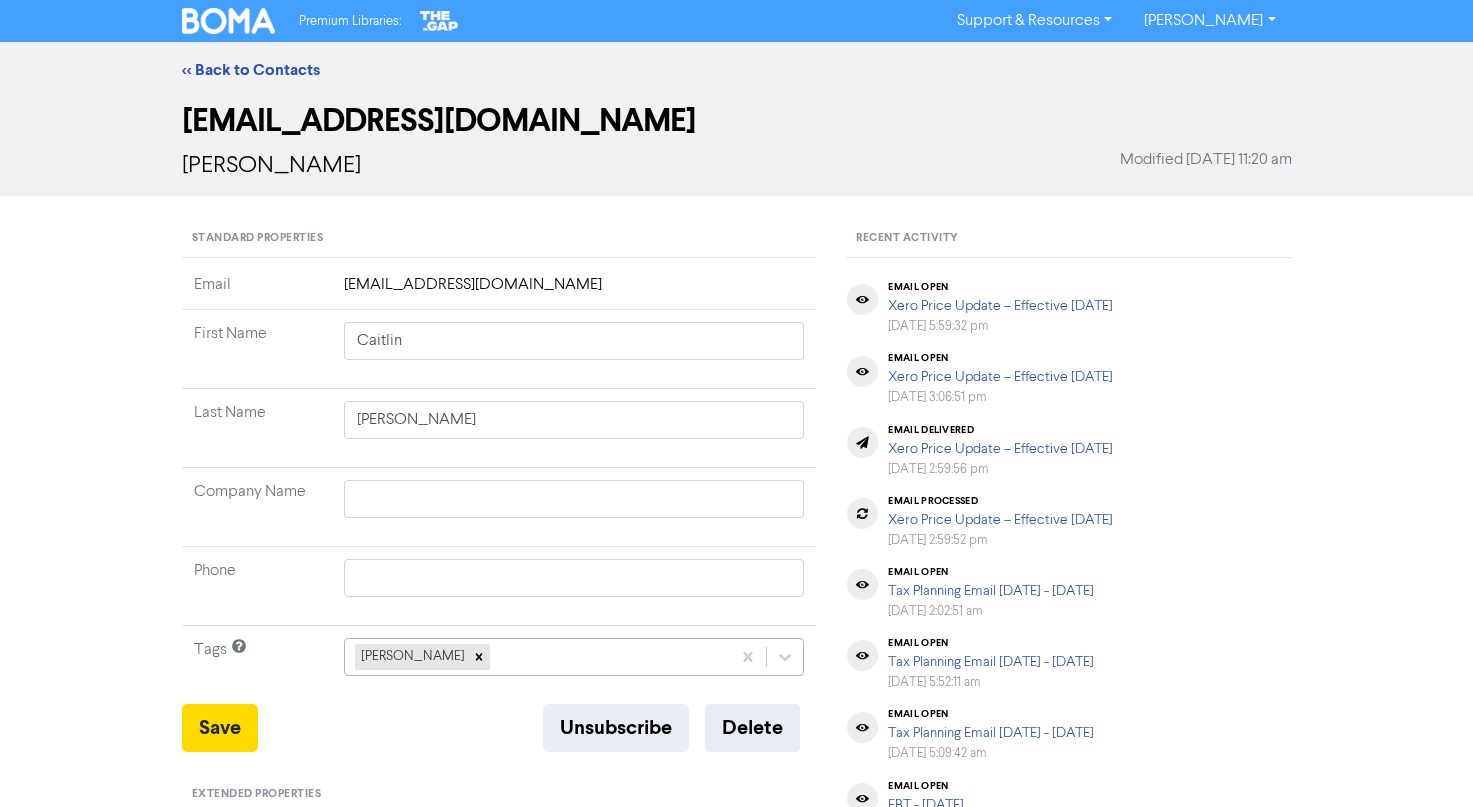 scroll, scrollTop: 185, scrollLeft: 0, axis: vertical 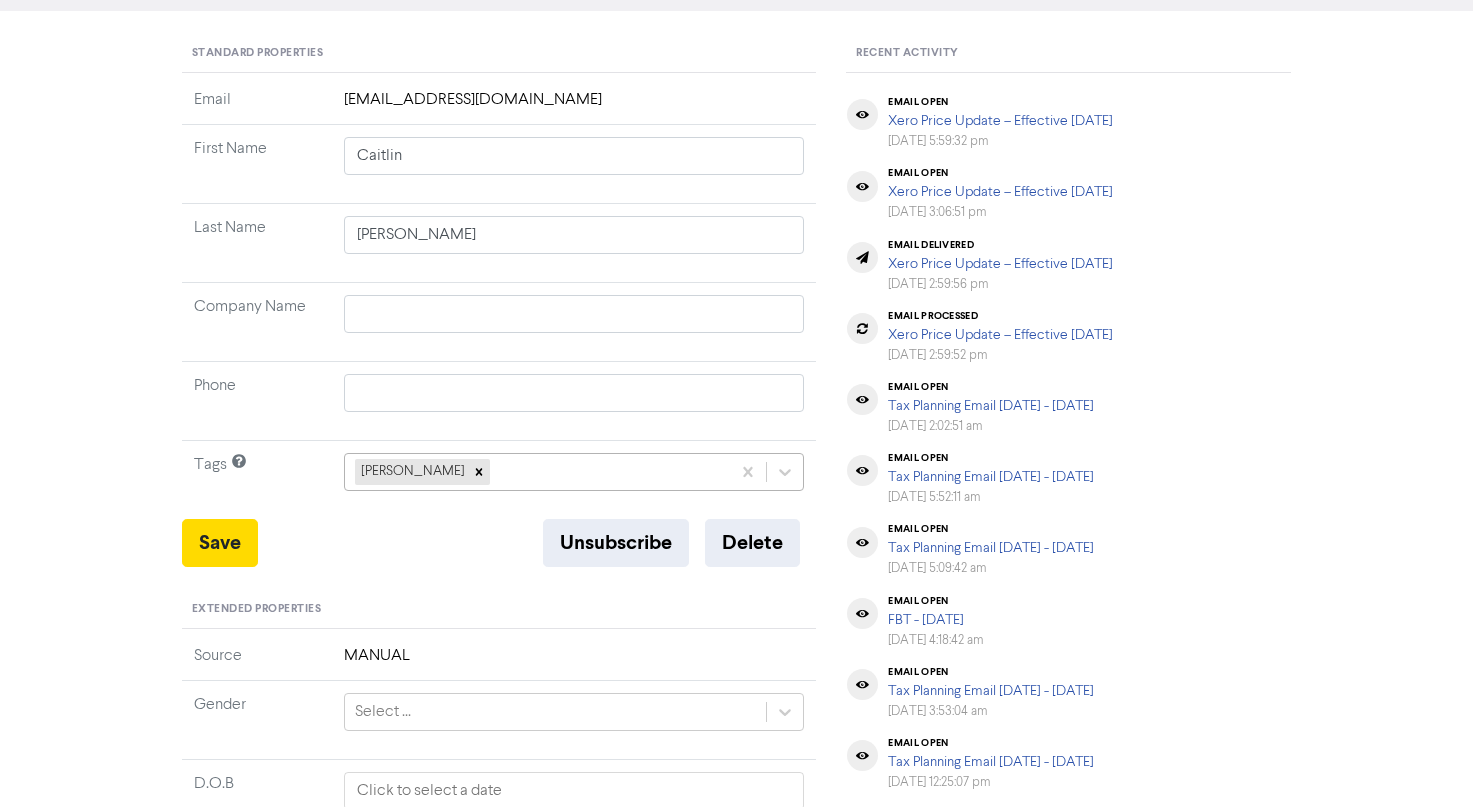 click on "sarah crowe" 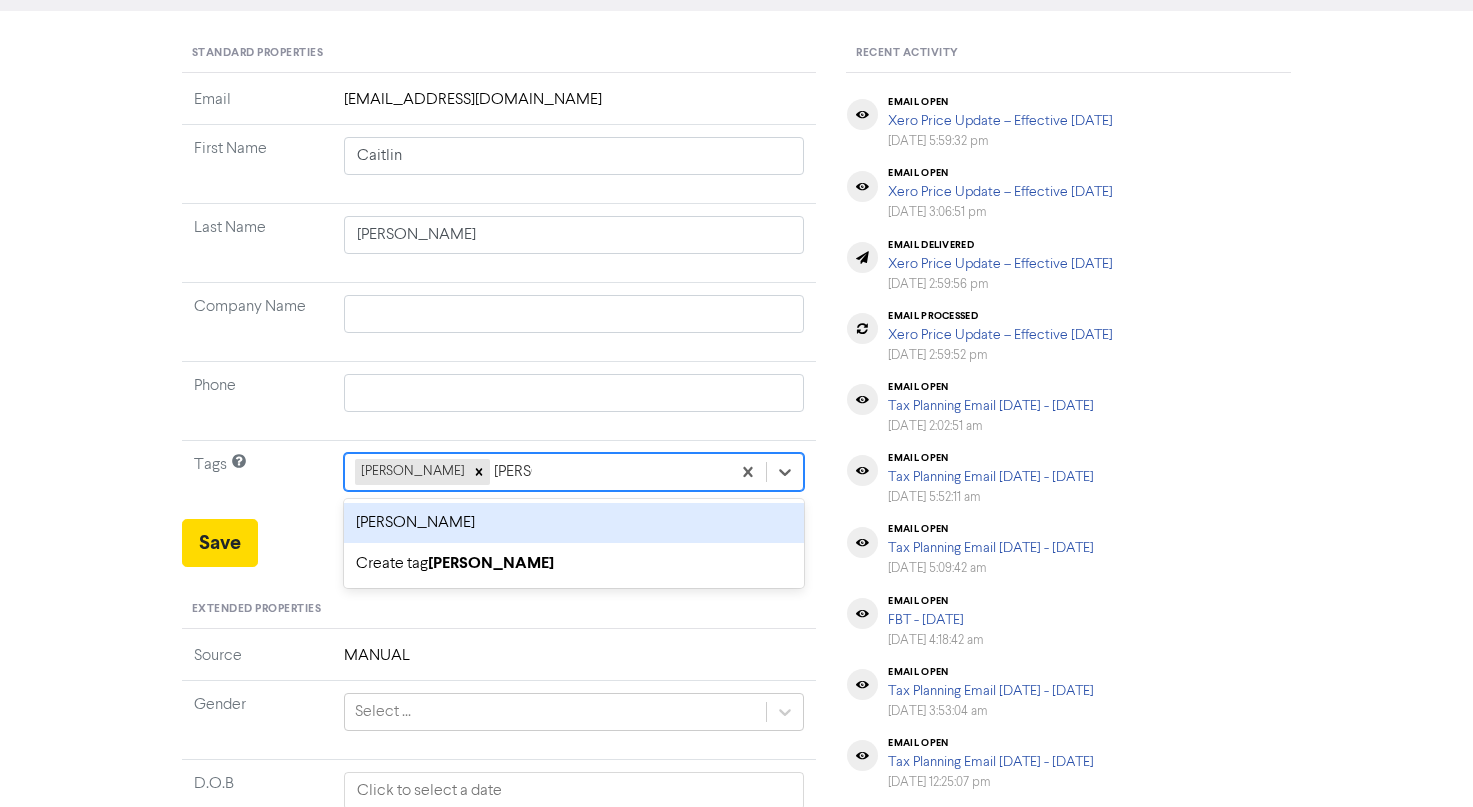 click on "sarah sale" at bounding box center [574, 523] 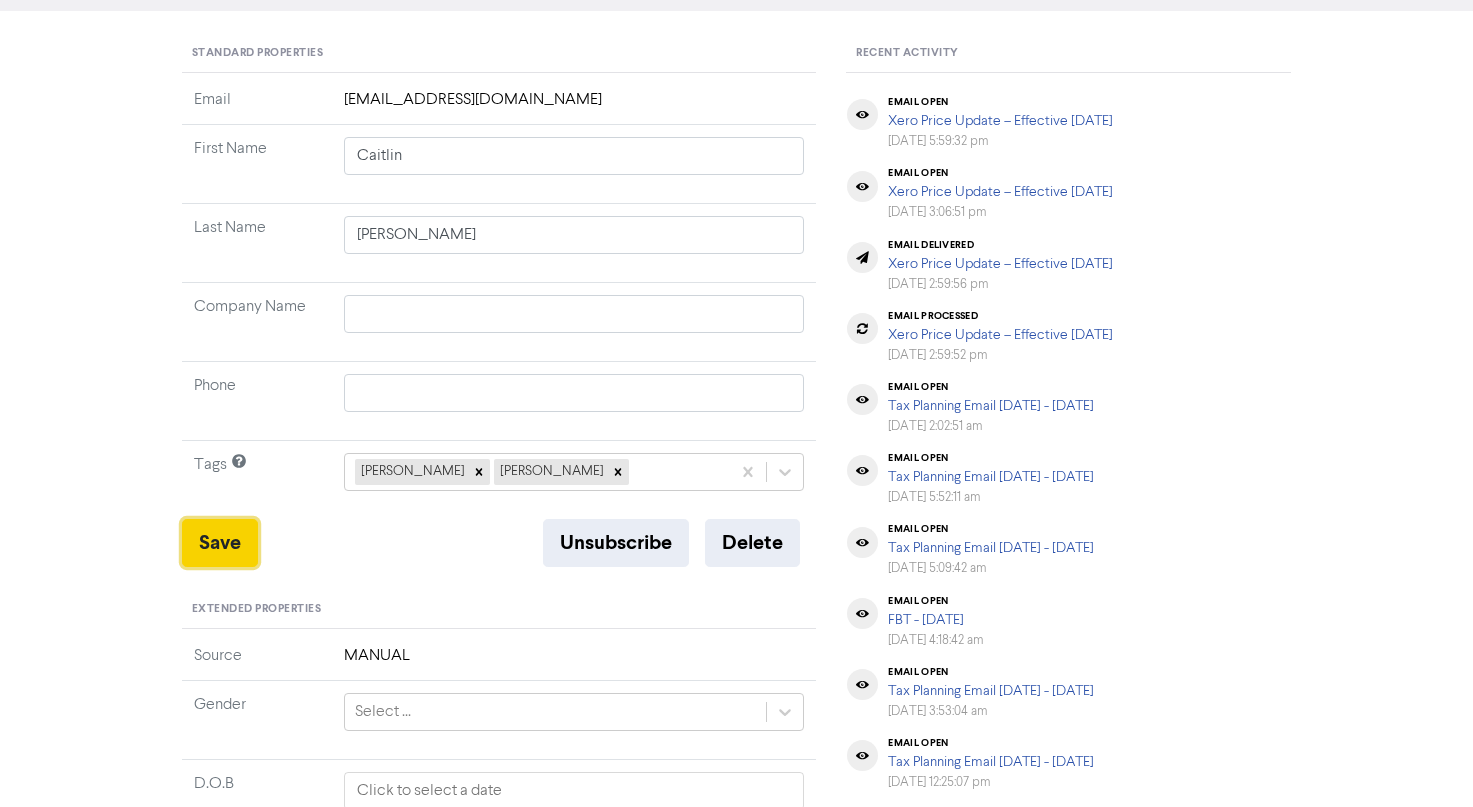 click on "Save" at bounding box center [220, 543] 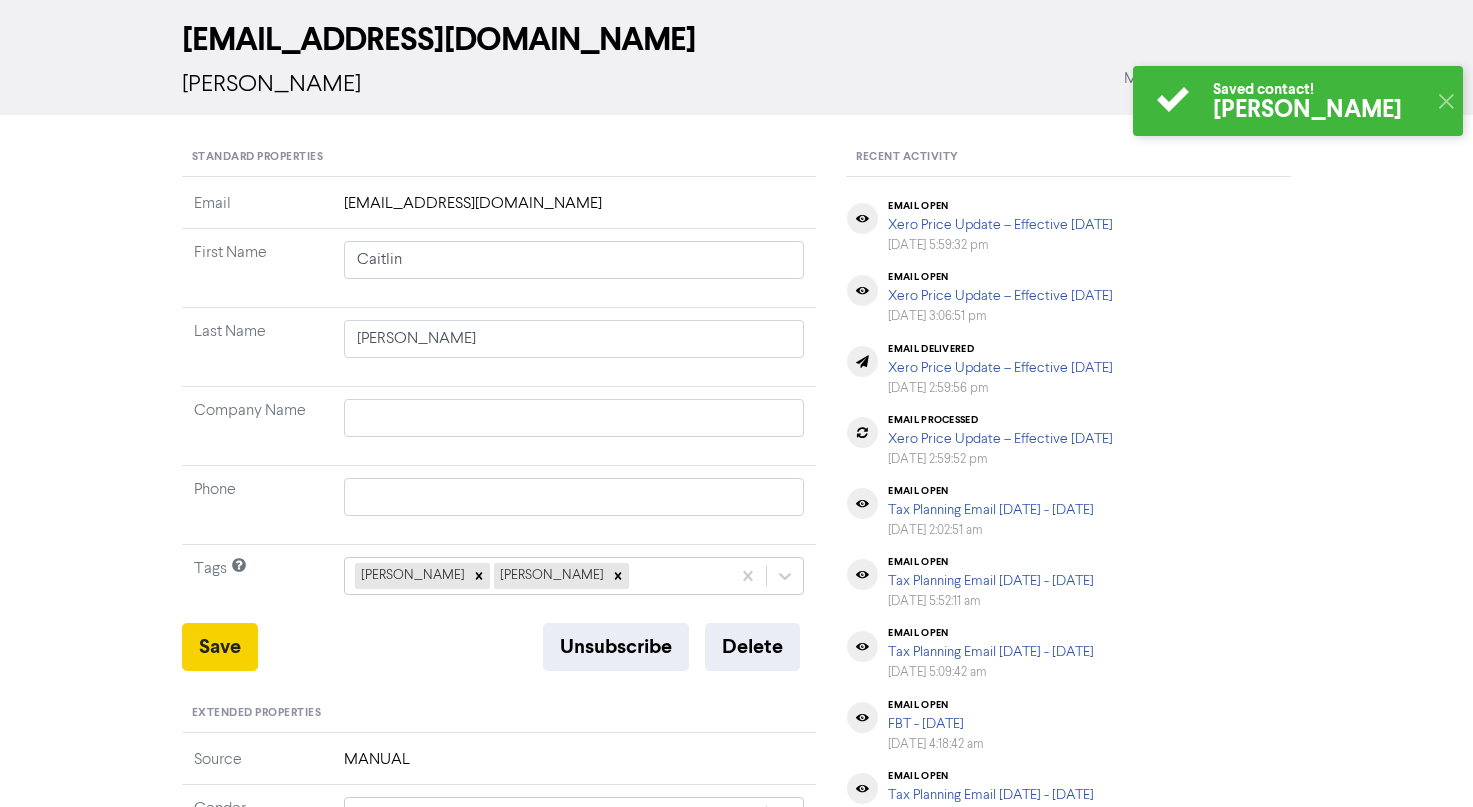 scroll, scrollTop: 0, scrollLeft: 0, axis: both 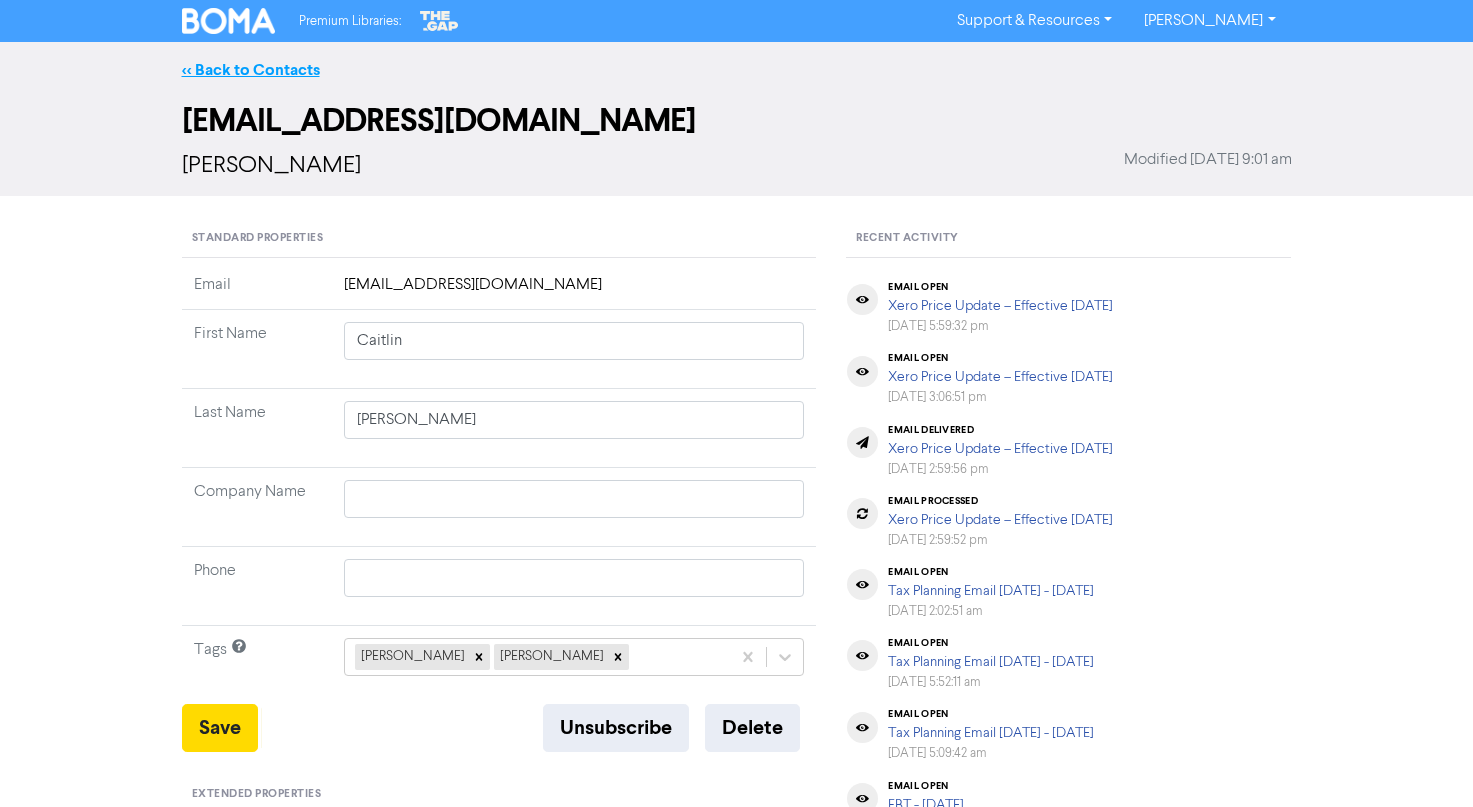 click on "<< Back to Contacts" at bounding box center (251, 70) 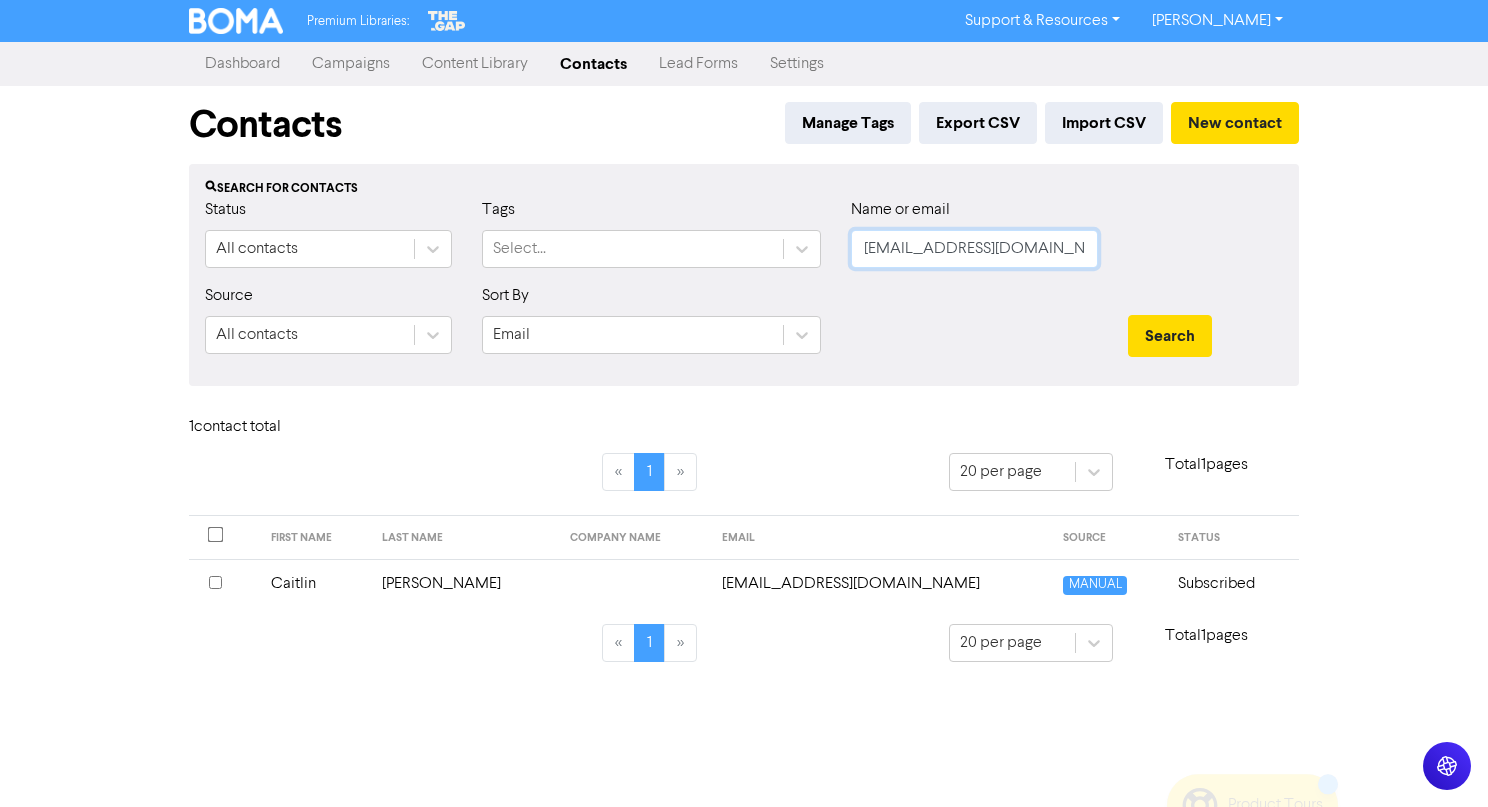 drag, startPoint x: 1044, startPoint y: 255, endPoint x: 572, endPoint y: 222, distance: 473.1522 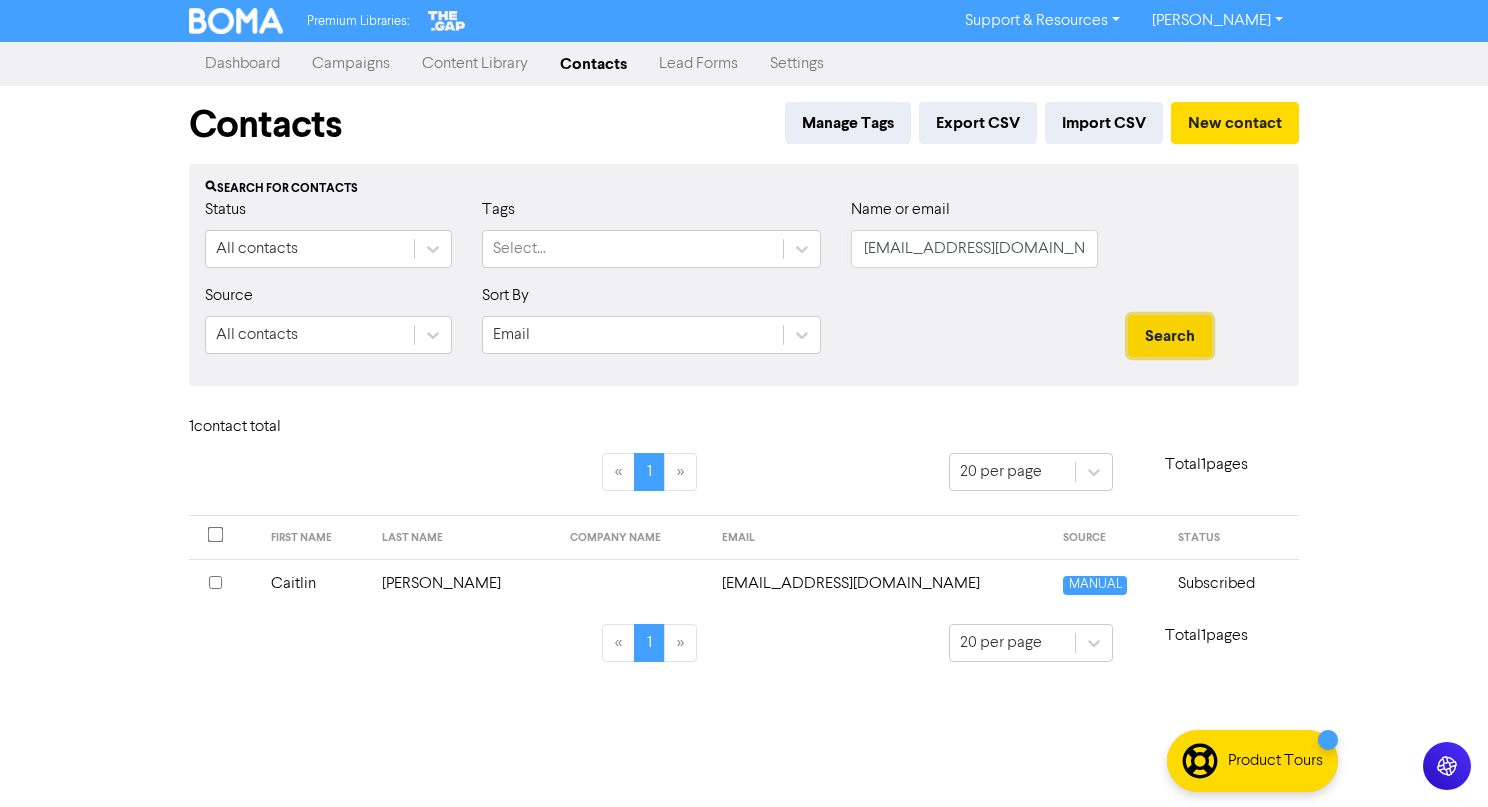click on "Search" at bounding box center (1170, 336) 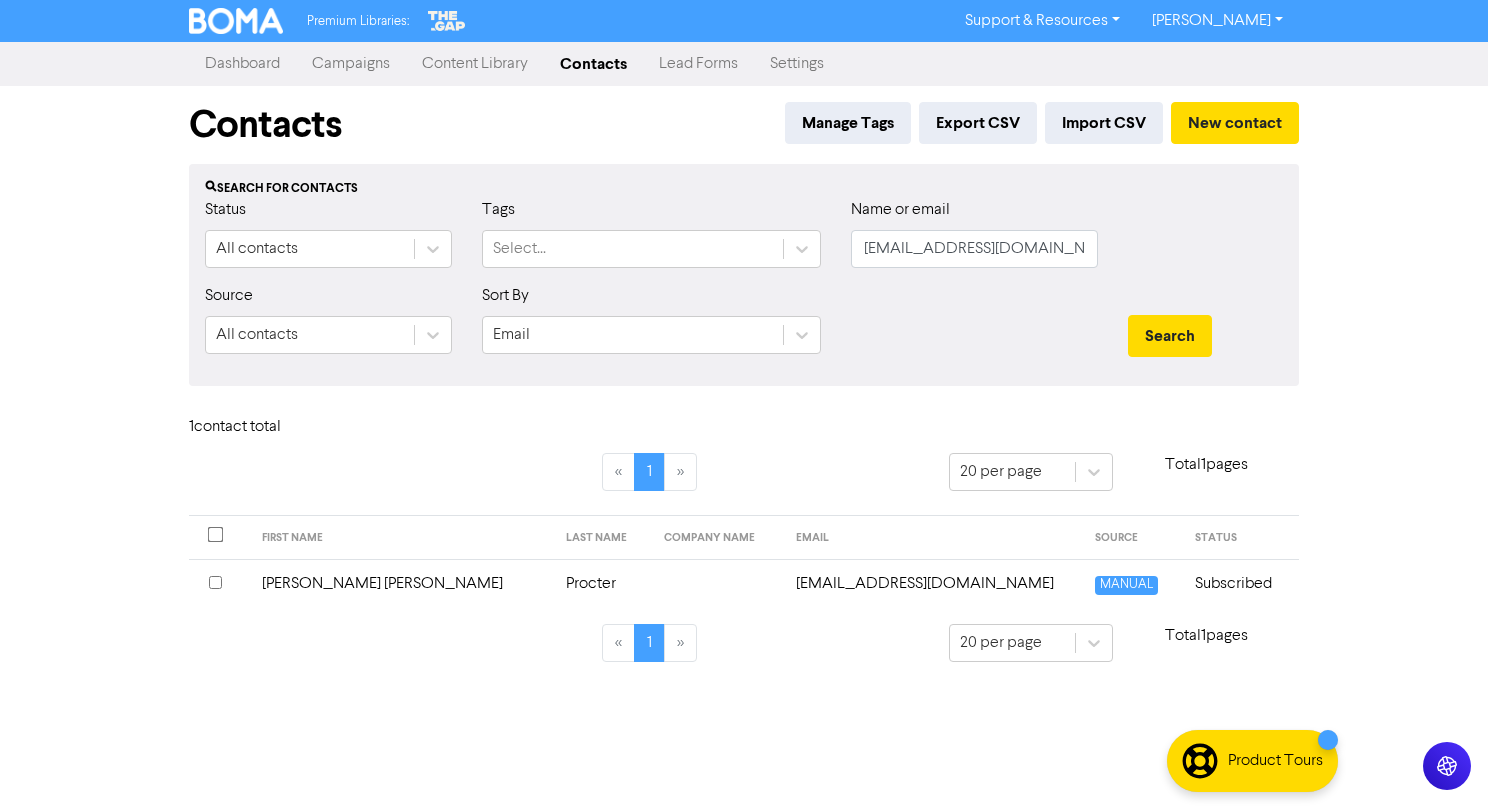 click on "hello@taaley.com" at bounding box center (933, 583) 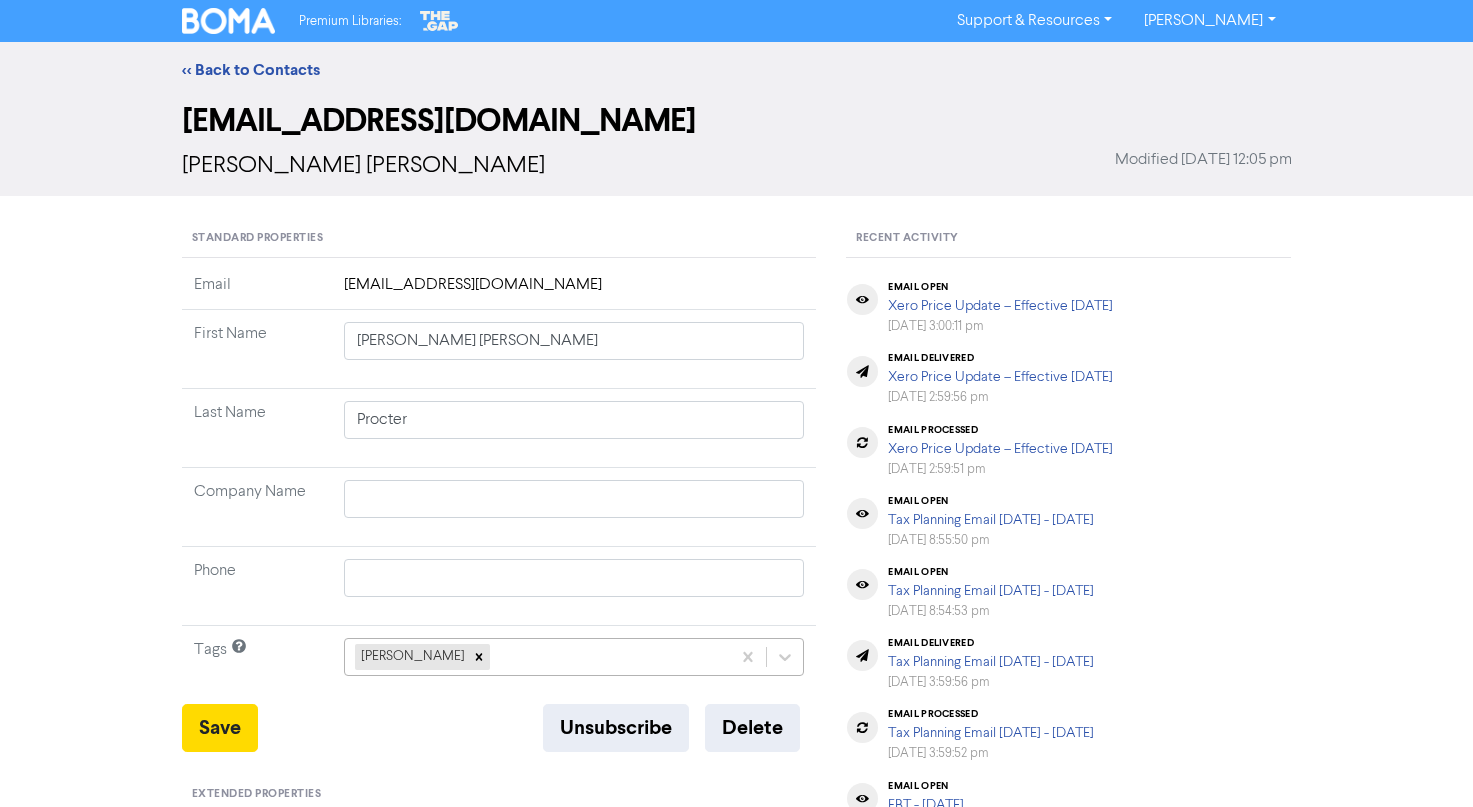 scroll, scrollTop: 185, scrollLeft: 0, axis: vertical 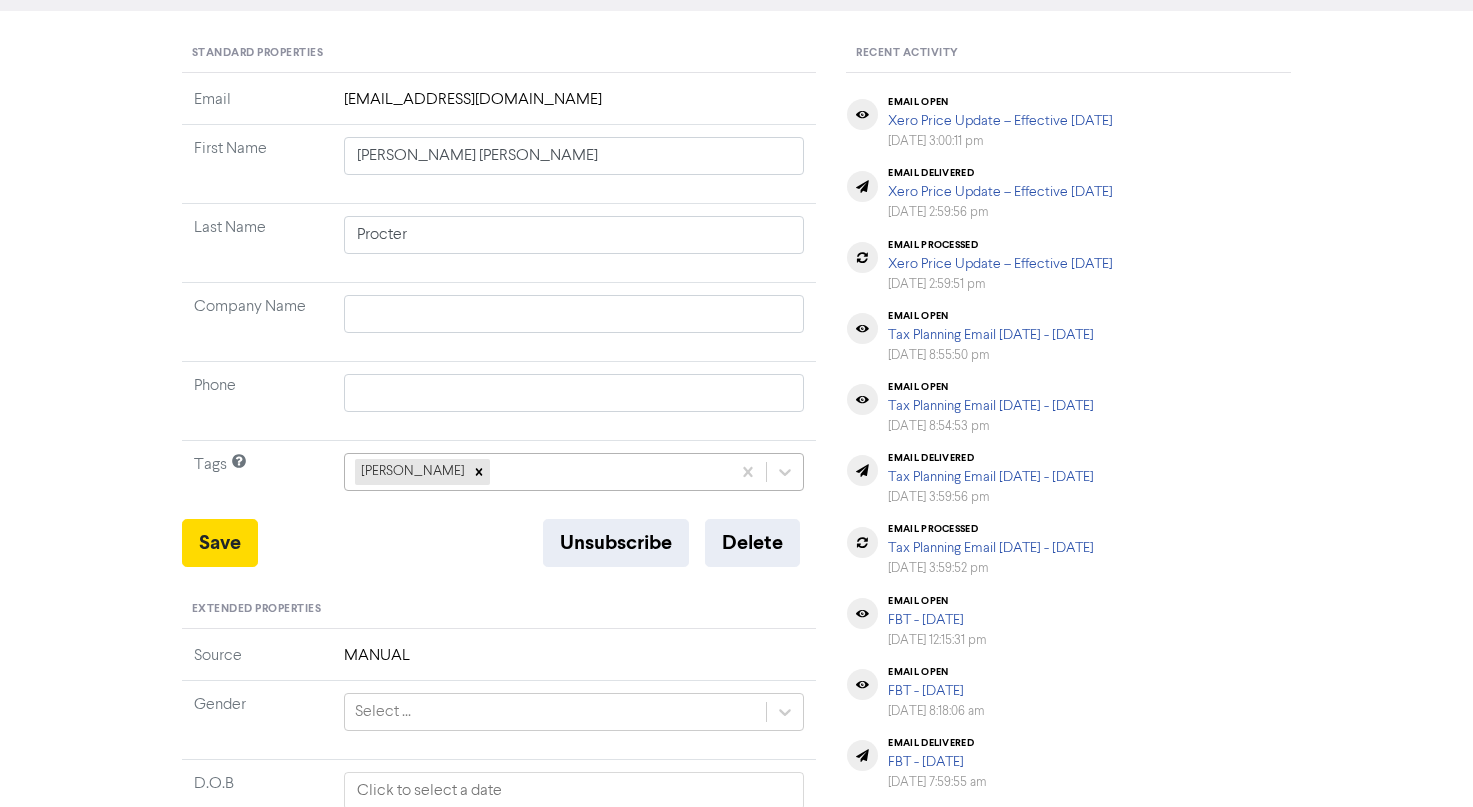 click on "sarah crowe" 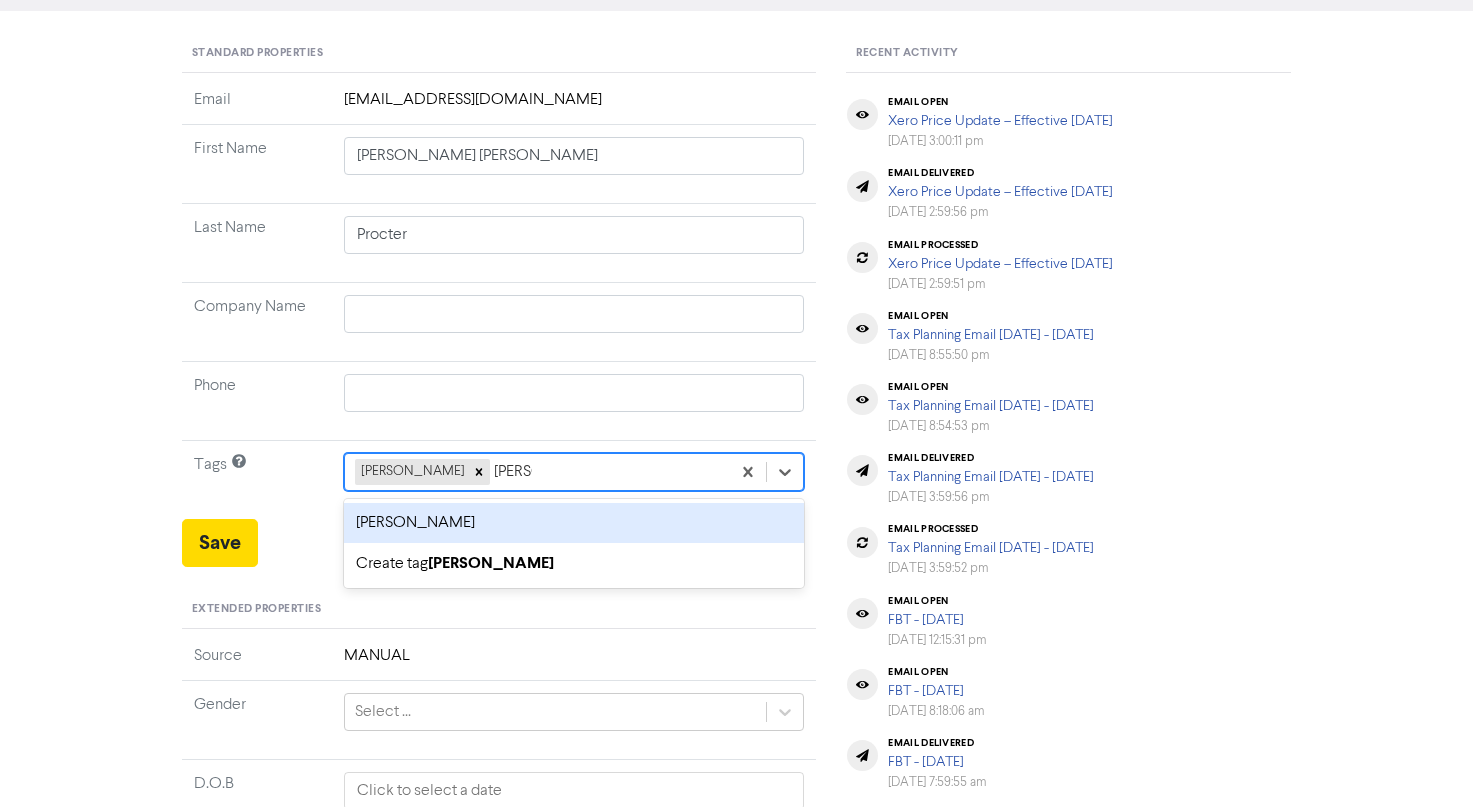 click on "sarah sale" at bounding box center (574, 523) 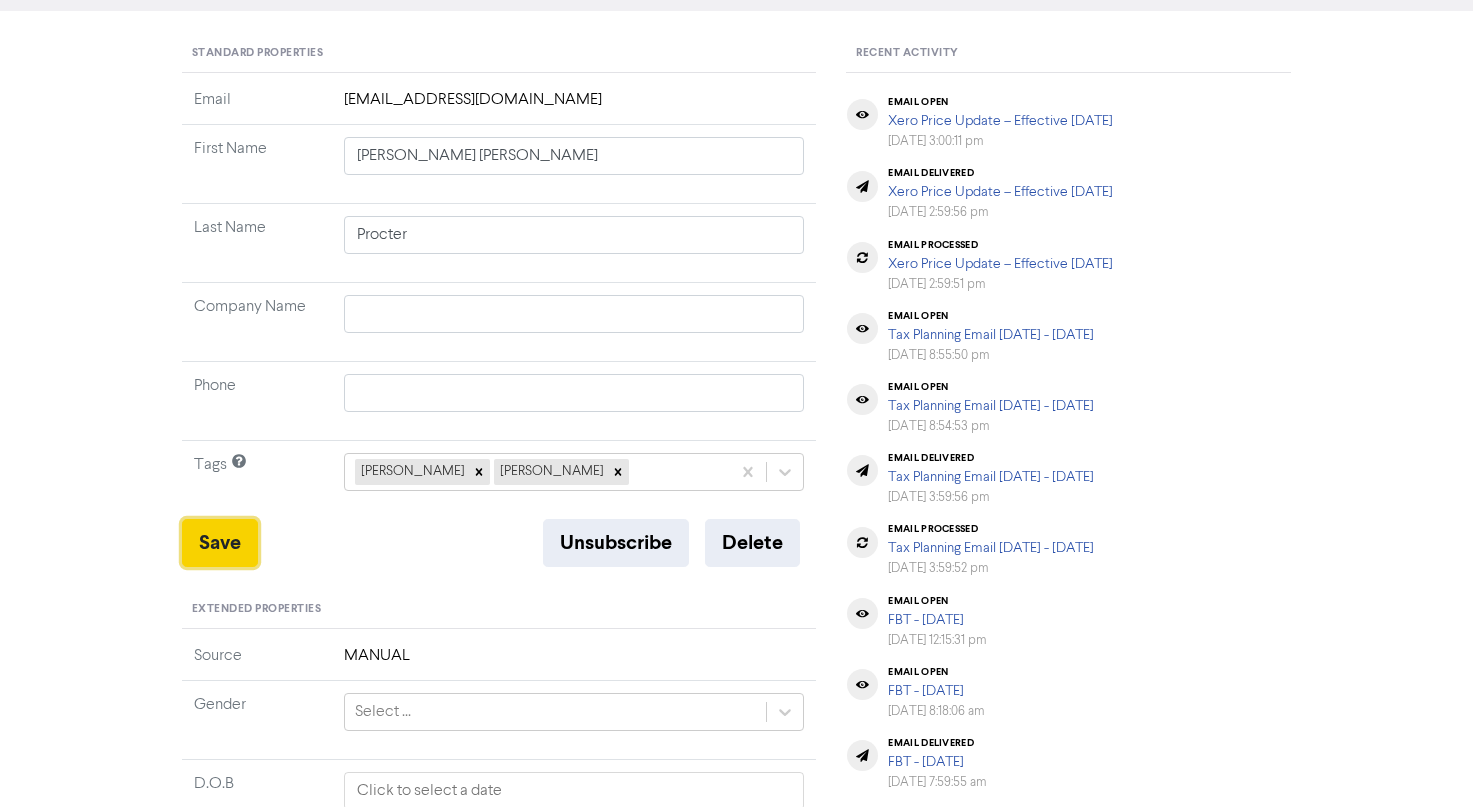 click on "Save" at bounding box center (220, 543) 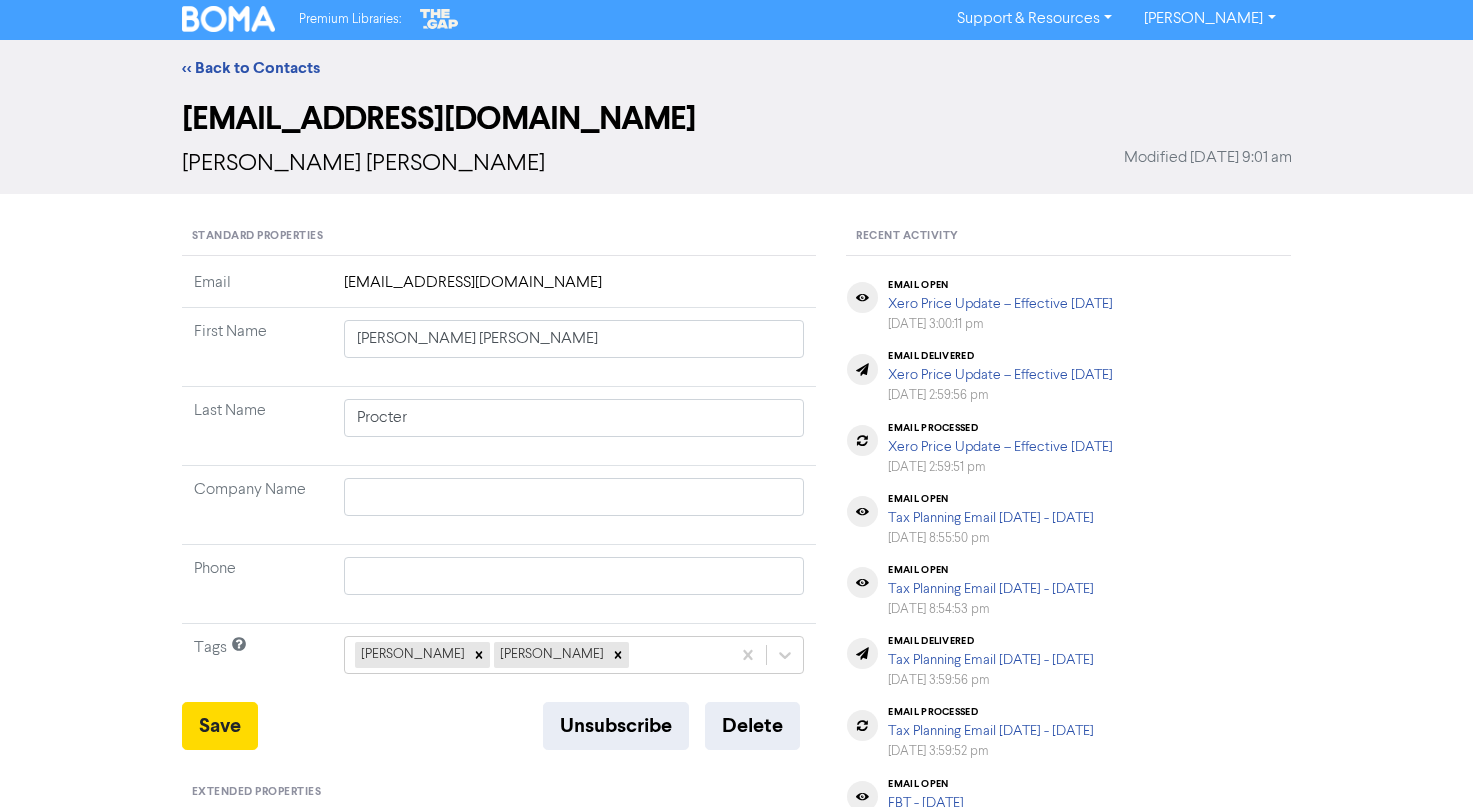scroll, scrollTop: 0, scrollLeft: 0, axis: both 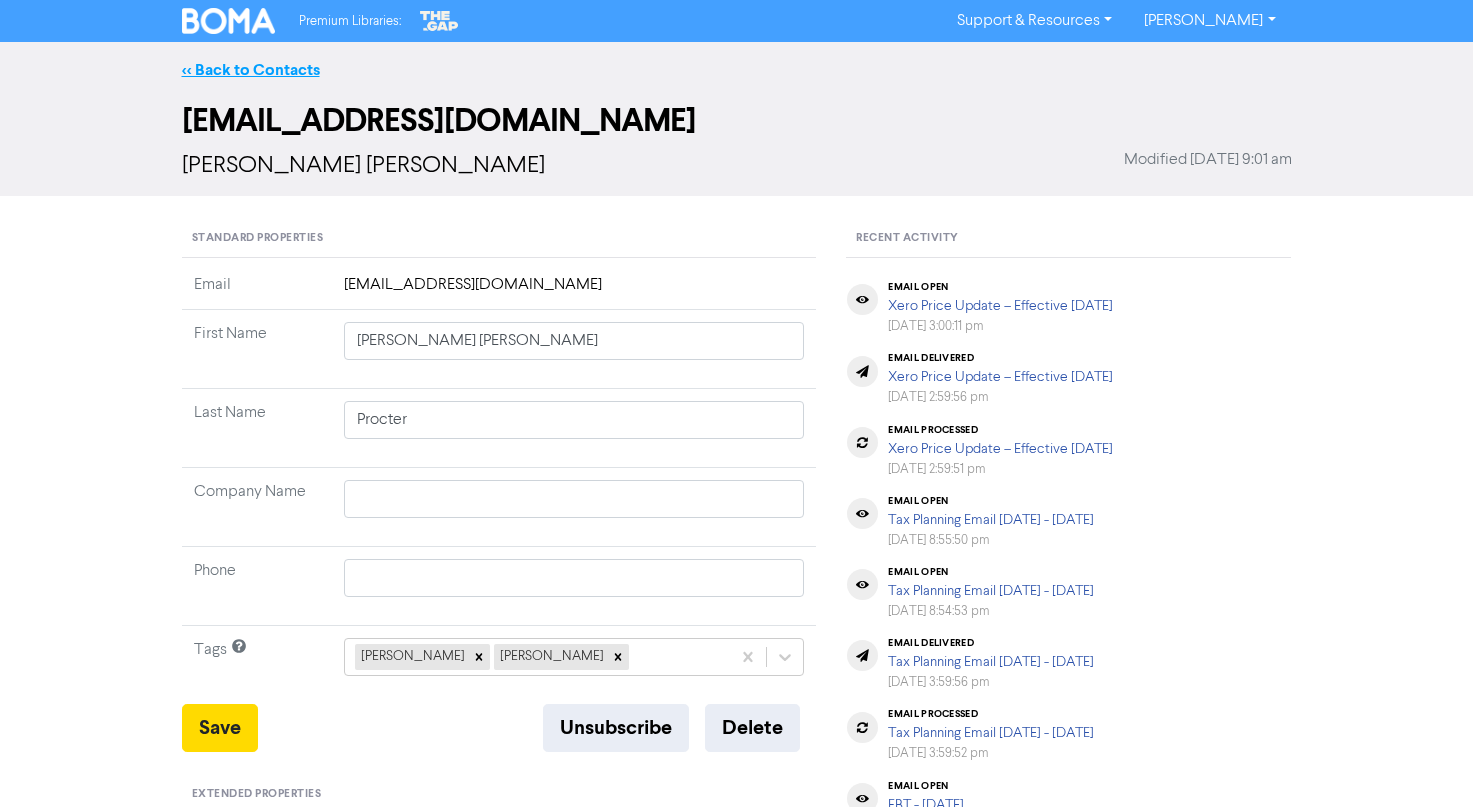 click on "<< Back to Contacts" at bounding box center [251, 70] 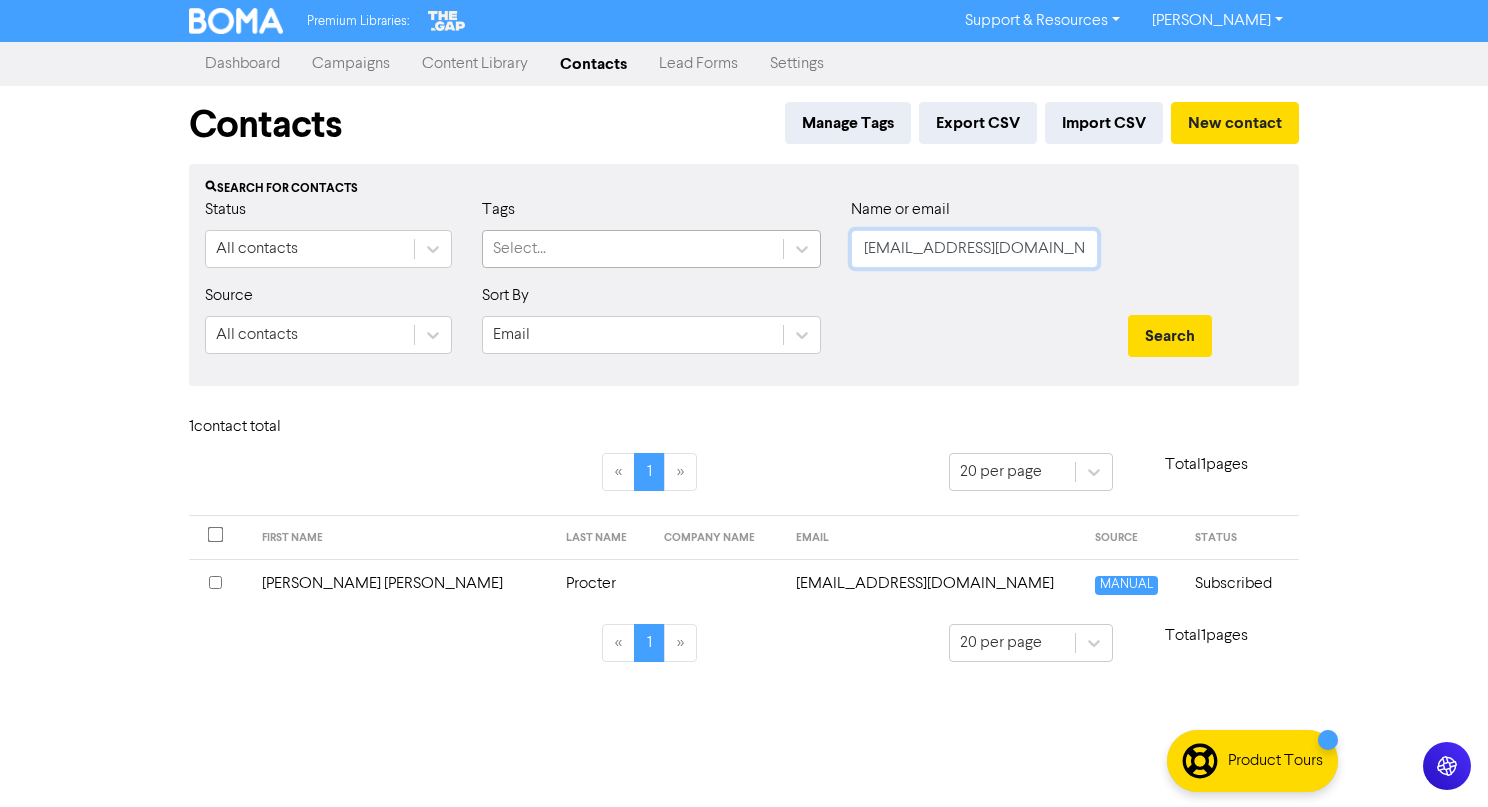 drag, startPoint x: 1070, startPoint y: 255, endPoint x: 716, endPoint y: 247, distance: 354.0904 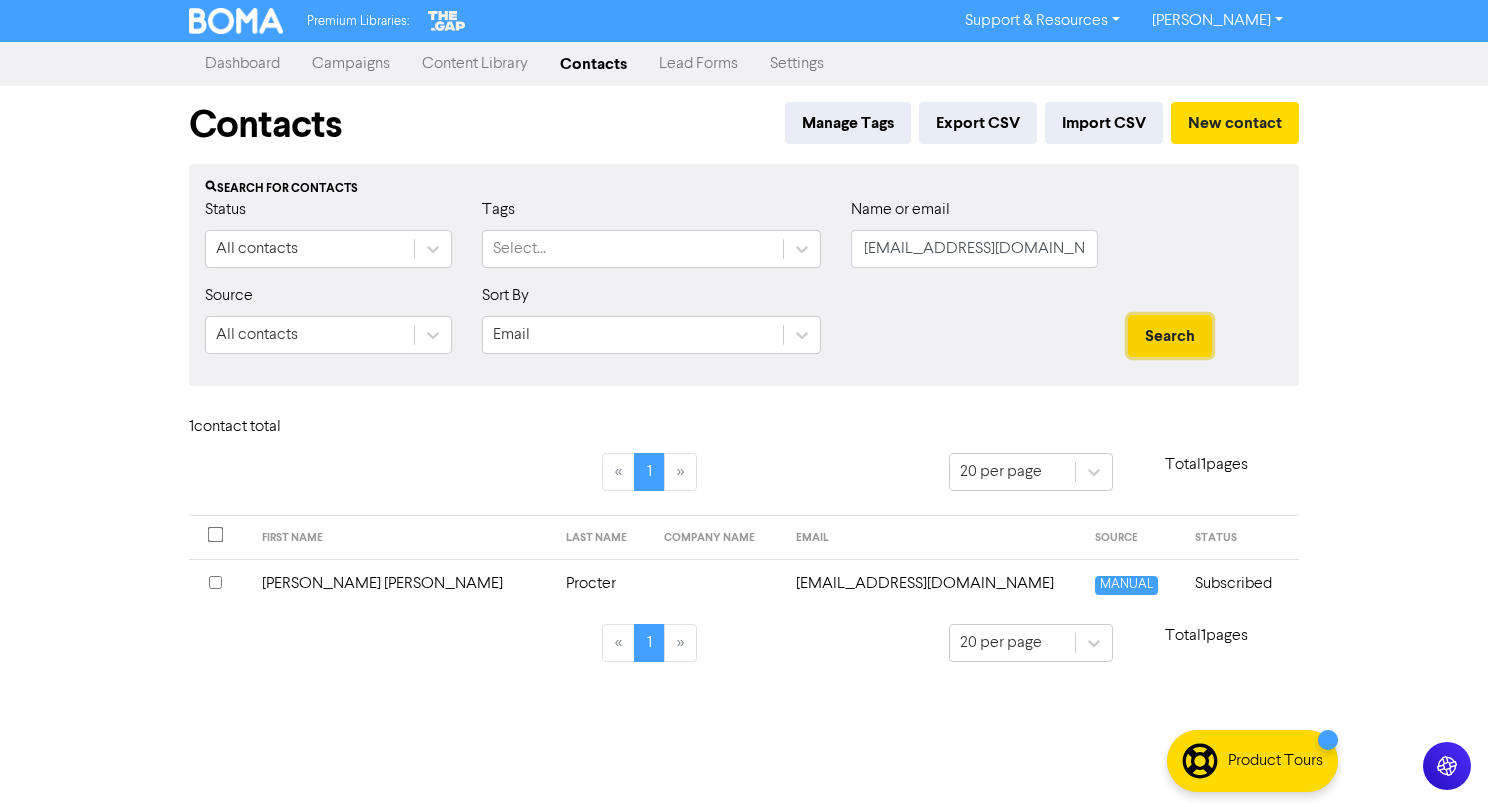 click on "Search" at bounding box center (1170, 336) 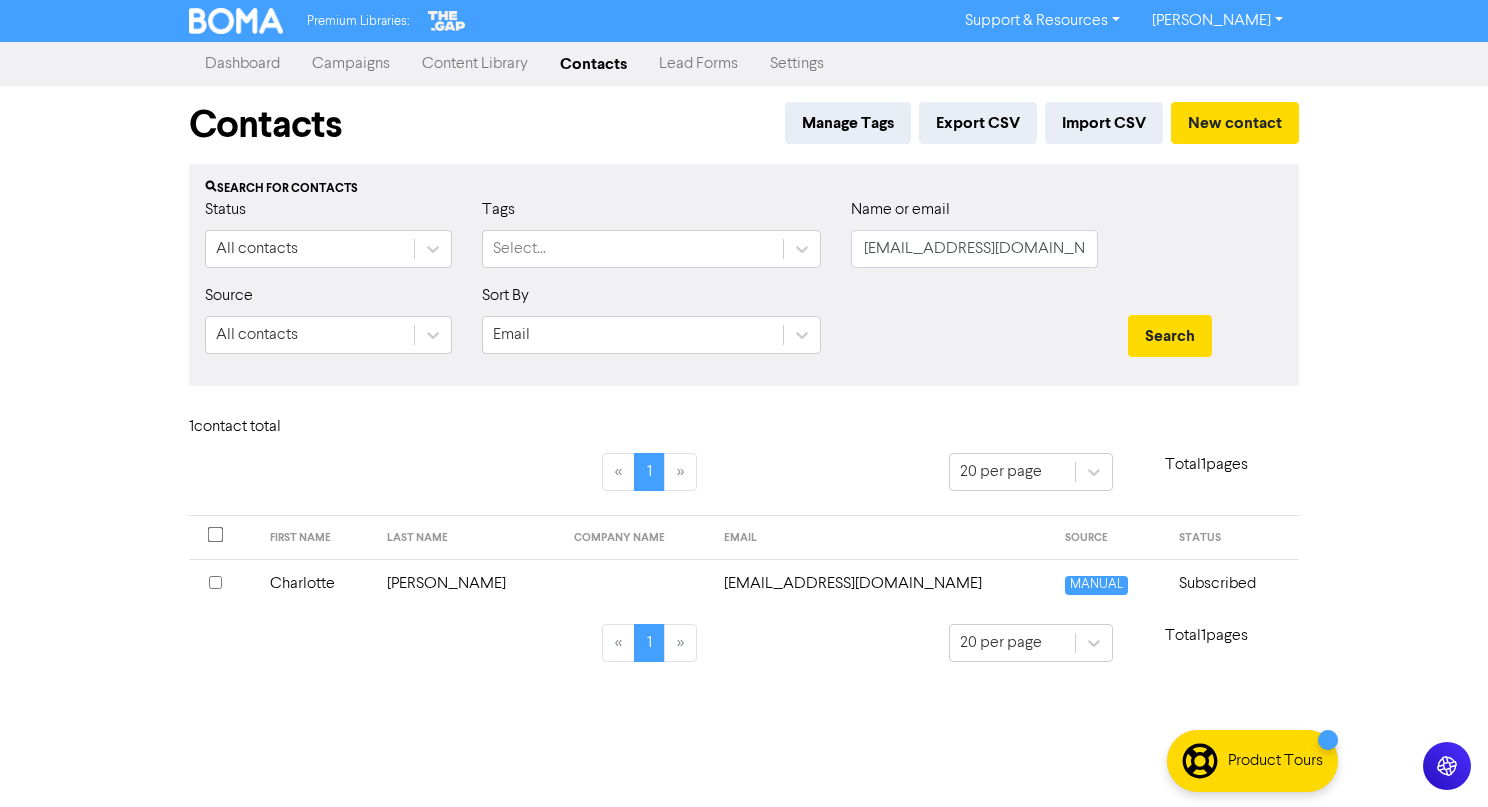 click on "charlotterreid@outlook.com" at bounding box center [882, 583] 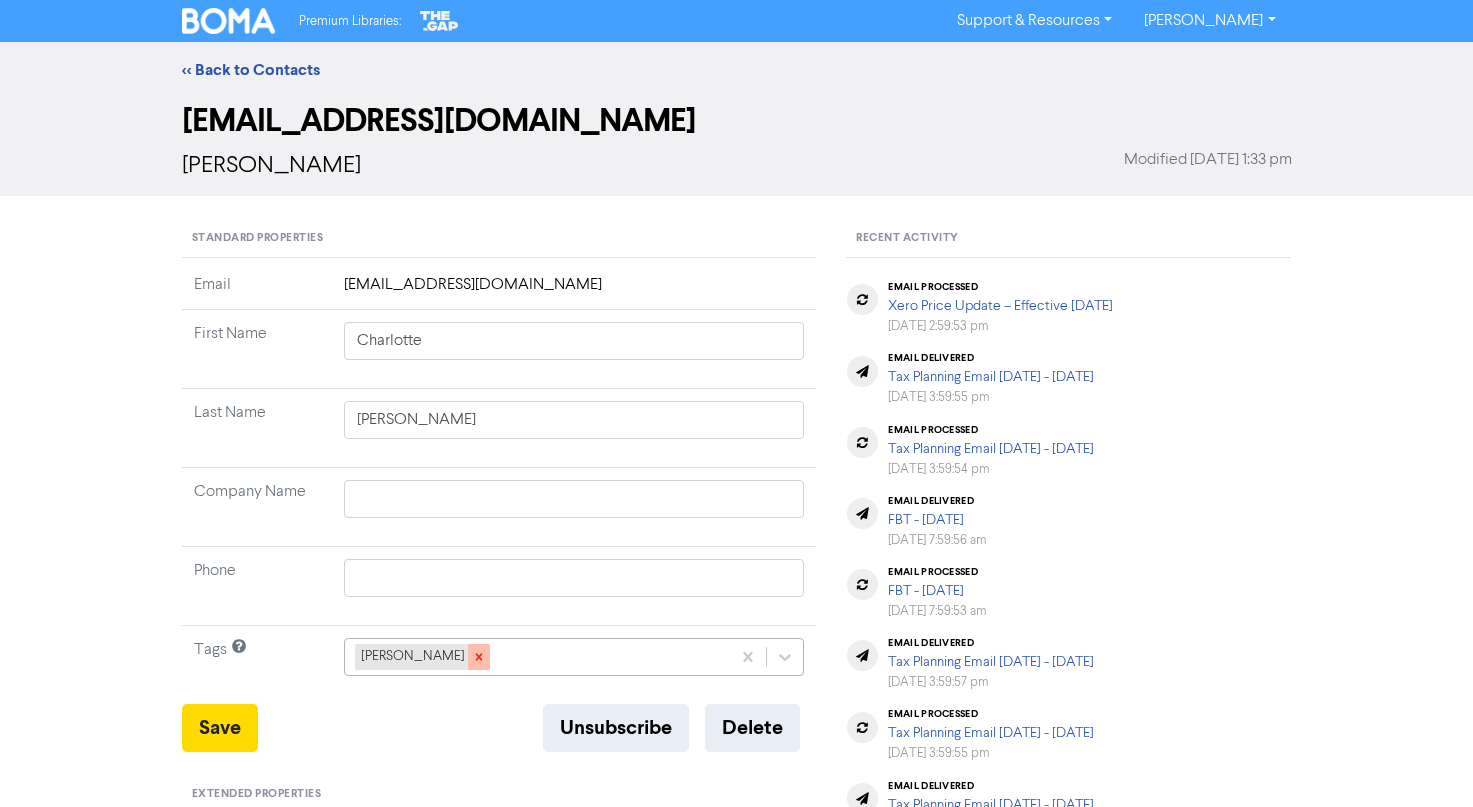 click 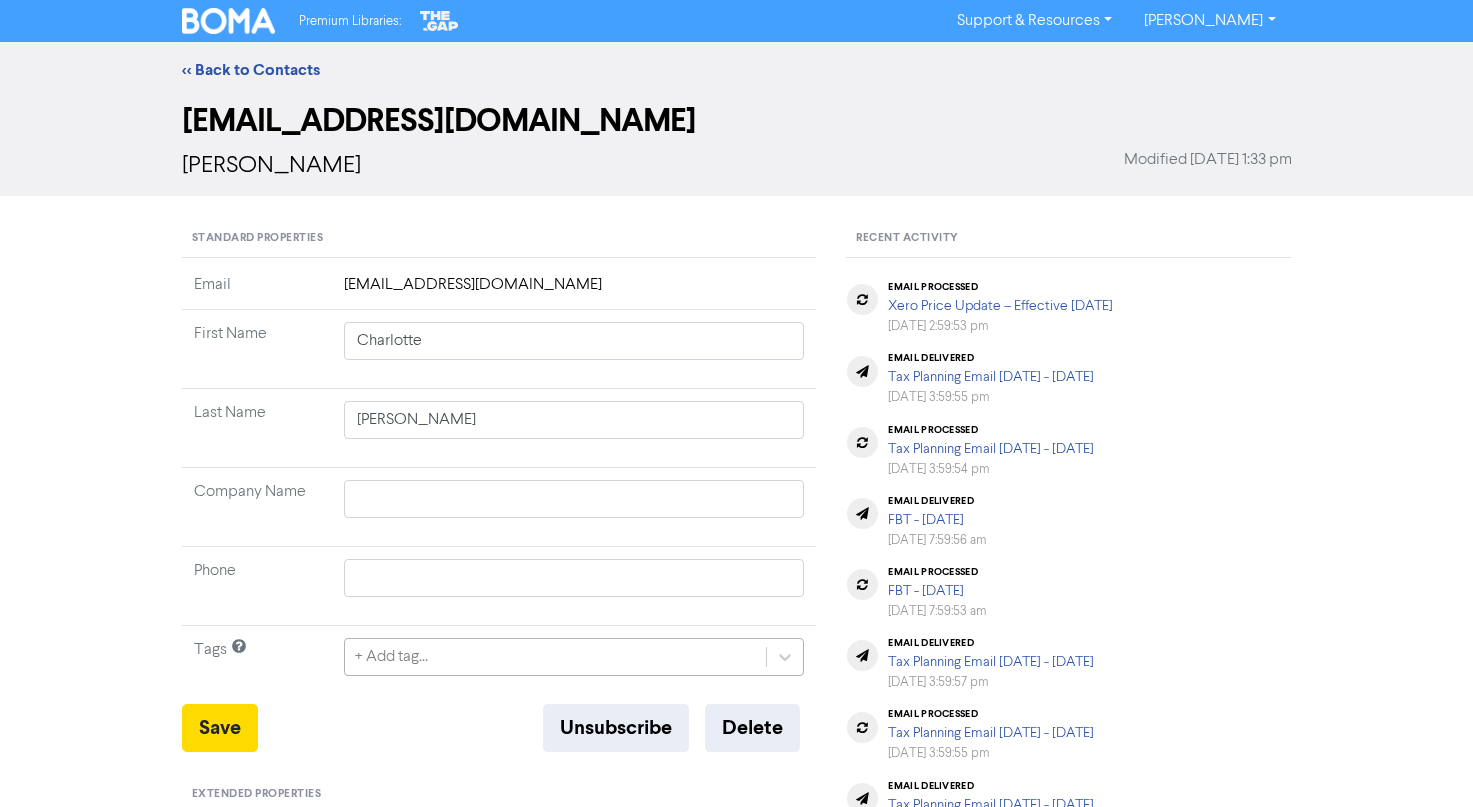 click on "+ Add tag..." 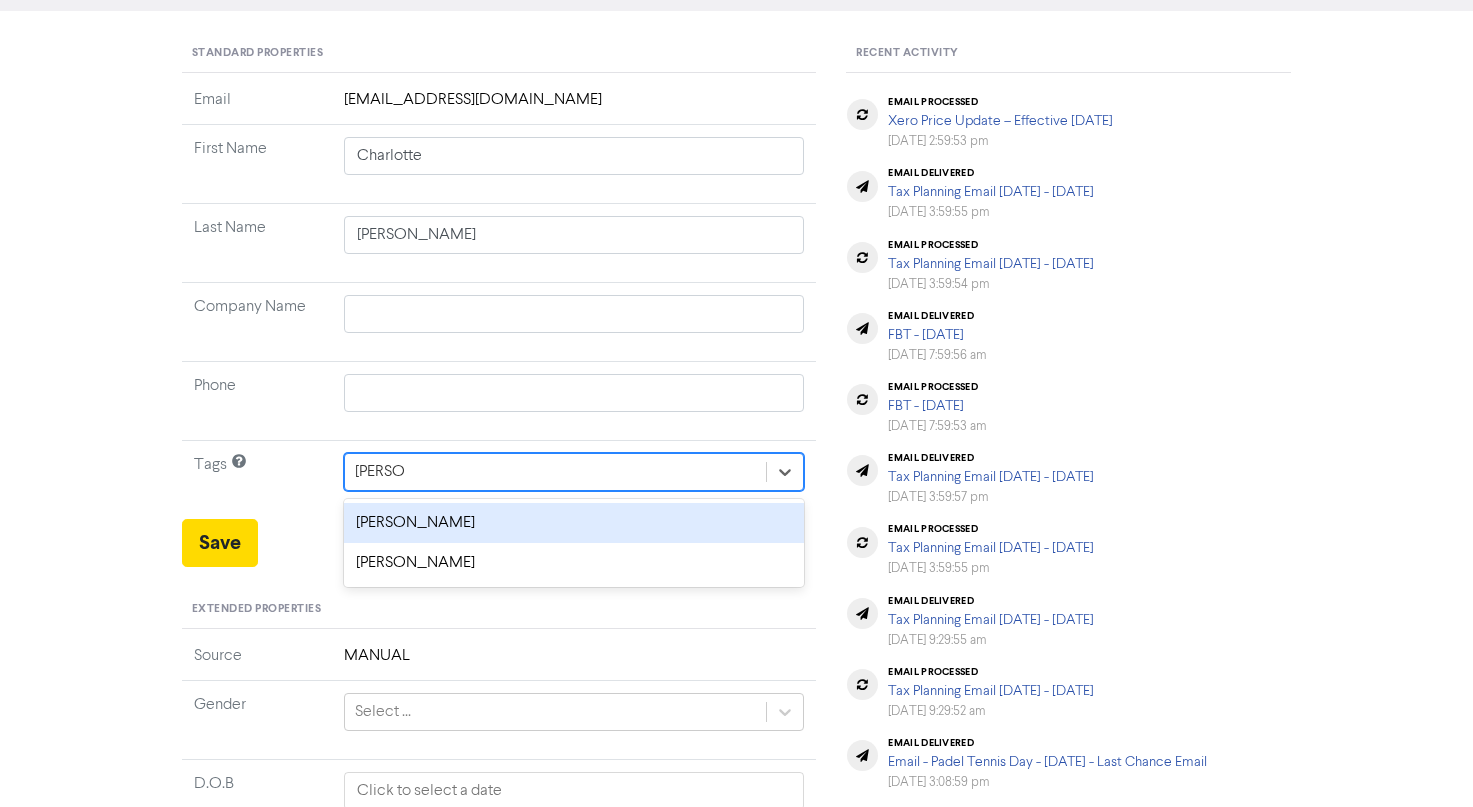 click on "reuben" at bounding box center (574, 523) 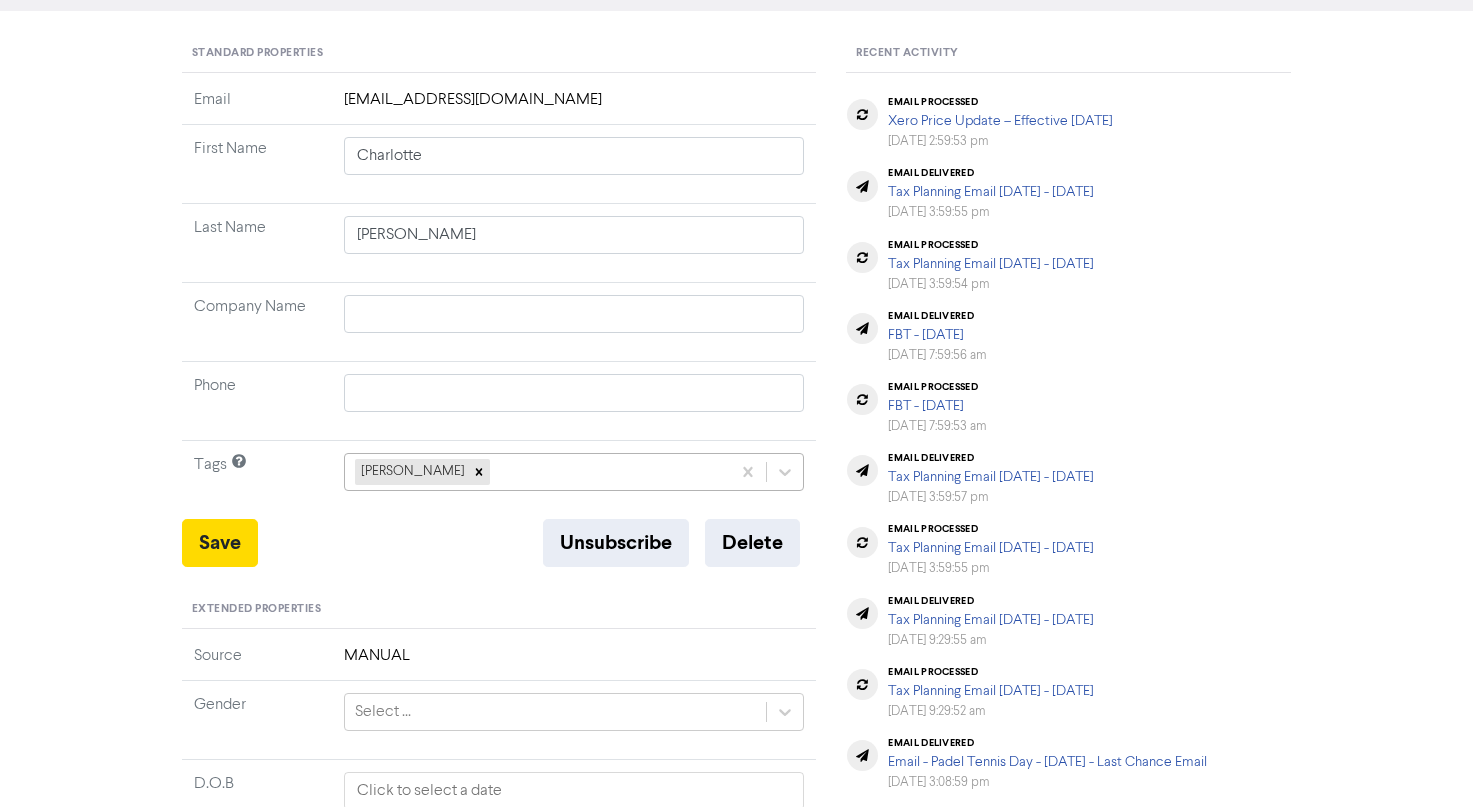 click on "reuben" at bounding box center (538, 472) 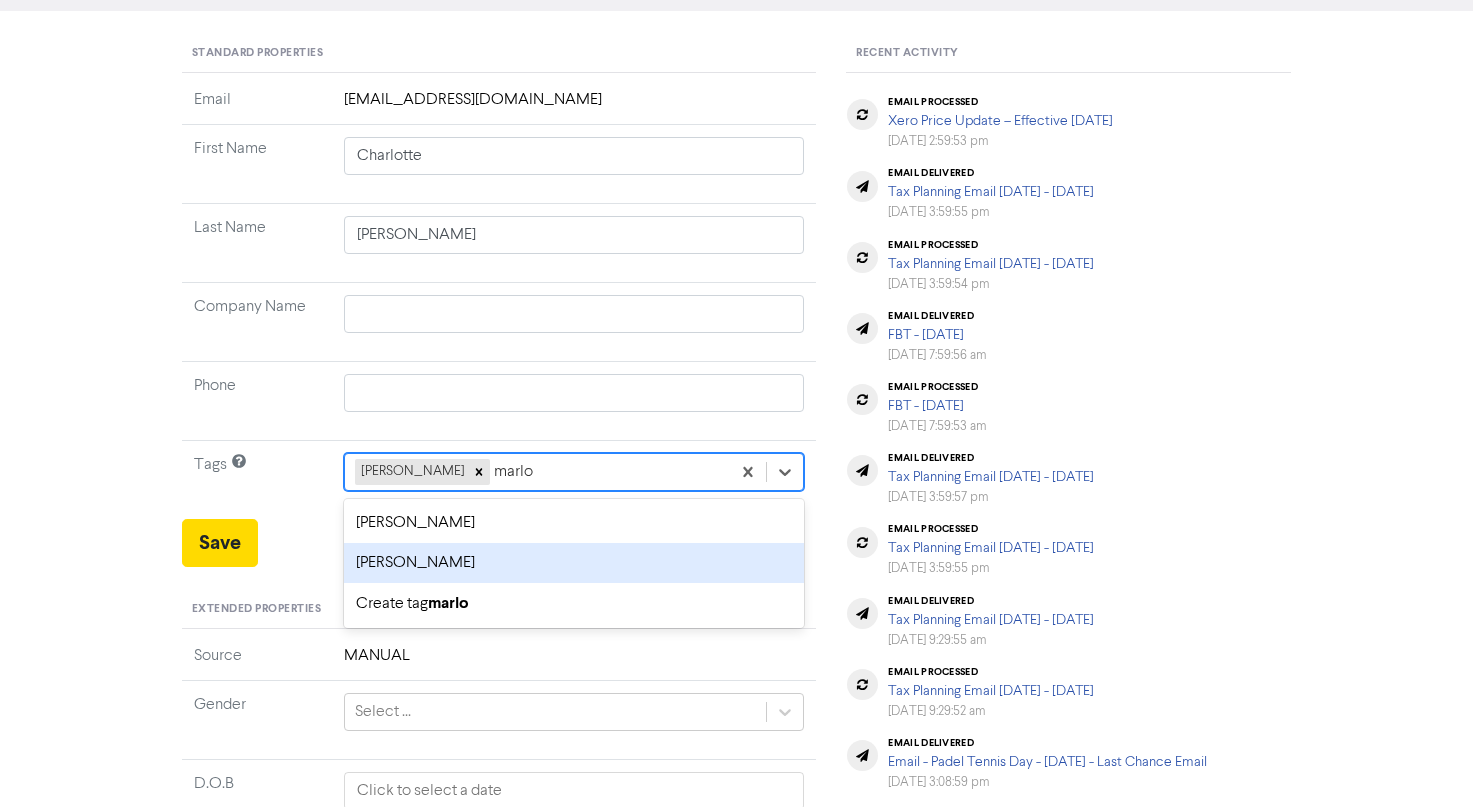 click on "marlon sale" at bounding box center [574, 563] 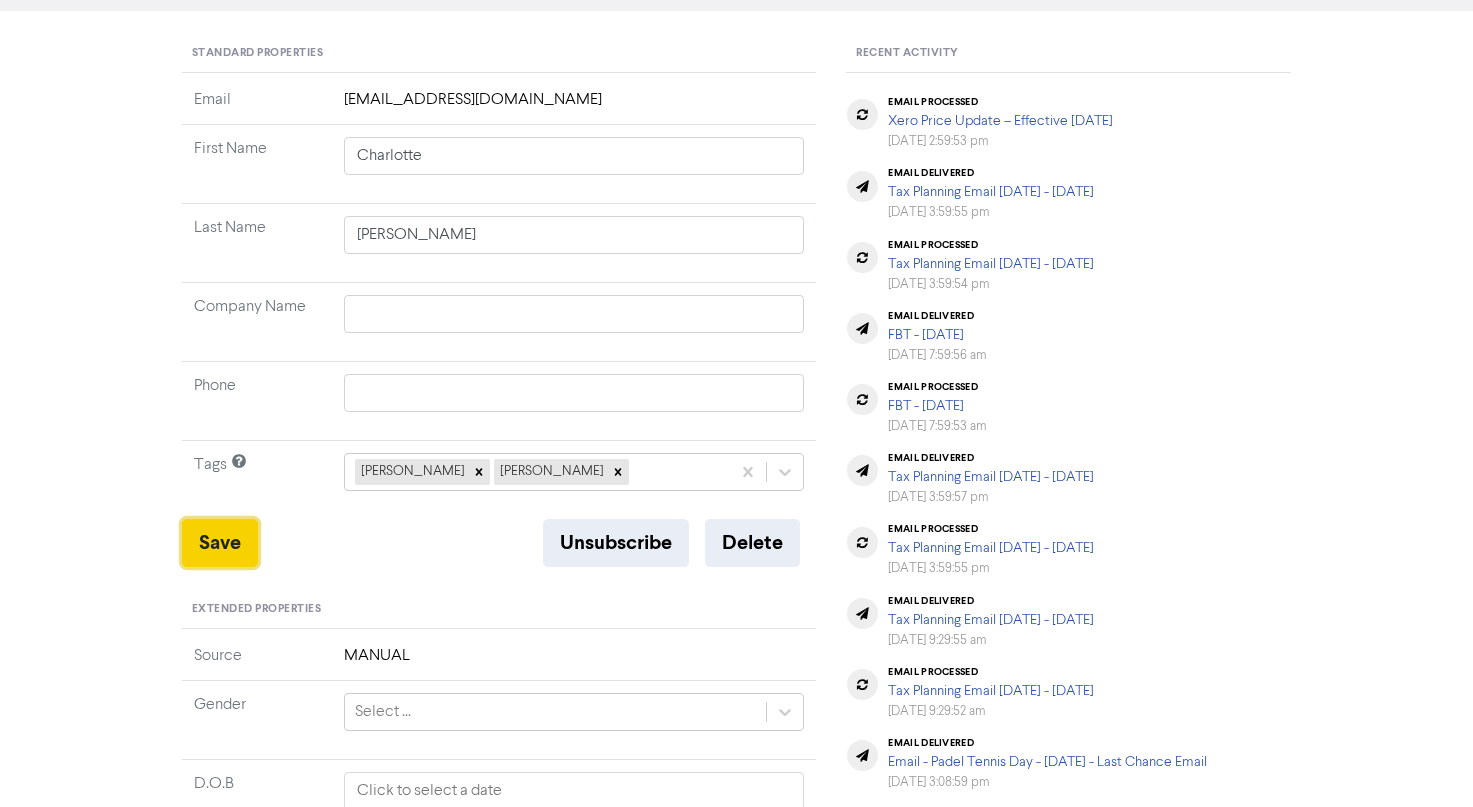 click on "Save" at bounding box center [220, 543] 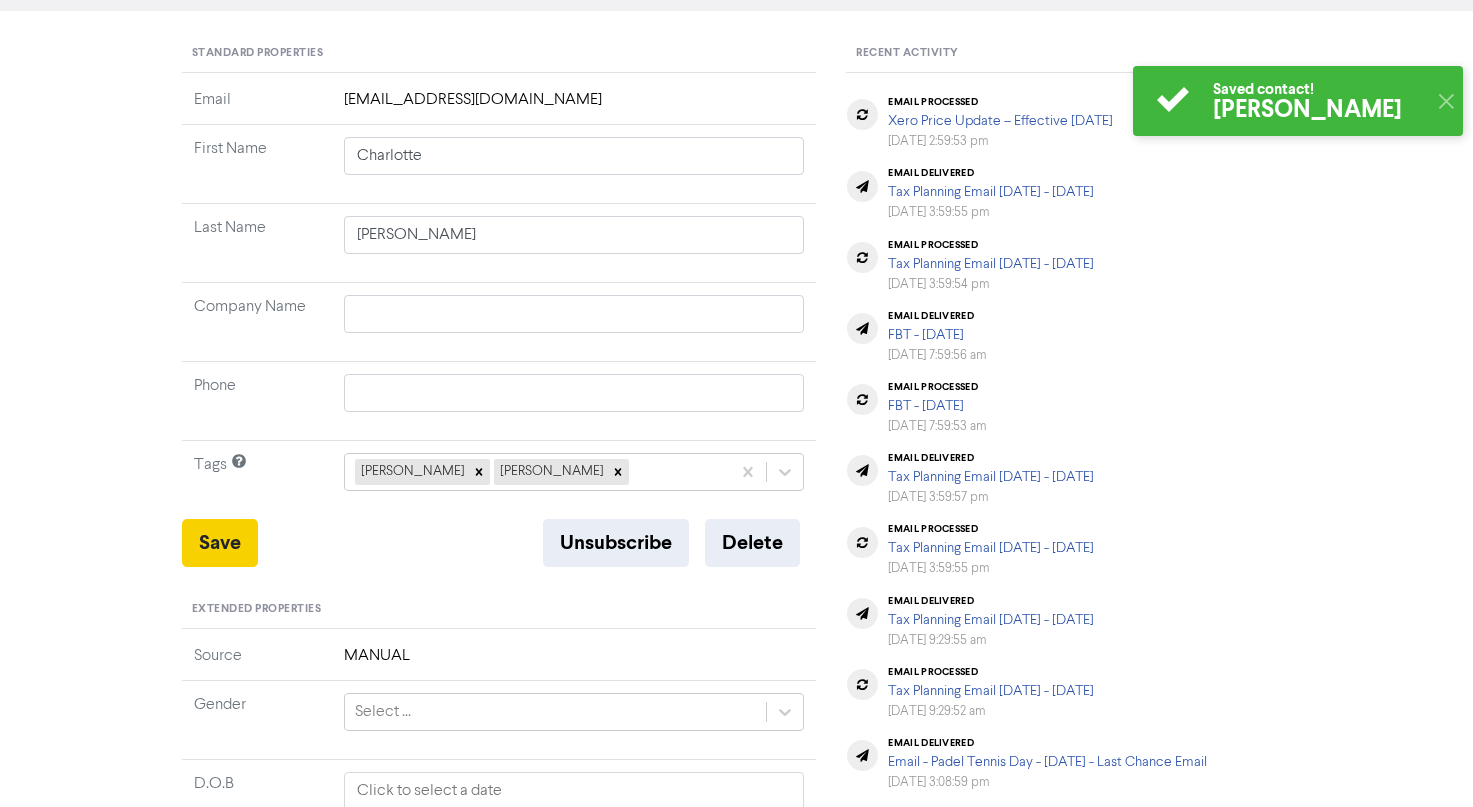 scroll, scrollTop: 0, scrollLeft: 0, axis: both 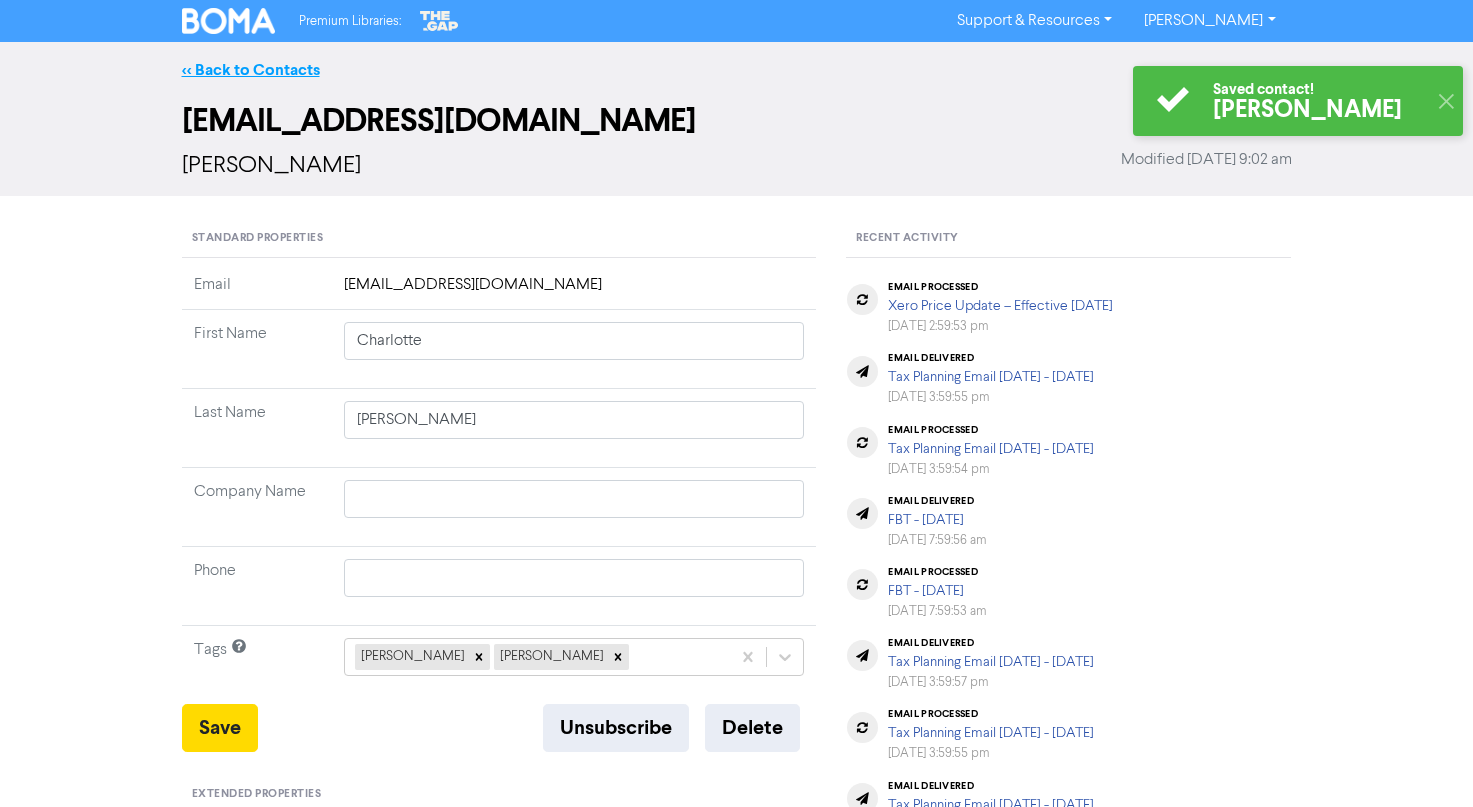 click on "<< Back to Contacts" at bounding box center [251, 70] 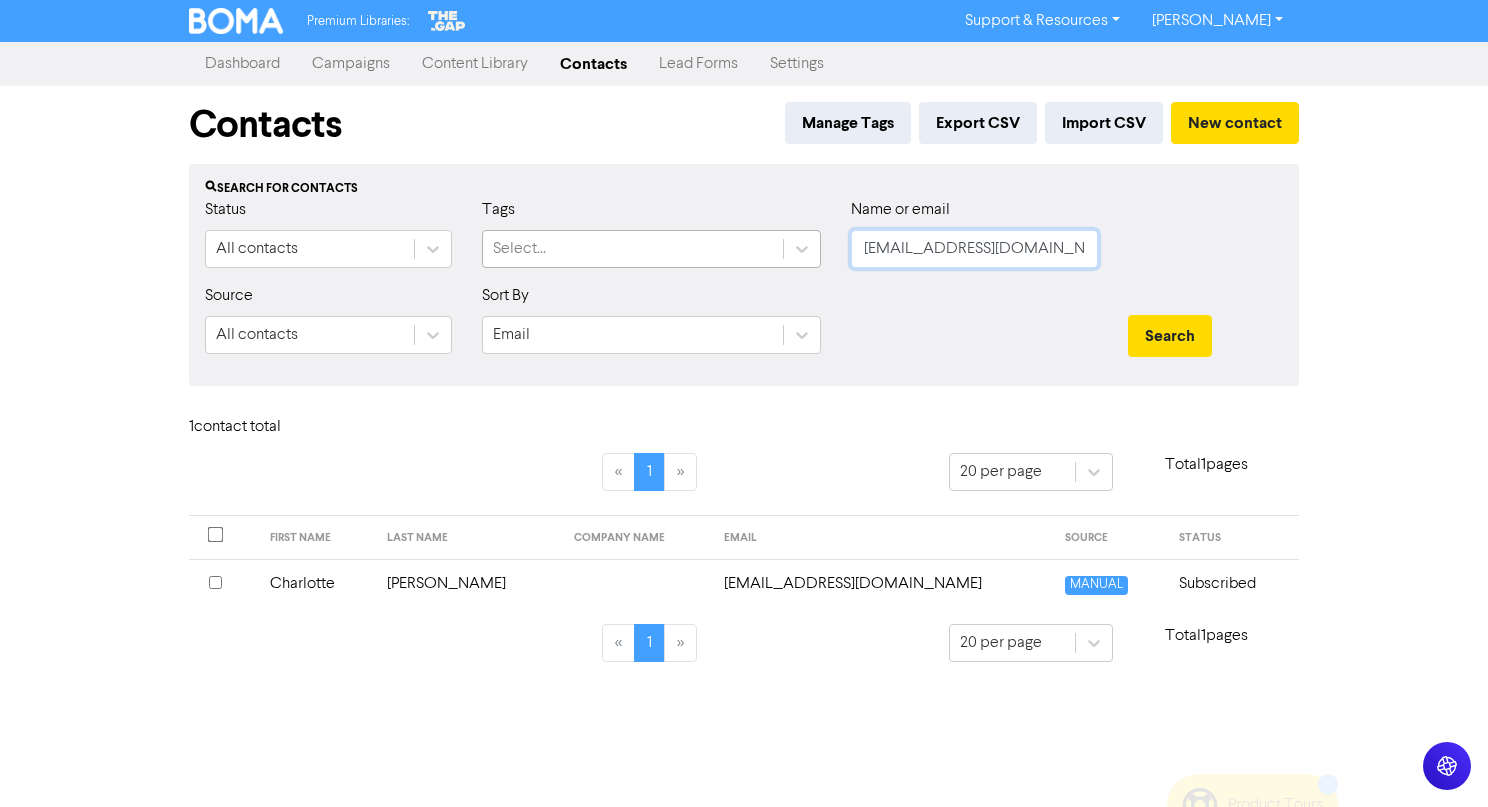 drag, startPoint x: 1085, startPoint y: 248, endPoint x: 641, endPoint y: 231, distance: 444.32532 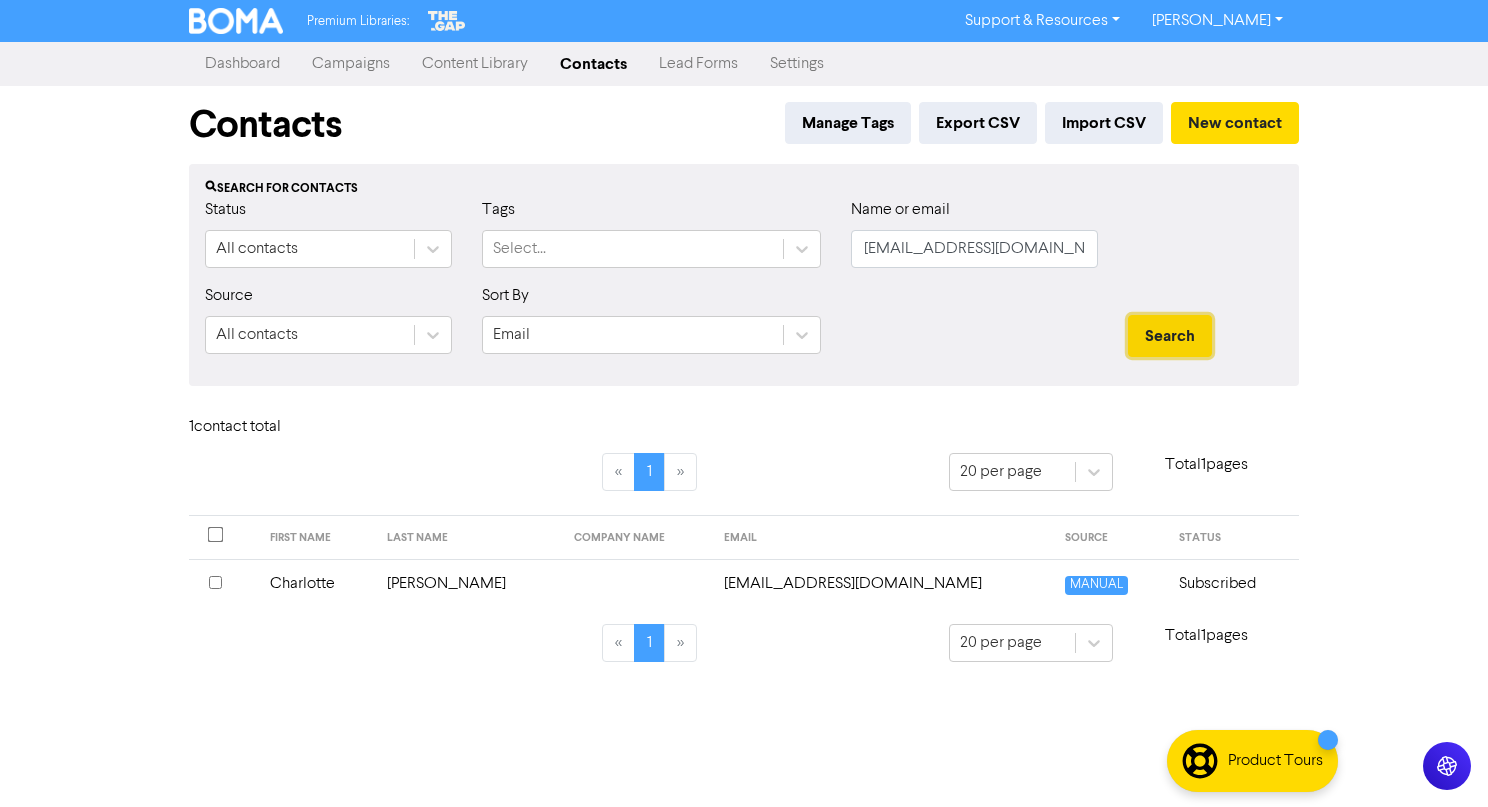 click on "Search" at bounding box center (1170, 336) 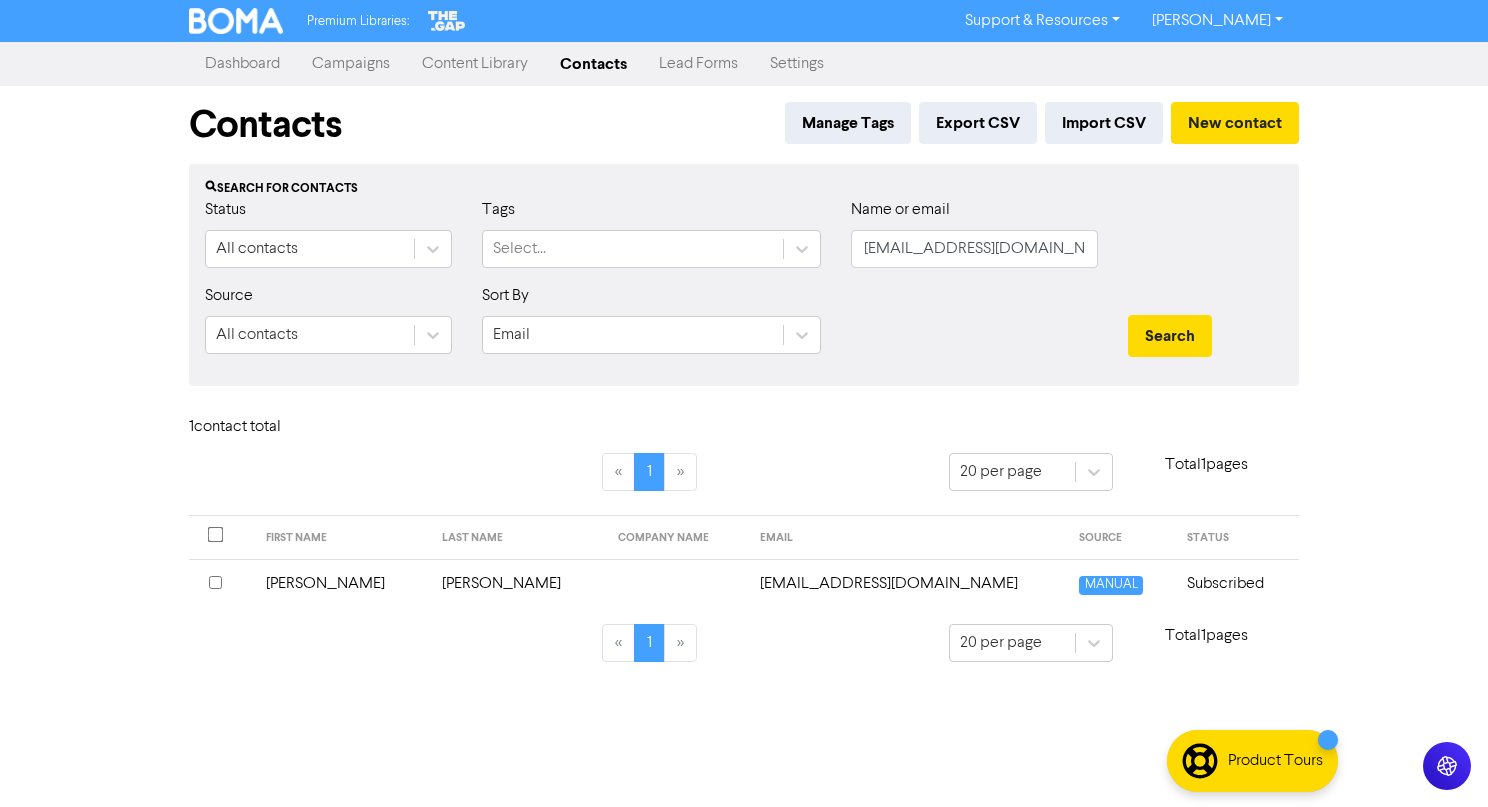 click on "toga@thetognazzinis.com.au" at bounding box center (908, 583) 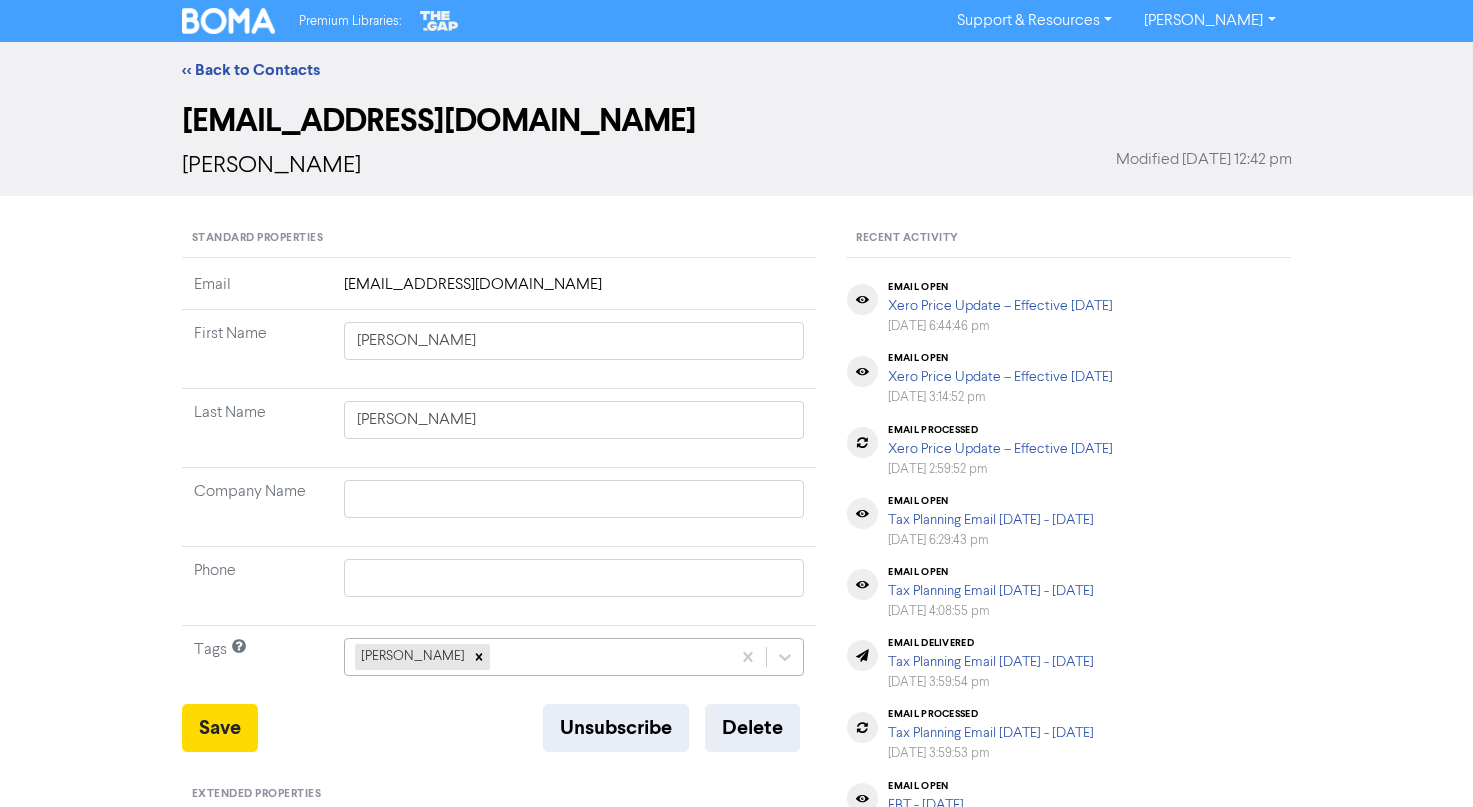 click on "marlon rosello" 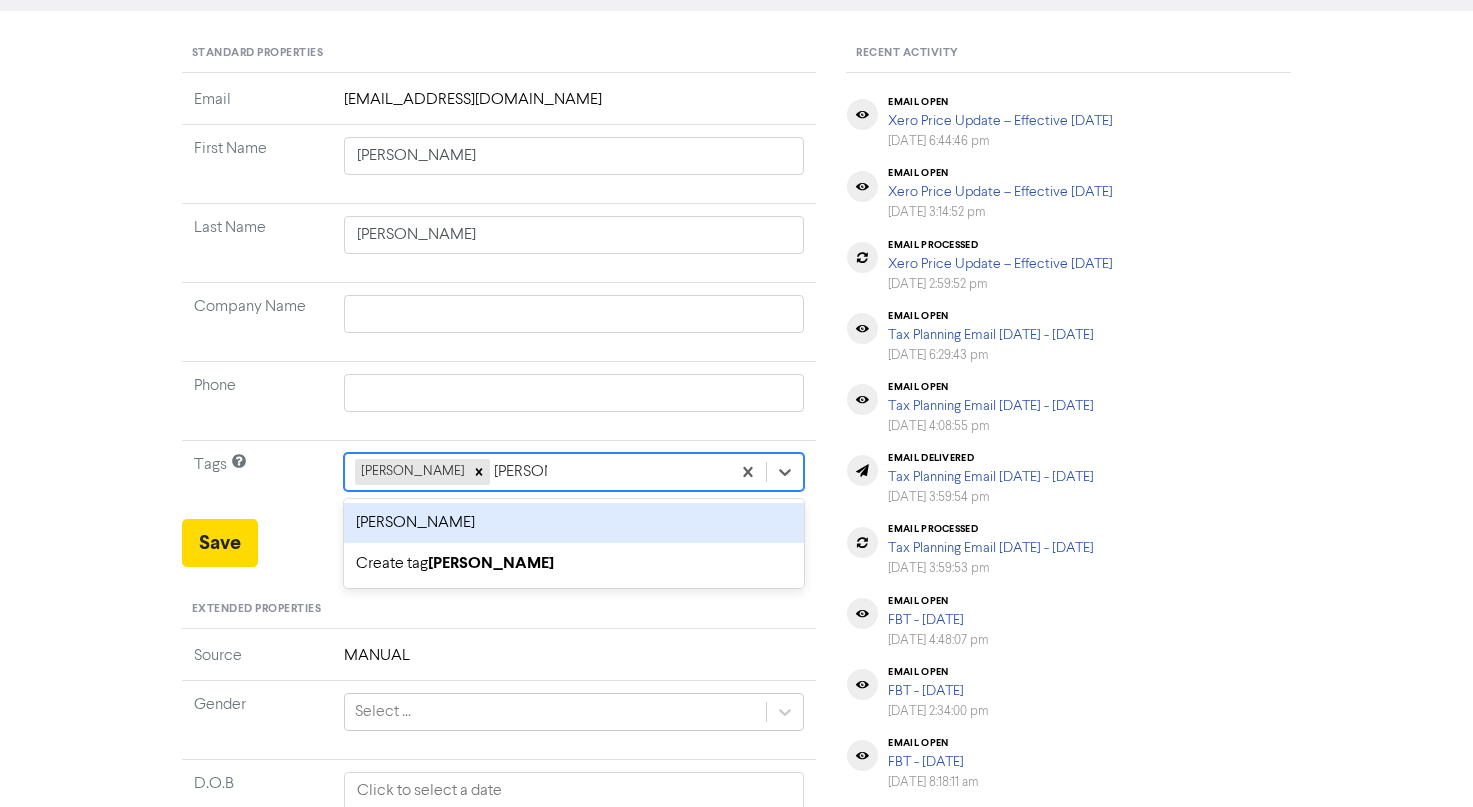 click on "marlon sale" at bounding box center (574, 523) 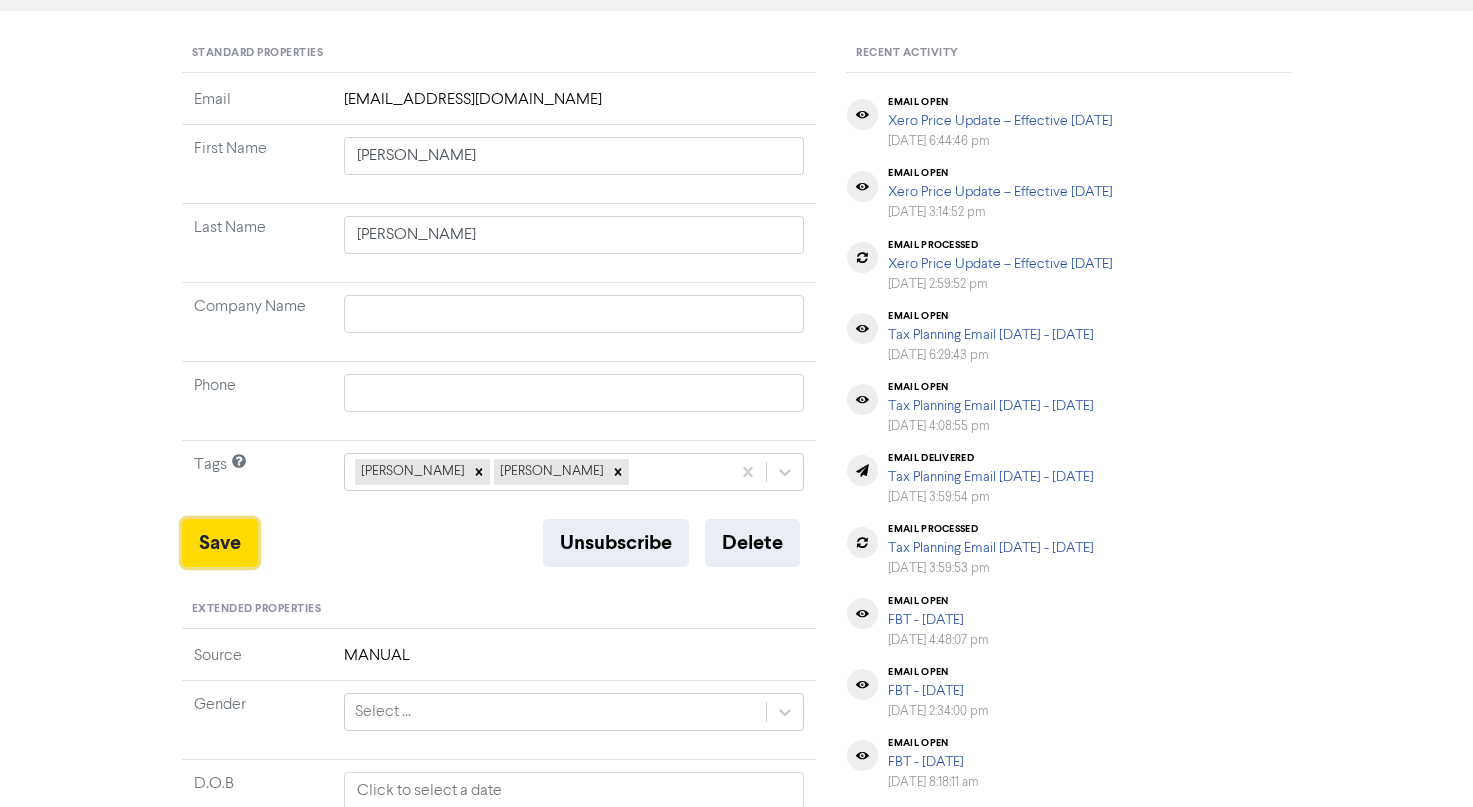 click on "Save" at bounding box center [220, 543] 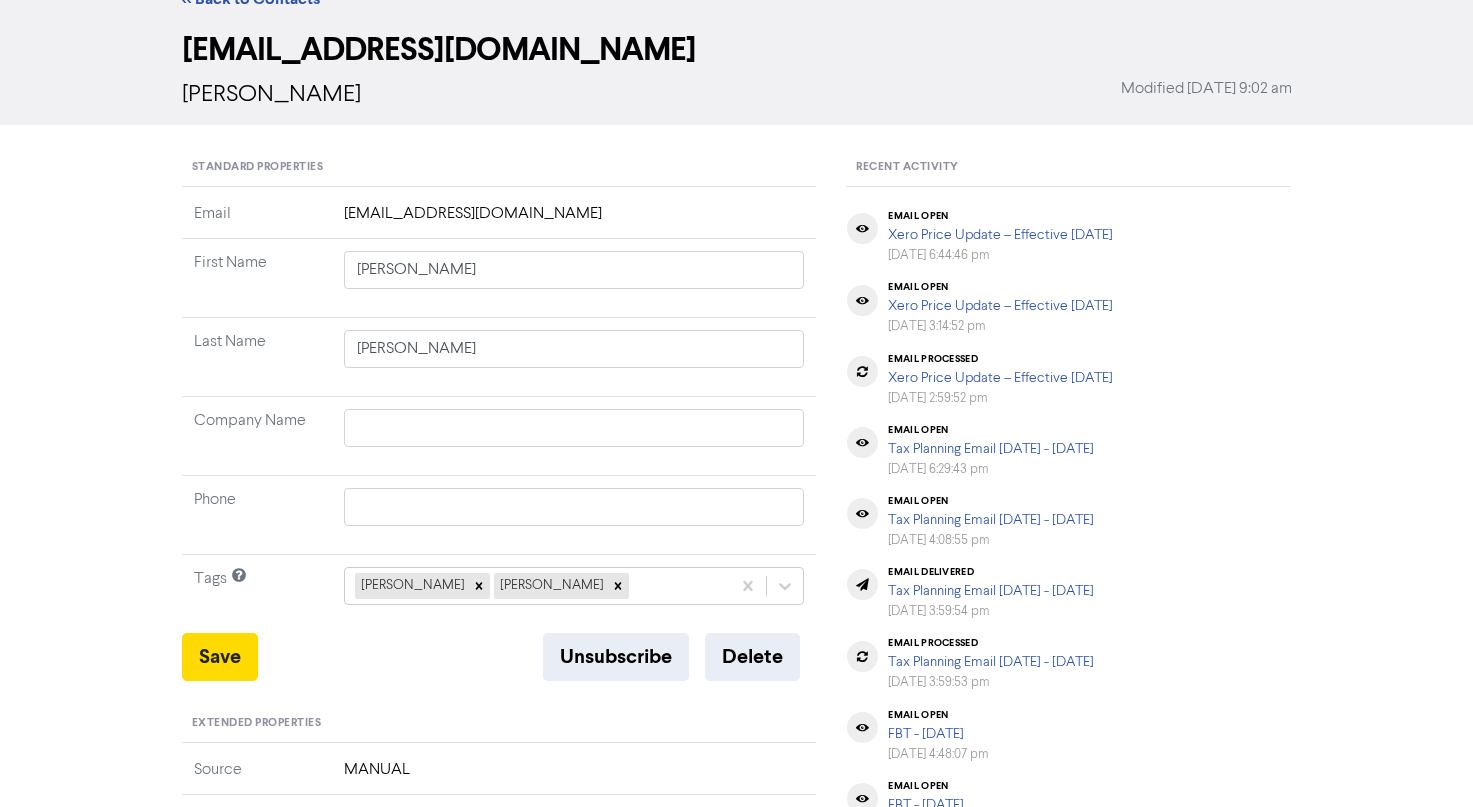 scroll, scrollTop: 0, scrollLeft: 0, axis: both 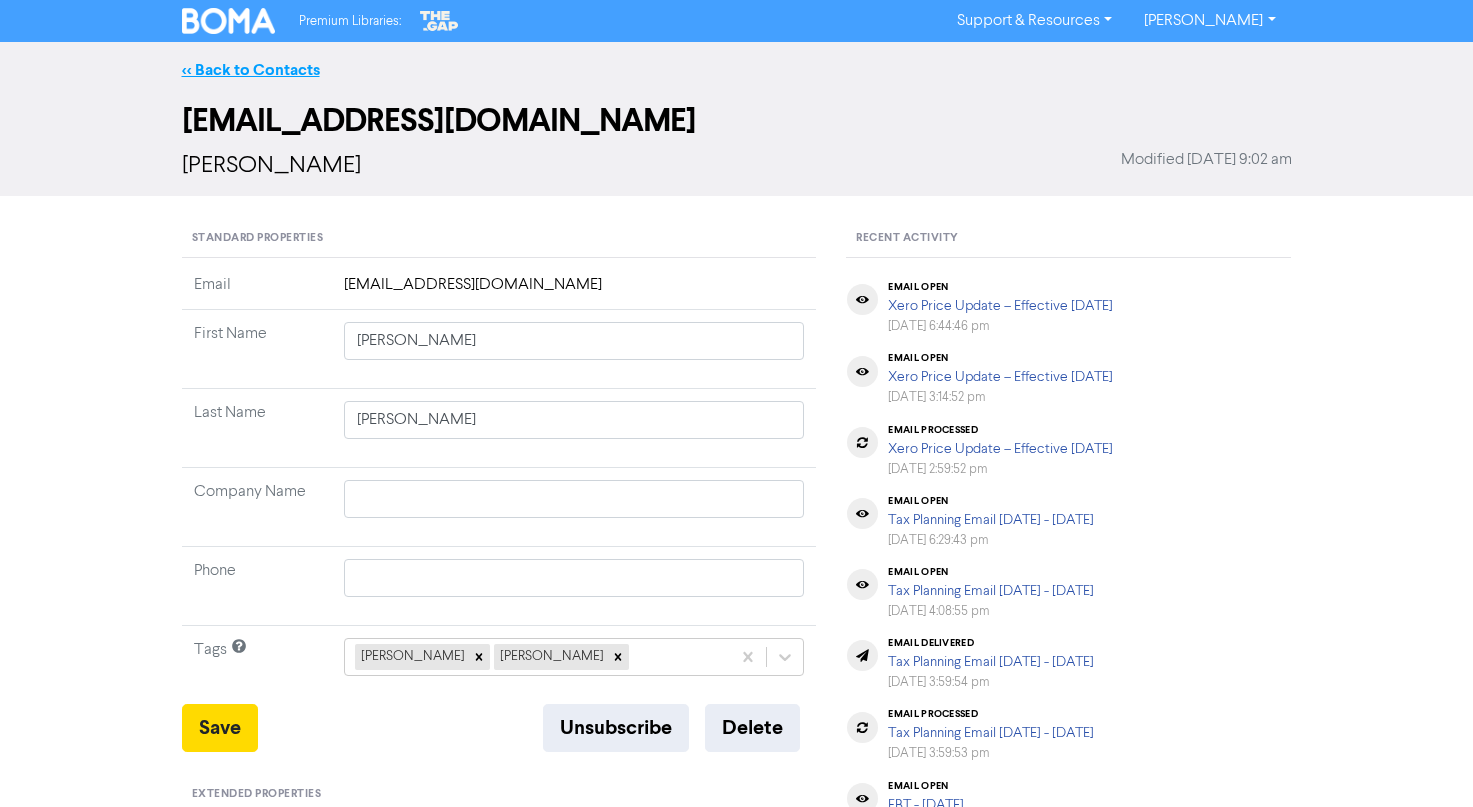 click on "<< Back to Contacts" at bounding box center (251, 70) 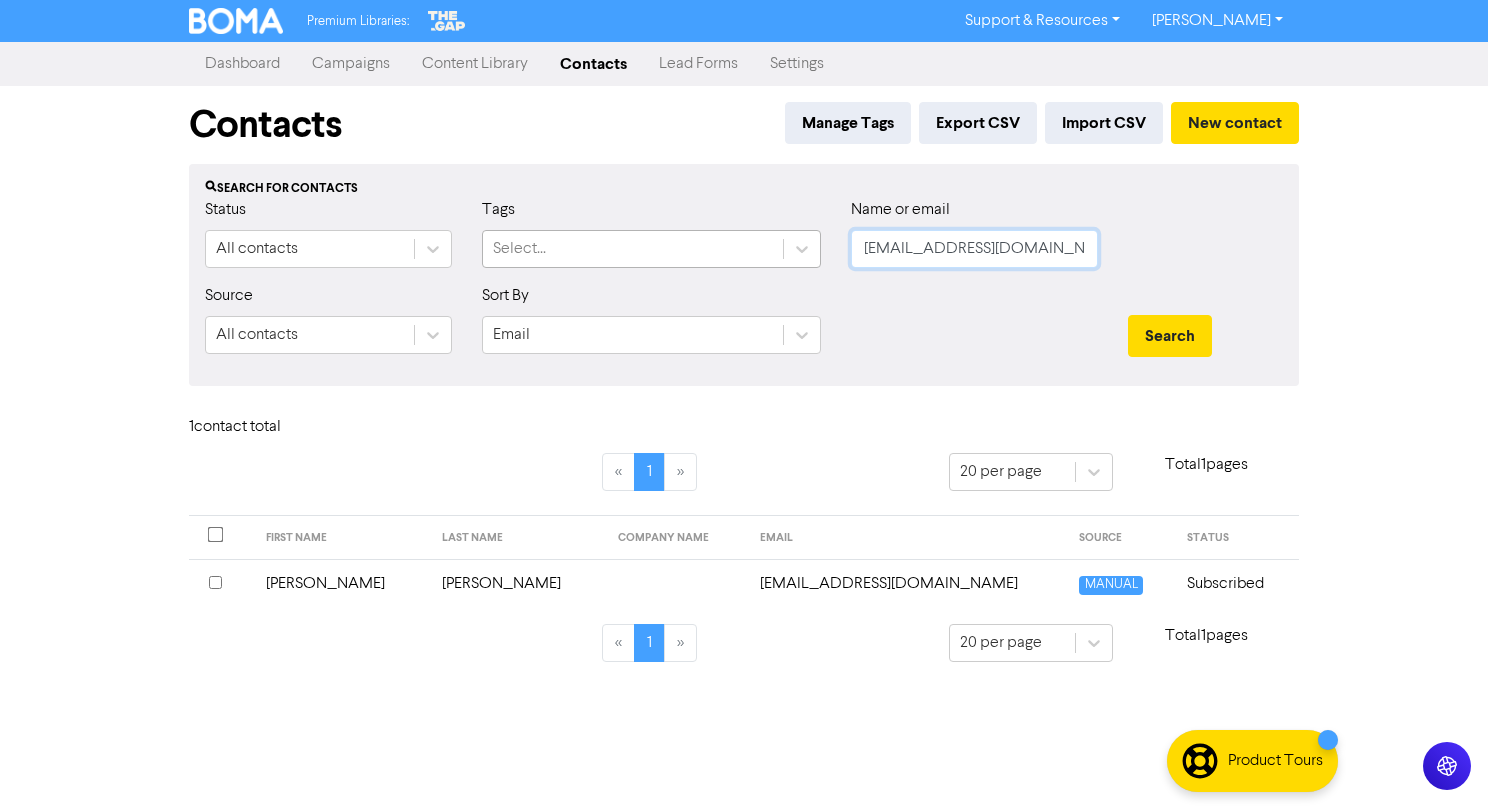drag, startPoint x: 1061, startPoint y: 236, endPoint x: 717, endPoint y: 261, distance: 344.90723 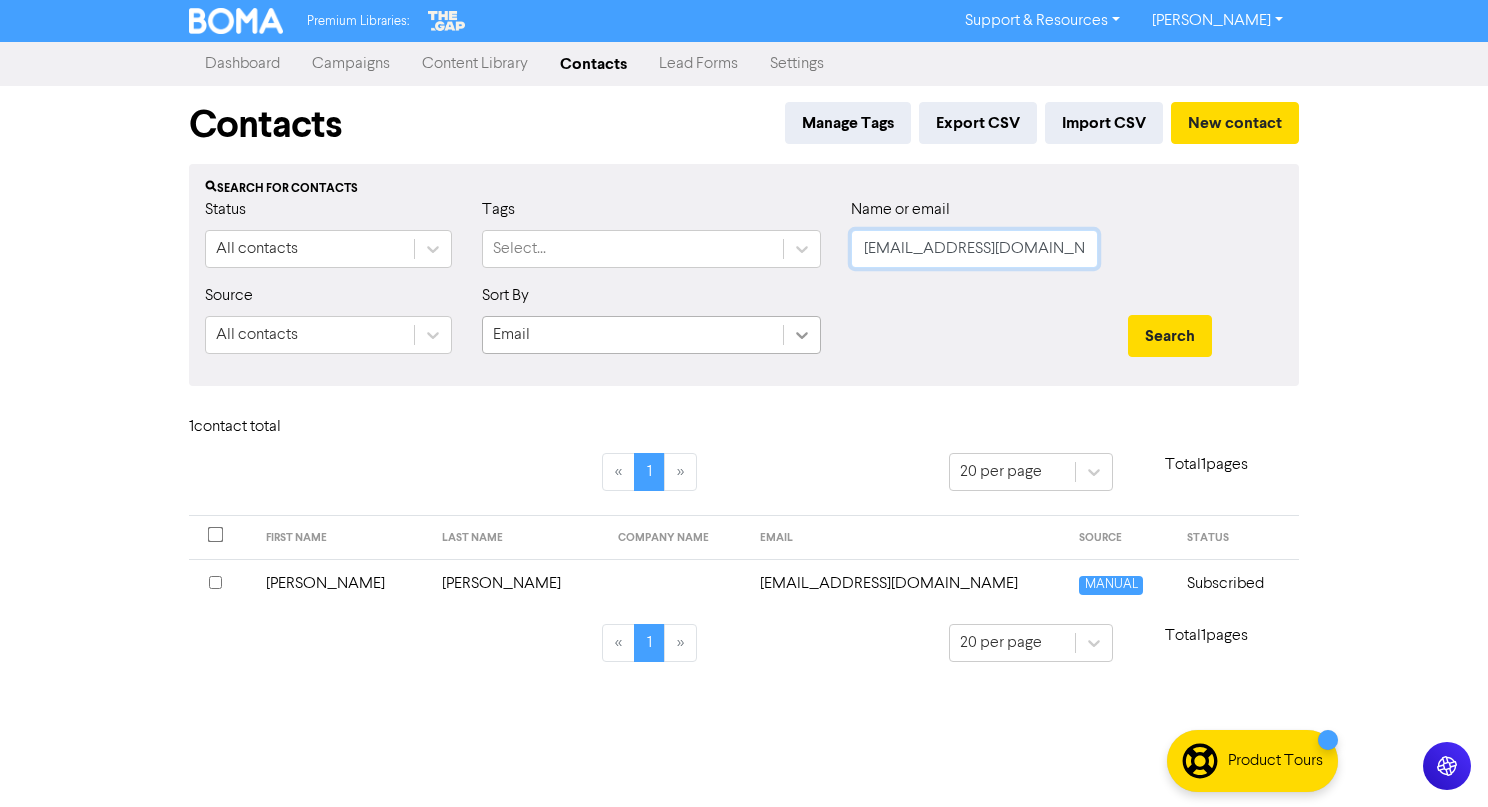 paste on "Bauerjulez@yahoo.com" 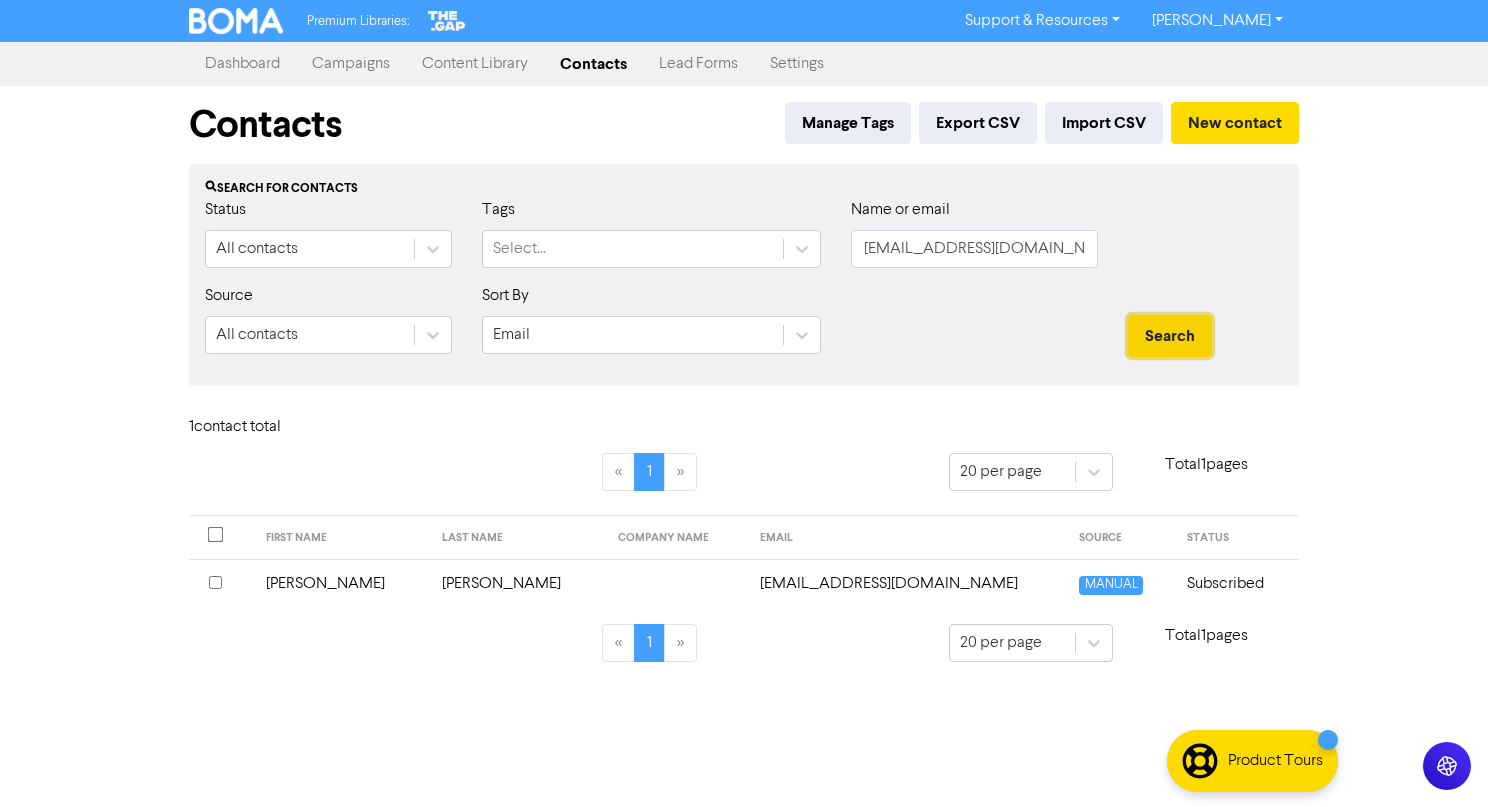 click on "Search" at bounding box center (1170, 336) 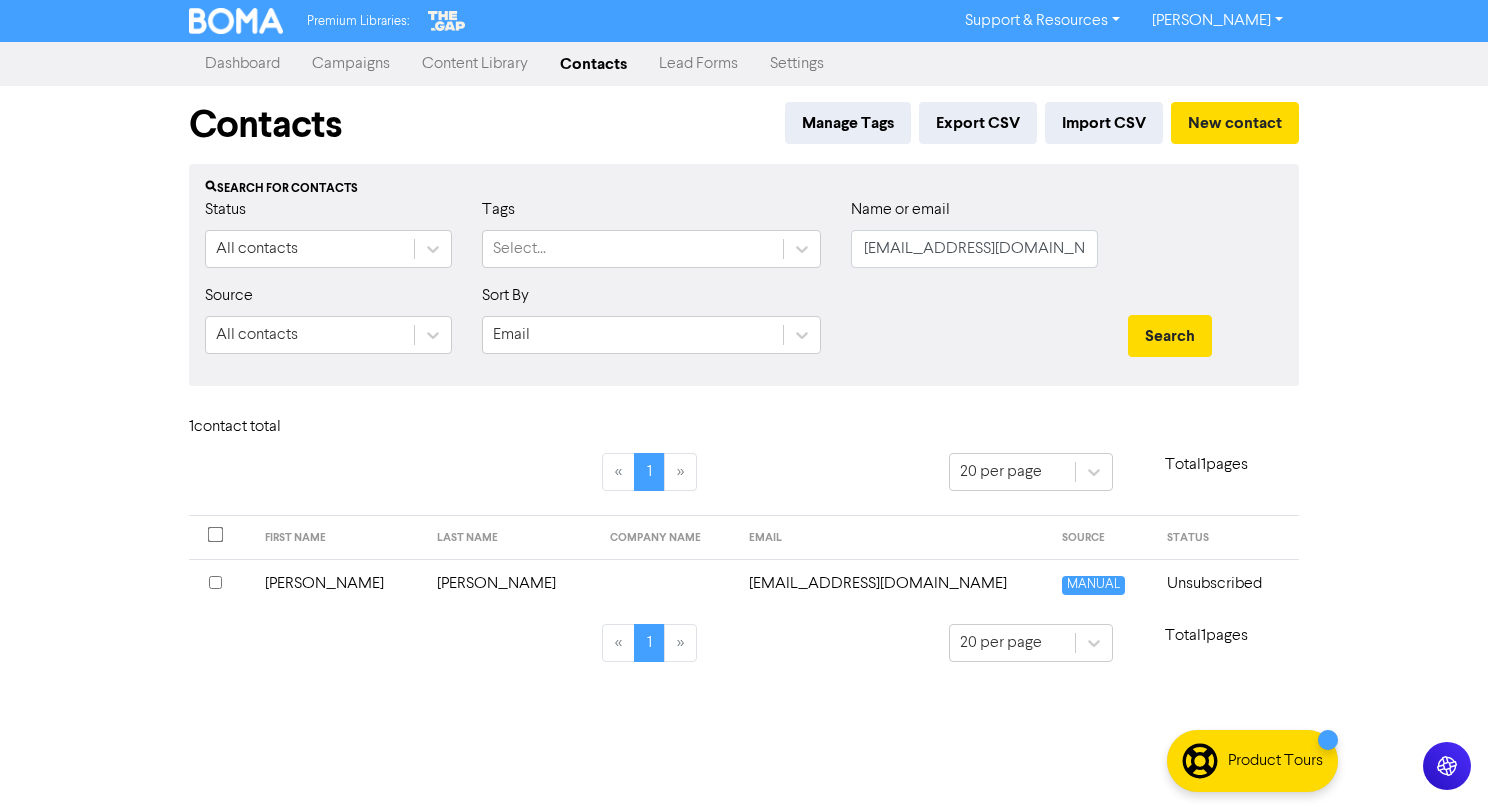 click at bounding box center [667, 583] 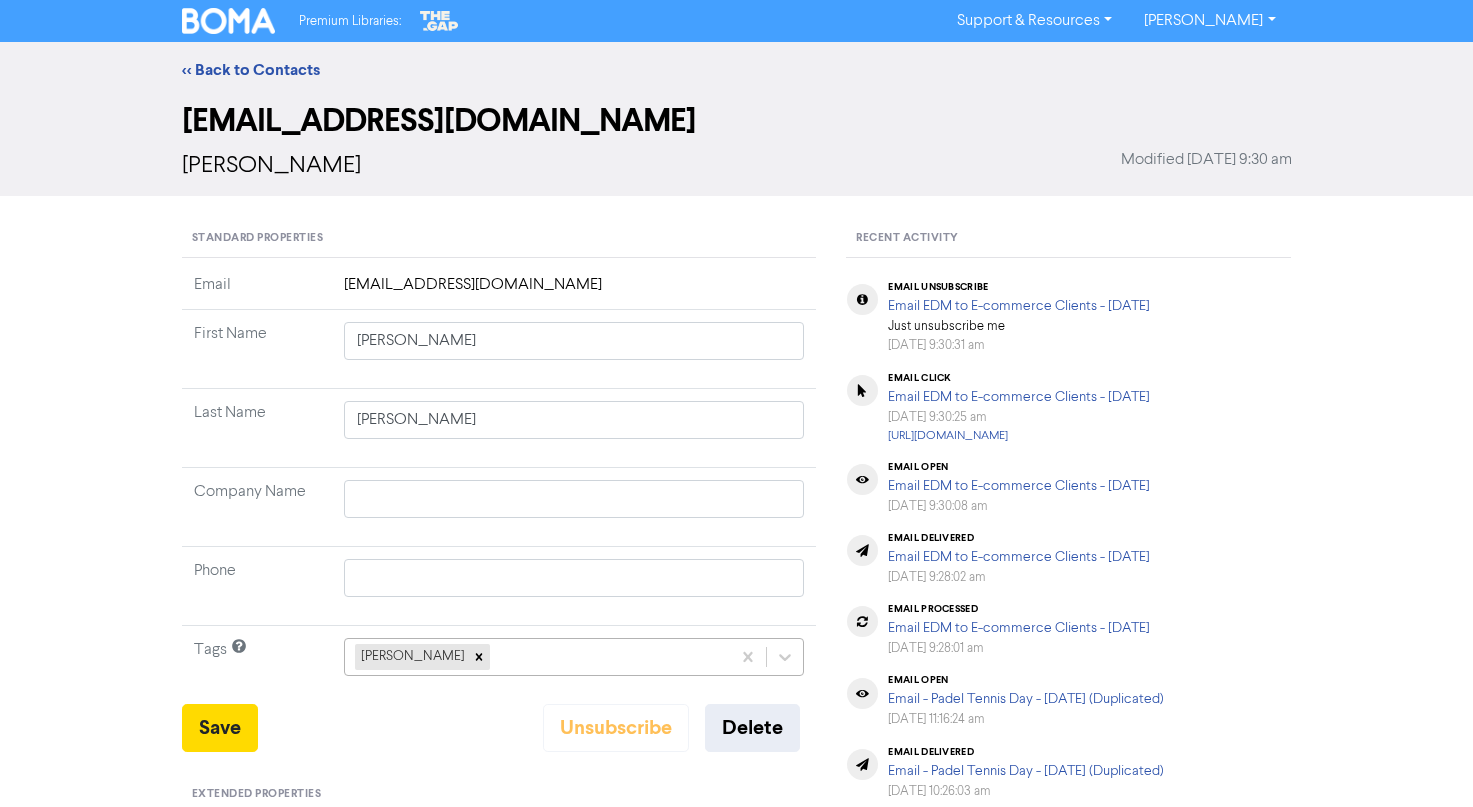 scroll, scrollTop: 185, scrollLeft: 0, axis: vertical 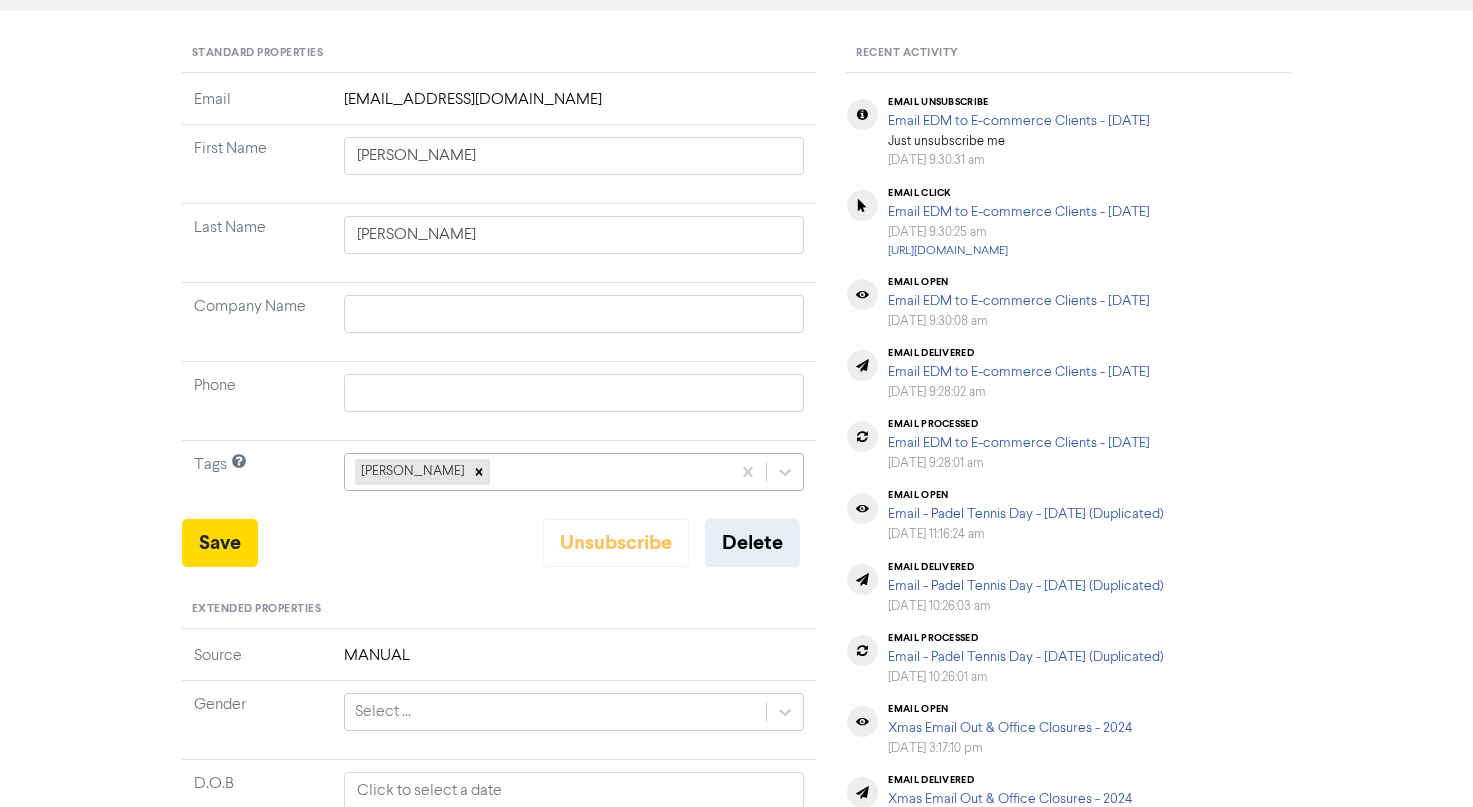 click on "nicole" 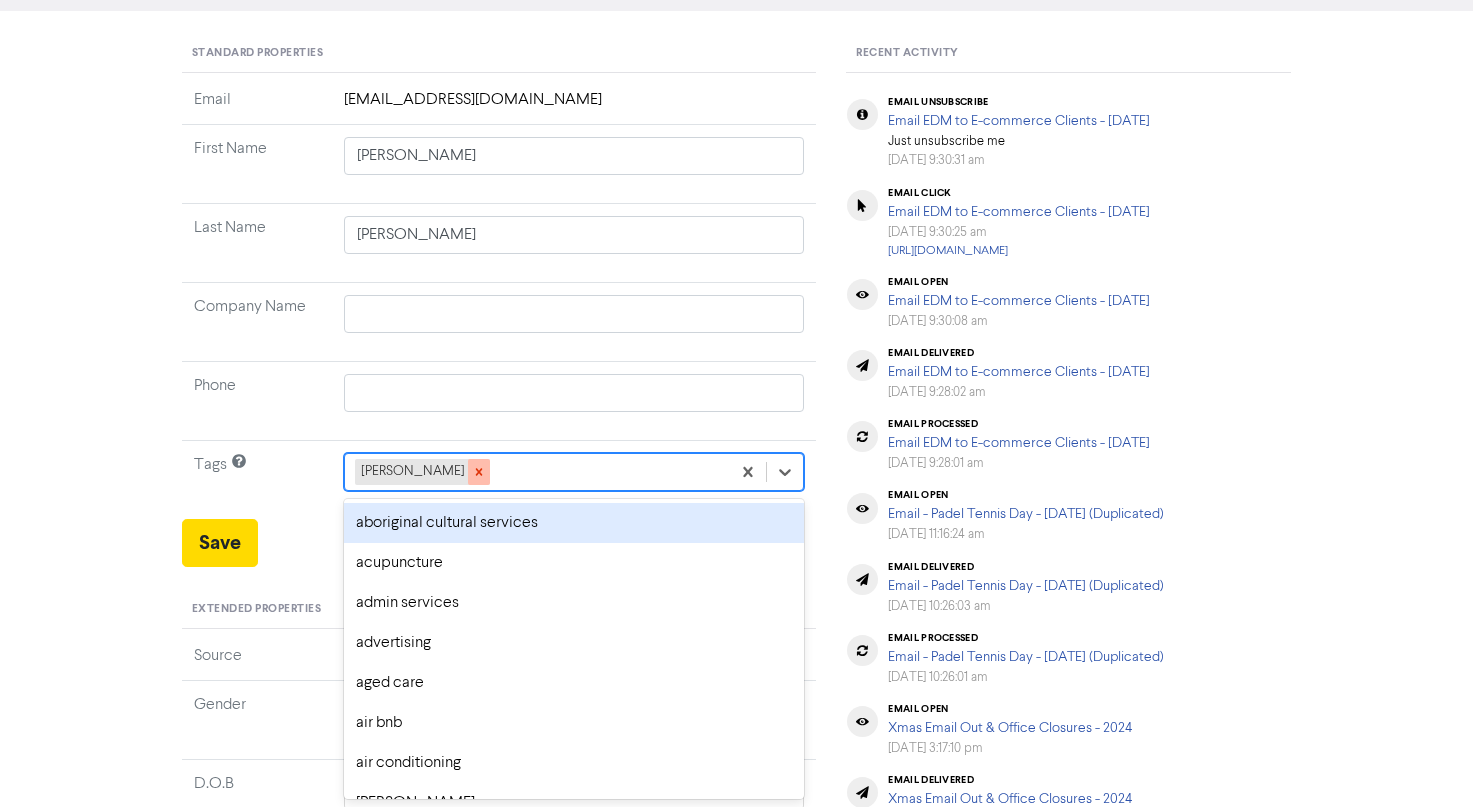 click 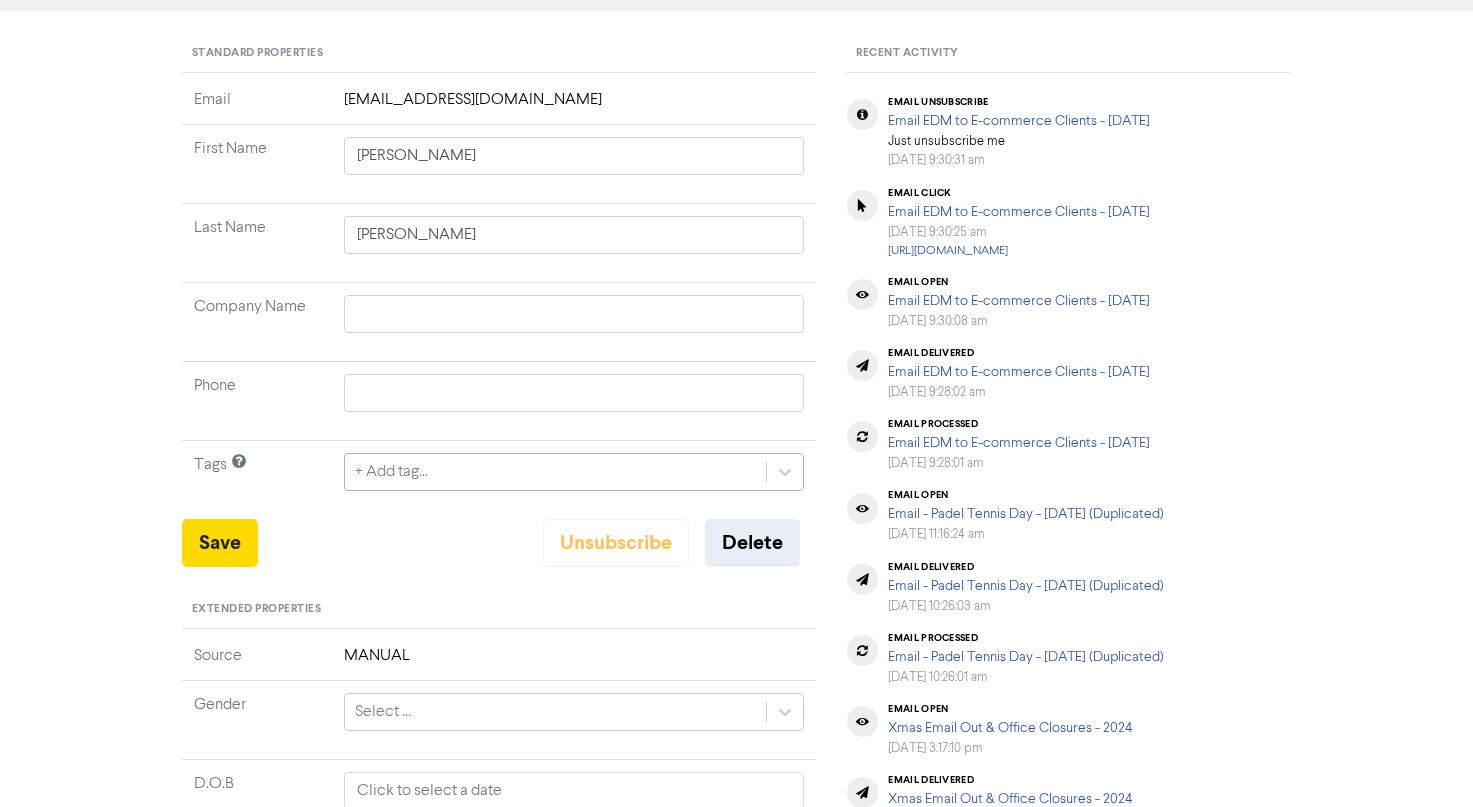 click on "+ Add tag..." at bounding box center [556, 472] 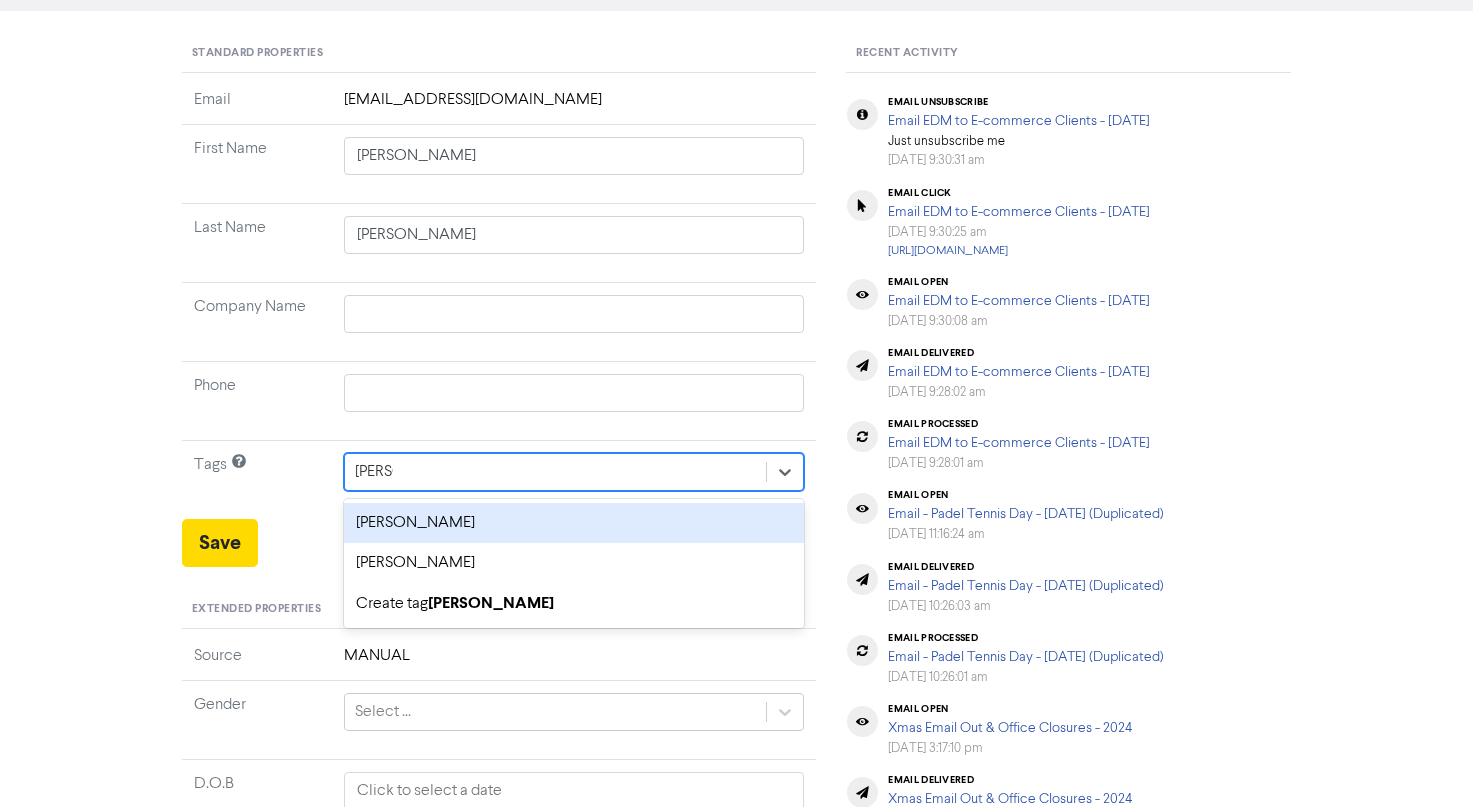 click on "sarah crowe" at bounding box center (574, 523) 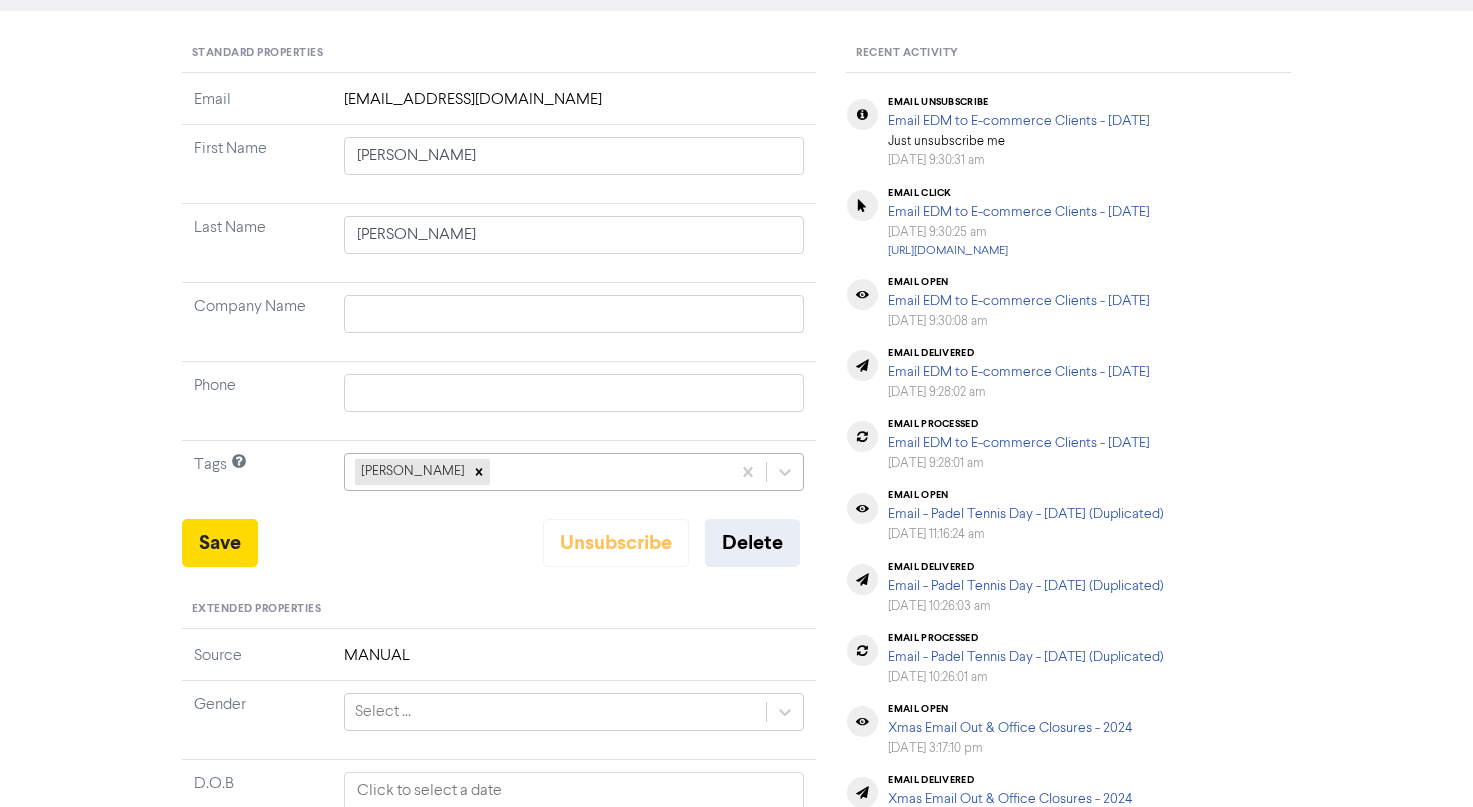 click on "sarah crowe" at bounding box center [538, 472] 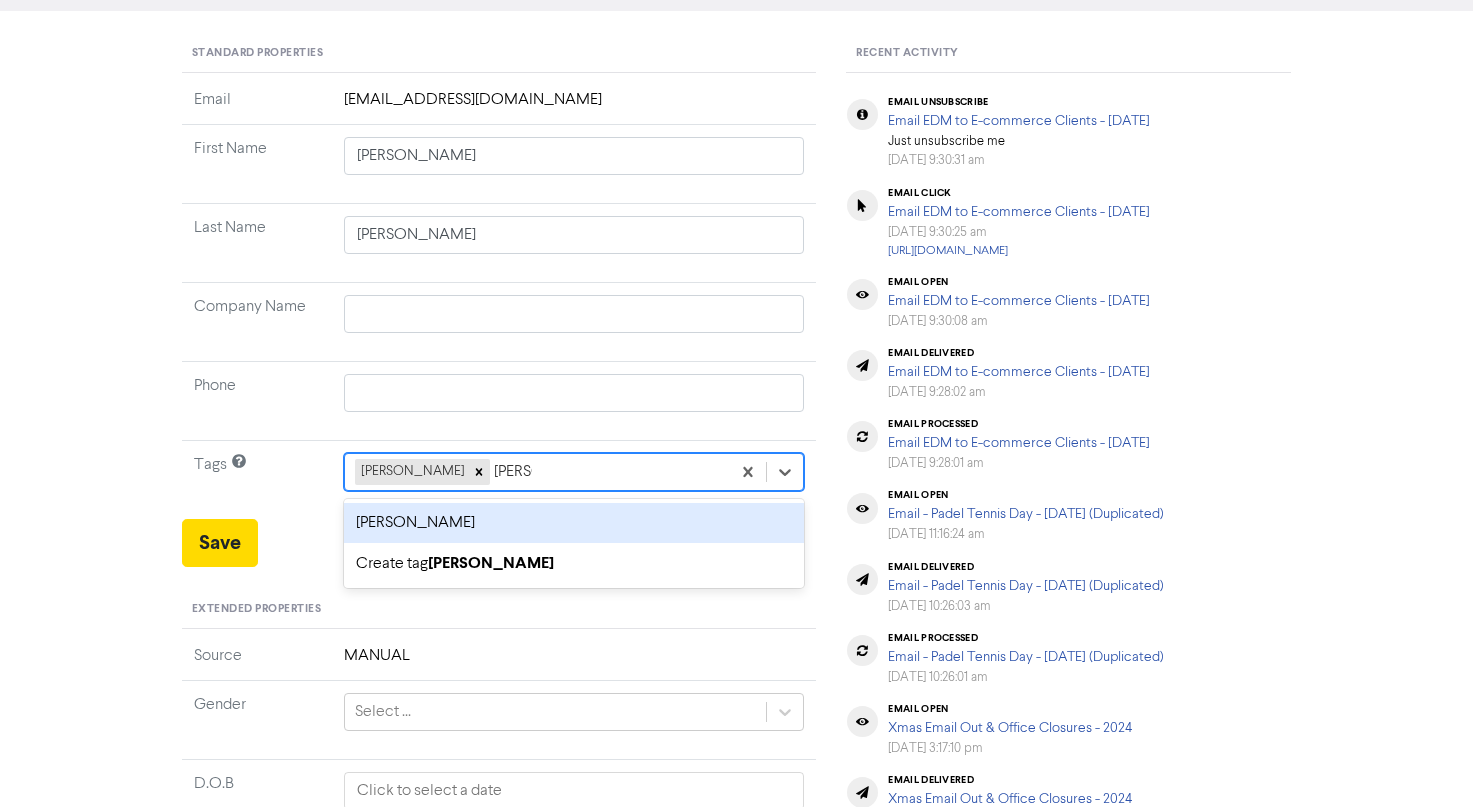 click on "sarah sale" at bounding box center (574, 523) 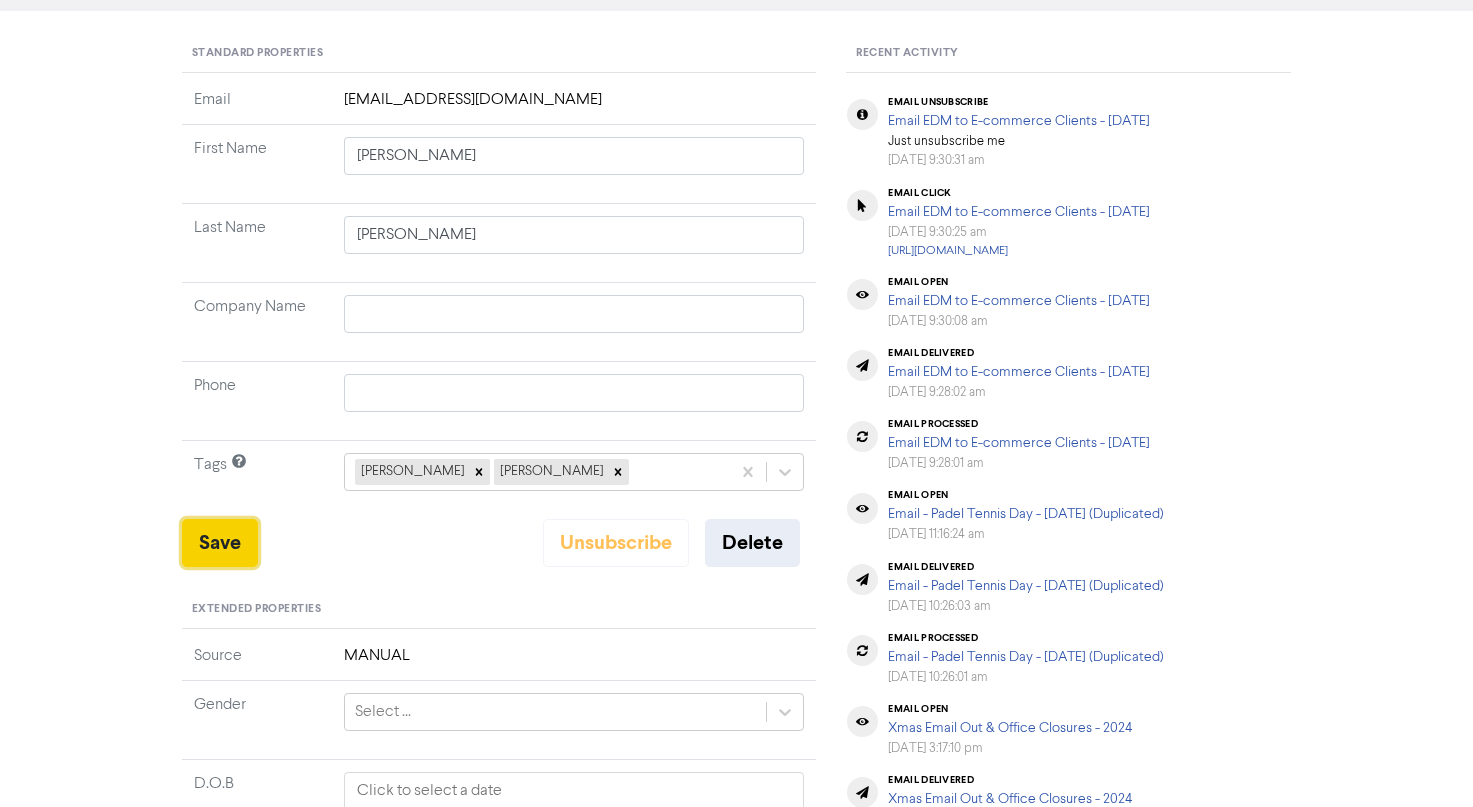 click on "Save" at bounding box center (220, 543) 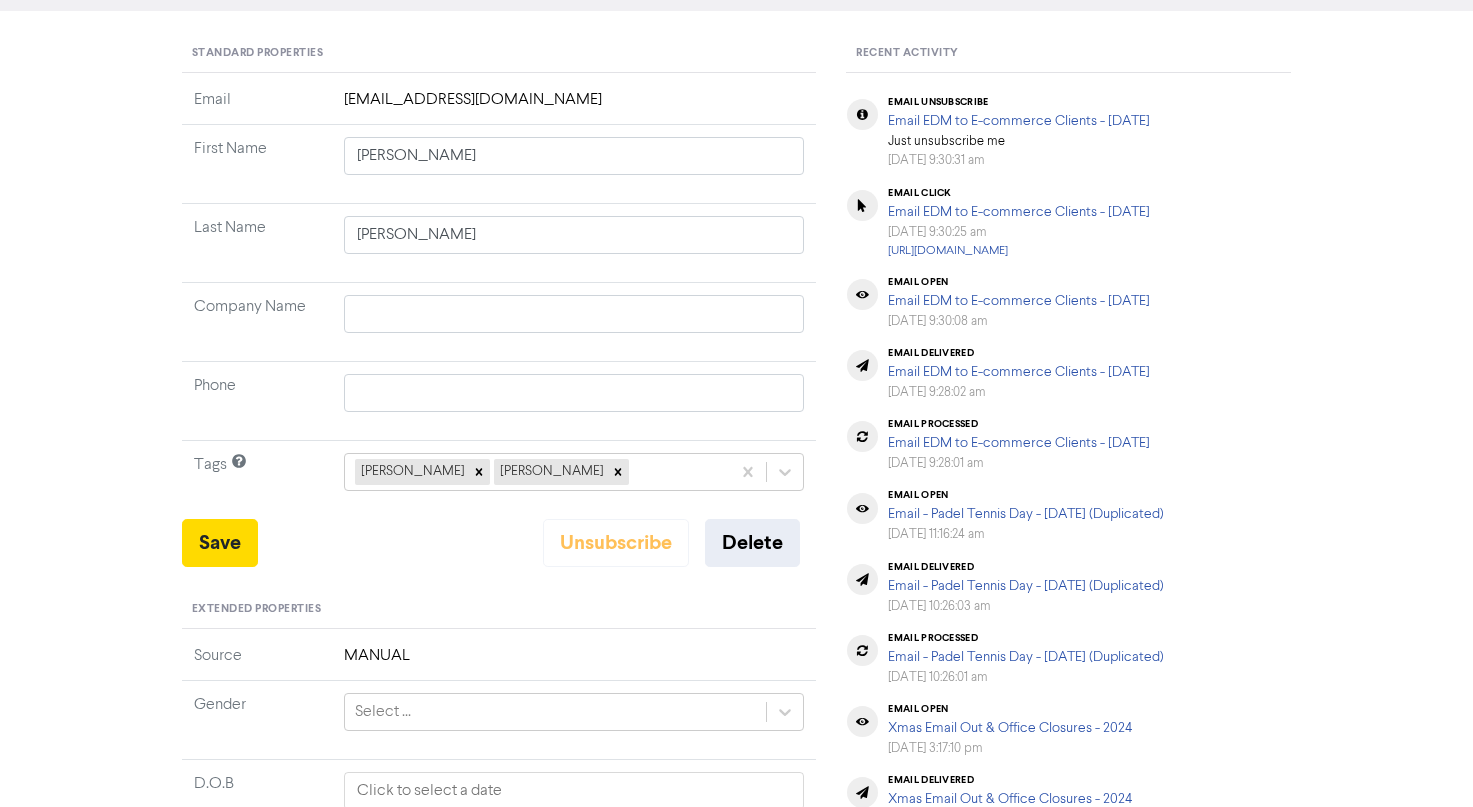 scroll, scrollTop: 0, scrollLeft: 0, axis: both 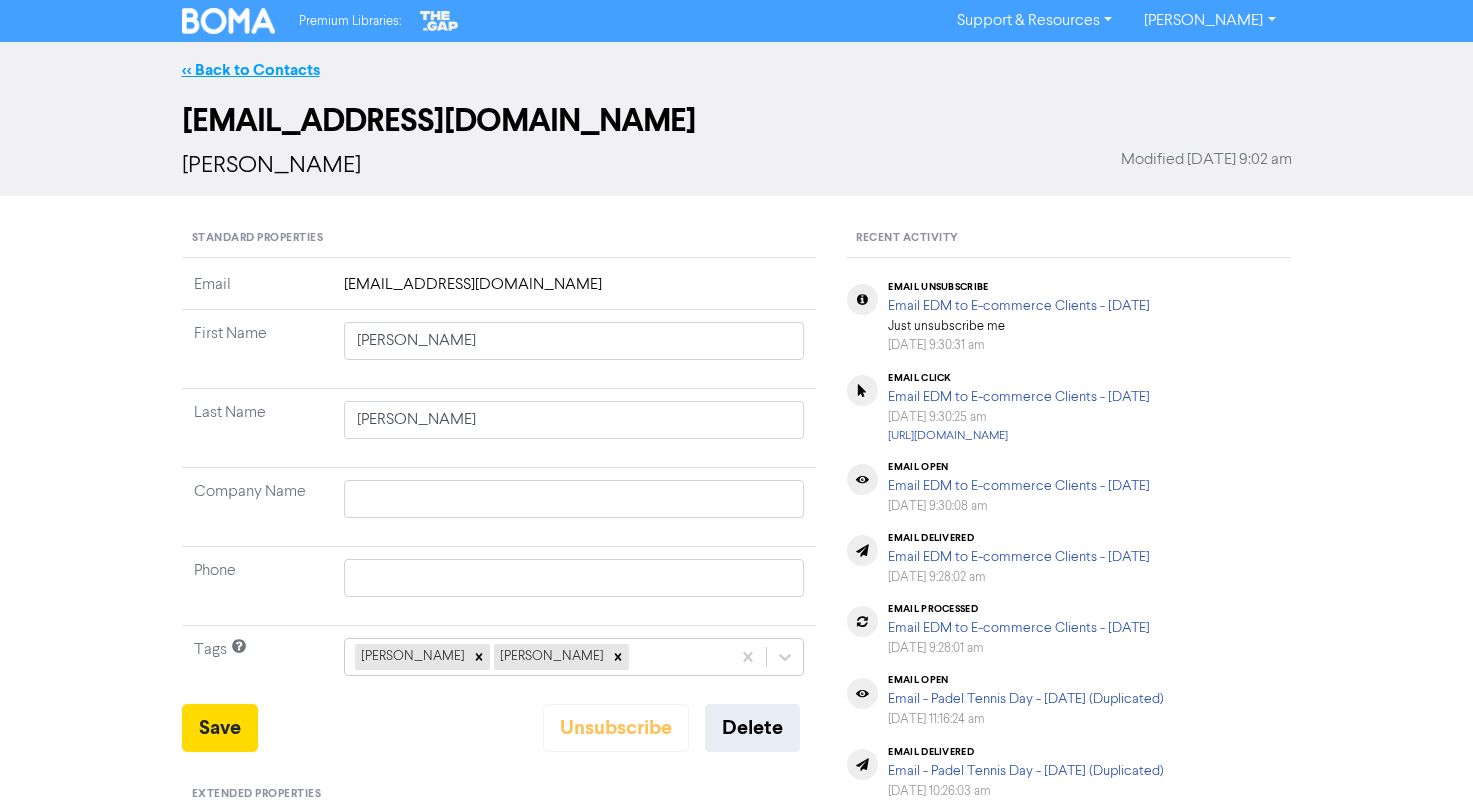 click on "<< Back to Contacts" at bounding box center (251, 70) 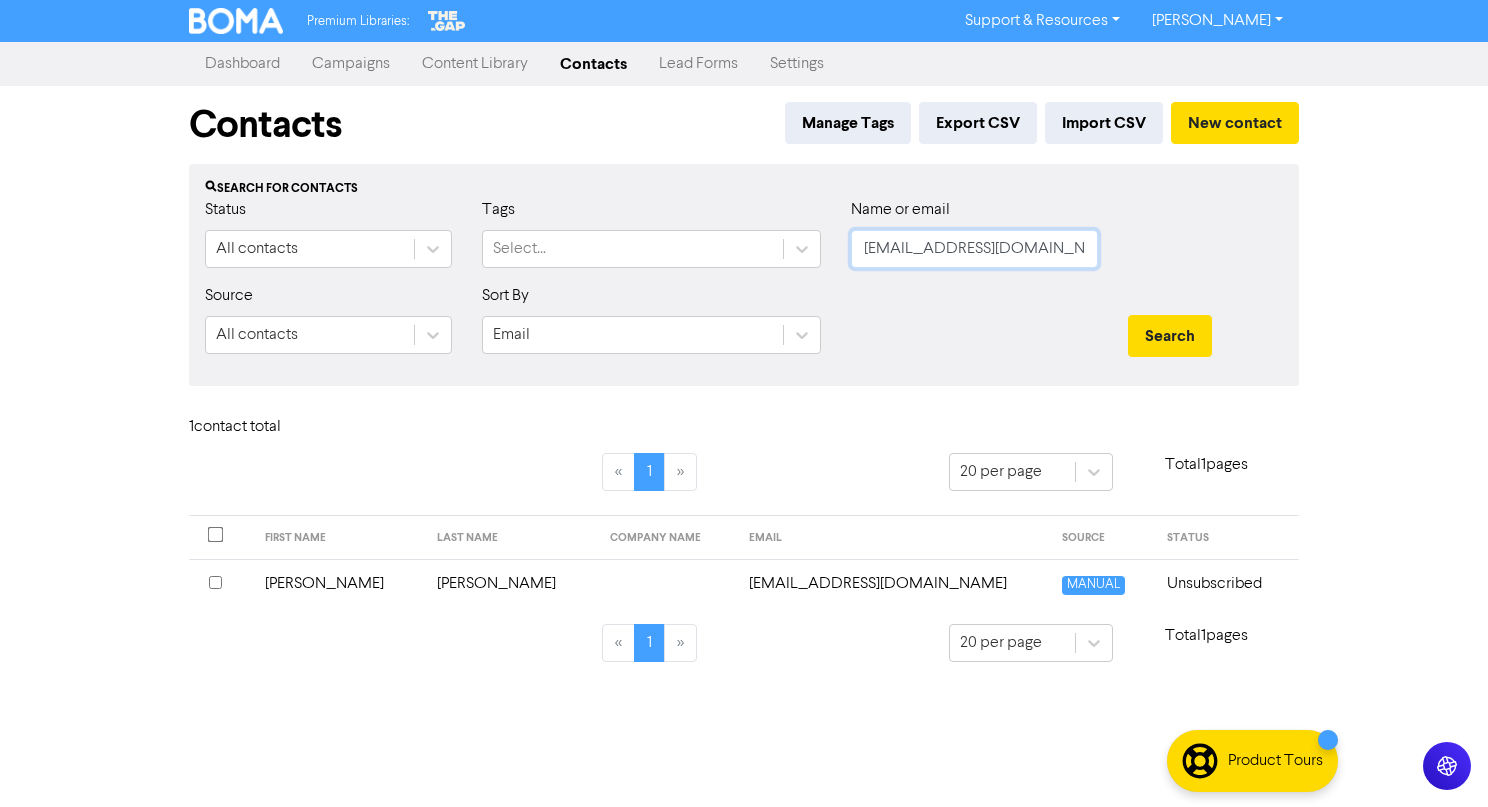 drag, startPoint x: 1058, startPoint y: 250, endPoint x: 616, endPoint y: 216, distance: 443.30576 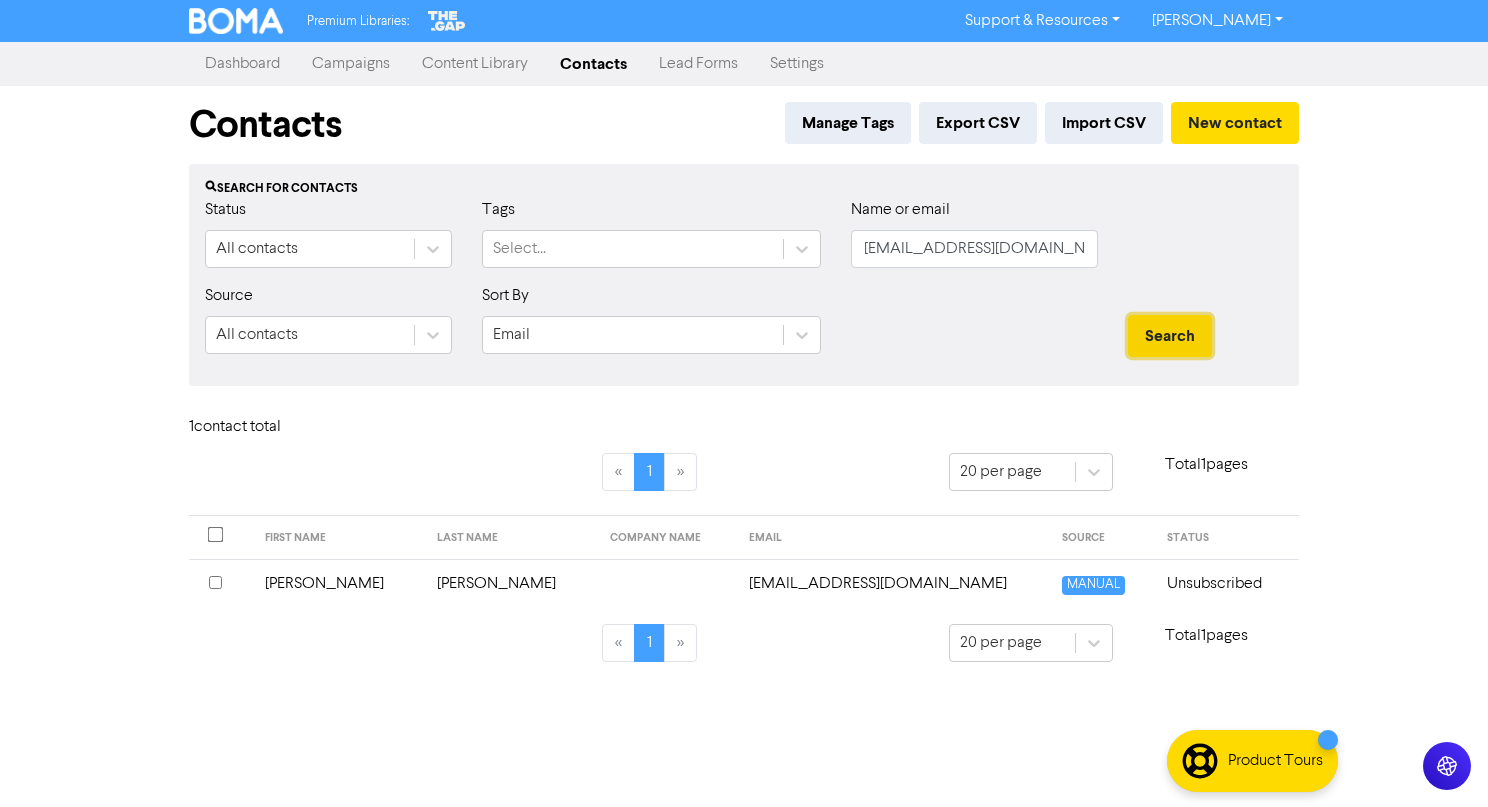 click on "Search" at bounding box center (1170, 336) 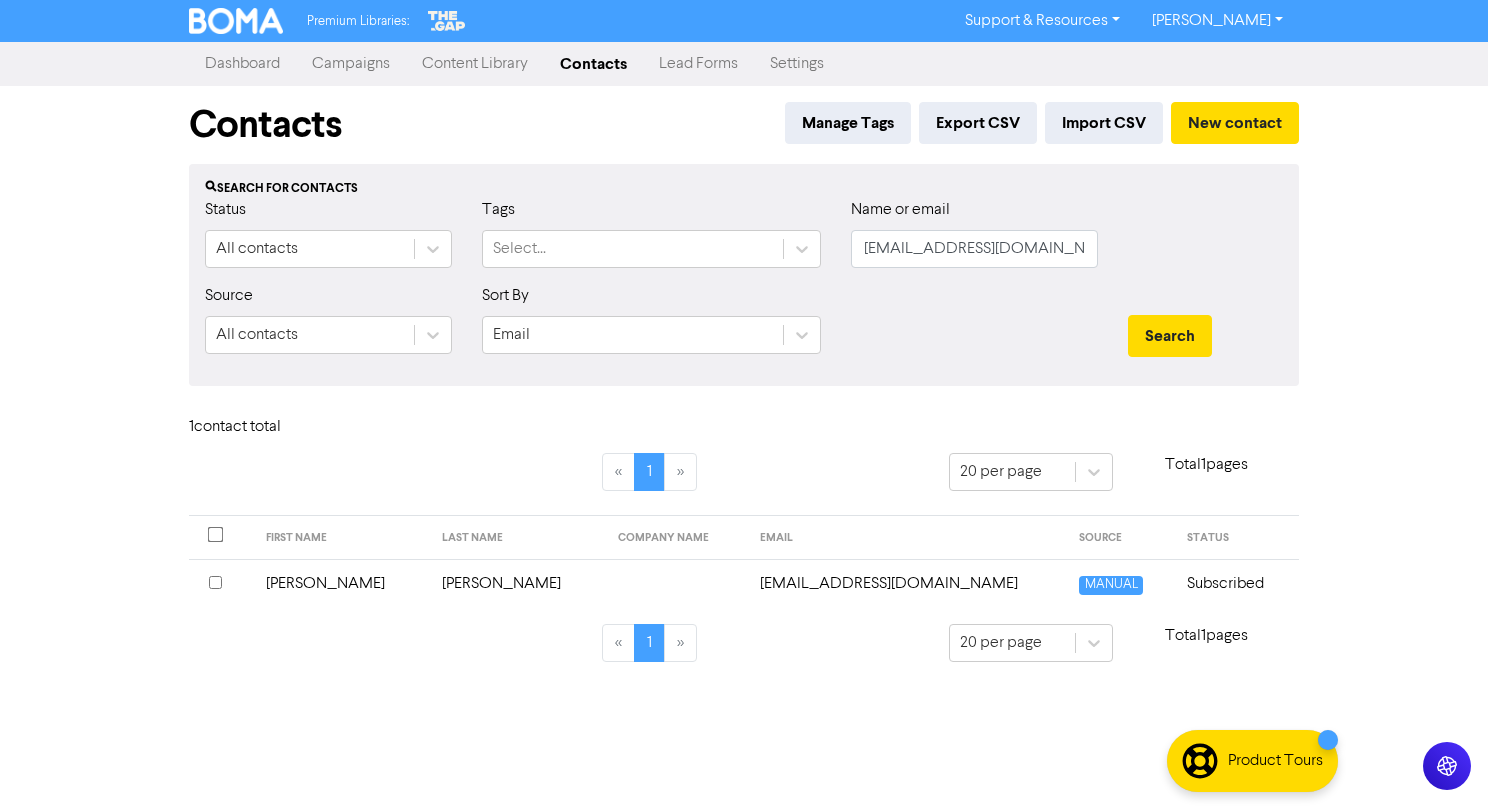 click on "phill_tracey@hotmail.com" at bounding box center [908, 583] 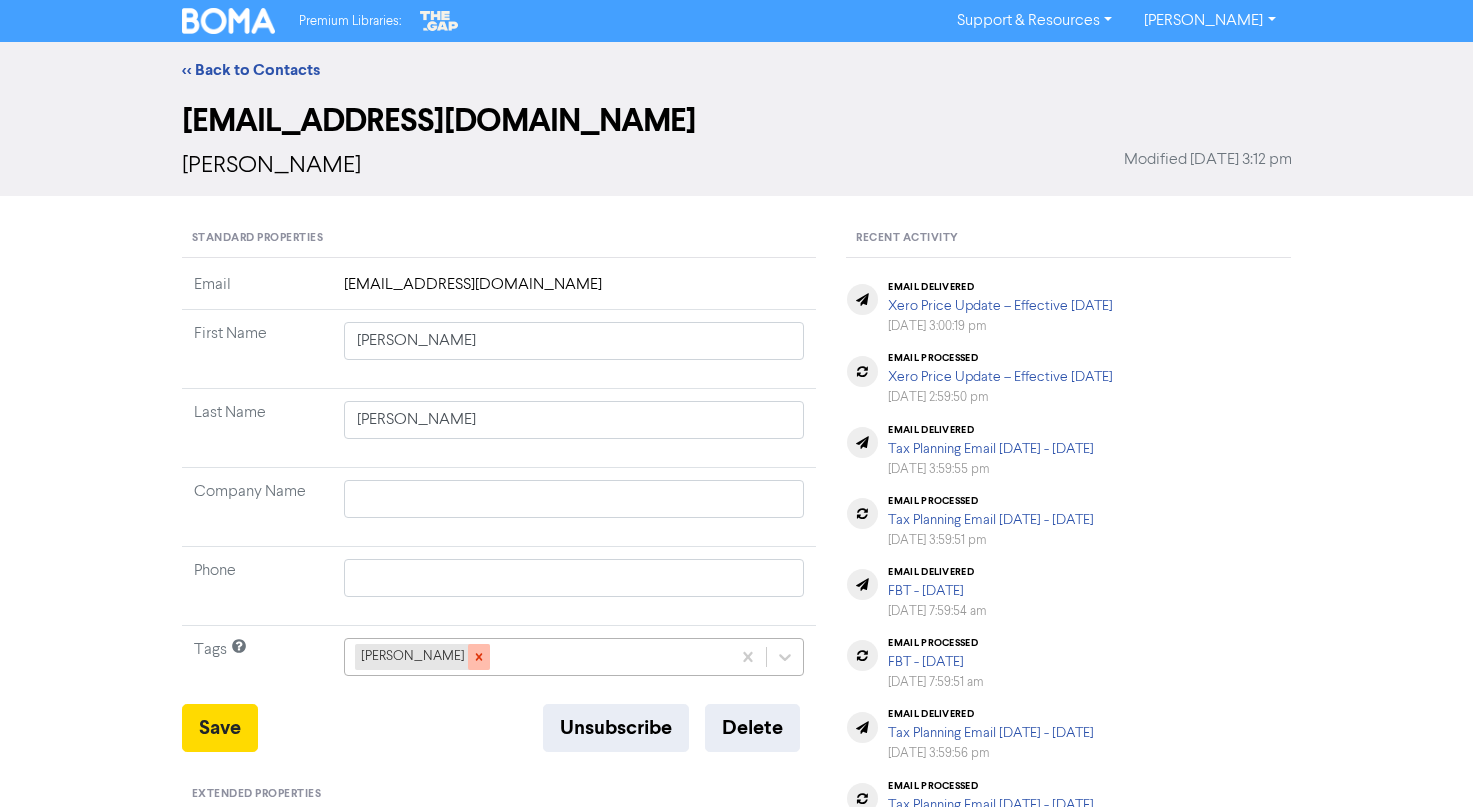 click 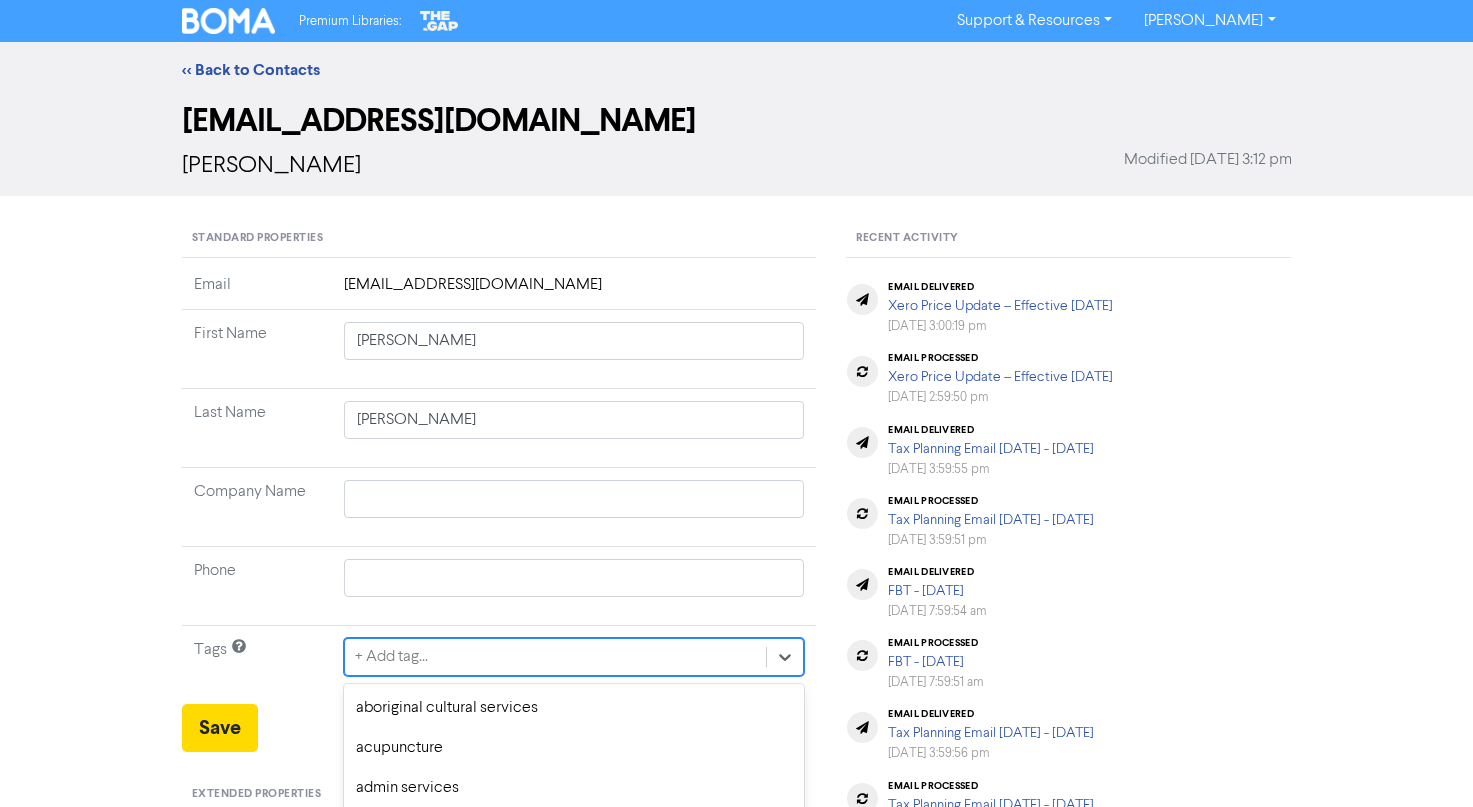click on "option advertising focused, 4 of 285. 285 results available. Use Up and Down to choose options, press Backspace to select the currently focused option, press Escape to exit the menu, press Tab to select the option and exit the menu. + Add tag... aboriginal cultural services acupuncture admin services advertising aged care air bnb air conditioning alex allied health apps architecture art asbestos removal baby products barber beauty ben bitcoin bksuper blockchain bookkeeper bookkeeping bookkeeping-bankstmts bridal brittny building design business administration business consulting/management business development cafe callum farrugia callum&peri candle store caravan park carpentry chef chemical retailing childcare cleaning clothing coffee shop commercial building/manufacturing commercial property commisions with amcal/business ebook compressor hire/repair computer service construction consulting conveyancing service copywriting cosmetic injectables cosmetic retailing counselling courses cryptocurrency gym" 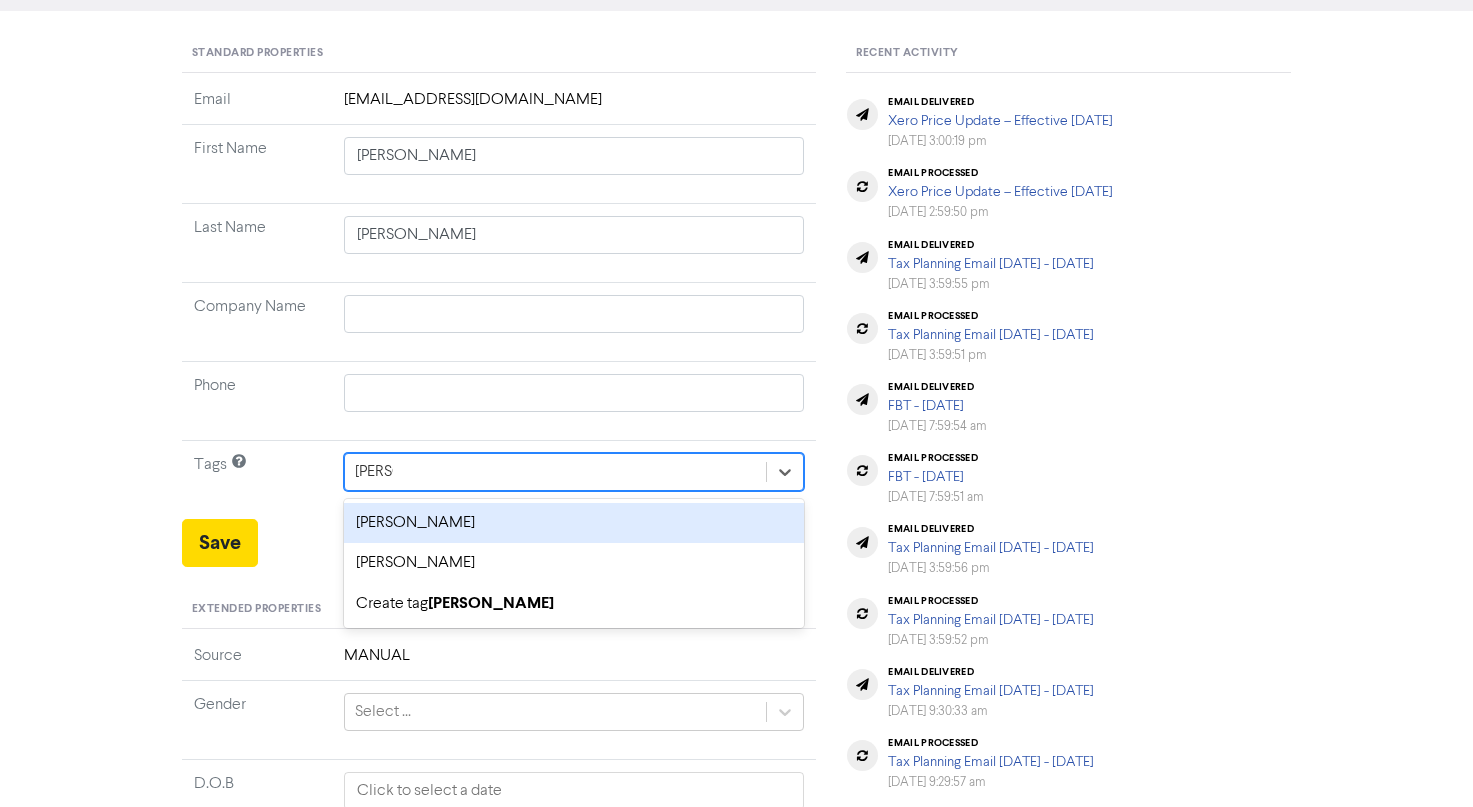 click on "sarah crowe" at bounding box center (574, 523) 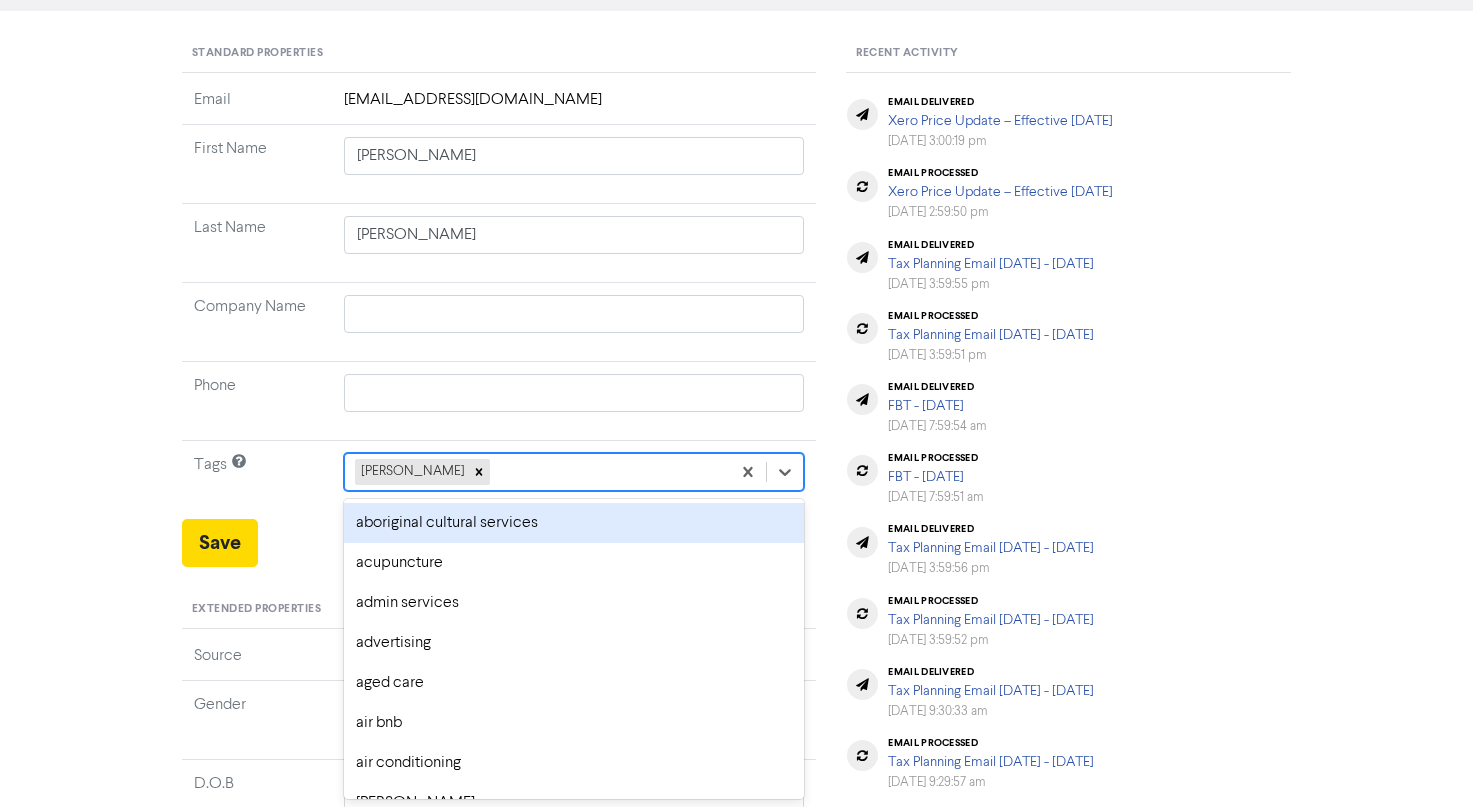 click on "sarah crowe" at bounding box center [538, 472] 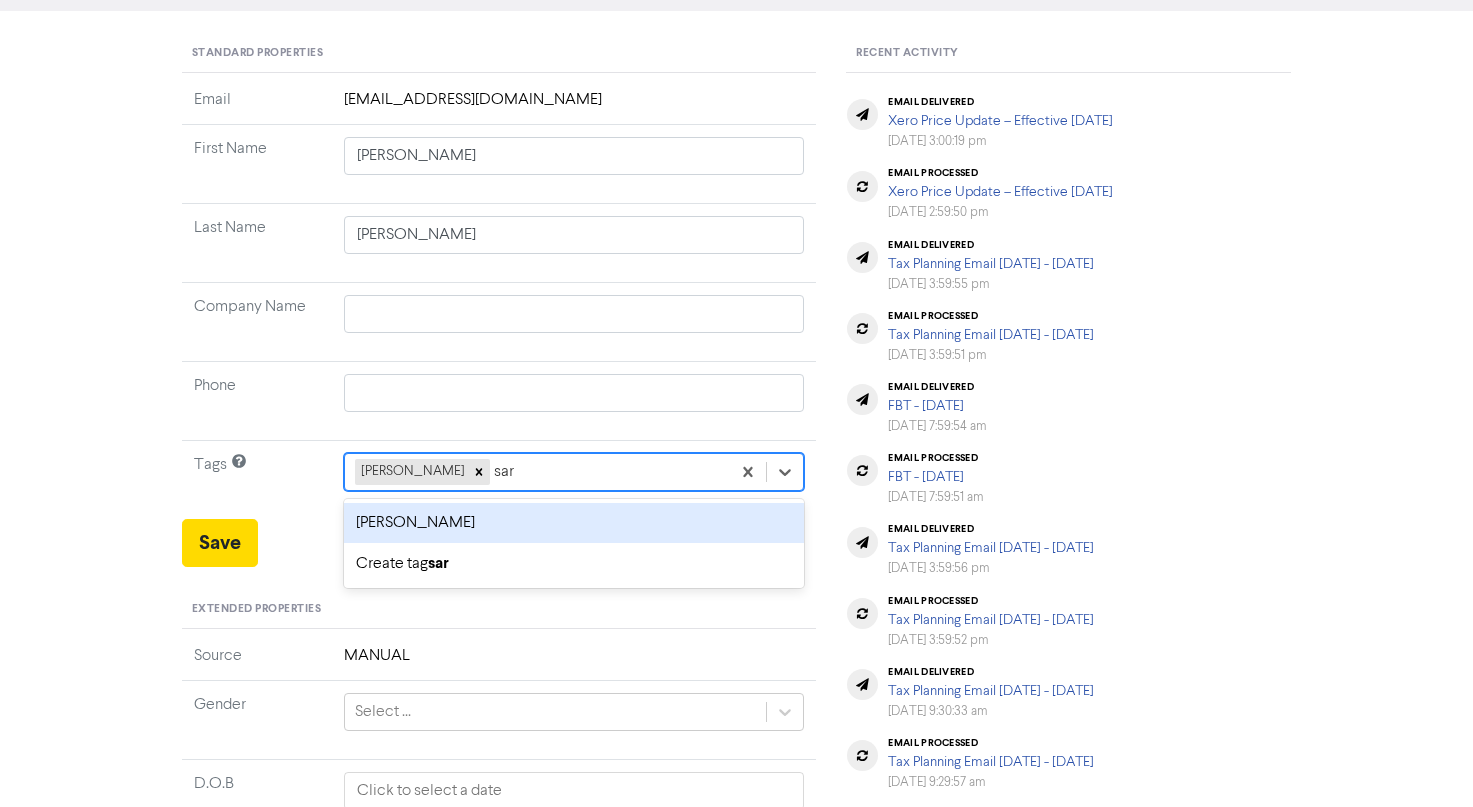 click on "sarah sale" at bounding box center [574, 523] 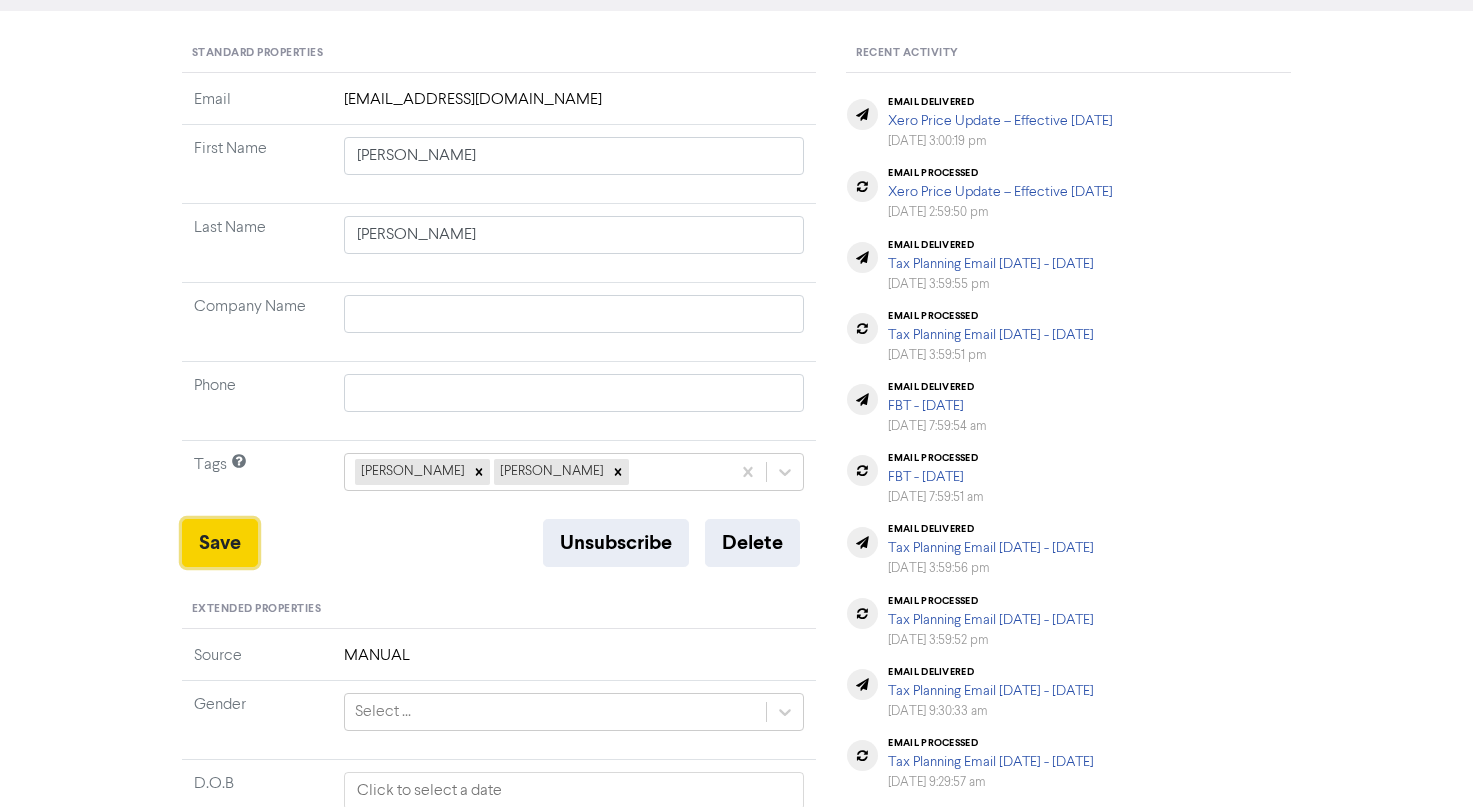 click on "Save" at bounding box center [220, 543] 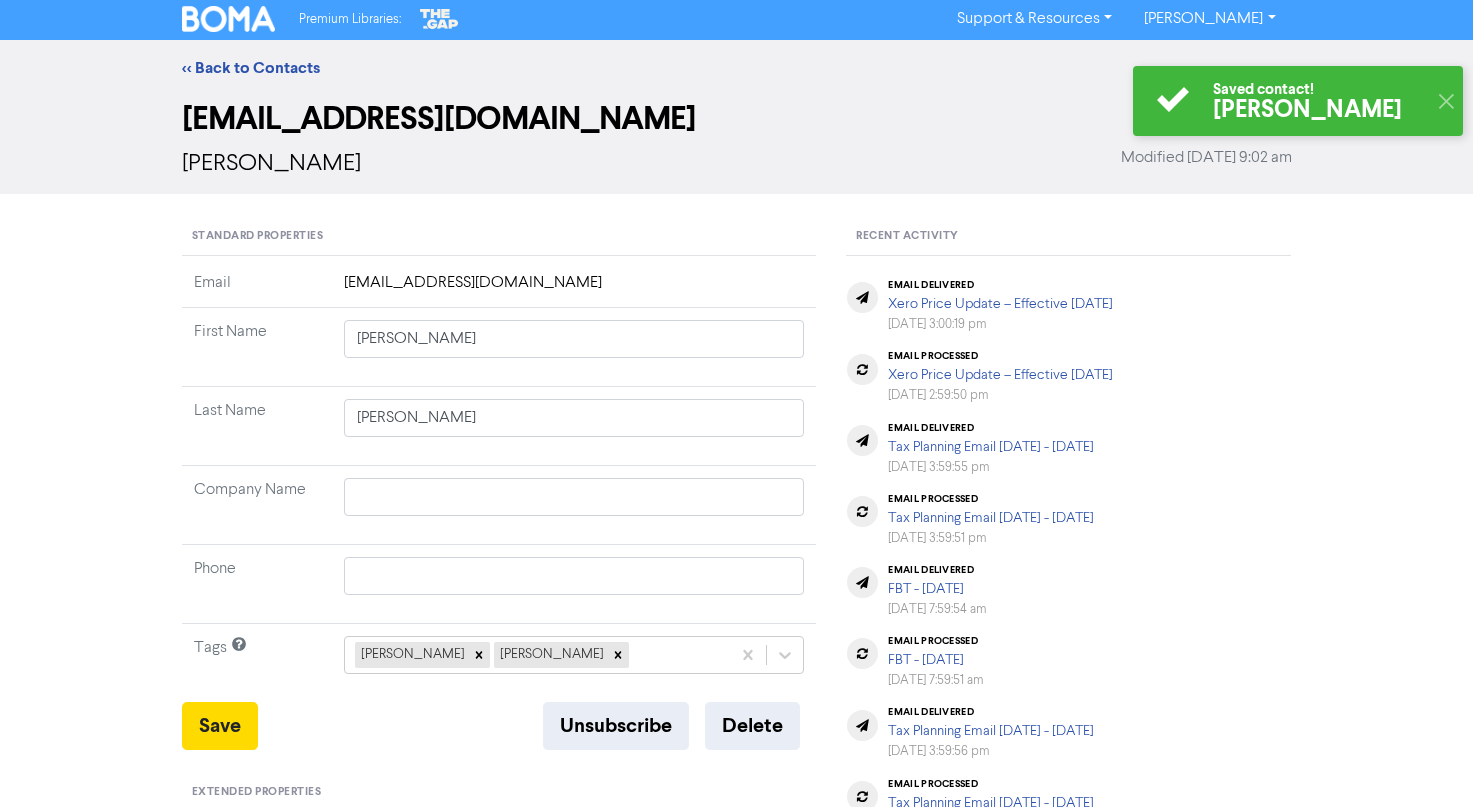 scroll, scrollTop: 0, scrollLeft: 0, axis: both 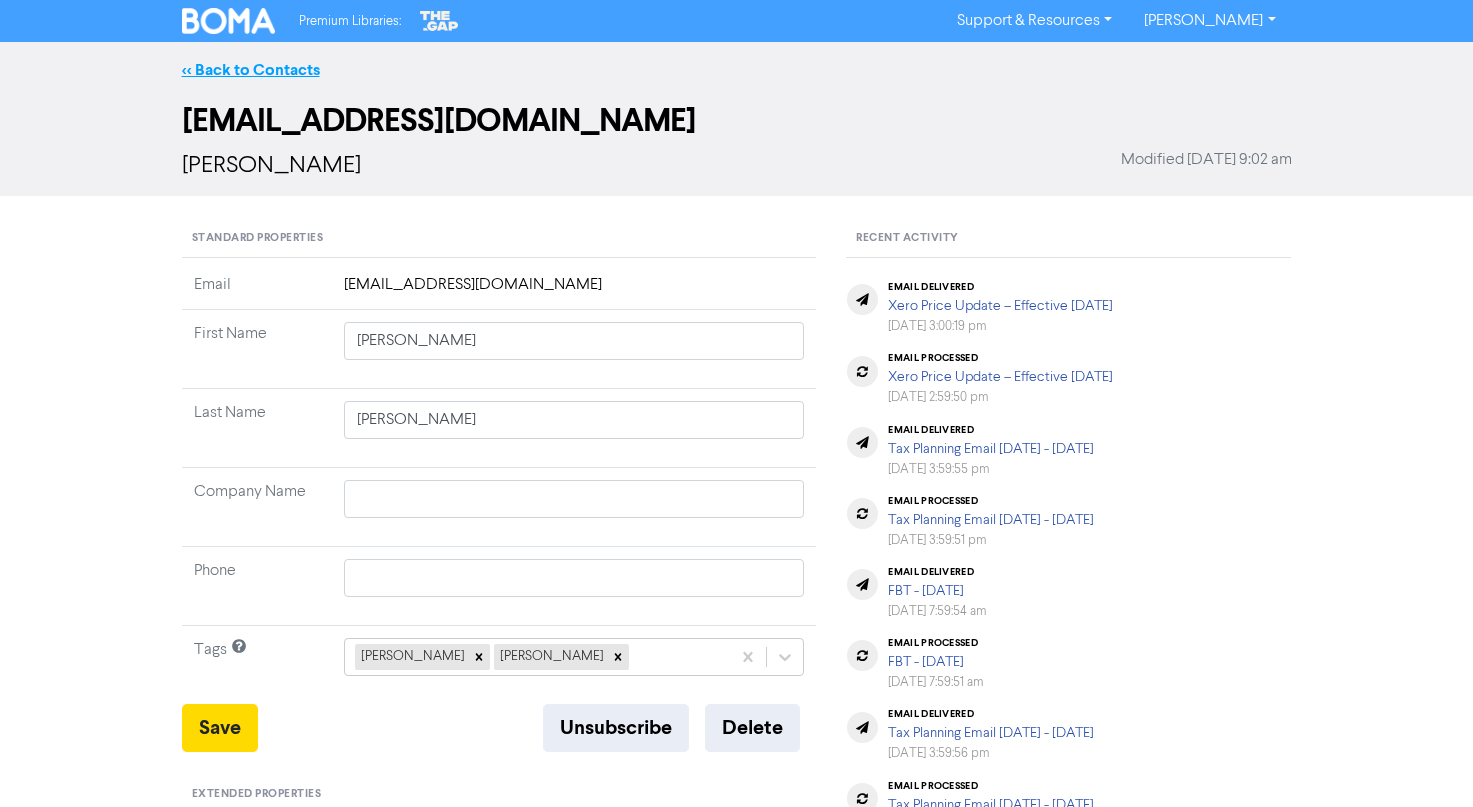 click on "<< Back to Contacts" at bounding box center [251, 70] 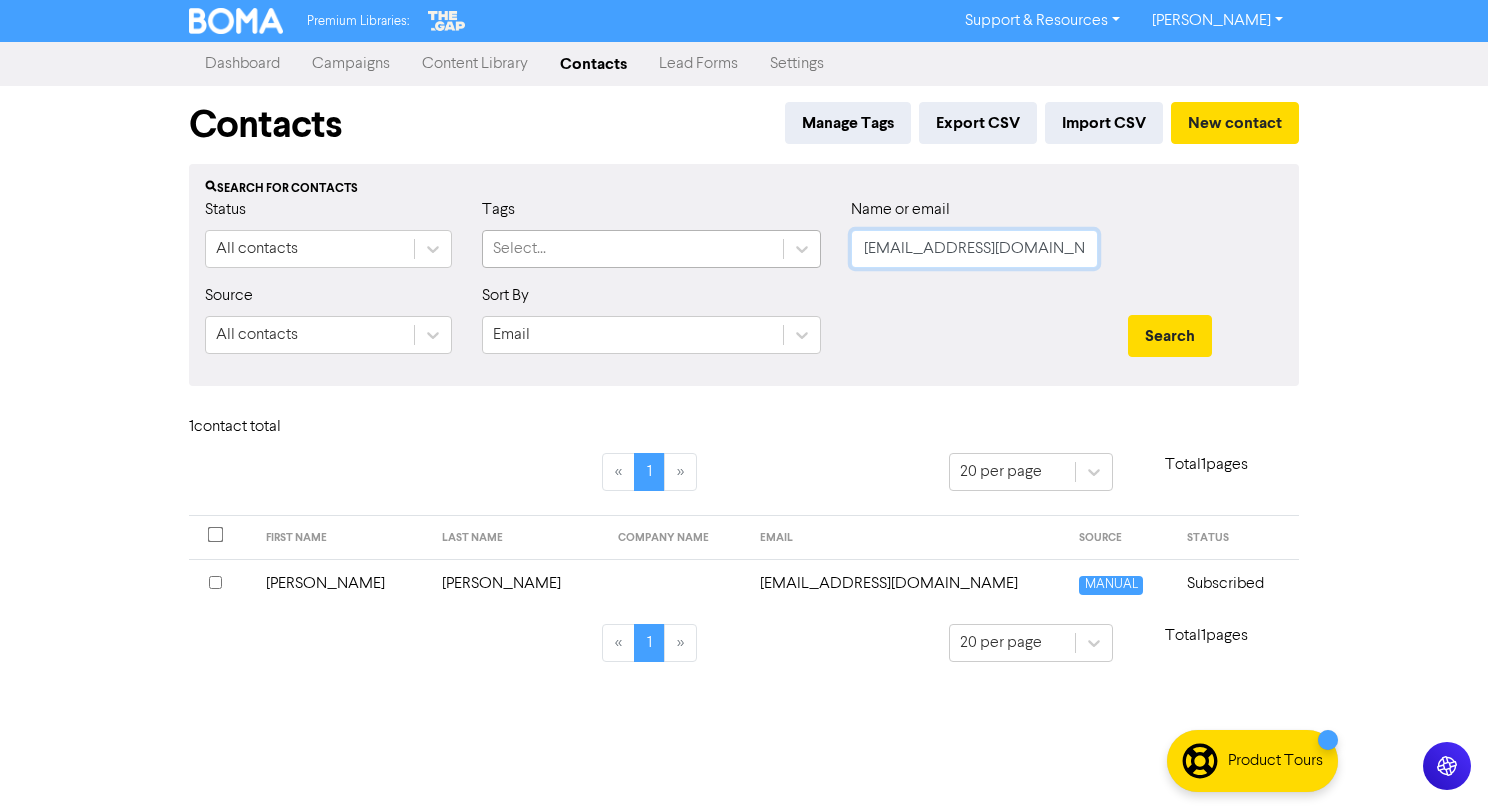 drag, startPoint x: 1075, startPoint y: 249, endPoint x: 544, endPoint y: 251, distance: 531.0038 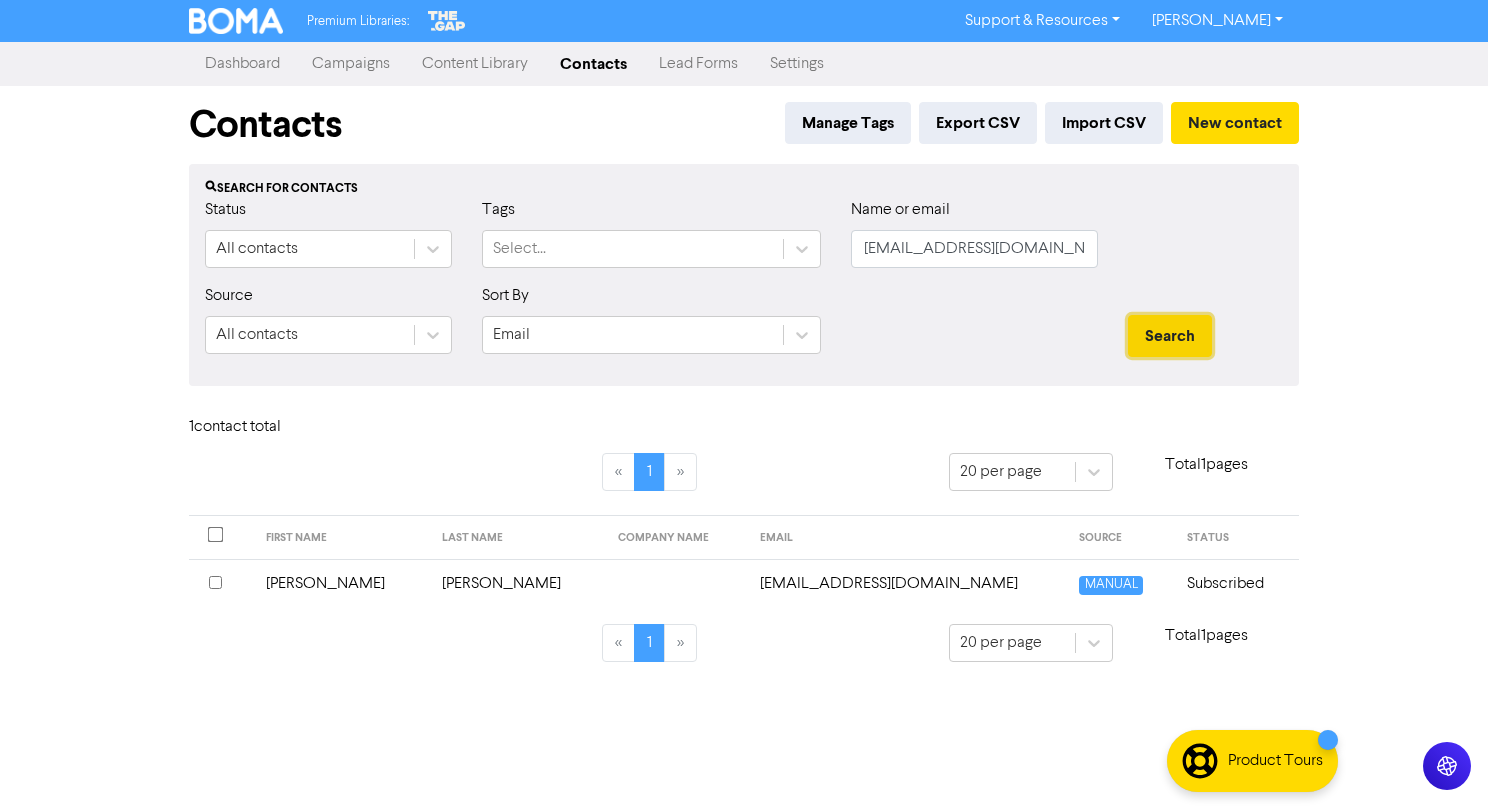 click on "Search" at bounding box center [1170, 336] 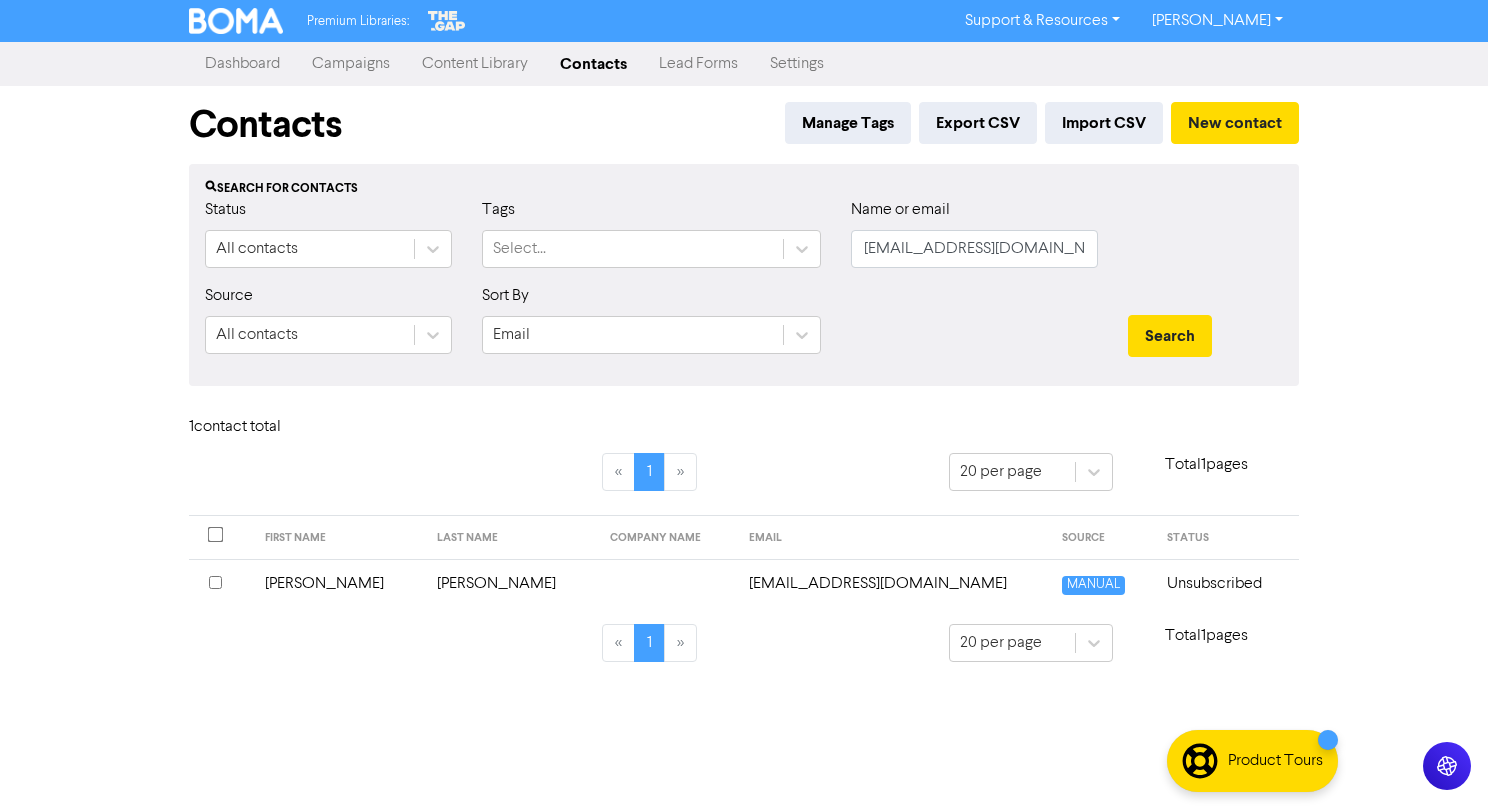 click on "bauerjulez@yahoo.com" at bounding box center [894, 583] 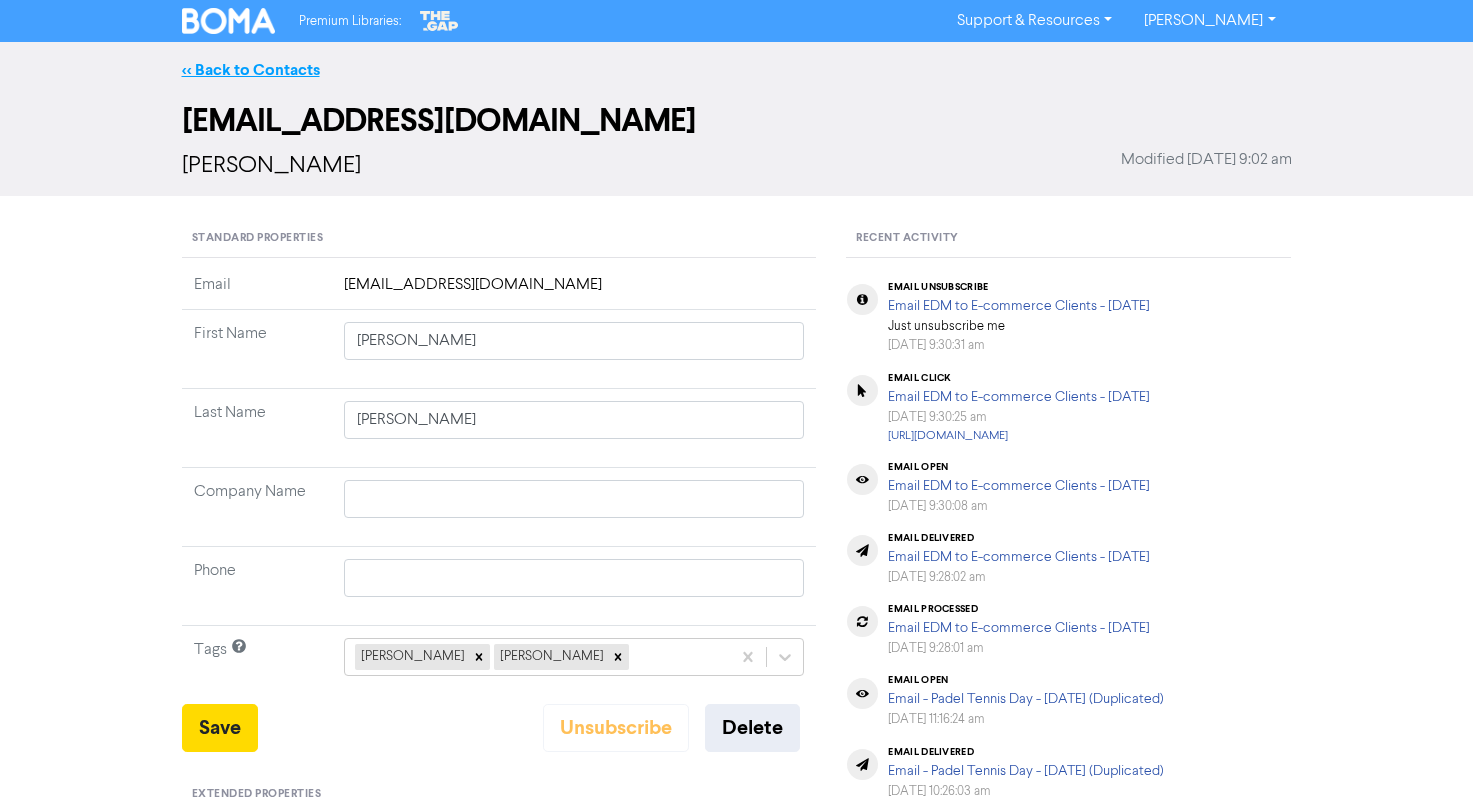 click on "<< Back to Contacts" at bounding box center [251, 70] 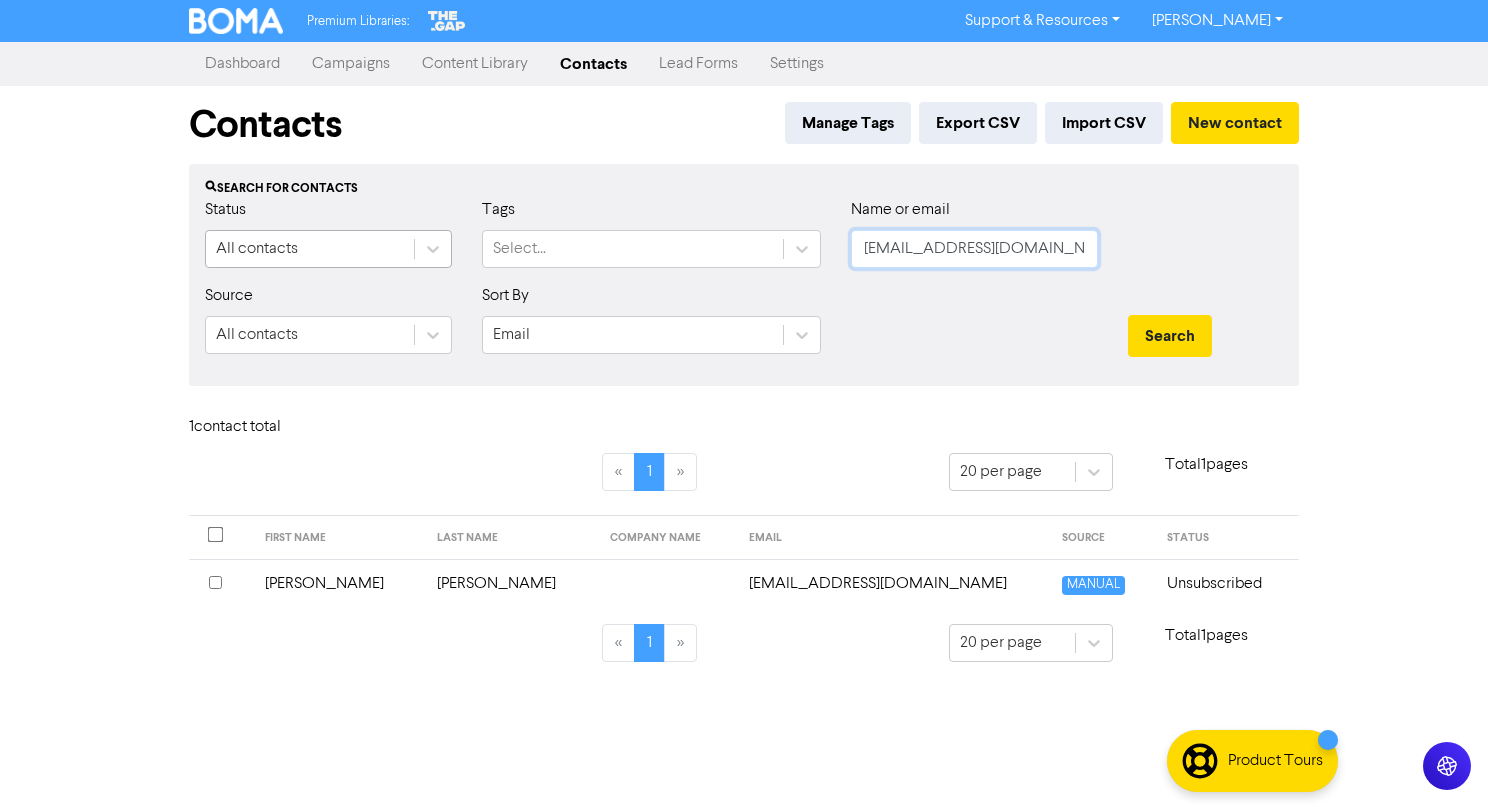 drag, startPoint x: 1044, startPoint y: 267, endPoint x: 264, endPoint y: 233, distance: 780.74066 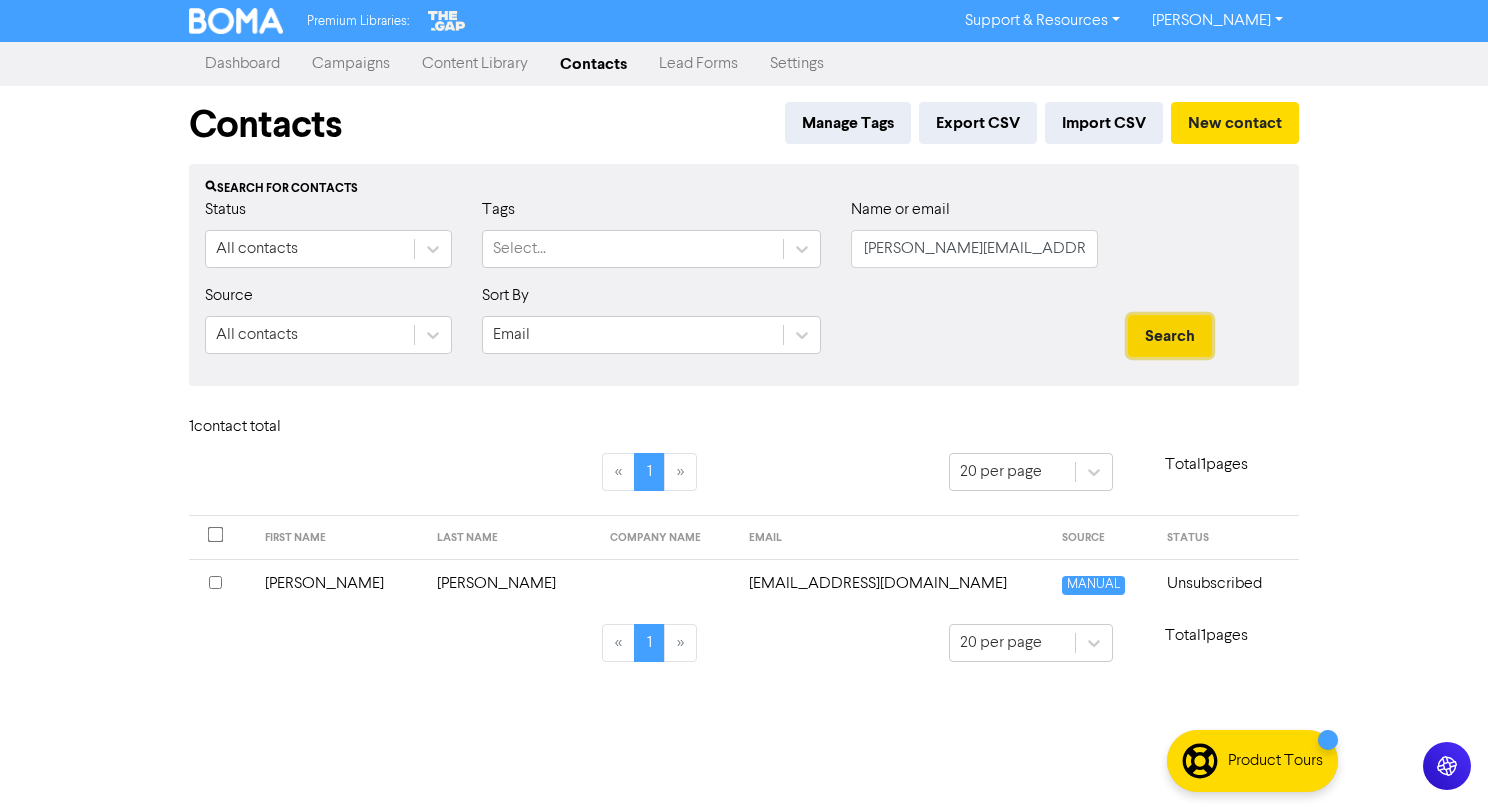 click on "Search" at bounding box center (1170, 336) 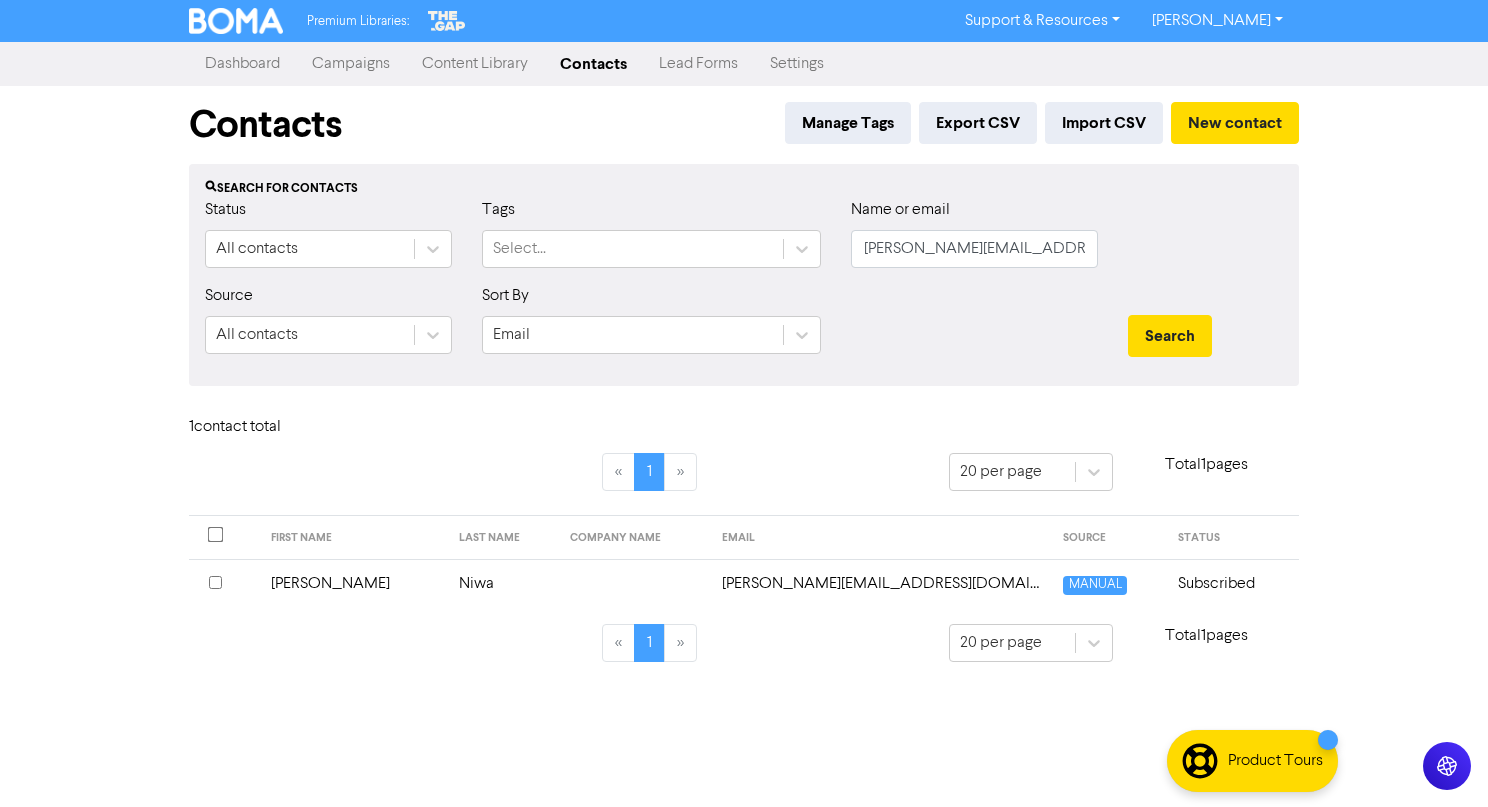 click at bounding box center [633, 583] 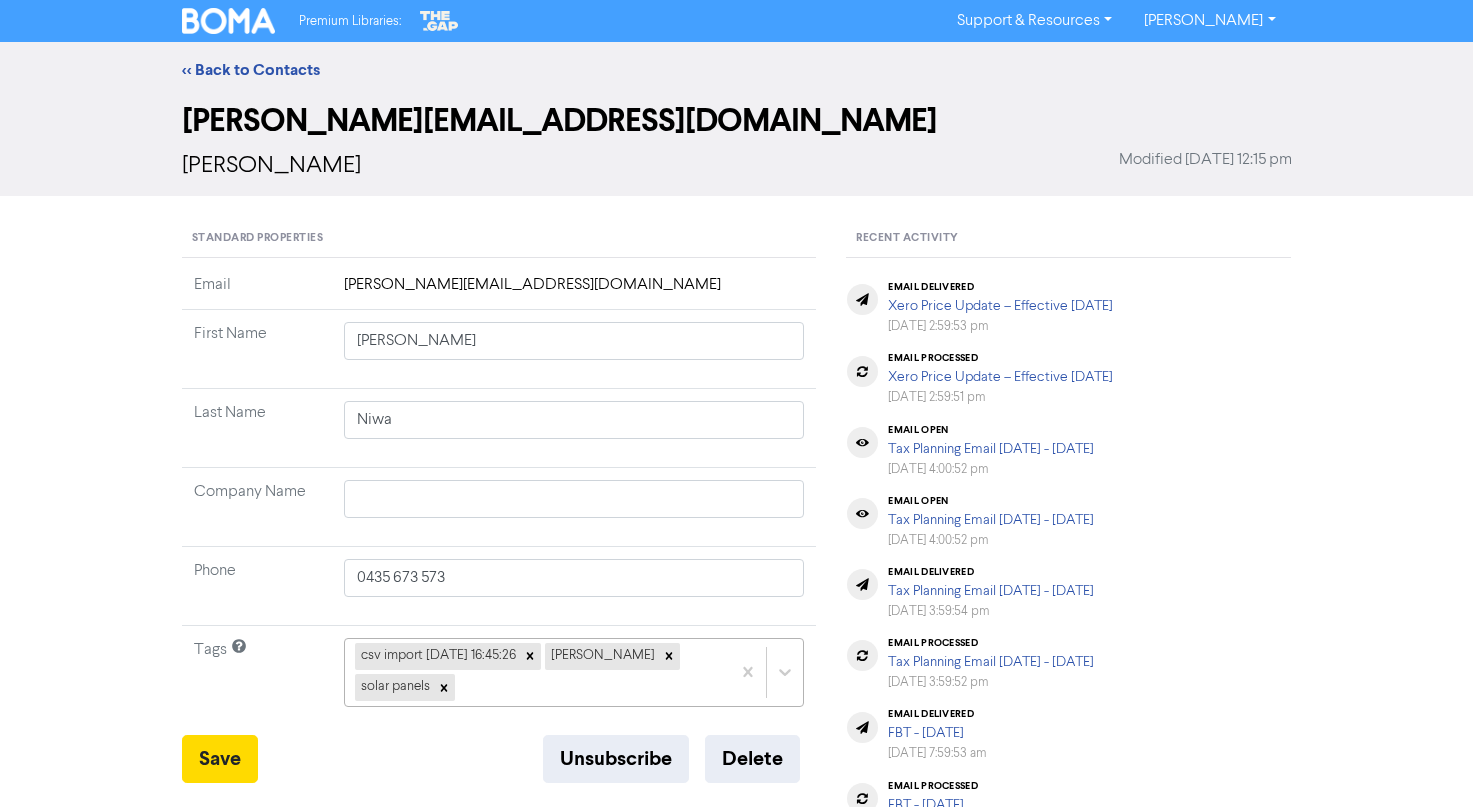 click on "csv import 2021-05-18 16:45:26 nicole solar panels" 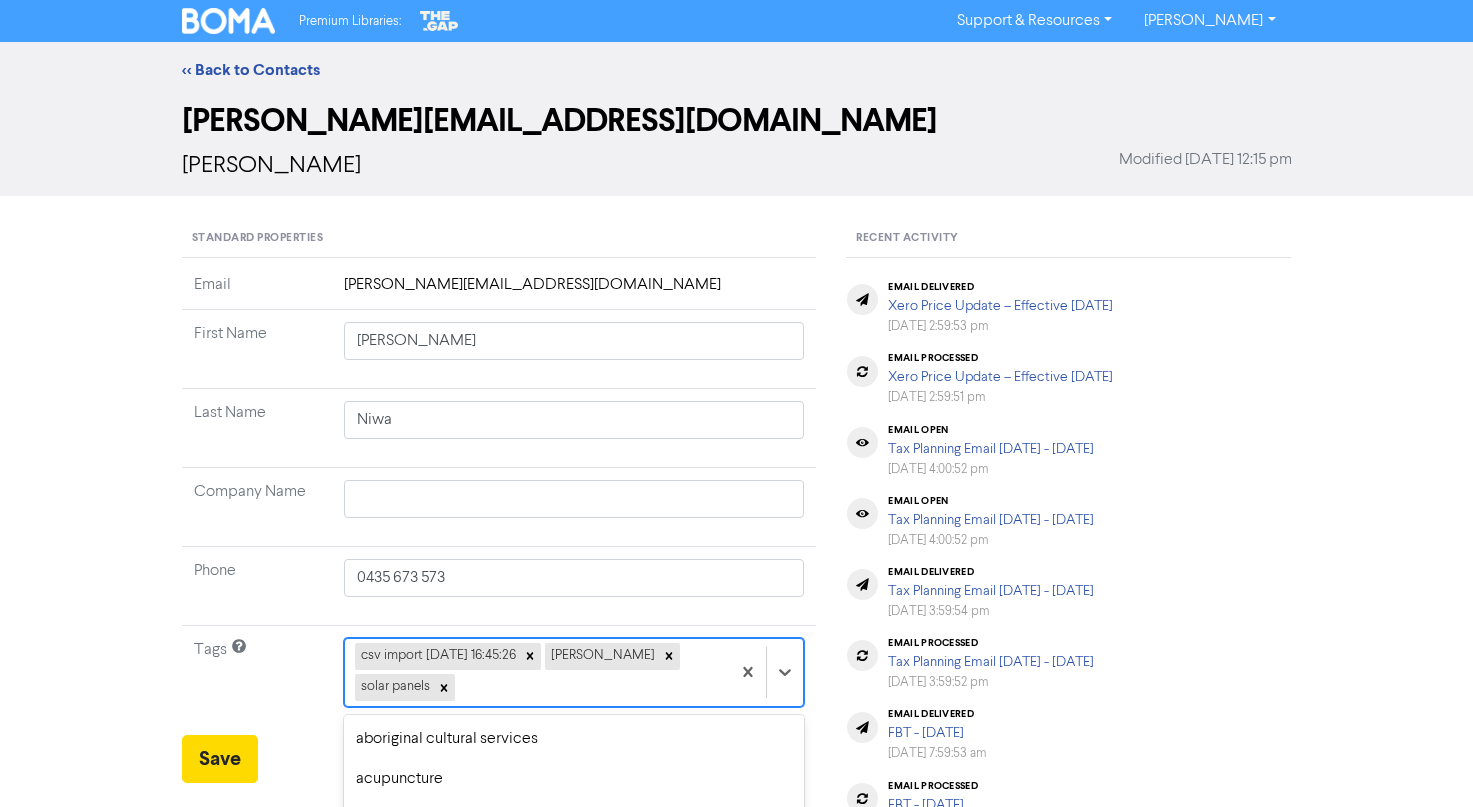 scroll, scrollTop: 216, scrollLeft: 0, axis: vertical 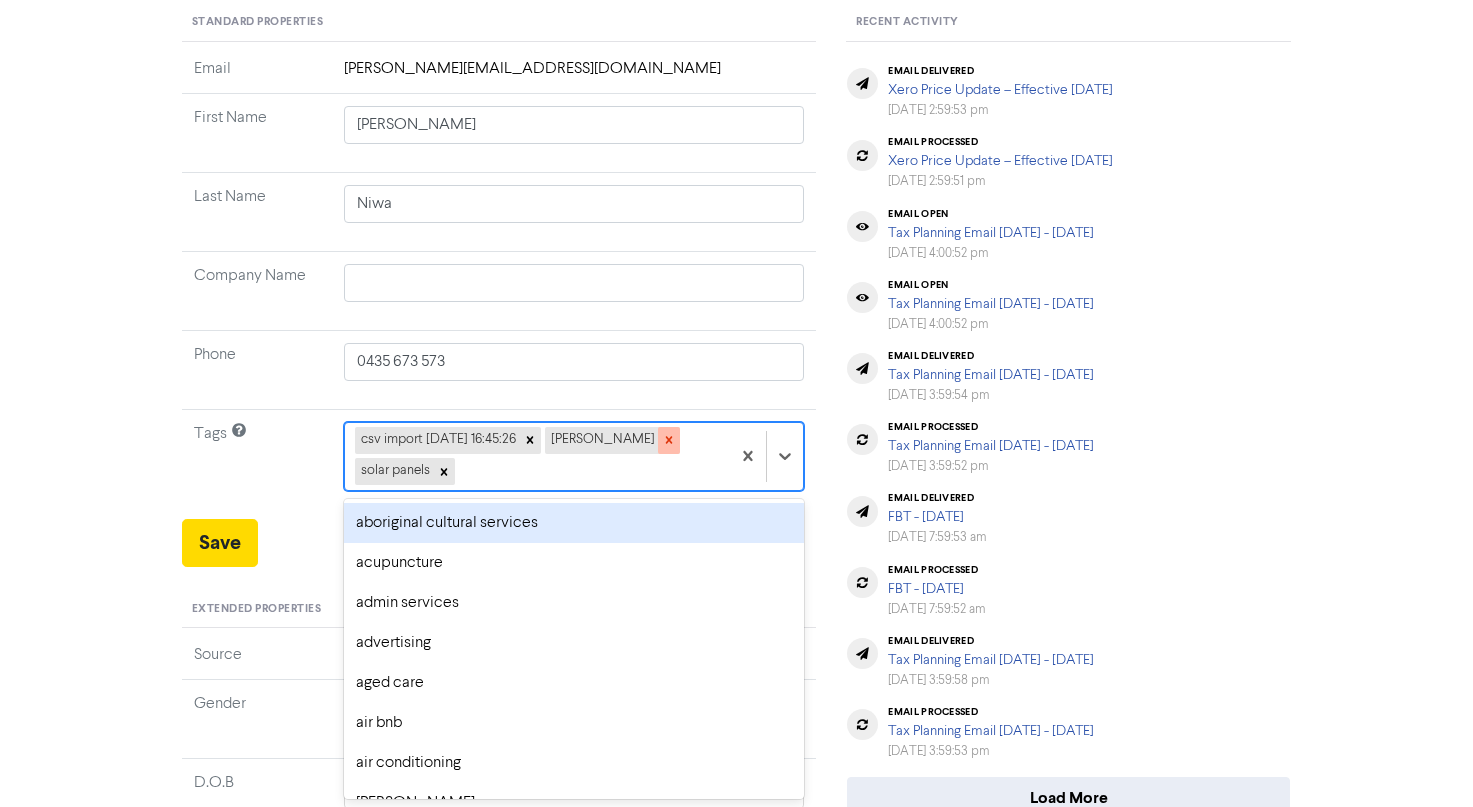 click 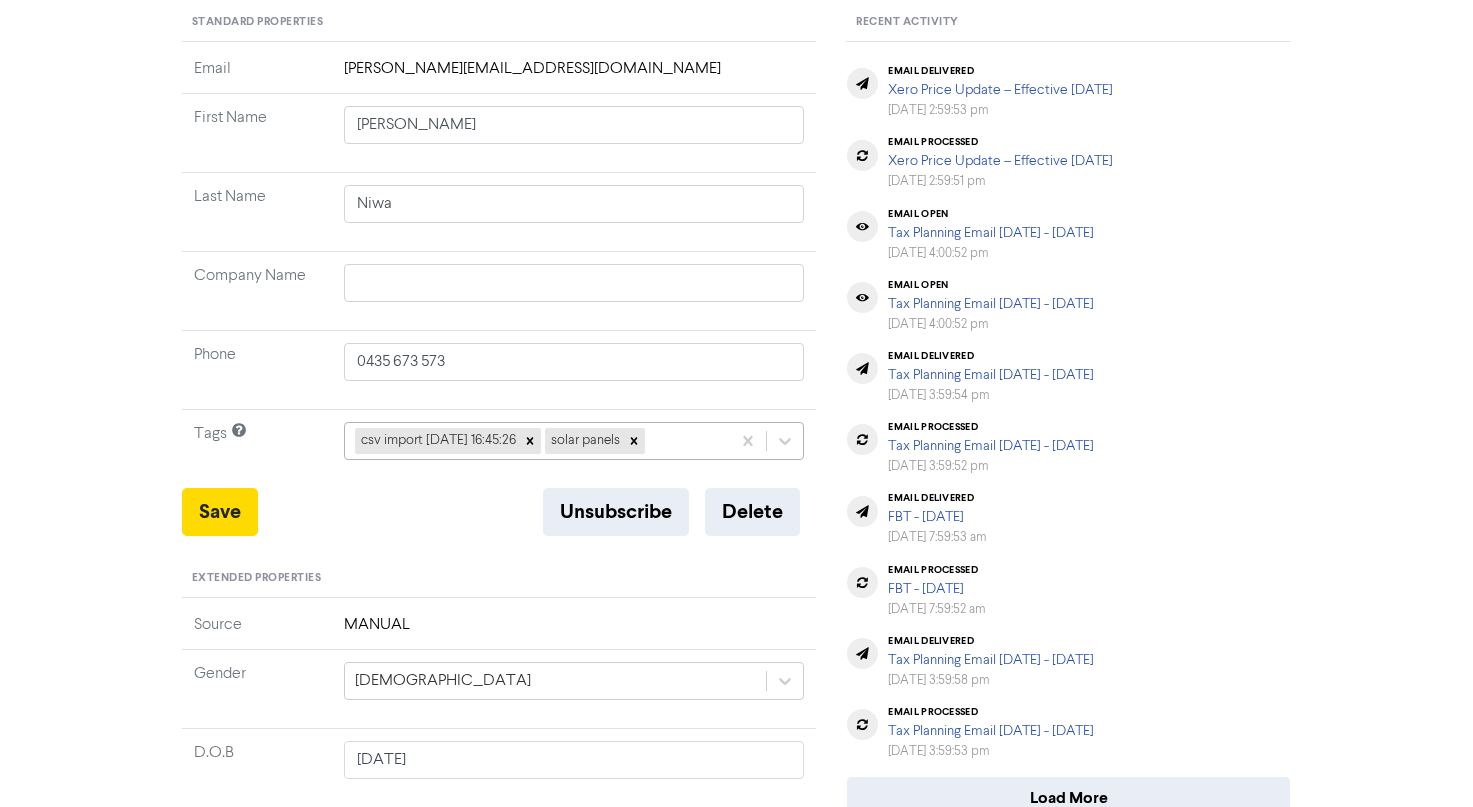 click on "csv import 2021-05-18 16:45:26 solar panels" at bounding box center [538, 441] 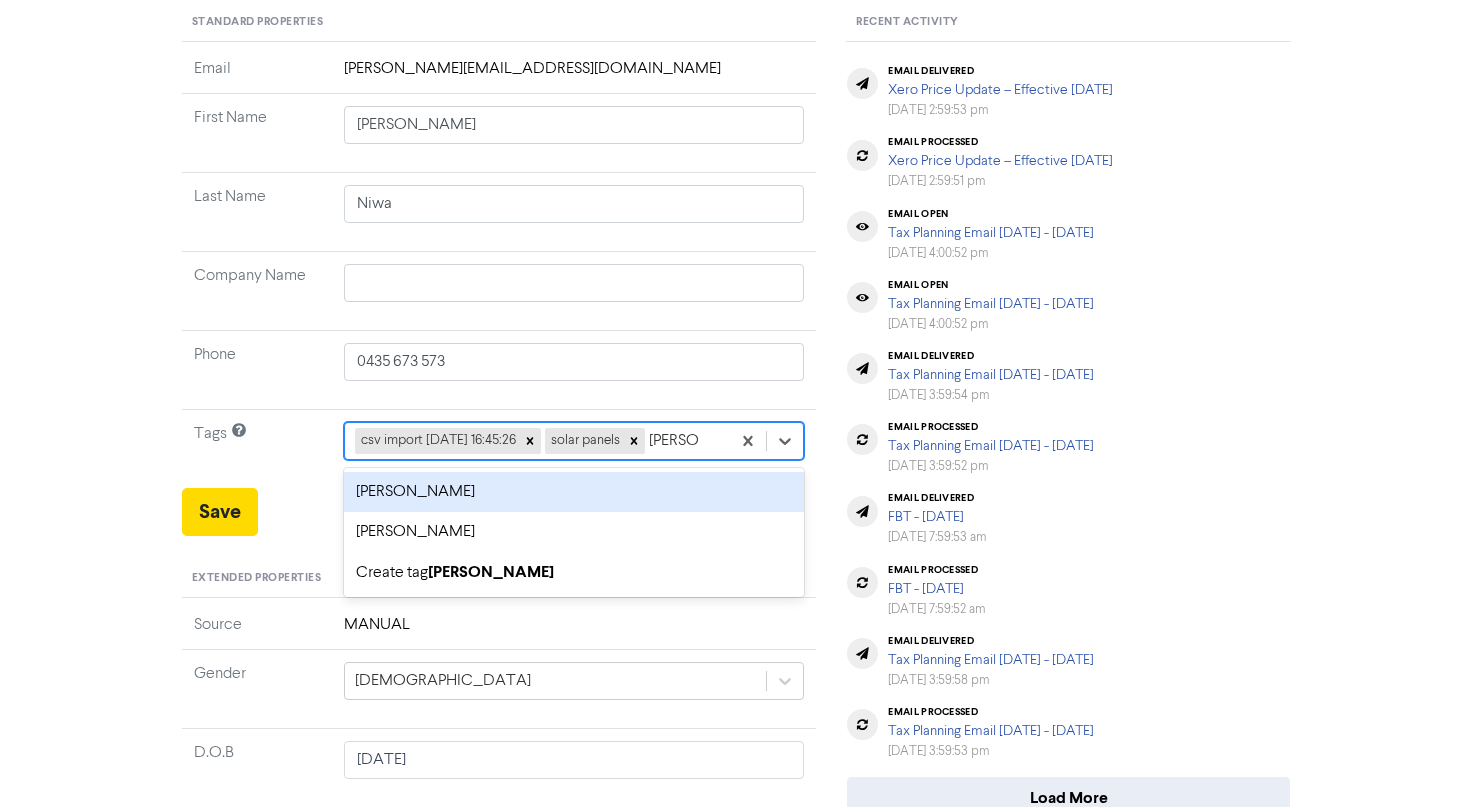 click on "marlon rosello" at bounding box center [574, 492] 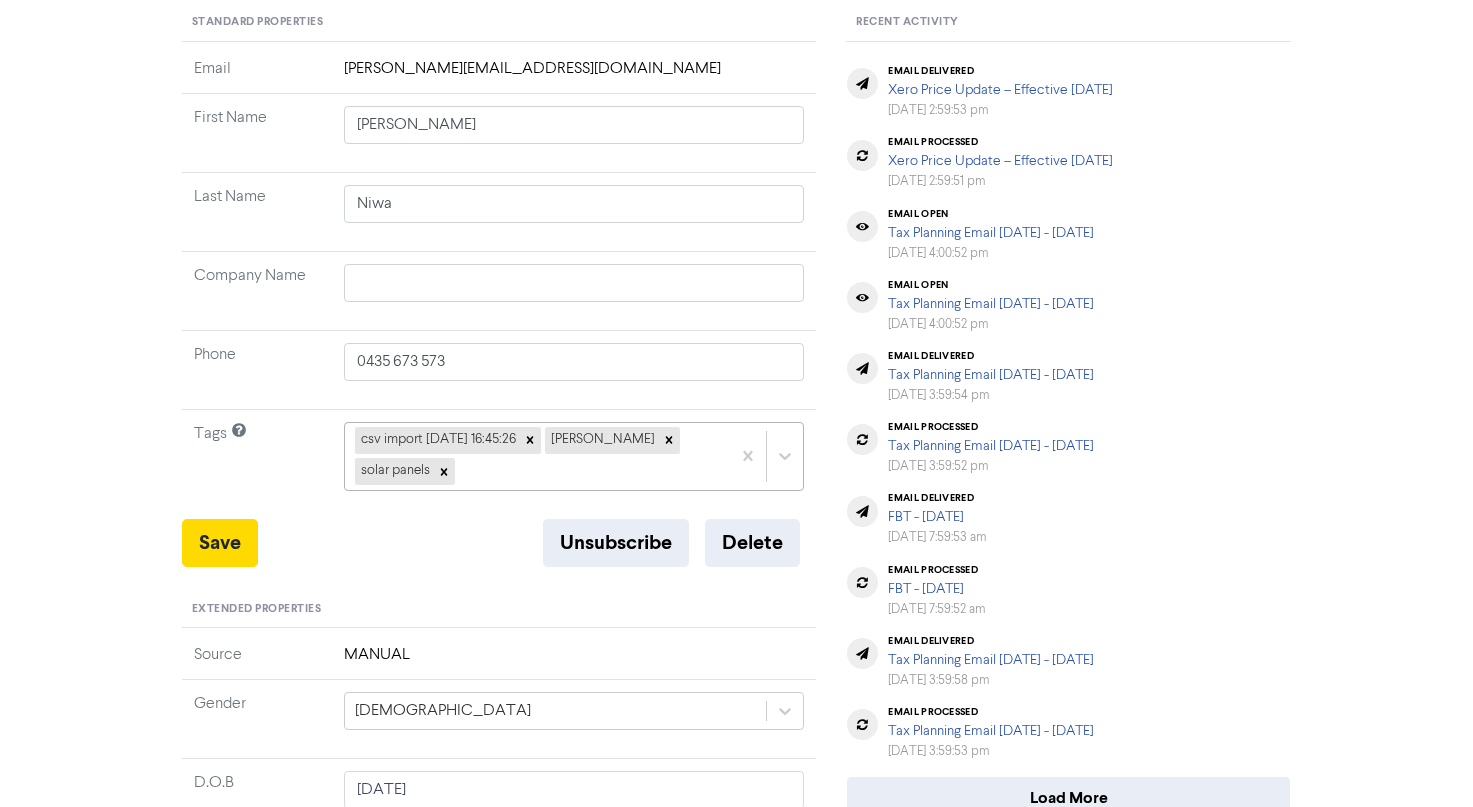 click on "csv import 2021-05-18 16:45:26 marlon rosello solar panels" at bounding box center [538, 456] 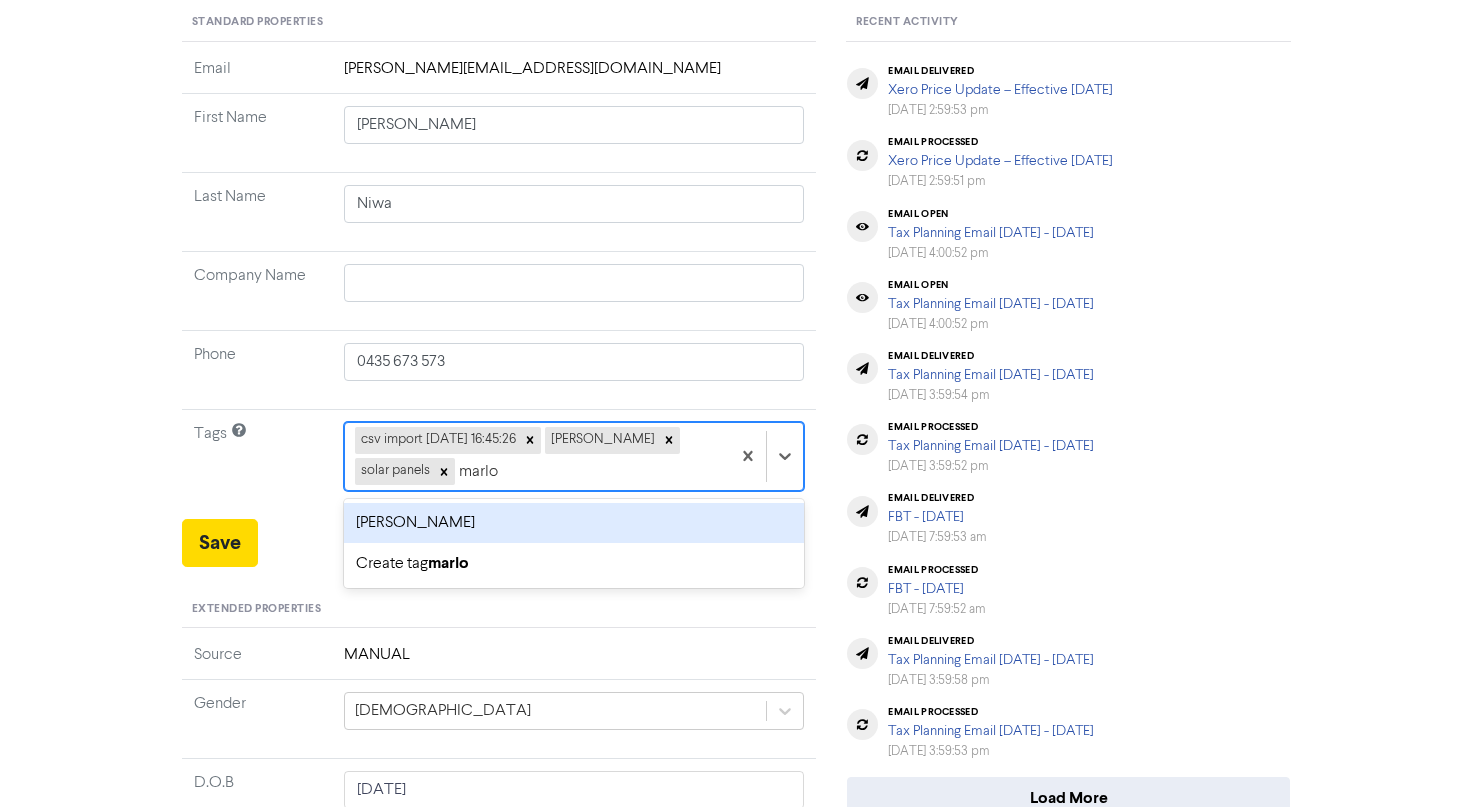 click on "marlon sale" at bounding box center (574, 523) 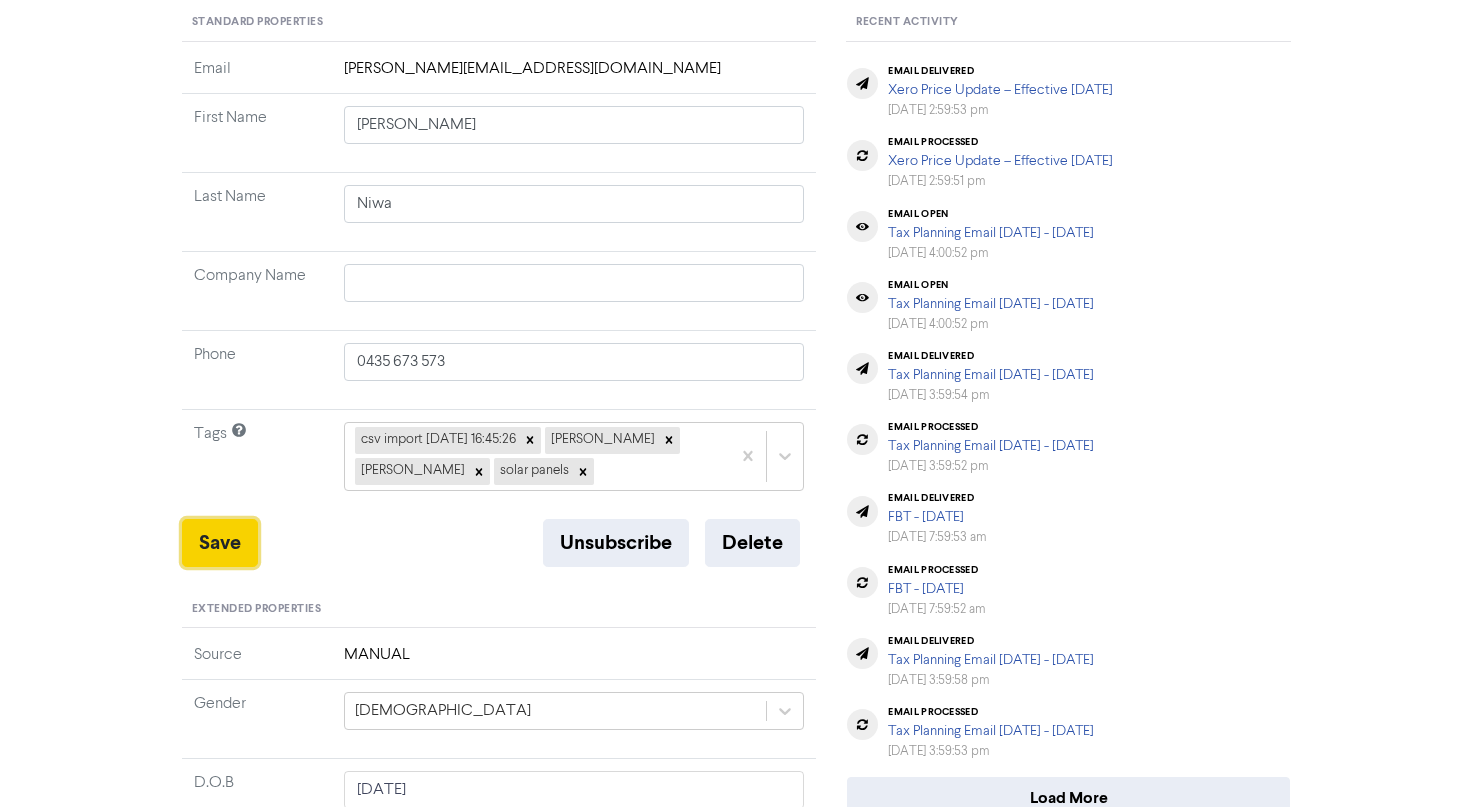 click on "Save" at bounding box center [220, 543] 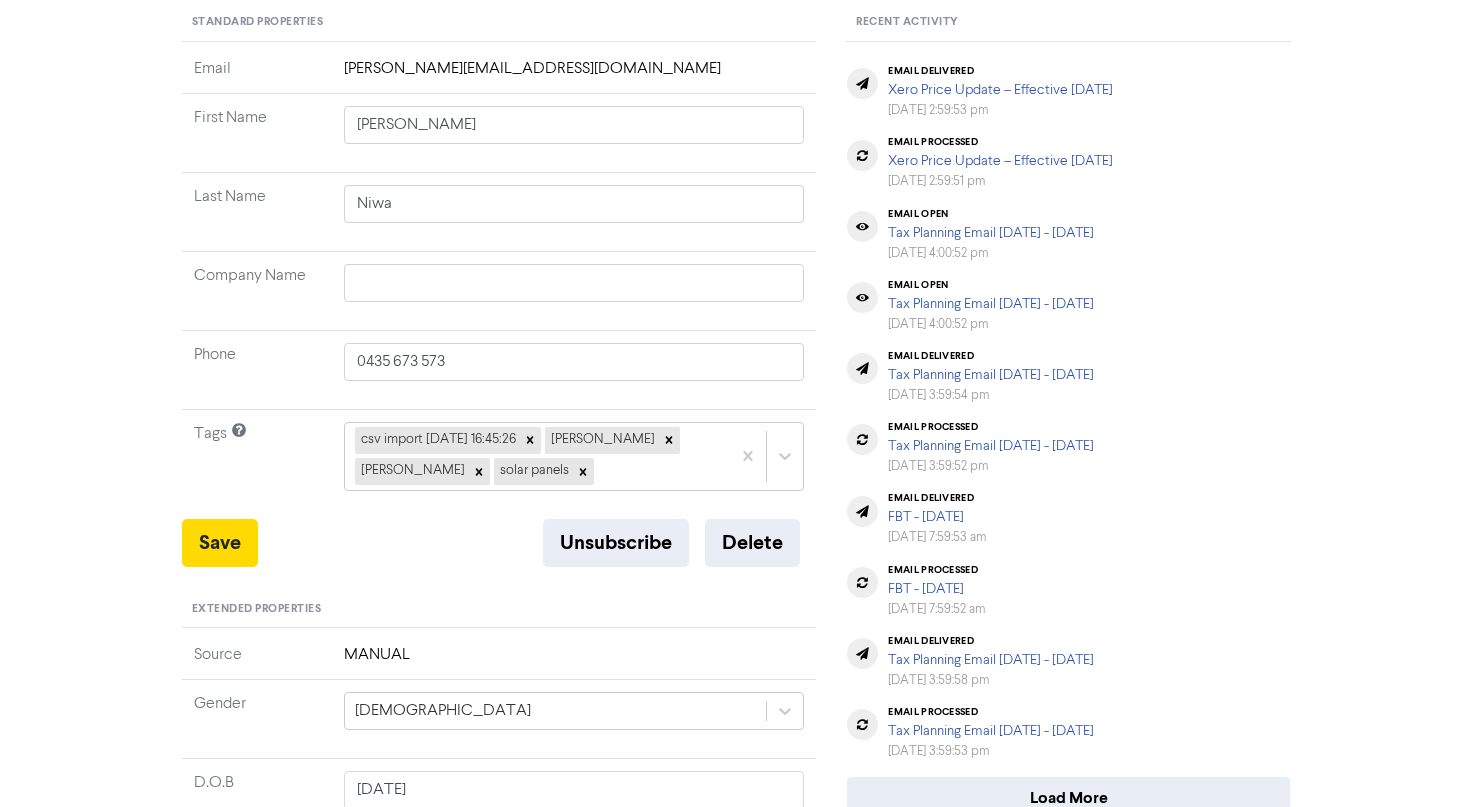 click on "Save Unsubscribe Delete" at bounding box center [499, 543] 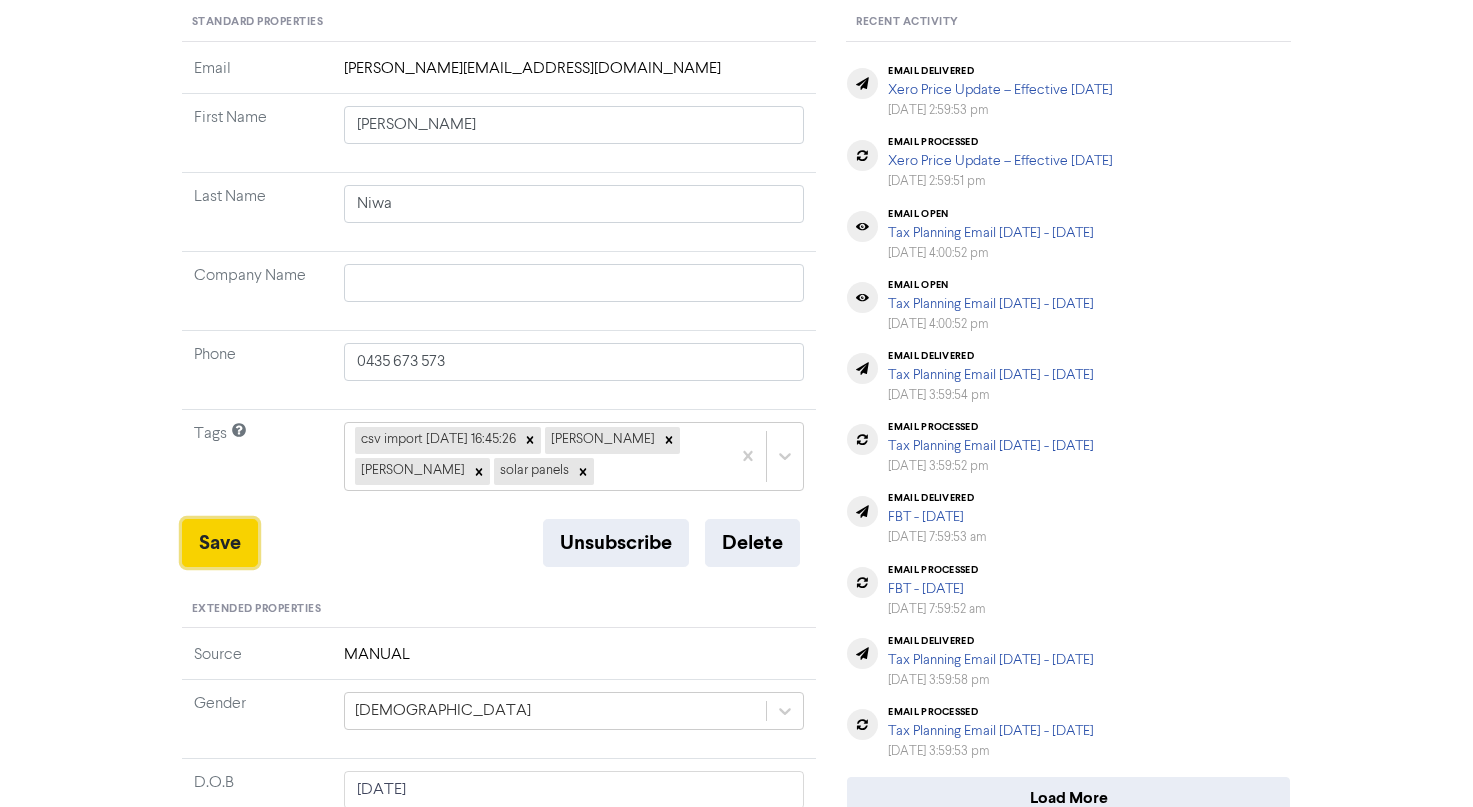 click on "Save" at bounding box center (220, 543) 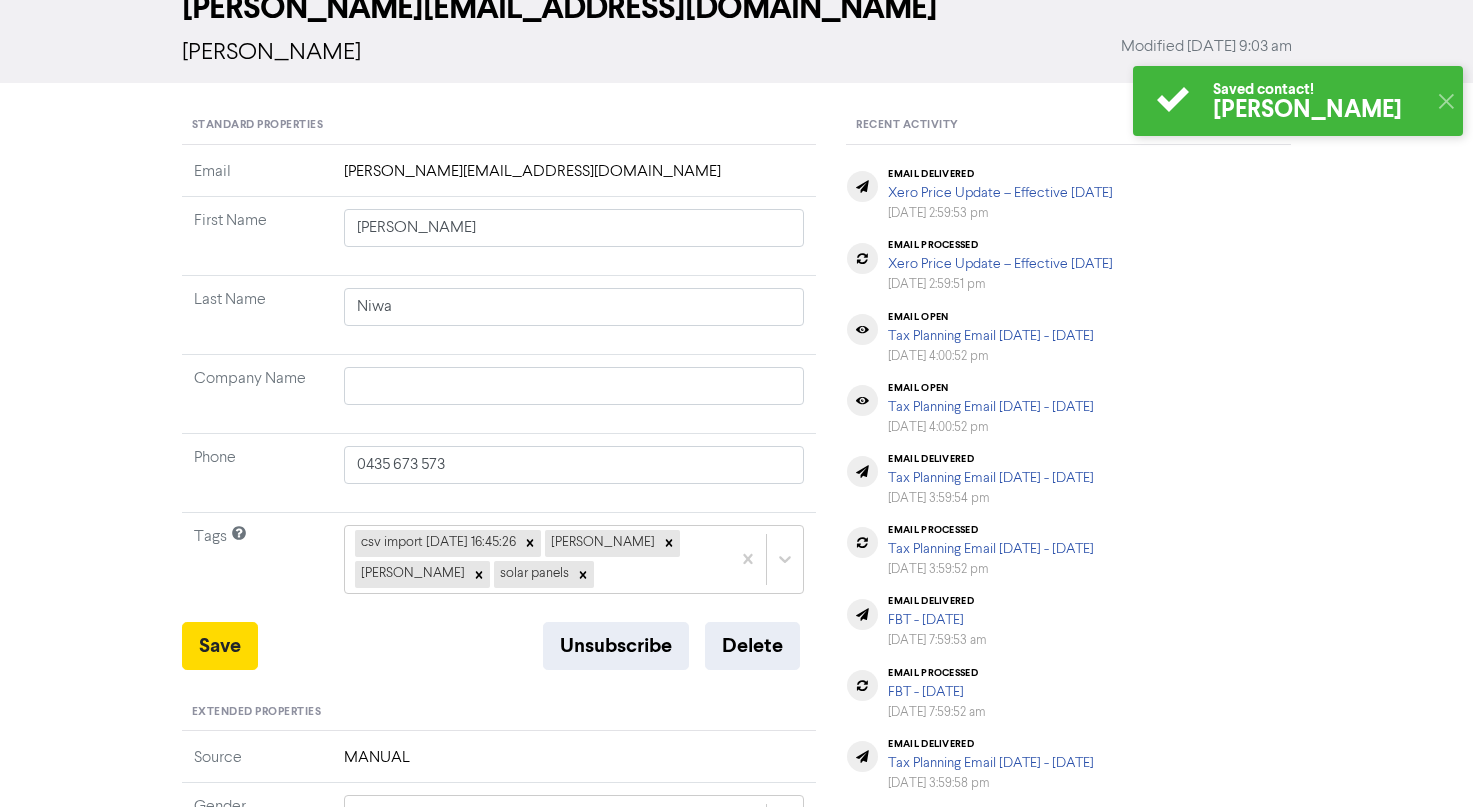scroll, scrollTop: 0, scrollLeft: 0, axis: both 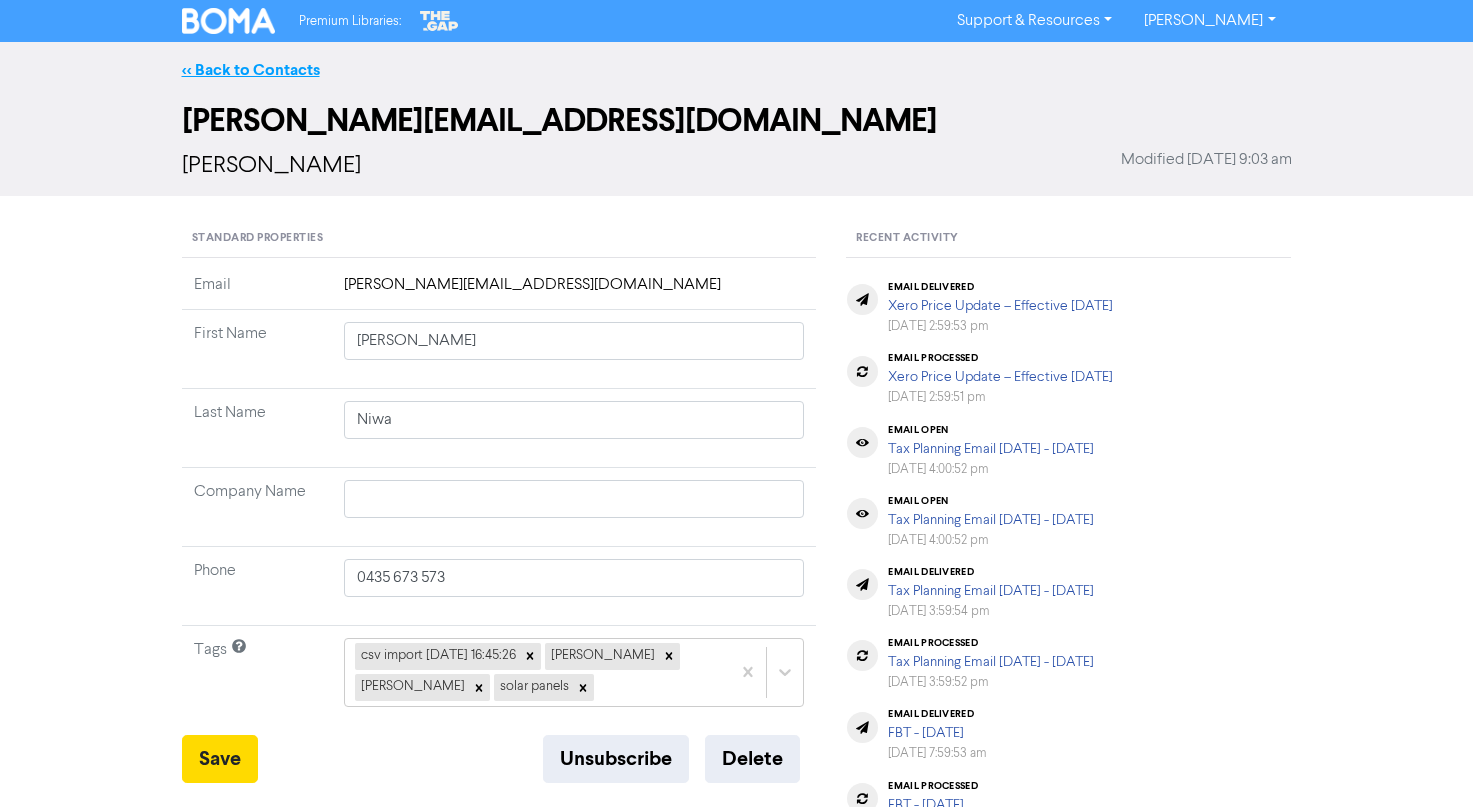 click on "<< Back to Contacts" at bounding box center (251, 70) 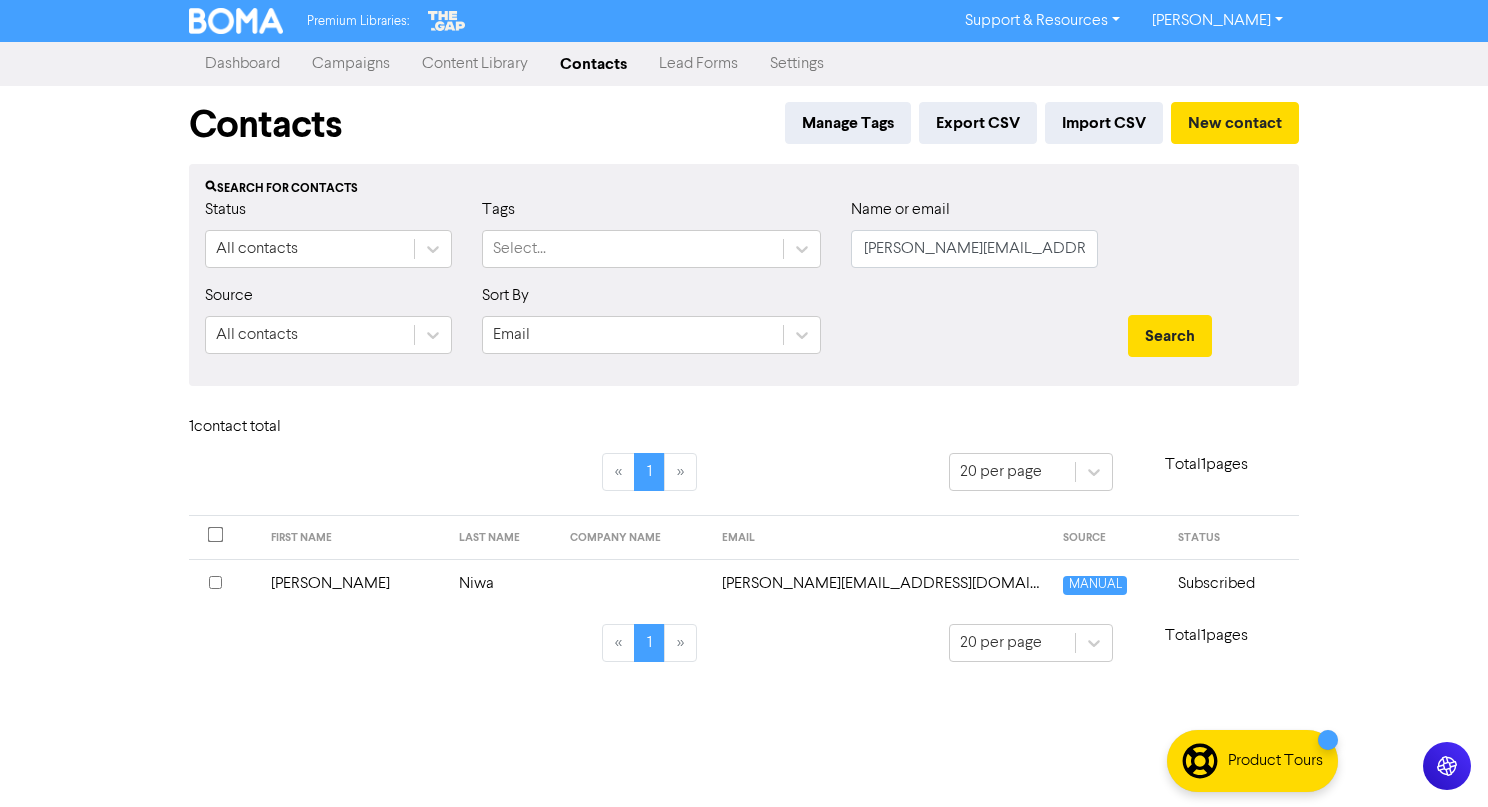 click on "Content Library" at bounding box center (475, 64) 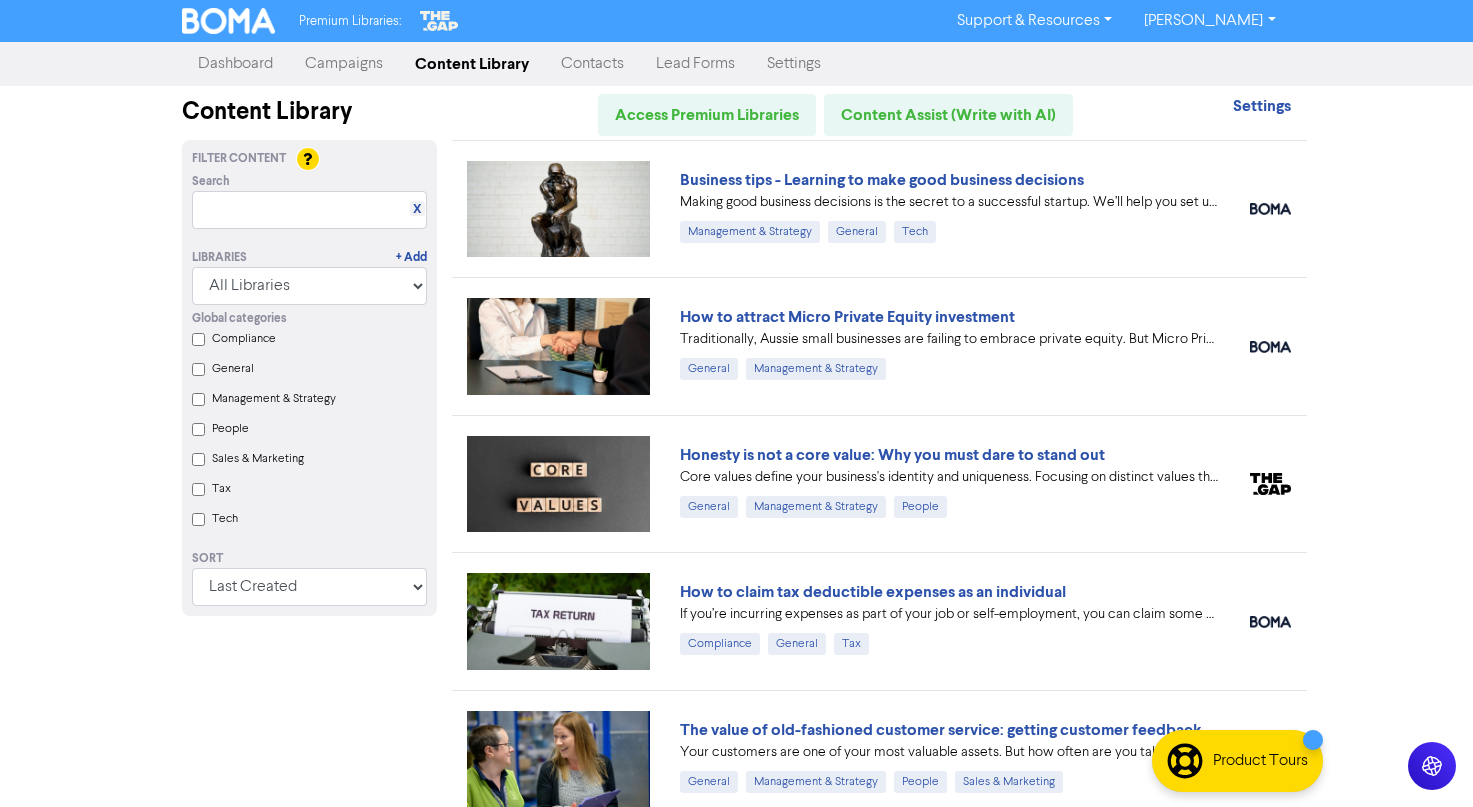 click on "Campaigns" at bounding box center (344, 64) 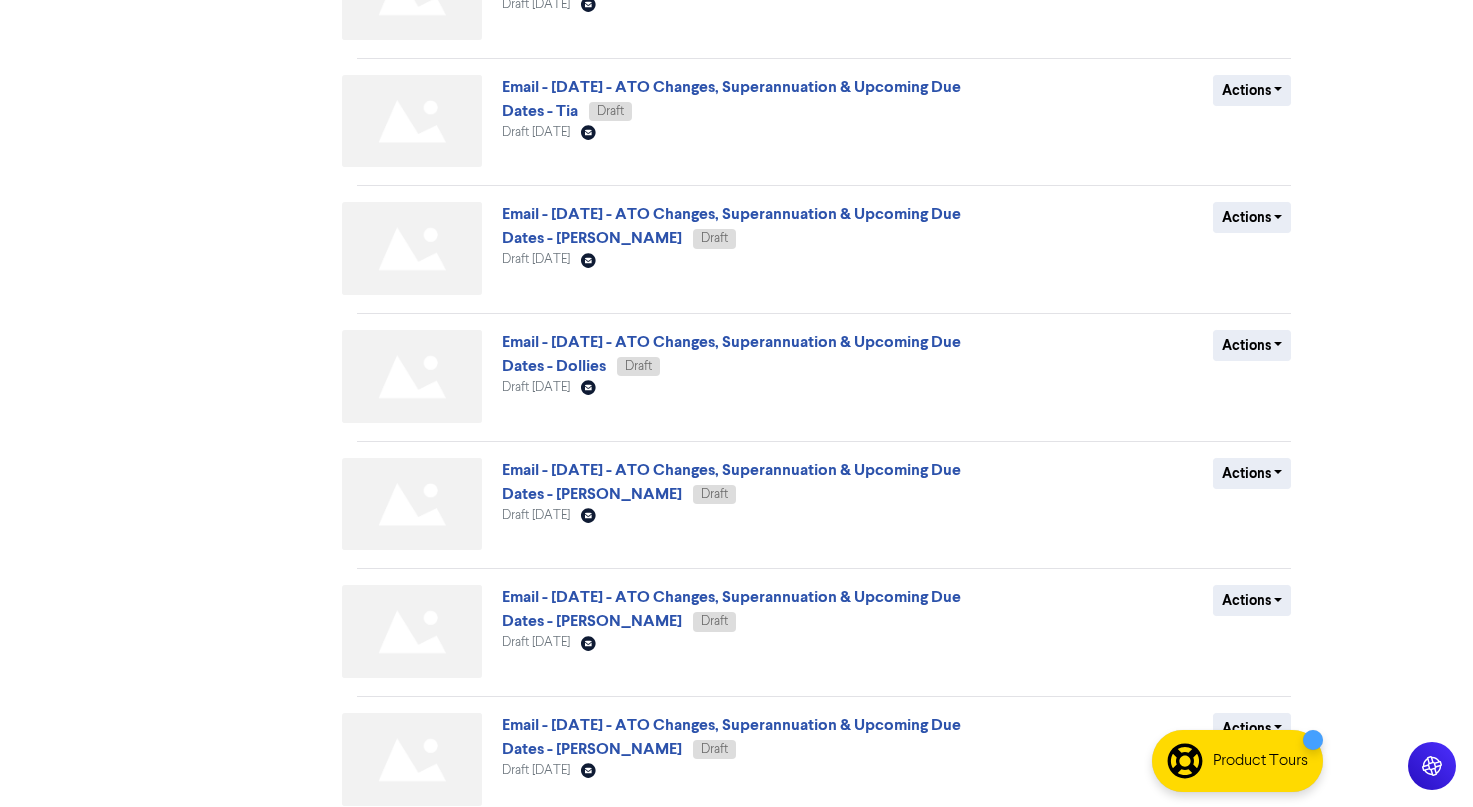 scroll, scrollTop: 688, scrollLeft: 0, axis: vertical 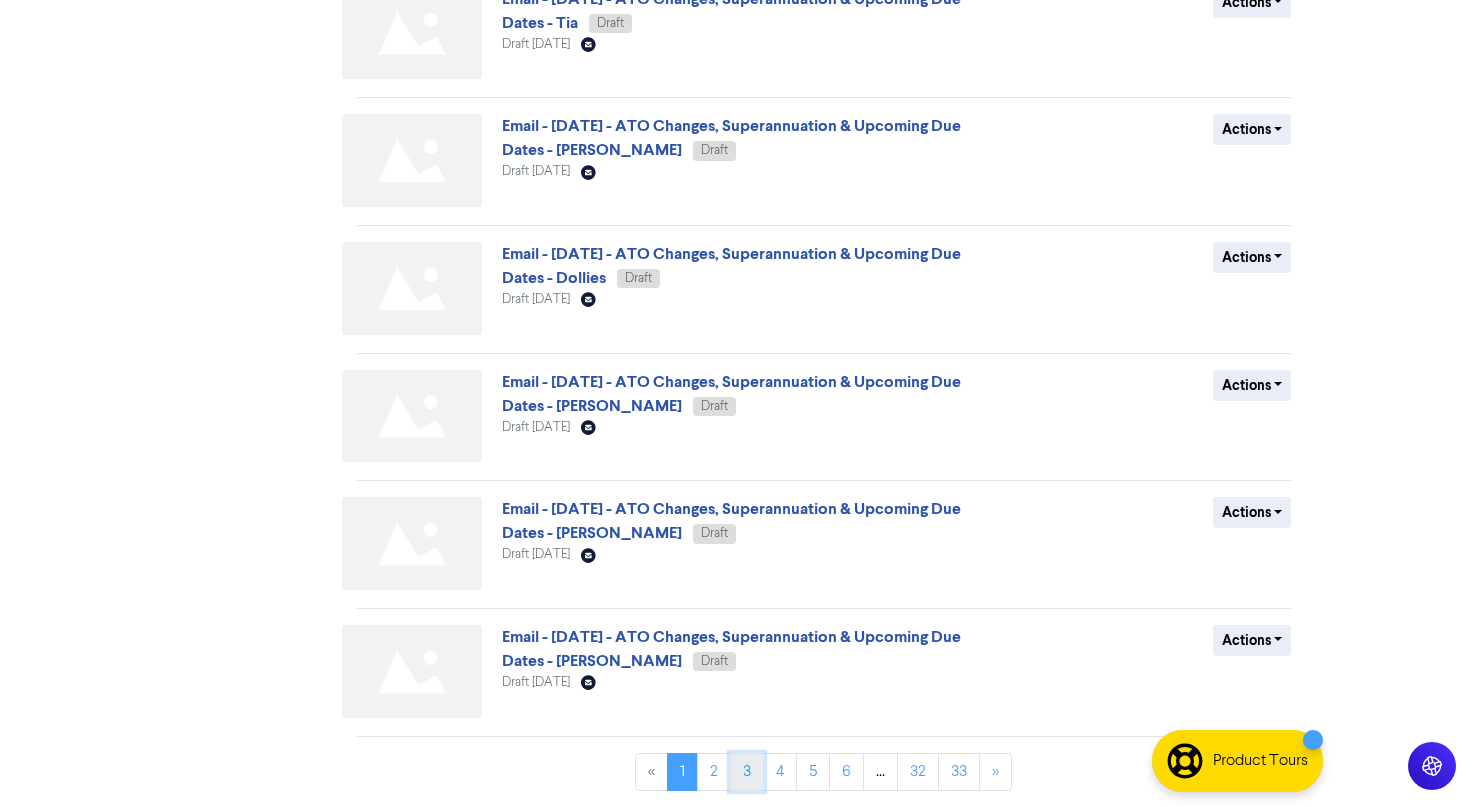 click on "3" at bounding box center [747, 772] 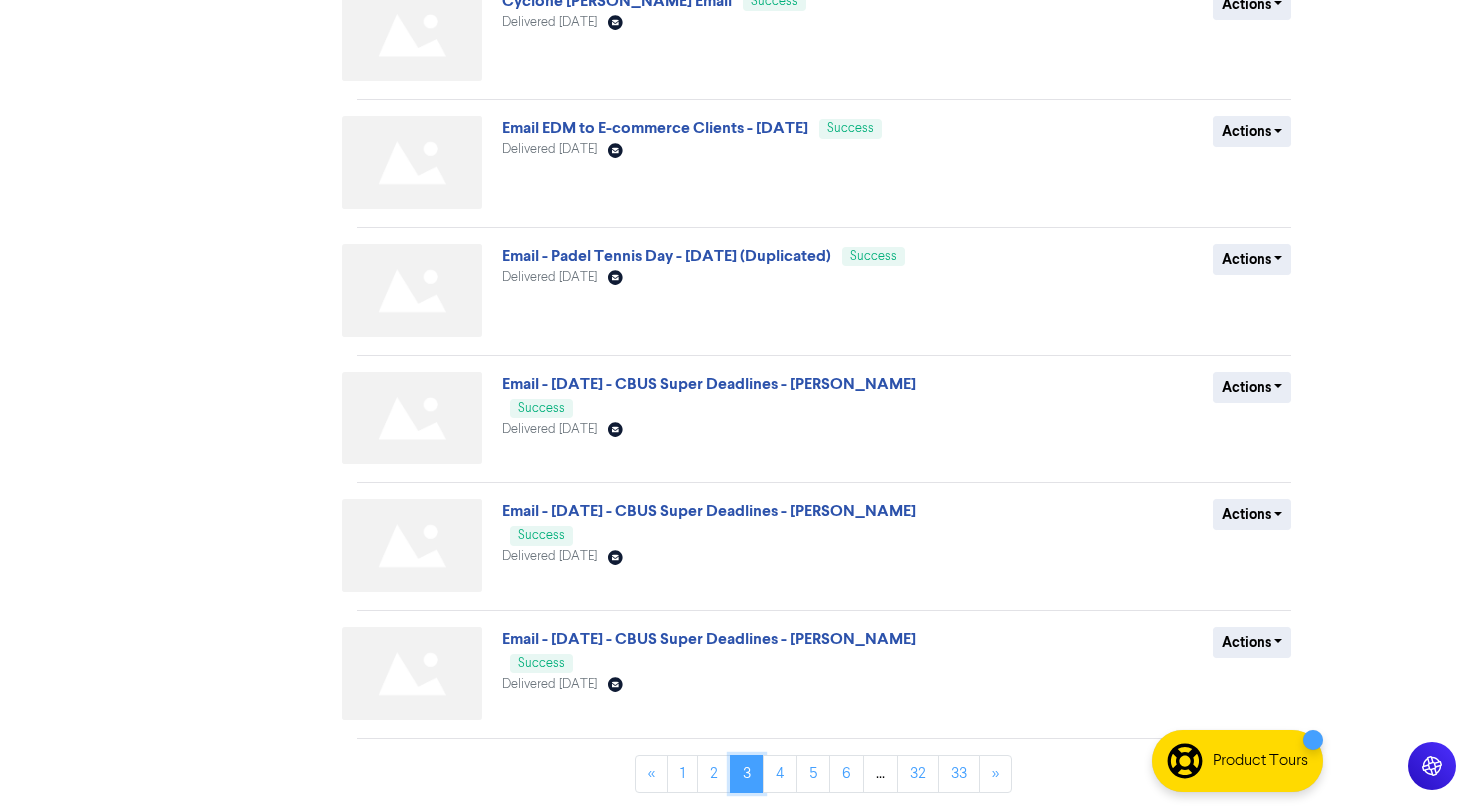 scroll, scrollTop: 688, scrollLeft: 0, axis: vertical 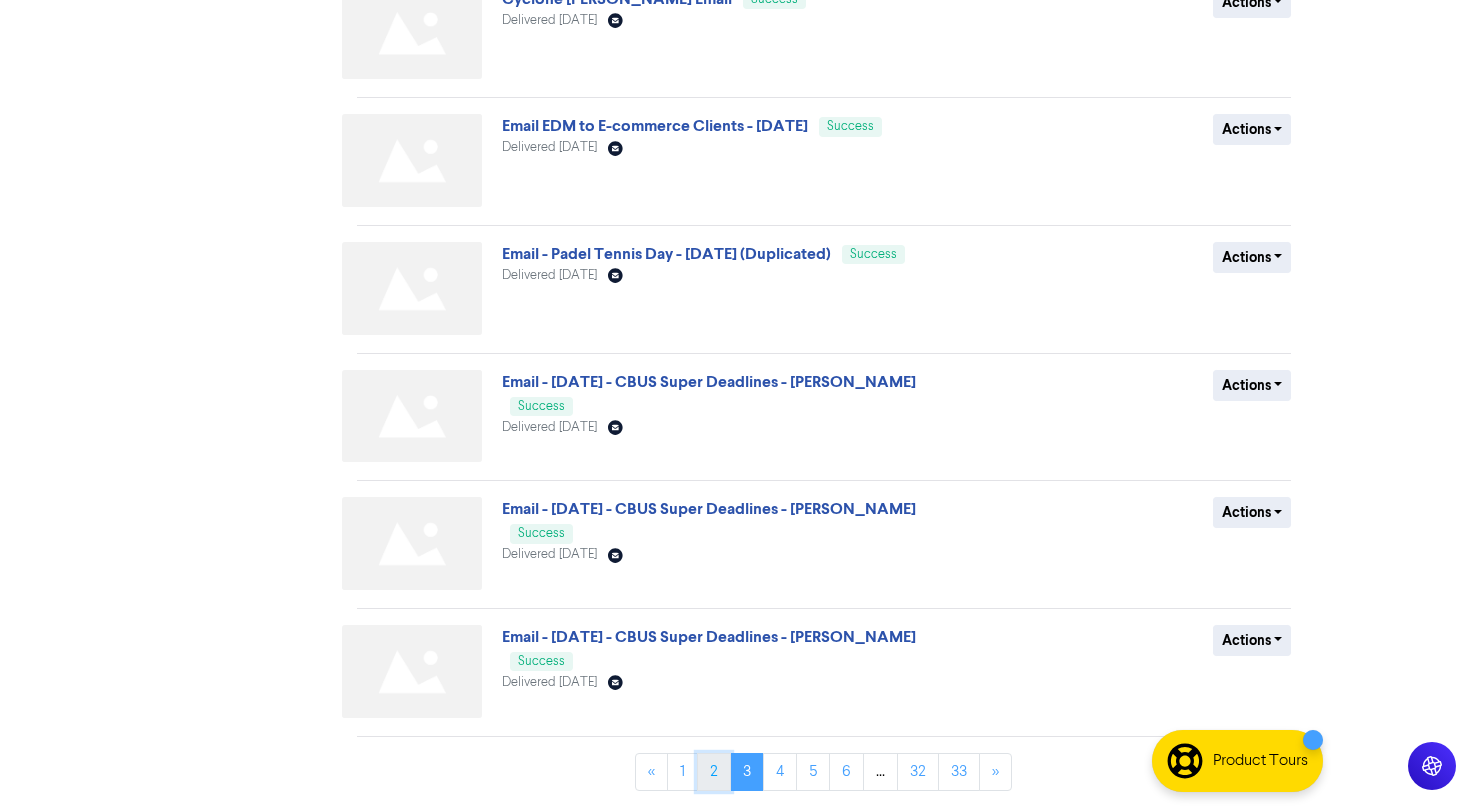 click on "2" at bounding box center (714, 772) 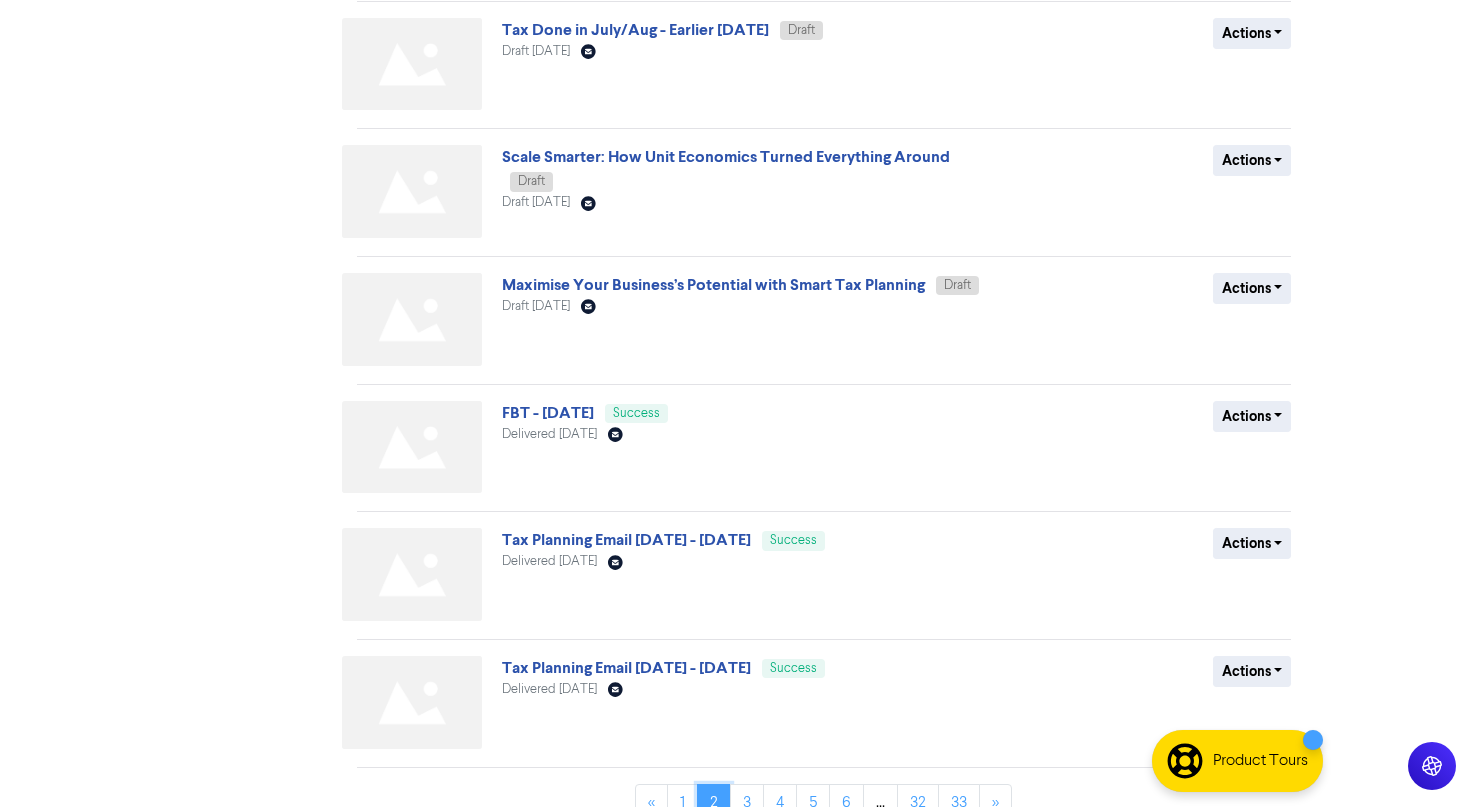 scroll, scrollTop: 688, scrollLeft: 0, axis: vertical 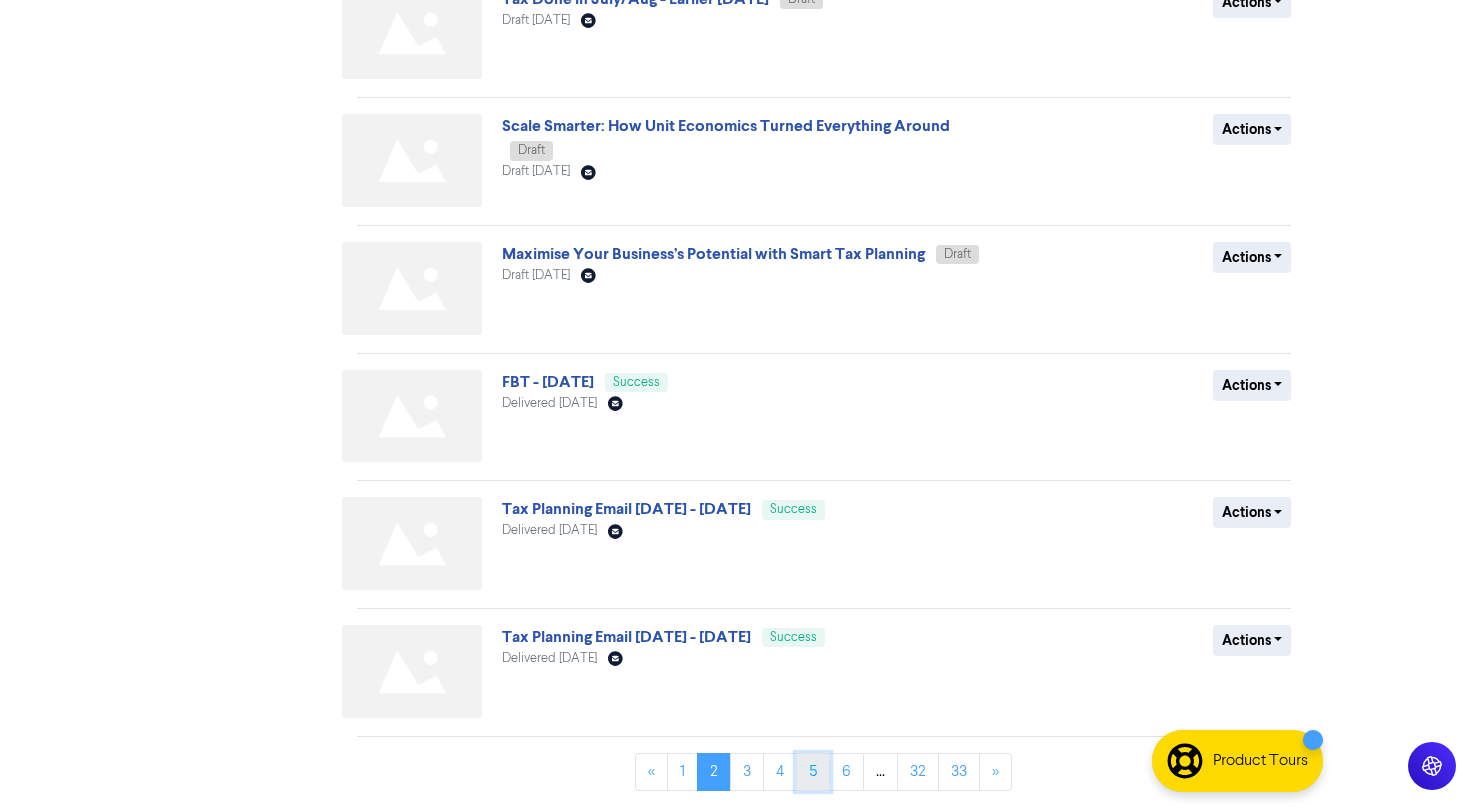 click on "5" at bounding box center [813, 772] 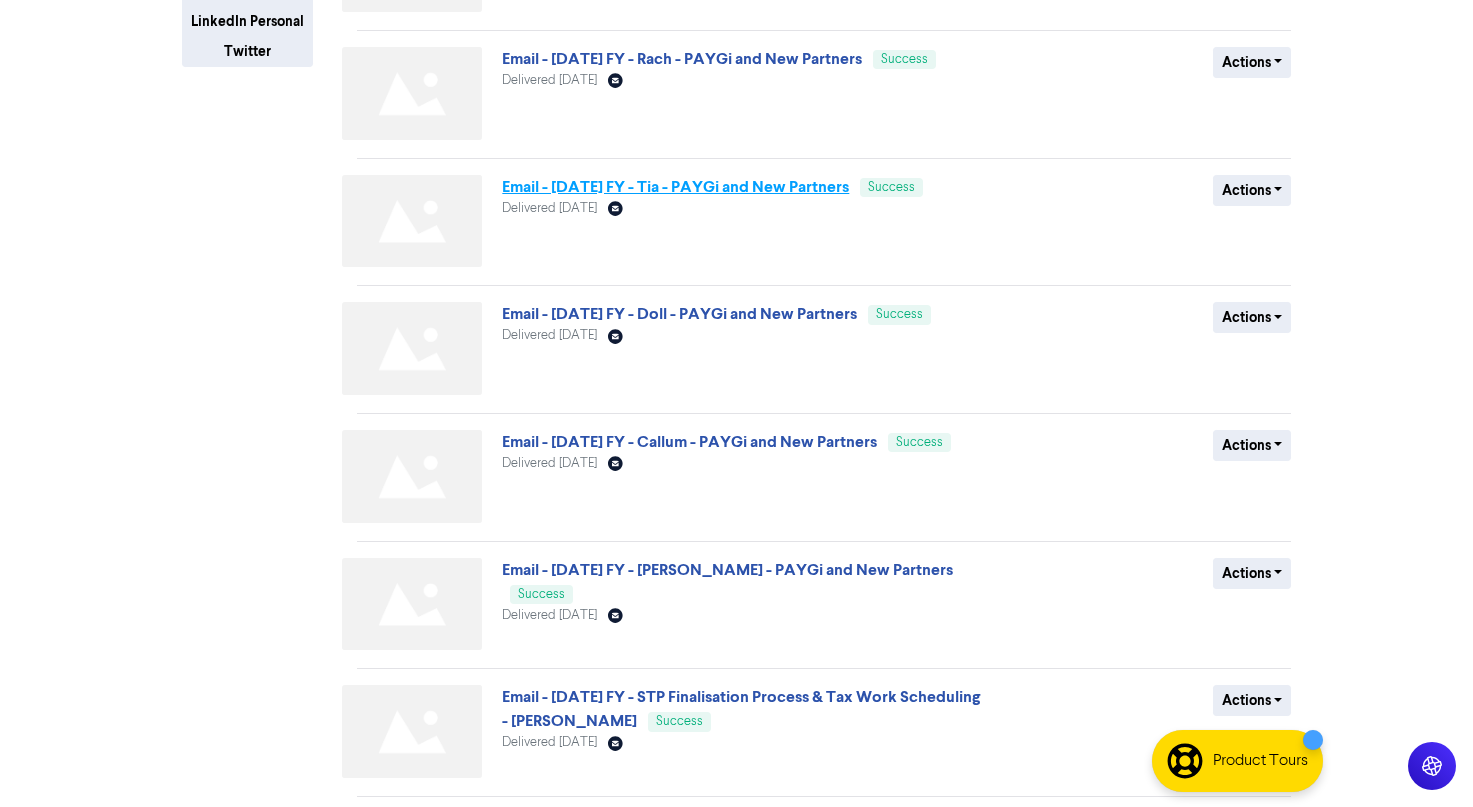 scroll, scrollTop: 688, scrollLeft: 0, axis: vertical 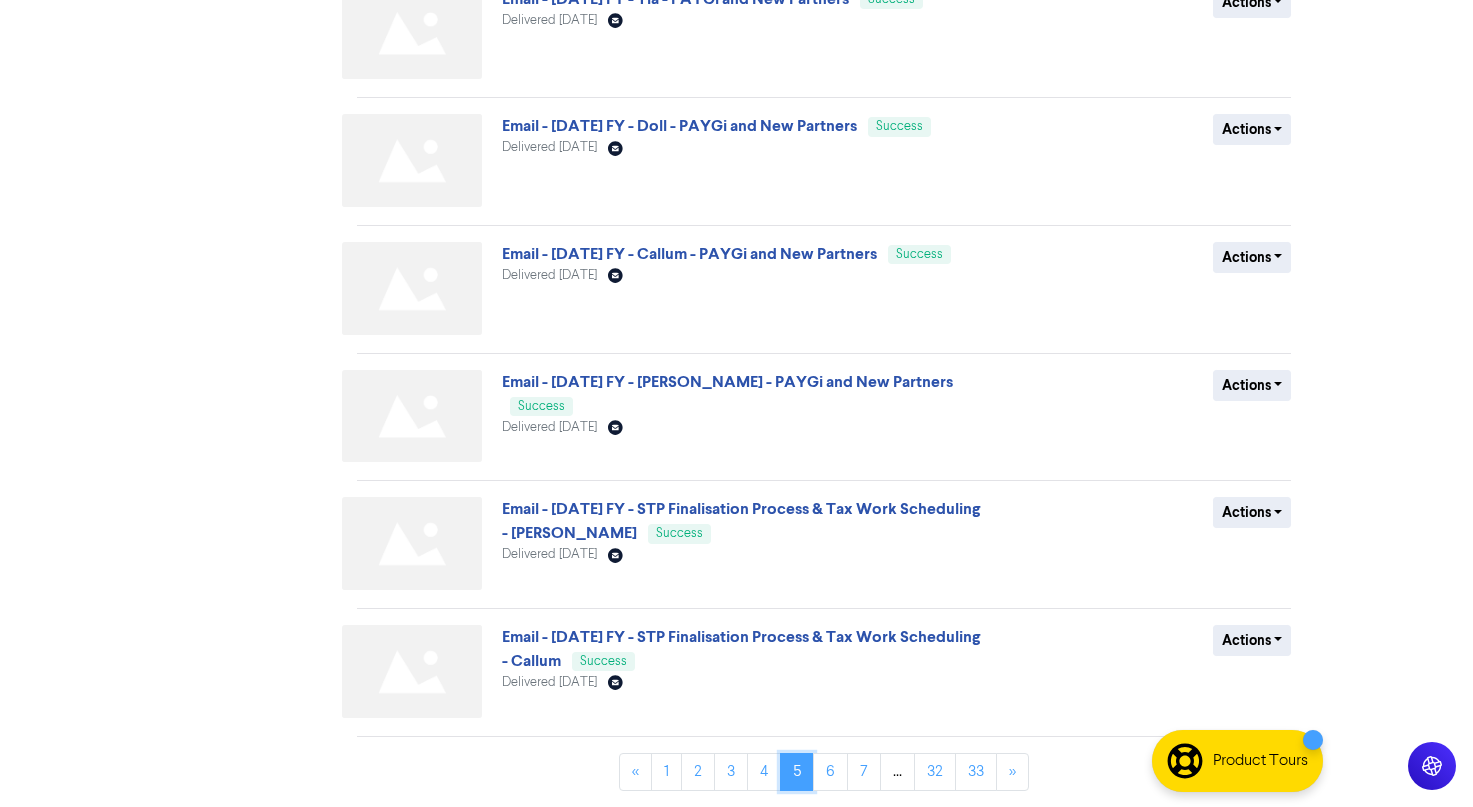 click on "5" at bounding box center (797, 772) 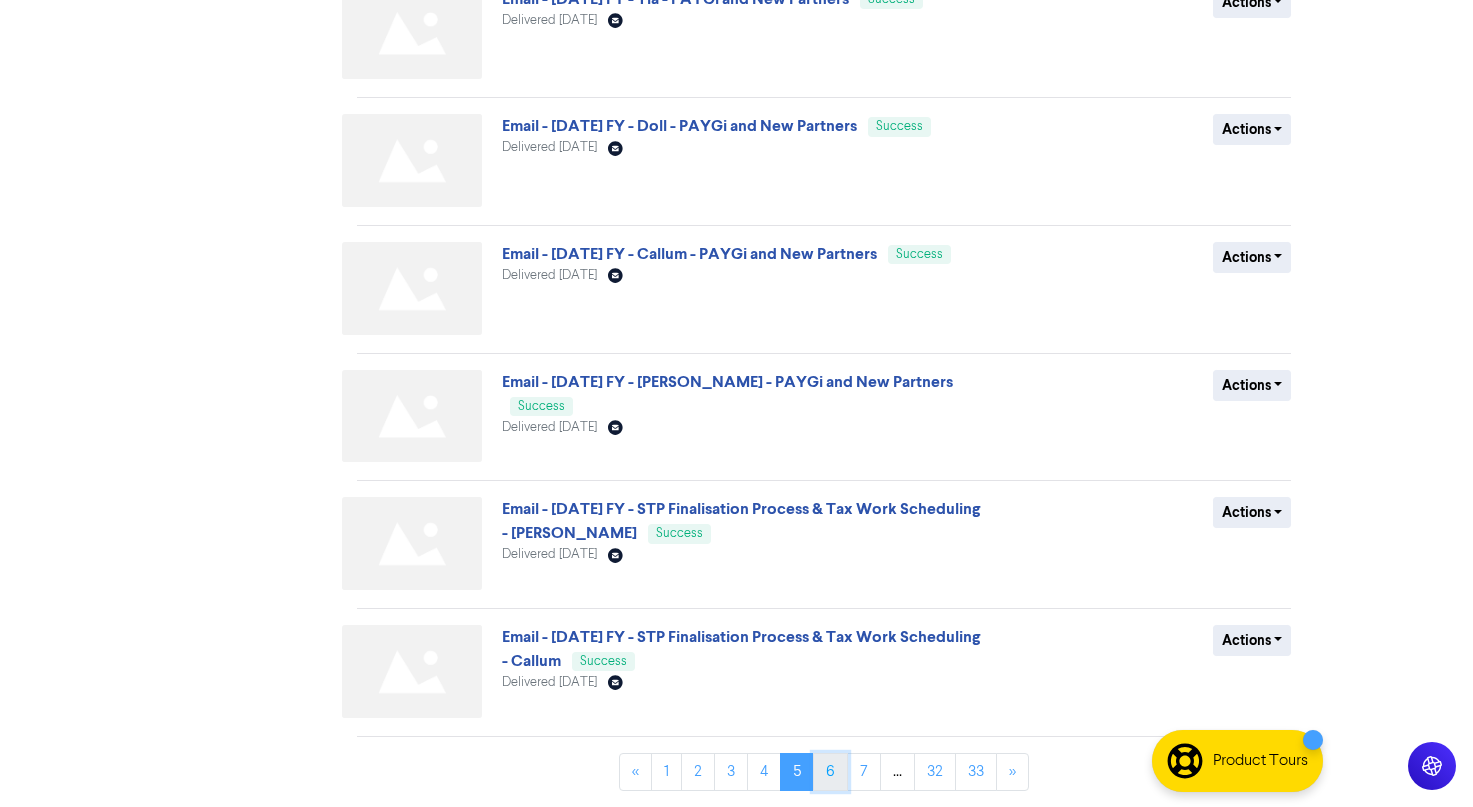 click on "6" at bounding box center [830, 772] 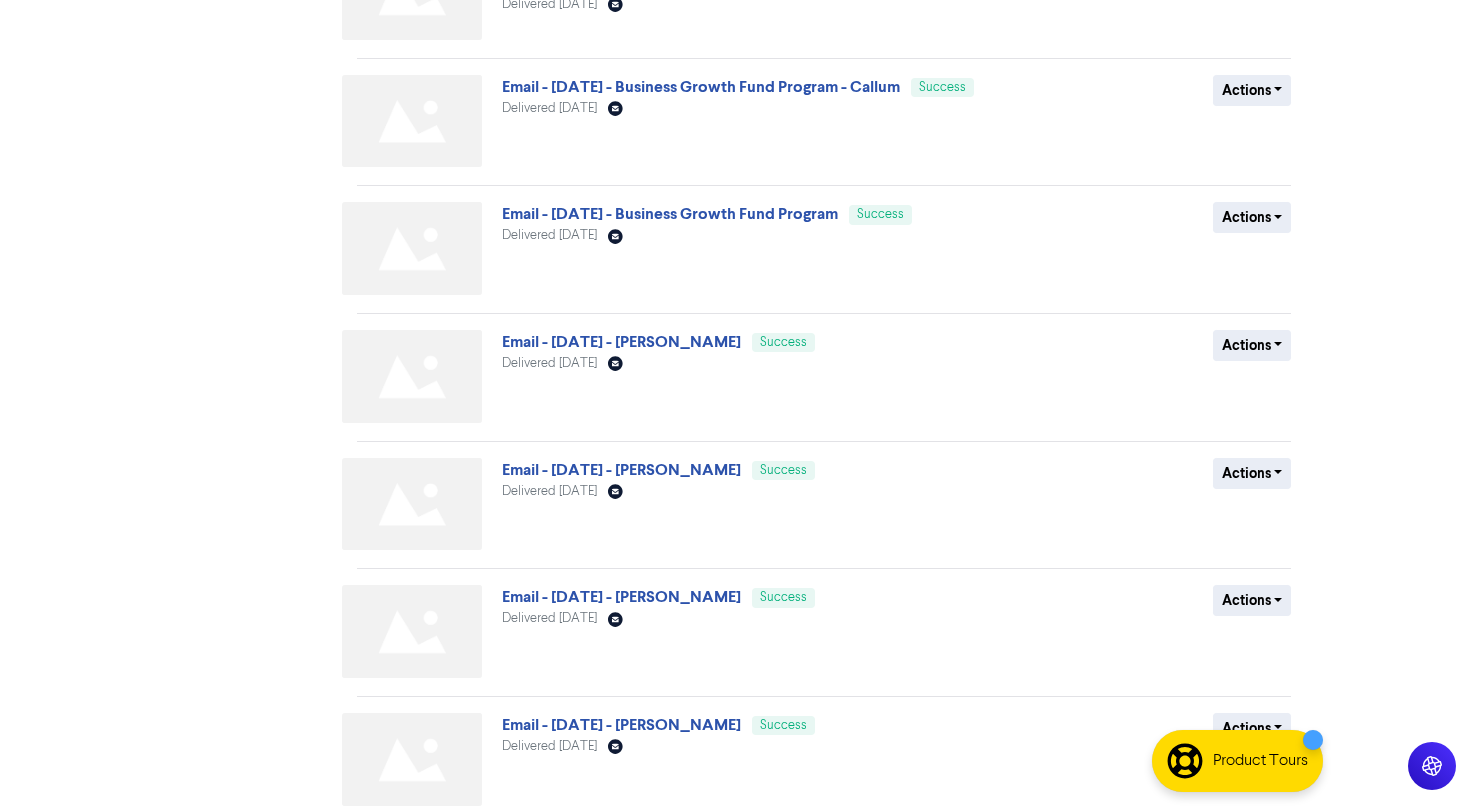scroll, scrollTop: 688, scrollLeft: 0, axis: vertical 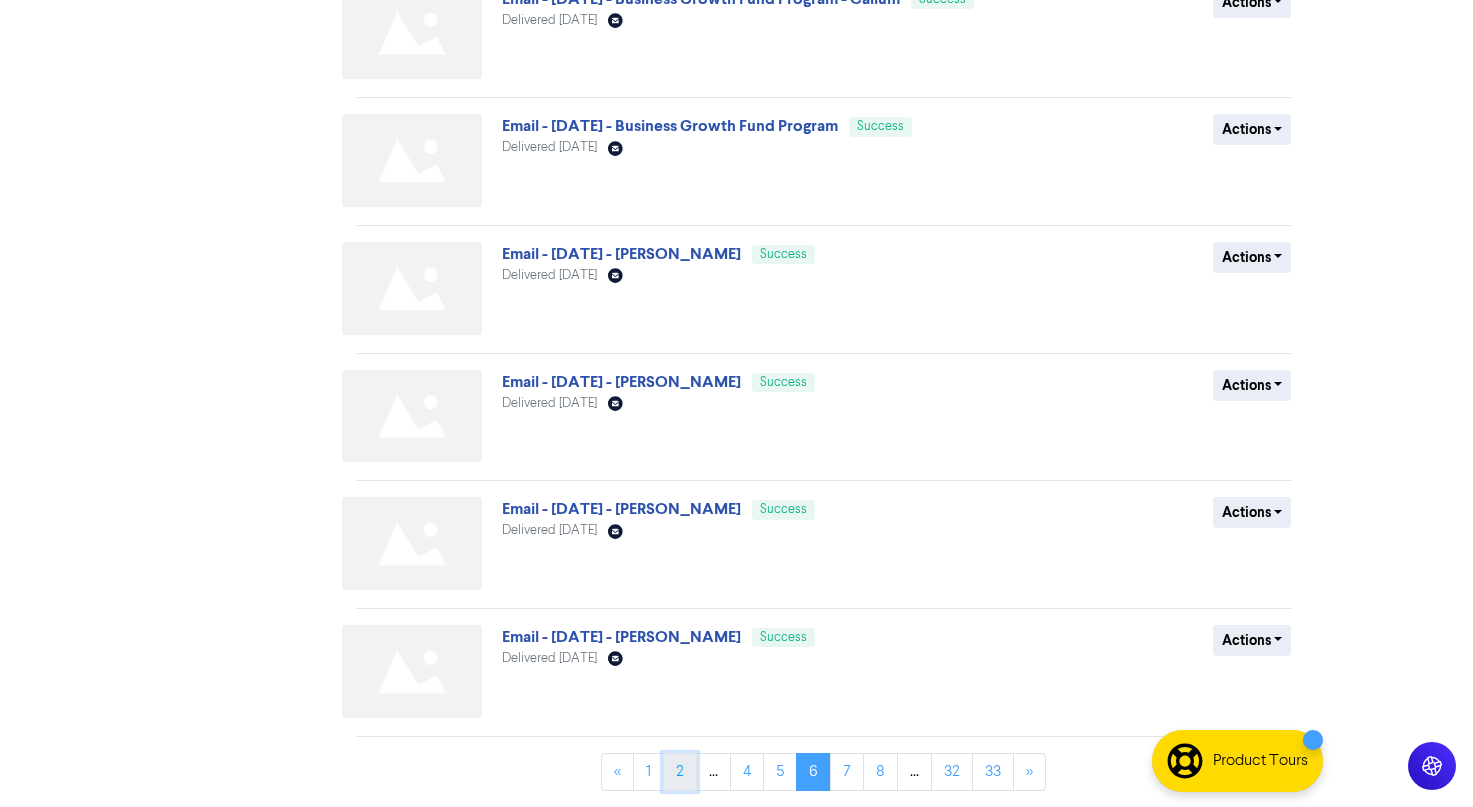 click on "2" at bounding box center (680, 772) 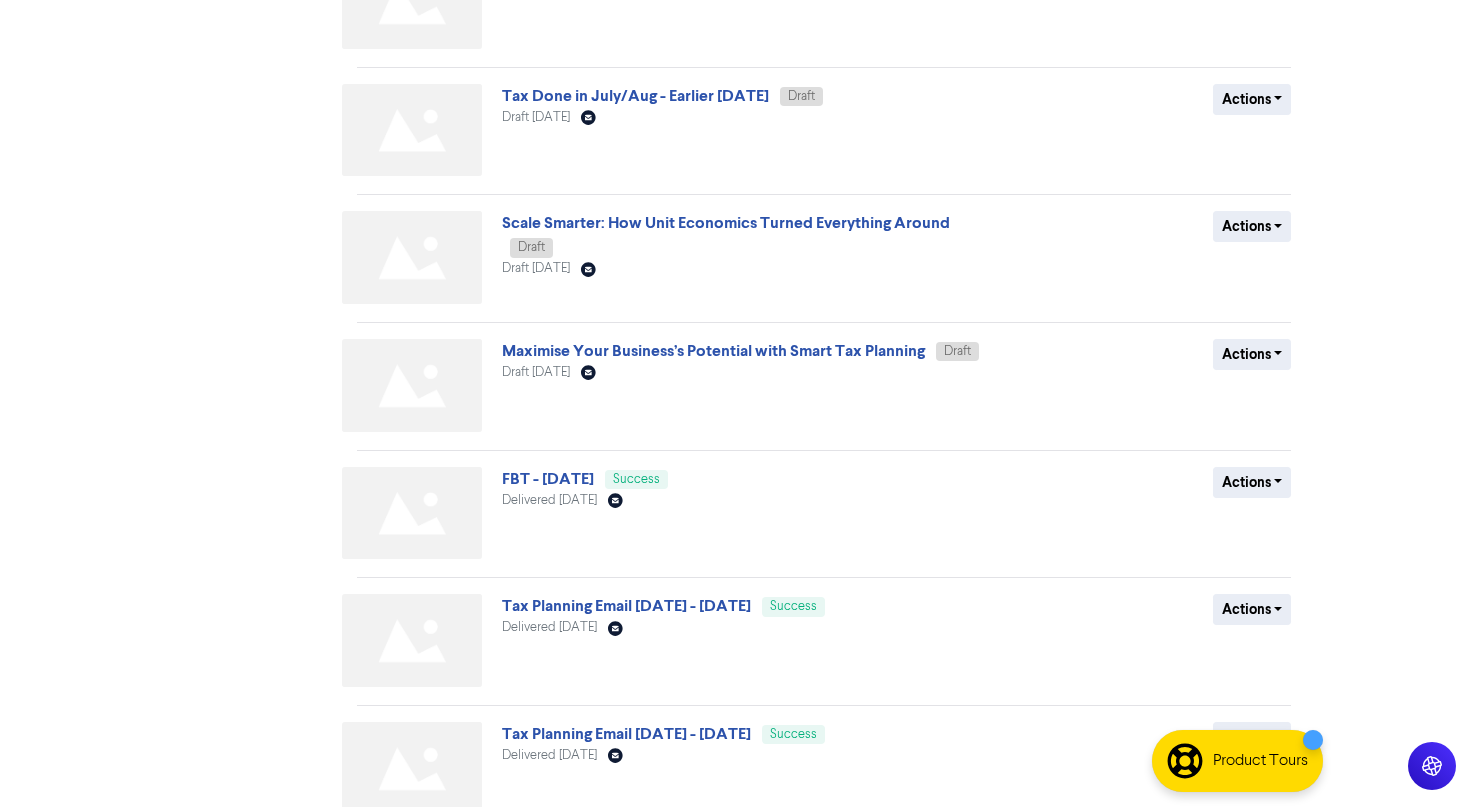 scroll, scrollTop: 688, scrollLeft: 0, axis: vertical 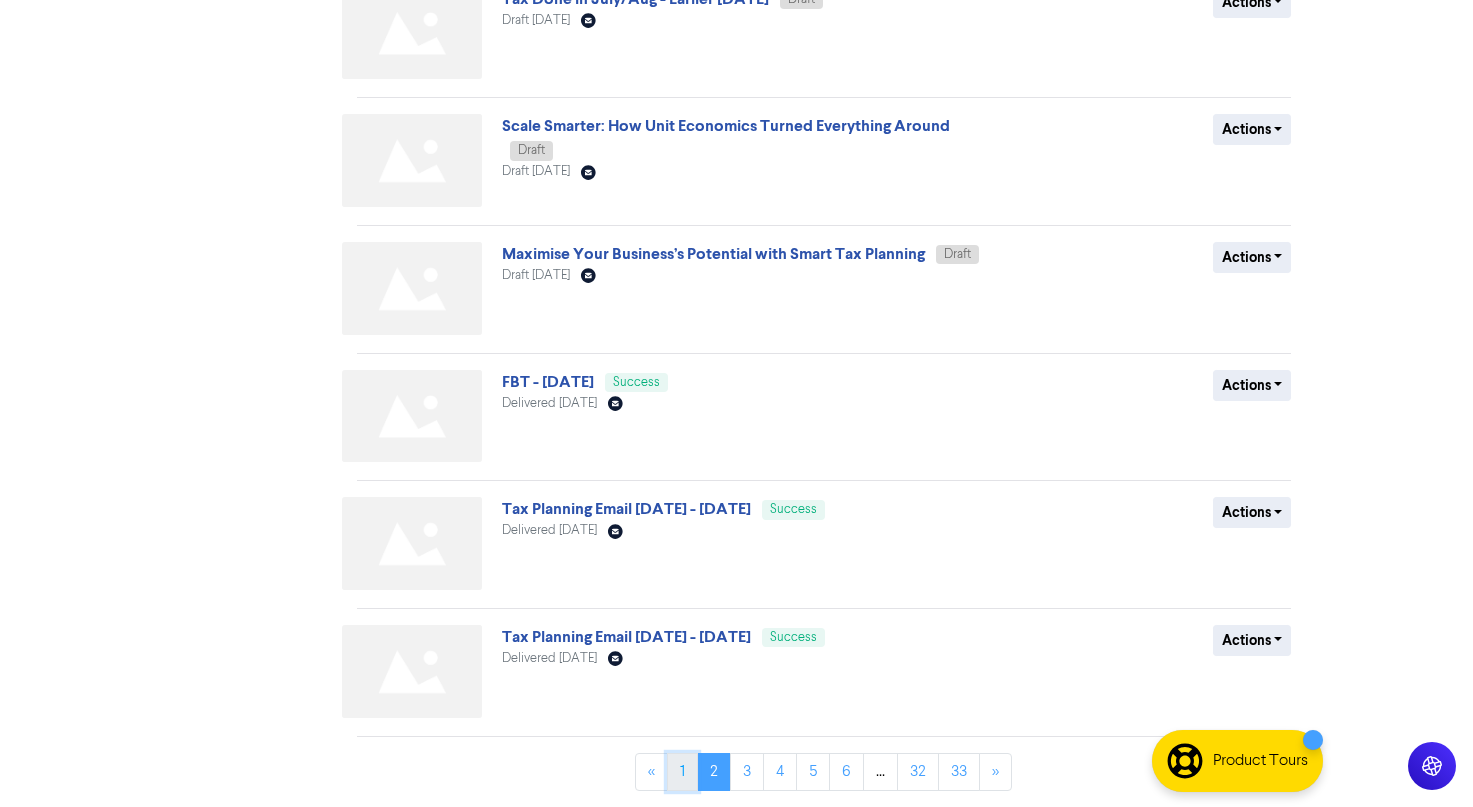 click on "1" at bounding box center [682, 772] 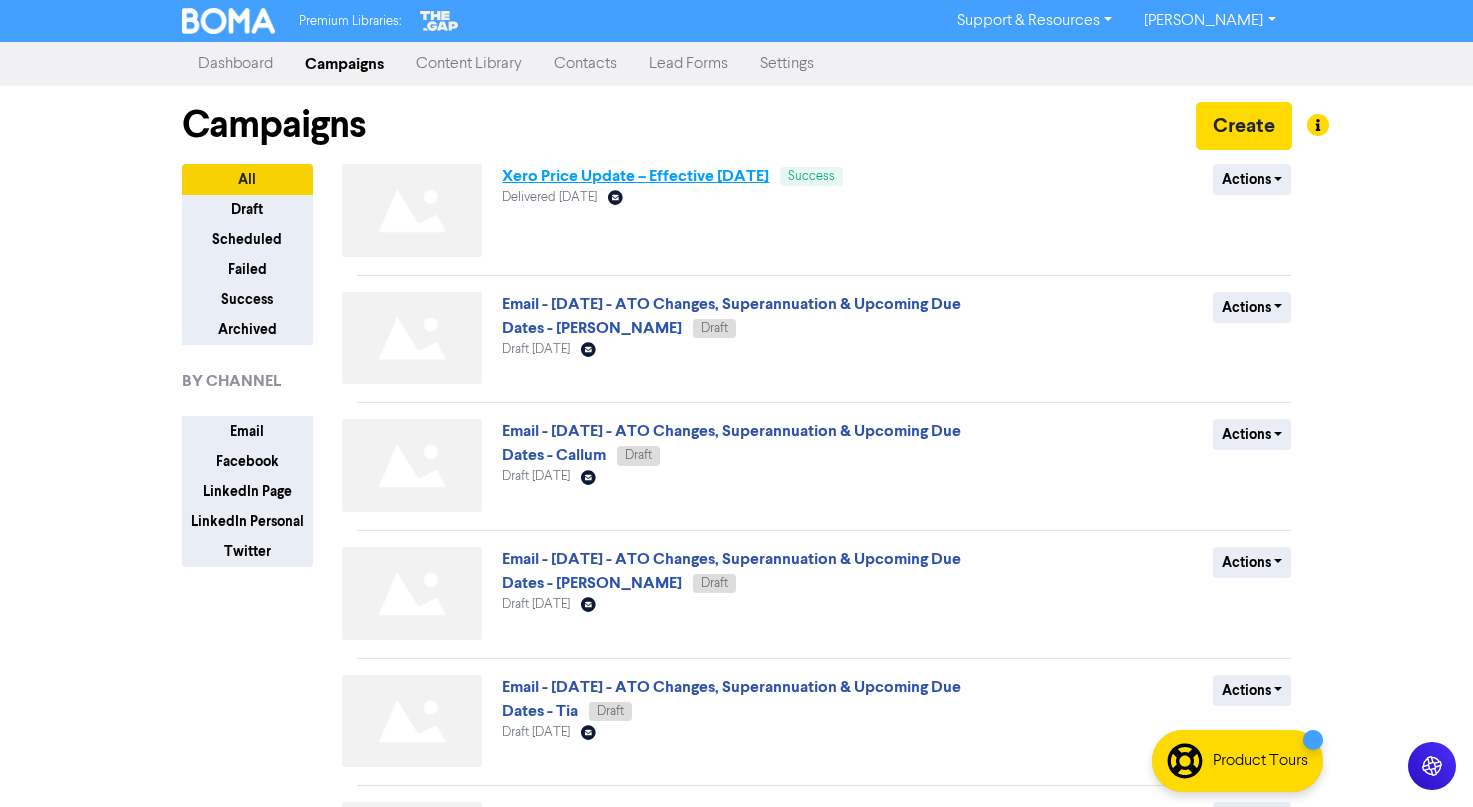 click on "Xero Price Update – Effective 1 July 2025" at bounding box center (635, 176) 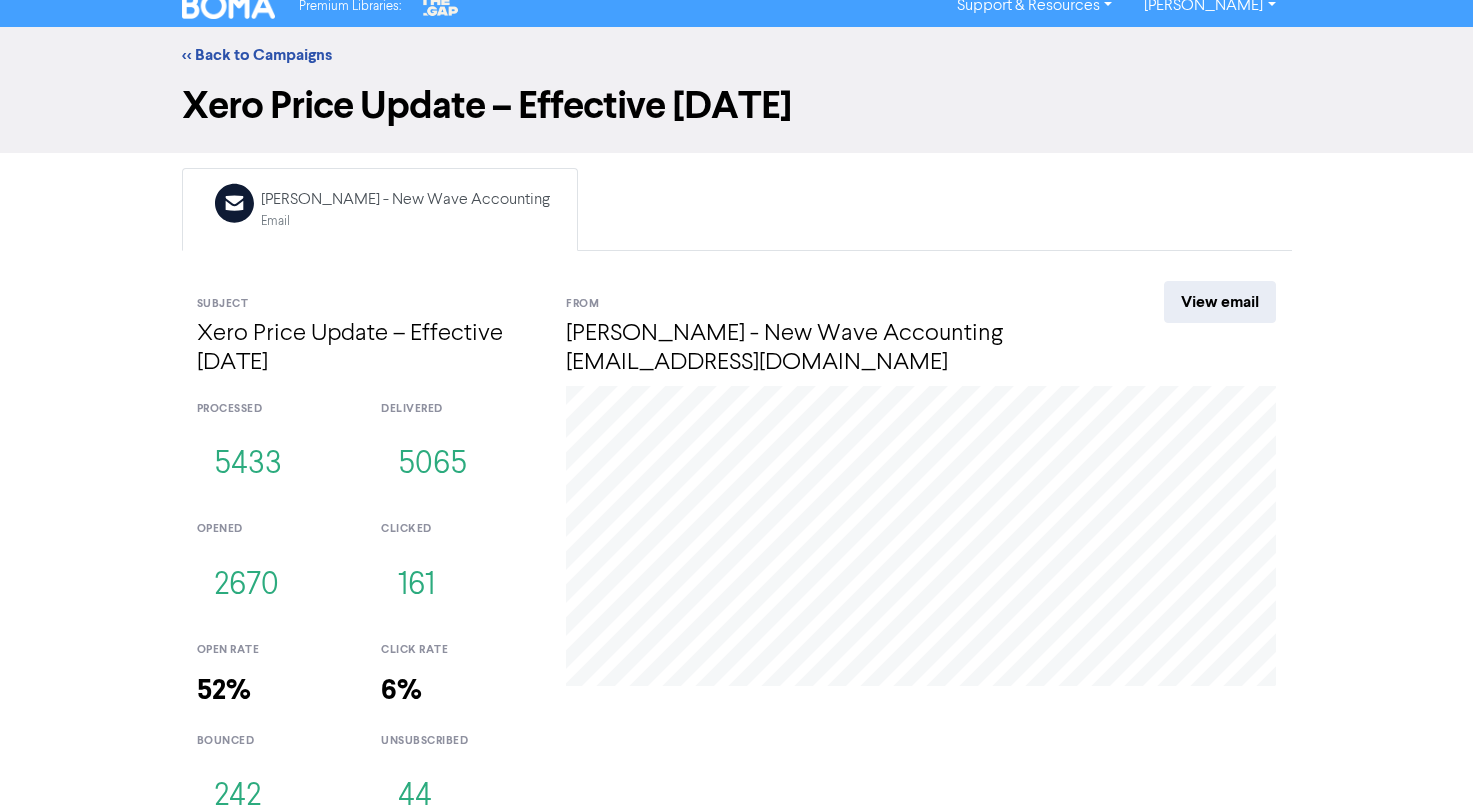 scroll, scrollTop: 0, scrollLeft: 0, axis: both 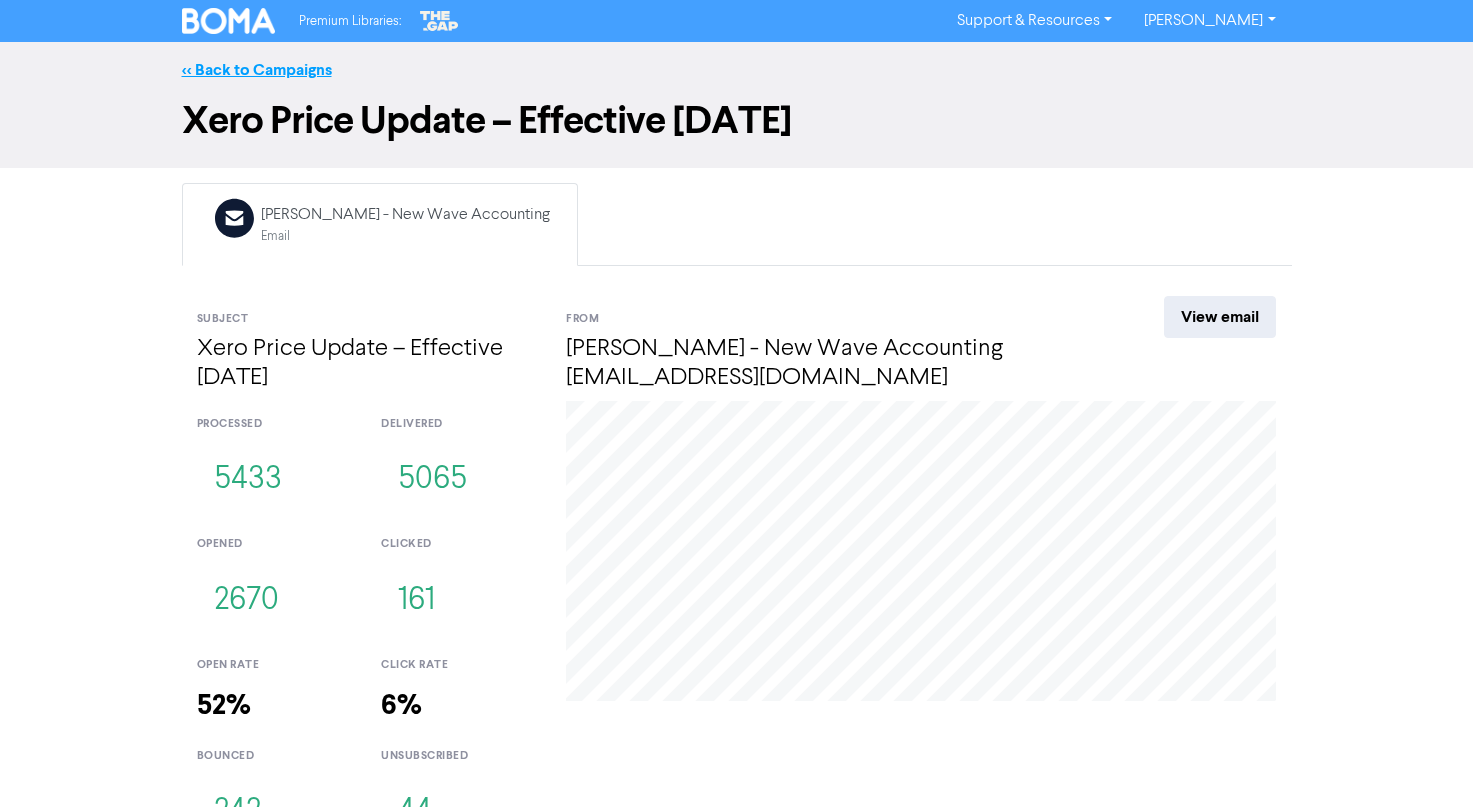 click on "<< Back to Campaigns" at bounding box center (257, 70) 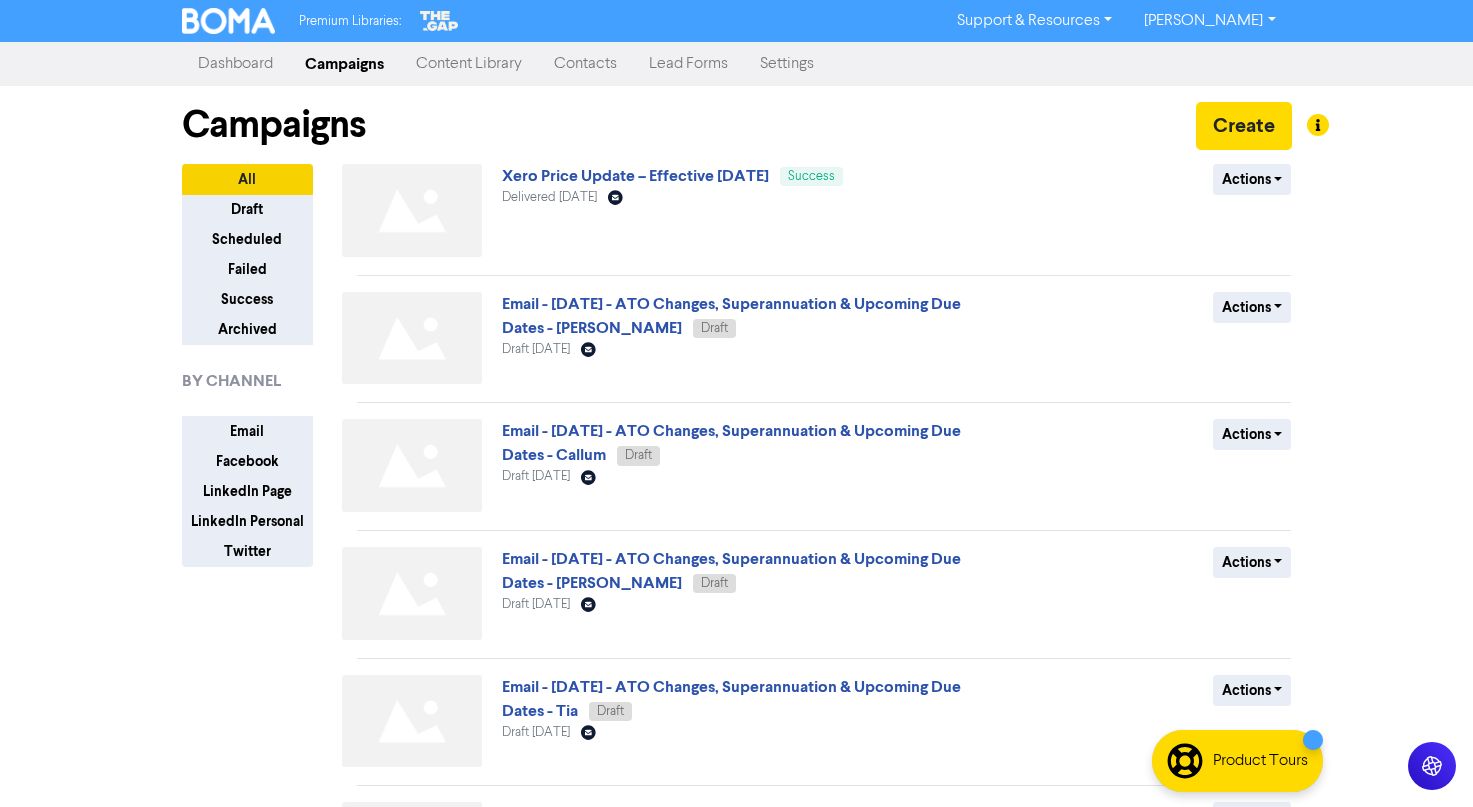 click on "Actions Duplicate Archive" at bounding box center (1146, 214) 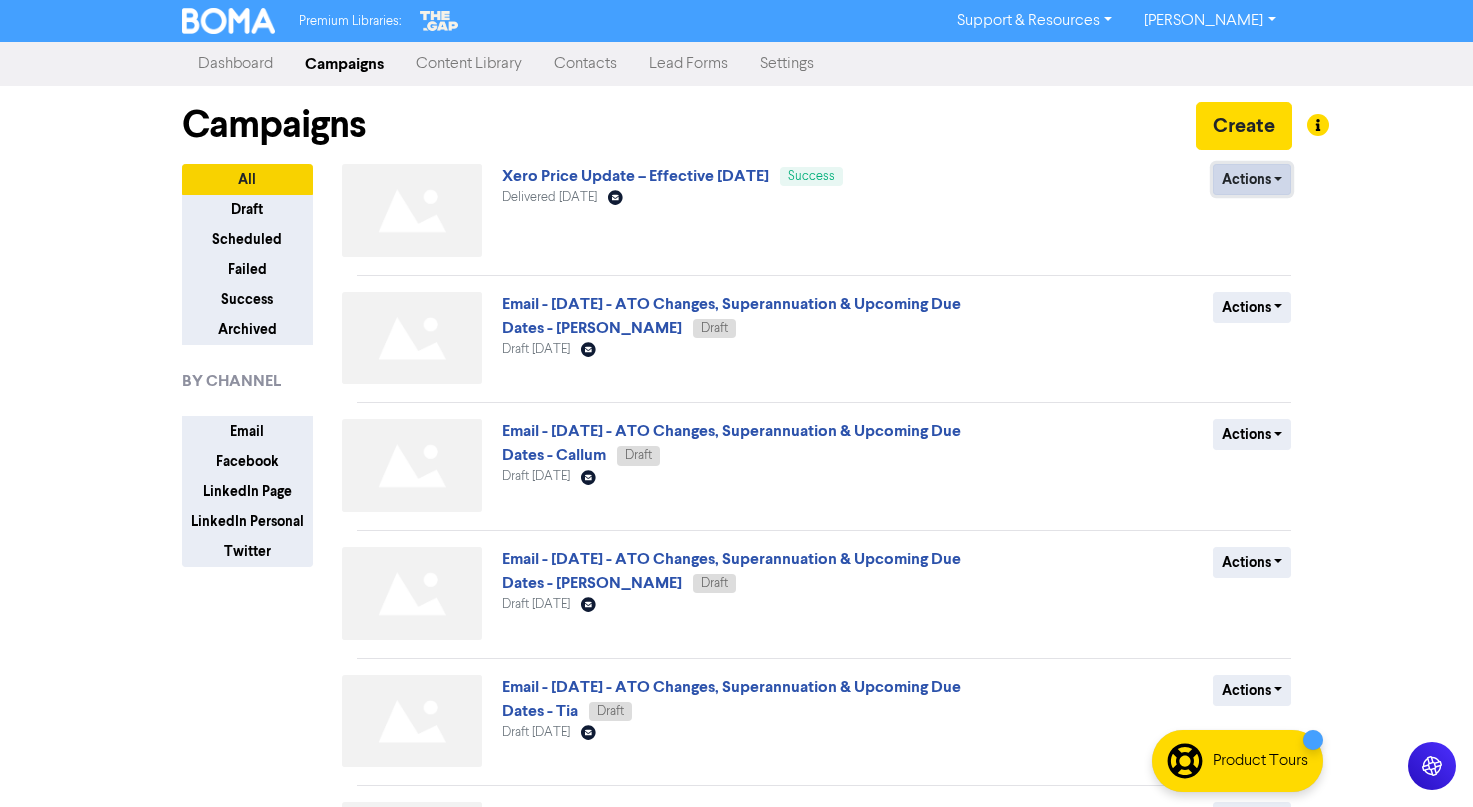 click on "Actions" at bounding box center (1252, 179) 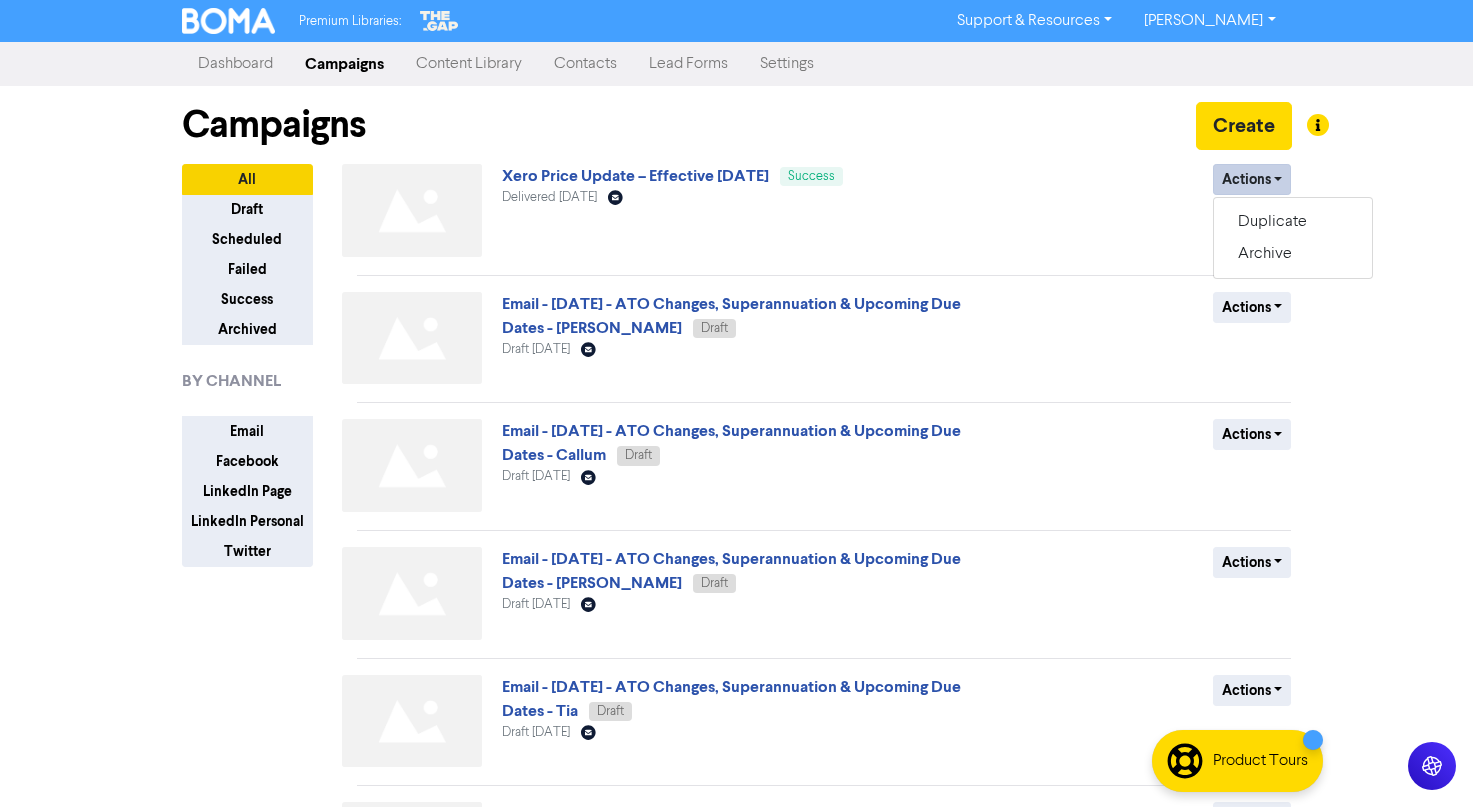 click on "Actions Duplicate Archive" at bounding box center (1146, 214) 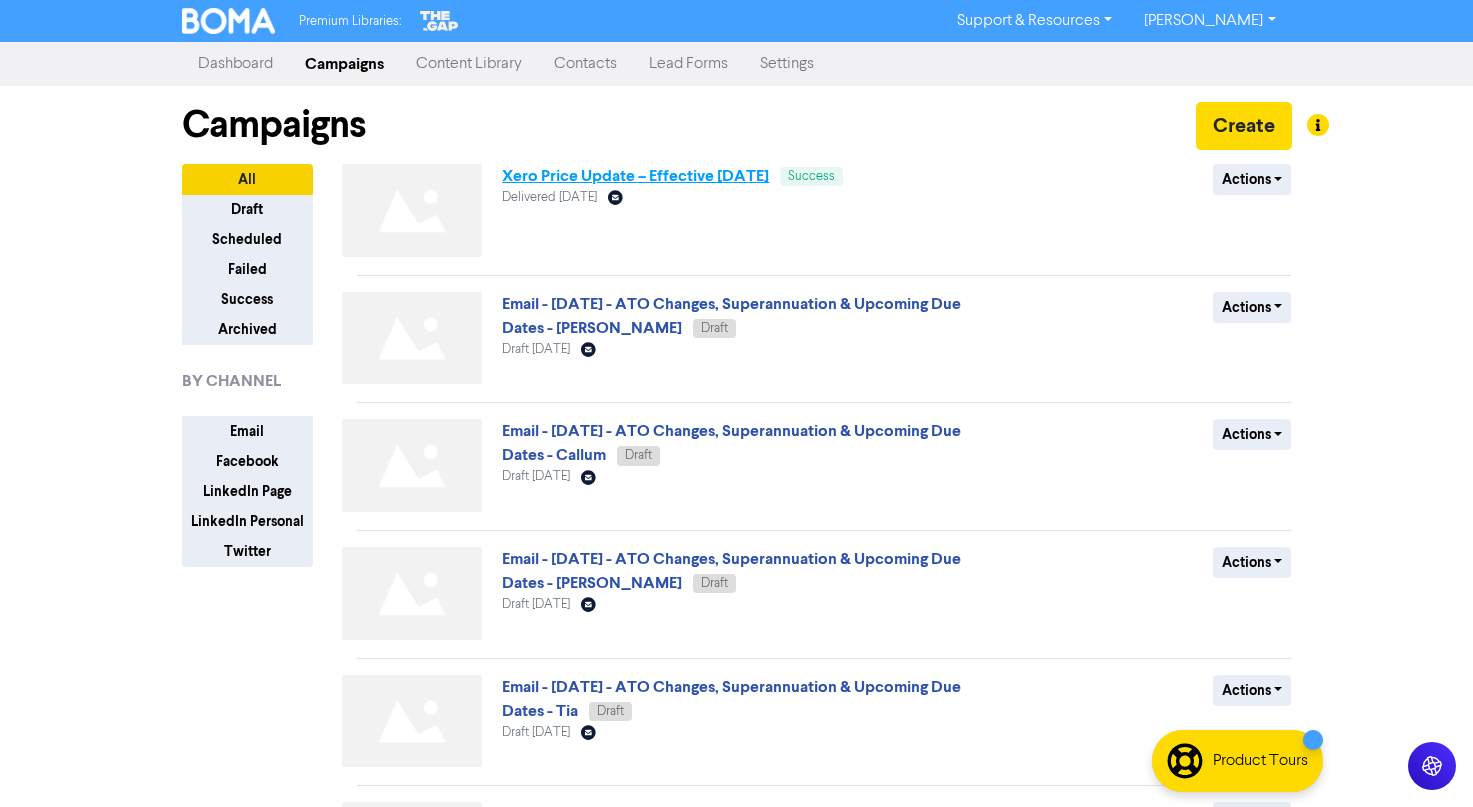 click on "Xero Price Update – Effective 1 July 2025" at bounding box center (635, 176) 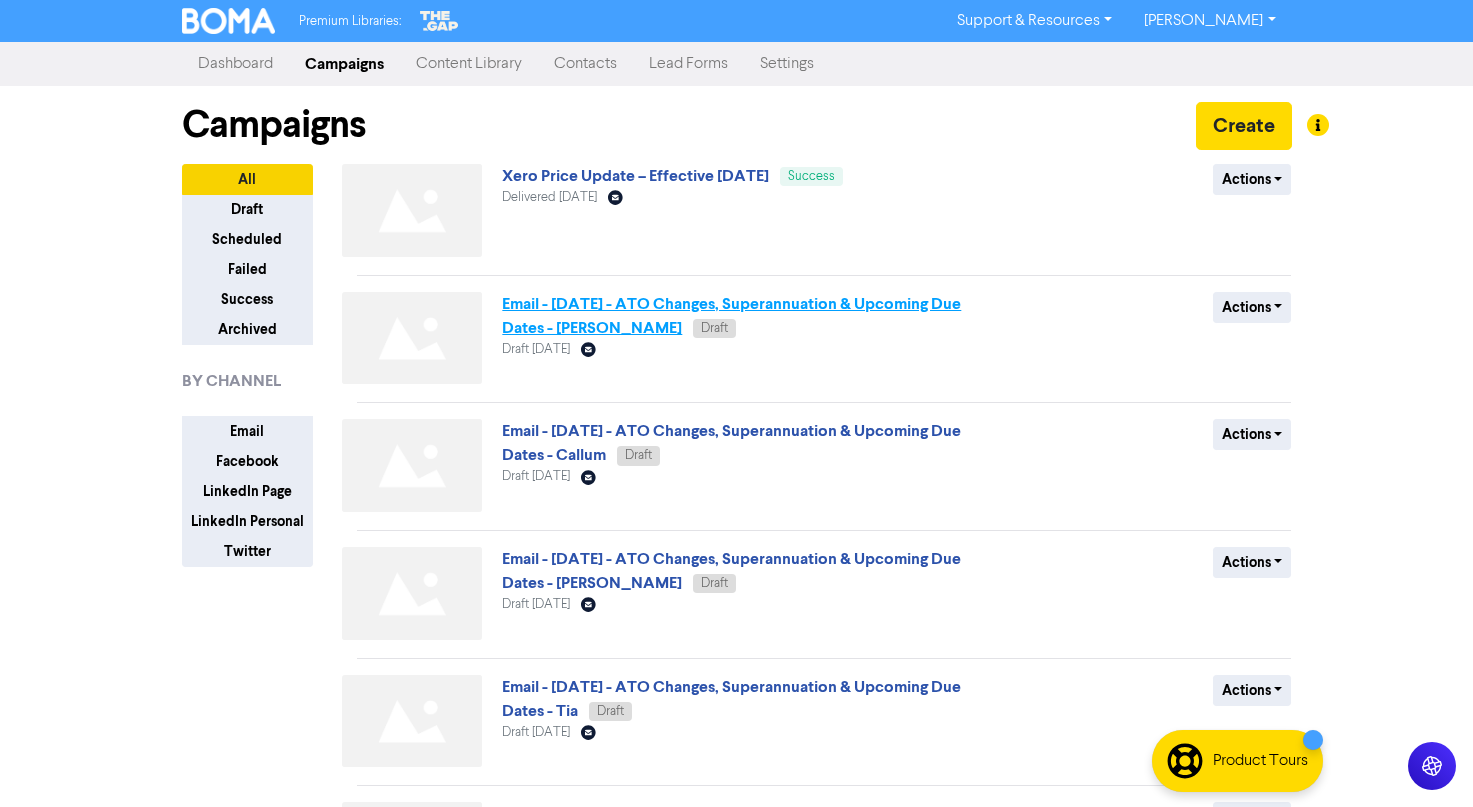 click on "Email - May 25 - ATO Changes, Superannuation & Upcoming Due Dates - Sarah" at bounding box center [731, 316] 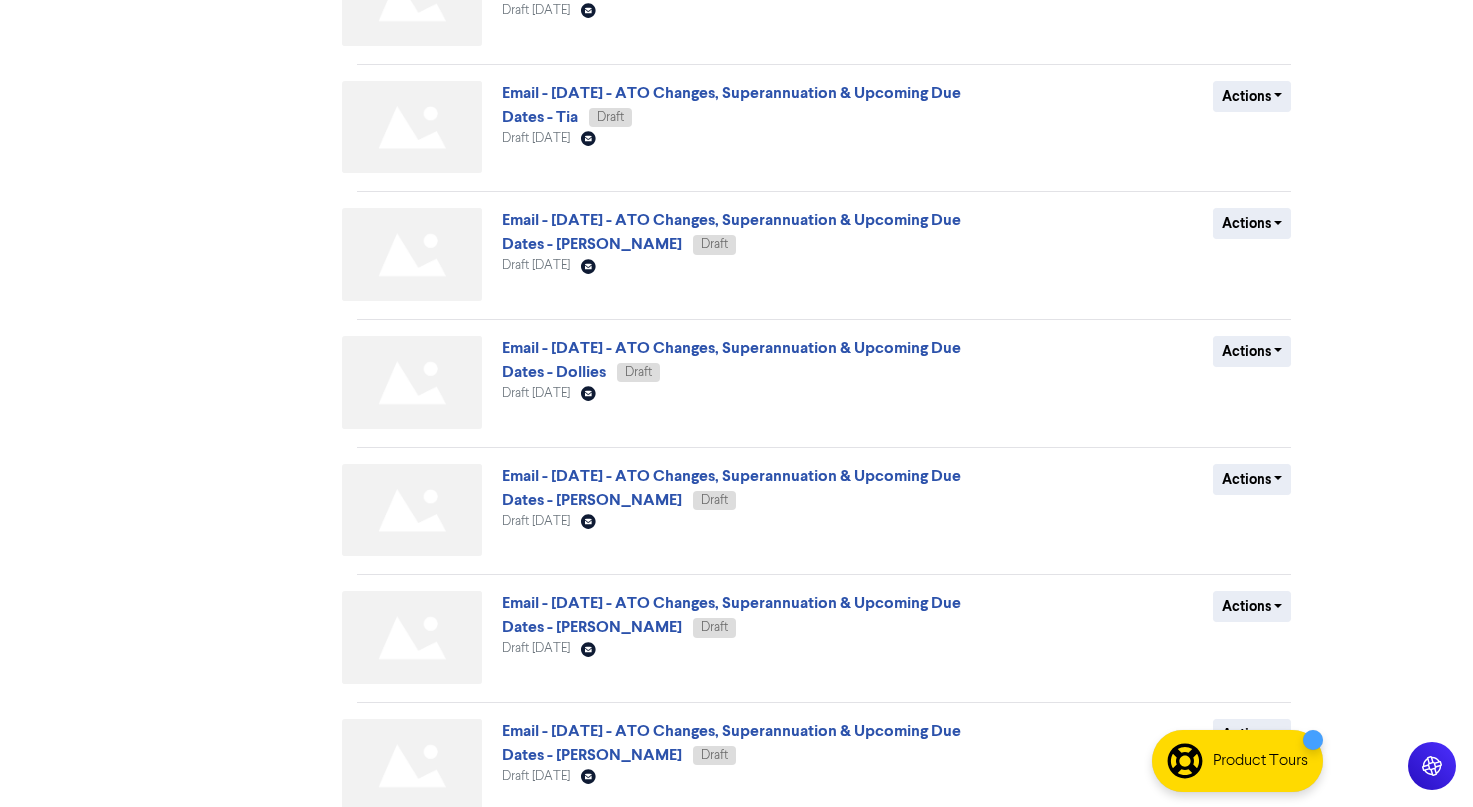 scroll, scrollTop: 600, scrollLeft: 0, axis: vertical 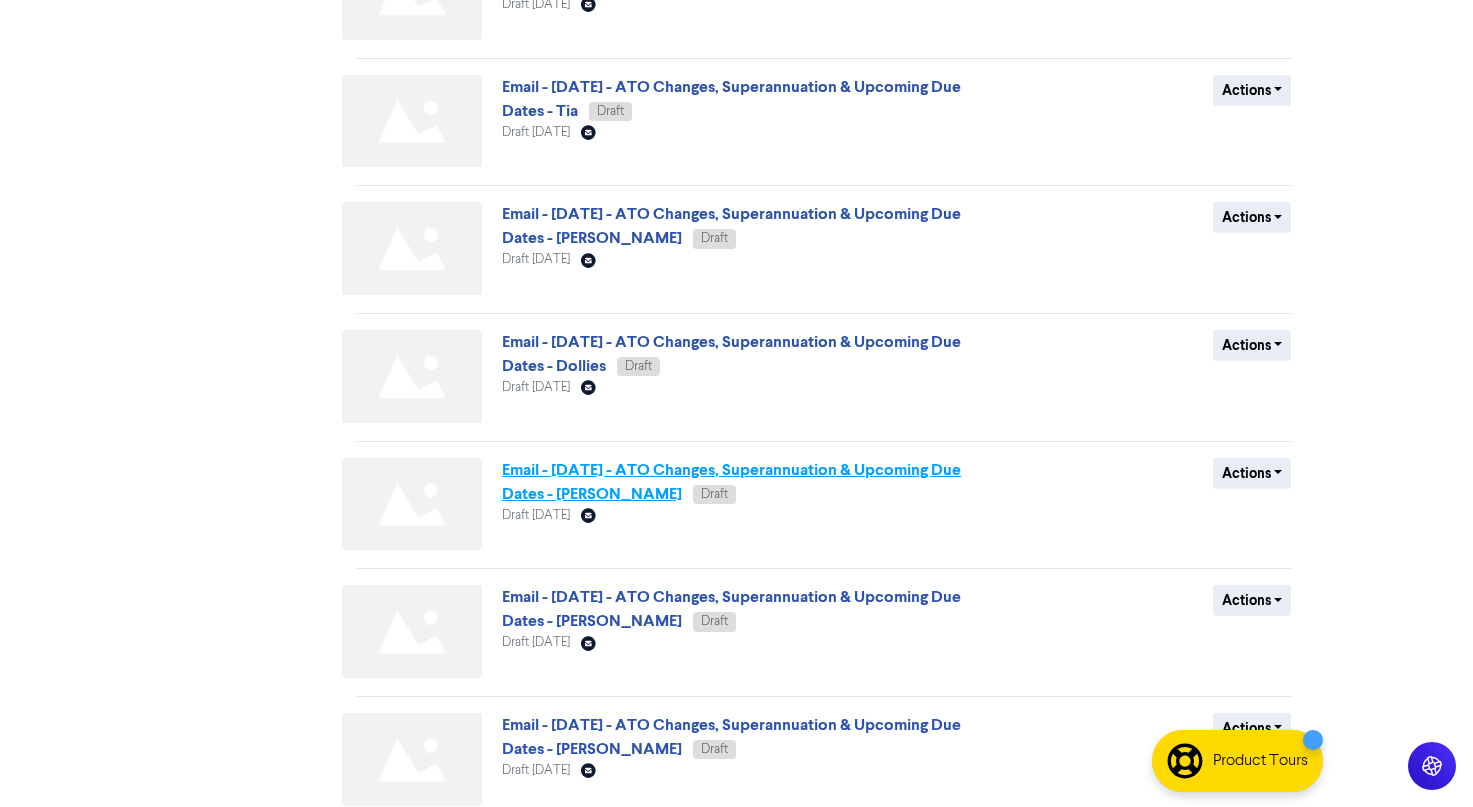 click on "Email - May 25 - ATO Changes, Superannuation & Upcoming Due Dates - Marlon" at bounding box center (731, 482) 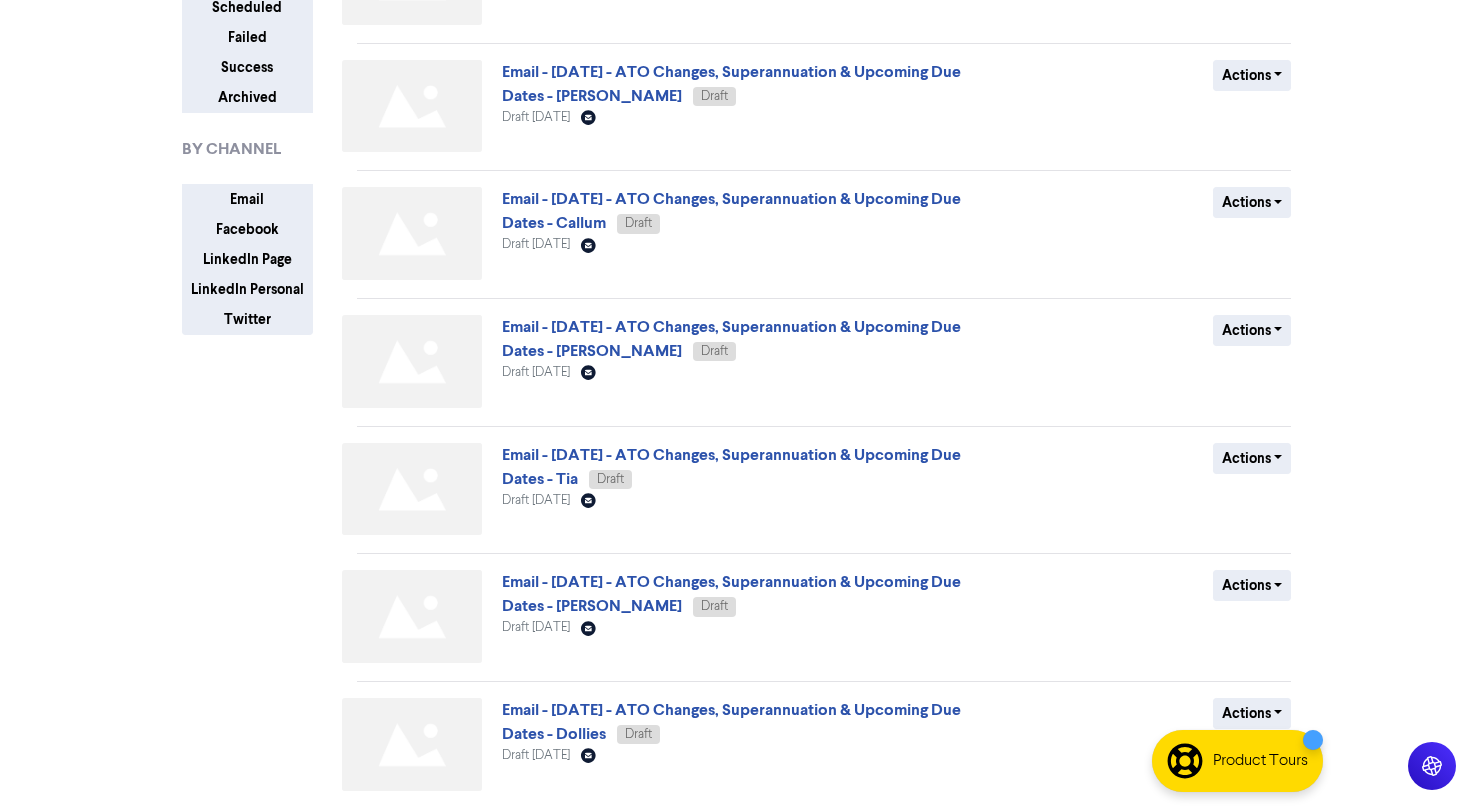 scroll, scrollTop: 100, scrollLeft: 0, axis: vertical 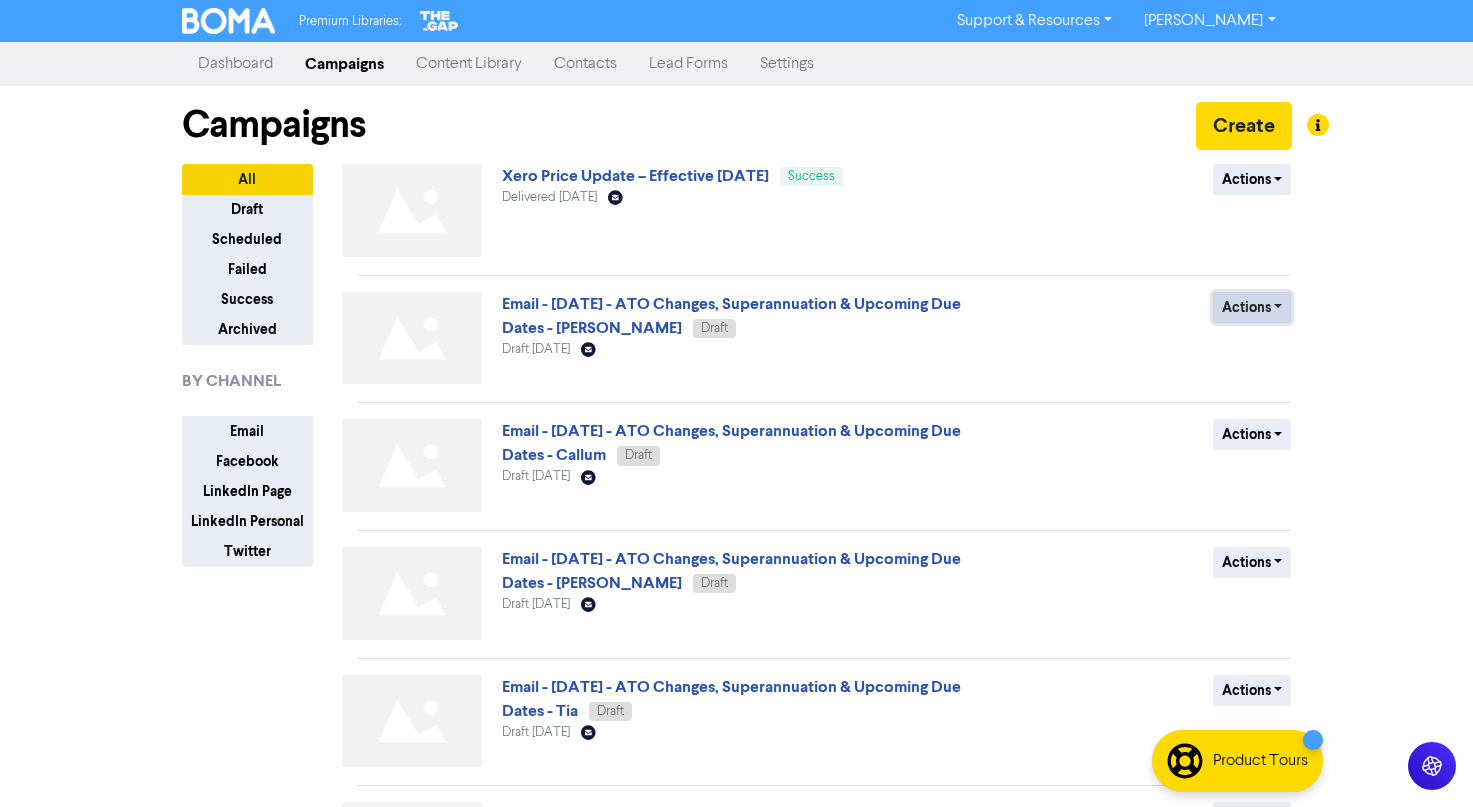 click on "Actions" at bounding box center [1252, 307] 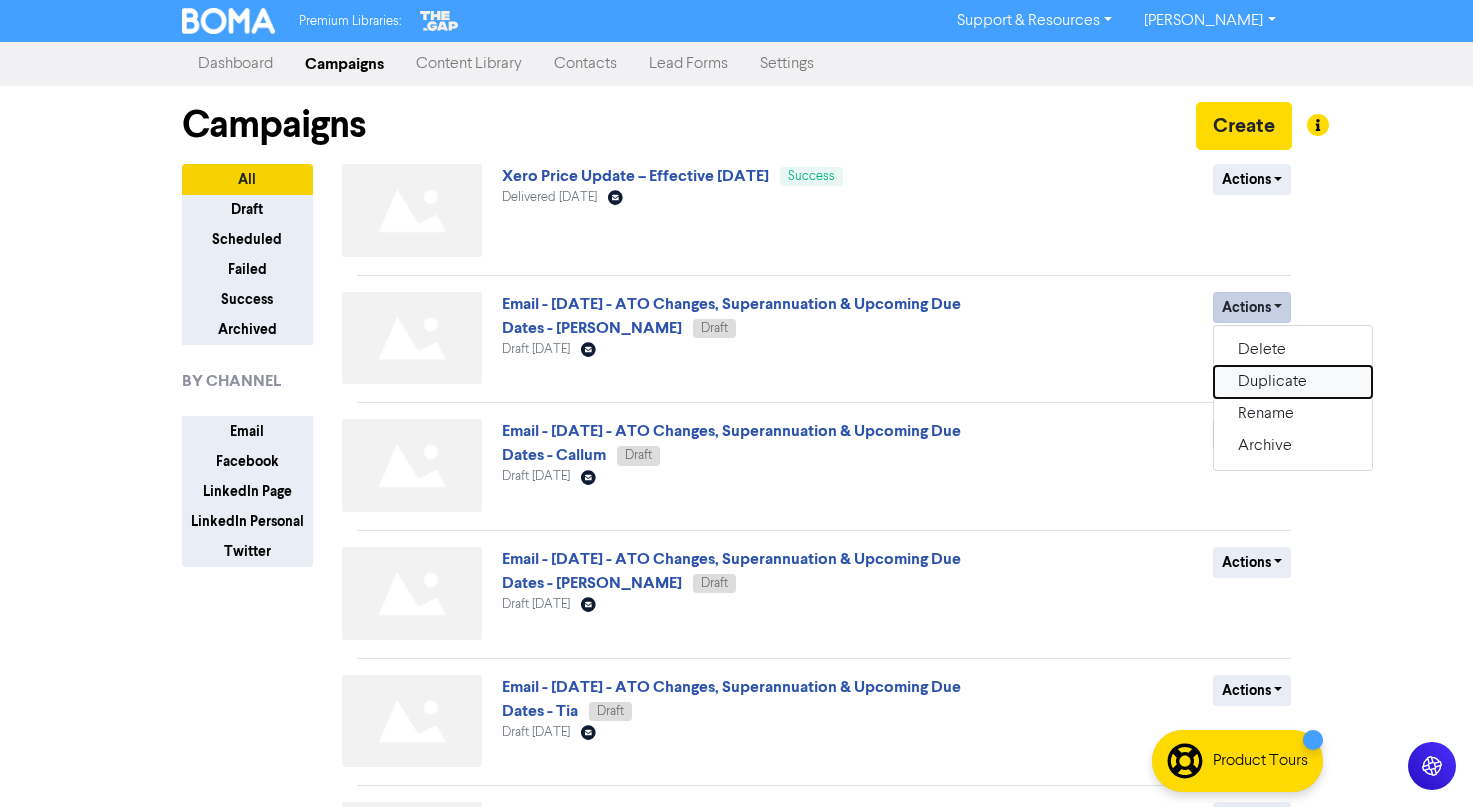 click on "Duplicate" at bounding box center (1293, 382) 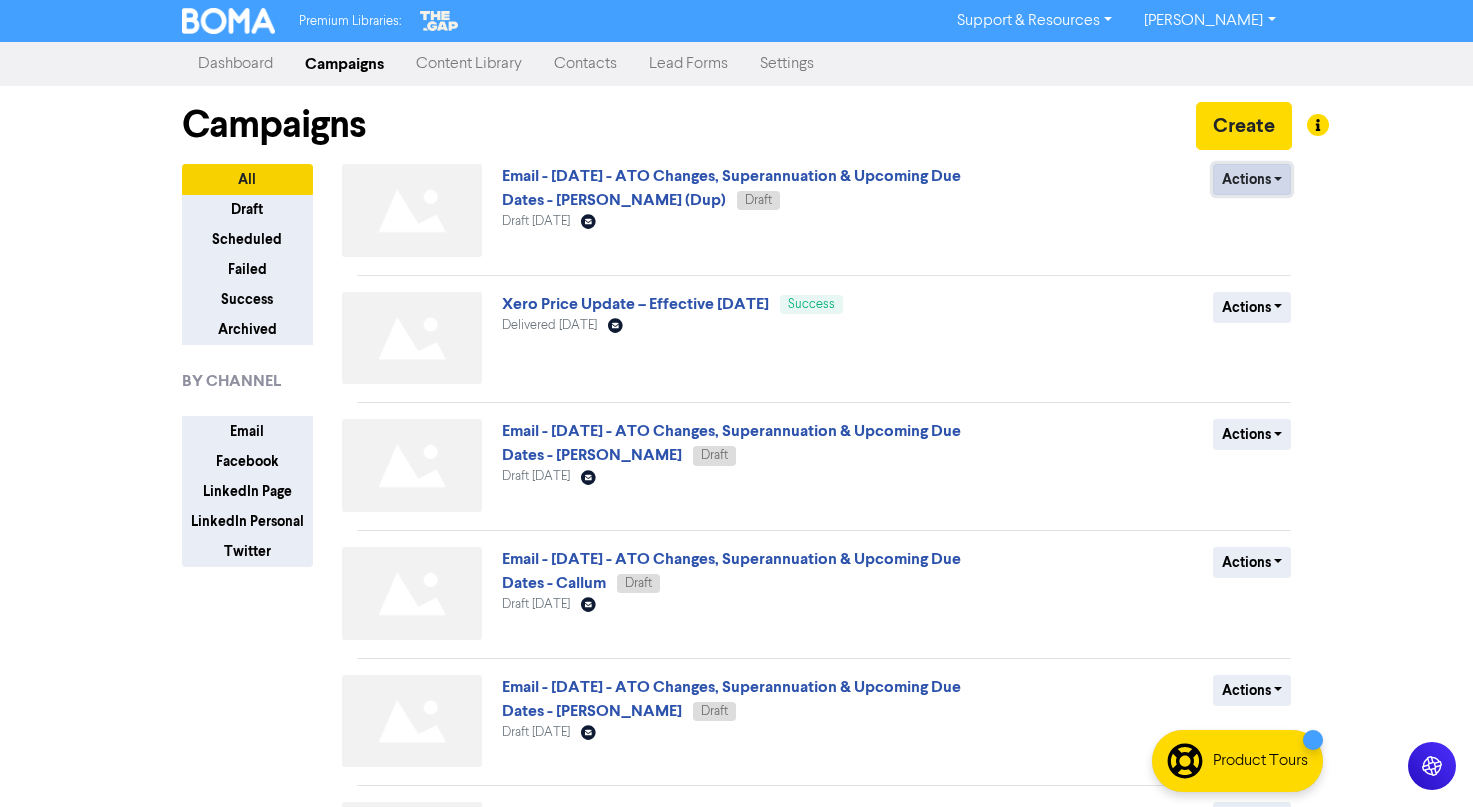 click on "Actions" at bounding box center [1252, 179] 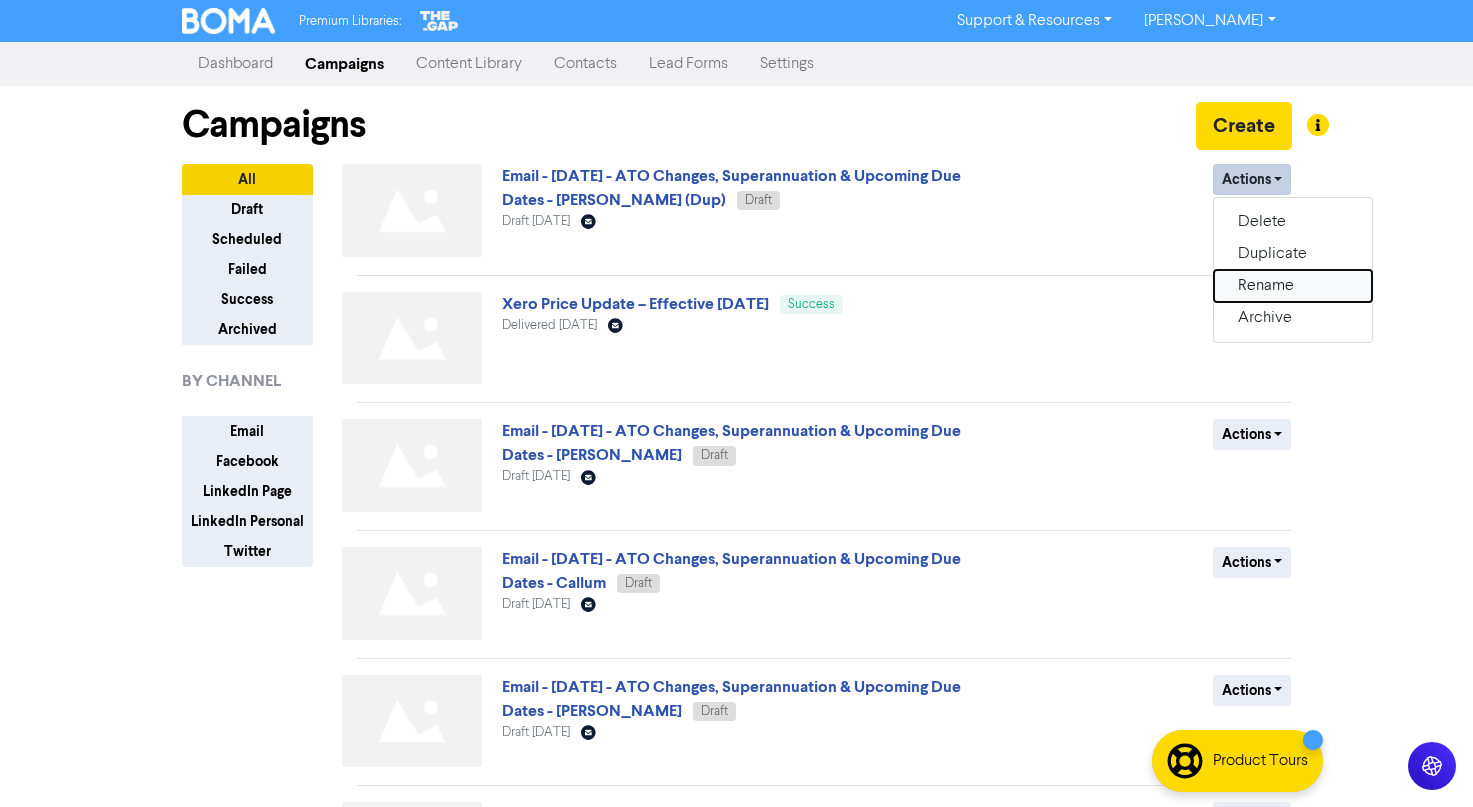 click on "Rename" at bounding box center (1293, 286) 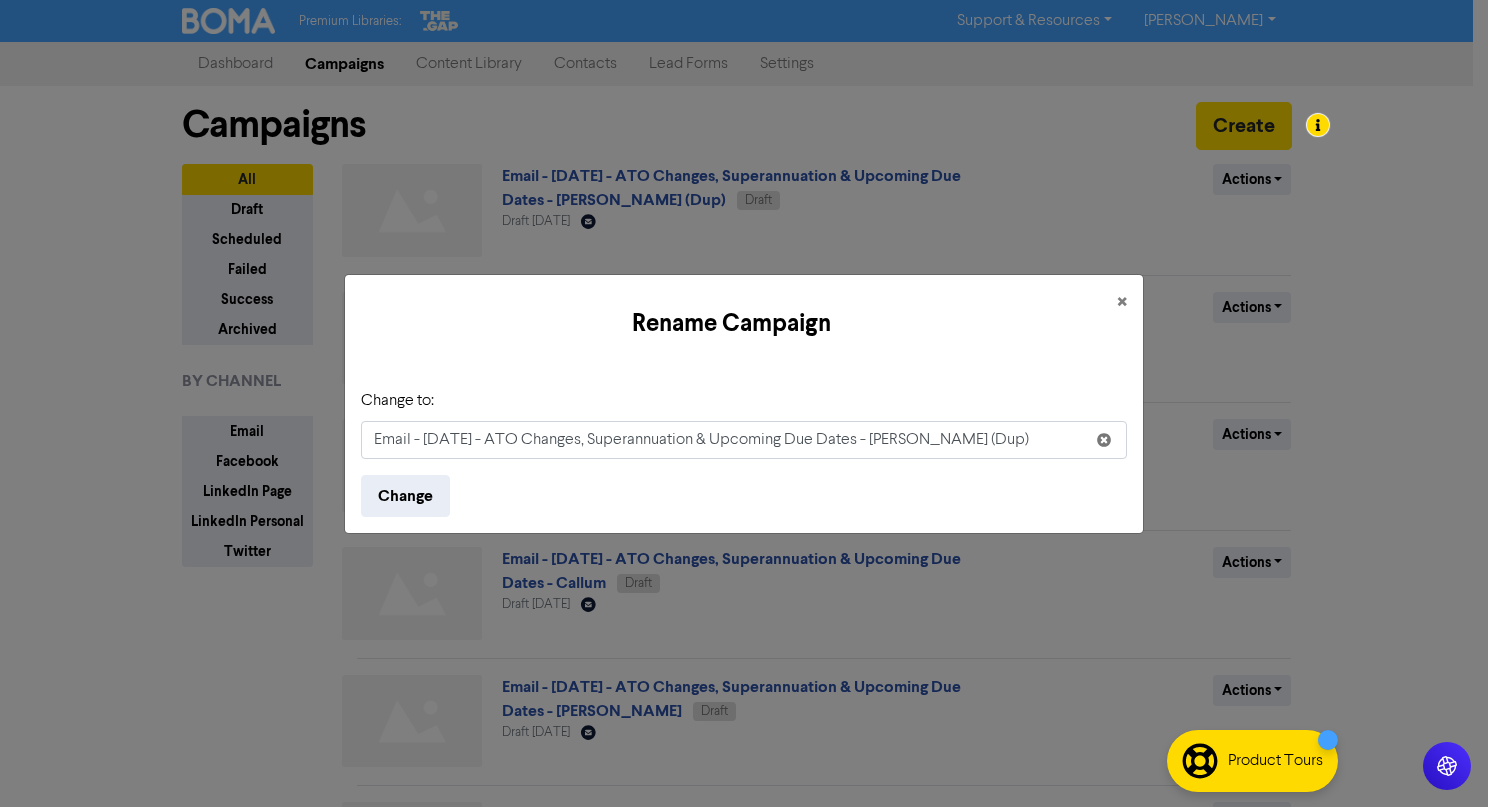 drag, startPoint x: 968, startPoint y: 441, endPoint x: 451, endPoint y: 443, distance: 517.00385 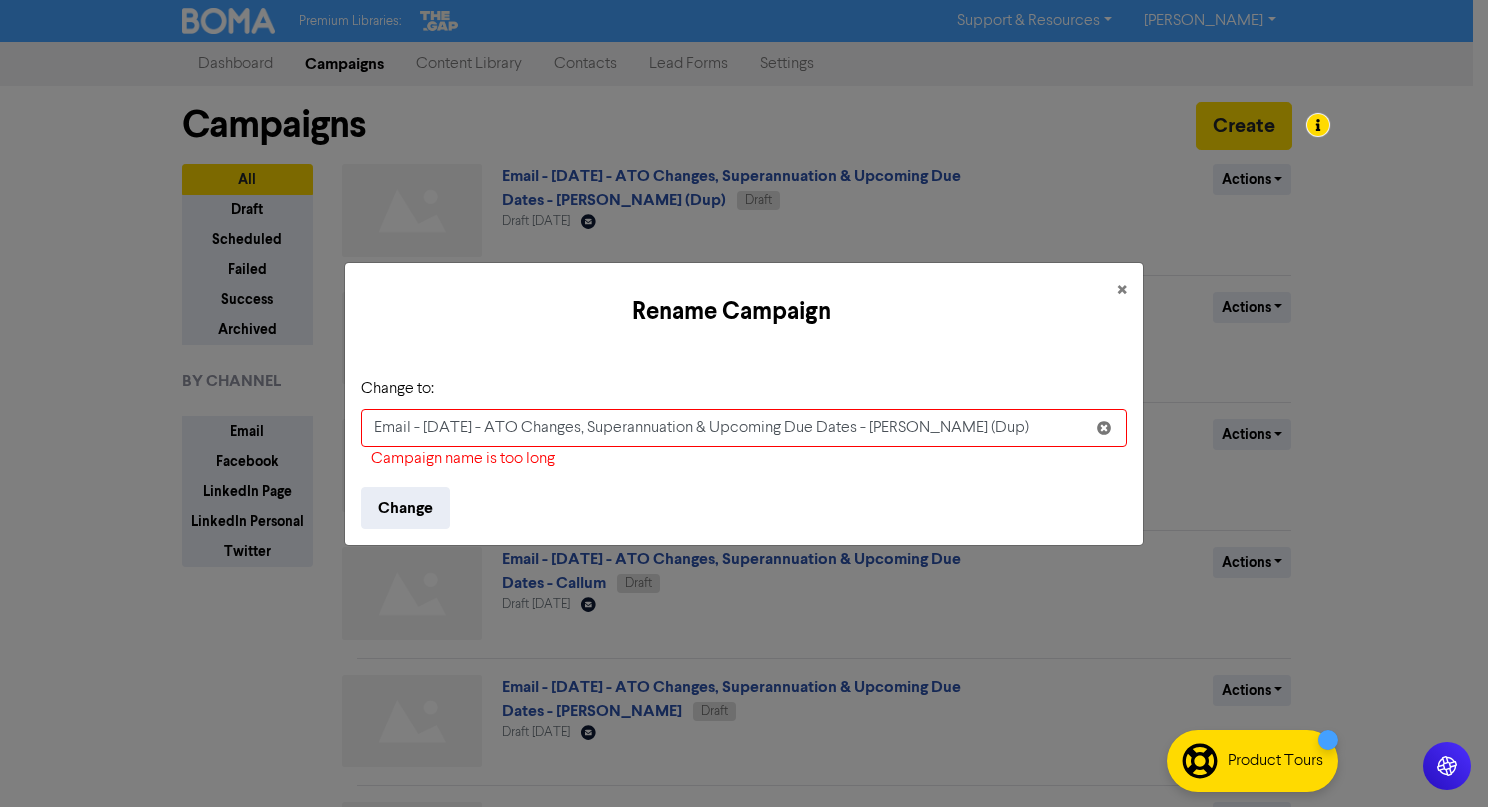 drag, startPoint x: 486, startPoint y: 428, endPoint x: 857, endPoint y: 436, distance: 371.08624 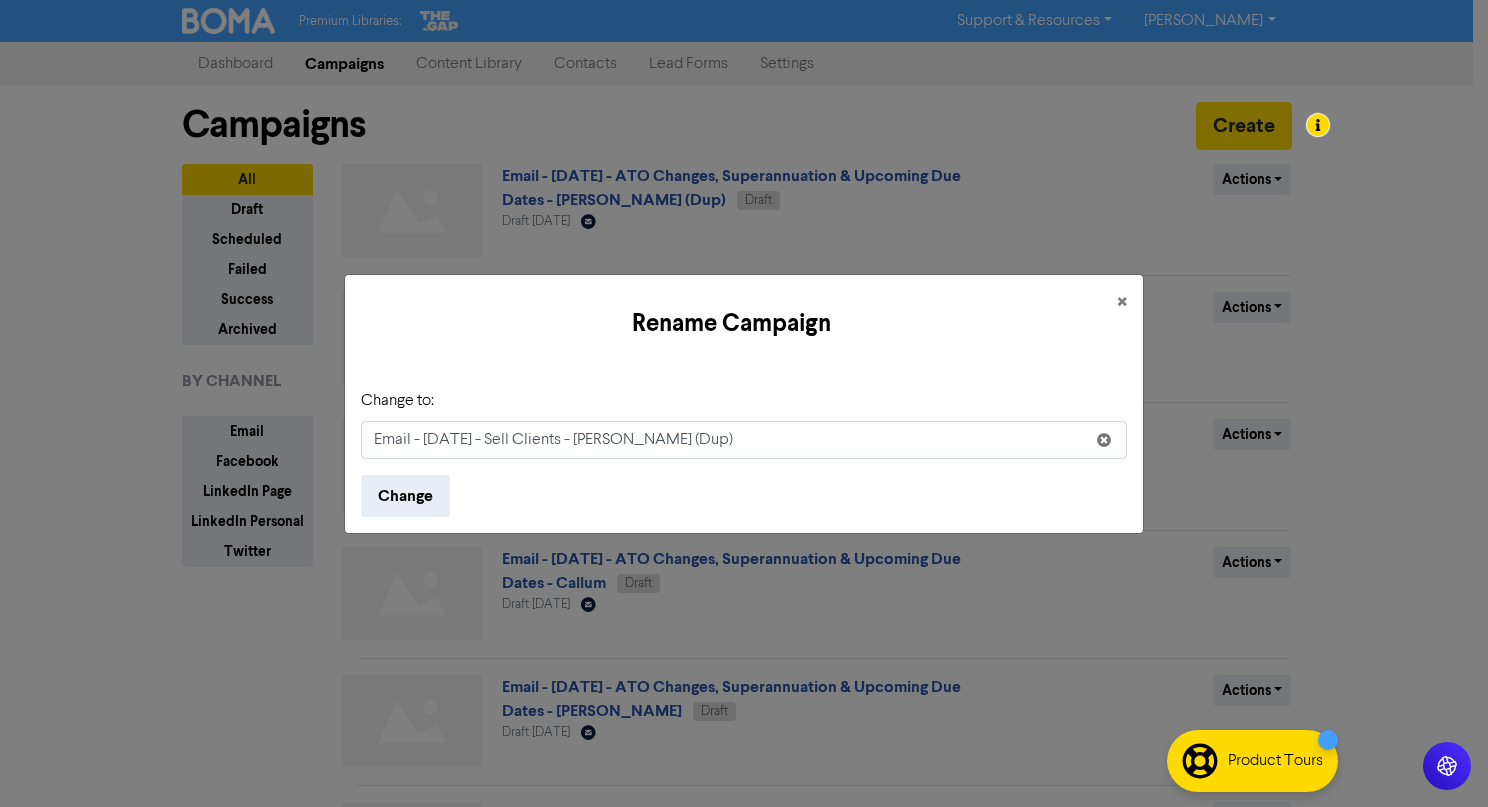 drag, startPoint x: 737, startPoint y: 451, endPoint x: 614, endPoint y: 445, distance: 123.146255 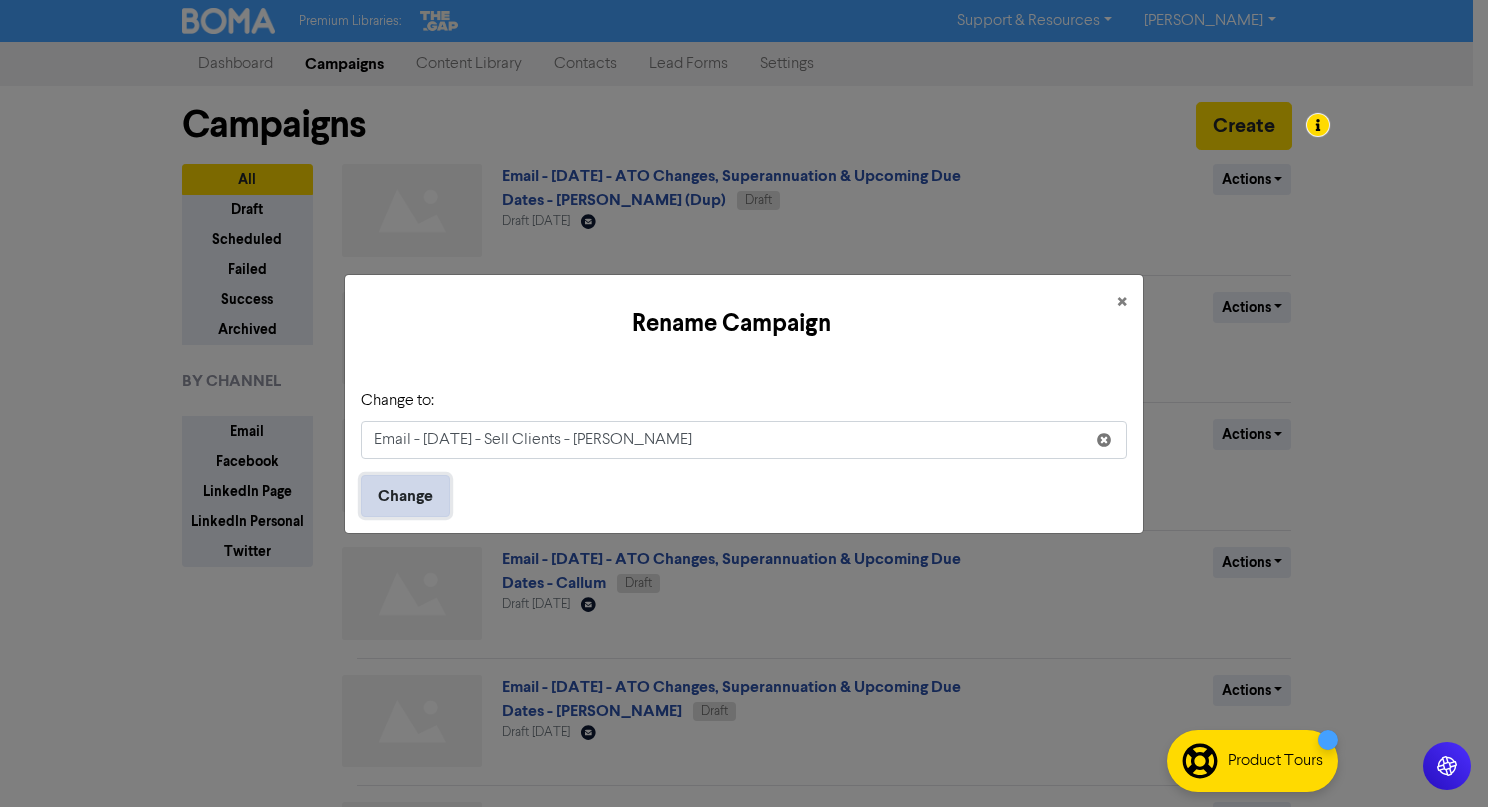click on "Change" at bounding box center [405, 496] 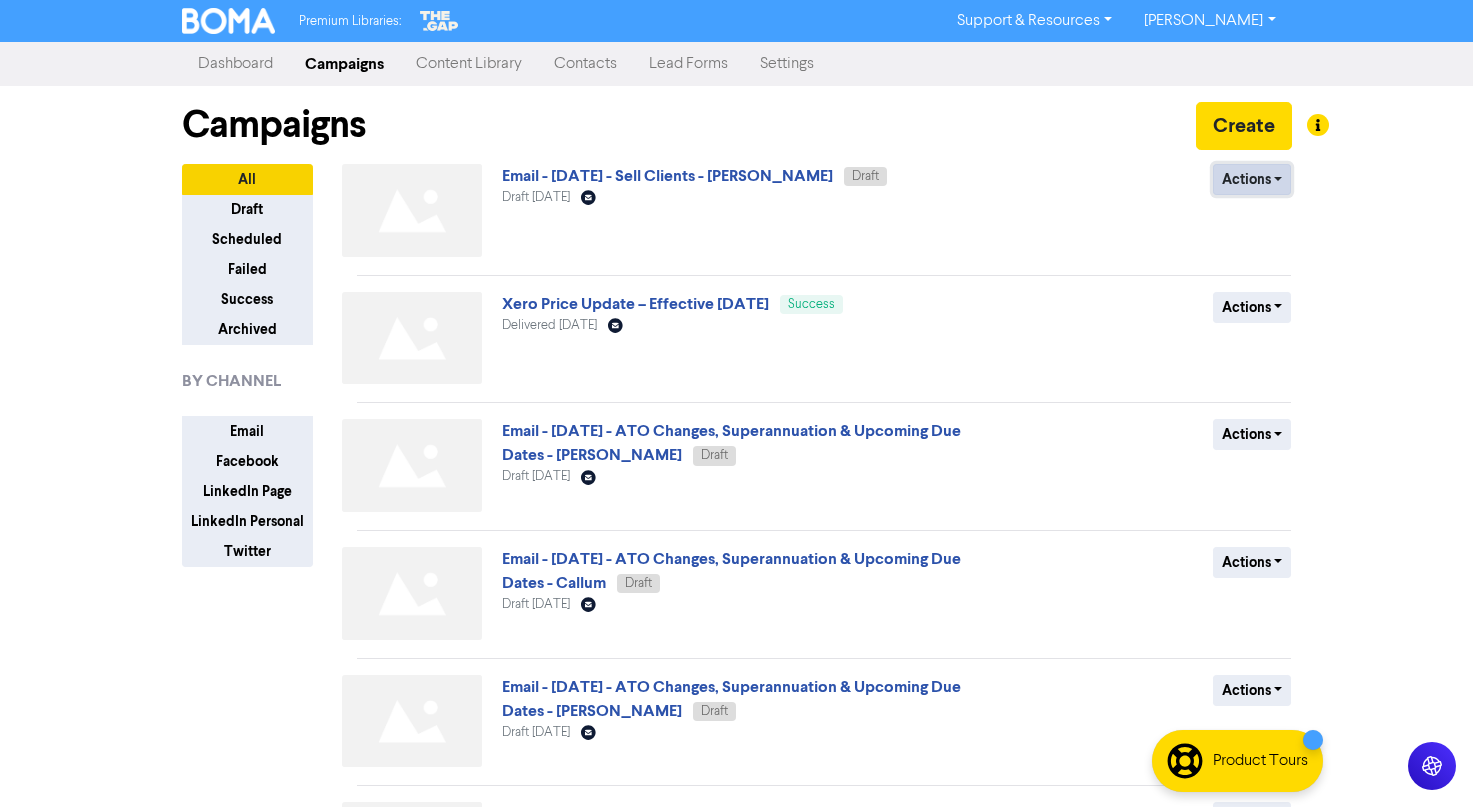 click on "Actions" at bounding box center [1252, 179] 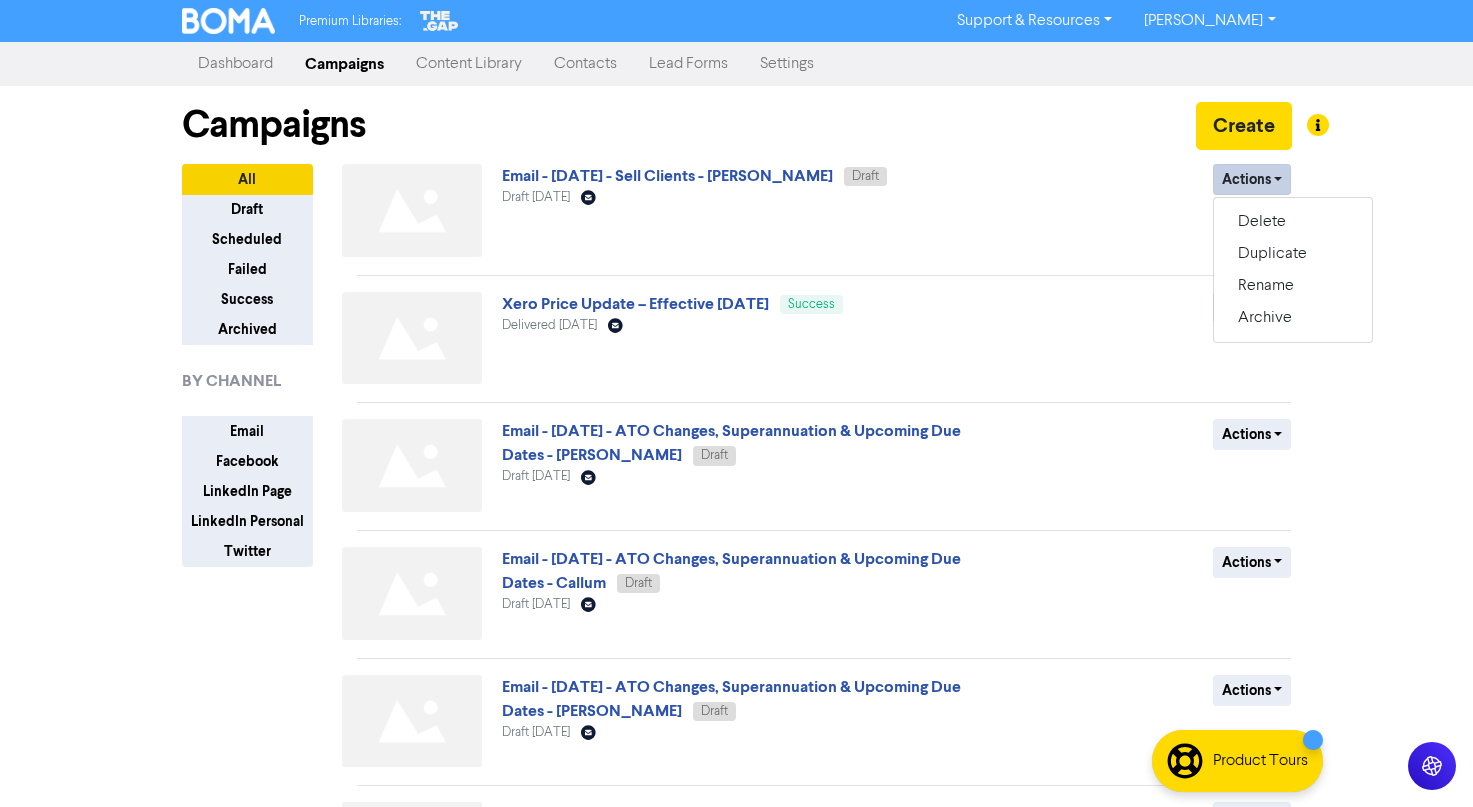 click on "Email - July 25 - Sell Clients - Sarah      Draft" at bounding box center (694, 176) 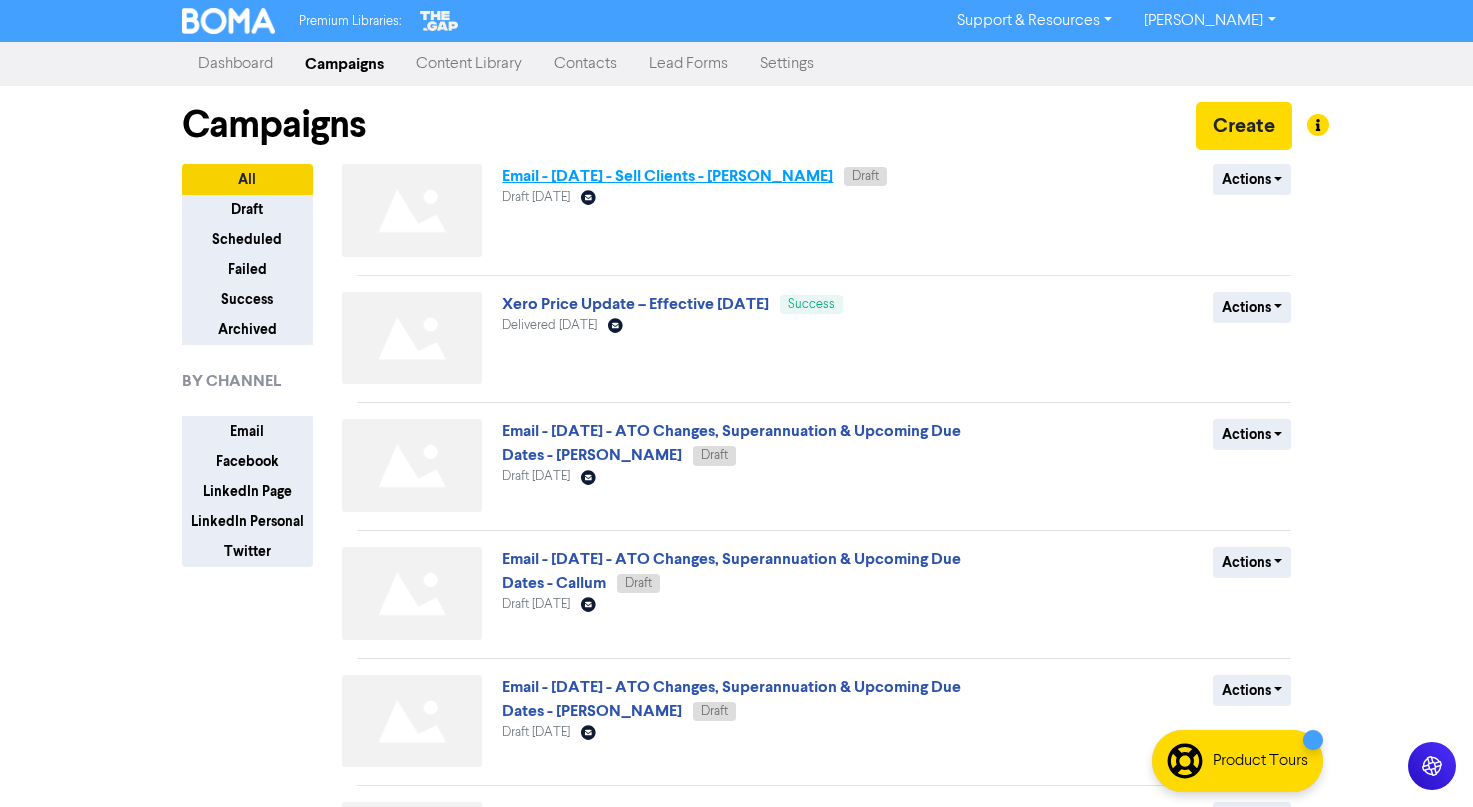 click on "Email - [DATE] - Sell Clients - [PERSON_NAME]" at bounding box center [667, 176] 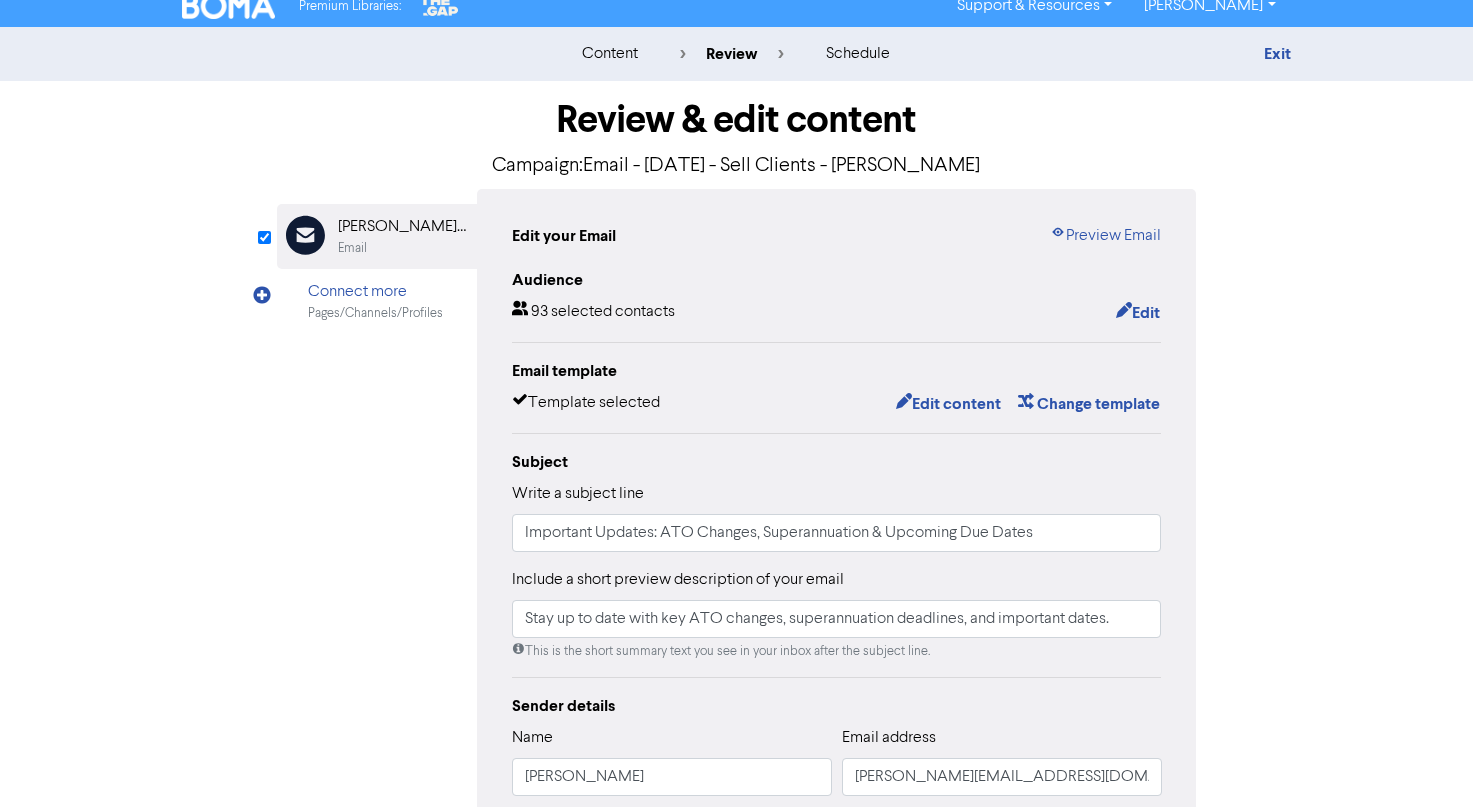 scroll, scrollTop: 0, scrollLeft: 0, axis: both 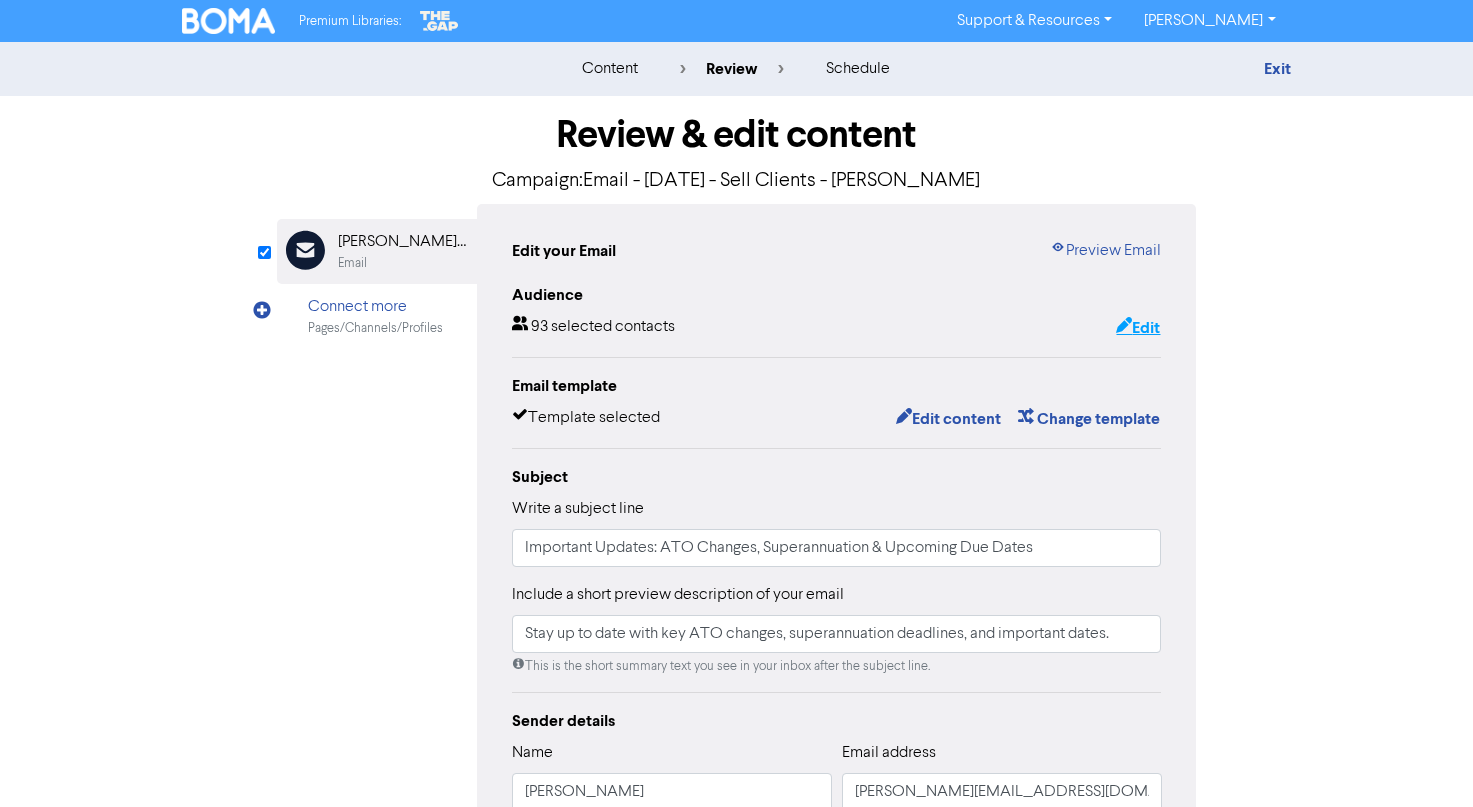 click on "Edit" at bounding box center [1138, 328] 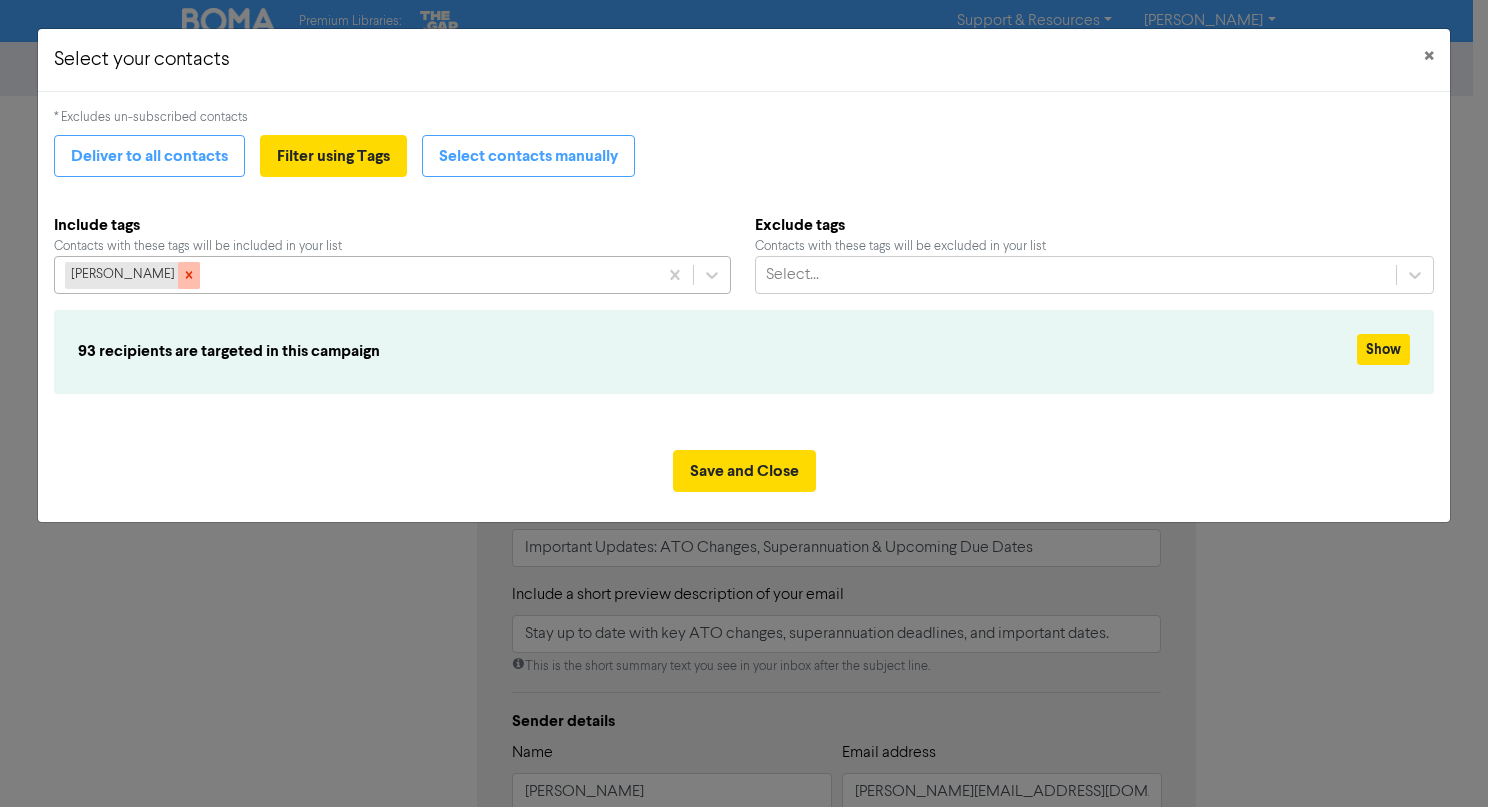 click at bounding box center (189, 275) 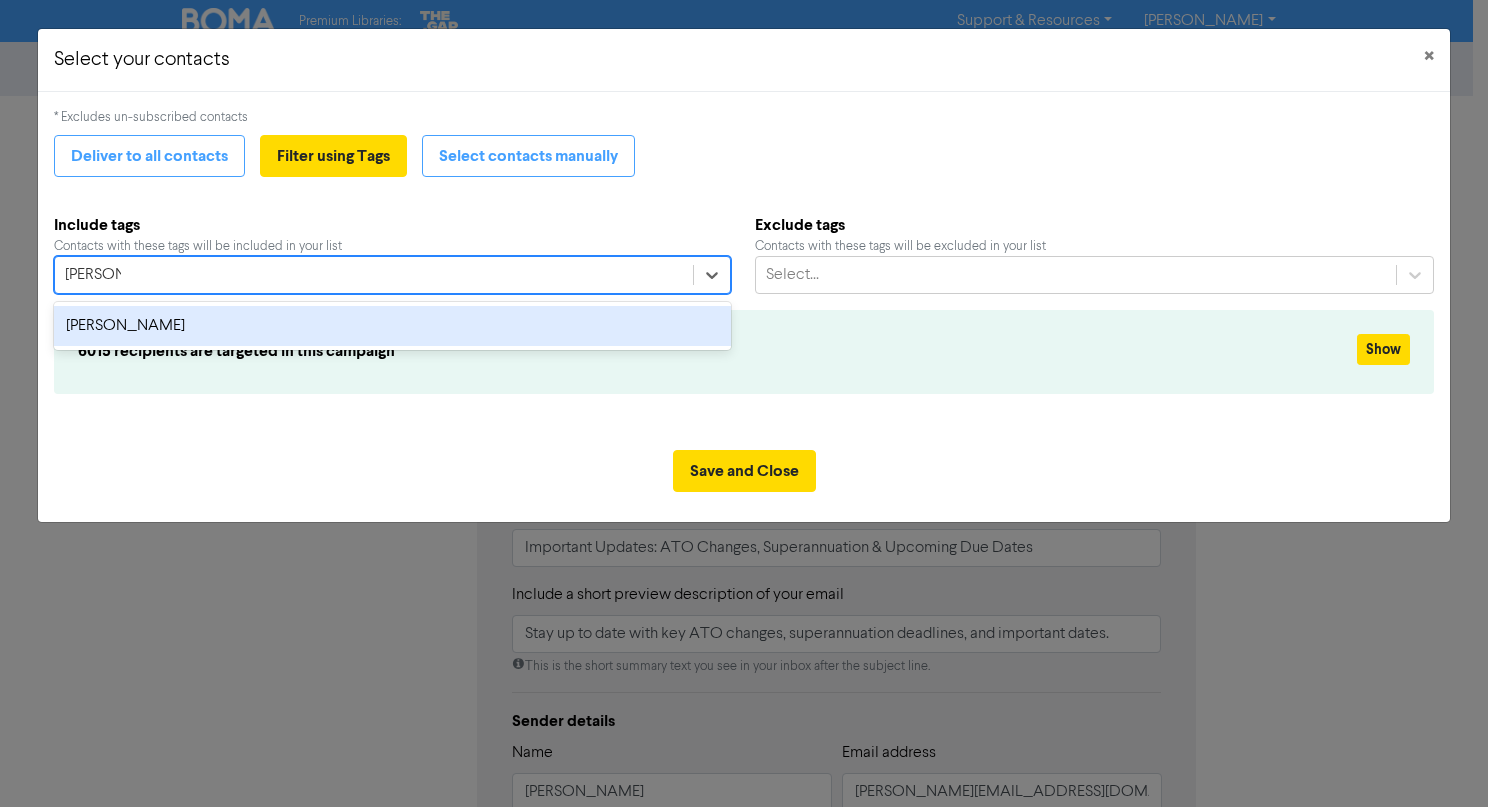 click on "sarah sale" at bounding box center (392, 326) 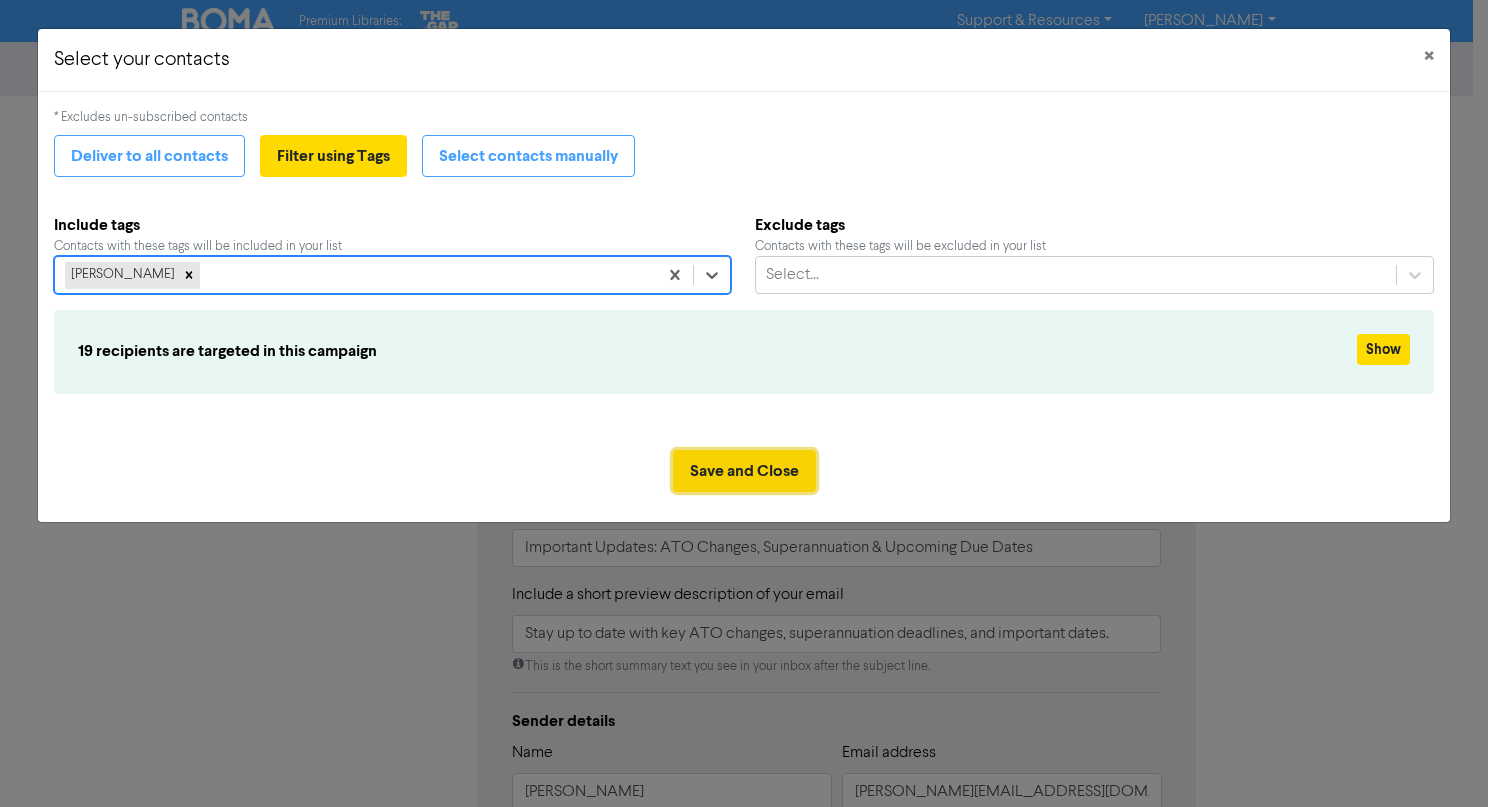 click on "Save and Close" at bounding box center [744, 471] 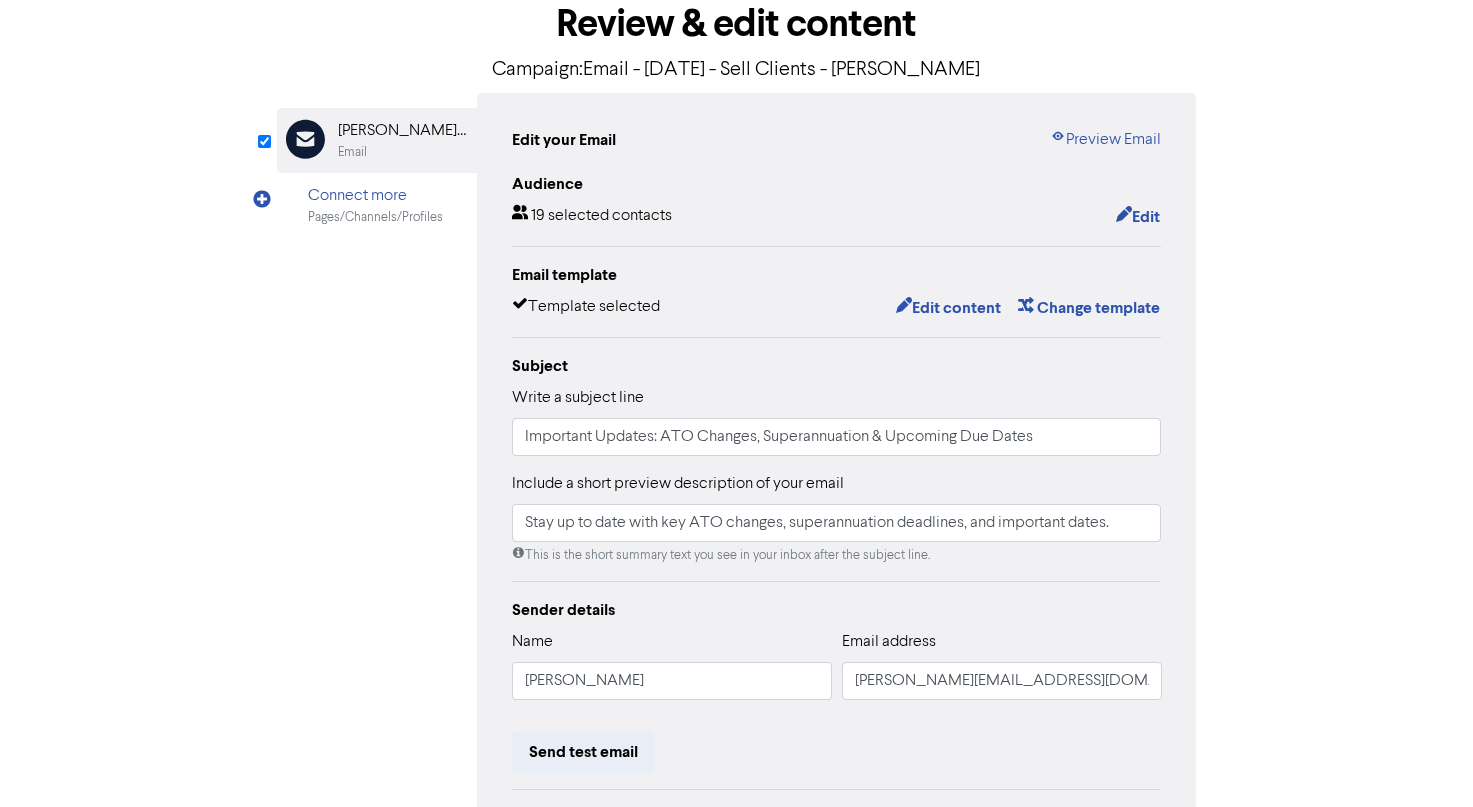 scroll, scrollTop: 0, scrollLeft: 0, axis: both 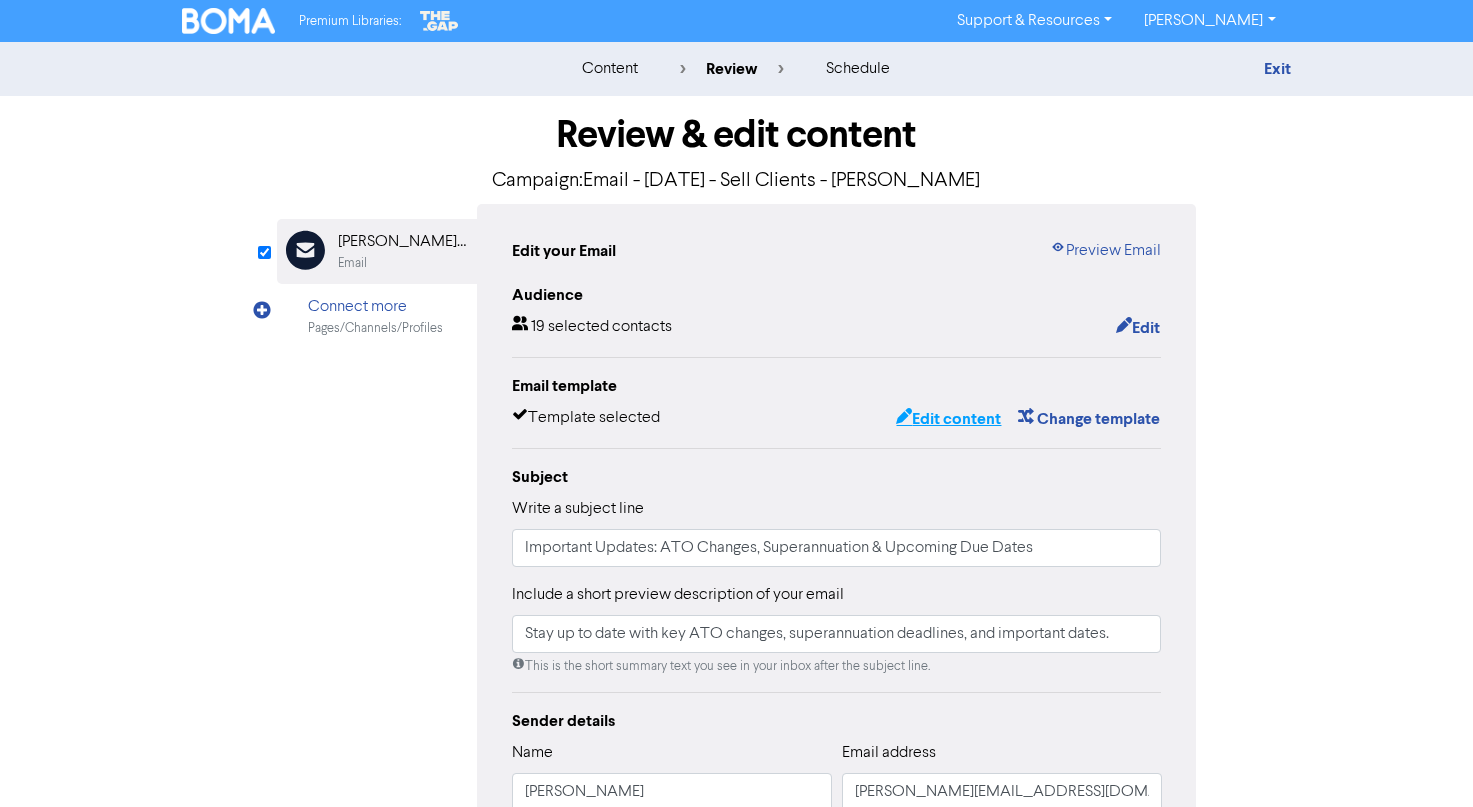 click on "Edit content" at bounding box center [948, 419] 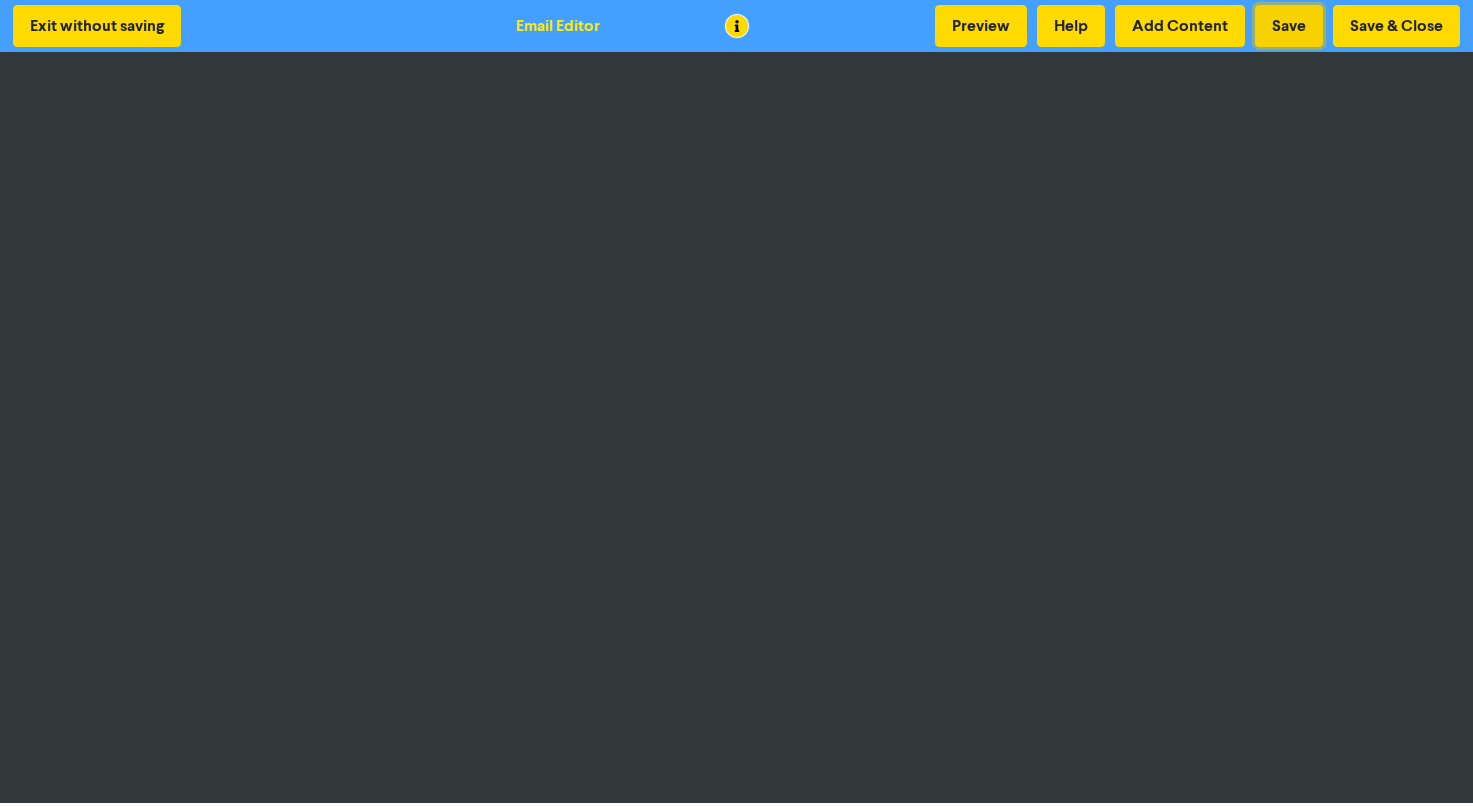 click on "Save" at bounding box center [1289, 26] 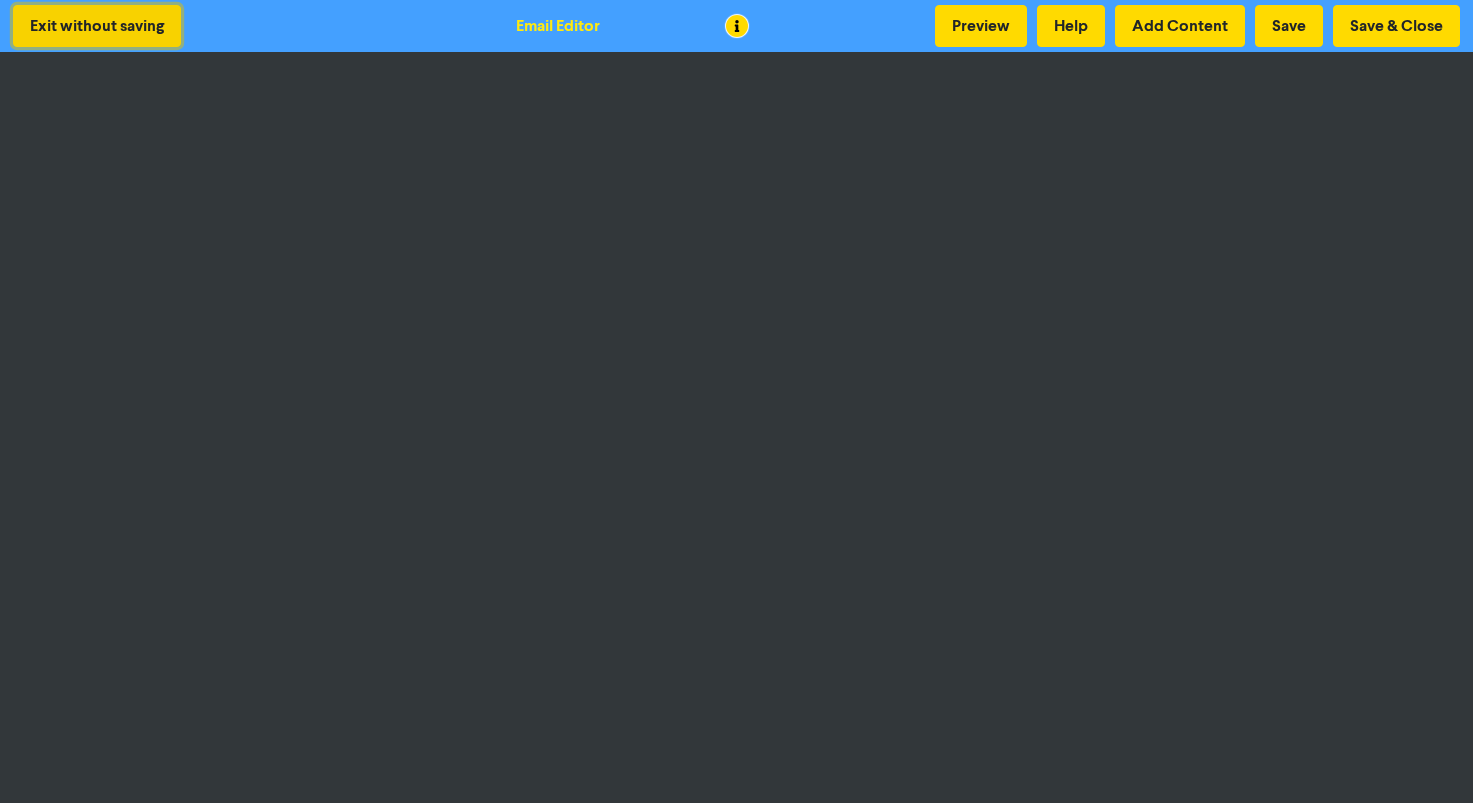 click on "Exit without saving" at bounding box center [97, 26] 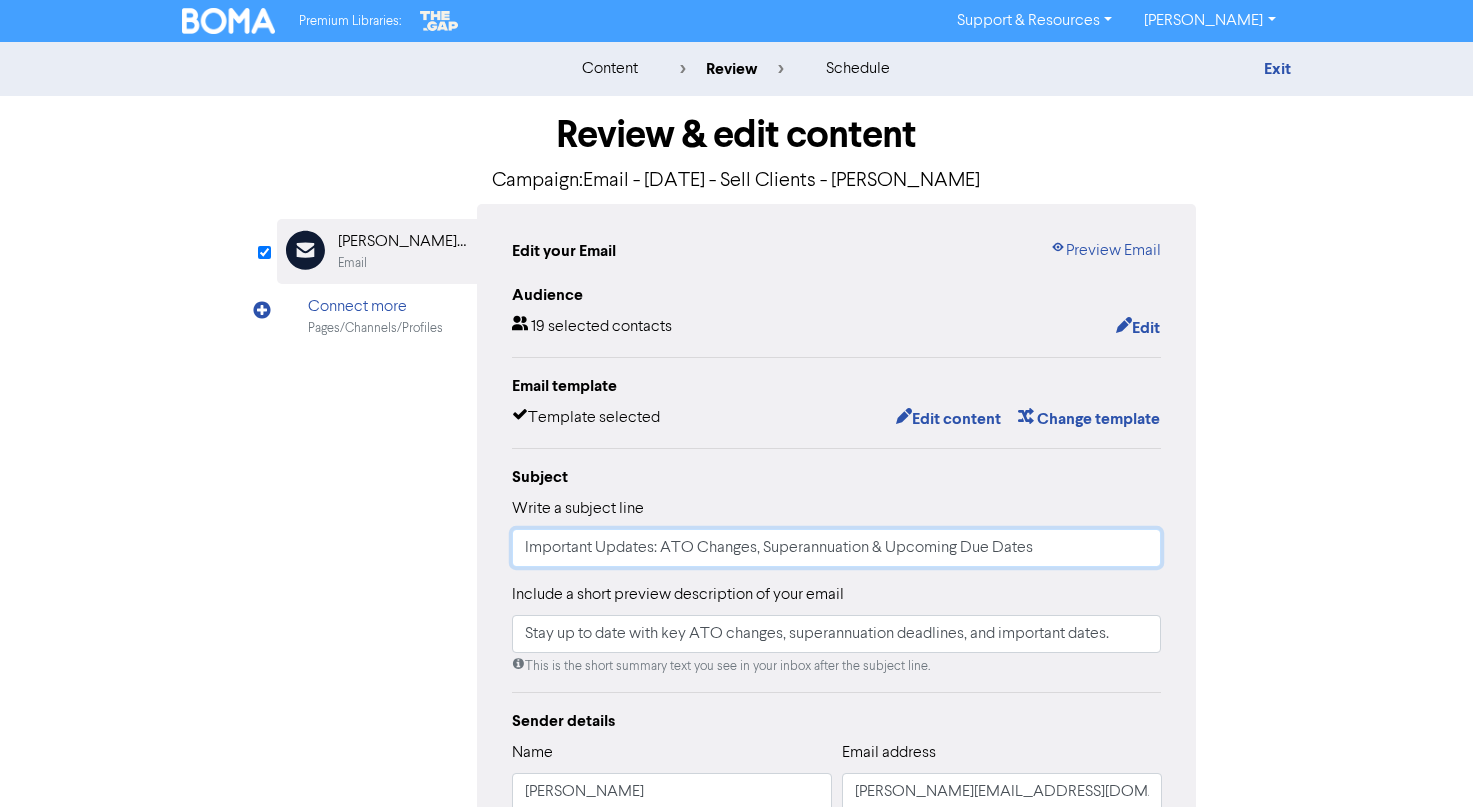 drag, startPoint x: 1054, startPoint y: 536, endPoint x: 490, endPoint y: 548, distance: 564.1276 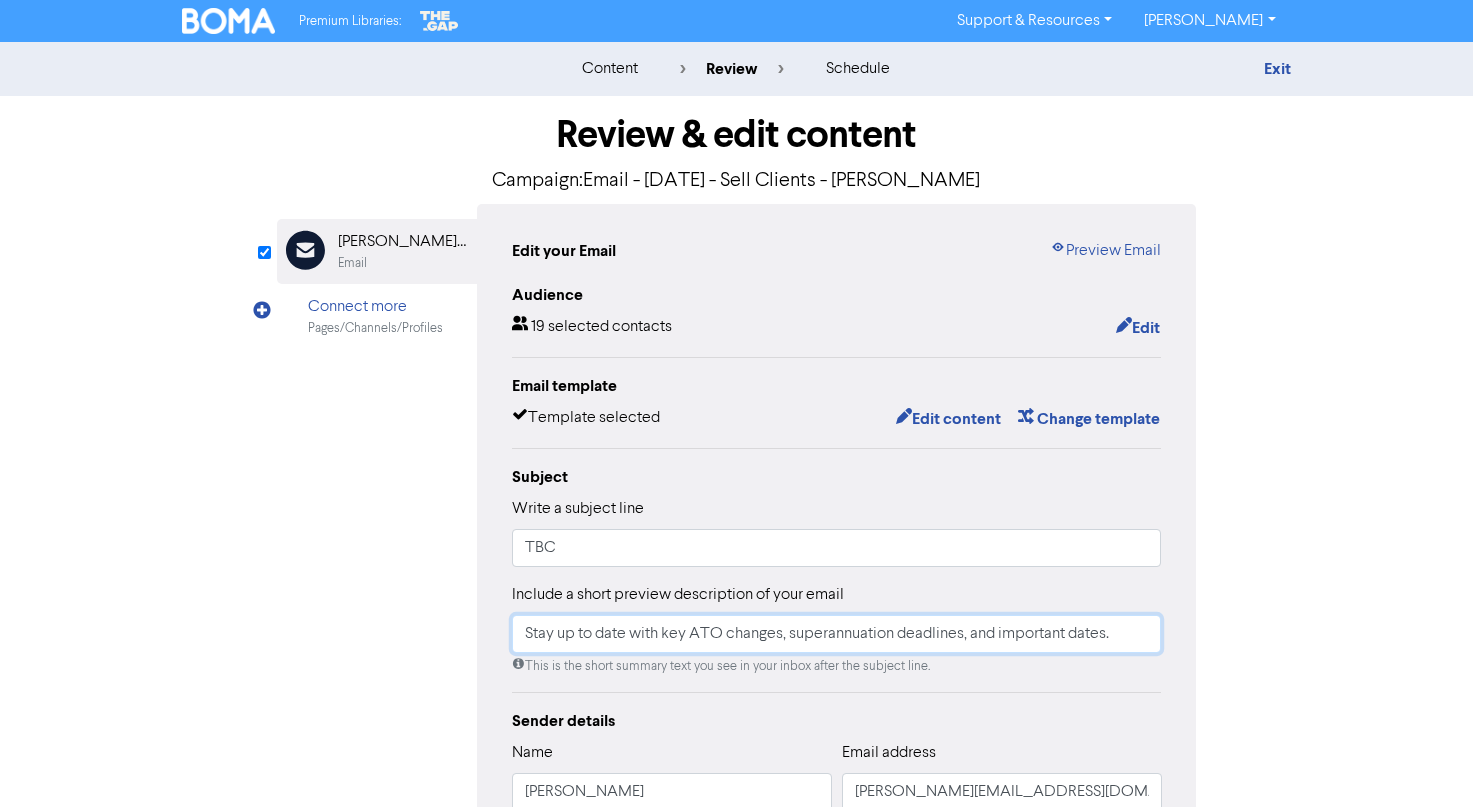 drag, startPoint x: 1151, startPoint y: 634, endPoint x: 387, endPoint y: 639, distance: 764.01636 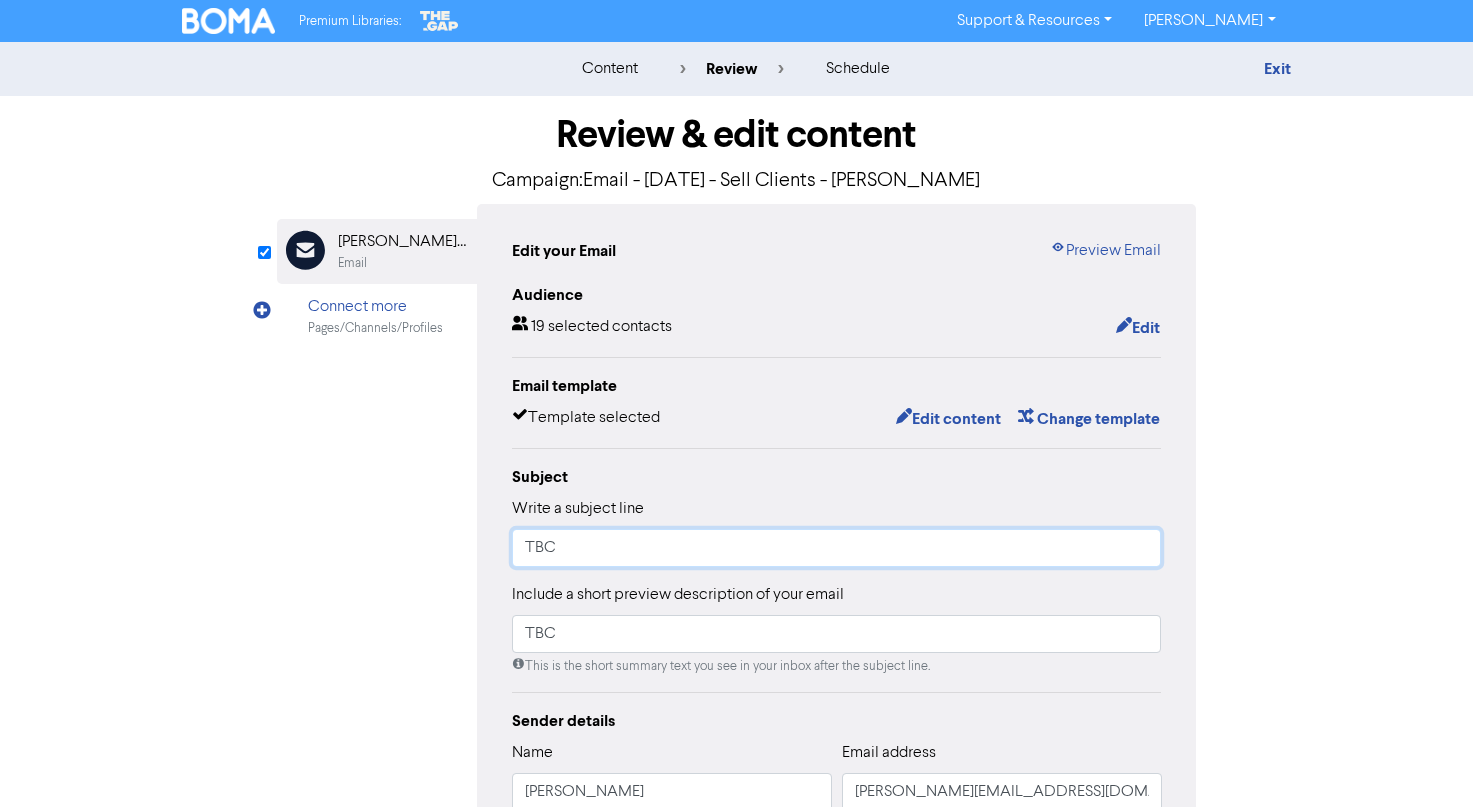 click on "TBC" at bounding box center [837, 548] 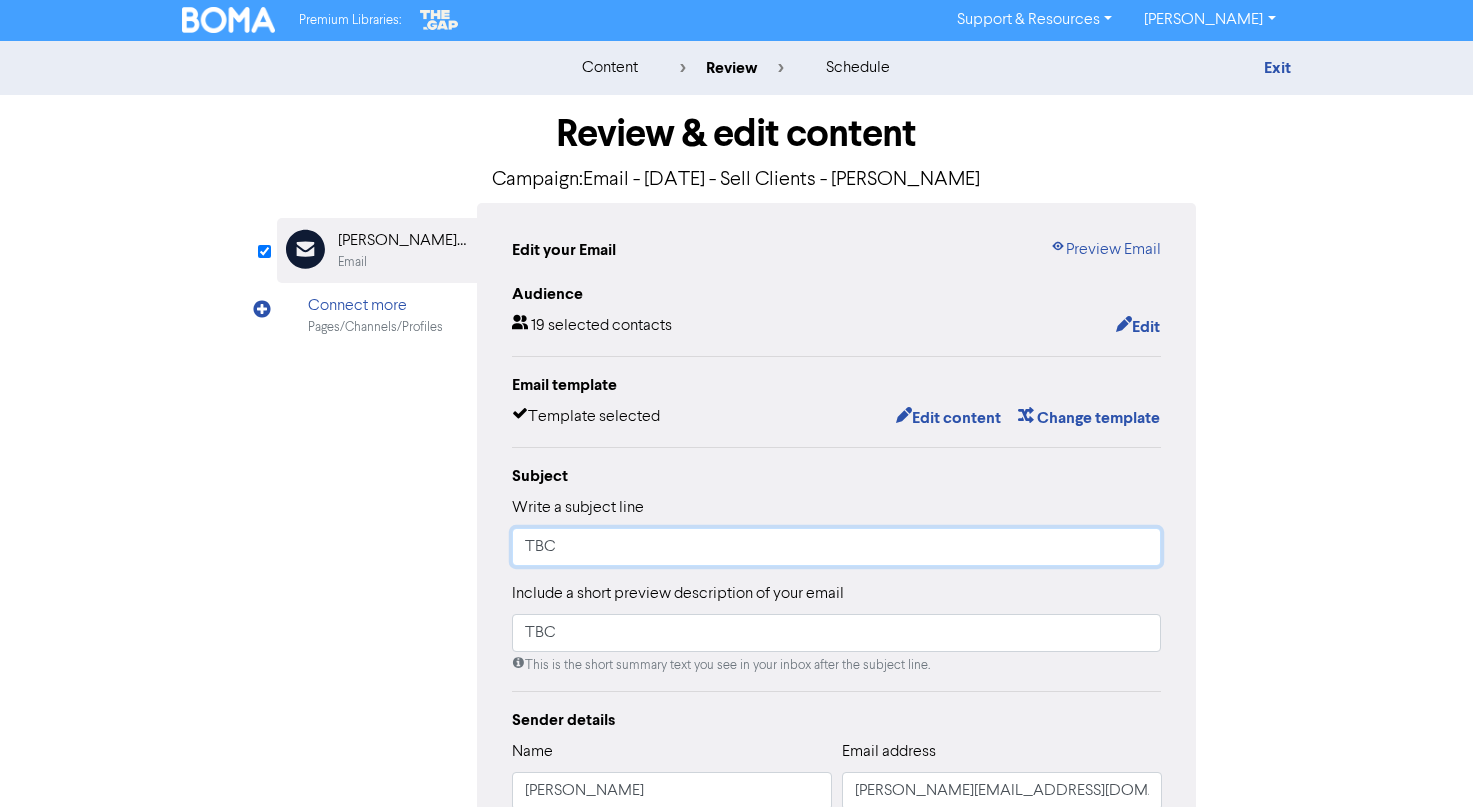 scroll, scrollTop: 0, scrollLeft: 0, axis: both 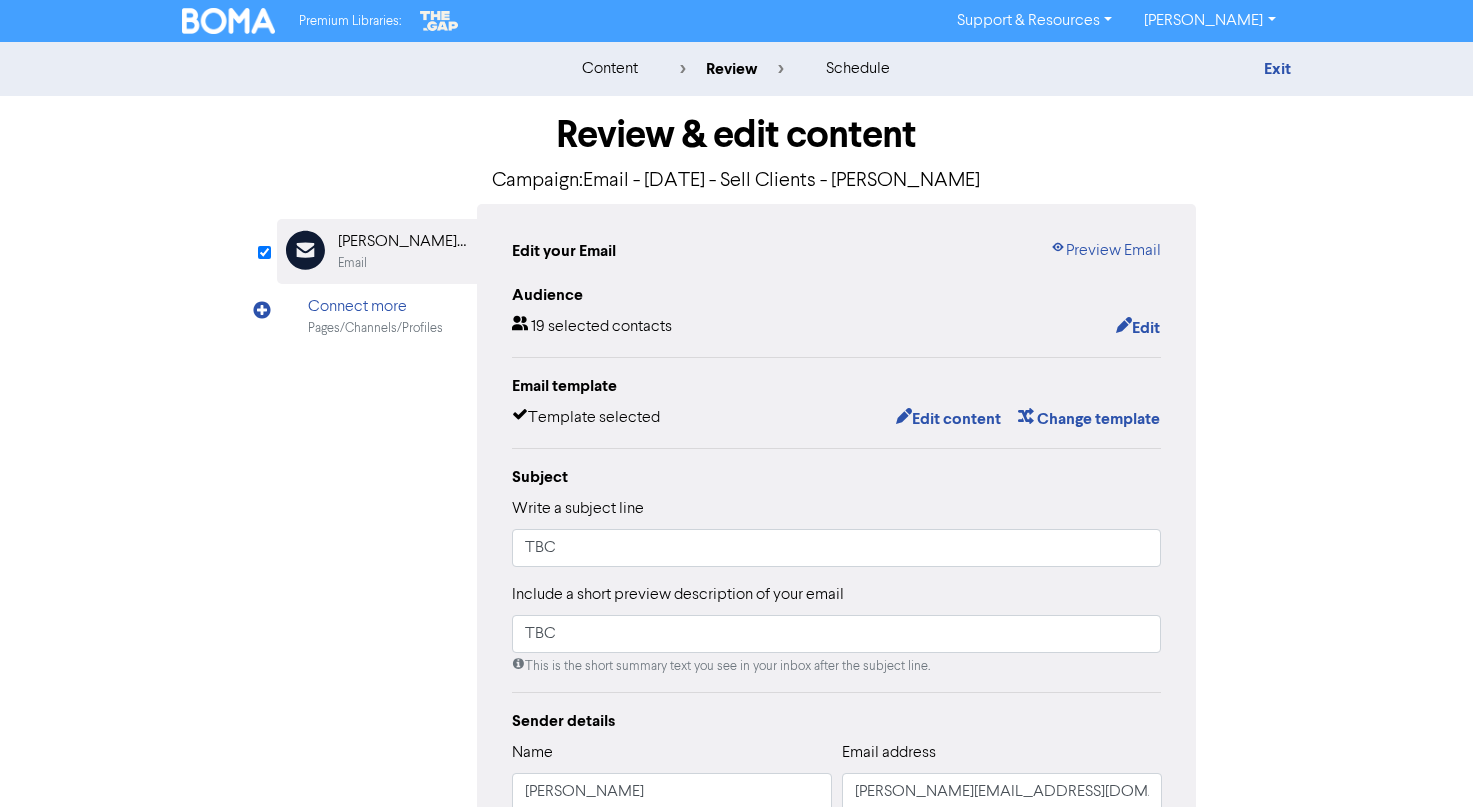 click on "Edit your Email  Preview Email Audience   19 selected contacts  Edit Email template  Template selected  Edit content   Change template Subject Write a subject line TBC Include a short preview description of your email TBC  This is the short summary text you see in your inbox after the subject line. Sender details Name Sarah Crowe Email address sarah@new-wave.com.au Send test email Share your email campaign Add a social post to your campaign to let your followers see your email. Add to social + Show email link" at bounding box center [837, 629] 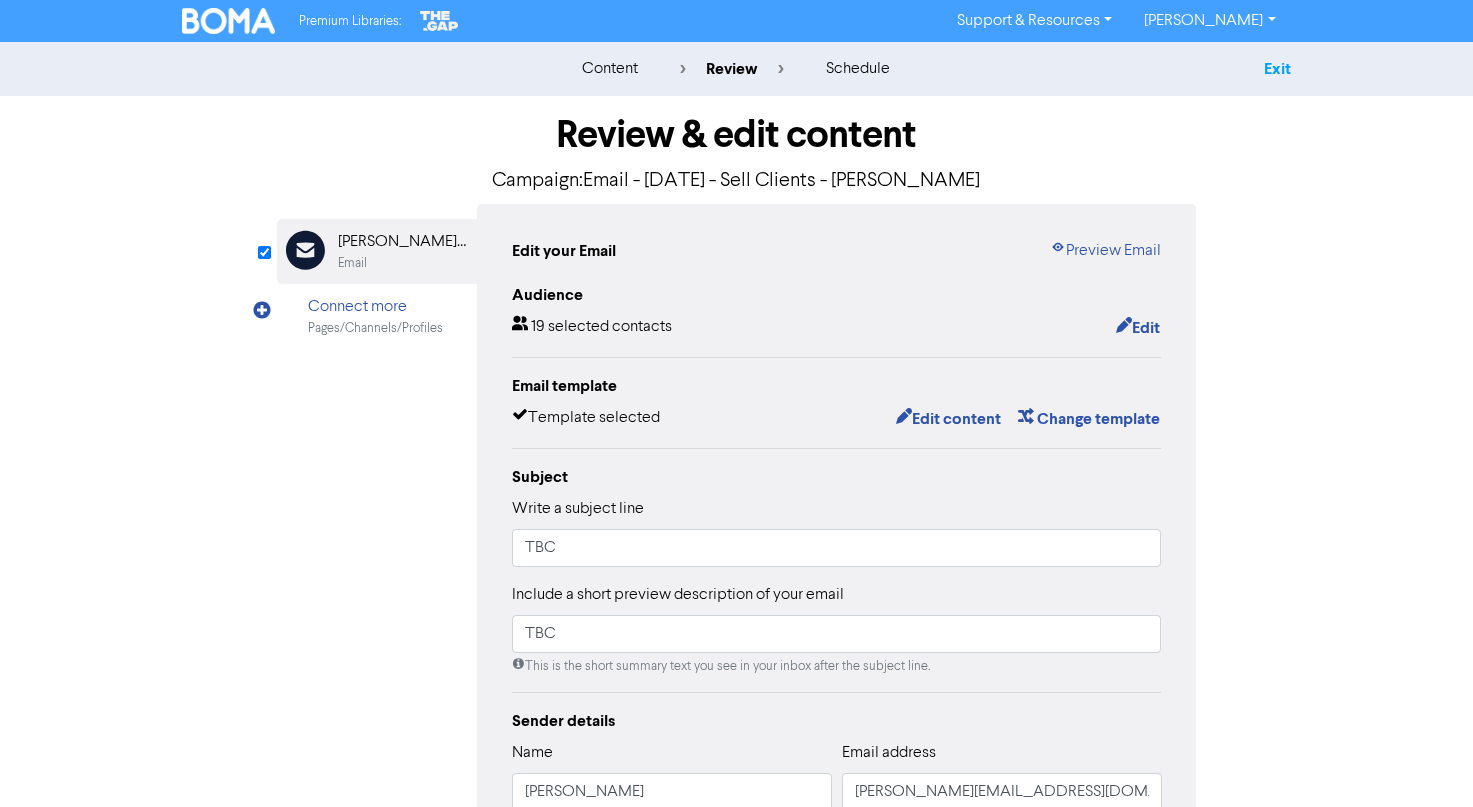 click on "Exit" at bounding box center (1277, 69) 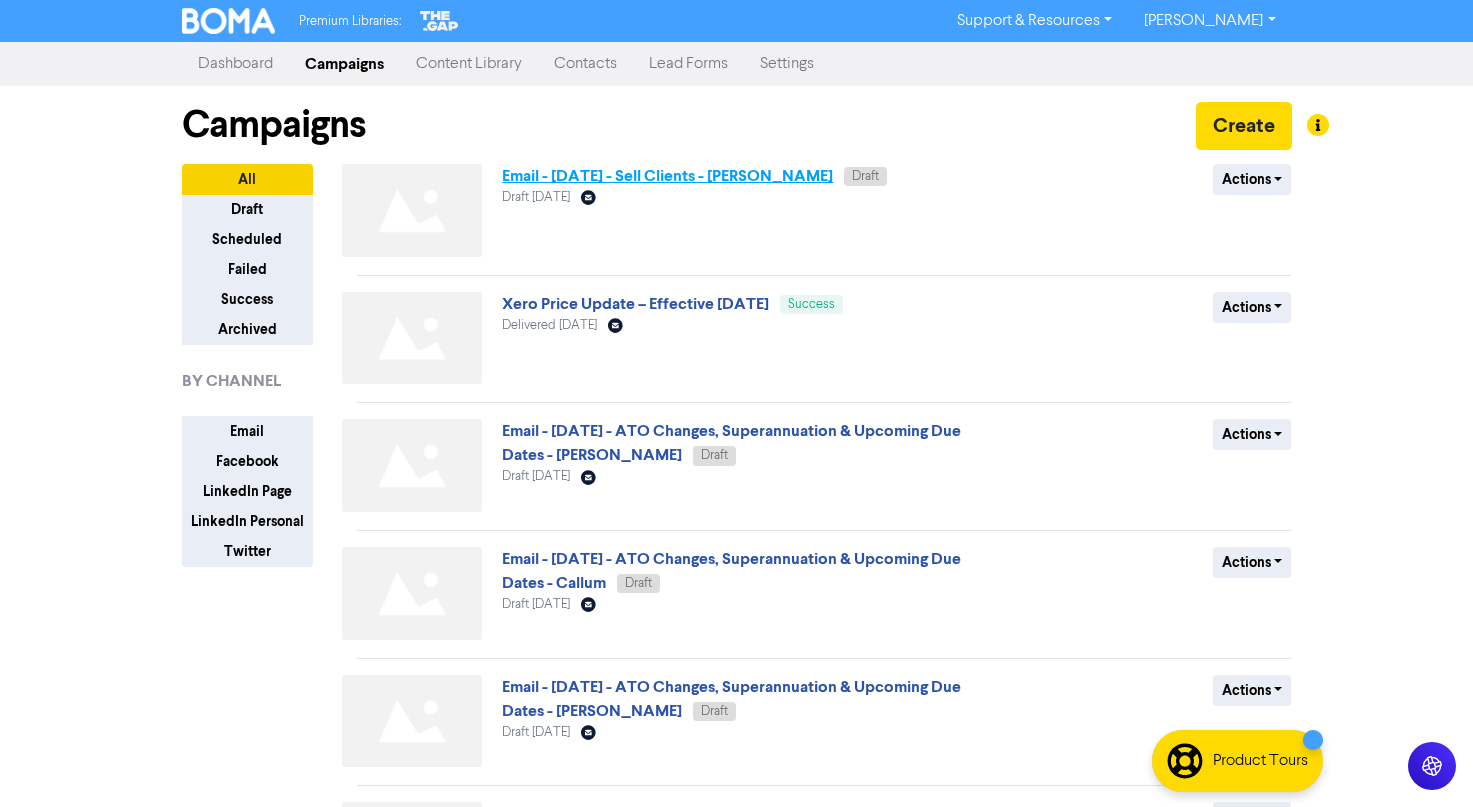 click on "Email - [DATE] - Sell Clients - [PERSON_NAME]" at bounding box center [667, 176] 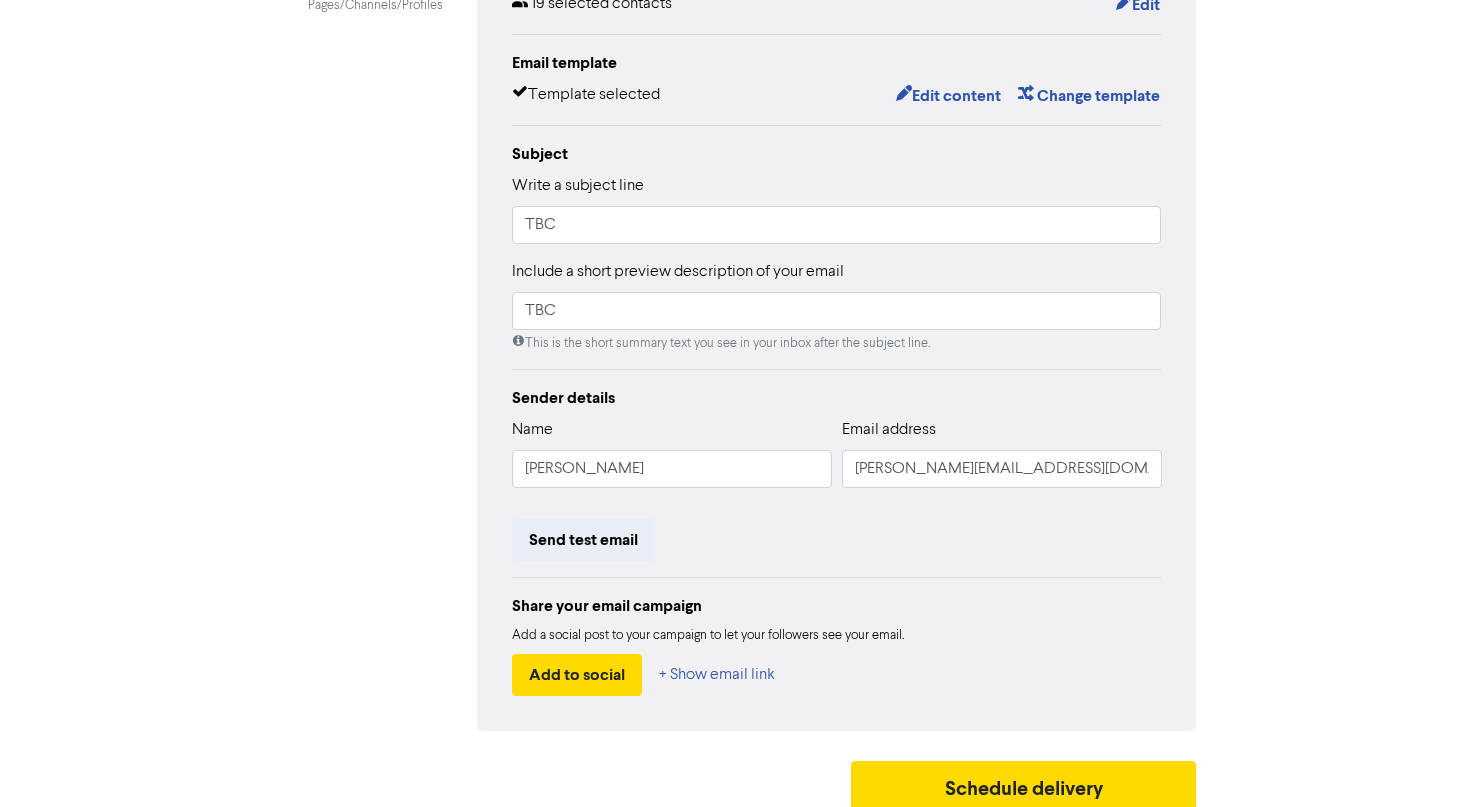 scroll, scrollTop: 339, scrollLeft: 0, axis: vertical 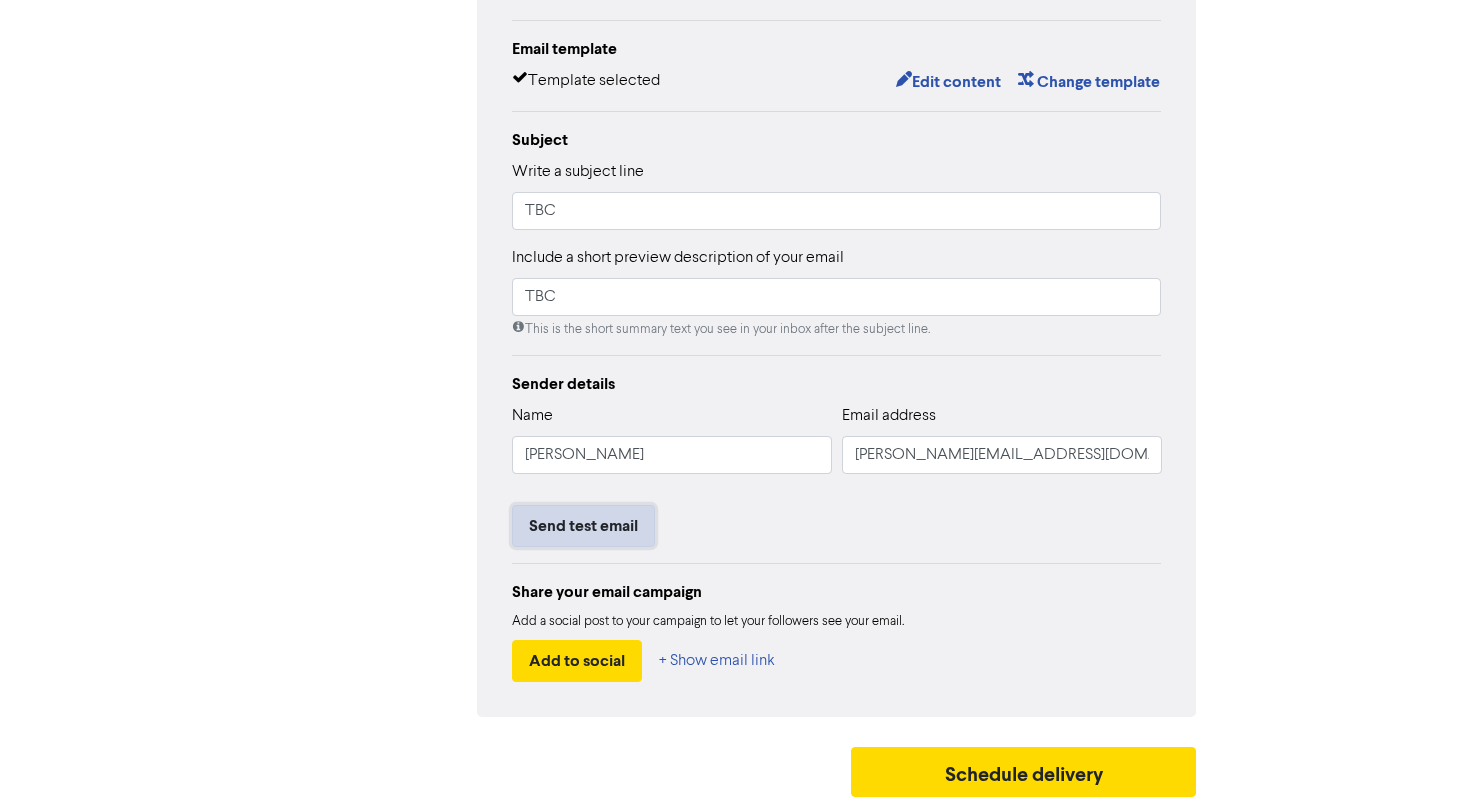 click on "Send test email" at bounding box center (583, 526) 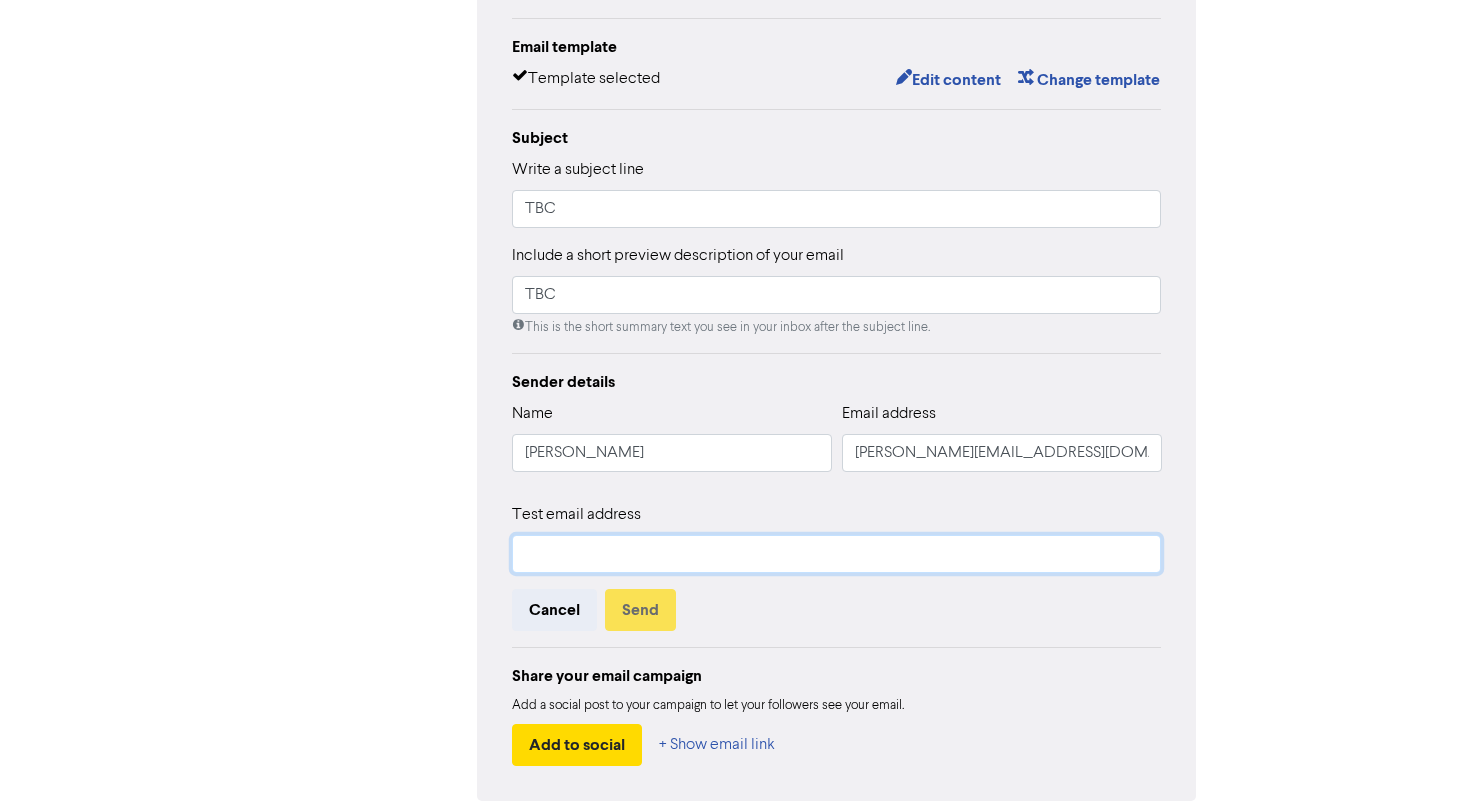 click at bounding box center [837, 554] 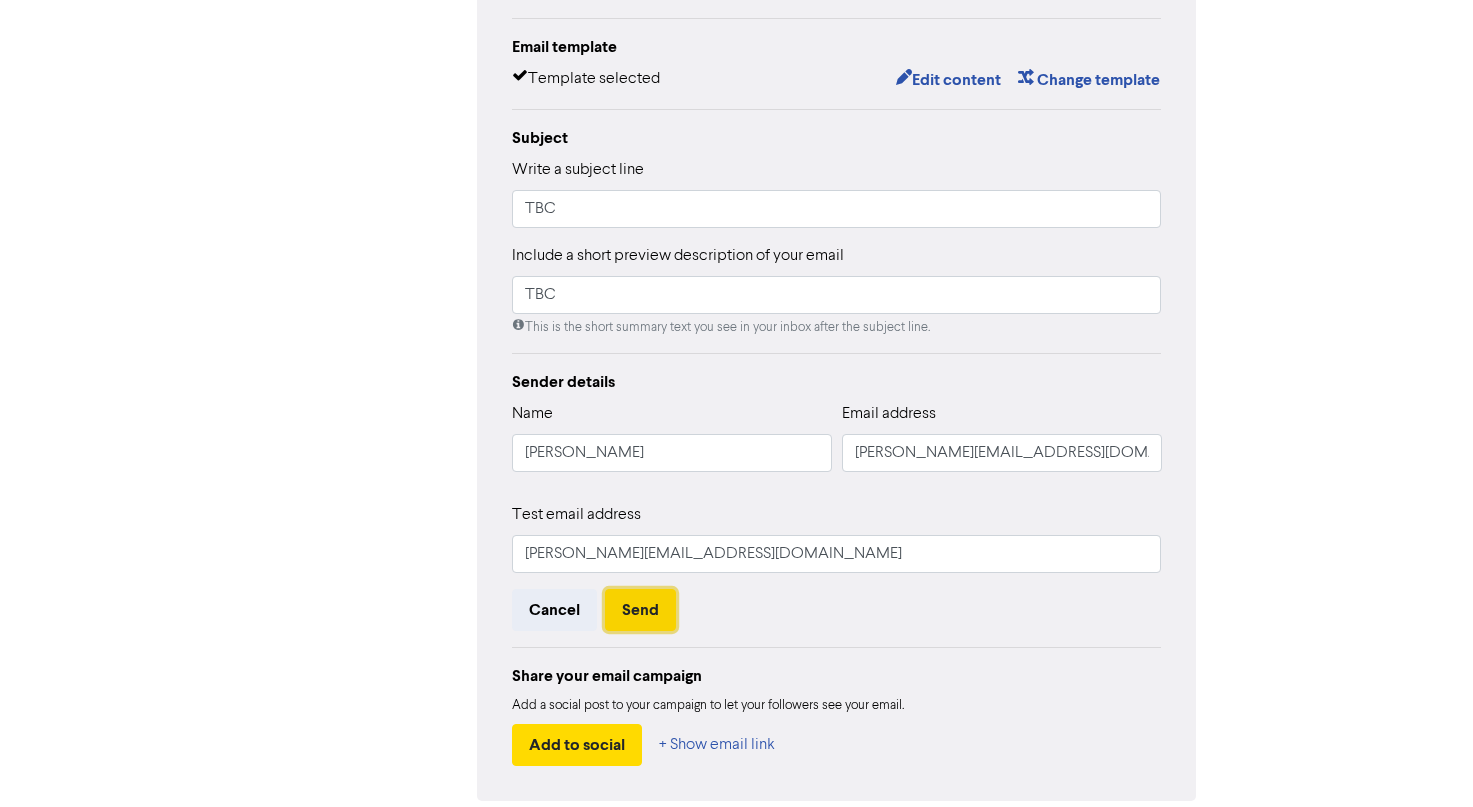click on "Send" at bounding box center [640, 610] 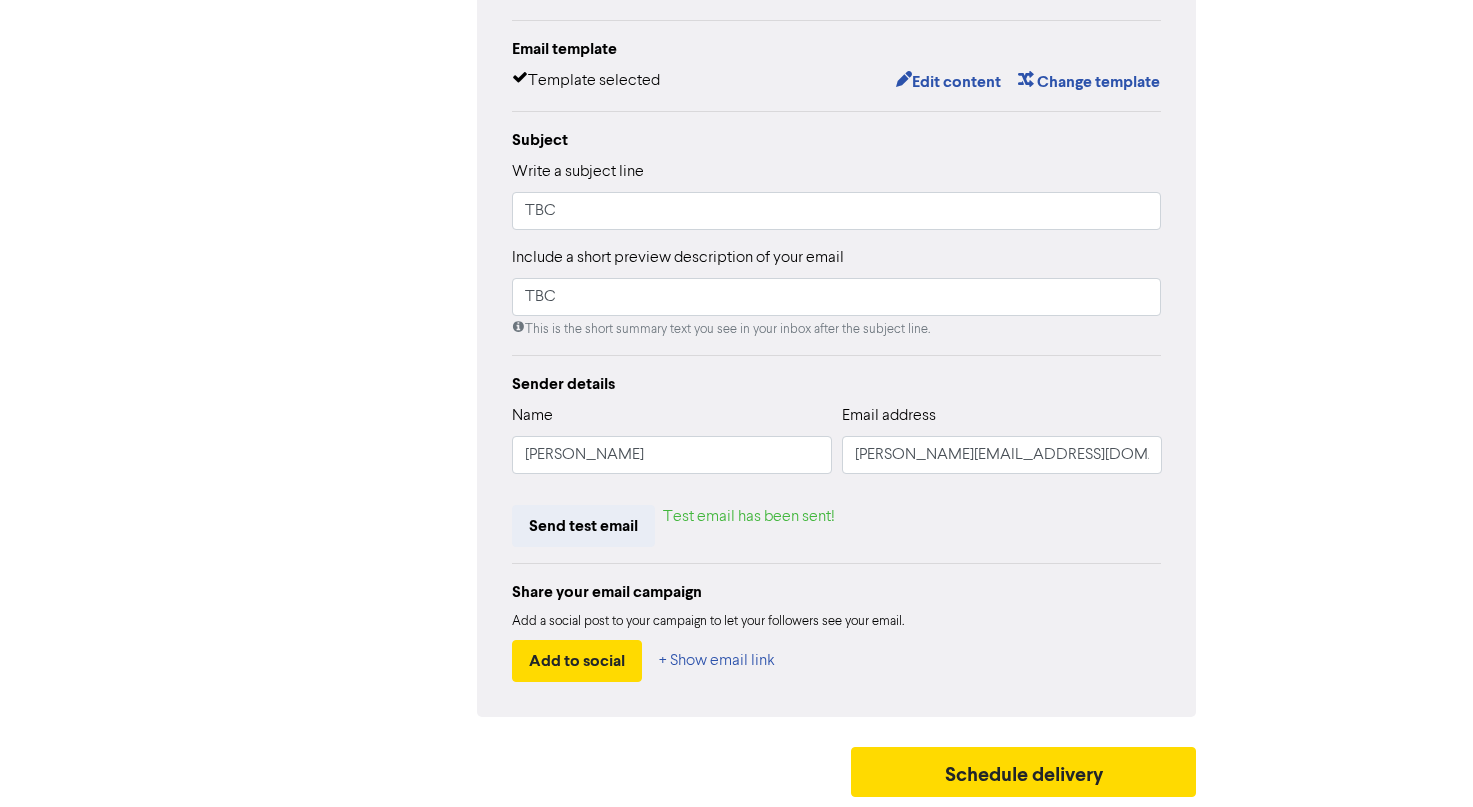 scroll, scrollTop: 0, scrollLeft: 0, axis: both 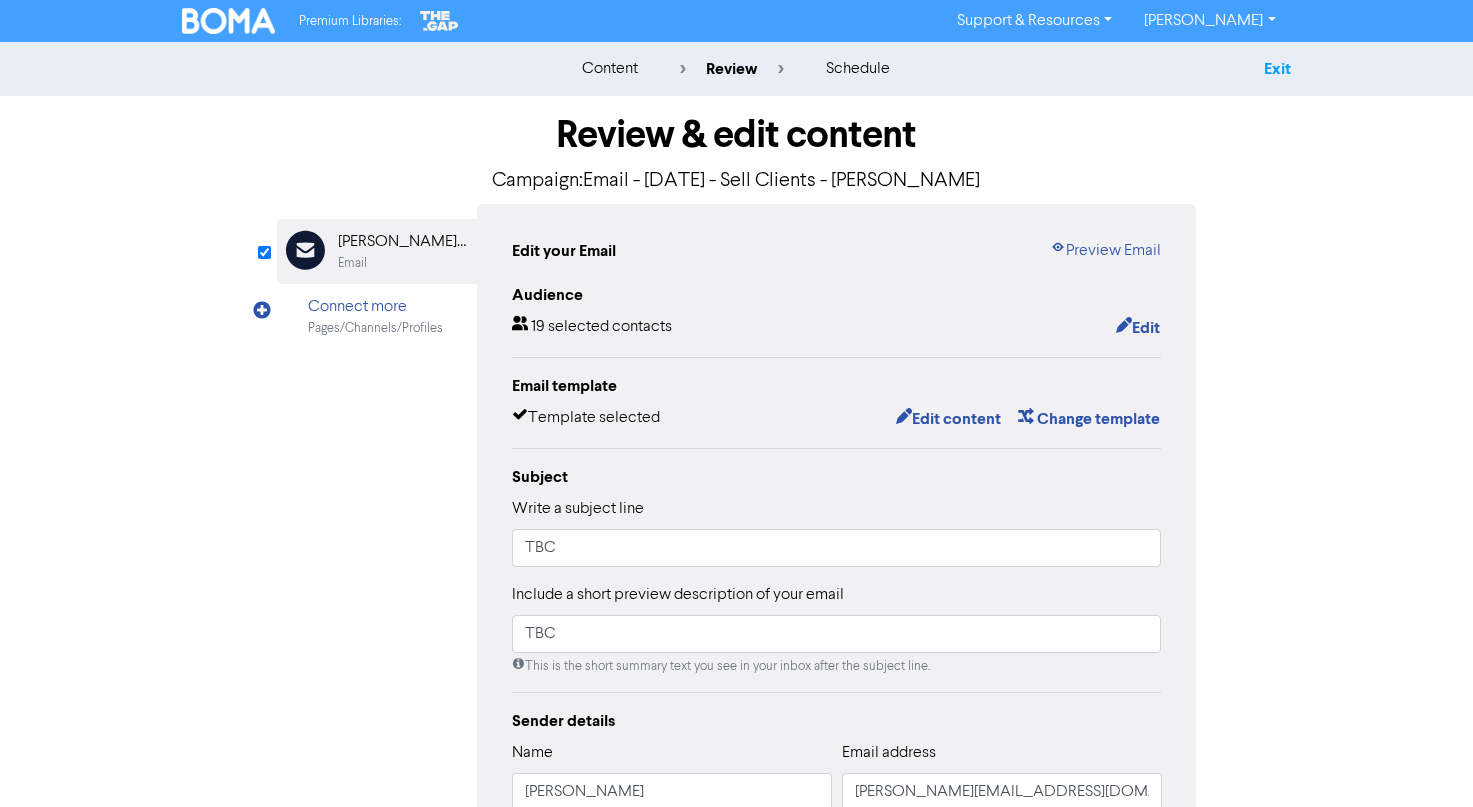 click on "Exit" at bounding box center (1277, 69) 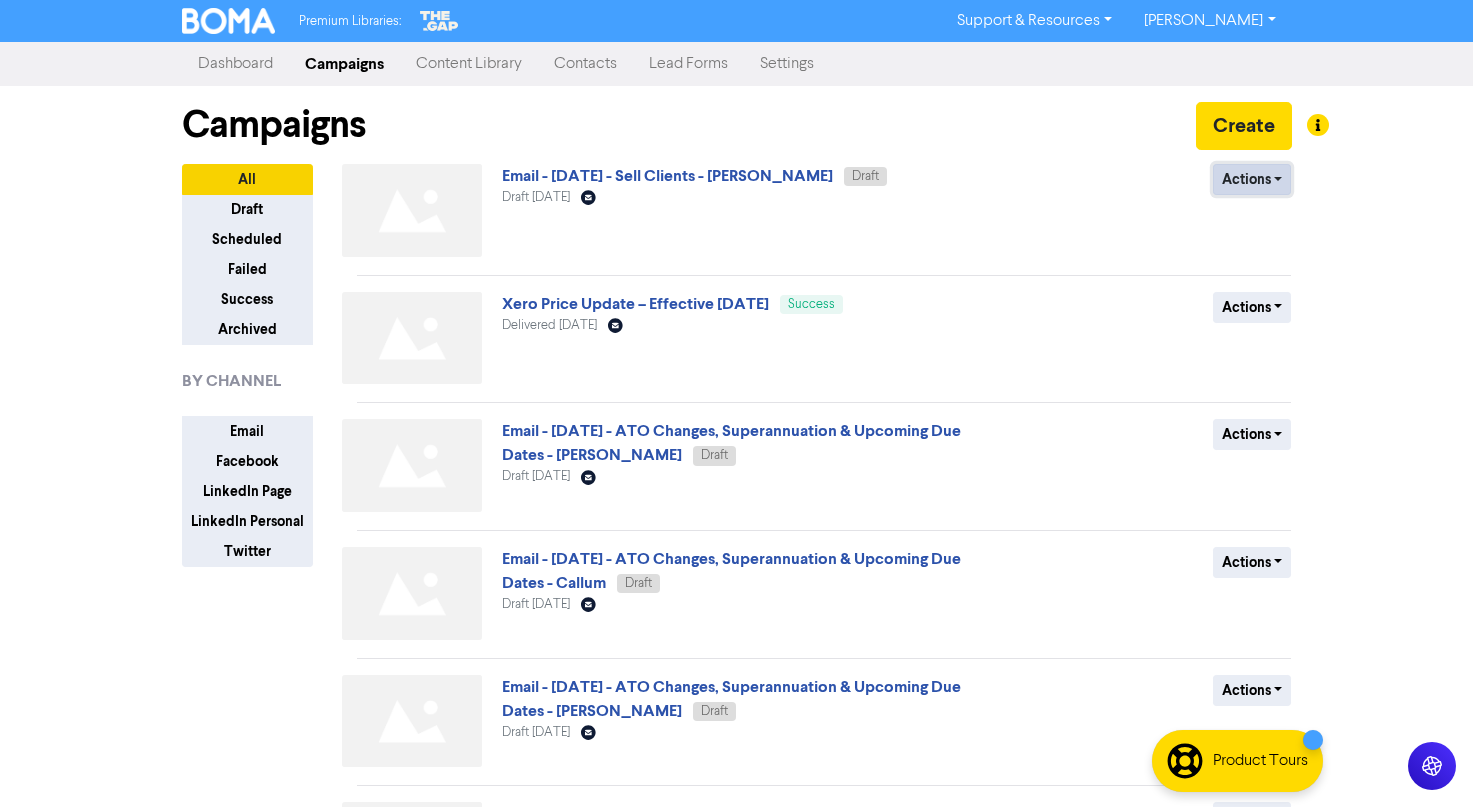 click on "Actions" at bounding box center [1252, 179] 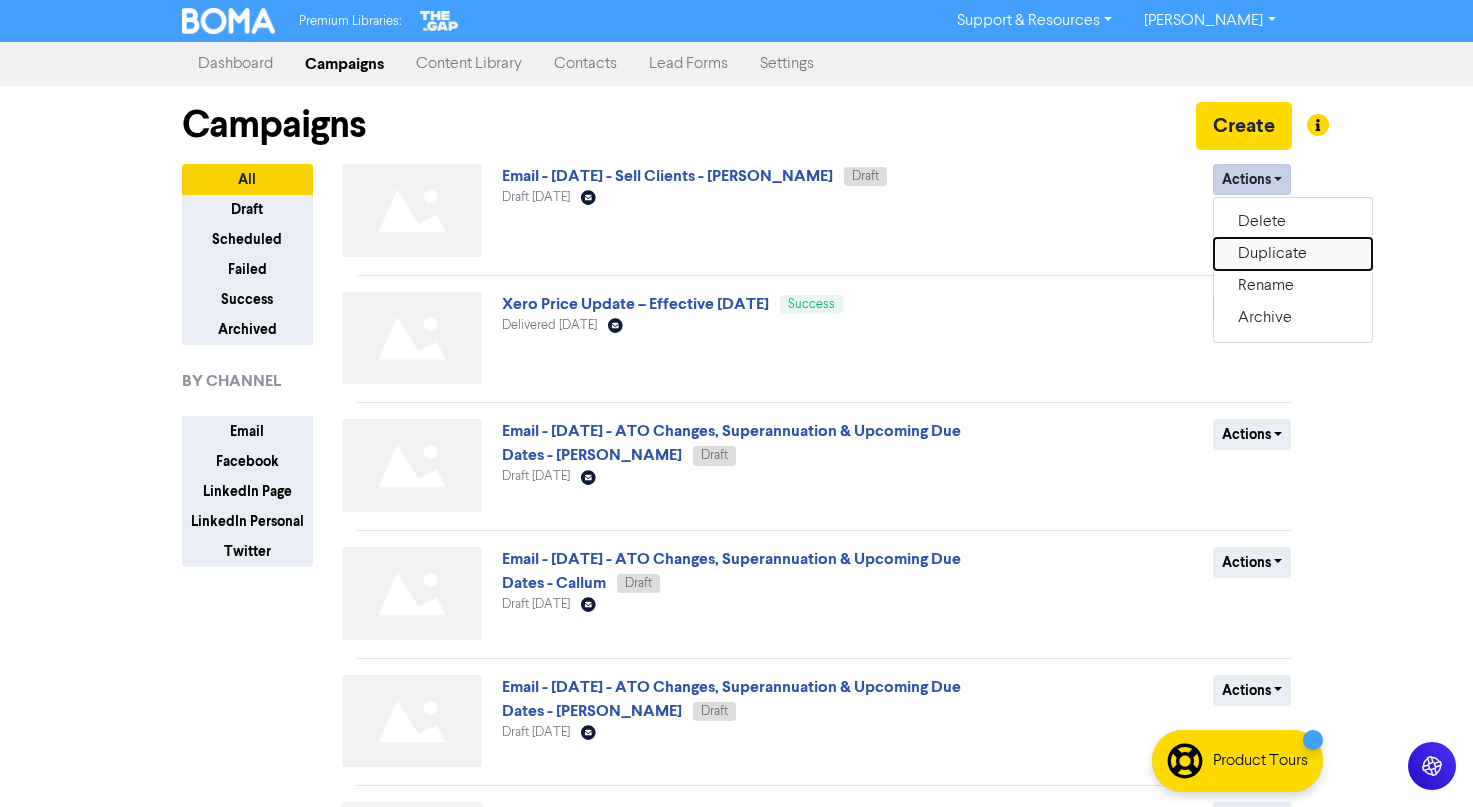 click on "Duplicate" at bounding box center (1293, 254) 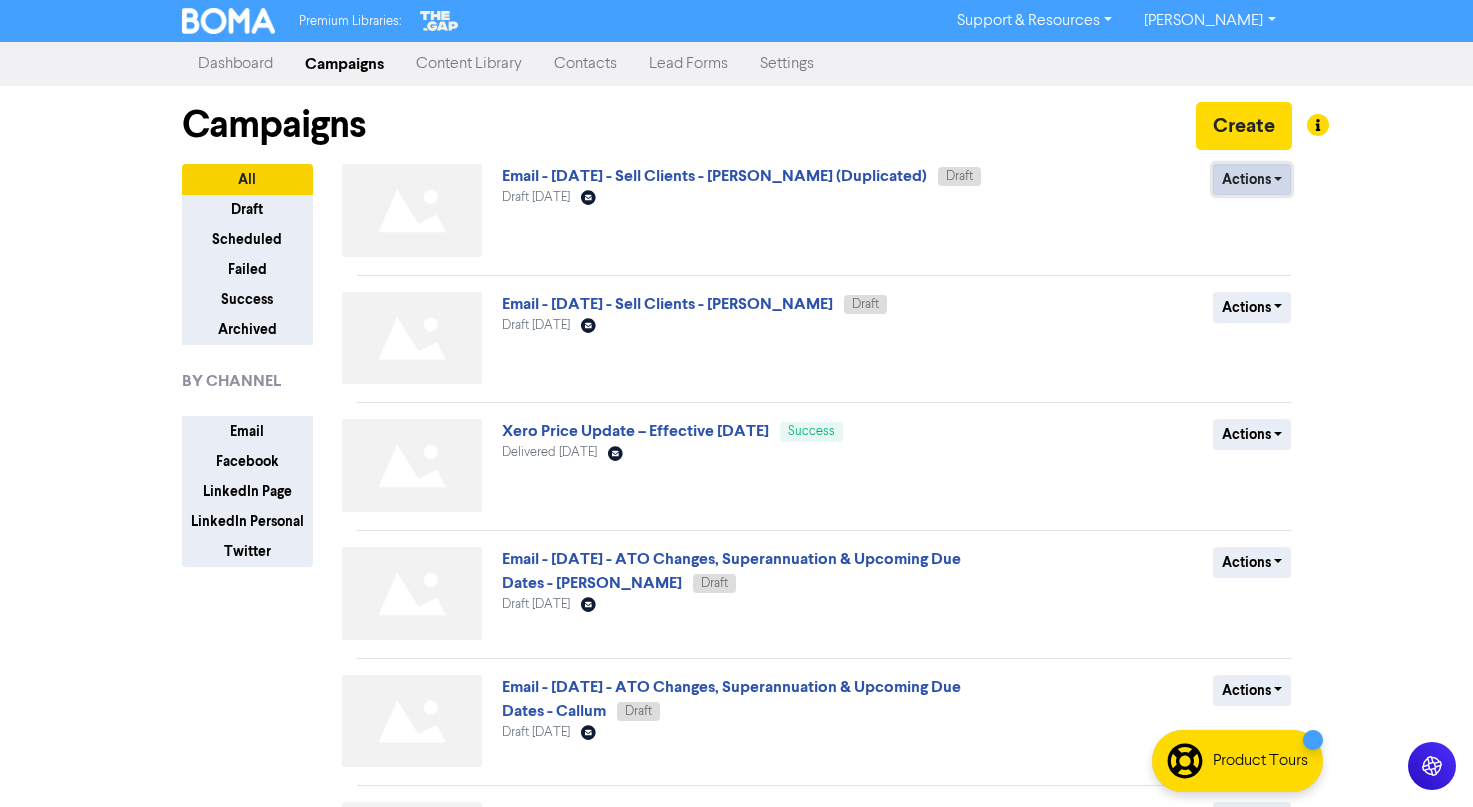 click on "Actions" at bounding box center (1252, 179) 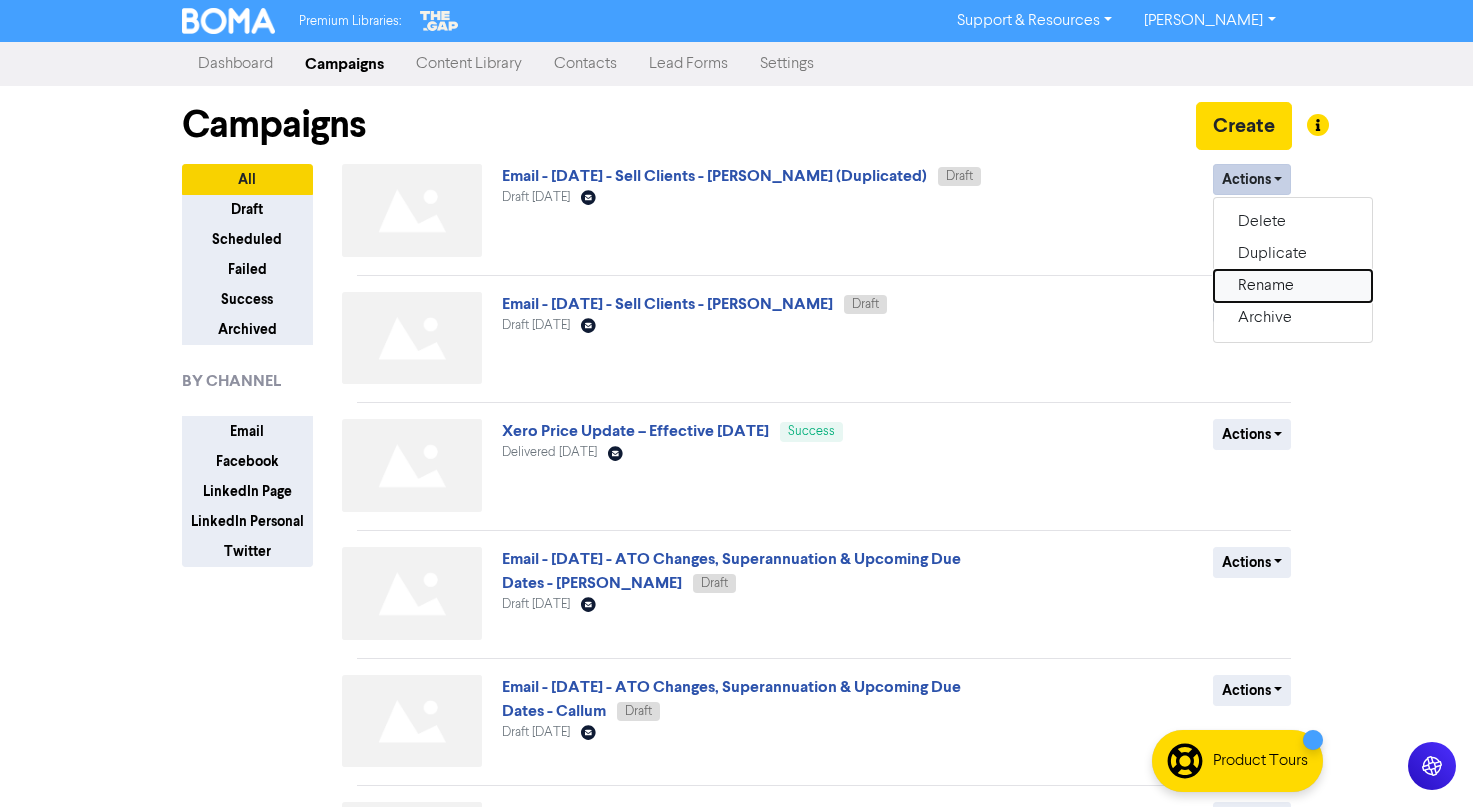 click on "Rename" at bounding box center (1293, 286) 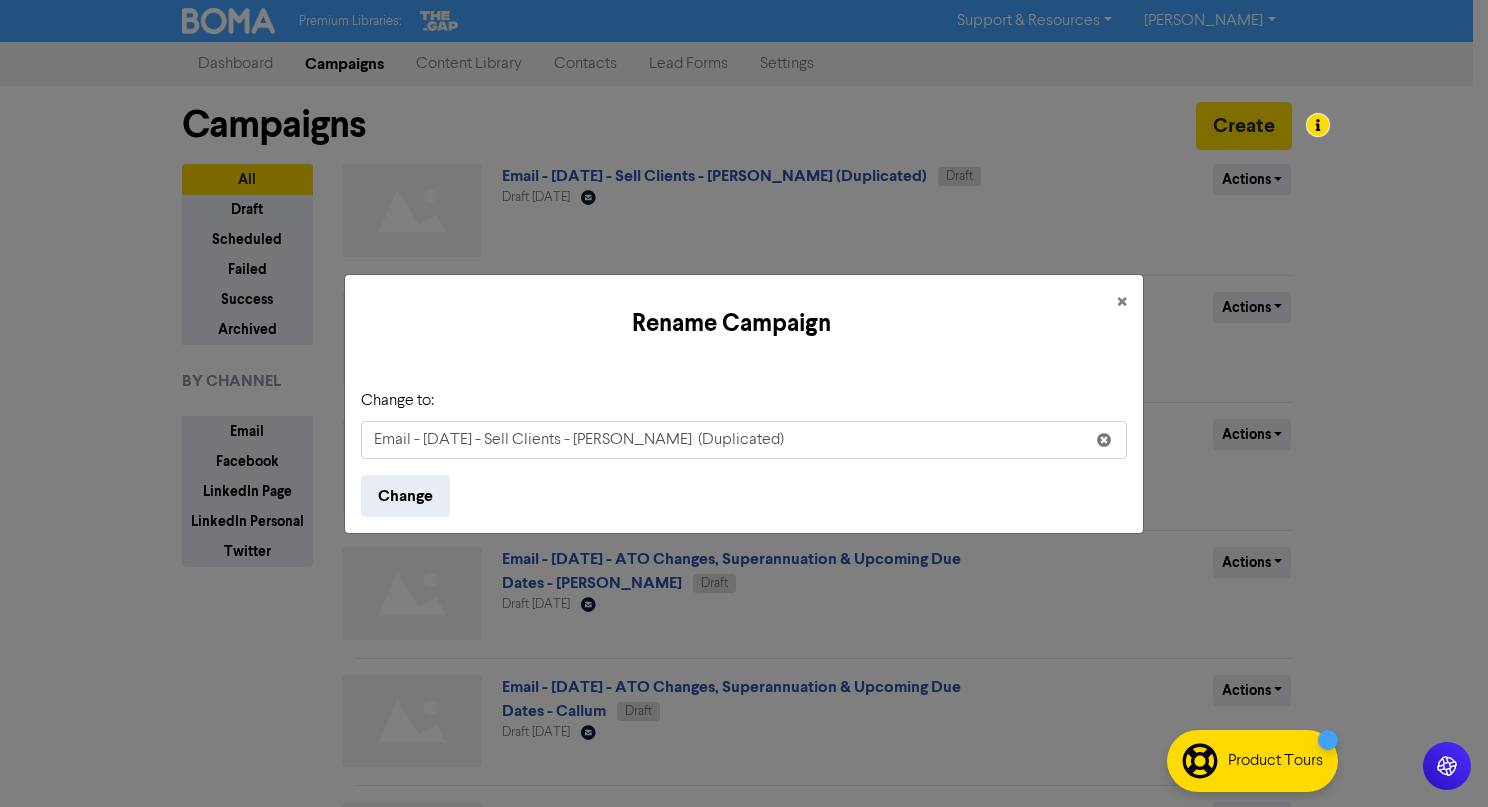 drag, startPoint x: 742, startPoint y: 444, endPoint x: 579, endPoint y: 450, distance: 163.1104 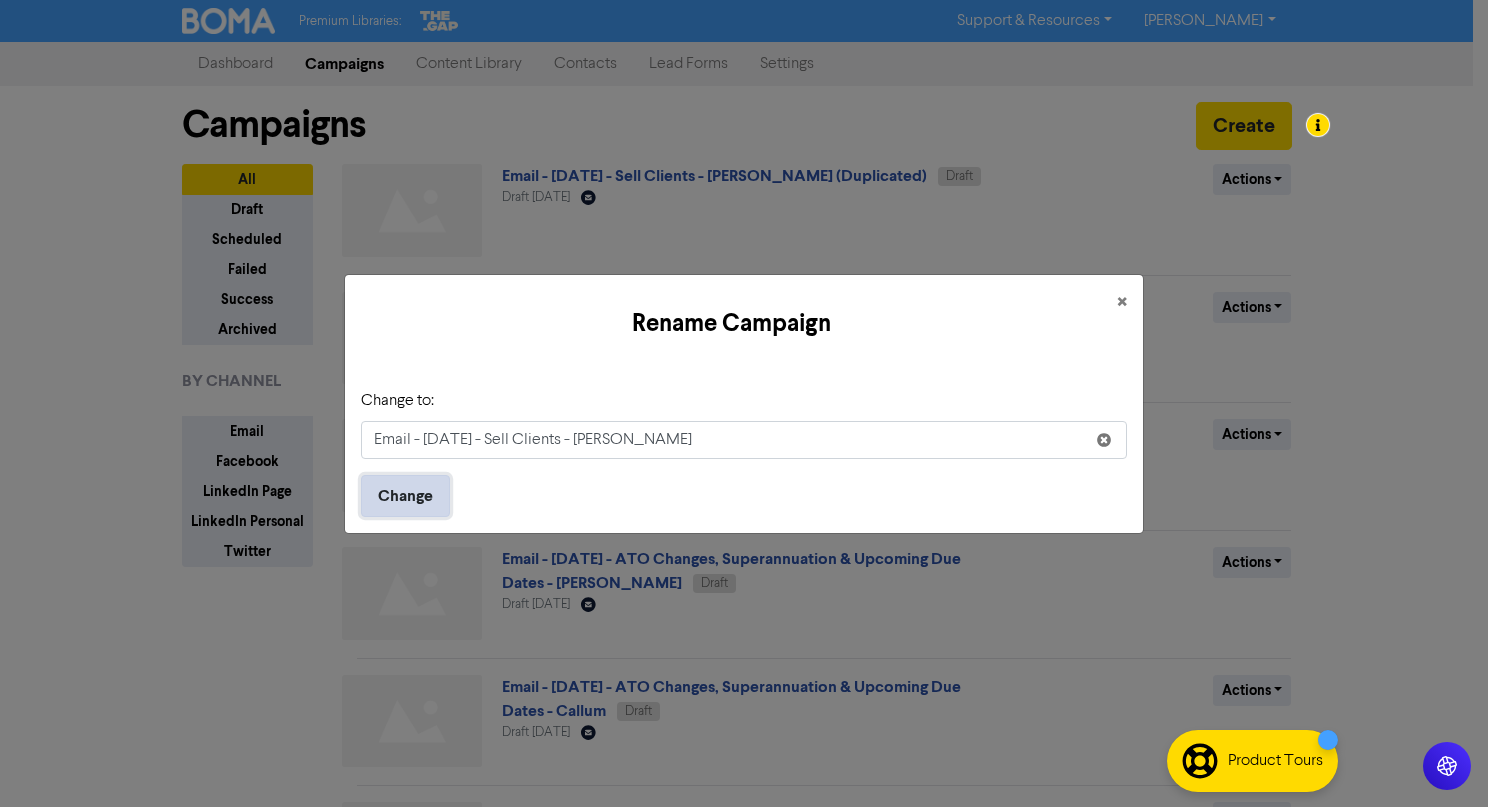 click on "Change" at bounding box center [405, 496] 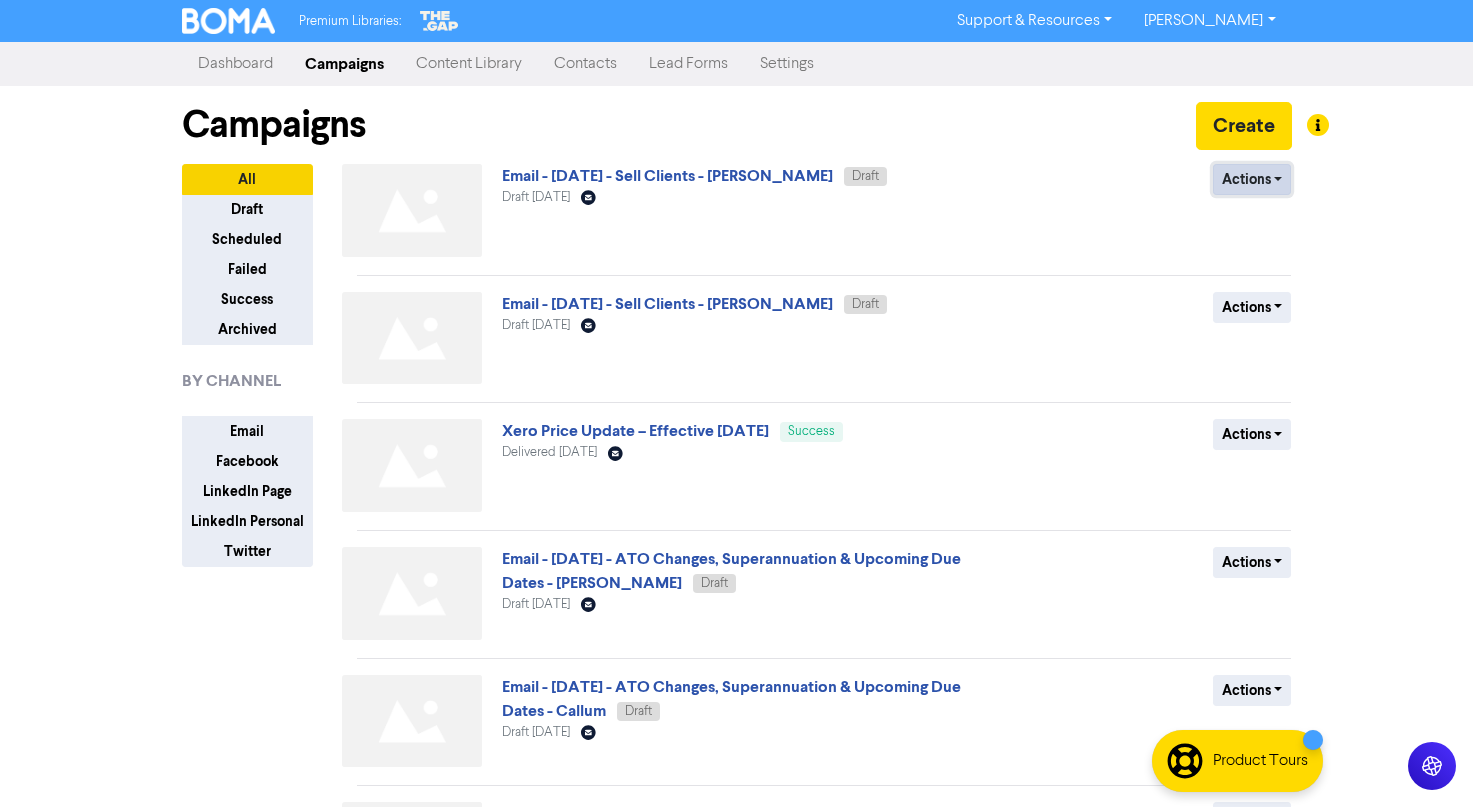 click on "Actions" at bounding box center [1252, 179] 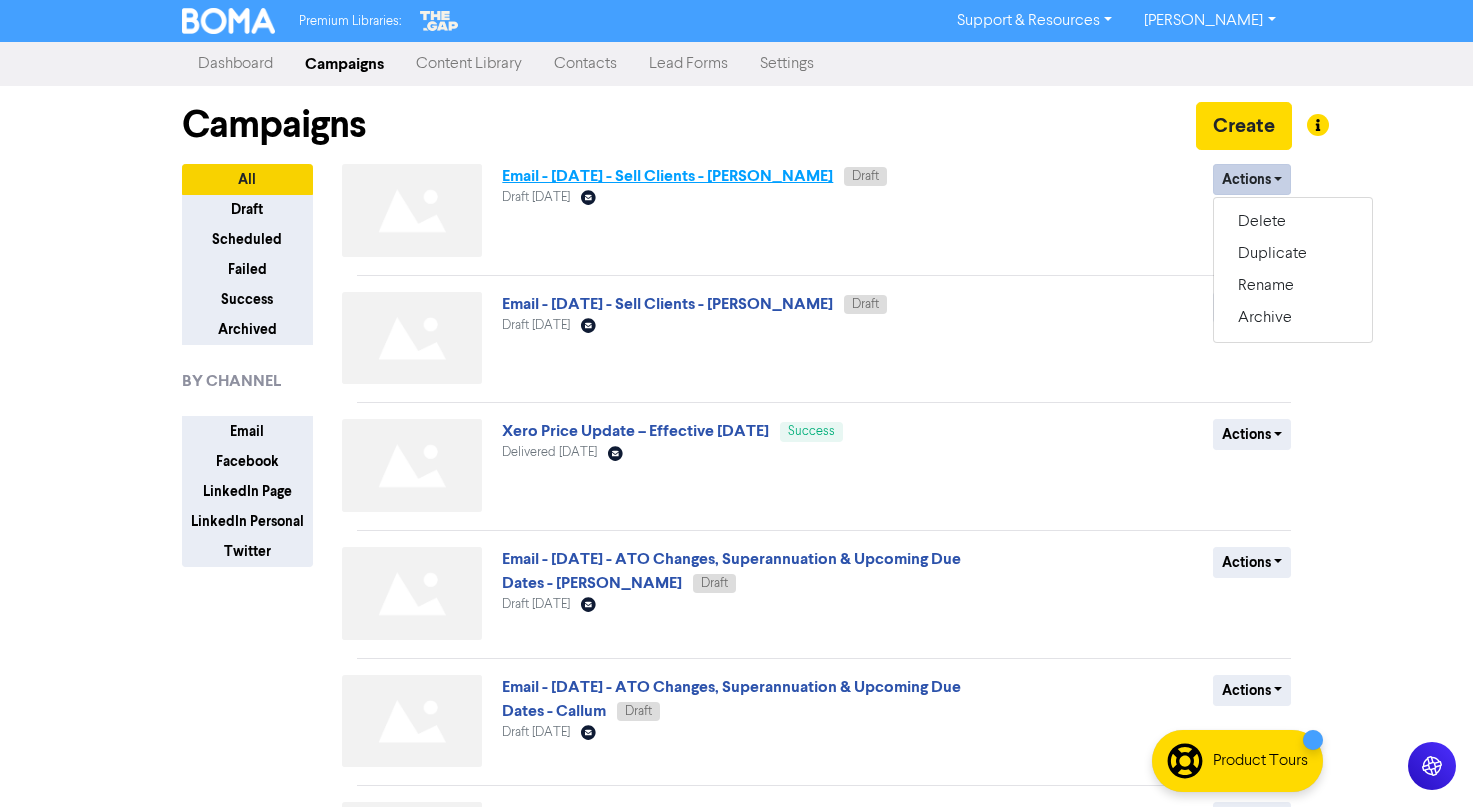 click on "Email - [DATE] - Sell Clients - [PERSON_NAME]" at bounding box center [667, 176] 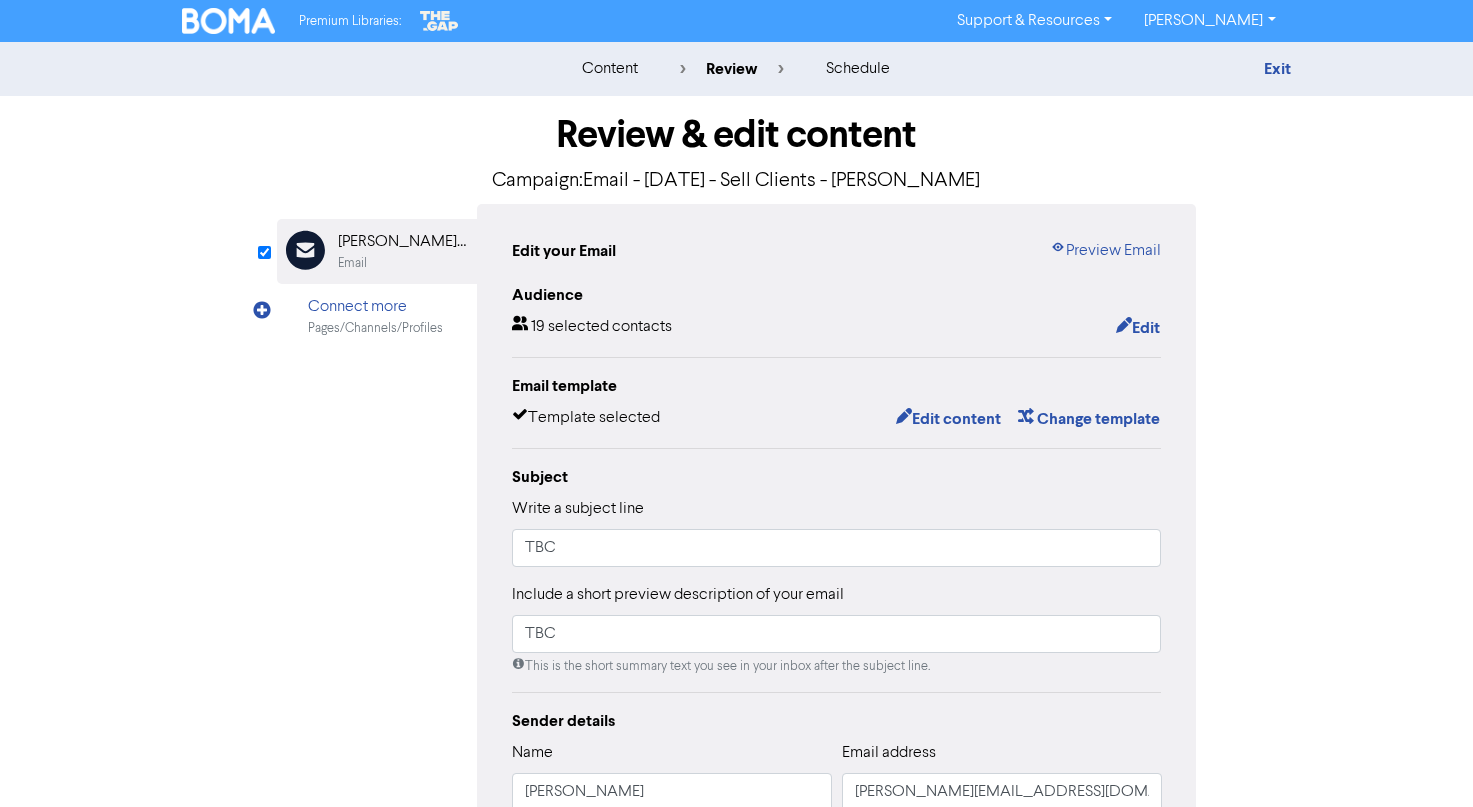 click on "Edit your Email  Preview Email Audience   19 selected contacts  Edit Email template  Template selected  Edit content   Change template Subject Write a subject line TBC Include a short preview description of your email TBC  This is the short summary text you see in your inbox after the subject line. Sender details Name Sarah Crowe Email address sarah@new-wave.com.au Send test email Share your email campaign Add a social post to your campaign to let your followers see your email. Add to social + Show email link" at bounding box center [837, 629] 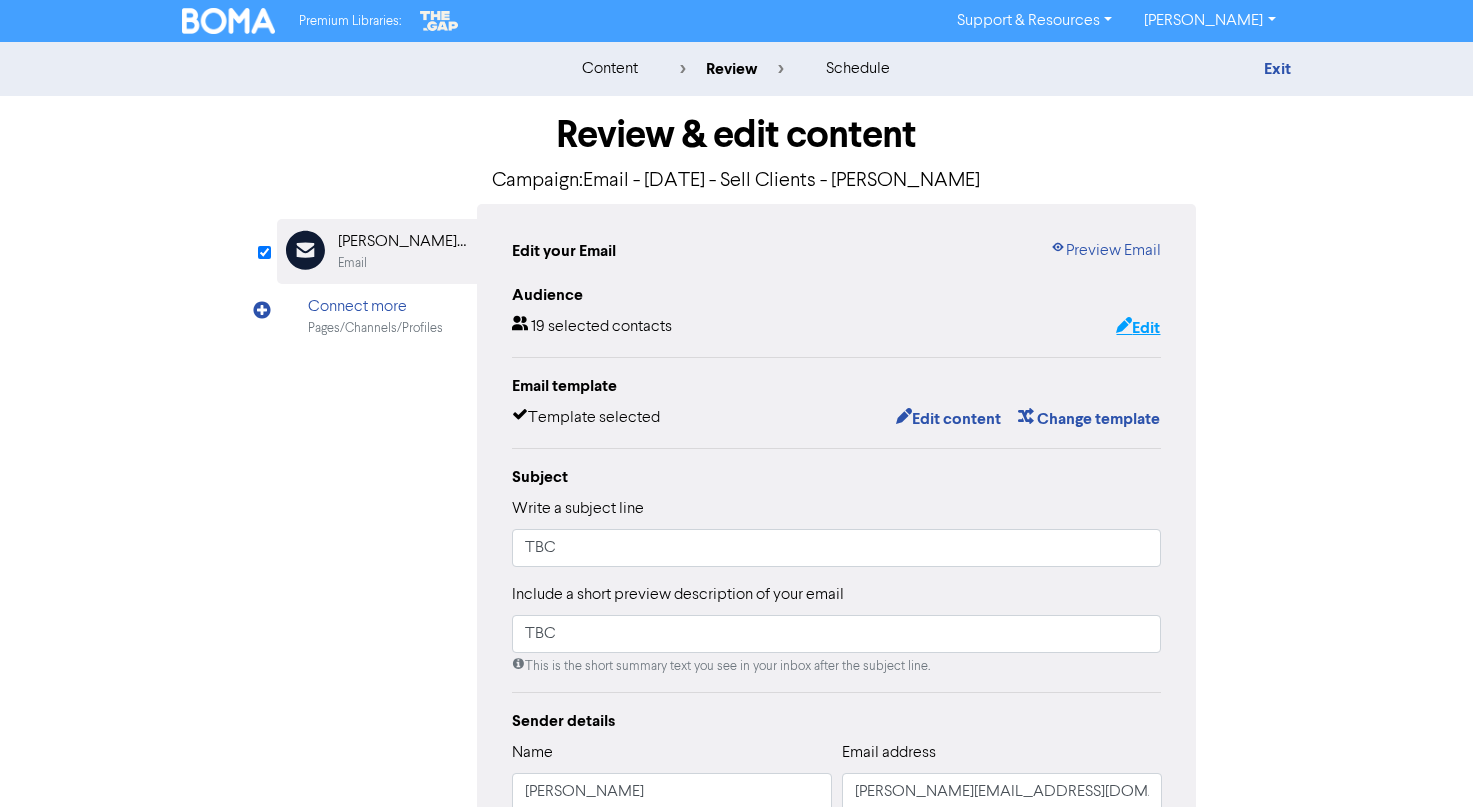 click on "Edit" at bounding box center [1138, 328] 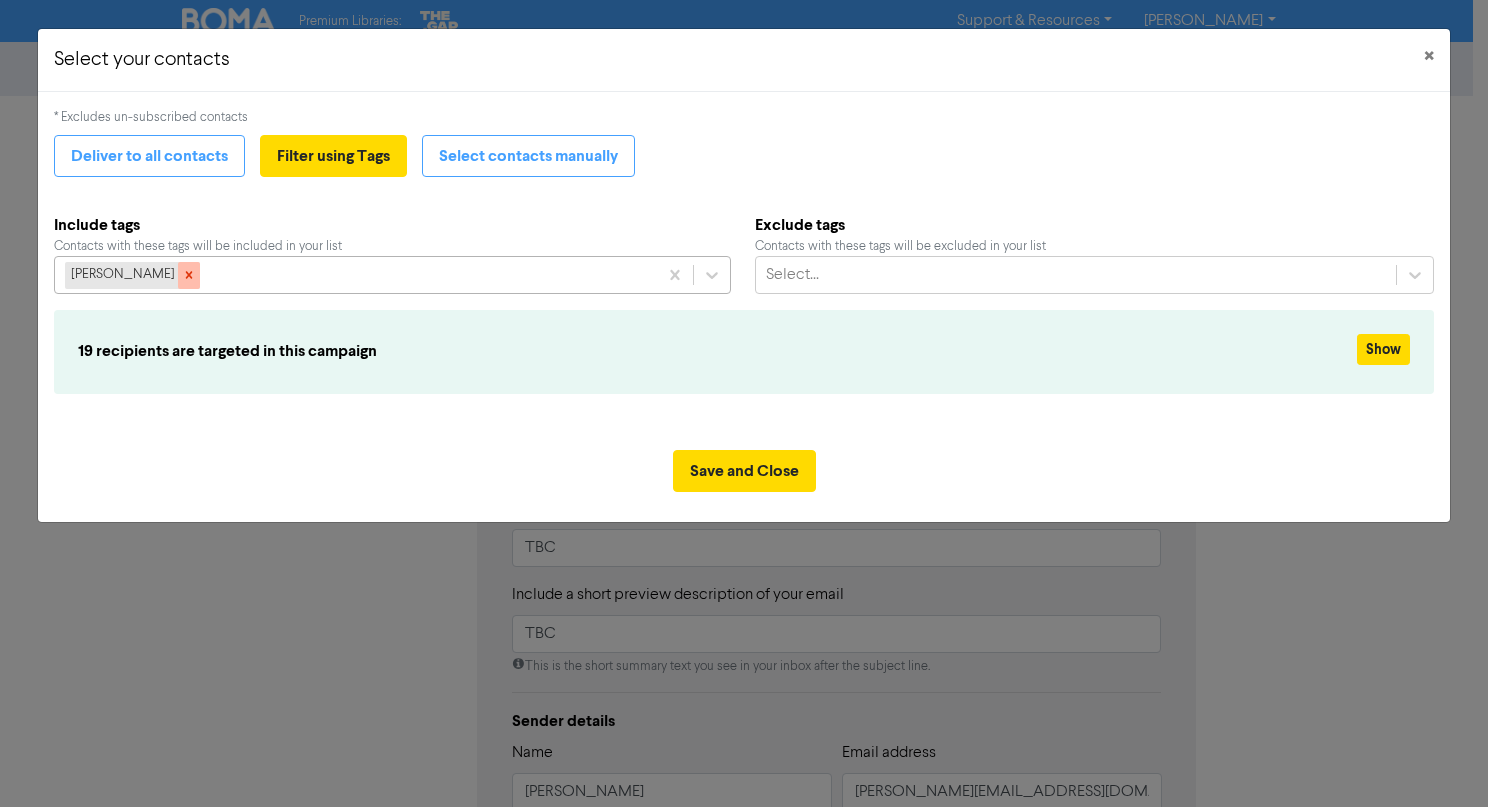 click 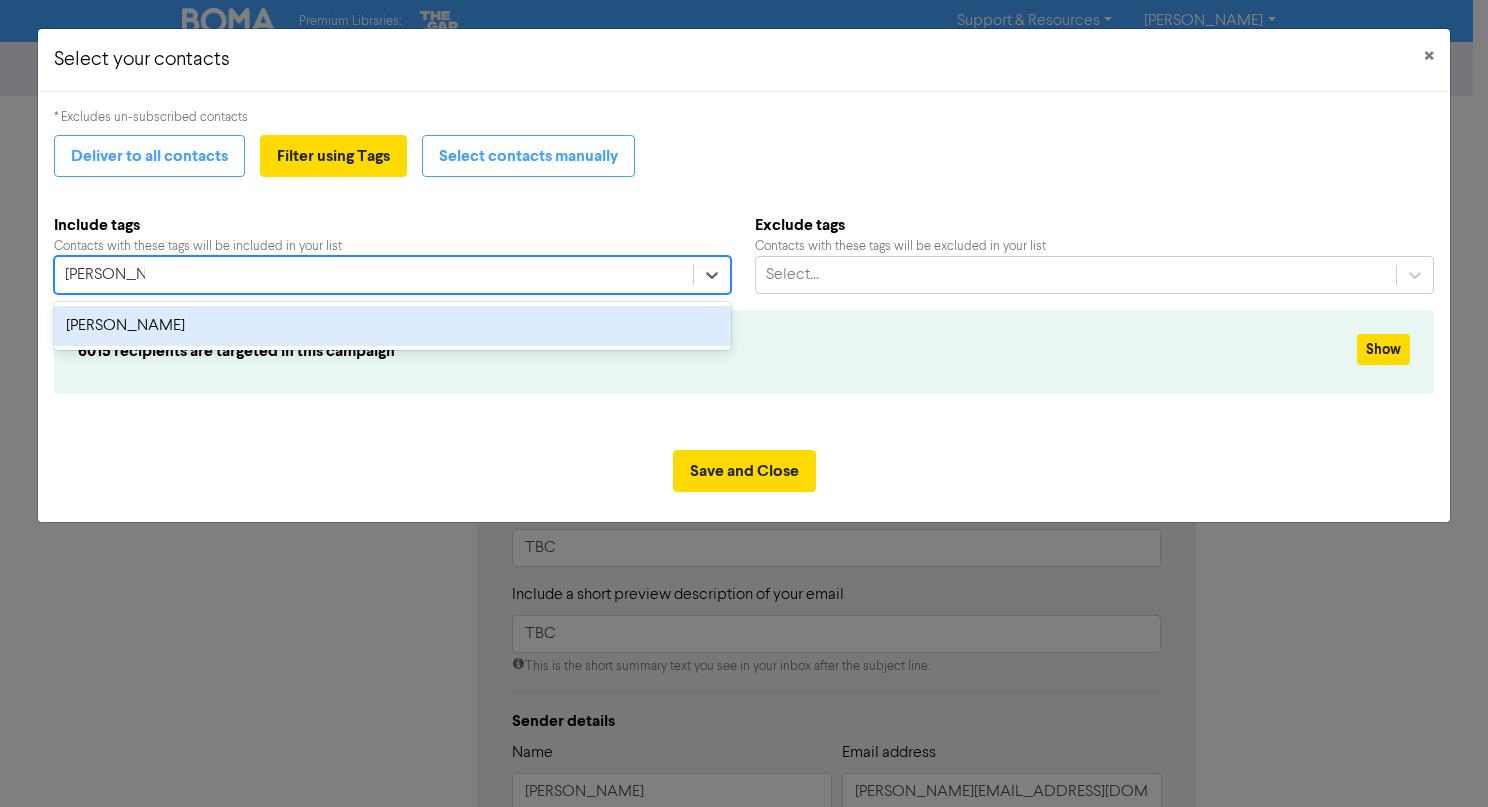 click on "marlon sale" at bounding box center [392, 326] 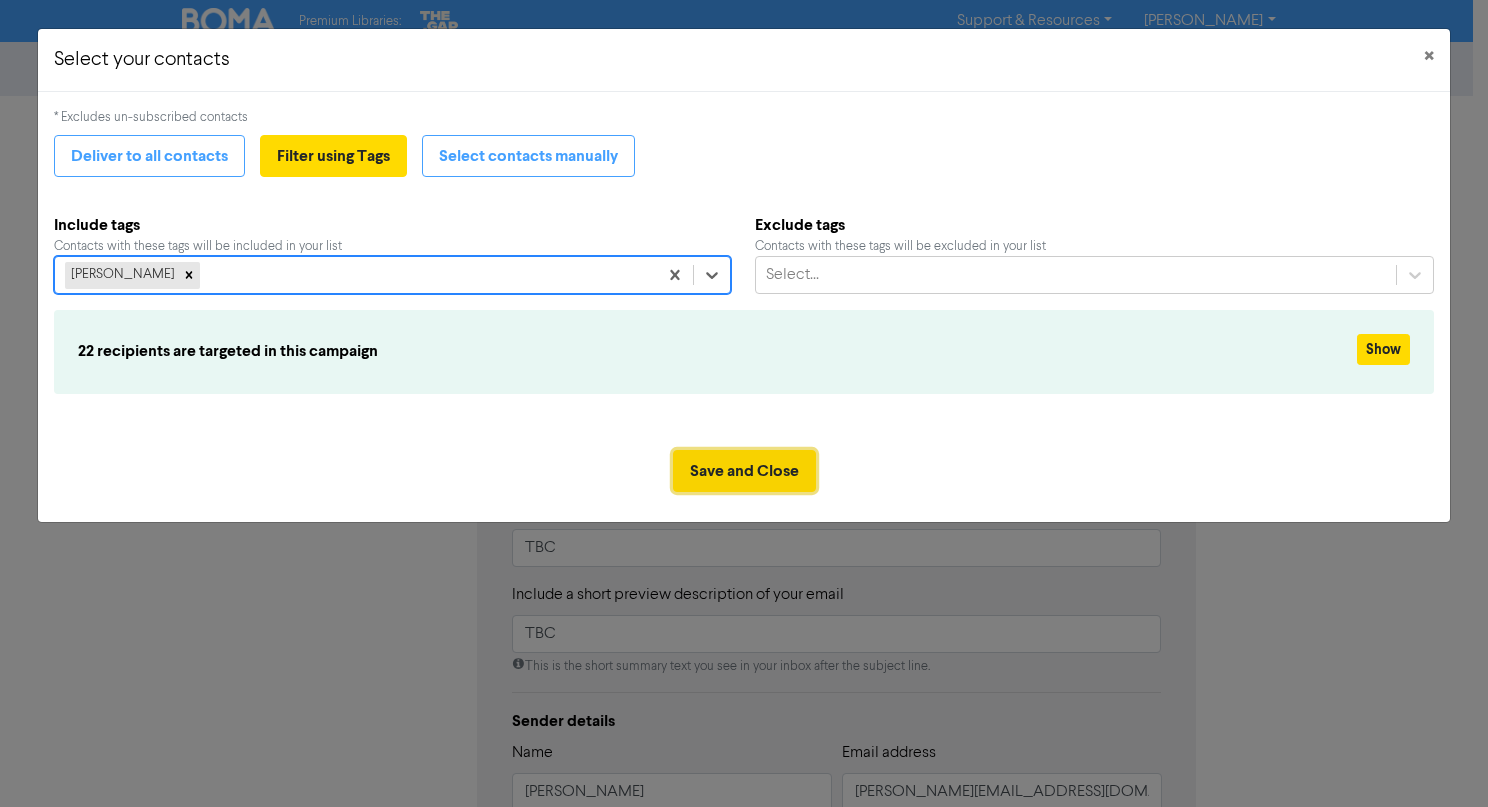 click on "Save and Close" at bounding box center [744, 471] 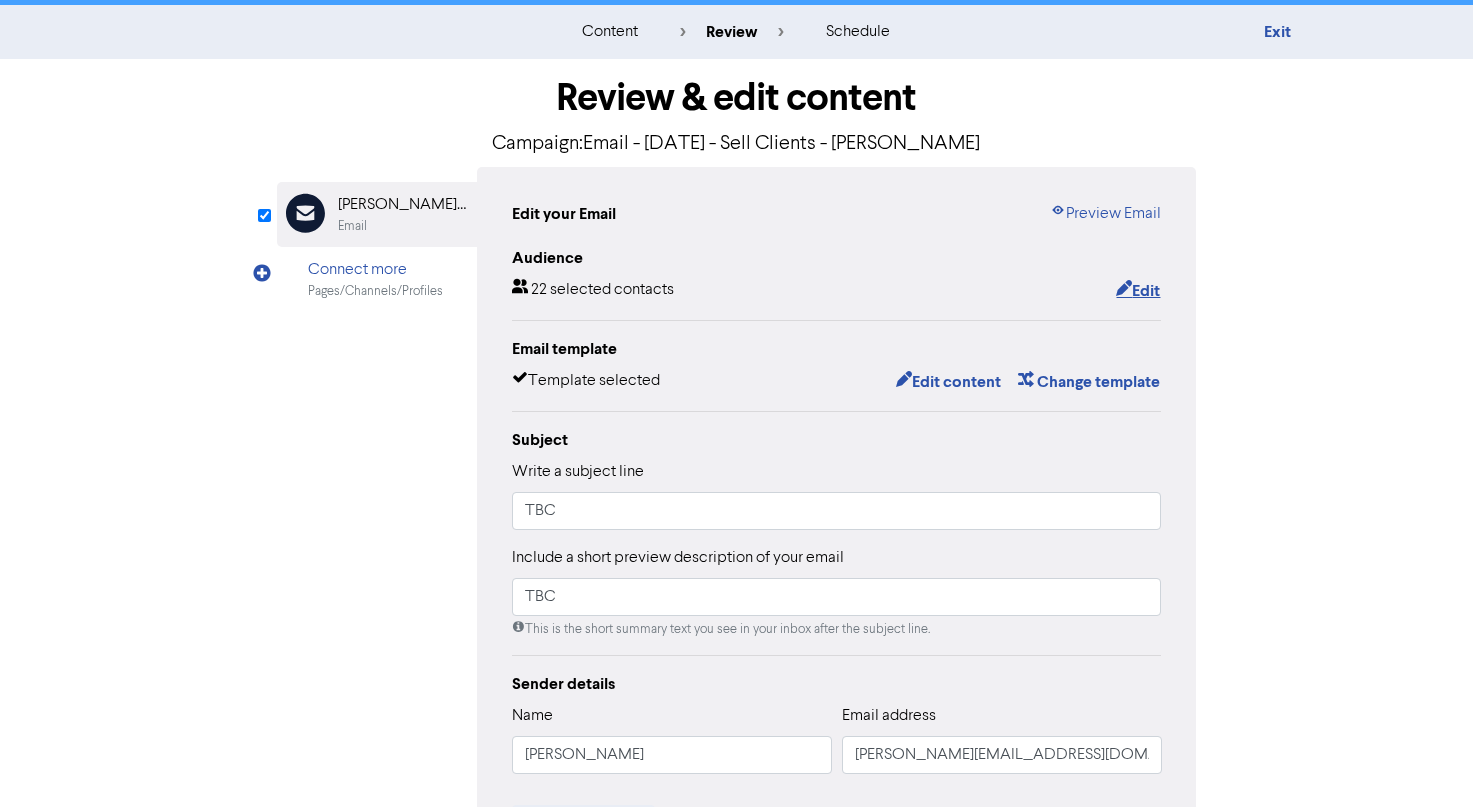 scroll, scrollTop: 0, scrollLeft: 0, axis: both 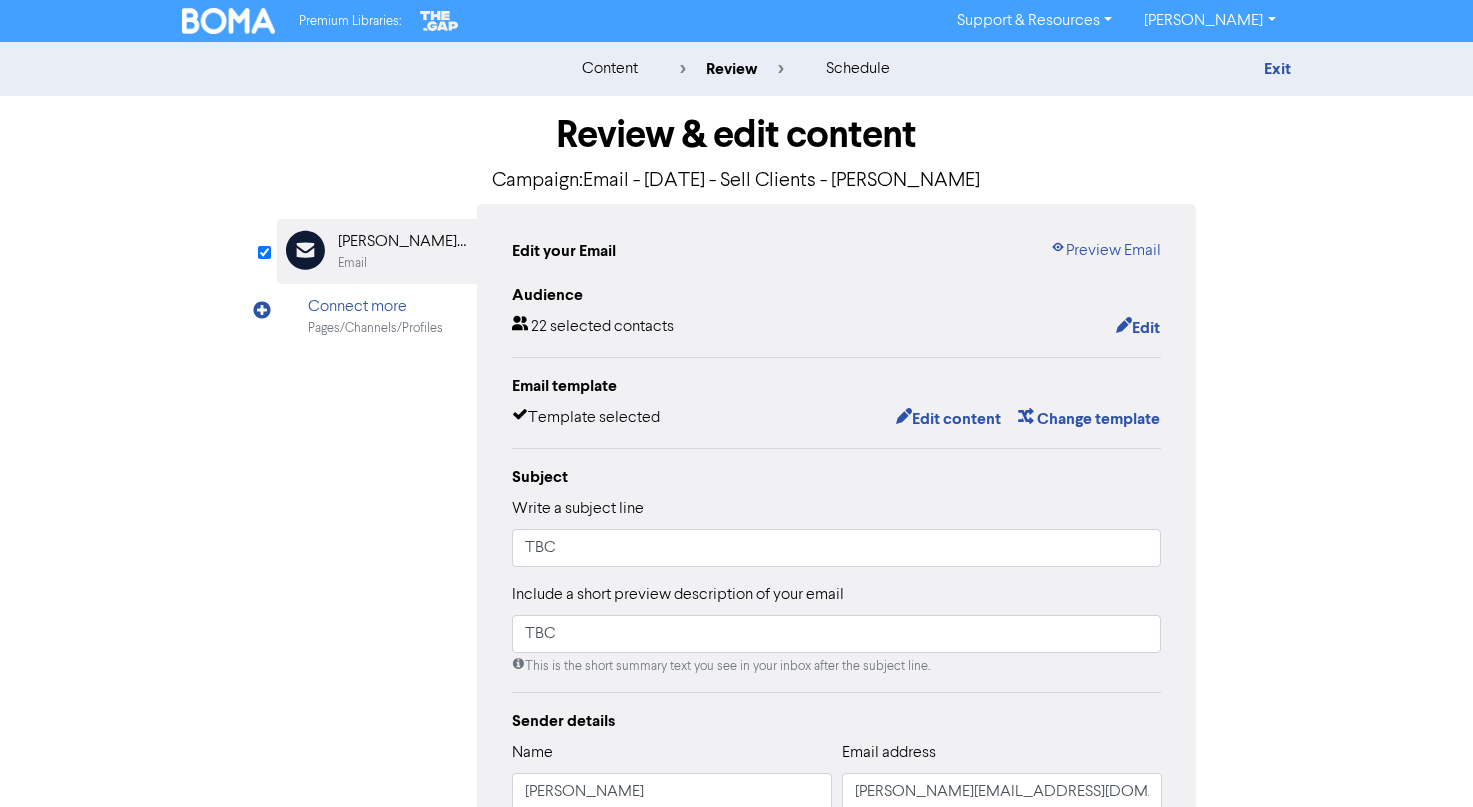 click on "Review & edit content Campaign:   Email - July 25 - Sell Clients - Marlon
Email
Created with Sketch.
Ana Lukac - New Wave Accounting Email Connect more Pages/Channels/Profiles Edit your Email  Preview Email Audience   22 selected contacts  Edit Email template  Template selected  Edit content   Change template Subject Write a subject line TBC Include a short preview description of your email TBC  This is the short summary text you see in your inbox after the subject line. Sender details Name Sarah Crowe Email address sarah@new-wave.com.au Send test email Share your email campaign Add a social post to your campaign to let your followers see your email. Add to social + Show email link Connect your social media accounts  Facebook Connect Connect your Facebook account to allow us to publish to a page you are an admin of.  Linkedin Connect Connect your LinkedIn account to allow us to post on your behalf." at bounding box center (737, 620) 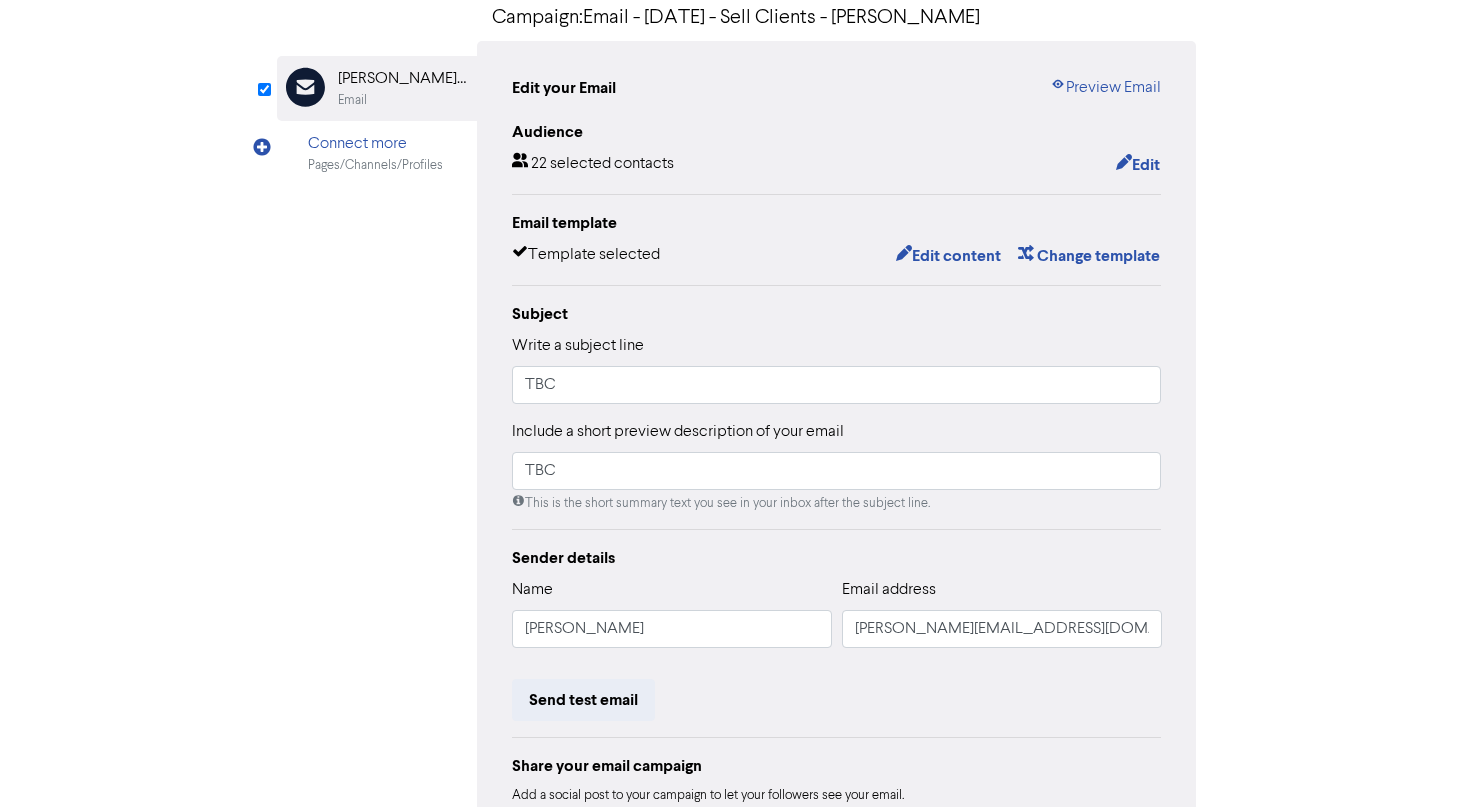 scroll, scrollTop: 339, scrollLeft: 0, axis: vertical 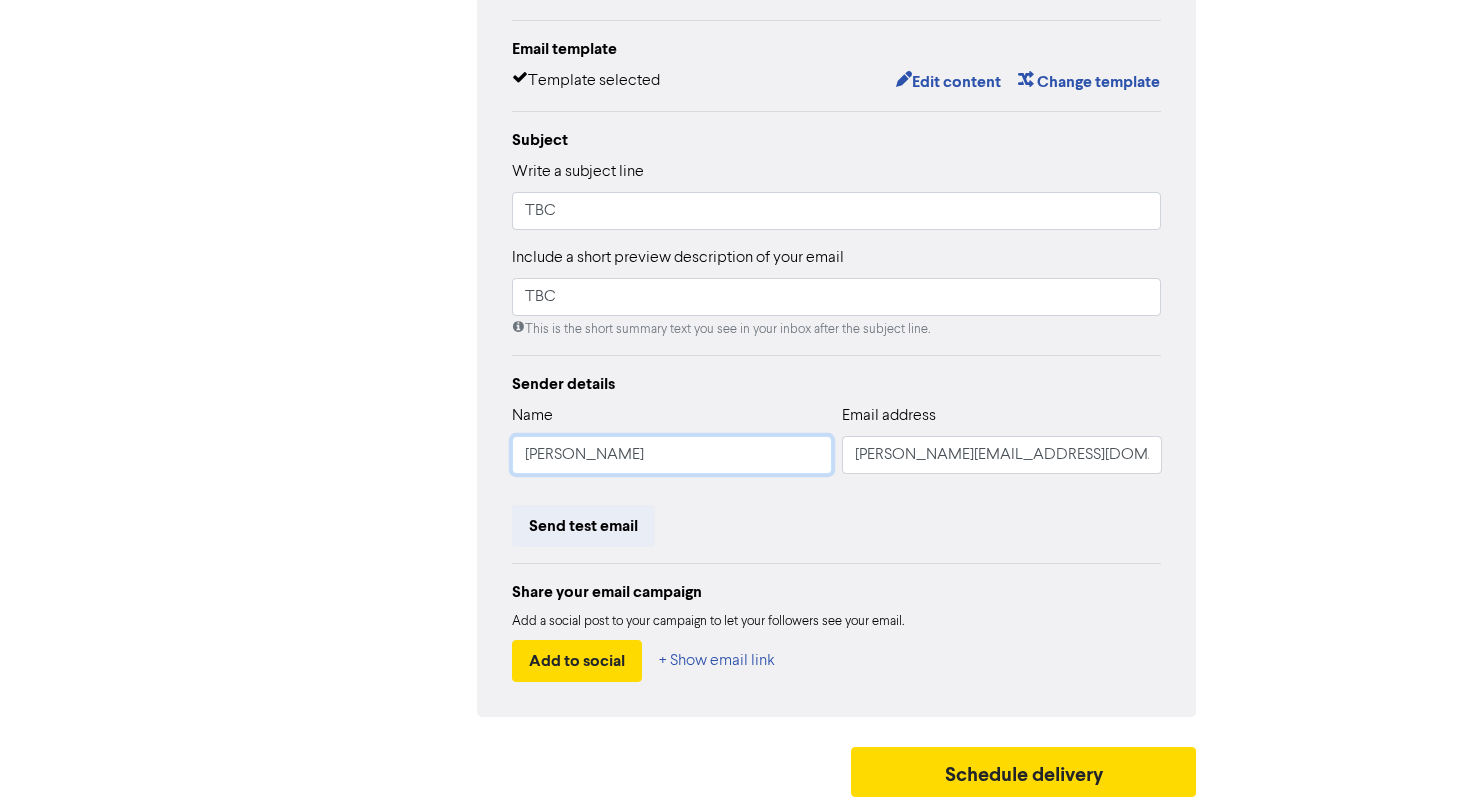 click on "Sarah Crowe" at bounding box center [672, 455] 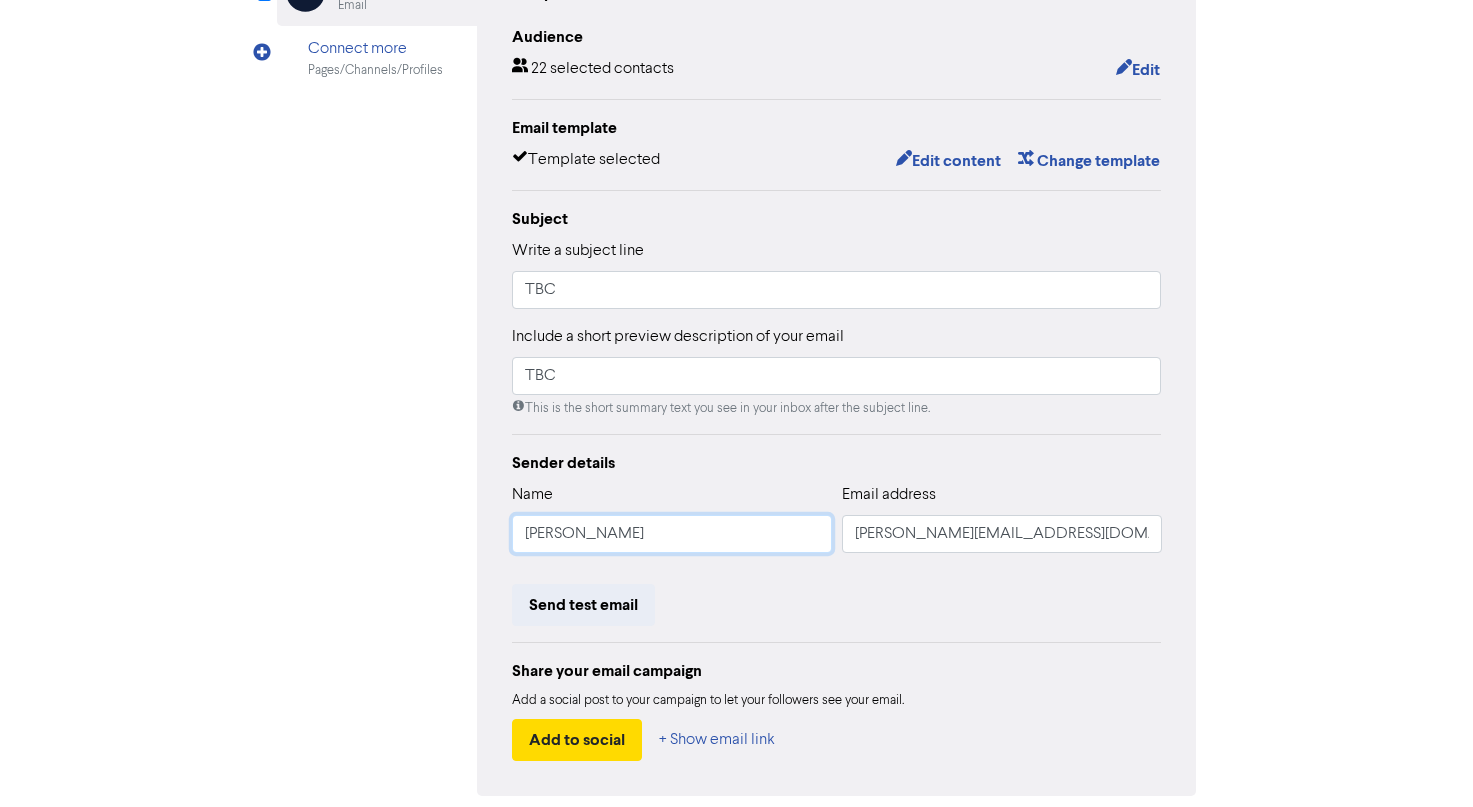 scroll, scrollTop: 0, scrollLeft: 0, axis: both 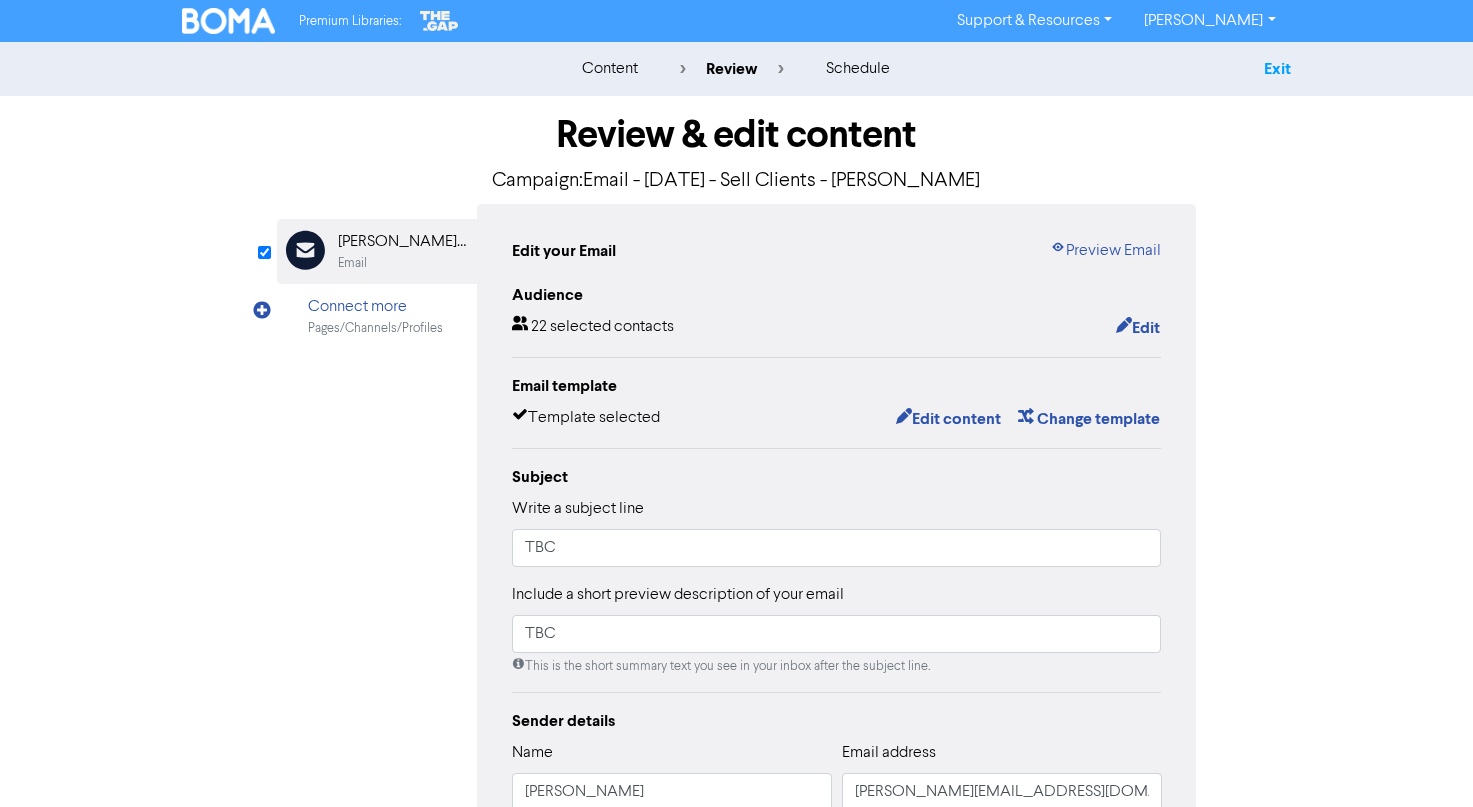 click on "Exit" at bounding box center [1277, 69] 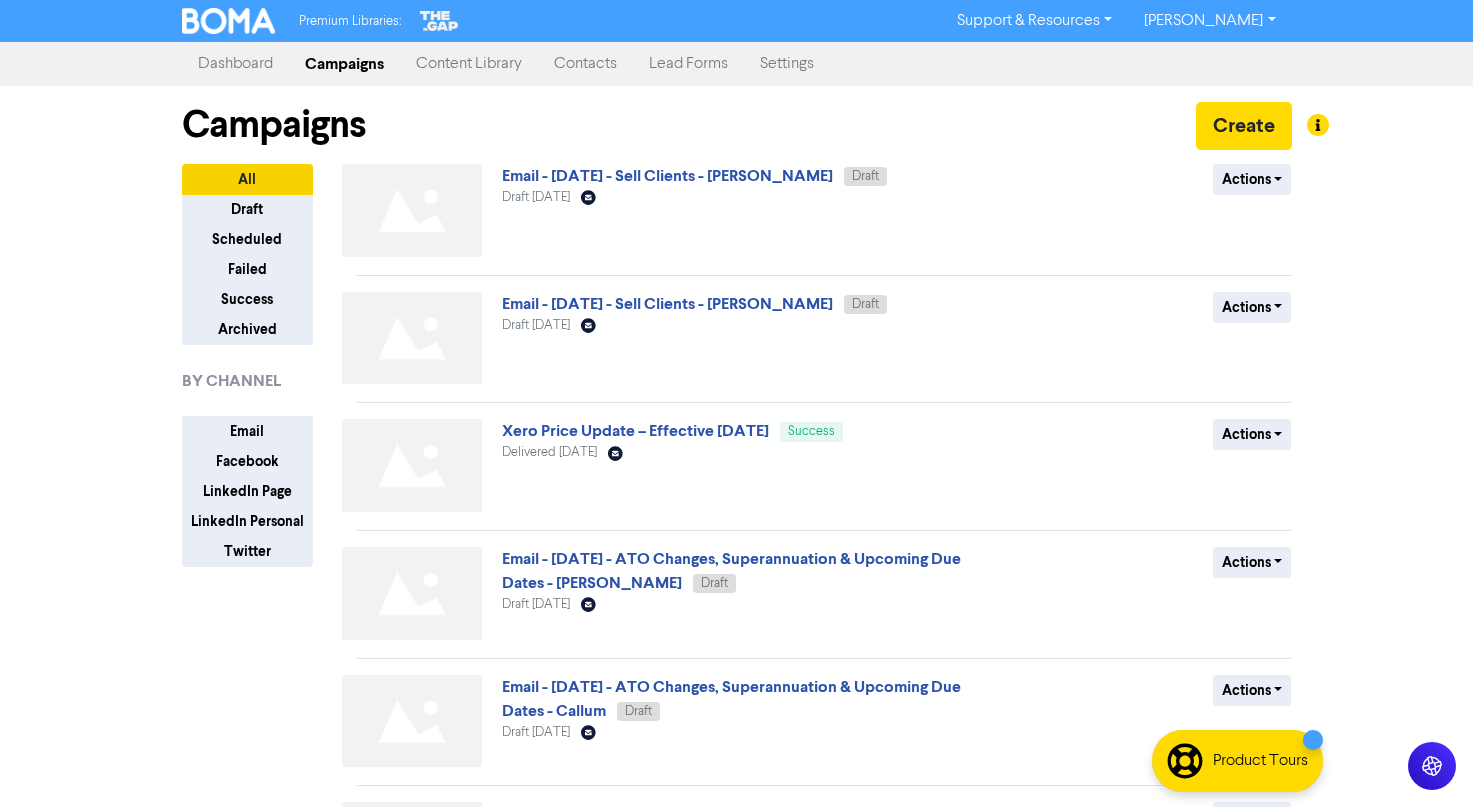 click on "Contacts" at bounding box center [585, 64] 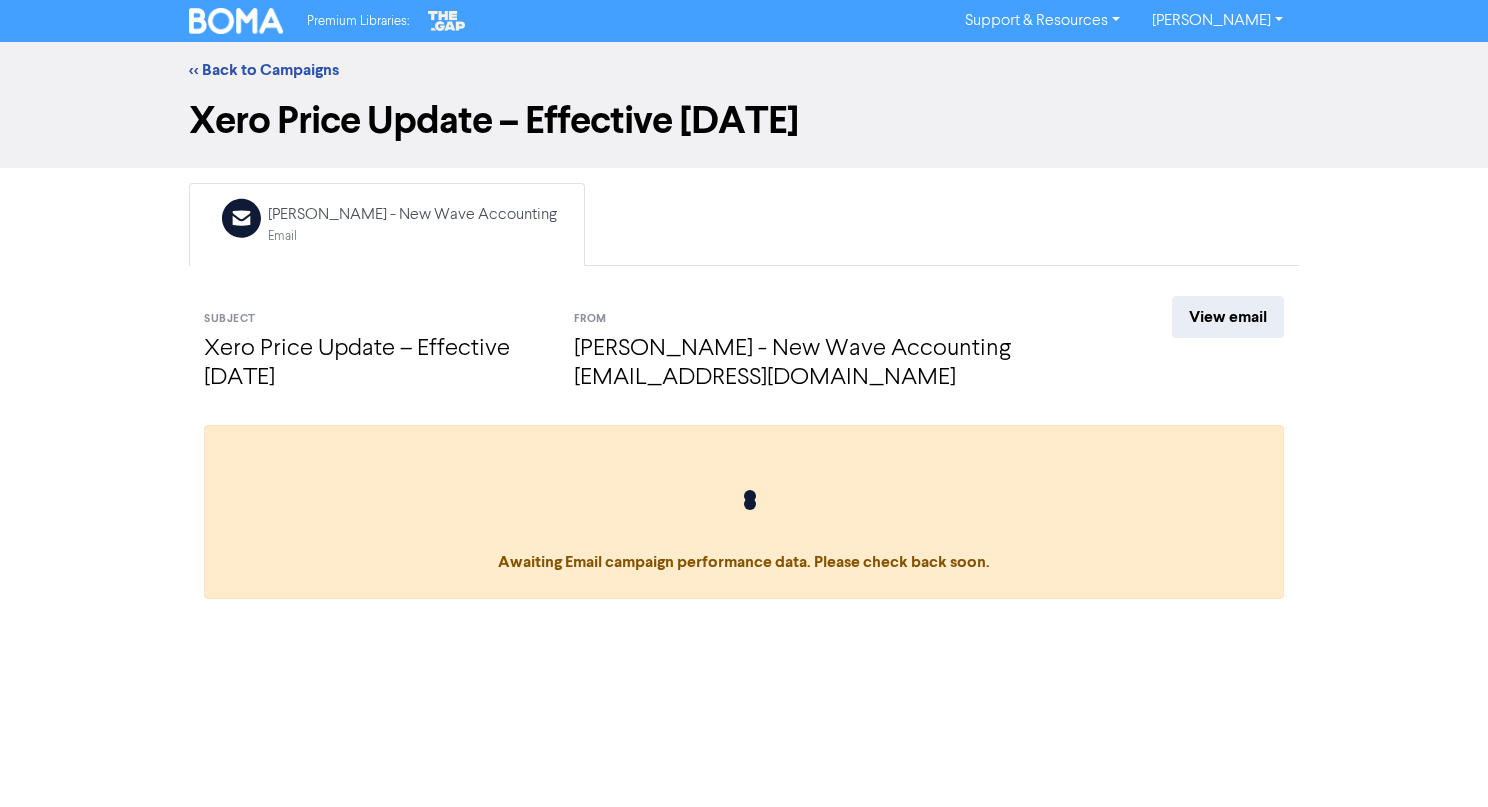 scroll, scrollTop: 0, scrollLeft: 0, axis: both 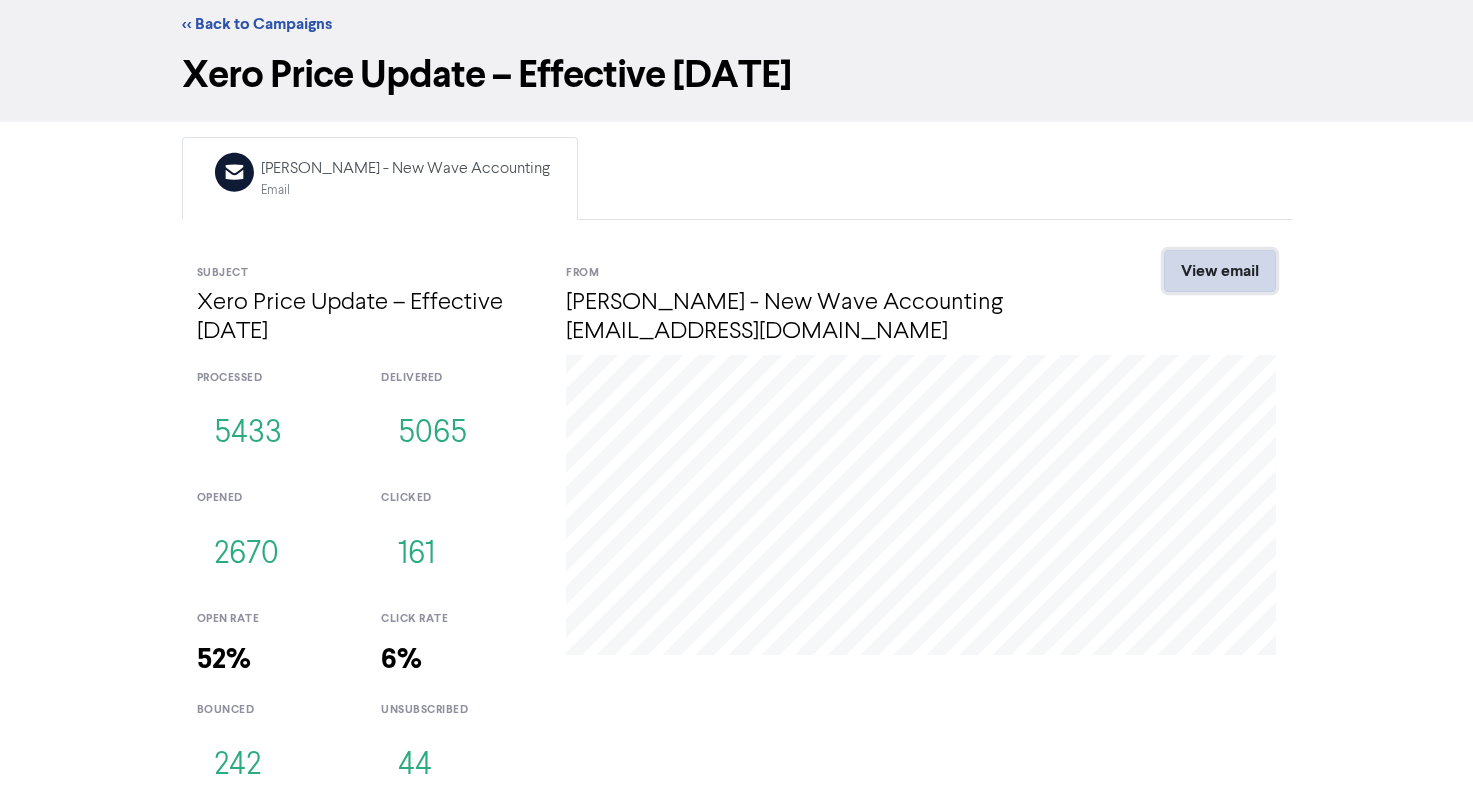 click on "View email" at bounding box center (1220, 271) 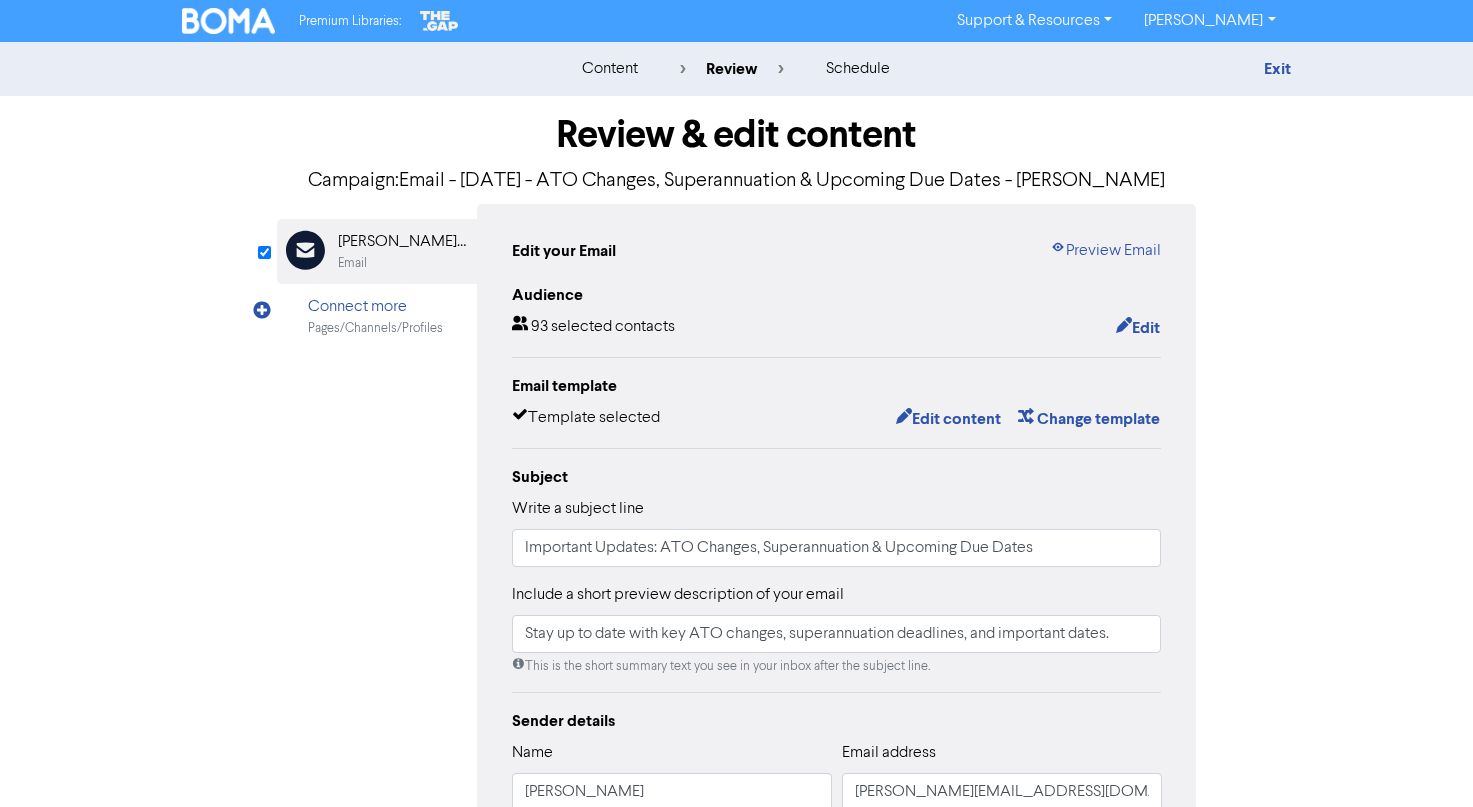 scroll, scrollTop: 0, scrollLeft: 0, axis: both 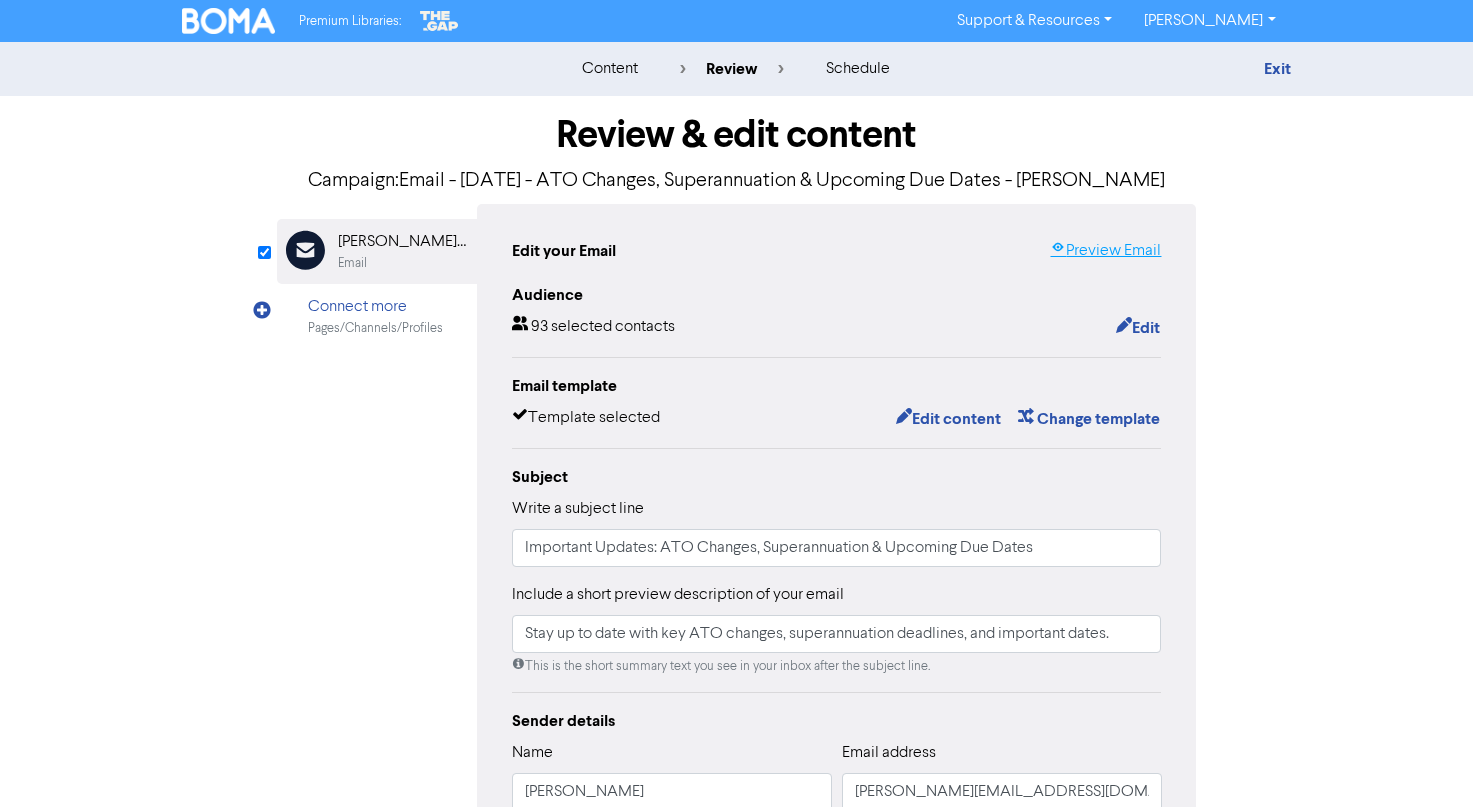click on "Preview Email" at bounding box center (1105, 251) 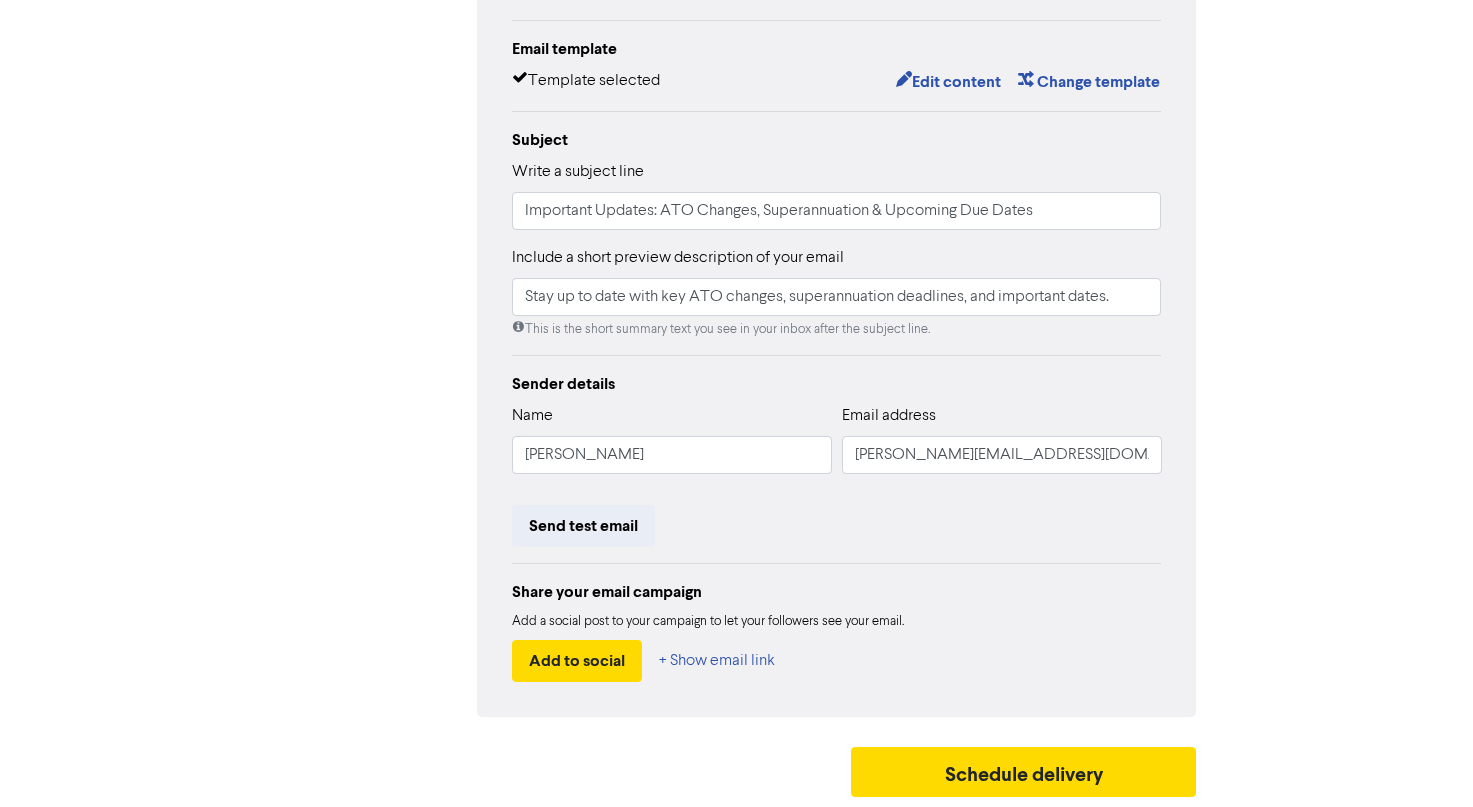 scroll, scrollTop: 339, scrollLeft: 0, axis: vertical 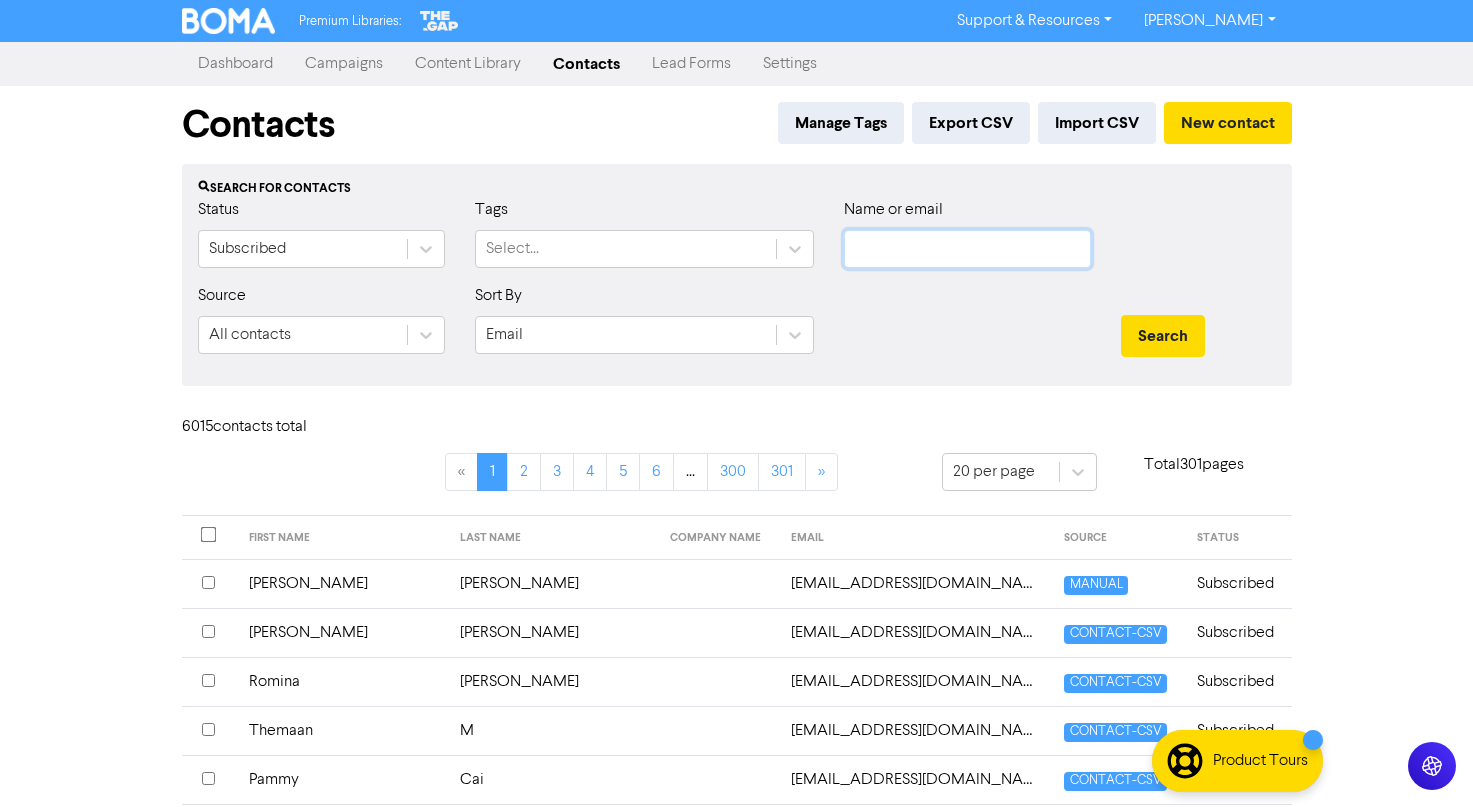 click 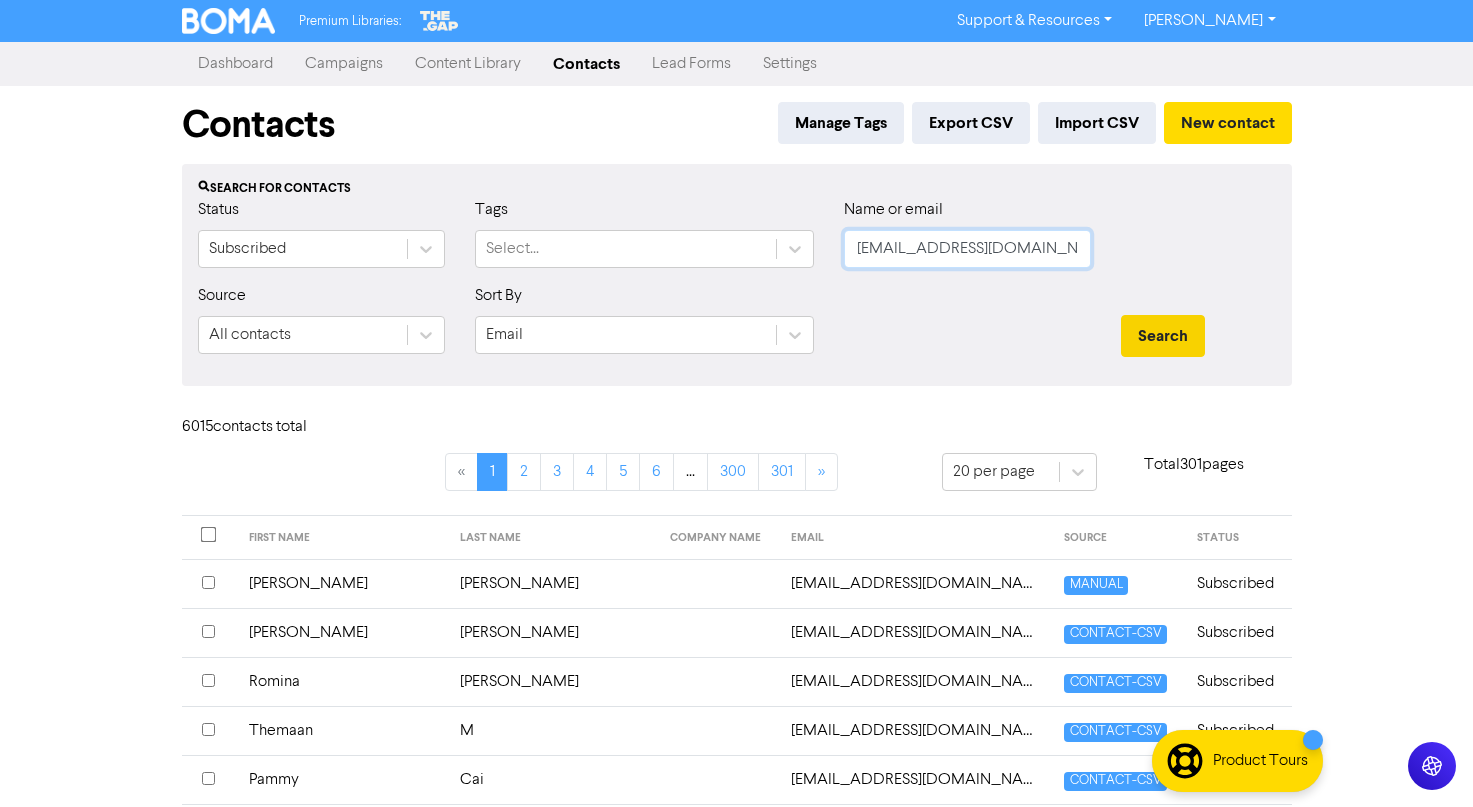 type on "jasonp.29.09@gmail.com" 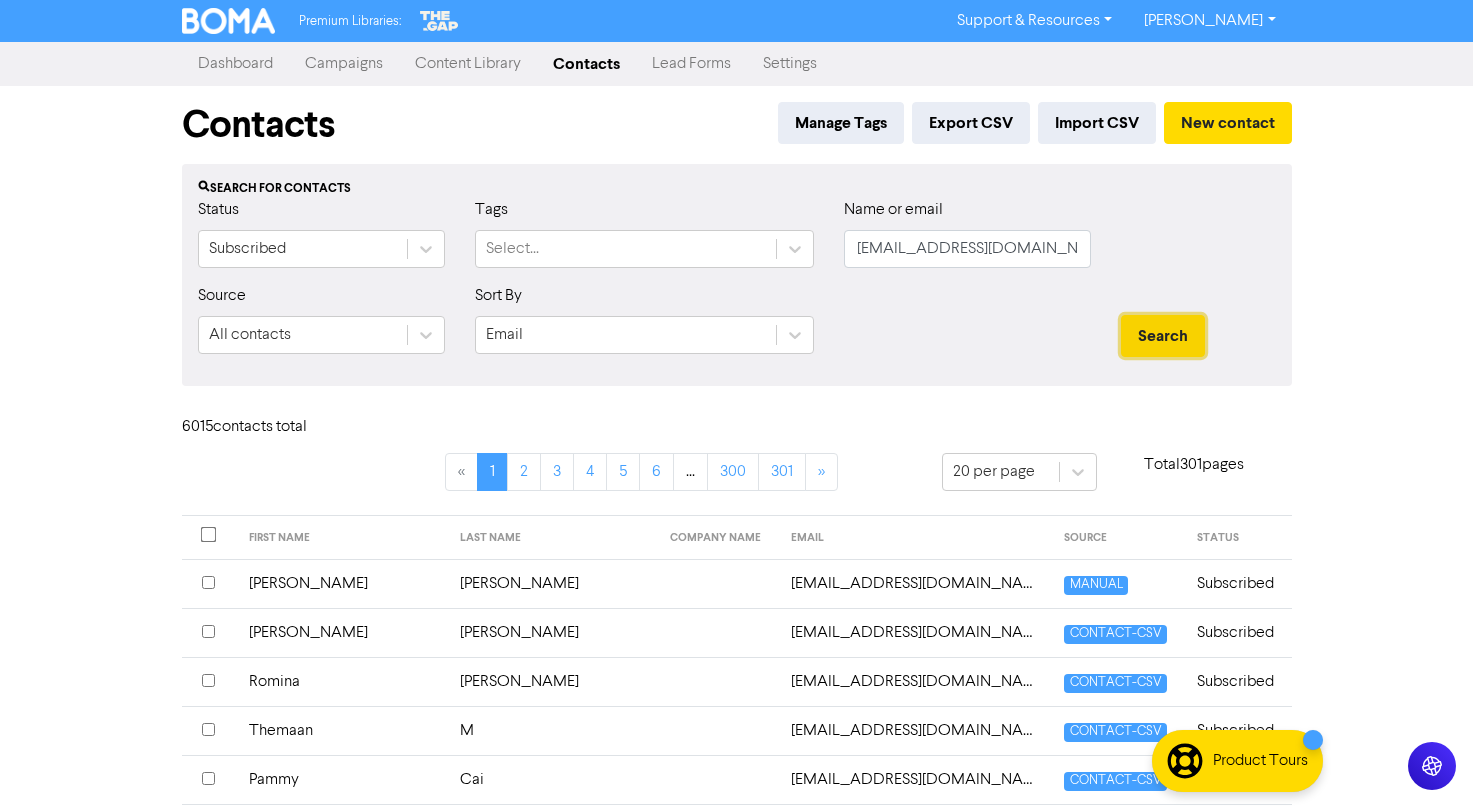 click on "Search" at bounding box center (1163, 336) 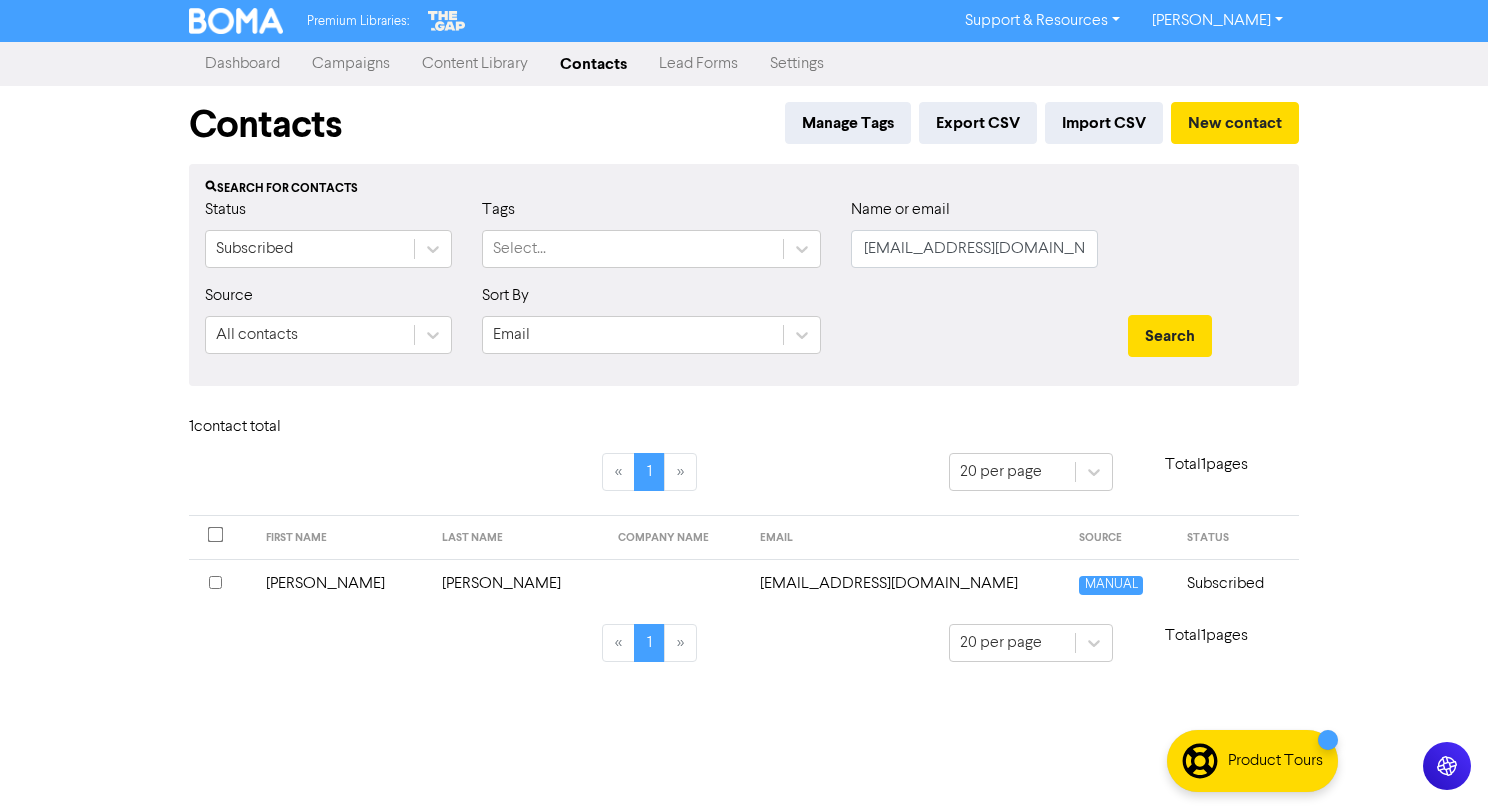 click on "[EMAIL_ADDRESS][DOMAIN_NAME]" at bounding box center [908, 583] 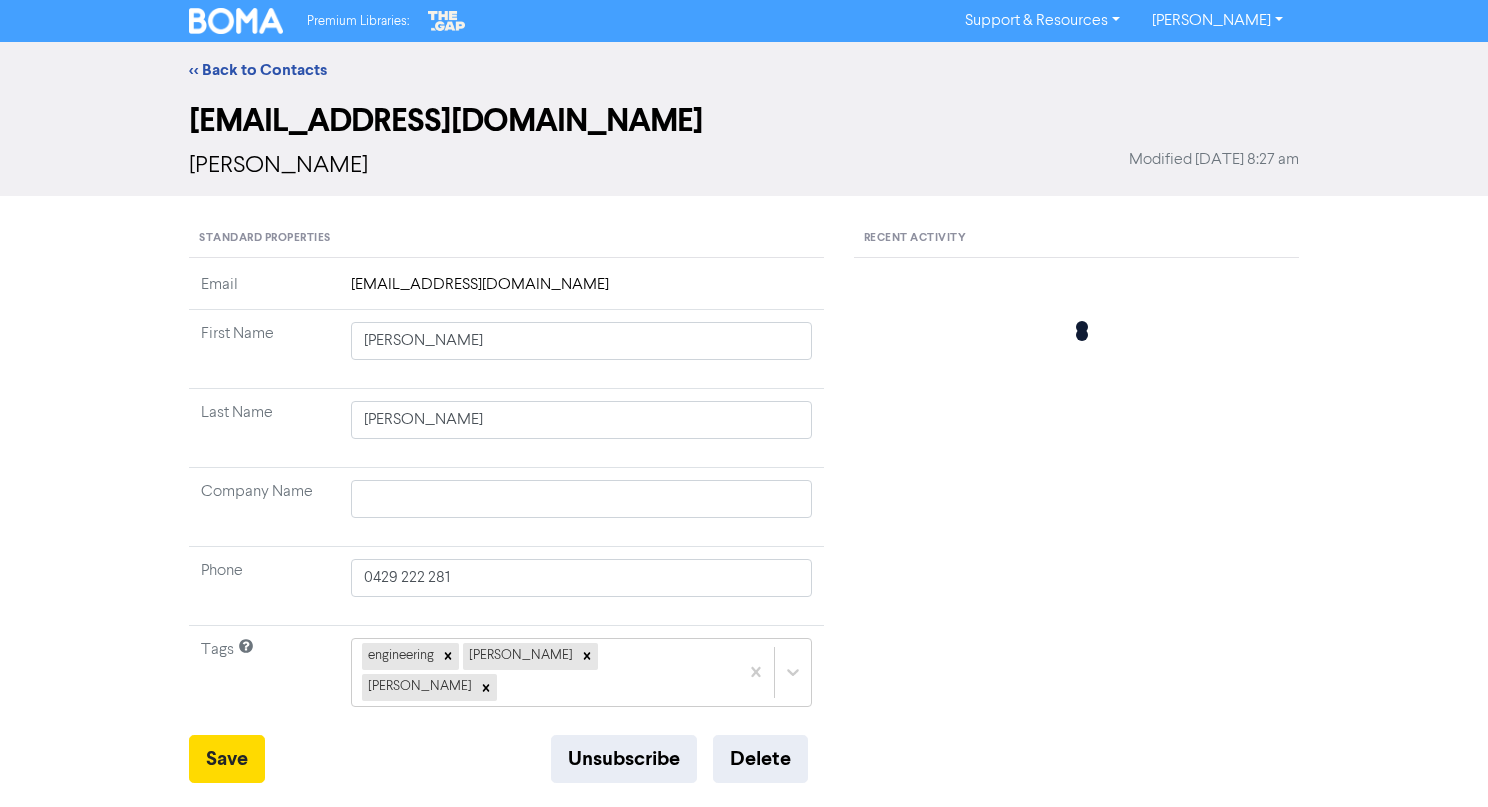 type 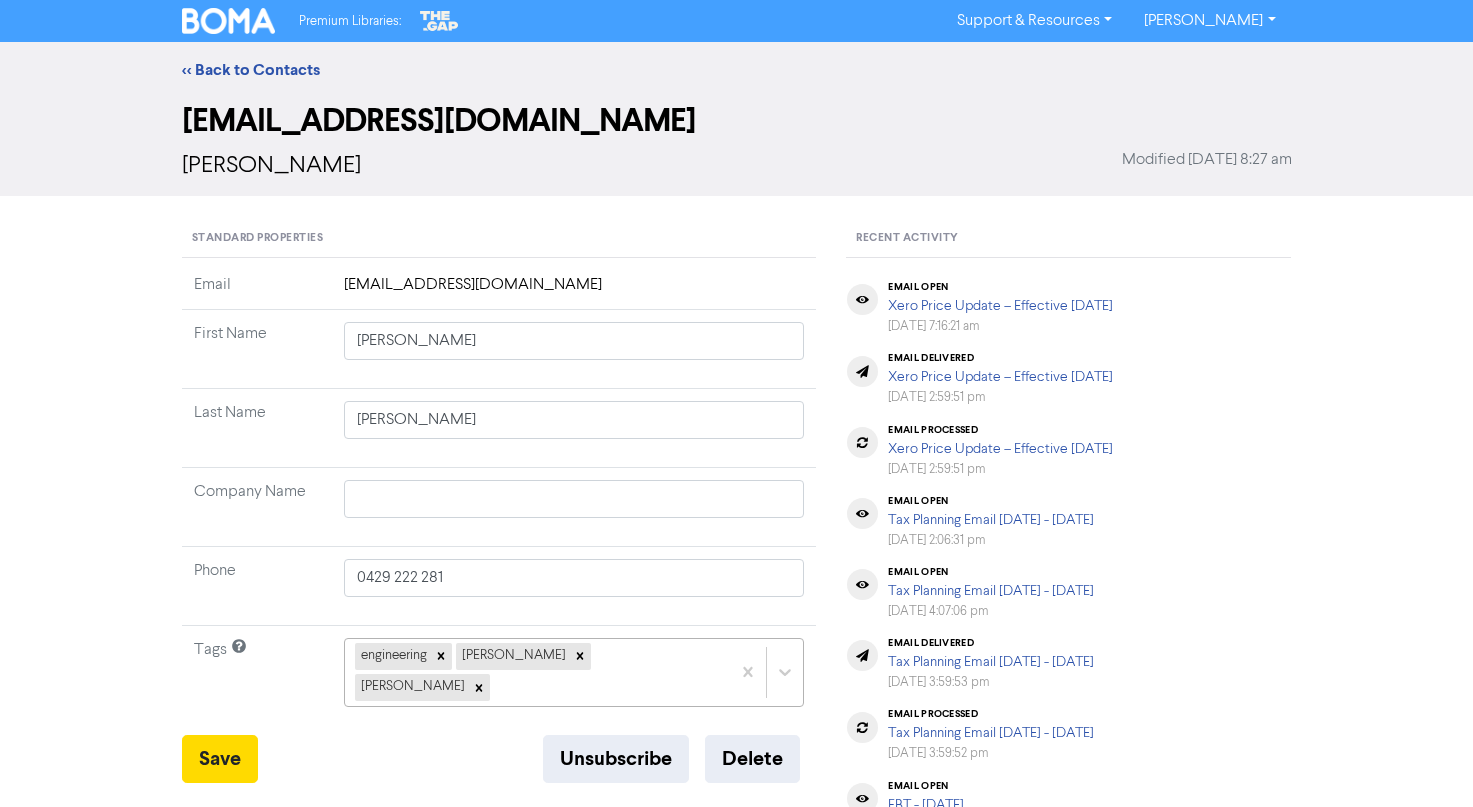 scroll, scrollTop: 185, scrollLeft: 0, axis: vertical 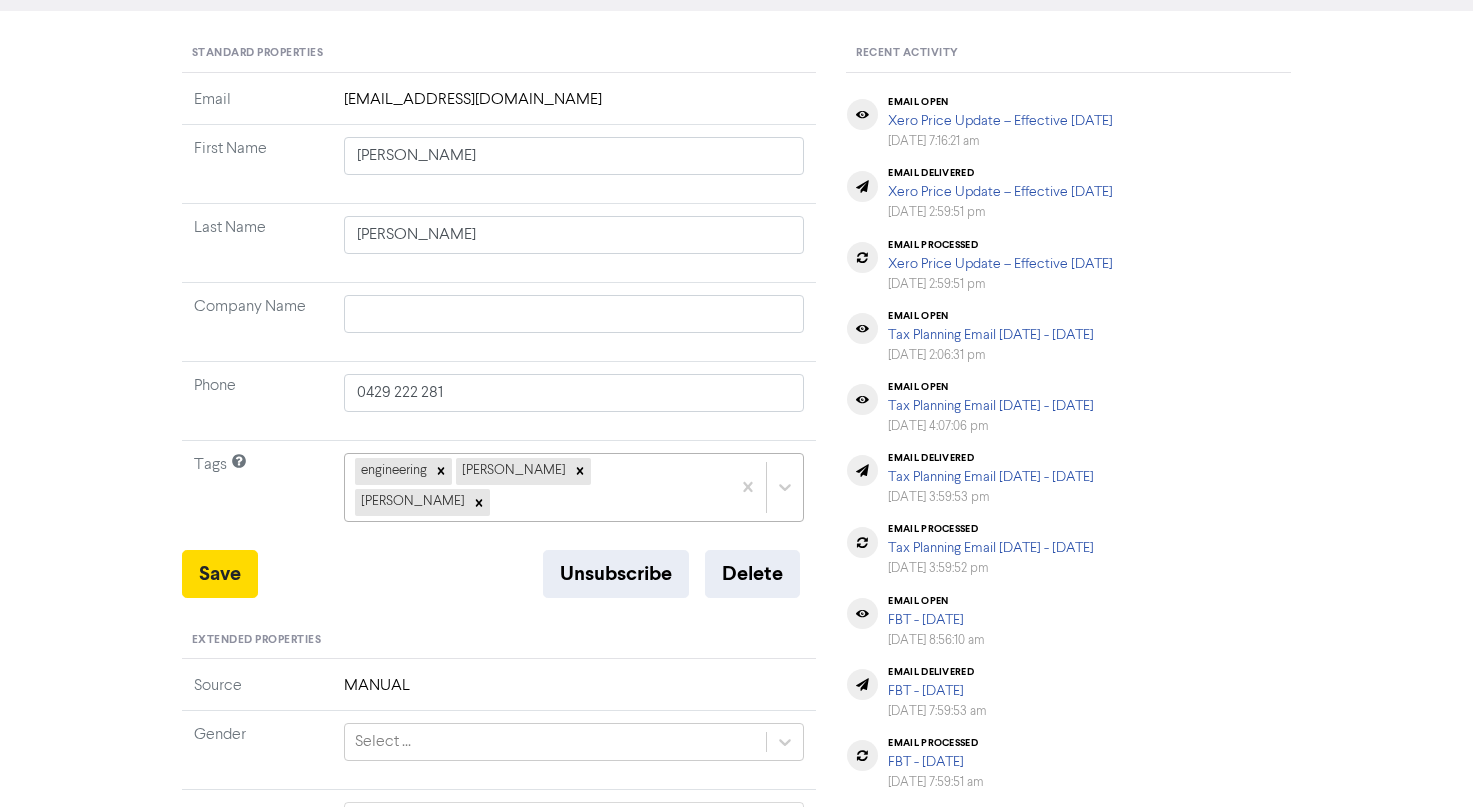 click on "engineering sarah crowe sarah sale" 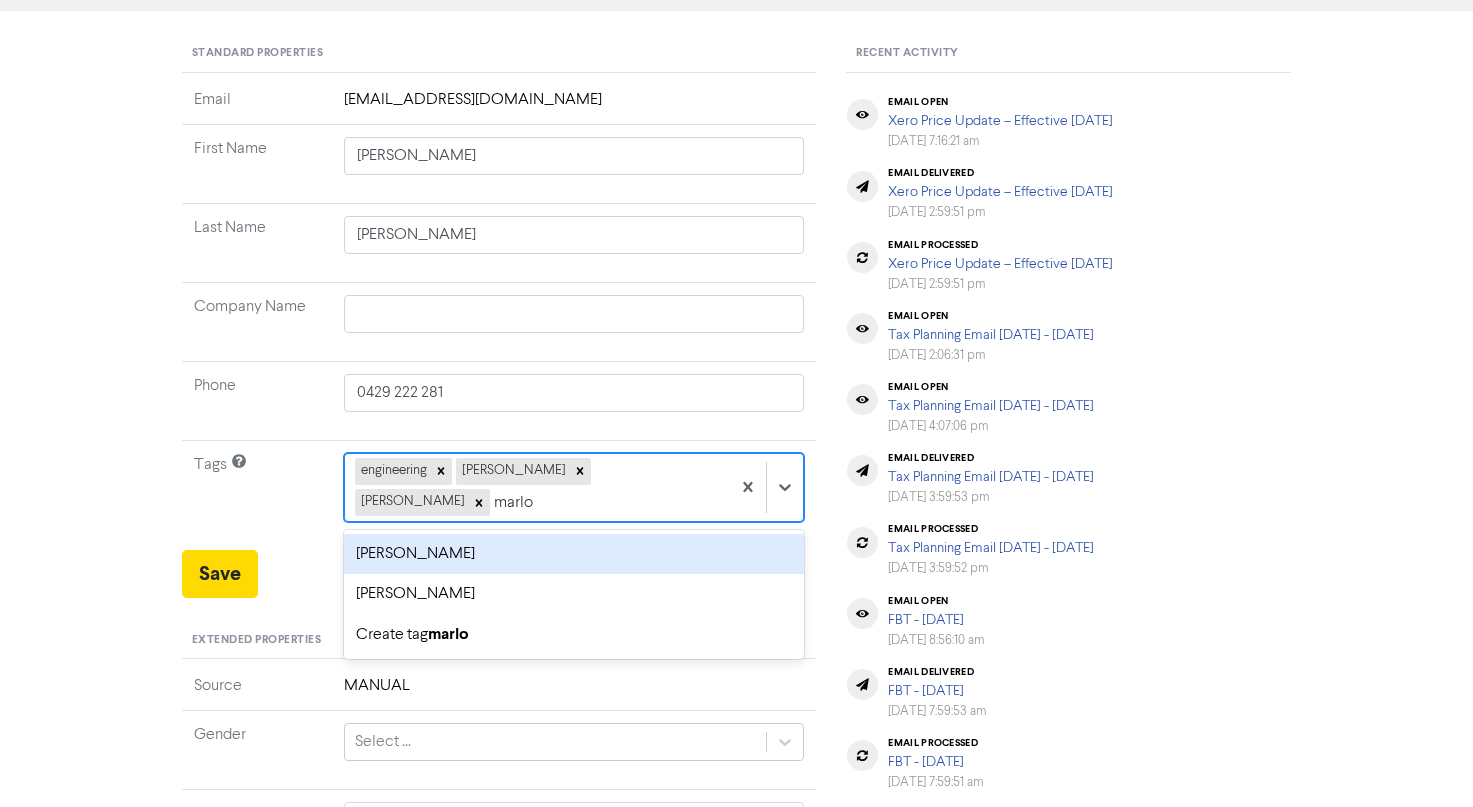 type on "[PERSON_NAME]" 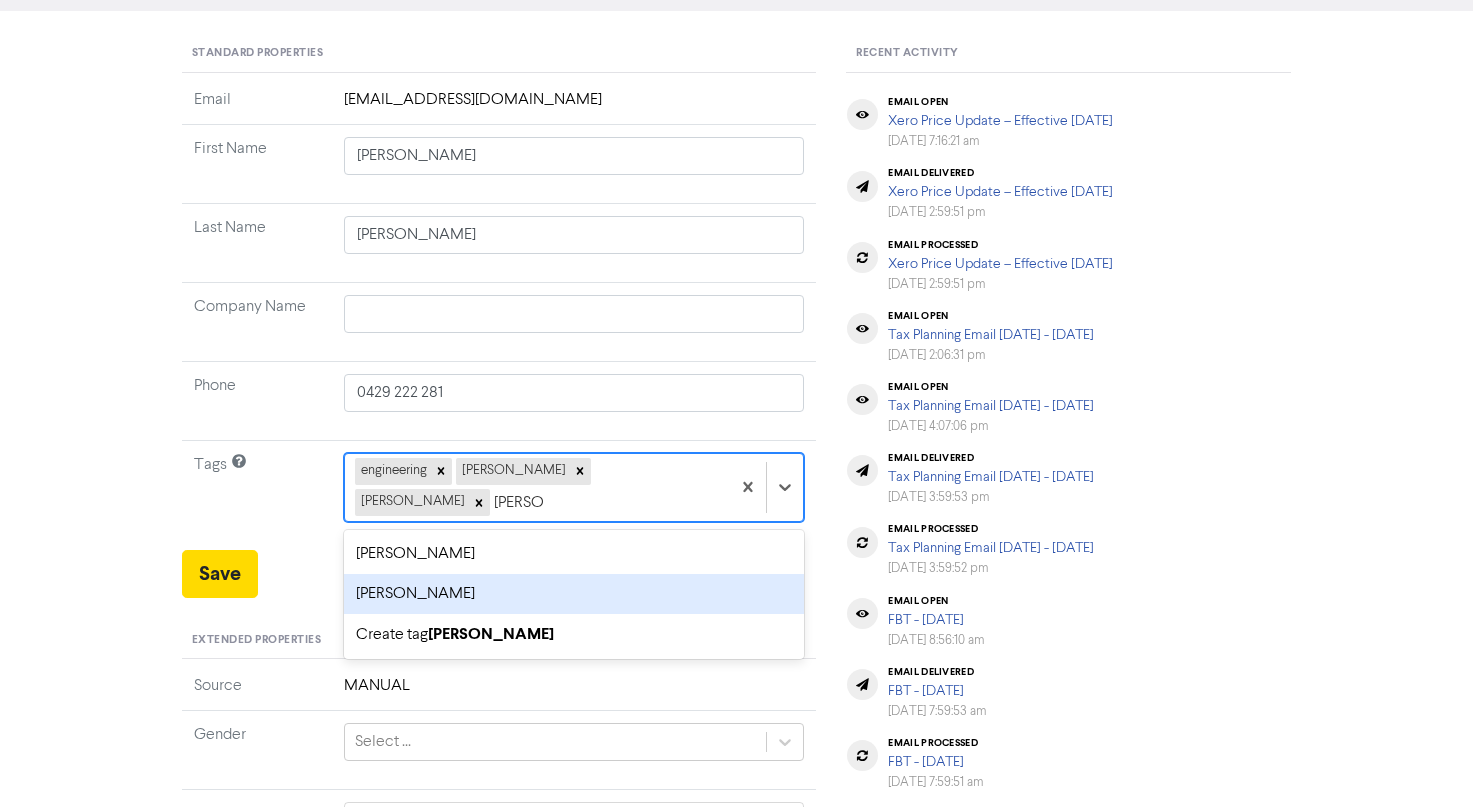 click on "[PERSON_NAME]" at bounding box center (574, 594) 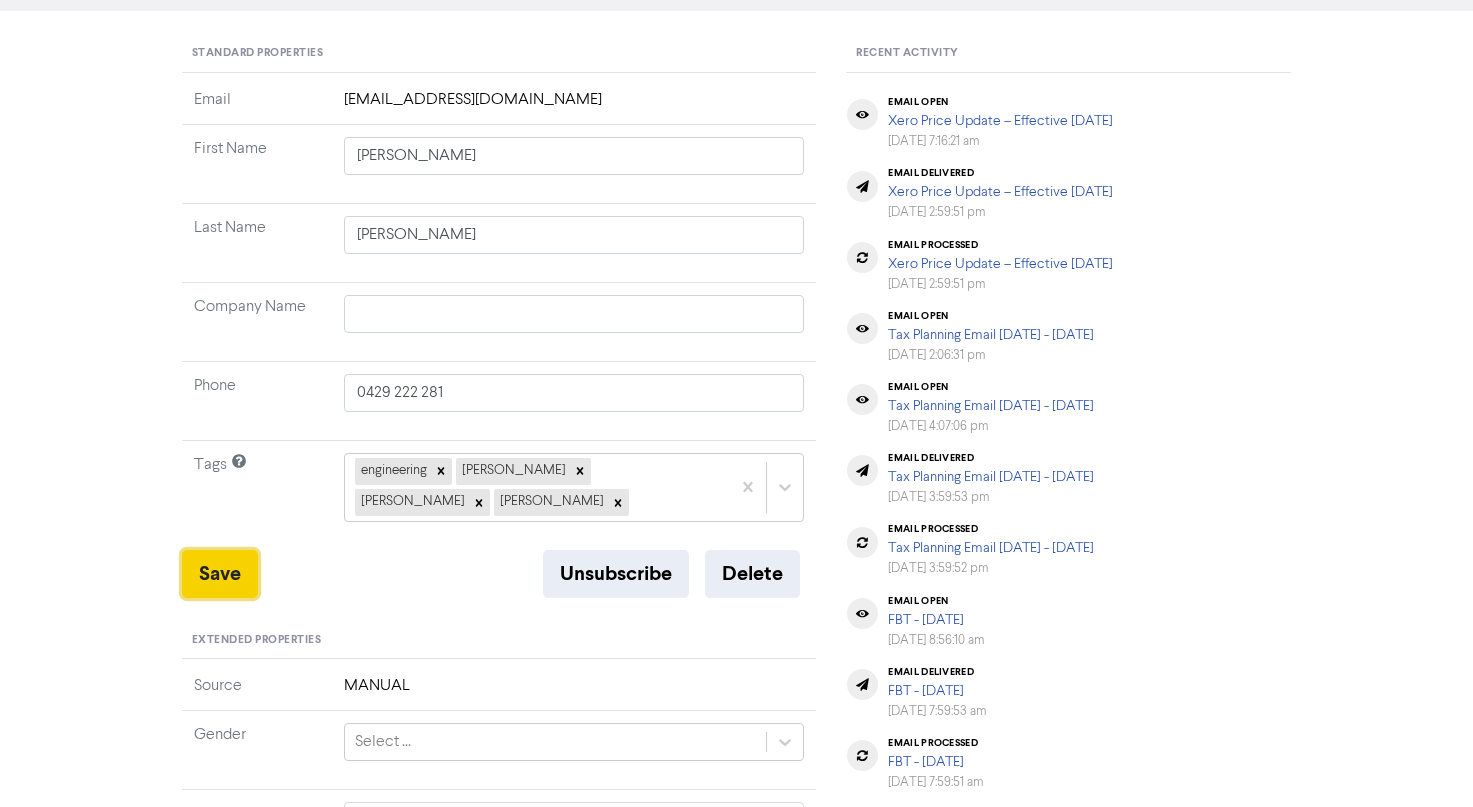 click on "Save" at bounding box center [220, 574] 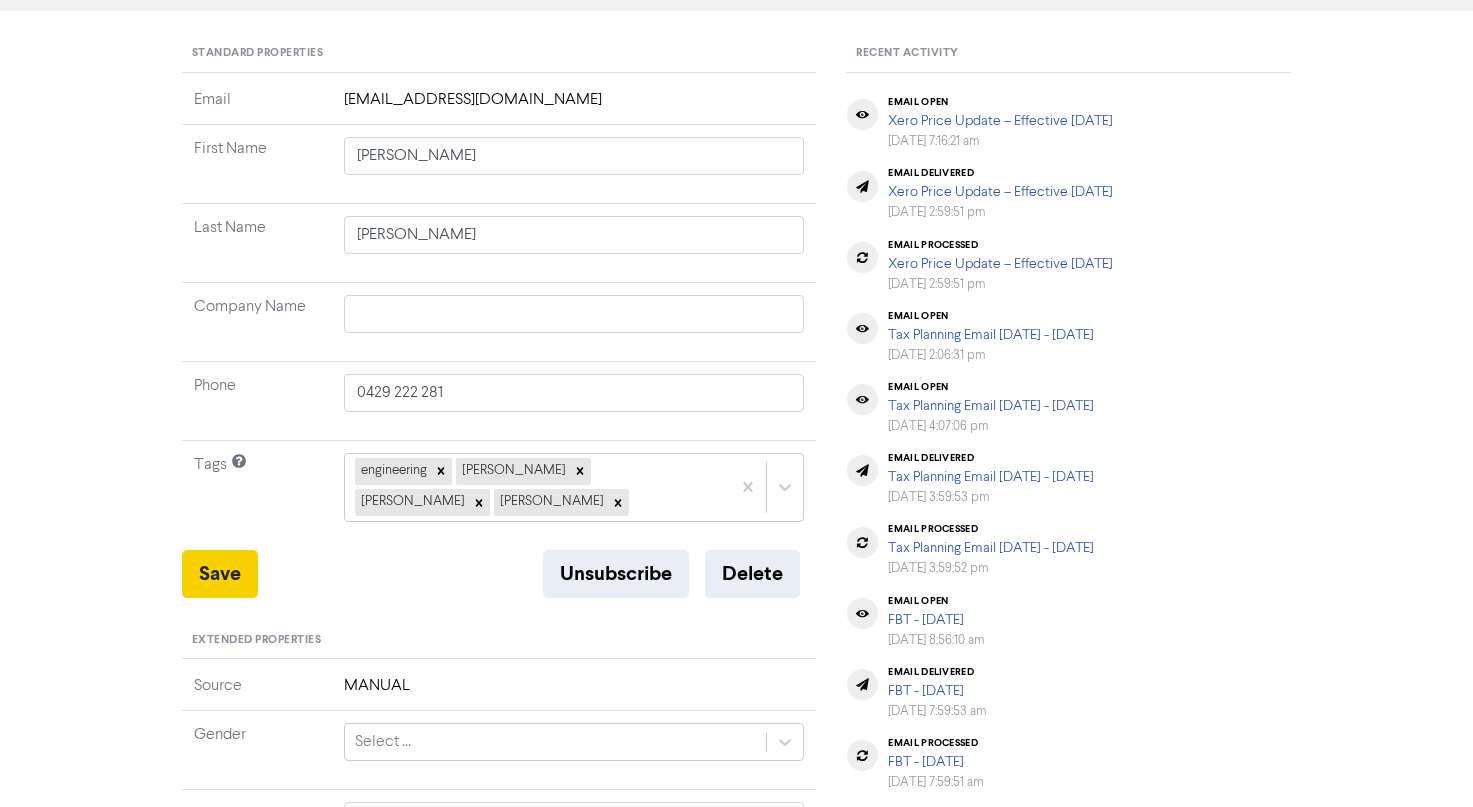 type 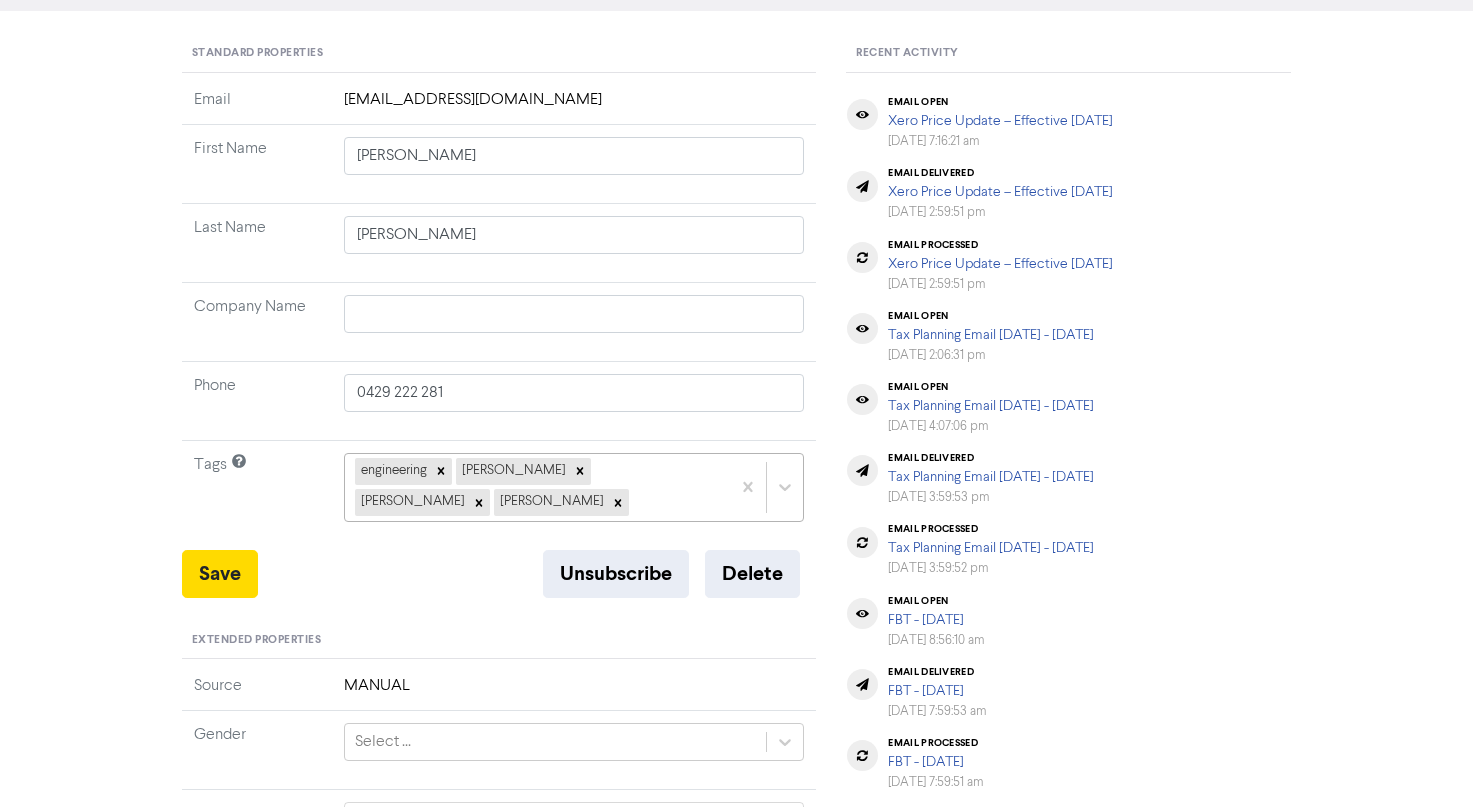 scroll, scrollTop: 85, scrollLeft: 0, axis: vertical 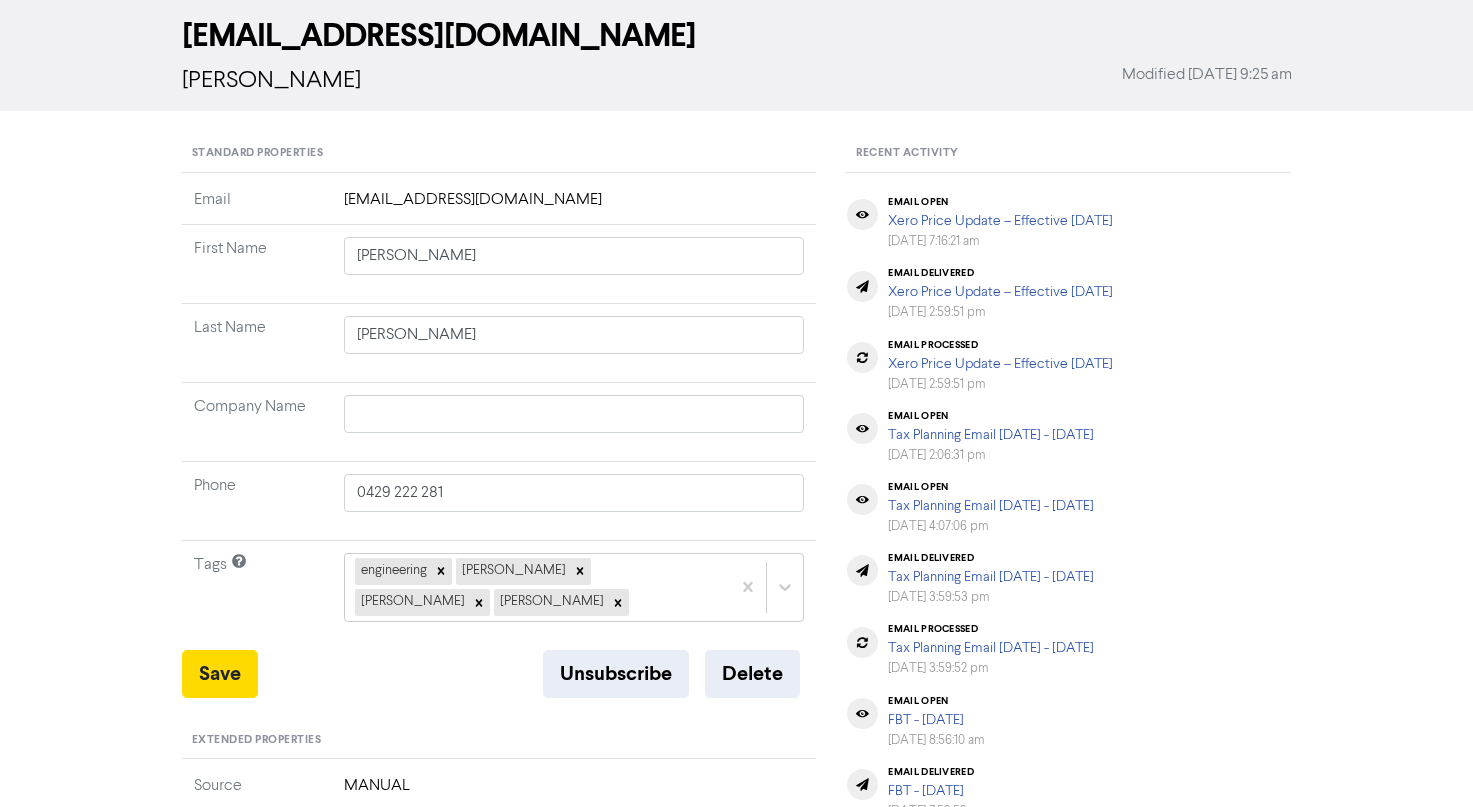 drag, startPoint x: 430, startPoint y: 603, endPoint x: 453, endPoint y: 664, distance: 65.192024 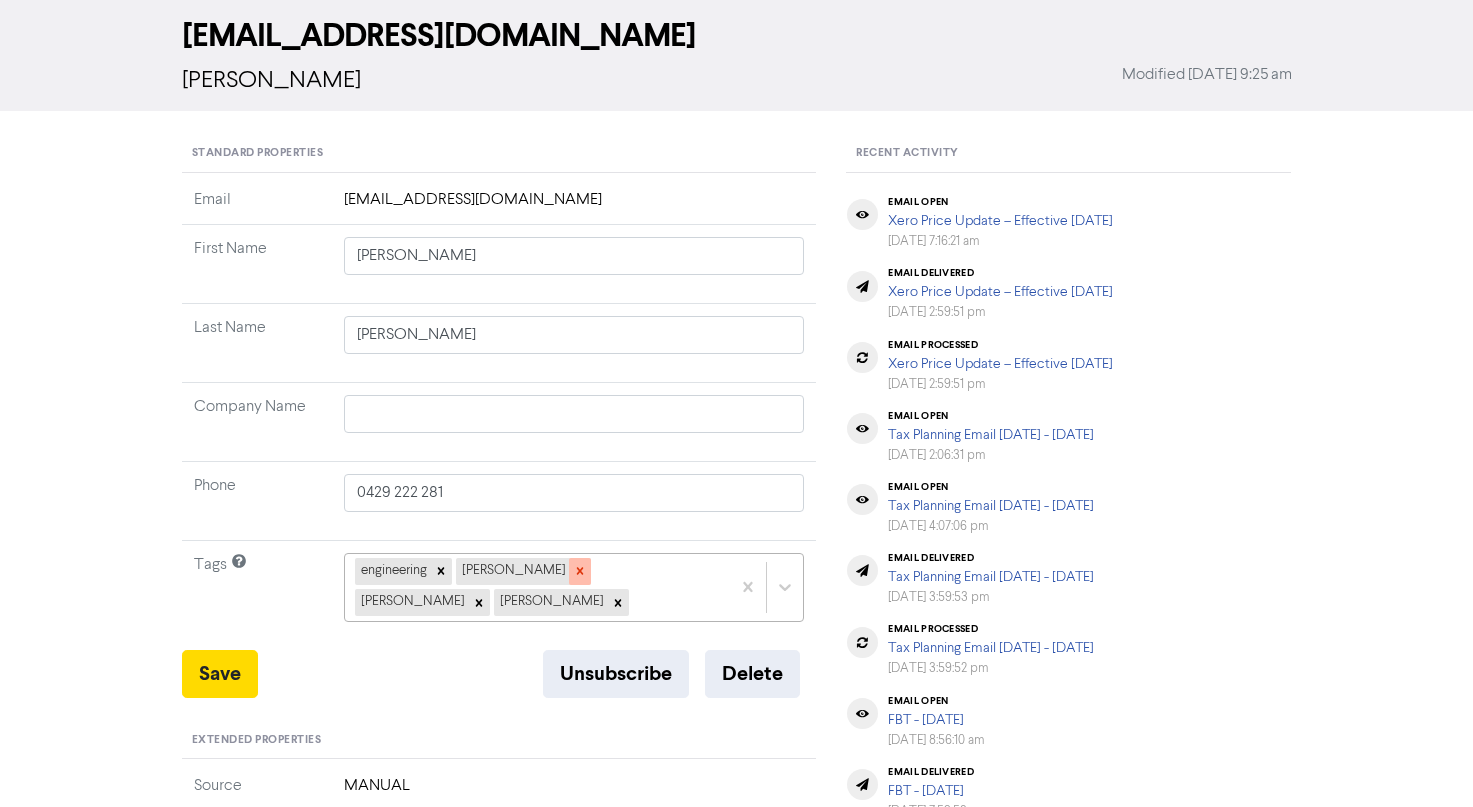 click 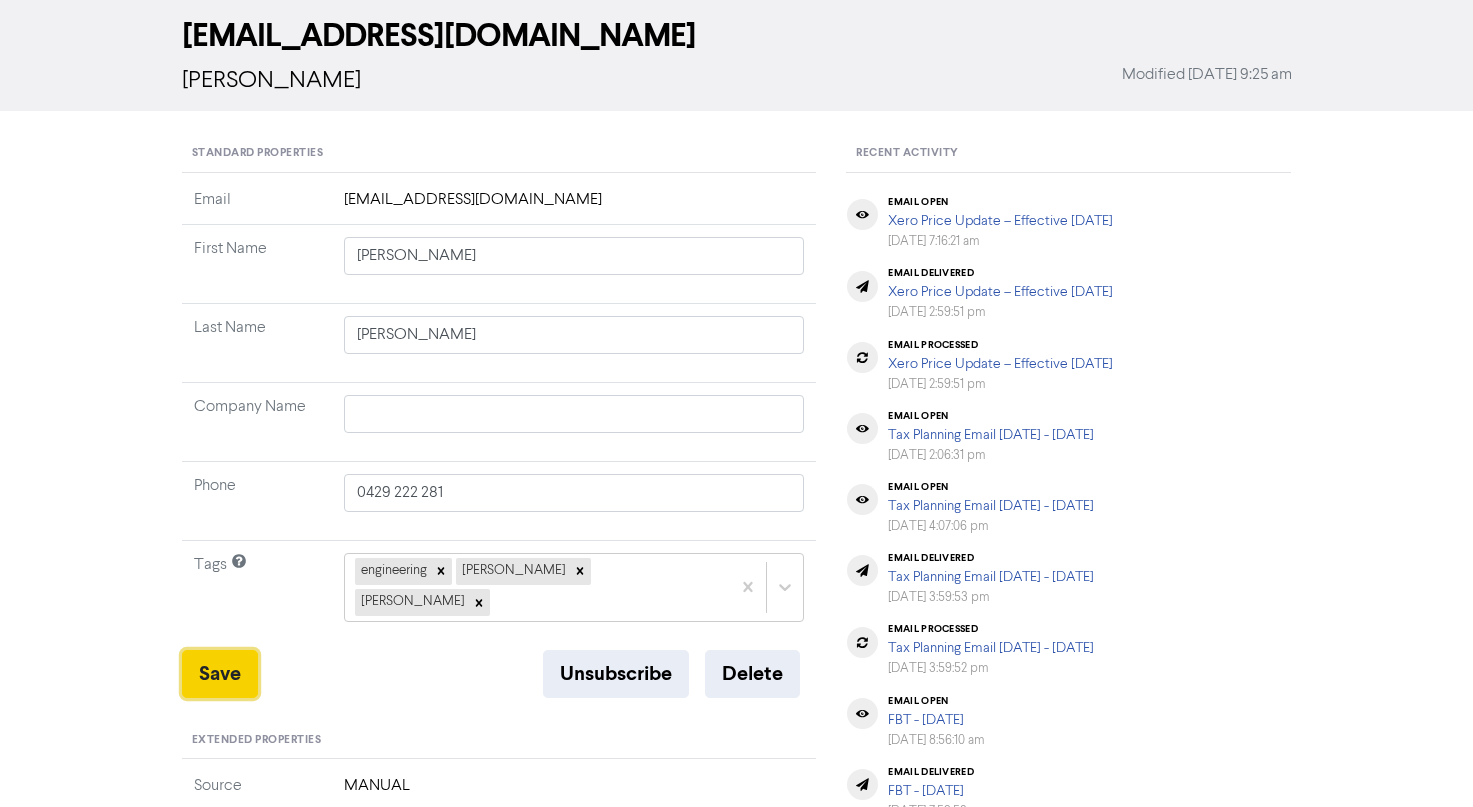click on "Save" at bounding box center [220, 674] 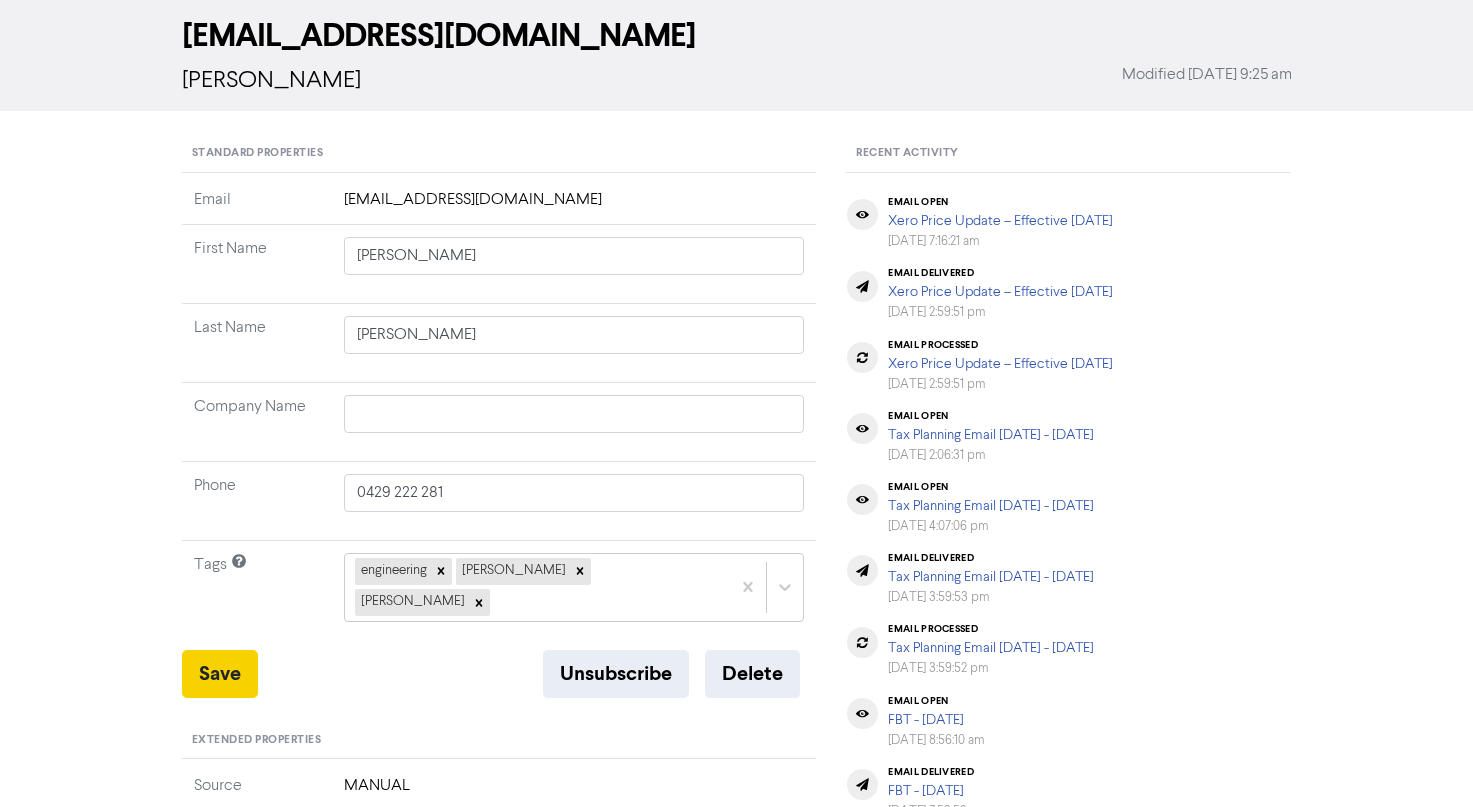 type 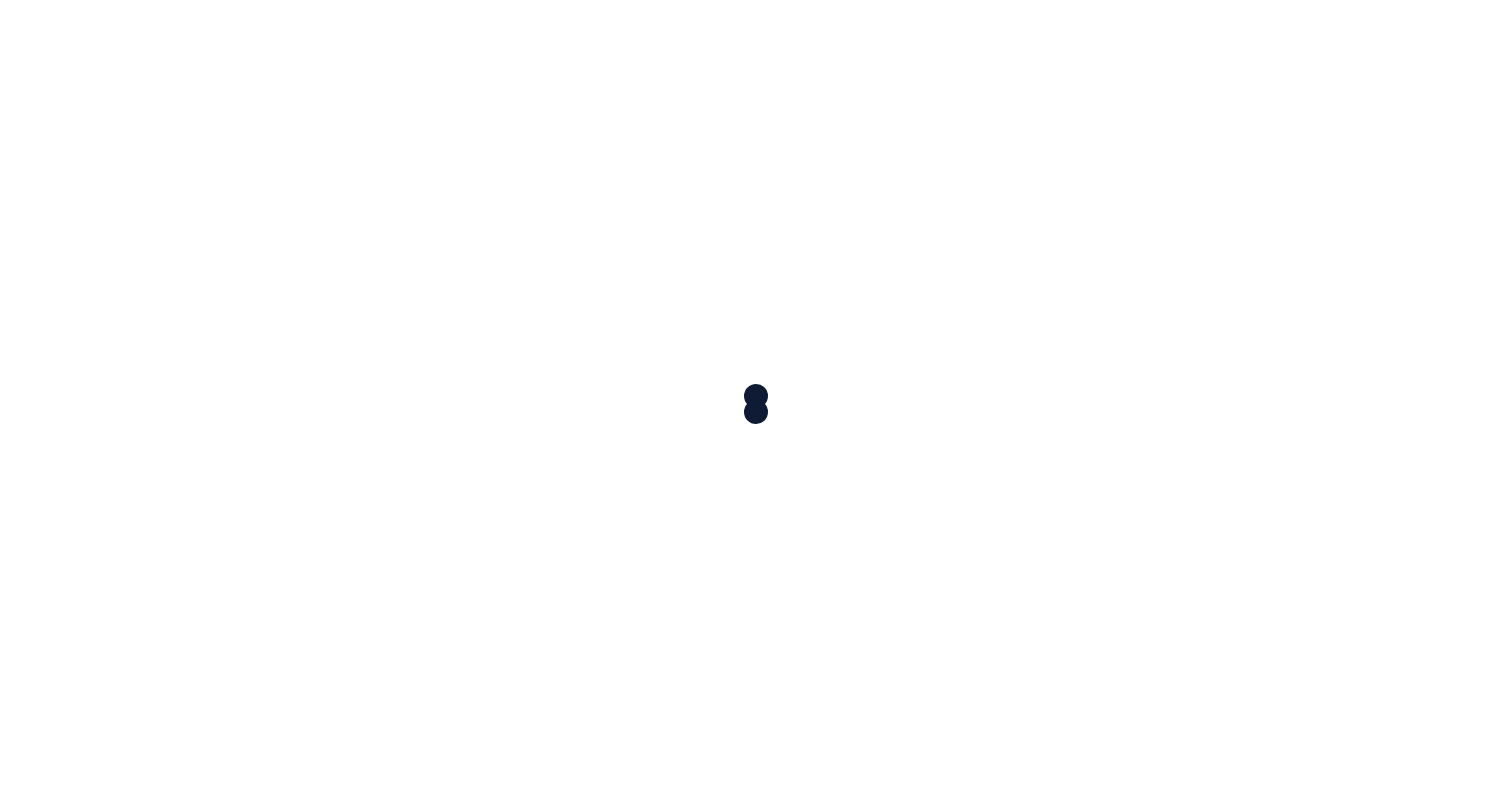 scroll, scrollTop: 0, scrollLeft: 0, axis: both 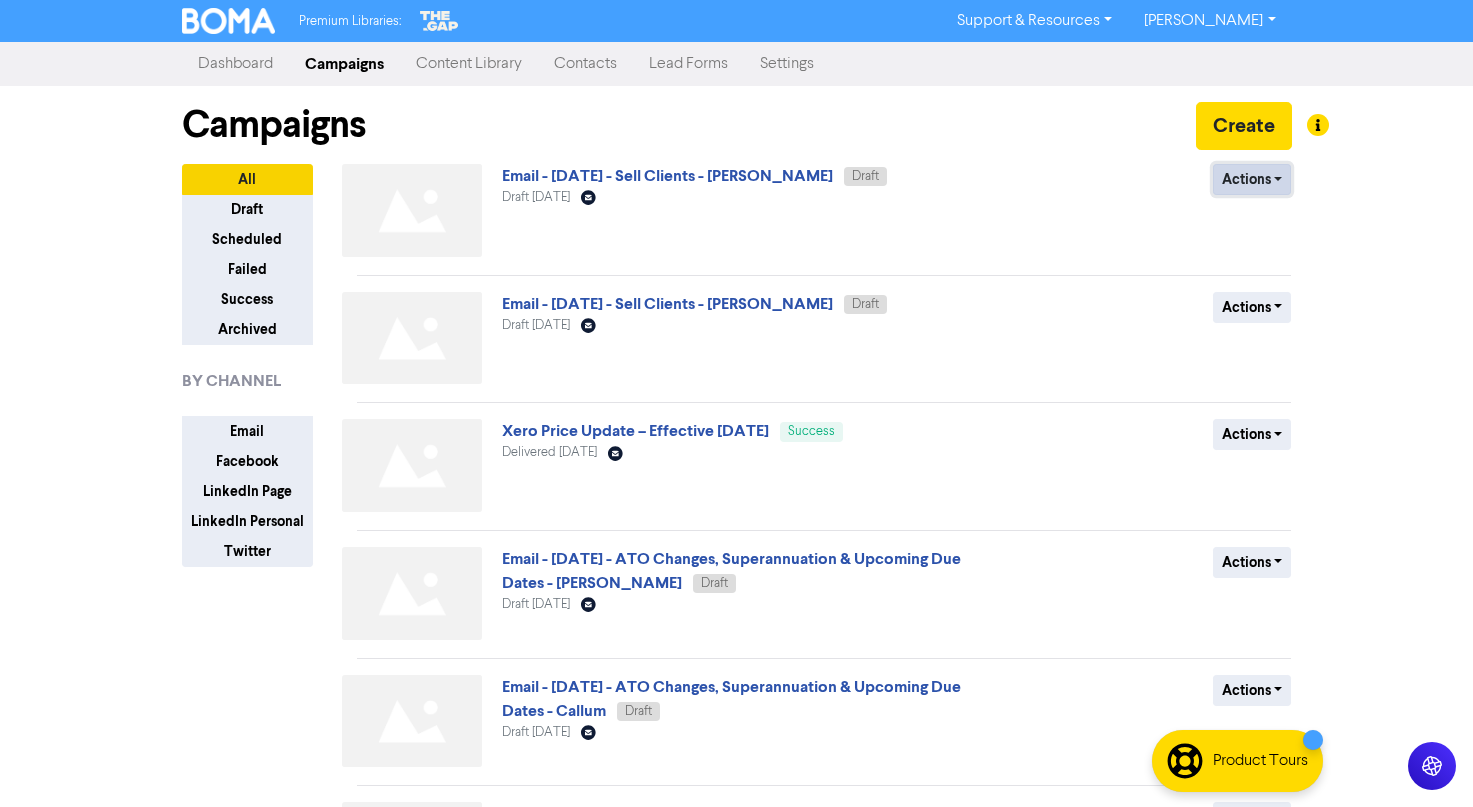 click on "Actions" at bounding box center [1252, 179] 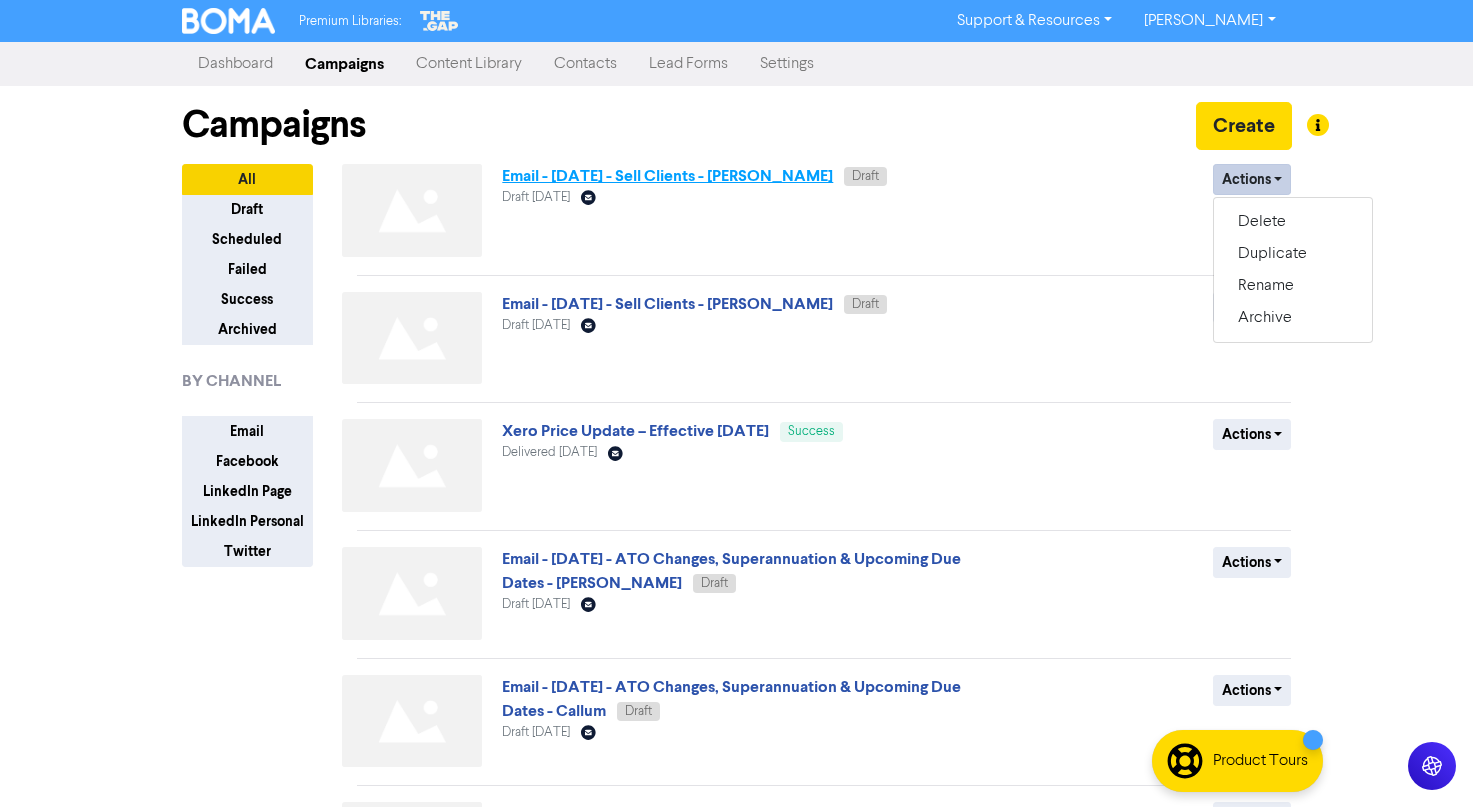 click on "Email - [DATE] - Sell Clients - [PERSON_NAME]" at bounding box center [667, 176] 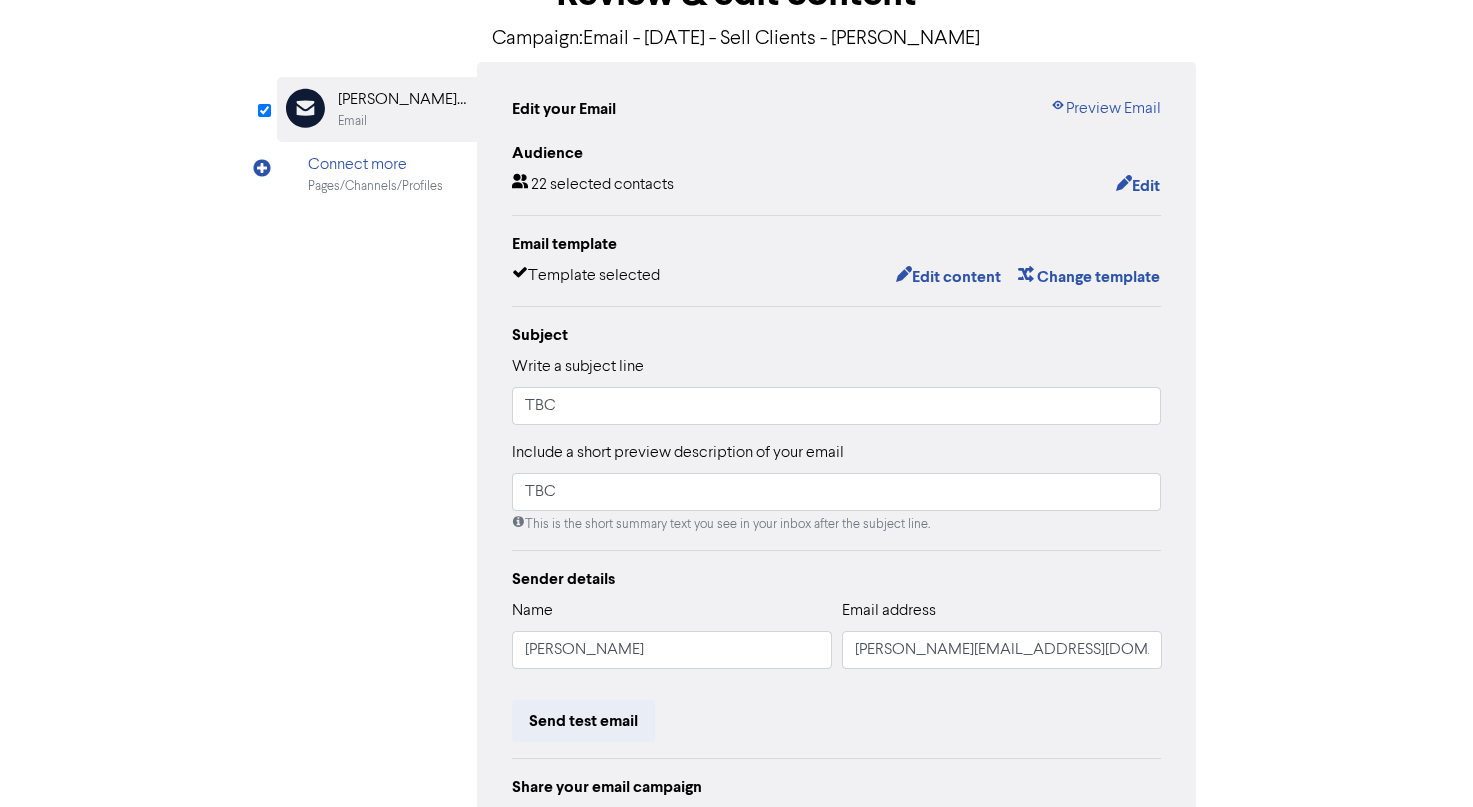scroll, scrollTop: 339, scrollLeft: 0, axis: vertical 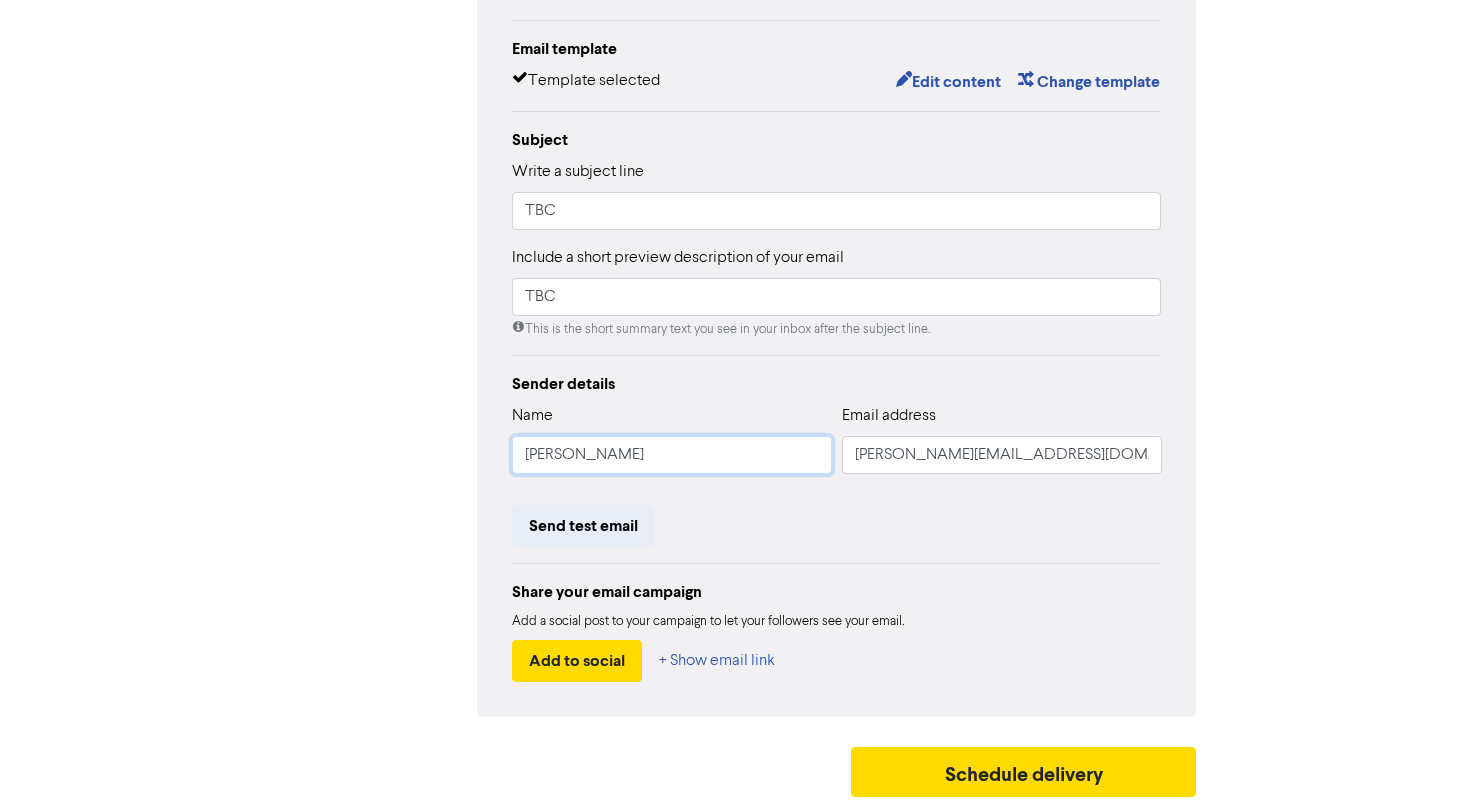 drag, startPoint x: 642, startPoint y: 471, endPoint x: 424, endPoint y: 446, distance: 219.4288 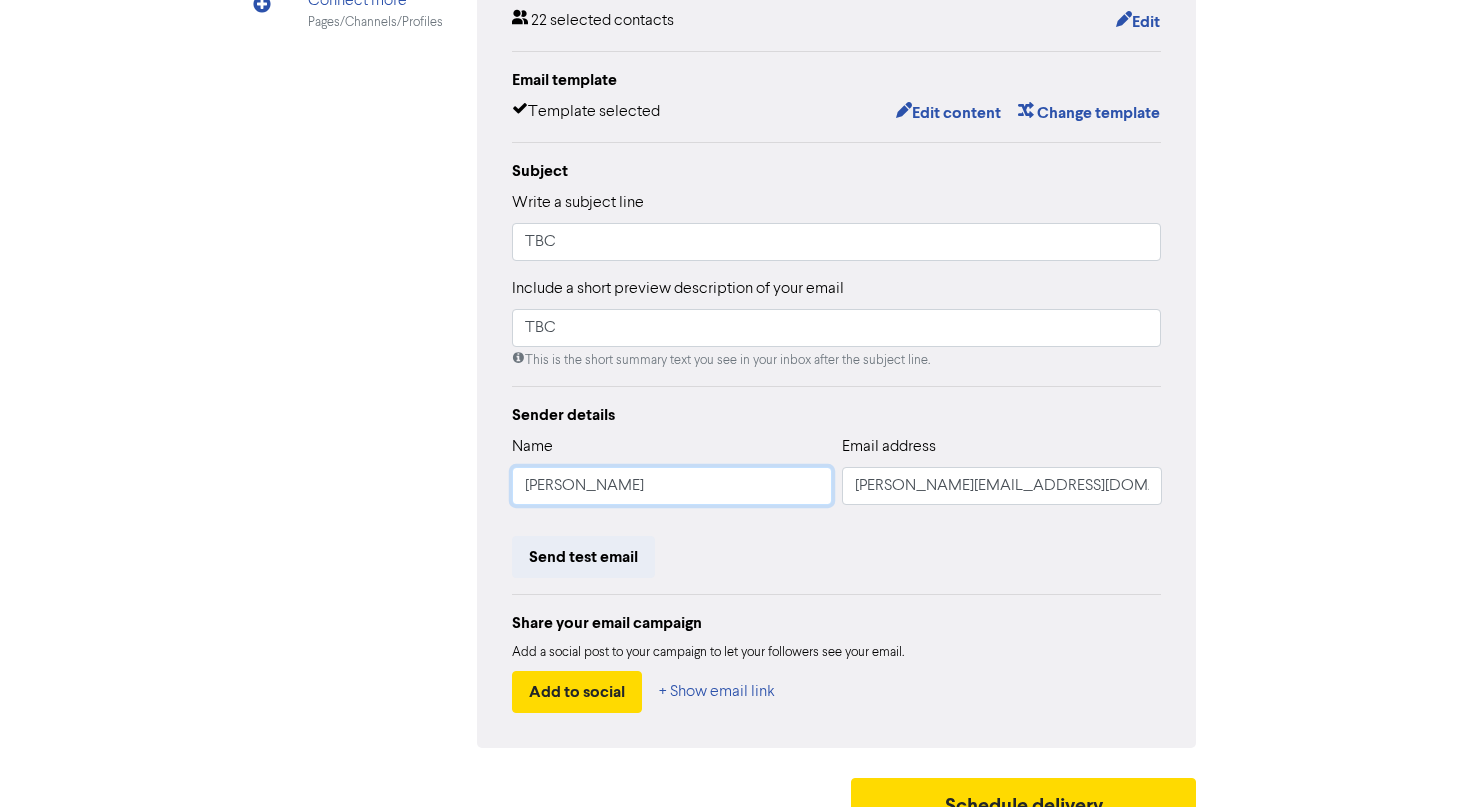 scroll, scrollTop: 339, scrollLeft: 0, axis: vertical 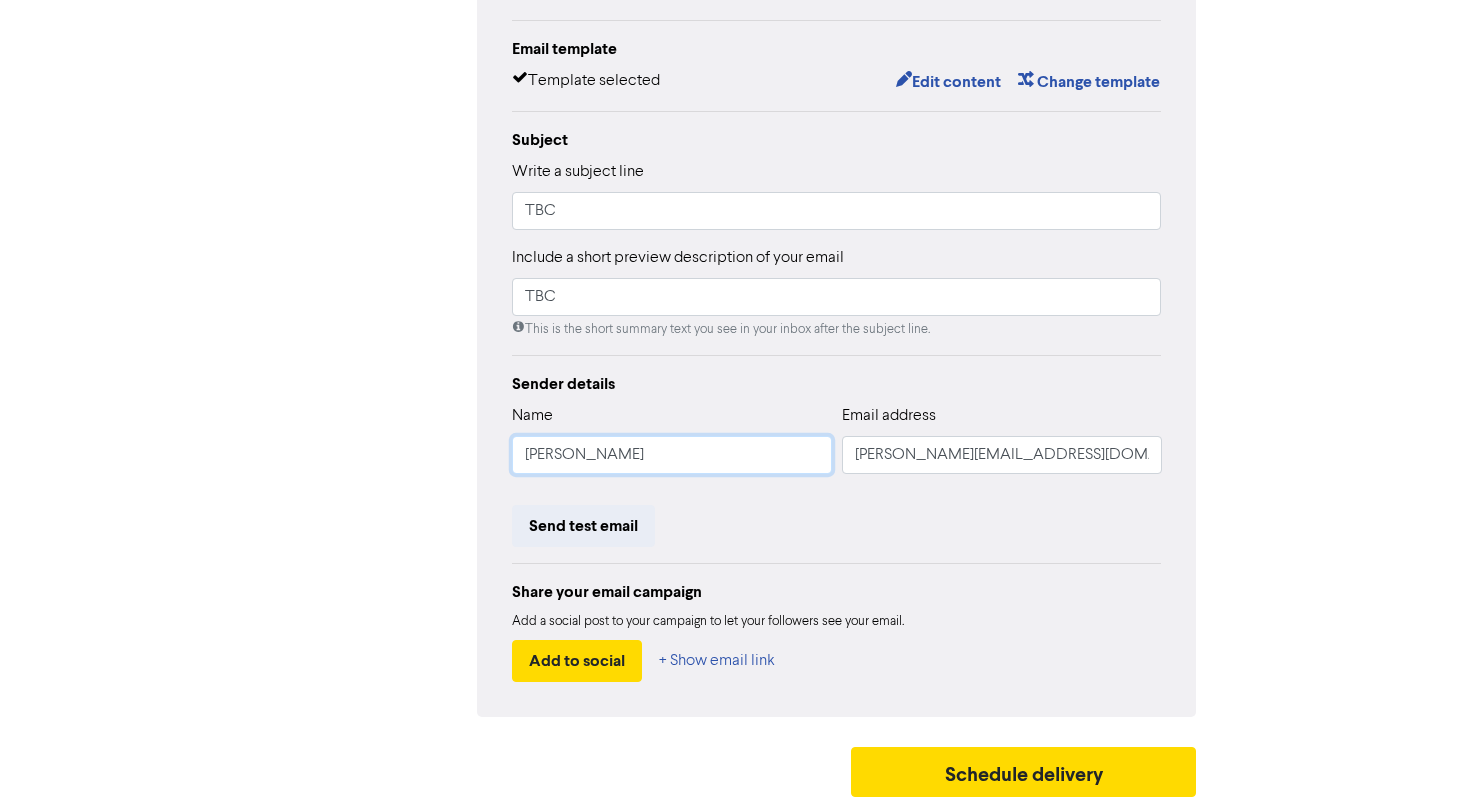 click on "[PERSON_NAME]" at bounding box center [672, 455] 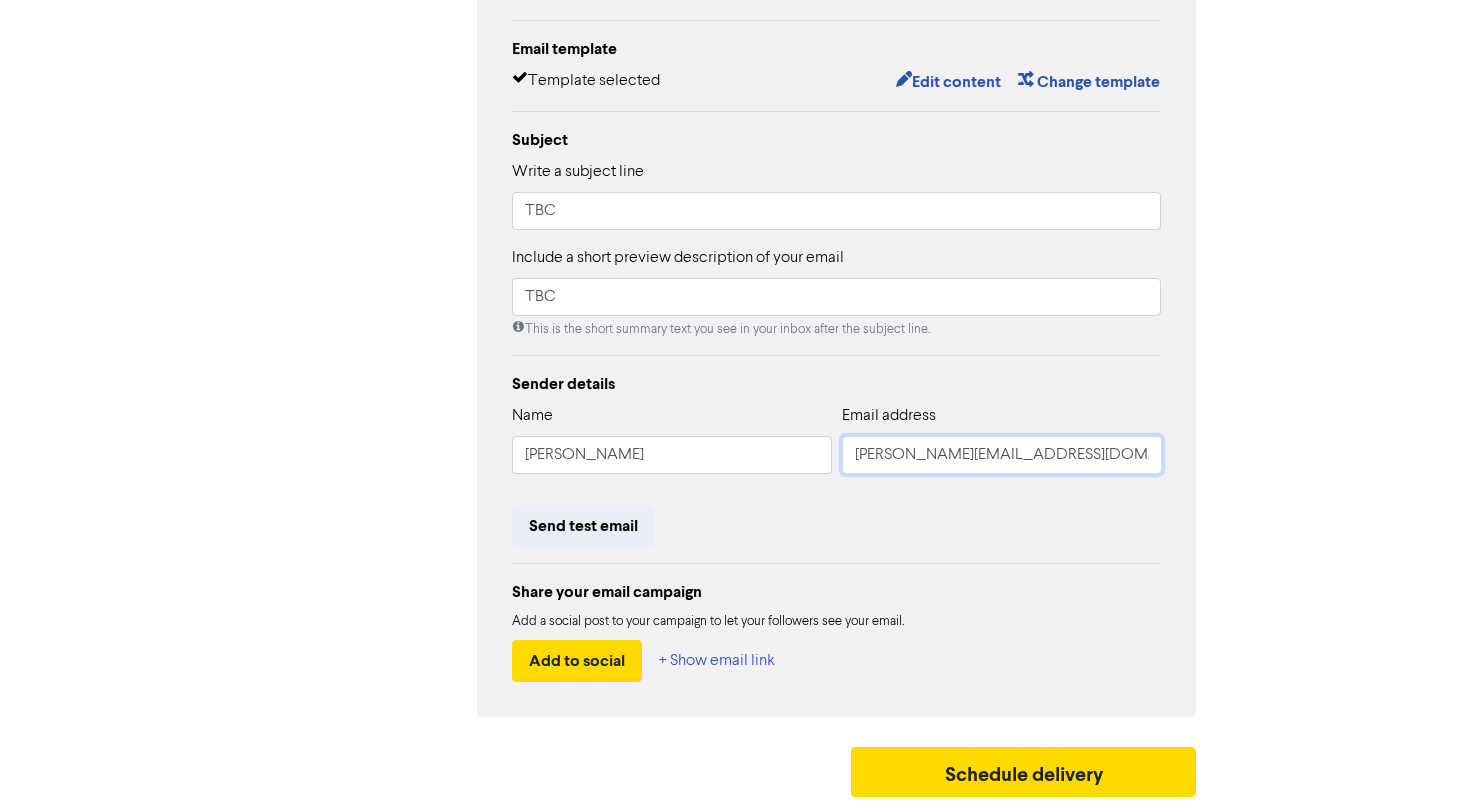 click on "[PERSON_NAME][EMAIL_ADDRESS][DOMAIN_NAME]" at bounding box center [1002, 455] 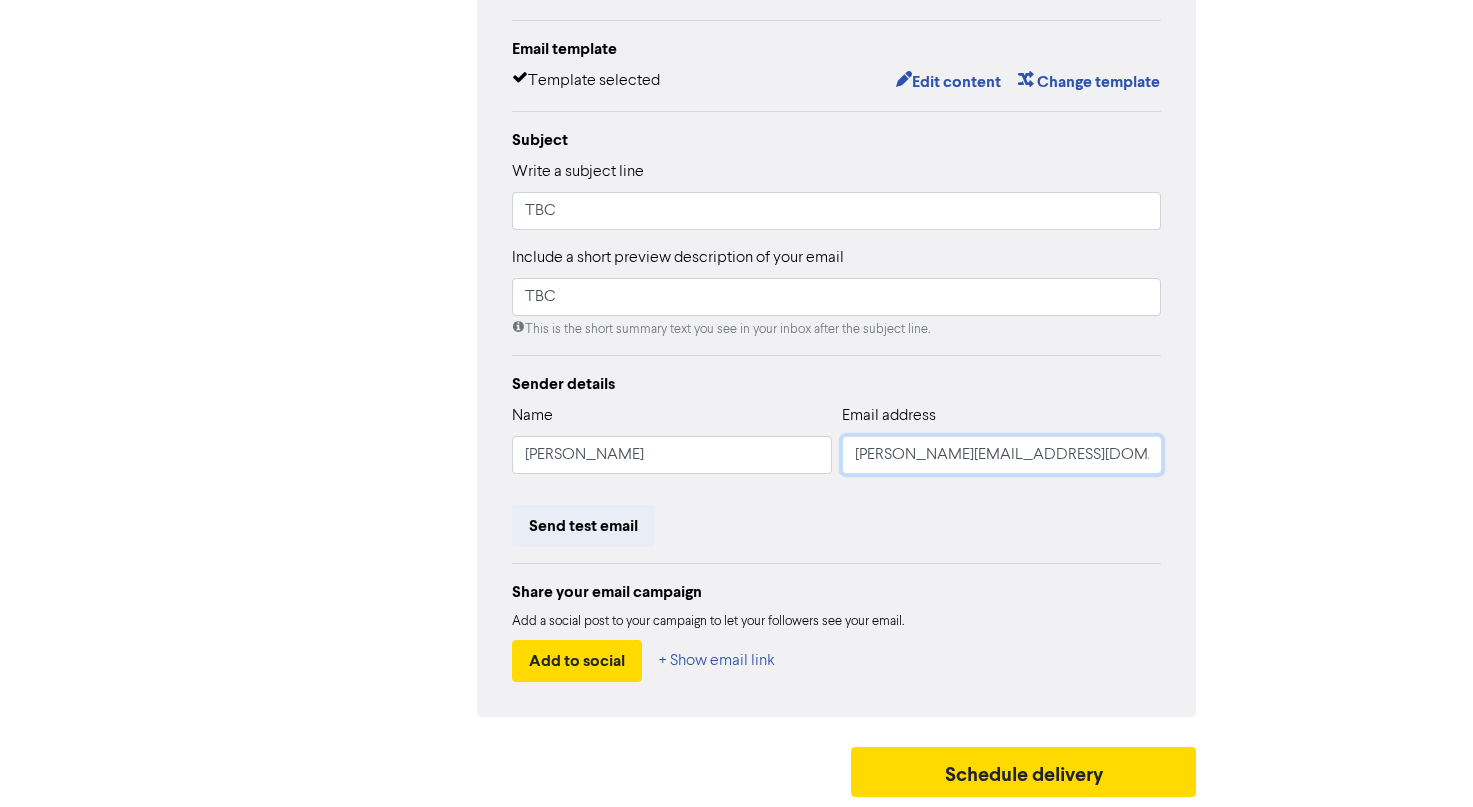 type on "marlon@new-wave.com.au" 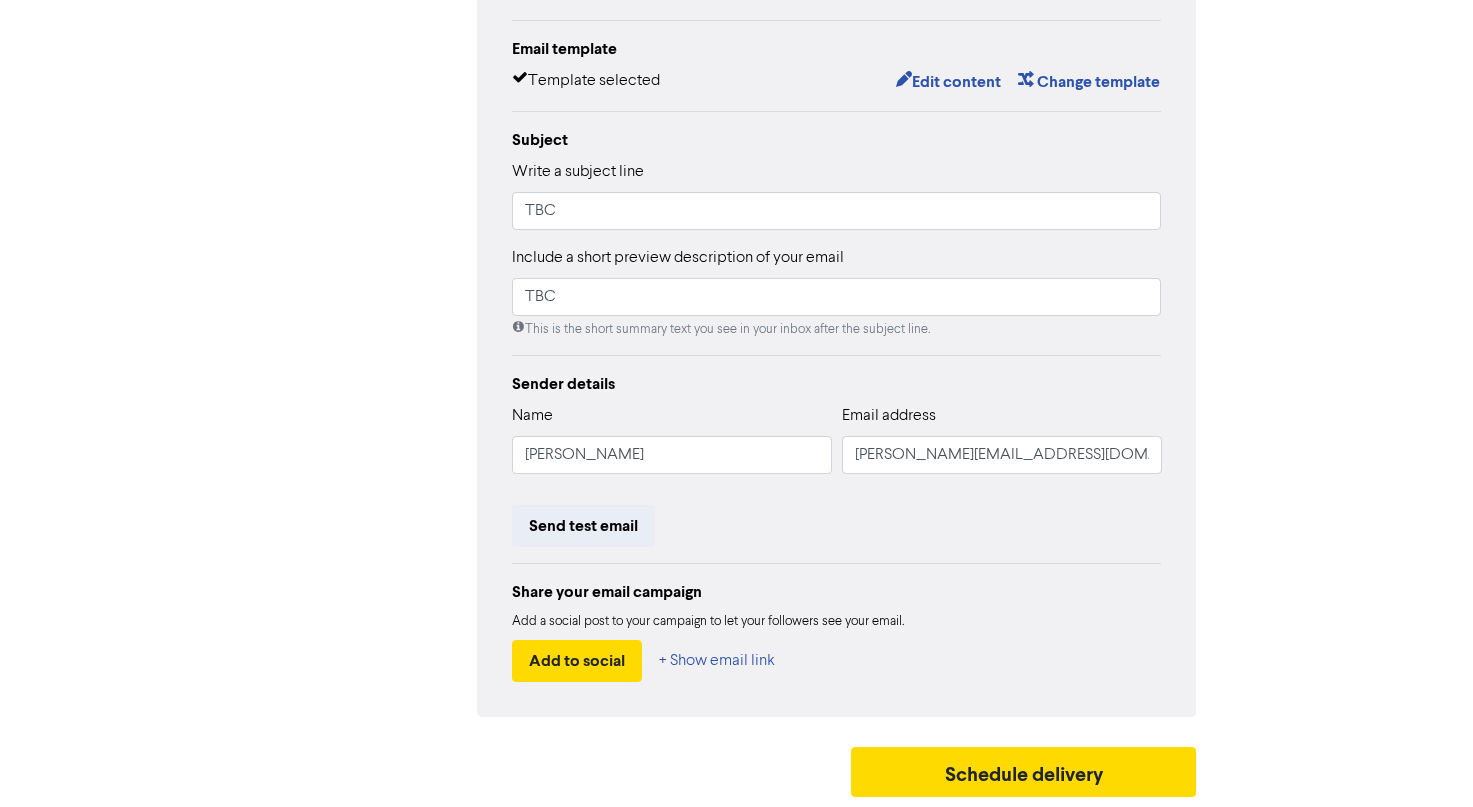 click on "Review & edit content Campaign:   Email - July 25 - Sell Clients - Marlon
Email
Created with Sketch.
Ana Lukac - New Wave Accounting Email Connect more Pages/Channels/Profiles Edit your Email  Preview Email Audience   22 selected contacts  Edit Email template  Template selected  Edit content   Change template Subject Write a subject line TBC Include a short preview description of your email TBC  This is the short summary text you see in your inbox after the subject line. Sender details Name Marlon Rosello Email address marlon@new-wave.com.au Send test email Share your email campaign Add a social post to your campaign to let your followers see your email. Add to social + Show email link Connect your social media accounts  Facebook Connect Connect your Facebook account to allow us to publish to a page you are an admin of.  Linkedin Connect Connect your LinkedIn account to allow us to post on your behalf." at bounding box center (737, 283) 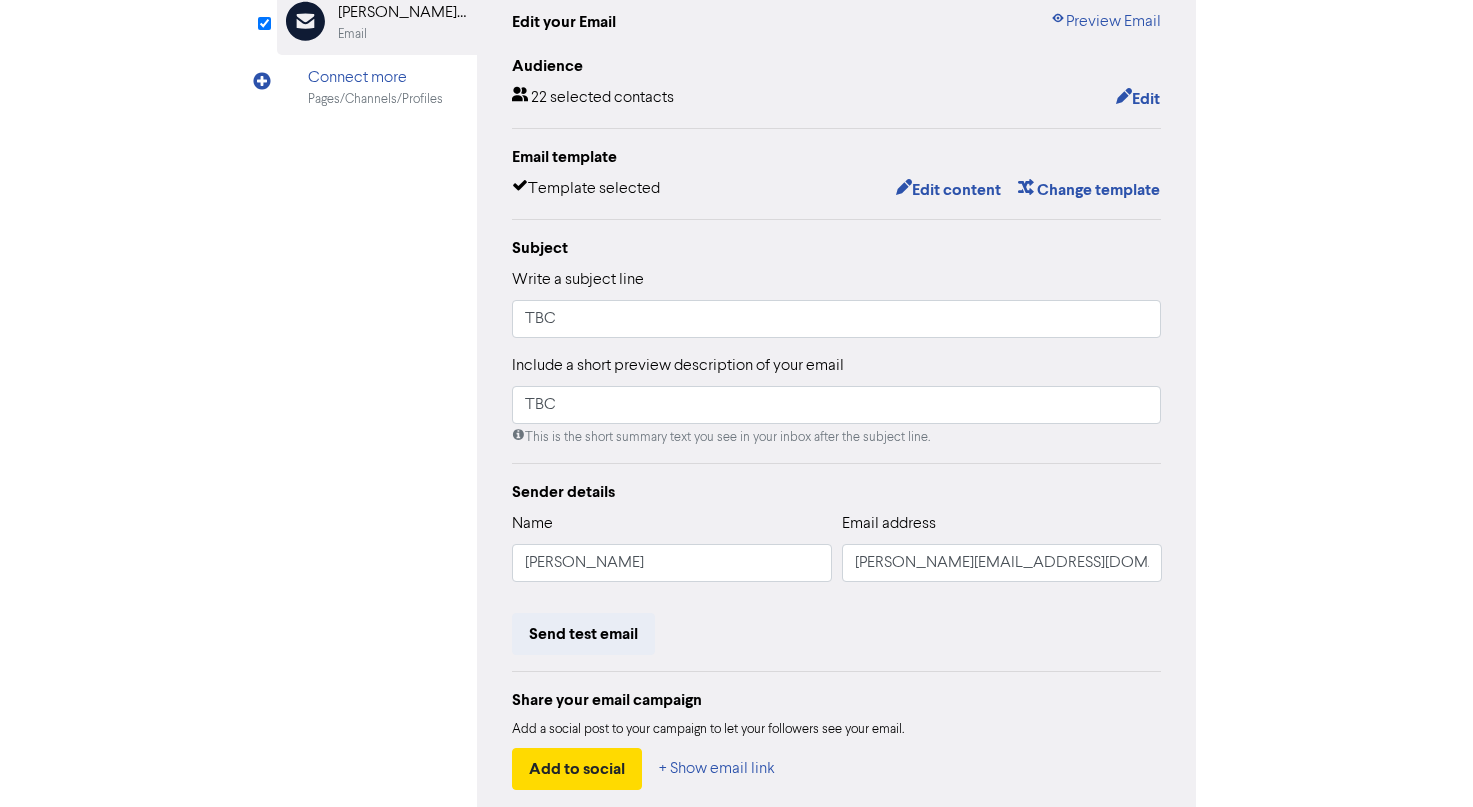 scroll, scrollTop: 0, scrollLeft: 0, axis: both 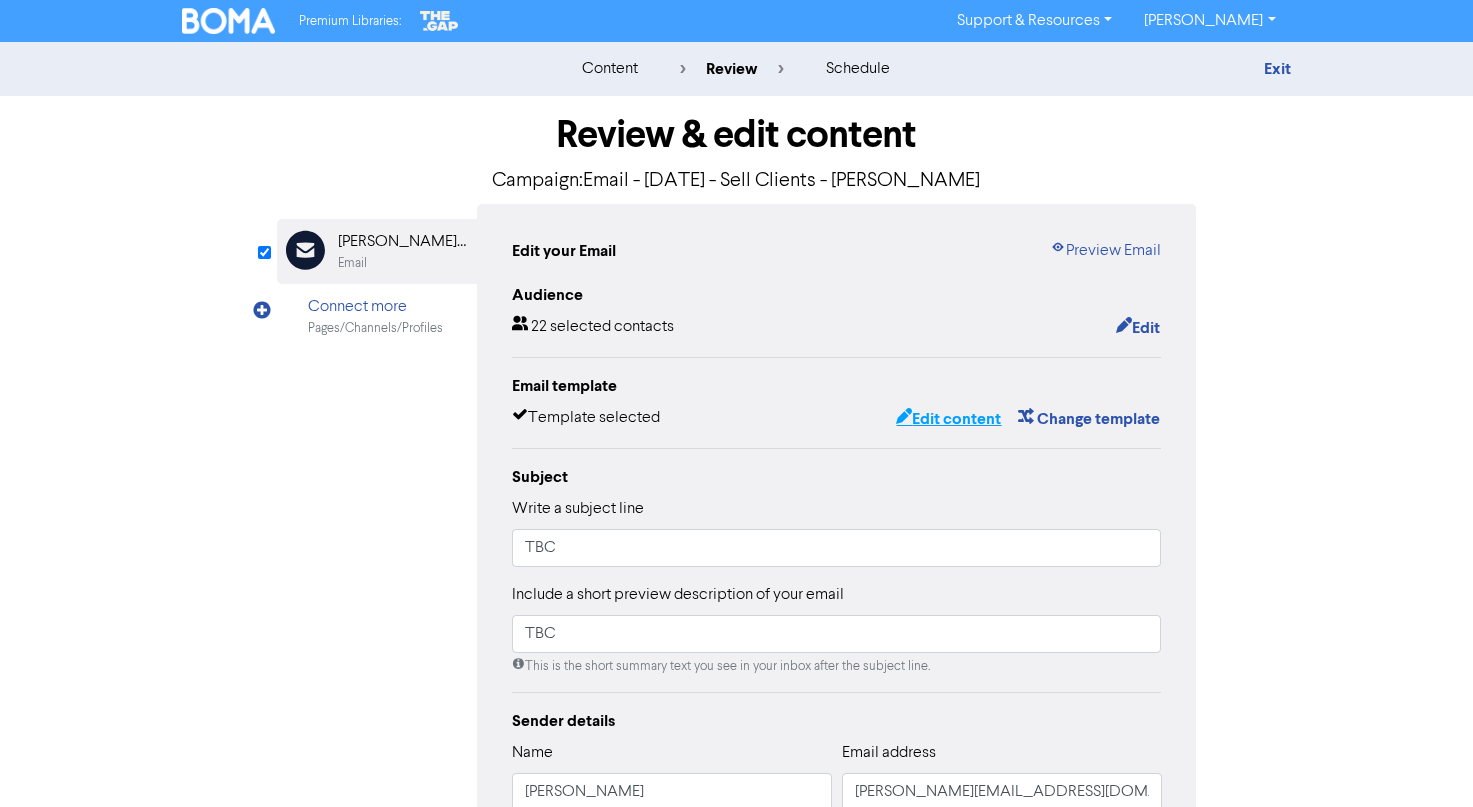 click on "Edit content" at bounding box center [948, 419] 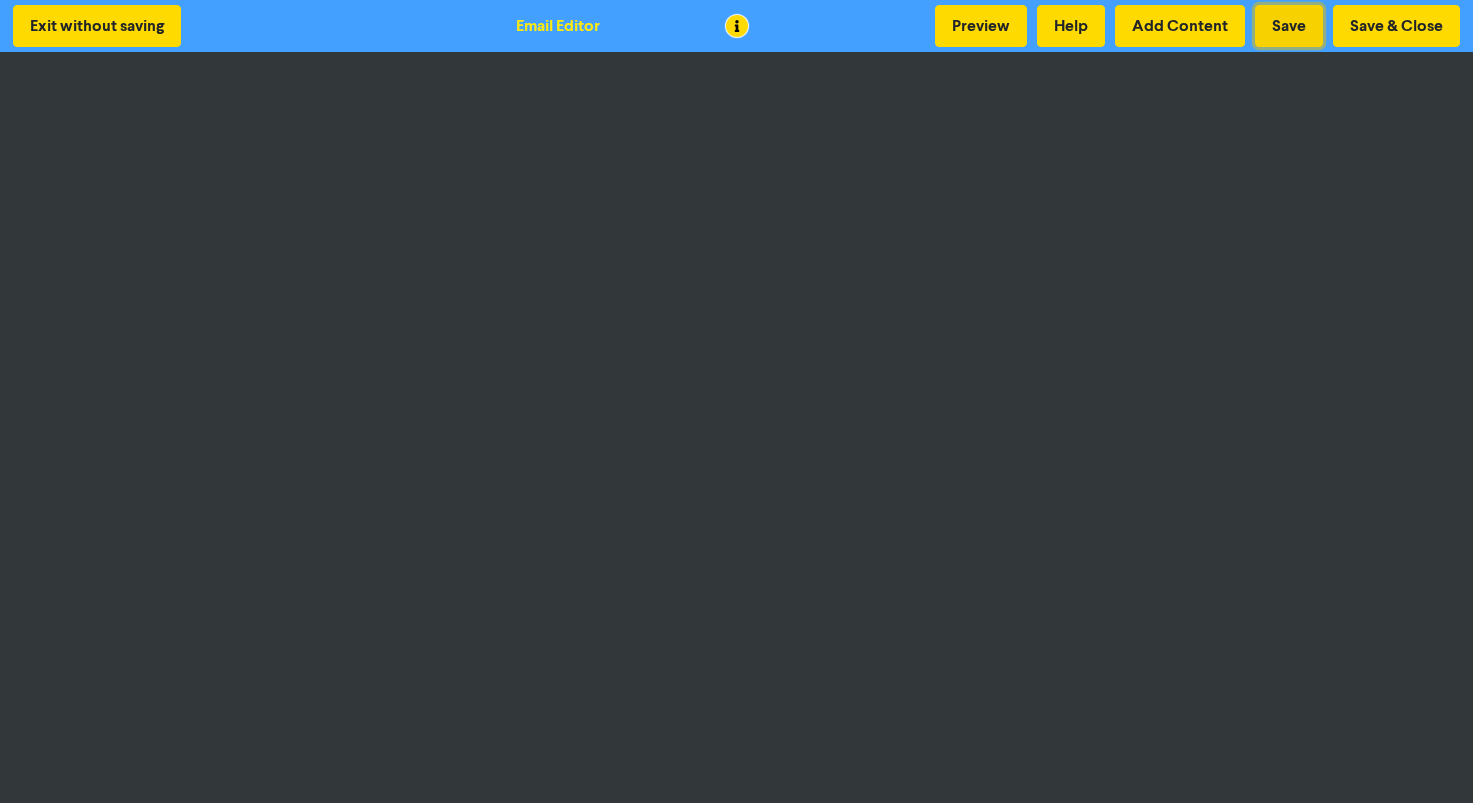 click on "Save" at bounding box center [1289, 26] 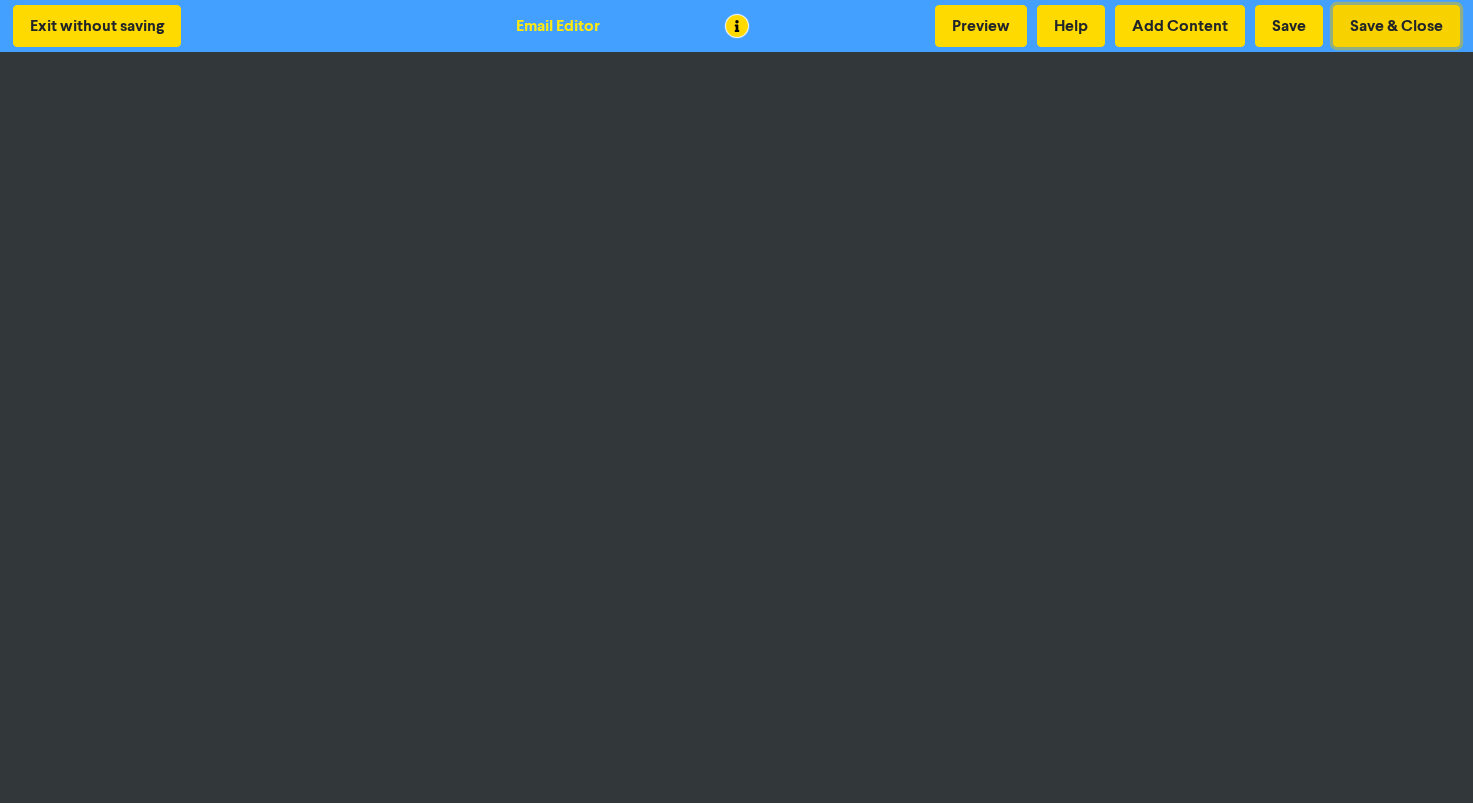 click on "Save & Close" at bounding box center [1396, 26] 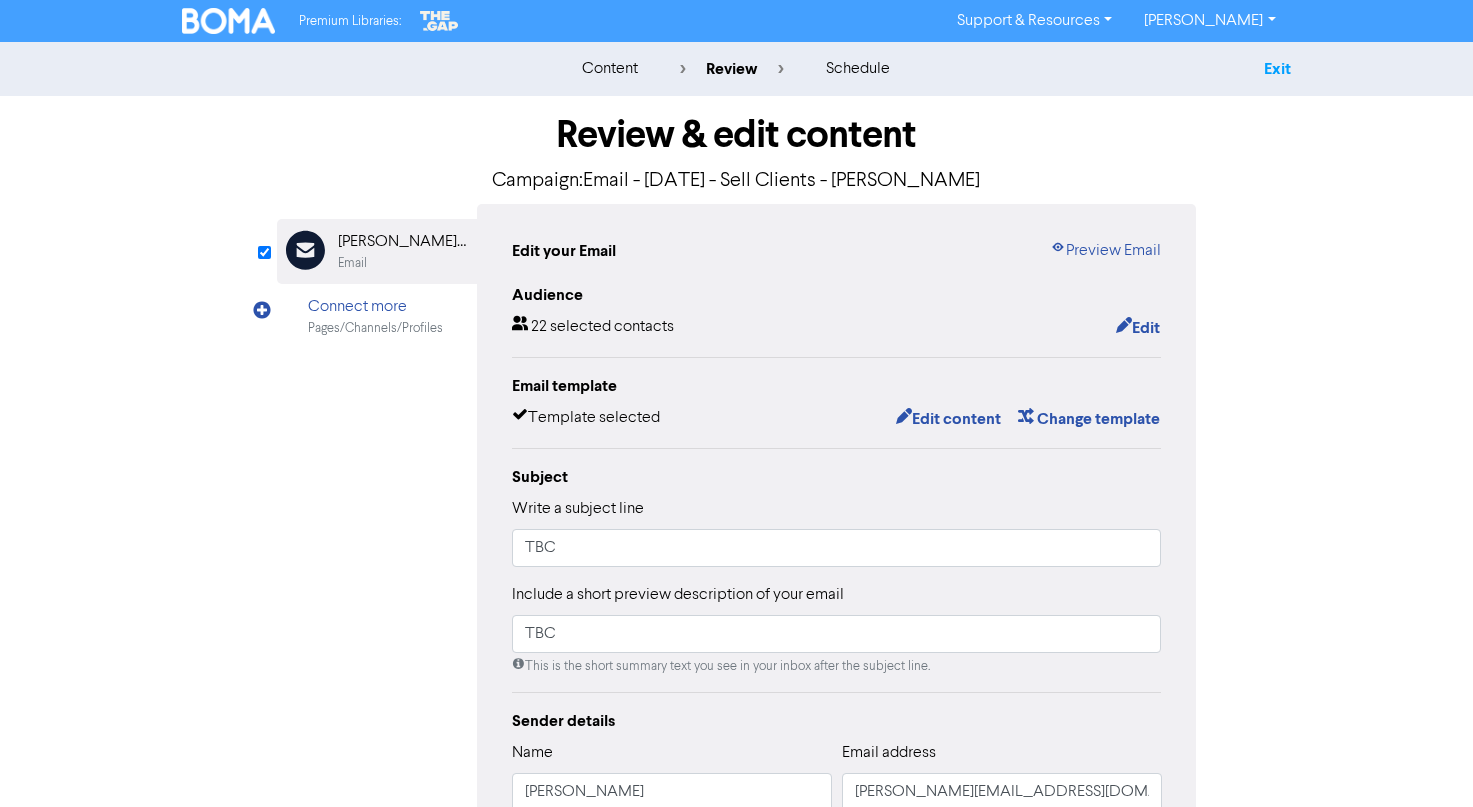 click on "Exit" at bounding box center (1277, 69) 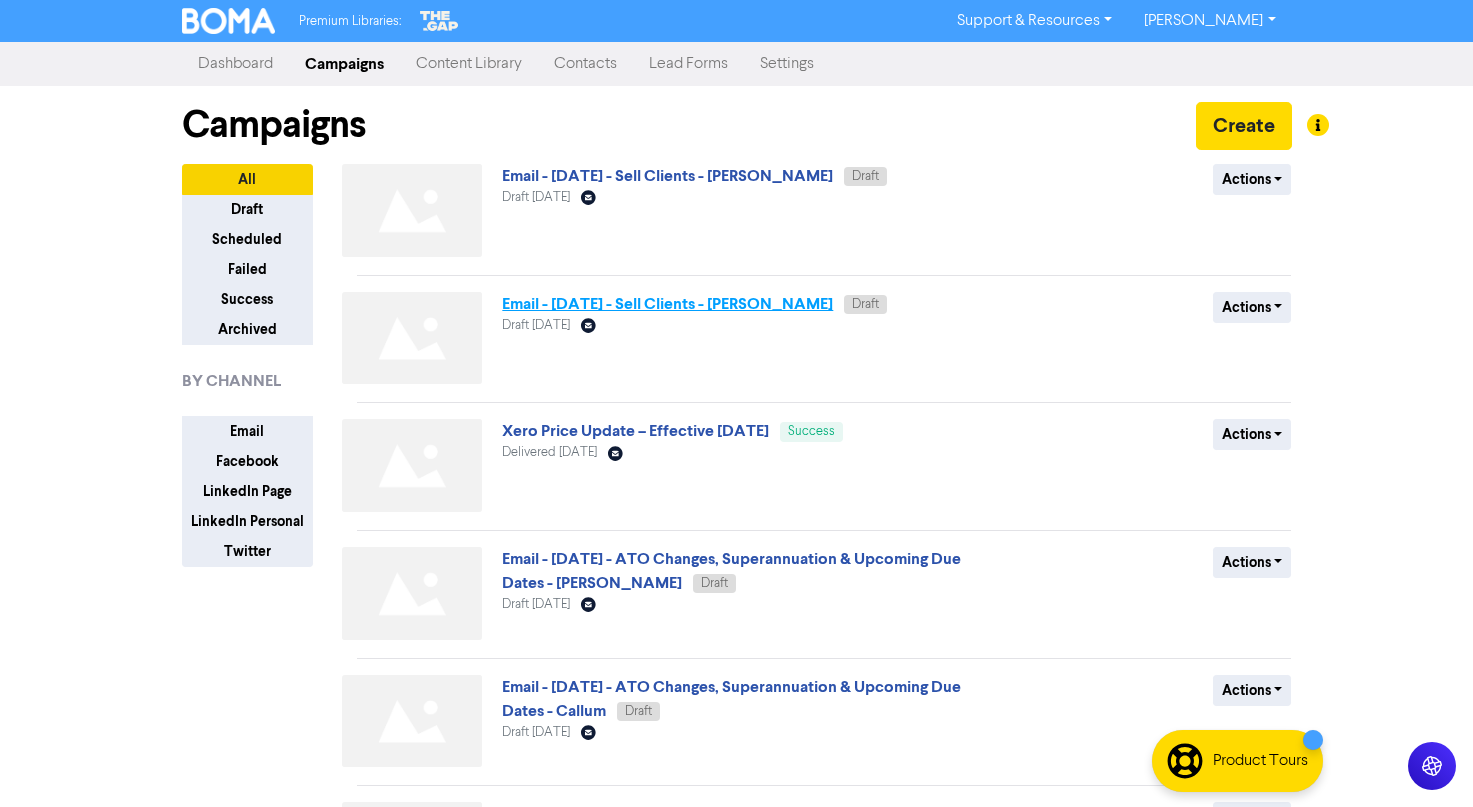 click on "Email - [DATE] - Sell Clients - [PERSON_NAME]" at bounding box center (667, 304) 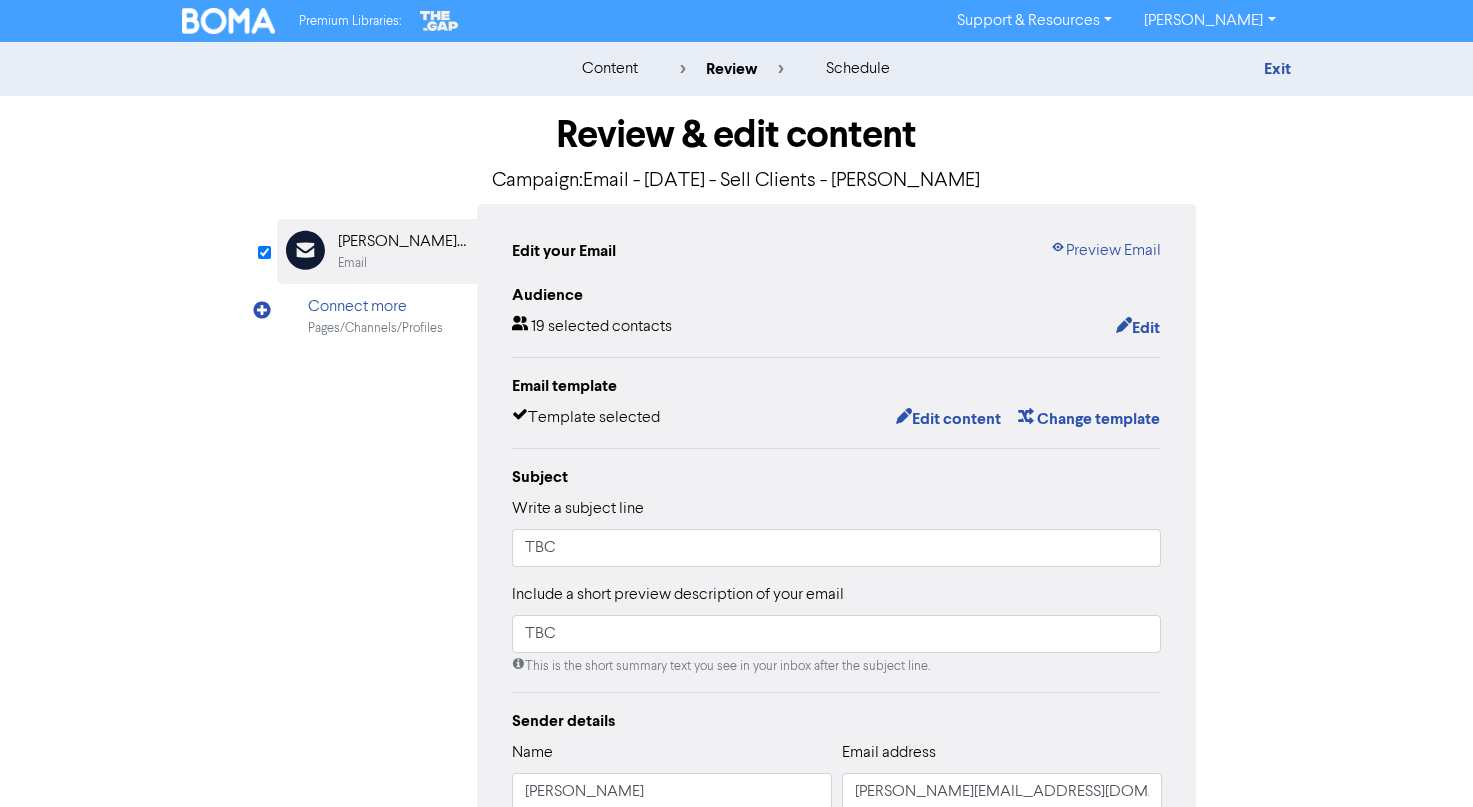 click at bounding box center (229, 21) 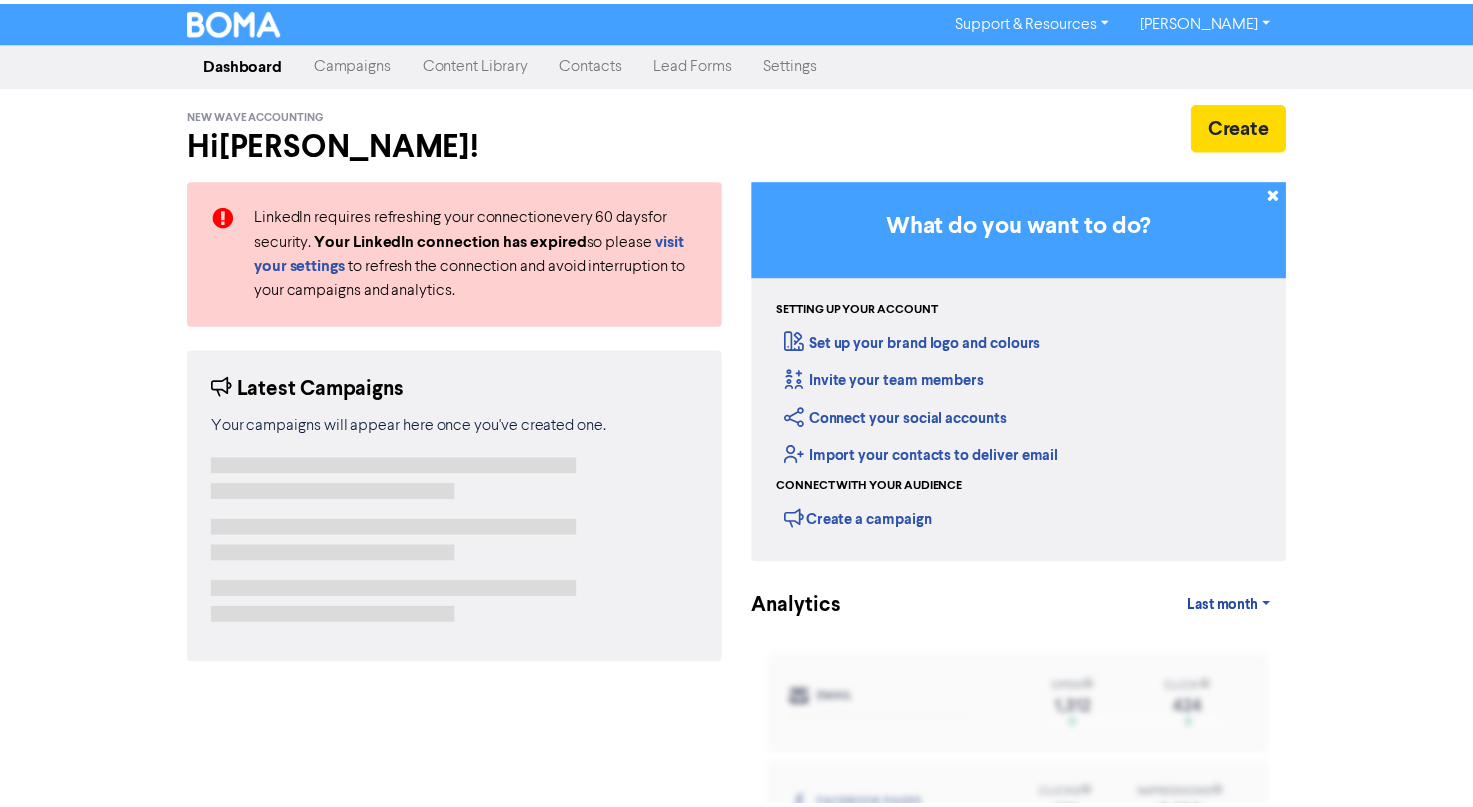 scroll, scrollTop: 0, scrollLeft: 0, axis: both 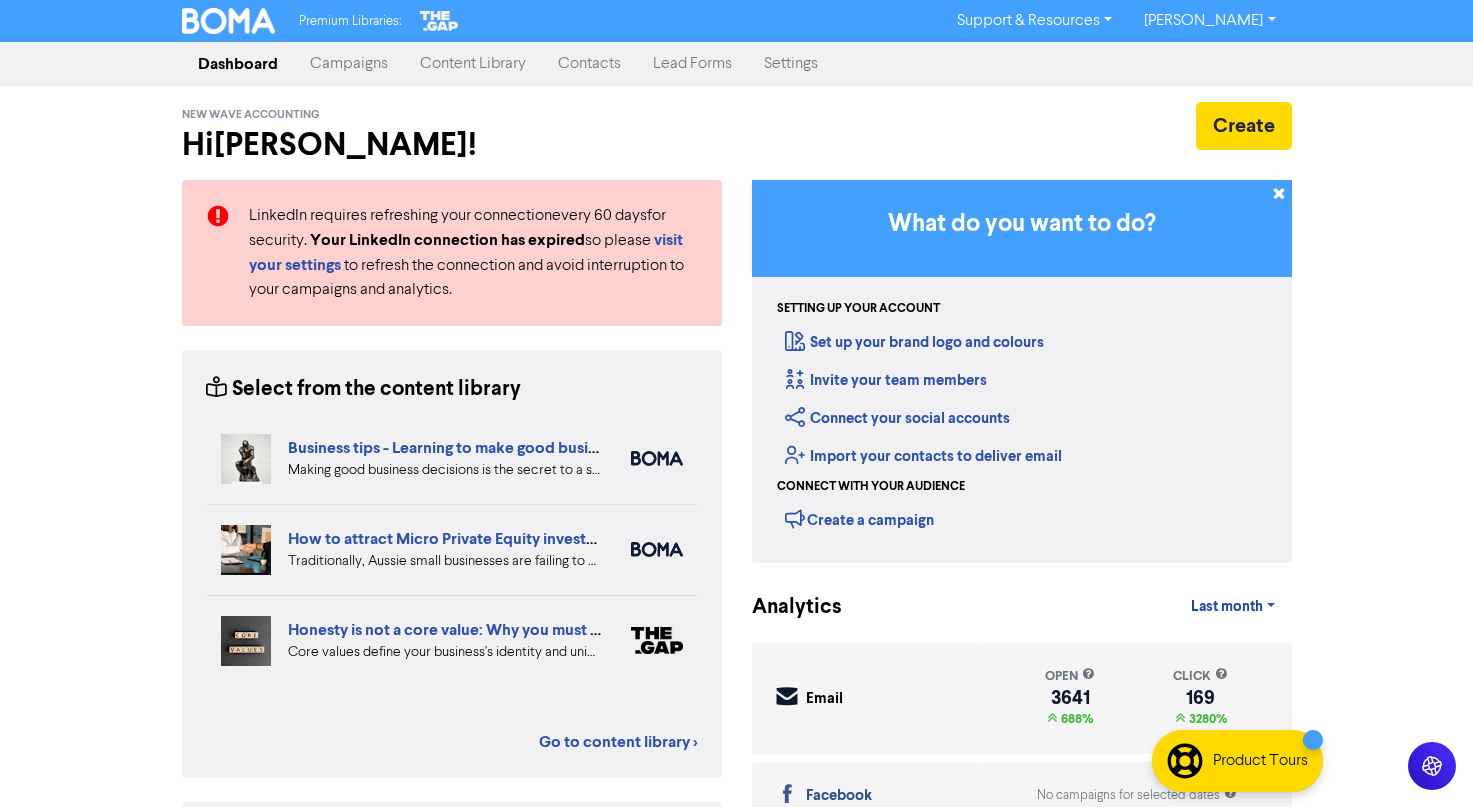 click on "Contacts" at bounding box center [589, 64] 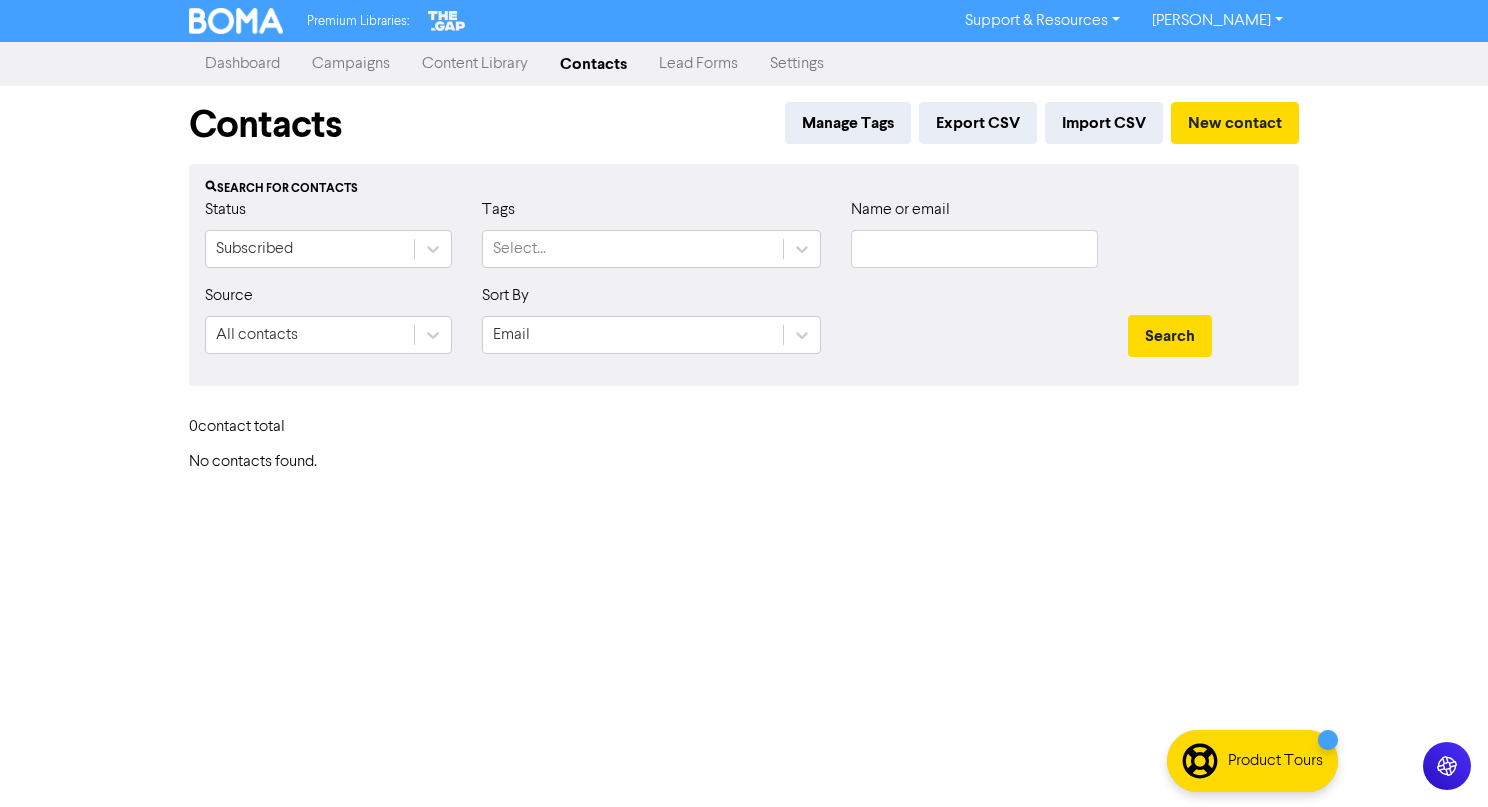 type 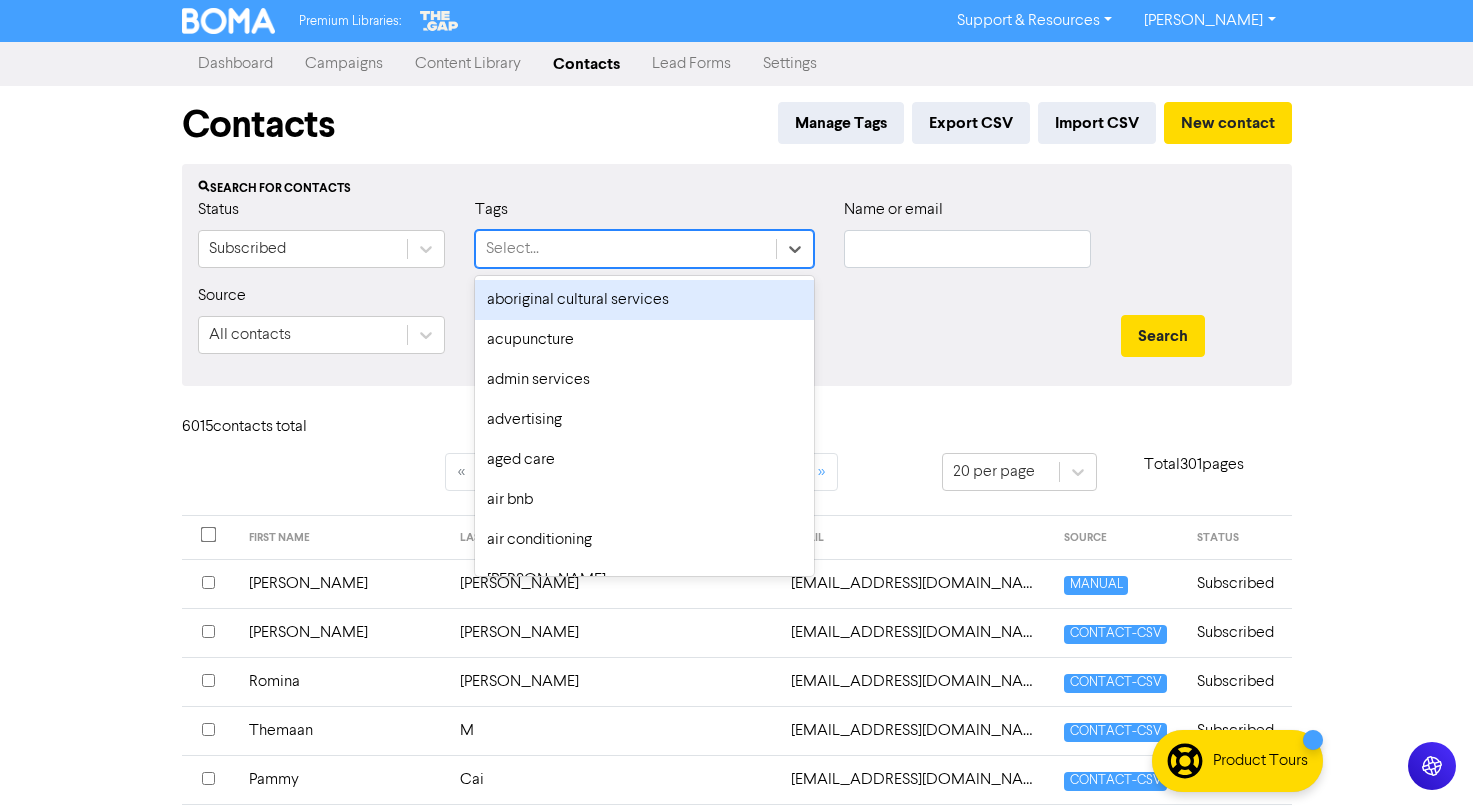 click on "Select..." at bounding box center [626, 249] 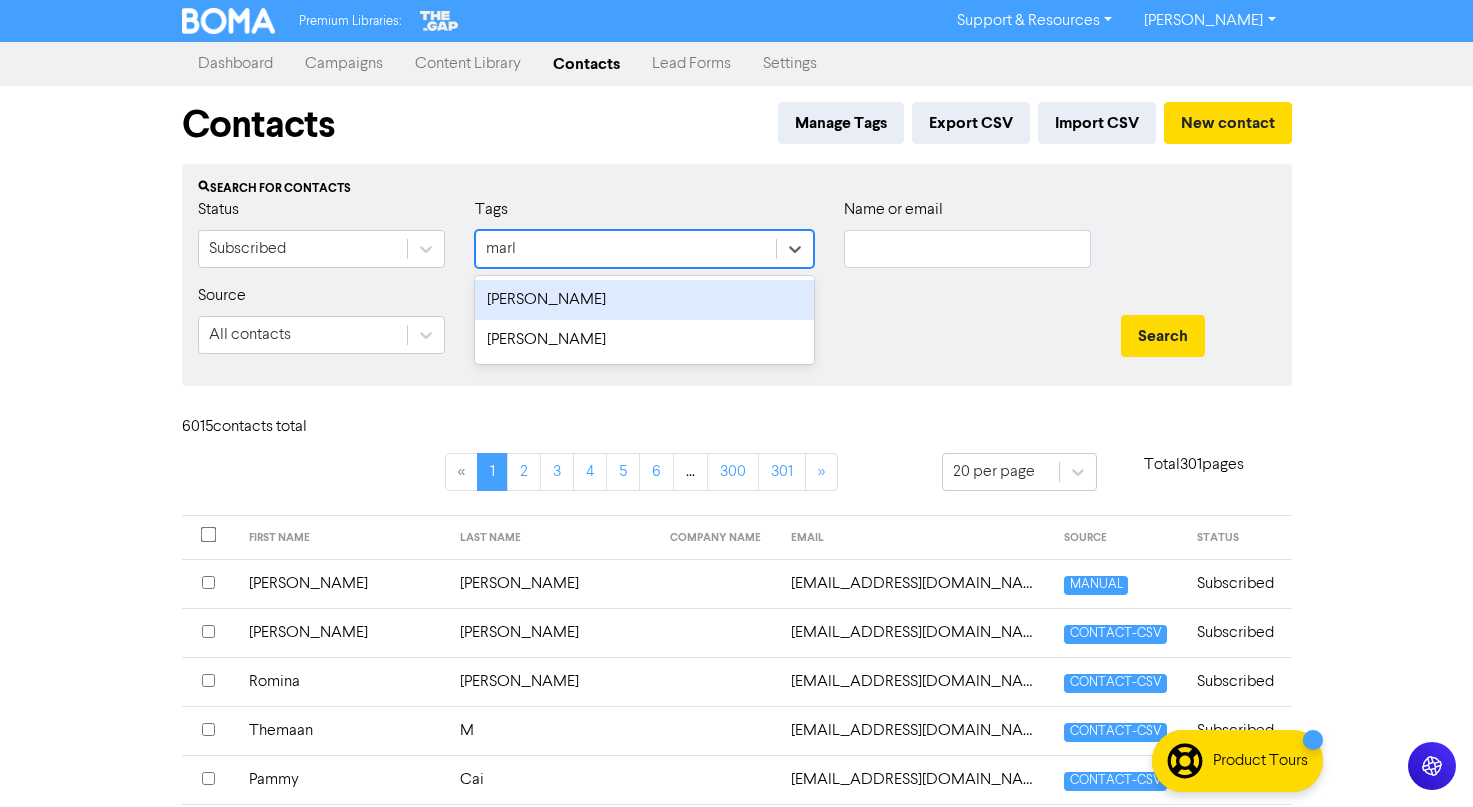 type on "marlo" 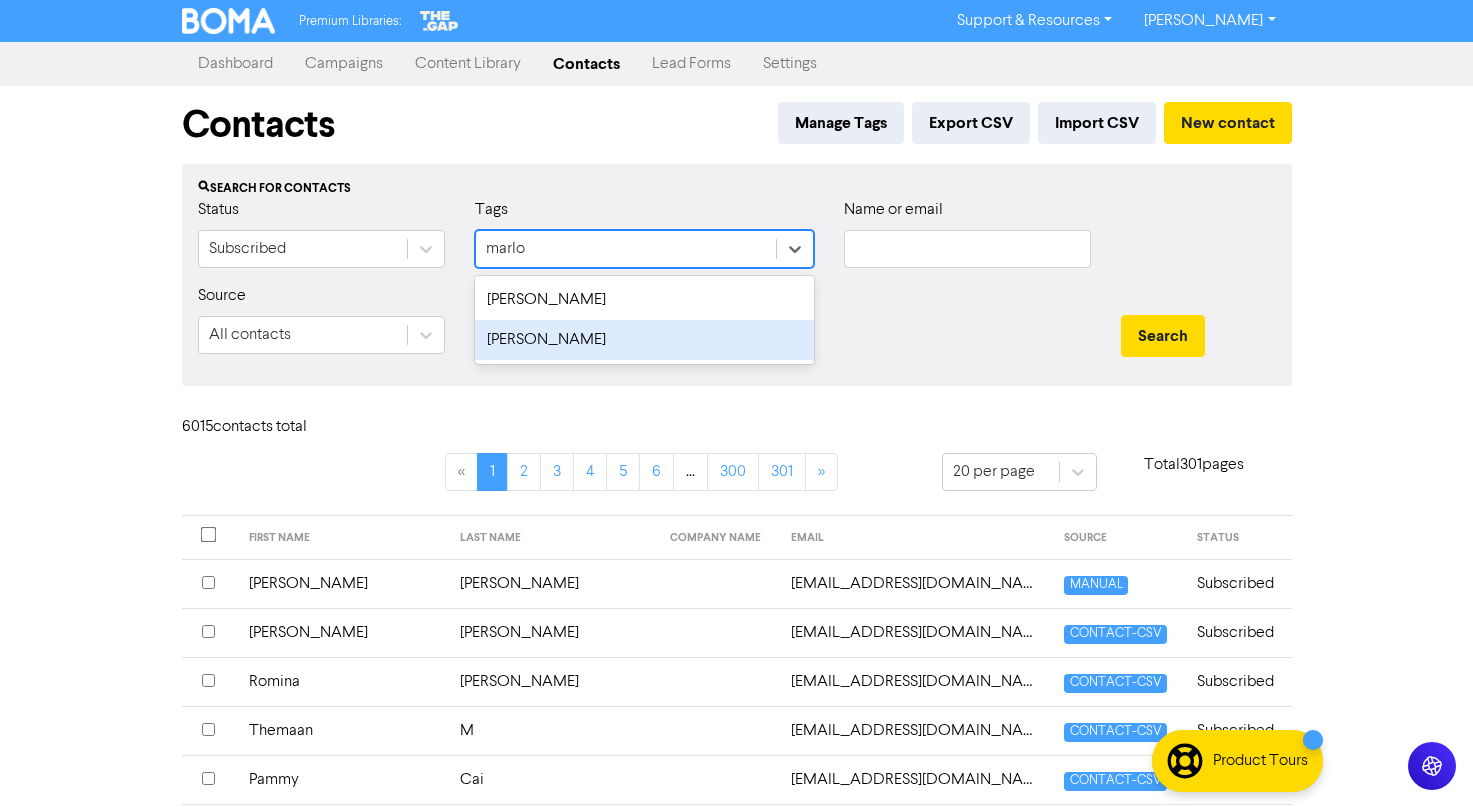 click on "[PERSON_NAME]" at bounding box center (644, 340) 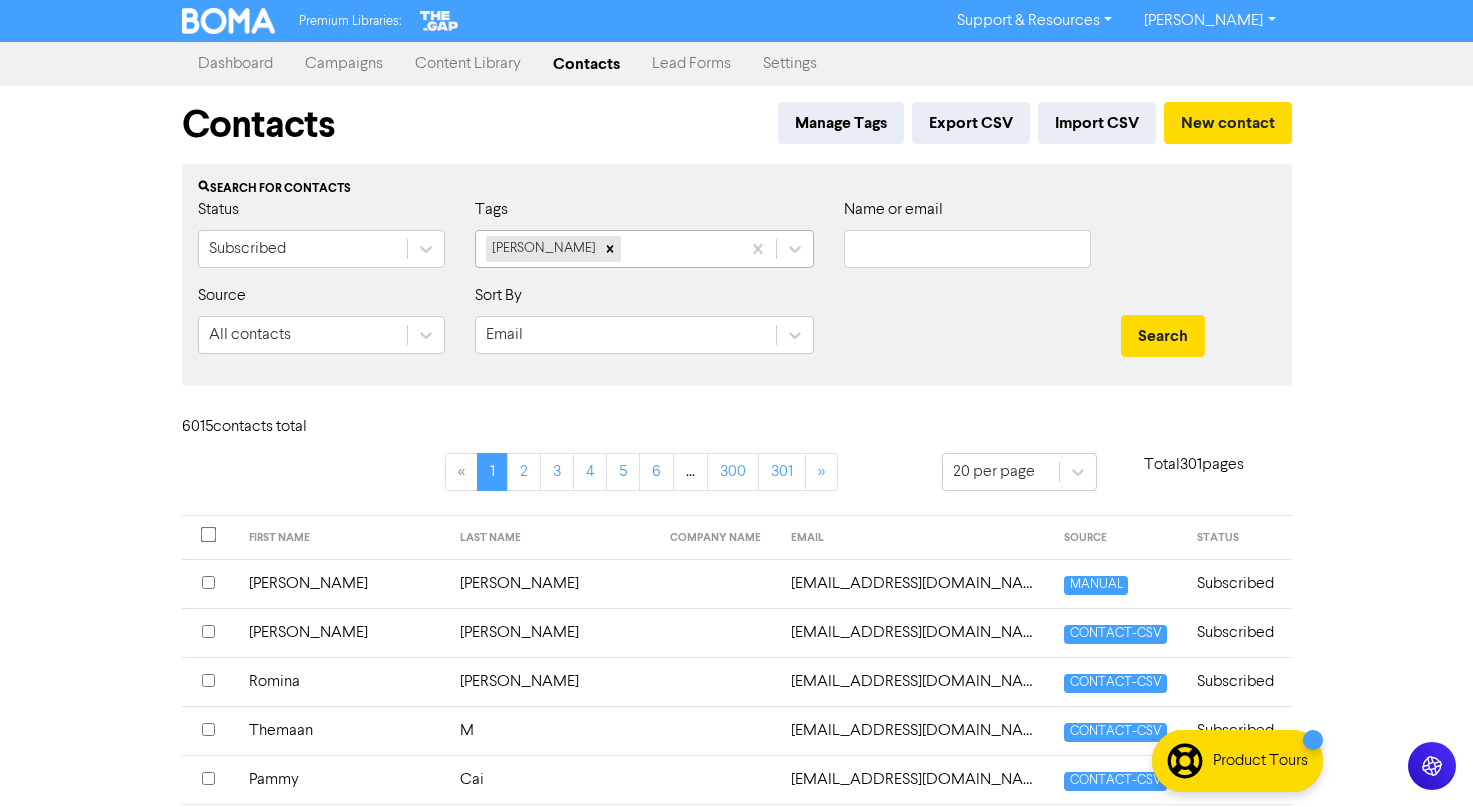 click on "[PERSON_NAME]" at bounding box center (608, 249) 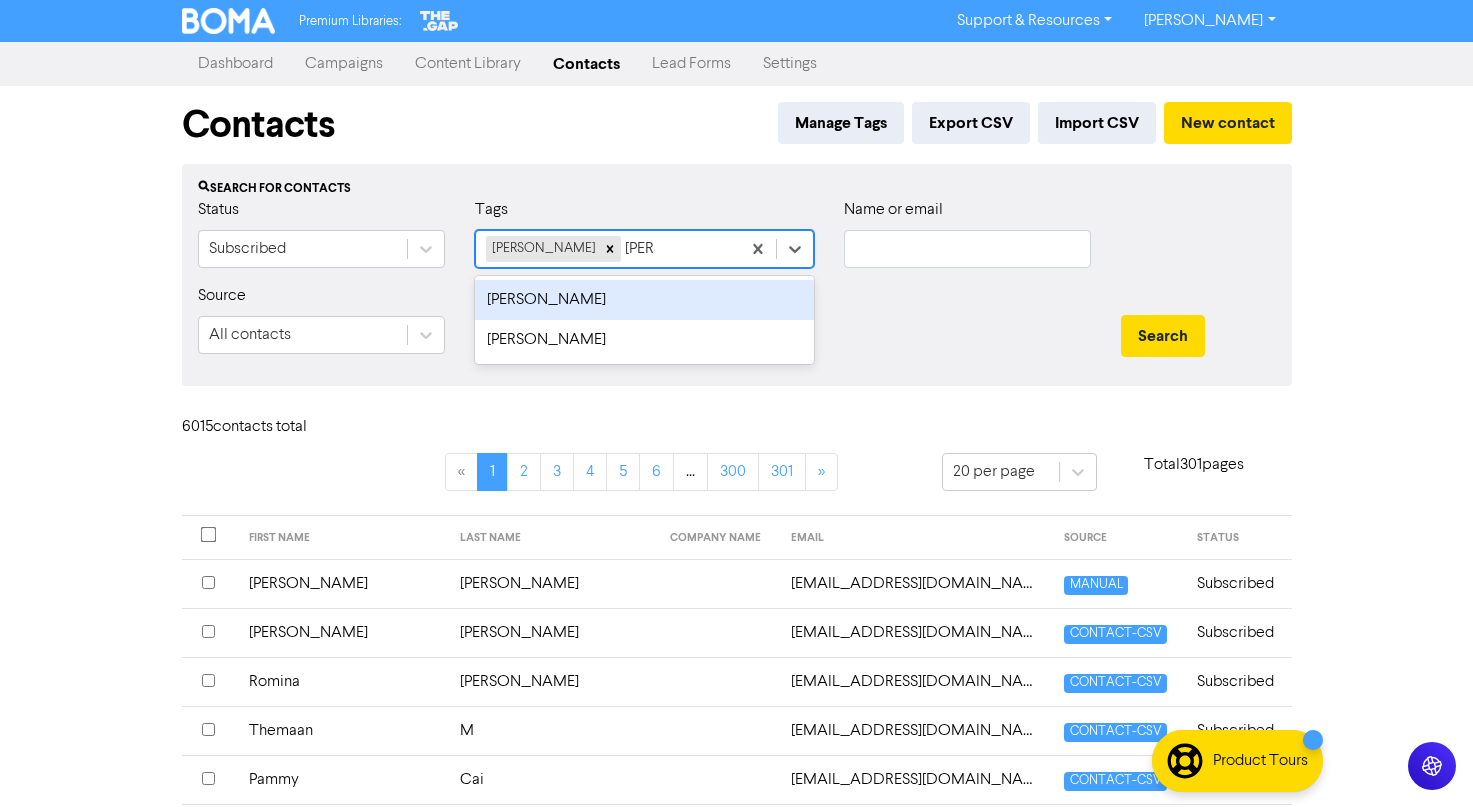 type on "[PERSON_NAME]" 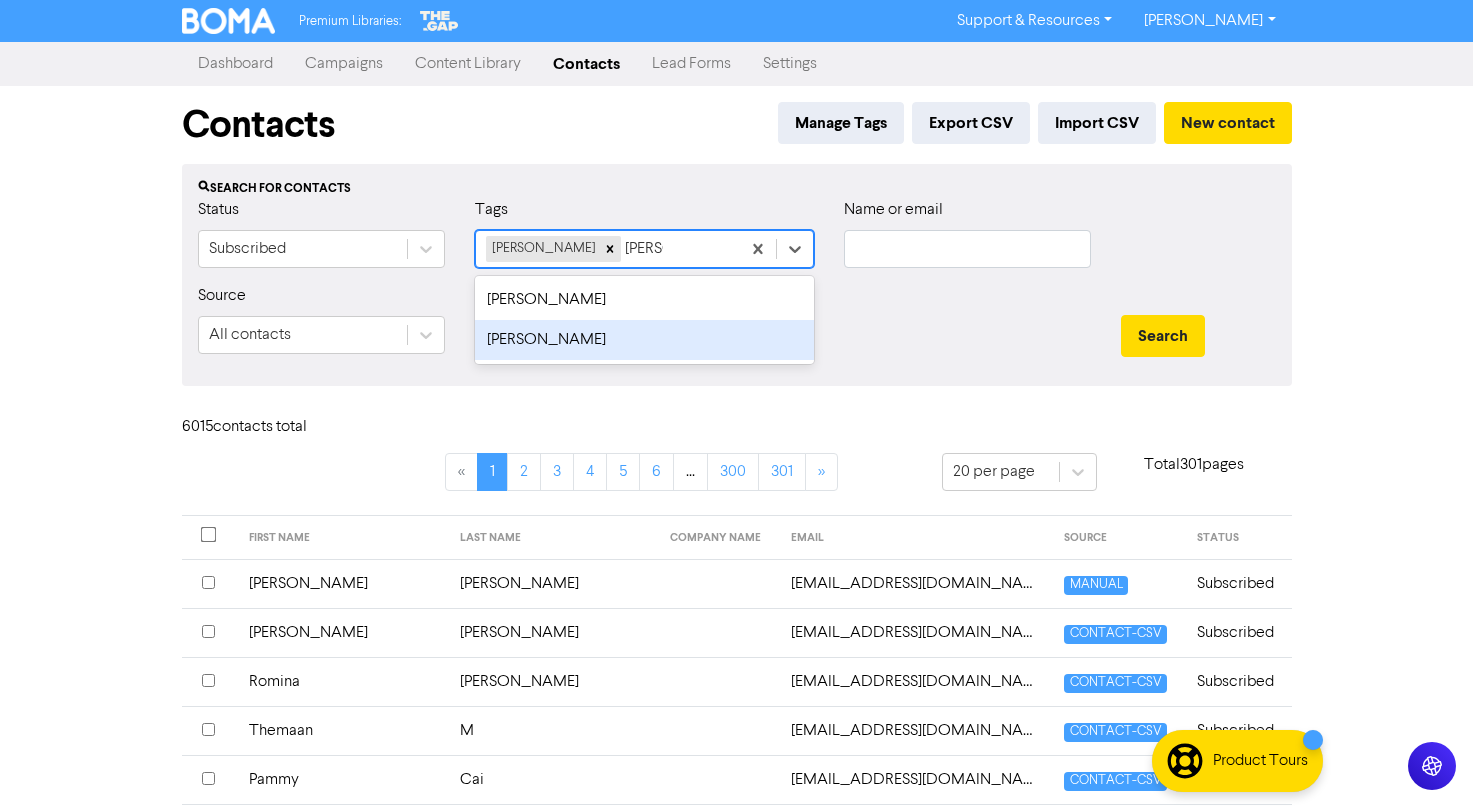 click on "[PERSON_NAME]" at bounding box center [644, 340] 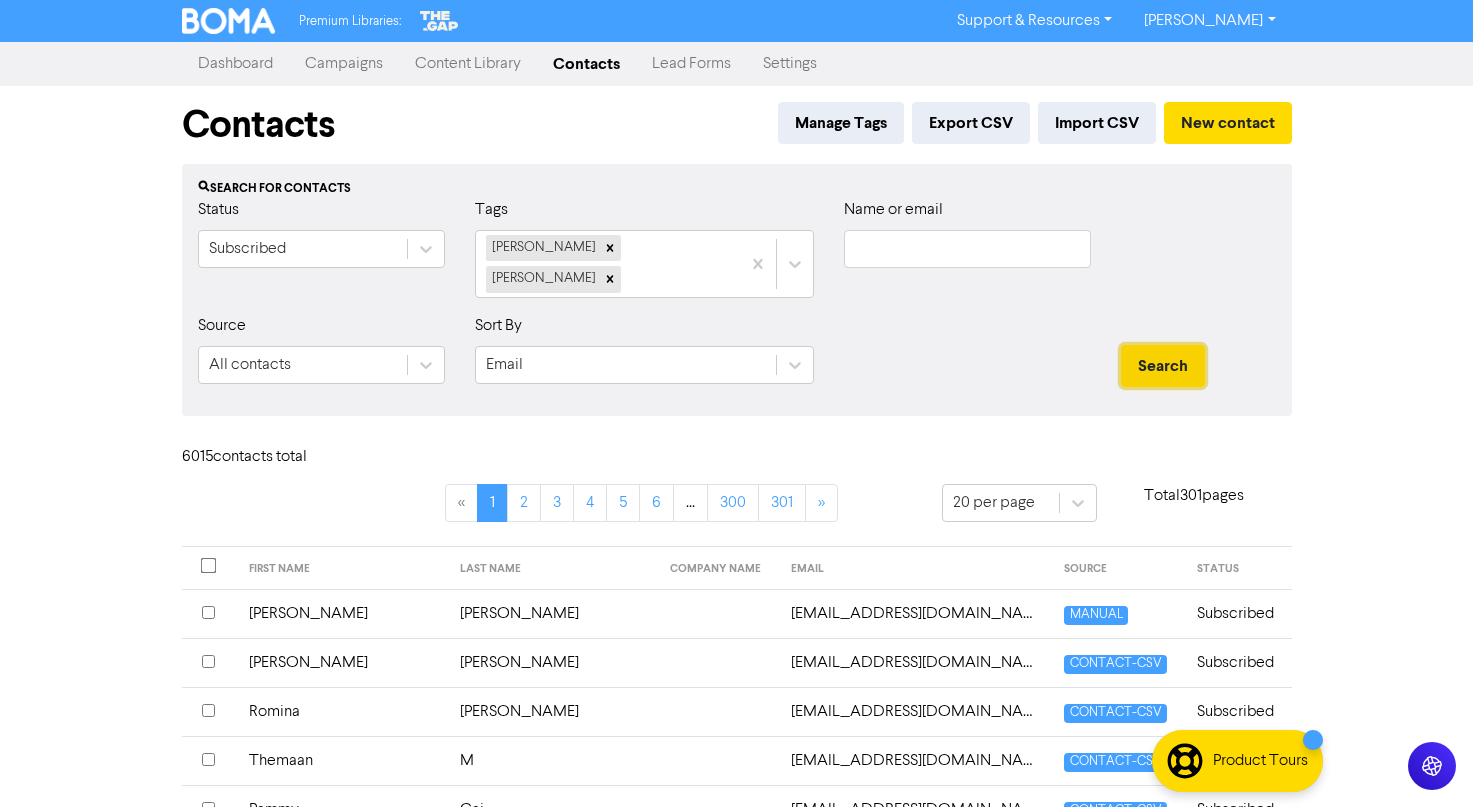 click on "Search" at bounding box center (1163, 366) 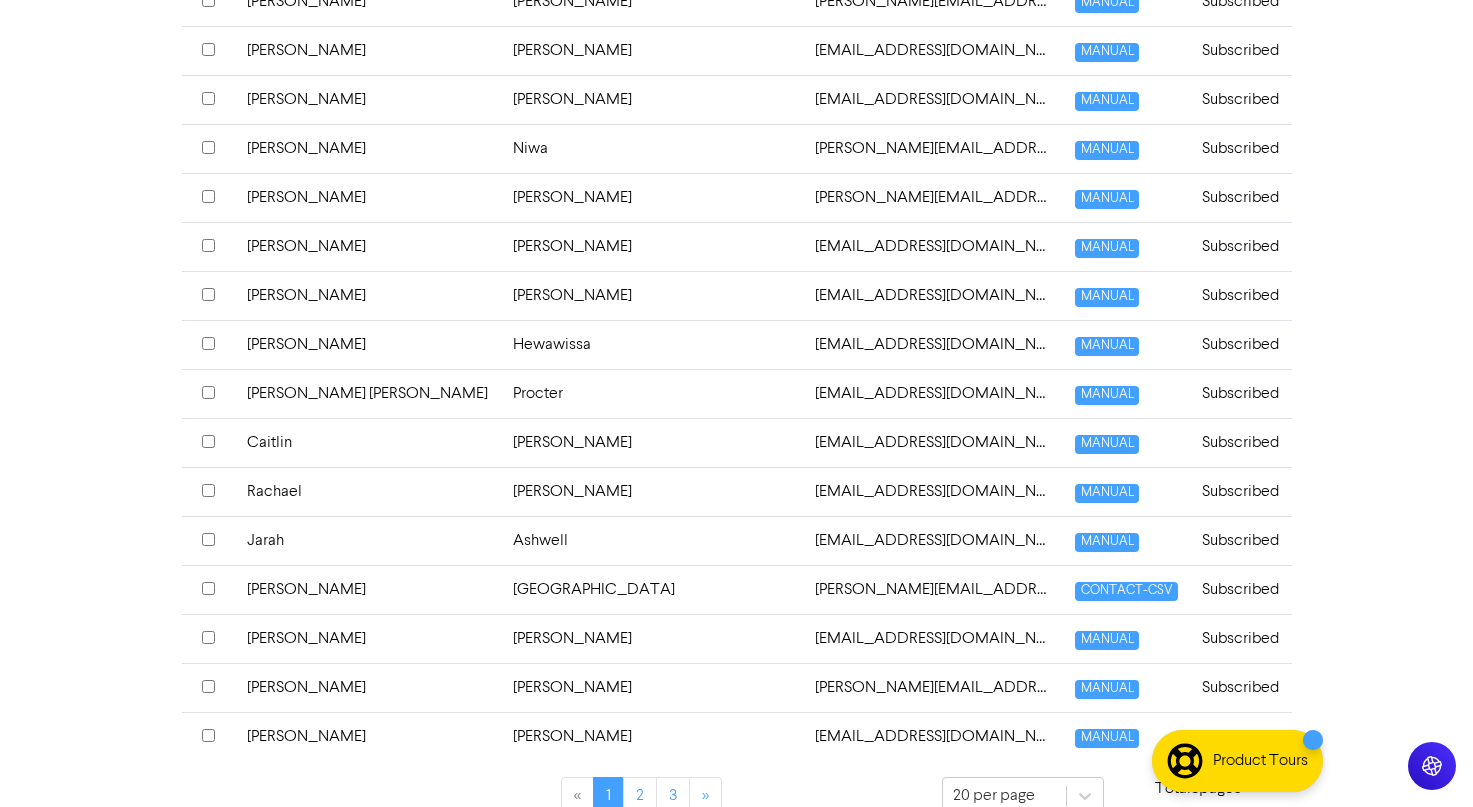 scroll, scrollTop: 810, scrollLeft: 0, axis: vertical 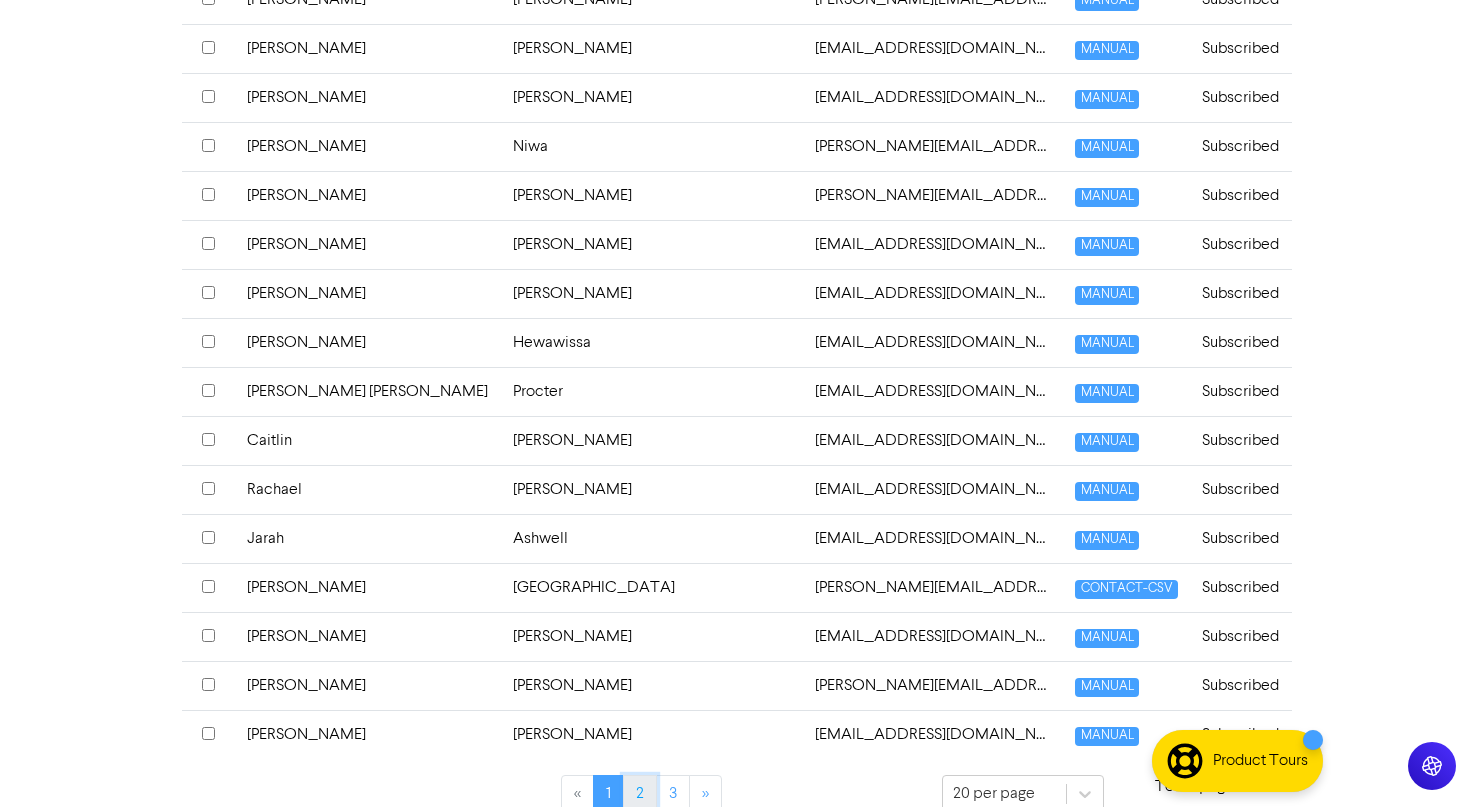 click on "2" at bounding box center [640, 794] 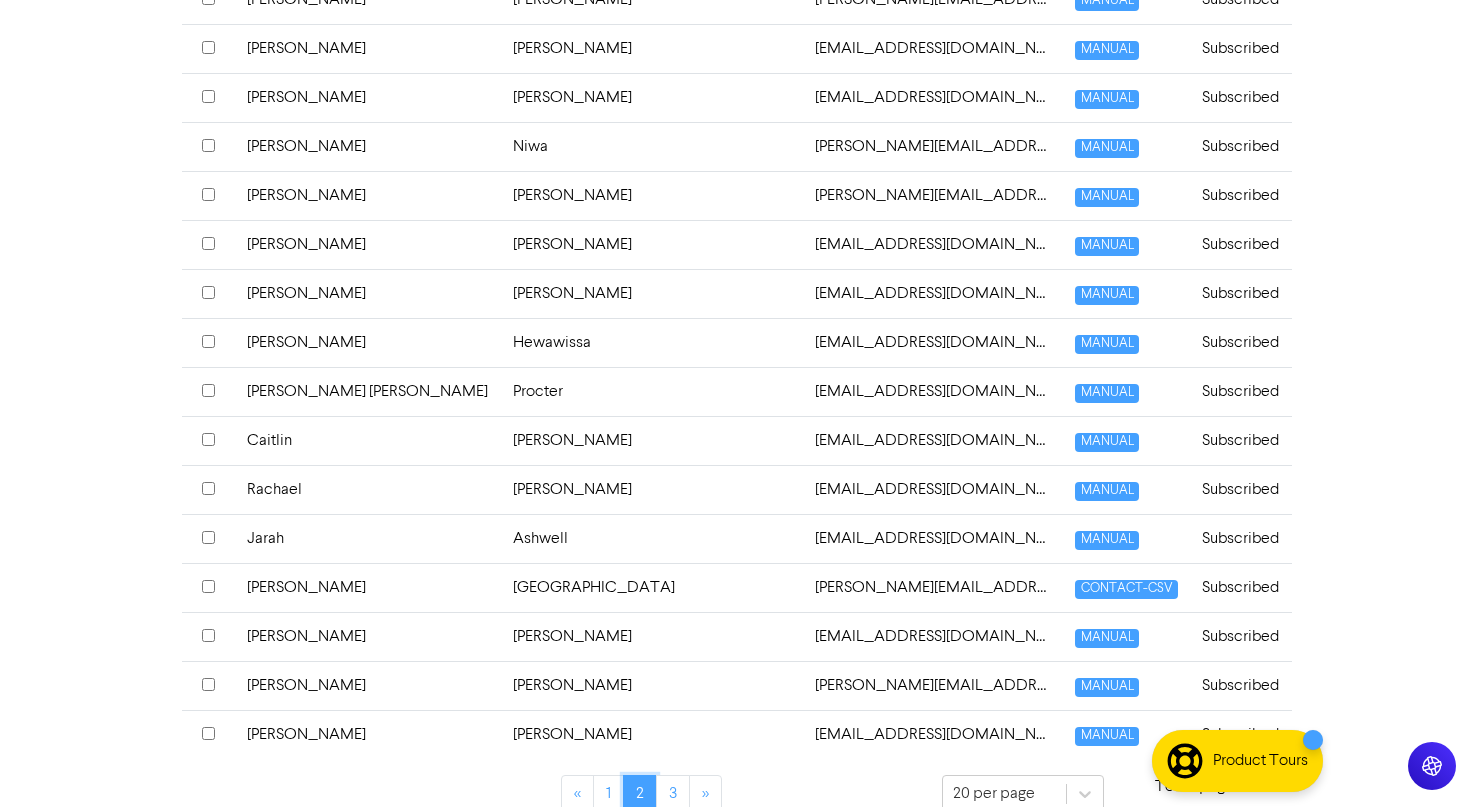 type 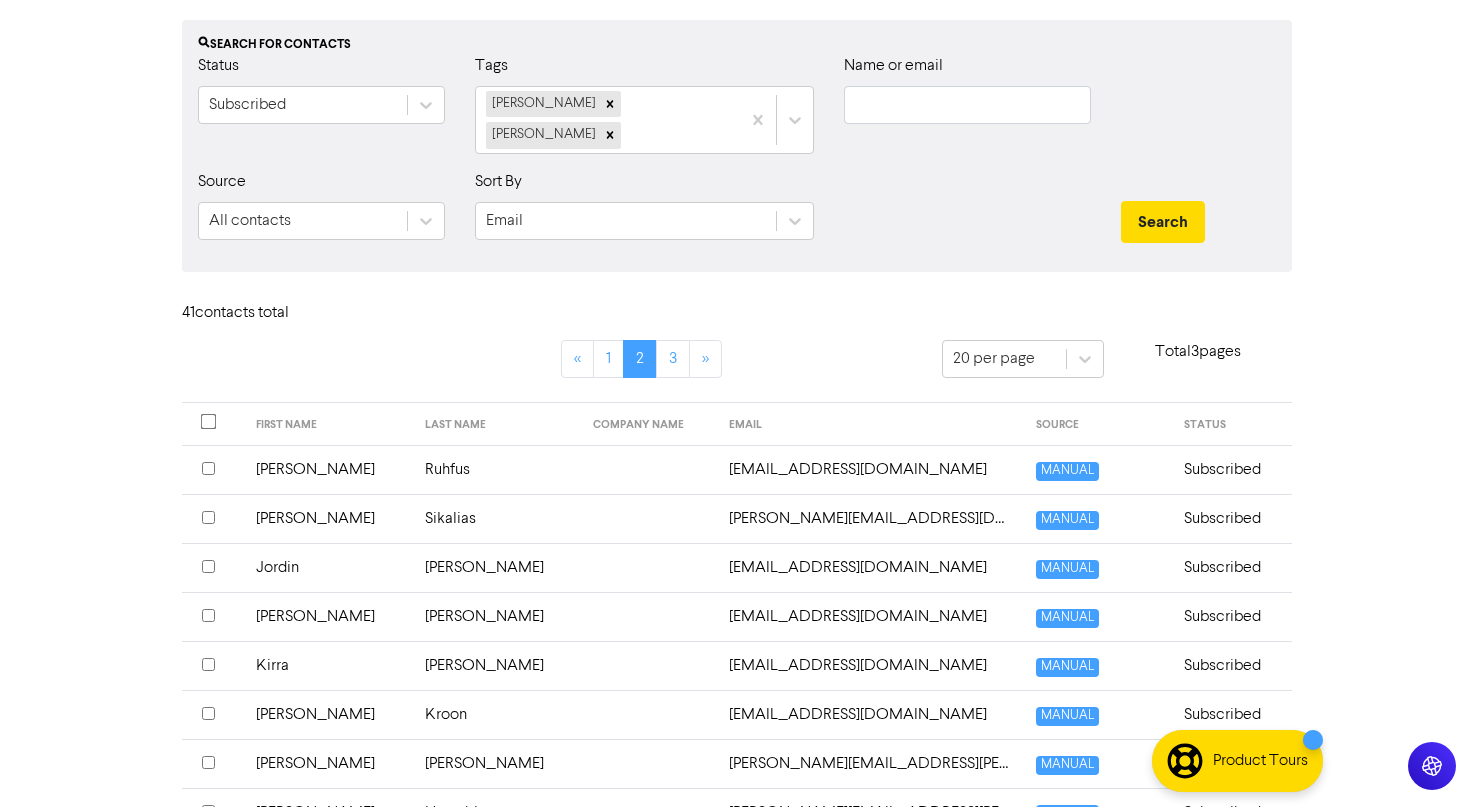 scroll, scrollTop: 0, scrollLeft: 0, axis: both 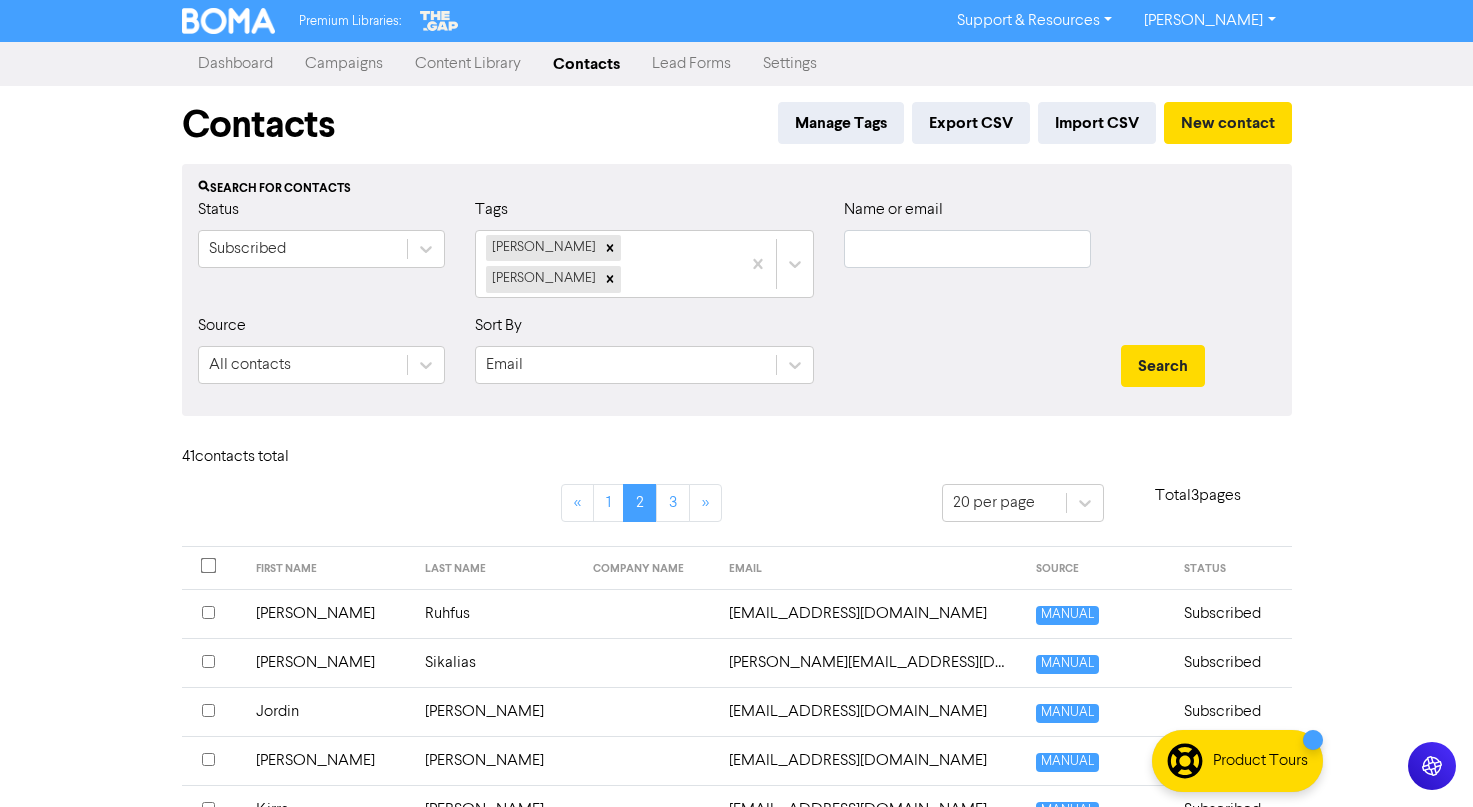 click on "Campaigns" at bounding box center (344, 64) 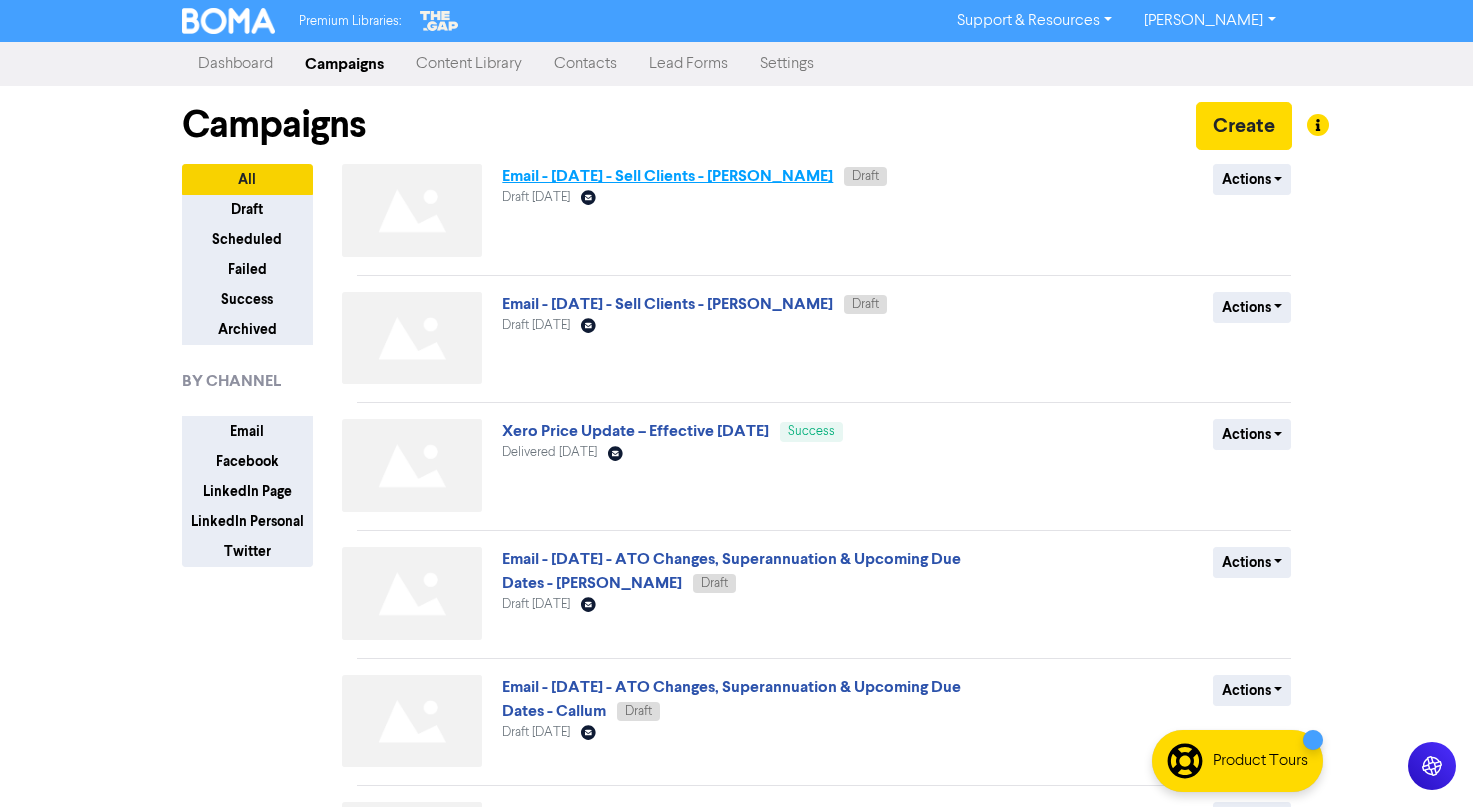 click on "Email - [DATE] - Sell Clients - [PERSON_NAME]" at bounding box center (667, 176) 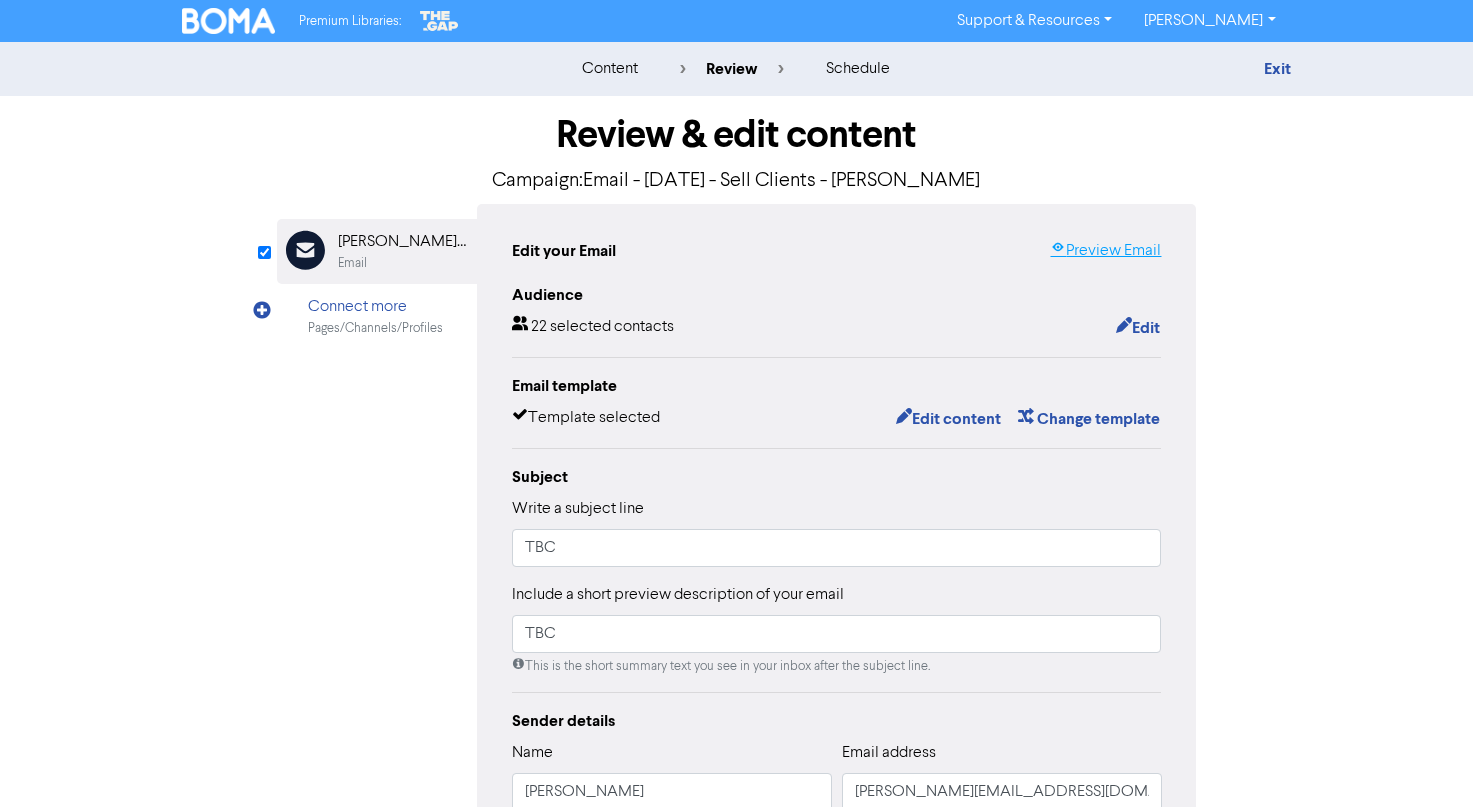 click on "Preview Email" at bounding box center [1105, 251] 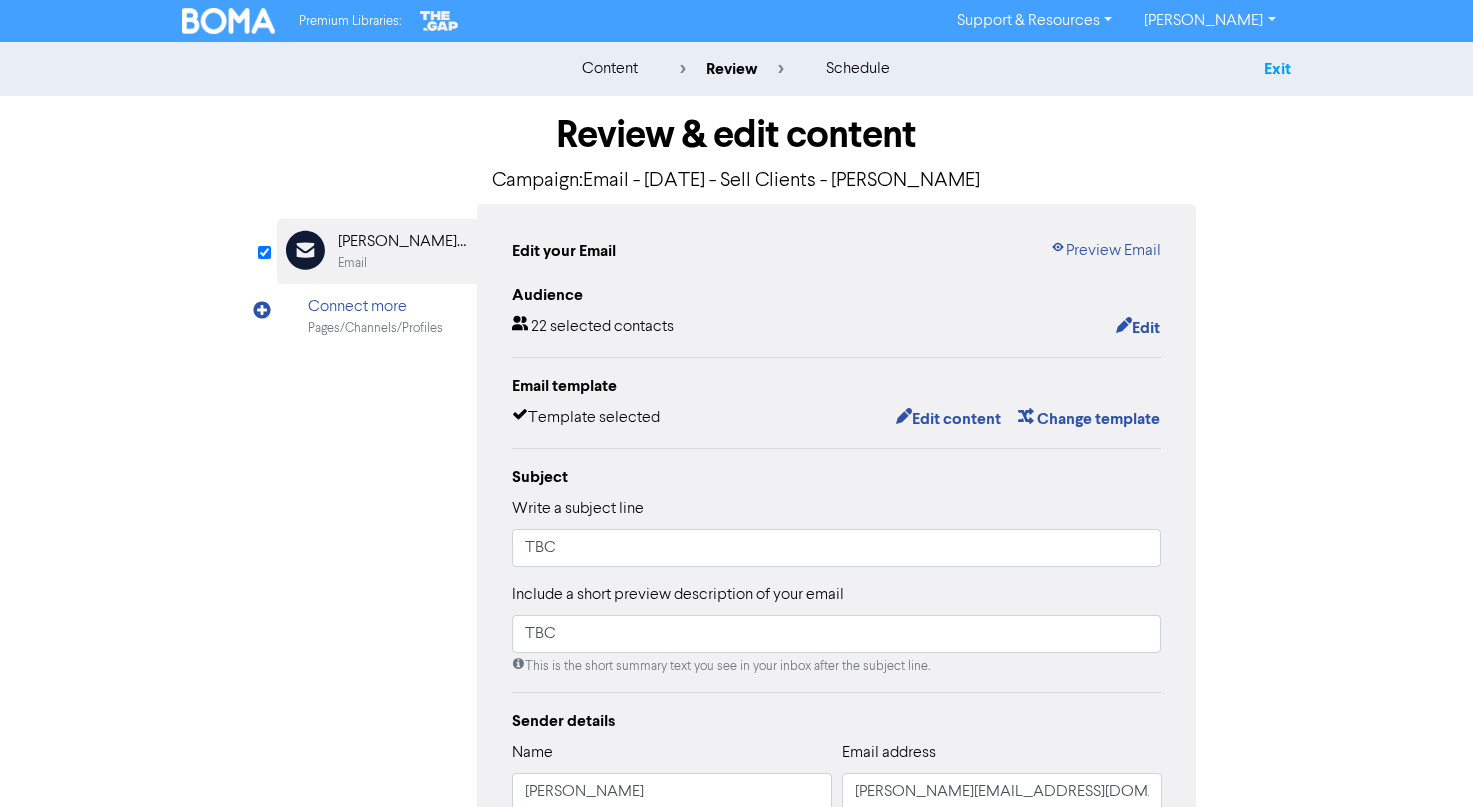 click on "Exit" at bounding box center [1277, 69] 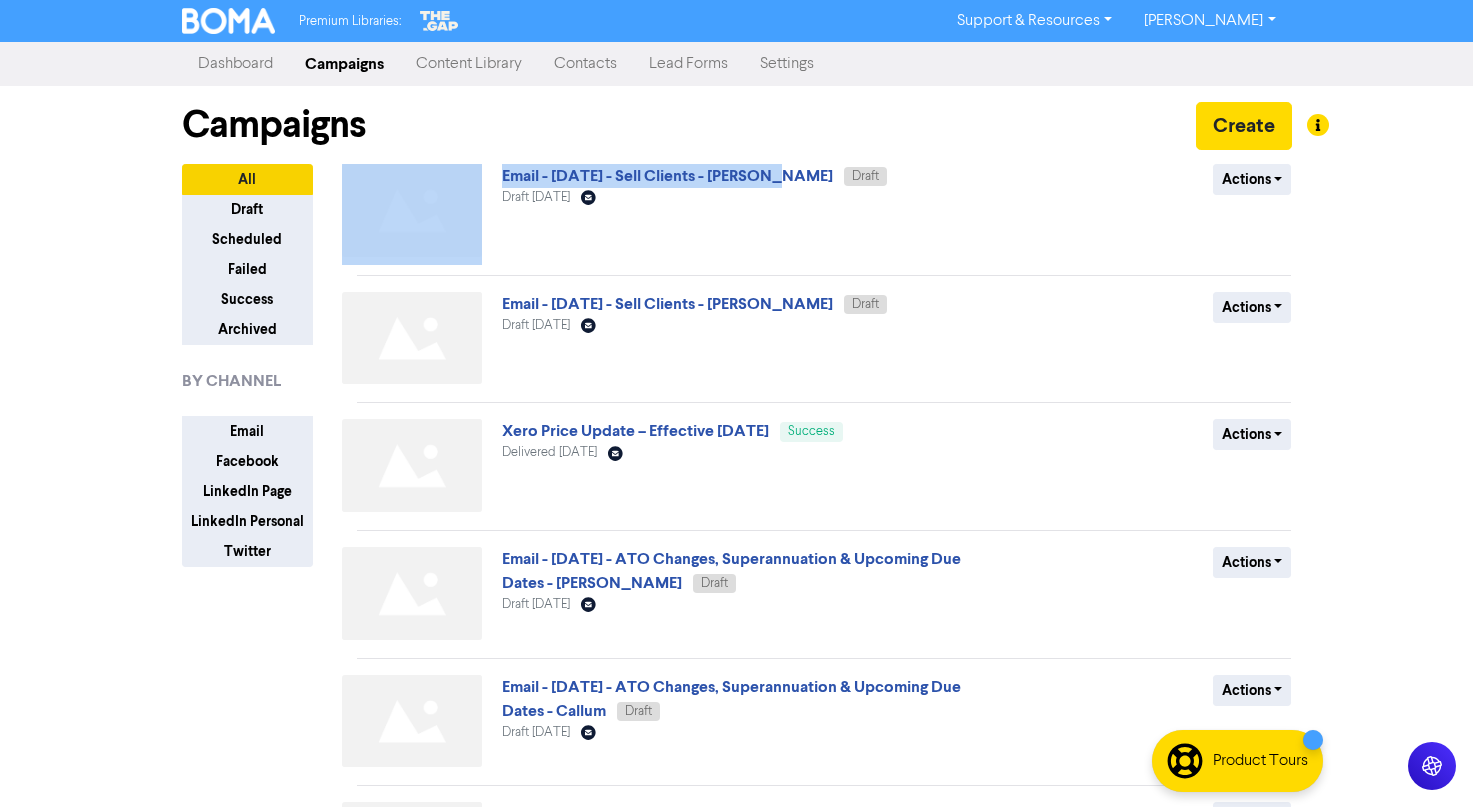 drag, startPoint x: 761, startPoint y: 178, endPoint x: 496, endPoint y: 179, distance: 265.0019 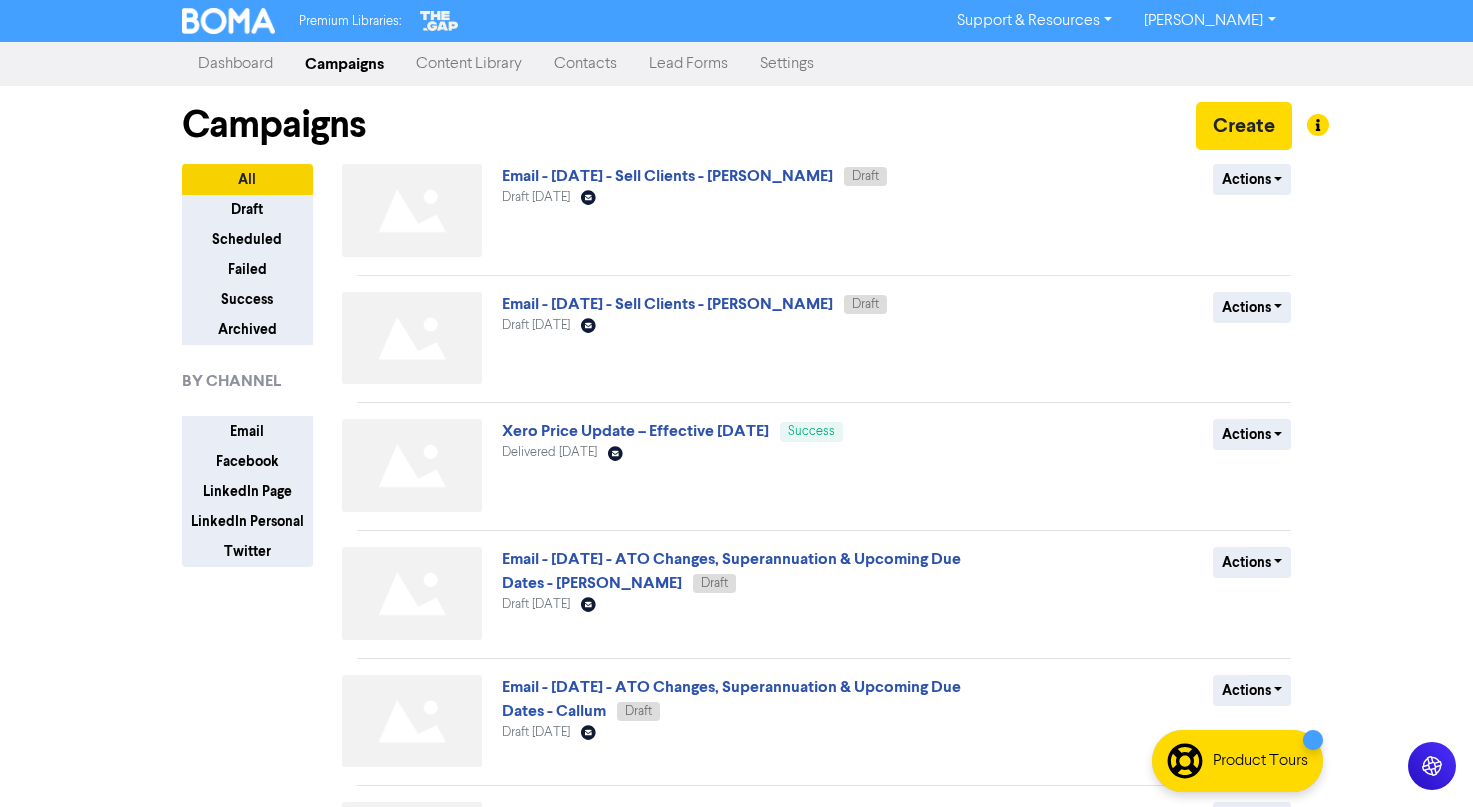 click on "Premium Libraries: Support & Resources Video Tutorials FAQ & Guides Marketing Education Ana Lukac Log Out Dashboard Campaigns Content Library Contacts Lead Forms Settings Campaigns Create All Draft Scheduled Failed Success Archived BY CHANNEL Email Facebook LinkedIn Page LinkedIn Personal Twitter  Email - July 25 - Sell Clients - Marlon     Draft Draft July 17th 2025
Email
Created with Sketch.
Actions Delete Duplicate Rename Archive  Email - July 25 - Sell Clients - Sarah      Draft Draft July 17th 2025
Email
Created with Sketch.
Actions Delete Duplicate Rename Archive Xero Price Update – Effective 1 July 2025     Success Delivered June 27th 2025
Email
Created with Sketch.
Actions Duplicate" at bounding box center (736, 403) 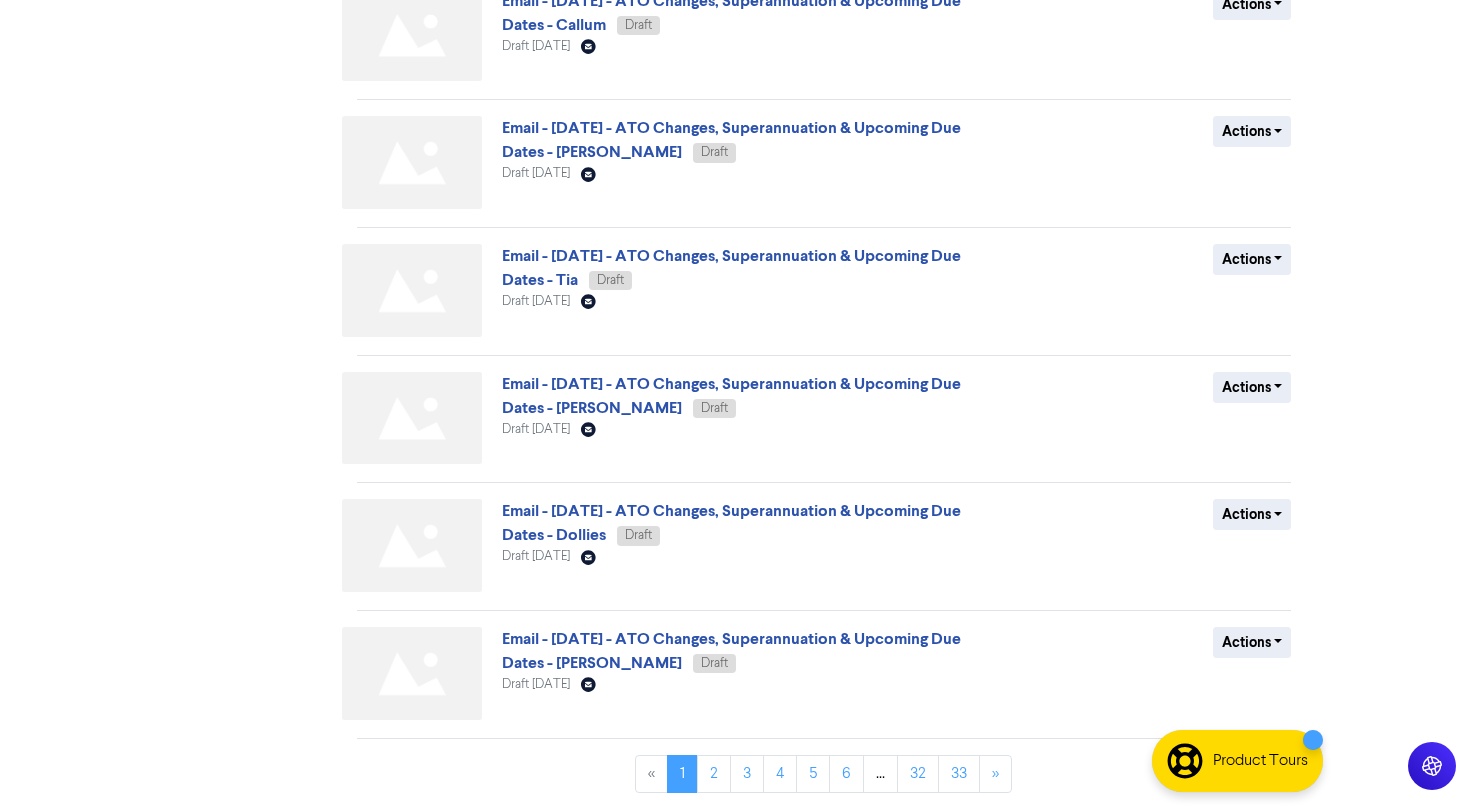 scroll, scrollTop: 688, scrollLeft: 0, axis: vertical 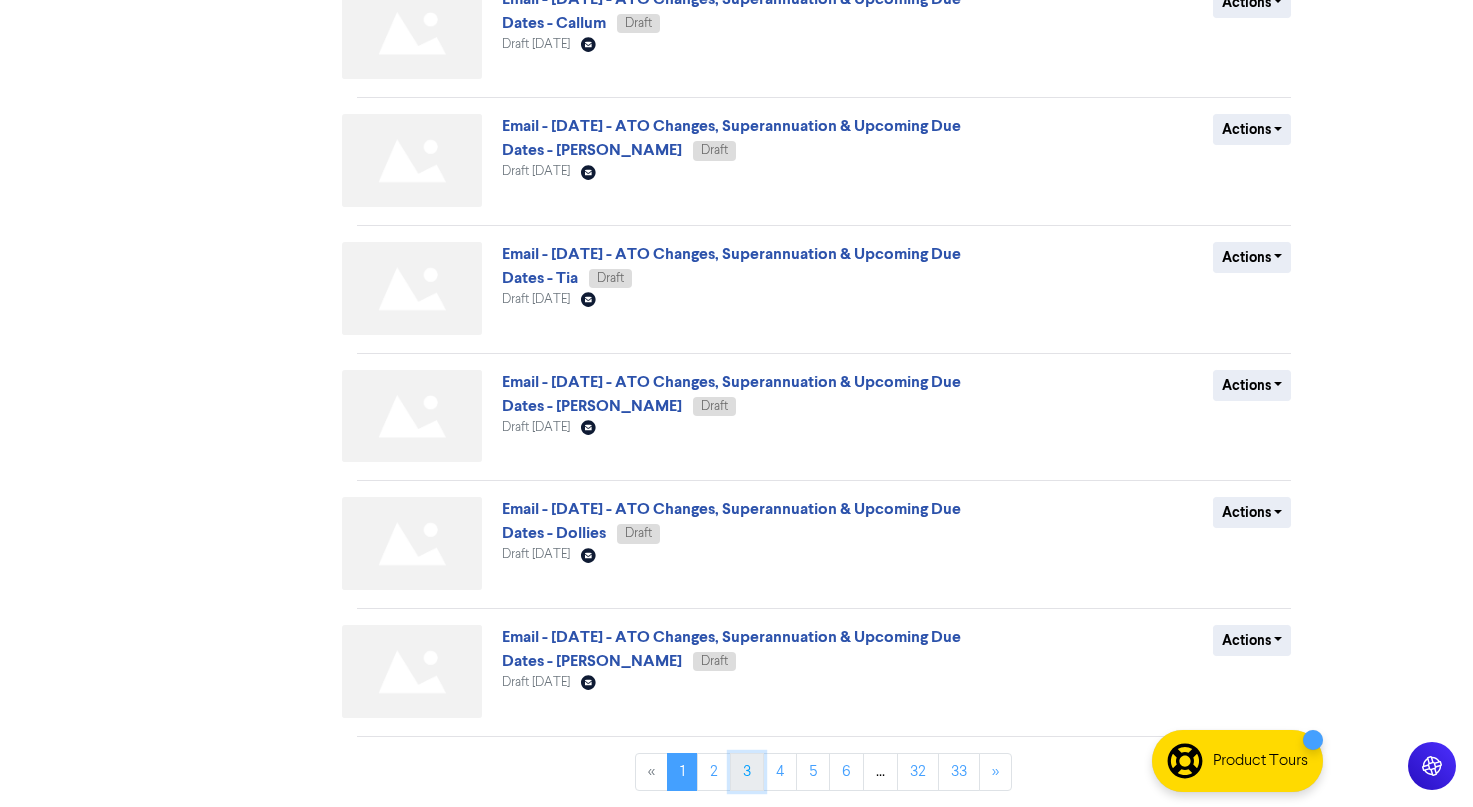 click on "3" at bounding box center (747, 772) 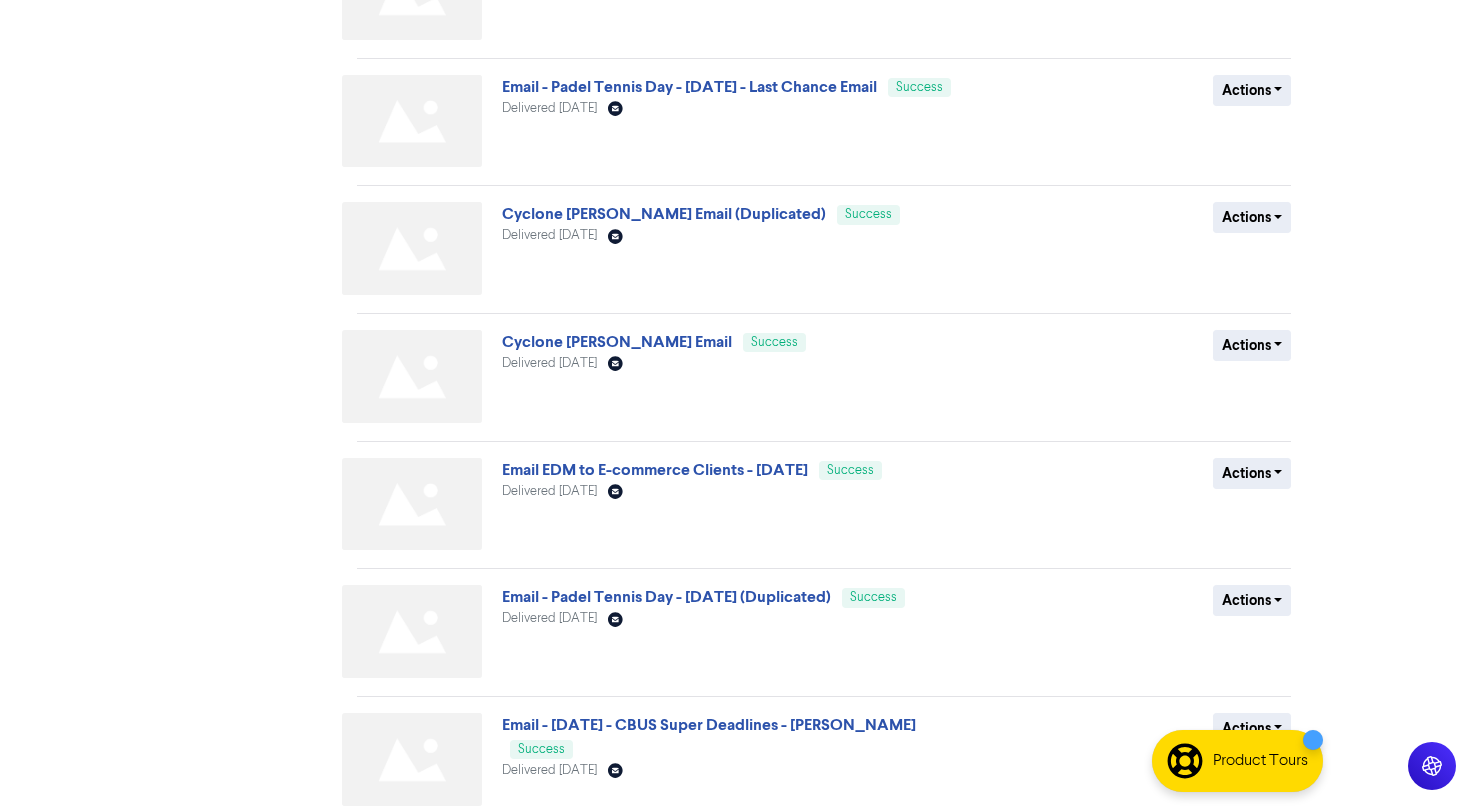 scroll, scrollTop: 688, scrollLeft: 0, axis: vertical 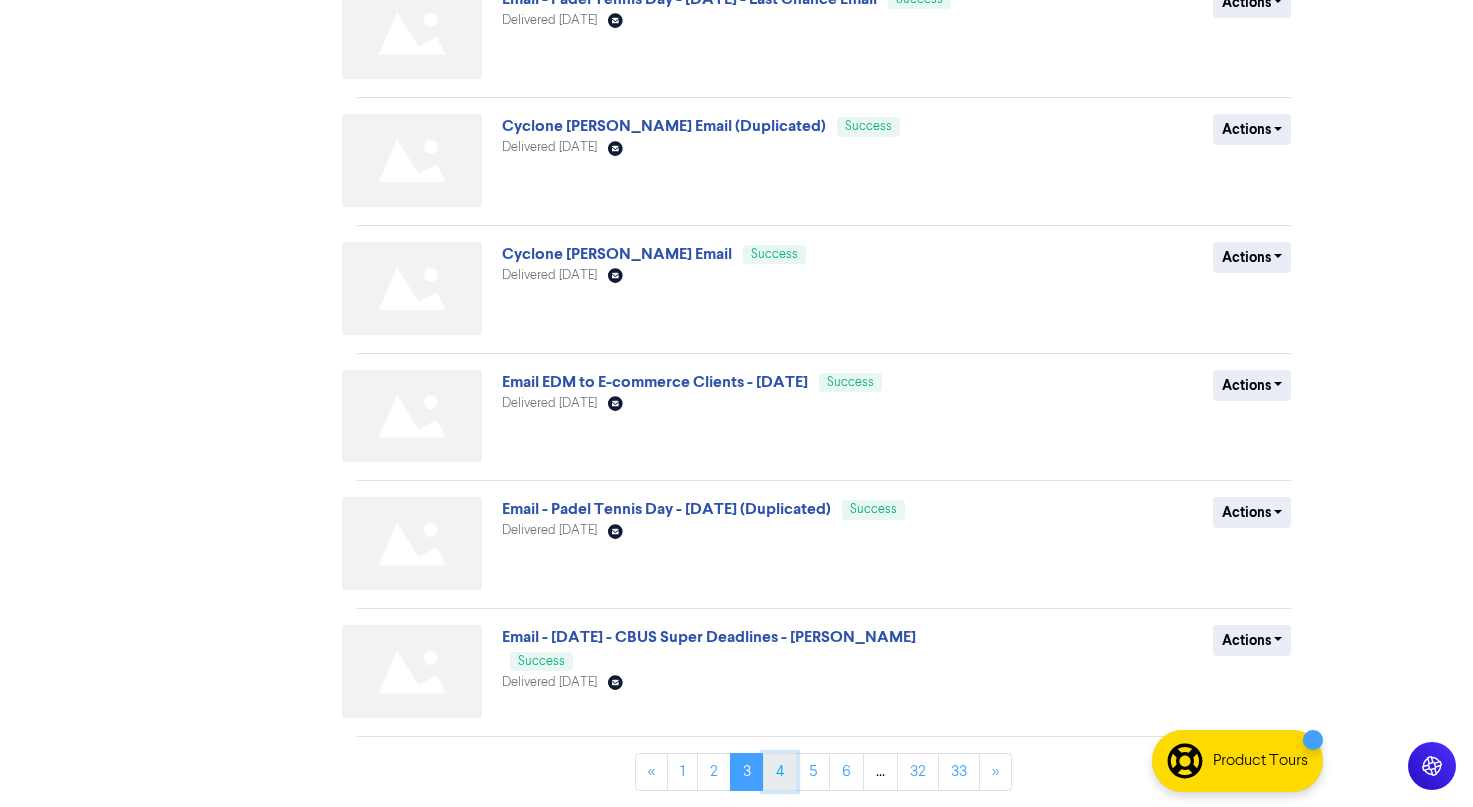 click on "4" at bounding box center (780, 772) 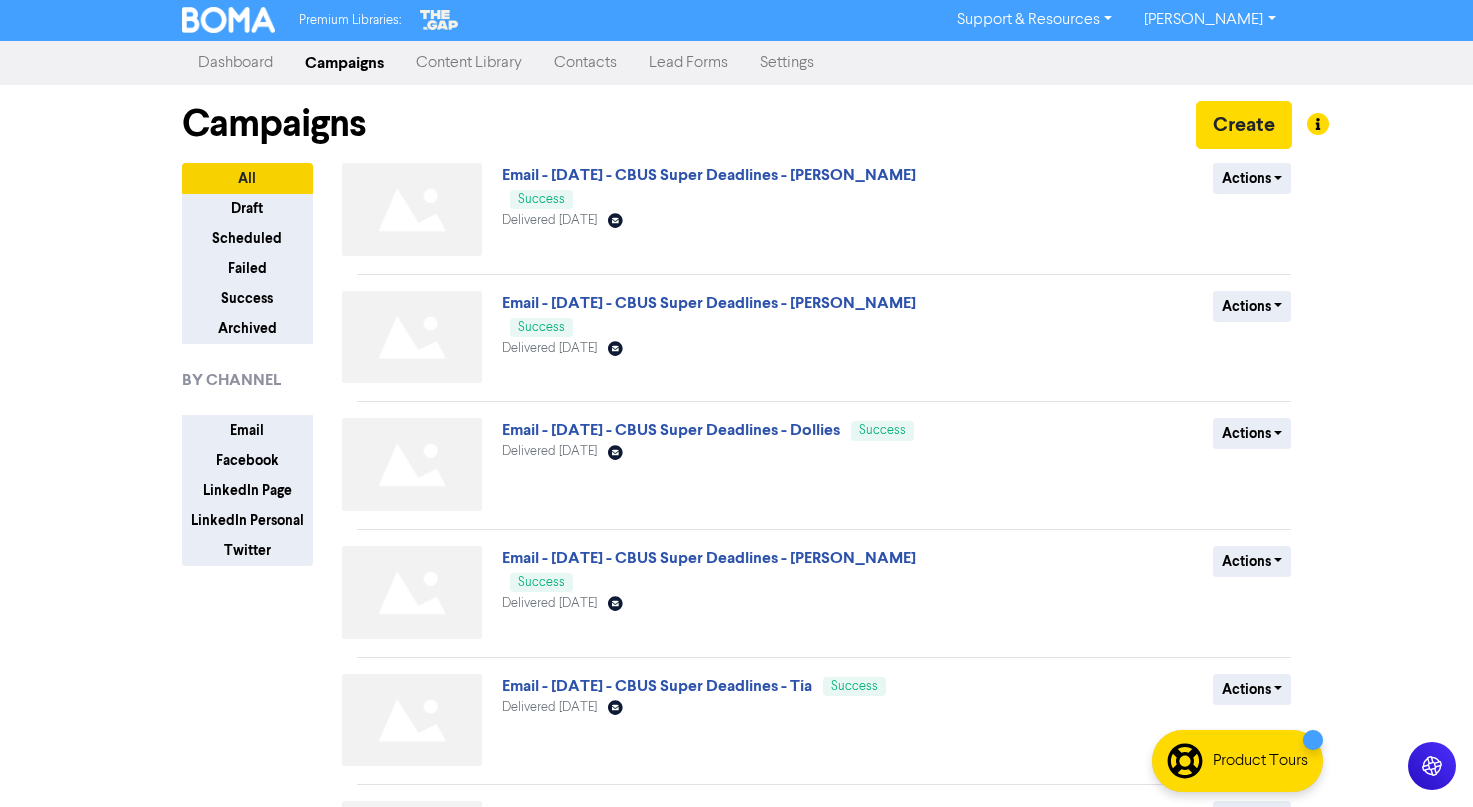 scroll, scrollTop: 688, scrollLeft: 0, axis: vertical 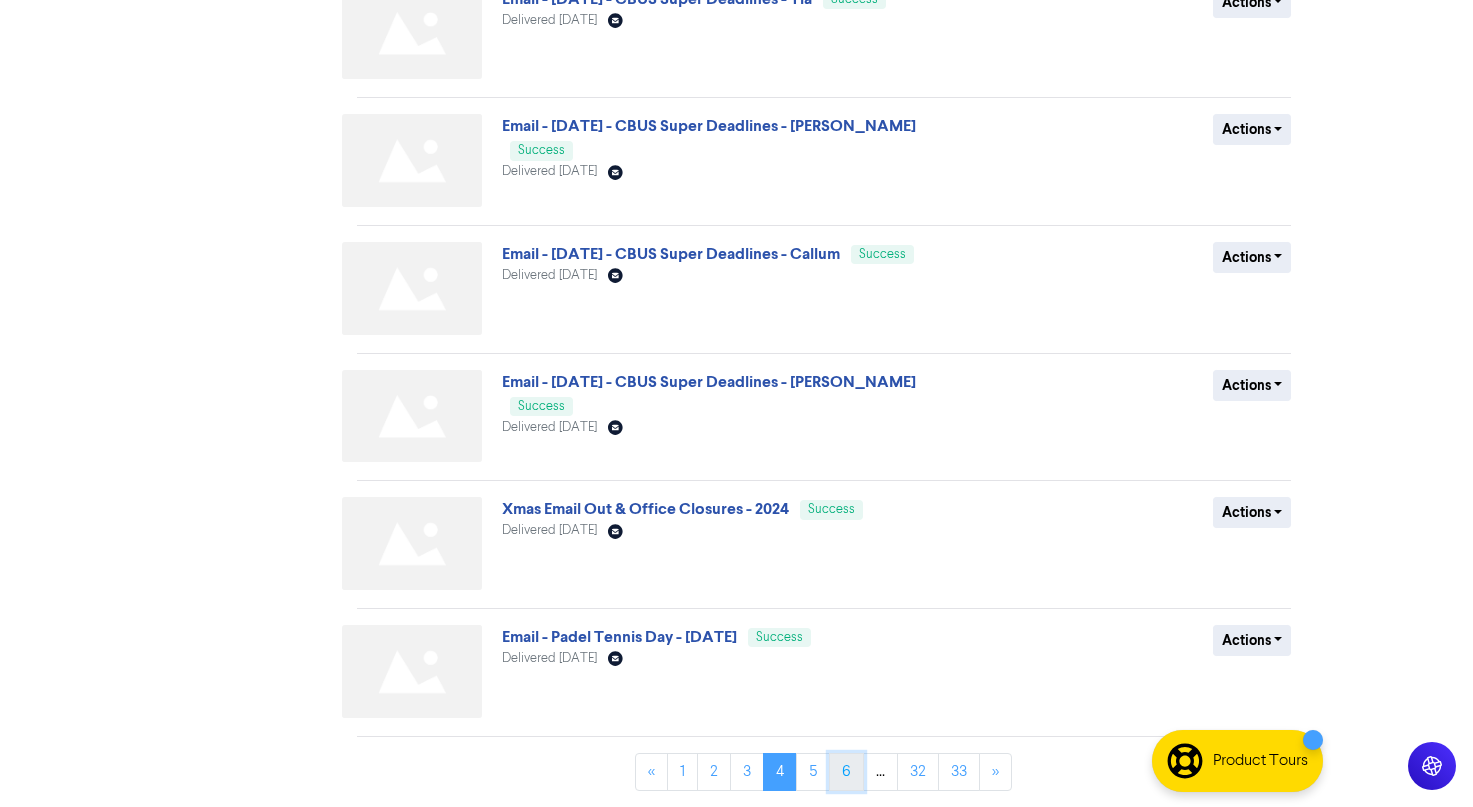 click on "6" at bounding box center [846, 772] 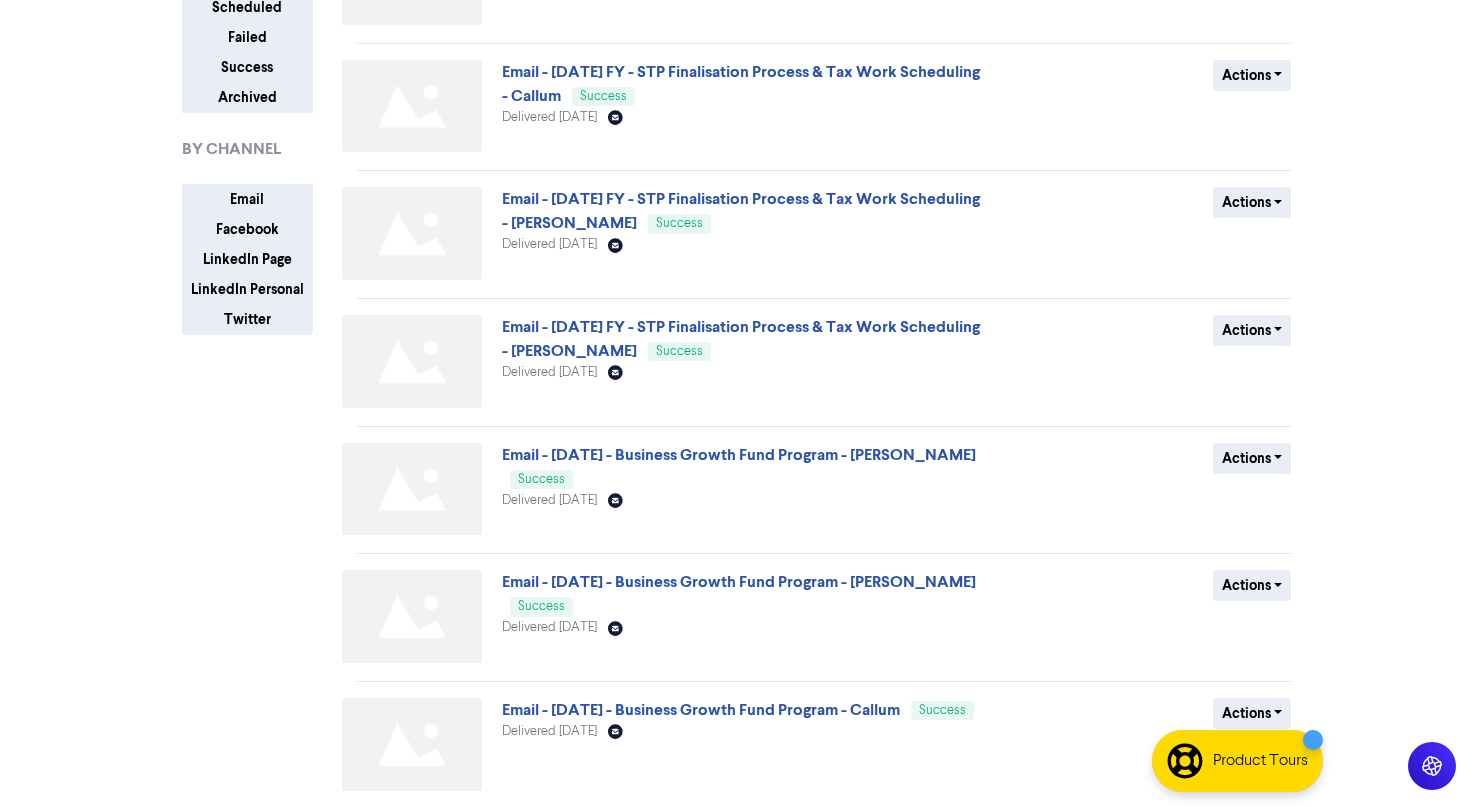 scroll, scrollTop: 688, scrollLeft: 0, axis: vertical 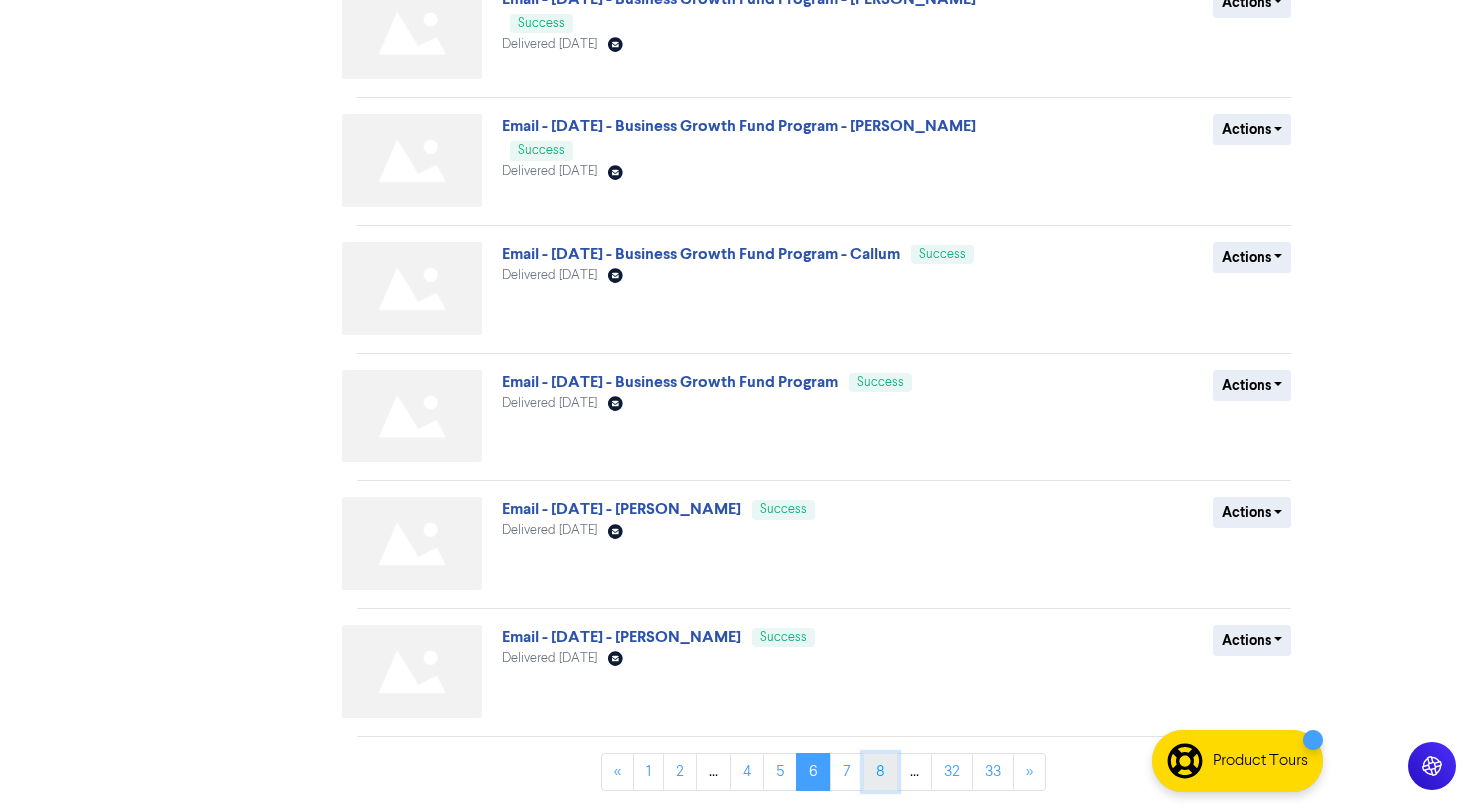 click on "8" at bounding box center (880, 772) 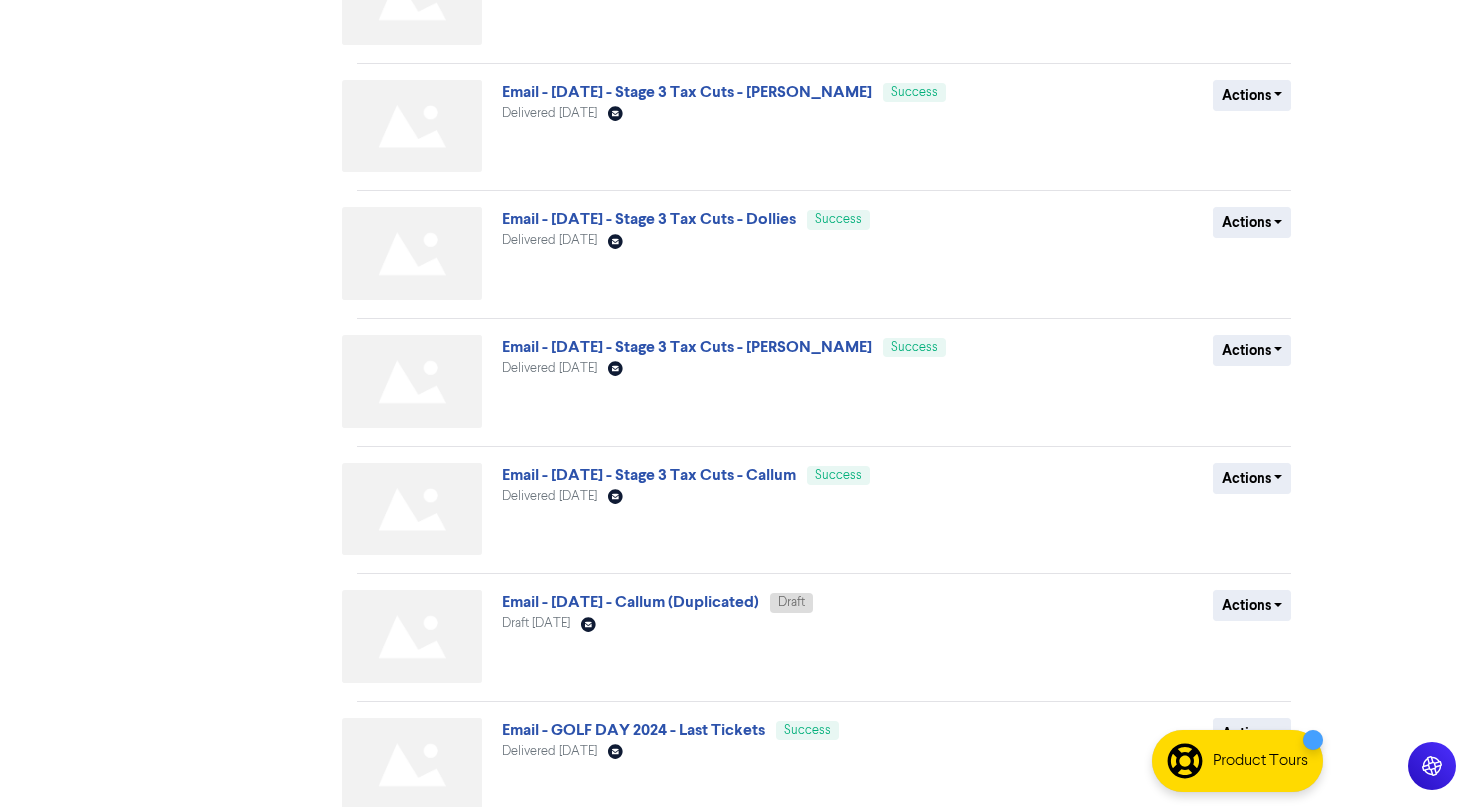 scroll, scrollTop: 688, scrollLeft: 0, axis: vertical 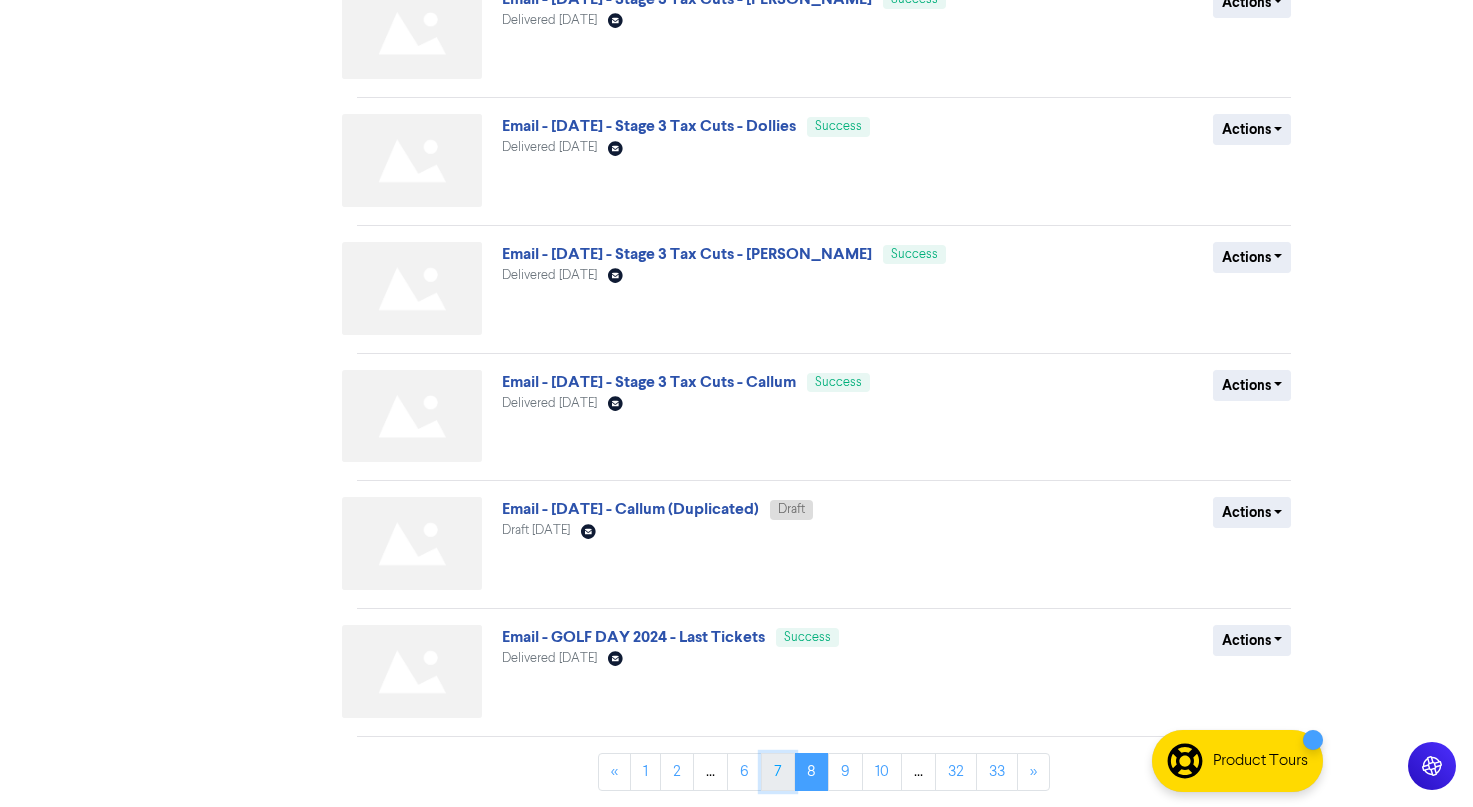 click on "7" at bounding box center [778, 772] 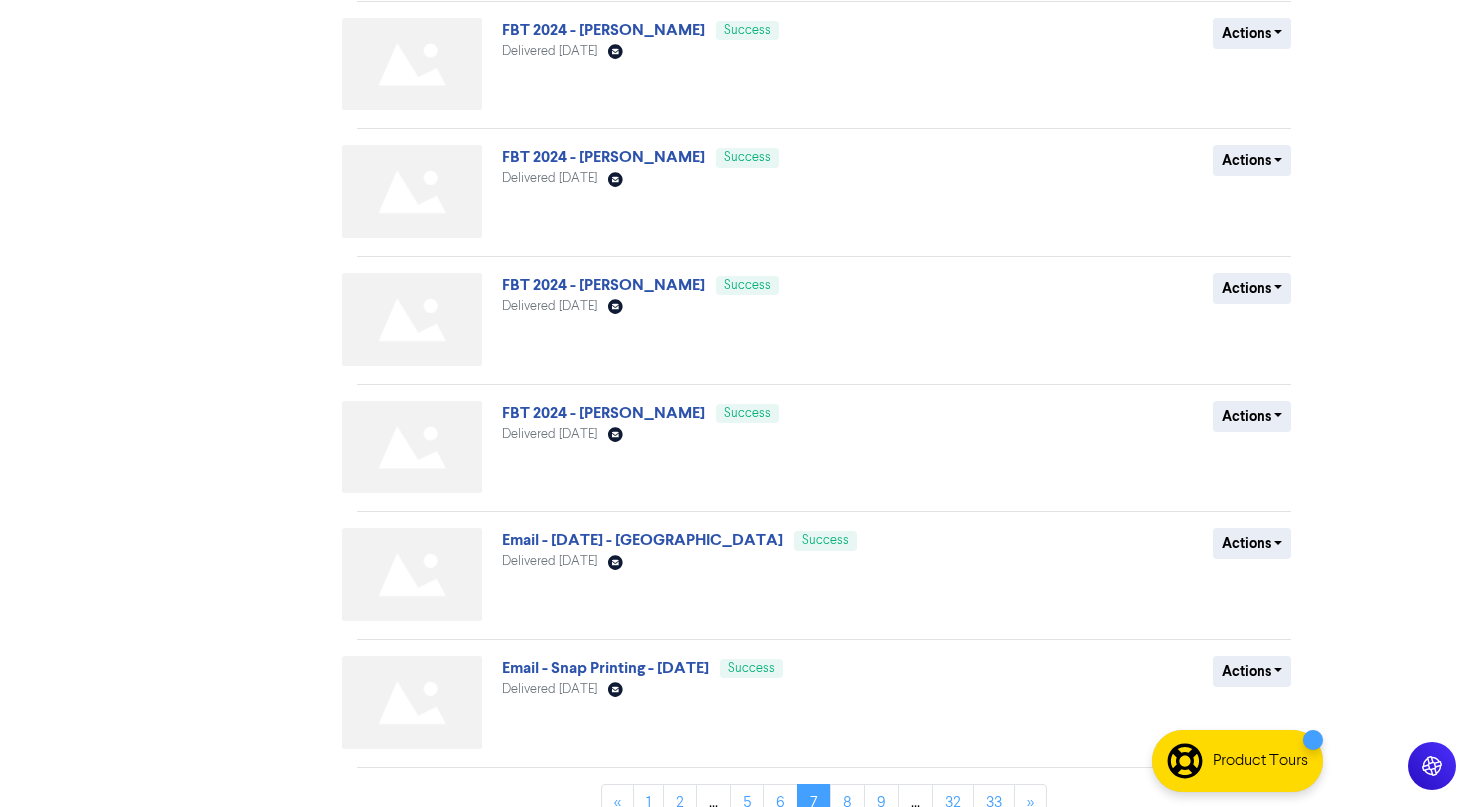 scroll, scrollTop: 688, scrollLeft: 0, axis: vertical 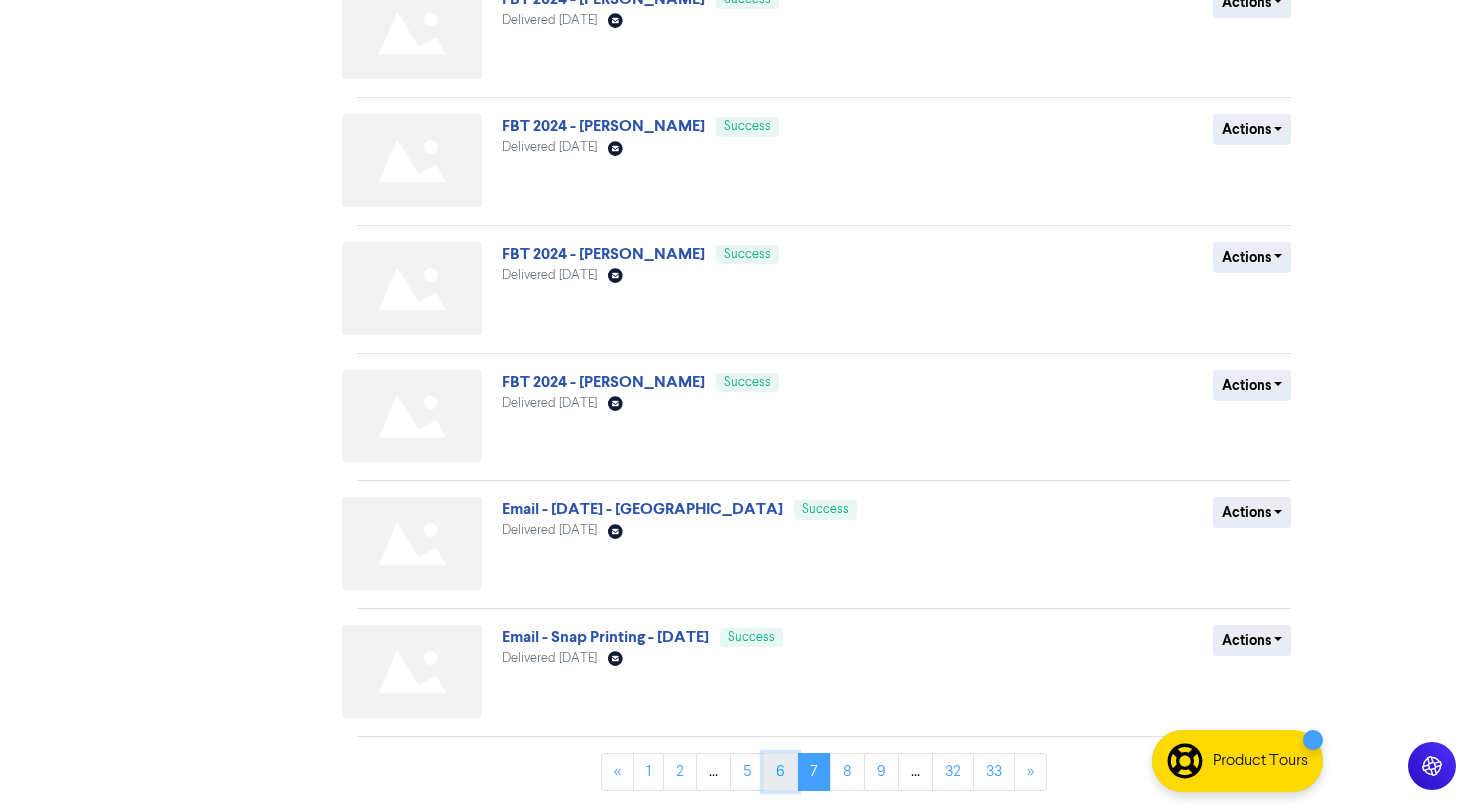 click on "6" at bounding box center (780, 772) 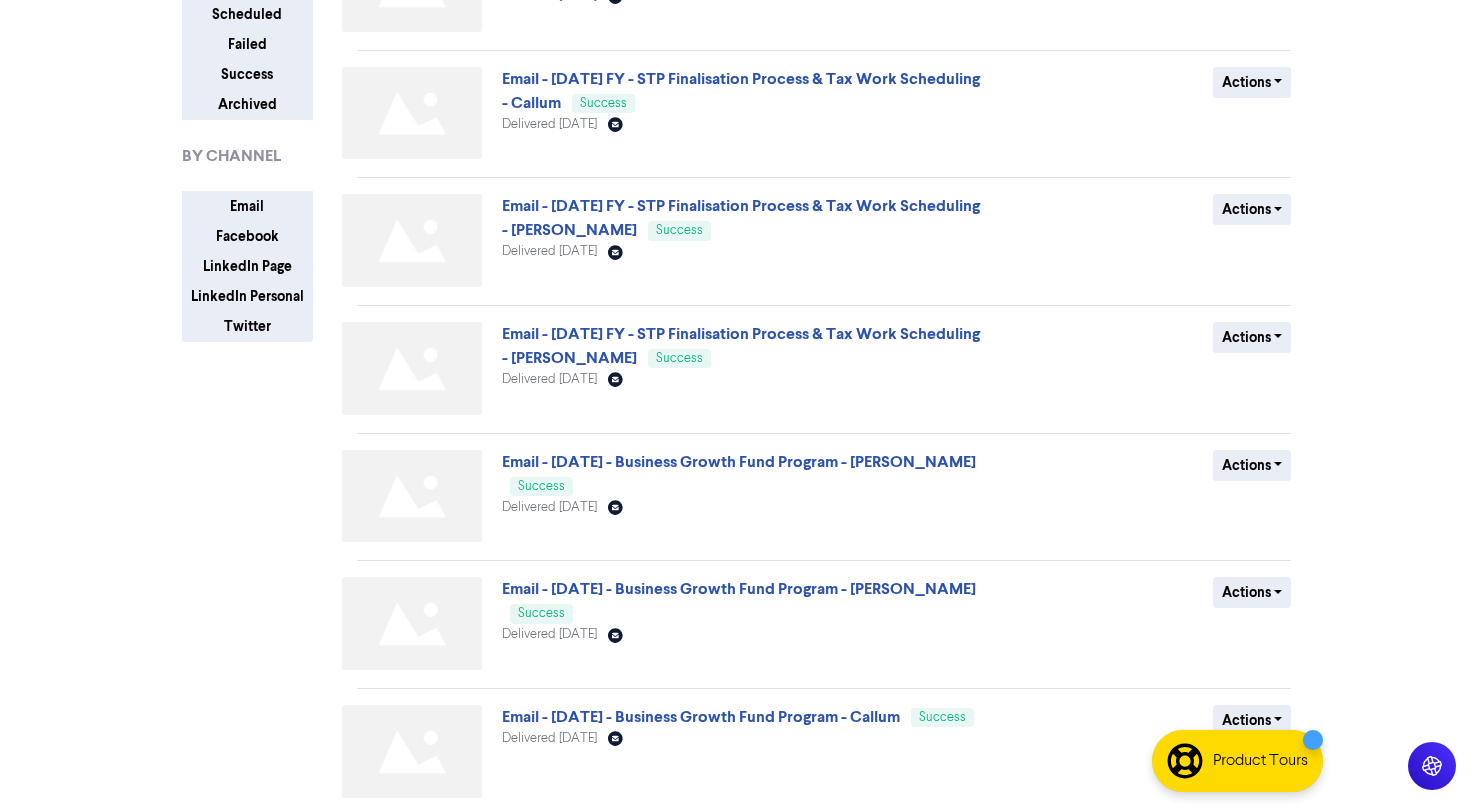 scroll, scrollTop: 688, scrollLeft: 0, axis: vertical 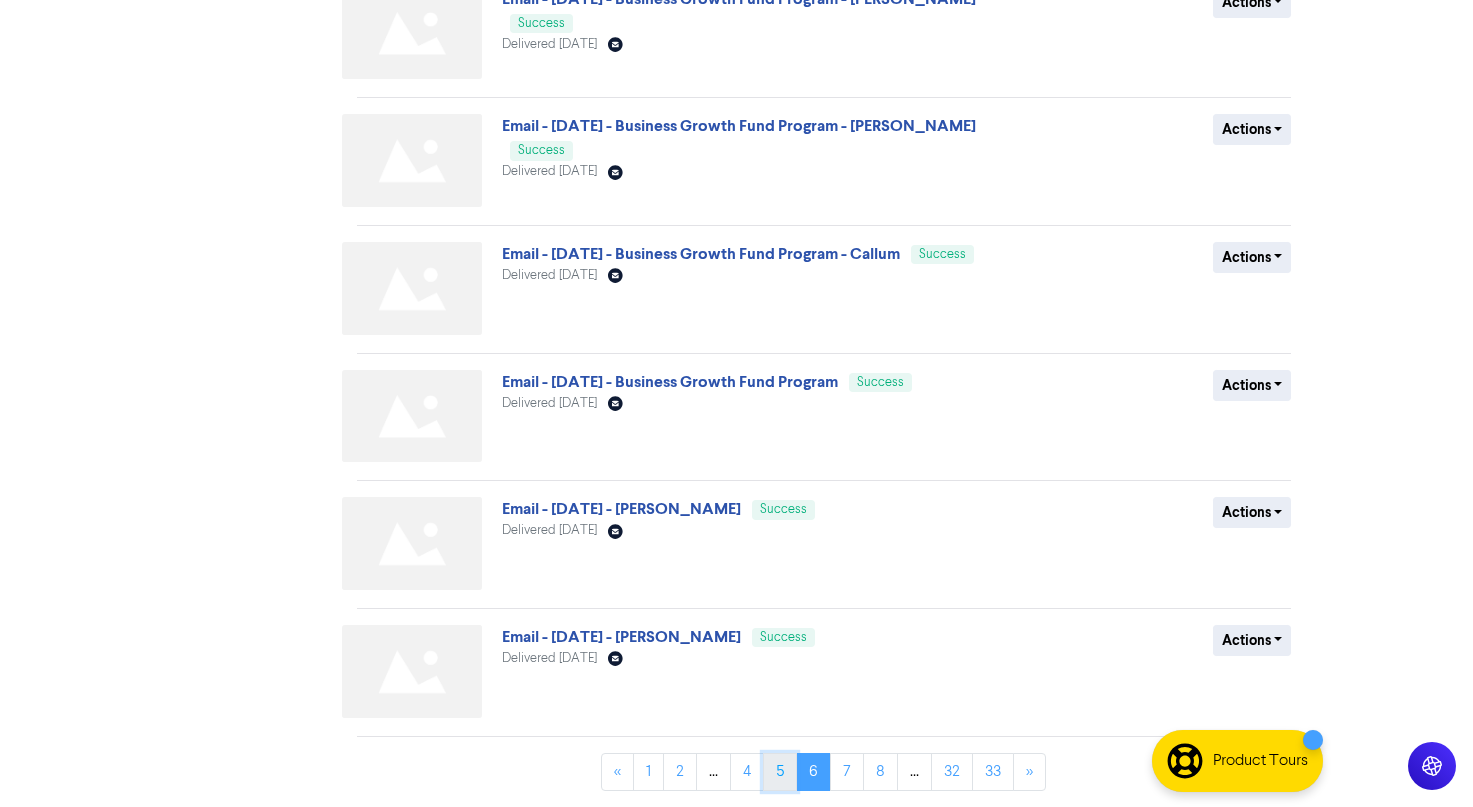 click on "5" at bounding box center (780, 772) 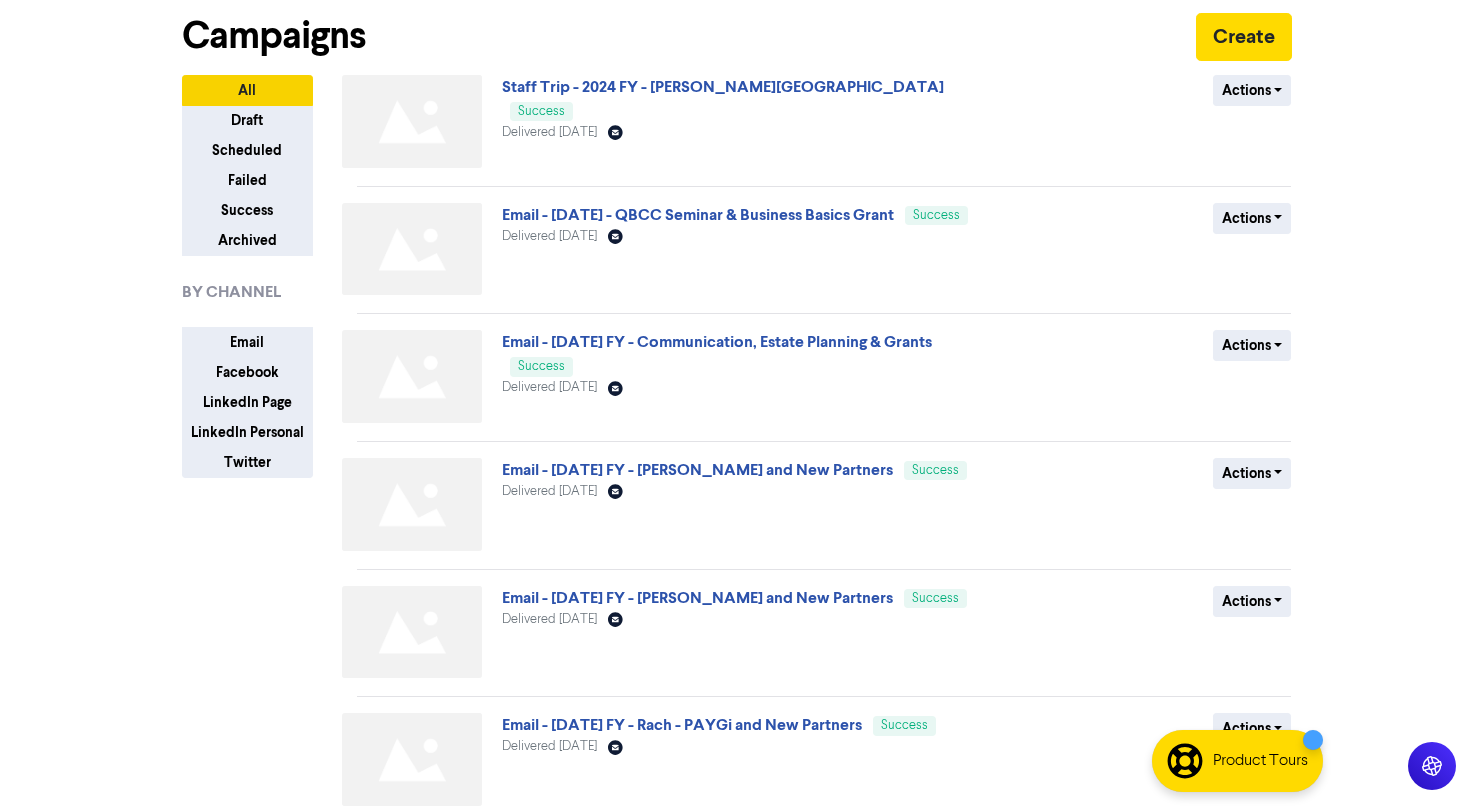 scroll, scrollTop: 88, scrollLeft: 0, axis: vertical 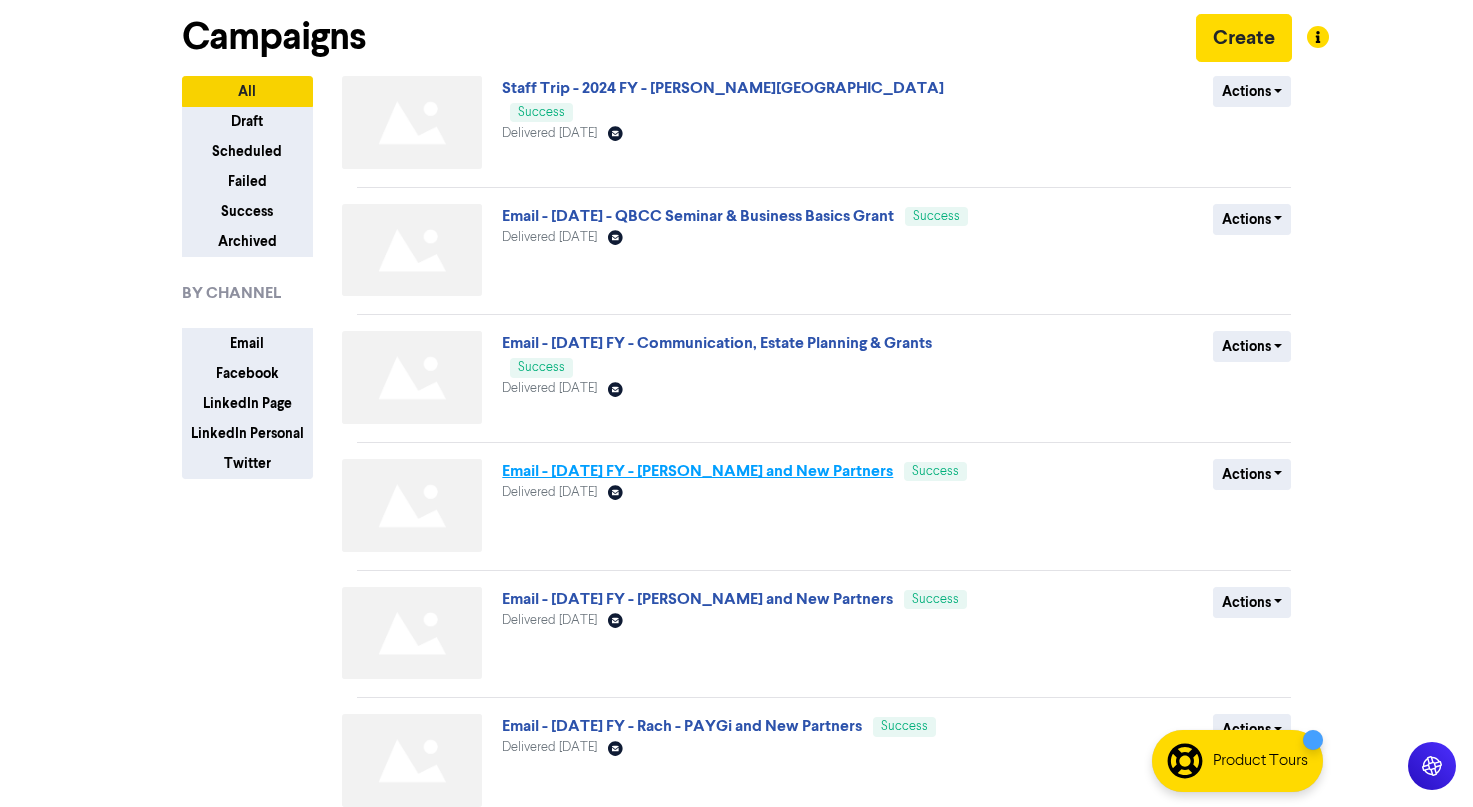 click on "Email - July 2024 FY - Sarah - PAYGi and New Partners" at bounding box center [697, 471] 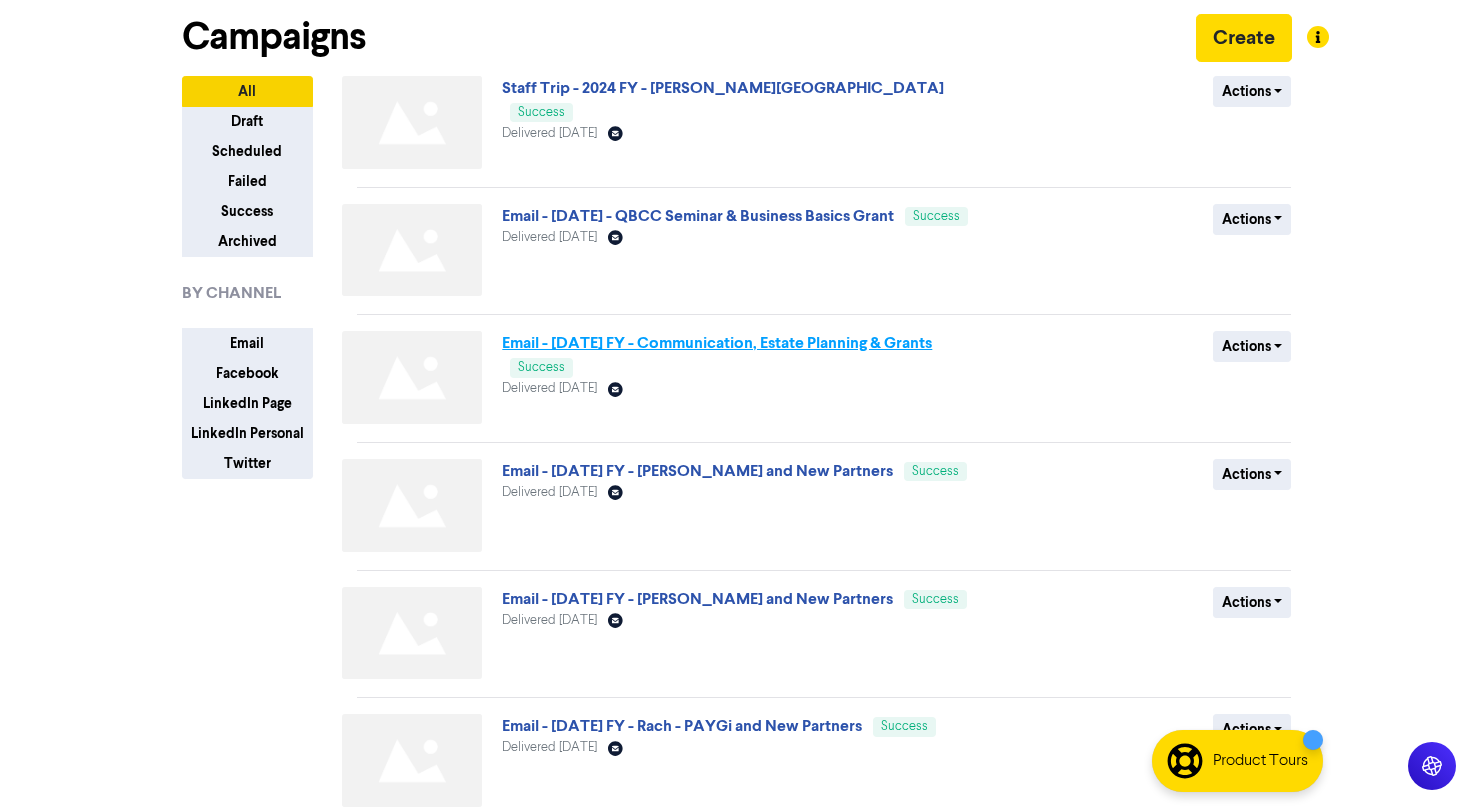 click on "Email - Sept 2024 FY - Communication, Estate Planning & Grants" at bounding box center [717, 343] 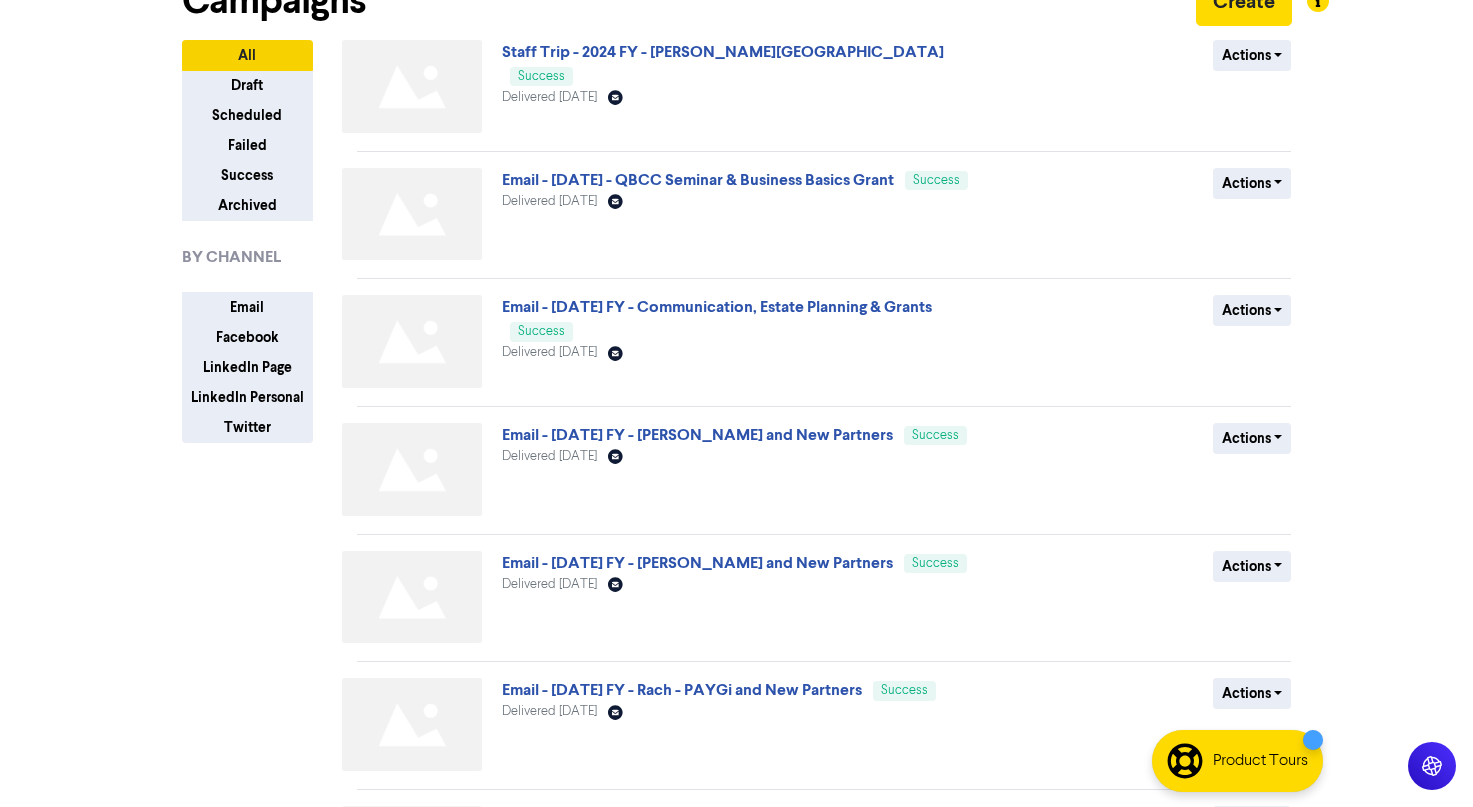 scroll, scrollTop: 88, scrollLeft: 0, axis: vertical 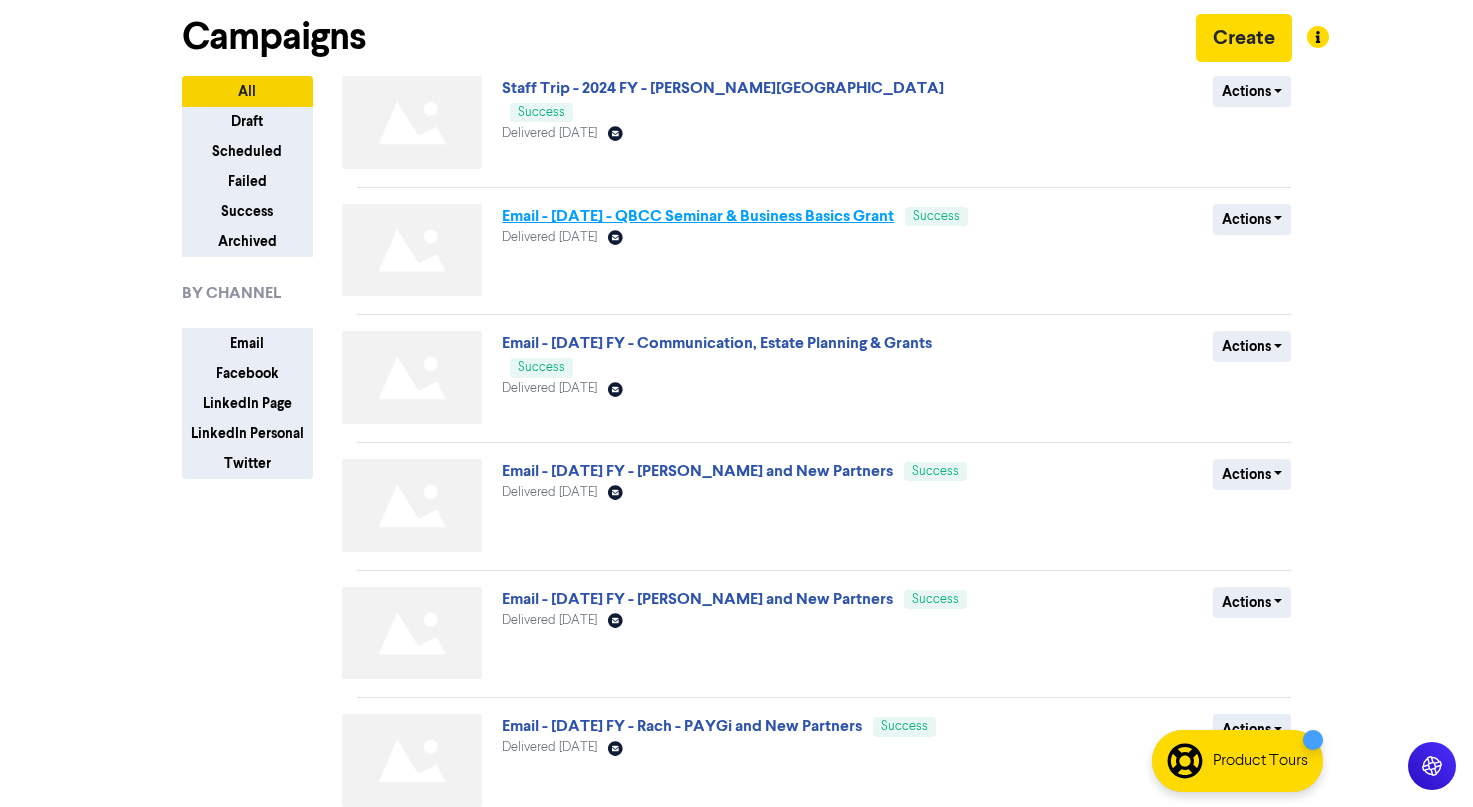 click on "Email - Sept 2024 - QBCC Seminar & Business Basics Grant" at bounding box center (698, 216) 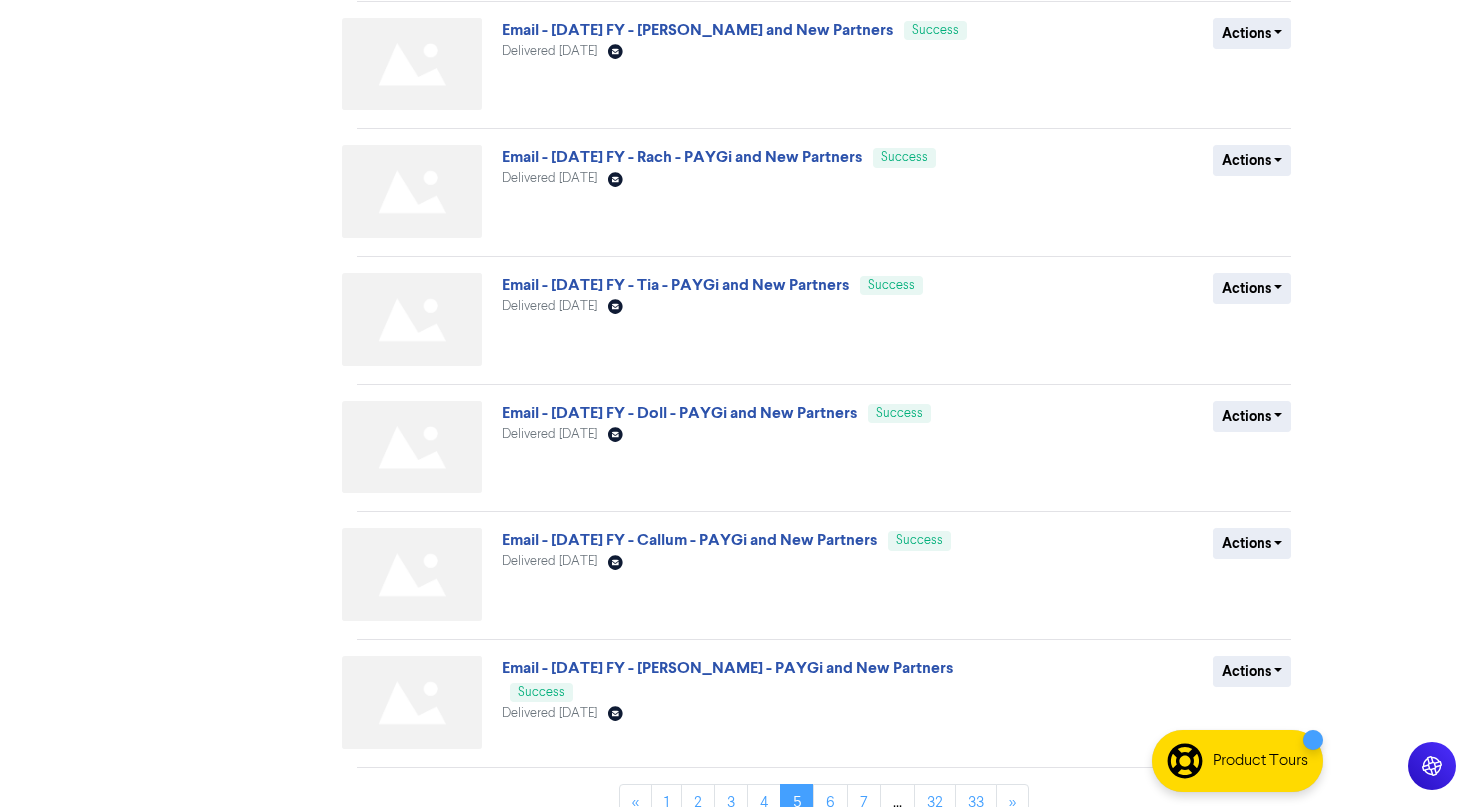 scroll, scrollTop: 688, scrollLeft: 0, axis: vertical 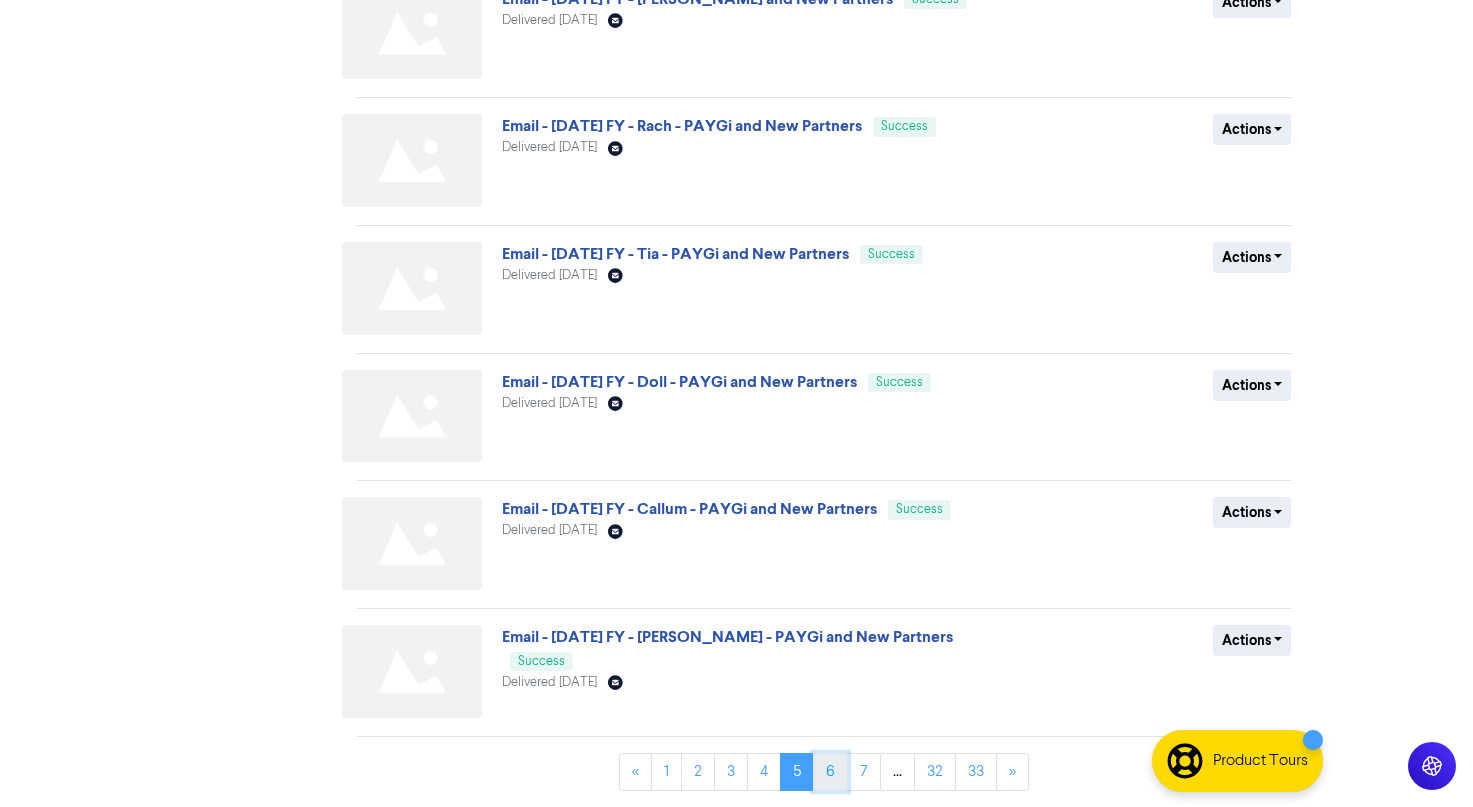 click on "6" at bounding box center (830, 772) 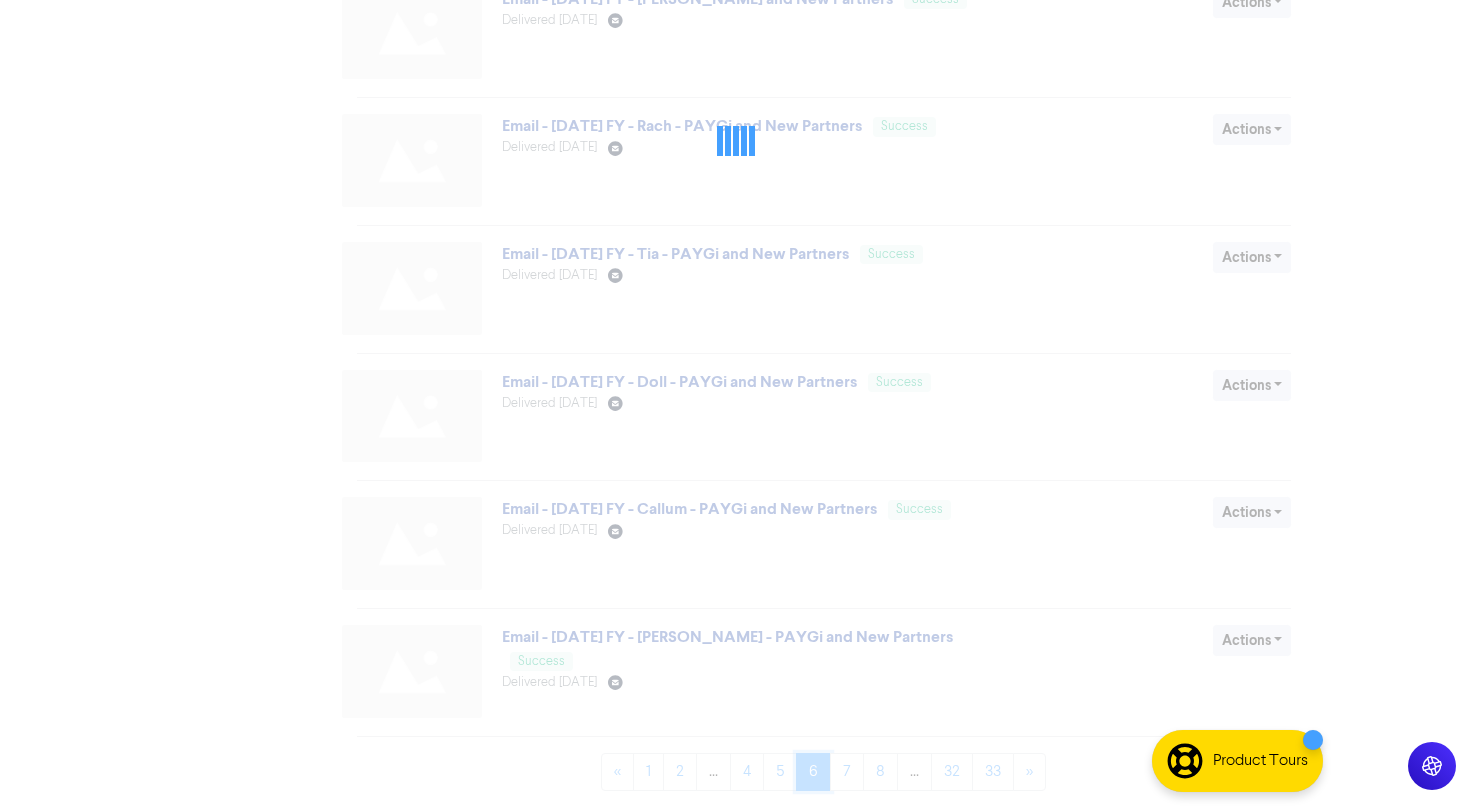 scroll, scrollTop: 0, scrollLeft: 0, axis: both 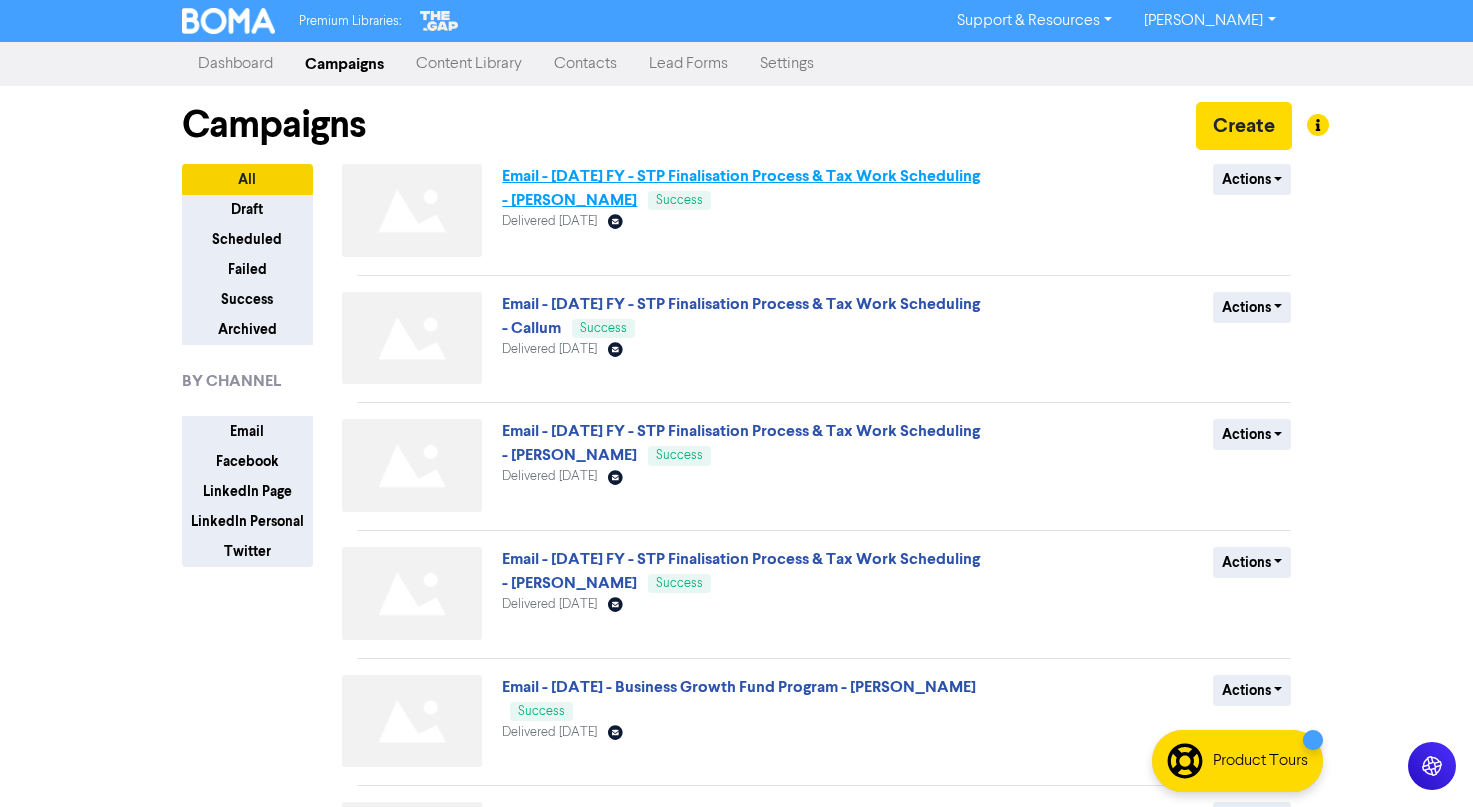 click on "Email - June 2024 FY - STP Finalisation Process & Tax Work Scheduling  - Roland" at bounding box center [741, 188] 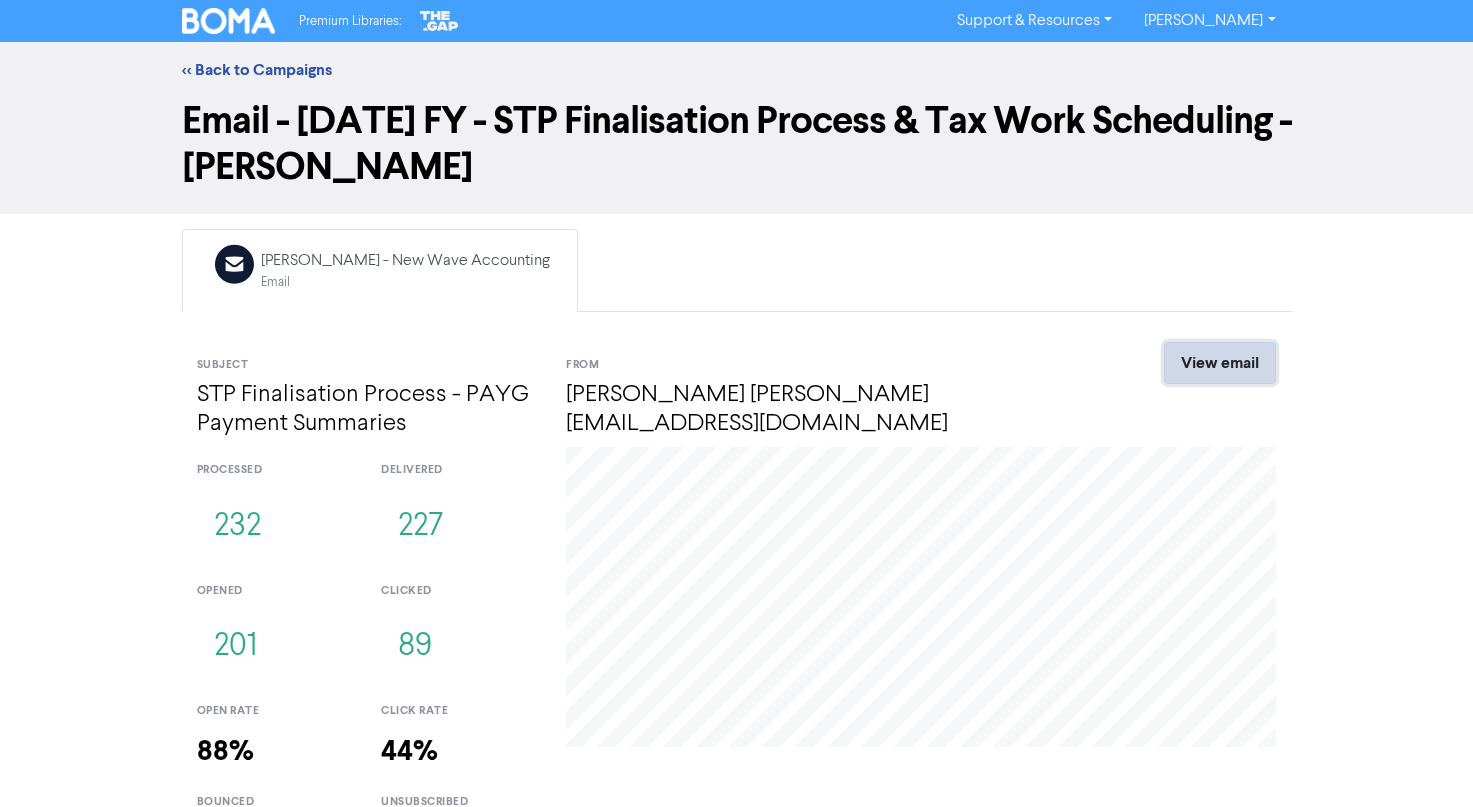click on "View email" at bounding box center (1220, 363) 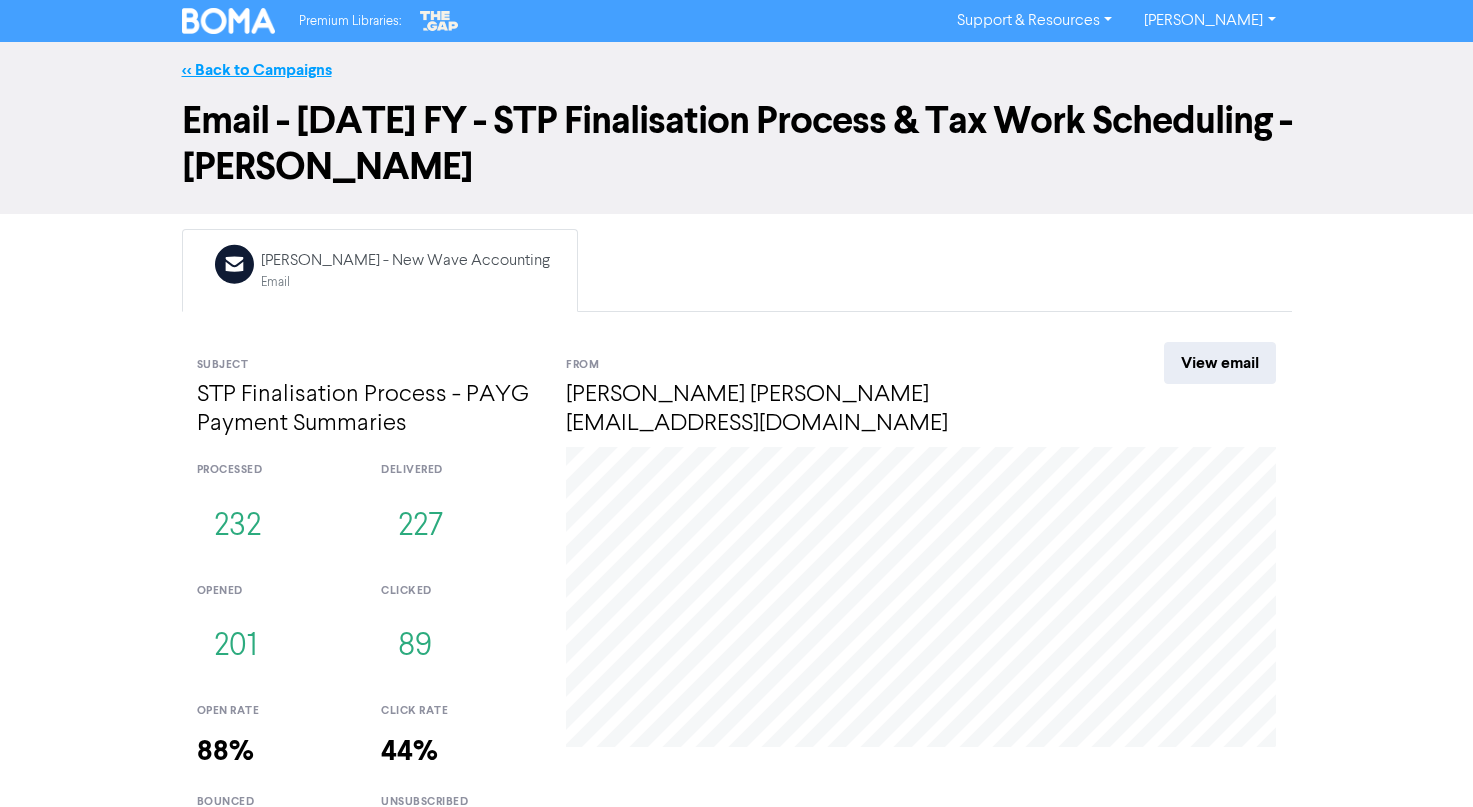 click on "<< Back to Campaigns" at bounding box center [257, 70] 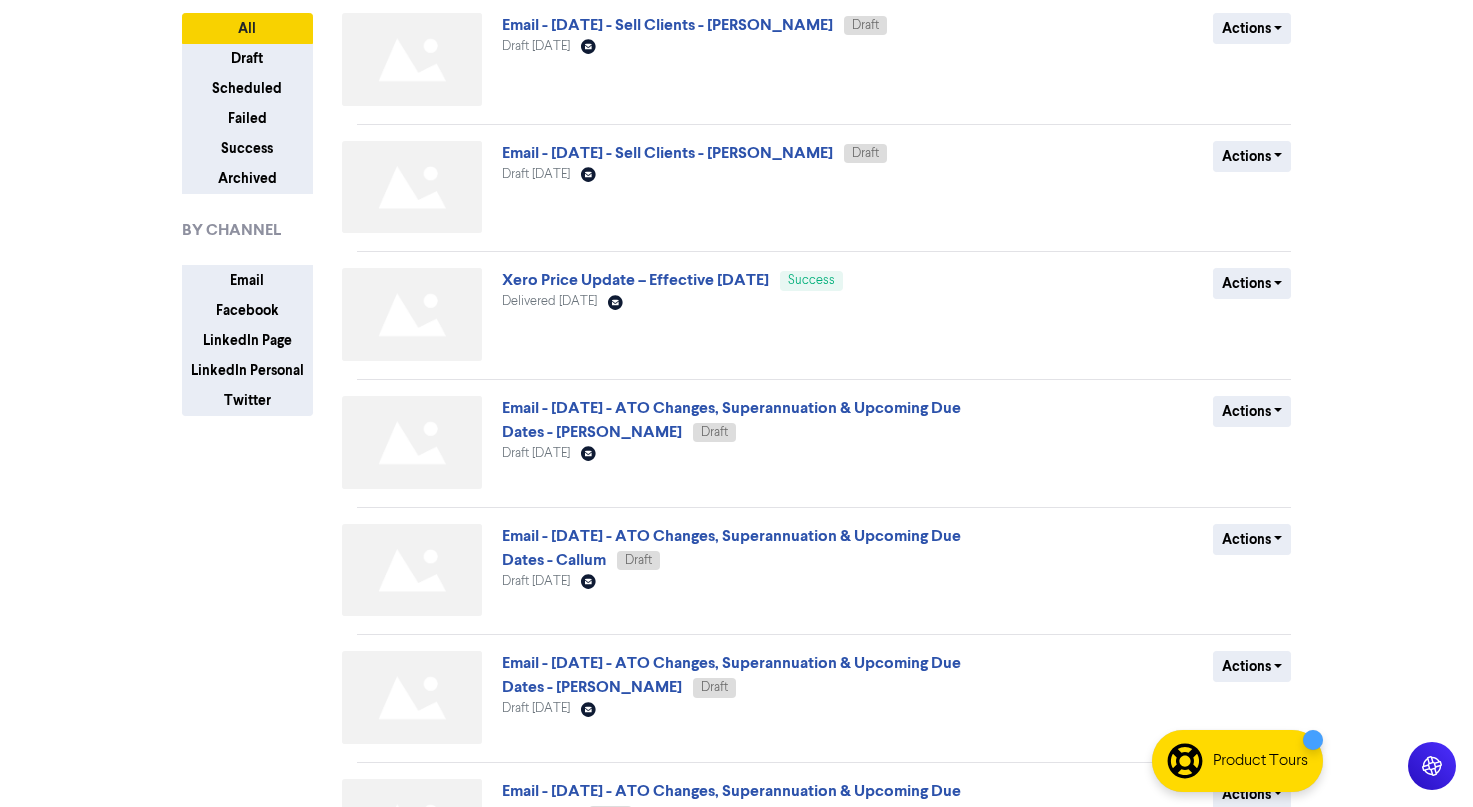 scroll, scrollTop: 200, scrollLeft: 0, axis: vertical 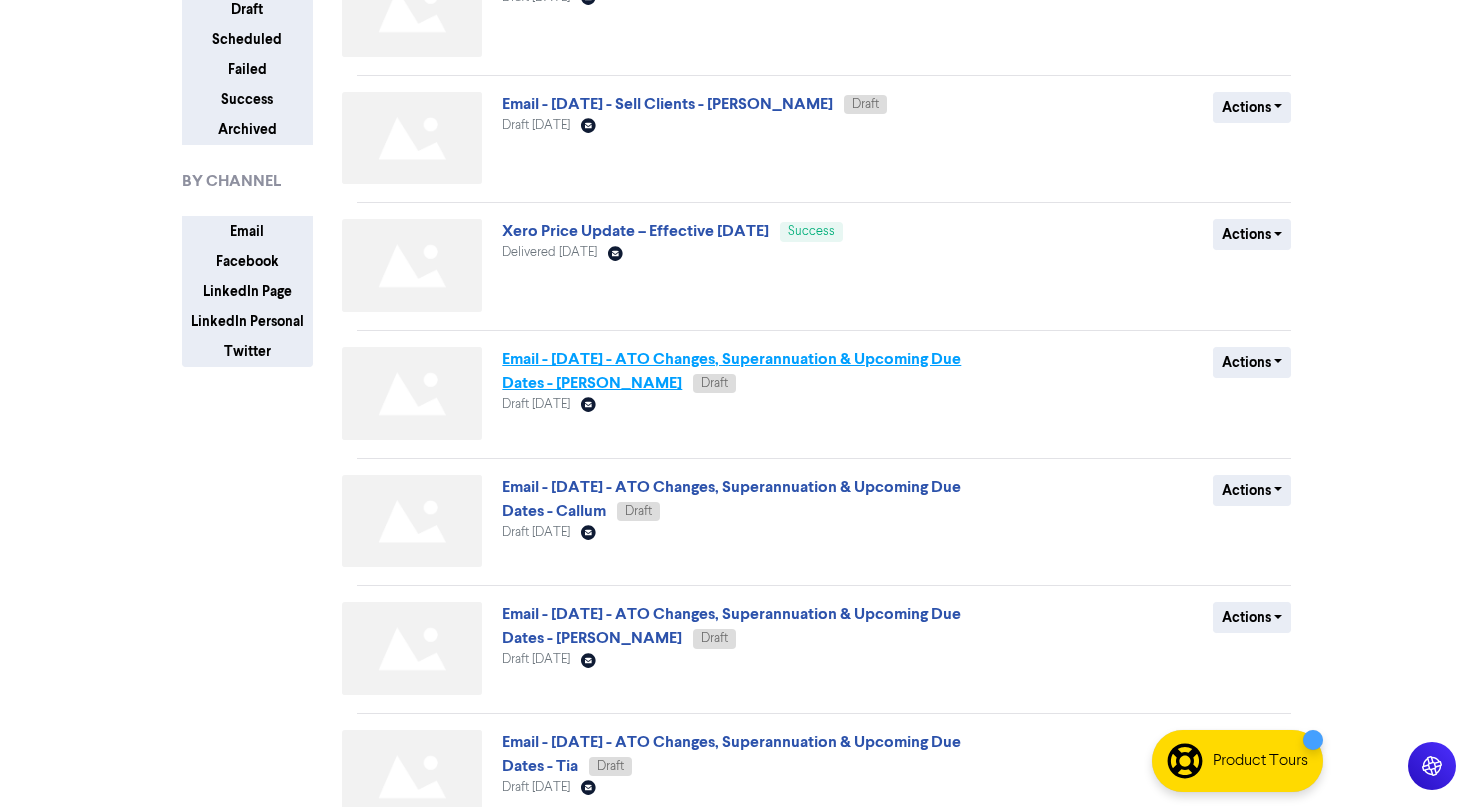 click on "Email - May 25 - ATO Changes, Superannuation & Upcoming Due Dates - Sarah" at bounding box center [731, 371] 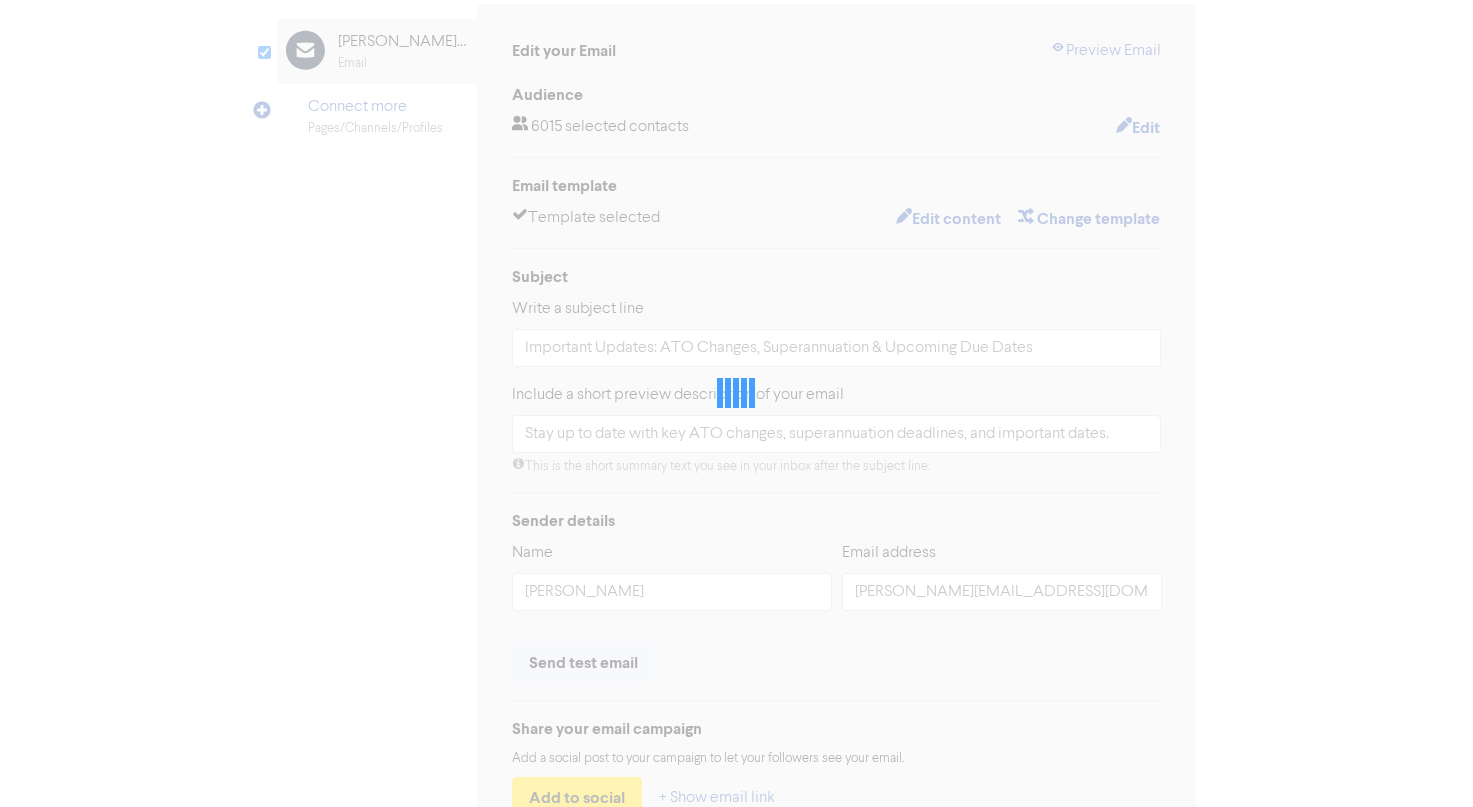 scroll, scrollTop: 0, scrollLeft: 0, axis: both 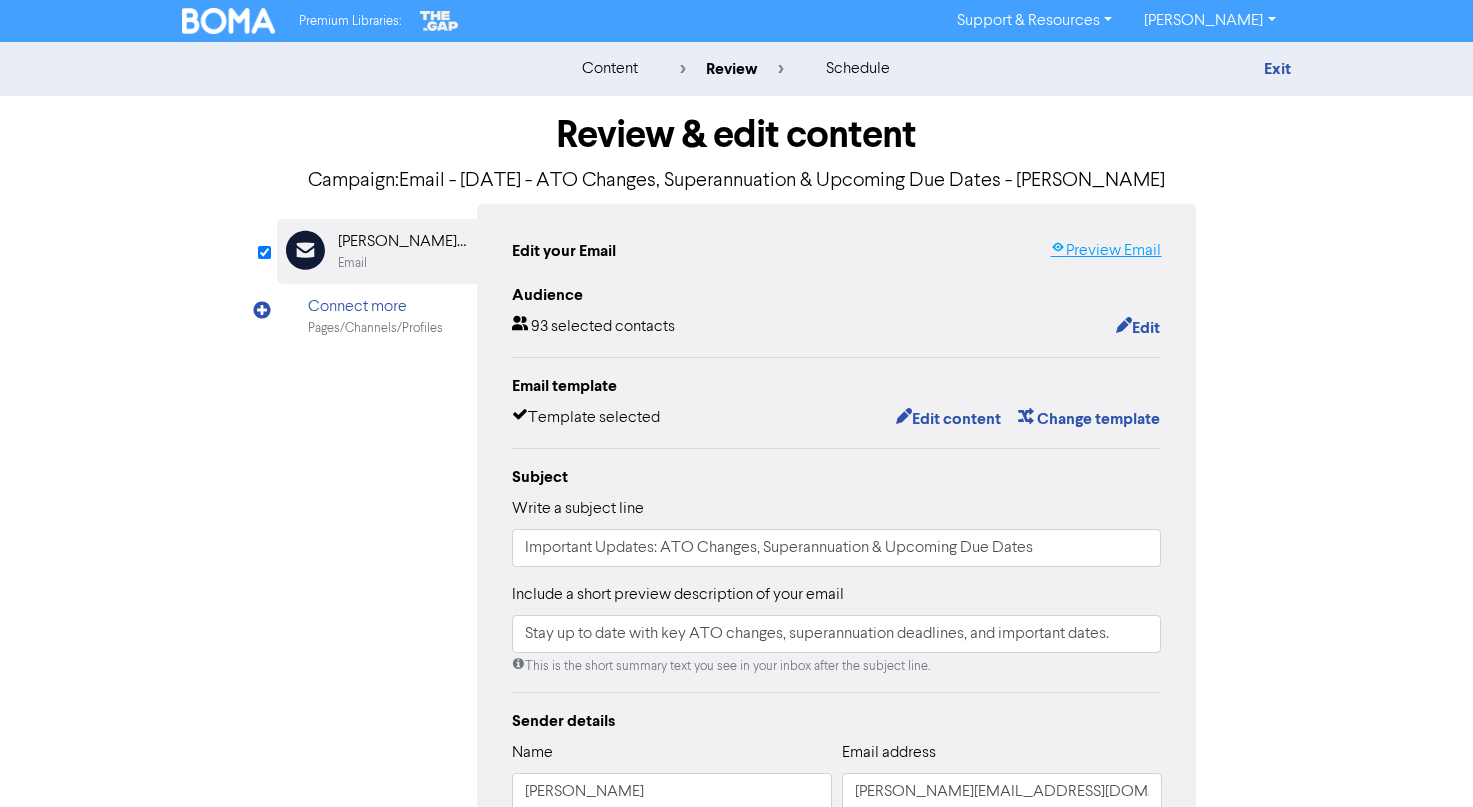 click on "Preview Email" at bounding box center [1105, 251] 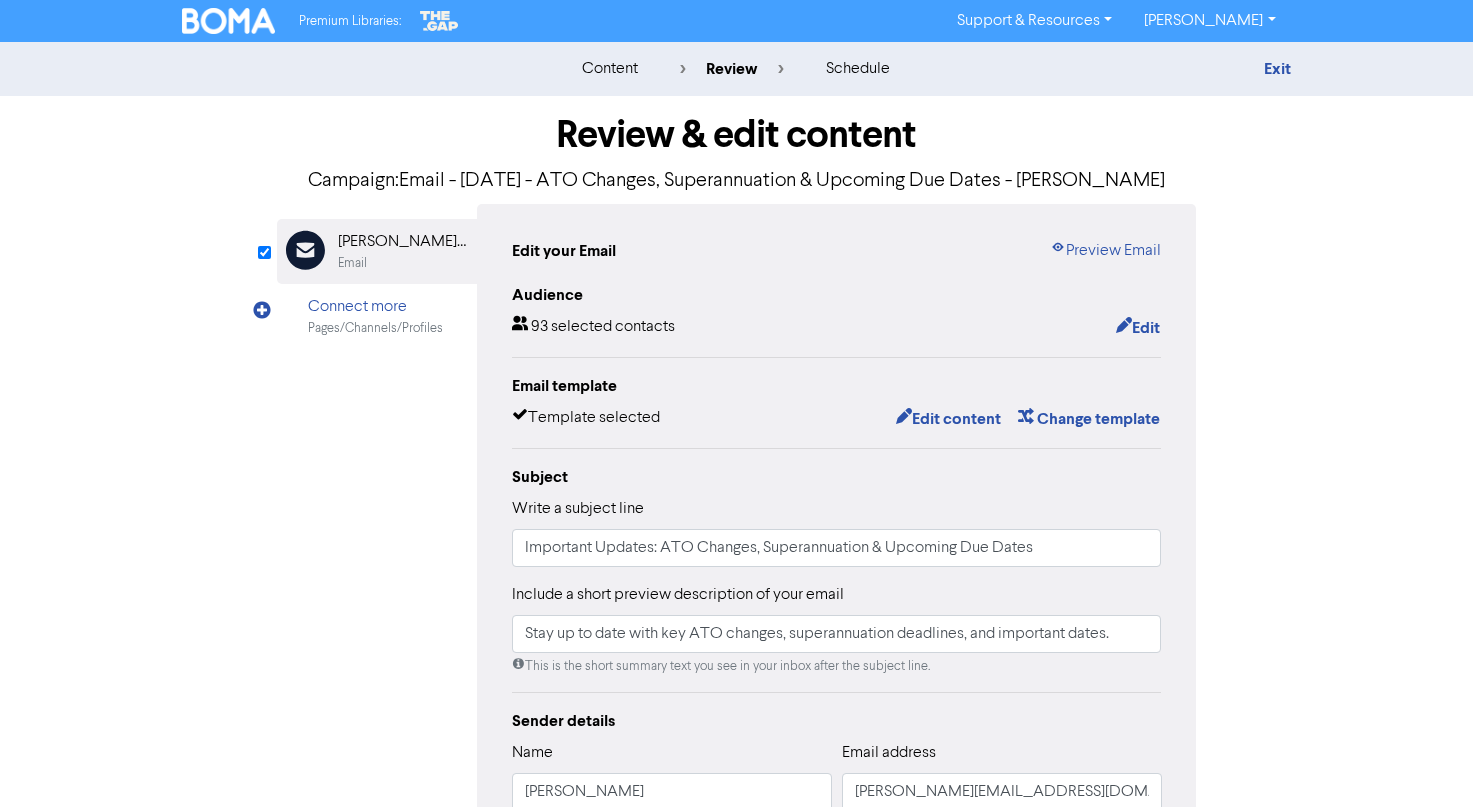 click on "content review schedule" at bounding box center (737, 69) 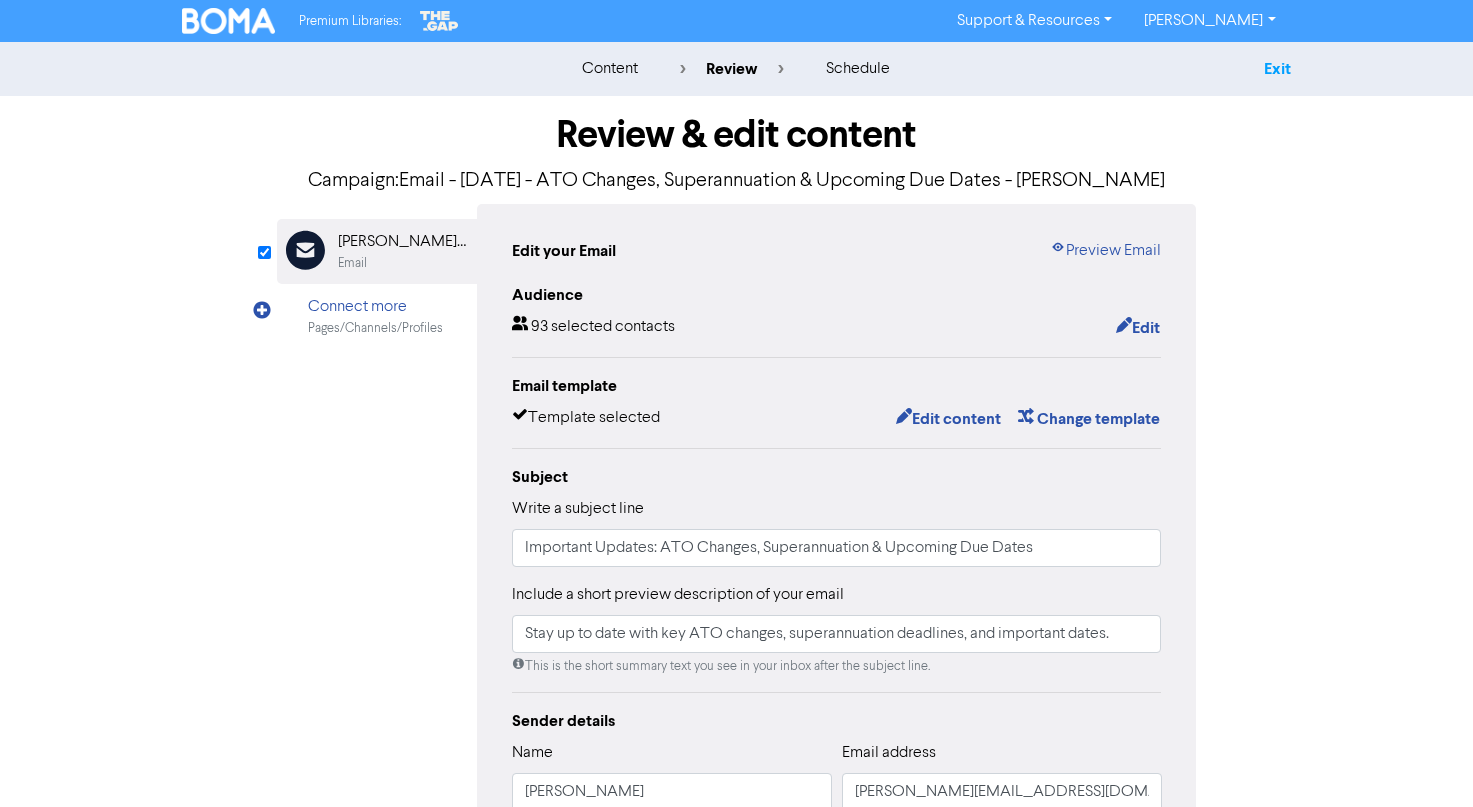 click on "Exit" at bounding box center [1277, 69] 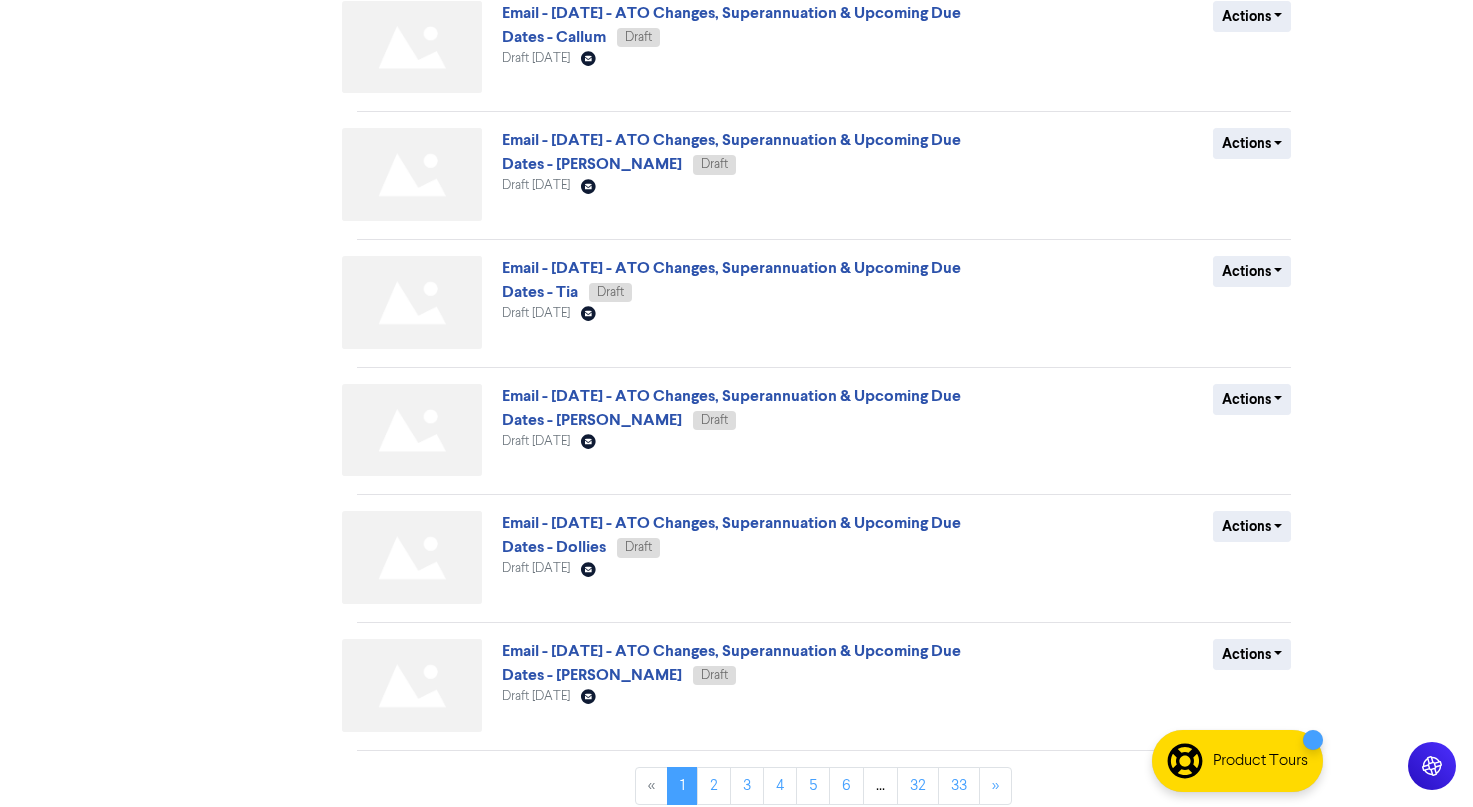 scroll, scrollTop: 688, scrollLeft: 0, axis: vertical 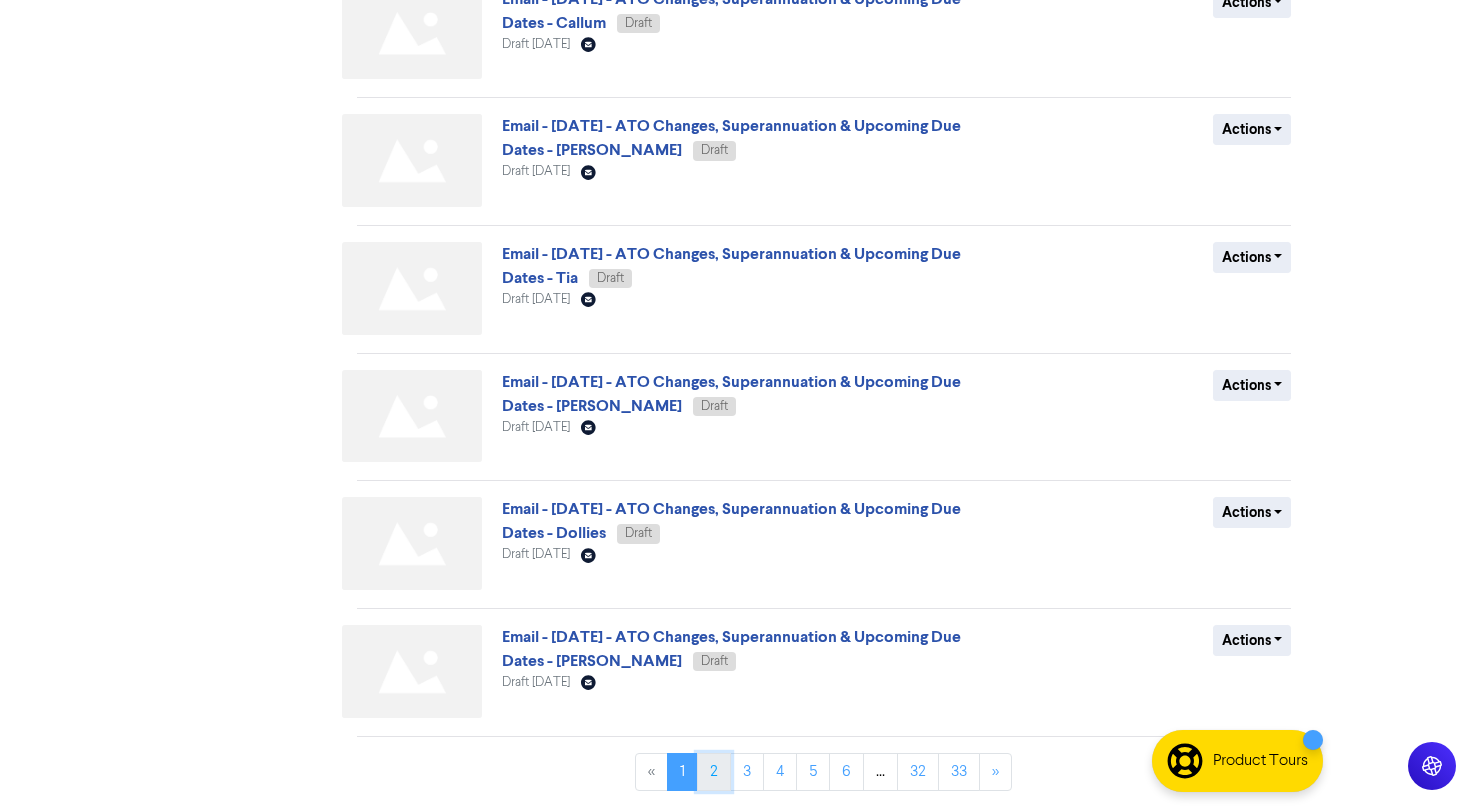 click on "2" at bounding box center (714, 772) 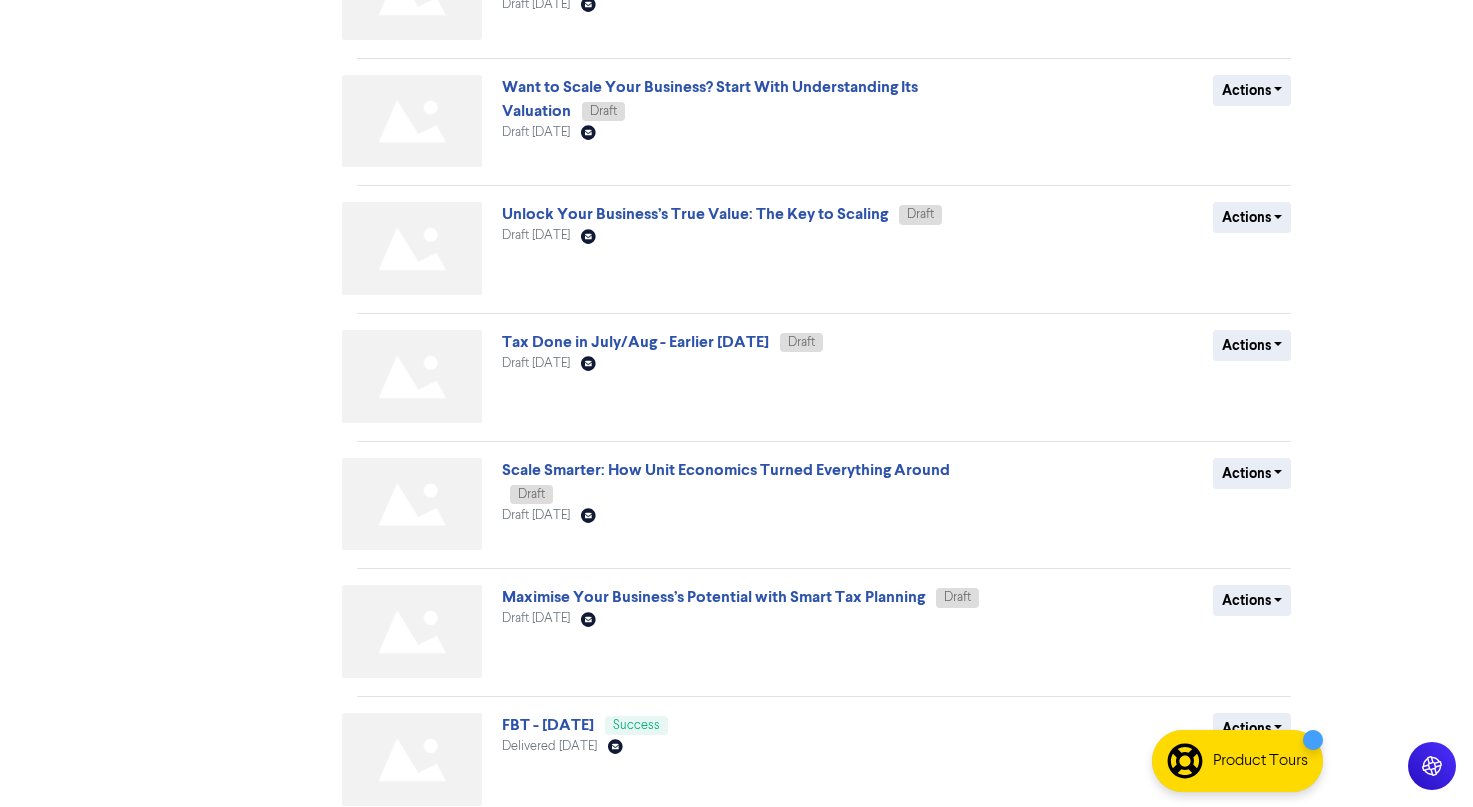 scroll, scrollTop: 688, scrollLeft: 0, axis: vertical 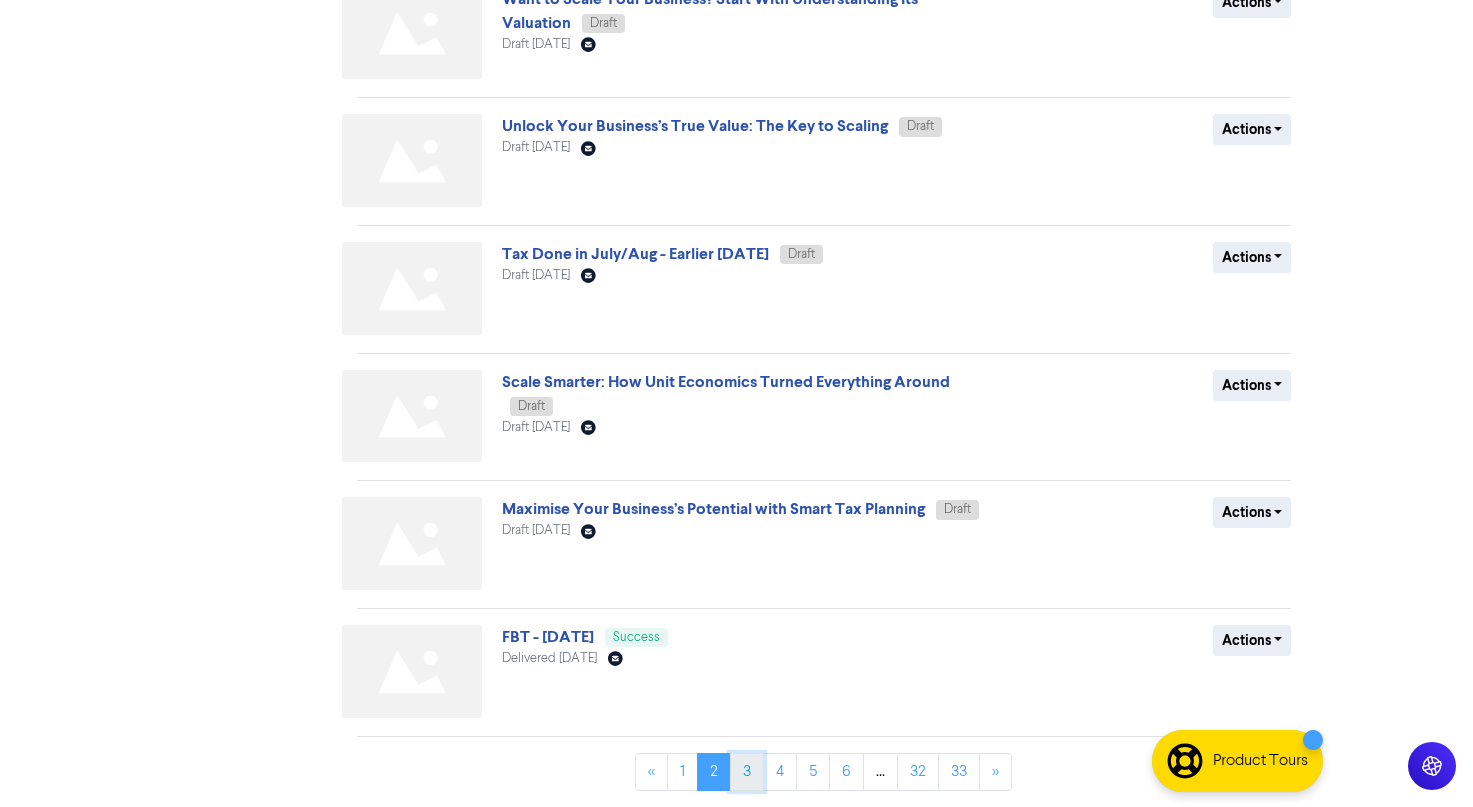 click on "3" at bounding box center [747, 772] 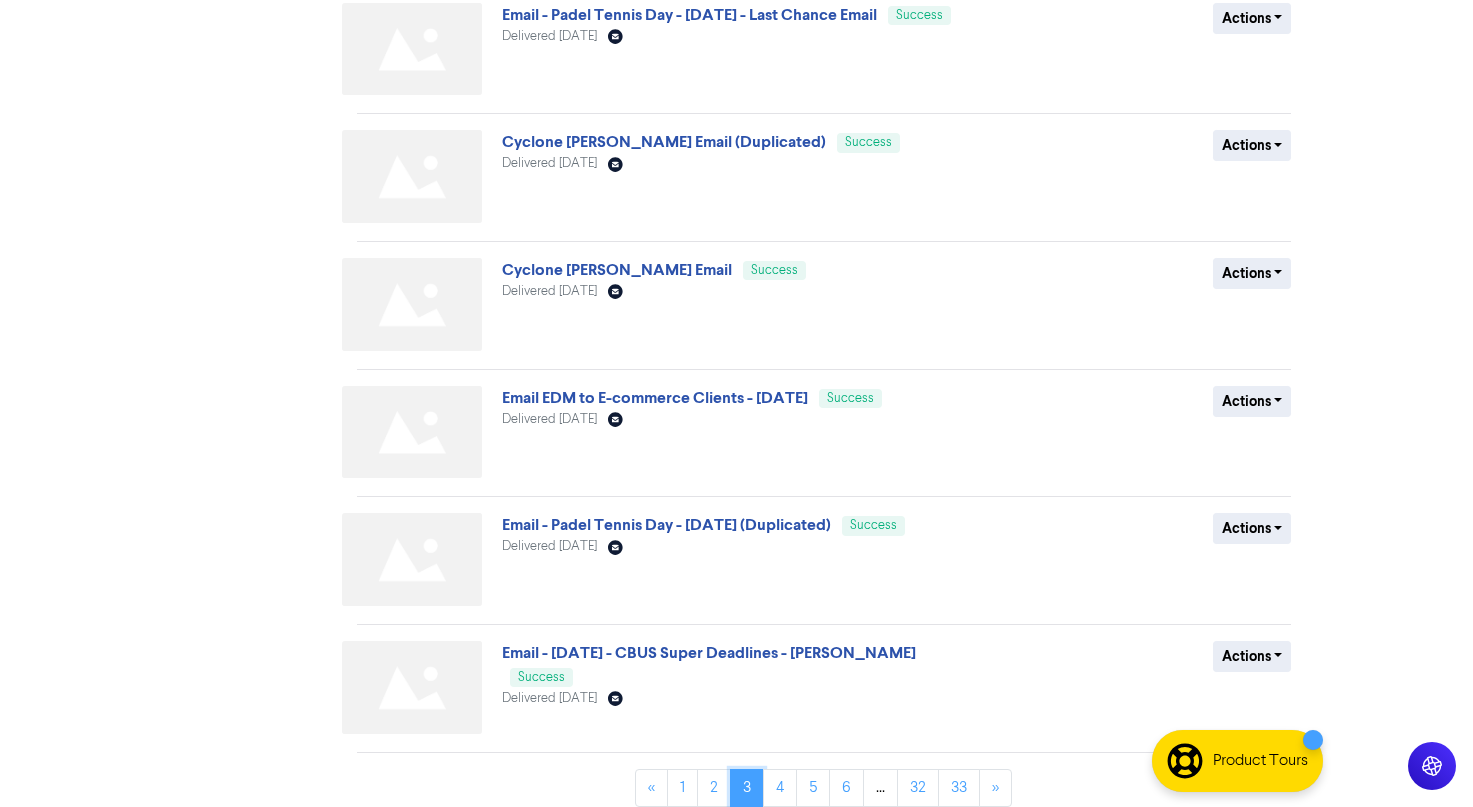 scroll, scrollTop: 688, scrollLeft: 0, axis: vertical 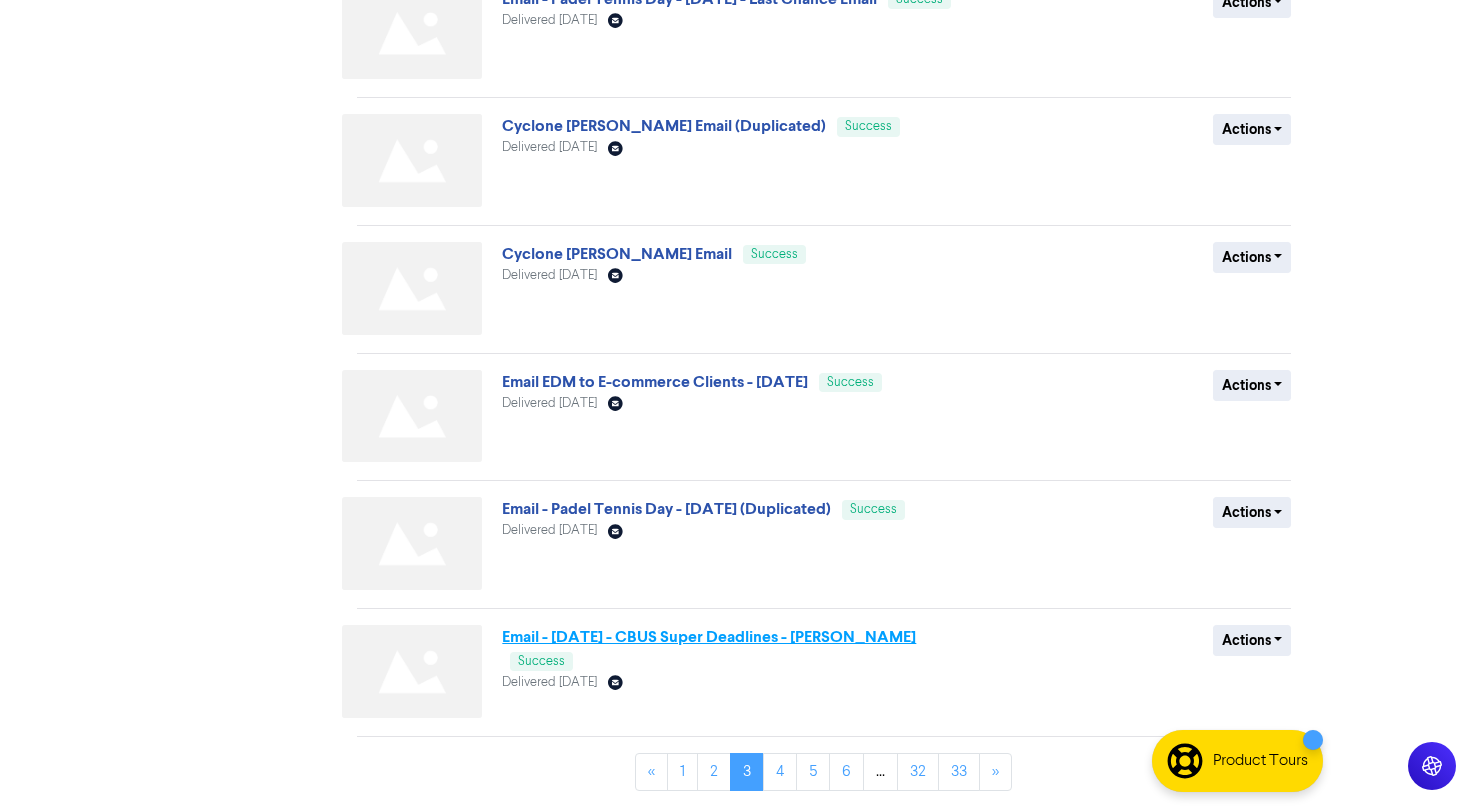 click on "Email - Jan 25 - CBUS Super Deadlines - Sophie" at bounding box center (709, 637) 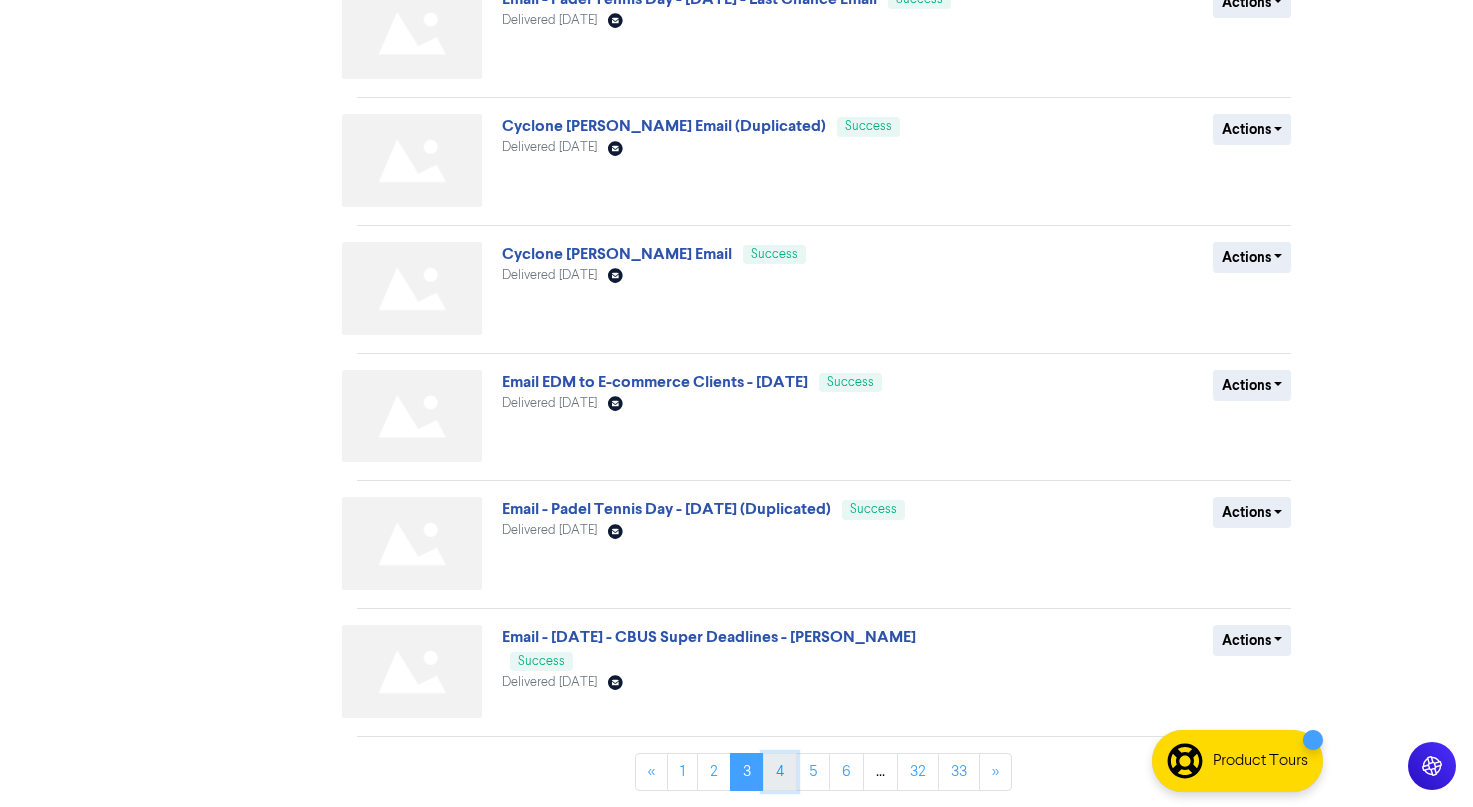 click on "4" at bounding box center (780, 772) 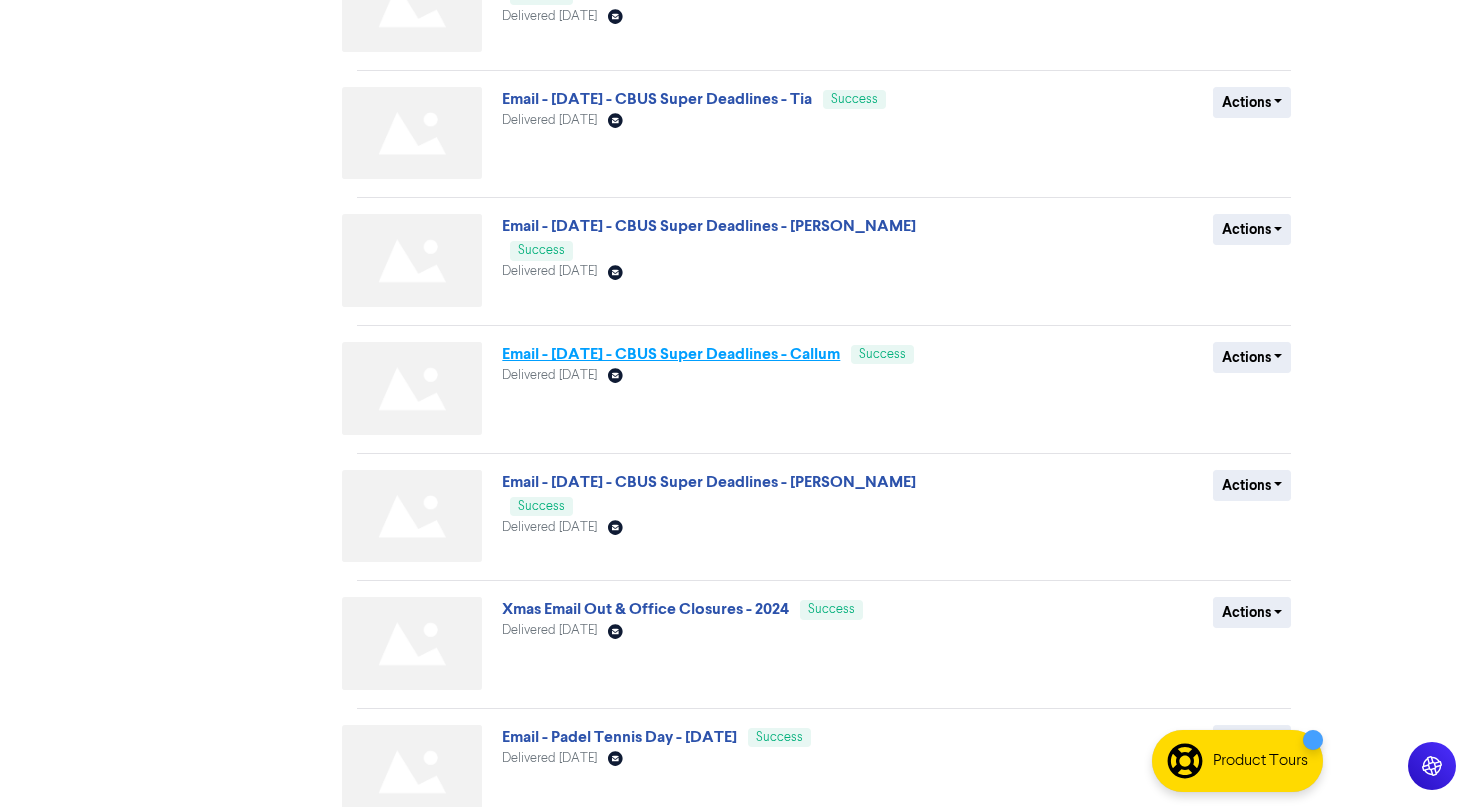 scroll, scrollTop: 688, scrollLeft: 0, axis: vertical 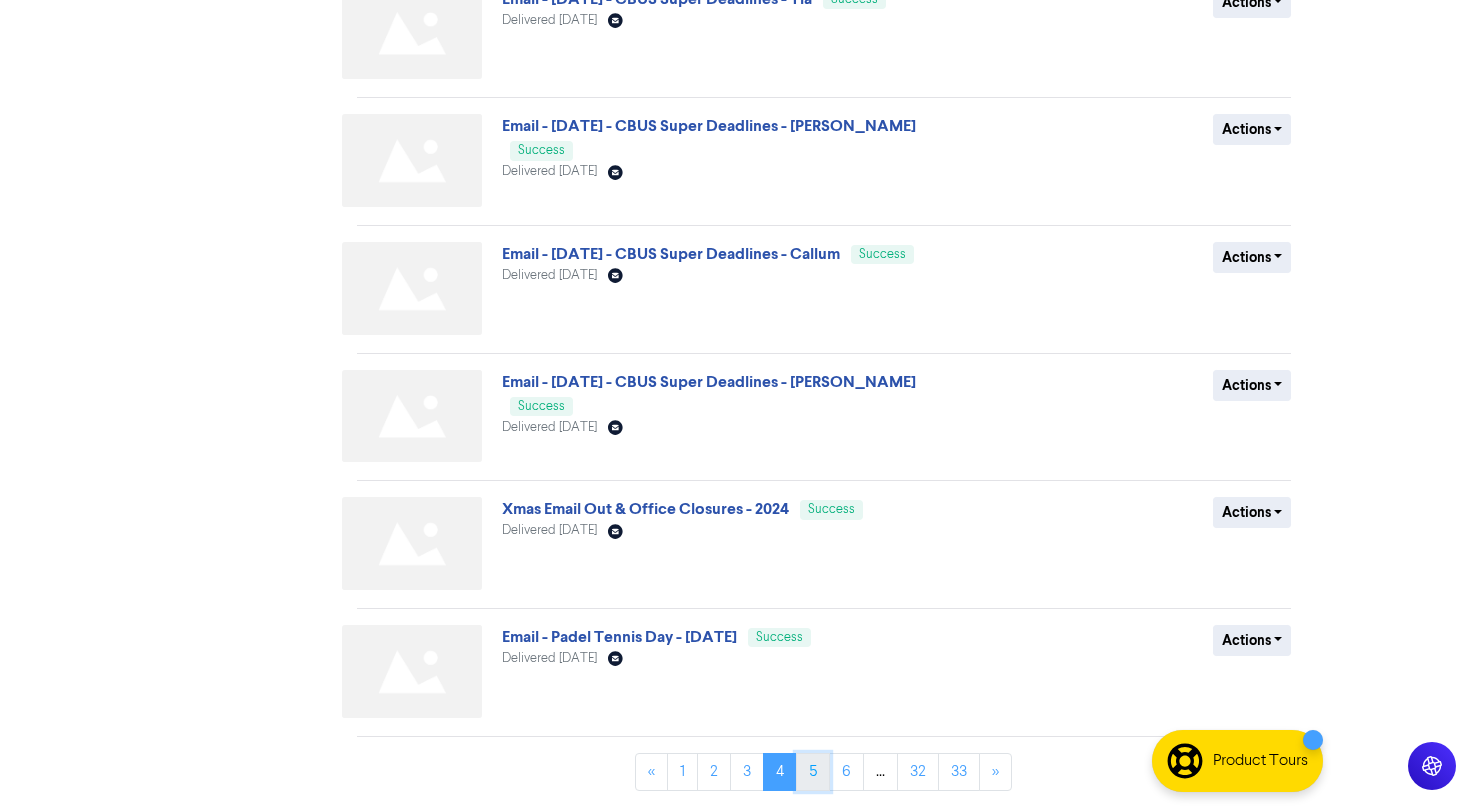 click on "5" at bounding box center (813, 772) 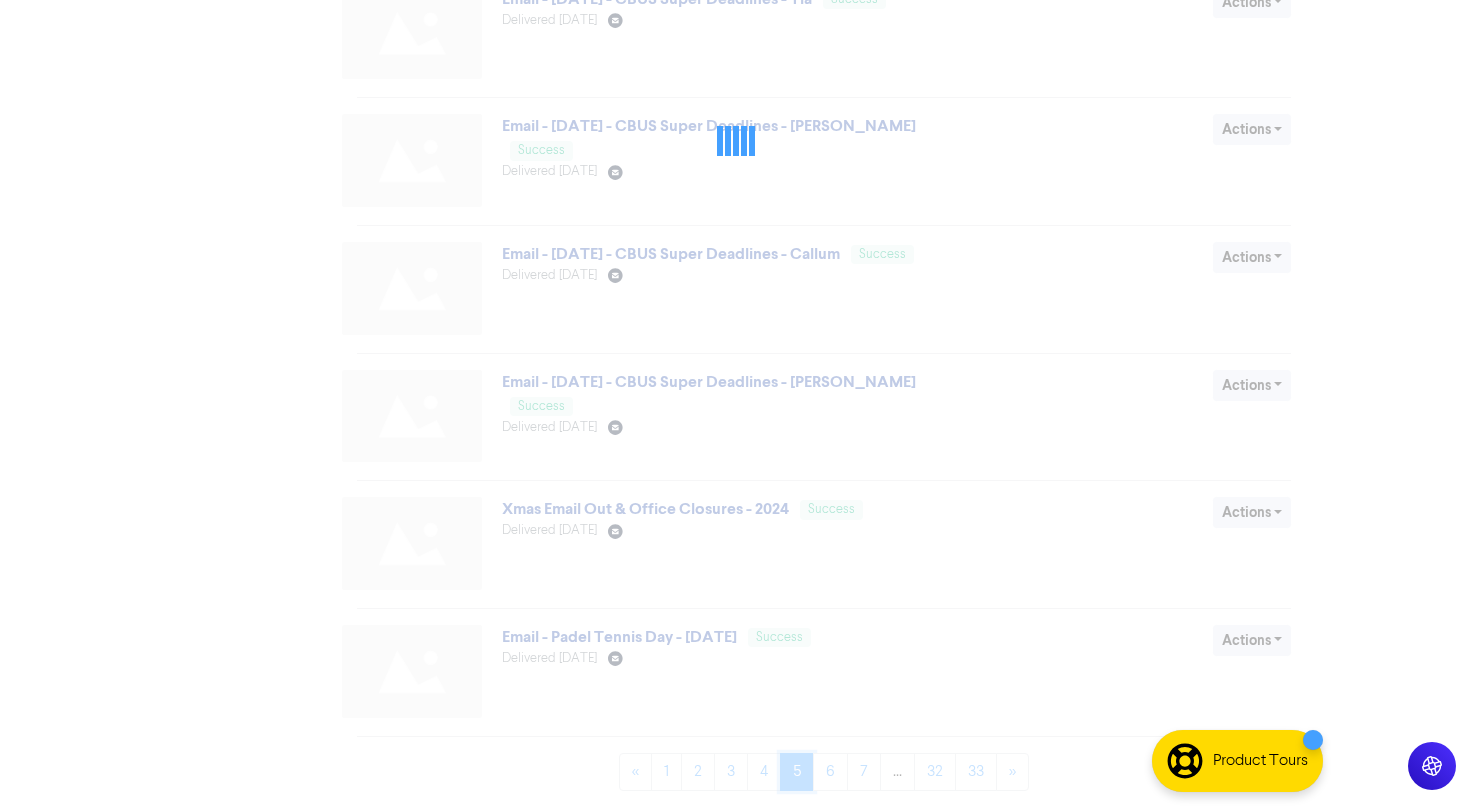 scroll, scrollTop: 0, scrollLeft: 0, axis: both 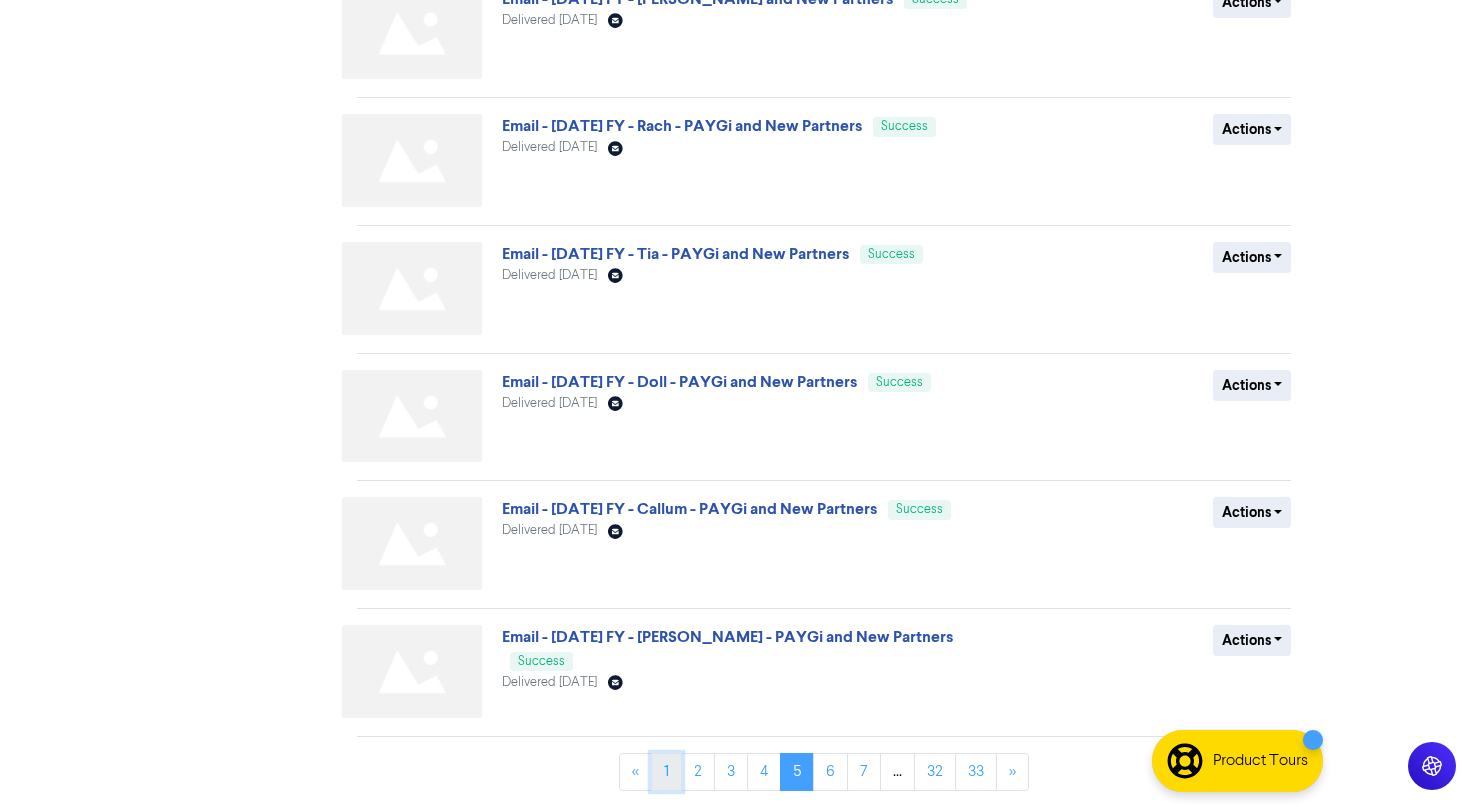 click on "1" at bounding box center (666, 772) 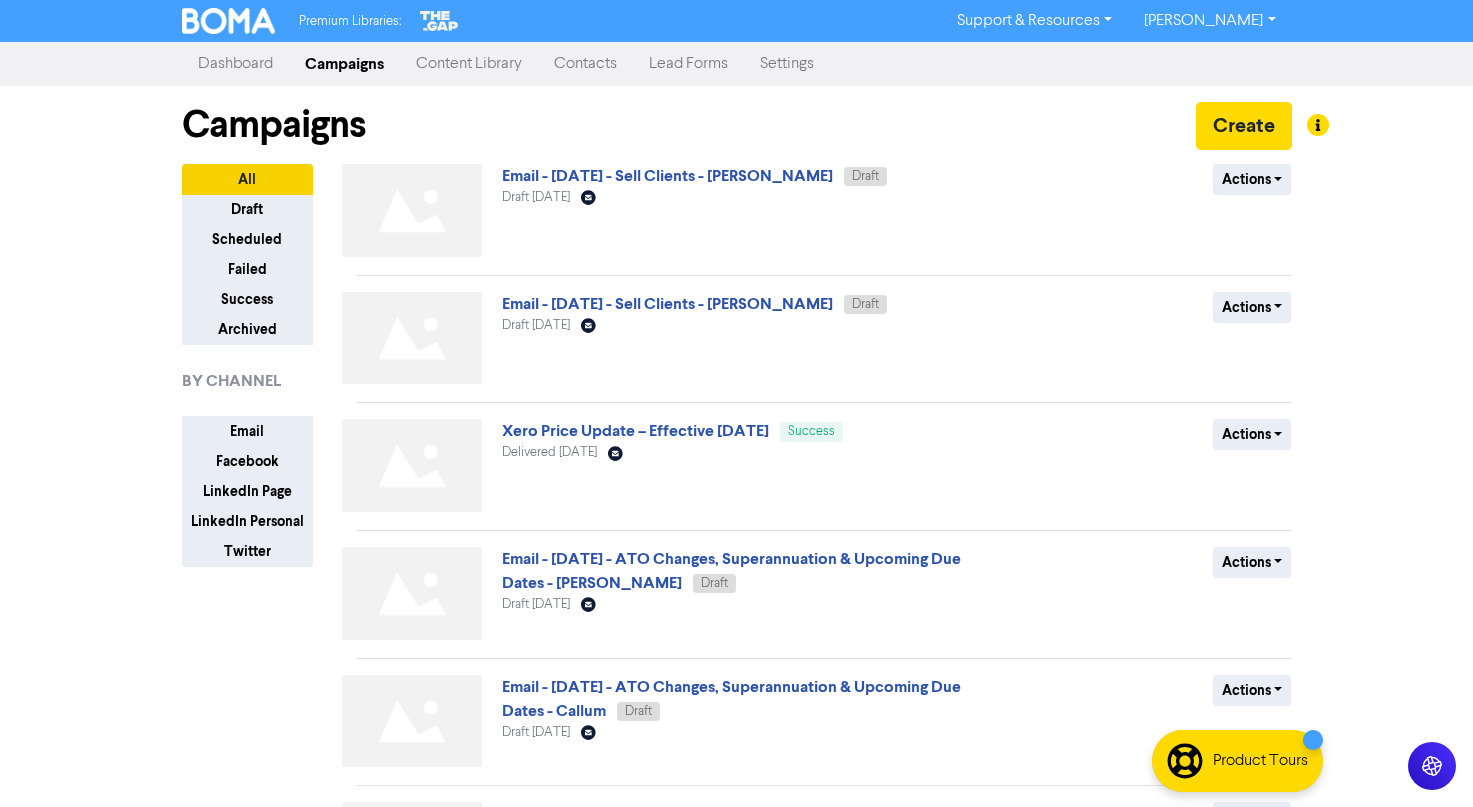 scroll, scrollTop: 200, scrollLeft: 0, axis: vertical 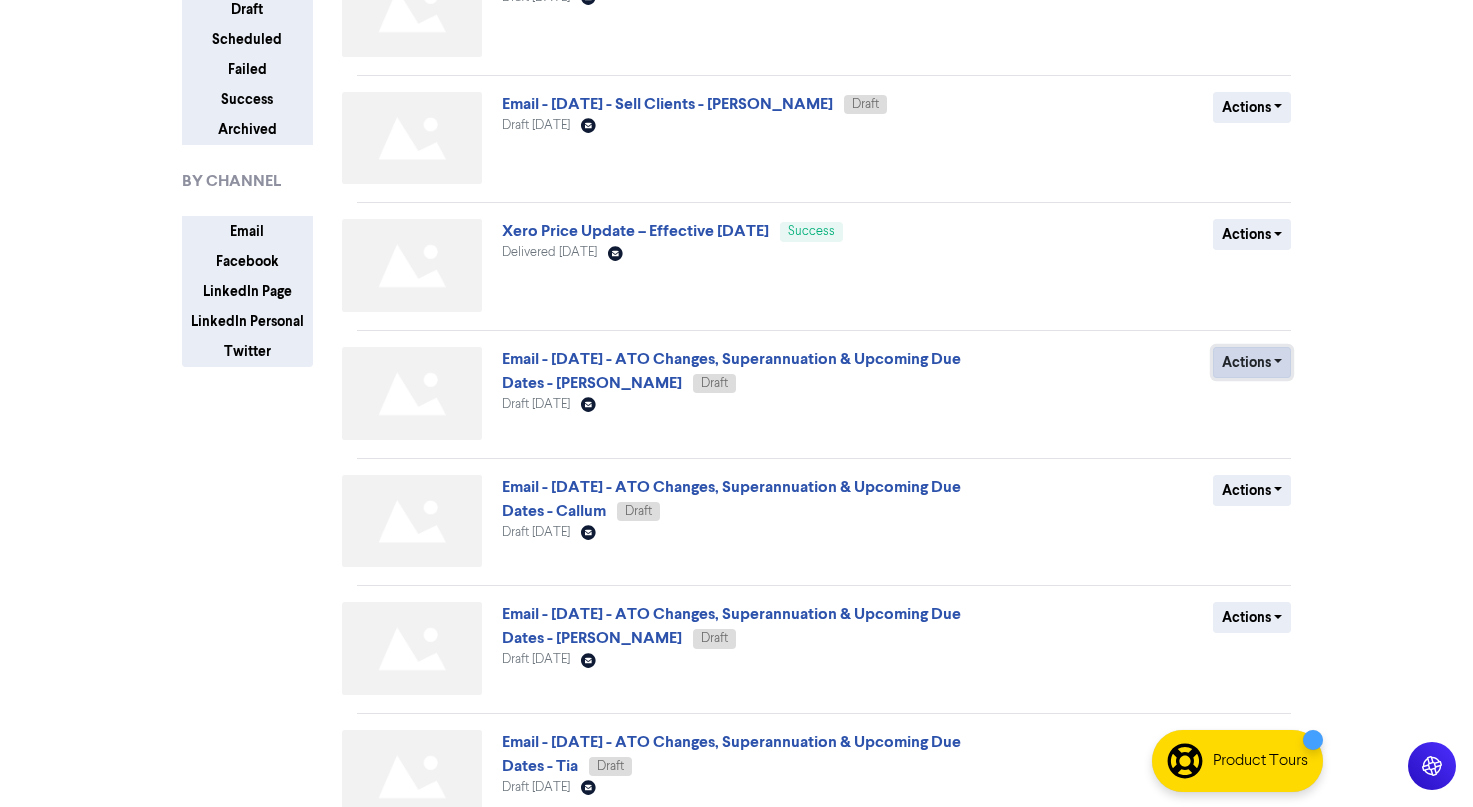 click on "Actions" at bounding box center (1252, 362) 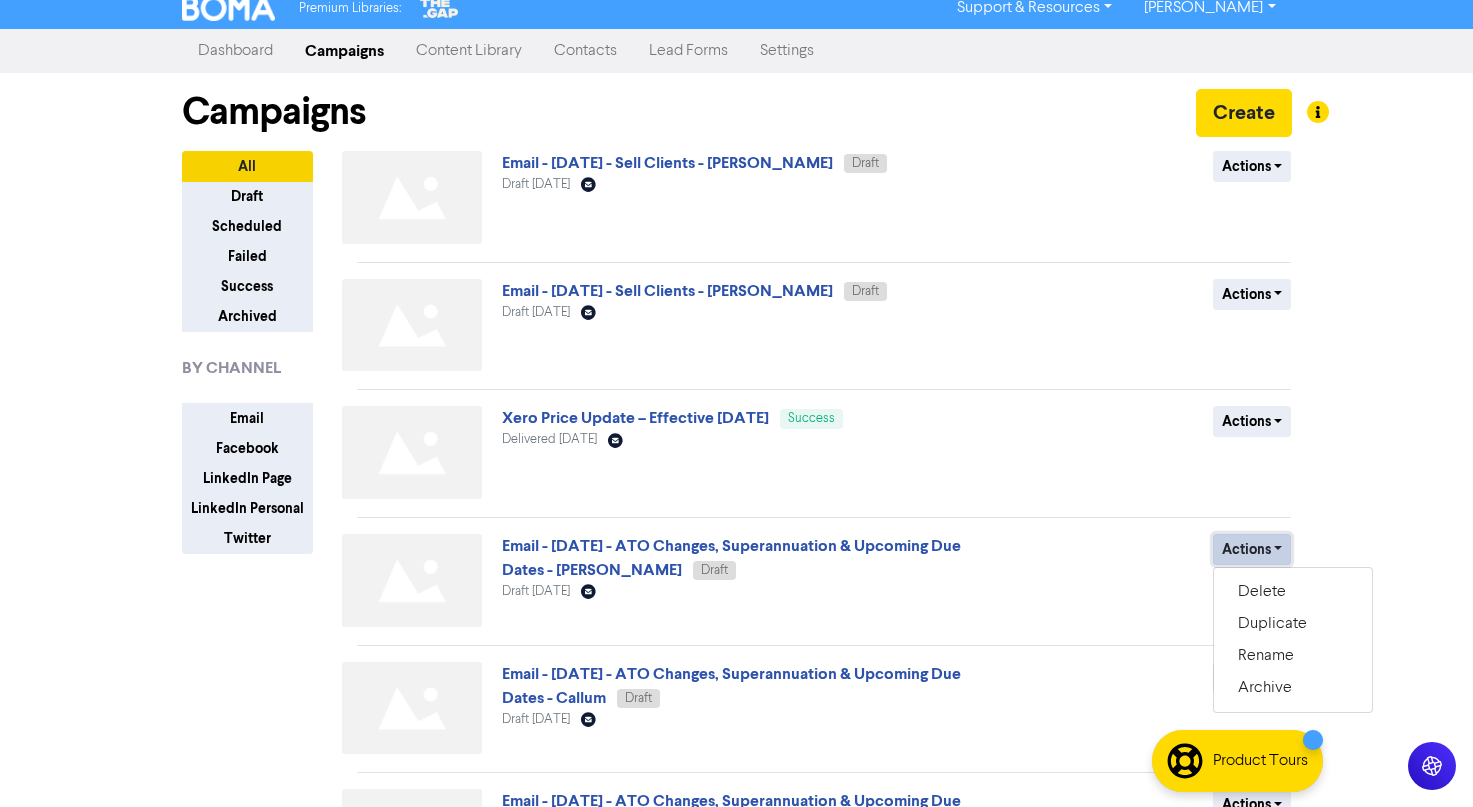scroll, scrollTop: 0, scrollLeft: 0, axis: both 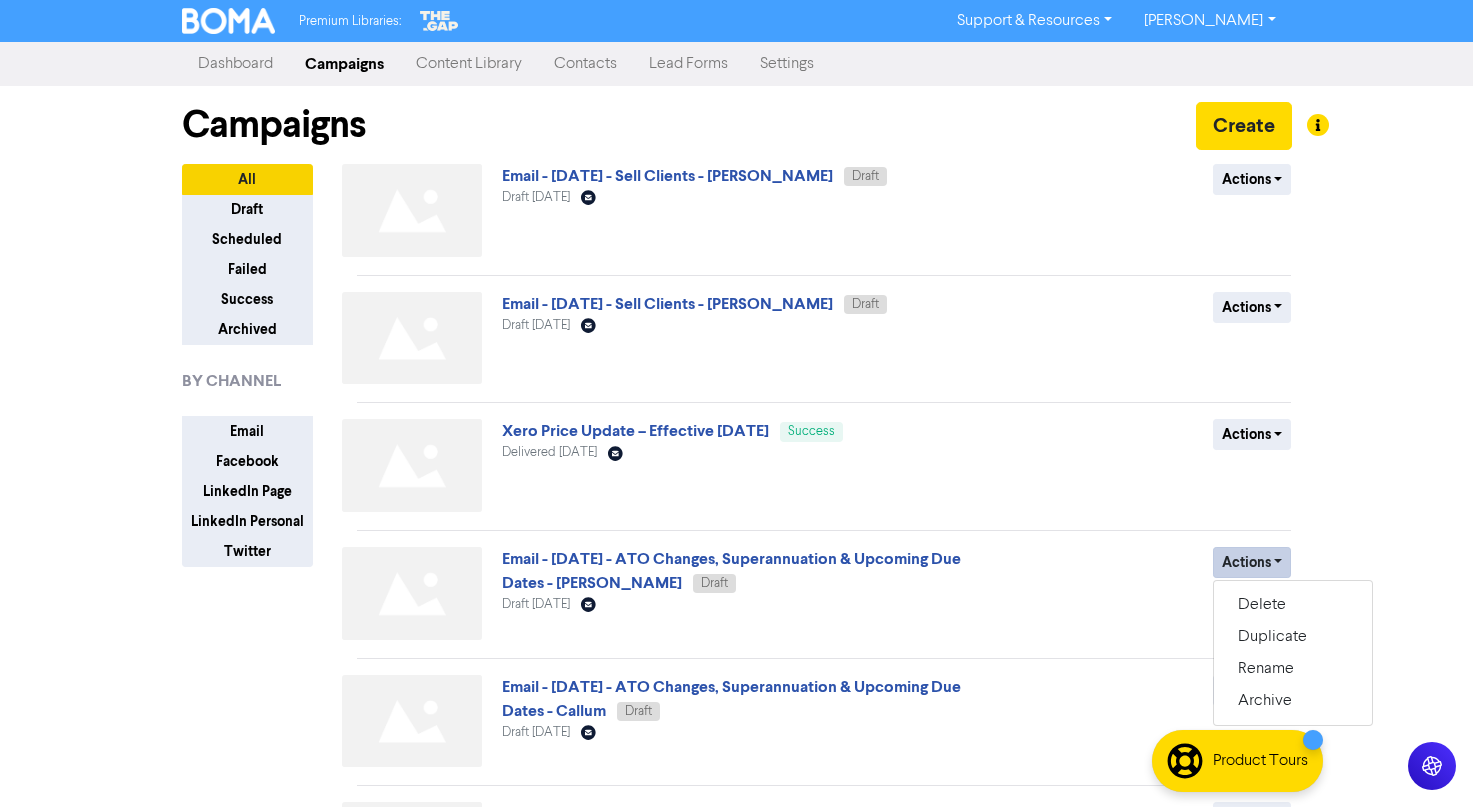 click on "Premium Libraries: Support & Resources Video Tutorials FAQ & Guides Marketing Education Ana Lukac Log Out Dashboard Campaigns Content Library Contacts Lead Forms Settings Campaigns Create All Draft Scheduled Failed Success Archived BY CHANNEL Email Facebook LinkedIn Page LinkedIn Personal Twitter  Email - July 25 - Sell Clients - Marlon     Draft Draft July 17th 2025
Email
Created with Sketch.
Actions Delete Duplicate Rename Archive  Email - July 25 - Sell Clients - Sarah      Draft Draft July 17th 2025
Email
Created with Sketch.
Actions Delete Duplicate Rename Archive Xero Price Update – Effective 1 July 2025     Success Delivered June 27th 2025
Email
Created with Sketch.
Actions Duplicate" at bounding box center (736, 403) 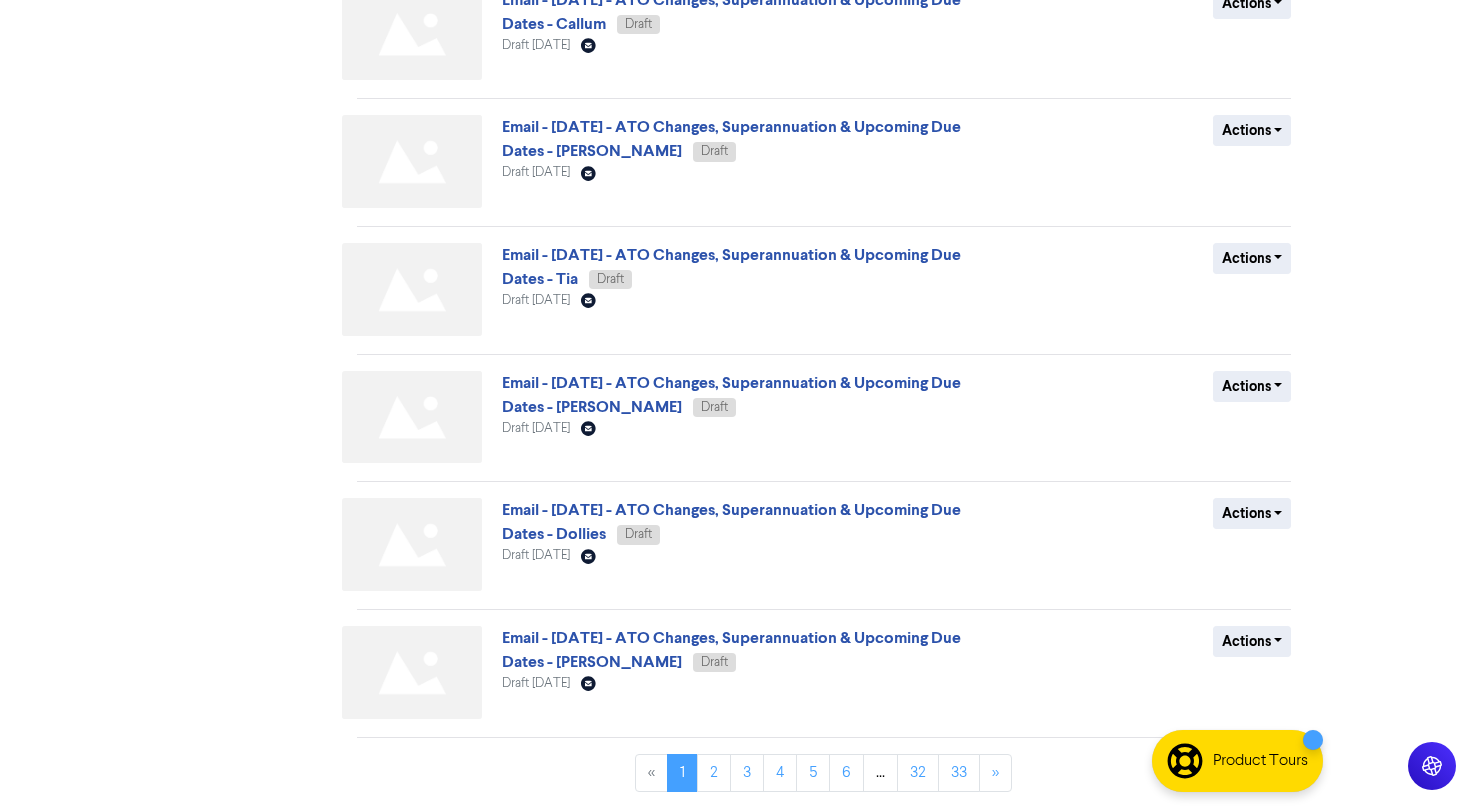 scroll, scrollTop: 688, scrollLeft: 0, axis: vertical 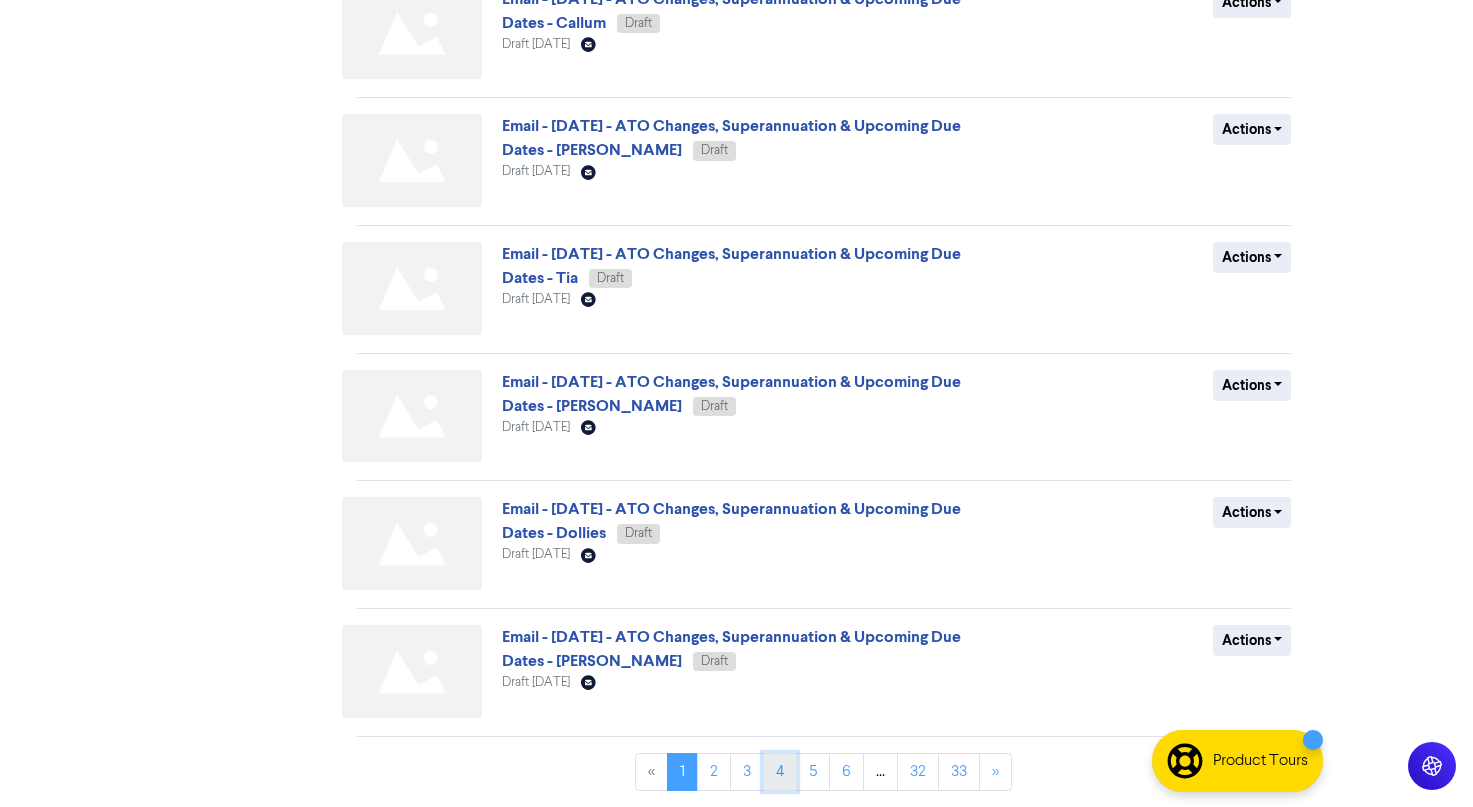 click on "4" at bounding box center (780, 772) 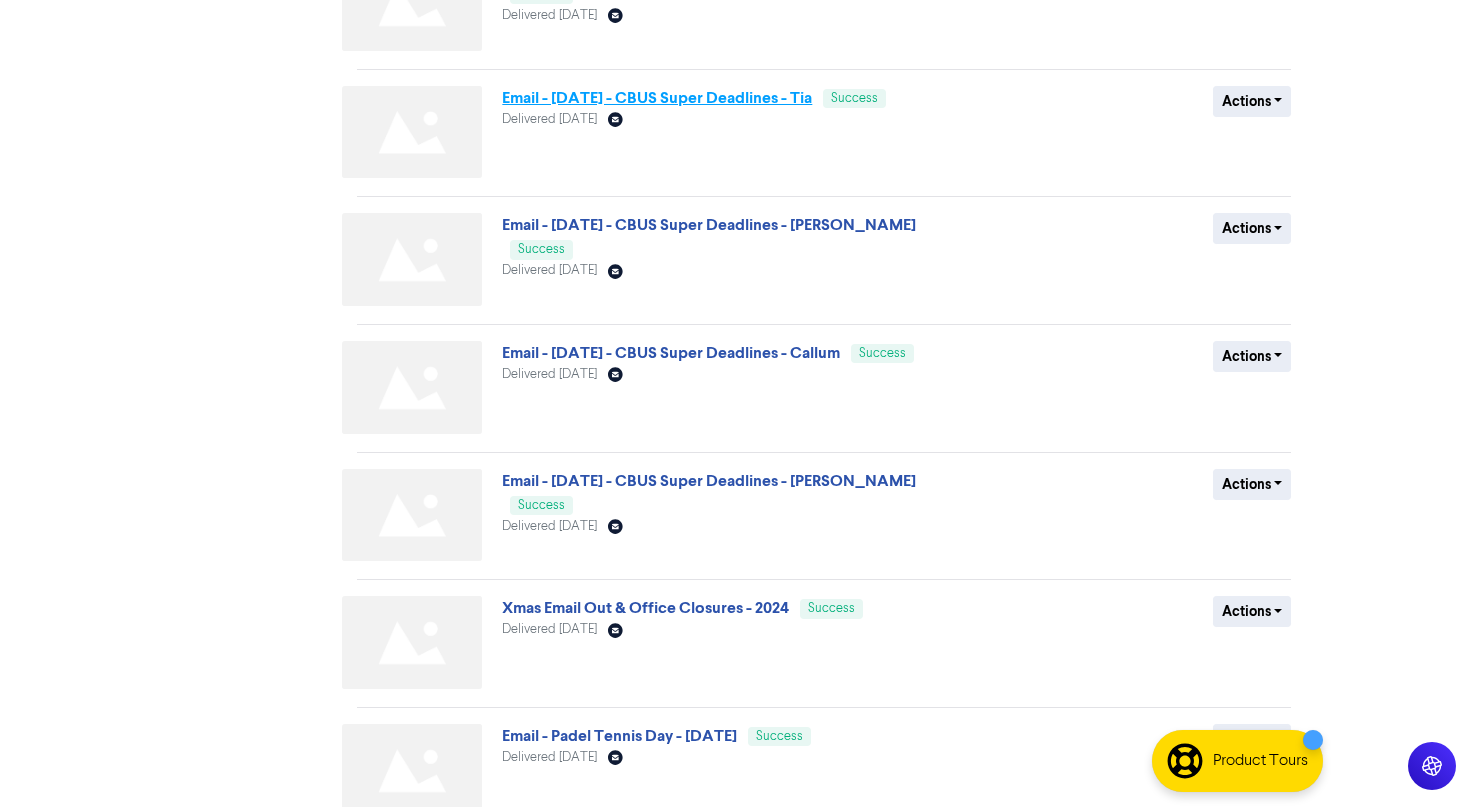 scroll, scrollTop: 688, scrollLeft: 0, axis: vertical 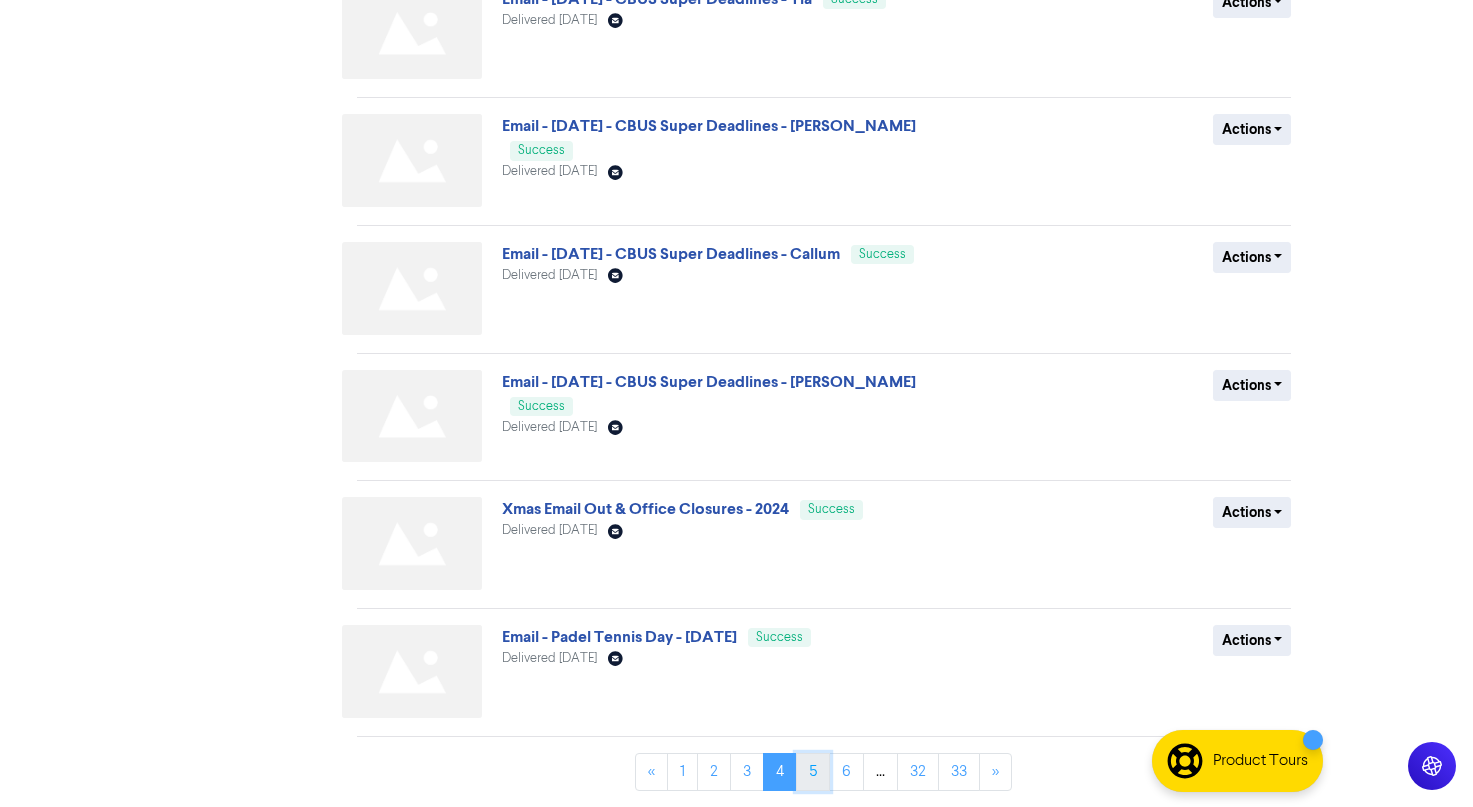click on "5" at bounding box center [813, 772] 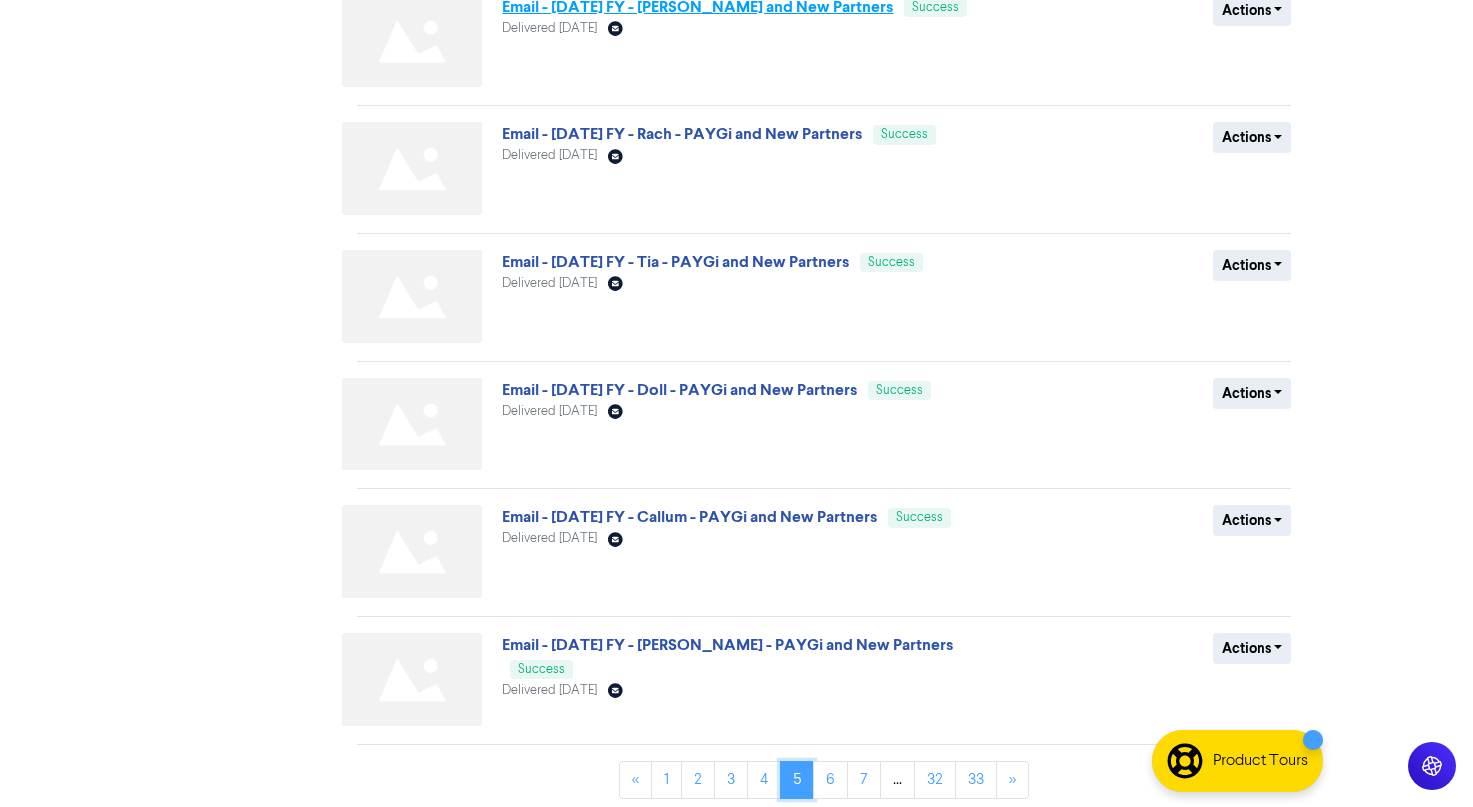scroll, scrollTop: 688, scrollLeft: 0, axis: vertical 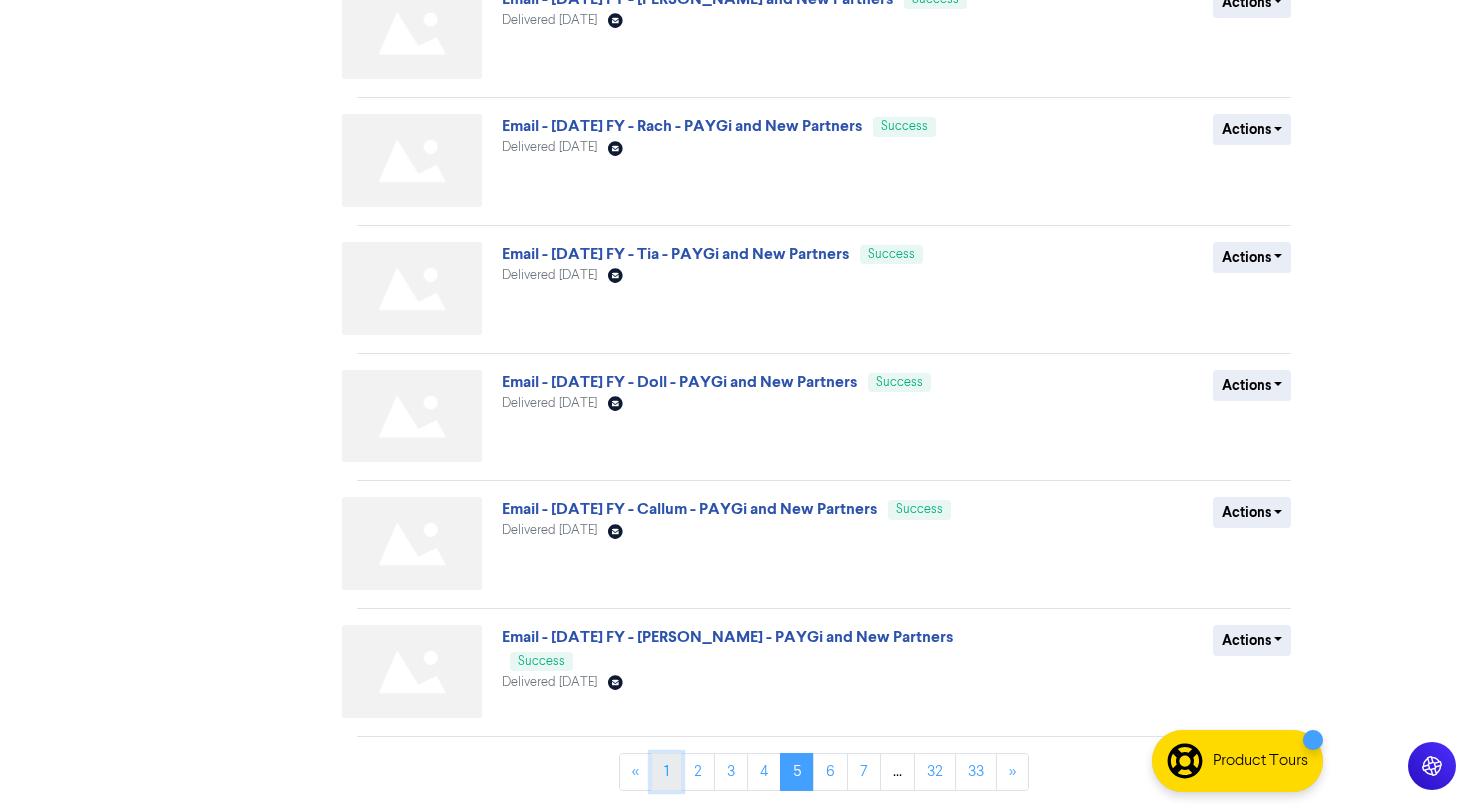click on "1" at bounding box center (666, 772) 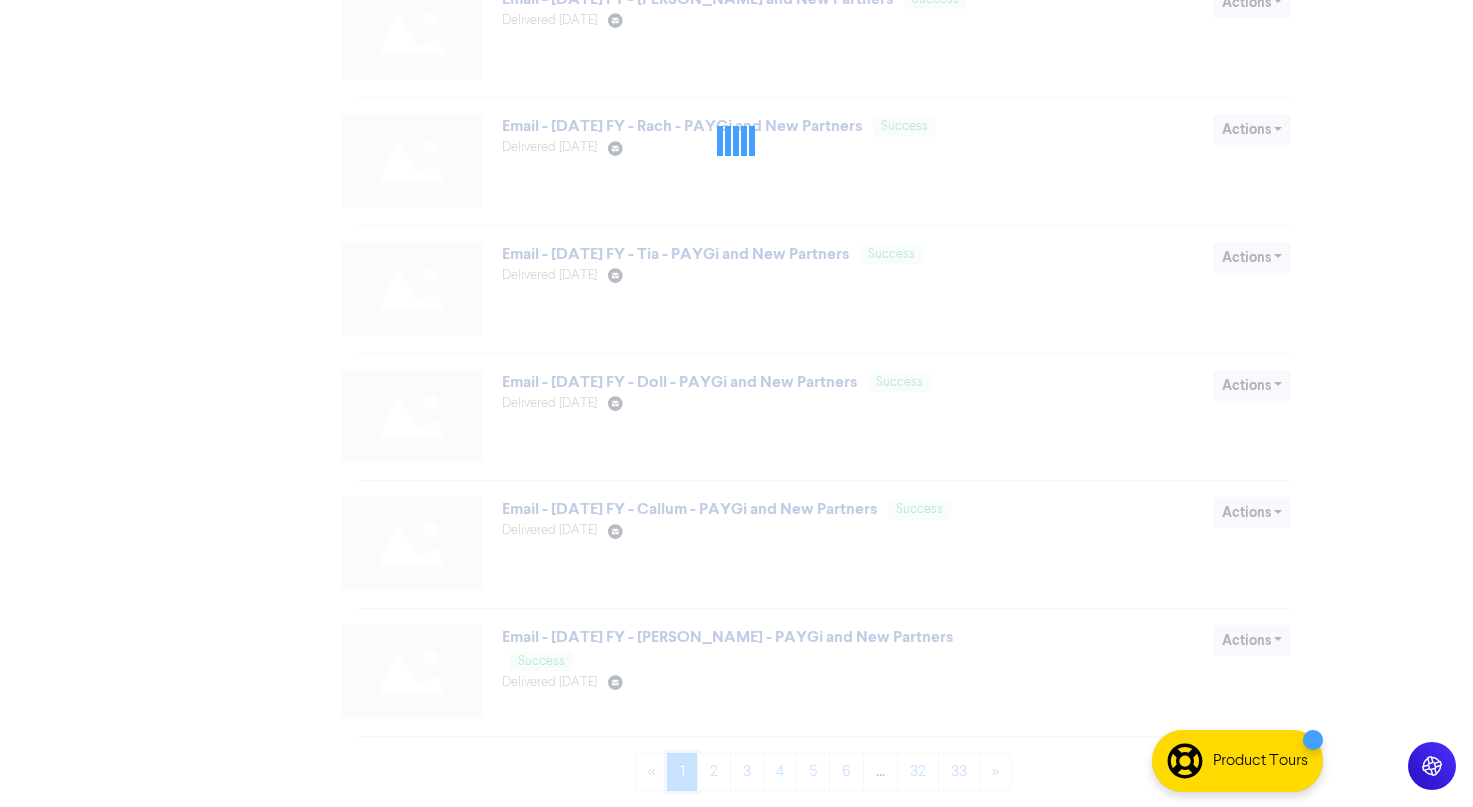scroll, scrollTop: 0, scrollLeft: 0, axis: both 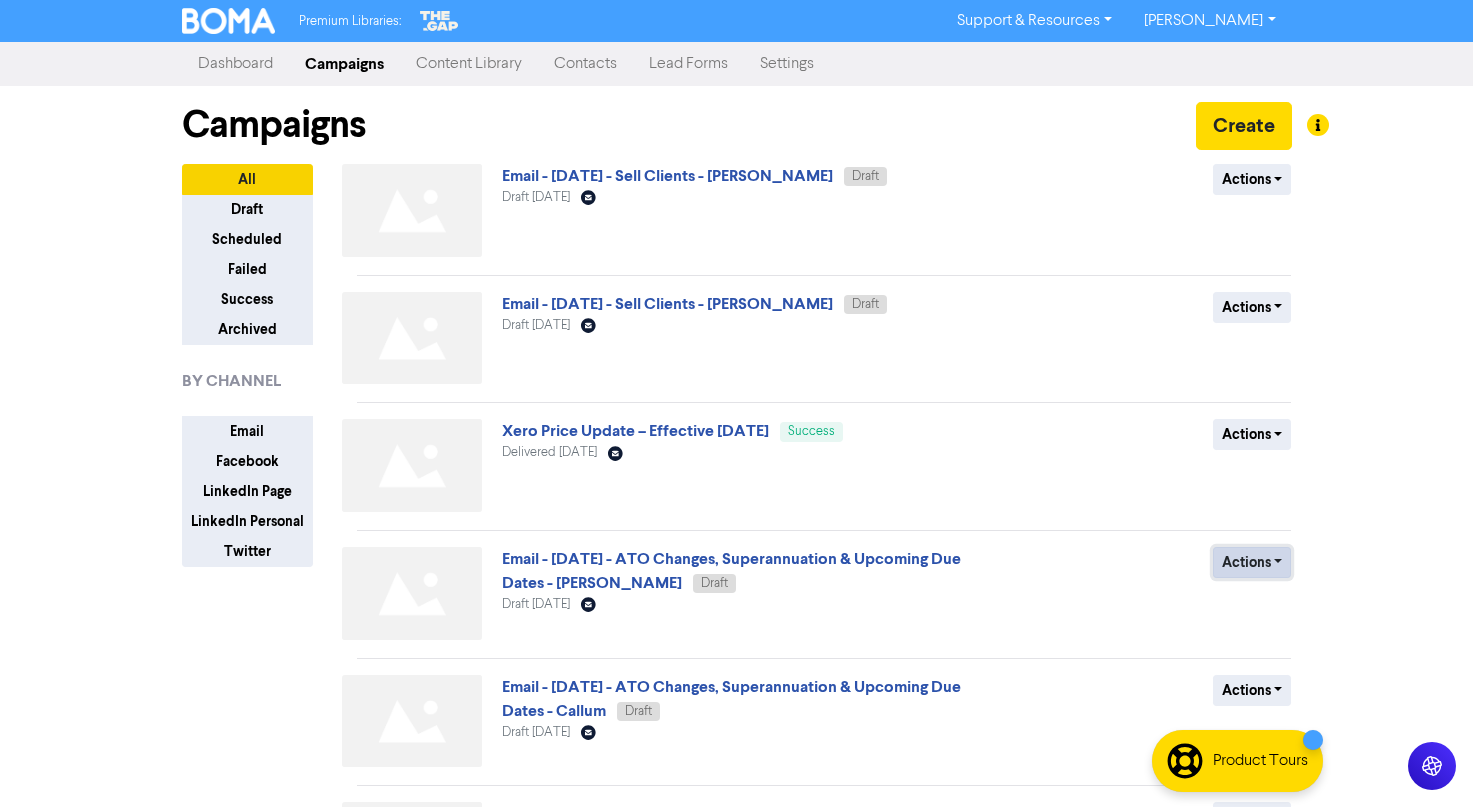 click on "Actions" at bounding box center (1252, 562) 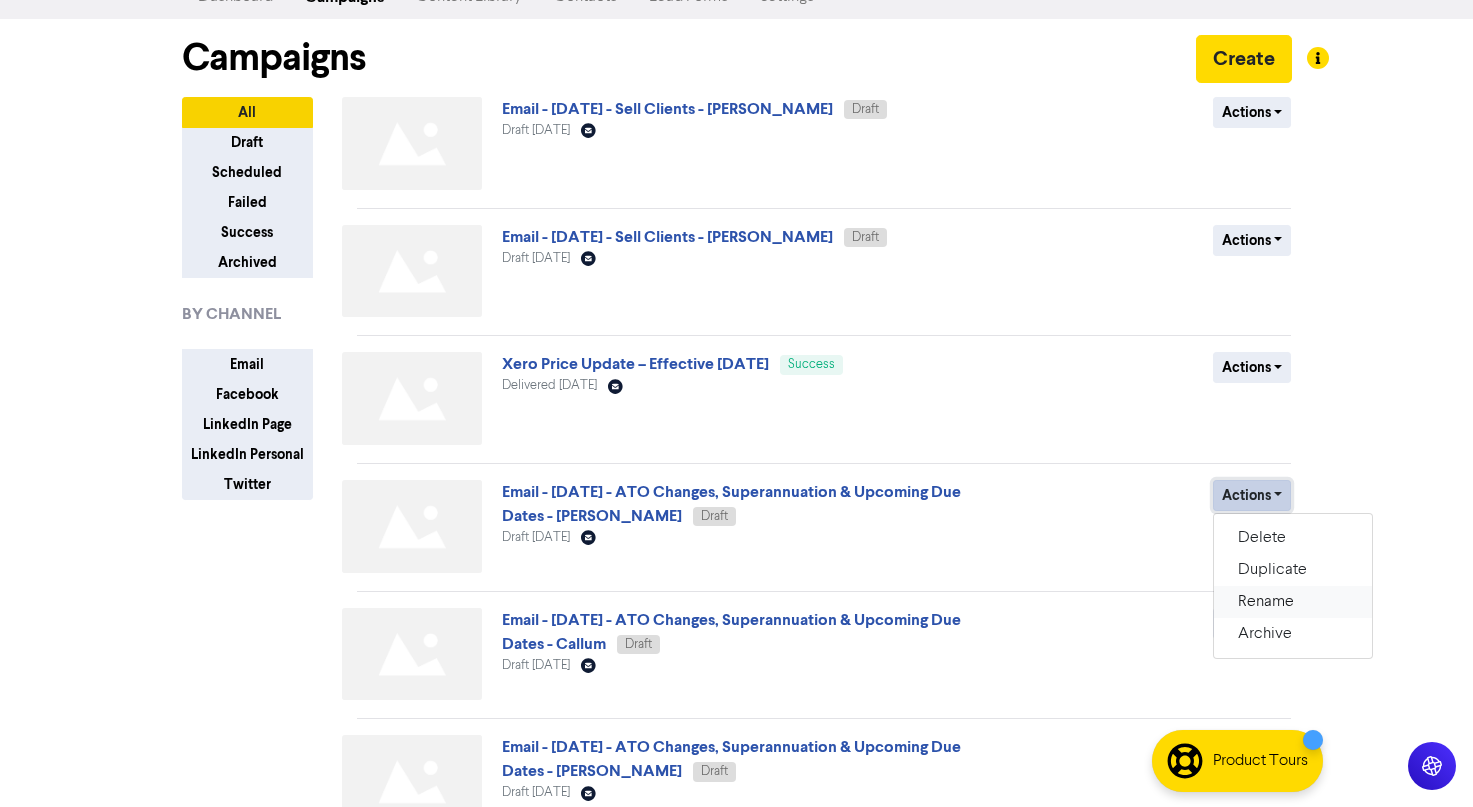 scroll, scrollTop: 100, scrollLeft: 0, axis: vertical 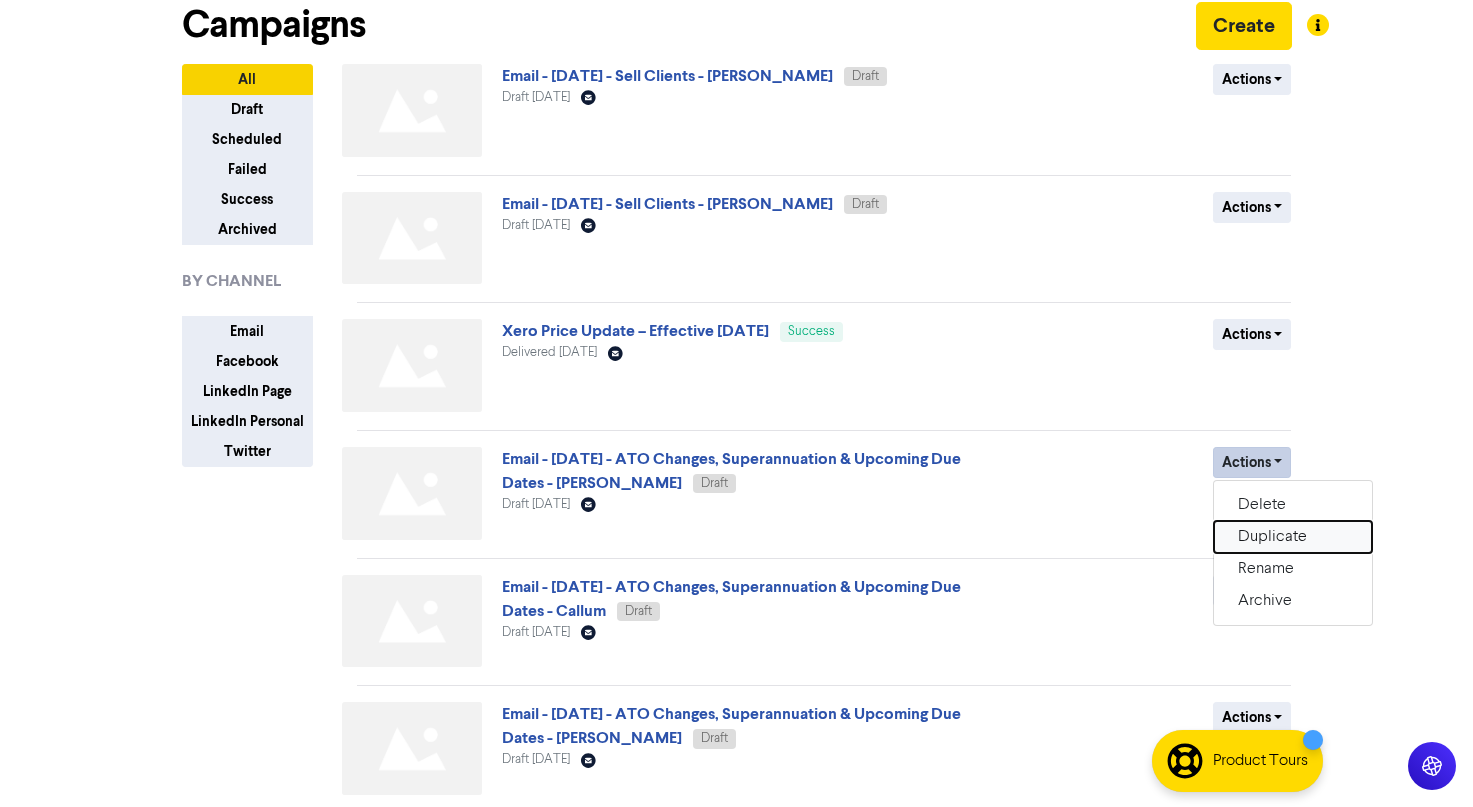 click on "Duplicate" at bounding box center (1293, 537) 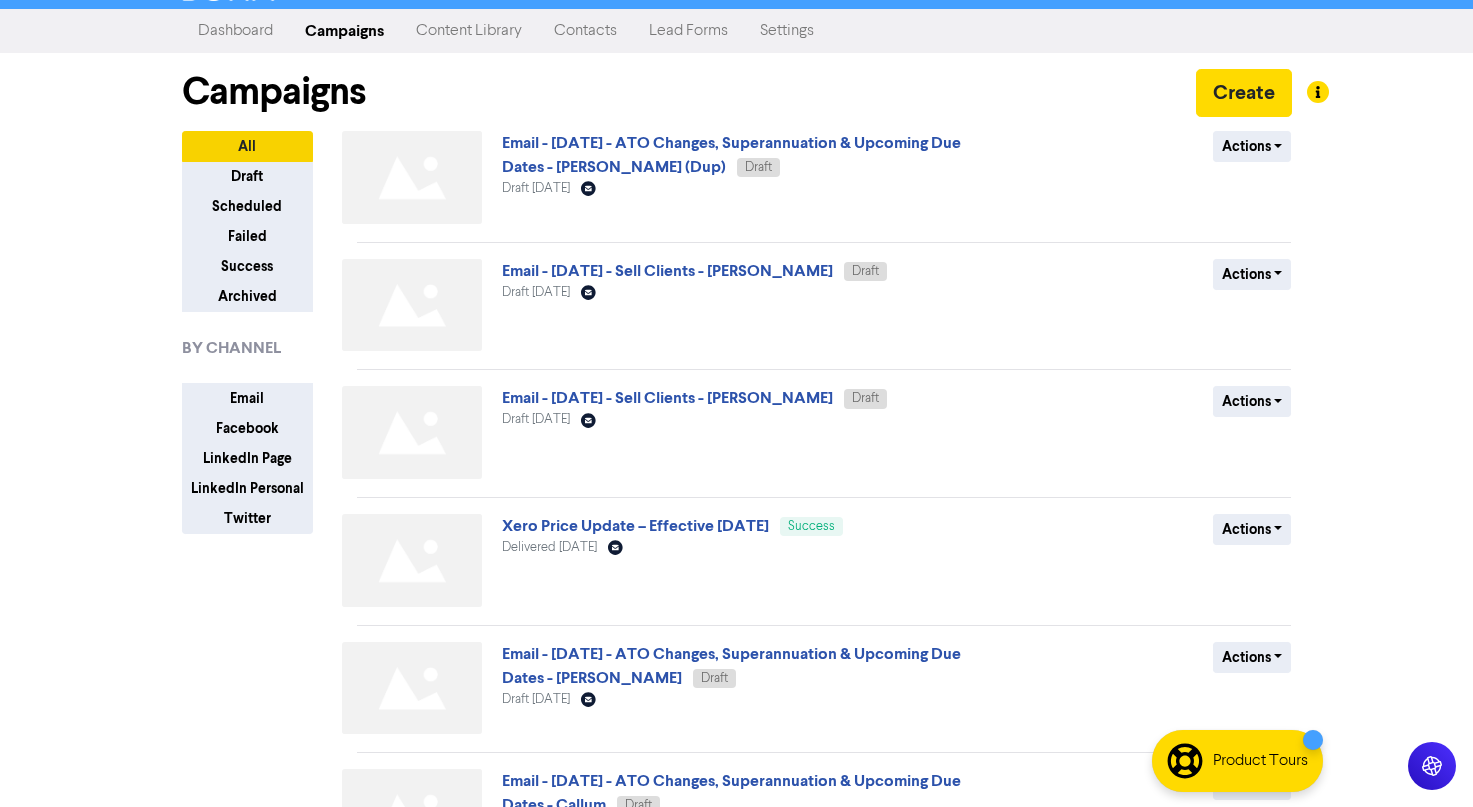 scroll, scrollTop: 0, scrollLeft: 0, axis: both 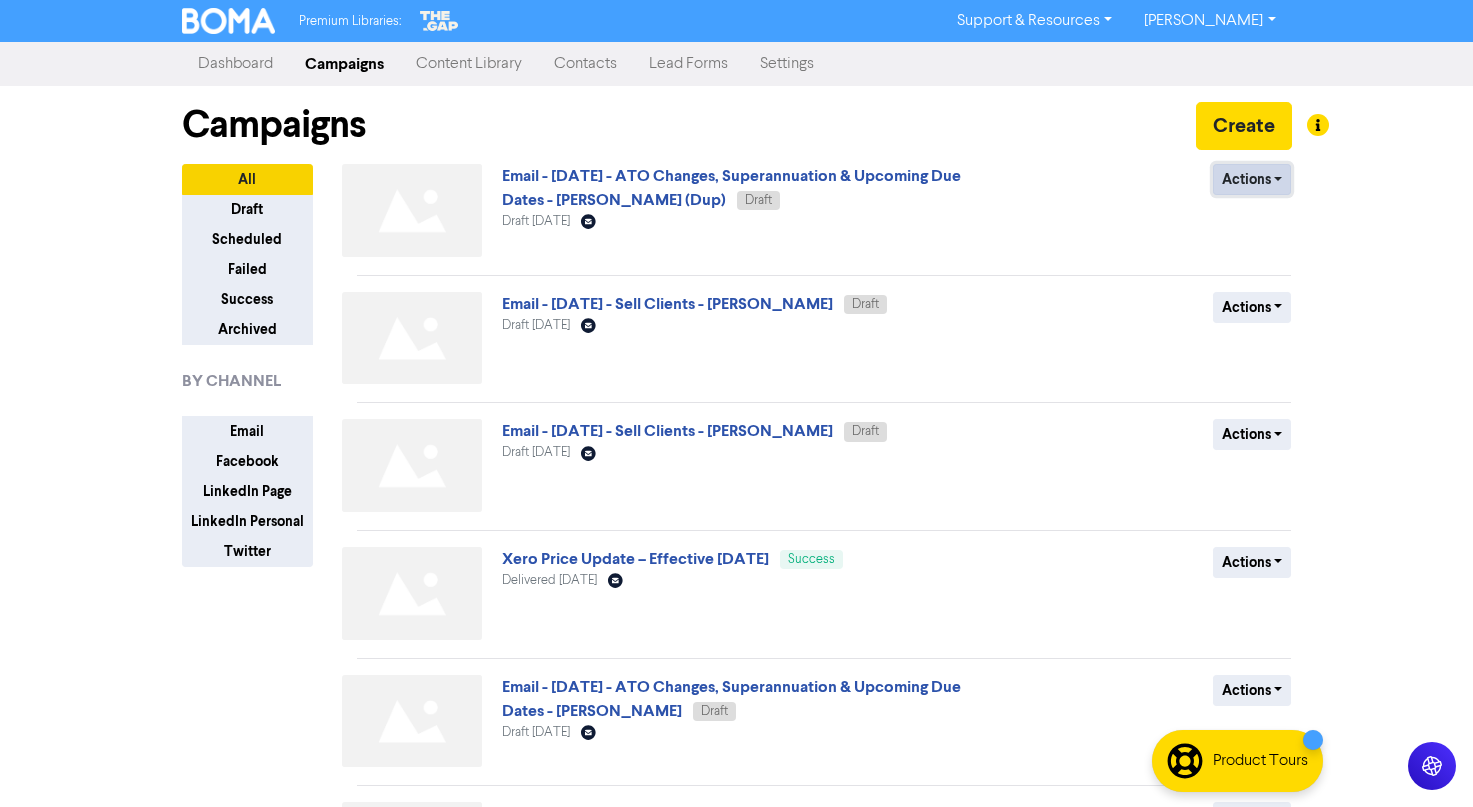 click on "Actions" at bounding box center (1252, 179) 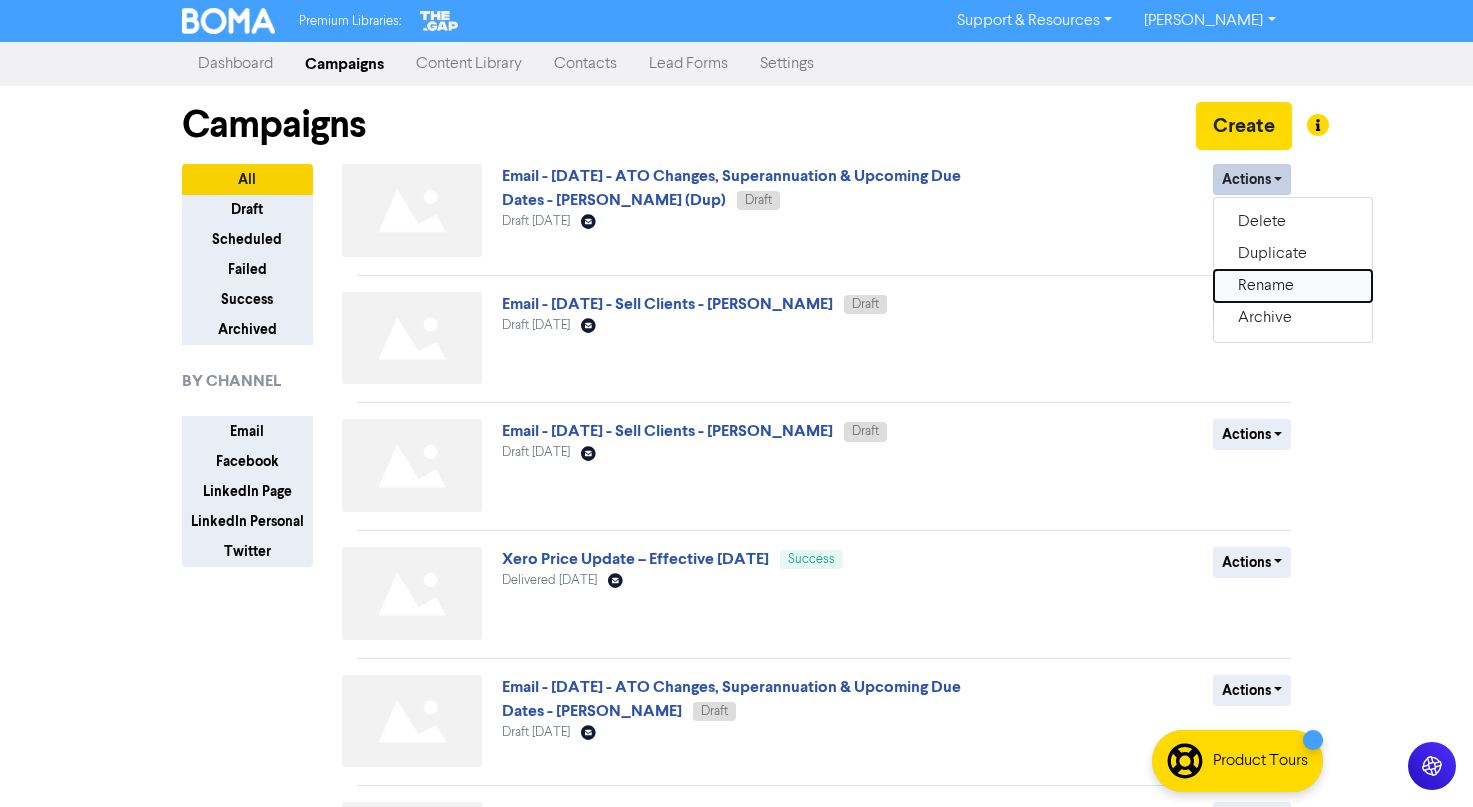 click on "Rename" at bounding box center [1293, 286] 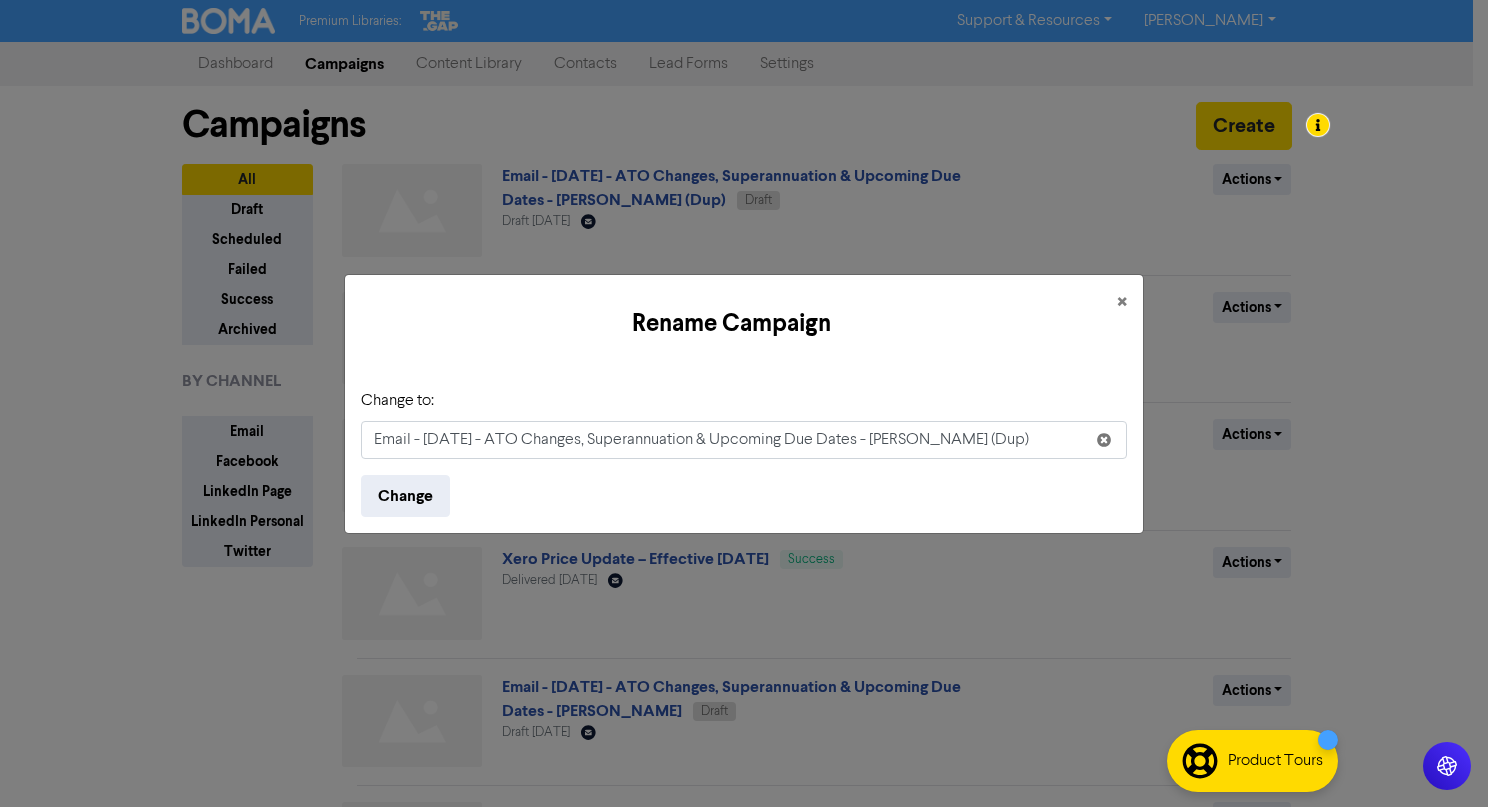 click on "Email - May 25 - ATO Changes, Superannuation & Upcoming Due Dates - Sarah (Dup)" at bounding box center [744, 440] 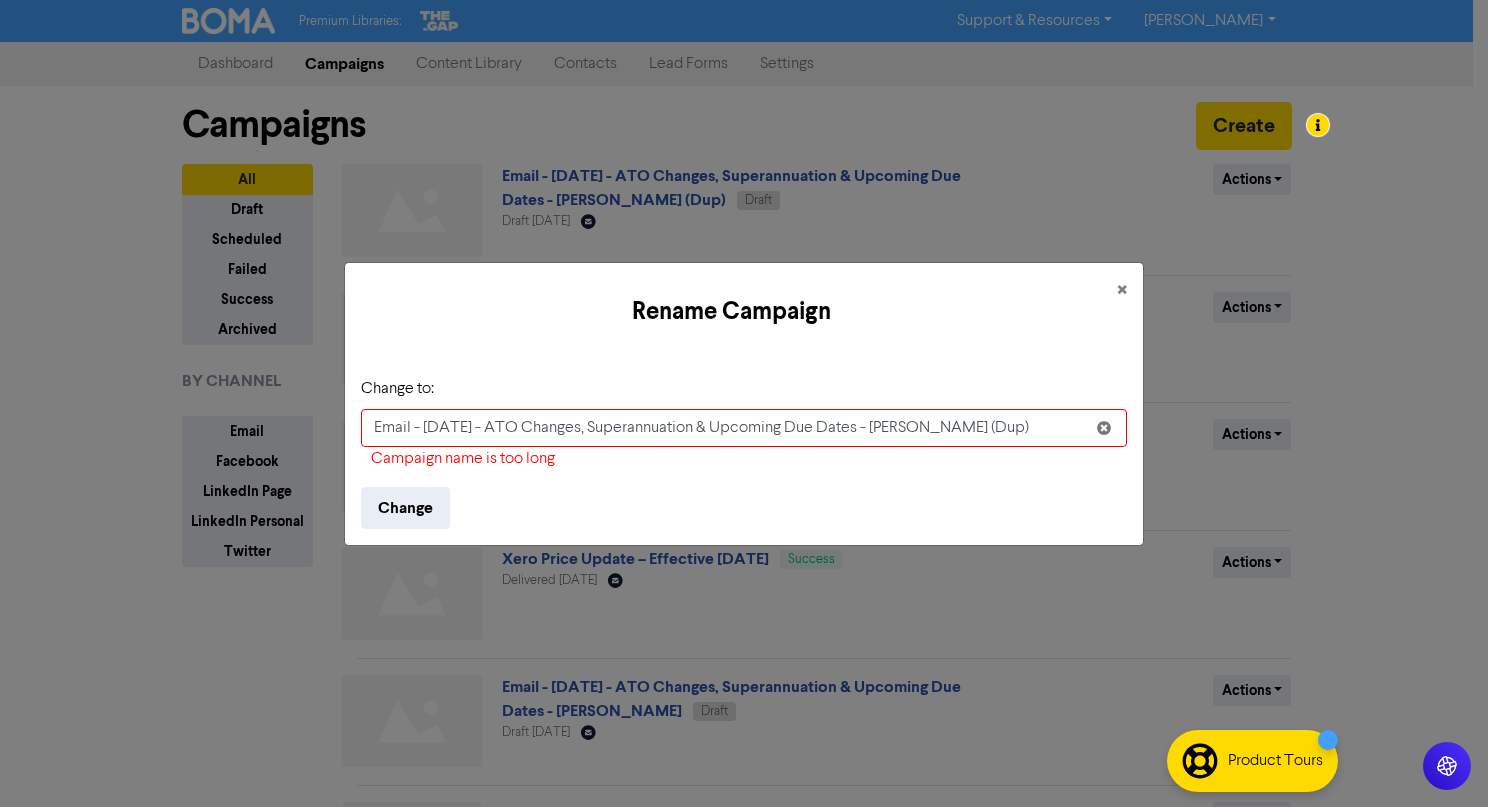 drag, startPoint x: 974, startPoint y: 430, endPoint x: 913, endPoint y: 432, distance: 61.03278 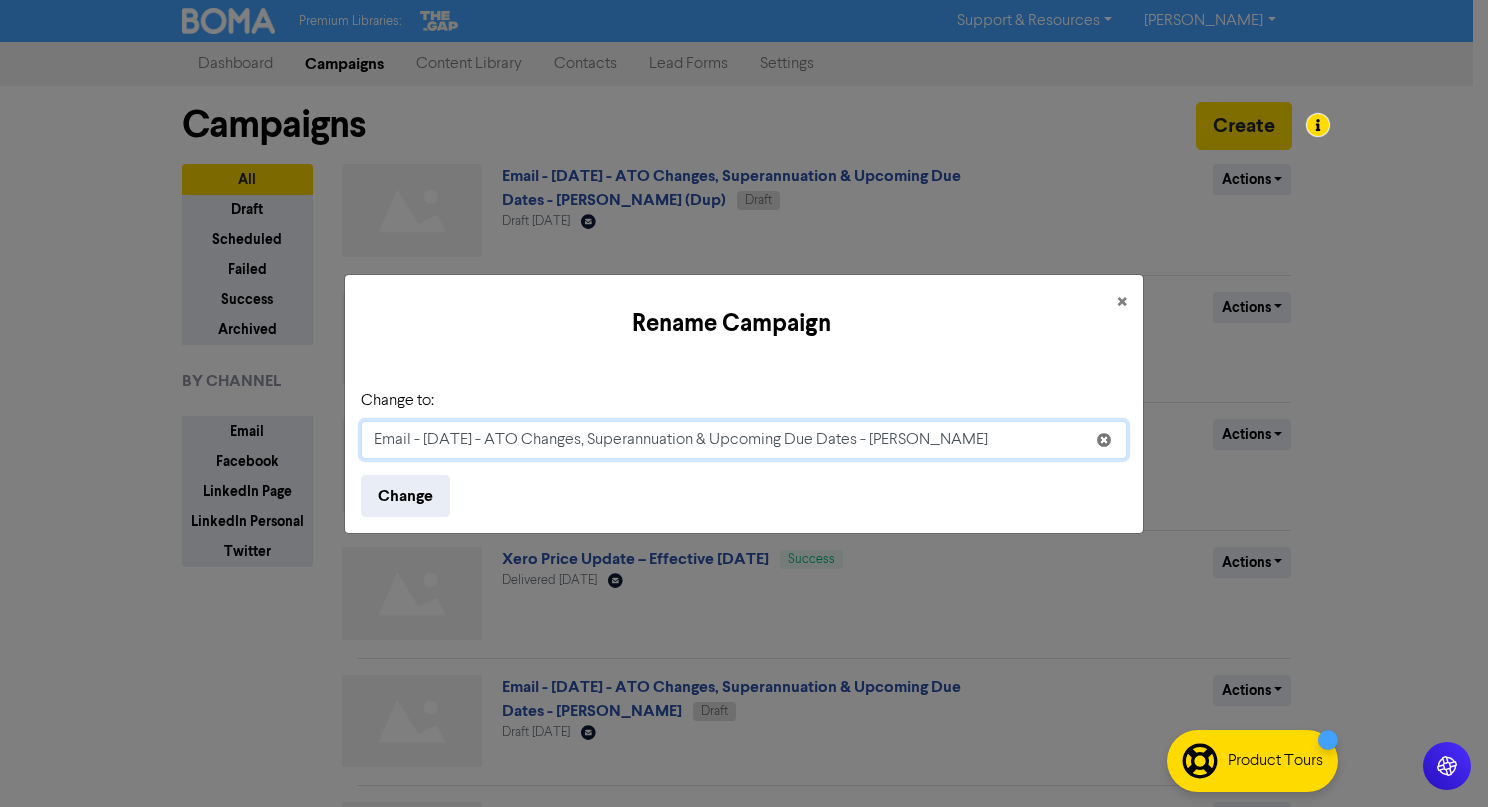 drag, startPoint x: 486, startPoint y: 438, endPoint x: 858, endPoint y: 444, distance: 372.04837 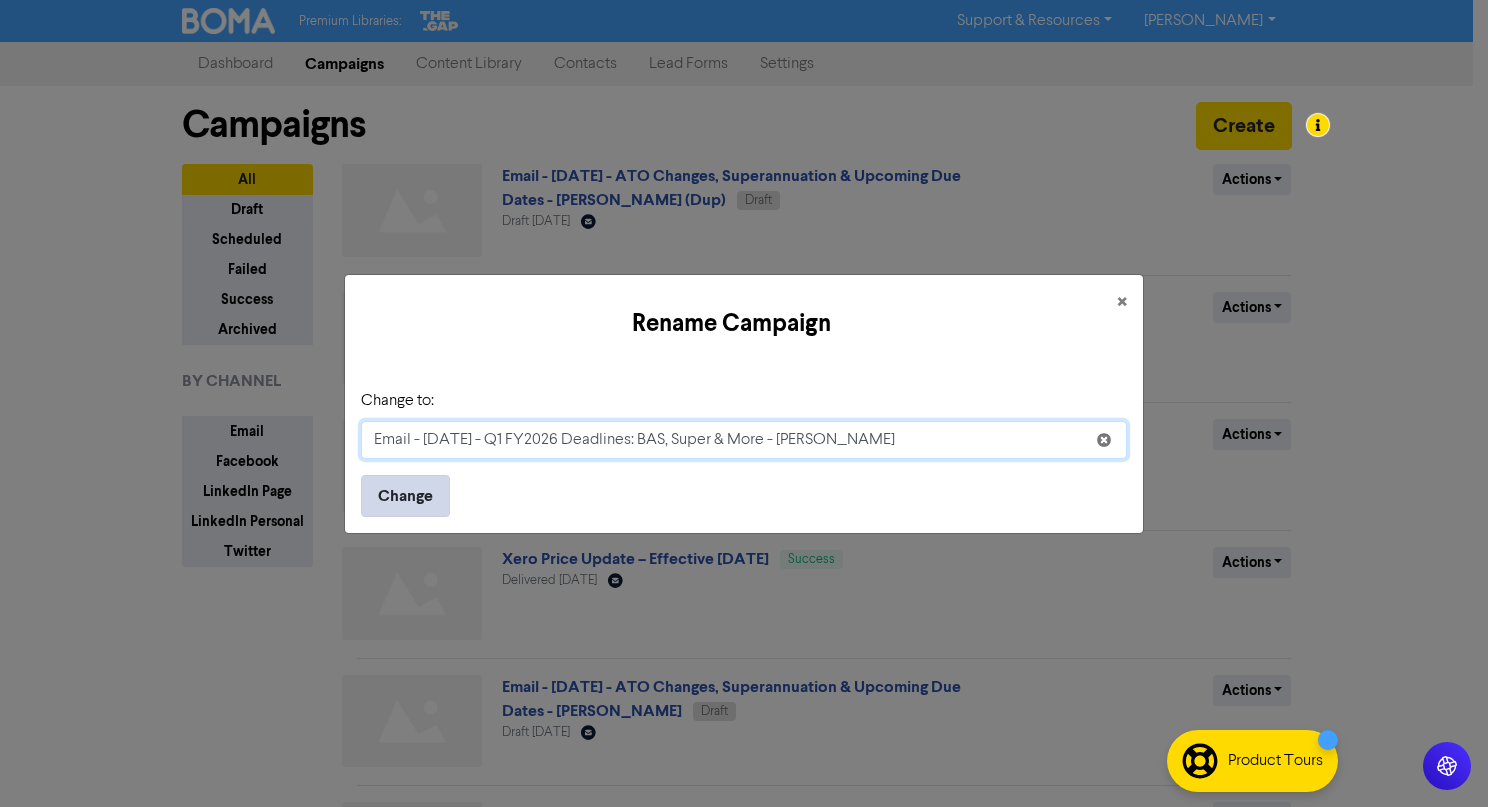 type on "Email - [DATE] - Q1 FY2026 Deadlines: BAS, Super & More - [PERSON_NAME]" 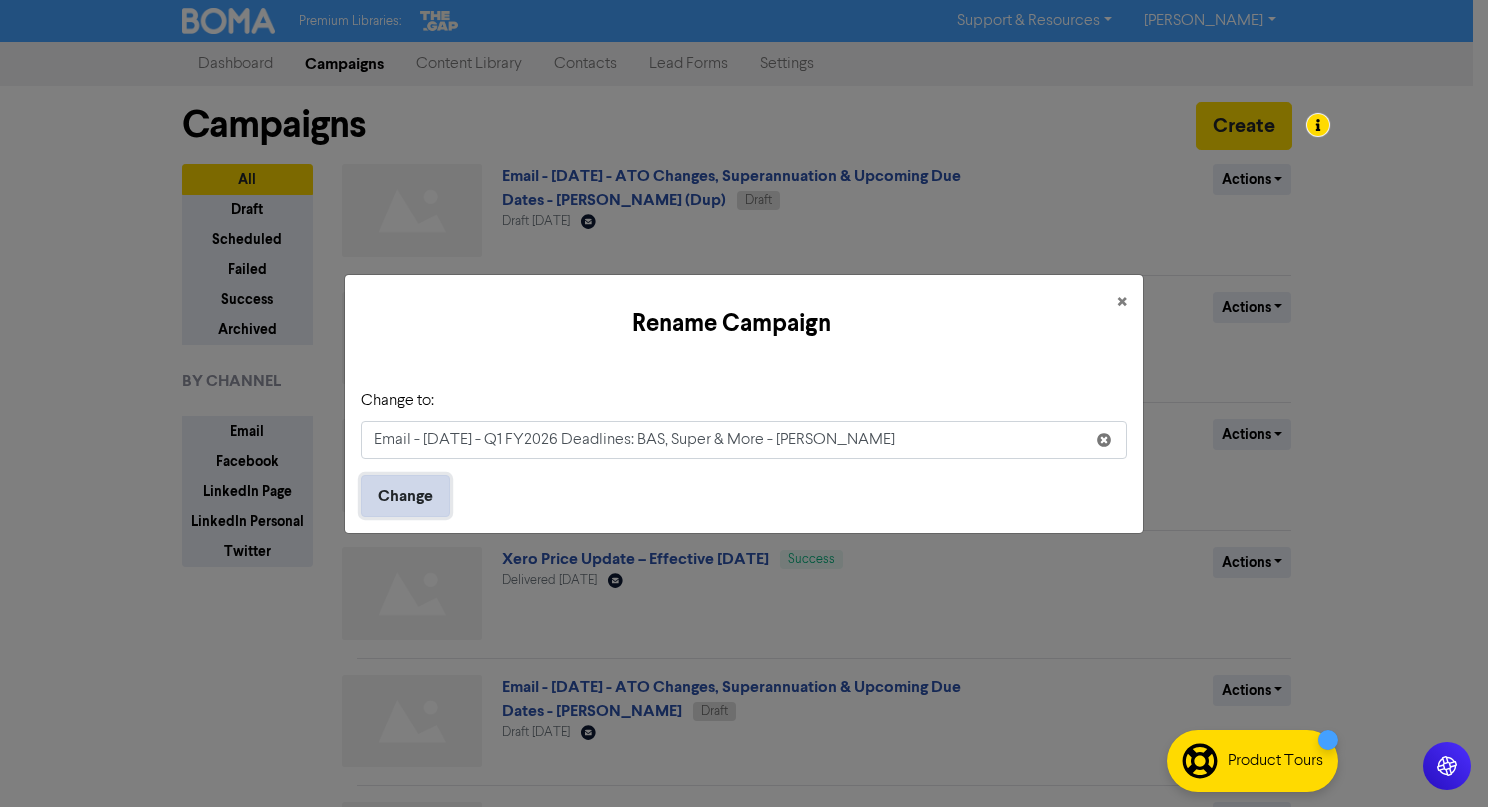 click on "Change" at bounding box center (405, 496) 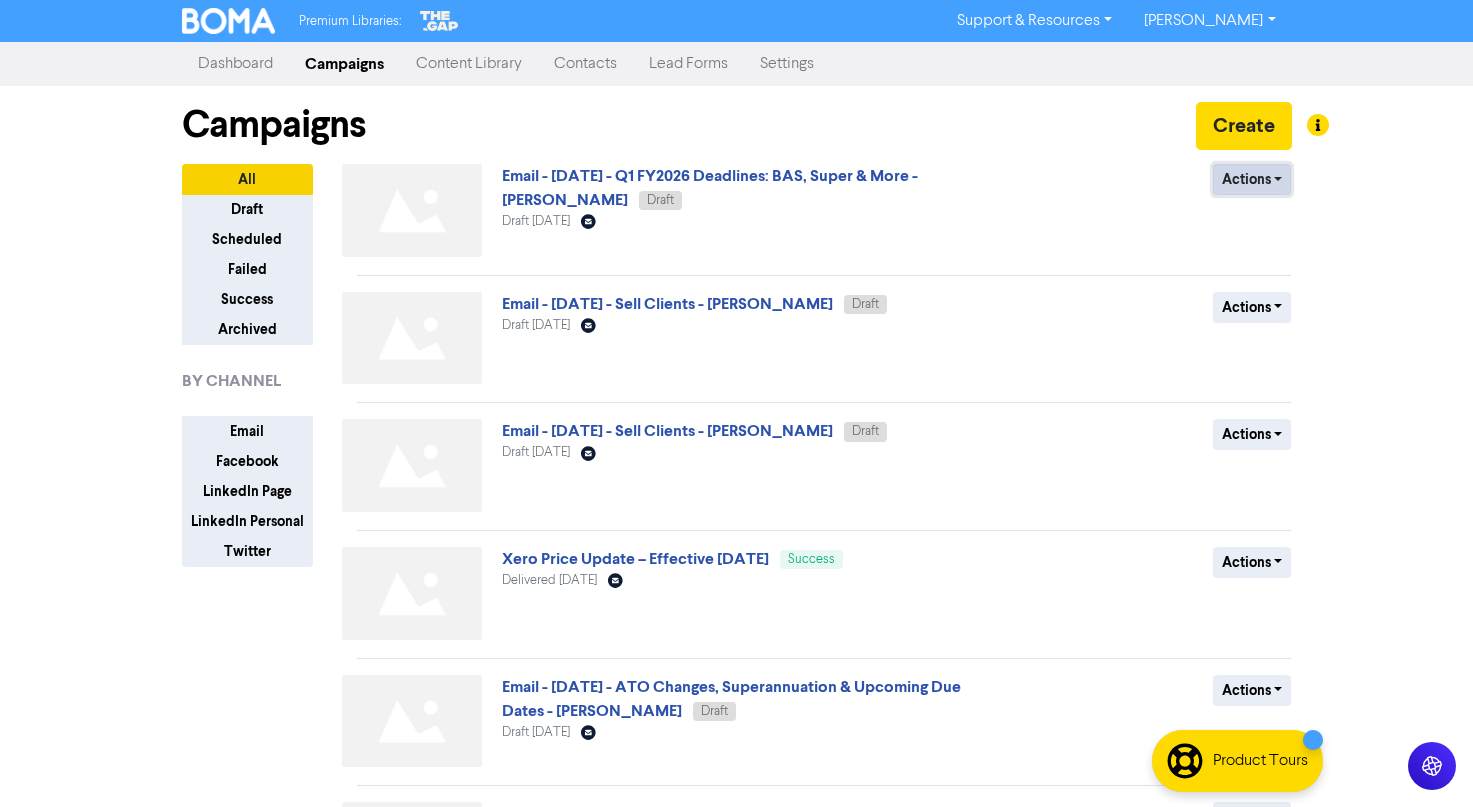 click on "Actions" at bounding box center (1252, 179) 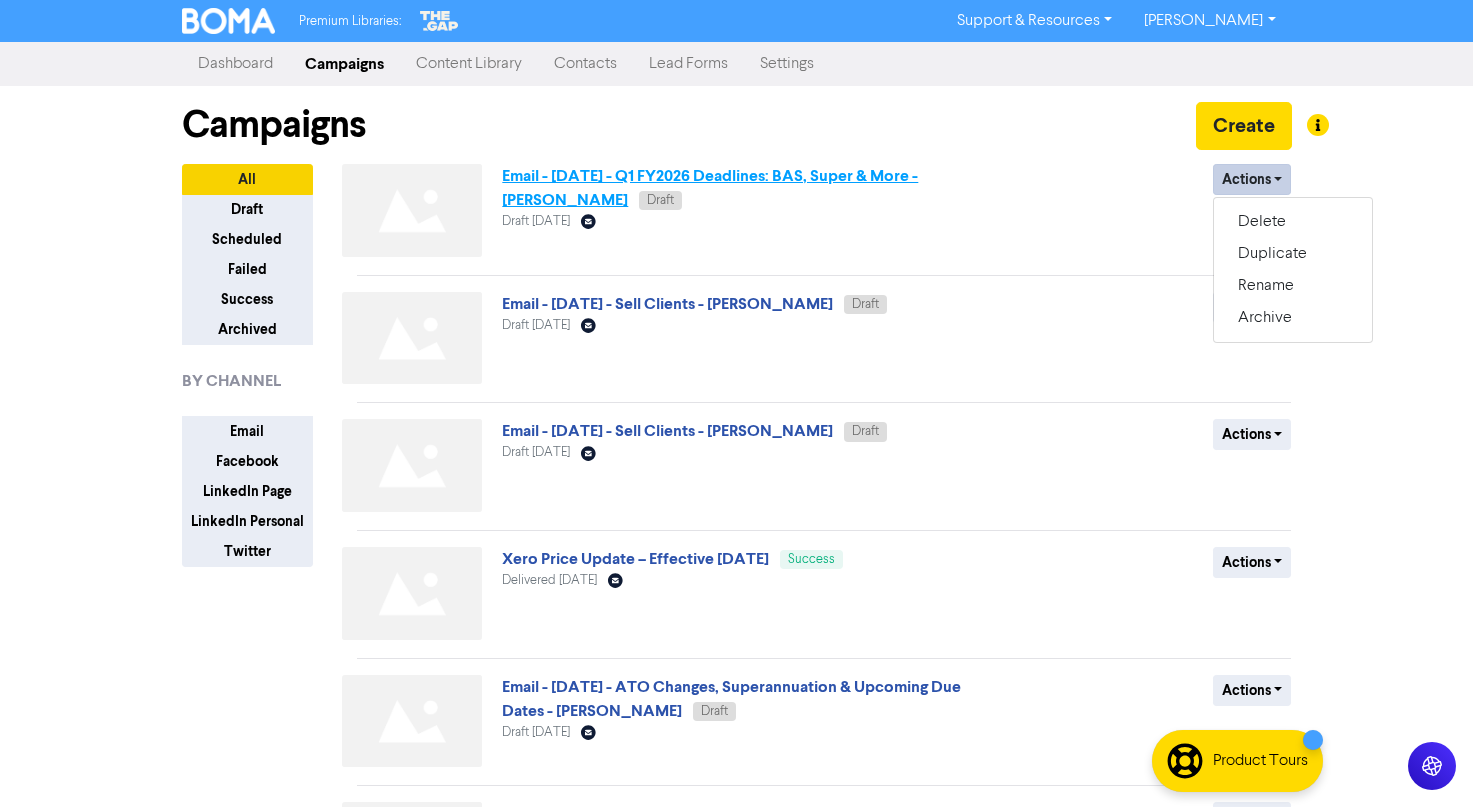 click on "Email - [DATE] - Q1 FY2026 Deadlines: BAS, Super & More - [PERSON_NAME]" at bounding box center [710, 188] 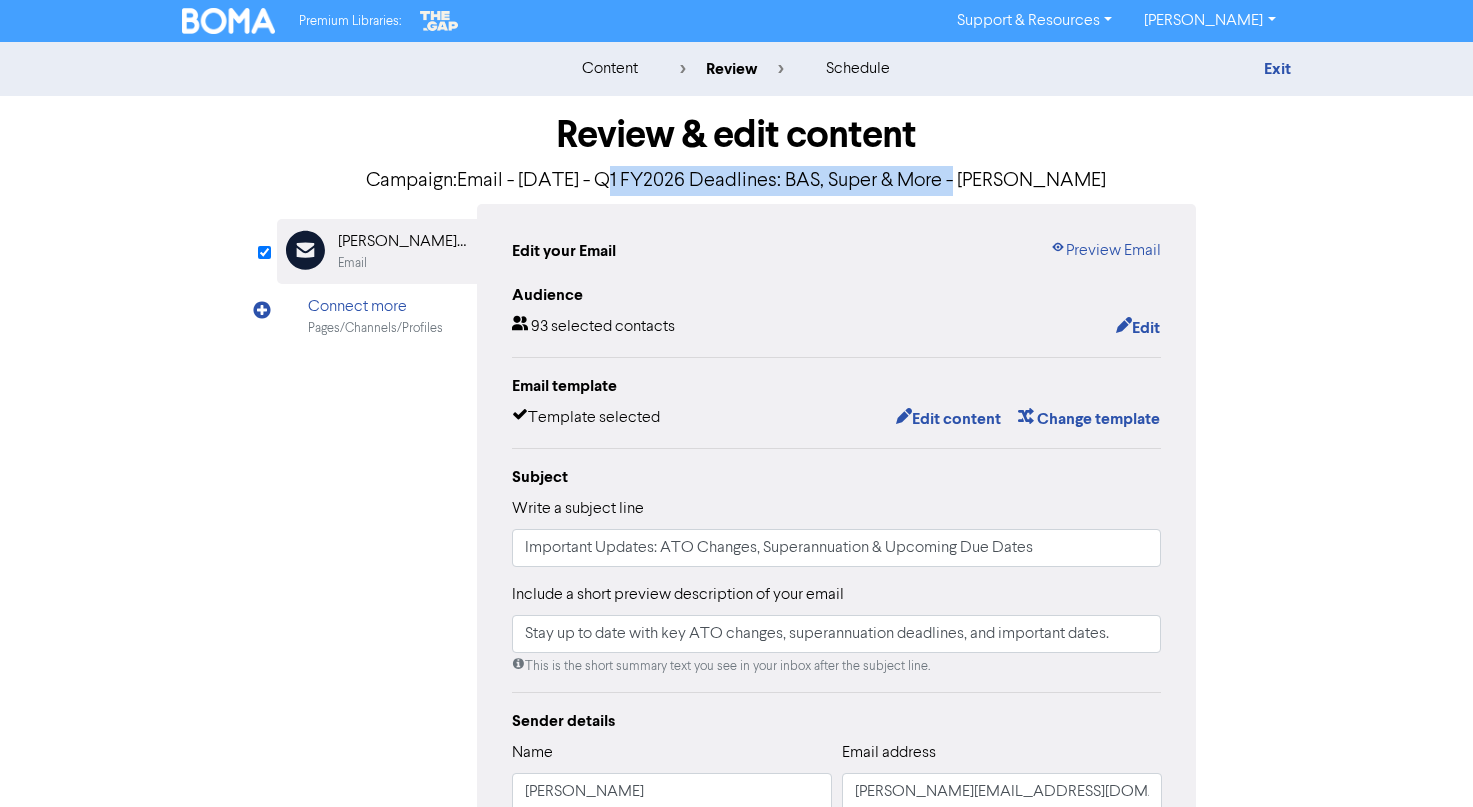 drag, startPoint x: 641, startPoint y: 180, endPoint x: 993, endPoint y: 187, distance: 352.0696 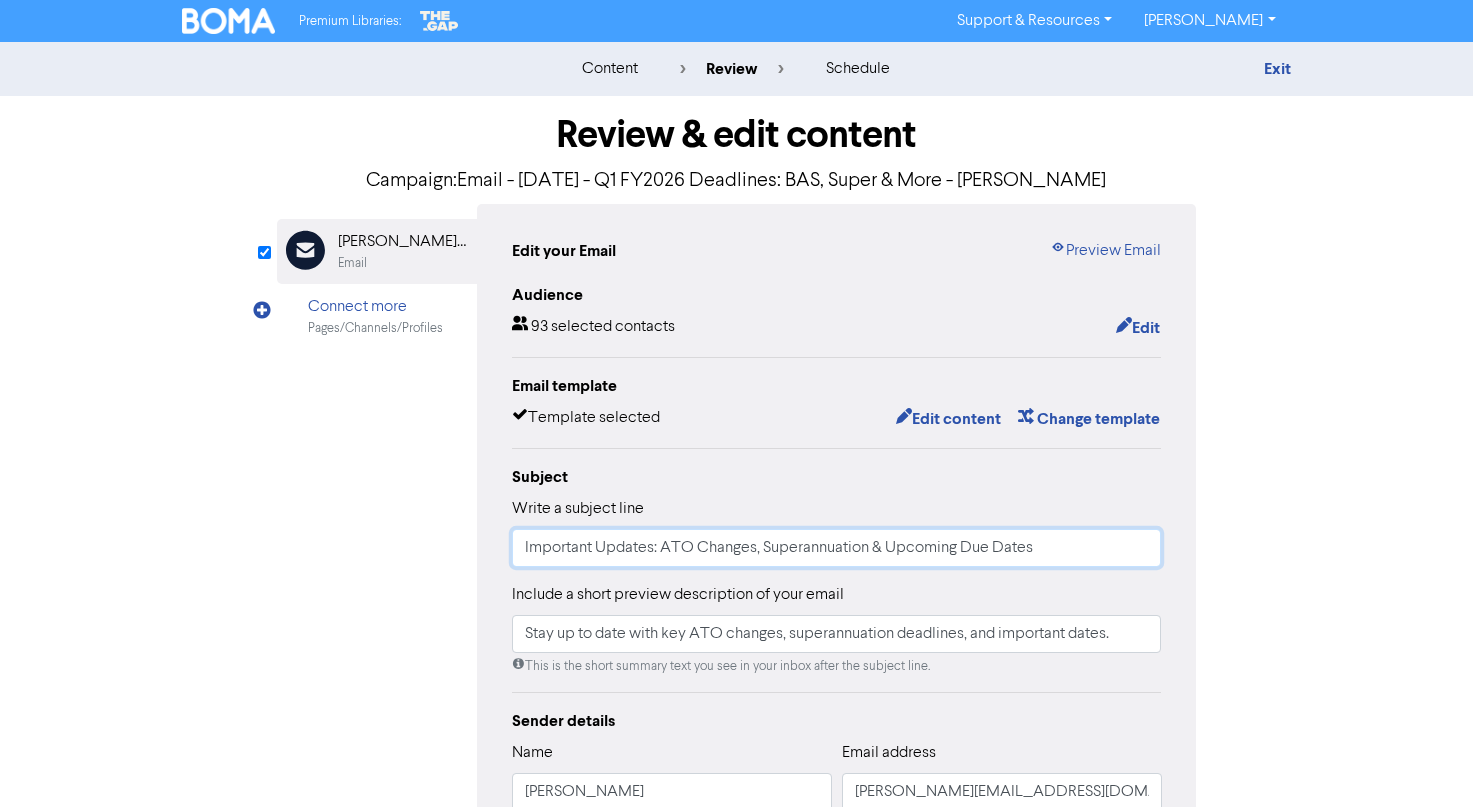 drag, startPoint x: 1076, startPoint y: 547, endPoint x: 419, endPoint y: 525, distance: 657.3682 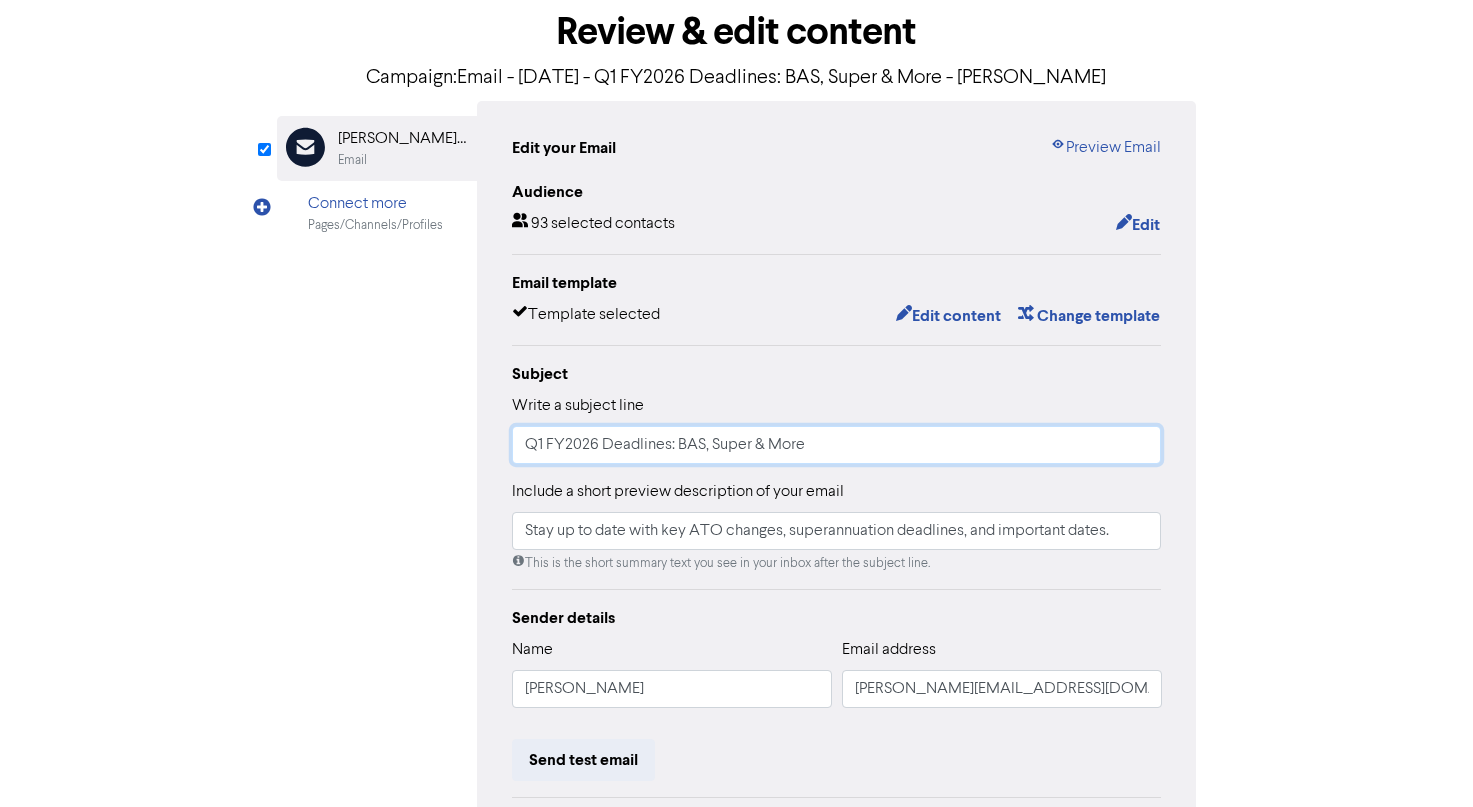 scroll, scrollTop: 200, scrollLeft: 0, axis: vertical 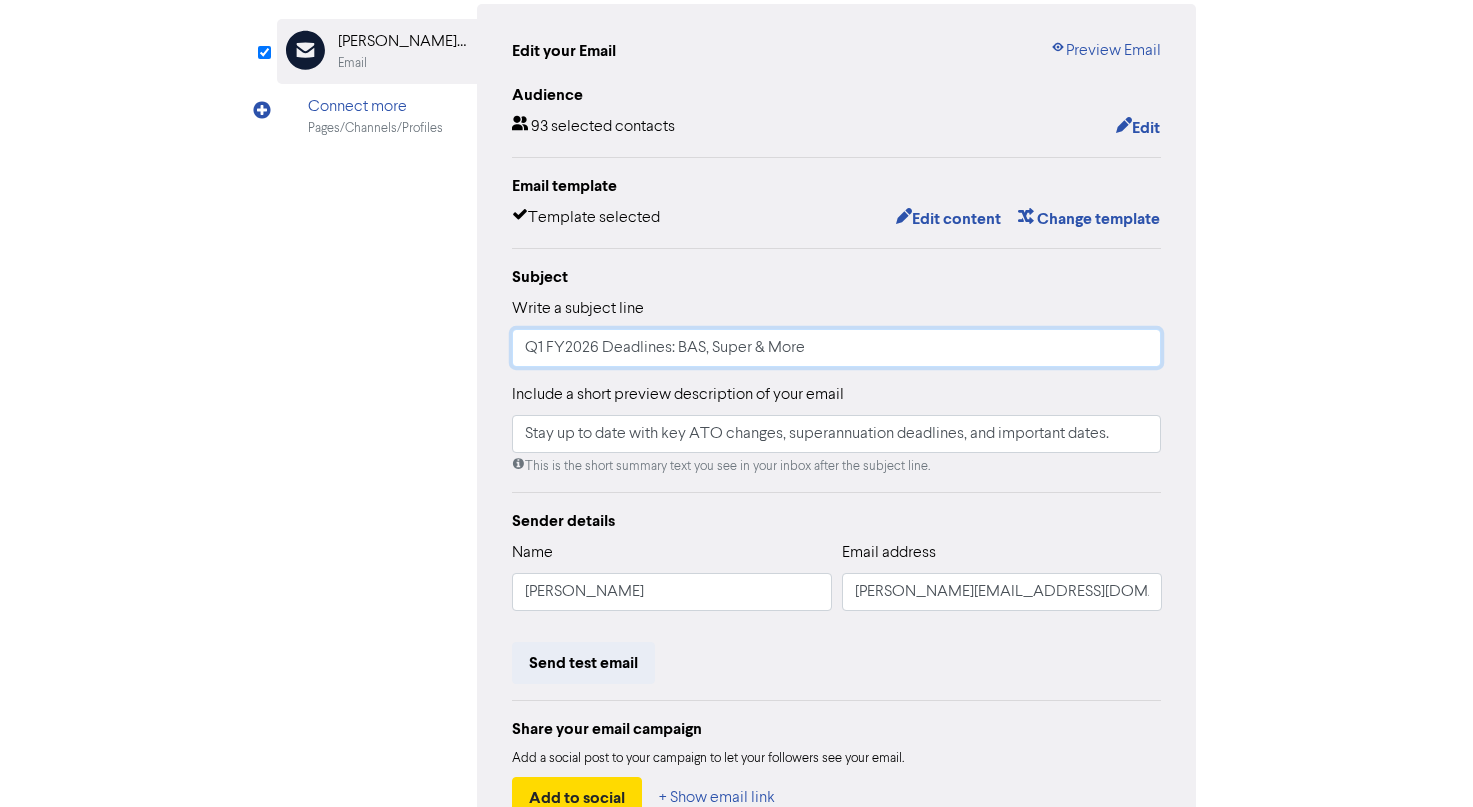 type on "Q1 FY2026 Deadlines: BAS, Super & More" 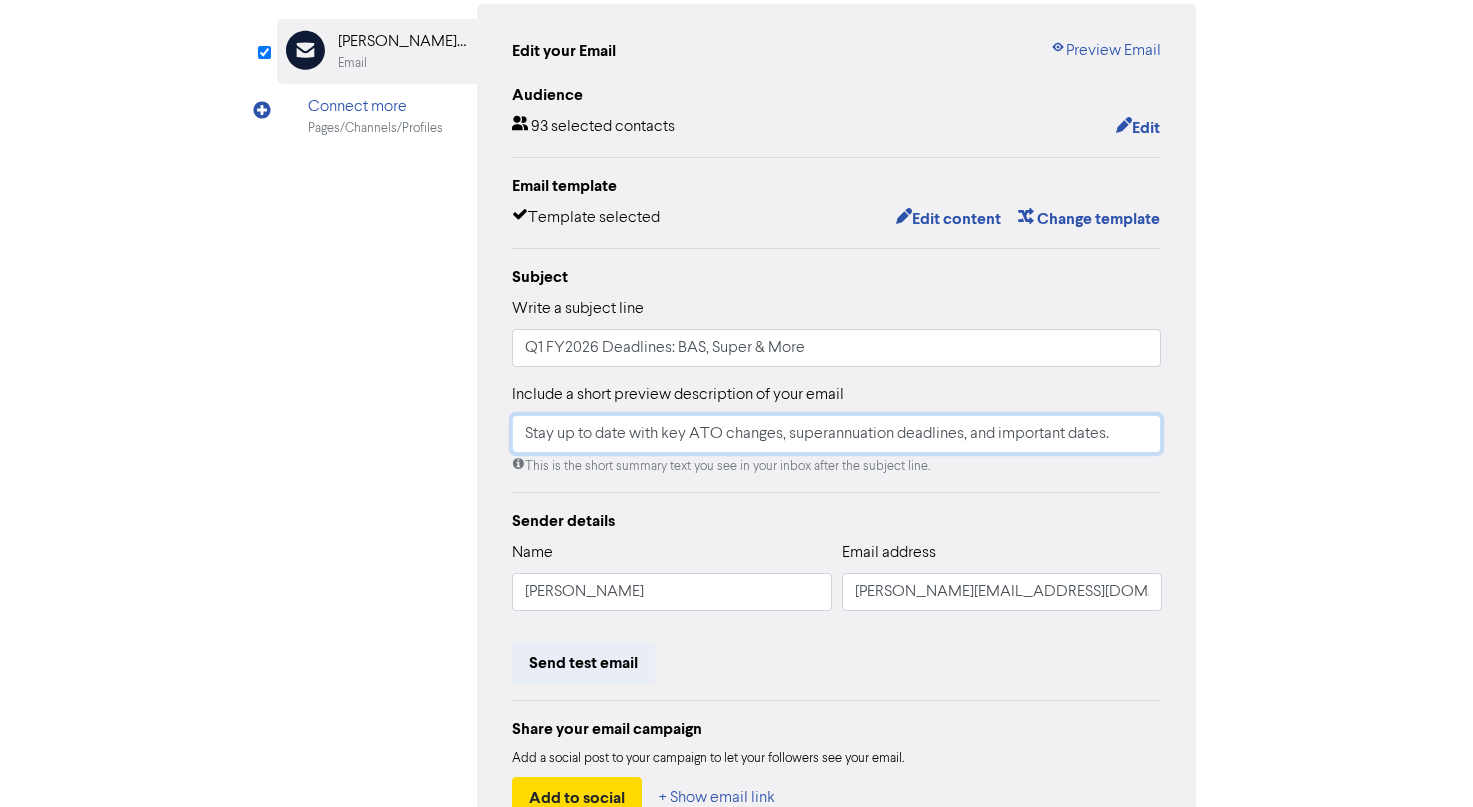 click on "Stay up to date with key ATO changes, superannuation deadlines, and important dates." at bounding box center (837, 434) 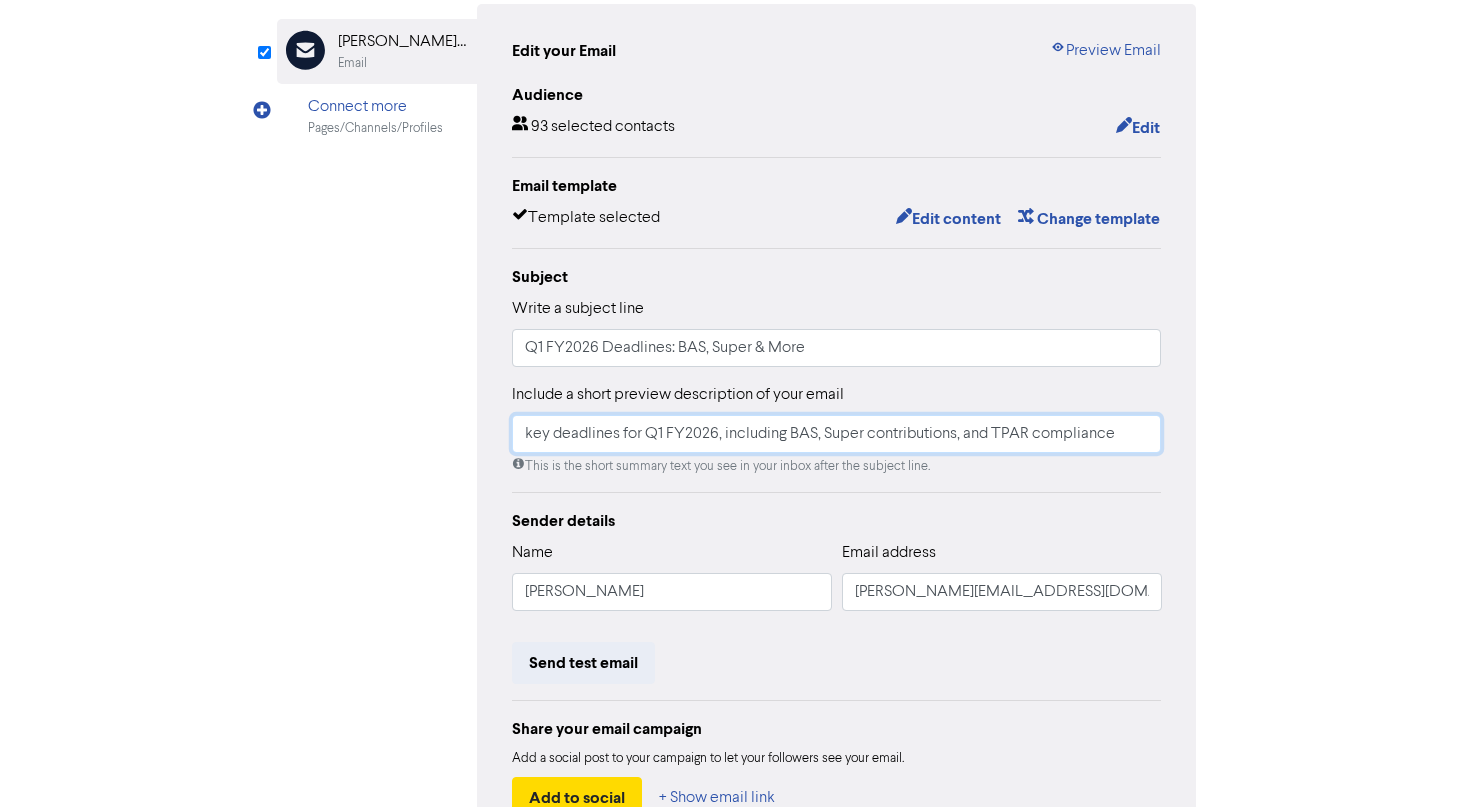 drag, startPoint x: 532, startPoint y: 440, endPoint x: 521, endPoint y: 438, distance: 11.18034 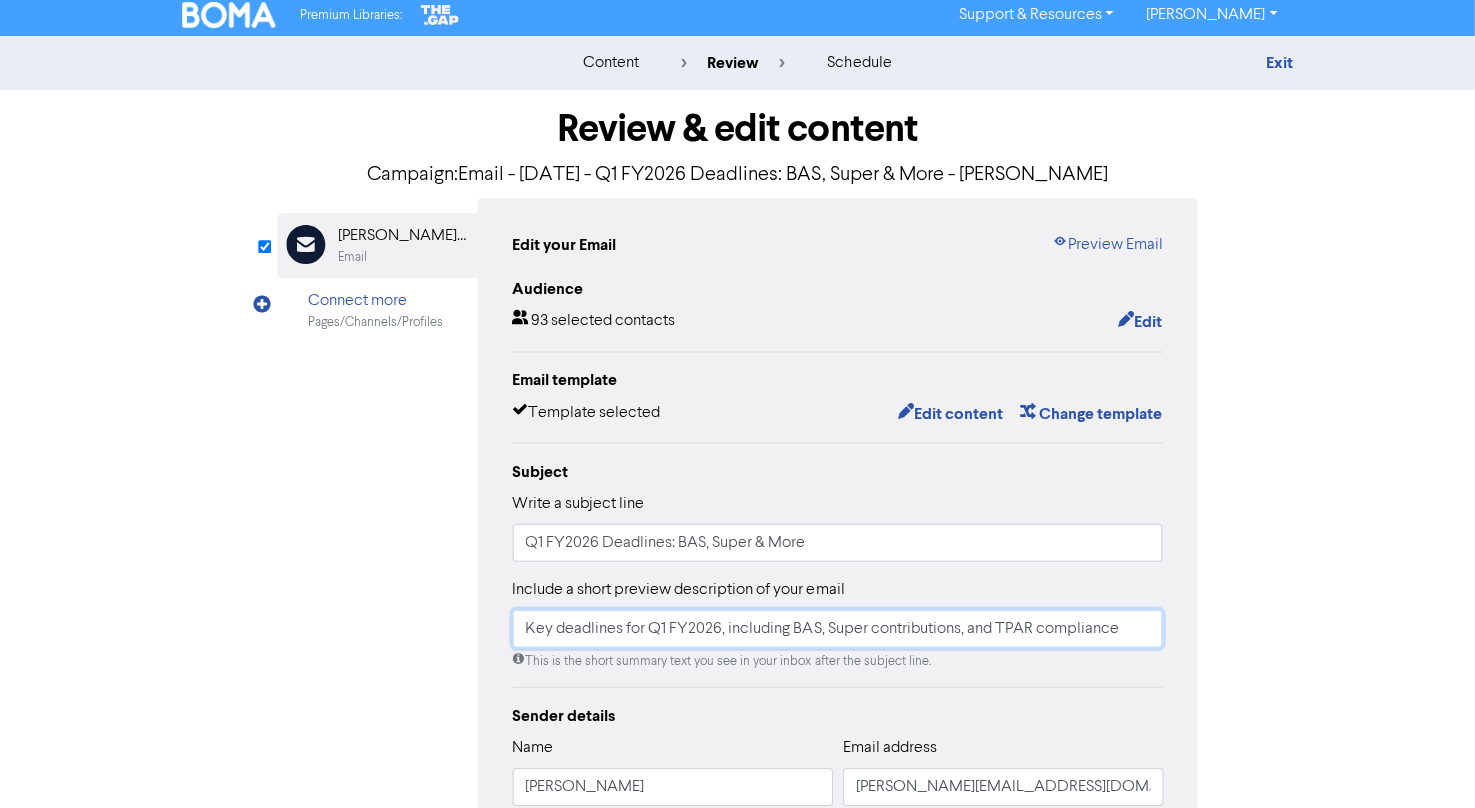 scroll, scrollTop: 0, scrollLeft: 0, axis: both 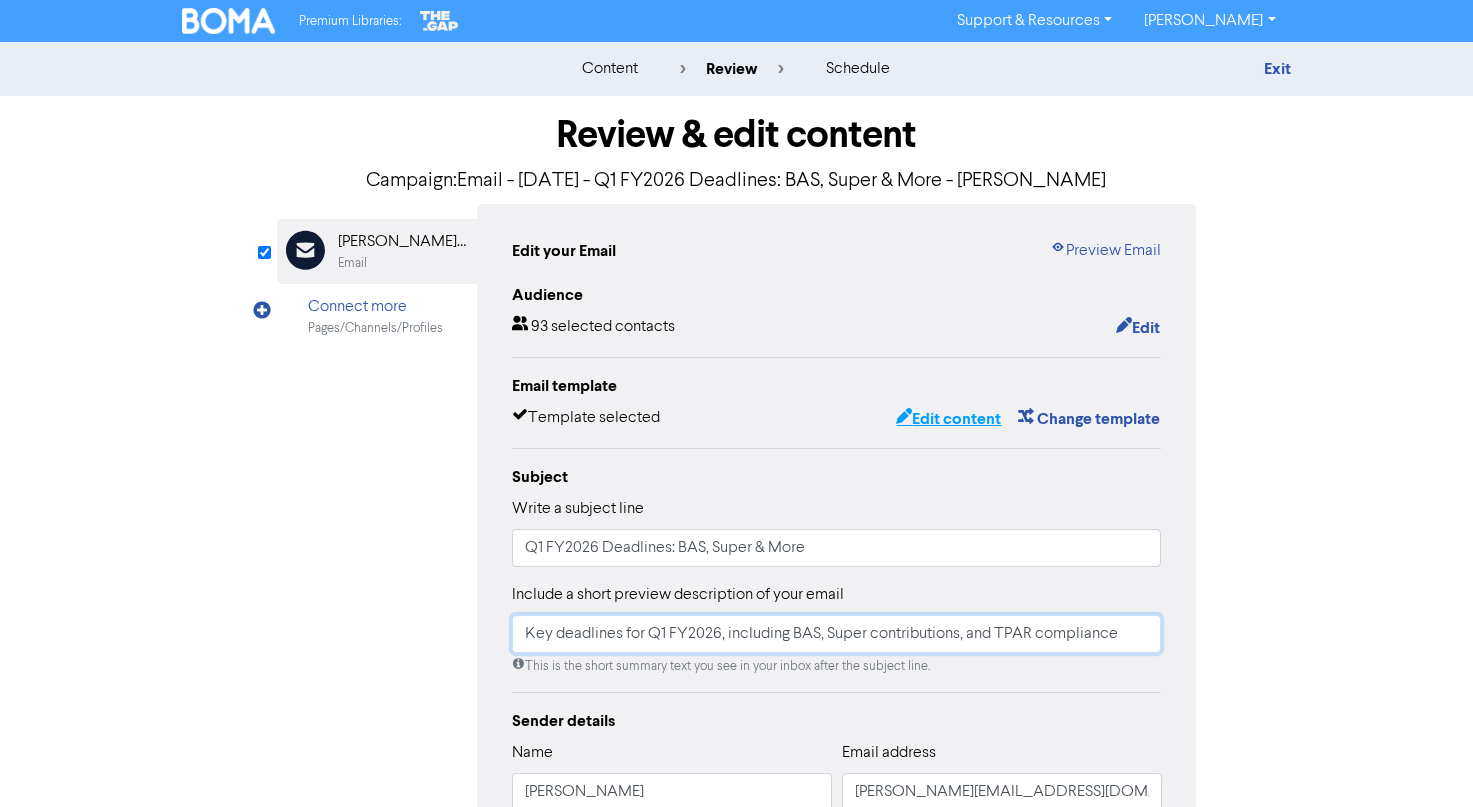 type on "Key deadlines for Q1 FY2026, including BAS, Super contributions, and TPAR compliance" 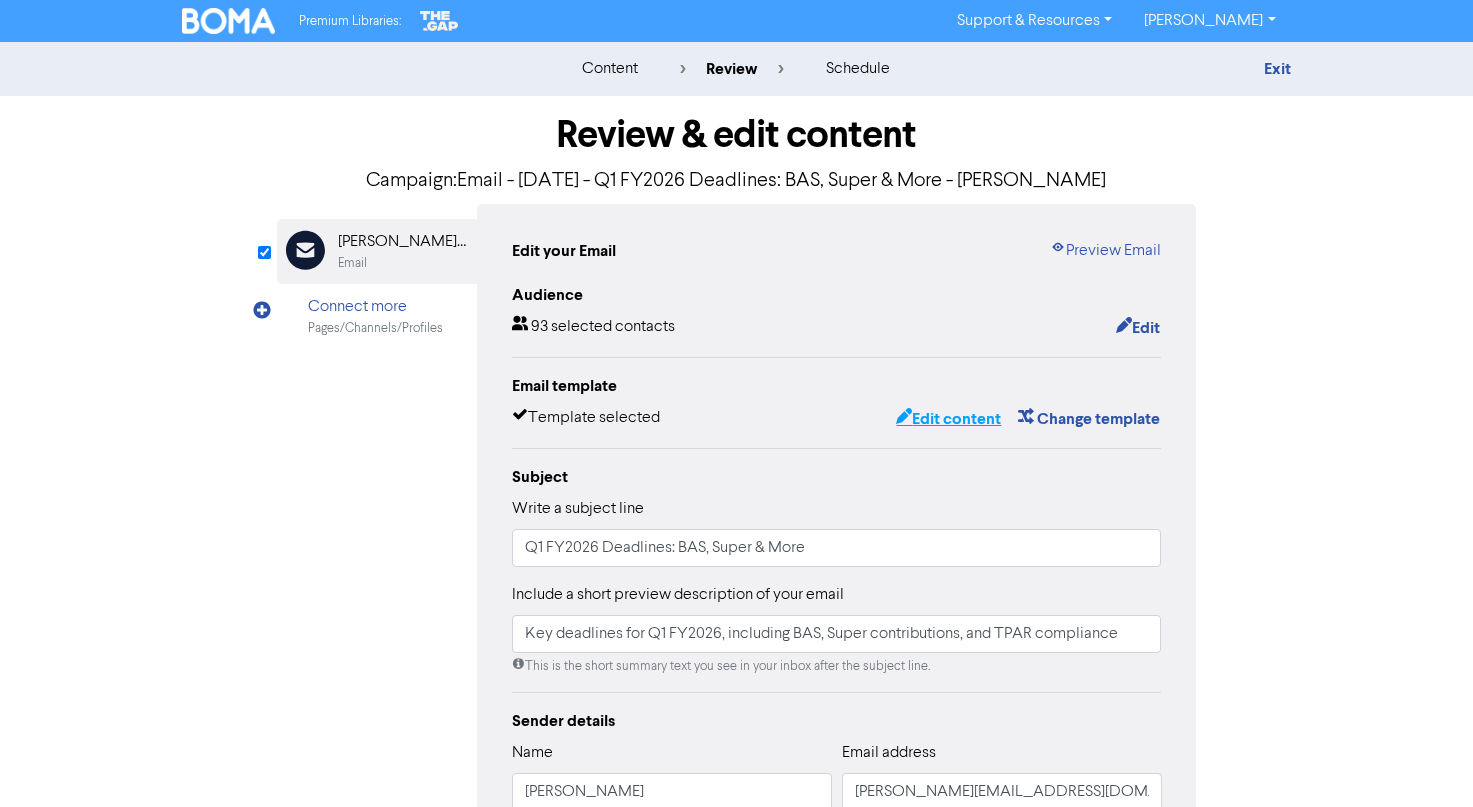 click on "Edit content" at bounding box center [948, 419] 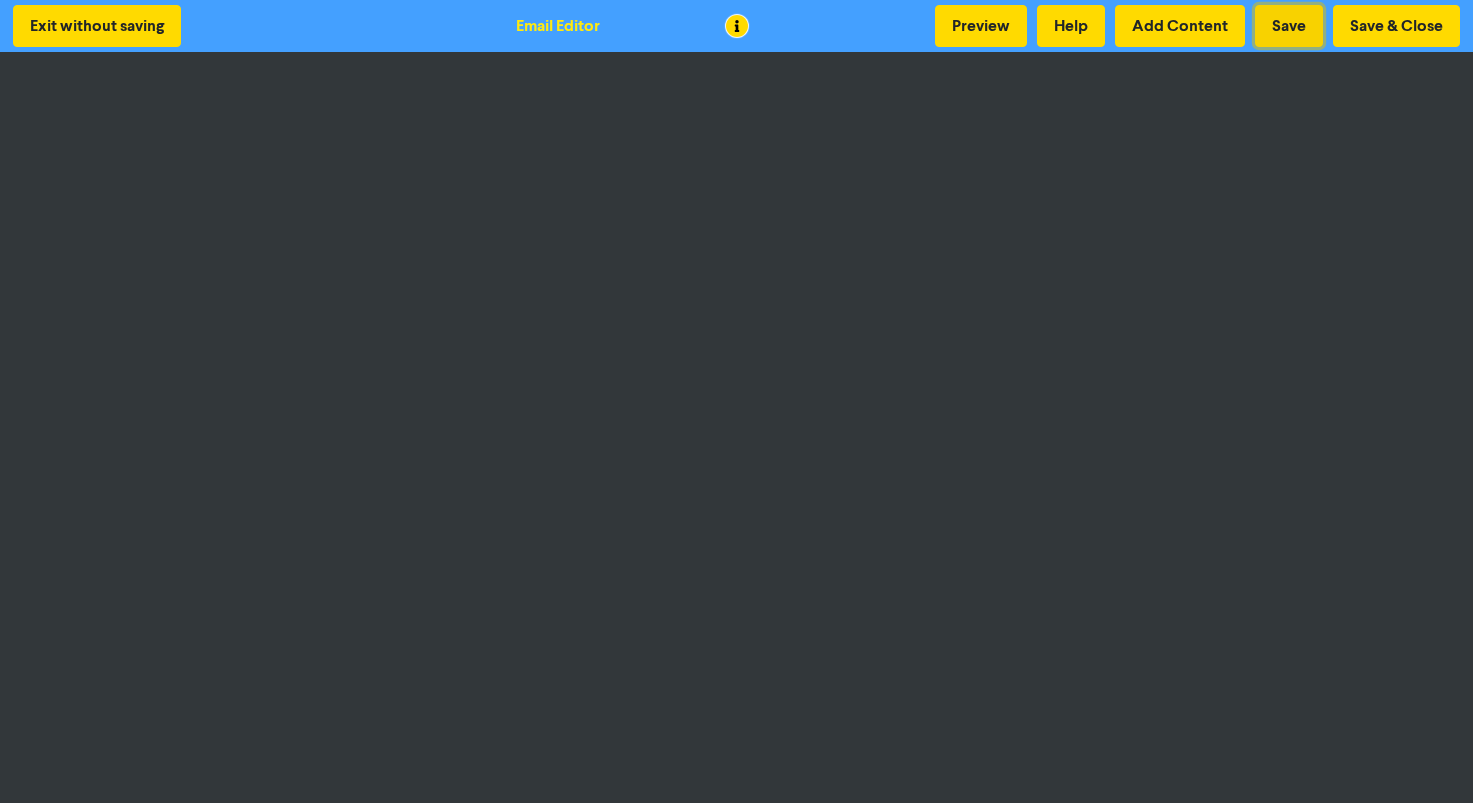 click on "Save" at bounding box center (1289, 26) 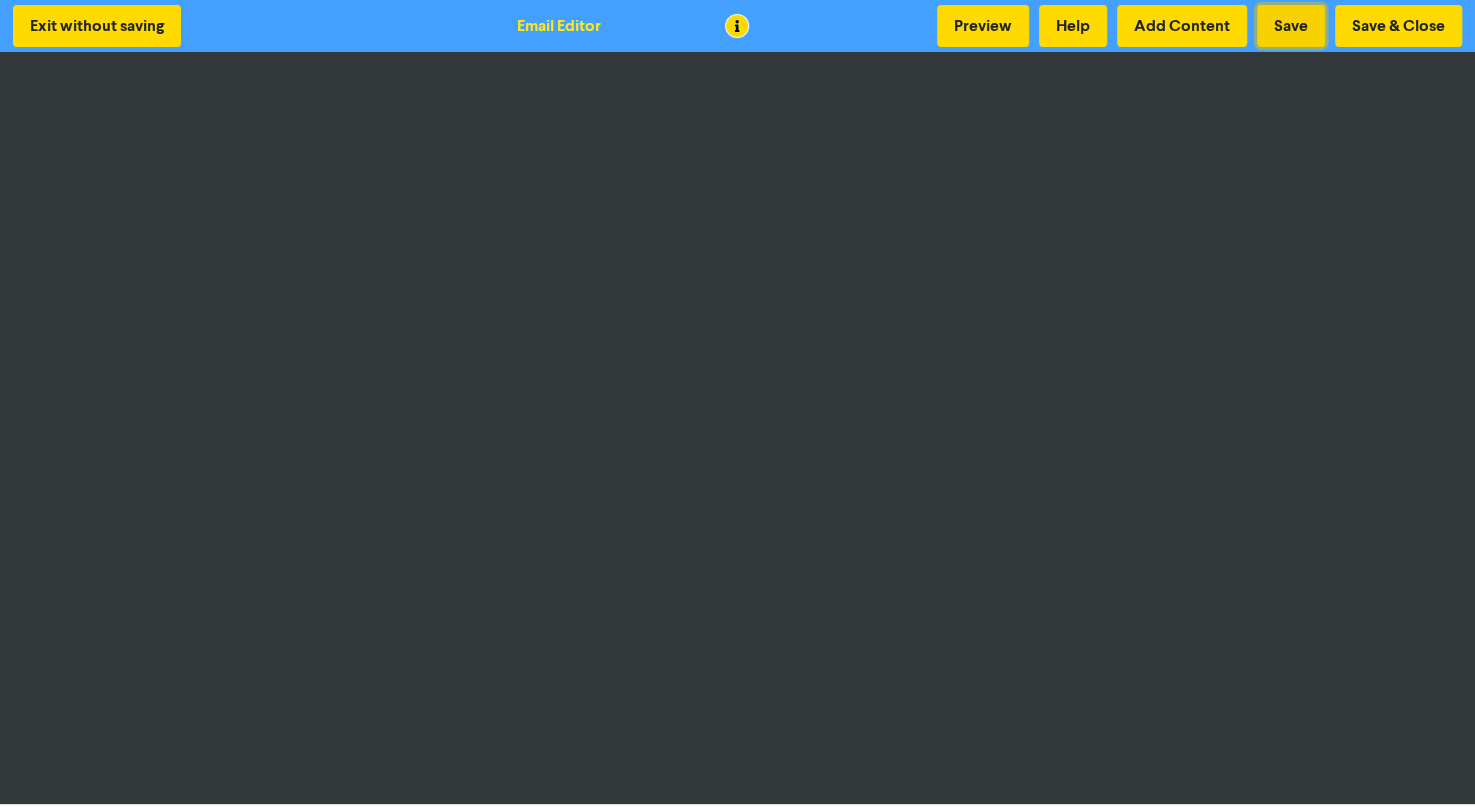click on "Save" at bounding box center [1291, 26] 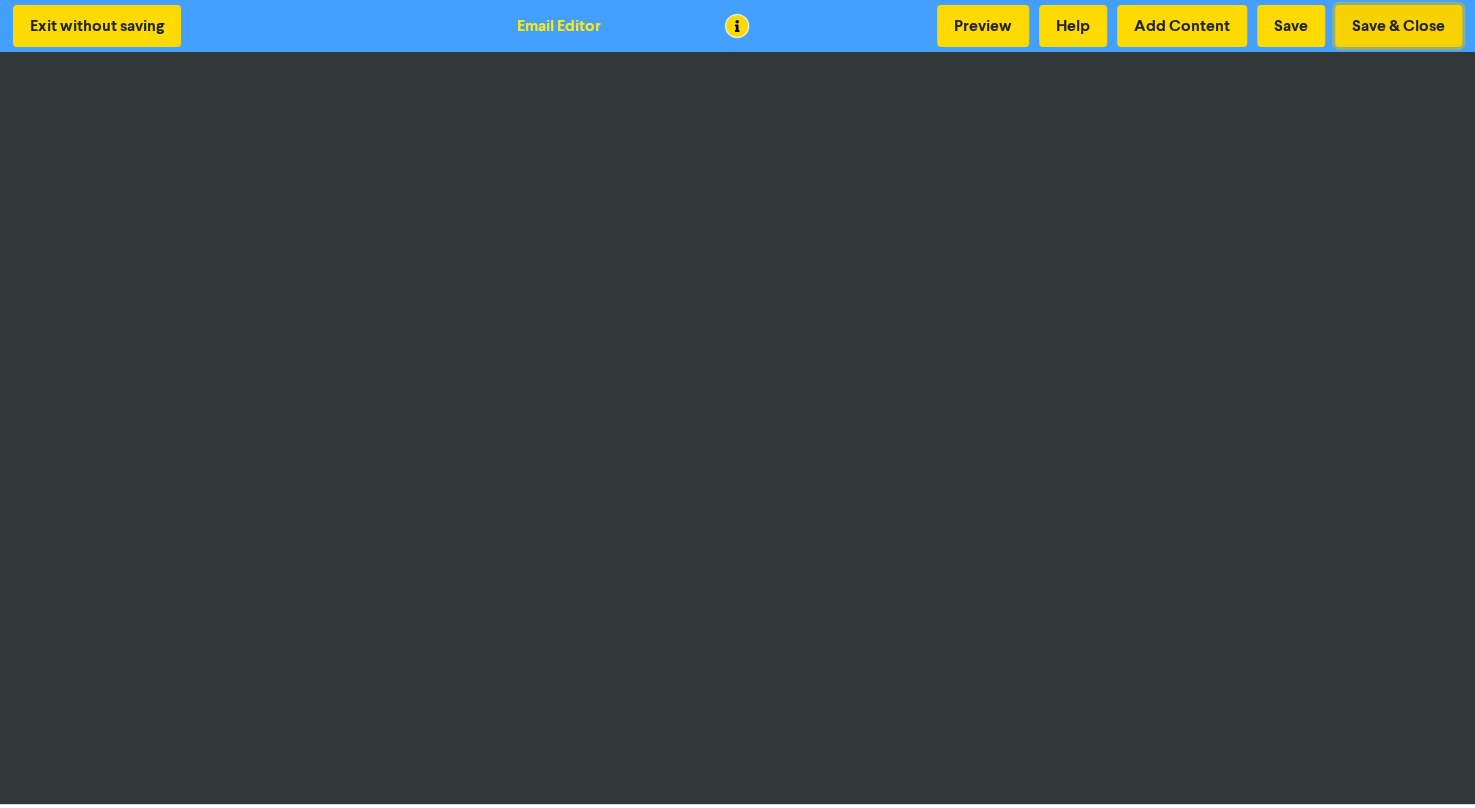 click on "Save & Close" at bounding box center (1398, 26) 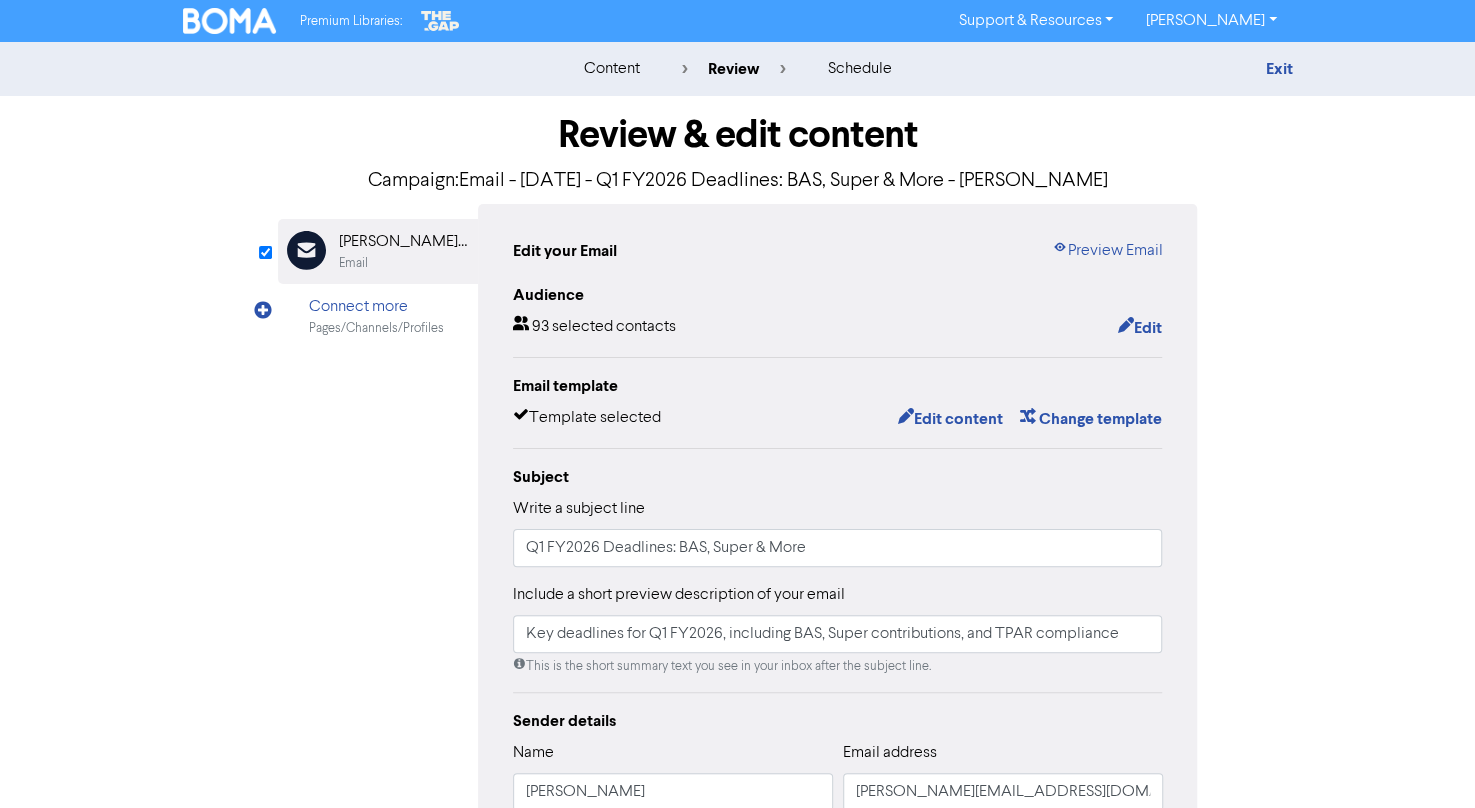 click at bounding box center [230, 21] 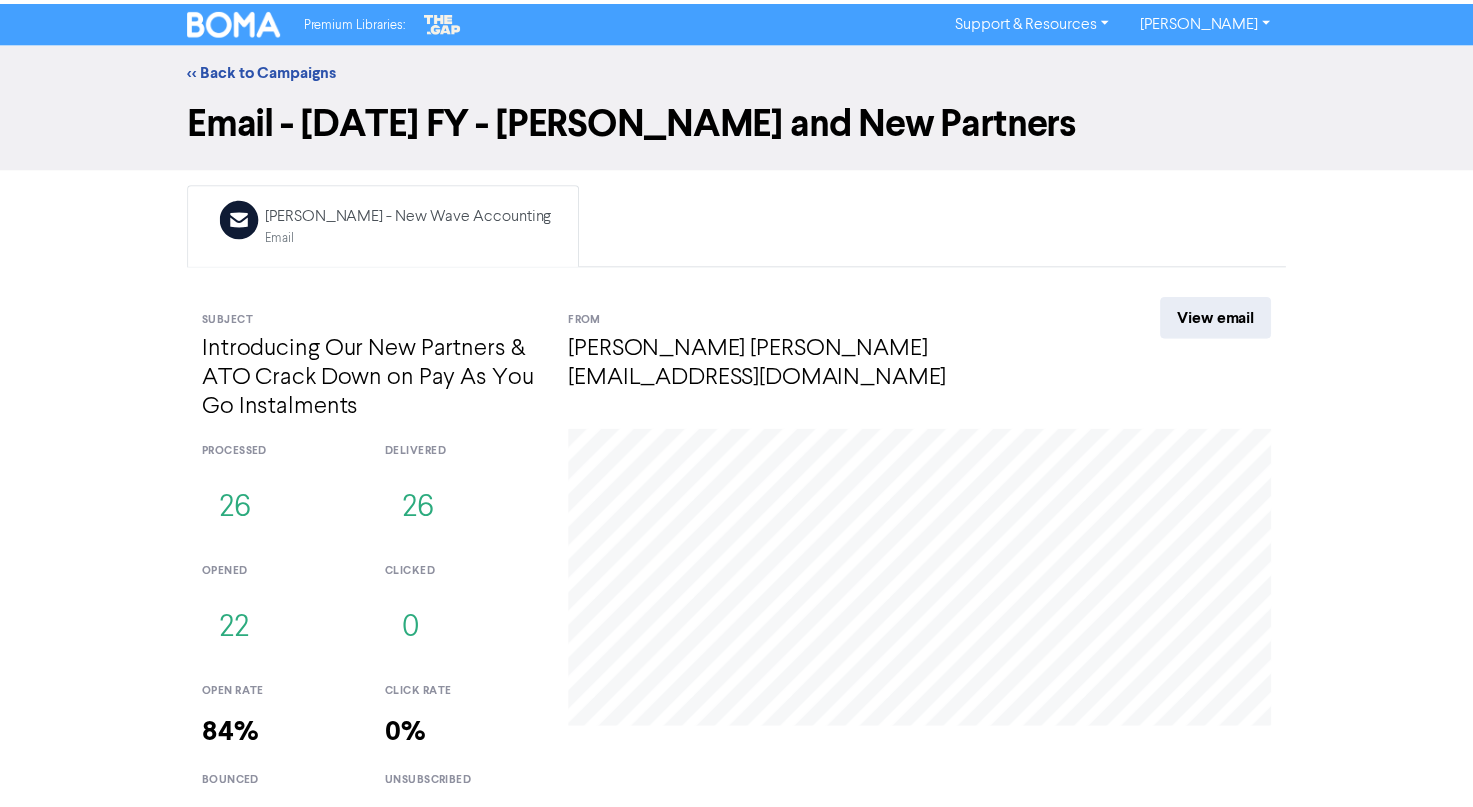 scroll, scrollTop: 0, scrollLeft: 0, axis: both 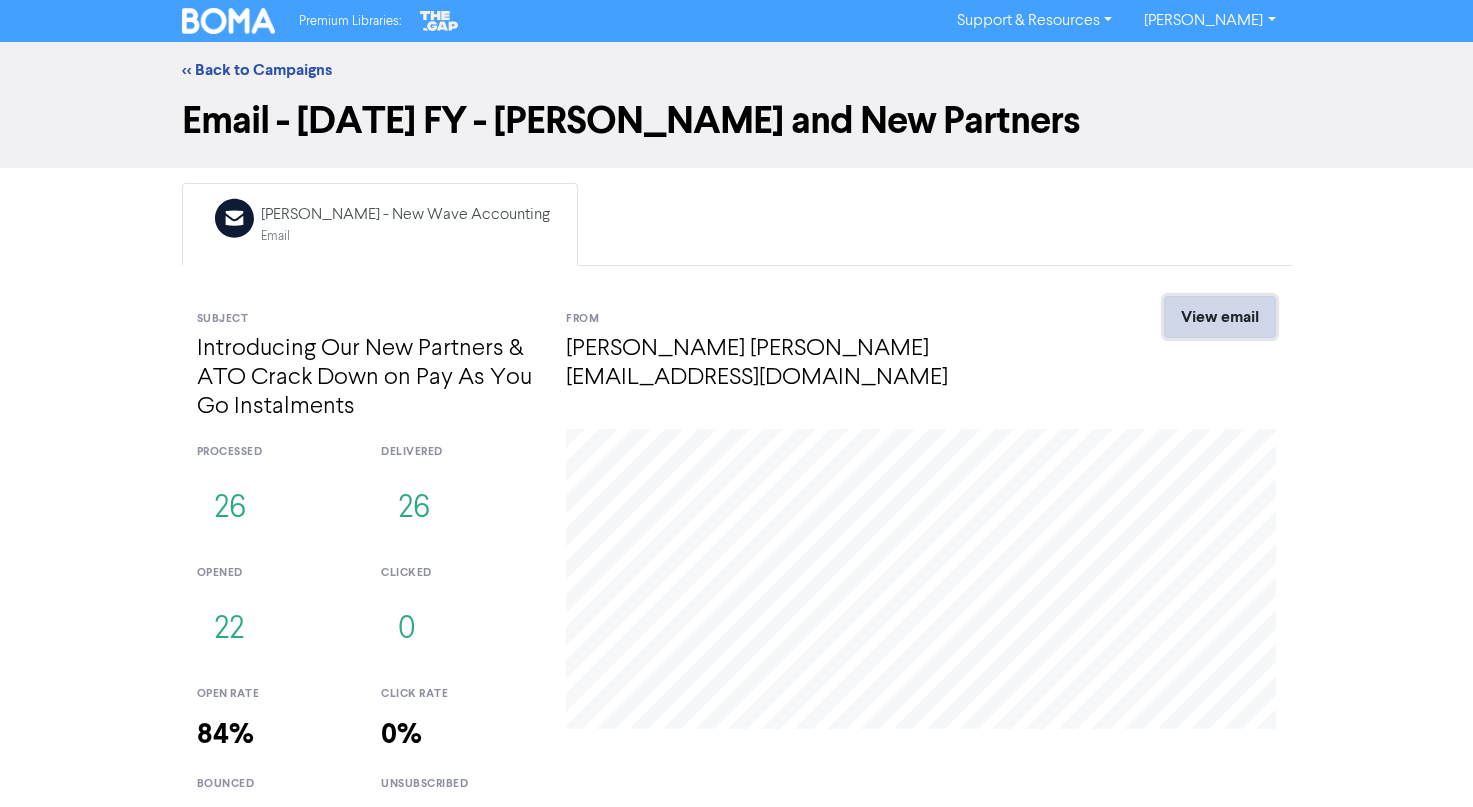 click on "View email" at bounding box center (1220, 317) 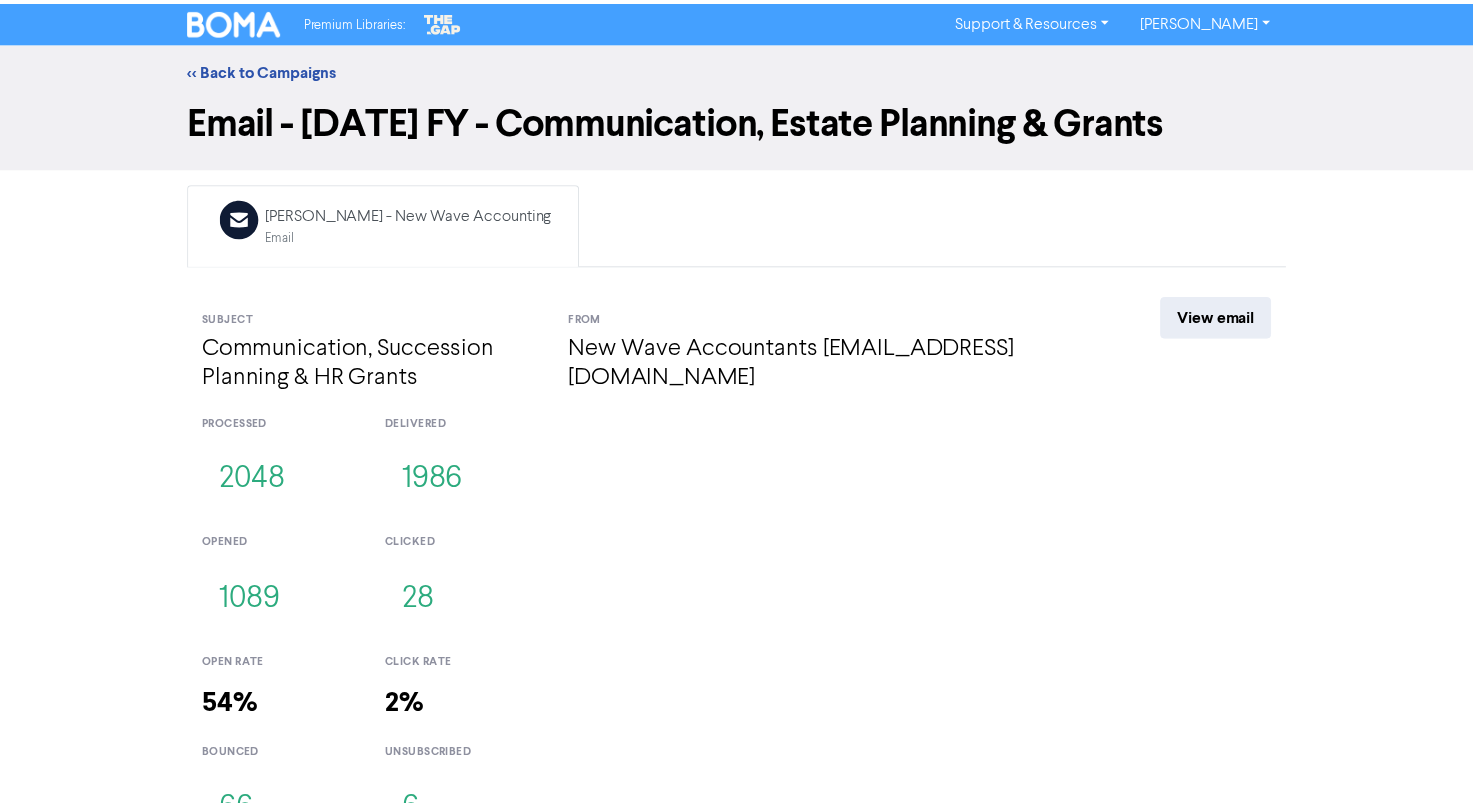 scroll, scrollTop: 0, scrollLeft: 0, axis: both 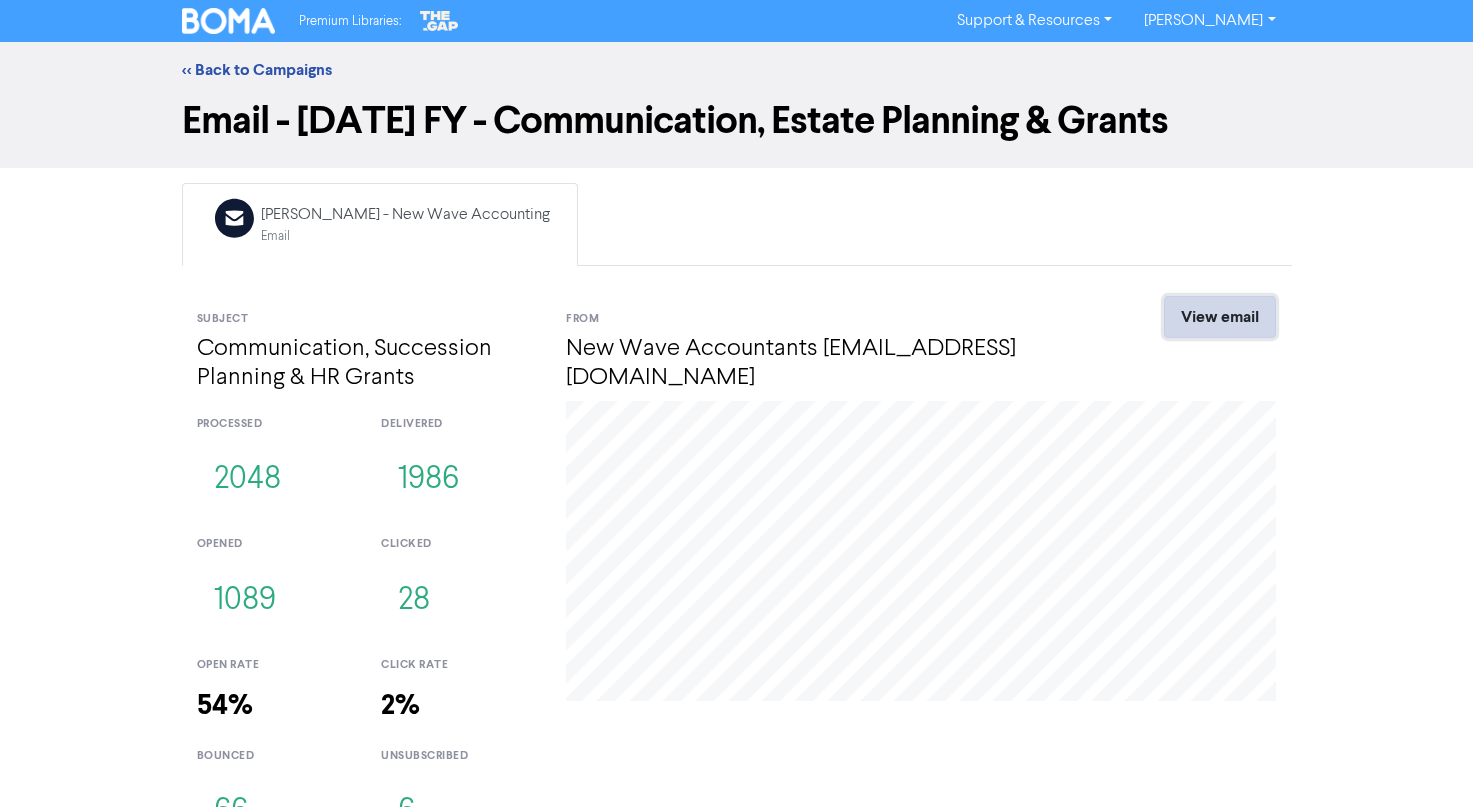 click on "View email" at bounding box center [1220, 317] 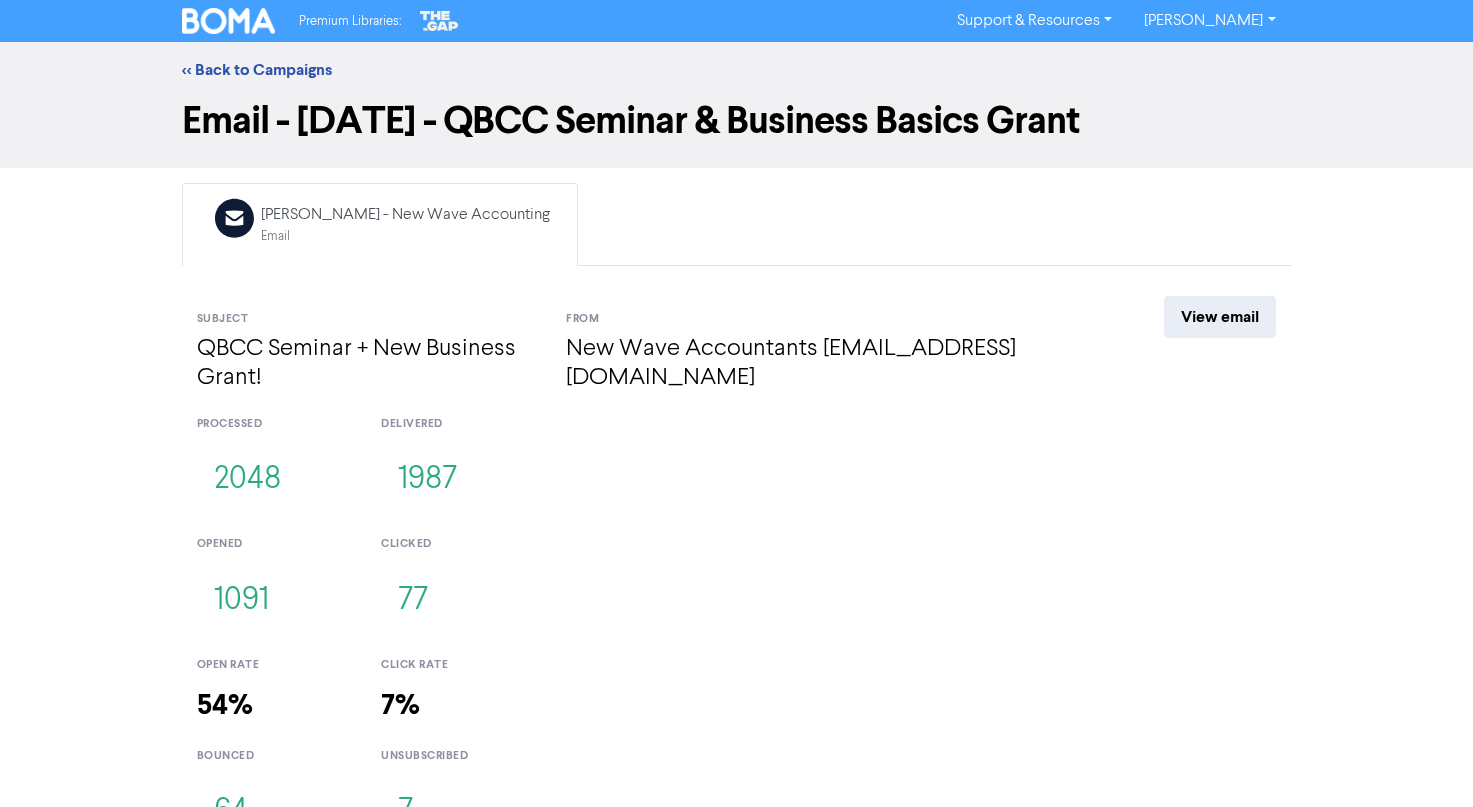 scroll, scrollTop: 0, scrollLeft: 0, axis: both 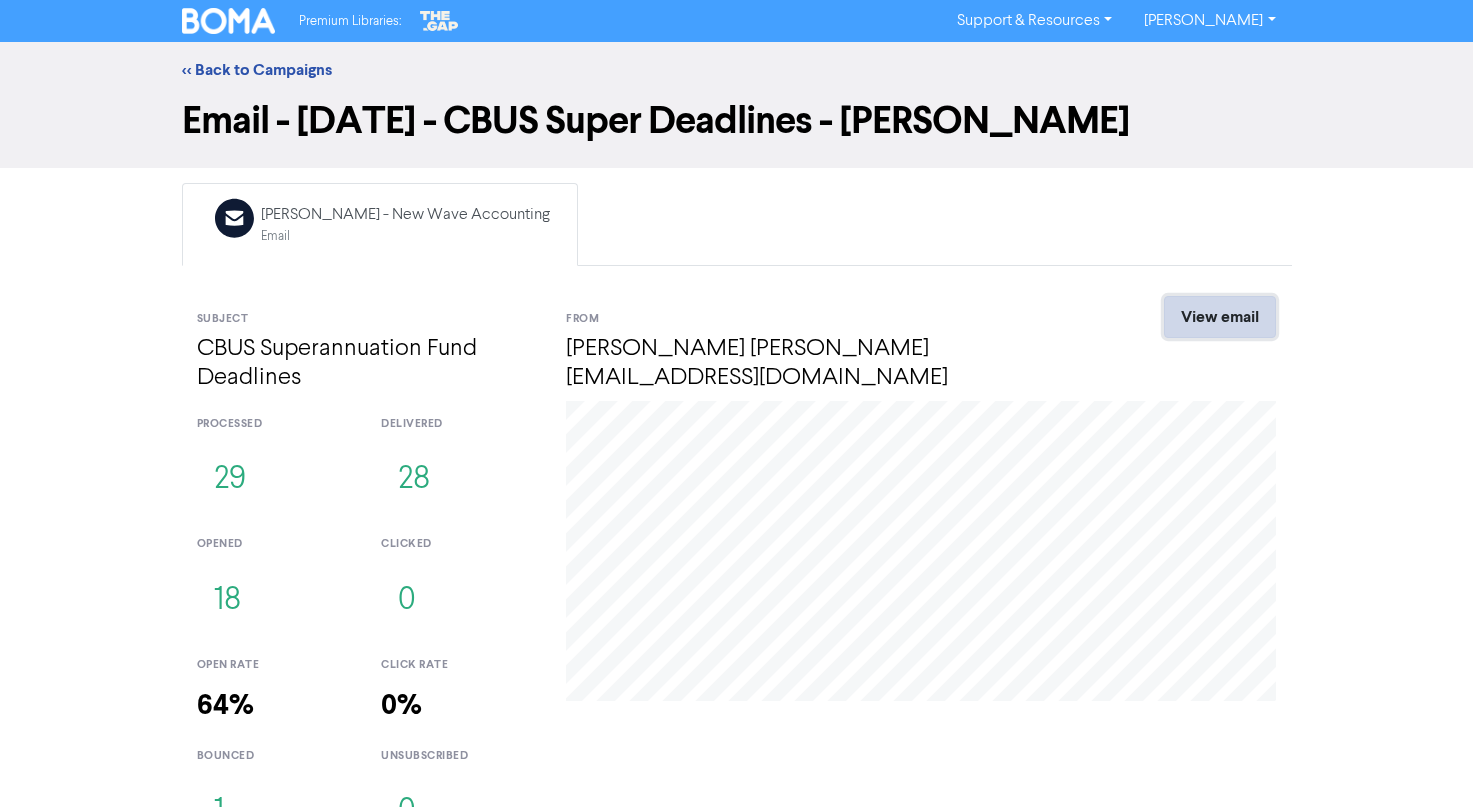 click on "View email" at bounding box center [1220, 317] 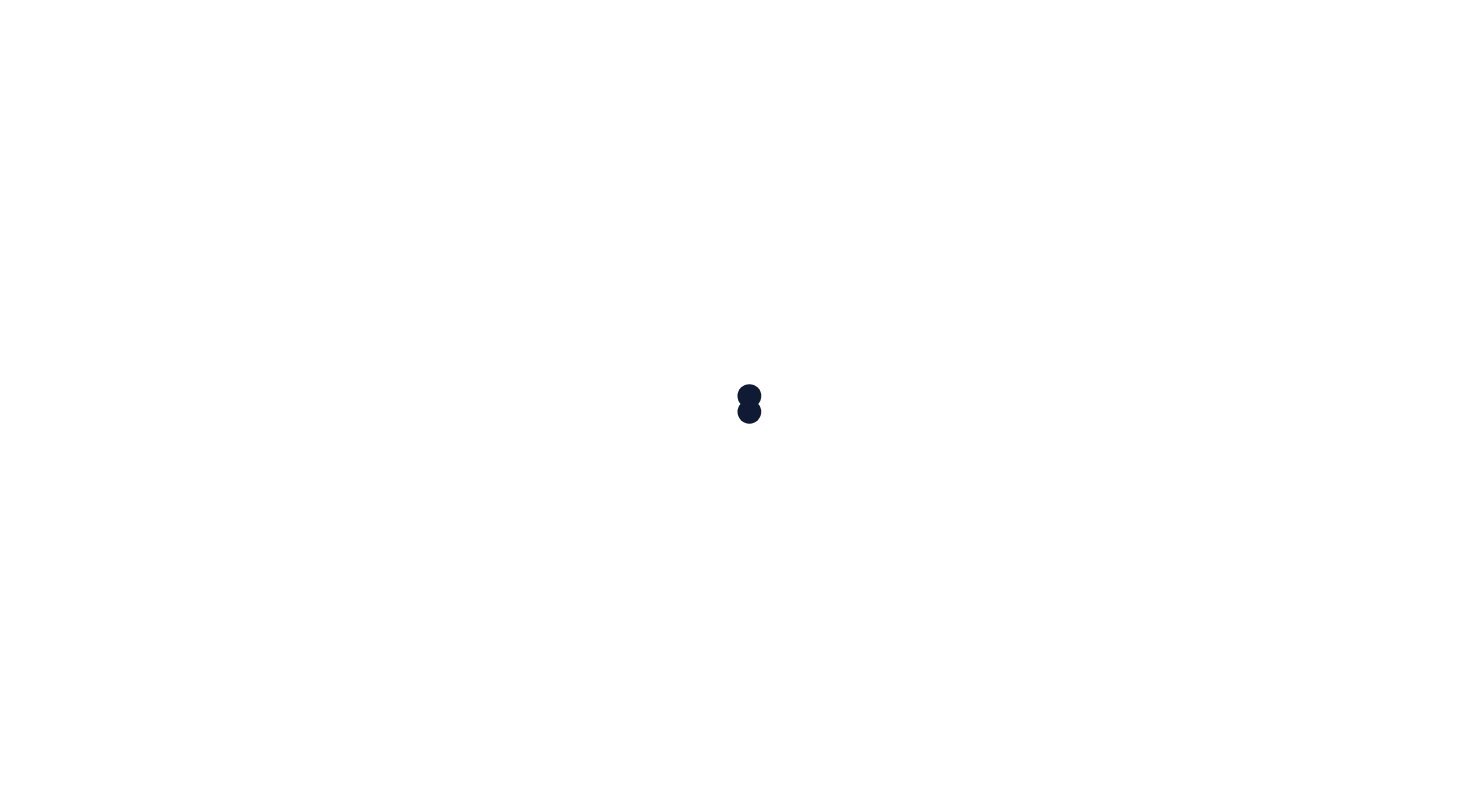 scroll, scrollTop: 0, scrollLeft: 0, axis: both 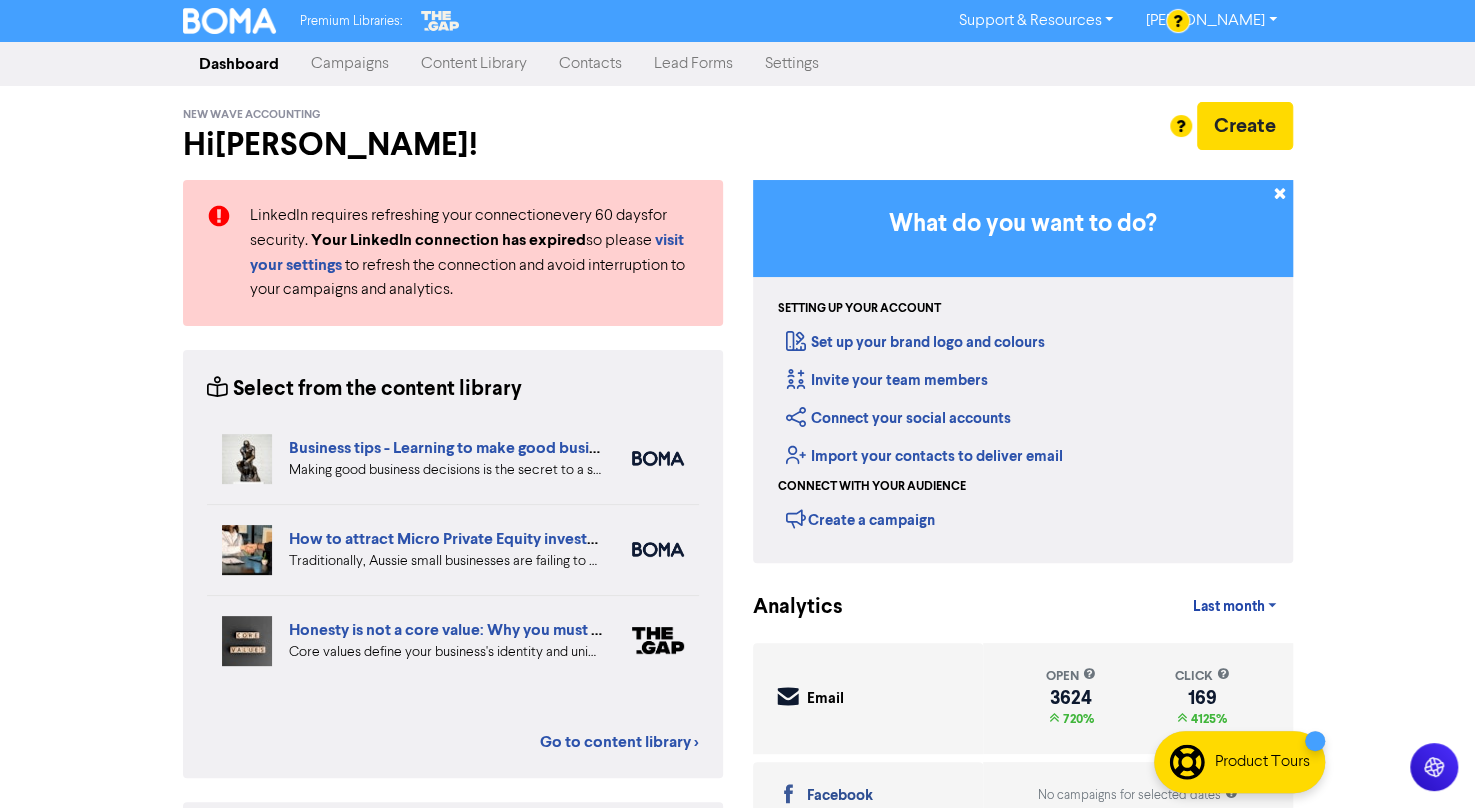 click on "Content Library" at bounding box center (474, 64) 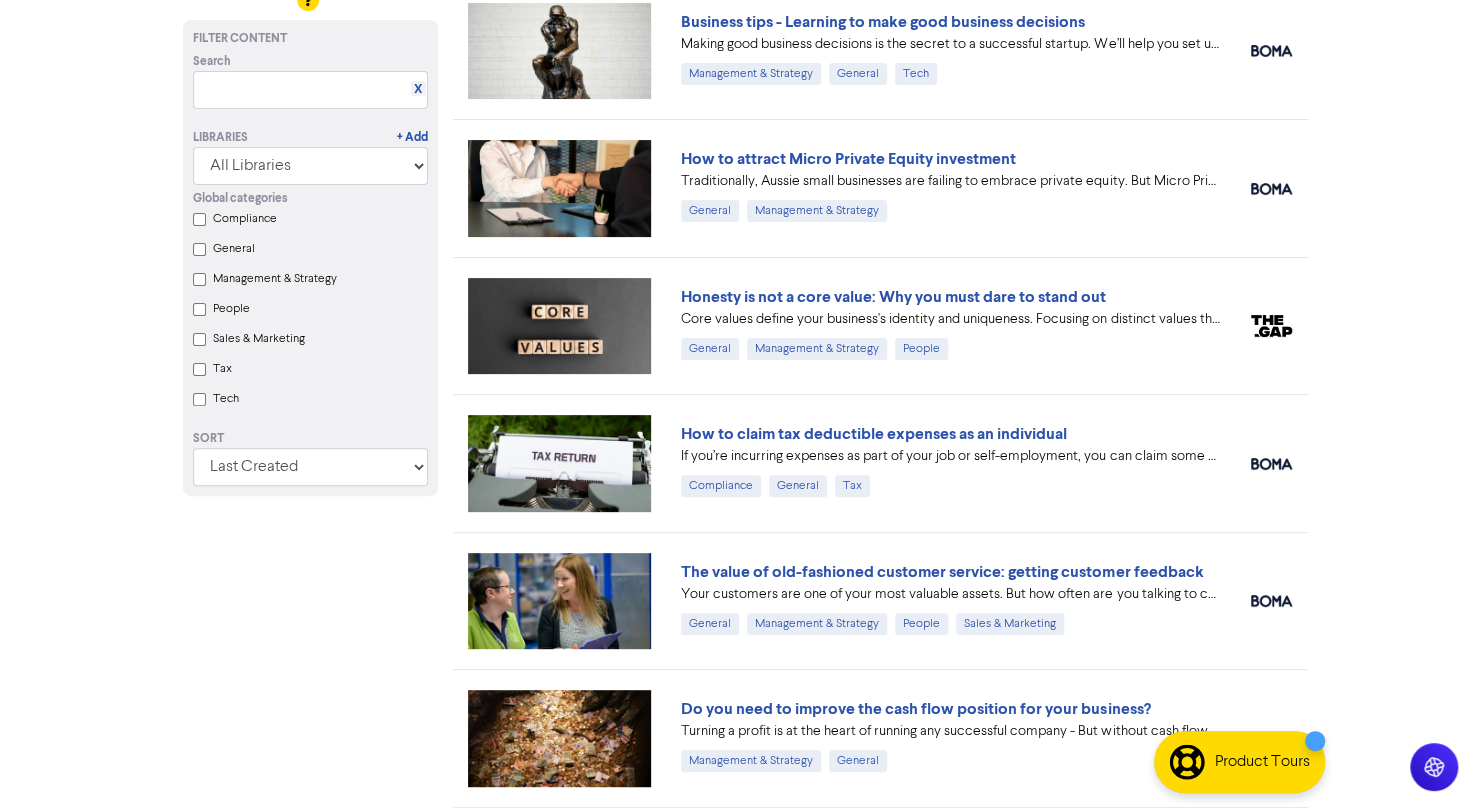 scroll, scrollTop: 0, scrollLeft: 0, axis: both 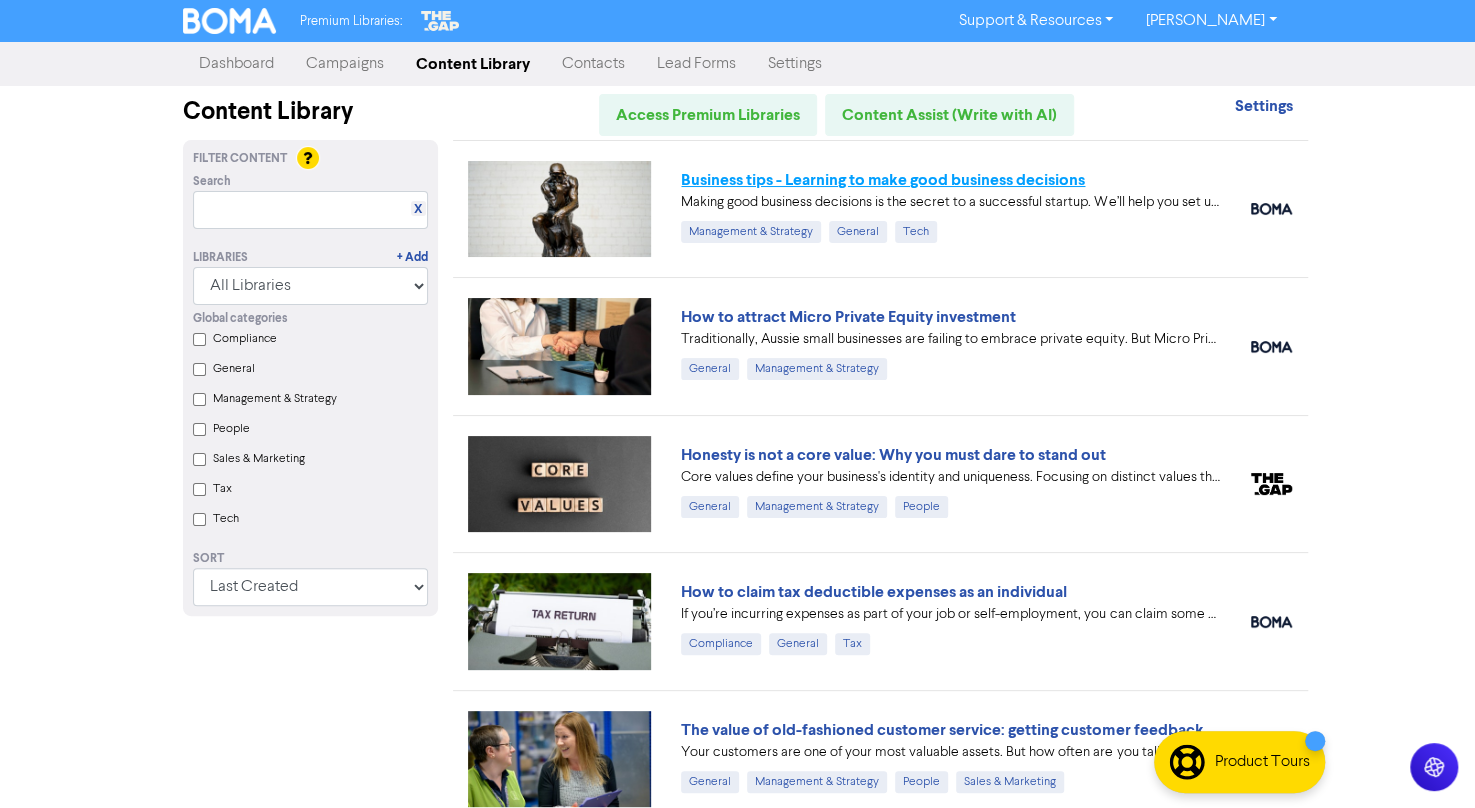 click on "Business tips - Learning to make good business decisions" at bounding box center [883, 180] 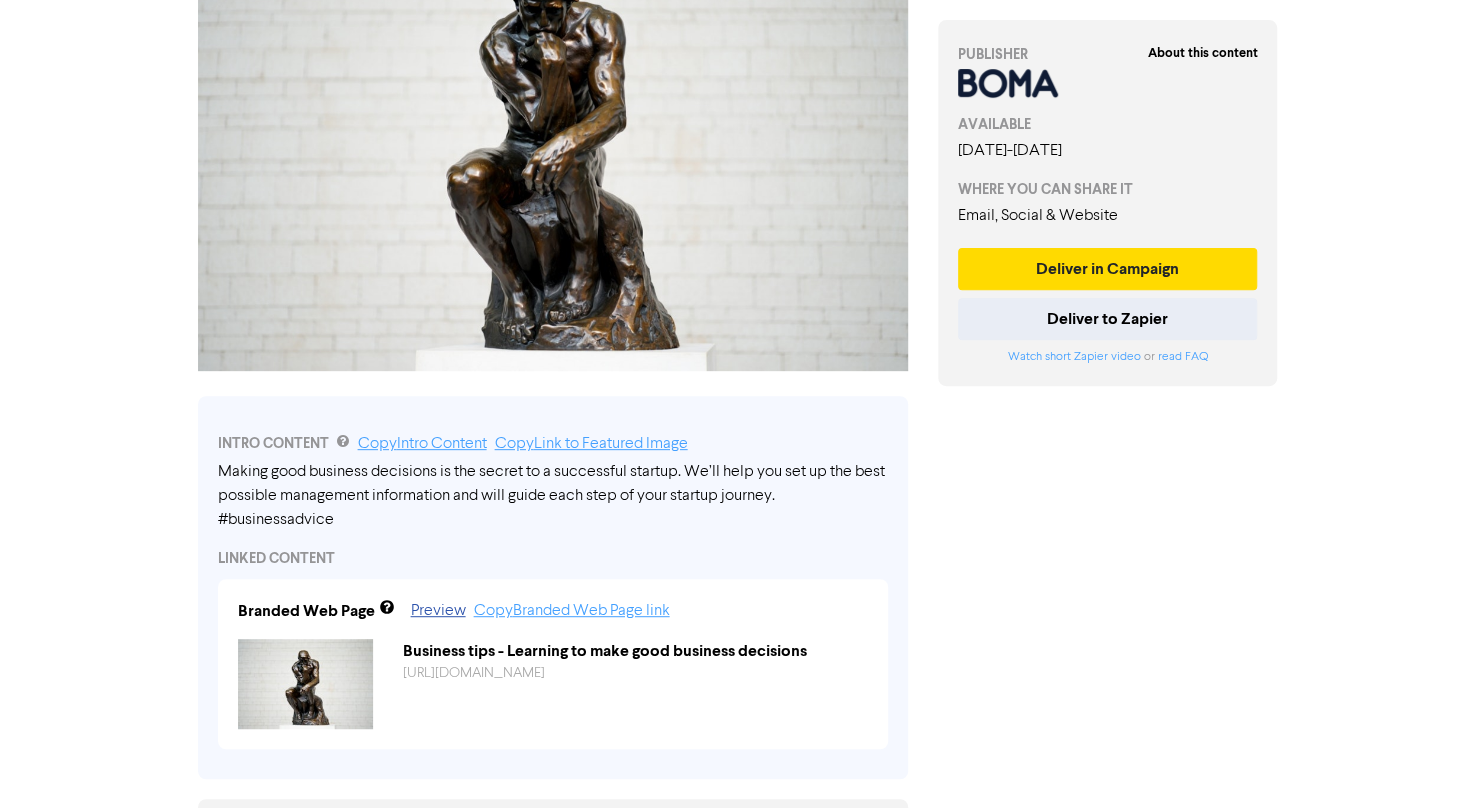 scroll, scrollTop: 0, scrollLeft: 0, axis: both 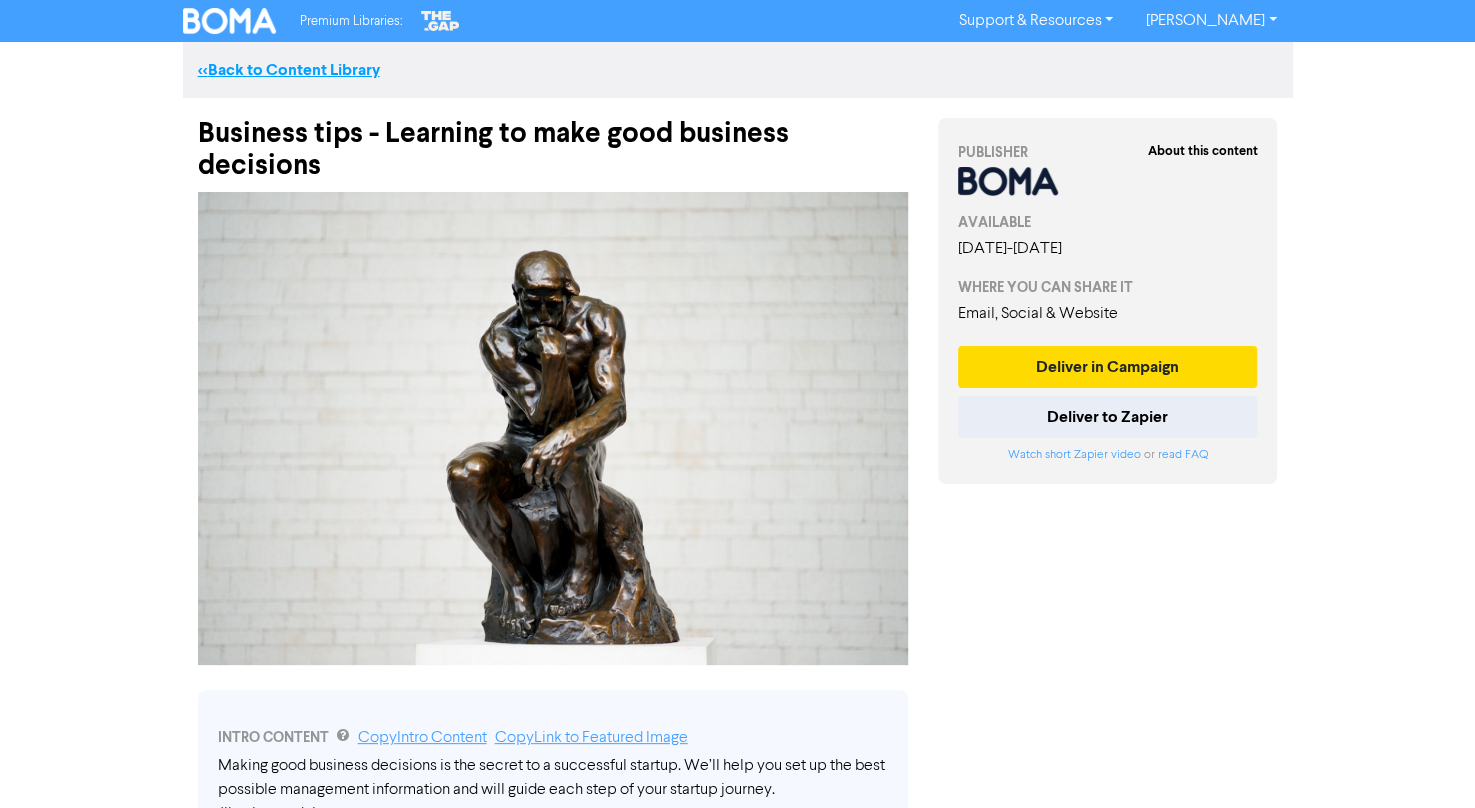 click on "<<  Back to Content Library" at bounding box center [289, 70] 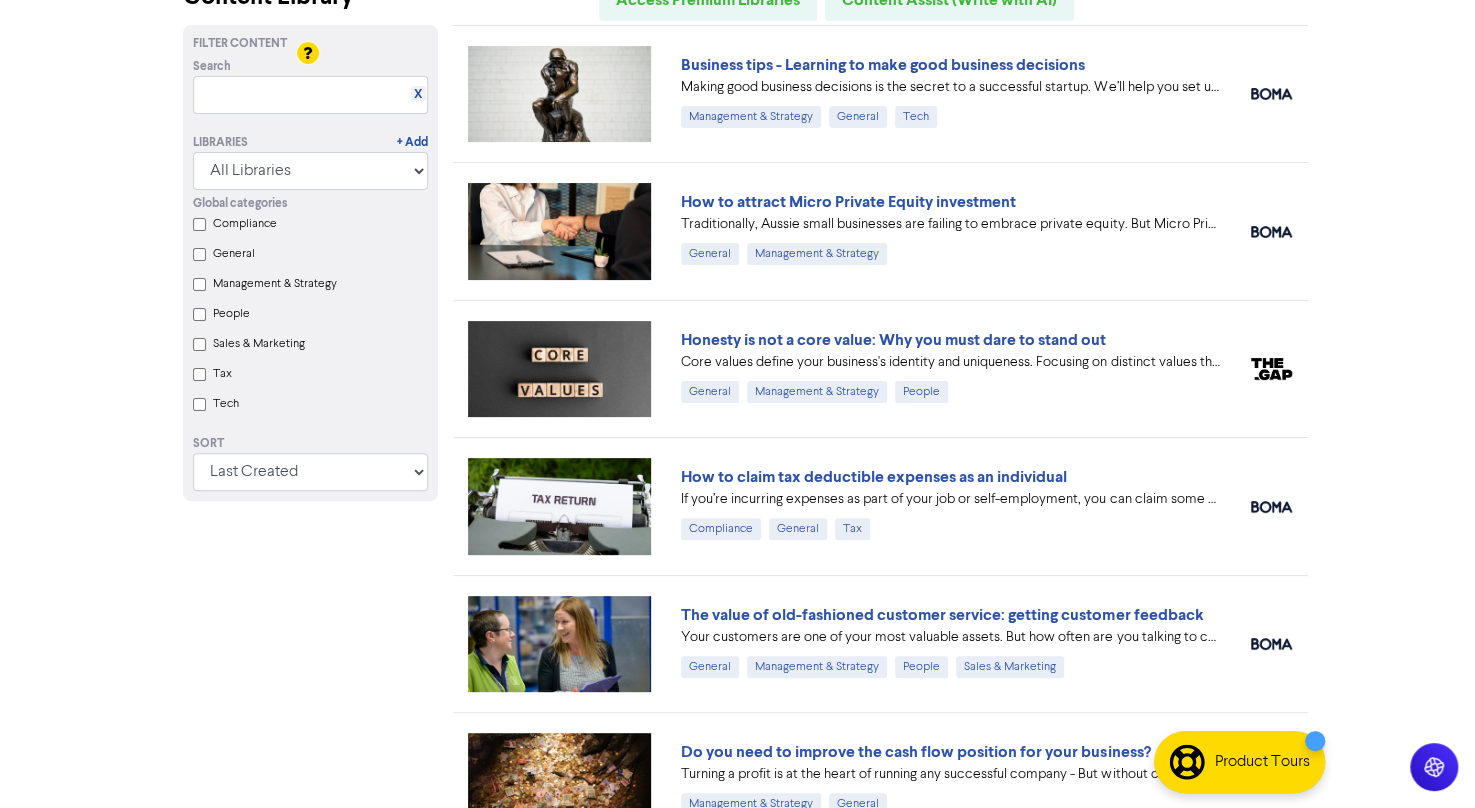 scroll, scrollTop: 129, scrollLeft: 0, axis: vertical 